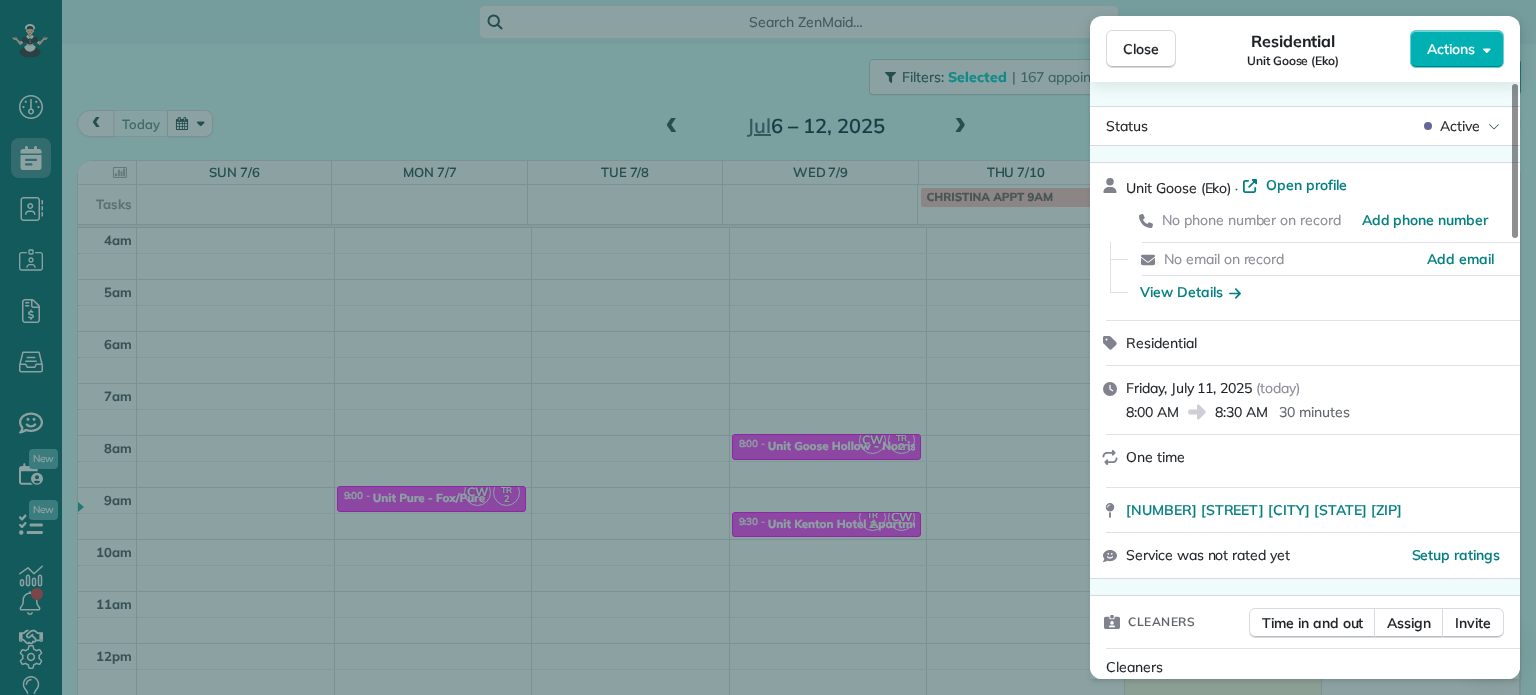 scroll, scrollTop: 0, scrollLeft: 0, axis: both 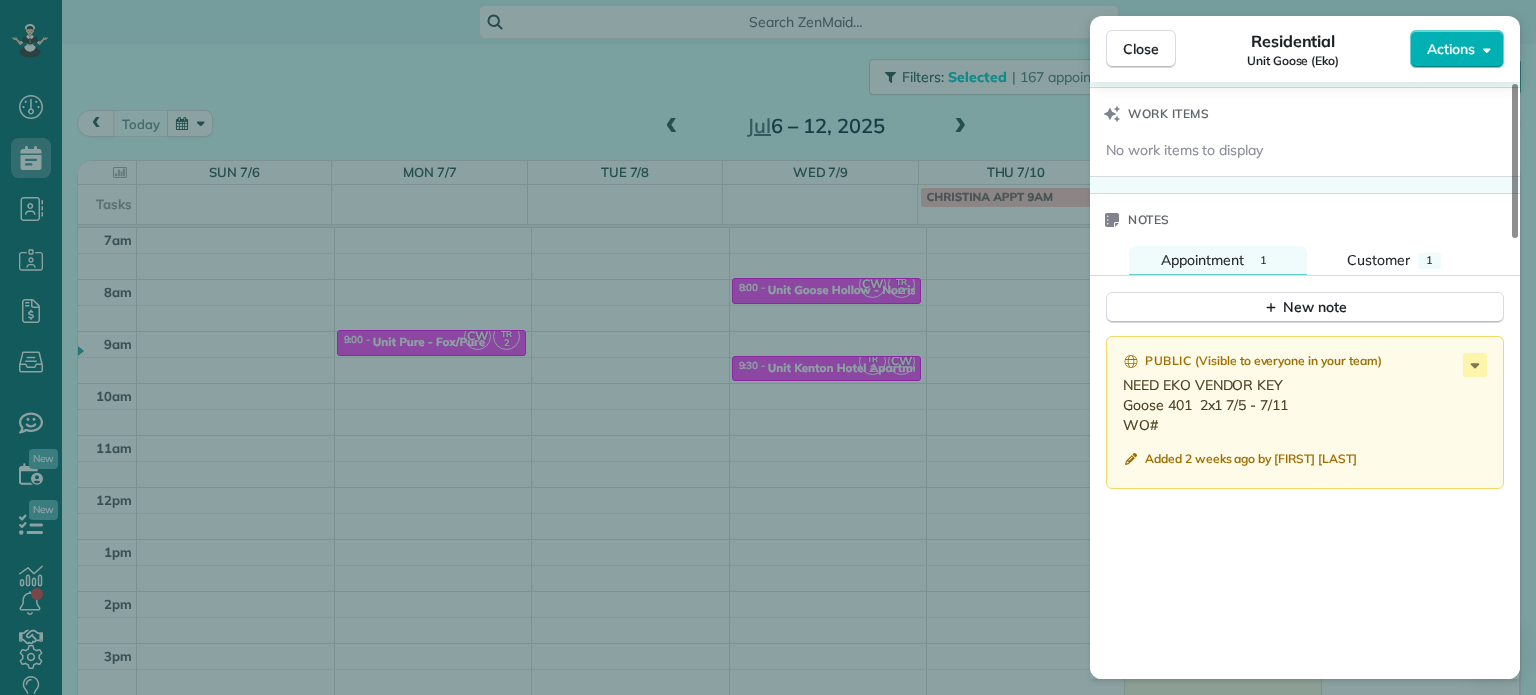 click on "Close Residential Unit Goose (Eko) Actions Status Active Unit Goose (Eko) · Open profile No phone number on record Add phone number No email on record Add email View Details Residential Friday, July 11, 2025 ( today ) 8:00 AM 8:30 AM 30 minutes One time 1415 Southwest Columbia Street Portland OR 97201 Service was not rated yet Setup ratings Cleaners Time in and out Assign Invite Cleaners Tammi   Rue 8:00 AM 8:30 AM Christina   Wright-German 8:00 AM 8:30 AM Checklist Try Now Keep this appointment up to your standards. Stay on top of every detail, keep your cleaners organised, and your client happy. Assign a checklist Watch a 5 min demo Billing Billing actions Price $0.00 Overcharge $0.00 Discount $0.00 Coupon discount - Primary tax - Secondary tax - Total appointment price $0.00 Tips collected New feature! $0.00 Mark as paid Total including tip $0.00 Get paid online in no-time! Send an invoice and reward your cleaners with tips Charge customer credit card Appointment custom fields No custom fields to display" at bounding box center [768, 347] 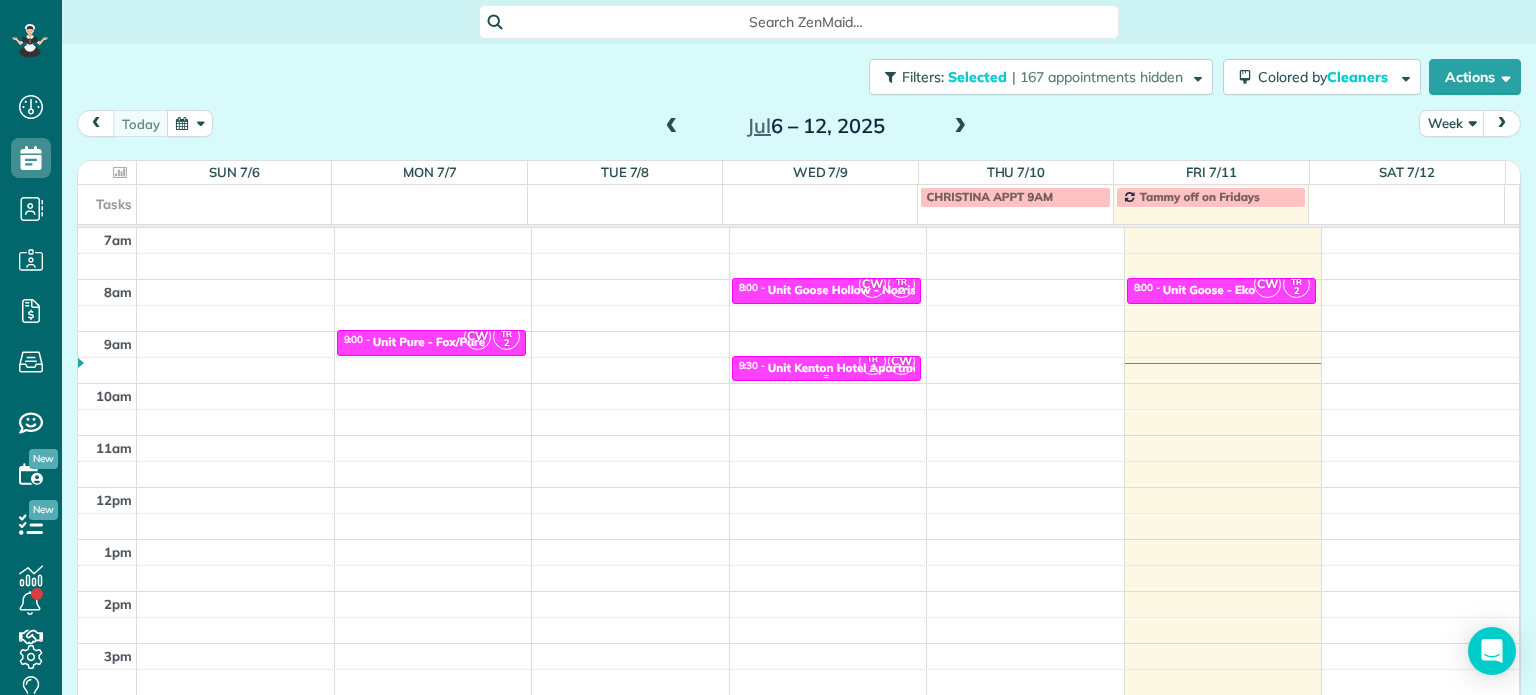 click on "Unit Kenton Hotel Apartments - Norris & Stevens" at bounding box center (903, 368) 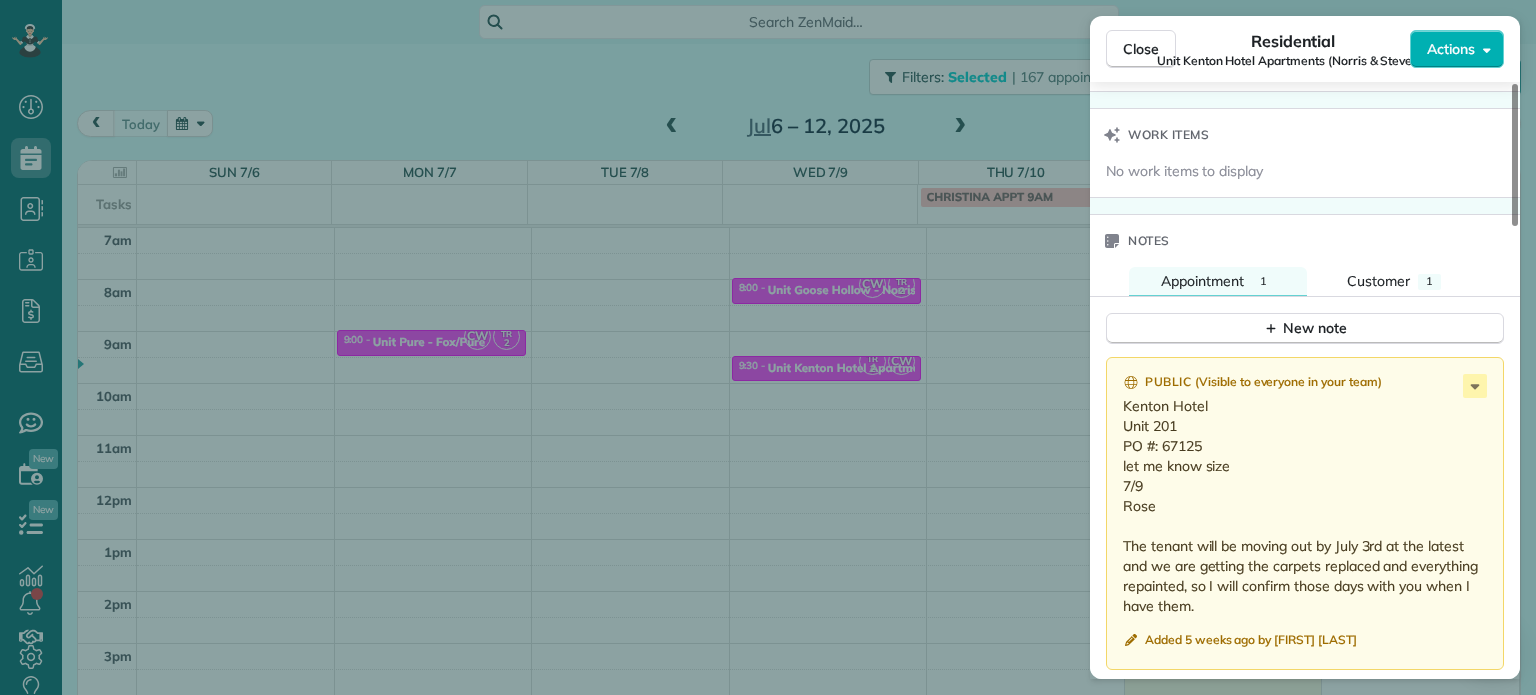 scroll, scrollTop: 1700, scrollLeft: 0, axis: vertical 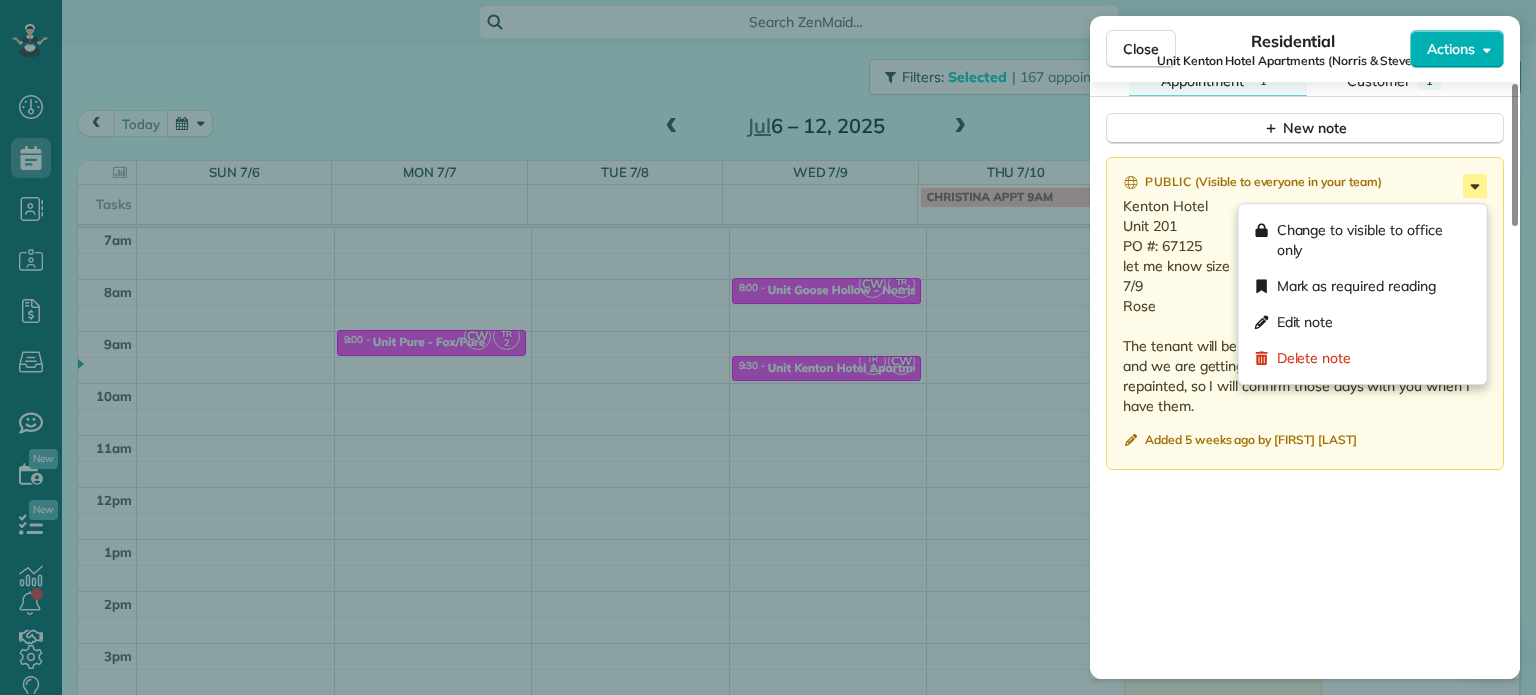 click 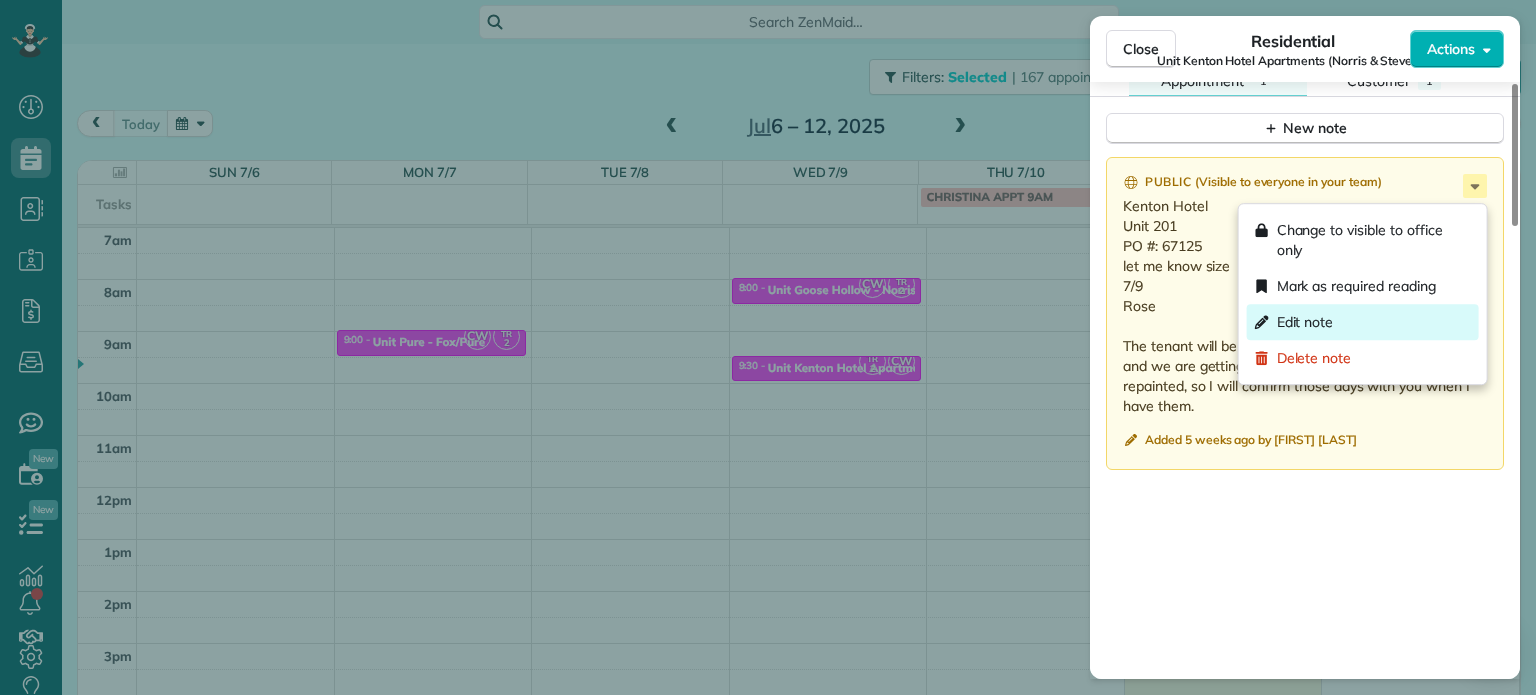 click on "Edit note" at bounding box center (1363, 322) 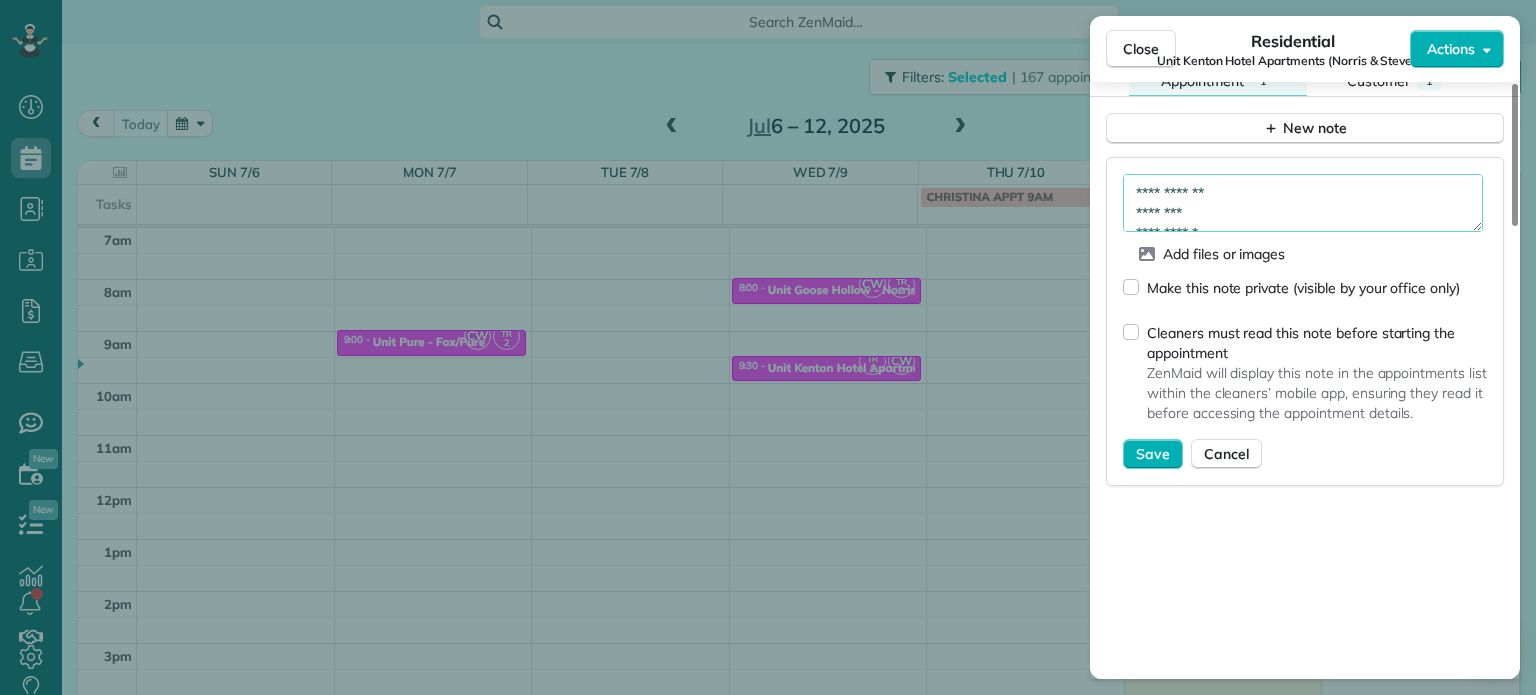 click on "**********" at bounding box center [1303, 203] 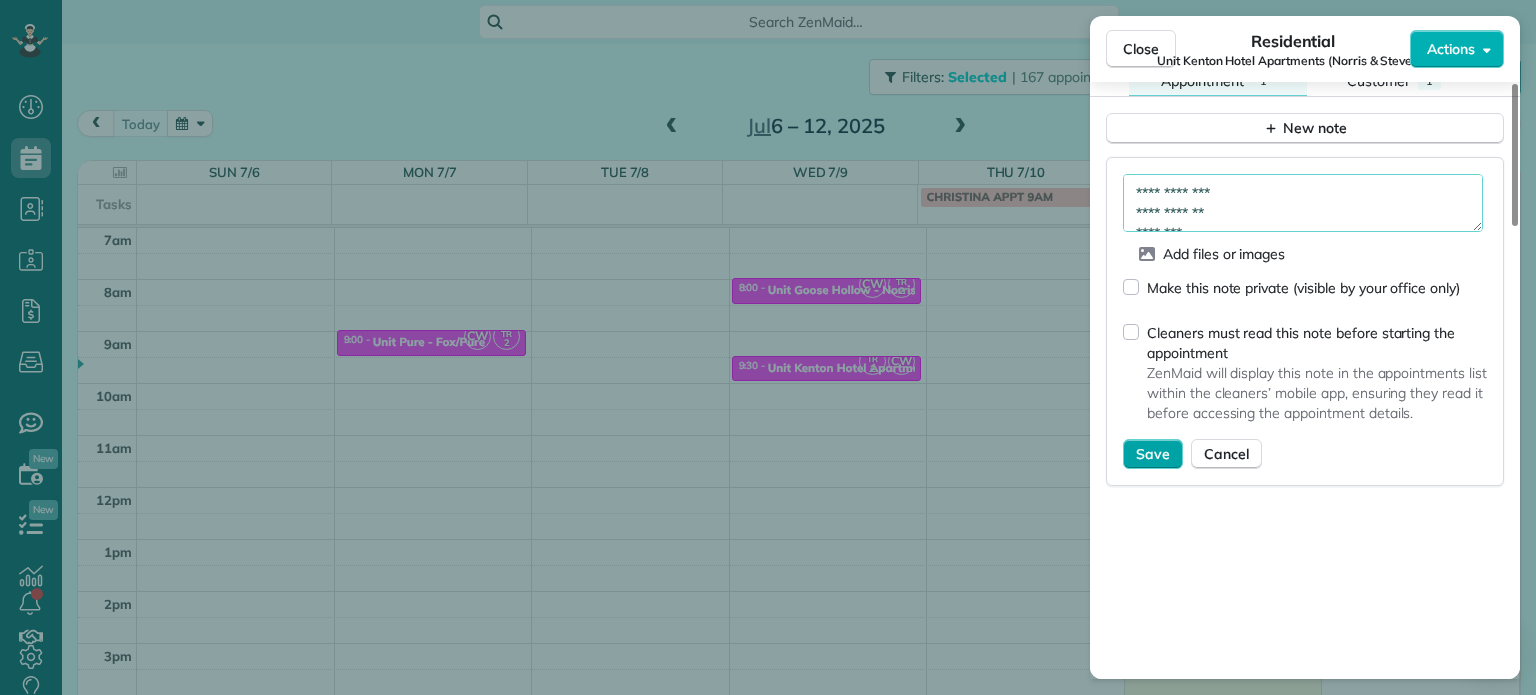 type on "**********" 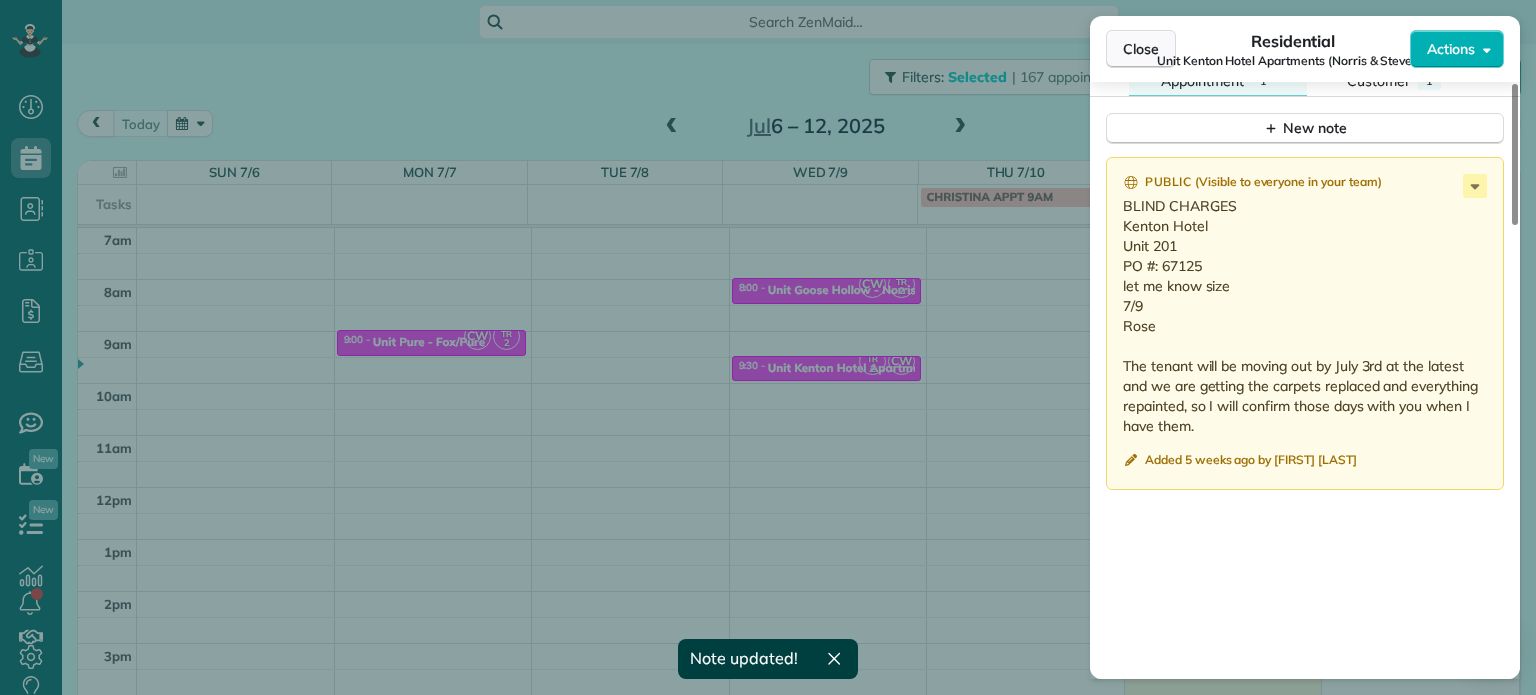 click on "Close" at bounding box center (1141, 49) 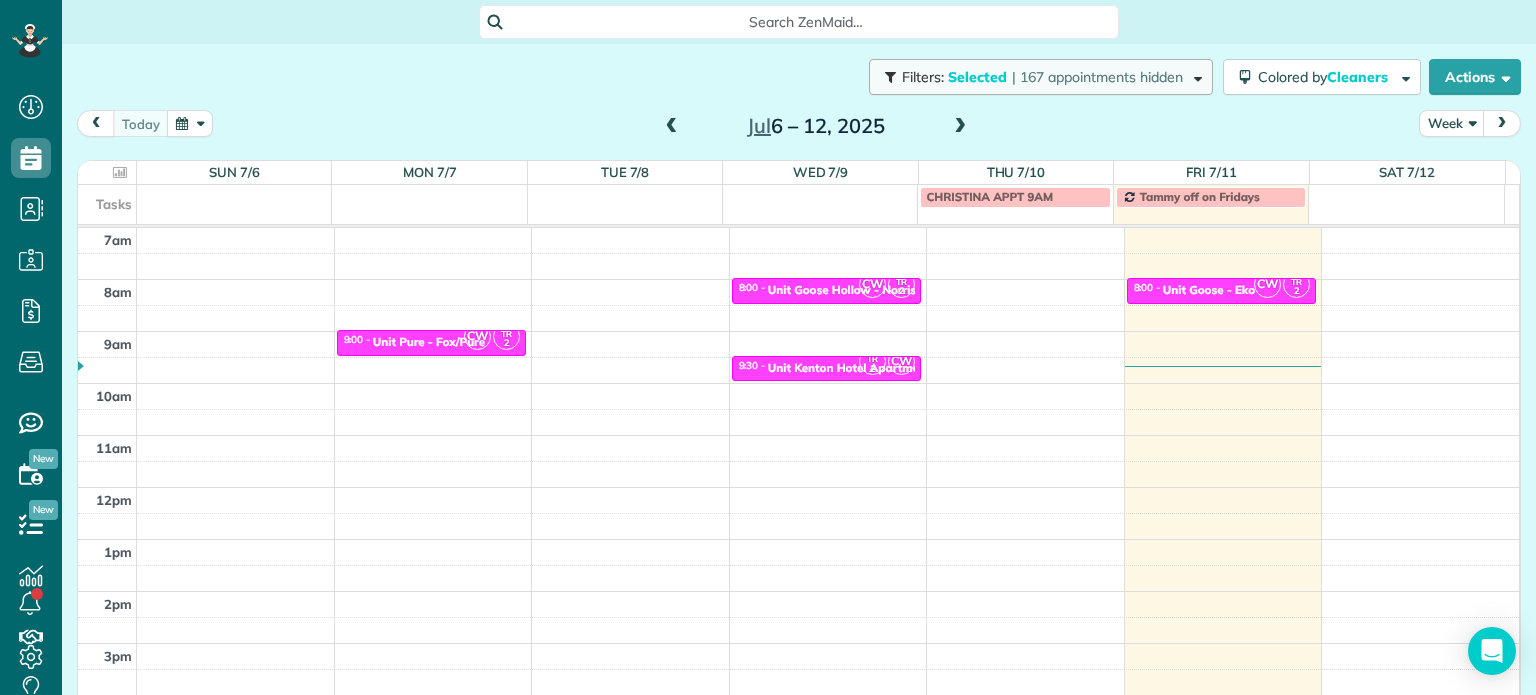 click on "|  167 appointments hidden" at bounding box center [1097, 77] 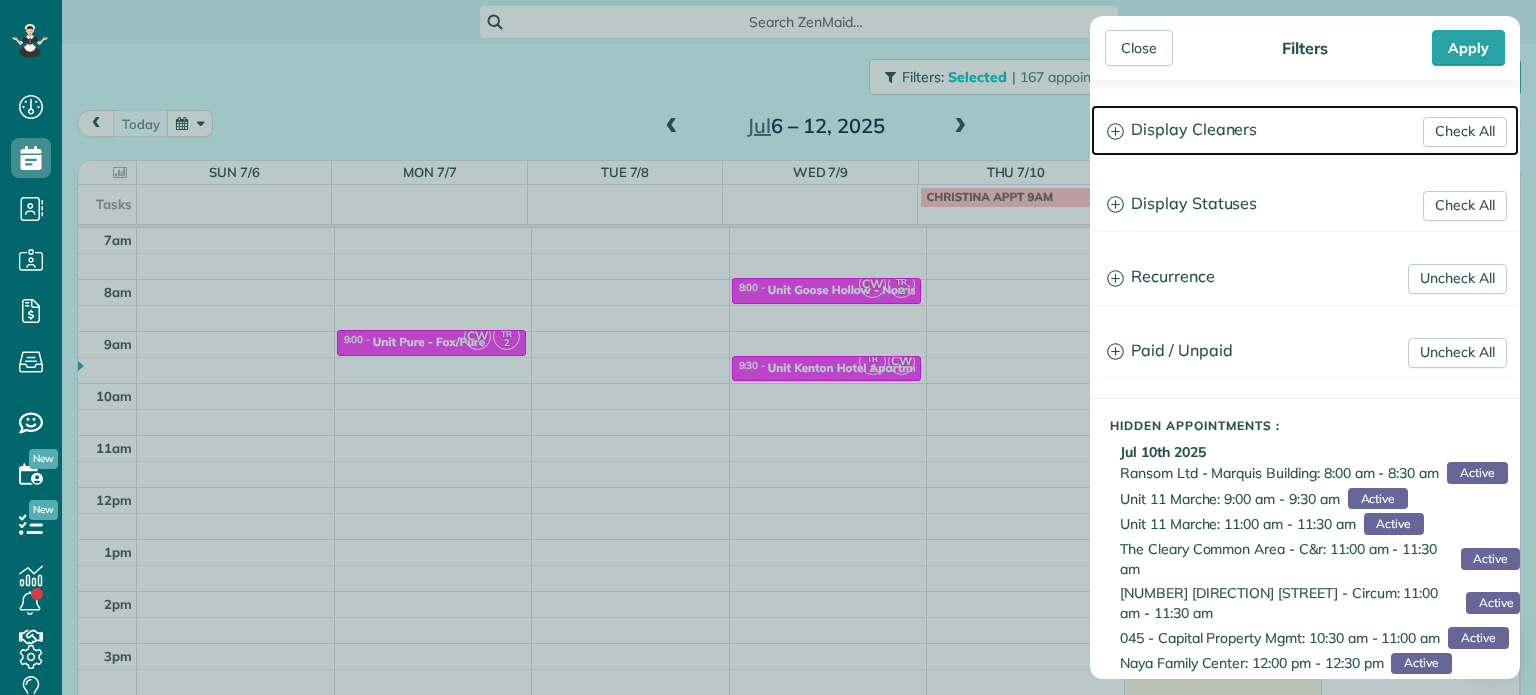 click on "Display Cleaners" at bounding box center [1305, 130] 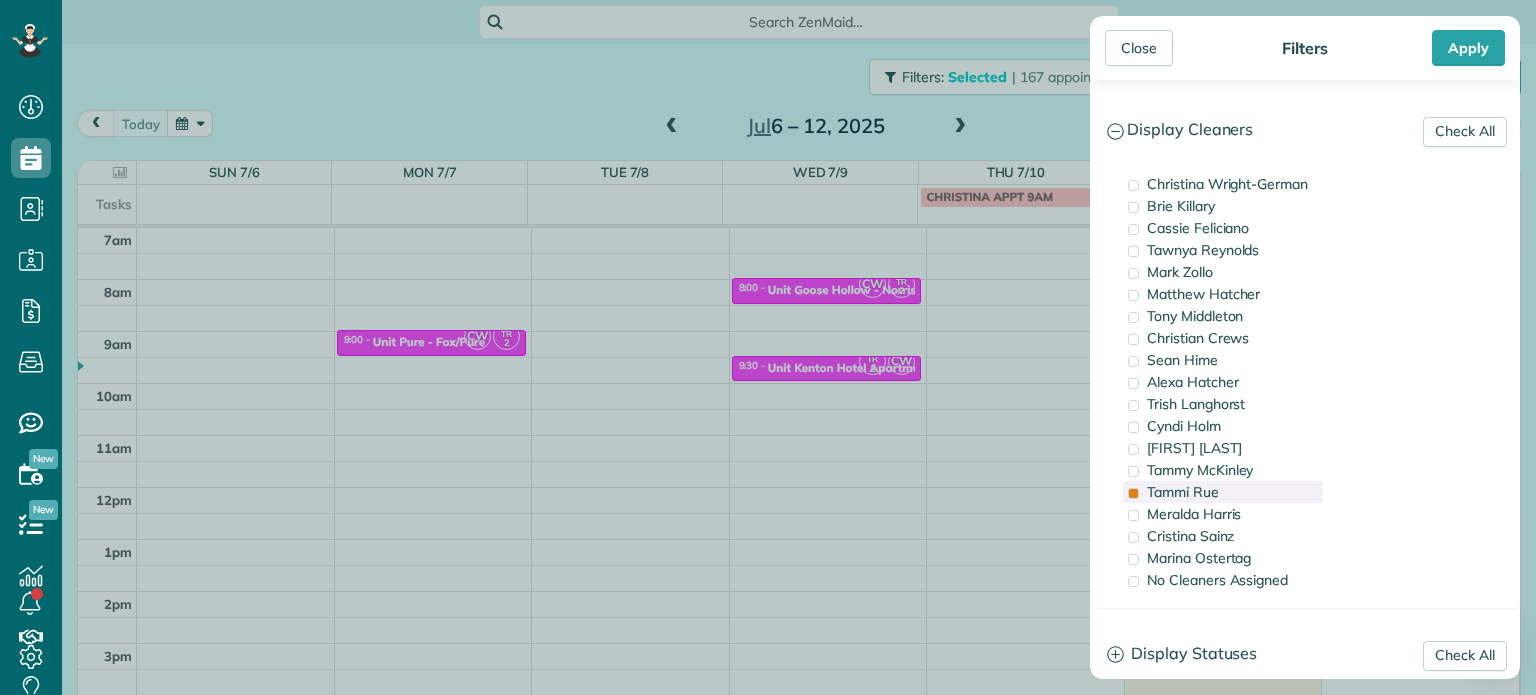 click on "Tammi Rue" at bounding box center (1223, 492) 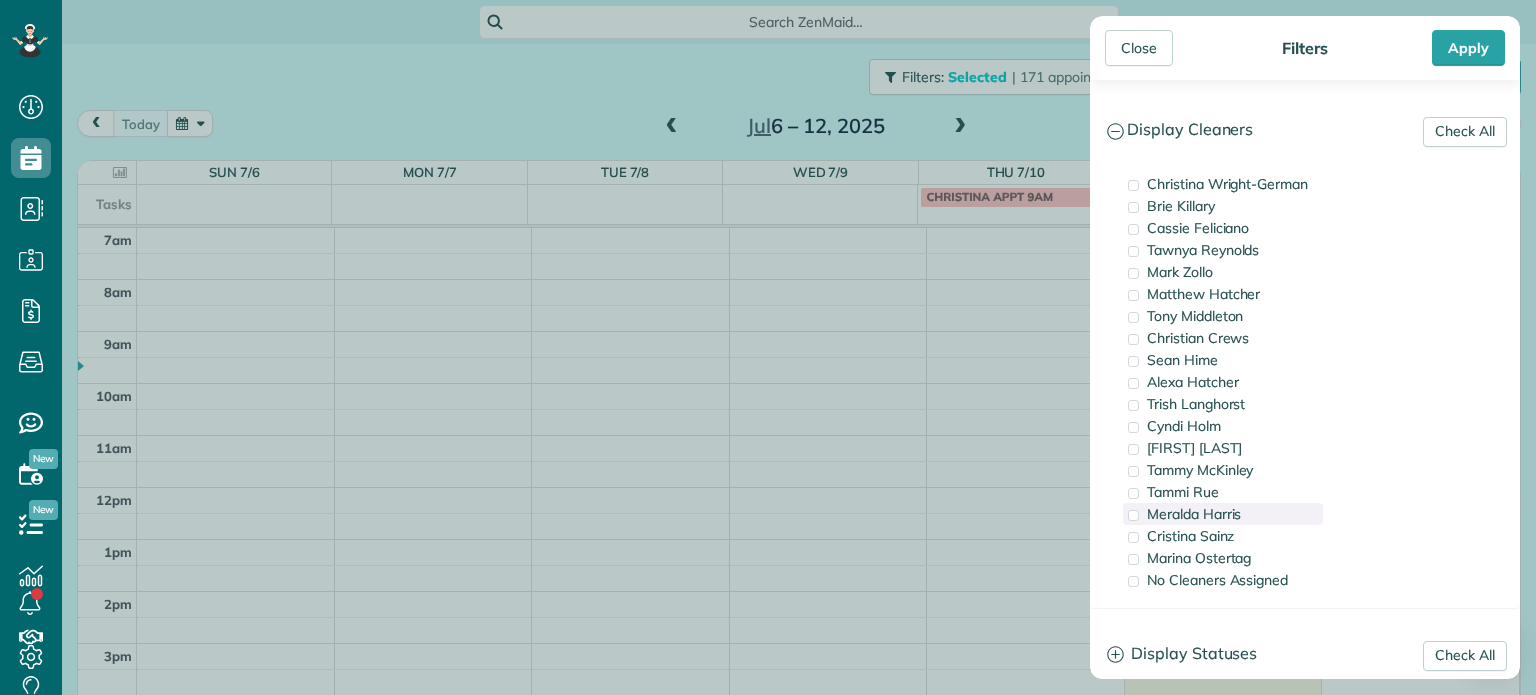 click on "Meralda Harris" at bounding box center (1223, 514) 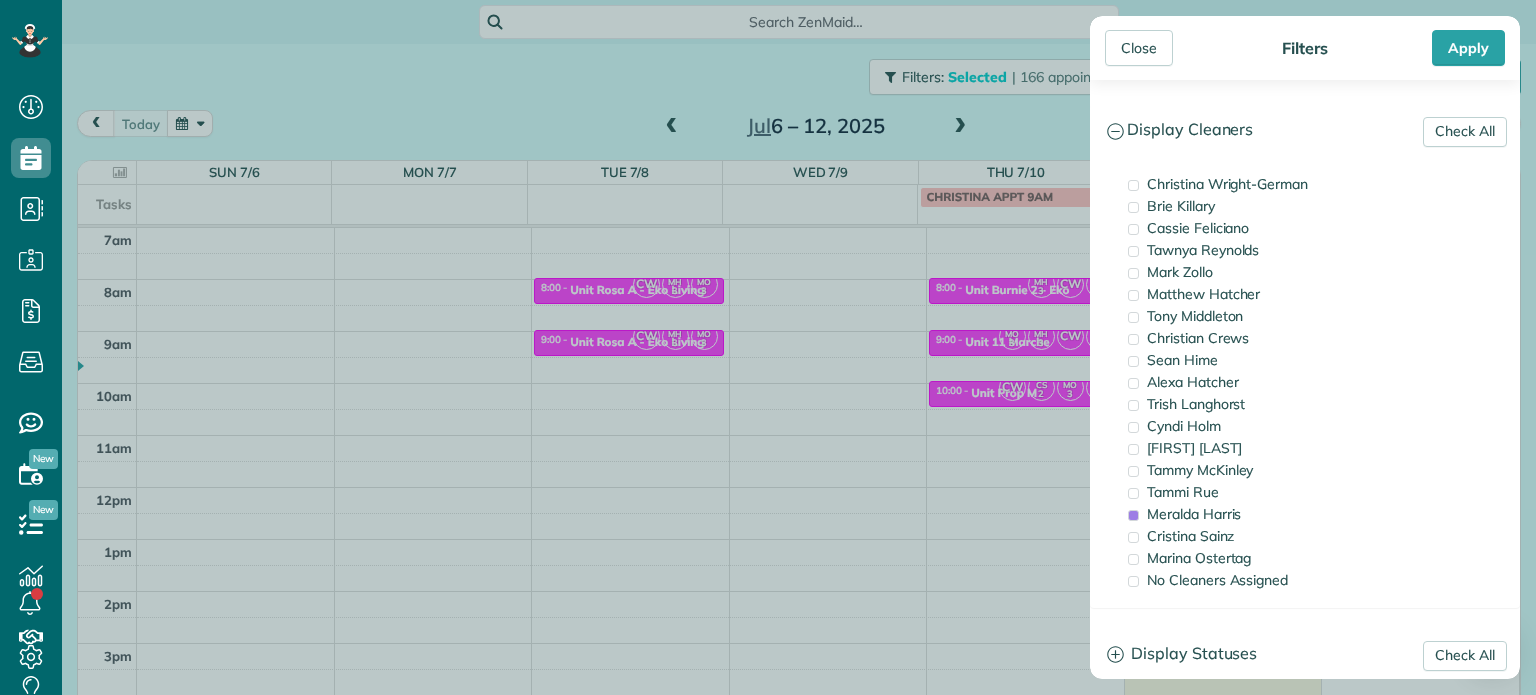 click on "Close
Filters
Apply
Check All
Display Cleaners
Christina Wright-German
Brie Killary
Cassie Feliciano
Tawnya Reynolds
Mark Zollo
Matthew Hatcher
Tony Middleton" at bounding box center [768, 347] 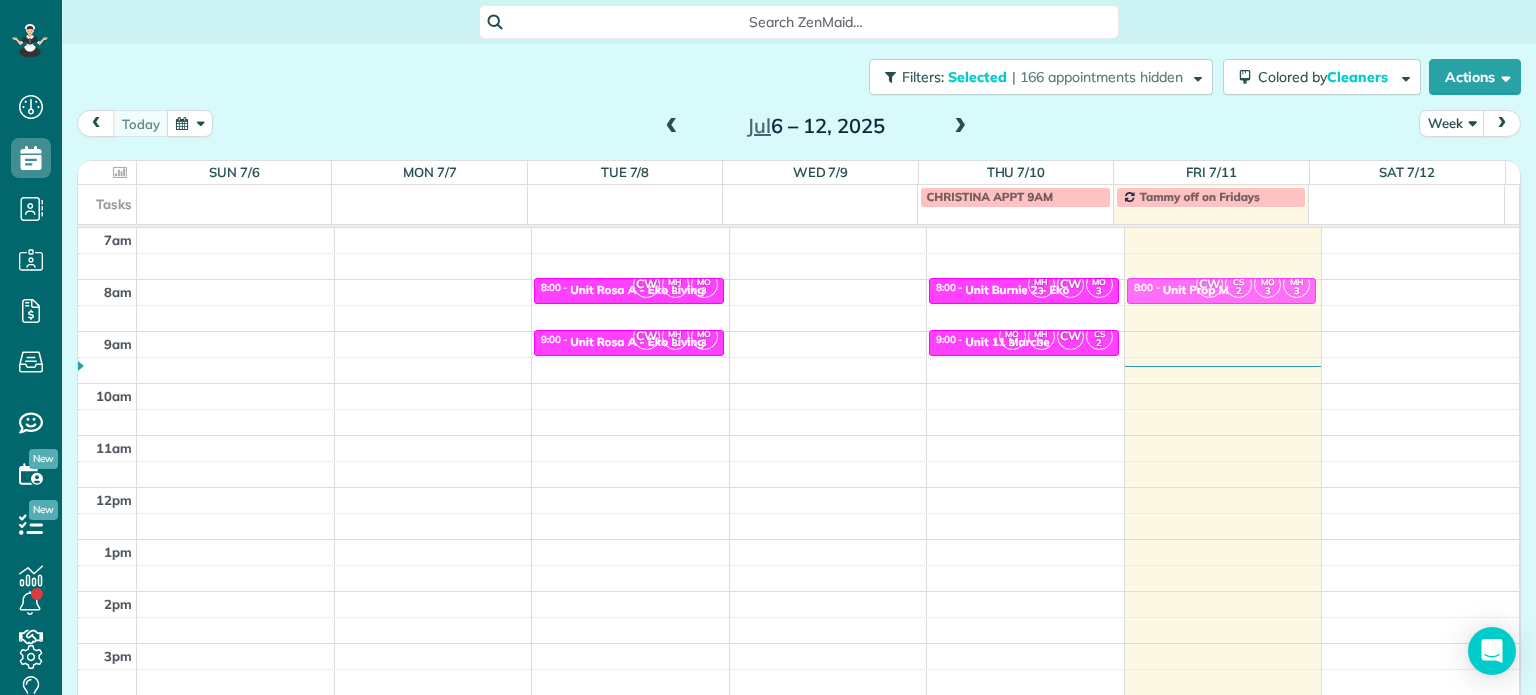 drag, startPoint x: 1042, startPoint y: 388, endPoint x: 1152, endPoint y: 291, distance: 146.65947 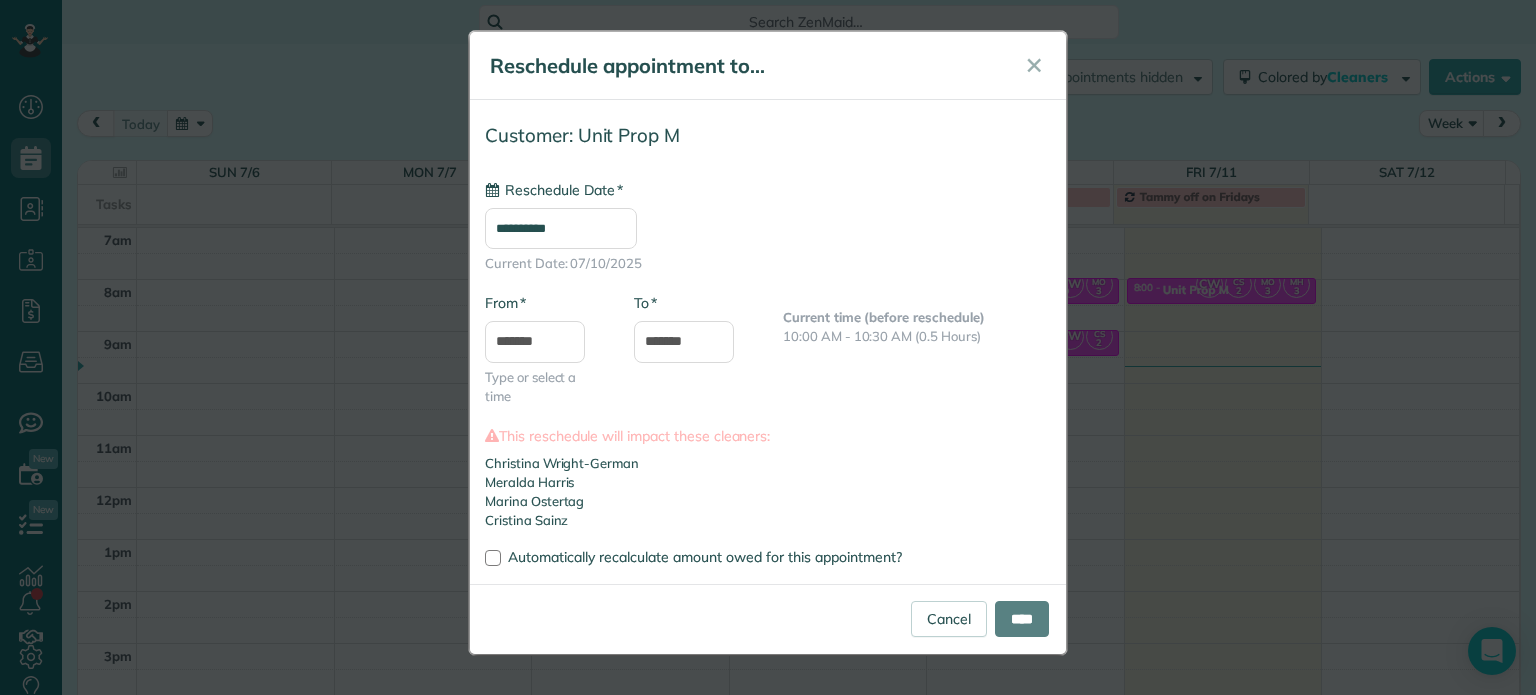 type on "**********" 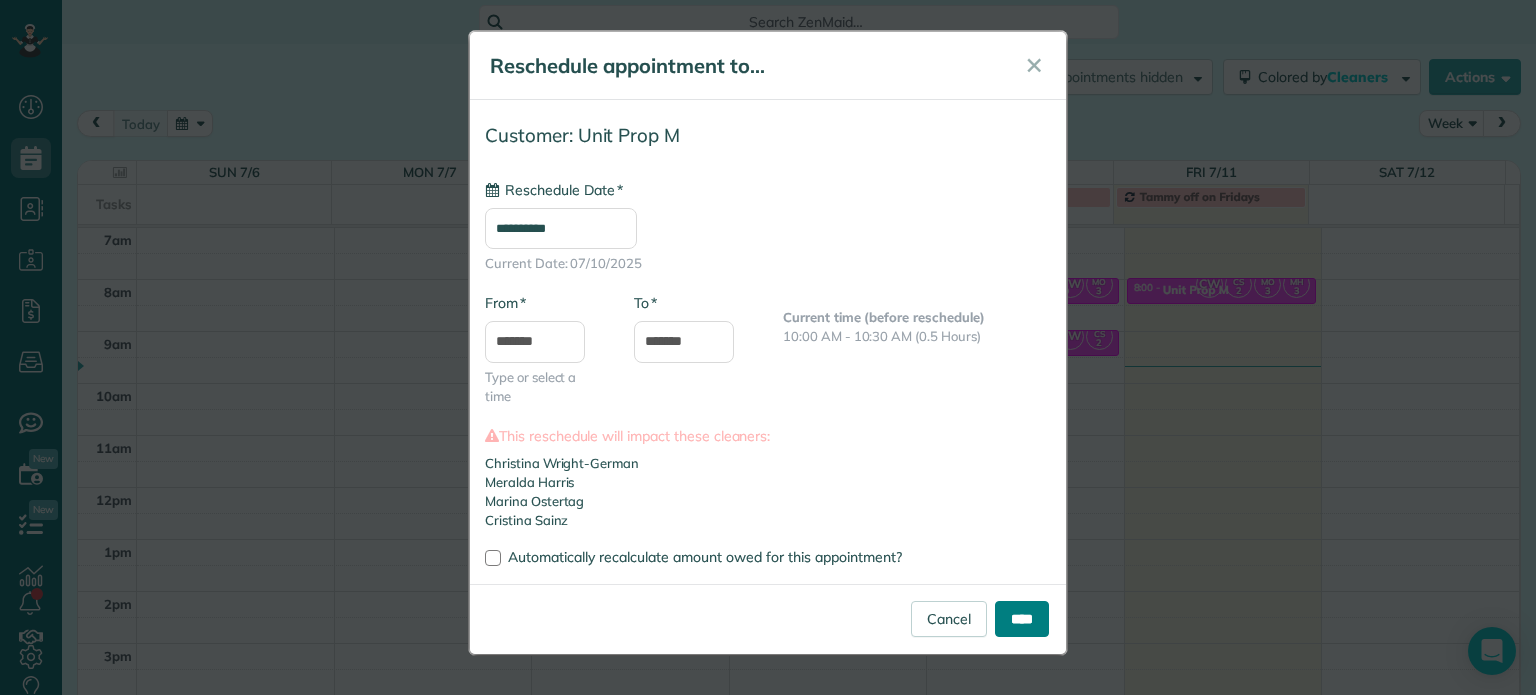click on "****" at bounding box center [1022, 619] 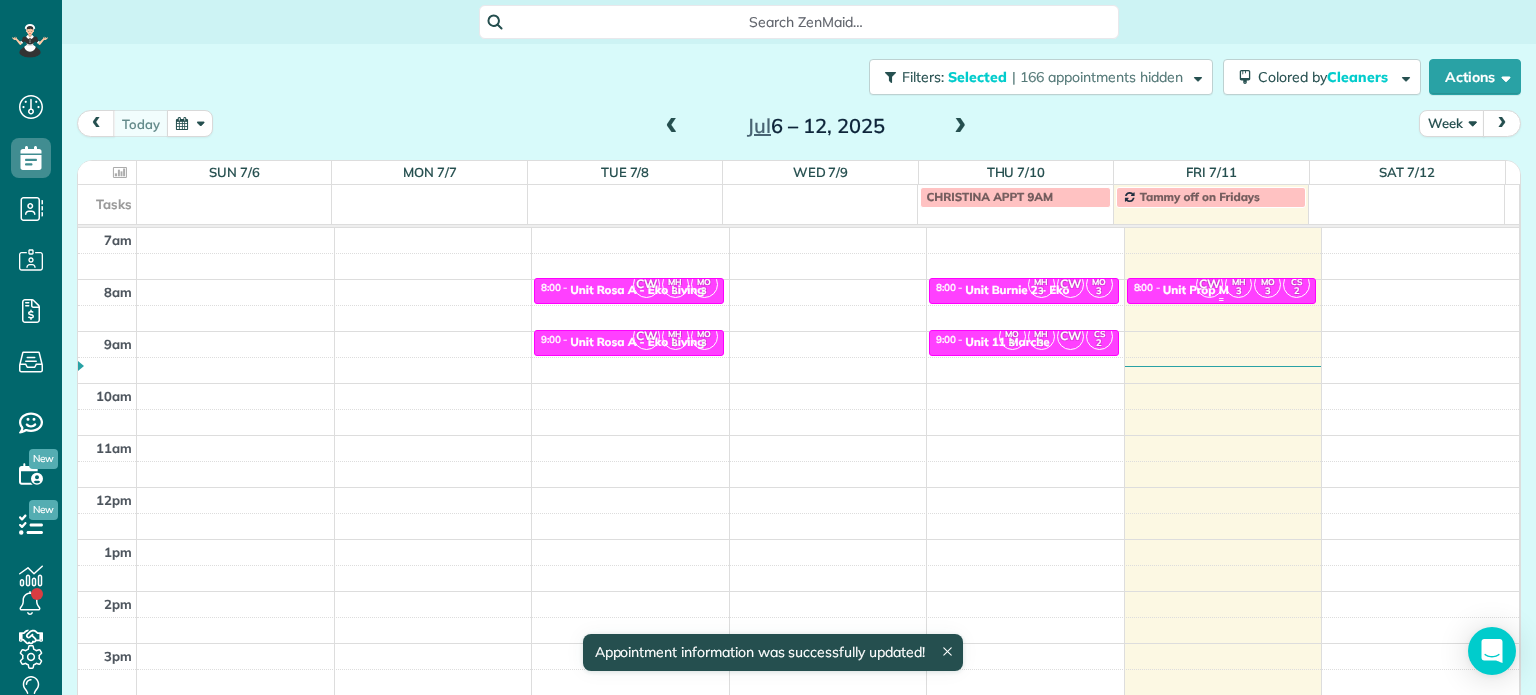 click on "3" at bounding box center (1238, 291) 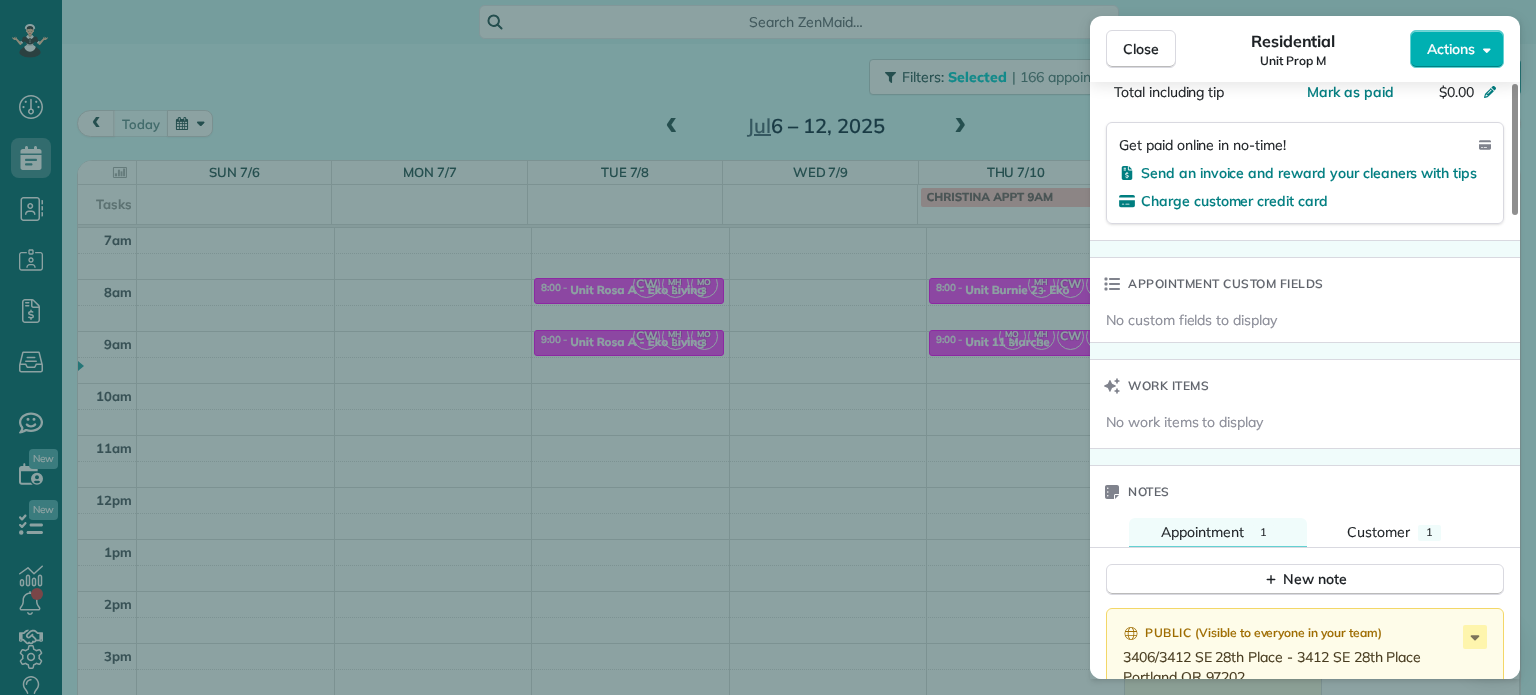 scroll, scrollTop: 1700, scrollLeft: 0, axis: vertical 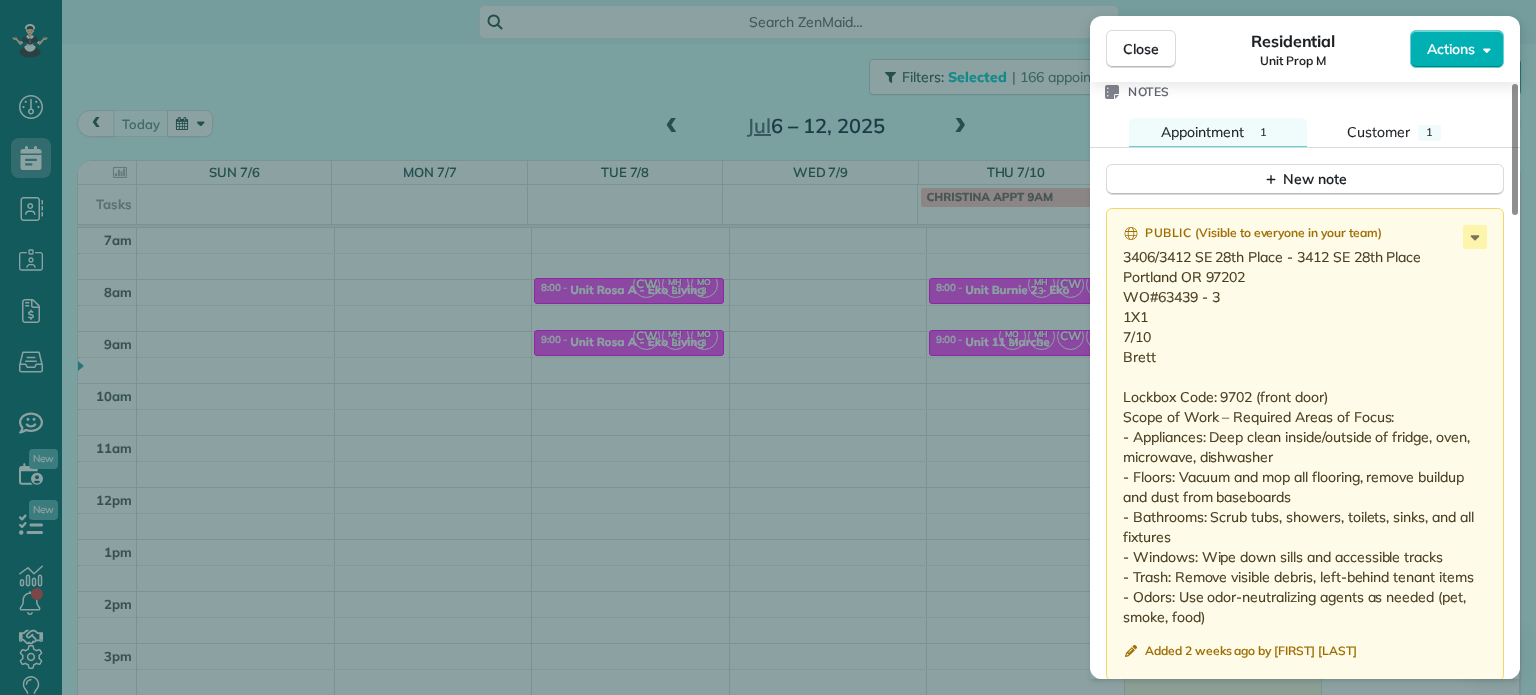 click on "Close Residential Unit Prop M Actions Status Active Unit Prop M · Open profile No phone number on record Add phone number No email on record Add email View Details Residential Friday, July 11, 2025 ( today ) 8:00 AM 8:30 AM 30 minutes One time 3412 Southeast 28th Place Portland OR 97202 Service was not rated yet Setup ratings Cleaners Time in and out Assign Invite Cleaners Cristina   Sainz 8:00 AM 8:30 AM Marina   Ostertag 8:00 AM 8:30 AM Meralda   Harris 8:00 AM 8:30 AM Christina   Wright-German 8:00 AM 8:30 AM Checklist Try Now Keep this appointment up to your standards. Stay on top of every detail, keep your cleaners organised, and your client happy. Assign a checklist Watch a 5 min demo Billing Billing actions Price $0.00 Overcharge $0.00 Discount $0.00 Coupon discount - Primary tax - Secondary tax - Total appointment price $0.00 Tips collected New feature! $0.00 Mark as paid Total including tip $0.00 Get paid online in no-time! Send an invoice and reward your cleaners with tips Appointment custom fields" at bounding box center (768, 347) 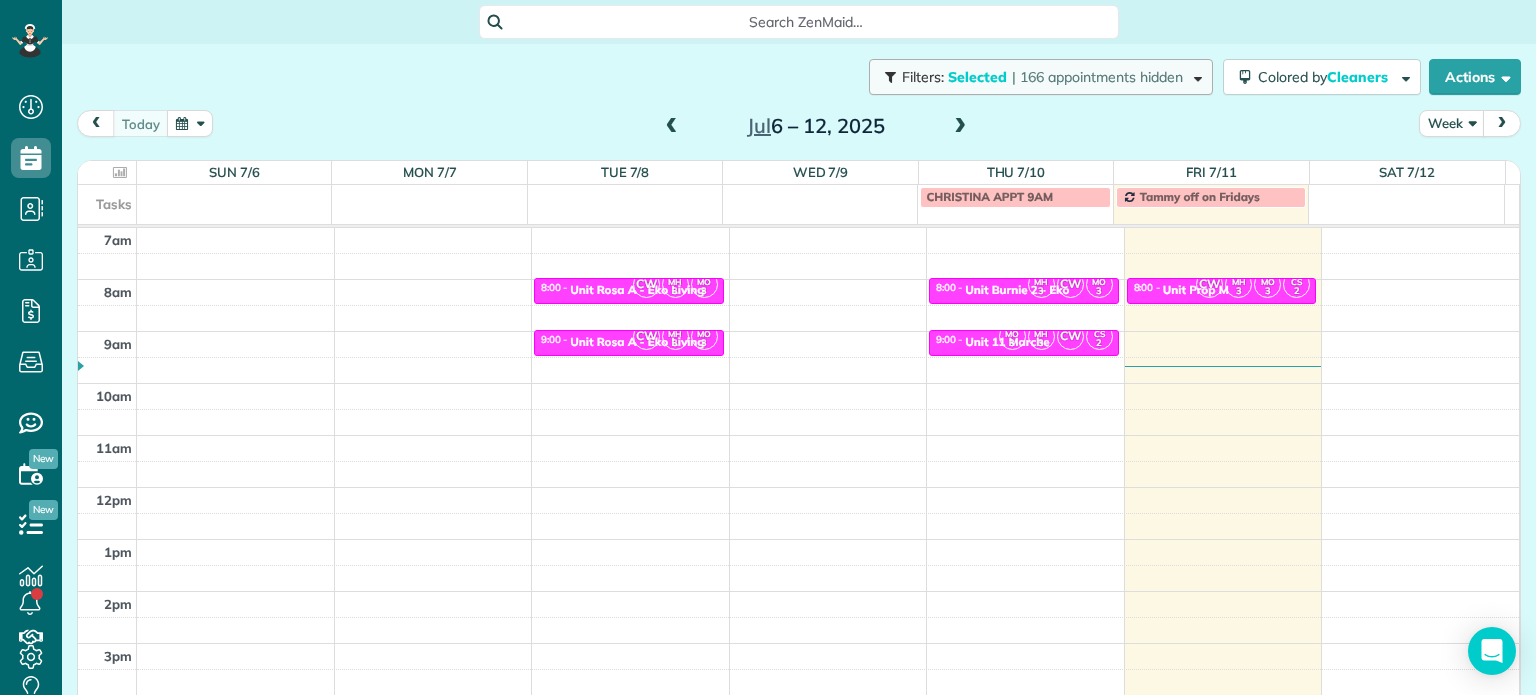 click on "Filters:   Selected
|  166 appointments hidden" at bounding box center (1041, 77) 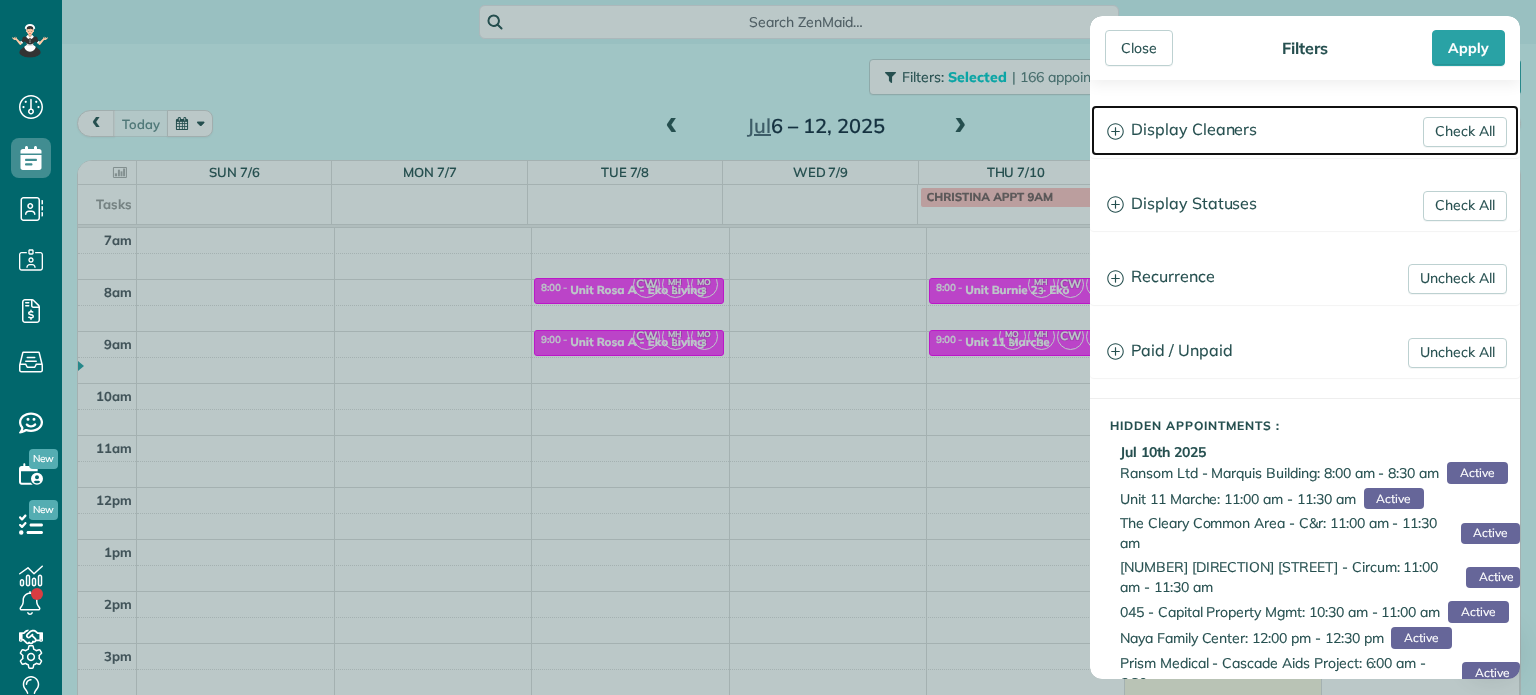 click on "Display Cleaners" at bounding box center (1305, 130) 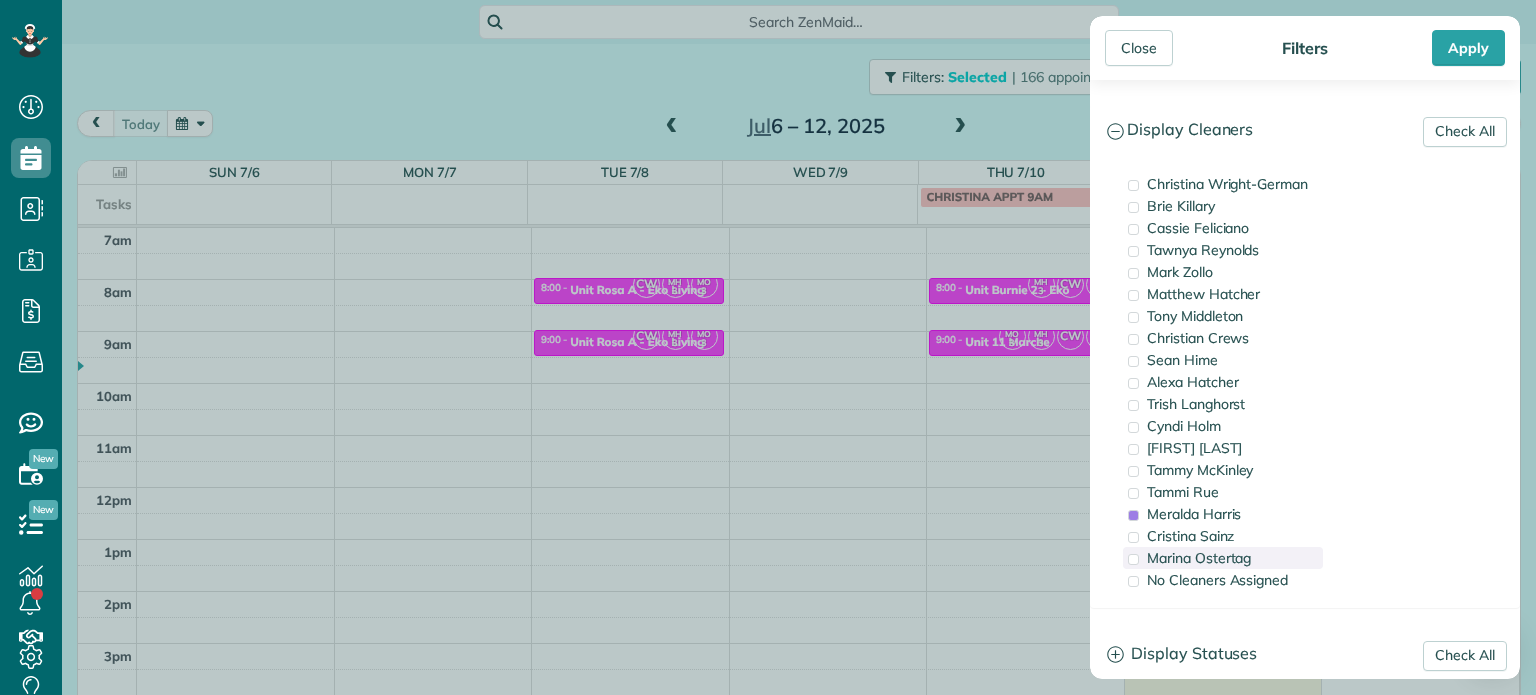 click on "Marina Ostertag" at bounding box center [1199, 558] 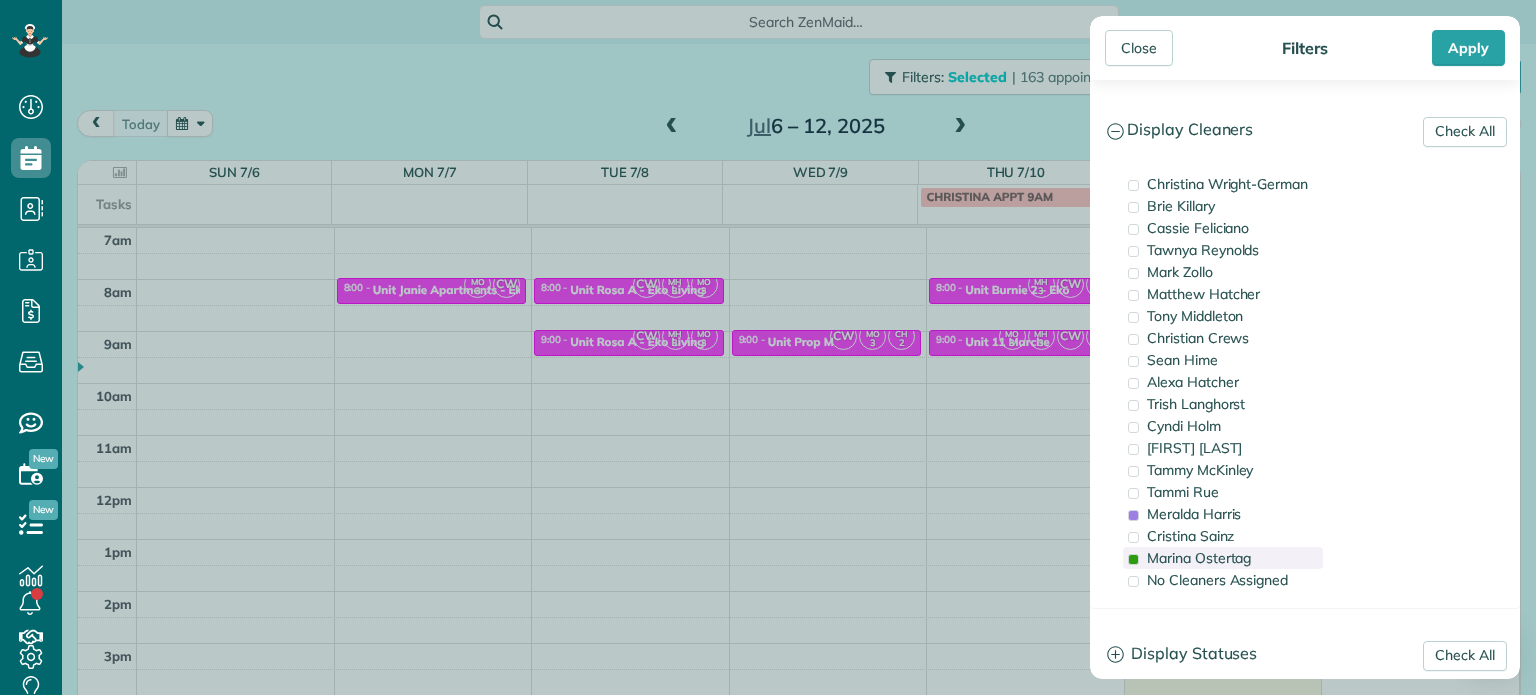 click on "Marina Ostertag" at bounding box center [1199, 558] 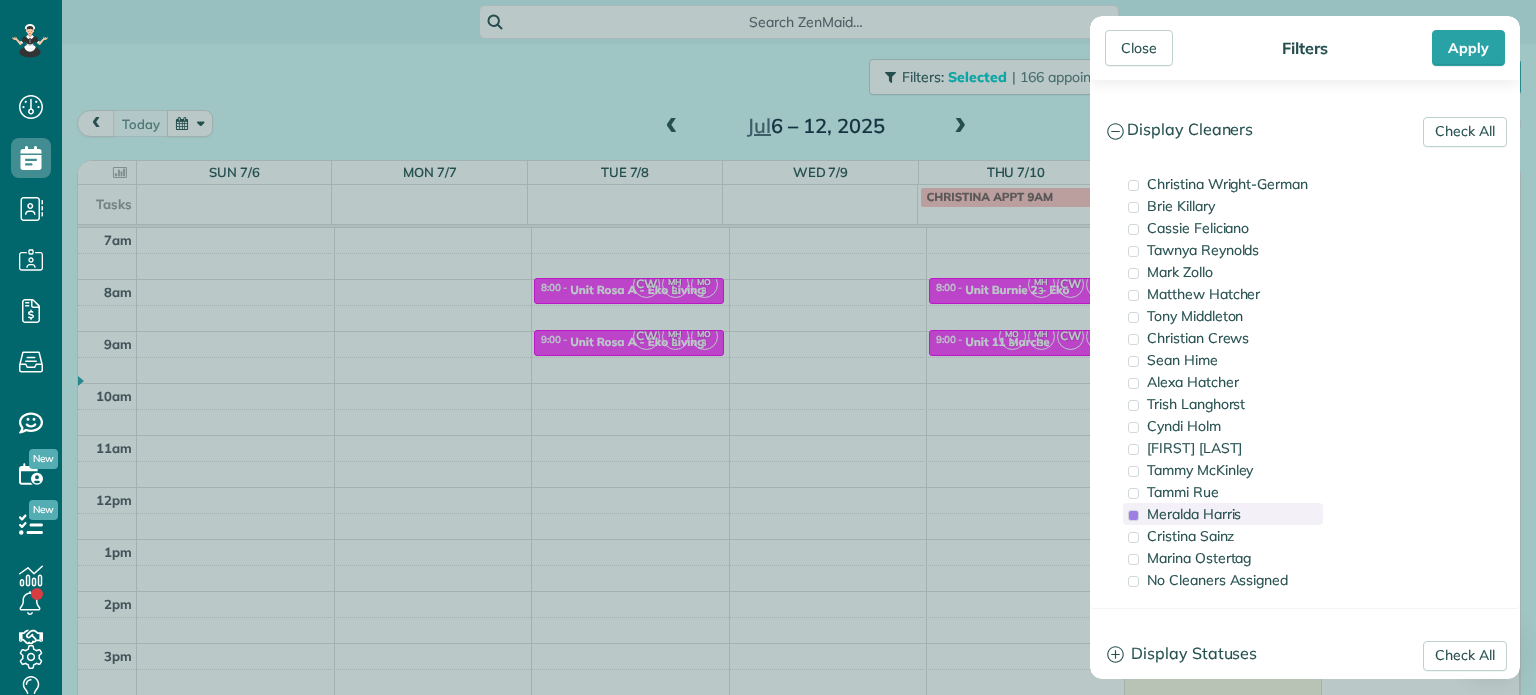 click on "Meralda Harris" at bounding box center (1194, 514) 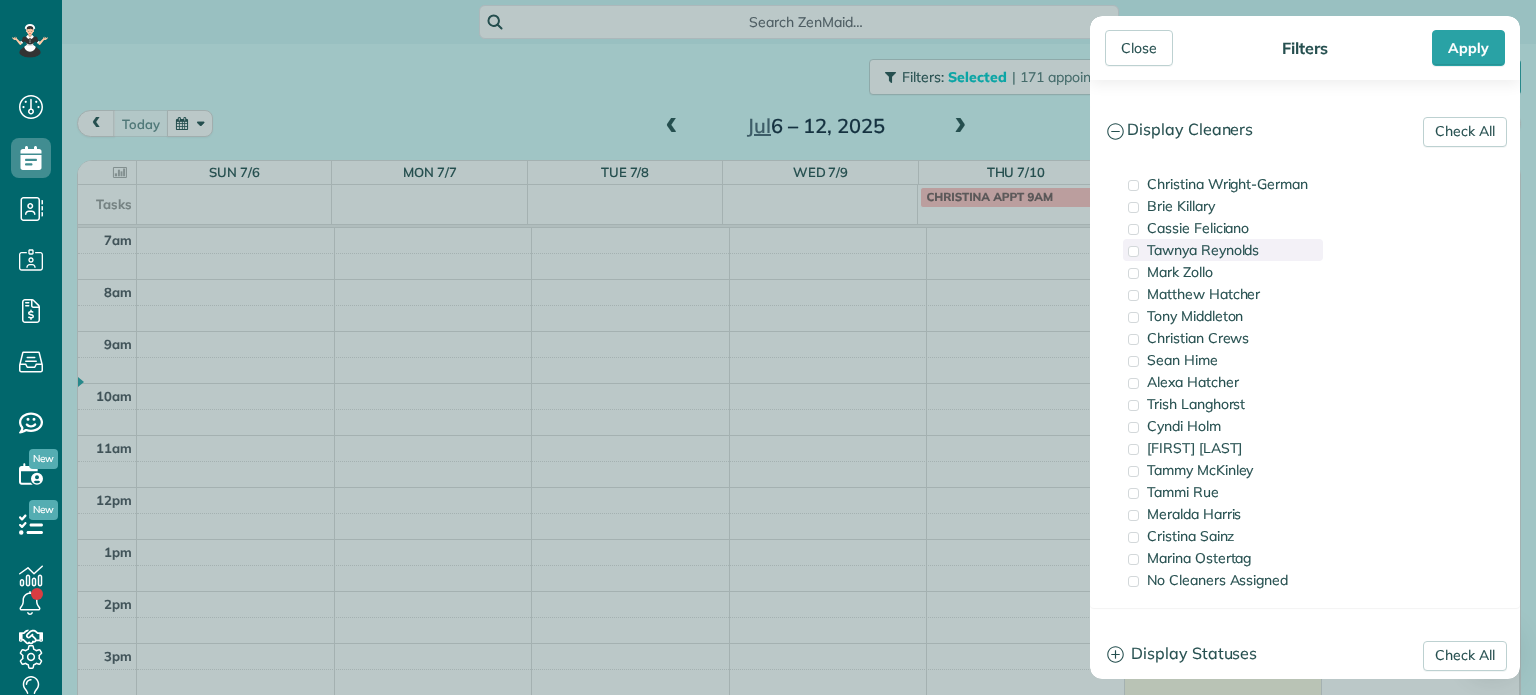 click on "Tawnya Reynolds" at bounding box center (1223, 250) 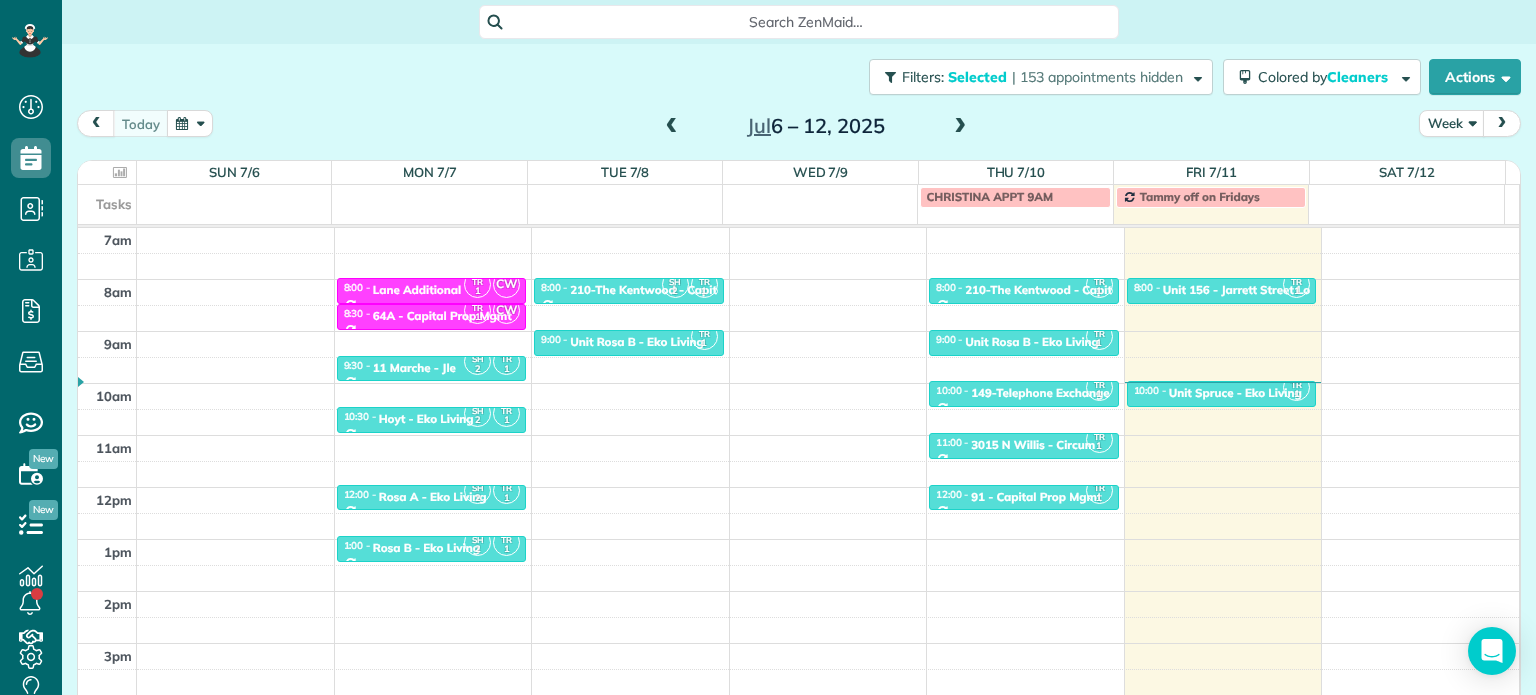 click on "Close
Filters
Apply
Check All
Display Cleaners
Christina Wright-German
Brie Killary
Cassie Feliciano
Tawnya Reynolds
Mark Zollo
Matthew Hatcher
Tony Middleton" at bounding box center [768, 347] 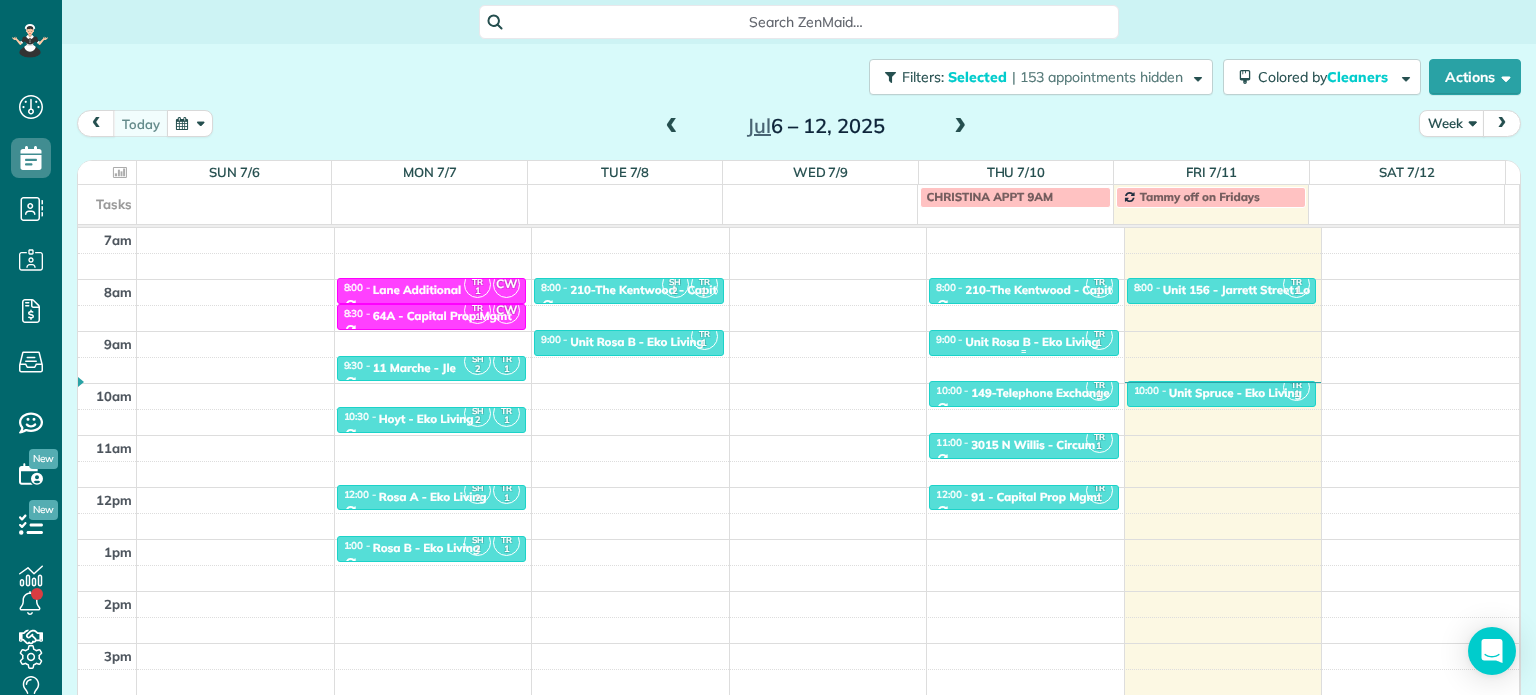 click on "Unit Rosa B - Eko Living" at bounding box center [1032, 342] 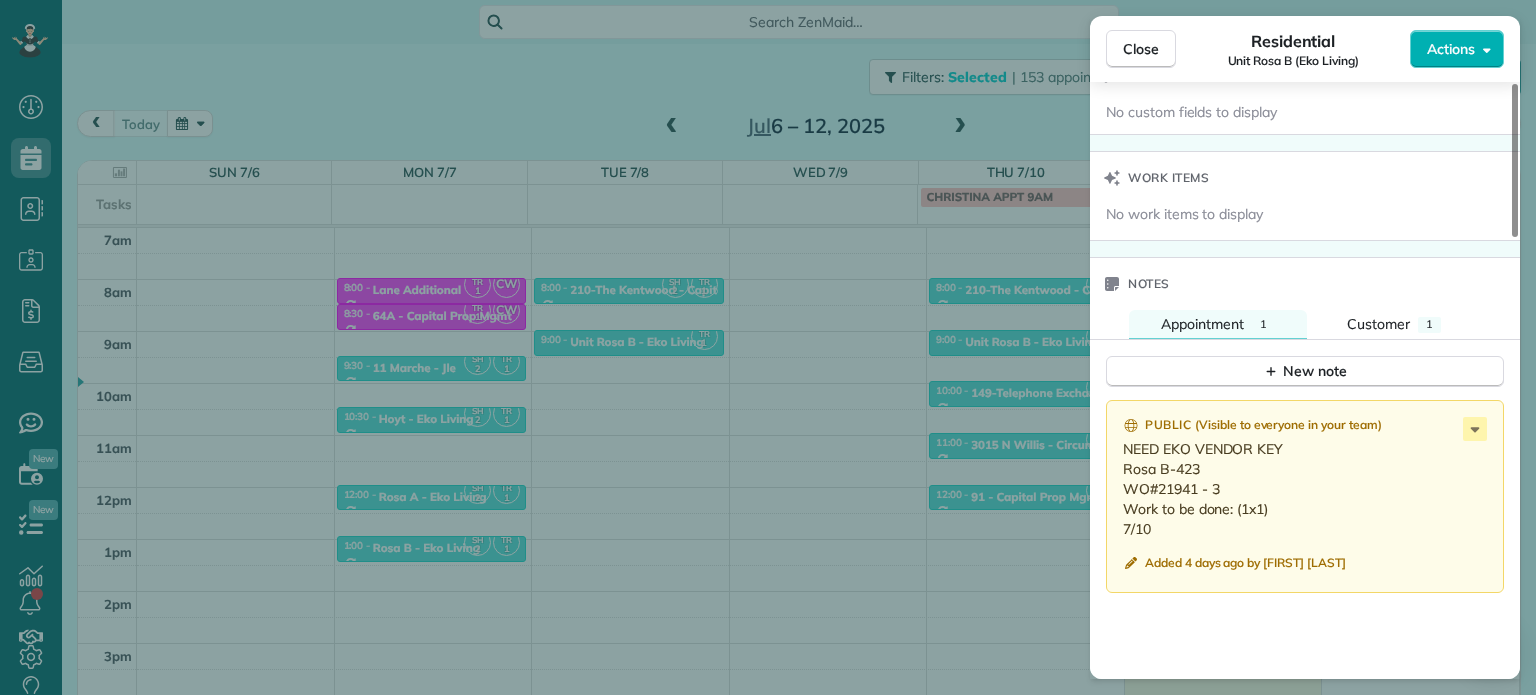 scroll, scrollTop: 1600, scrollLeft: 0, axis: vertical 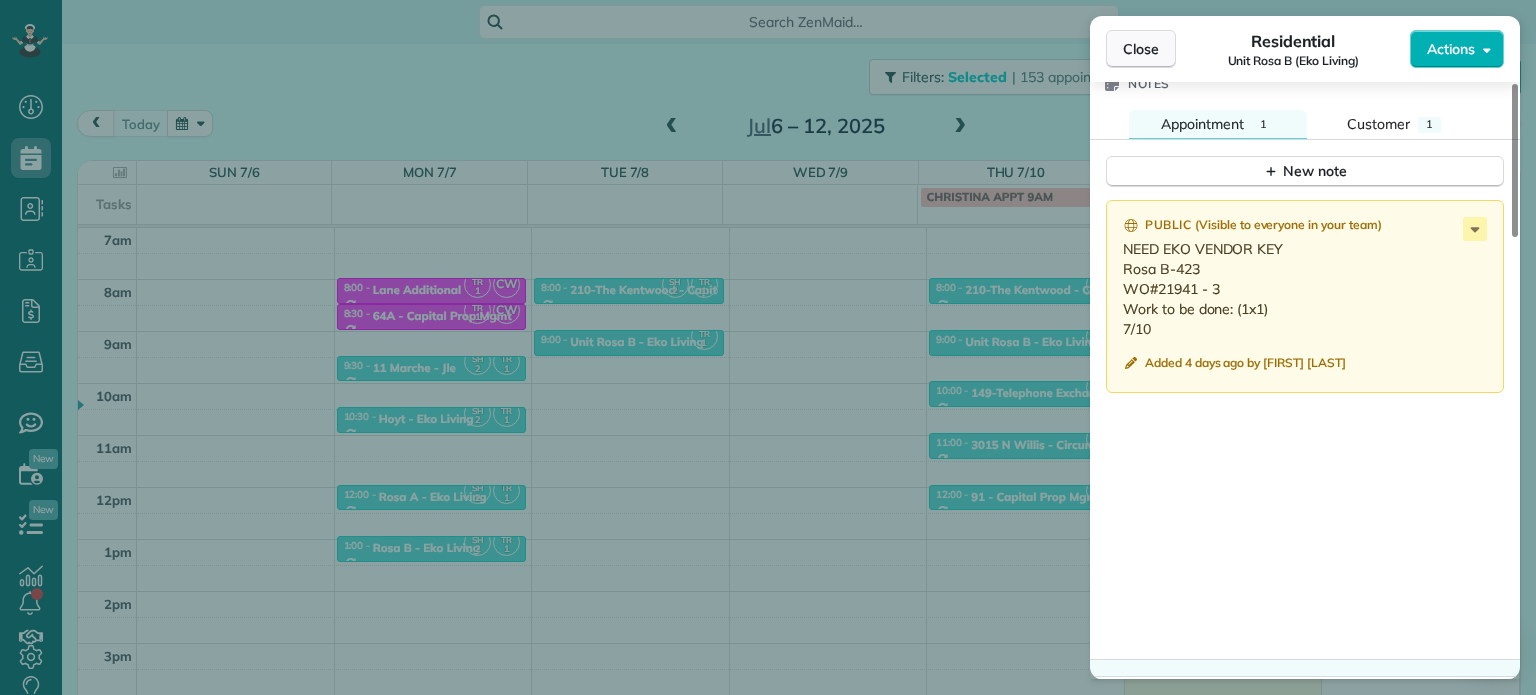click on "Close" at bounding box center [1141, 49] 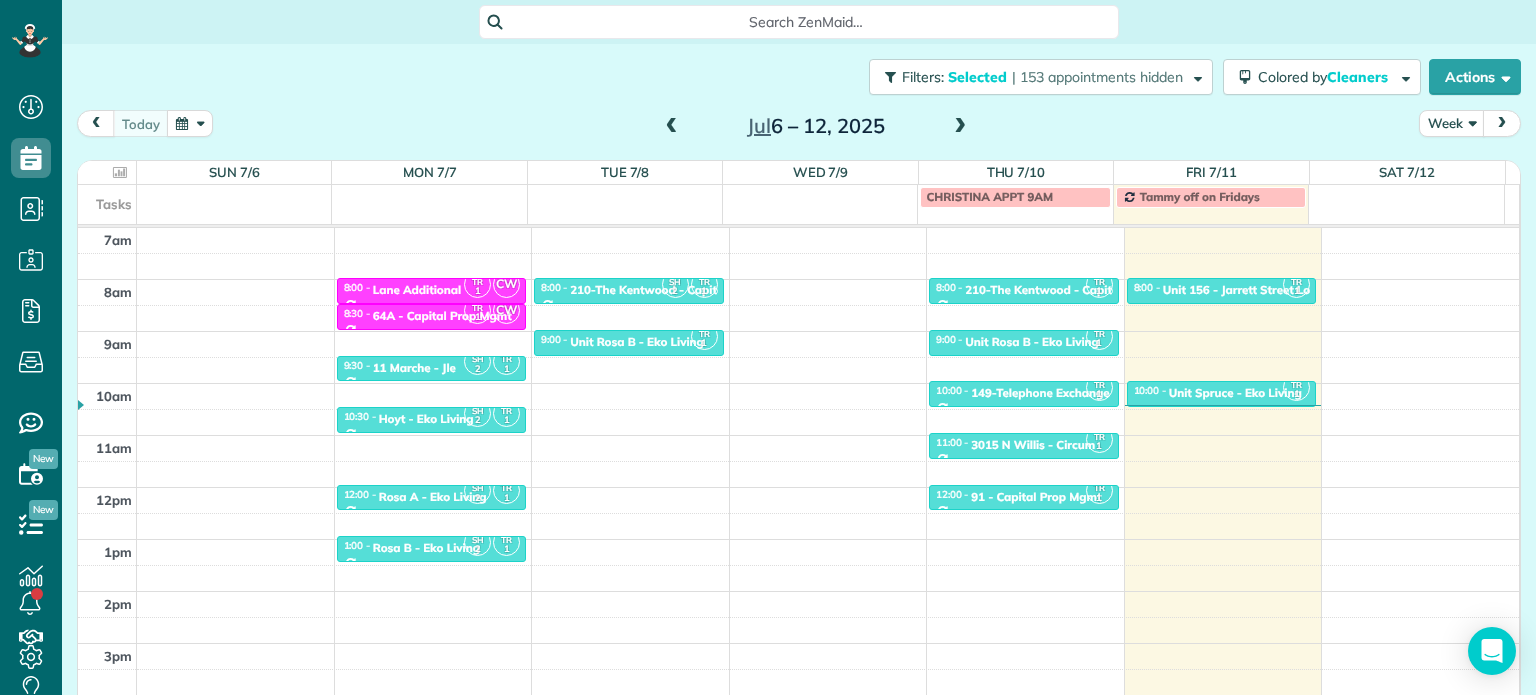 click at bounding box center (960, 127) 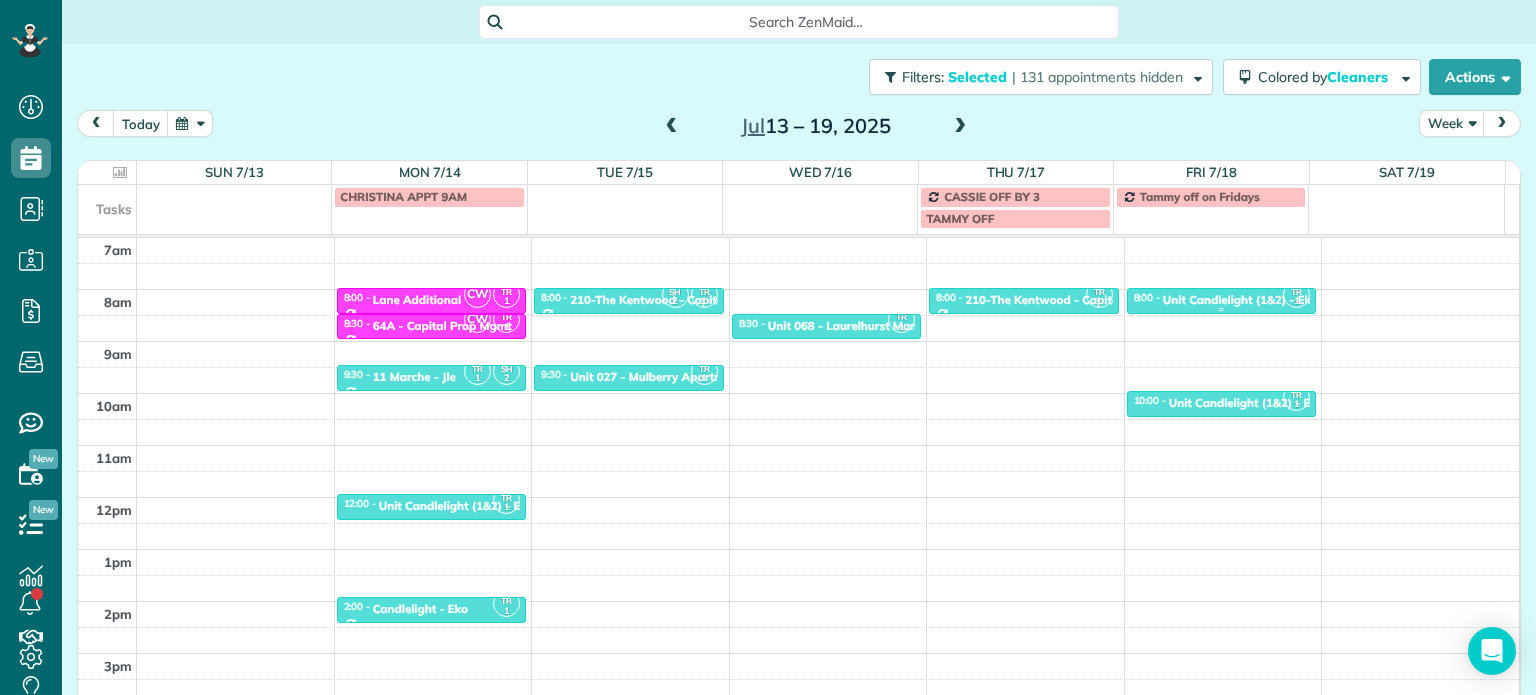 click on "Unit Candlelight (1&2) - Eko" at bounding box center [1240, 300] 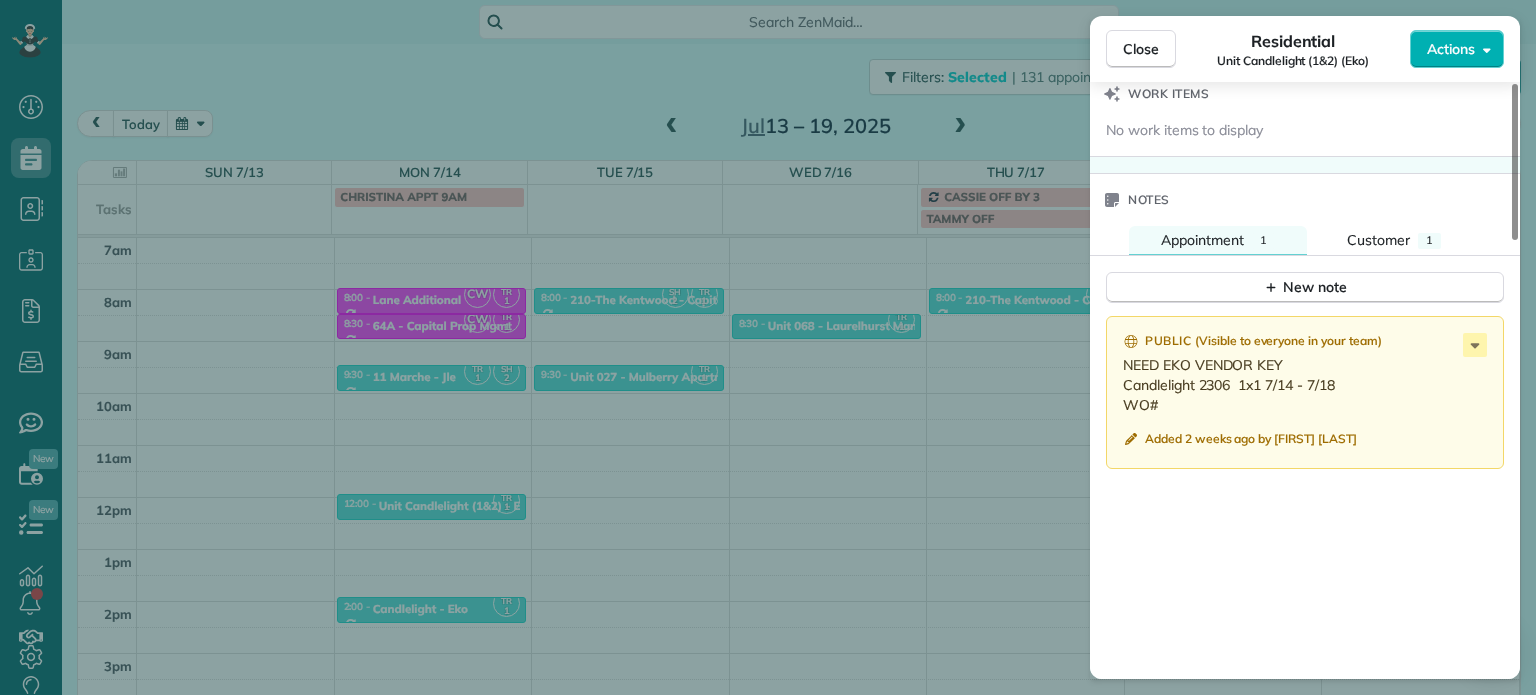 scroll, scrollTop: 1500, scrollLeft: 0, axis: vertical 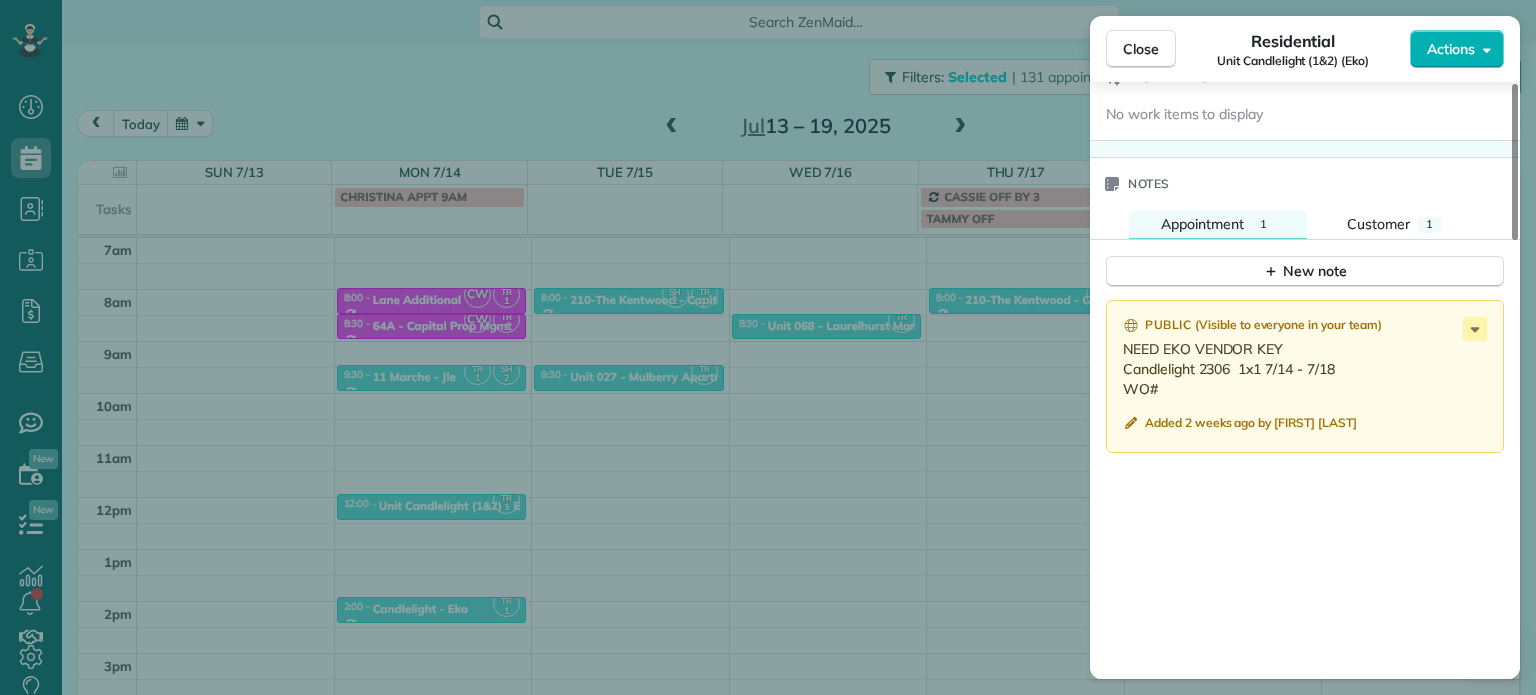 click on "Close Residential Unit Candlelight (1&2) (Eko) Actions Status Active Unit Candlelight (1&2) (Eko) · Open profile No phone number on record Add phone number No email on record Add email View Details Residential Friday, July 18, 2025 ( next week ) 8:00 AM 8:30 AM 30 minutes One time 51577 Southeast 2nd Street Scappoose OR 97056 Service was not rated yet Setup ratings Cleaners Time in and out Assign Invite Cleaners Tawnya   Reynolds 8:00 AM 8:30 AM Checklist Try Now Keep this appointment up to your standards. Stay on top of every detail, keep your cleaners organised, and your client happy. Assign a checklist Watch a 5 min demo Billing Billing actions Price $0.00 Overcharge $0.00 Discount $0.00 Coupon discount - Primary tax - Secondary tax - Total appointment price $0.00 Tips collected New feature! $0.00 Mark as paid Total including tip $0.00 Get paid online in no-time! Send an invoice and reward your cleaners with tips Charge customer credit card Appointment custom fields No custom fields to display Work items" at bounding box center (768, 347) 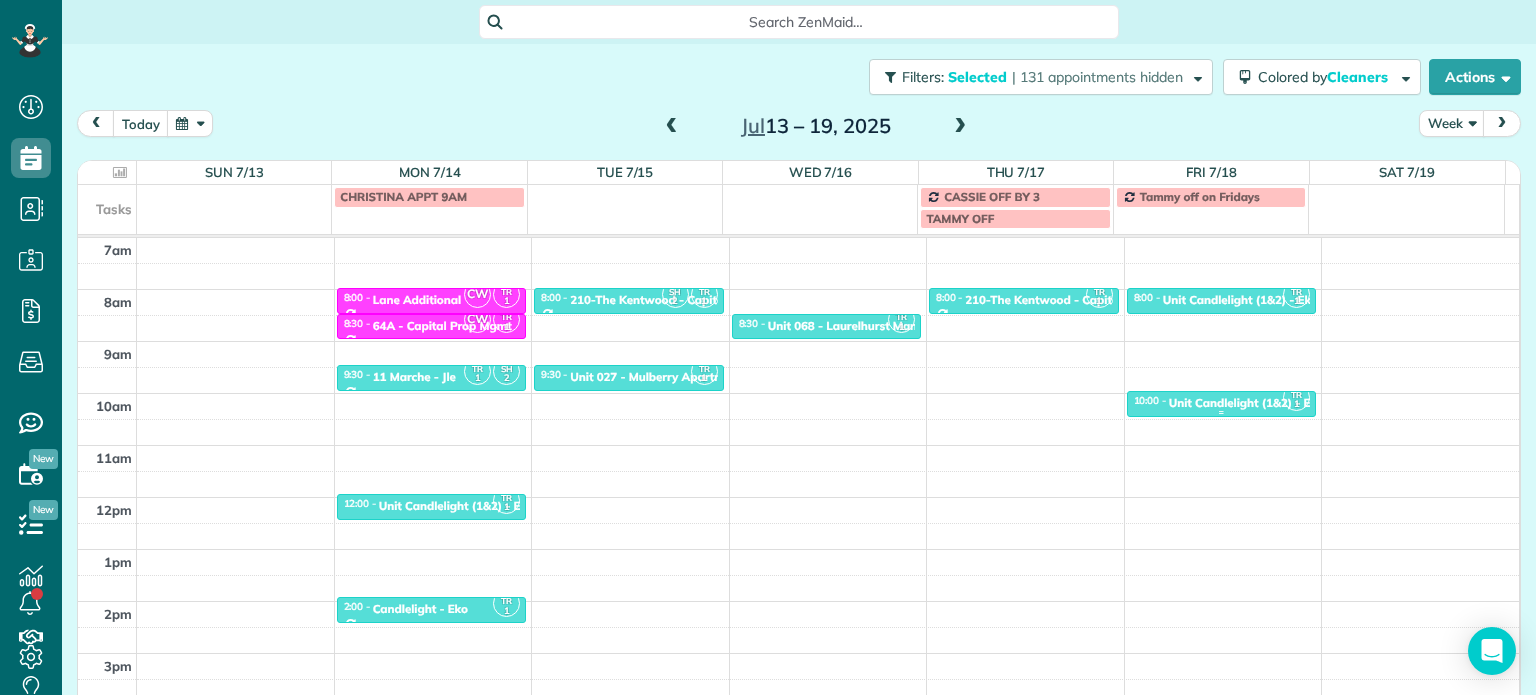 click at bounding box center [1222, 412] 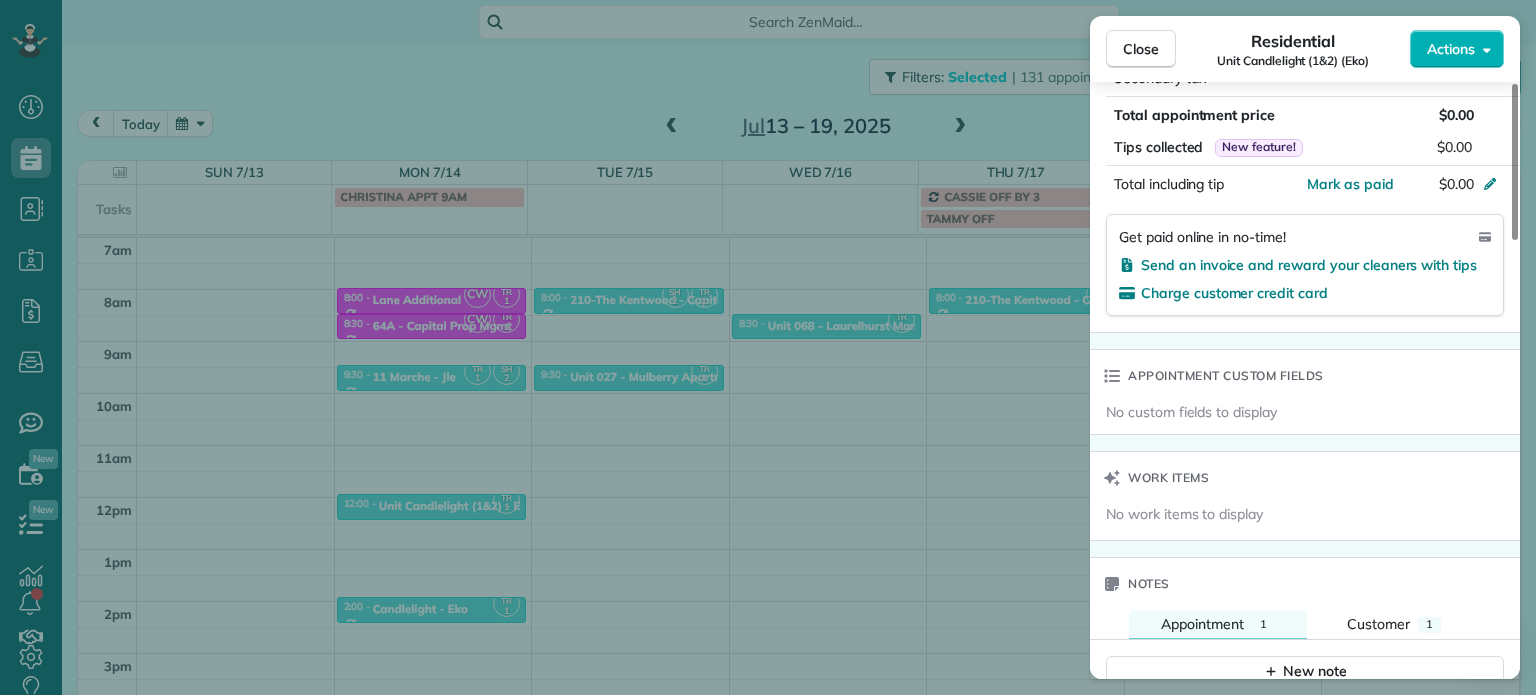scroll, scrollTop: 1500, scrollLeft: 0, axis: vertical 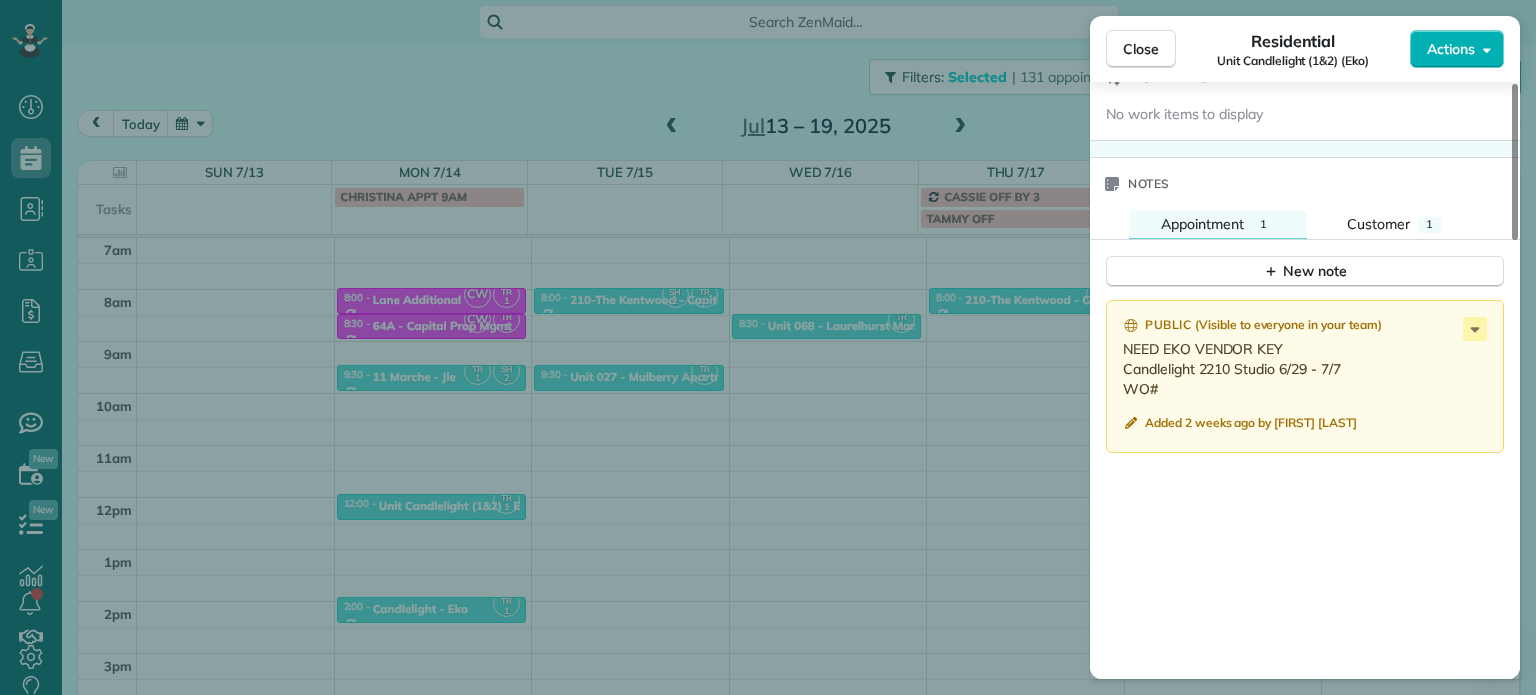 click on "Close Residential Unit Candlelight (1&2) (Eko) Actions Status Active Unit Candlelight (1&2) (Eko) · Open profile No phone number on record Add phone number No email on record Add email View Details Residential Friday, July 18, 2025 ( next week ) 10:00 AM 10:30 AM 30 minutes One time 51577 Southeast 2nd Street Scappoose OR 97056 Service was not rated yet Setup ratings Cleaners Time in and out Assign Invite Cleaners Tawnya   Reynolds 10:00 AM 10:30 AM Checklist Try Now Keep this appointment up to your standards. Stay on top of every detail, keep your cleaners organised, and your client happy. Assign a checklist Watch a 5 min demo Billing Billing actions Price $0.00 Overcharge $0.00 Discount $0.00 Coupon discount - Primary tax - Secondary tax - Total appointment price $0.00 Tips collected New feature! $0.00 Mark as paid Total including tip $0.00 Get paid online in no-time! Send an invoice and reward your cleaners with tips Charge customer credit card Appointment custom fields No custom fields to display Notes 1" at bounding box center [768, 347] 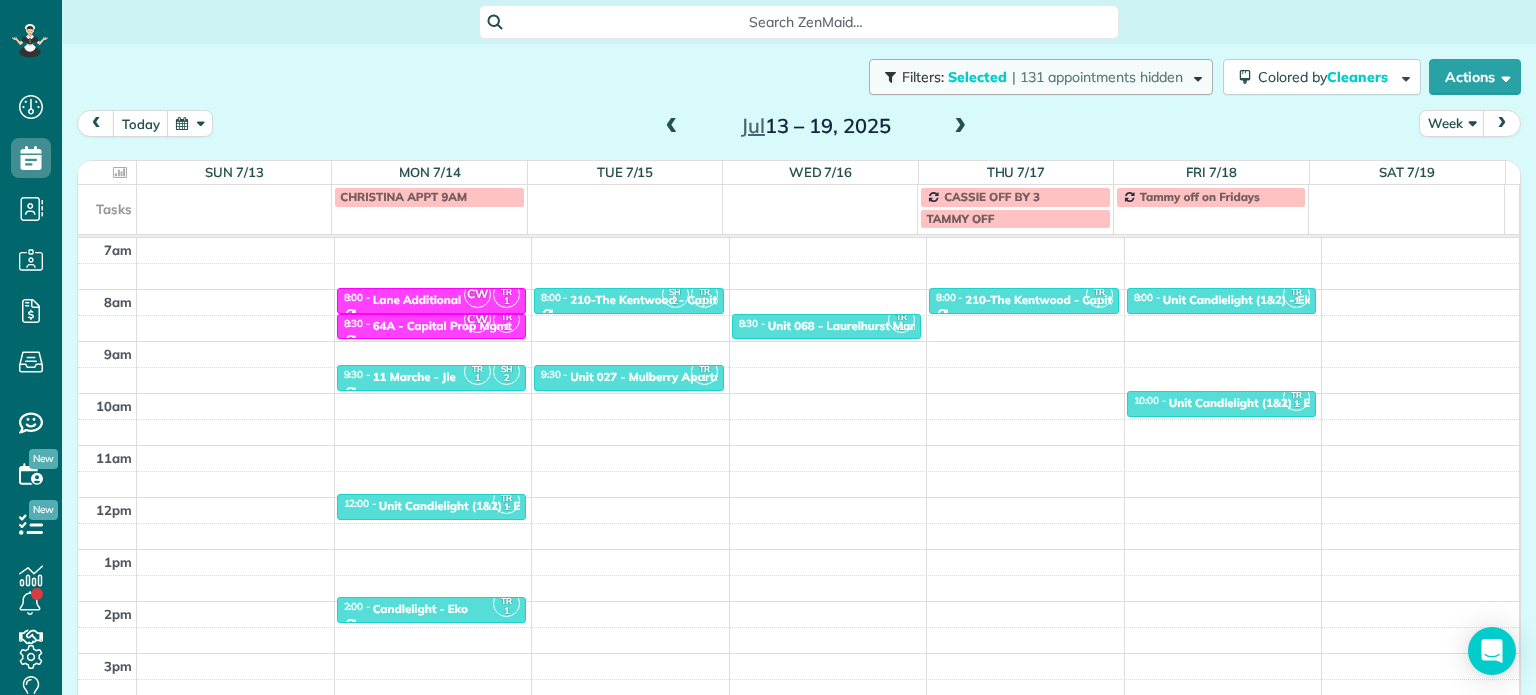 click on "|  131 appointments hidden" at bounding box center [1097, 77] 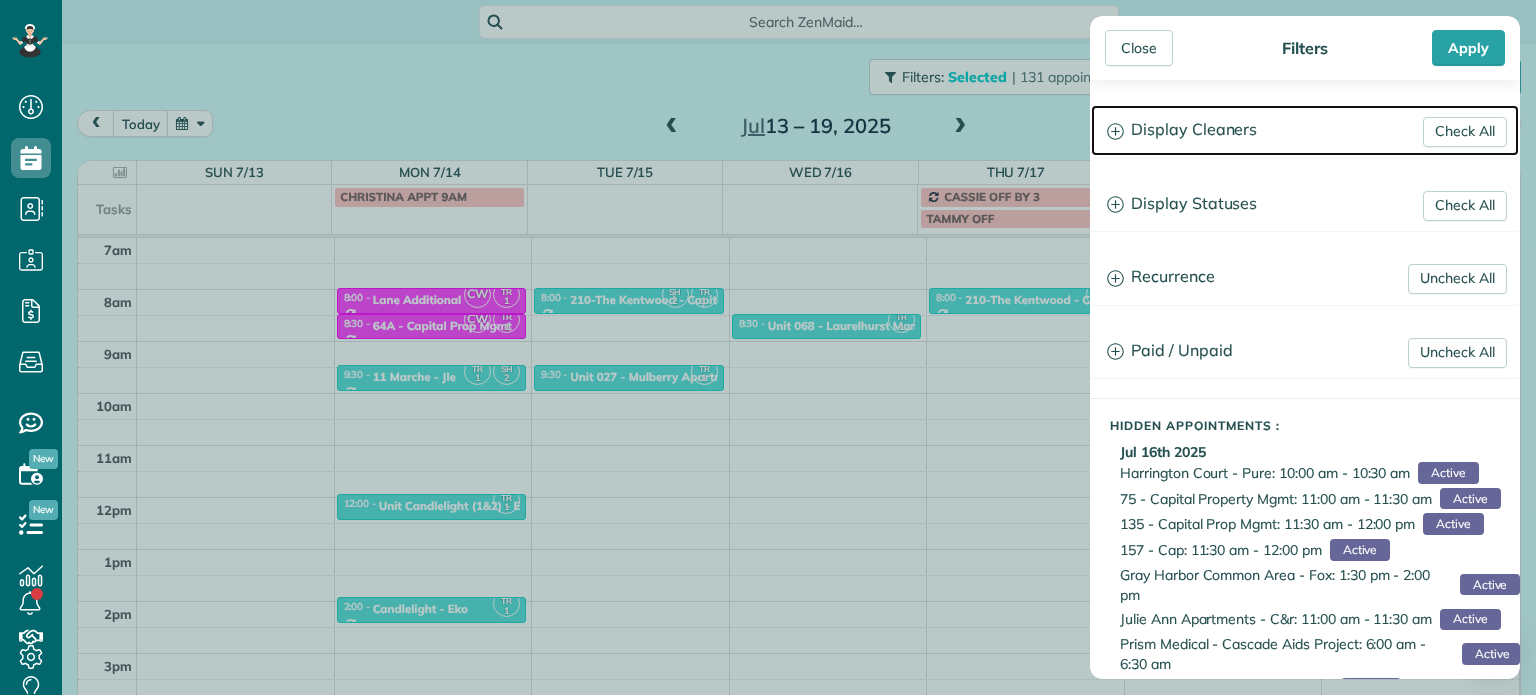 click on "Display Cleaners" at bounding box center [1305, 130] 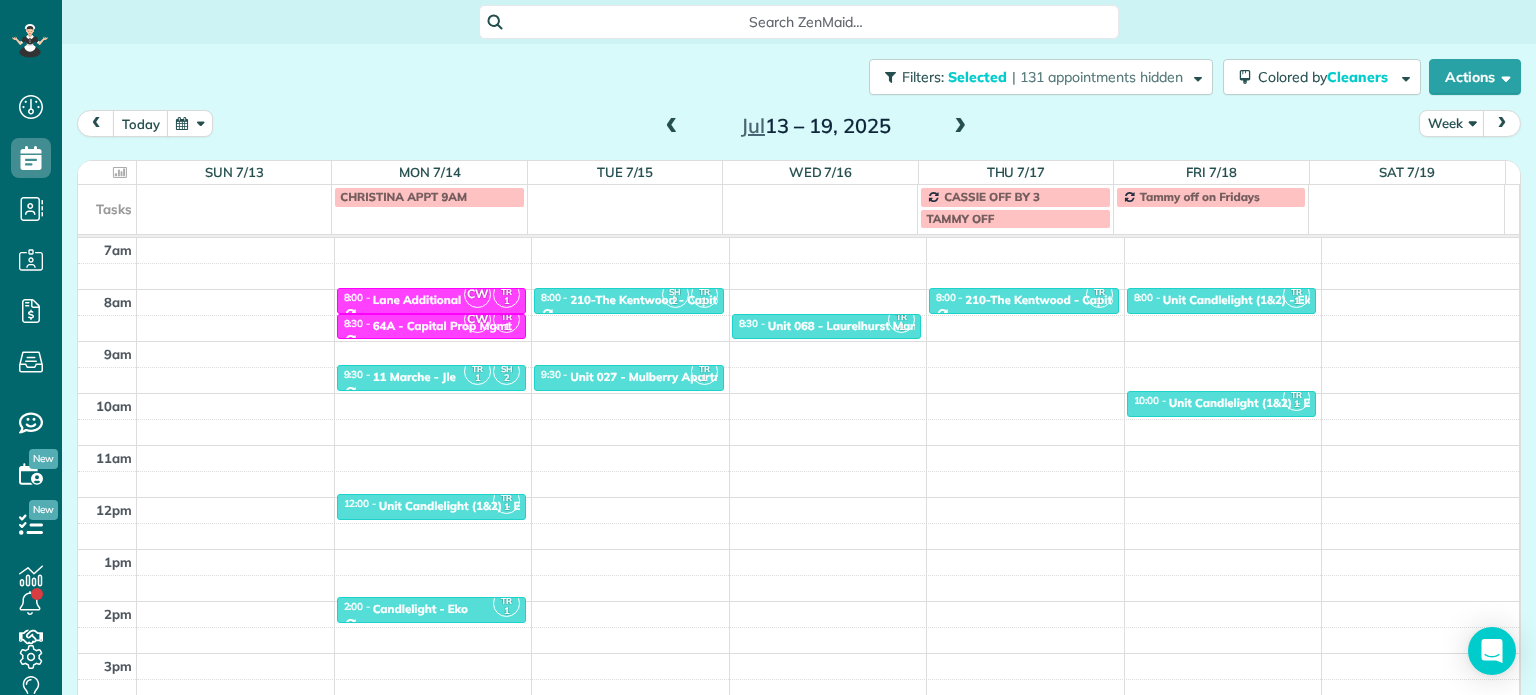click on "Close
Filters
Apply
Check All
Display Cleaners
Christina Wright-German
Brie Killary
Cassie Feliciano
Tawnya Reynolds
Mark Zollo
Matthew Hatcher
Tony Middleton" at bounding box center [768, 347] 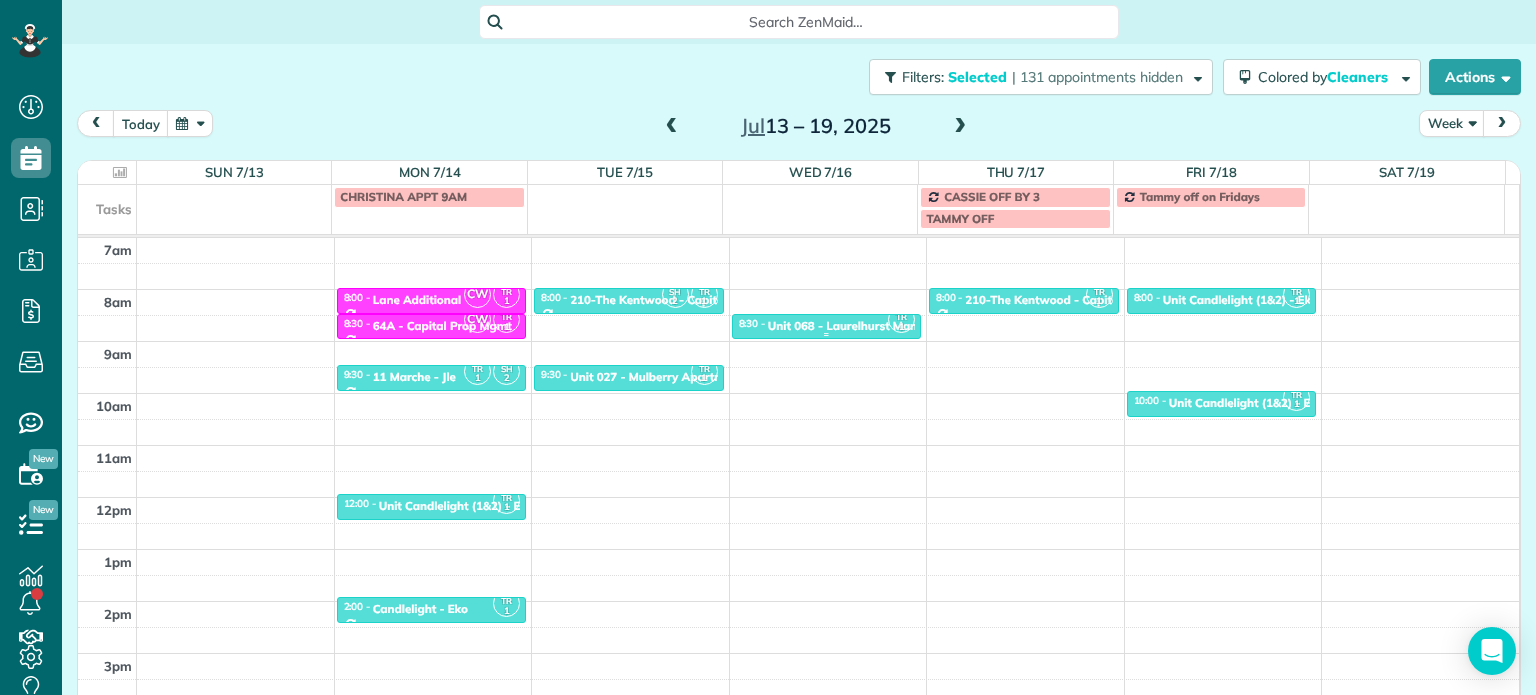 click on "Unit 068 - Laurelhurst Manor - Capital" at bounding box center [874, 326] 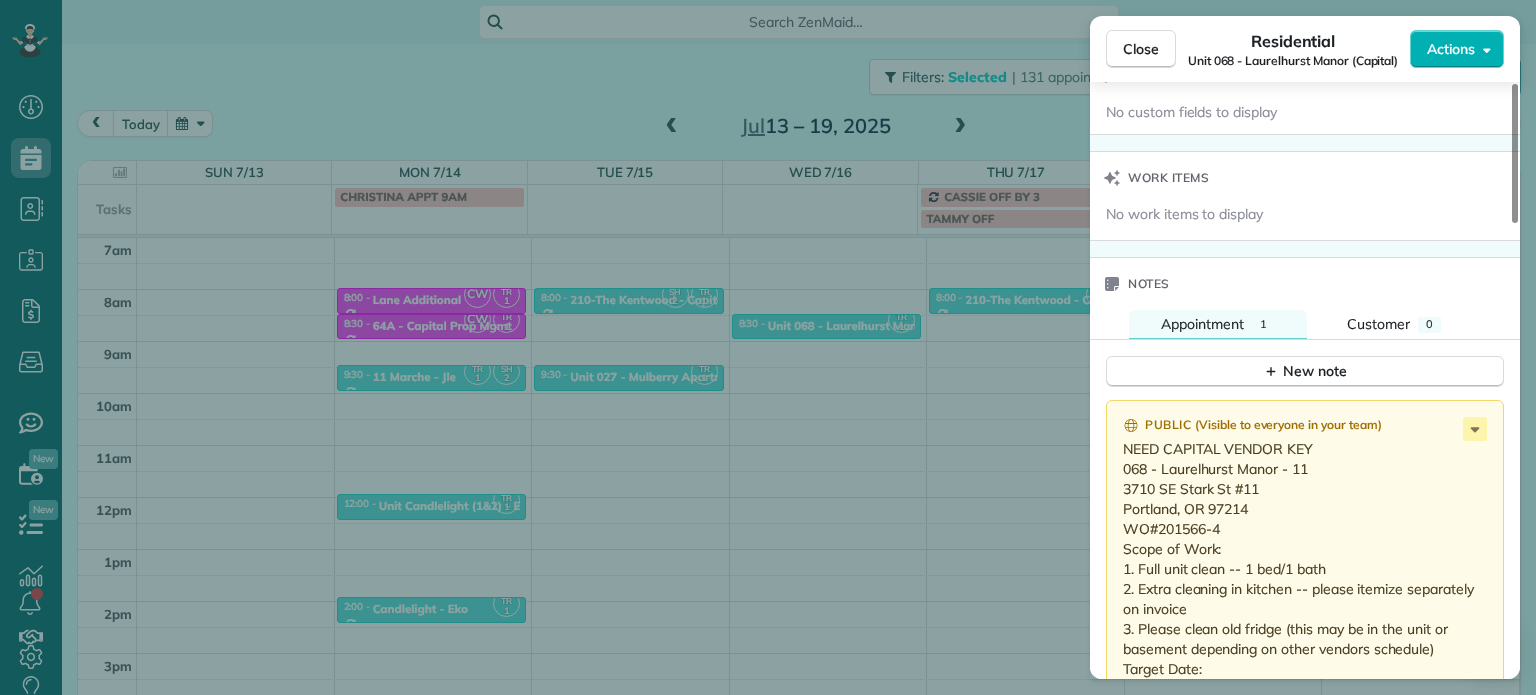 scroll, scrollTop: 1700, scrollLeft: 0, axis: vertical 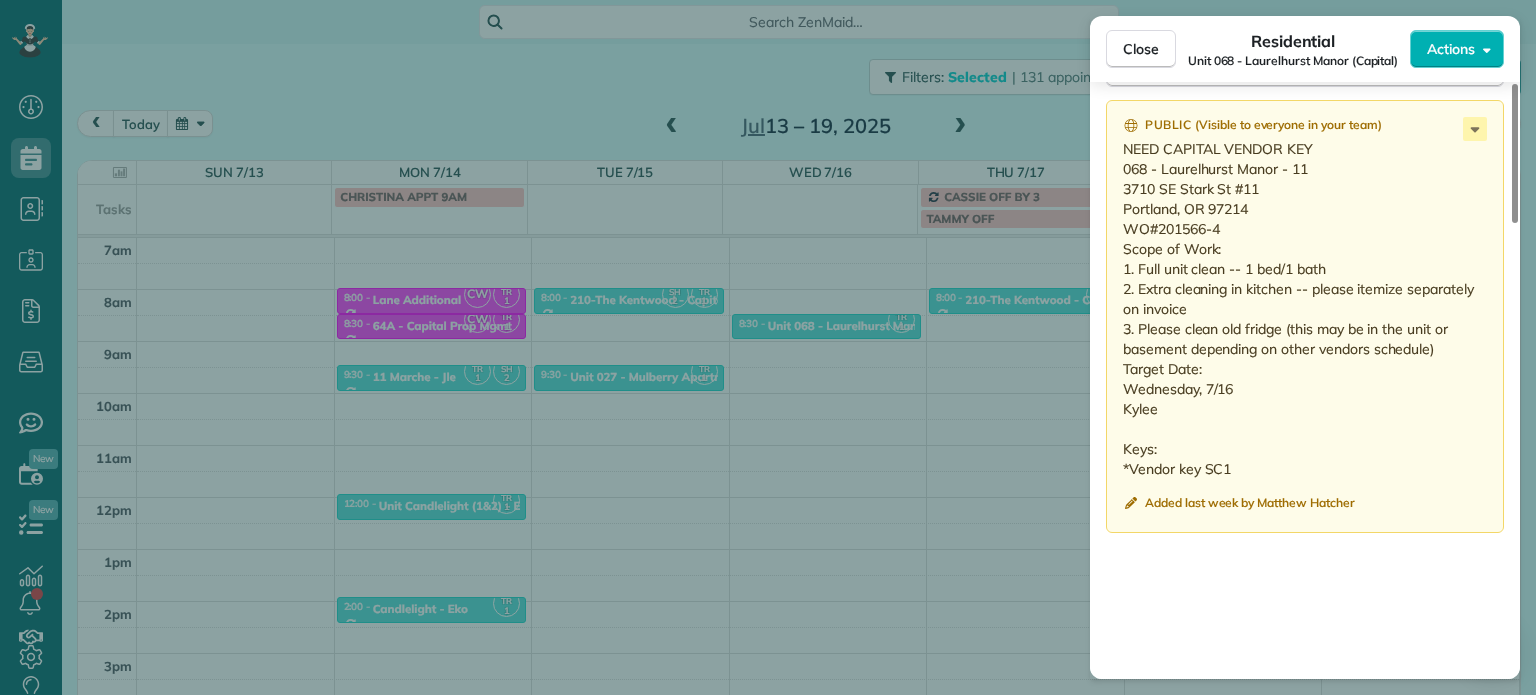 click on "Close Residential Unit 068 - Laurelhurst Manor (Capital) Actions Status Active Unit 068 - Laurelhurst Manor (Capital) · Open profile No phone number on record Add phone number No email on record Add email View Details Residential Wednesday, July 16, 2025 ( in 5 days ) 8:30 AM 9:00 AM 30 minutes One time 3710 Southeast Stark Street Portland OR 97214 Service was not rated yet Setup ratings Cleaners Time in and out Assign Invite Cleaners Tawnya   Reynolds 8:30 AM 9:00 AM Checklist Try Now Keep this appointment up to your standards. Stay on top of every detail, keep your cleaners organised, and your client happy. Assign a checklist Watch a 5 min demo Billing Billing actions Price $0.00 Overcharge $0.00 Discount $0.00 Coupon discount - Primary tax - Secondary tax - Total appointment price $0.00 Tips collected New feature! $0.00 Mark as paid Total including tip $0.00 Get paid online in no-time! Send an invoice and reward your cleaners with tips Charge customer credit card Appointment custom fields Work items Notes" at bounding box center [768, 347] 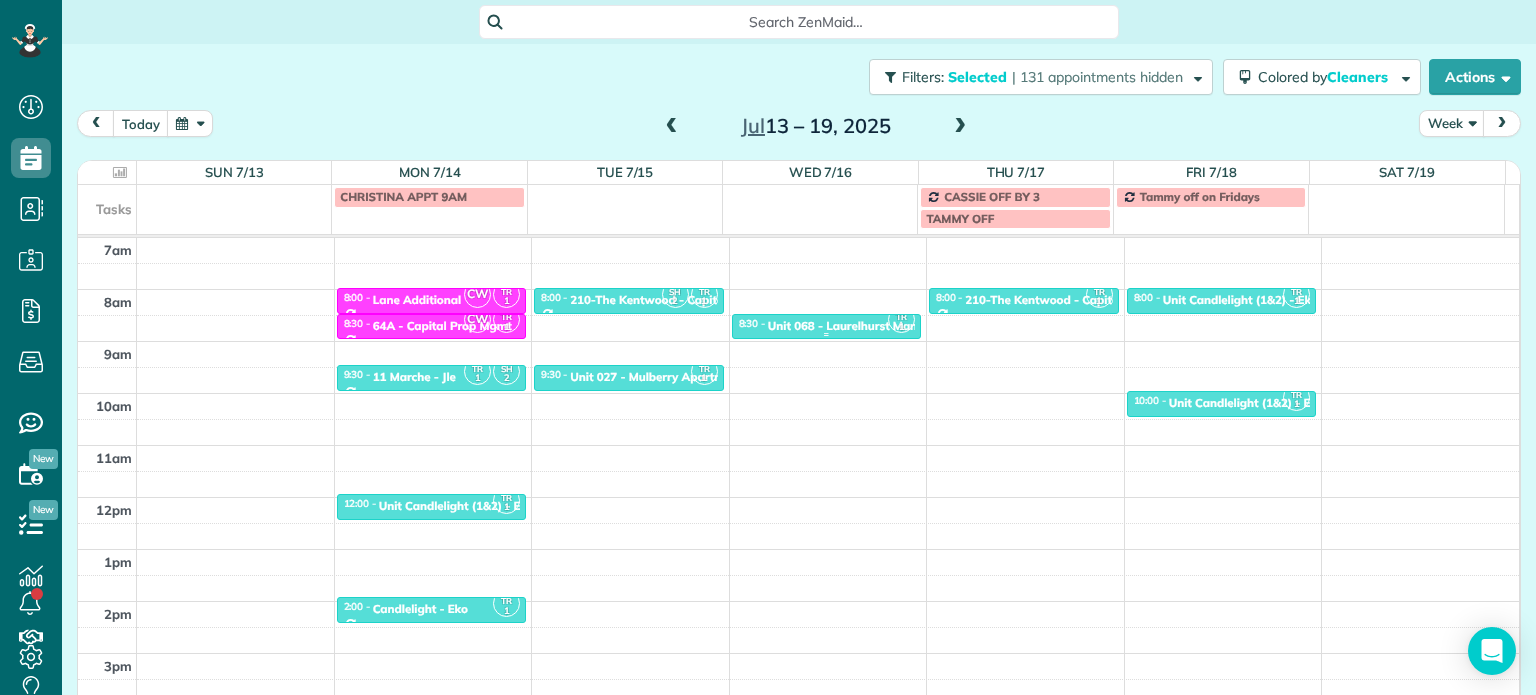 click on "Unit 068 - Laurelhurst Manor - Capital" at bounding box center (874, 326) 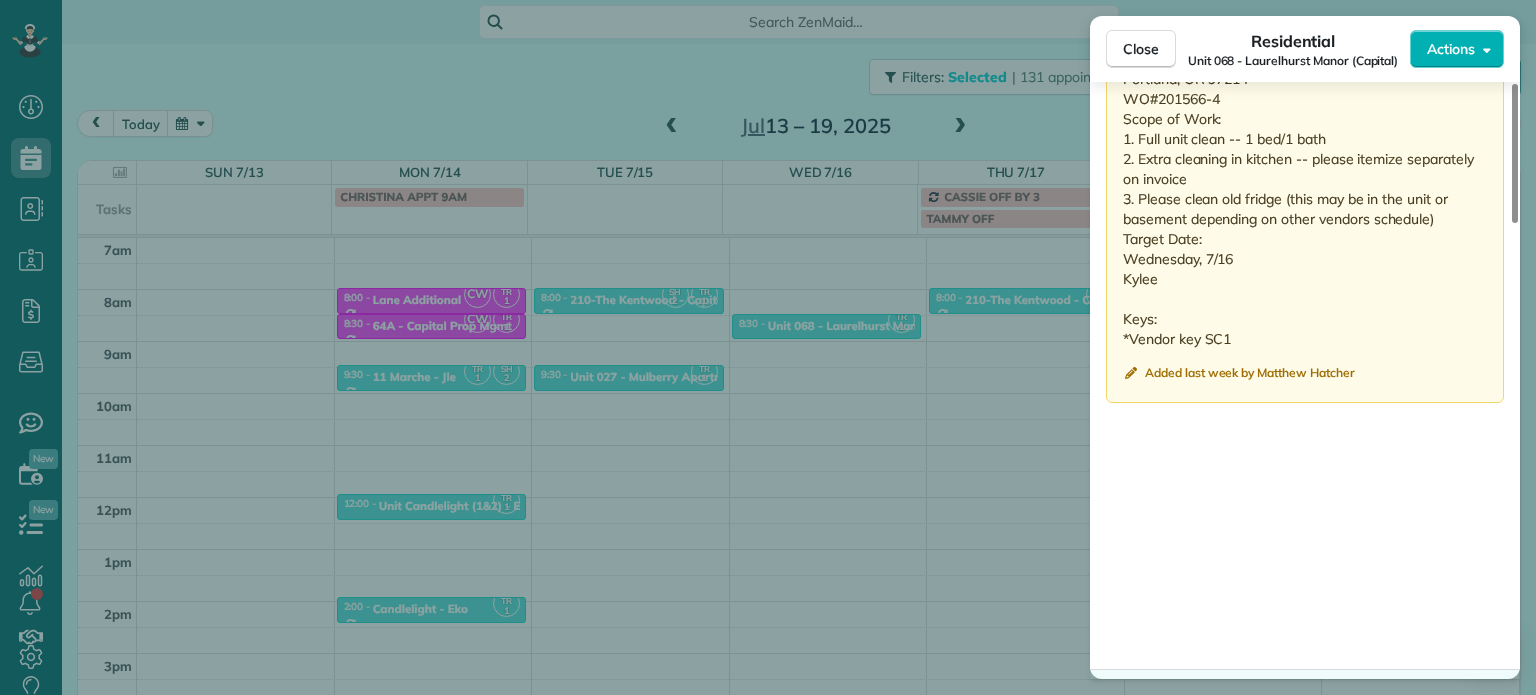 scroll, scrollTop: 1700, scrollLeft: 0, axis: vertical 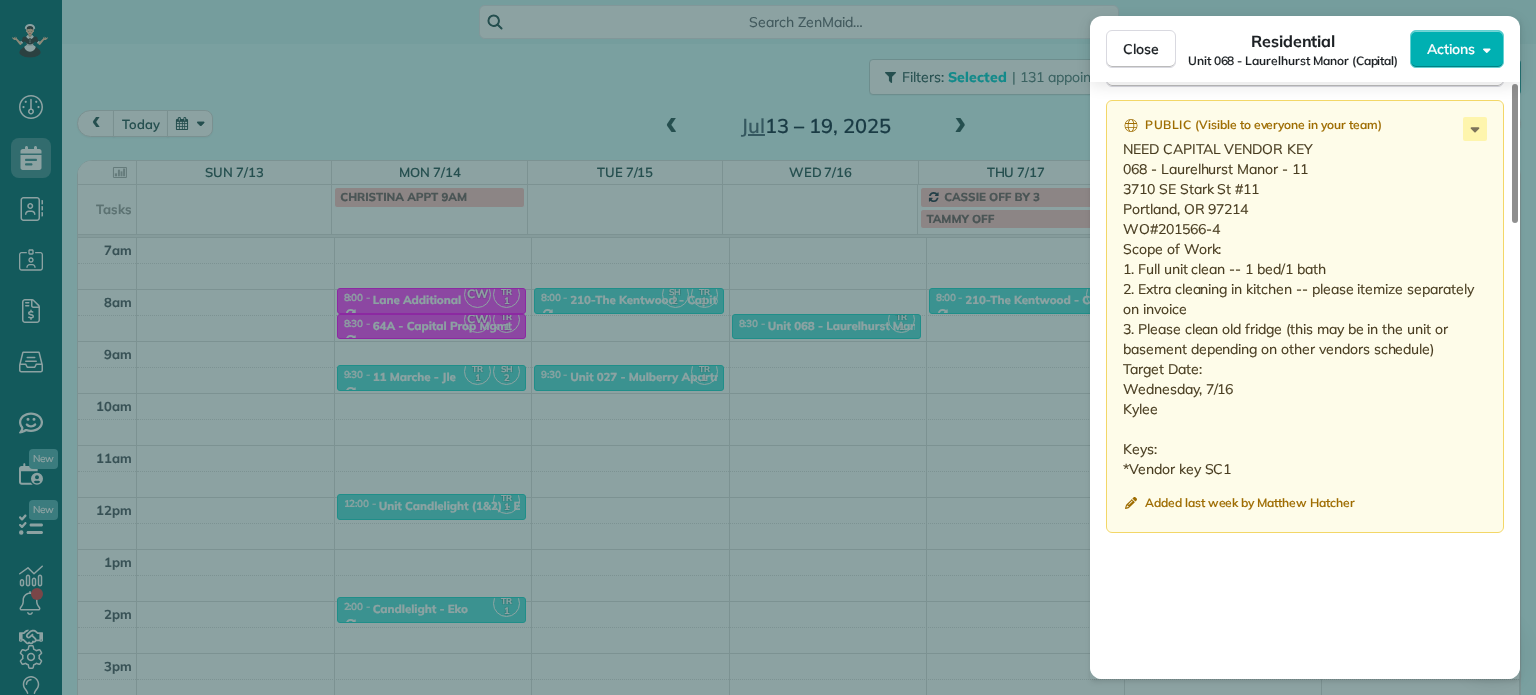 click on "Close Residential Unit 068 - Laurelhurst Manor (Capital) Actions Status Active Unit 068 - Laurelhurst Manor (Capital) · Open profile No phone number on record Add phone number No email on record Add email View Details Residential Wednesday, July 16, 2025 ( in 5 days ) 8:30 AM 9:00 AM 30 minutes One time 3710 Southeast Stark Street Portland OR 97214 Service was not rated yet Setup ratings Cleaners Time in and out Assign Invite Cleaners Tawnya   Reynolds 8:30 AM 9:00 AM Checklist Try Now Keep this appointment up to your standards. Stay on top of every detail, keep your cleaners organised, and your client happy. Assign a checklist Watch a 5 min demo Billing Billing actions Price $0.00 Overcharge $0.00 Discount $0.00 Coupon discount - Primary tax - Secondary tax - Total appointment price $0.00 Tips collected New feature! $0.00 Mark as paid Total including tip $0.00 Get paid online in no-time! Send an invoice and reward your cleaners with tips Charge customer credit card Appointment custom fields Work items Notes" at bounding box center [768, 347] 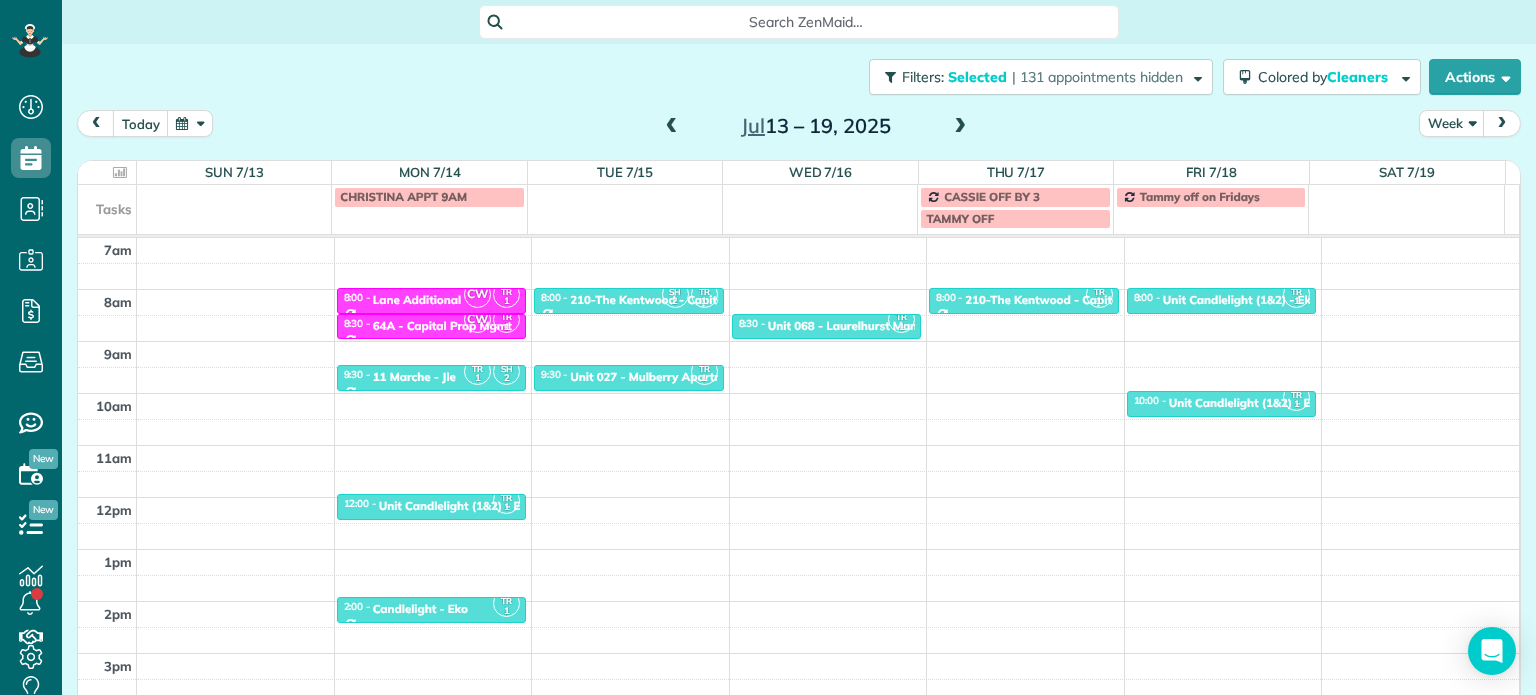 click at bounding box center [672, 127] 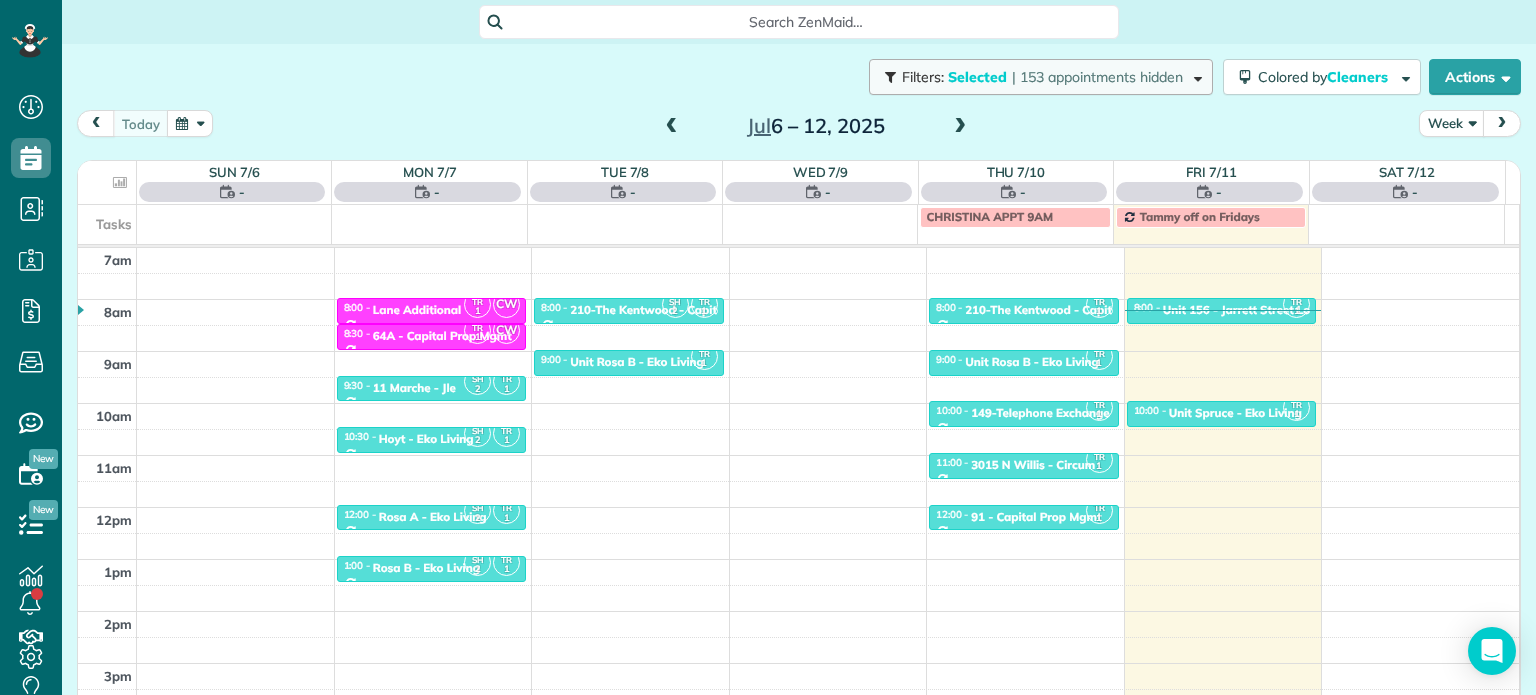 click on "|  153 appointments hidden" at bounding box center [1097, 77] 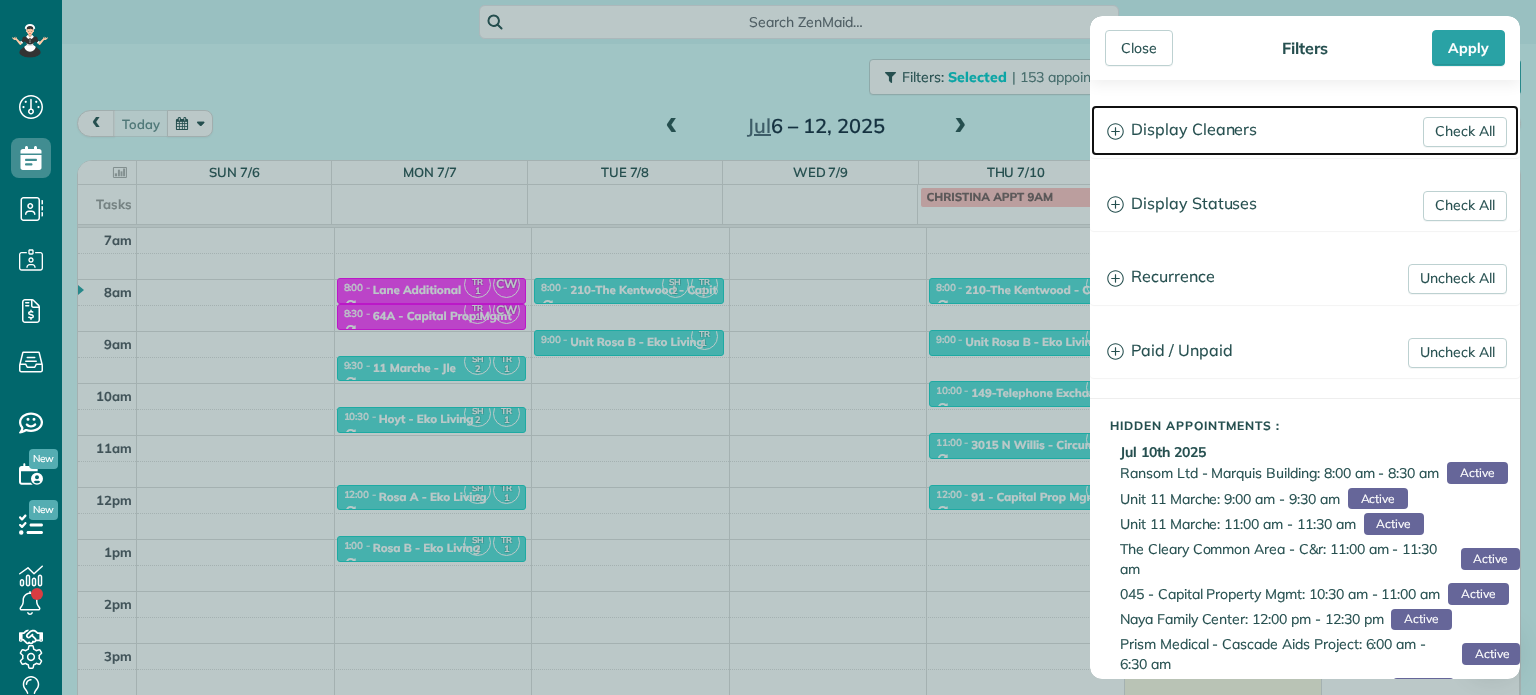 click on "Display Cleaners" at bounding box center [1305, 130] 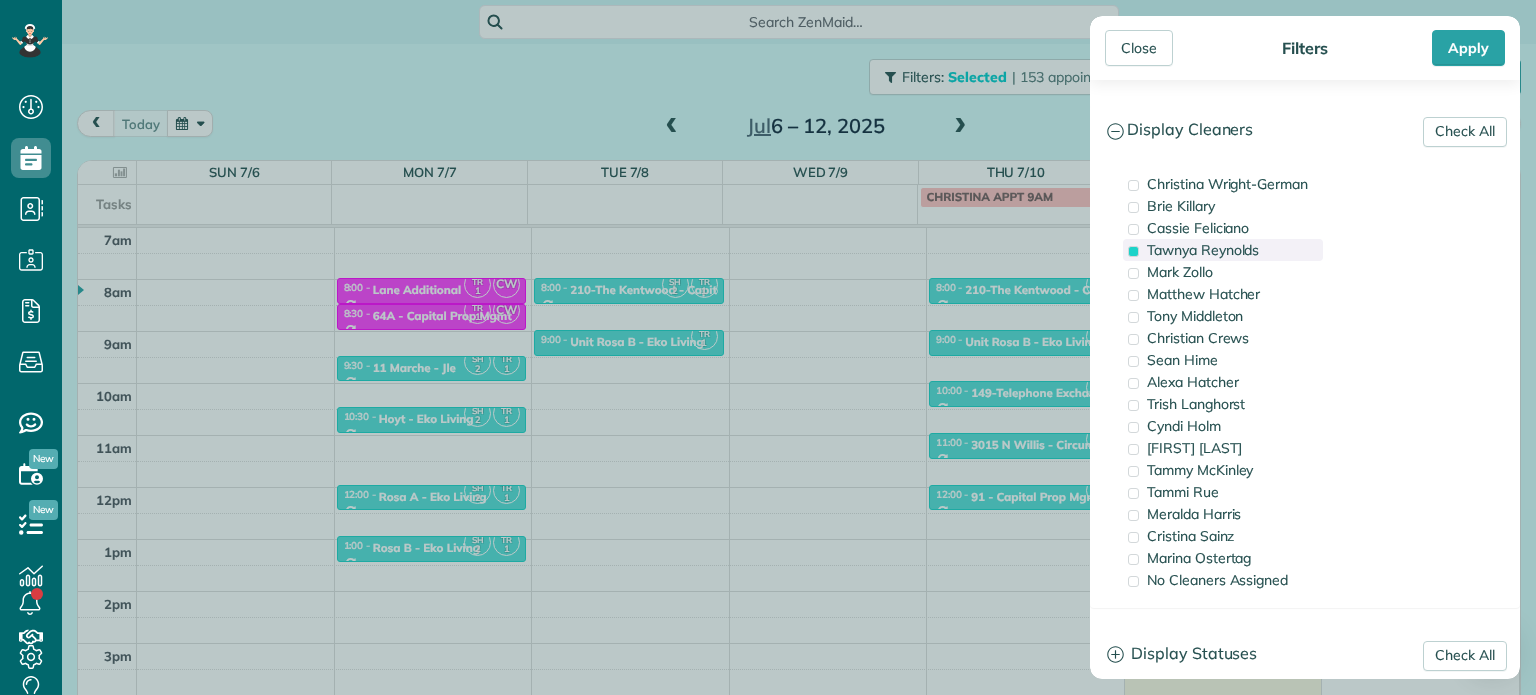 click on "Tawnya Reynolds" at bounding box center [1203, 250] 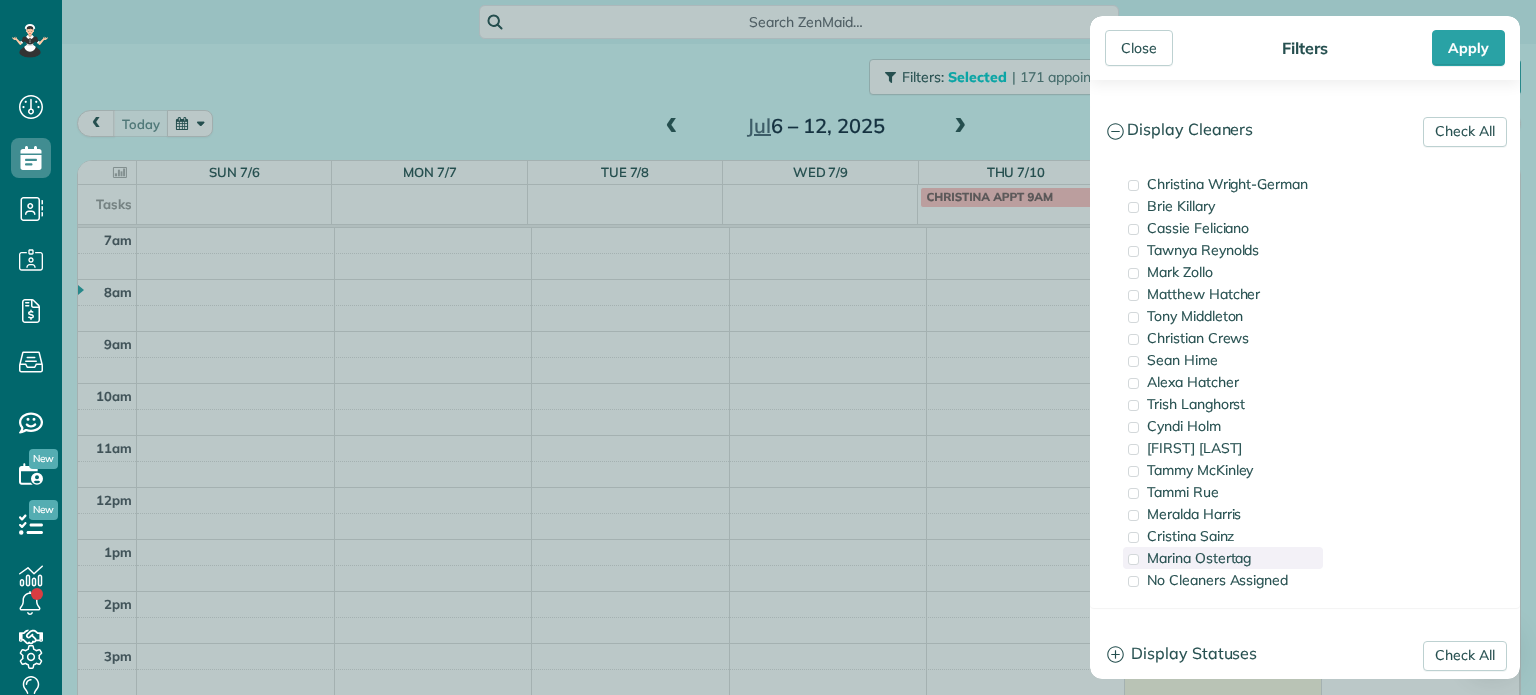click on "Marina Ostertag" at bounding box center (1199, 558) 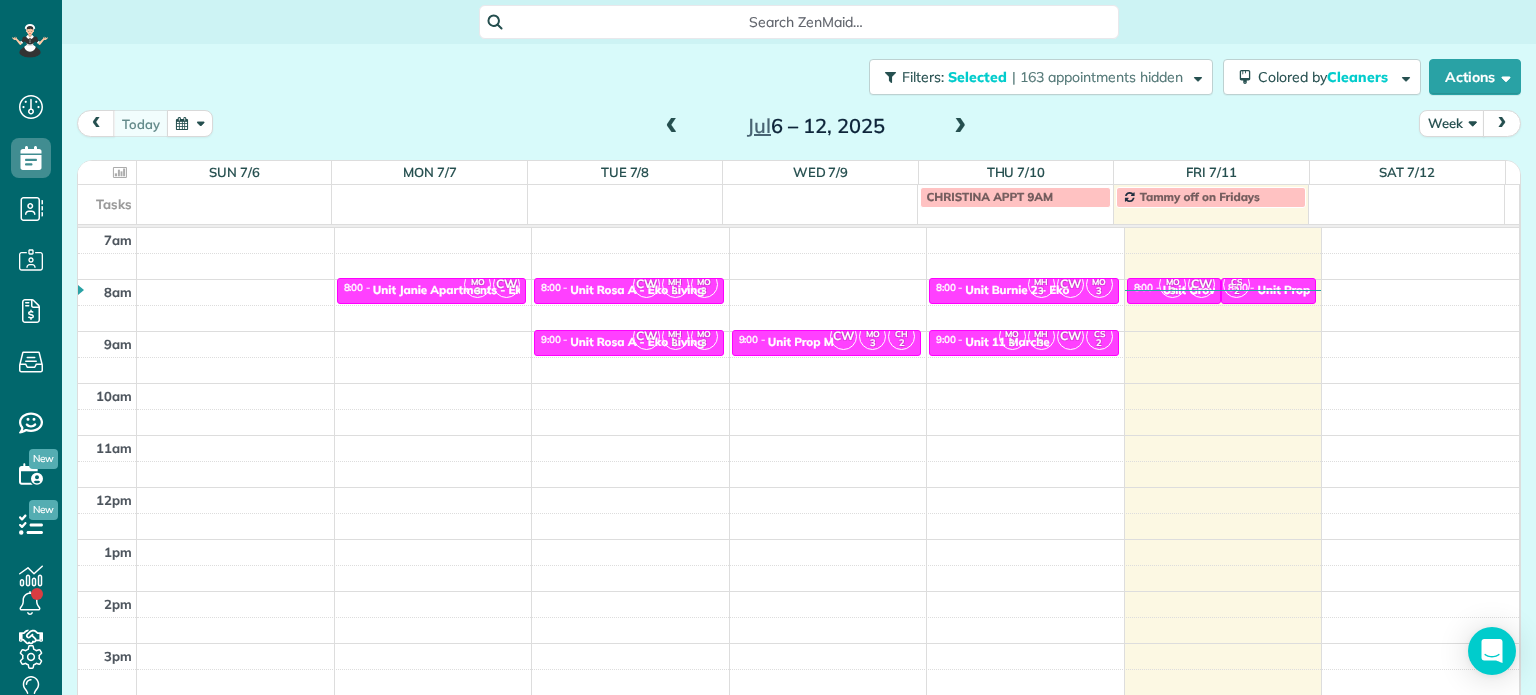 click on "Close
Filters
Apply
Check All
Display Cleaners
Christina Wright-German
Brie Killary
Cassie Feliciano
Tawnya Reynolds
Mark Zollo
Matthew Hatcher
Tony Middleton" at bounding box center [768, 347] 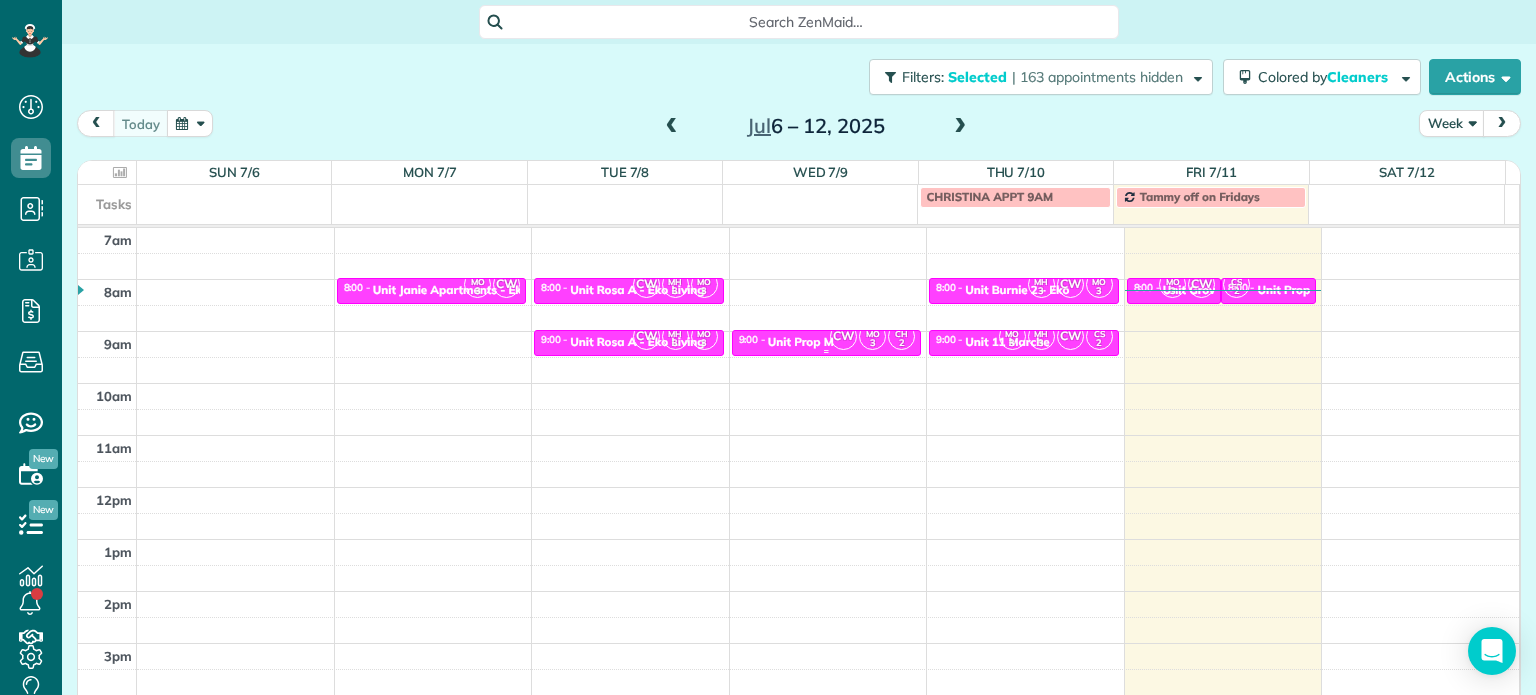 click on "2" at bounding box center (901, 343) 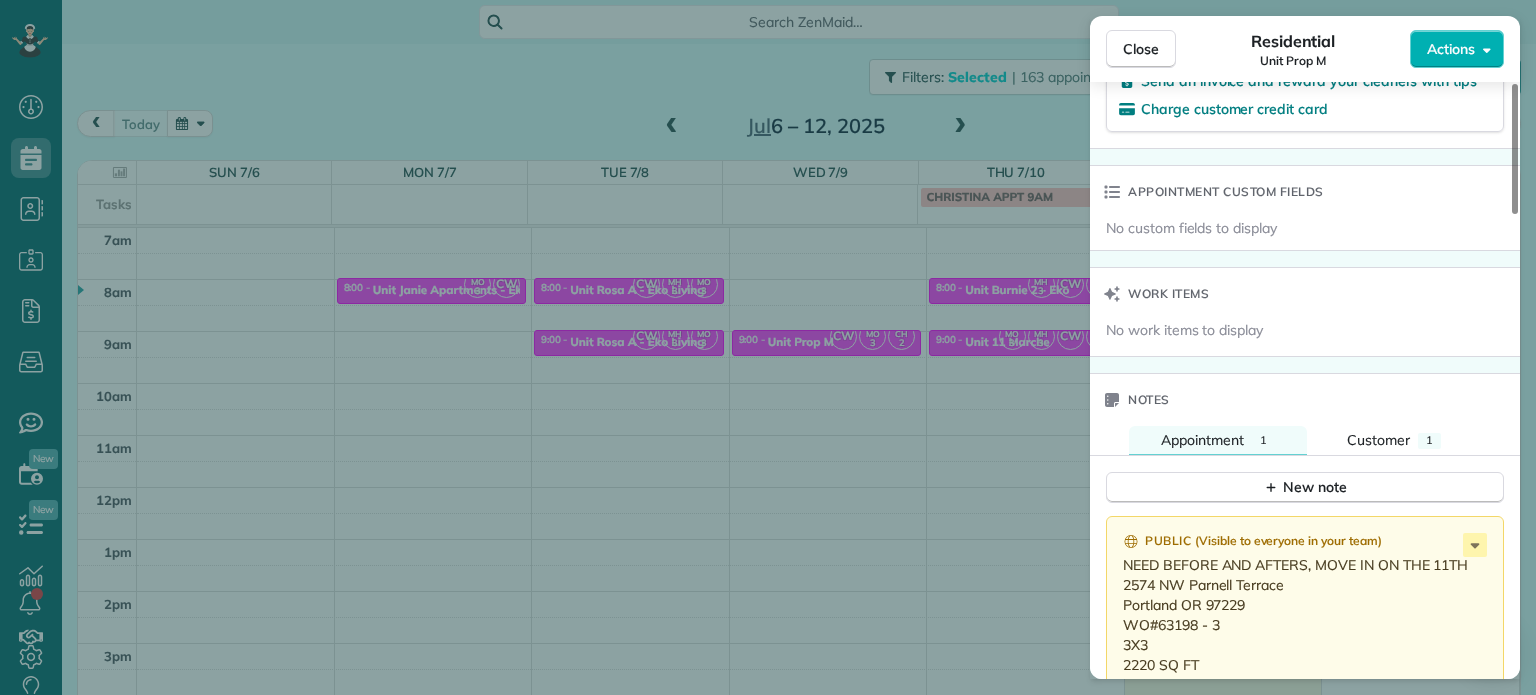 scroll, scrollTop: 1600, scrollLeft: 0, axis: vertical 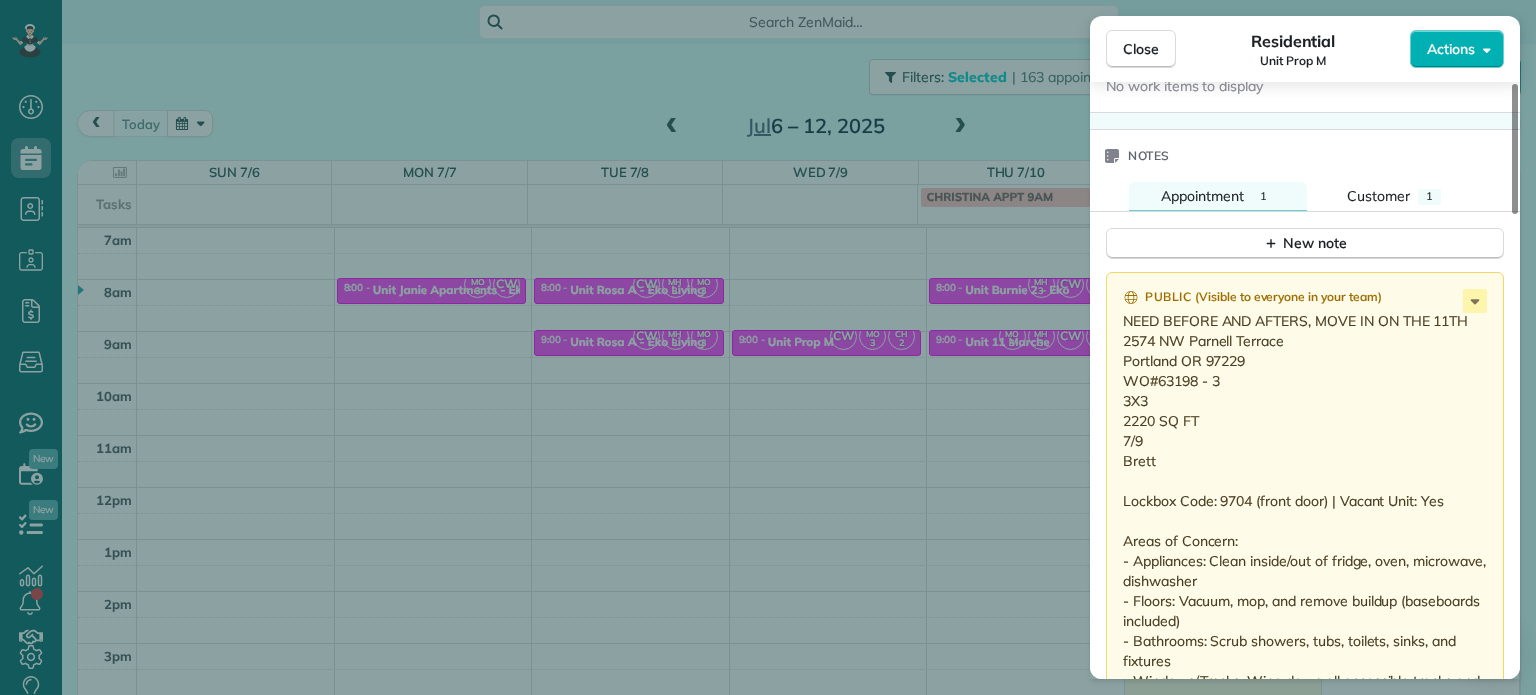 drag, startPoint x: 1290, startPoint y: 349, endPoint x: 1121, endPoint y: 347, distance: 169.01184 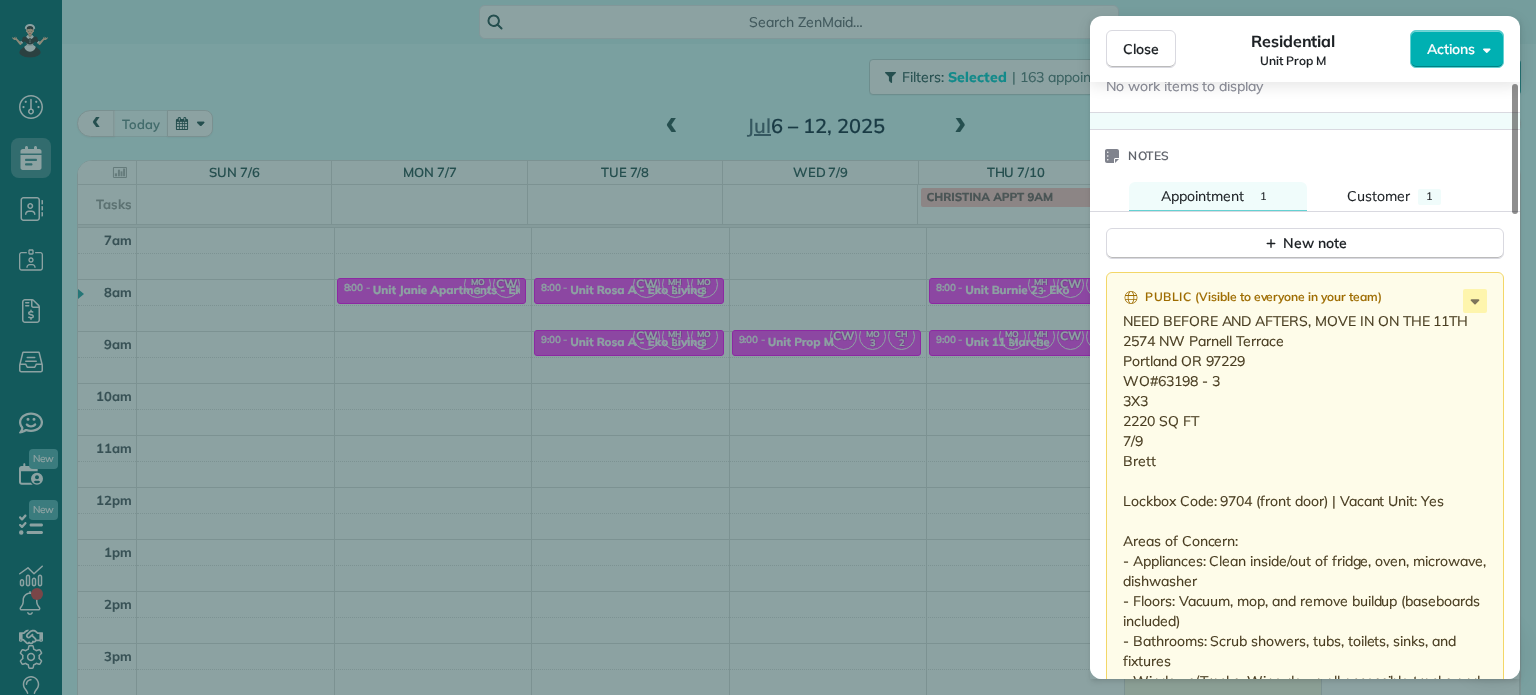 click on "NEED BEFORE AND AFTERS, MOVE IN ON THE 11TH
2574 NW Parnell Terrace
Portland OR 97229
WO#63198 - 3
3X3
2220 SQ FT
7/9
Brett
Lockbox Code: 9704 (front door) | Vacant Unit: Yes
Areas of Concern:
- Appliances: Clean inside/out of fridge, oven, microwave, dishwasher
- Floors: Vacuum, mop, and remove buildup (baseboards included)
- Bathrooms: Scrub showers, tubs, toilets, sinks, and fixtures
- Windows/Tracks: Wipe down all accessible tracks and sills
- Trash: Remove all visible debris or leftover tenant items
- Odors: Neutralize smells (pet, food, smoke)" at bounding box center [1307, 531] 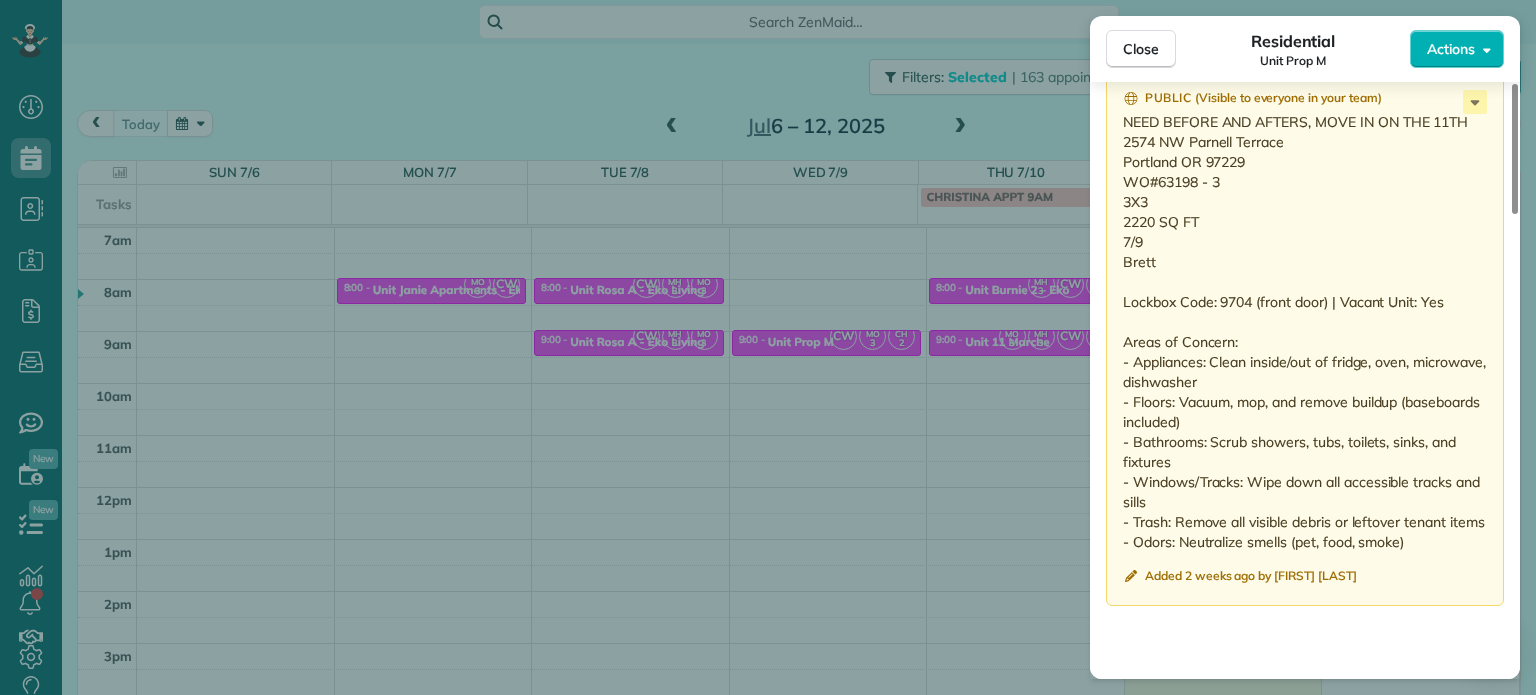 scroll, scrollTop: 1800, scrollLeft: 0, axis: vertical 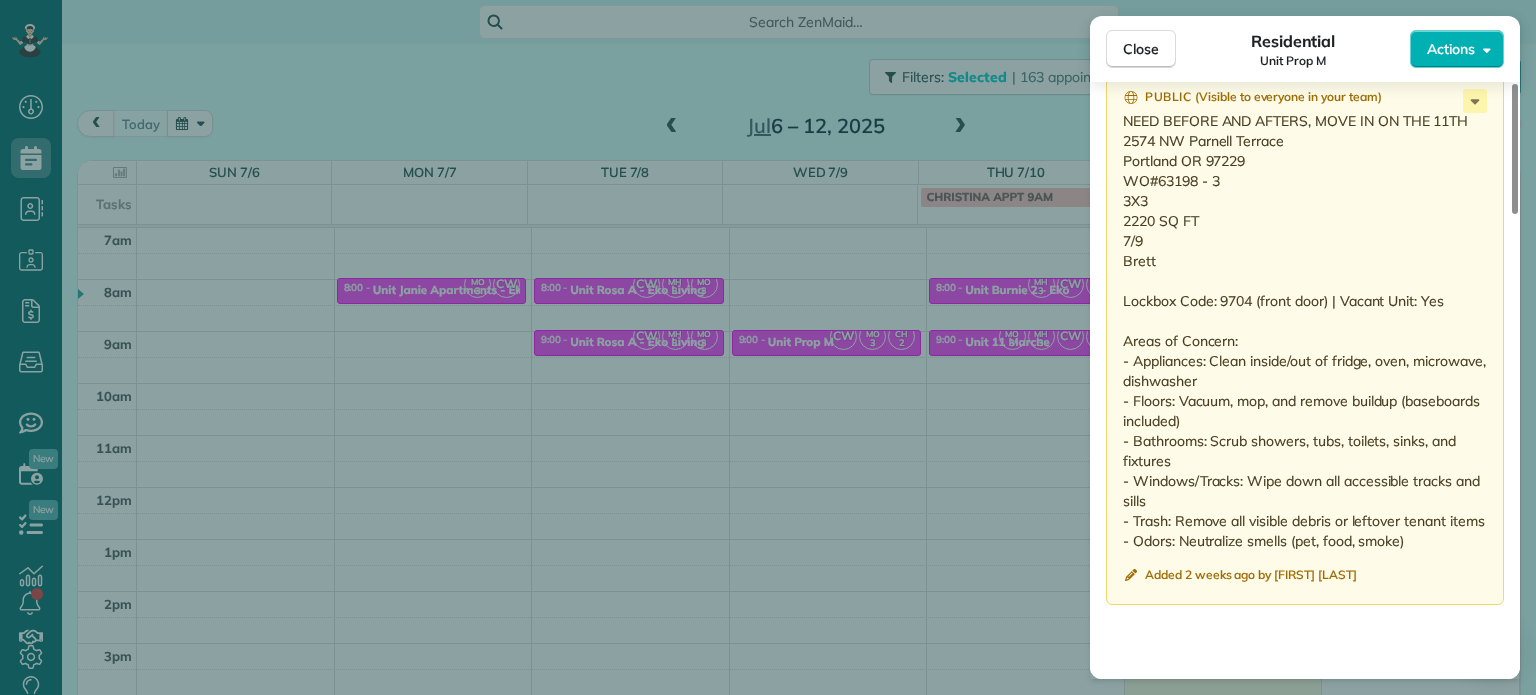 click on "Close Residential Unit Prop M Actions Status Active Unit Prop M · Open profile No phone number on record Add phone number No email on record Add email View Details Residential Wednesday, July 09, 2025 ( 2 days ago ) 9:00 AM 9:30 AM 30 minutes One time 2574 Northwest Parnell Terrace Portland OR 97229 Service was not rated yet Setup ratings Cleaners Time in and out Assign Invite Cleaners Cyndi   Holm 9:00 AM 9:30 AM Marina   Ostertag 9:00 AM 9:30 AM Christina   Wright-German 9:00 AM 9:30 AM Checklist Try Now Keep this appointment up to your standards. Stay on top of every detail, keep your cleaners organised, and your client happy. Assign a checklist Watch a 5 min demo Billing Billing actions Price $0.00 Overcharge $0.00 Discount $0.00 Coupon discount - Primary tax - Secondary tax - Total appointment price $0.00 Tips collected New feature! $0.00 Mark as paid Total including tip $0.00 Get paid online in no-time! Send an invoice and reward your cleaners with tips Charge customer credit card Work items Notes 1 1" at bounding box center [768, 347] 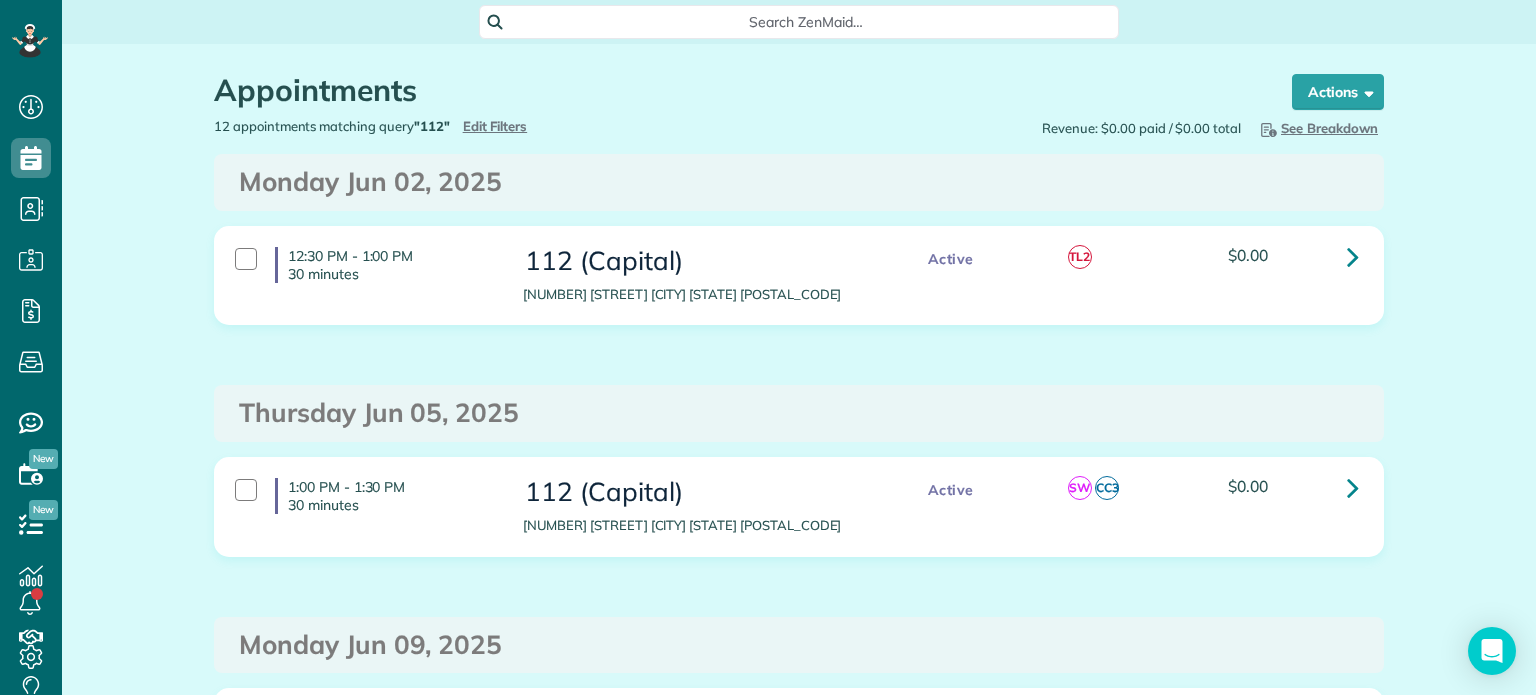 scroll, scrollTop: 0, scrollLeft: 0, axis: both 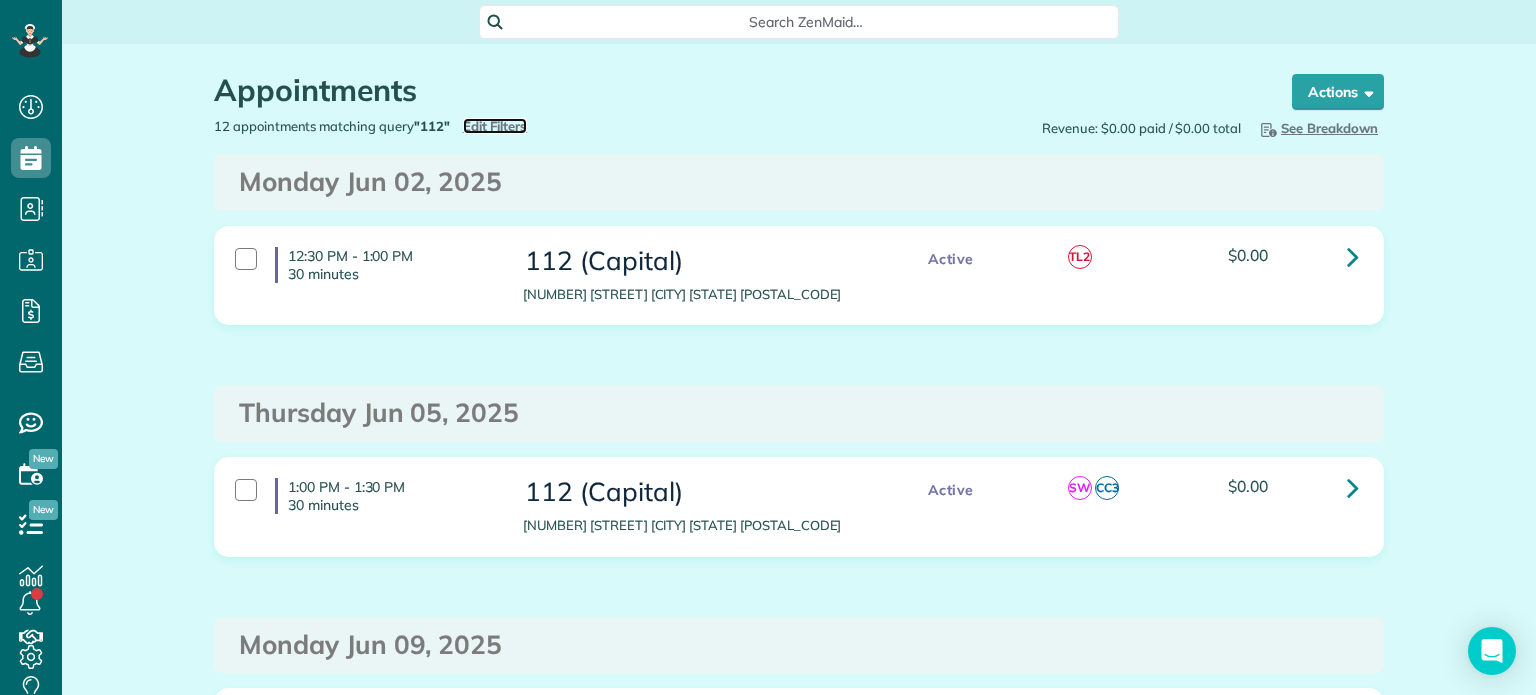 click on "Edit Filters" at bounding box center [495, 126] 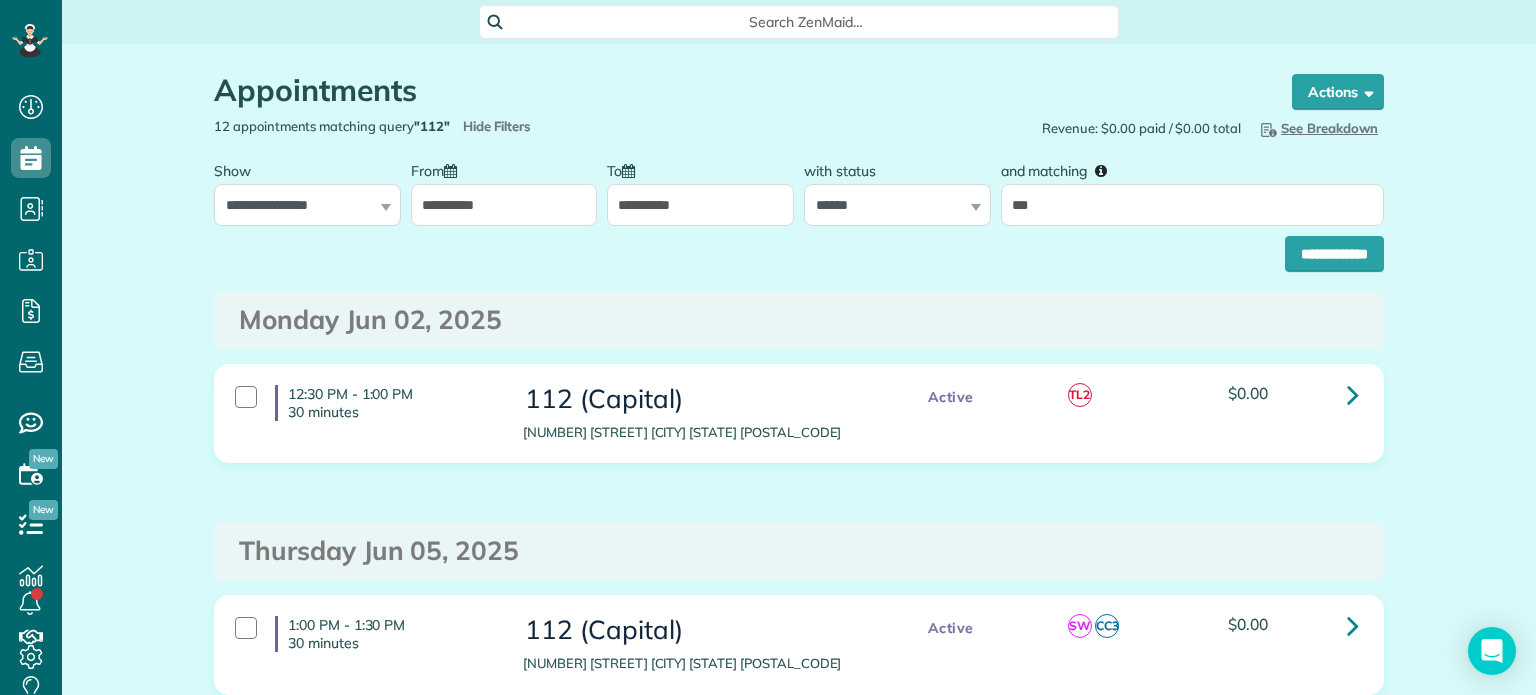 click on "**********" at bounding box center (700, 205) 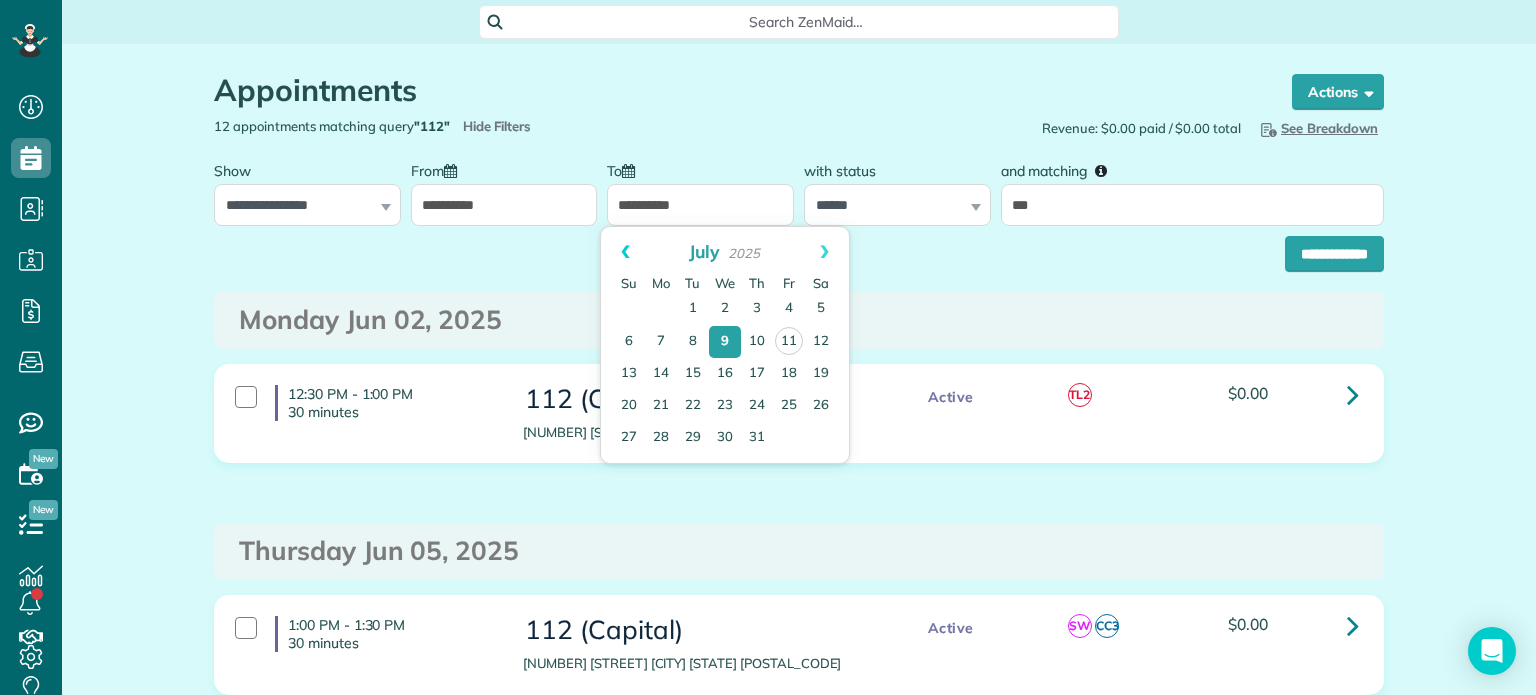 click on "Prev" at bounding box center (625, 252) 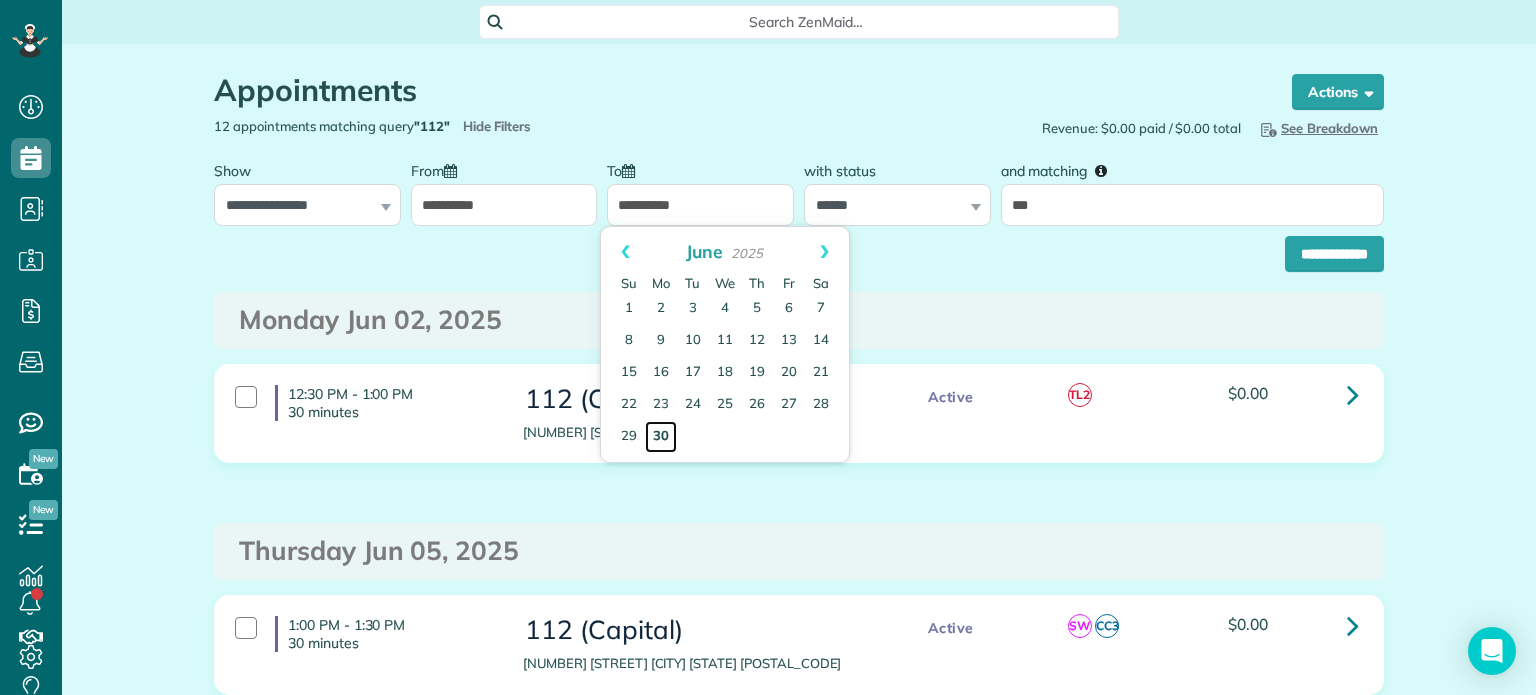 click on "30" at bounding box center (661, 437) 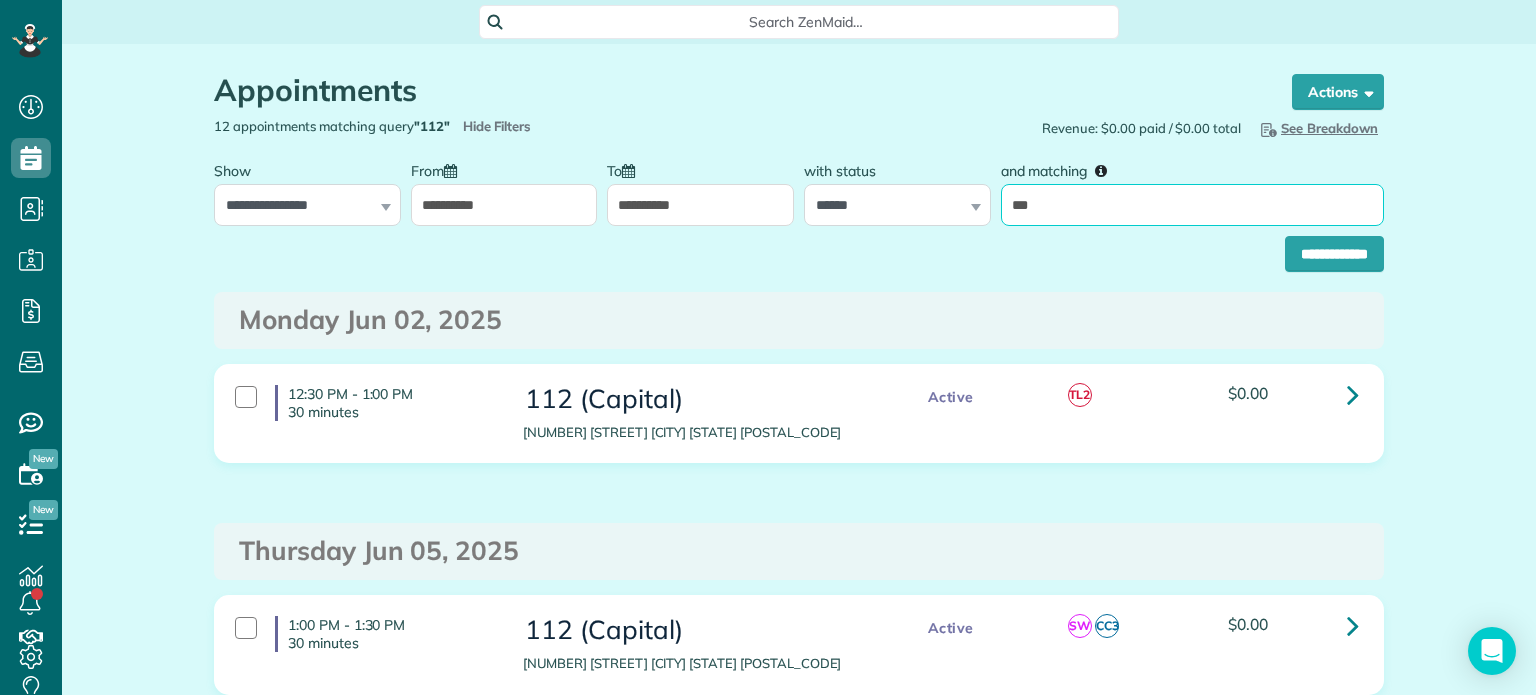 drag, startPoint x: 1048, startPoint y: 208, endPoint x: 972, endPoint y: 215, distance: 76.321686 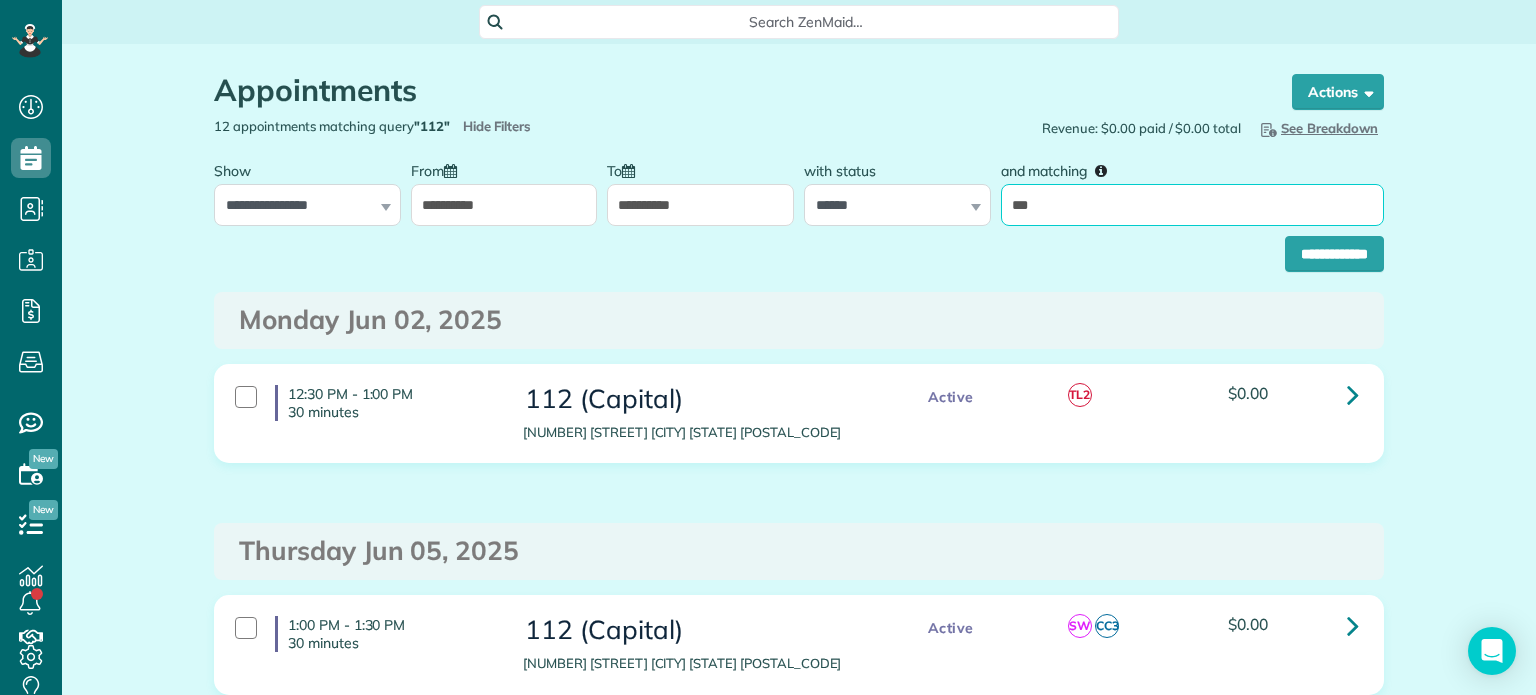 click on "**********" at bounding box center [799, 188] 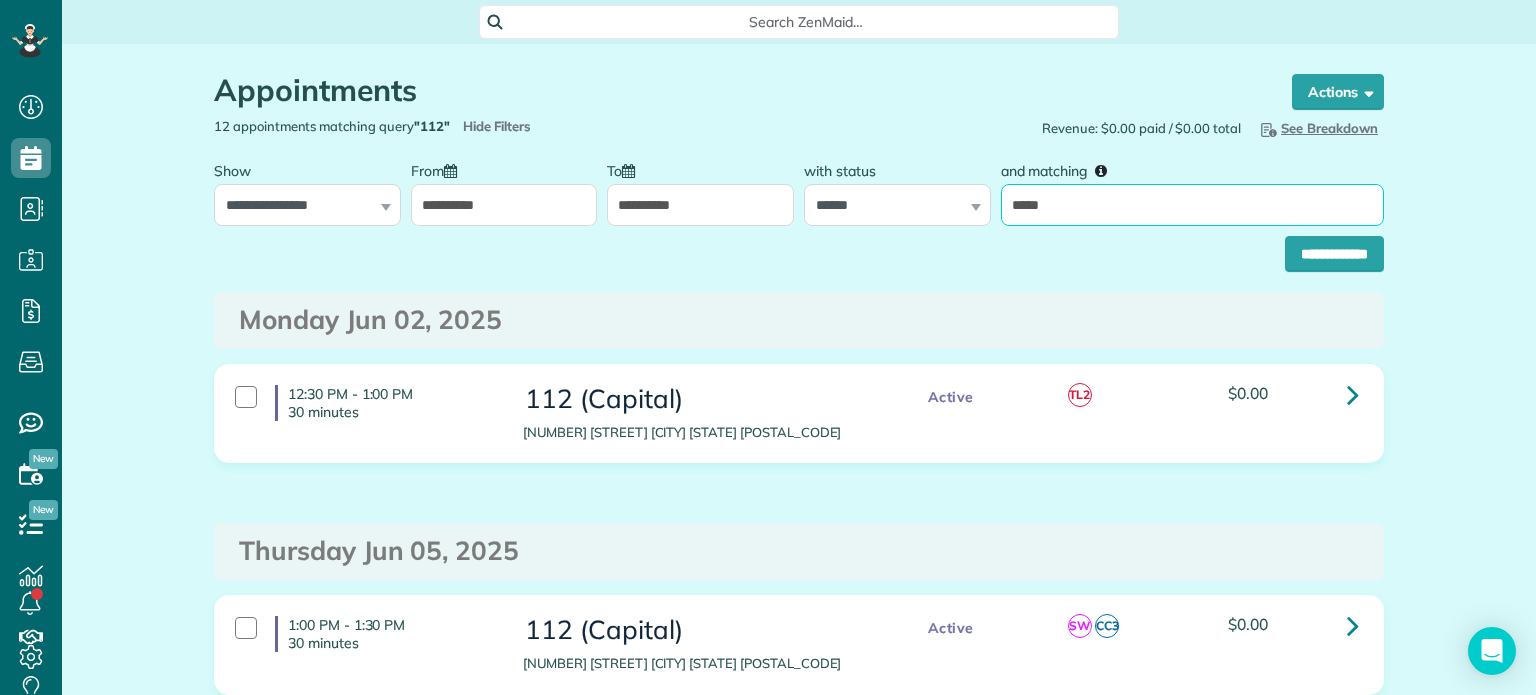 type on "*******" 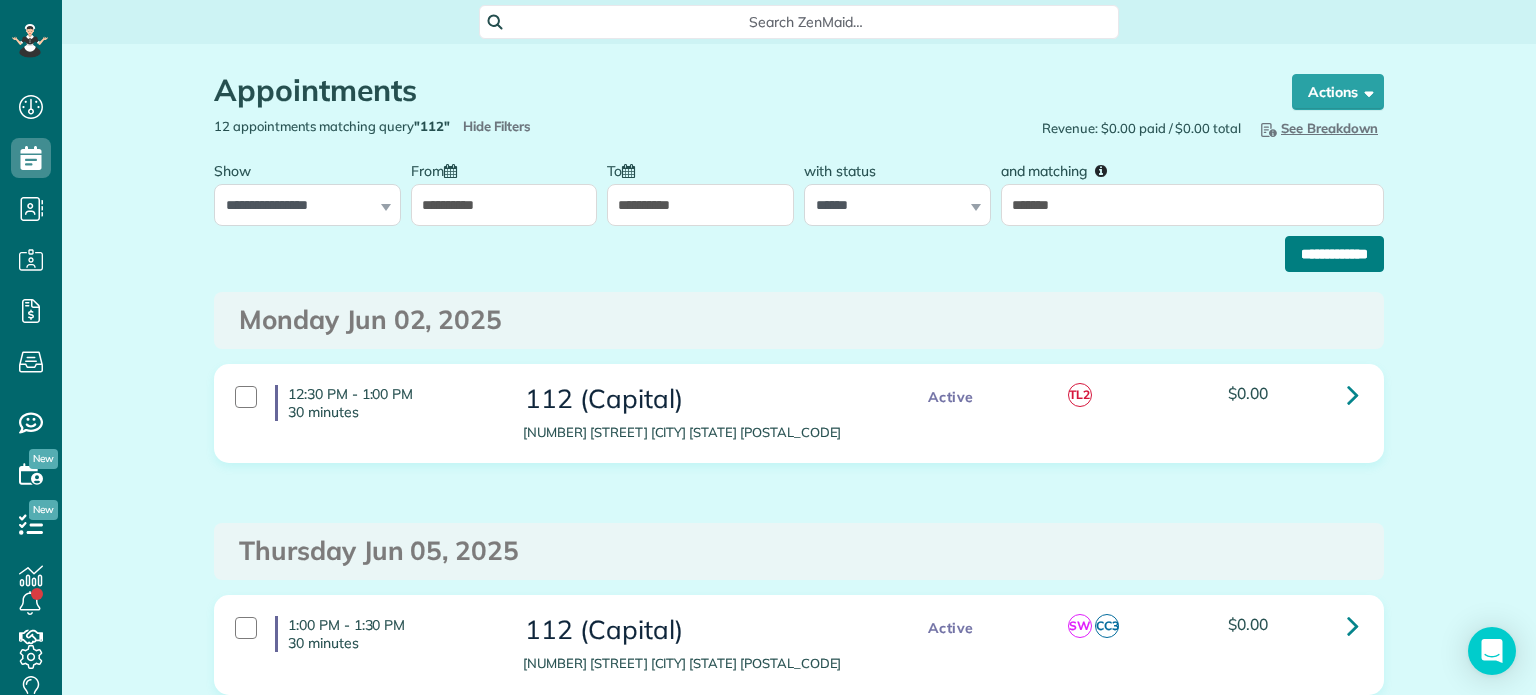 click on "**********" at bounding box center [1334, 254] 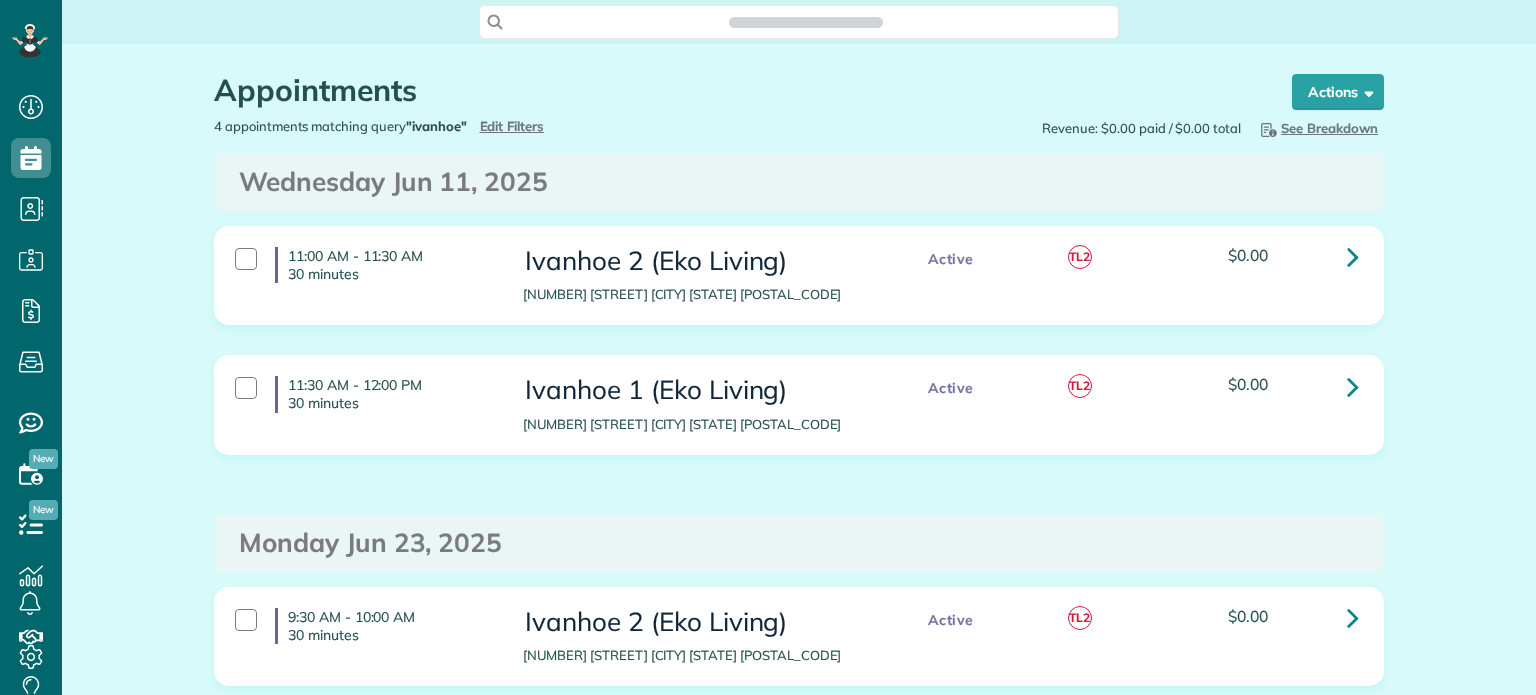 scroll, scrollTop: 0, scrollLeft: 0, axis: both 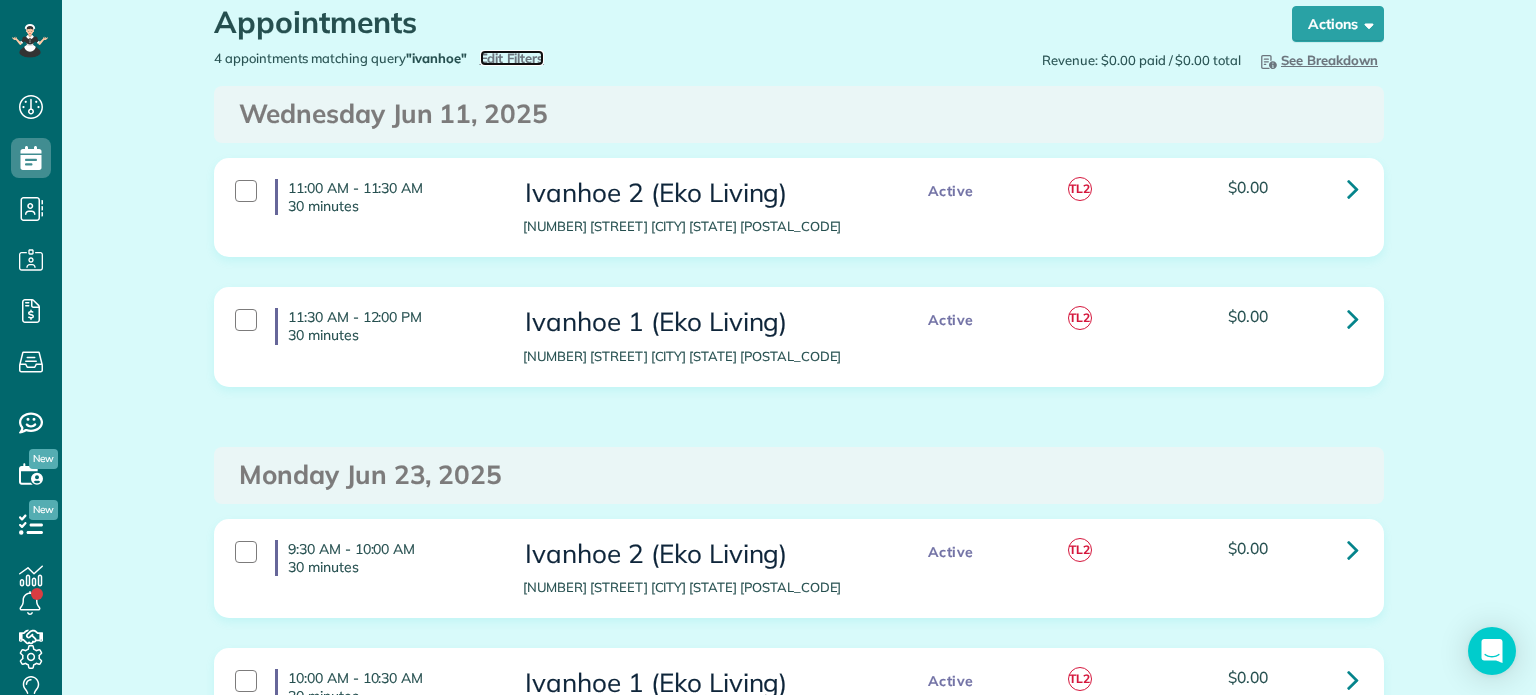 click on "Edit Filters" at bounding box center (512, 58) 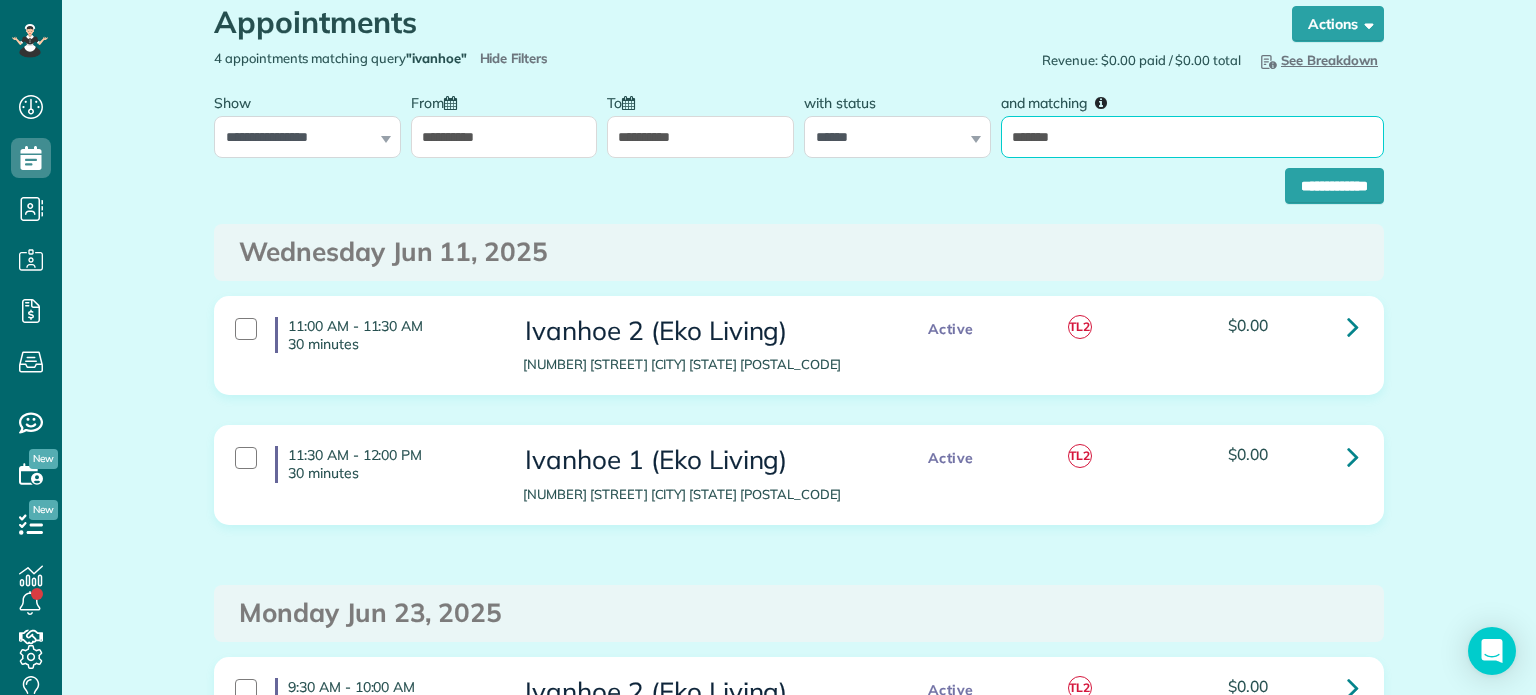 drag, startPoint x: 1078, startPoint y: 138, endPoint x: 1076, endPoint y: 172, distance: 34.058773 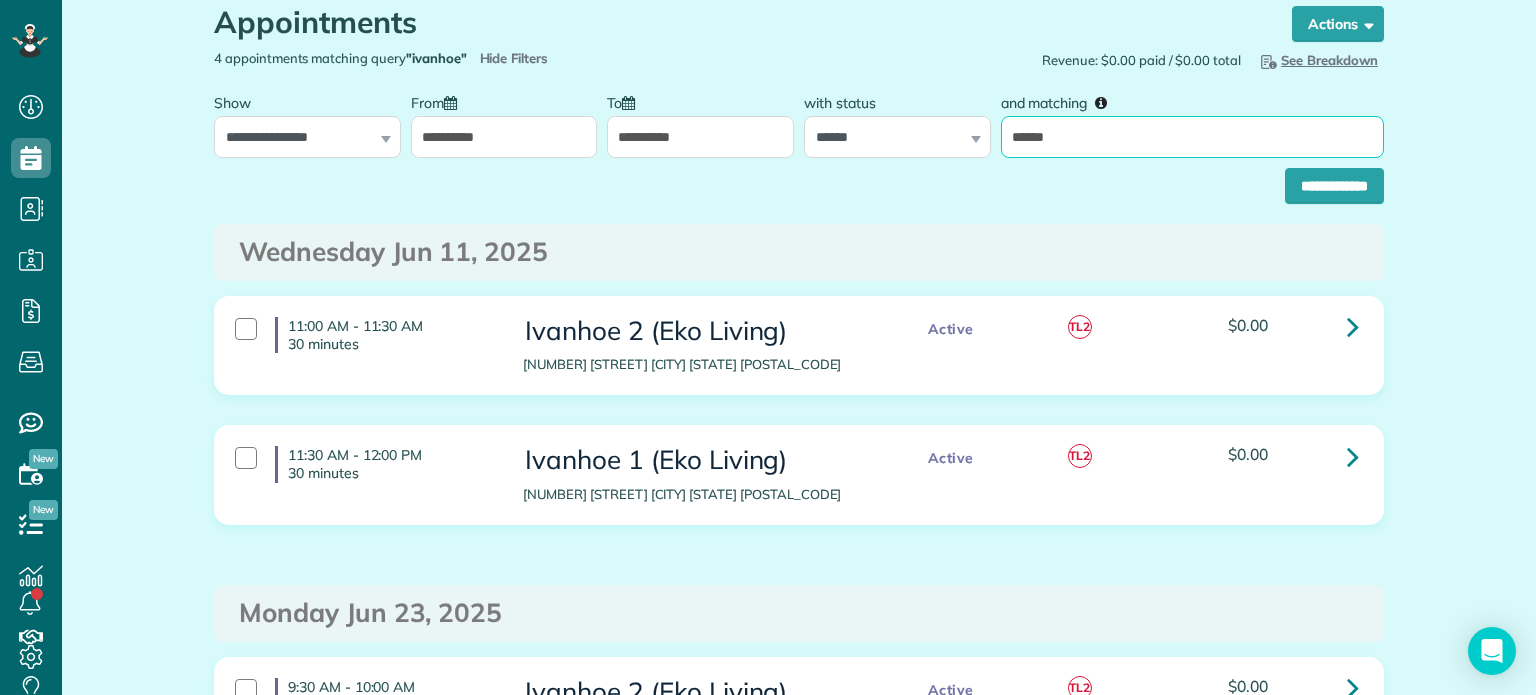 type on "**********" 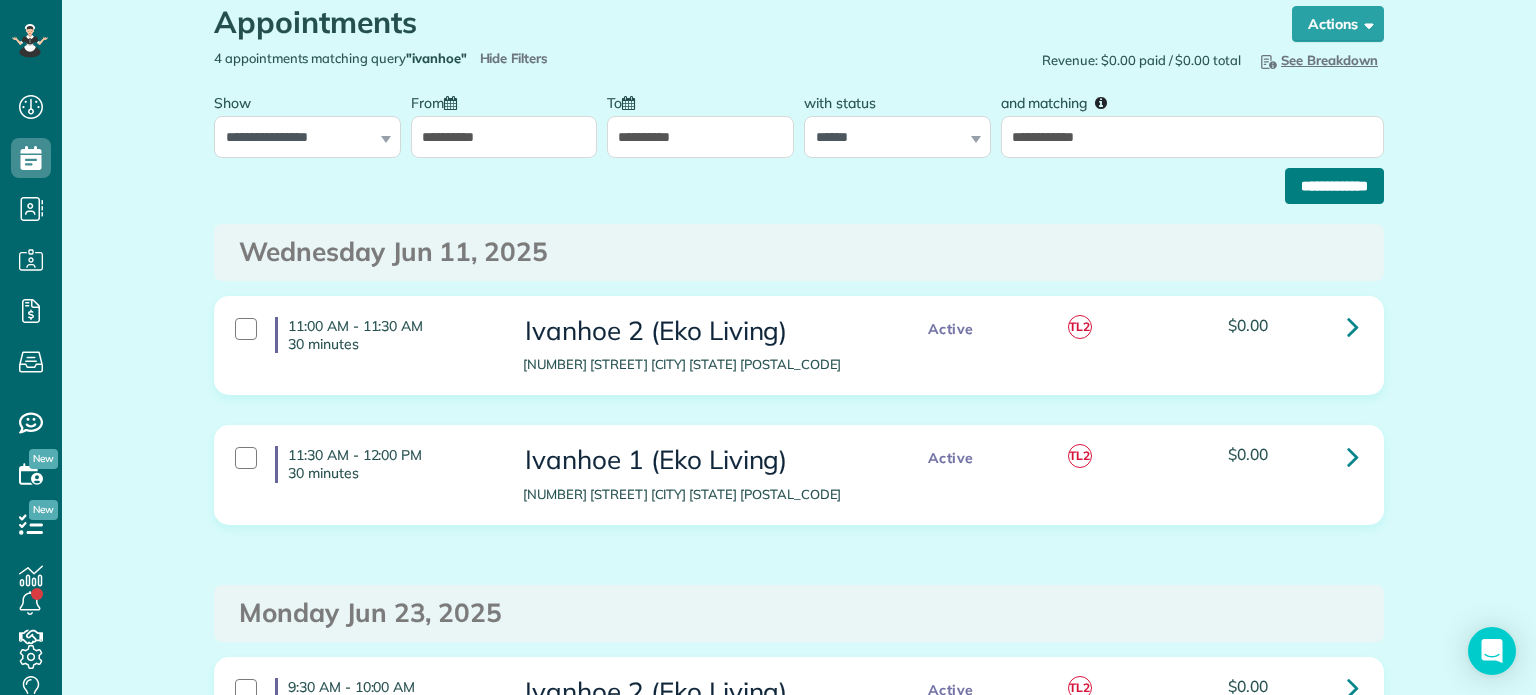 click on "**********" at bounding box center [1334, 186] 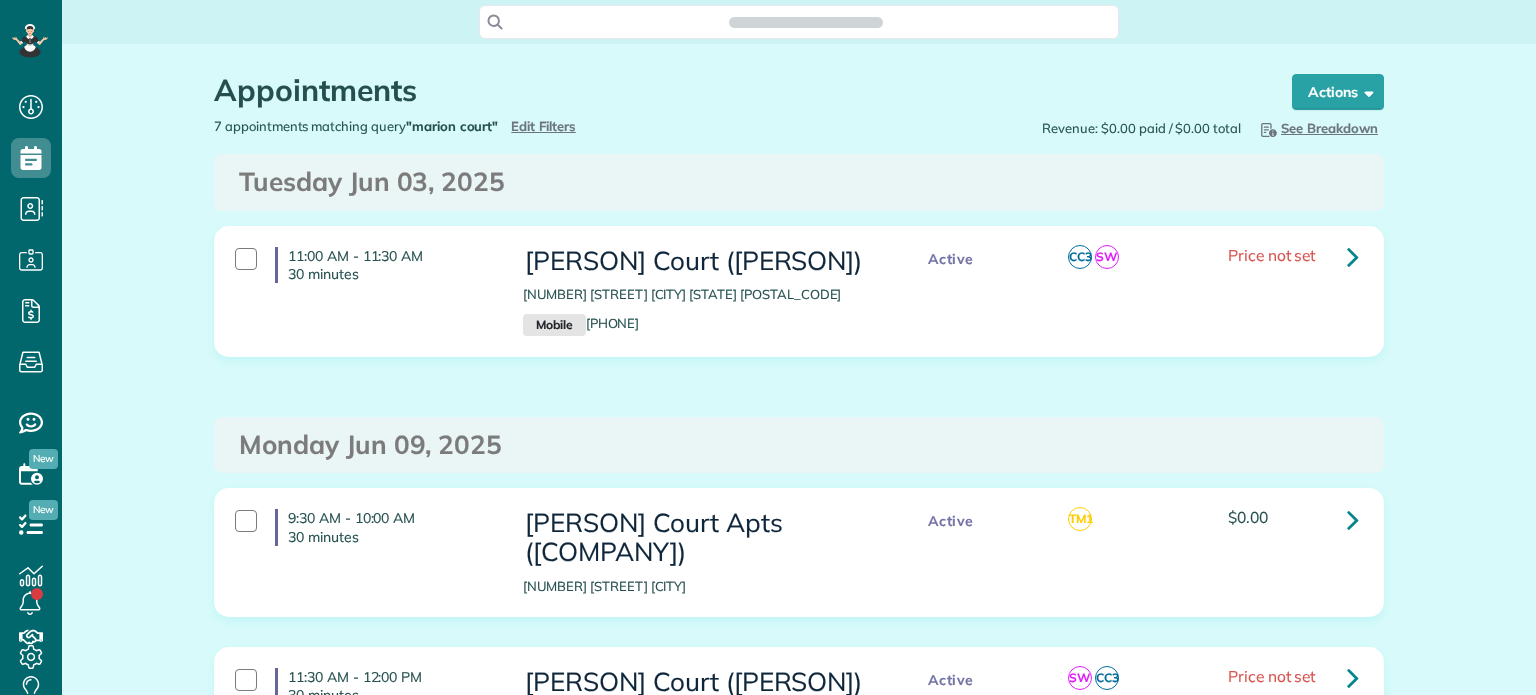 scroll, scrollTop: 0, scrollLeft: 0, axis: both 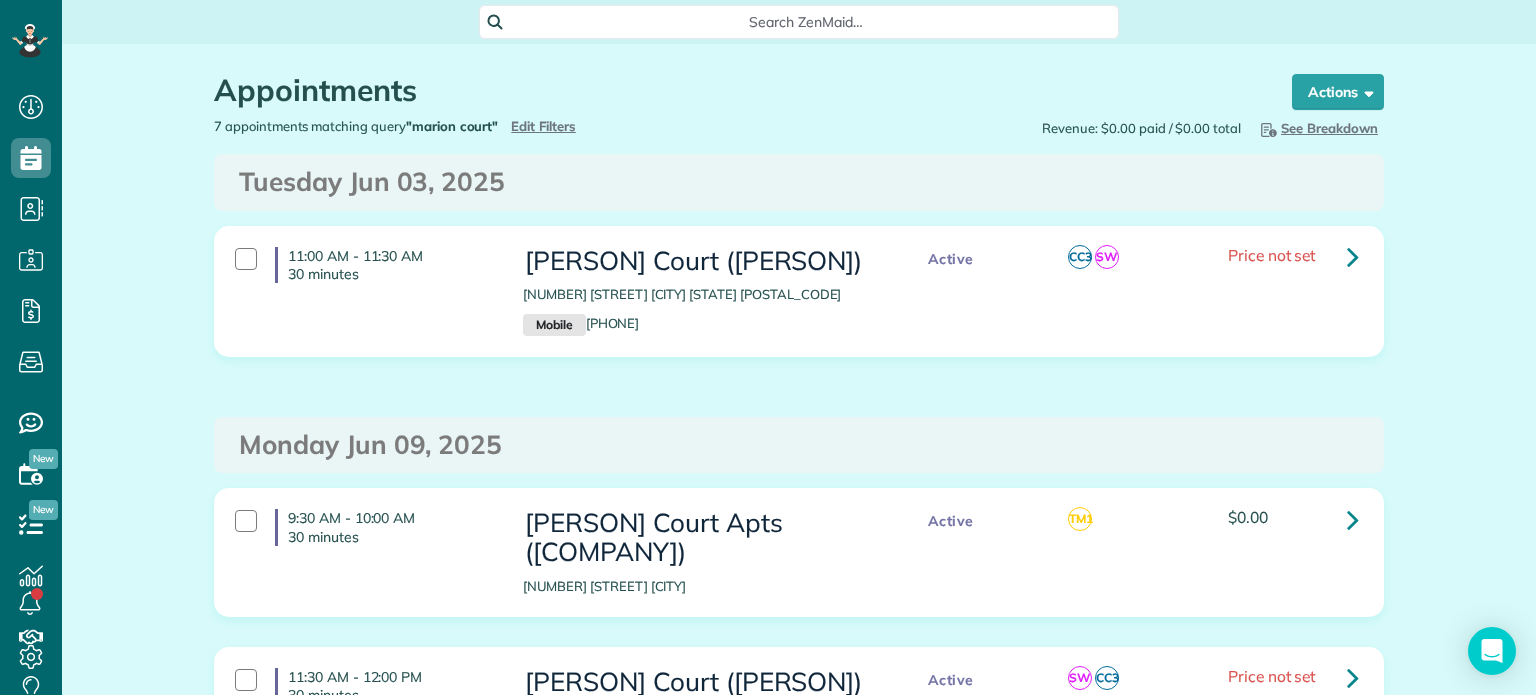 drag, startPoint x: 543, startPoint y: 136, endPoint x: 530, endPoint y: 127, distance: 15.811388 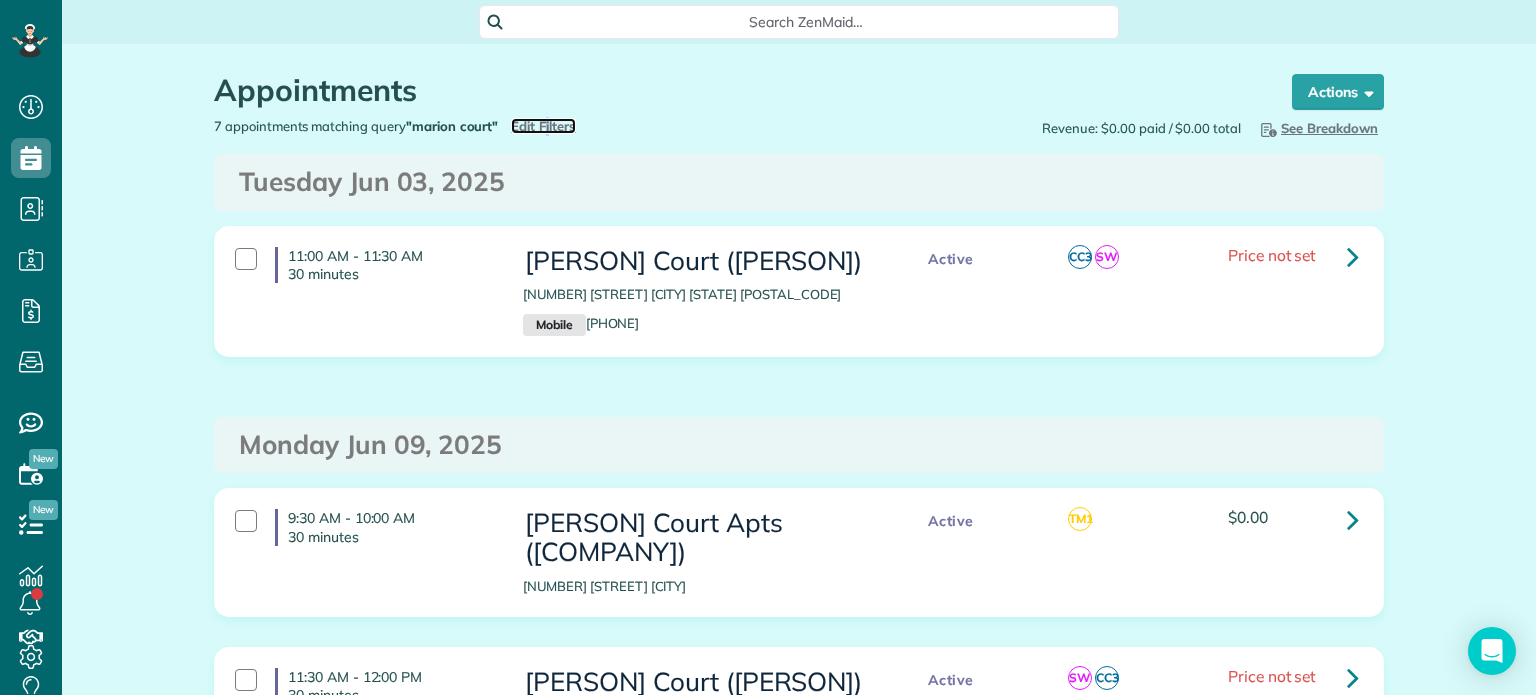 click on "Edit Filters" at bounding box center [543, 126] 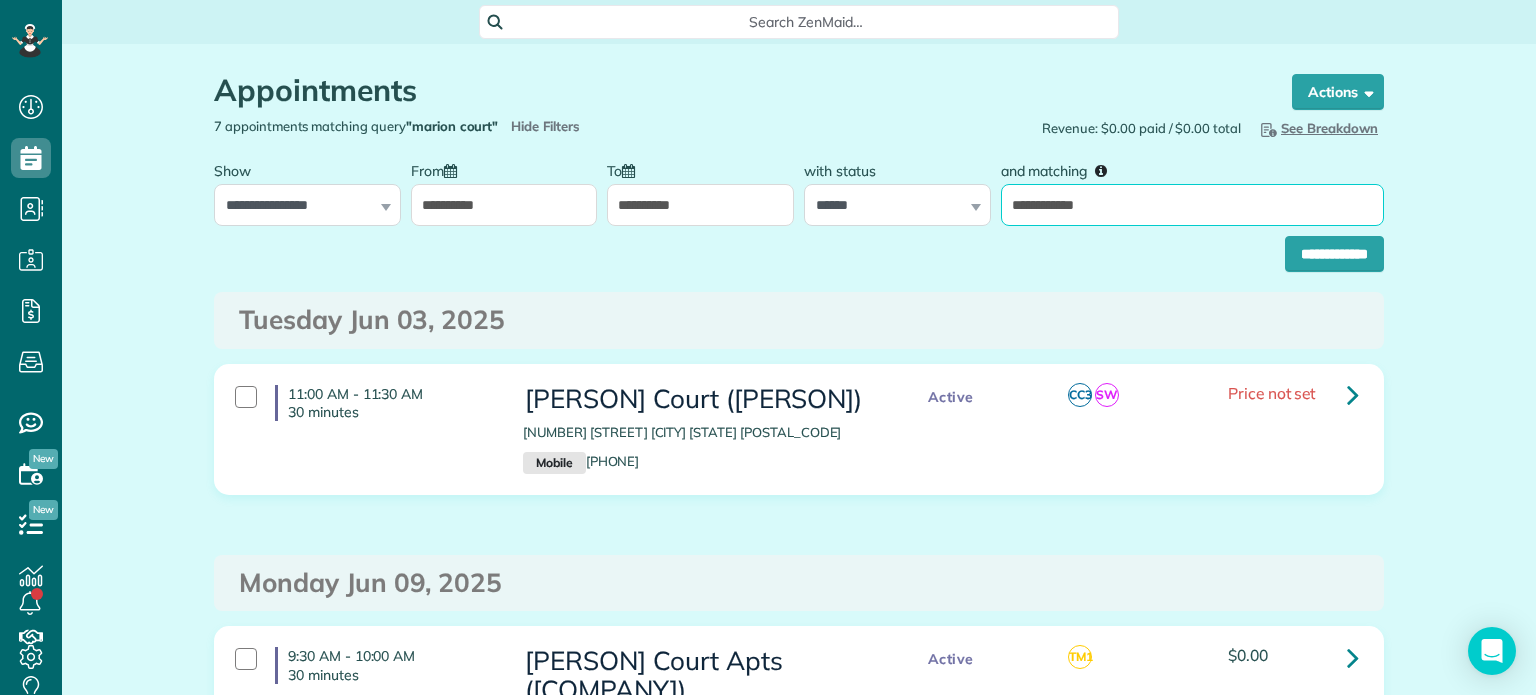 drag, startPoint x: 1089, startPoint y: 207, endPoint x: 1006, endPoint y: 207, distance: 83 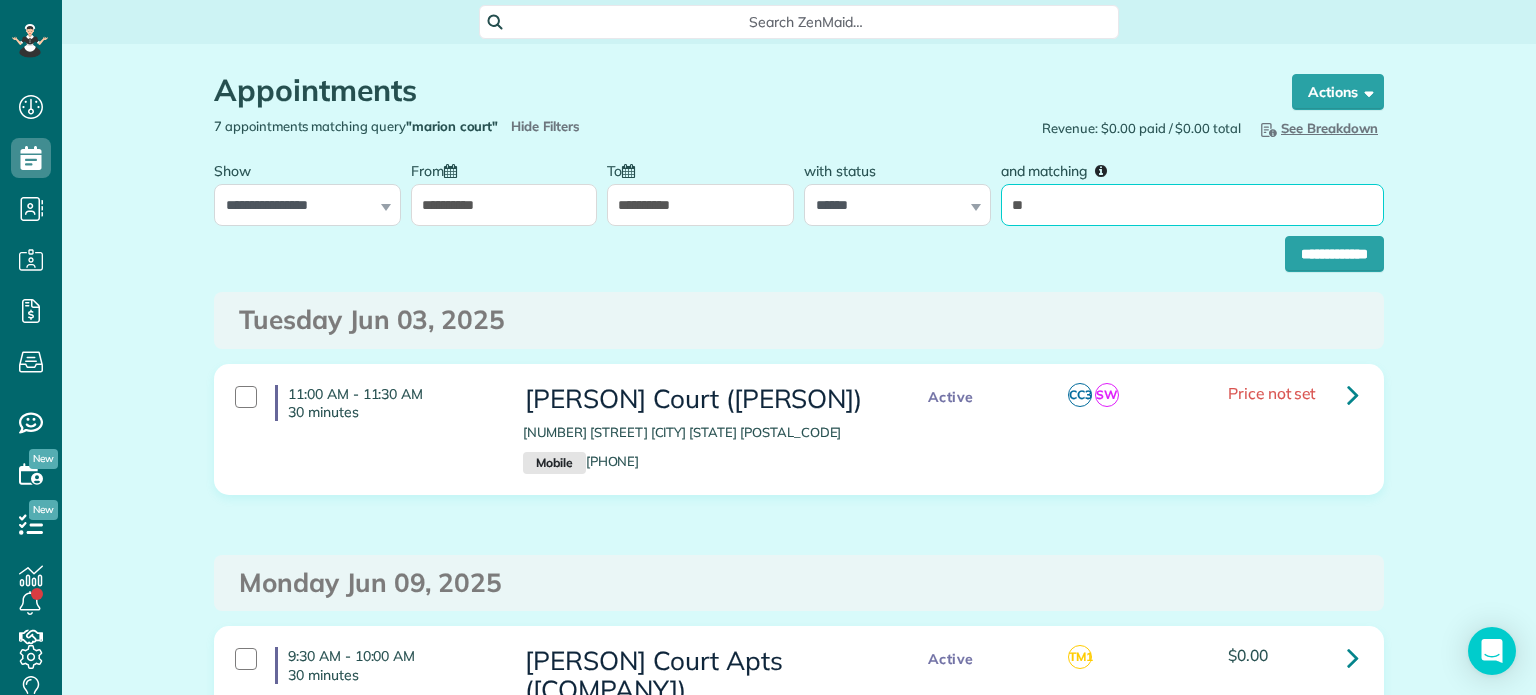 type on "*********" 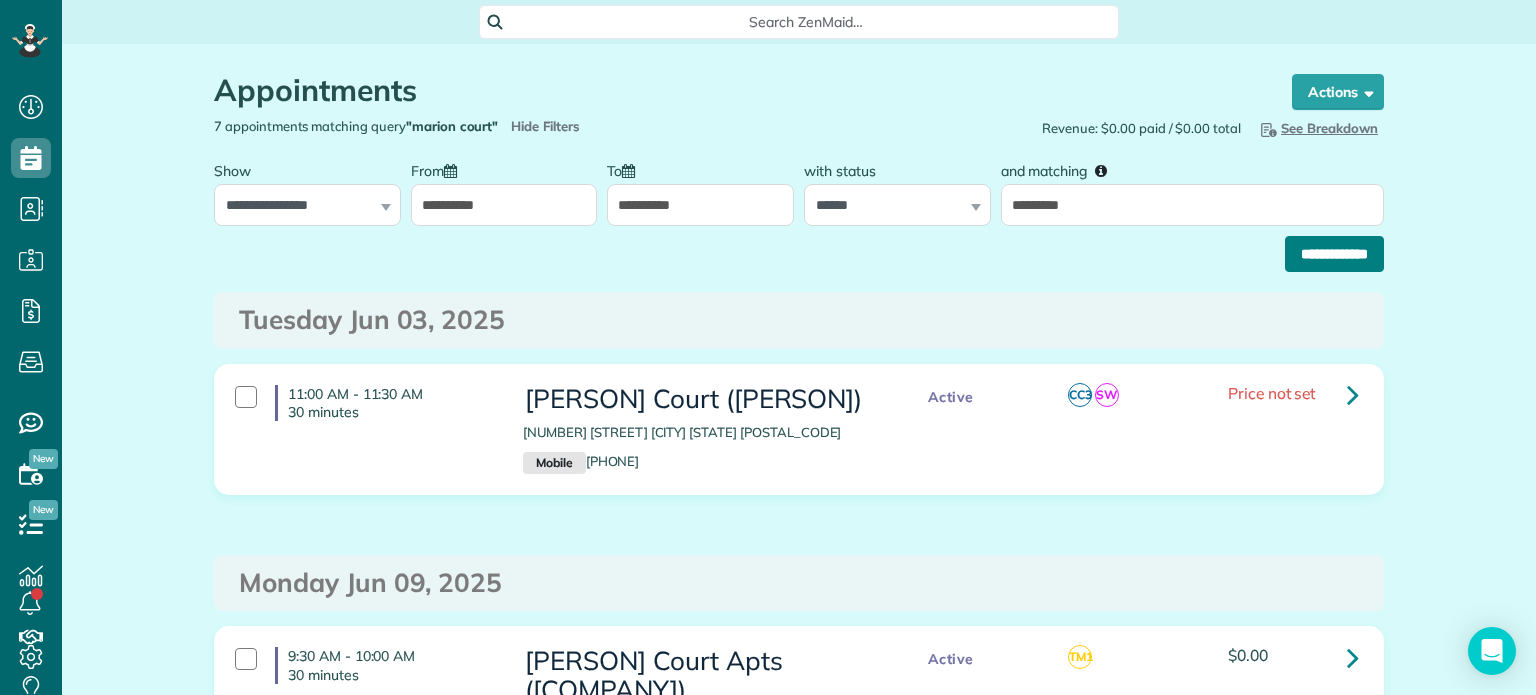 click on "**********" at bounding box center (1334, 254) 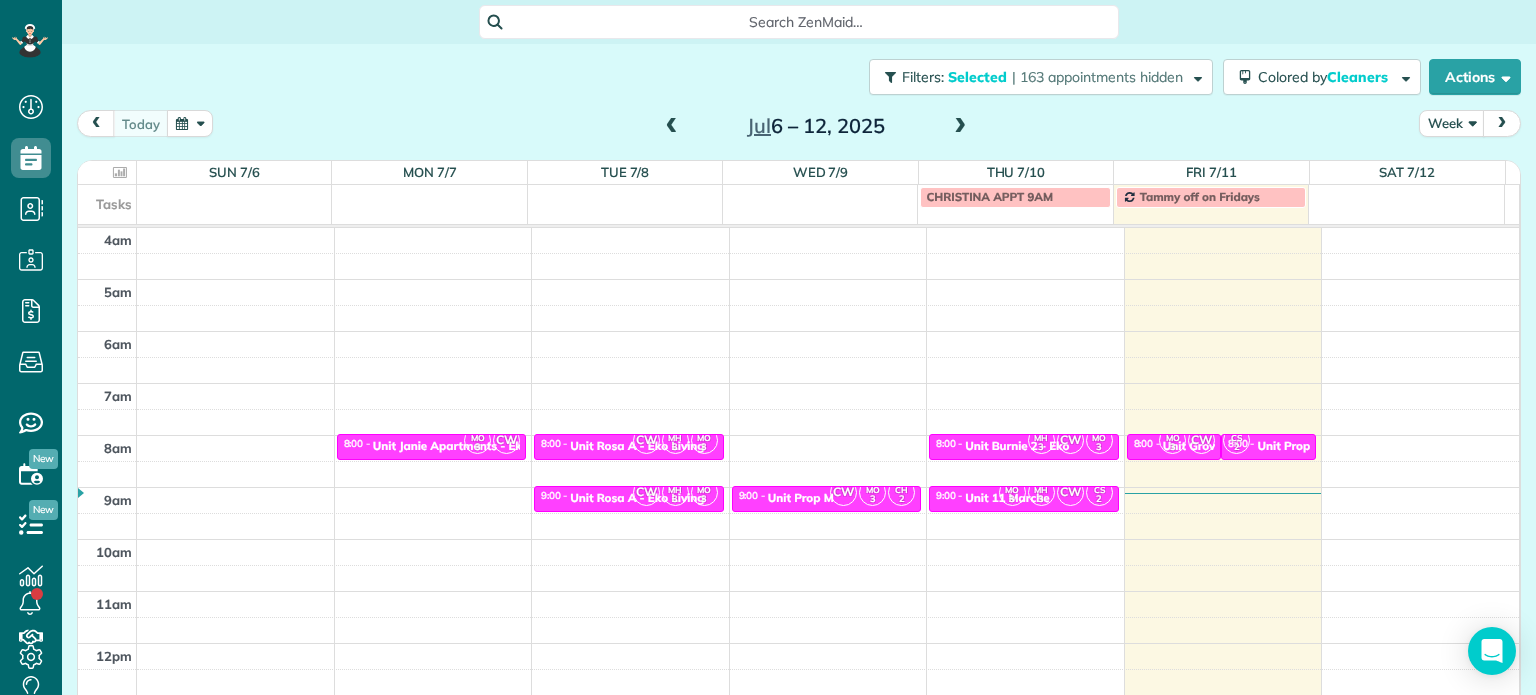 scroll, scrollTop: 0, scrollLeft: 0, axis: both 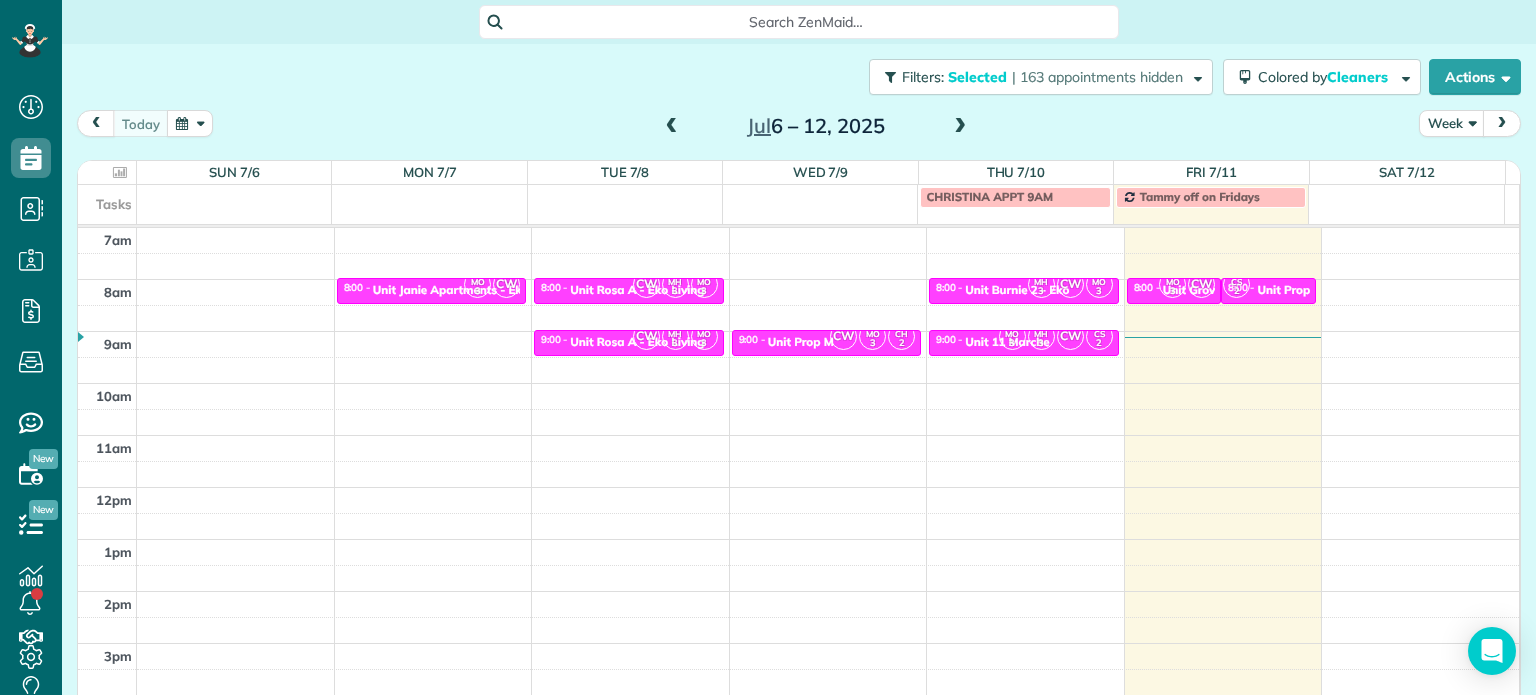 click at bounding box center [960, 127] 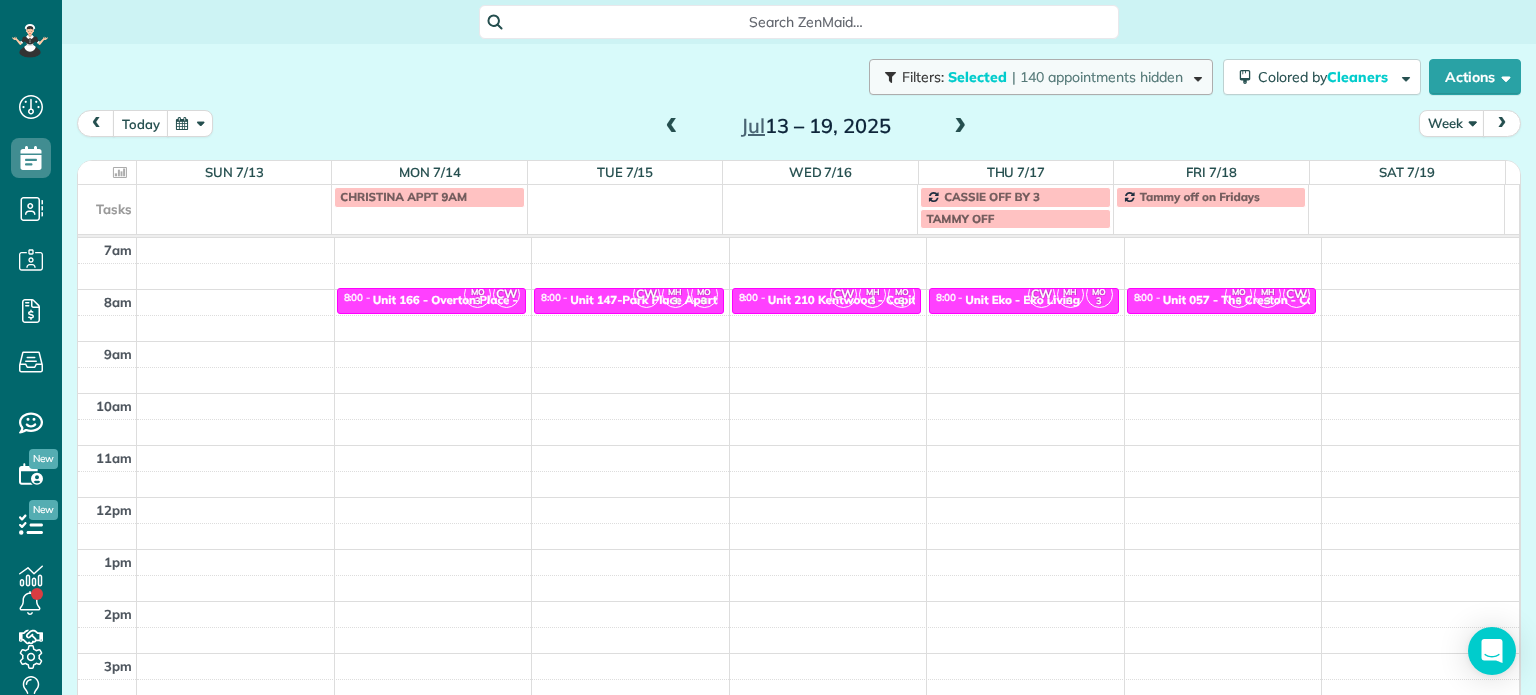 click on "Filters:   Selected
|  140 appointments hidden" at bounding box center (1041, 77) 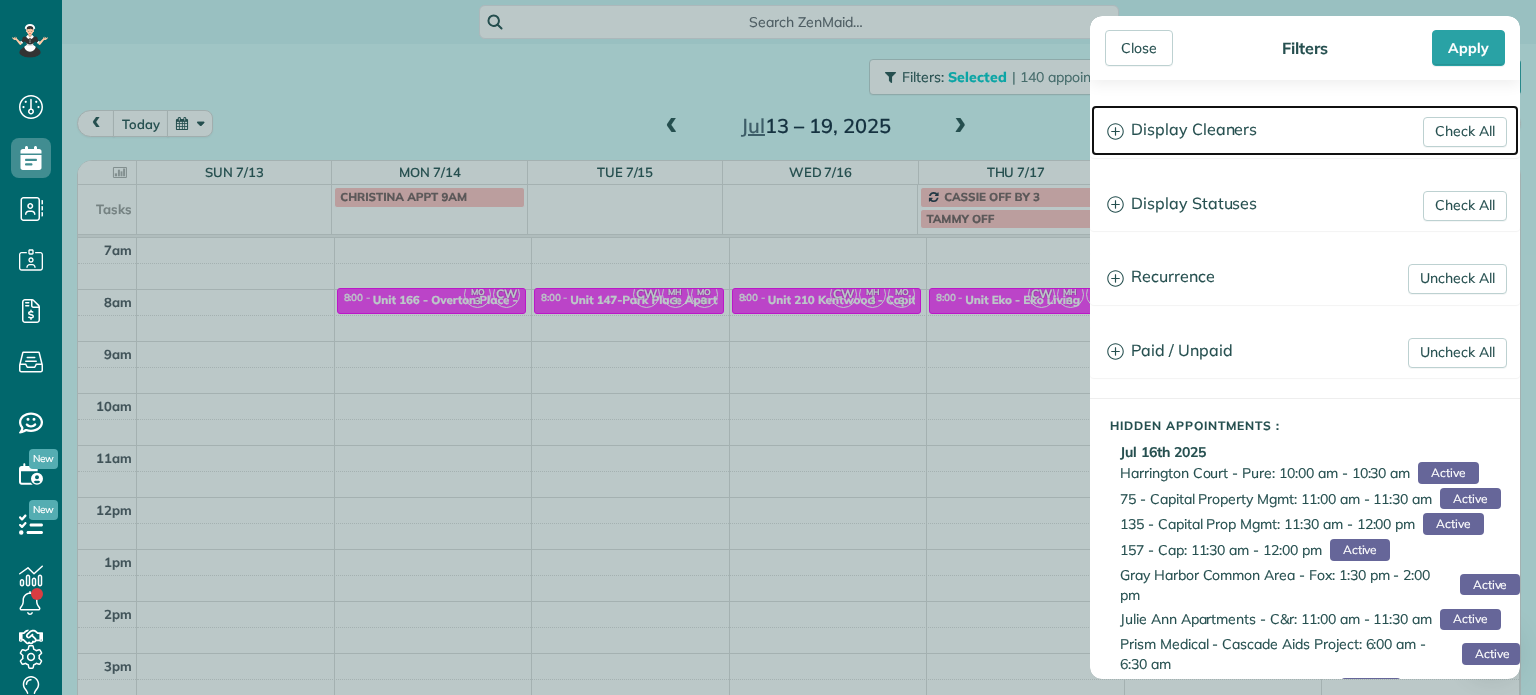 click on "Display Cleaners" at bounding box center (1305, 130) 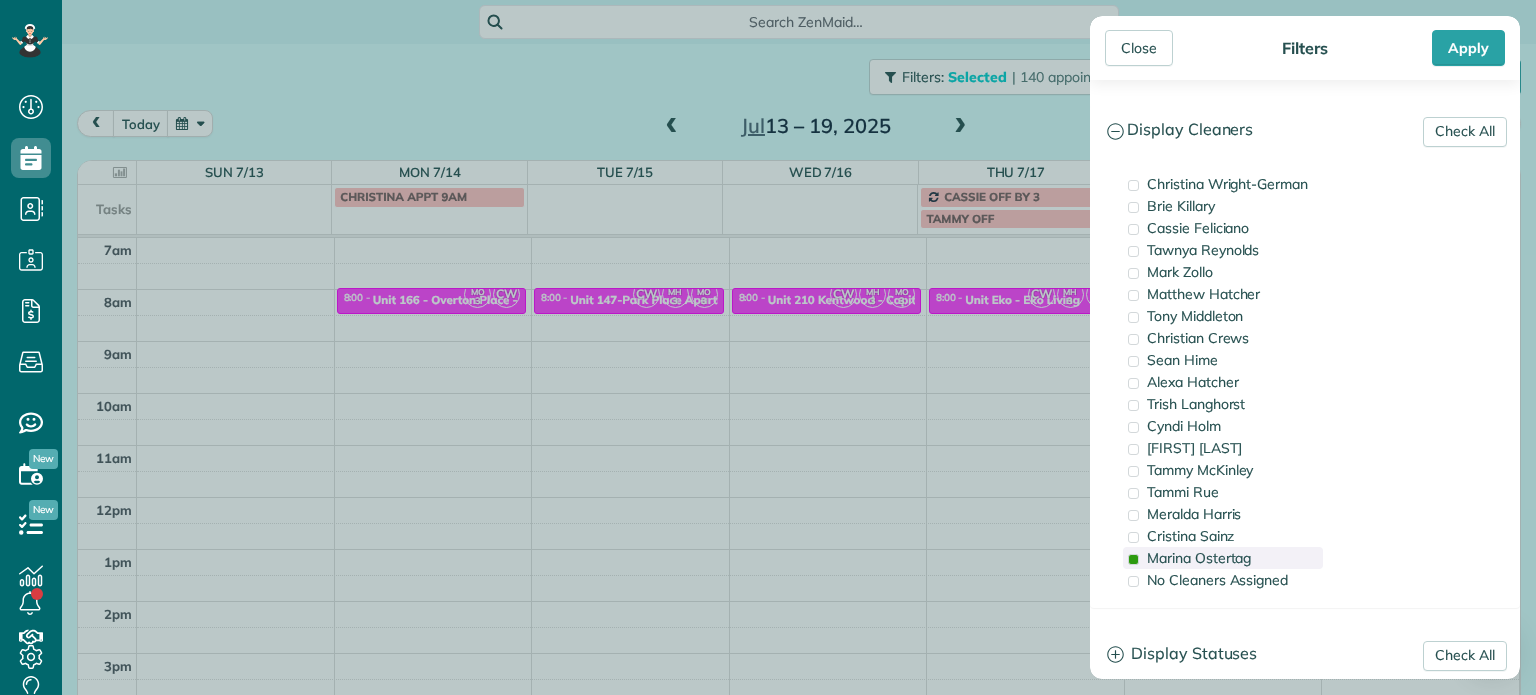 click on "Marina Ostertag" at bounding box center [1199, 558] 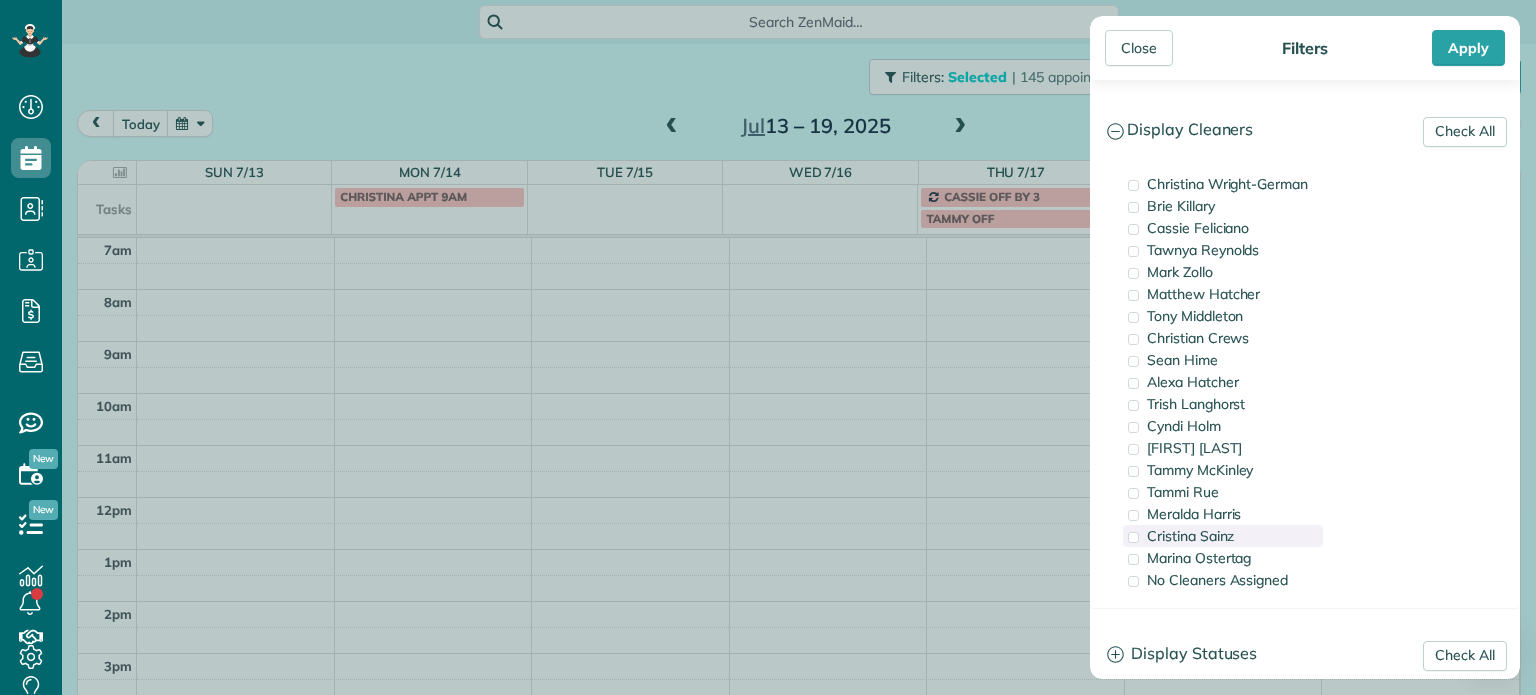 click on "Cristina Sainz" at bounding box center (1223, 536) 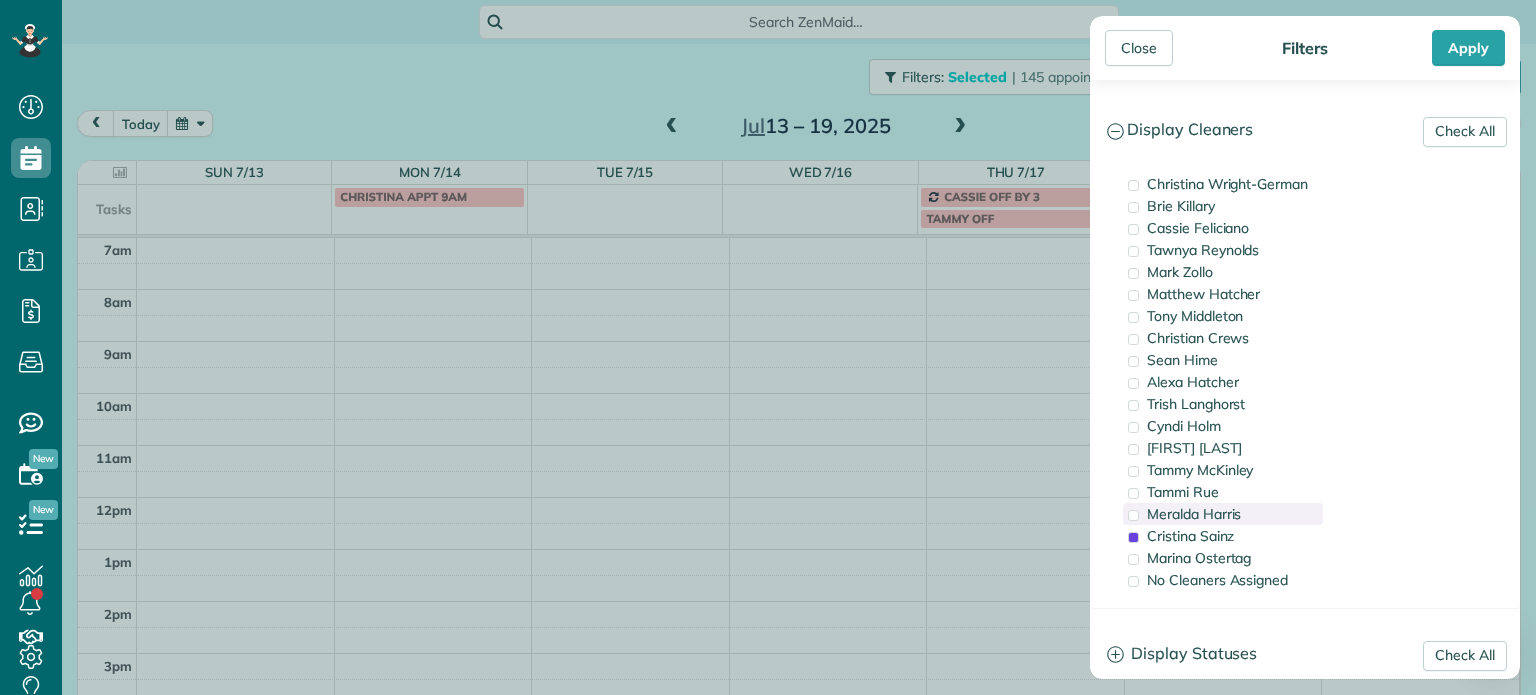 click on "Meralda Harris" at bounding box center (1194, 514) 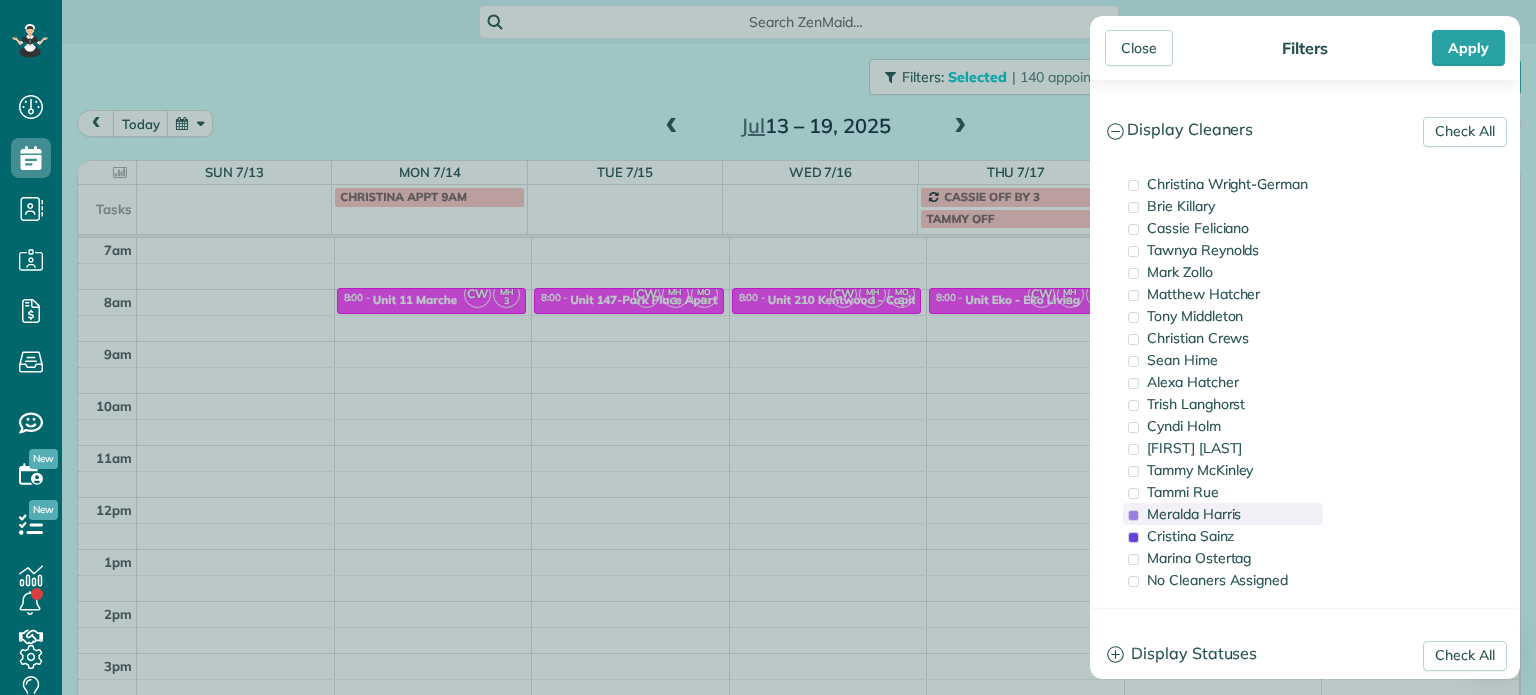 click on "Meralda Harris" at bounding box center (1194, 514) 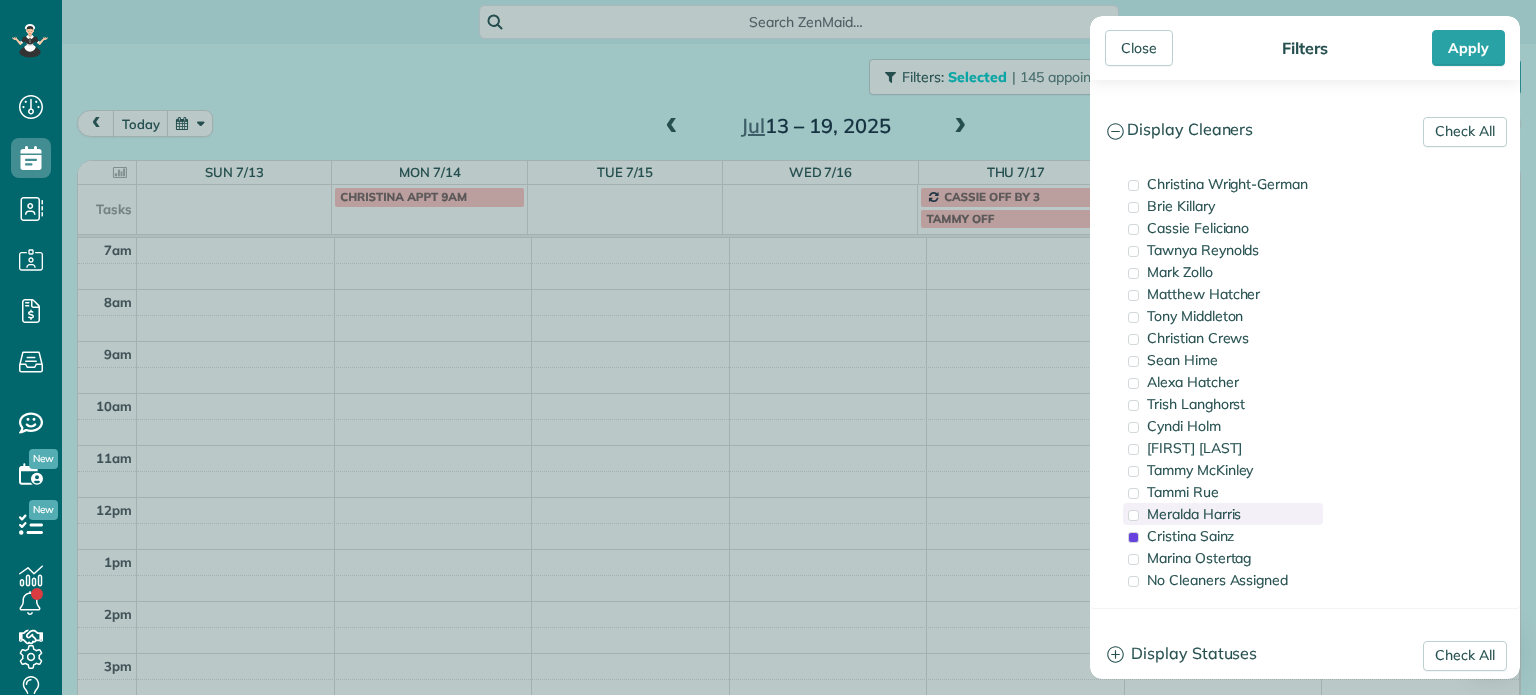 click on "Meralda Harris" at bounding box center (1194, 514) 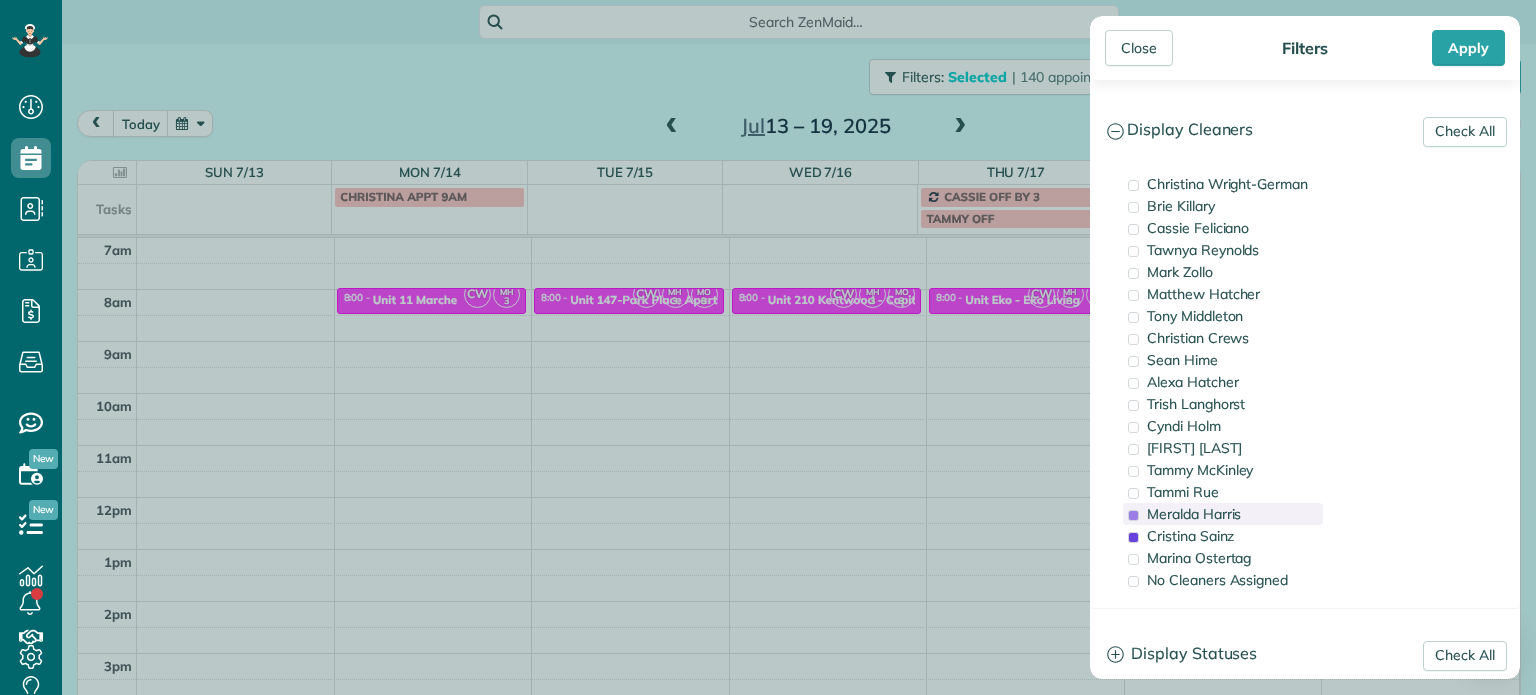 click on "Meralda Harris" at bounding box center (1194, 514) 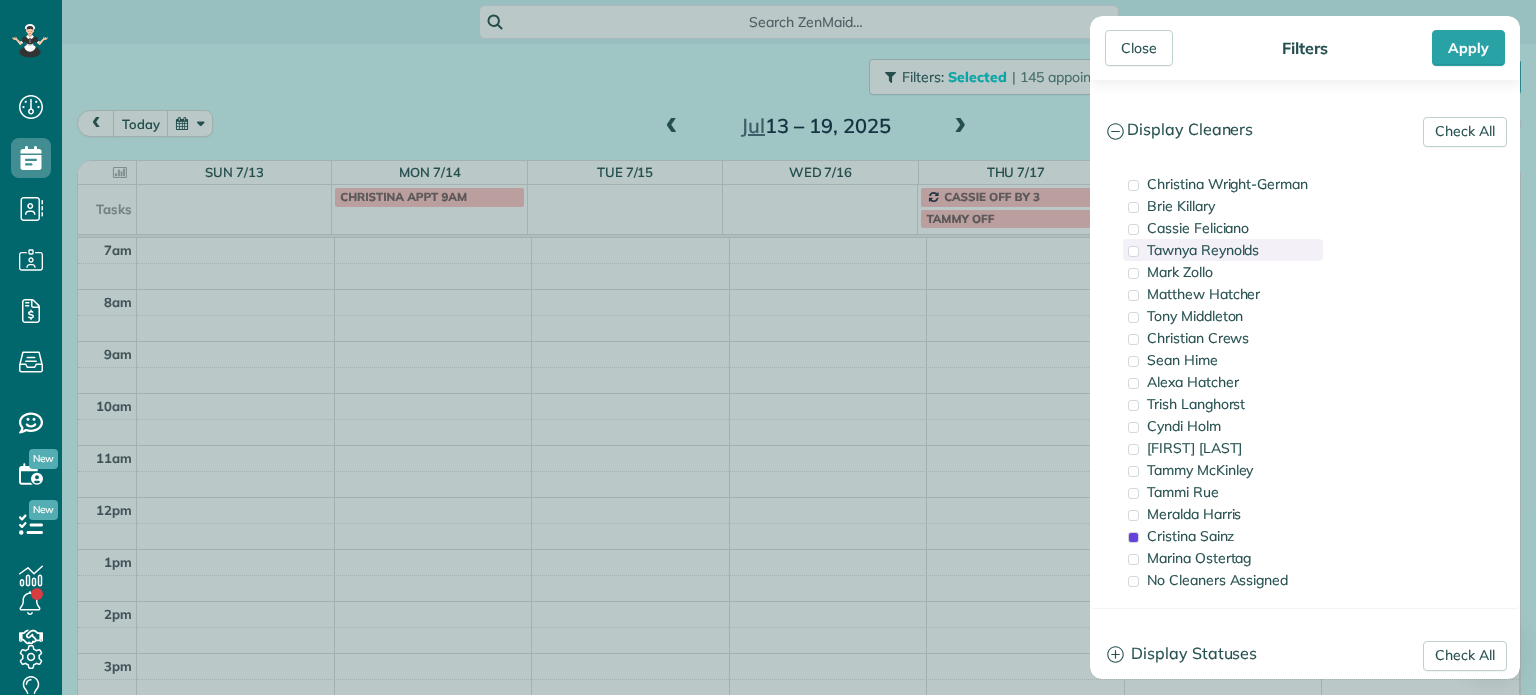 click on "Tawnya Reynolds" at bounding box center (1203, 250) 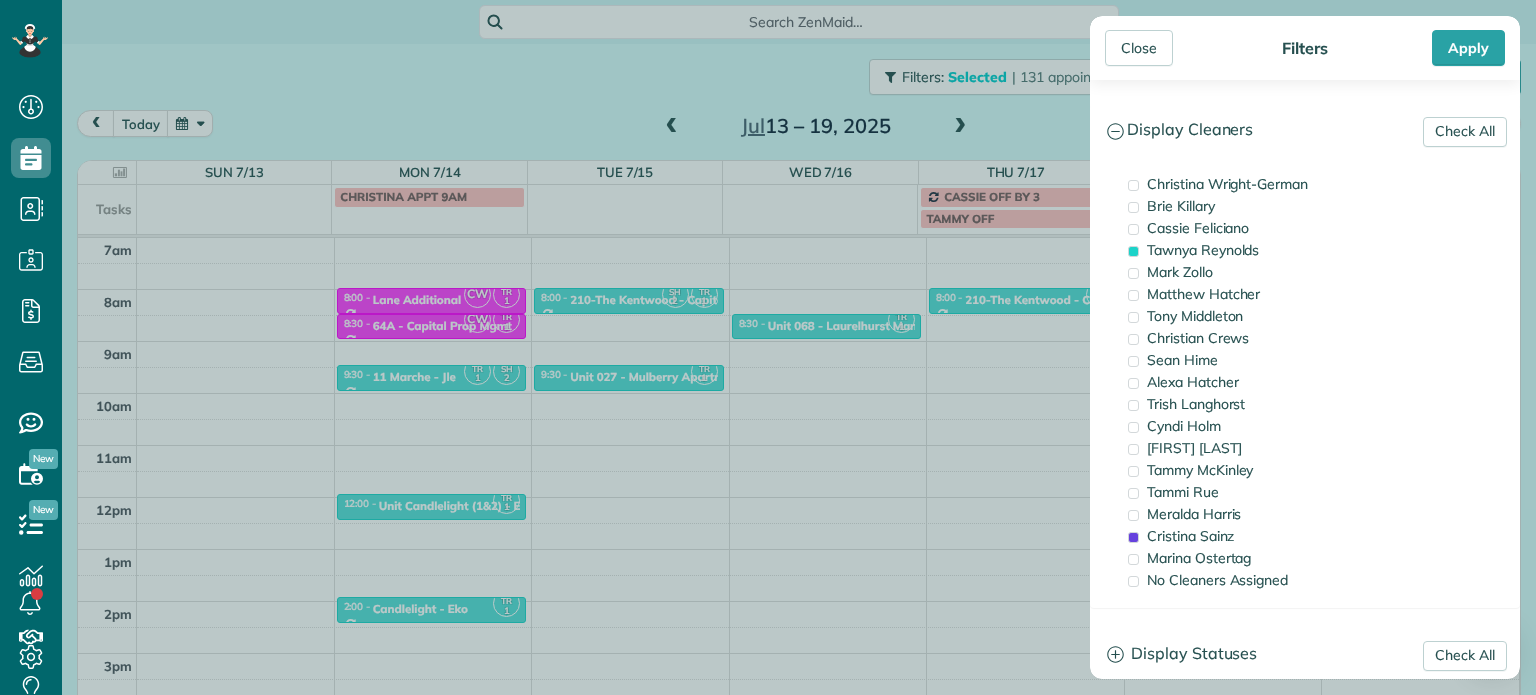click on "Close
Filters
Apply
Check All
Display Cleaners
Christina Wright-German
Brie Killary
Cassie Feliciano
Tawnya Reynolds
Mark Zollo
Matthew Hatcher
Tony Middleton" at bounding box center (768, 347) 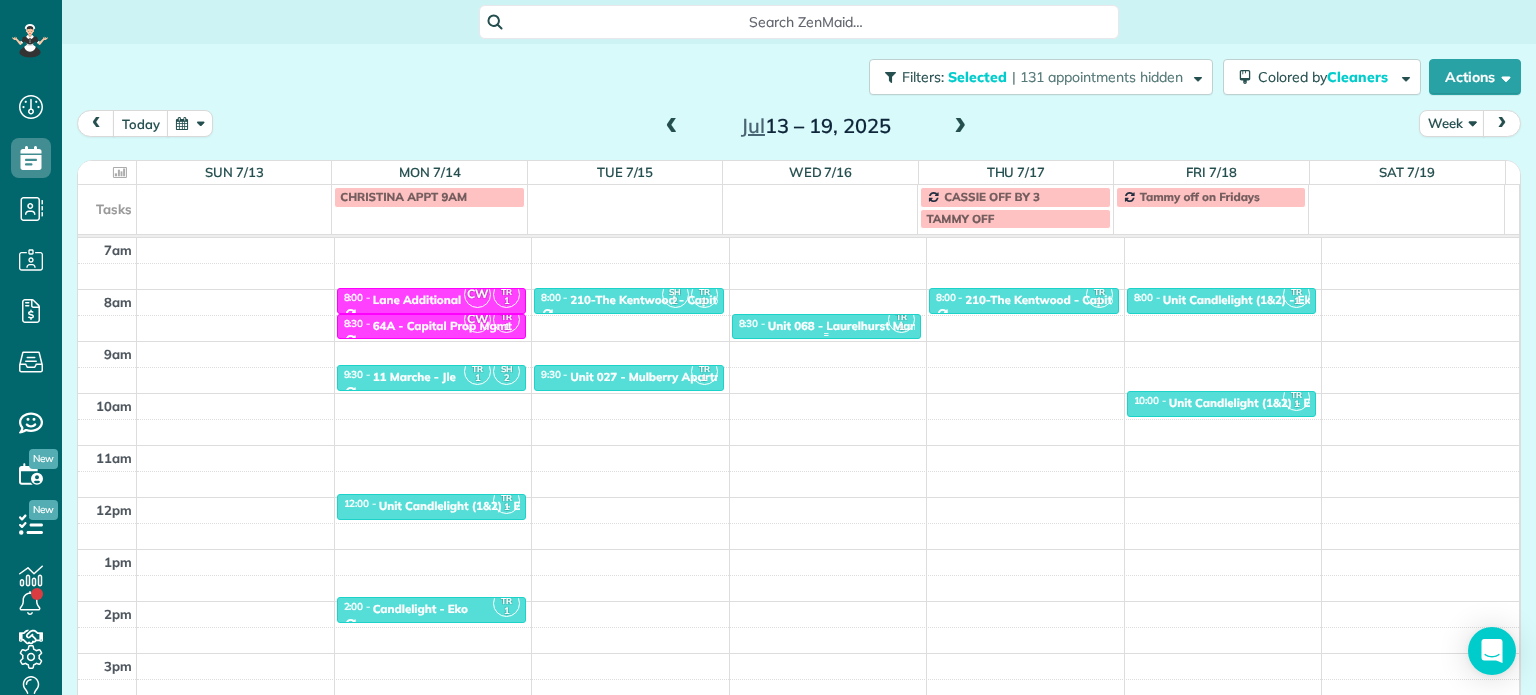 click on "Unit 068 - Laurelhurst Manor - Capital" at bounding box center (874, 326) 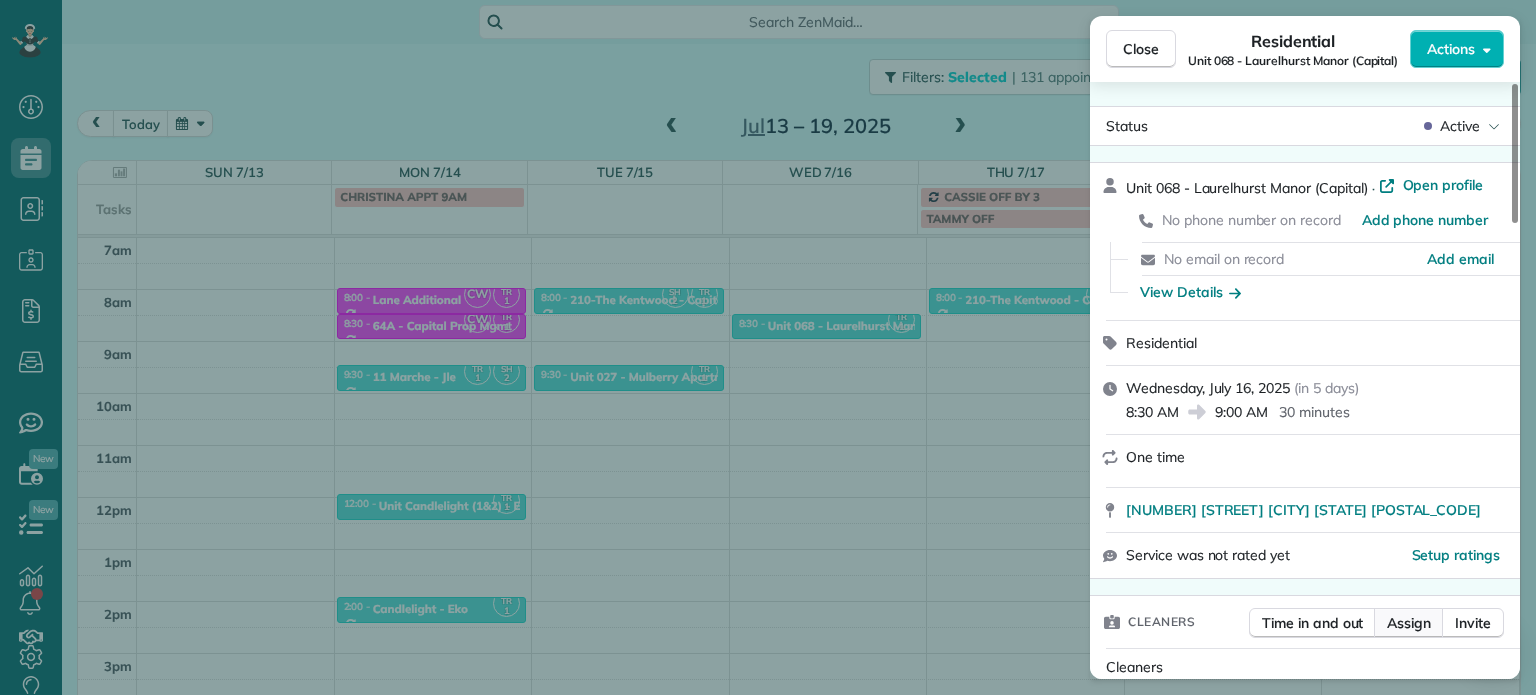 click on "Assign" at bounding box center [1409, 623] 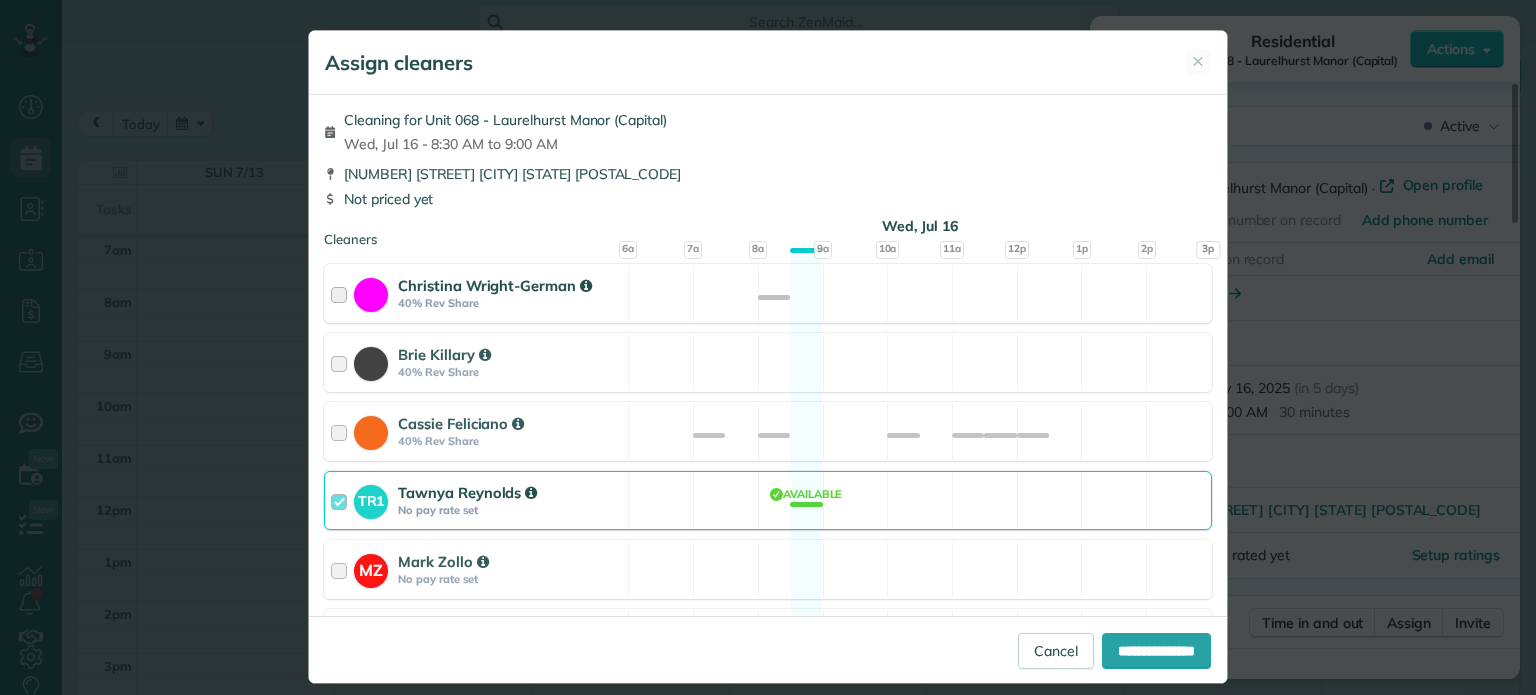 click on "Christina Wright-German
40% Rev Share
Available" at bounding box center (768, 293) 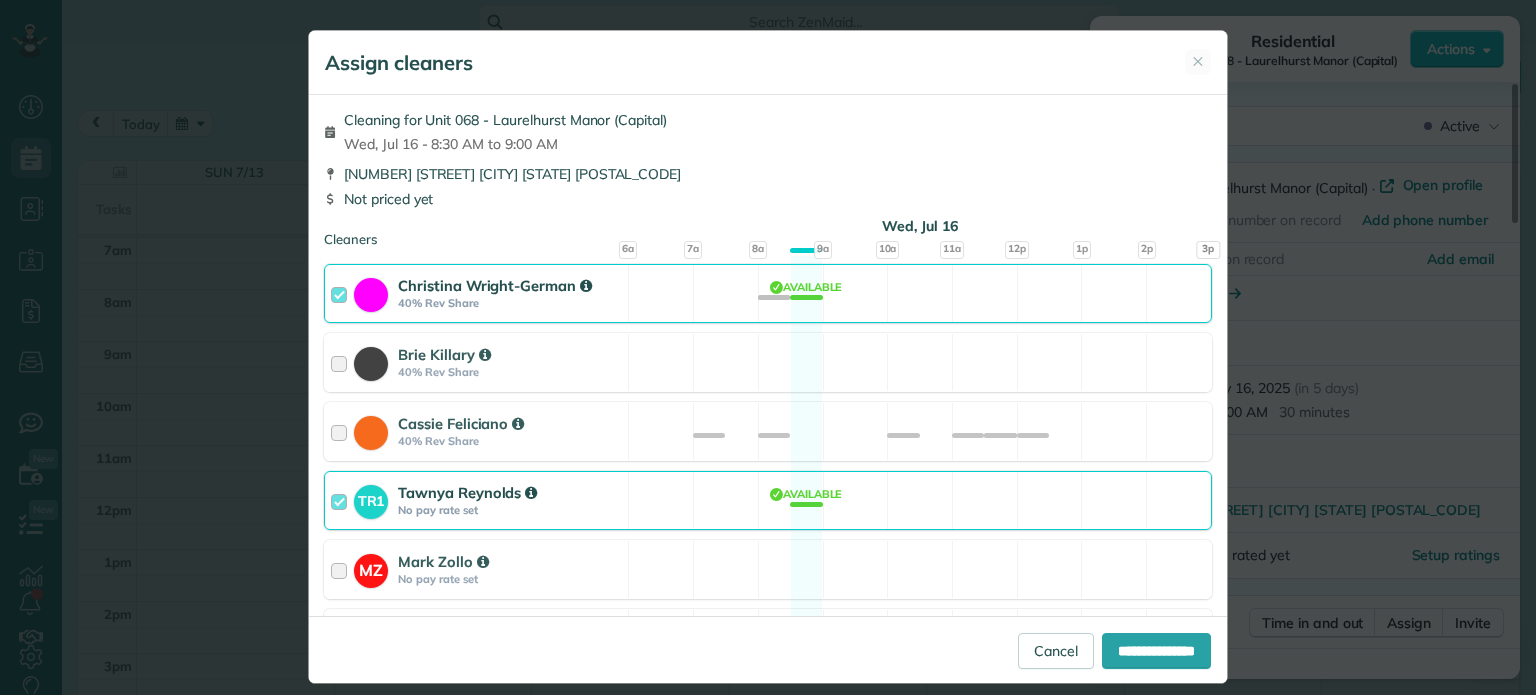 click on "TR1
Tawnya Reynolds
No pay rate set
Available" at bounding box center [768, 500] 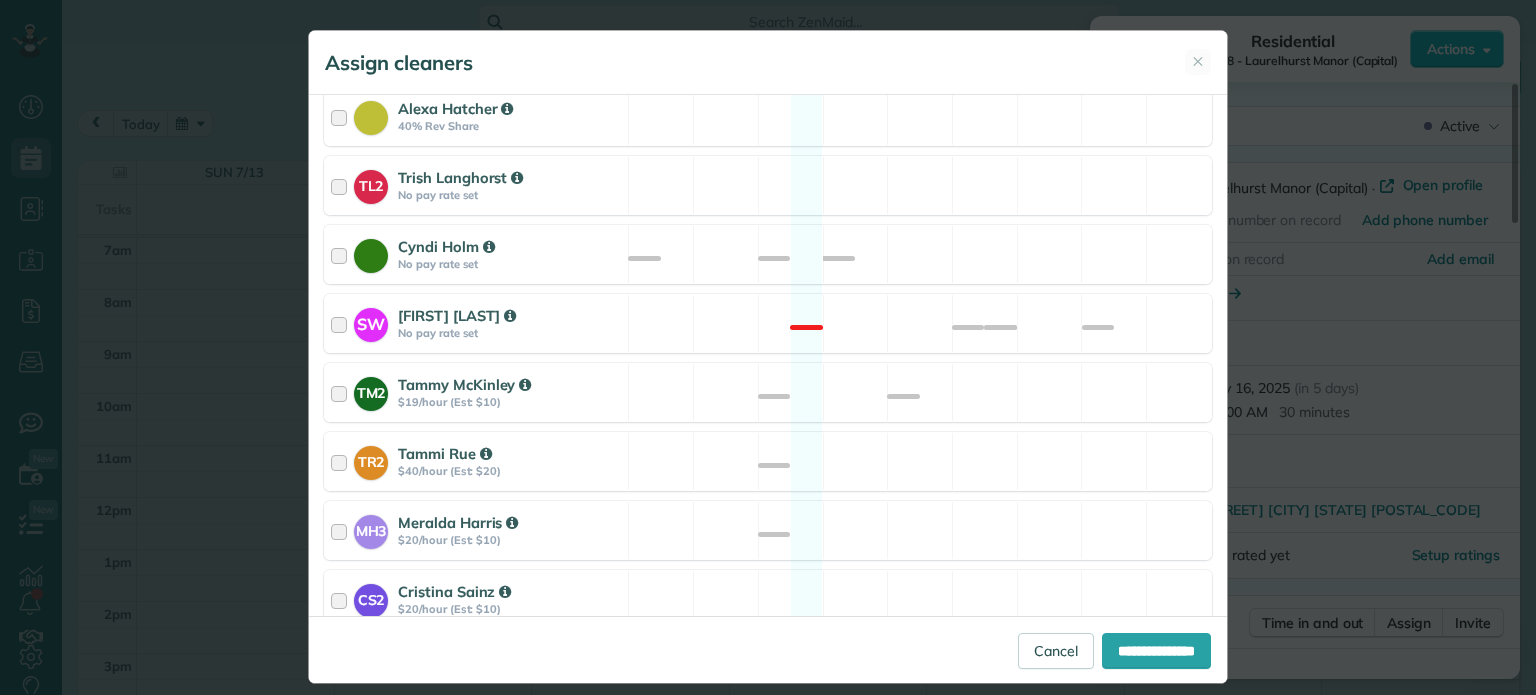 scroll, scrollTop: 921, scrollLeft: 0, axis: vertical 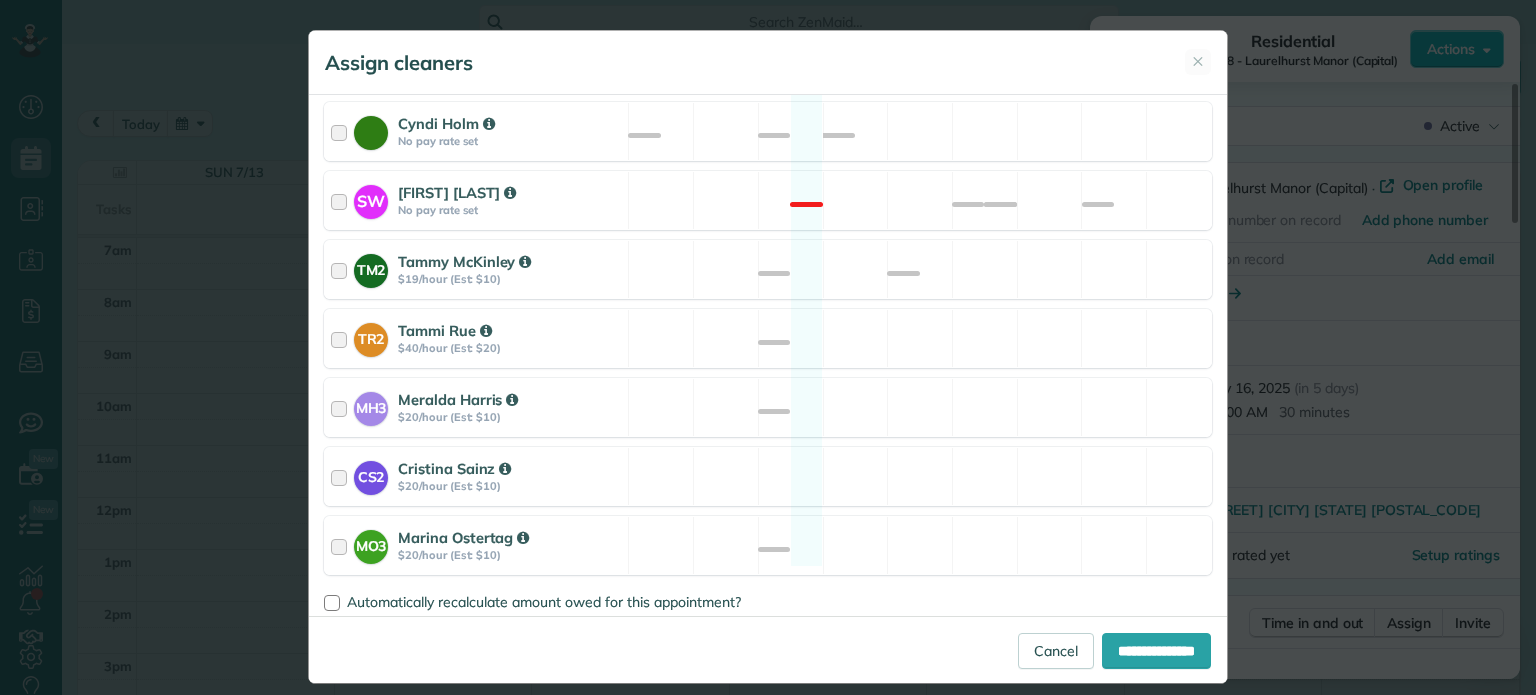 click on "CS2
Cristina Sainz
$20/hour (Est: $10)
Available" at bounding box center [768, 476] 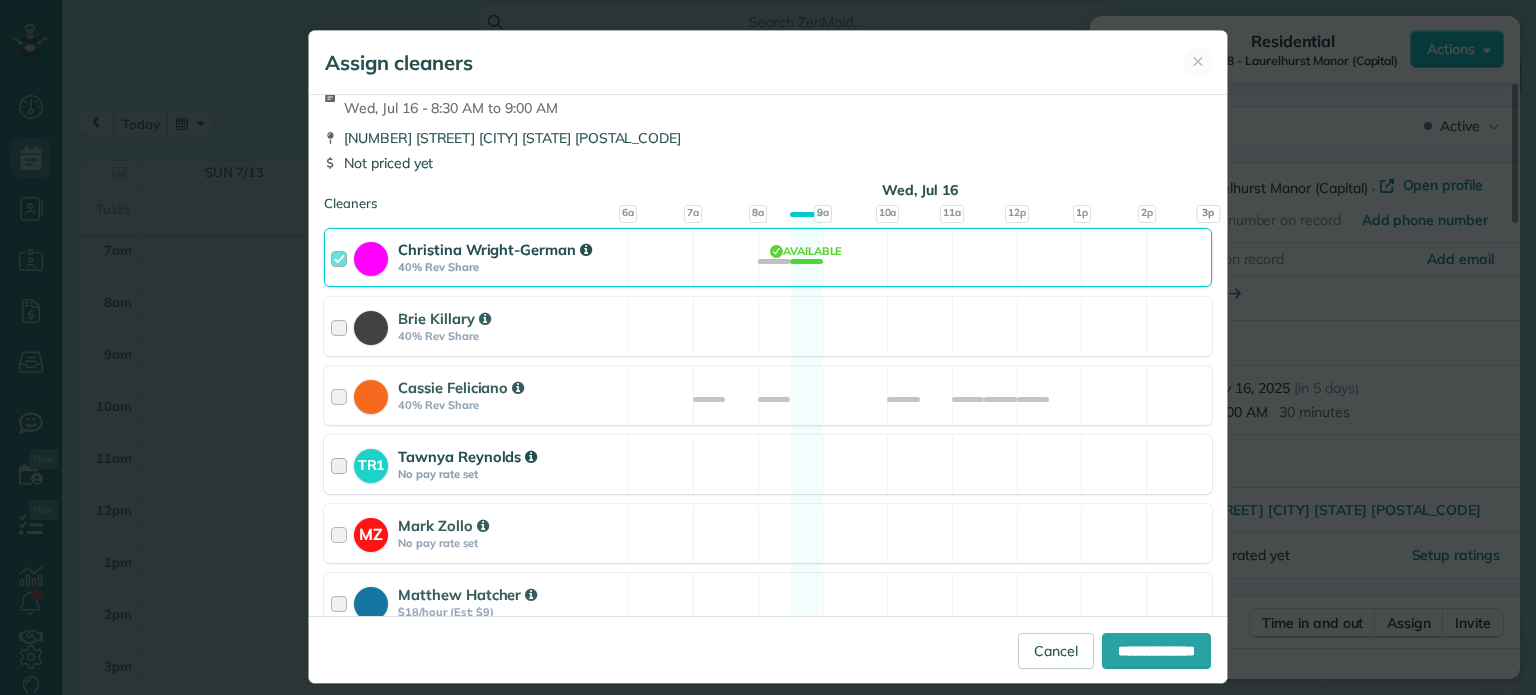 scroll, scrollTop: 0, scrollLeft: 0, axis: both 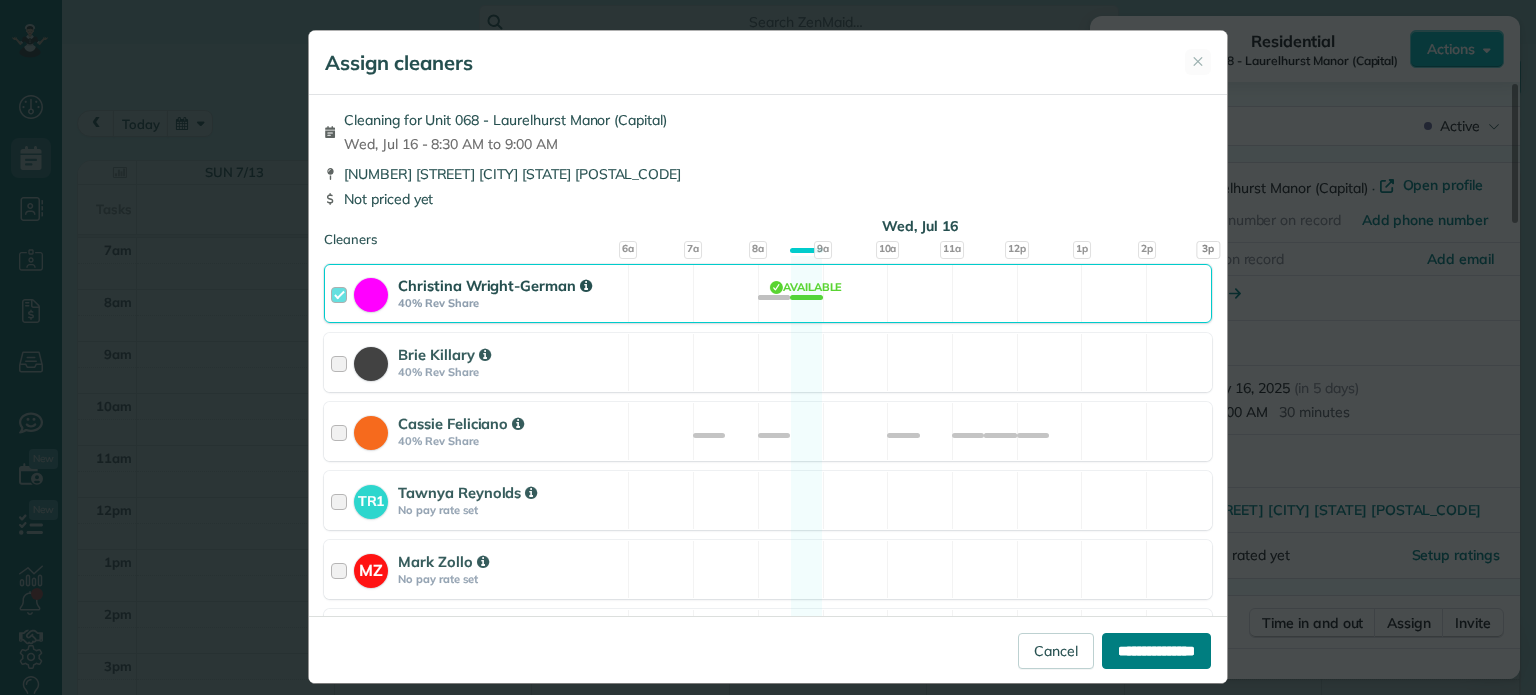 click on "**********" at bounding box center [1156, 651] 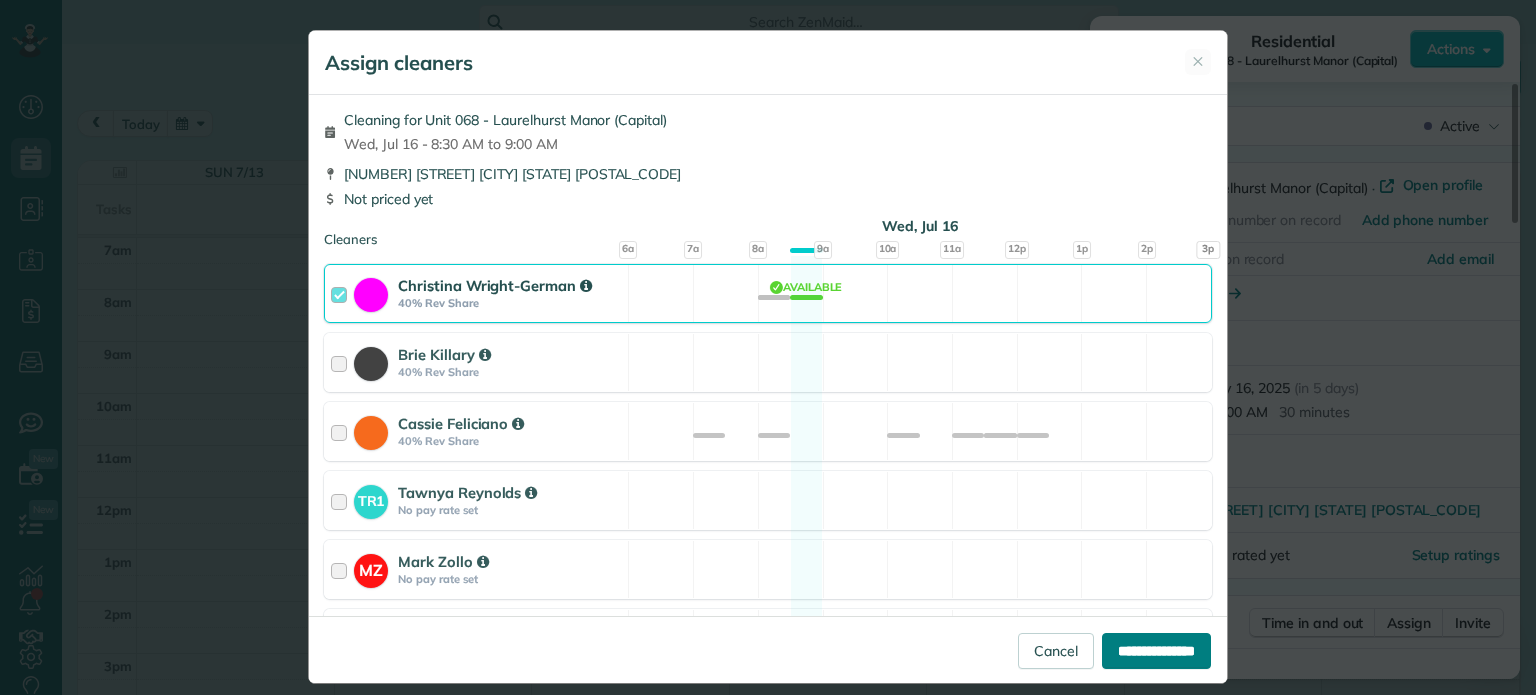 type on "**********" 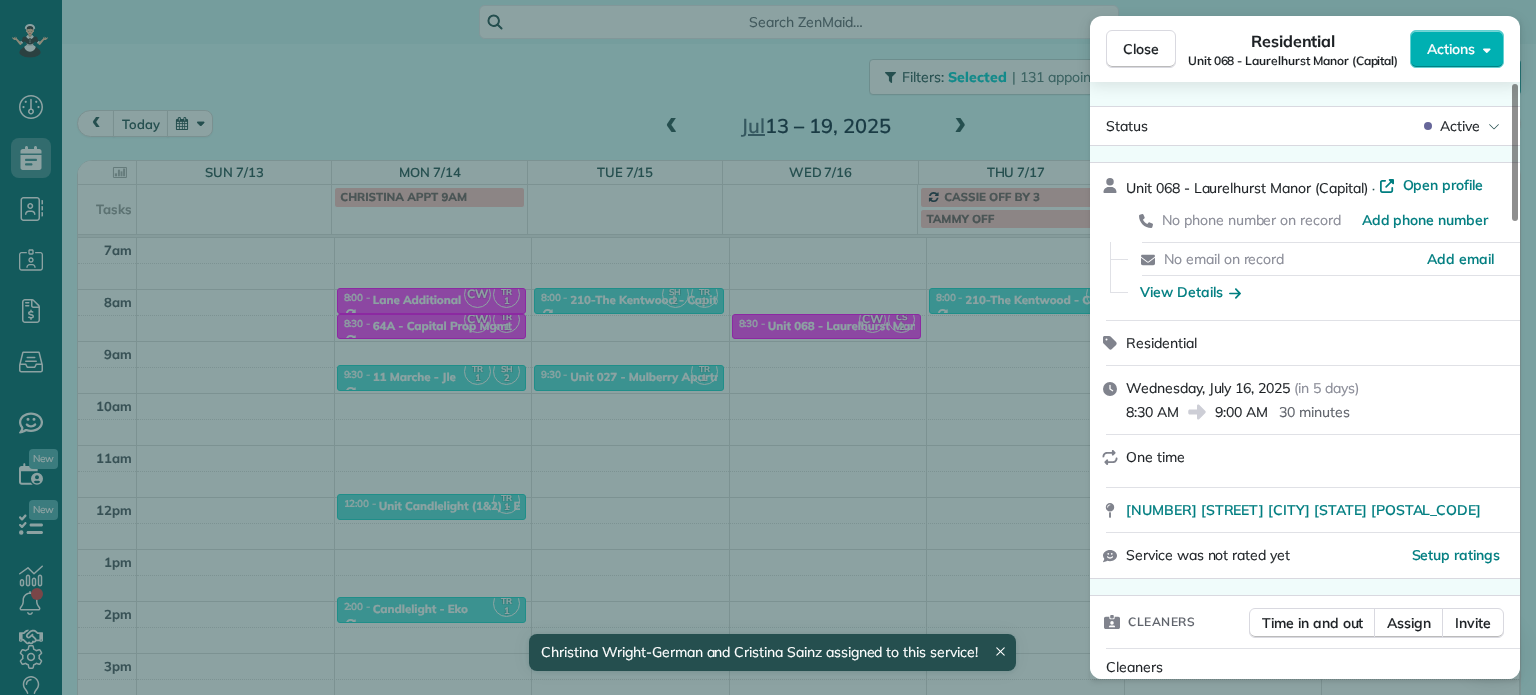 click on "Close Residential Unit 068 - Laurelhurst Manor (Capital) Actions Status Active Unit 068 - Laurelhurst Manor (Capital) · Open profile No phone number on record Add phone number No email on record Add email View Details Residential Wednesday, July 16, 2025 ( in 5 days ) 8:30 AM 9:00 AM 30 minutes One time 3710 Southeast Stark Street Portland OR 97214 Service was not rated yet Setup ratings Cleaners Time in and out Assign Invite Cleaners Cristina   Sainz 8:30 AM 9:00 AM Christina   Wright-German 8:30 AM 9:00 AM Checklist Try Now Keep this appointment up to your standards. Stay on top of every detail, keep your cleaners organised, and your client happy. Assign a checklist Watch a 5 min demo Billing Billing actions Price $0.00 Overcharge $0.00 Discount $0.00 Coupon discount - Primary tax - Secondary tax - Total appointment price $0.00 Tips collected New feature! $0.00 Mark as paid Total including tip $0.00 Get paid online in no-time! Send an invoice and reward your cleaners with tips Charge customer credit card 1" at bounding box center [768, 347] 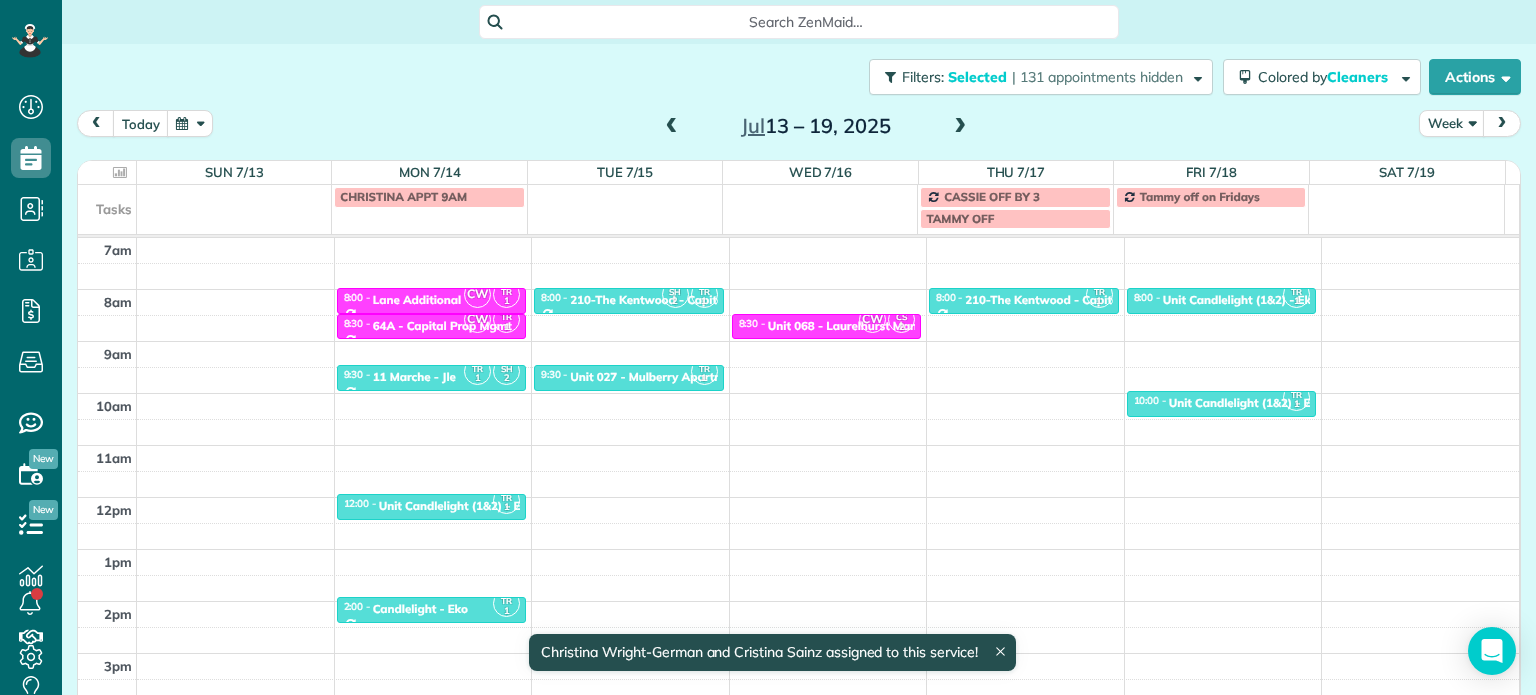 click on "4am 5am 6am 7am 8am 9am 10am 11am 12pm 1pm 2pm 3pm 4pm 5pm TR 1 SH 2 6:00 - 6:30 Eko Living Office - Eko Living 2234 Northwest 24th Avenue Portland, OR 97210 CW TR 1 8:00 - 8:30 Lane Additional 1539 Northwest 19th Avenue Portland, OR 97209 CW TR 1 8:30 - 9:00 64A - Capital Prop Mgmt 1539 NW 19th Ave Portland, OR 97219 TR 1 SH 2 9:30 - 10:00 11 Marche - Jle 1115 Southwest Market Street Portland, OR 97201 TR 1 12:00 - 12:30 Unit Candlelight (1&2) - Eko 51577 Southeast 2nd Street Scappoose, OR 97056 TR 1 2:00 - 2:30 Candlelight - Eko 51539 Southeast 2nd Street Scappoose, OR 97056 SH 2 TR 1 8:00 - 8:30 210-The Kentwood - Capital Property 2044 North Kilpatrick Street Portland, OR 97217 TR 1 9:30 - 10:00 Unit 027 - Mulberry Apartments - Capital 1638 Southeast 12th Avenue Portland, OR 97214 CW CS 2 8:30 - 9:00 Unit 068 - Laurelhurst Manor - Capital 3710 Southeast Stark Street Portland, OR 97214 TR 1 6:00 - 6:30 Eko Living Office - Eko Living 2234 Northwest 24th Avenue Portland, OR 97210 TR 1 CW 6:30 - 7:00 TR 1 TR 1" at bounding box center (798, 445) 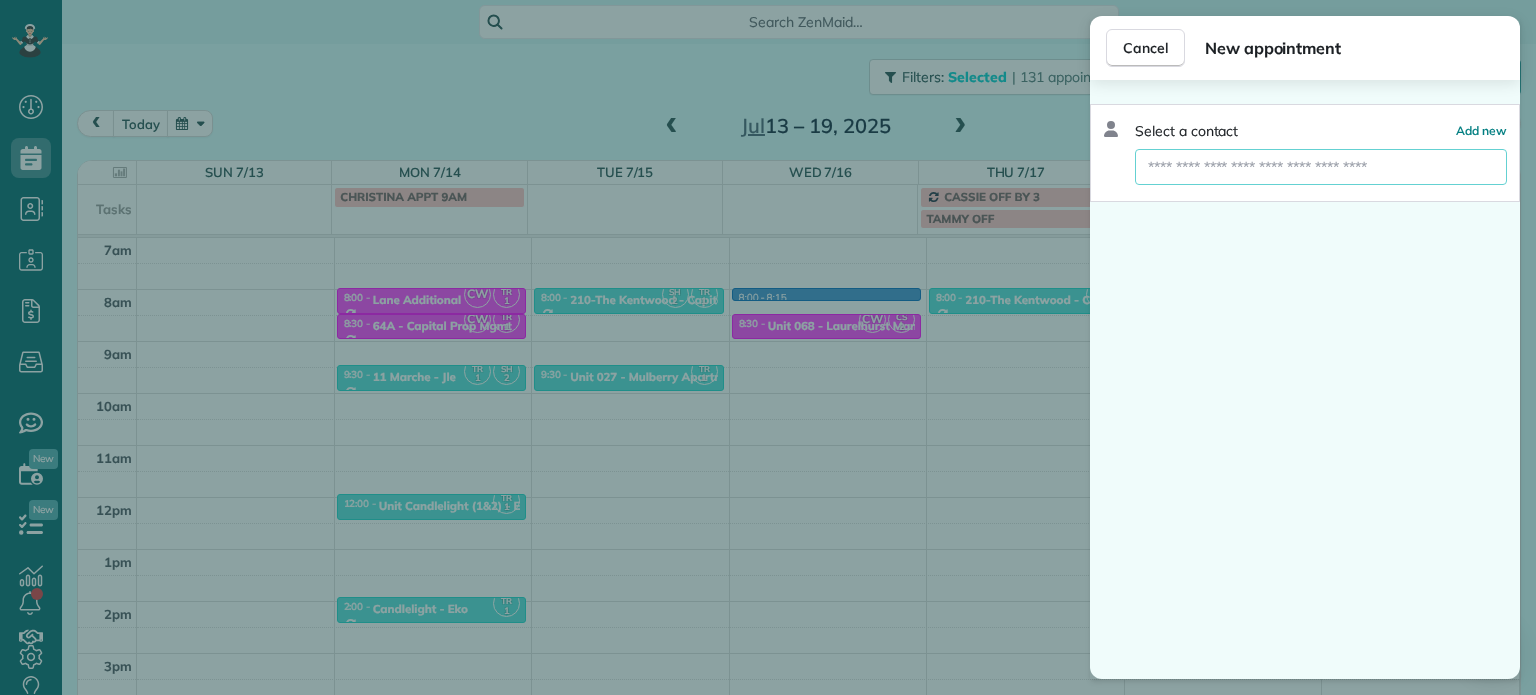 click at bounding box center (1321, 167) 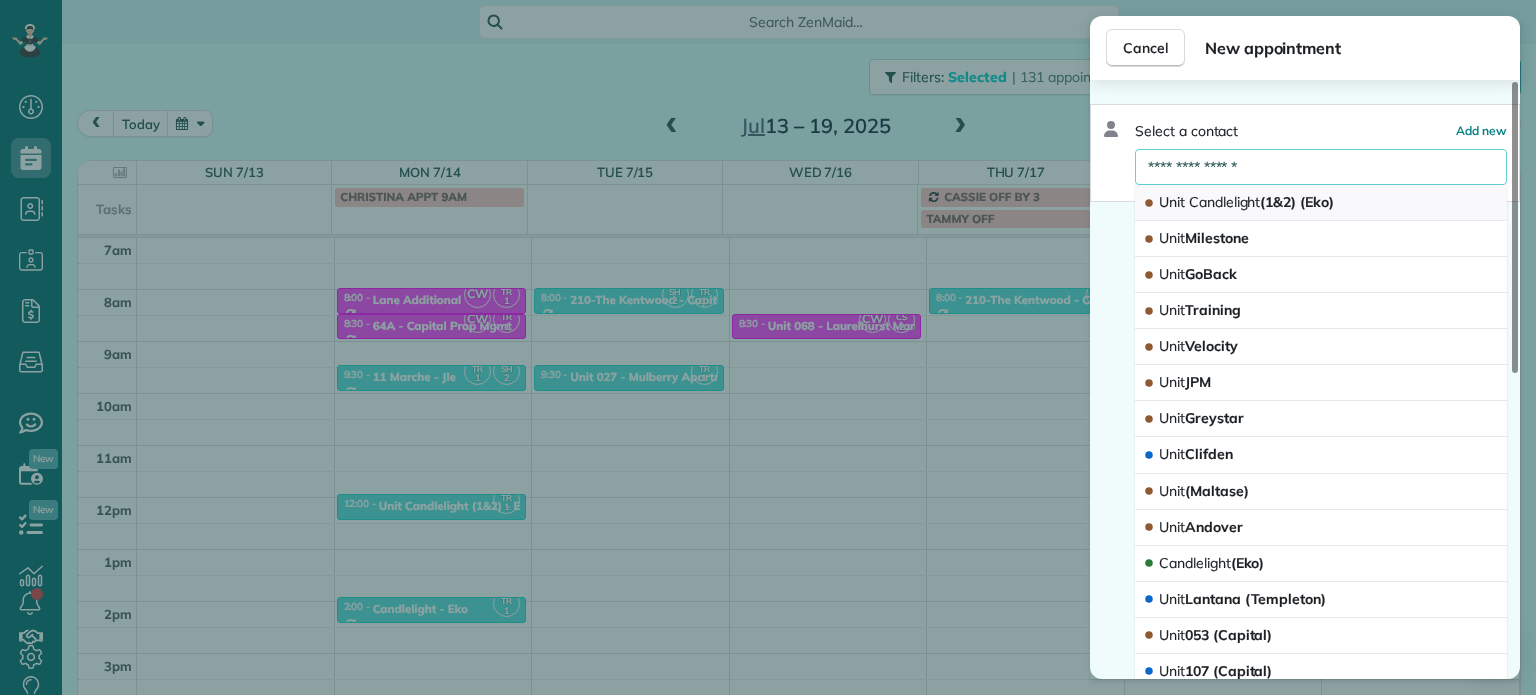 type on "**********" 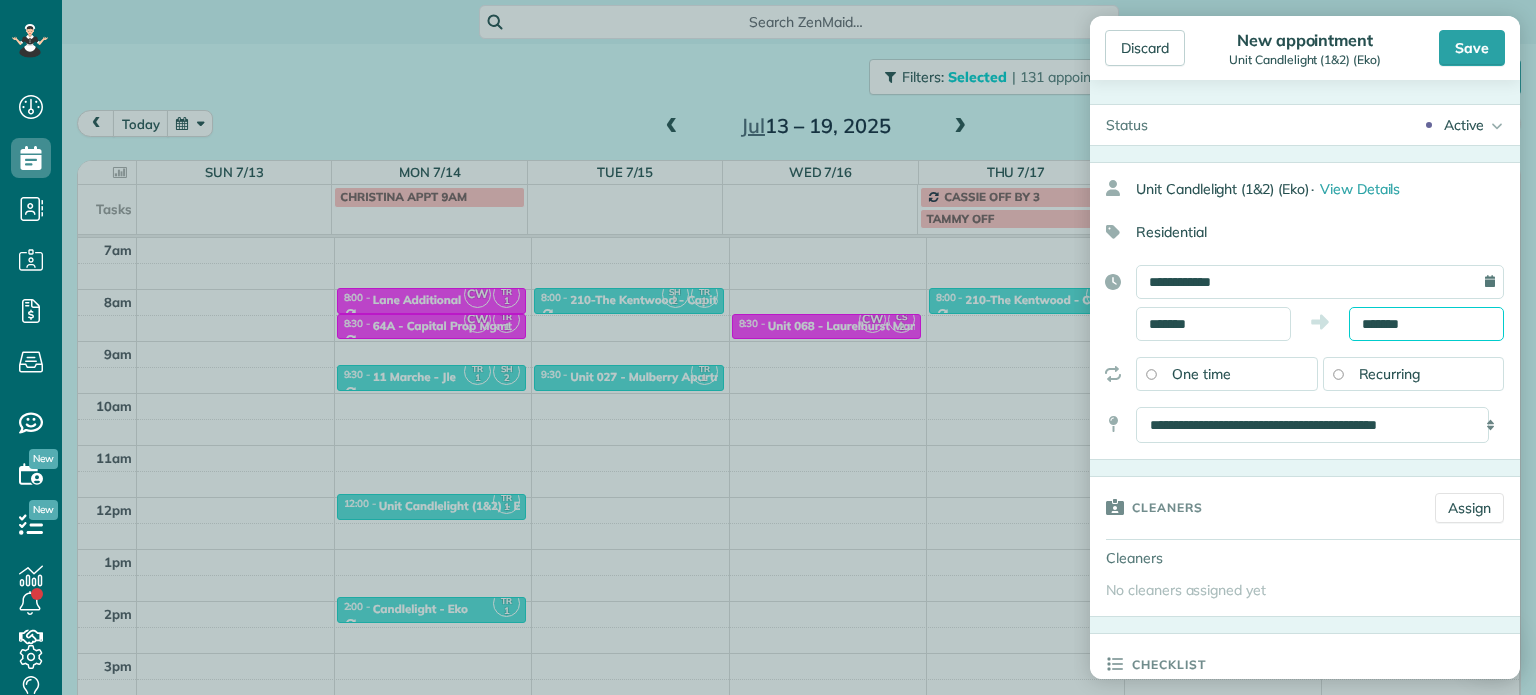 click on "*******" at bounding box center (1426, 324) 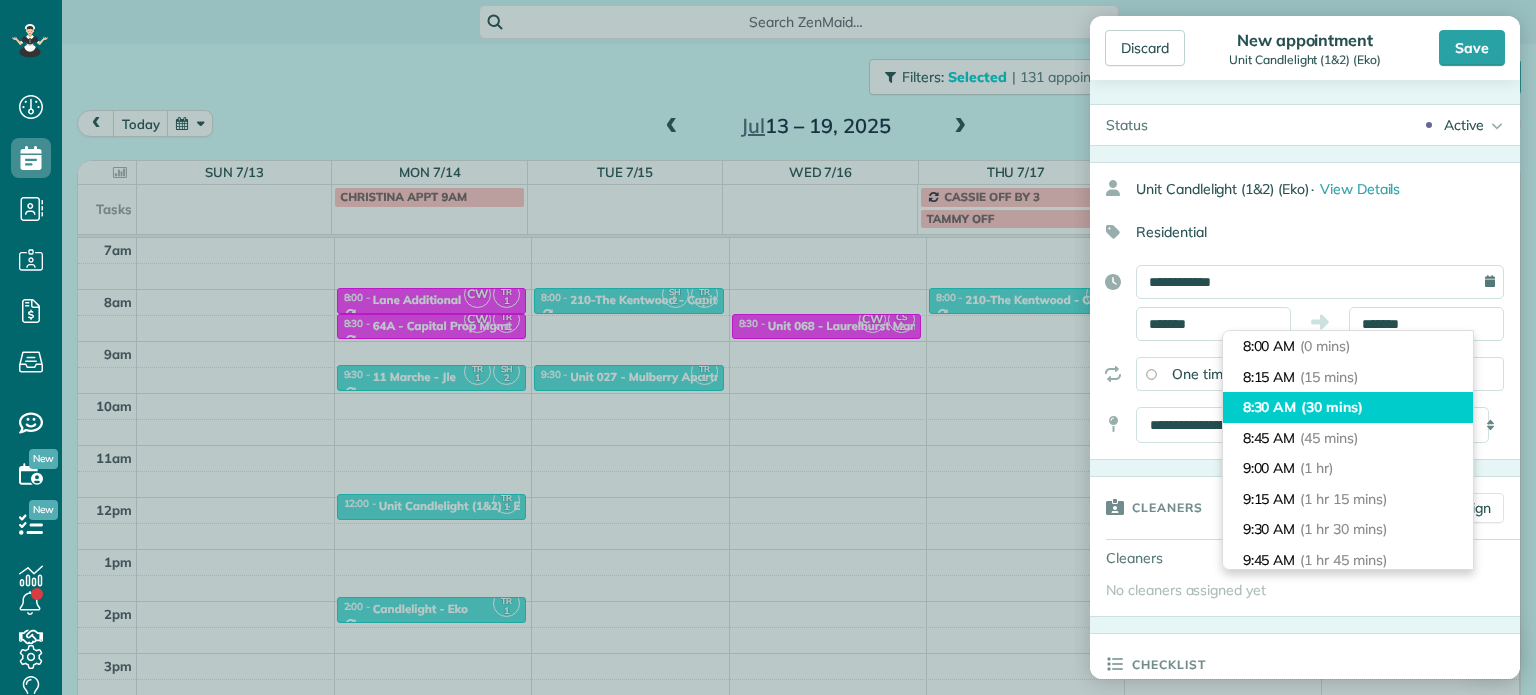 type on "*******" 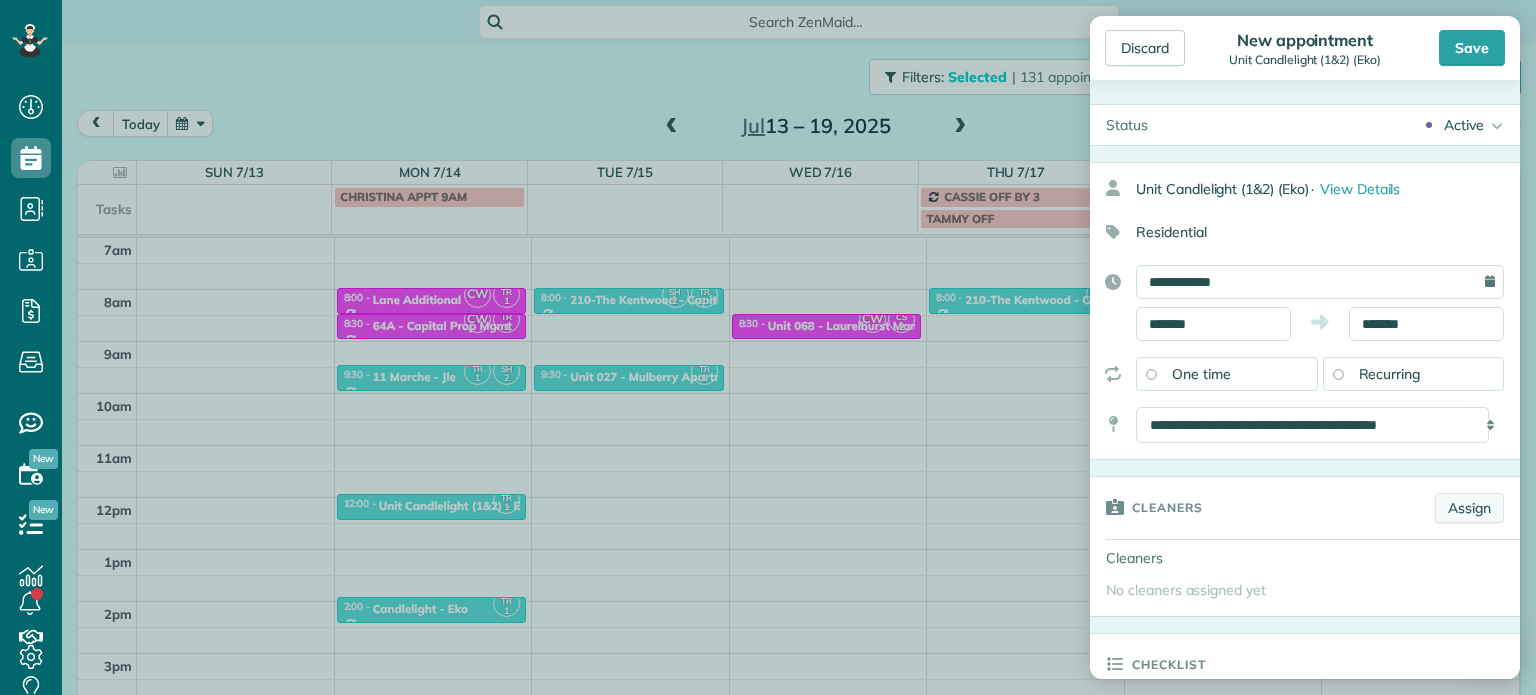 click on "Assign" at bounding box center [1469, 508] 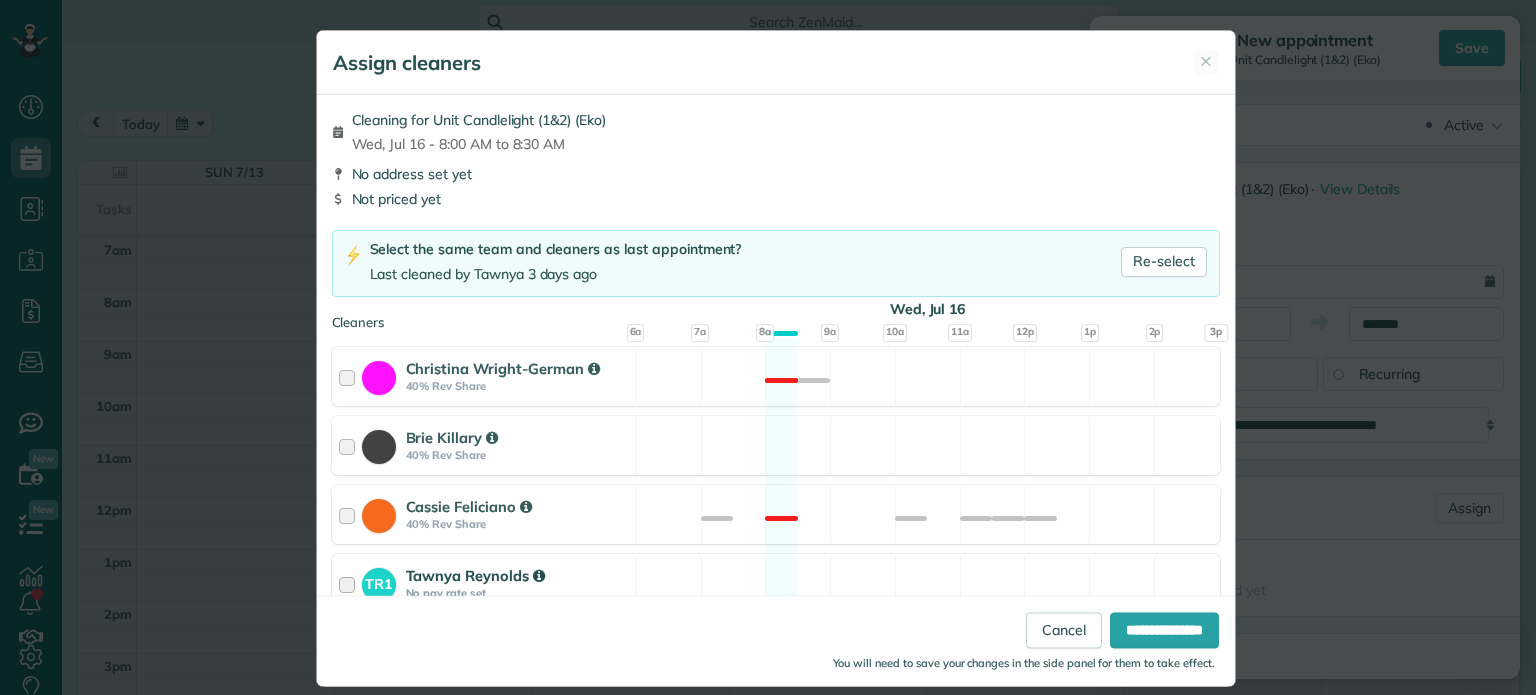 click on "TR1
Tawnya Reynolds
No pay rate set
Available" at bounding box center [776, 583] 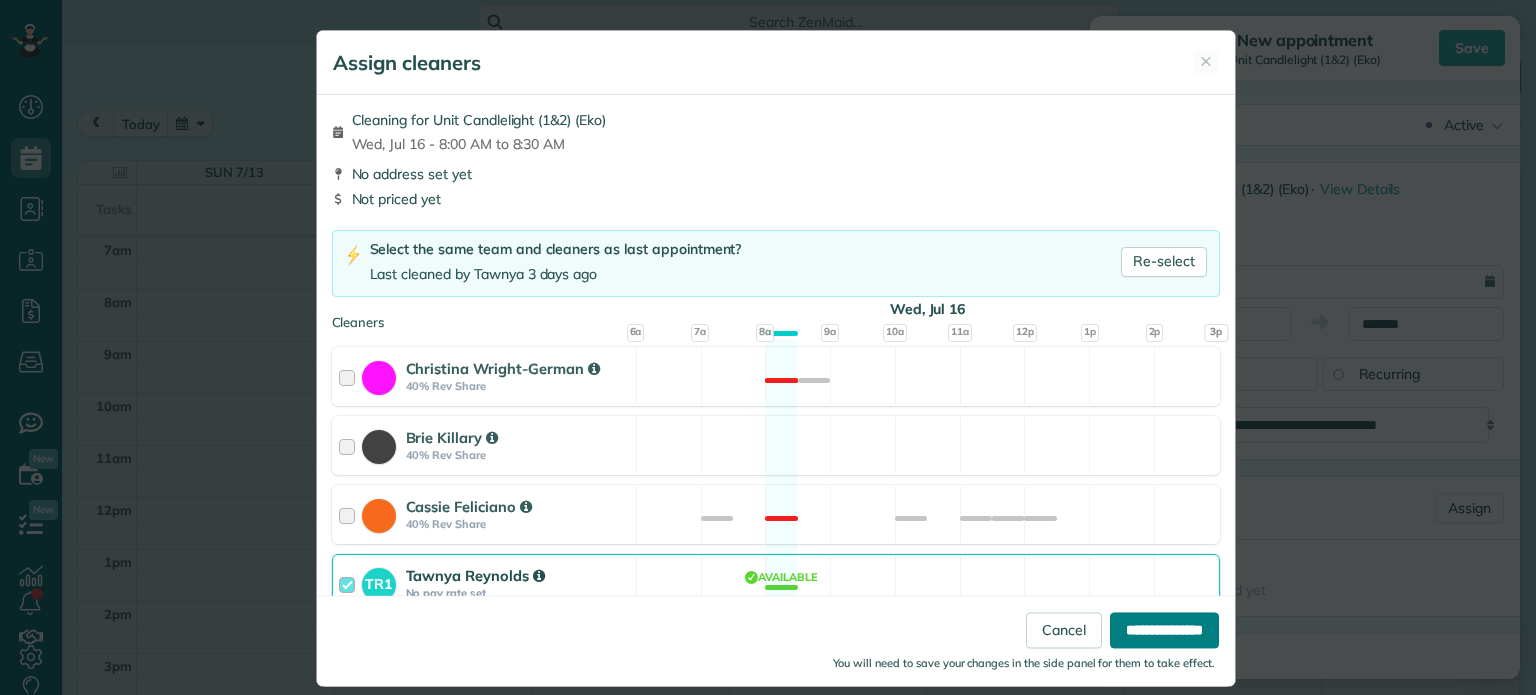click on "**********" at bounding box center (1164, 631) 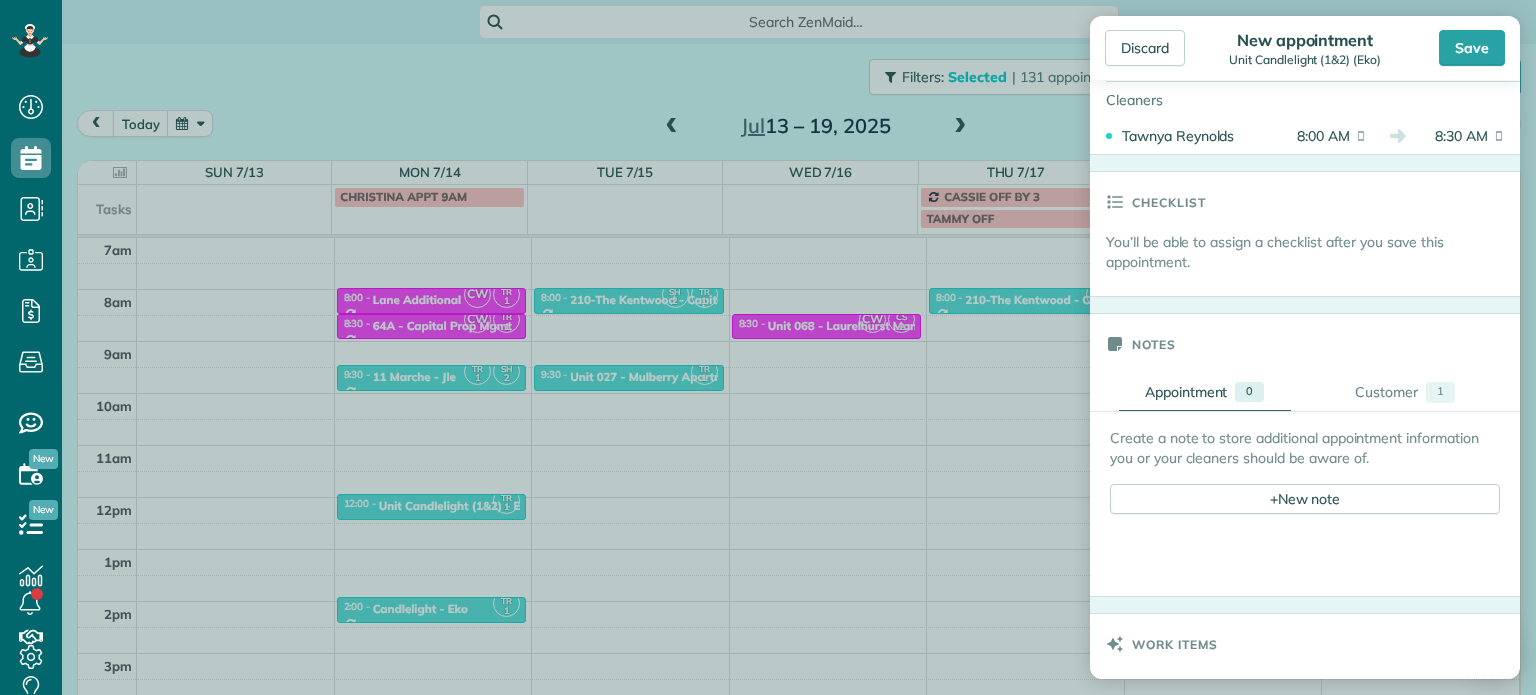 scroll, scrollTop: 600, scrollLeft: 0, axis: vertical 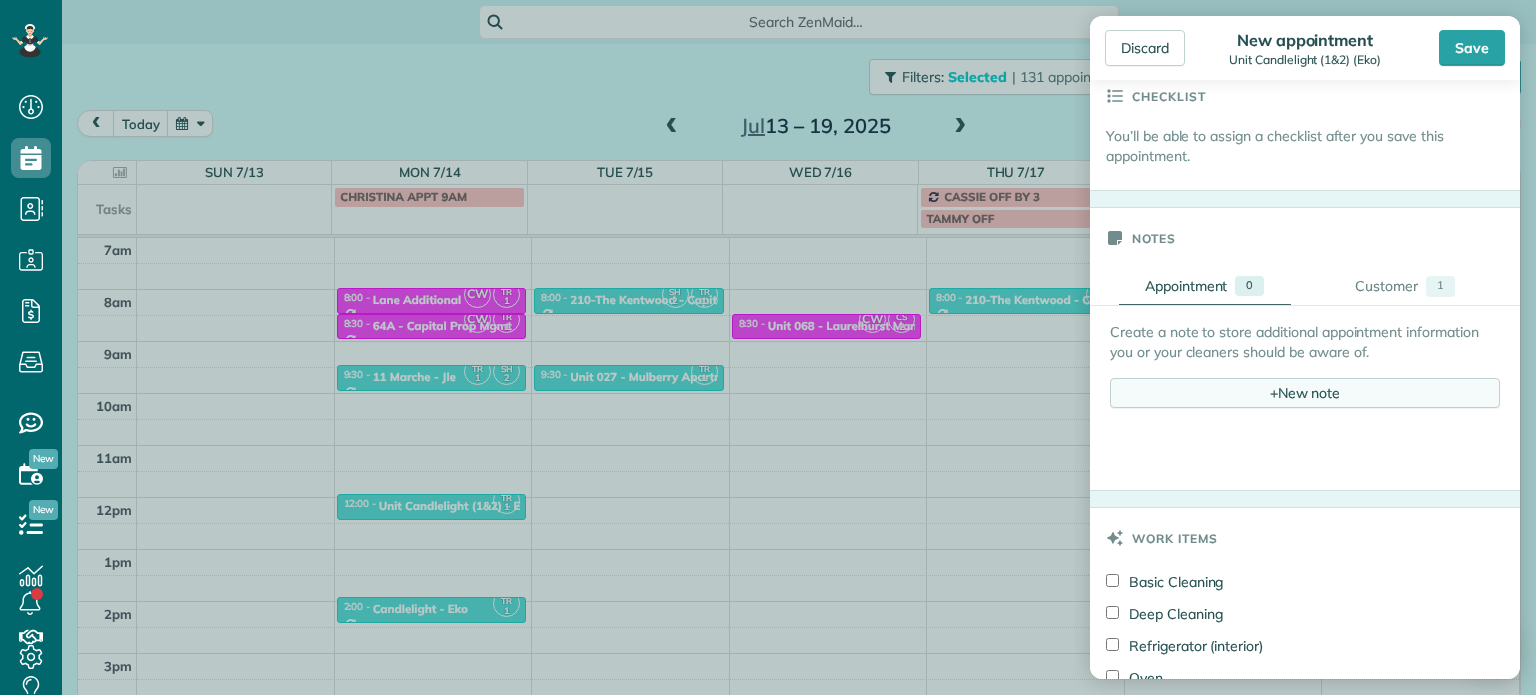 click on "+ New note" at bounding box center [1305, 393] 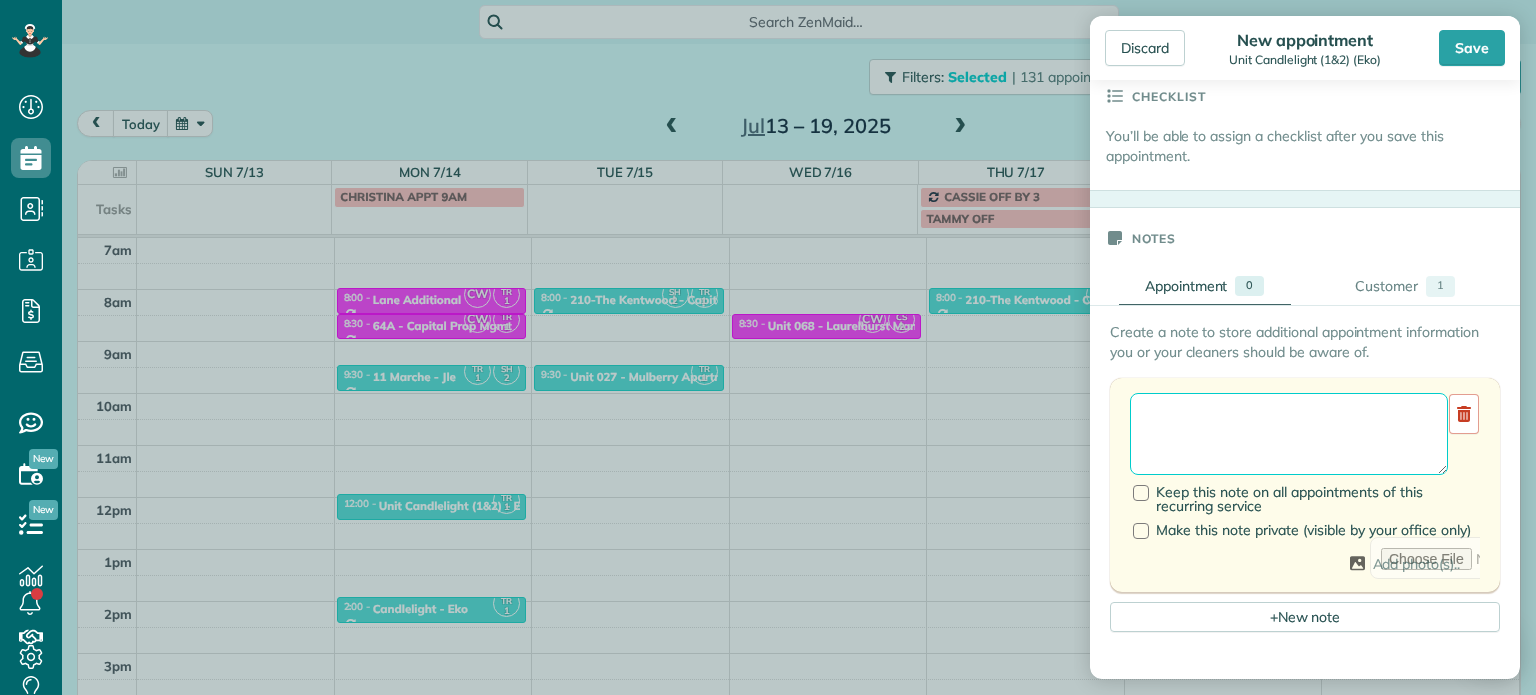 click at bounding box center [1289, 434] 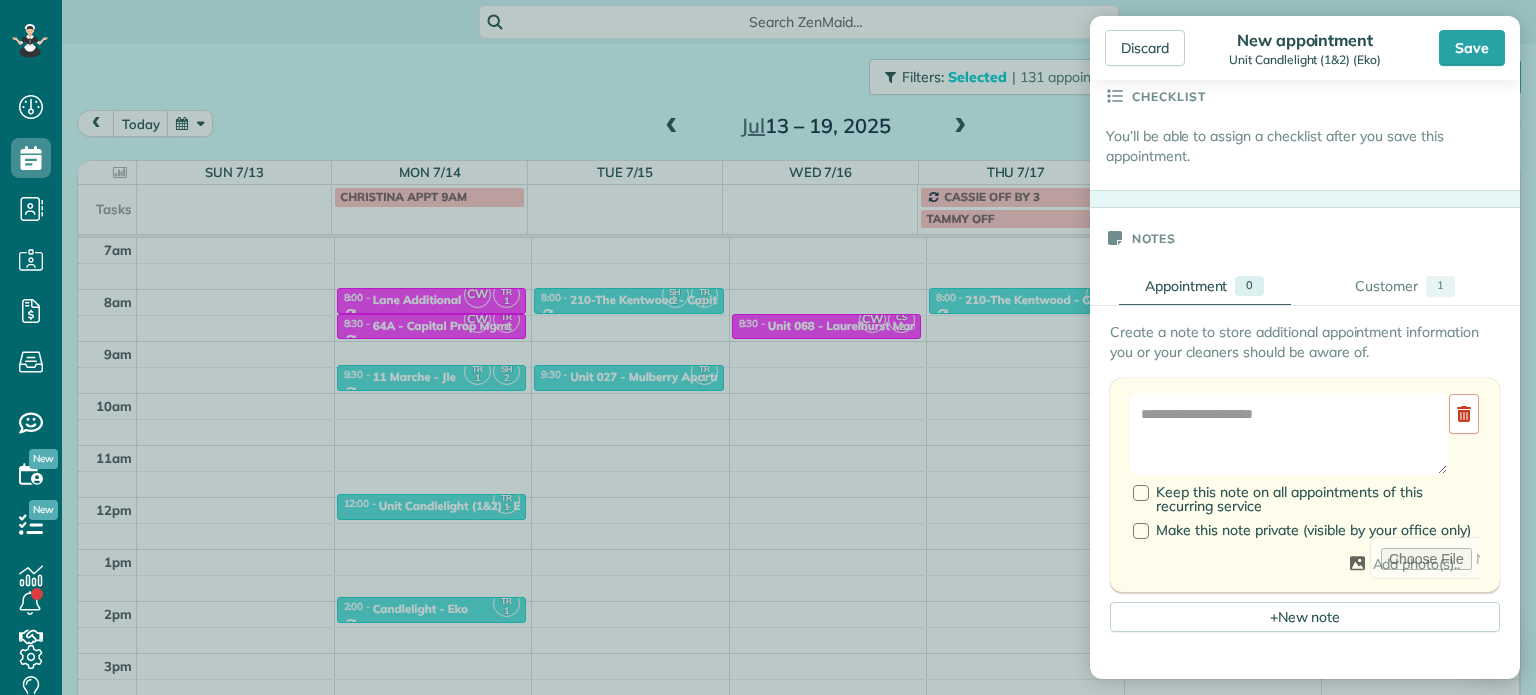 click on "Discard
New appointment
Unit Candlelight (1&2) (Eko)
Save
Status
Active
Active
Stand-By
Cancelled" at bounding box center (768, 347) 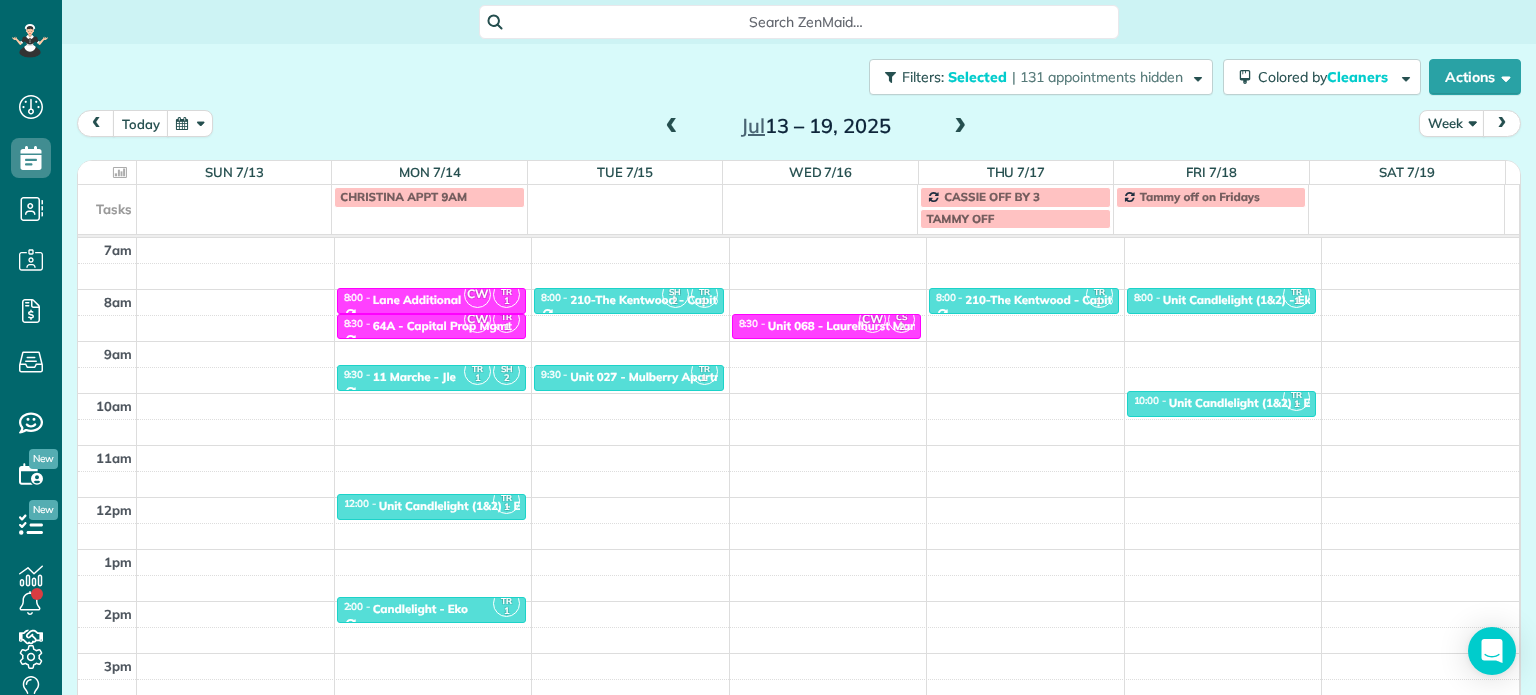click at bounding box center (672, 127) 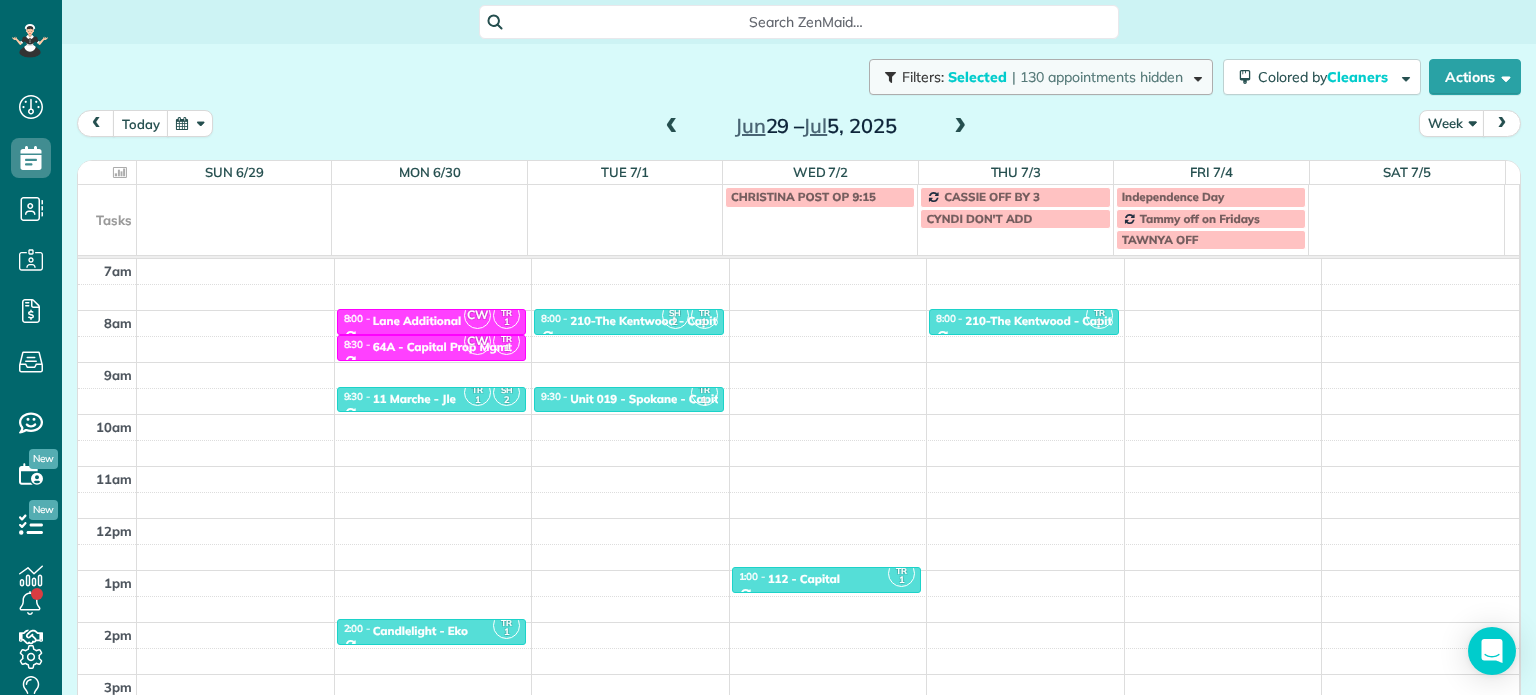 click on "|  130 appointments hidden" at bounding box center (1097, 77) 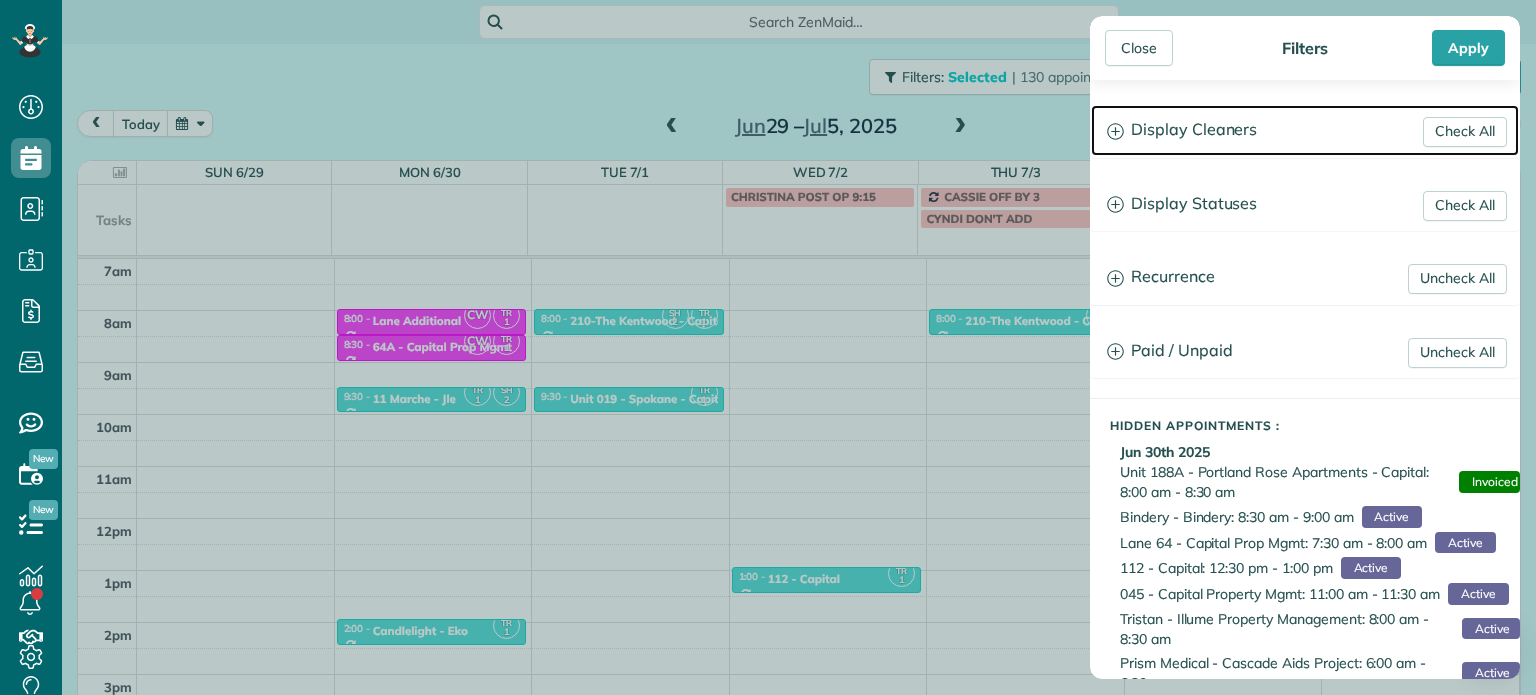 click on "Display Cleaners" at bounding box center (1305, 130) 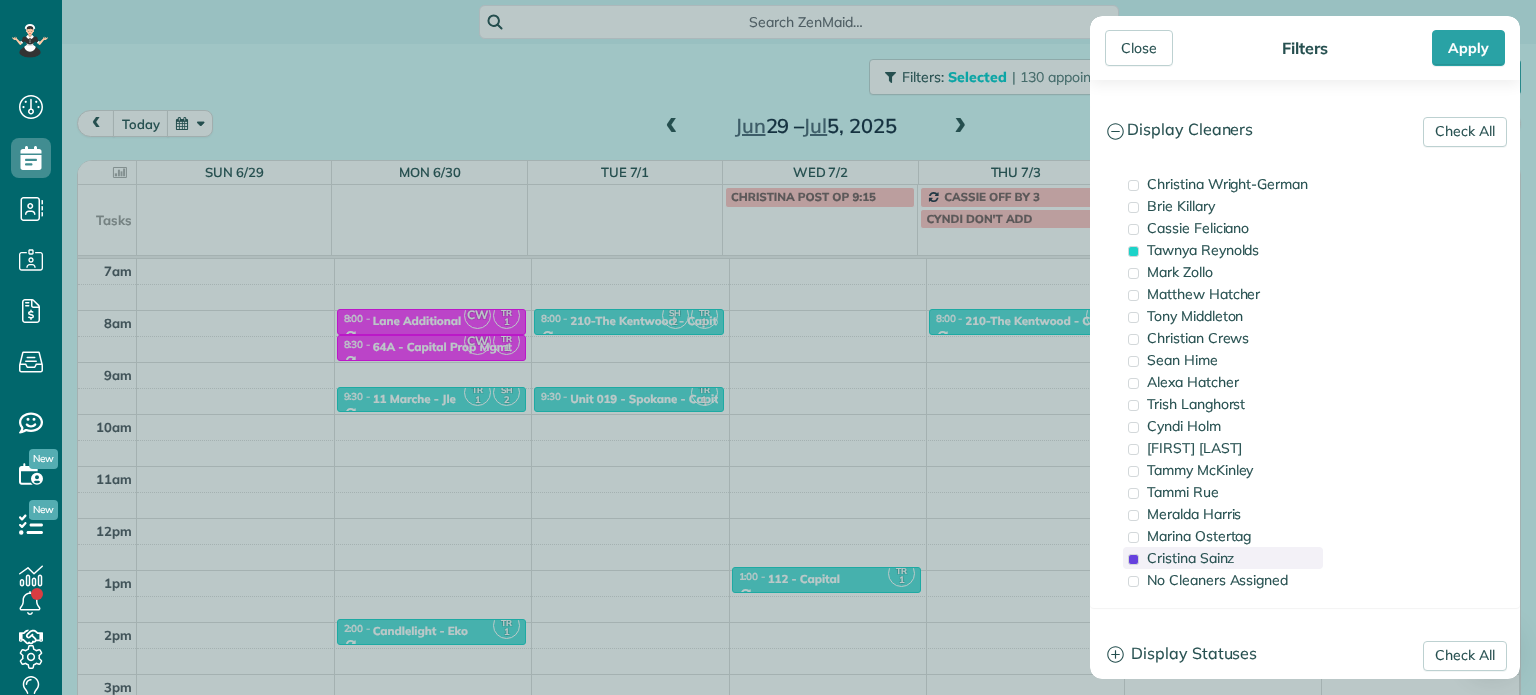 click on "Cristina Sainz" at bounding box center (1190, 558) 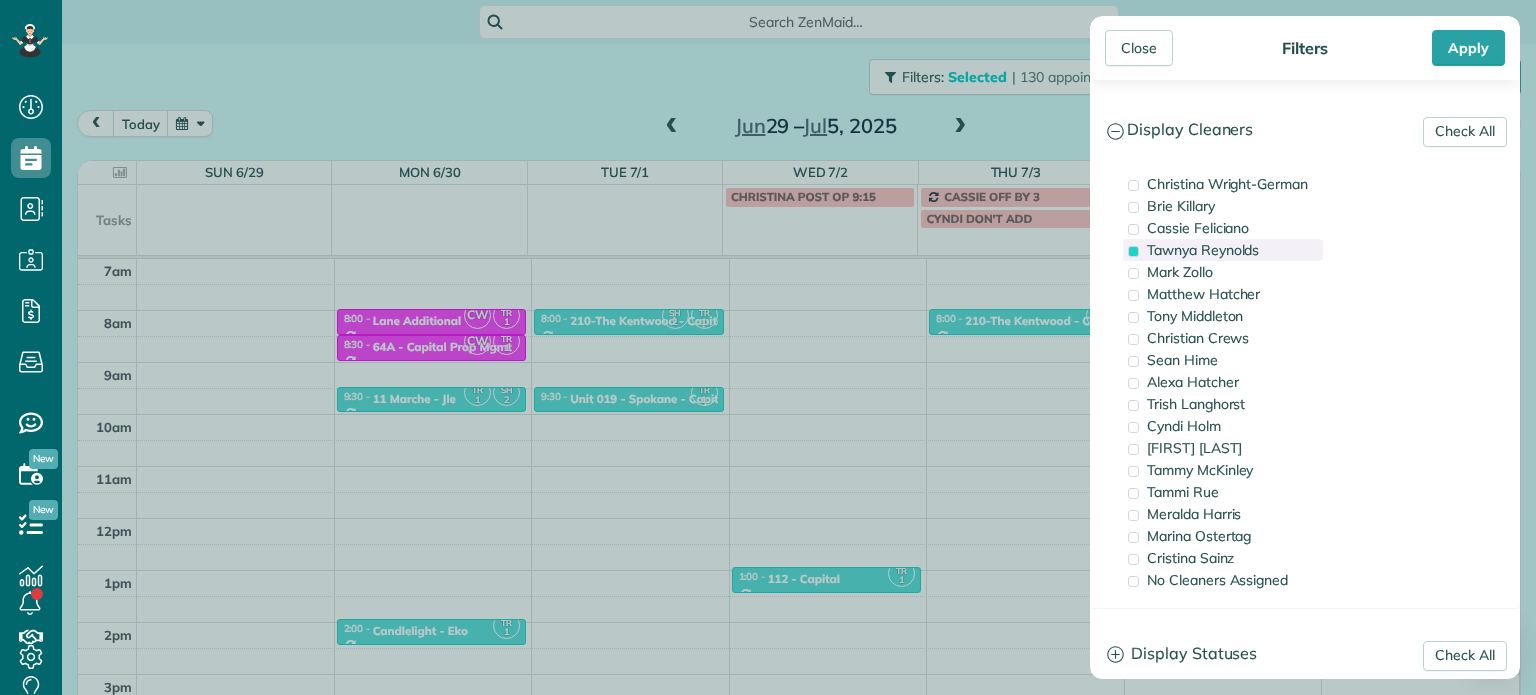 click on "Tawnya Reynolds" at bounding box center (1203, 250) 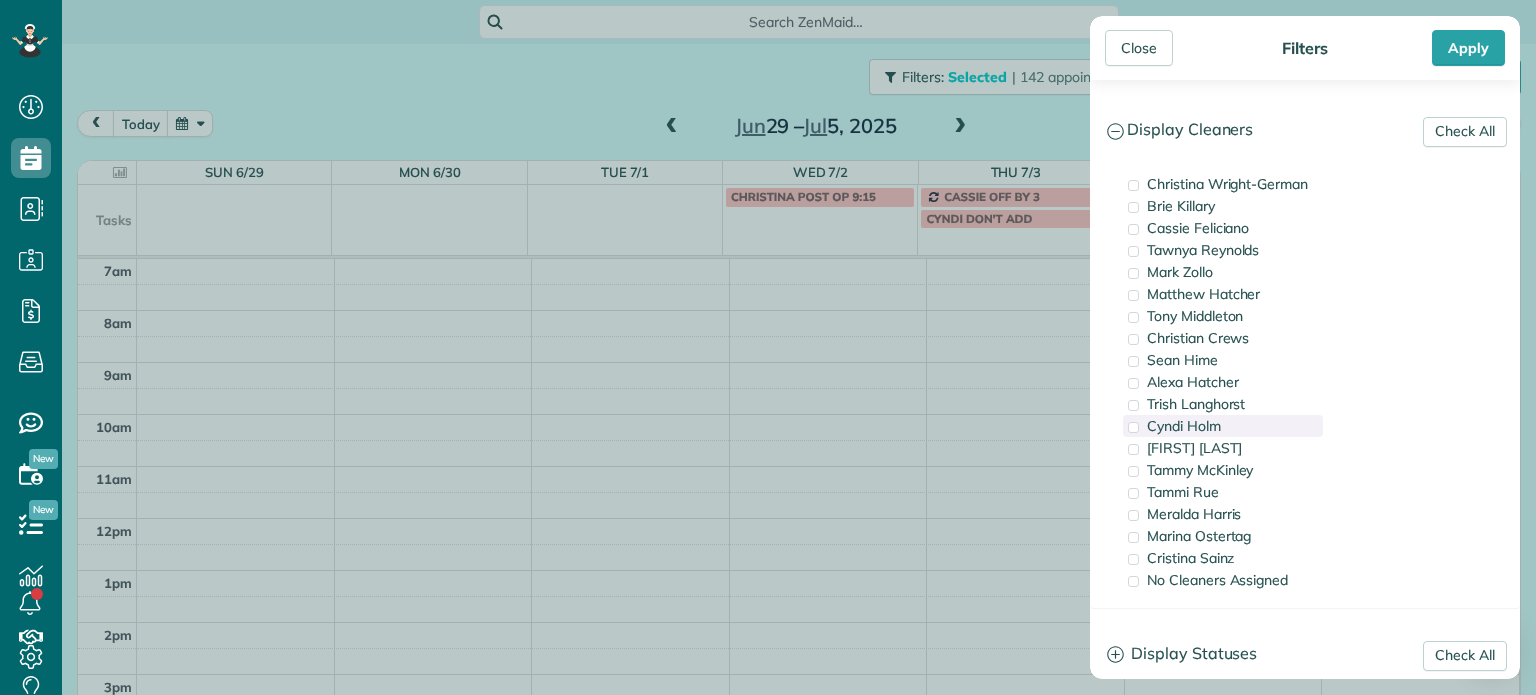 click on "Cyndi Holm" at bounding box center (1223, 426) 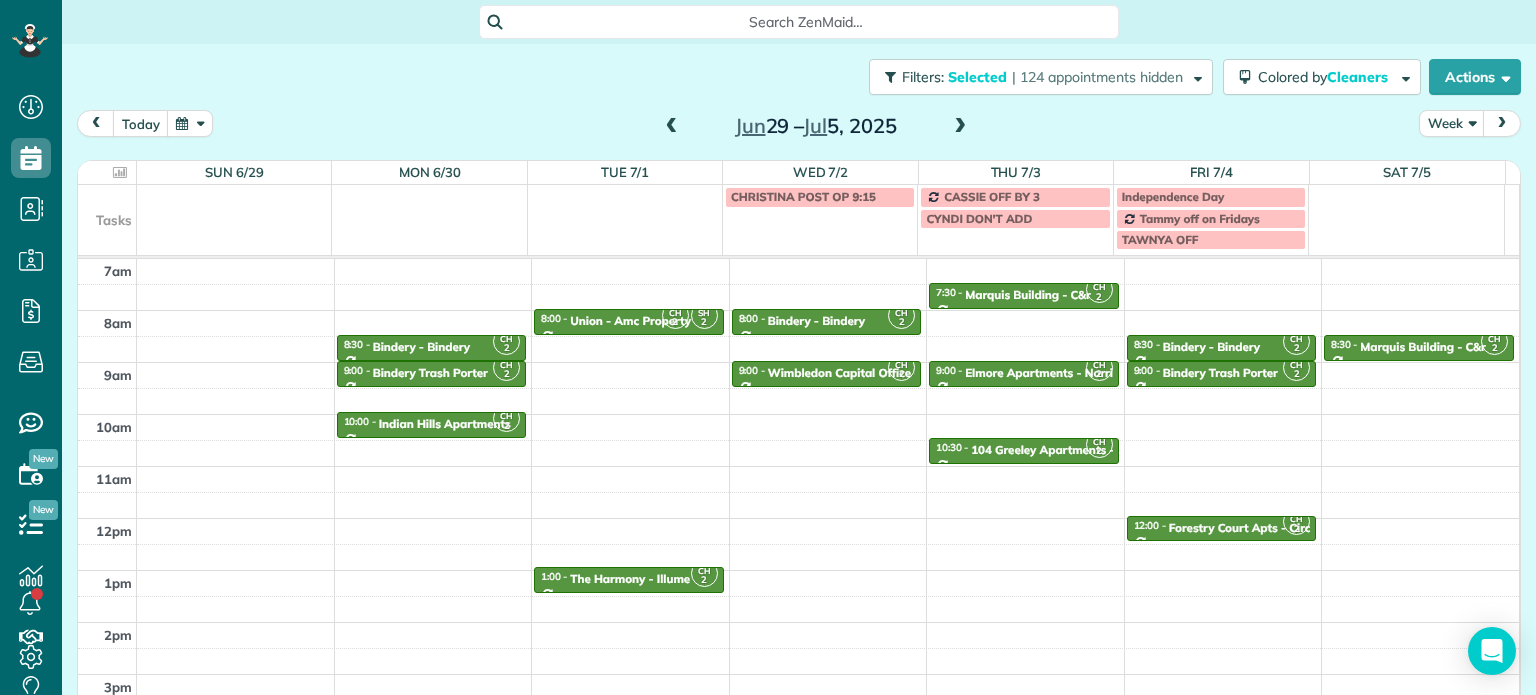 click on "Close
Filters
Apply
Check All
Display Cleaners
Christina Wright-German
Brie Killary
Cassie Feliciano
Tawnya Reynolds
Mark Zollo
Matthew Hatcher
Tony Middleton" at bounding box center [768, 347] 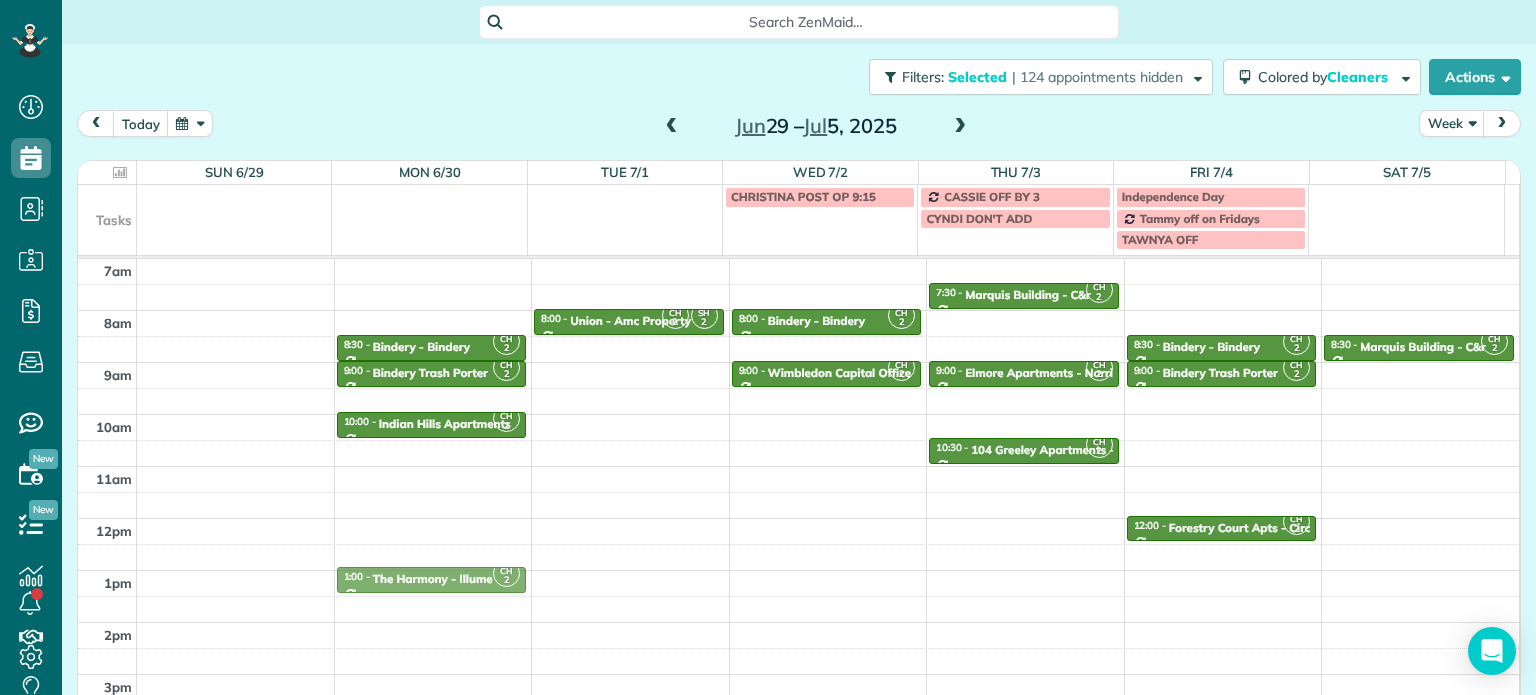 drag, startPoint x: 625, startPoint y: 578, endPoint x: 520, endPoint y: 583, distance: 105.11898 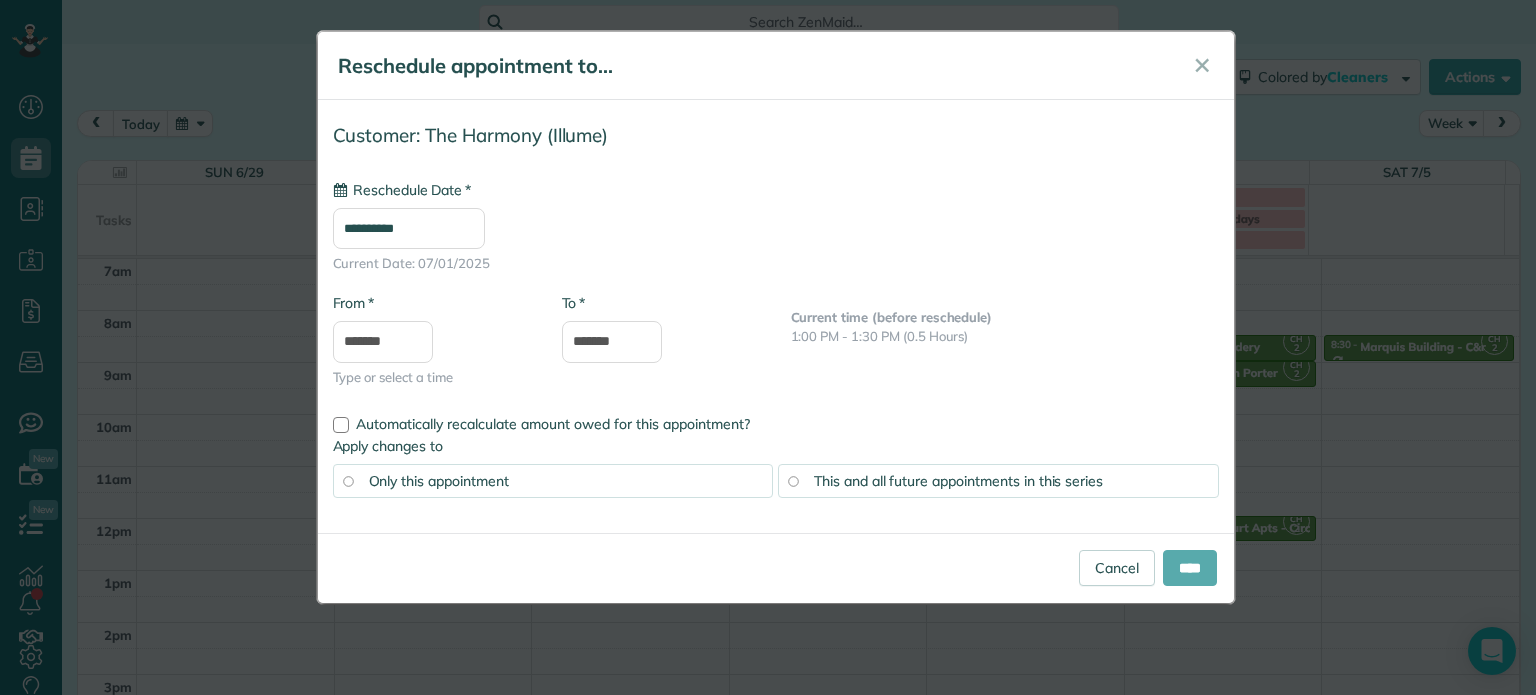 type on "**********" 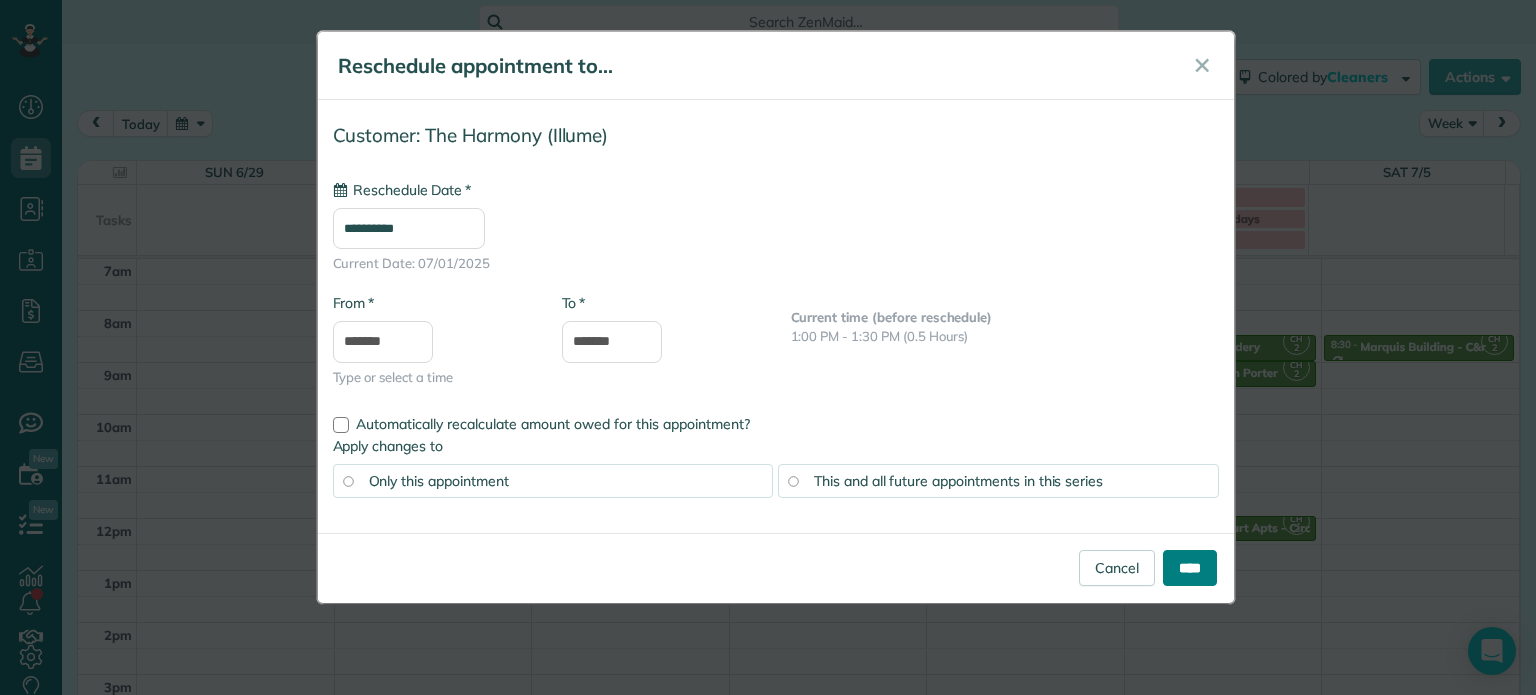 click on "****" at bounding box center [1190, 568] 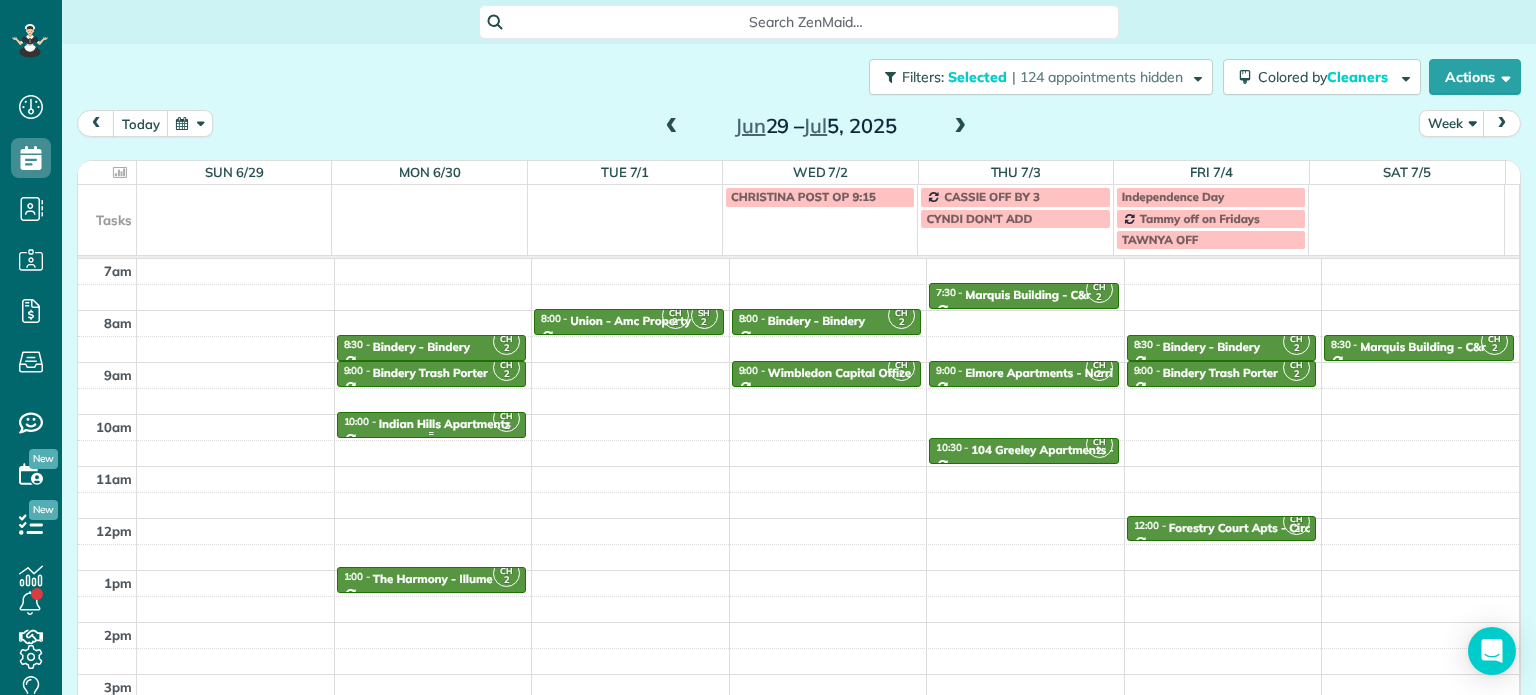 click on "Indian Hills Apartments" at bounding box center (445, 424) 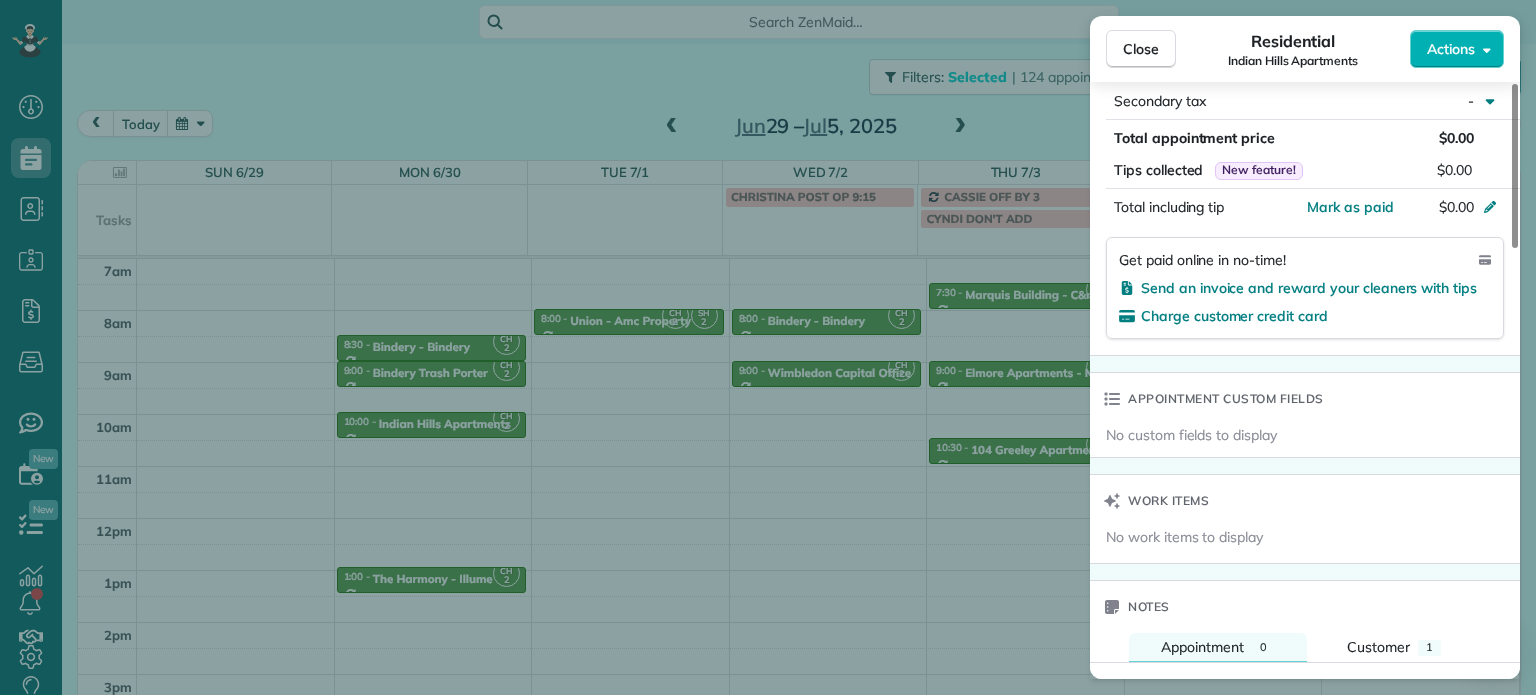 scroll, scrollTop: 1467, scrollLeft: 0, axis: vertical 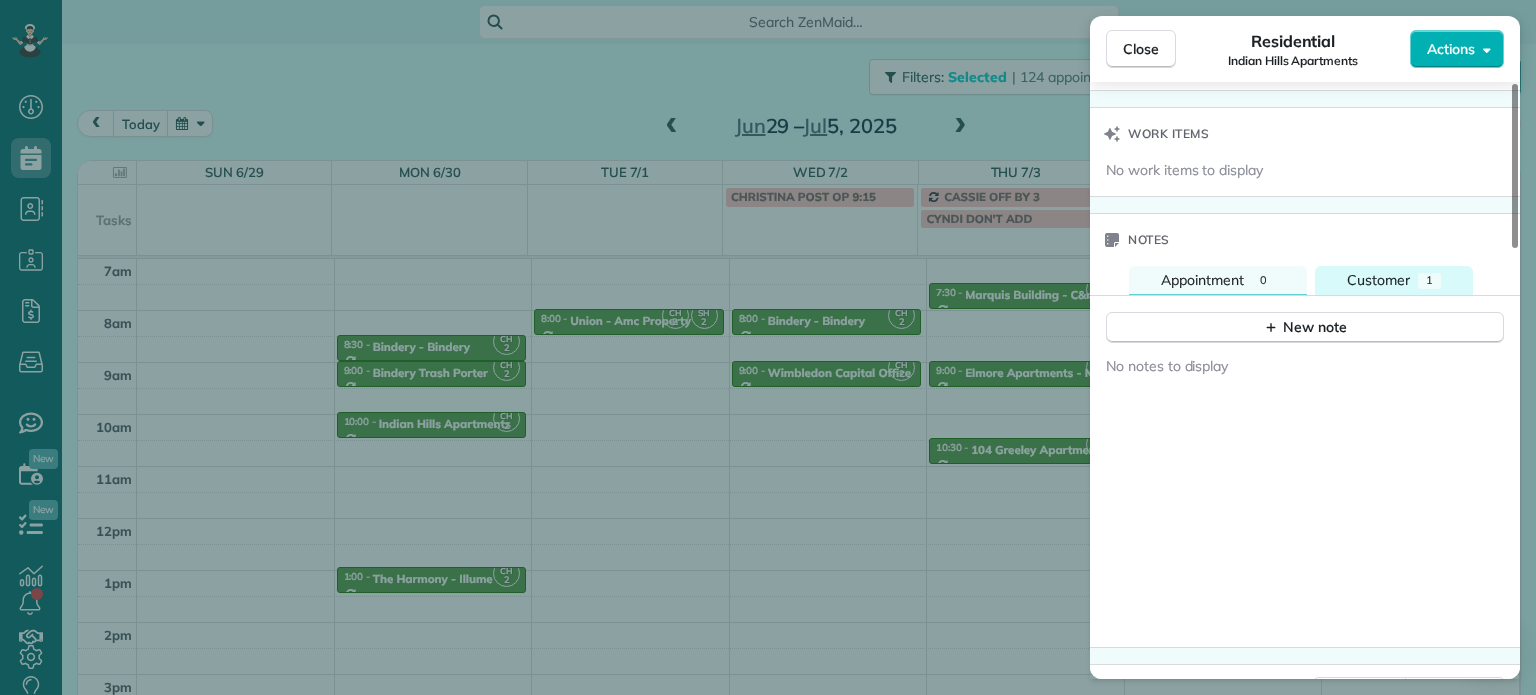 click on "Customer" at bounding box center [1378, 280] 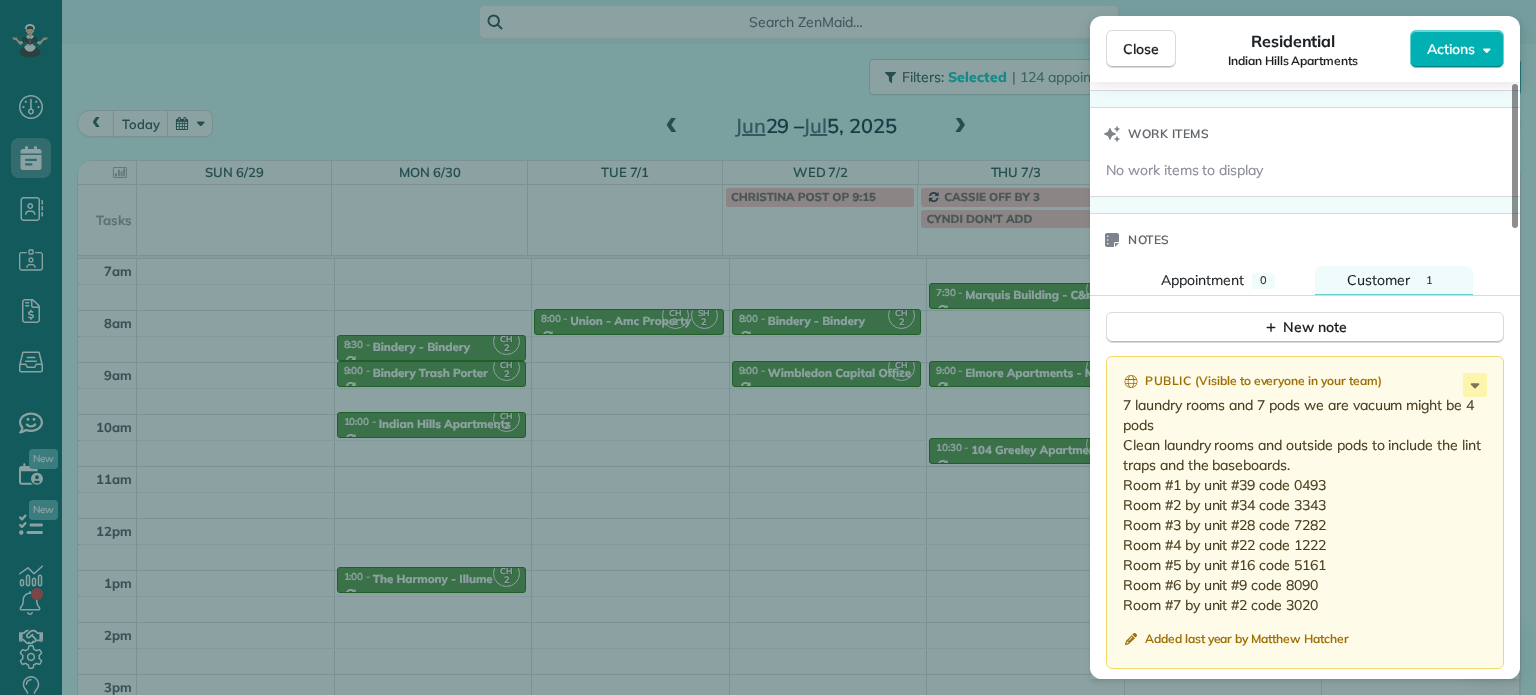 click on "Close Residential Indian Hills Apartments Actions Status Active Indian Hills Apartments · Open profile No phone number on record Add phone number No email on record Add email View Details Residential Monday, June 30, 2025 ( 2 weeks ago ) 10:00 AM 10:30 AM 30 minutes Repeats weekly Edit recurring service Previous (Jun 23) Next (Jul 07) 9730 Southwest 35th Drive Portland OR 97219 Service was not rated yet Setup ratings Cleaners Time in and out Assign Invite Cleaners Cyndi   Holm 10:00 AM 10:30 AM Checklist Try Now Keep this appointment up to your standards. Stay on top of every detail, keep your cleaners organised, and your client happy. Assign a checklist Watch a 5 min demo Billing Billing actions Price $0.00 Overcharge $0.00 Discount $0.00 Coupon discount - Primary tax - Secondary tax - Total appointment price $0.00 Tips collected New feature! $0.00 Mark as paid Total including tip $0.00 Get paid online in no-time! Send an invoice and reward your cleaners with tips Charge customer credit card Work items 0 1" at bounding box center (768, 347) 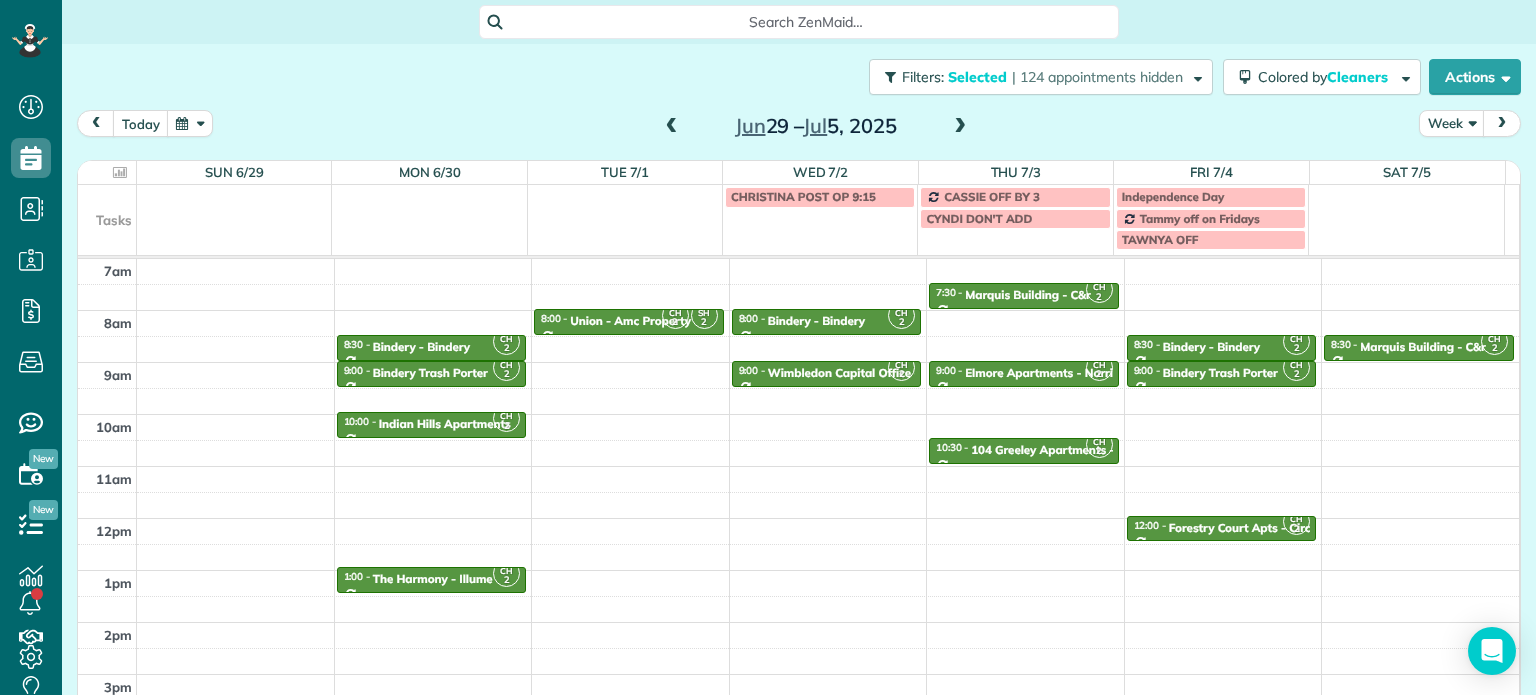 click at bounding box center (960, 127) 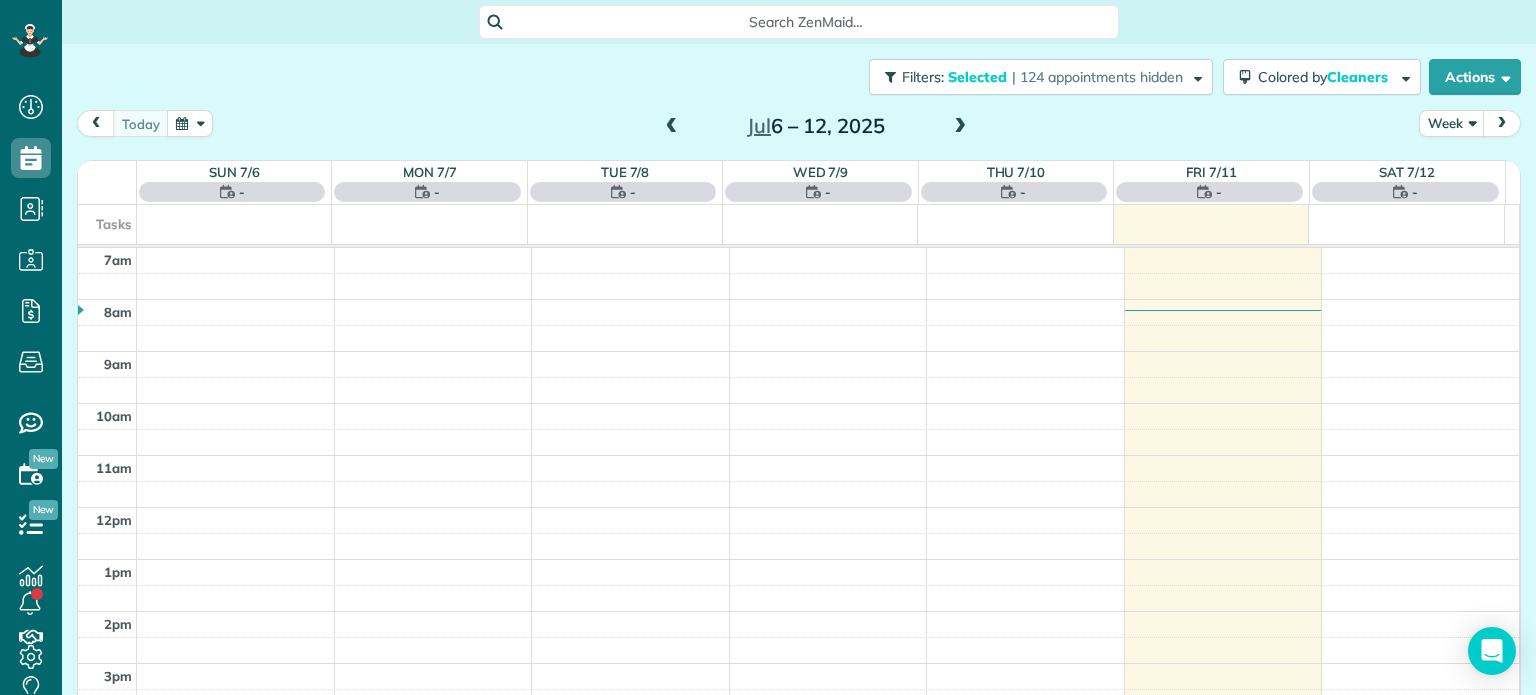 click at bounding box center (960, 127) 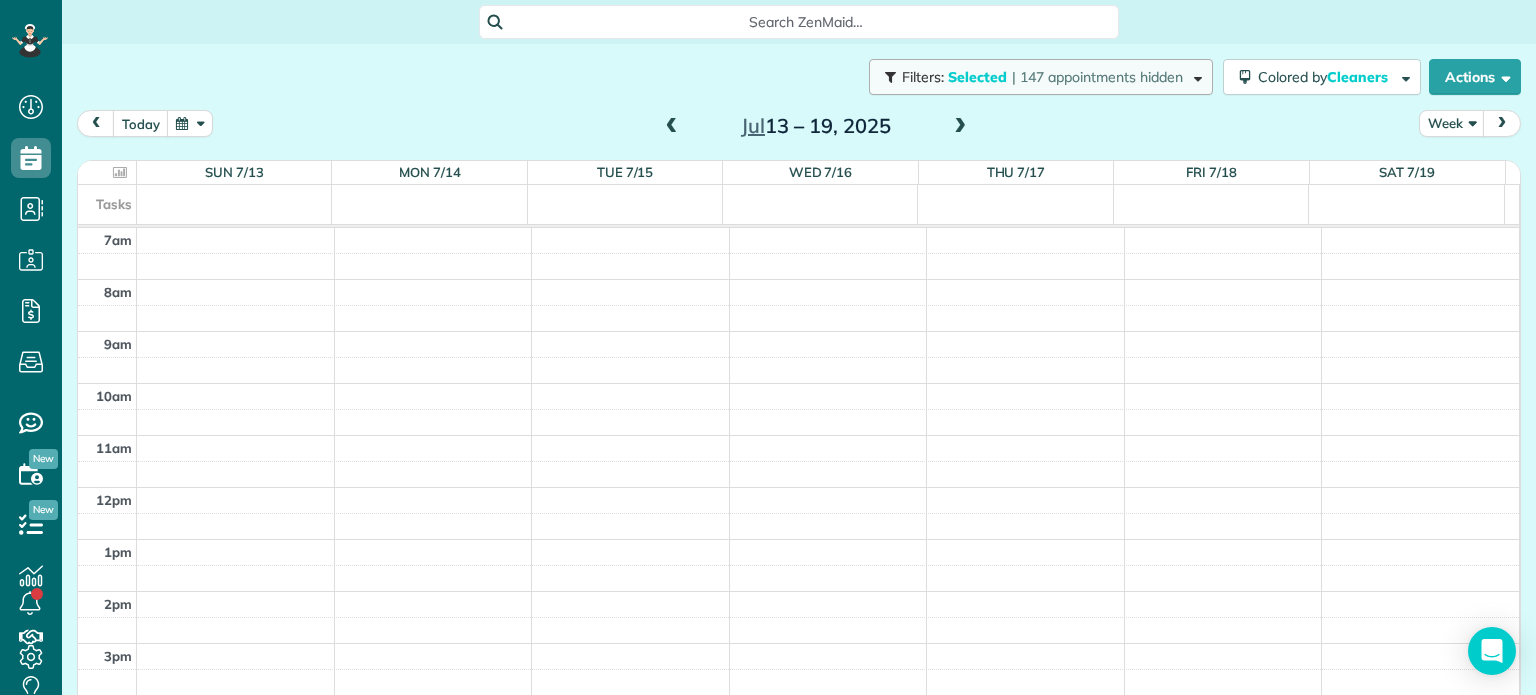 click on "|  147 appointments hidden" at bounding box center [1097, 77] 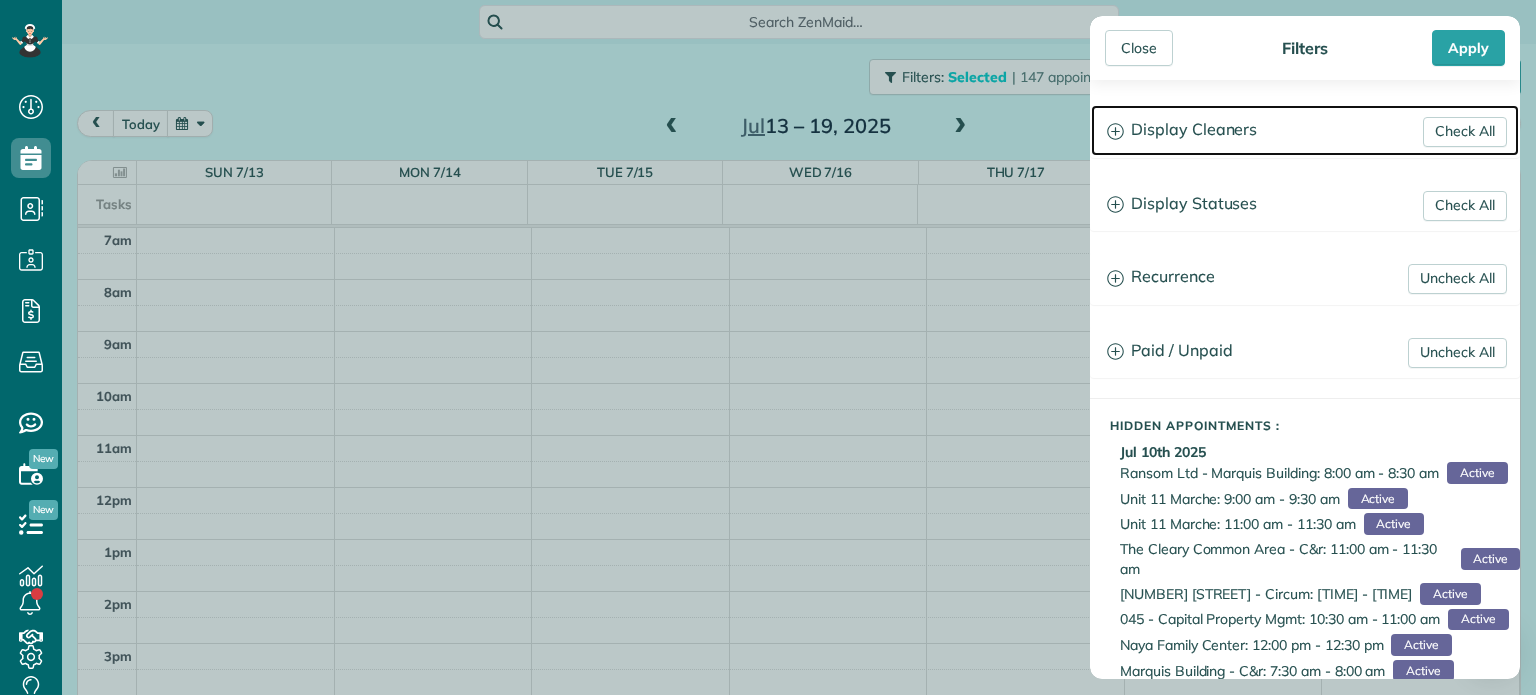 click on "Display Cleaners" at bounding box center (1305, 130) 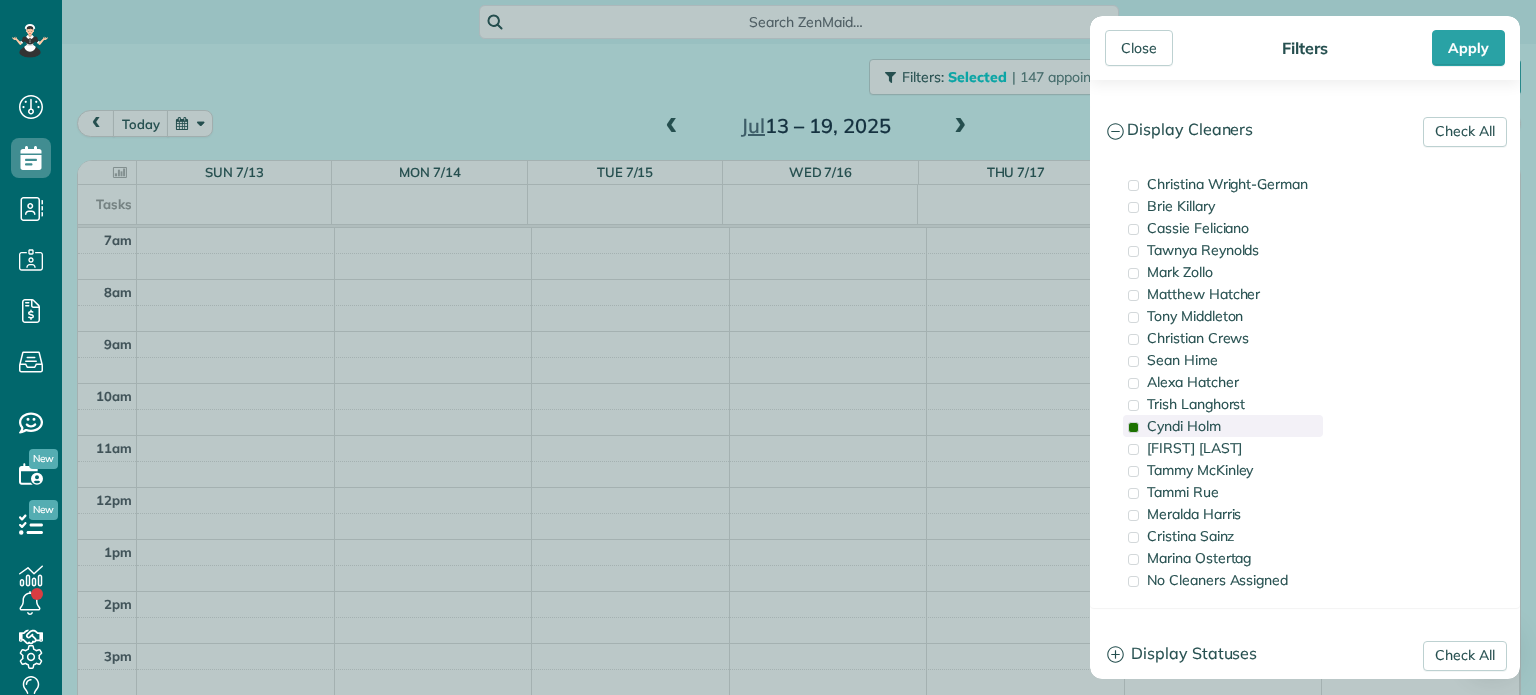click on "Cyndi Holm" at bounding box center [1223, 426] 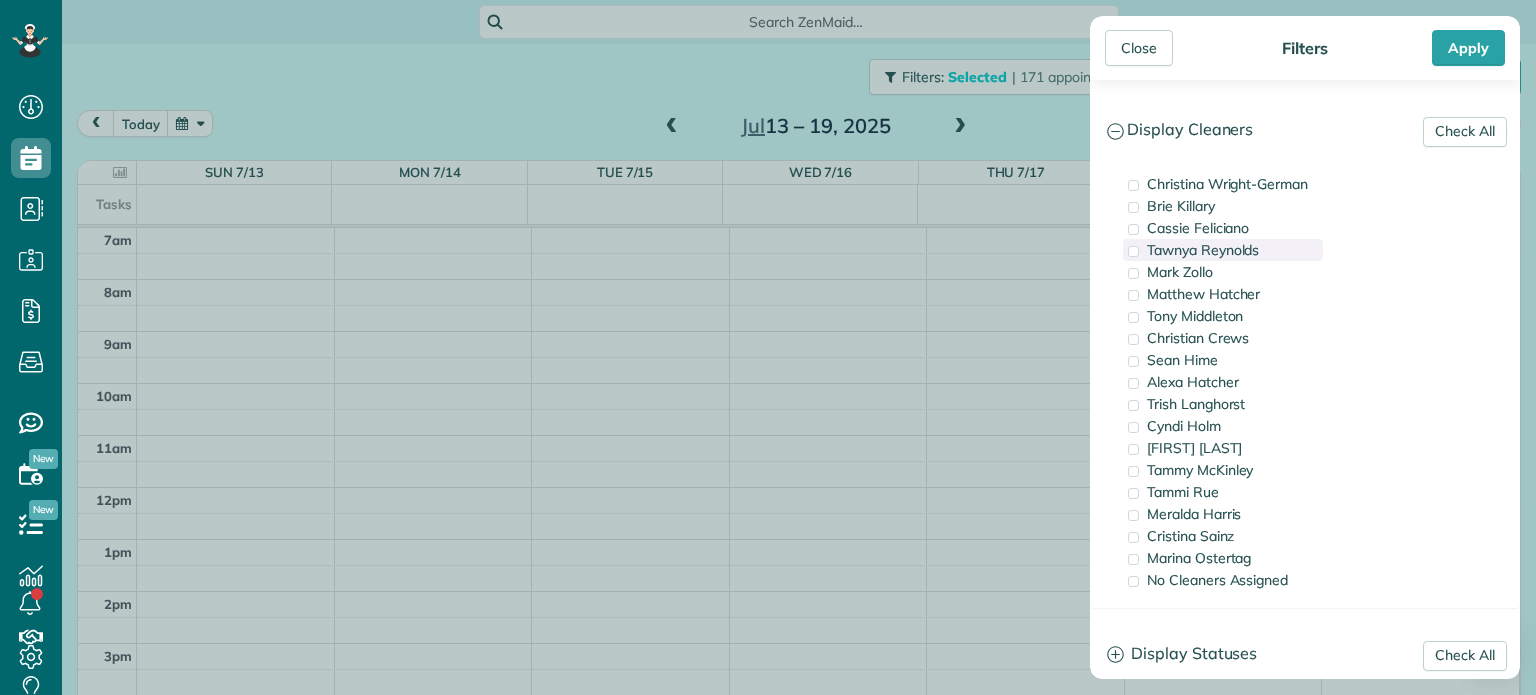 click on "Tawnya Reynolds" at bounding box center [1203, 250] 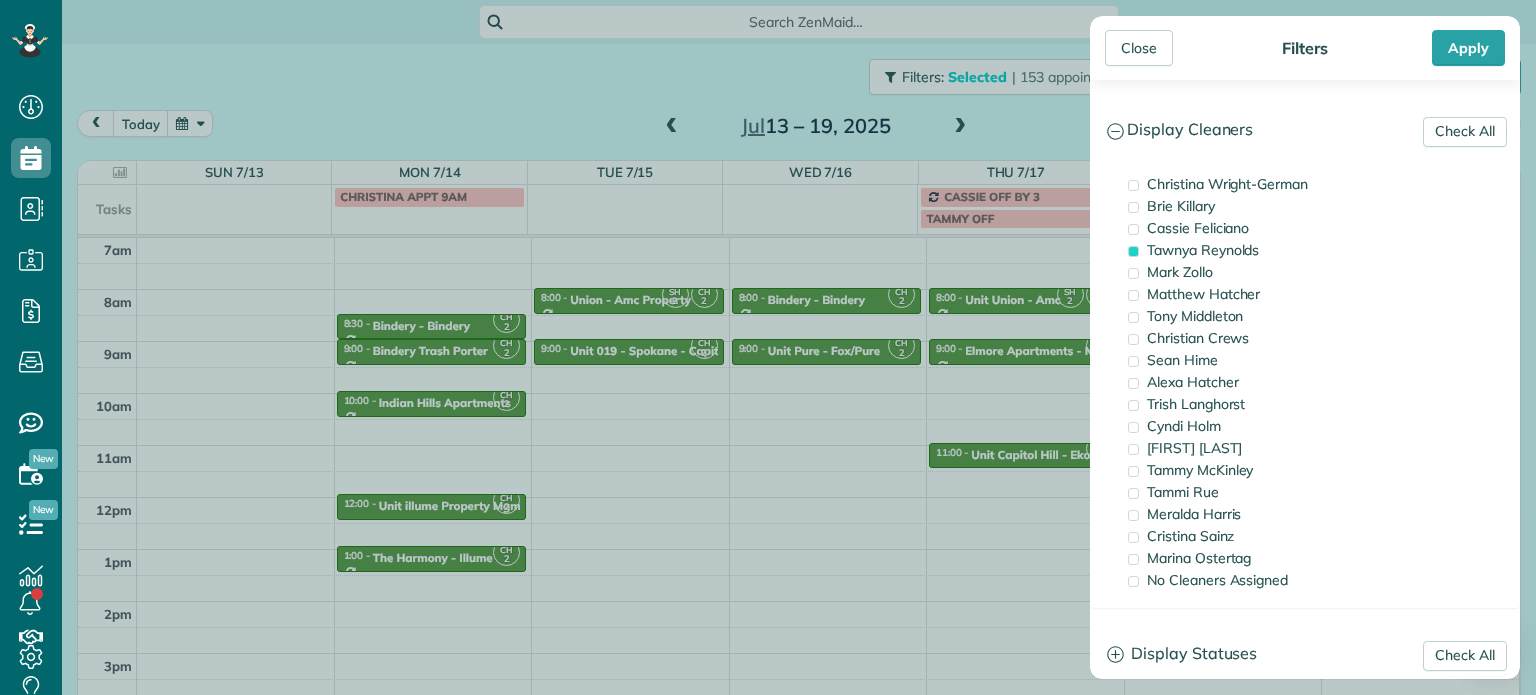 click on "Close
Filters
Apply
Check All
Display Cleaners
Christina Wright-German
Brie Killary
Cassie Feliciano
Tawnya Reynolds
Mark Zollo
Matthew Hatcher
Tony Middleton" at bounding box center [768, 347] 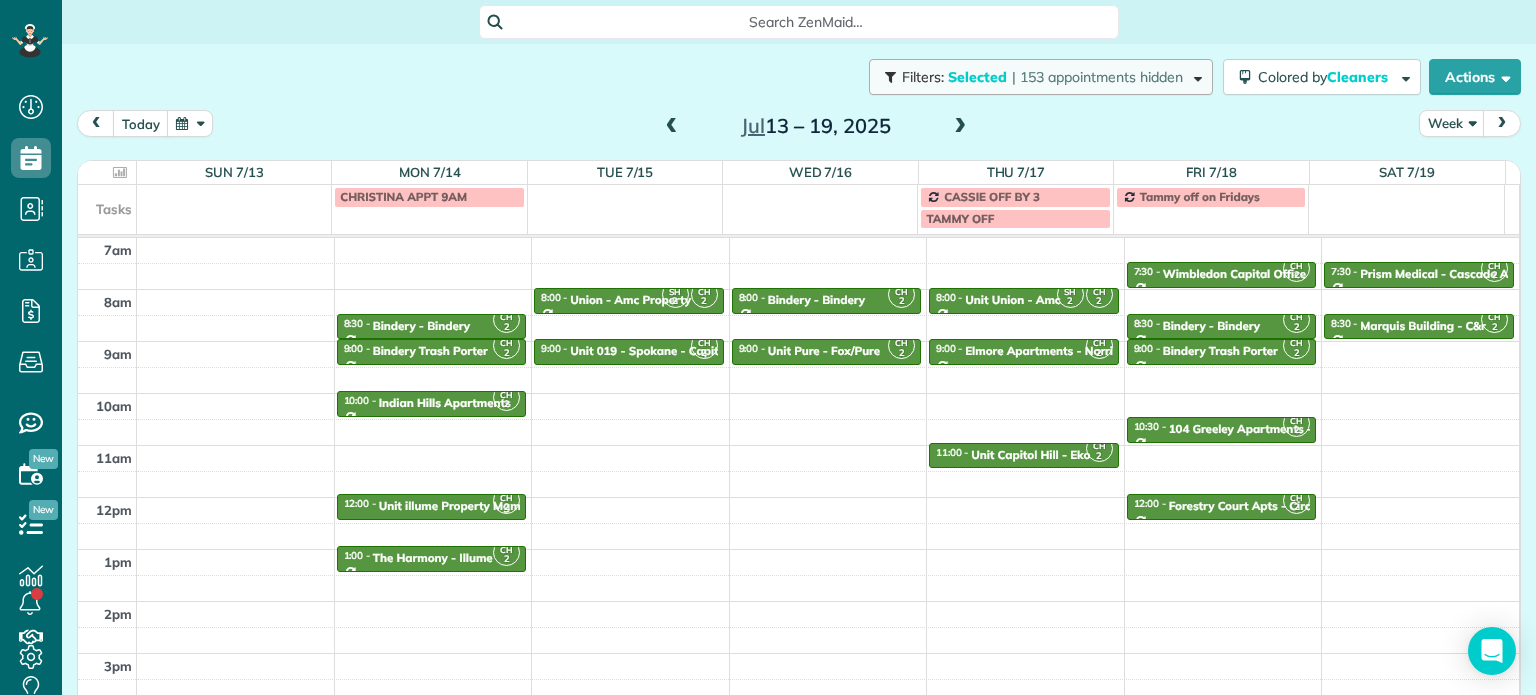 click on "|  153 appointments hidden" at bounding box center (1097, 77) 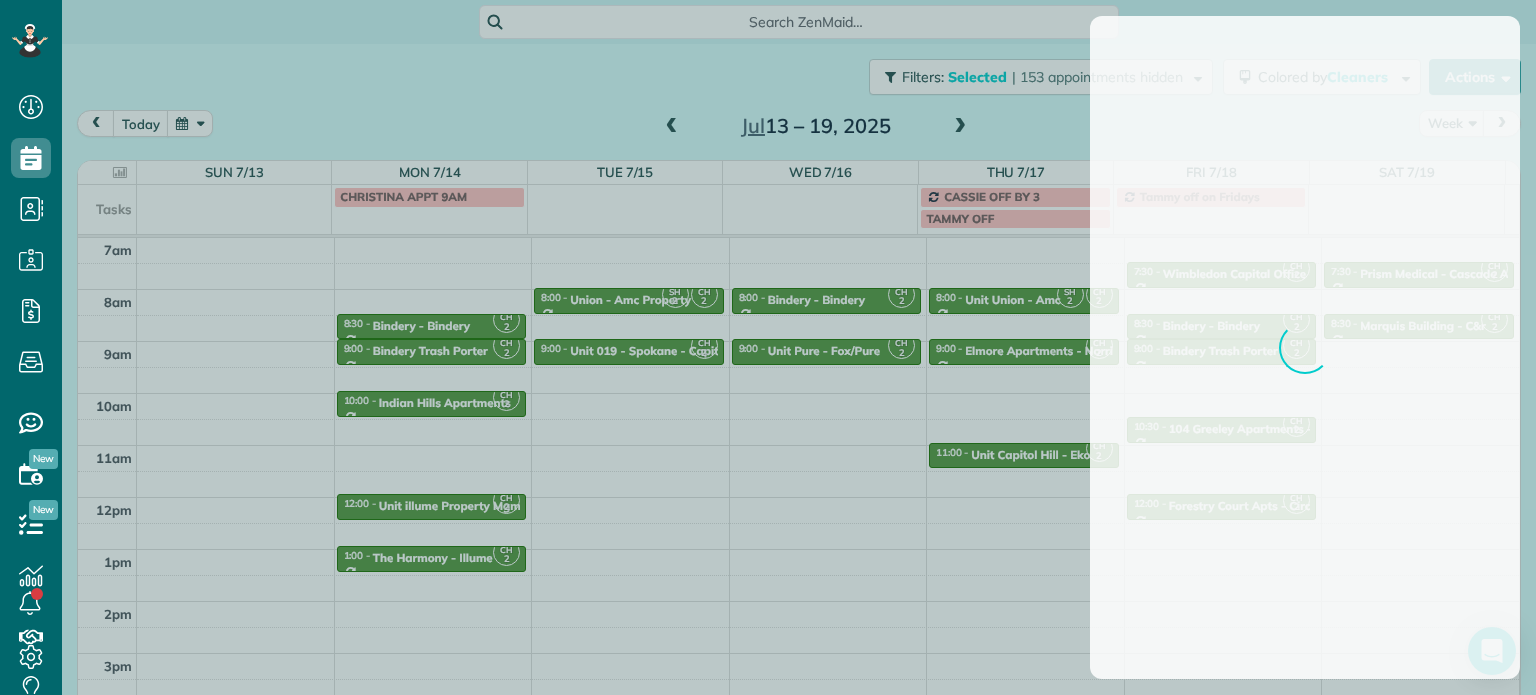 click at bounding box center (768, 347) 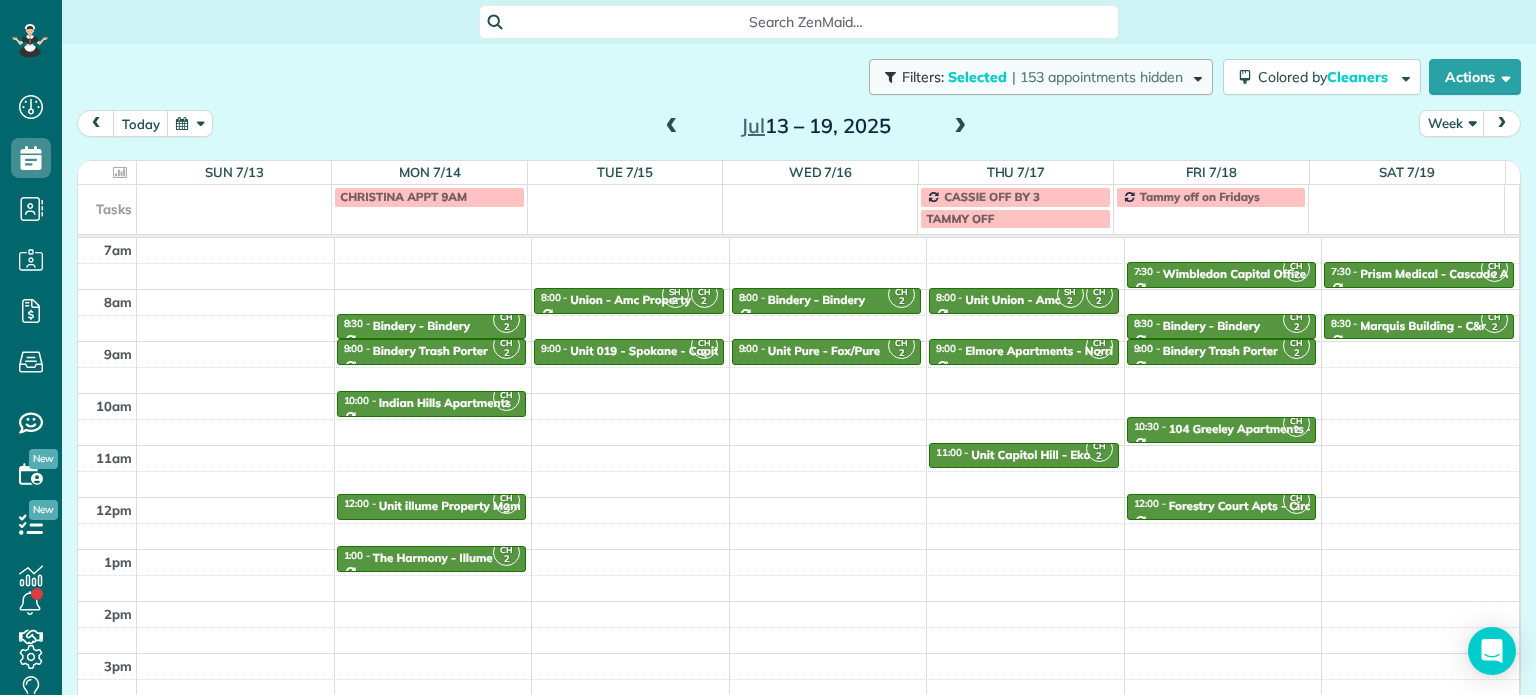 click on "Filters:   Selected
|  153 appointments hidden
Colored by  Cleaners
Color by Cleaner
Color by Team
Color by Status
Color by Recurrence
Color by Paid/Unpaid
Filters  Selected
Schedule Changes
Actions
Create Appointment
Create Task
Clock In/Out
Send Work Orders
Print Route Sheets
Today's Emails/Texts
View Metrics" at bounding box center (799, 77) 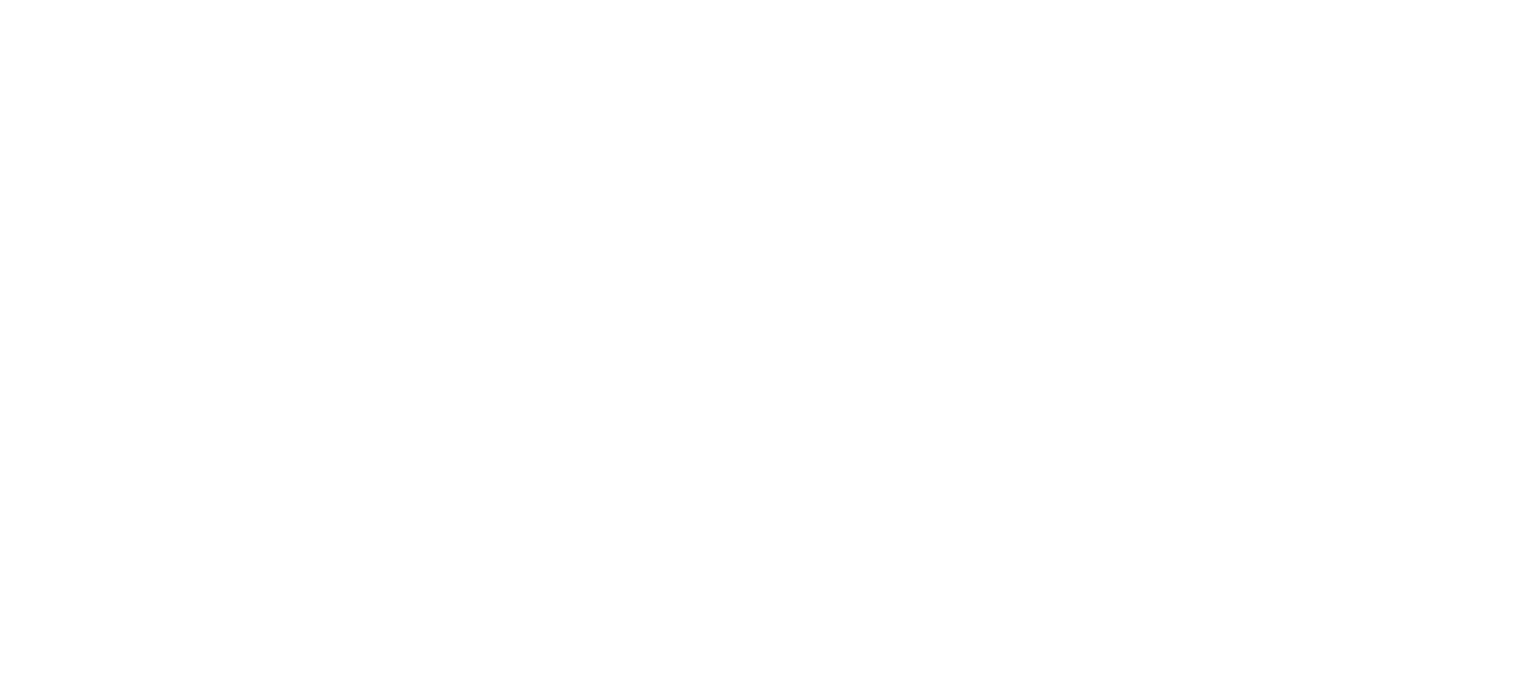 scroll, scrollTop: 0, scrollLeft: 0, axis: both 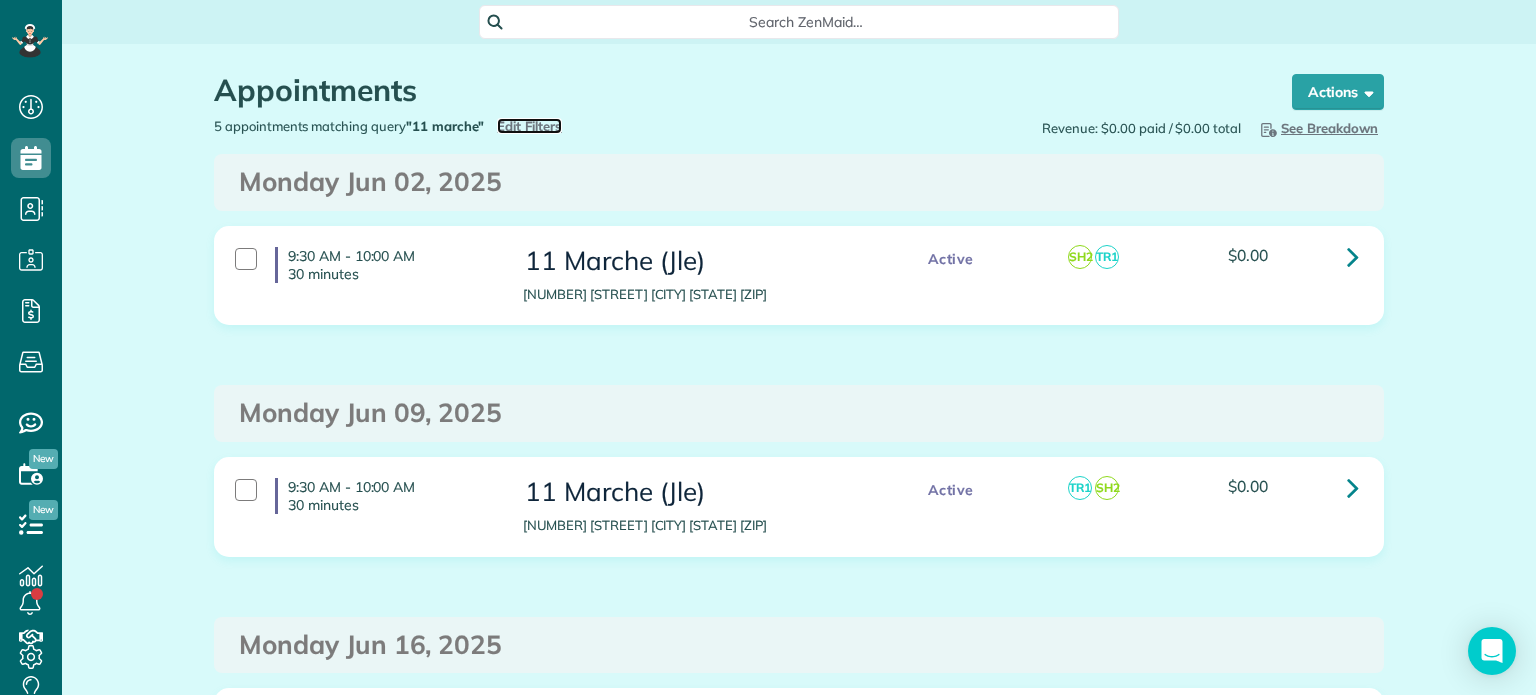 click on "Edit Filters" at bounding box center (529, 126) 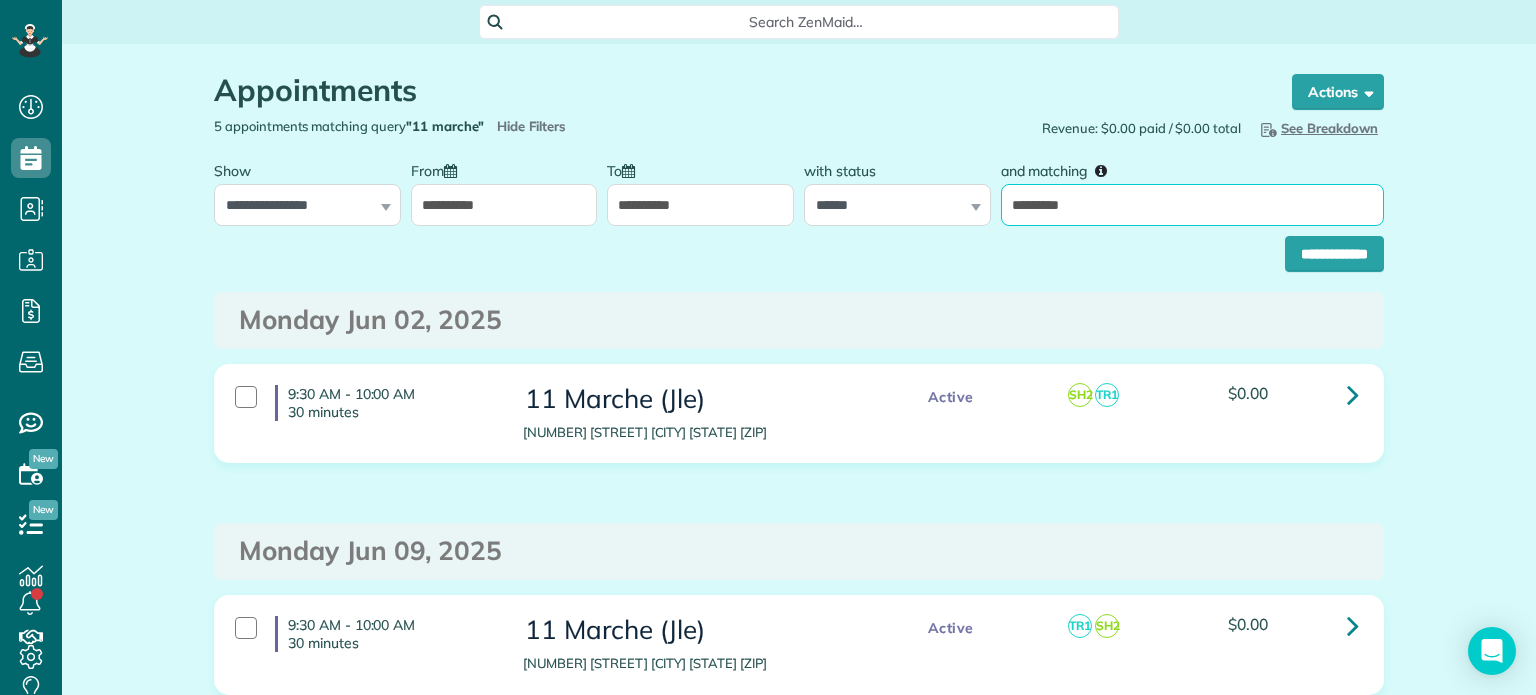 drag, startPoint x: 1072, startPoint y: 189, endPoint x: 980, endPoint y: 231, distance: 101.133575 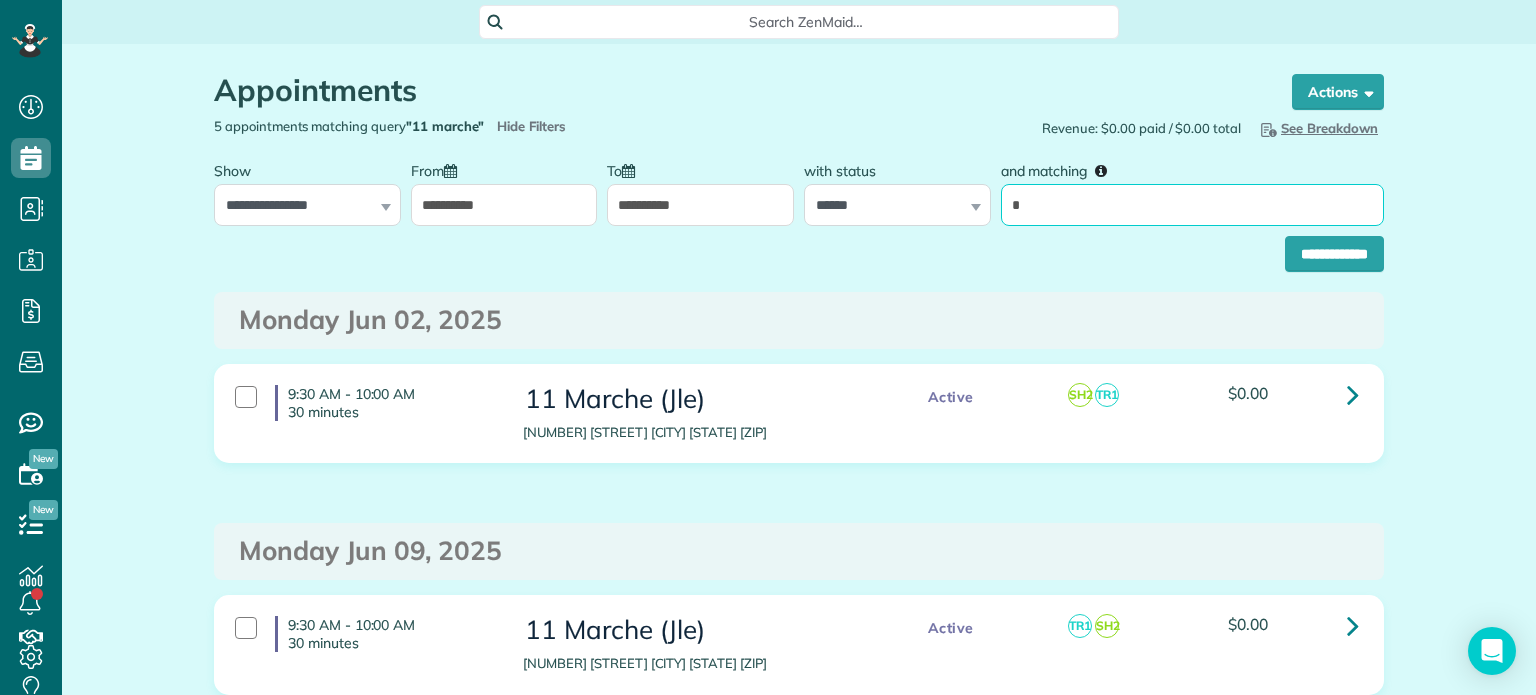 type on "*" 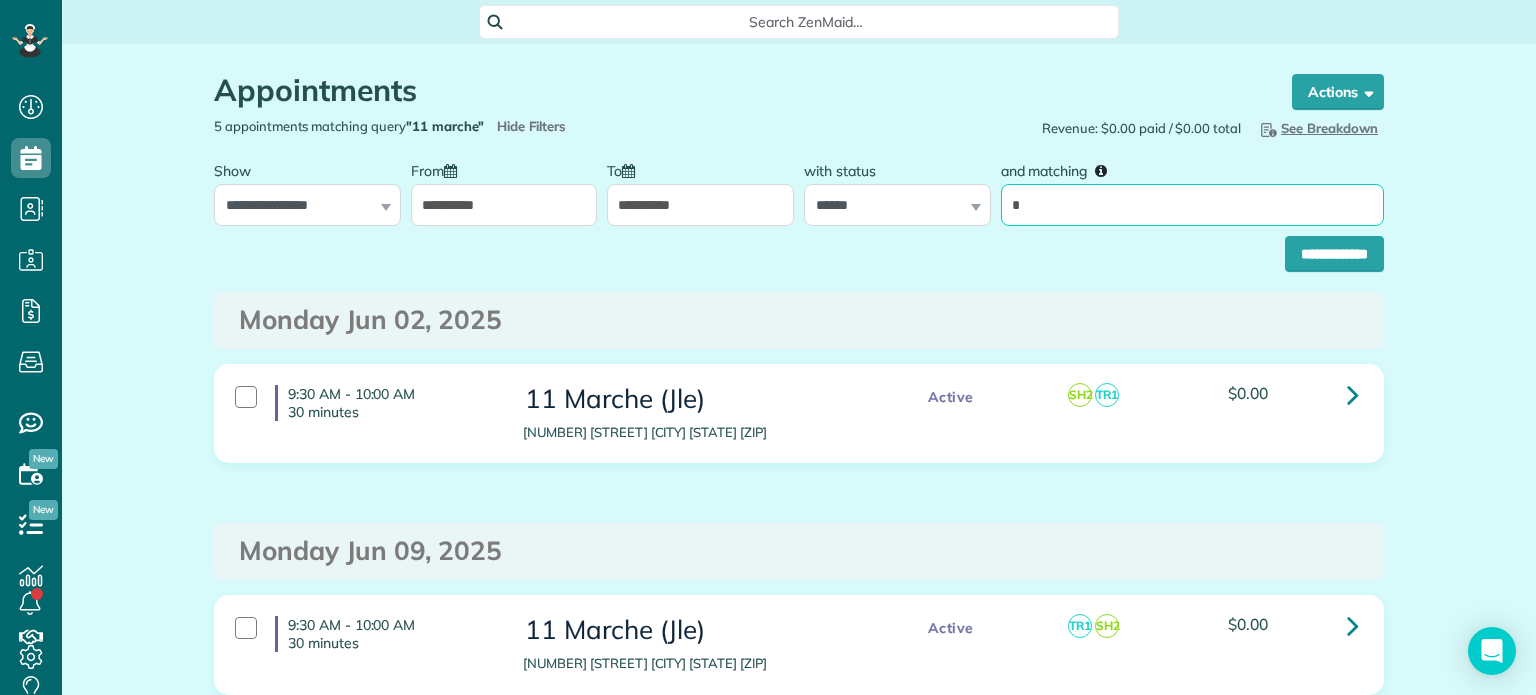 click on "**********" at bounding box center [1334, 254] 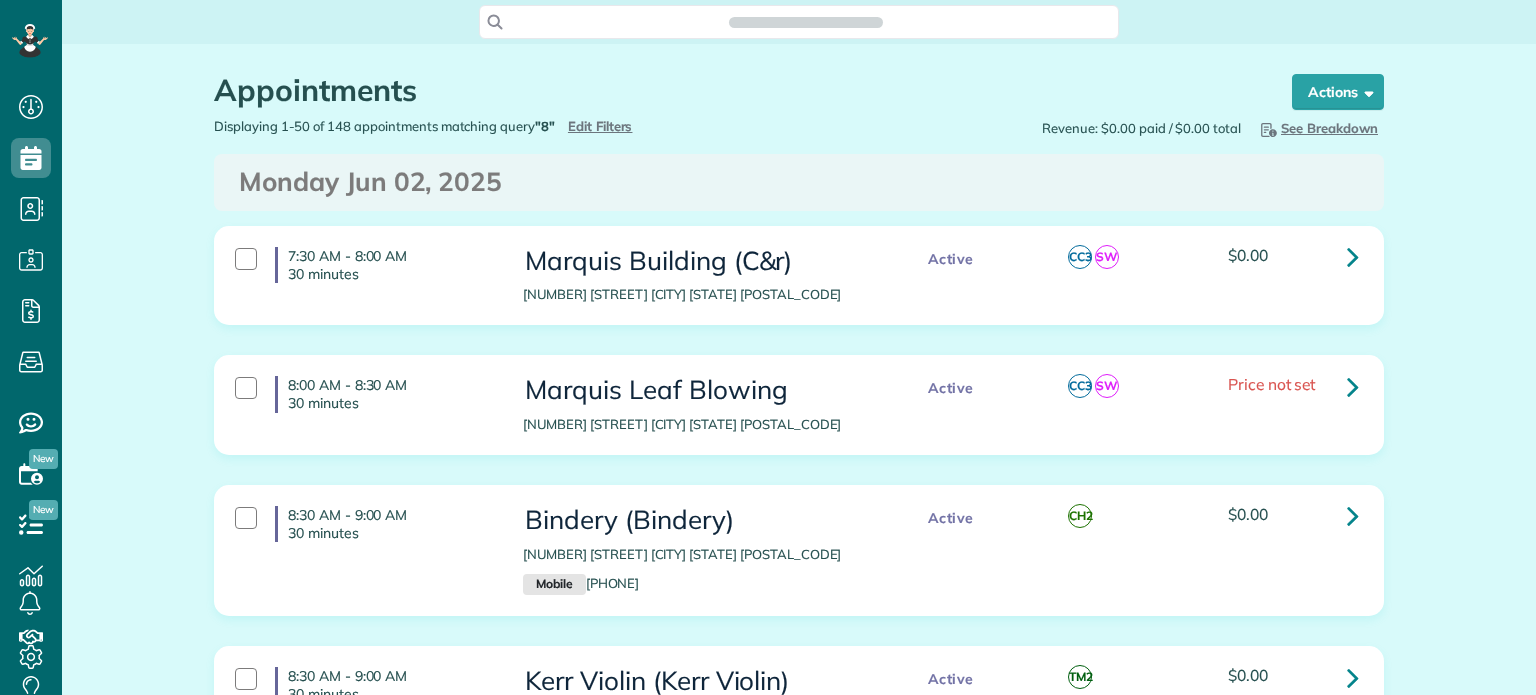 scroll, scrollTop: 0, scrollLeft: 0, axis: both 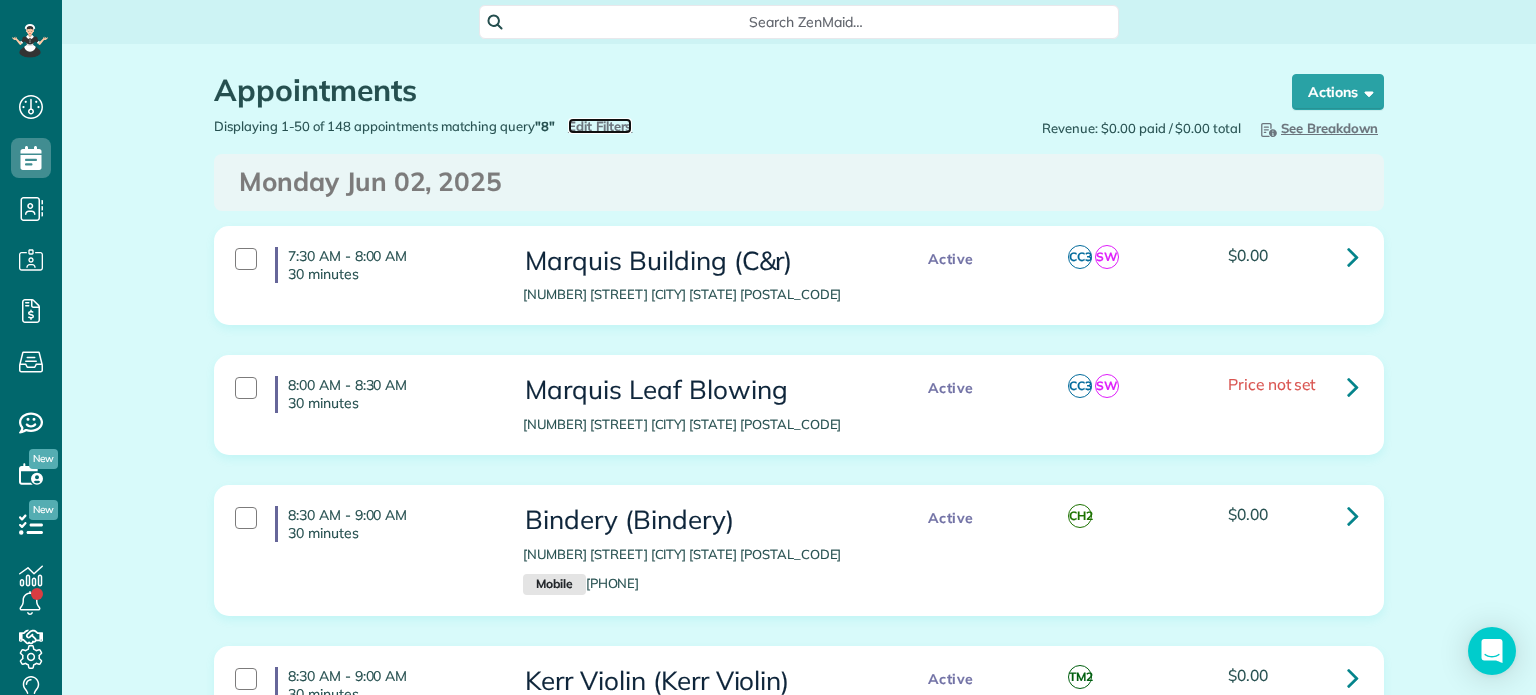 click on "Edit Filters" at bounding box center (600, 126) 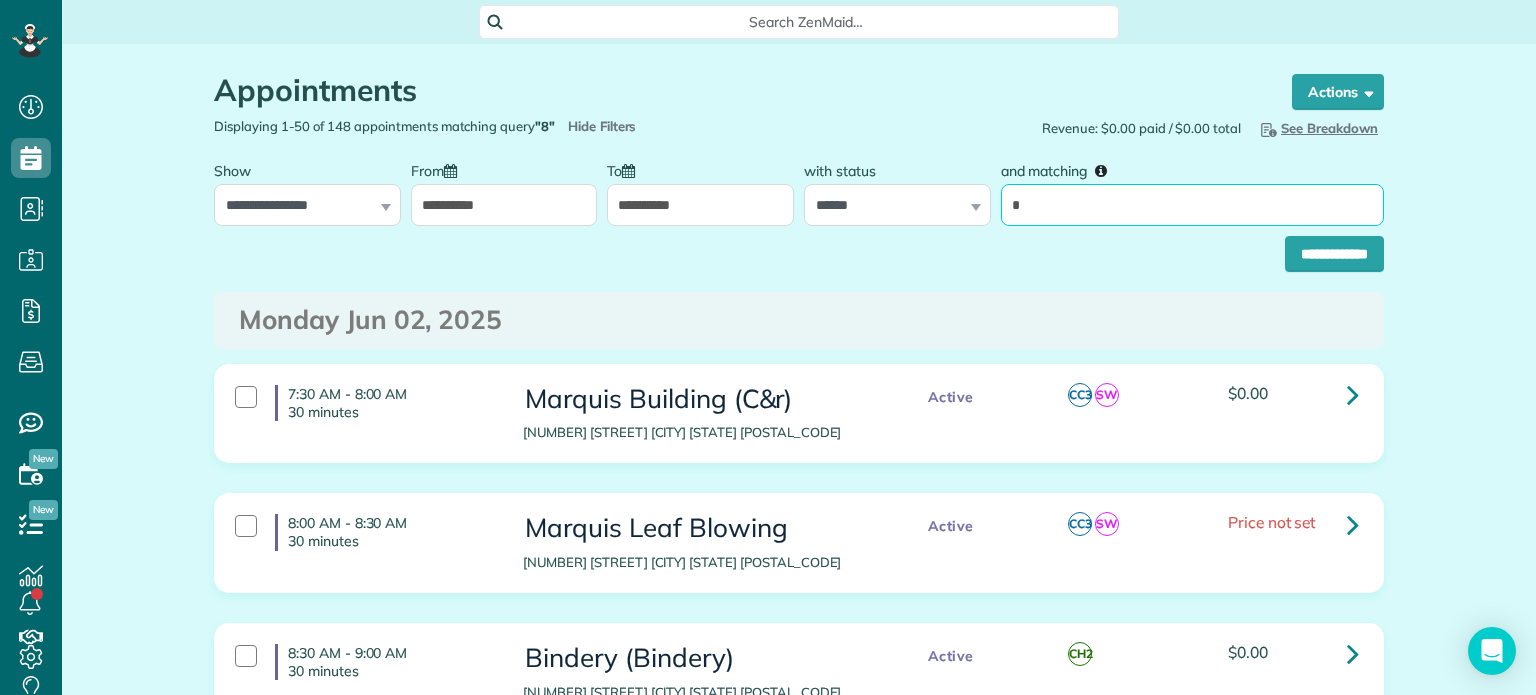 drag, startPoint x: 1021, startPoint y: 190, endPoint x: 997, endPoint y: 206, distance: 28.84441 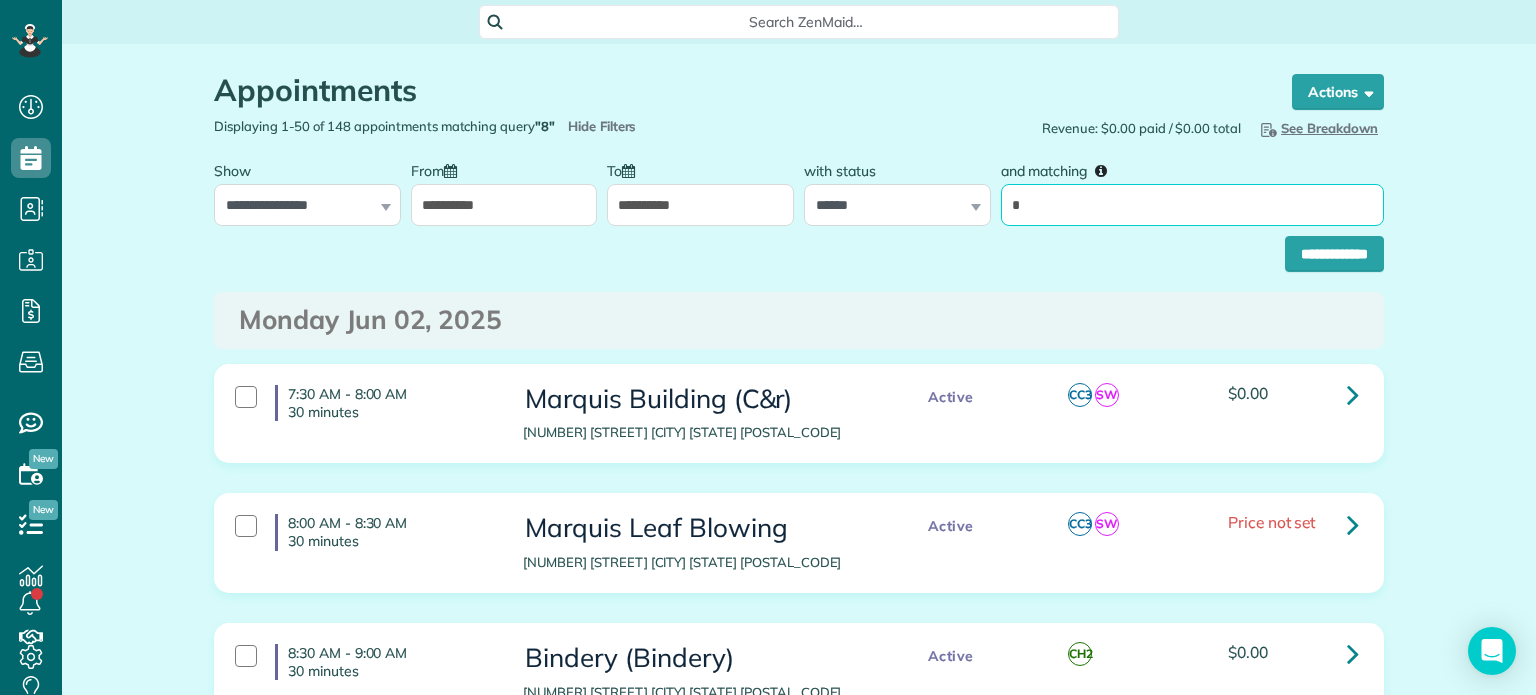 click on "*" at bounding box center (1192, 205) 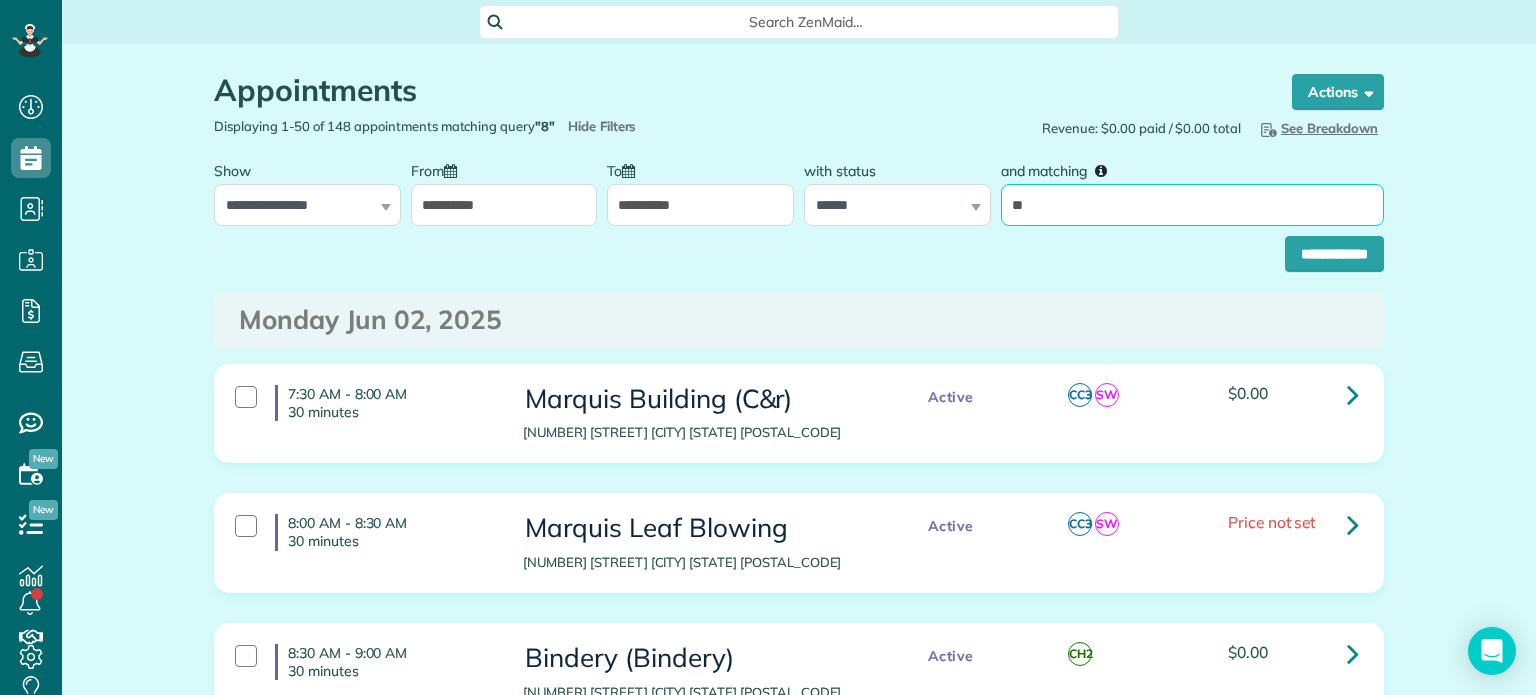 type on "**" 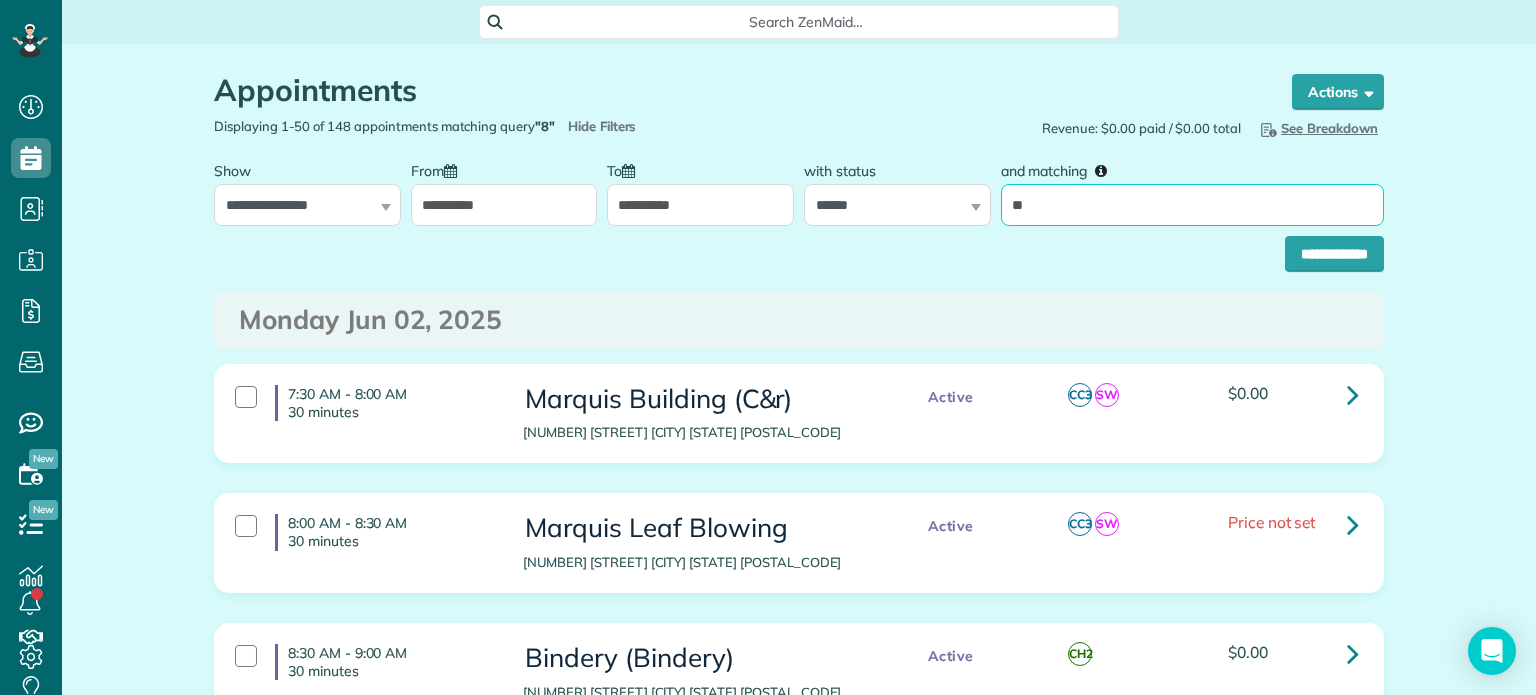 click on "**********" at bounding box center (1334, 254) 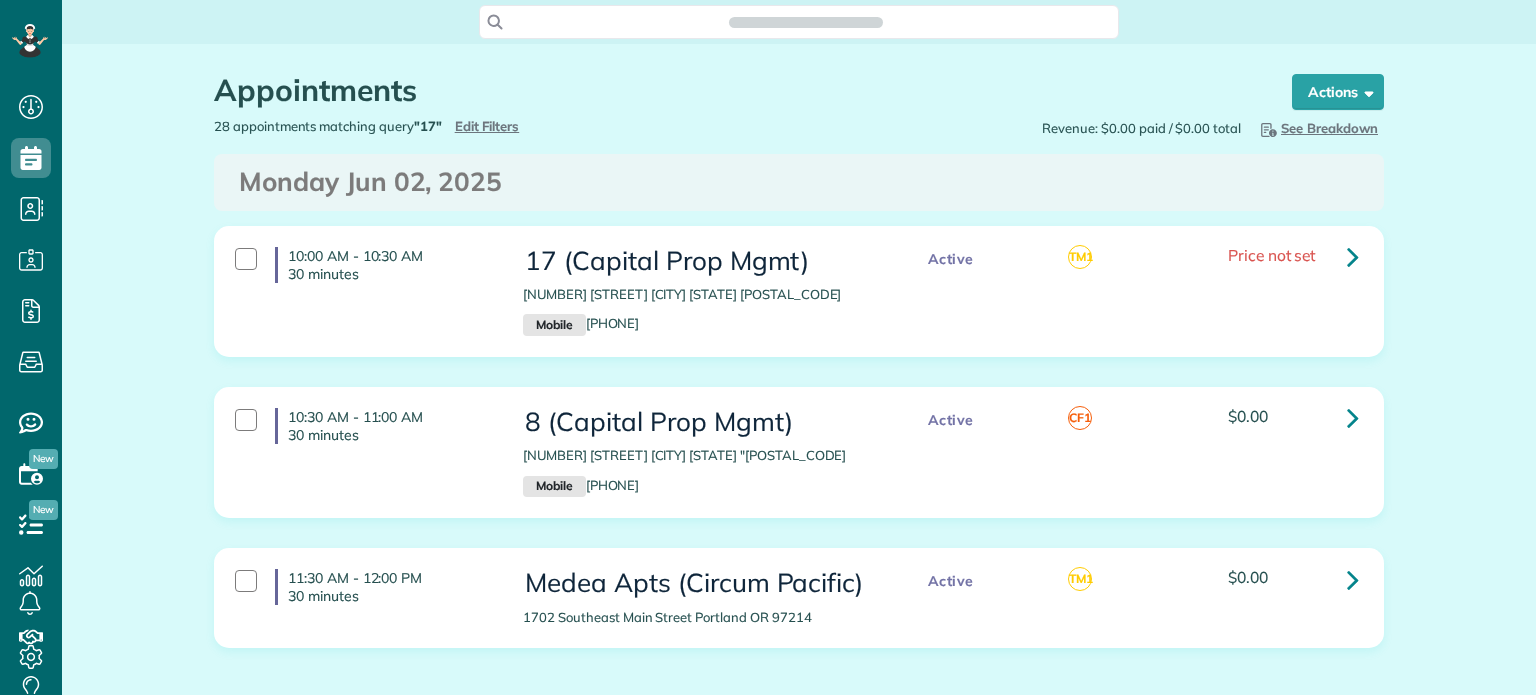 scroll, scrollTop: 0, scrollLeft: 0, axis: both 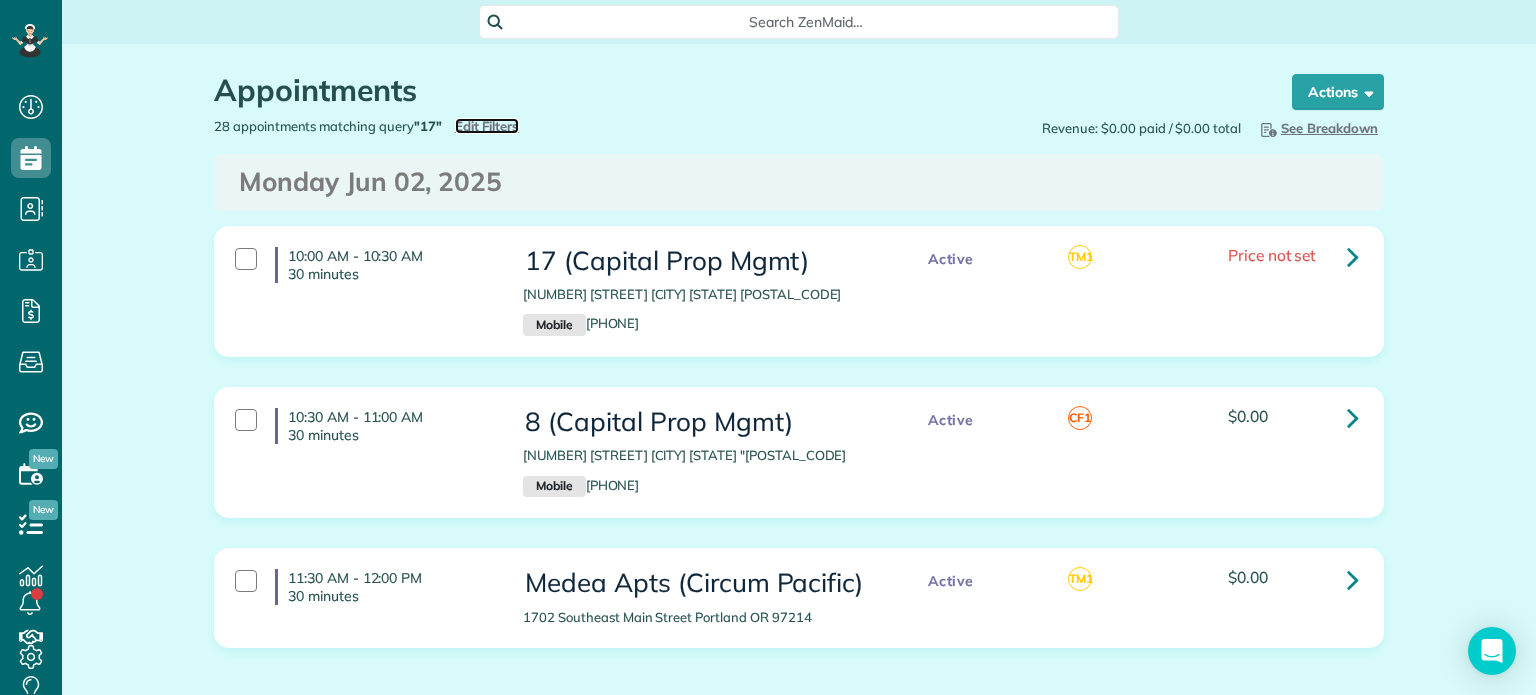click on "Edit Filters" at bounding box center (487, 126) 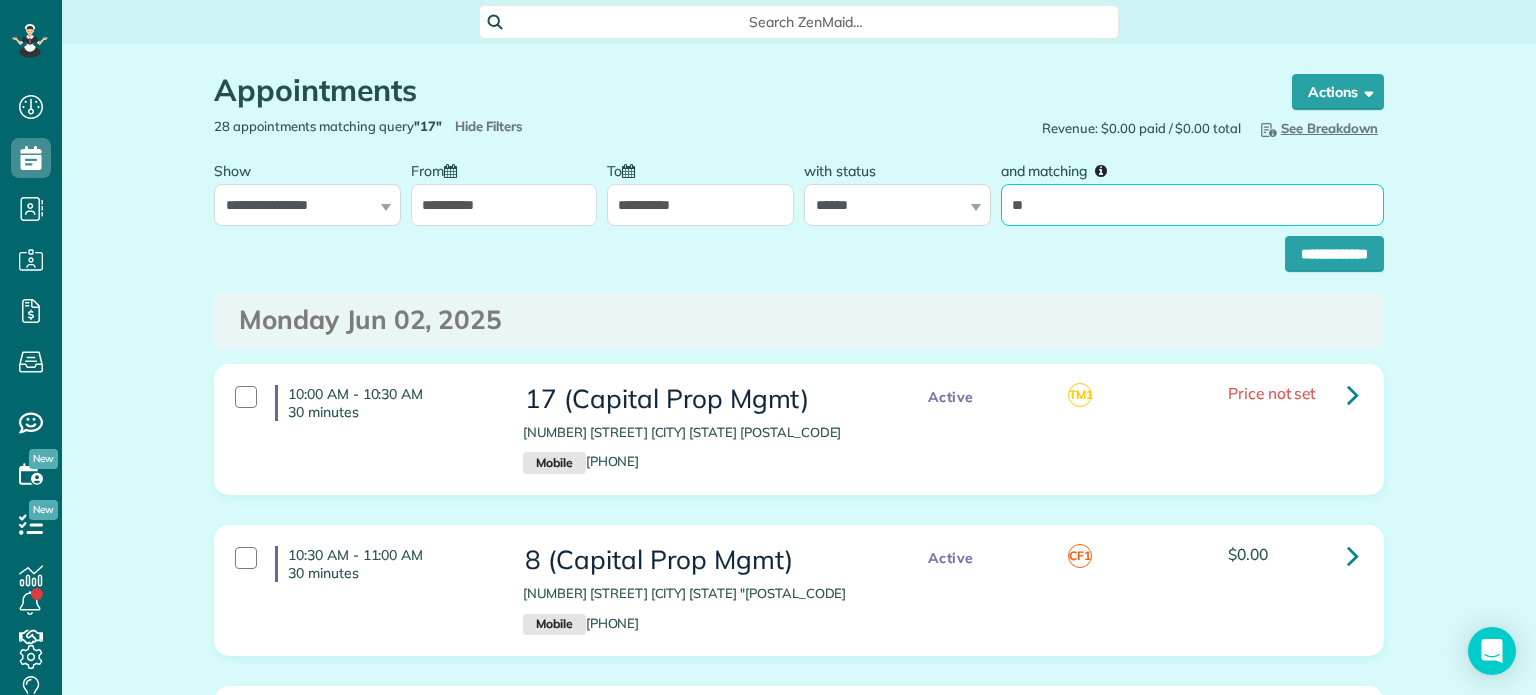 drag, startPoint x: 1092, startPoint y: 214, endPoint x: 990, endPoint y: 215, distance: 102.0049 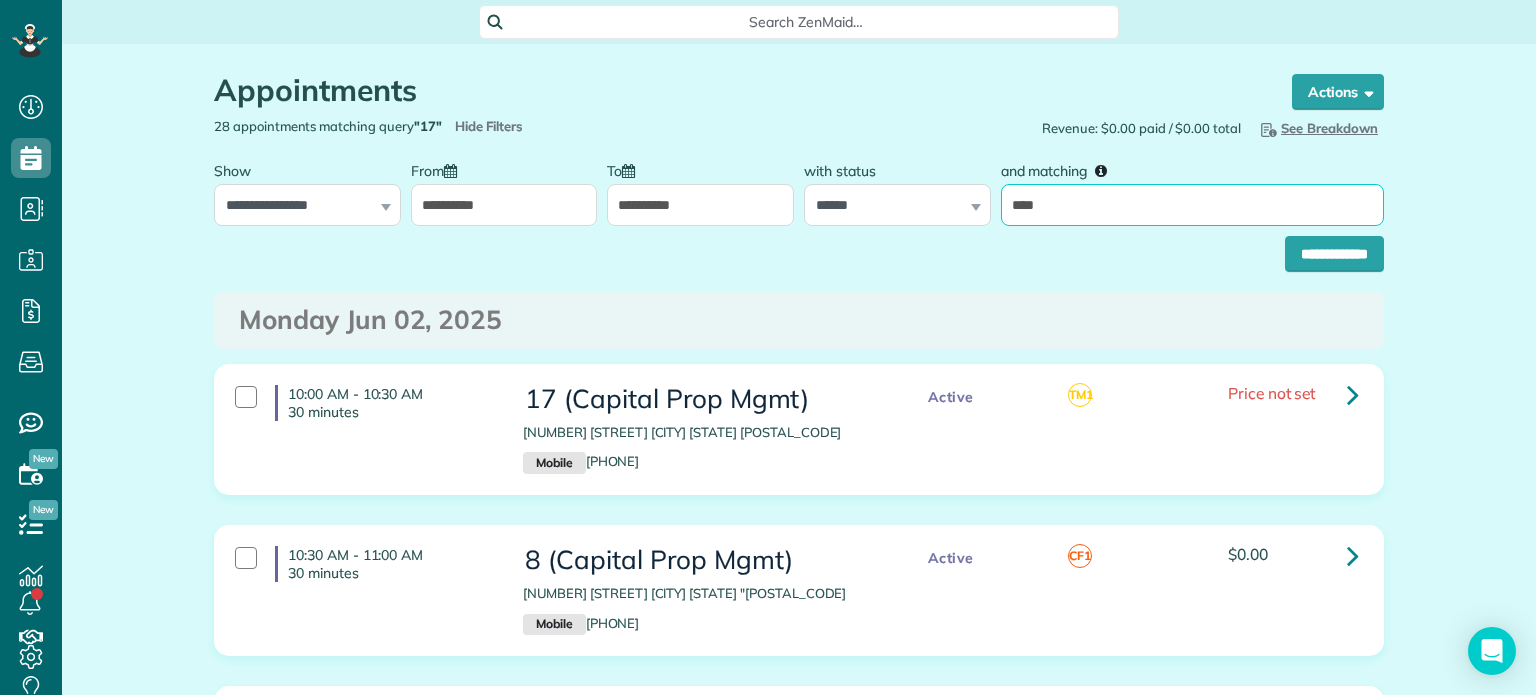 type on "****" 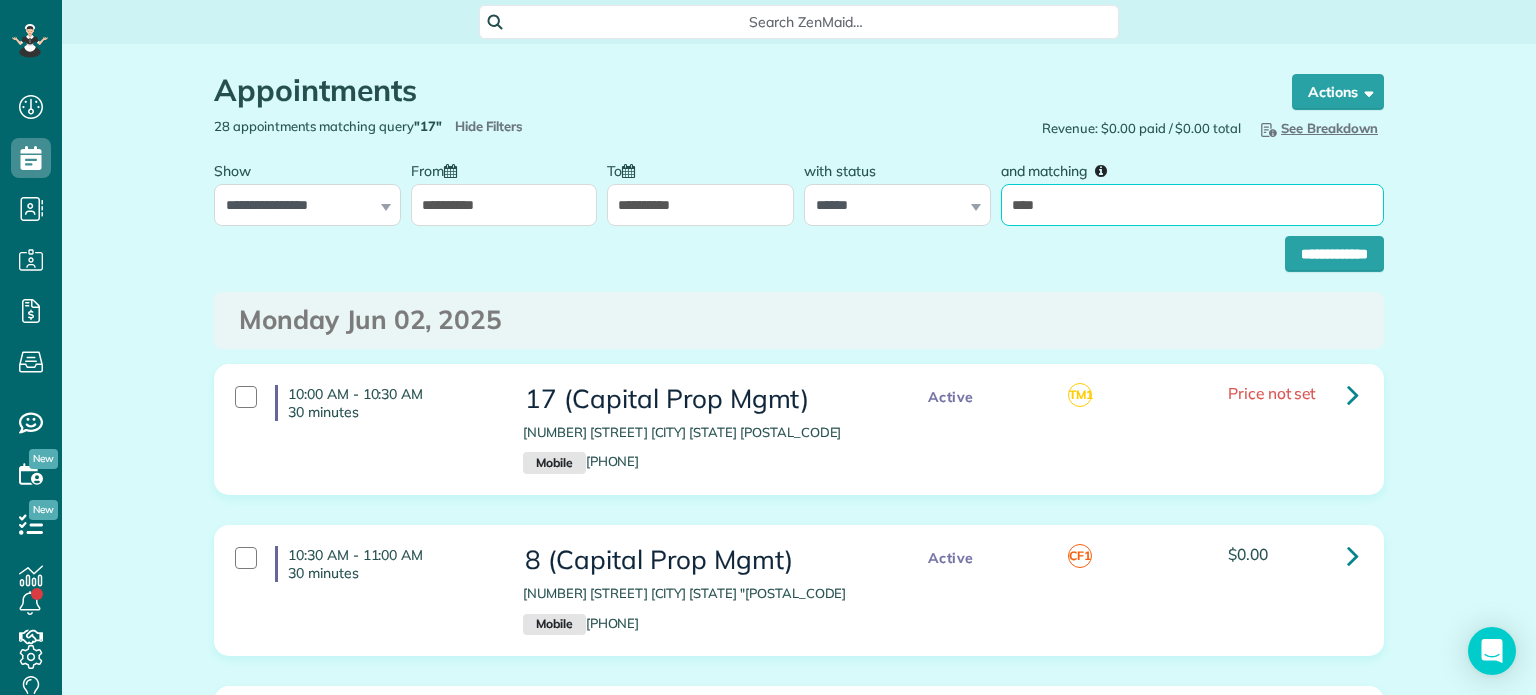 click on "**********" at bounding box center [1334, 254] 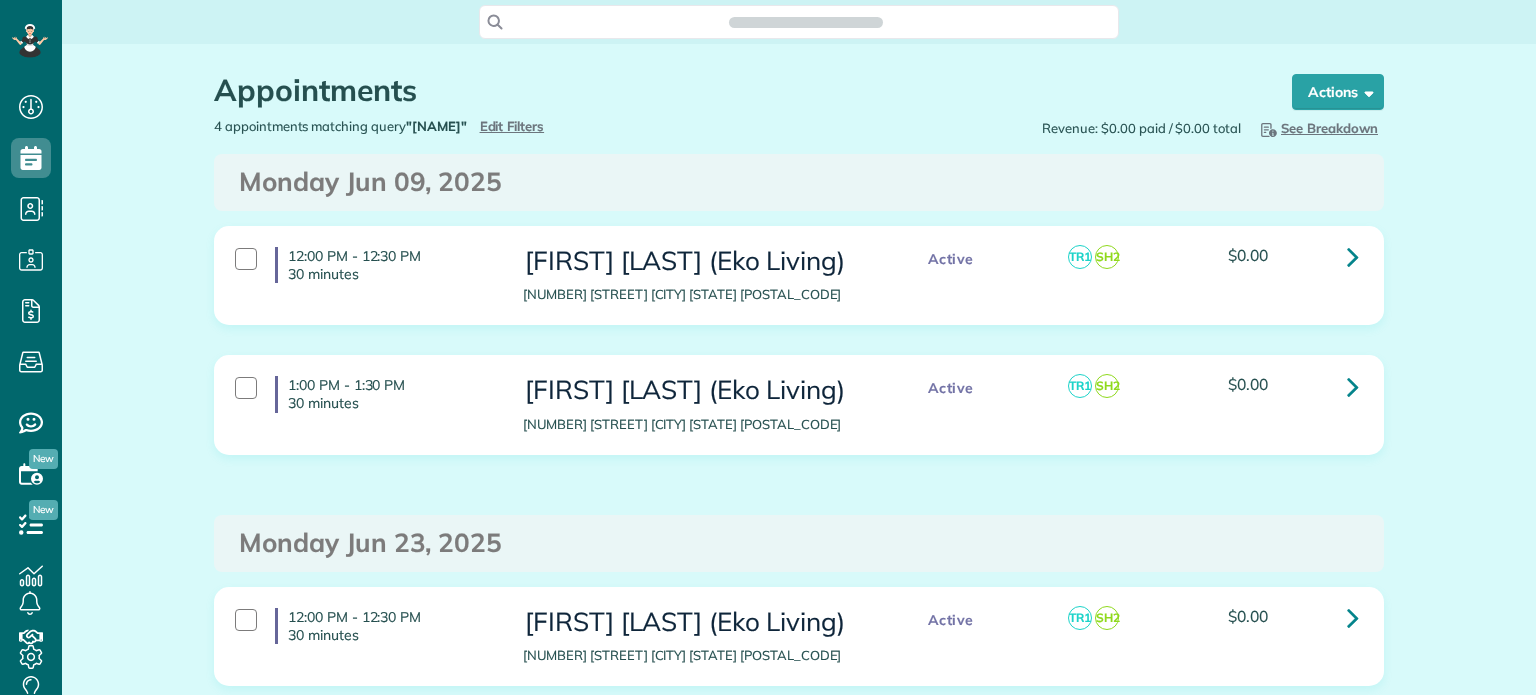 scroll, scrollTop: 0, scrollLeft: 0, axis: both 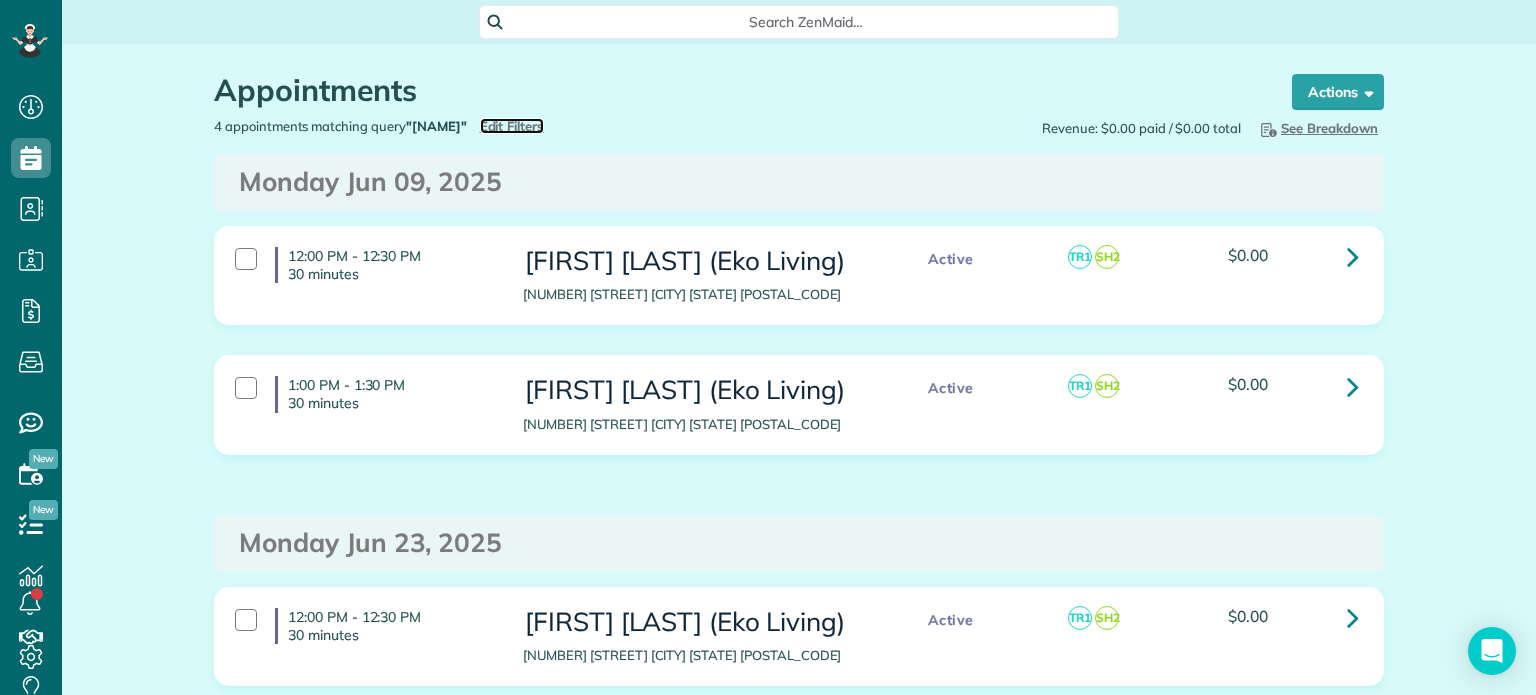 click on "Edit Filters" at bounding box center [512, 126] 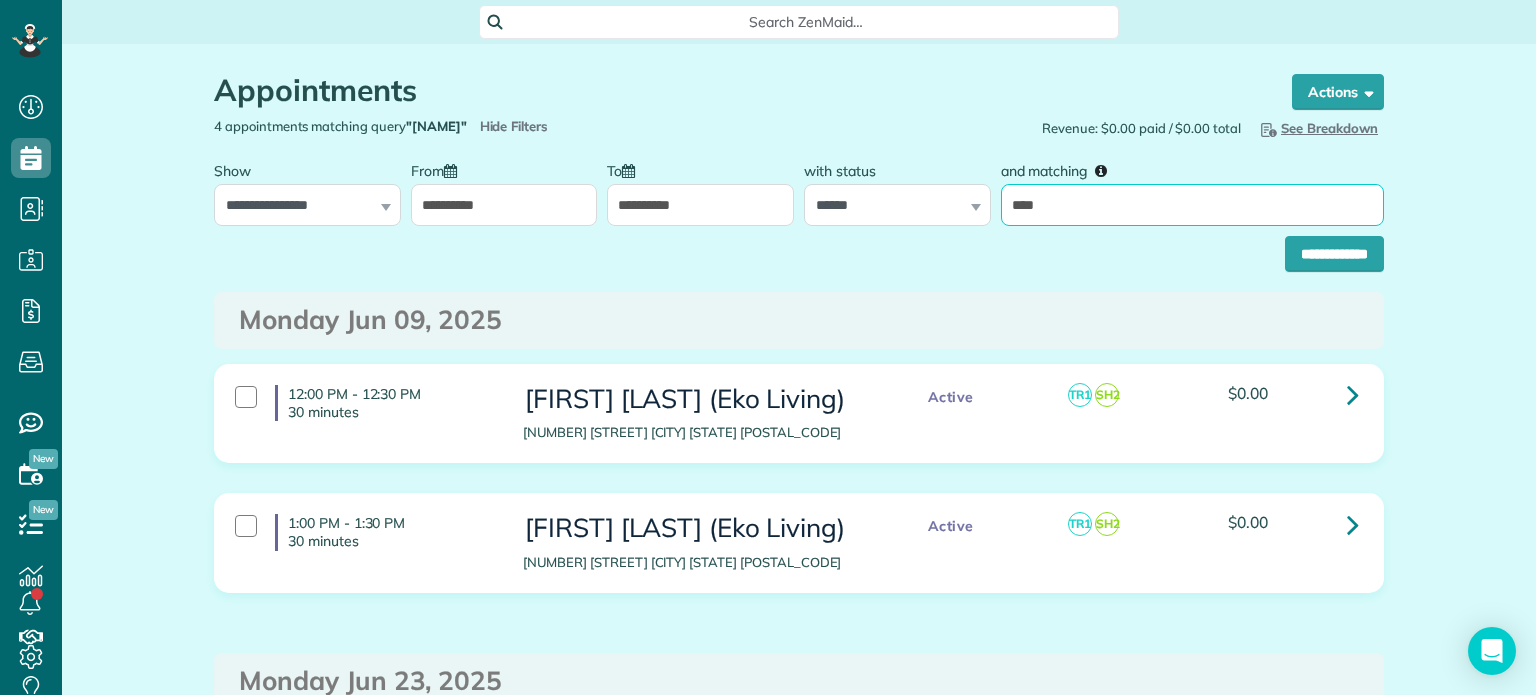 drag, startPoint x: 1097, startPoint y: 204, endPoint x: 997, endPoint y: 207, distance: 100.04499 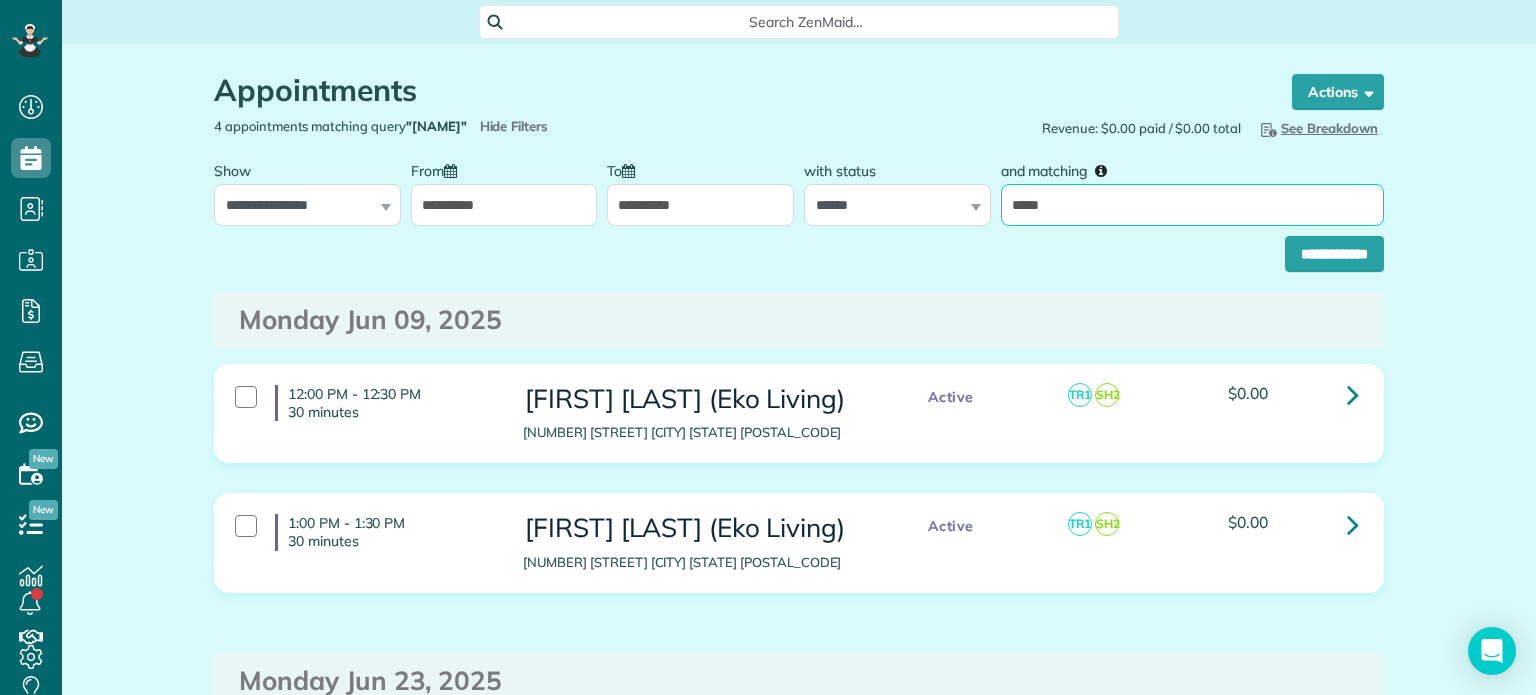 type on "*******" 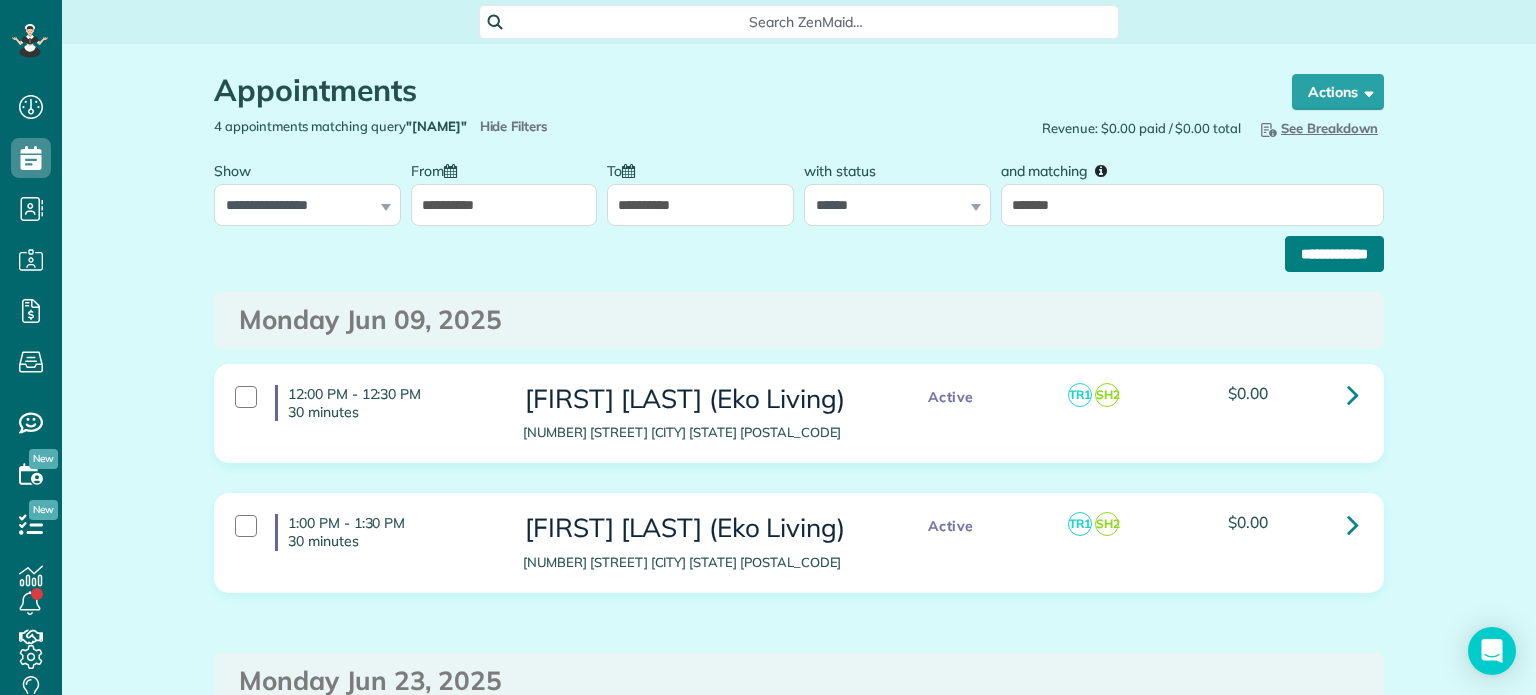 click on "**********" at bounding box center [1334, 254] 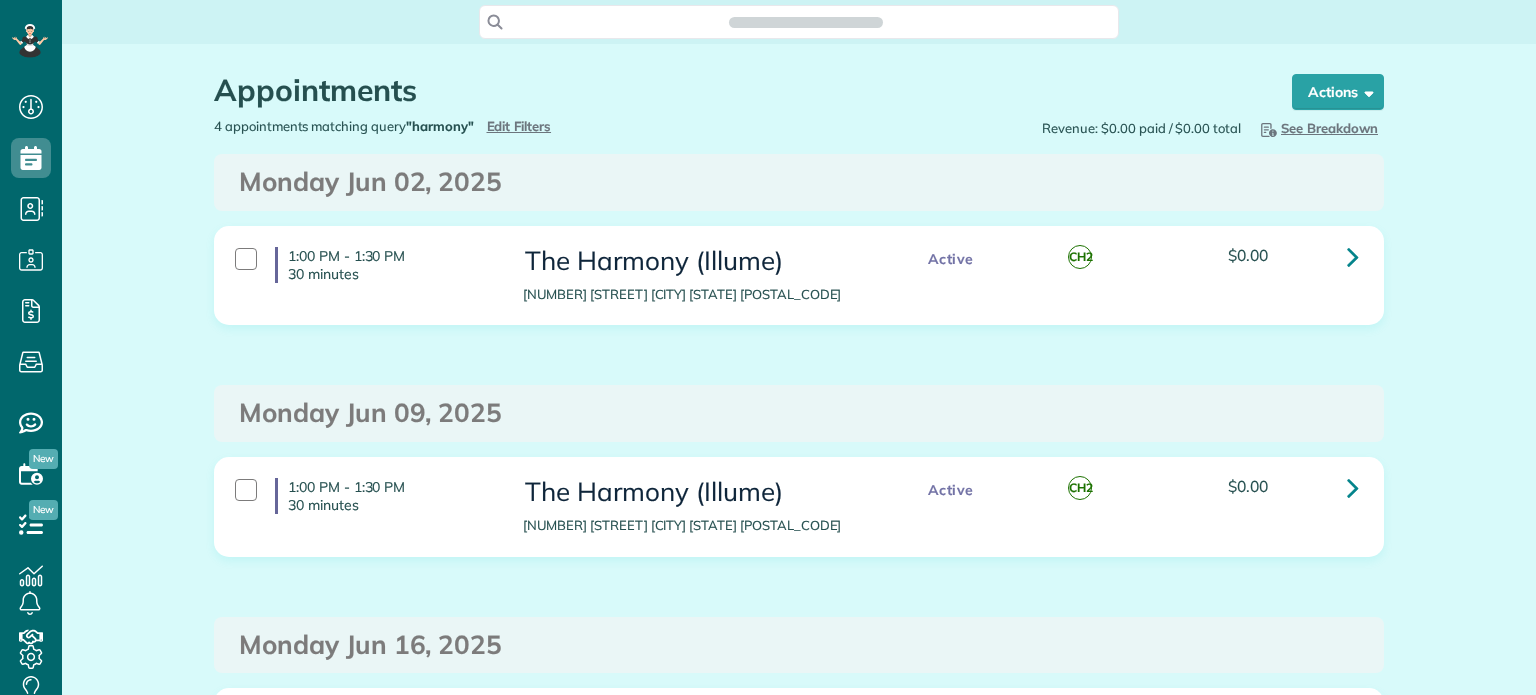scroll, scrollTop: 0, scrollLeft: 0, axis: both 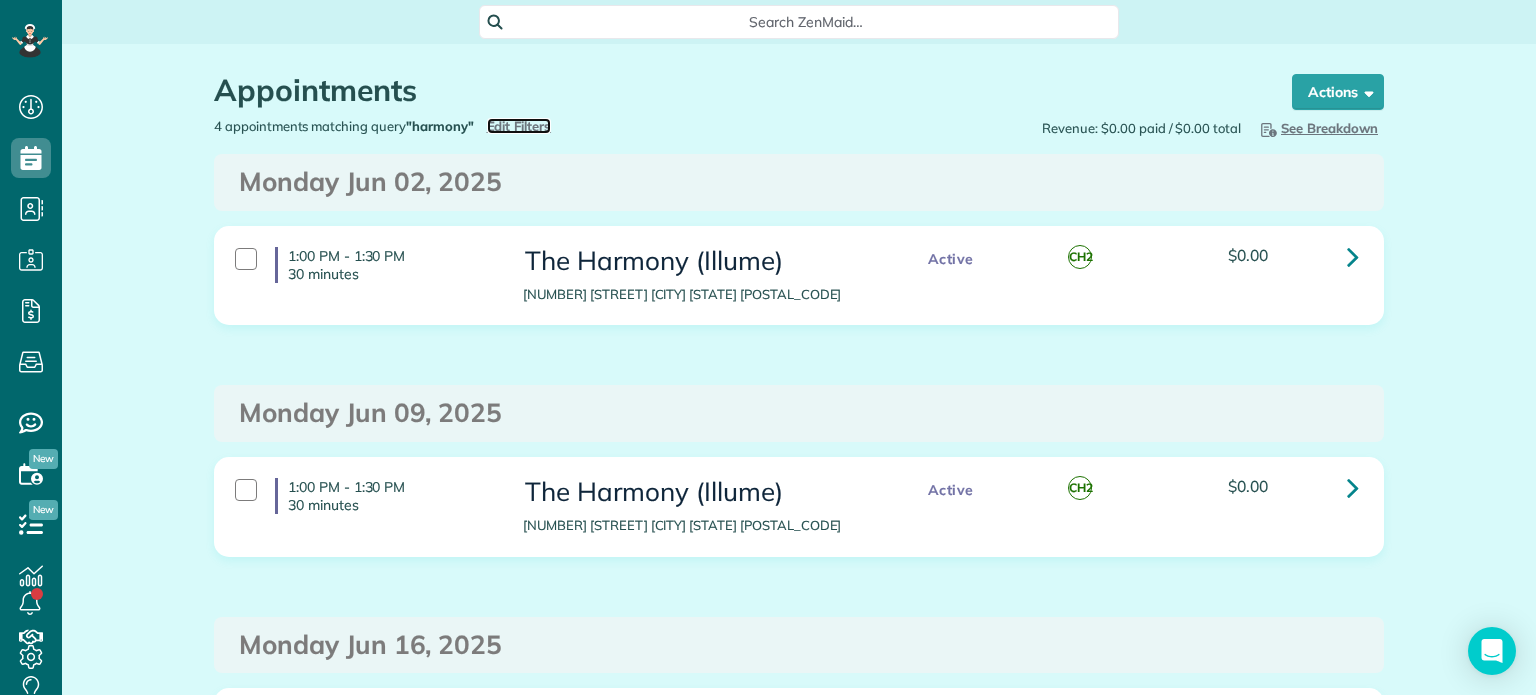 click on "Edit Filters" at bounding box center [519, 126] 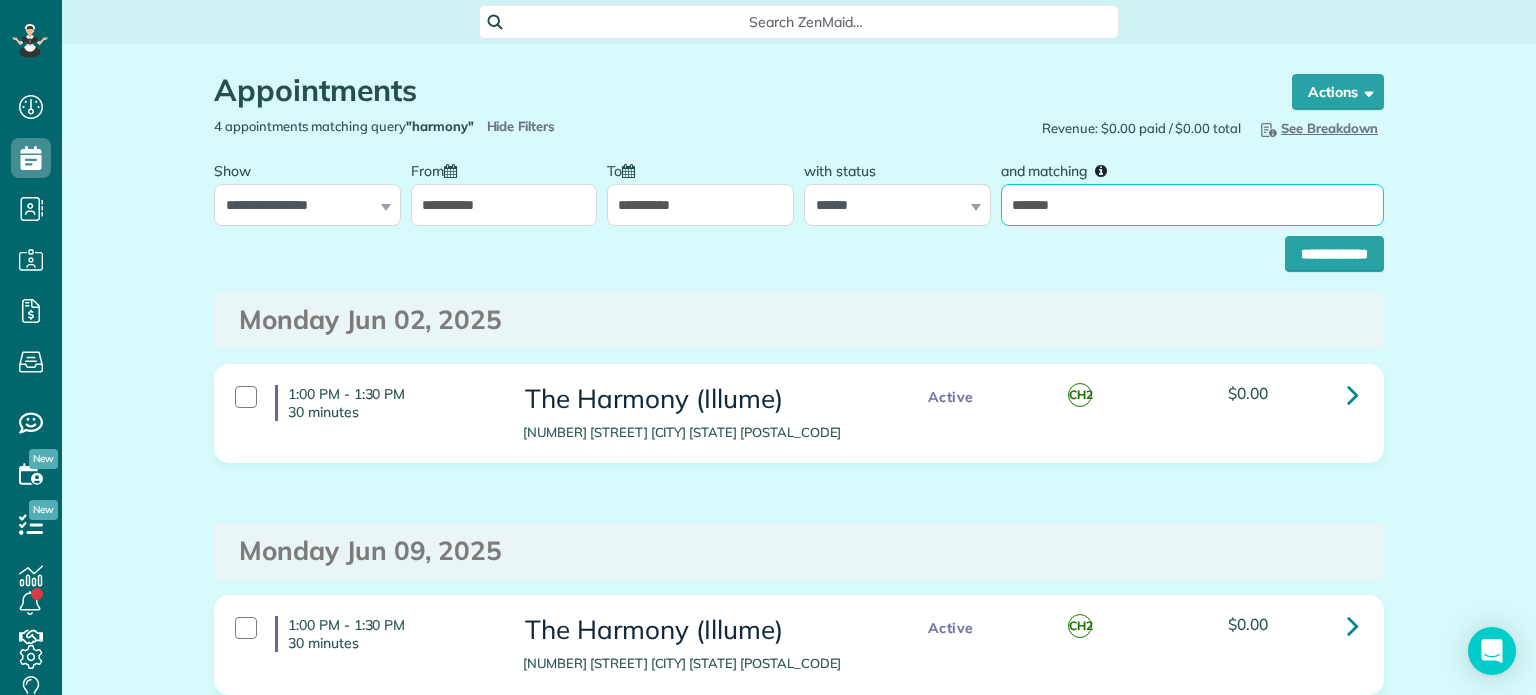 drag, startPoint x: 1102, startPoint y: 210, endPoint x: 932, endPoint y: 199, distance: 170.35551 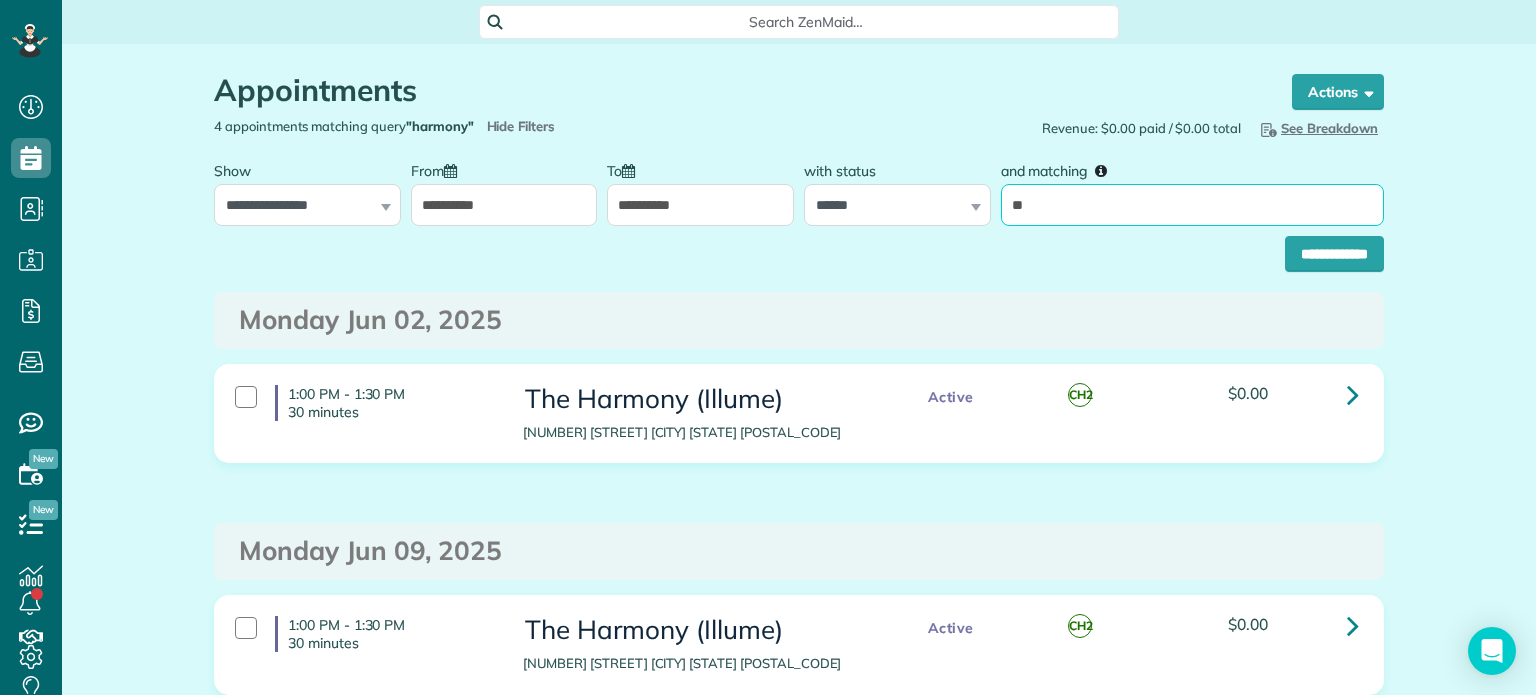 type on "****" 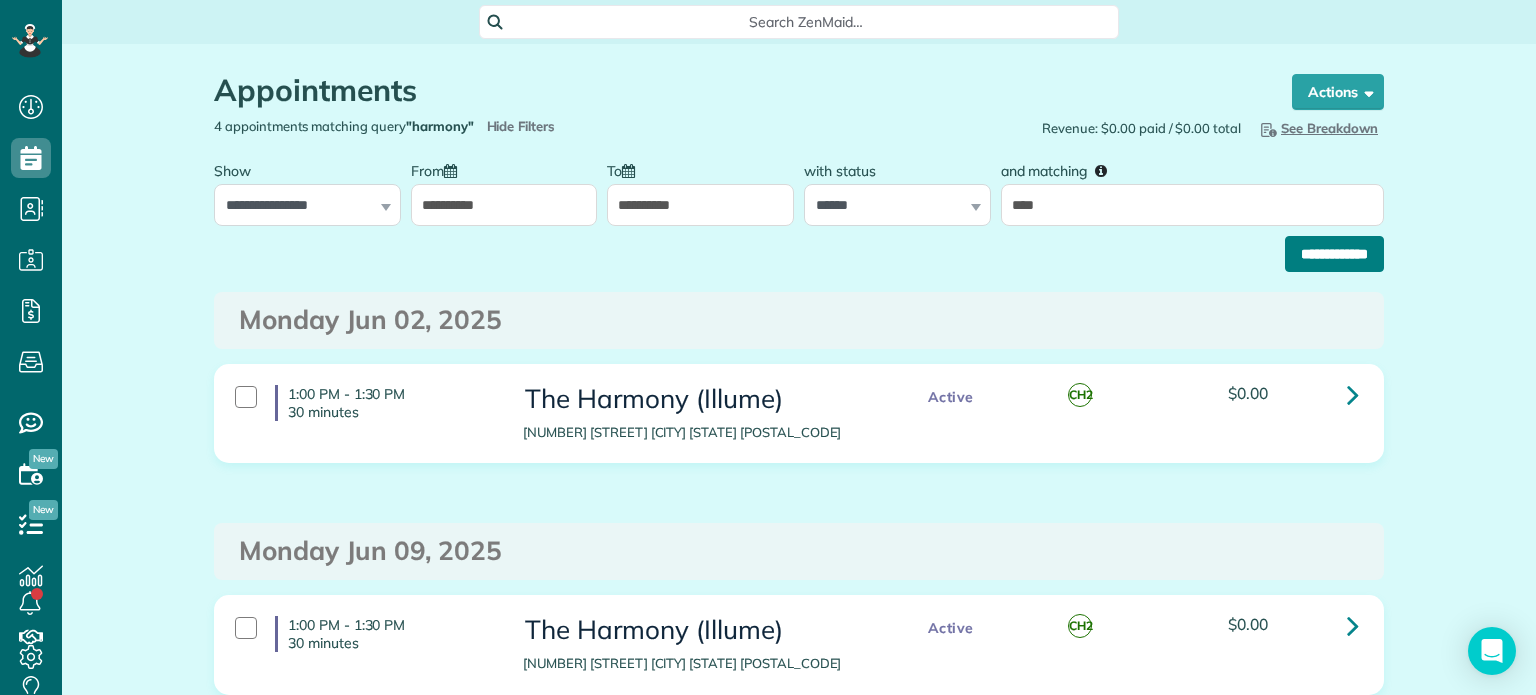 click on "**********" at bounding box center [1334, 254] 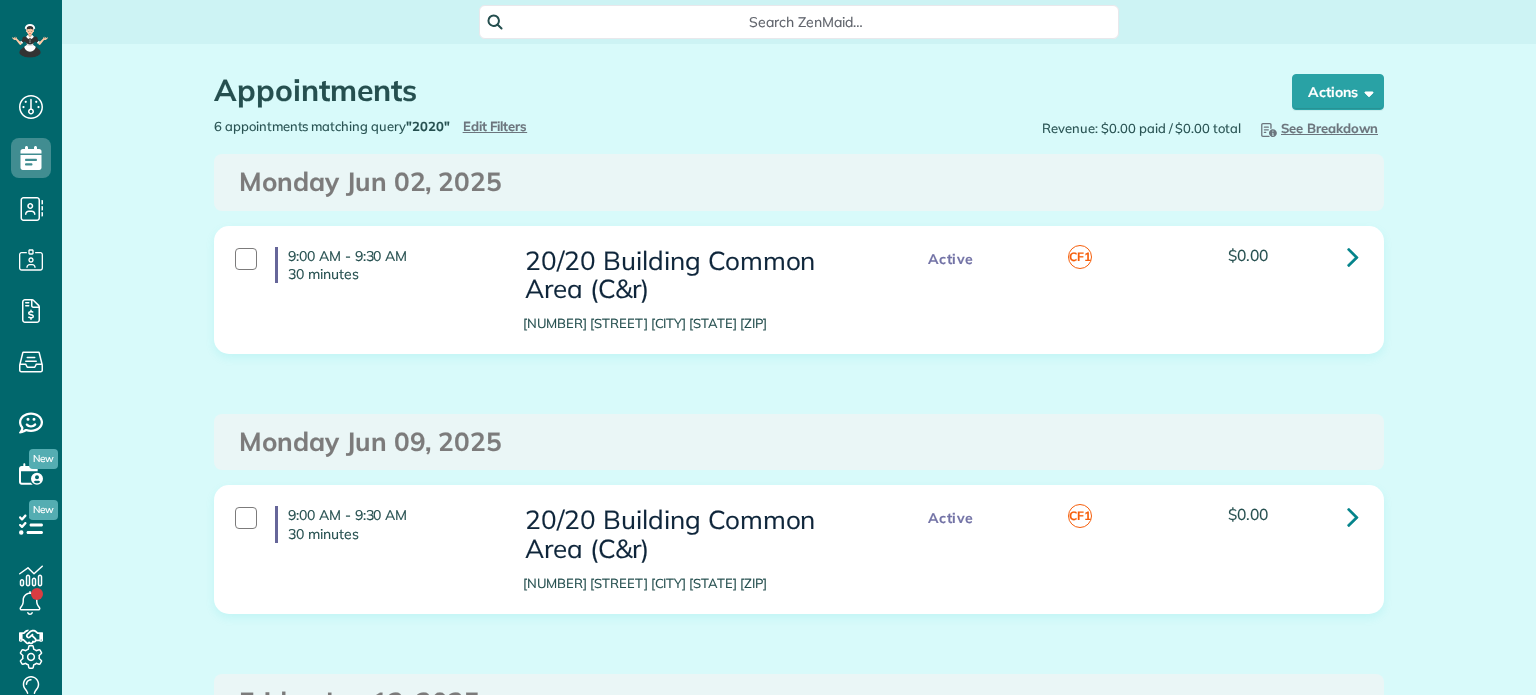 scroll, scrollTop: 0, scrollLeft: 0, axis: both 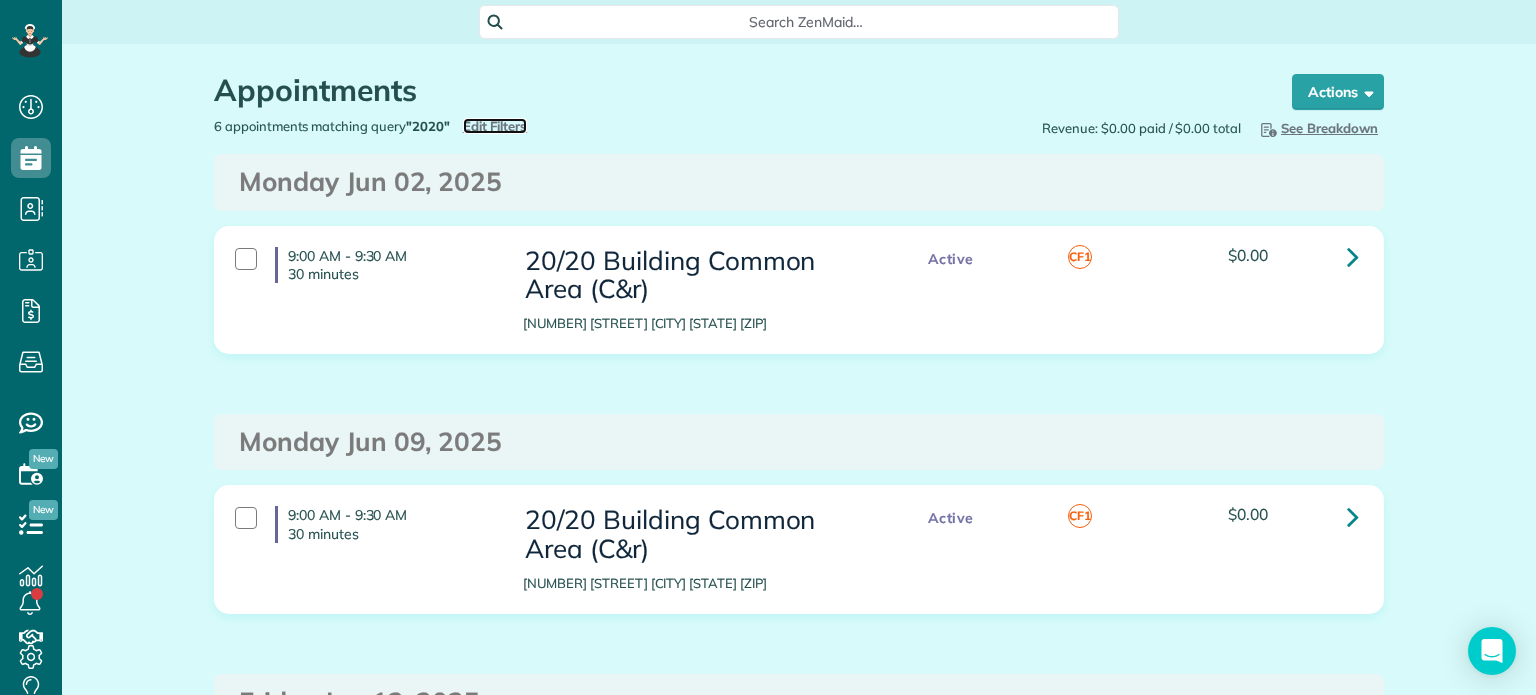 click on "Edit Filters" at bounding box center (495, 126) 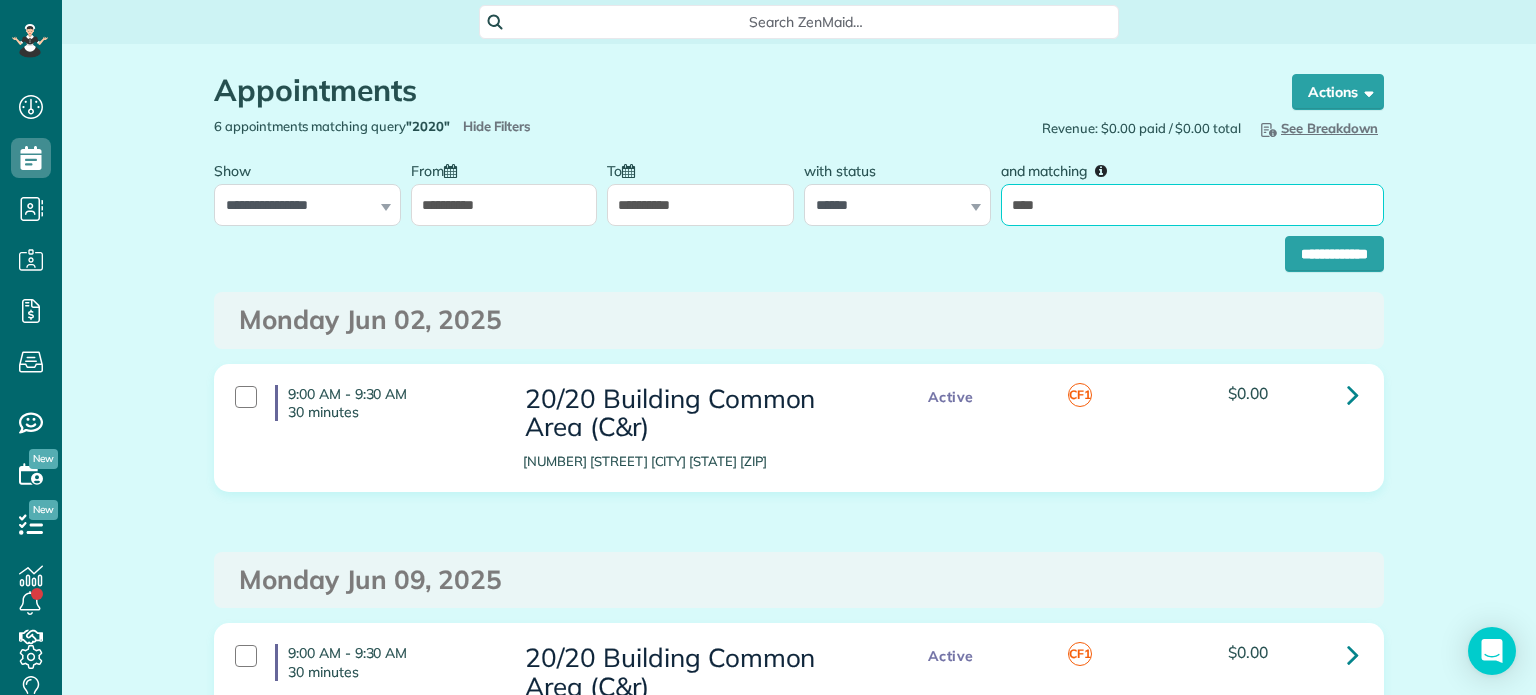 drag, startPoint x: 1064, startPoint y: 210, endPoint x: 929, endPoint y: 203, distance: 135.18137 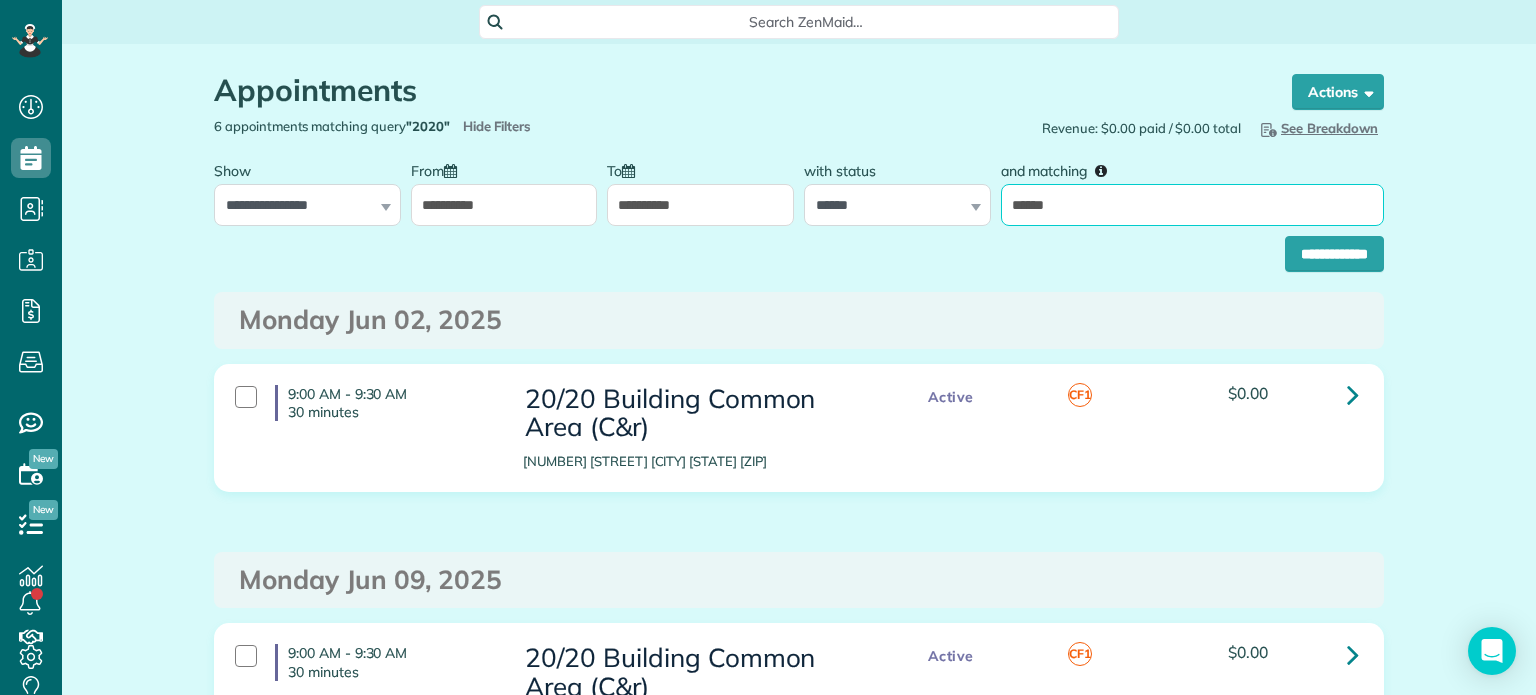 type on "**********" 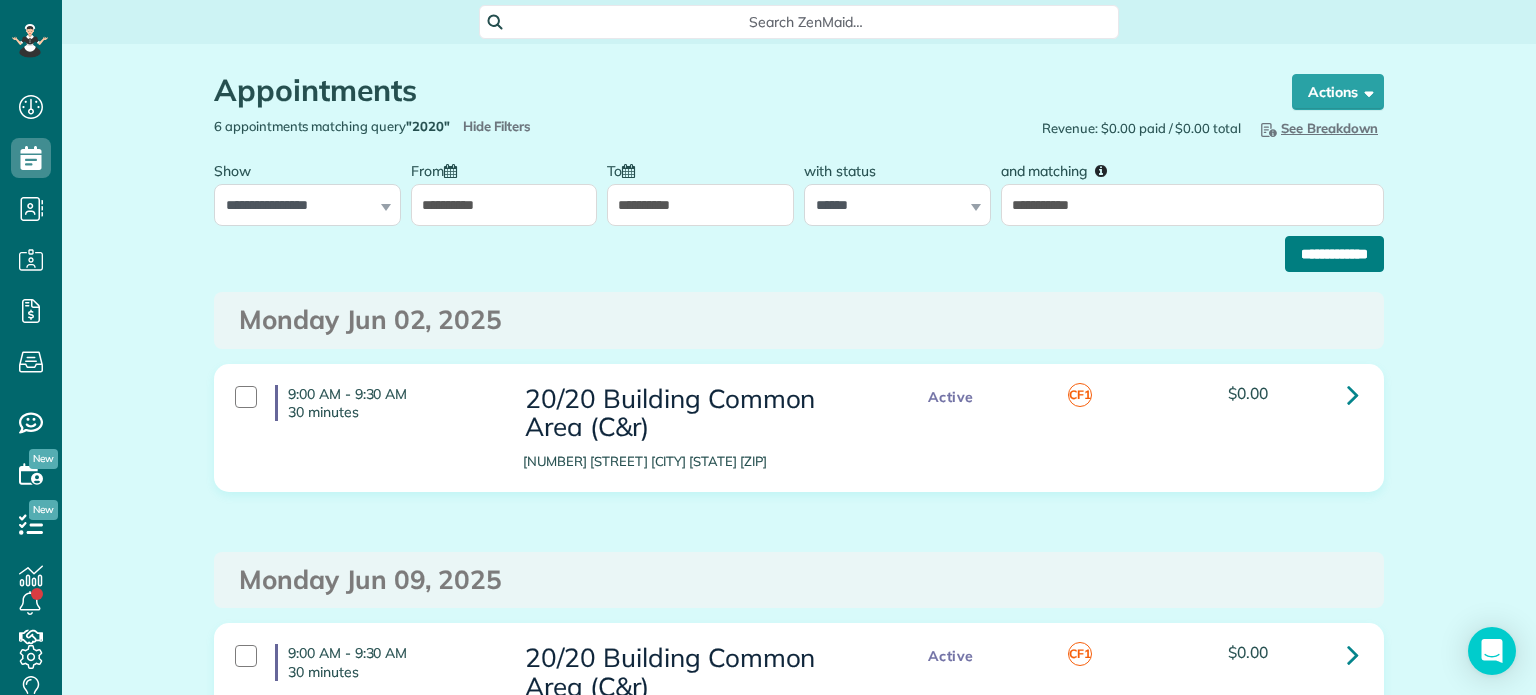 click on "**********" at bounding box center (1334, 254) 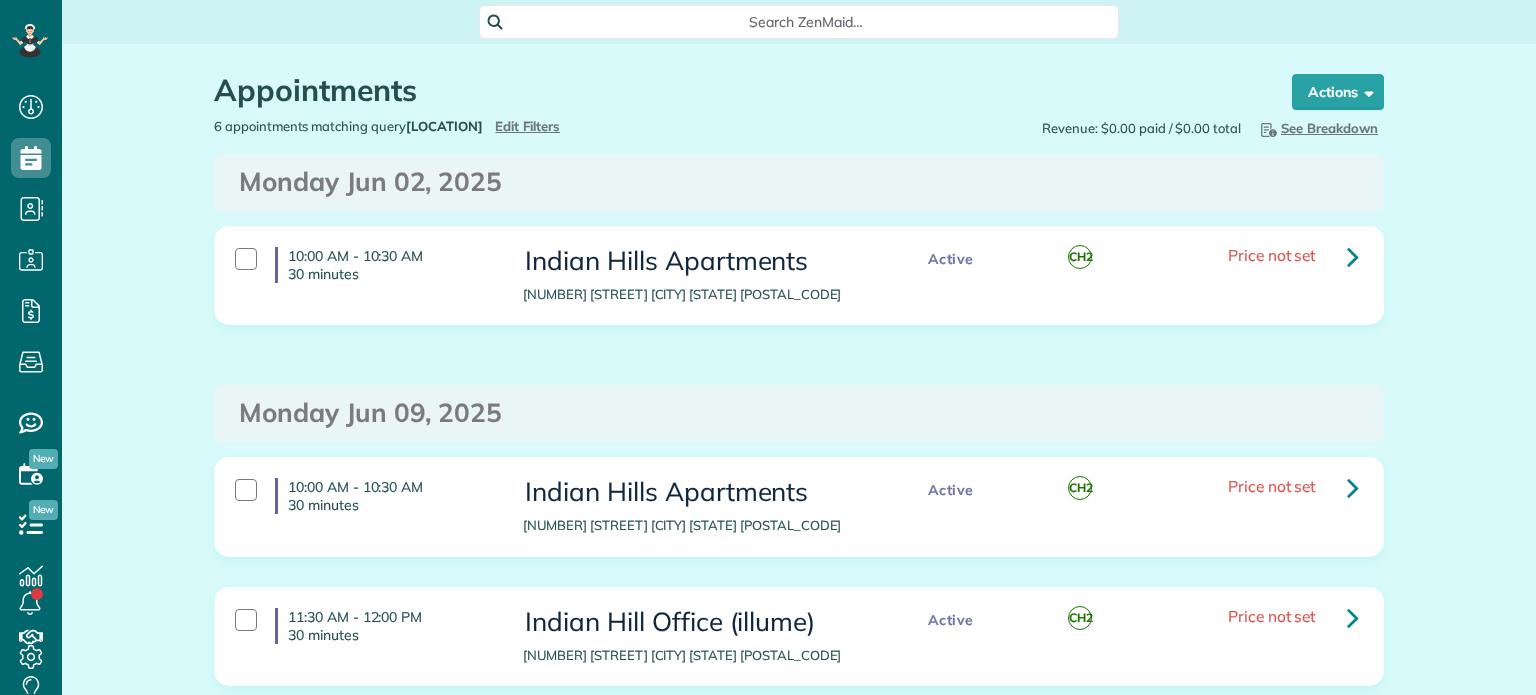 scroll, scrollTop: 0, scrollLeft: 0, axis: both 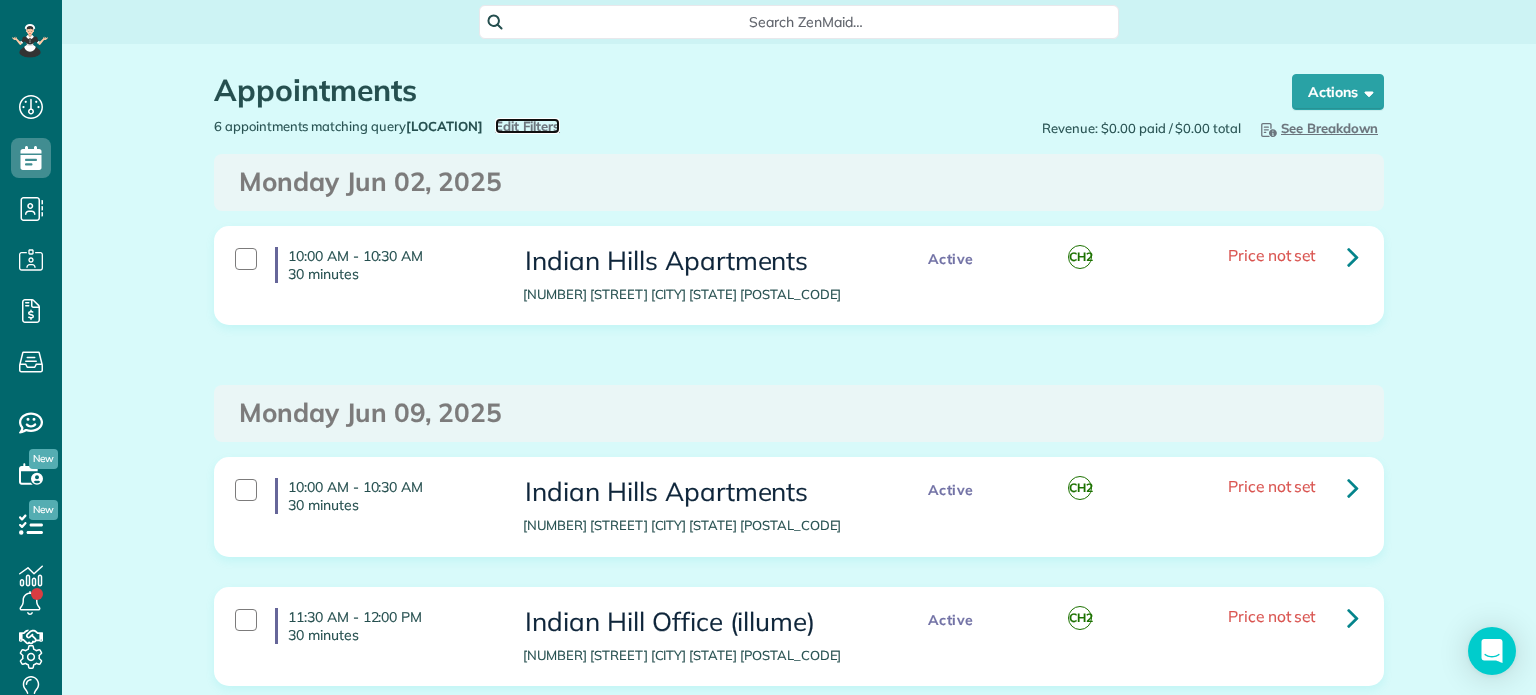 click on "Edit Filters" at bounding box center (527, 126) 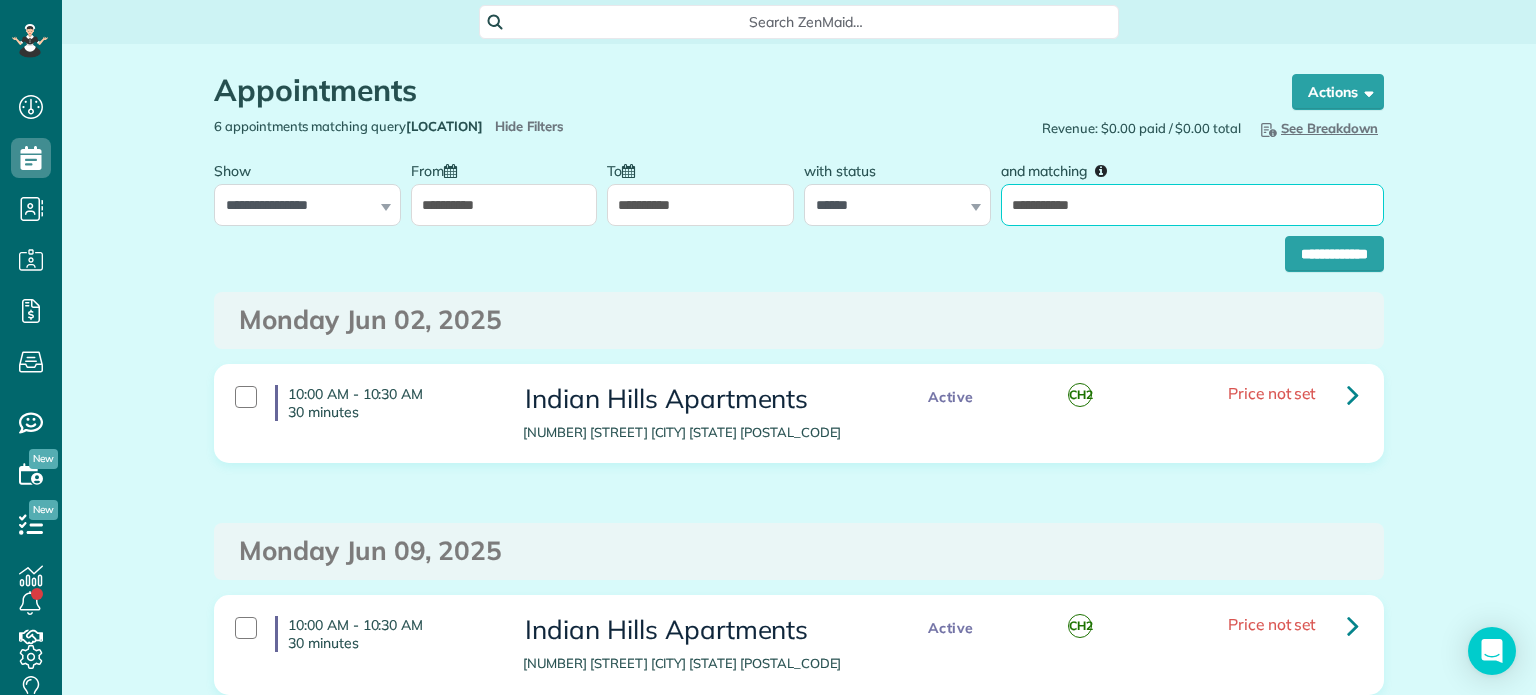 drag, startPoint x: 1029, startPoint y: 215, endPoint x: 992, endPoint y: 221, distance: 37.48333 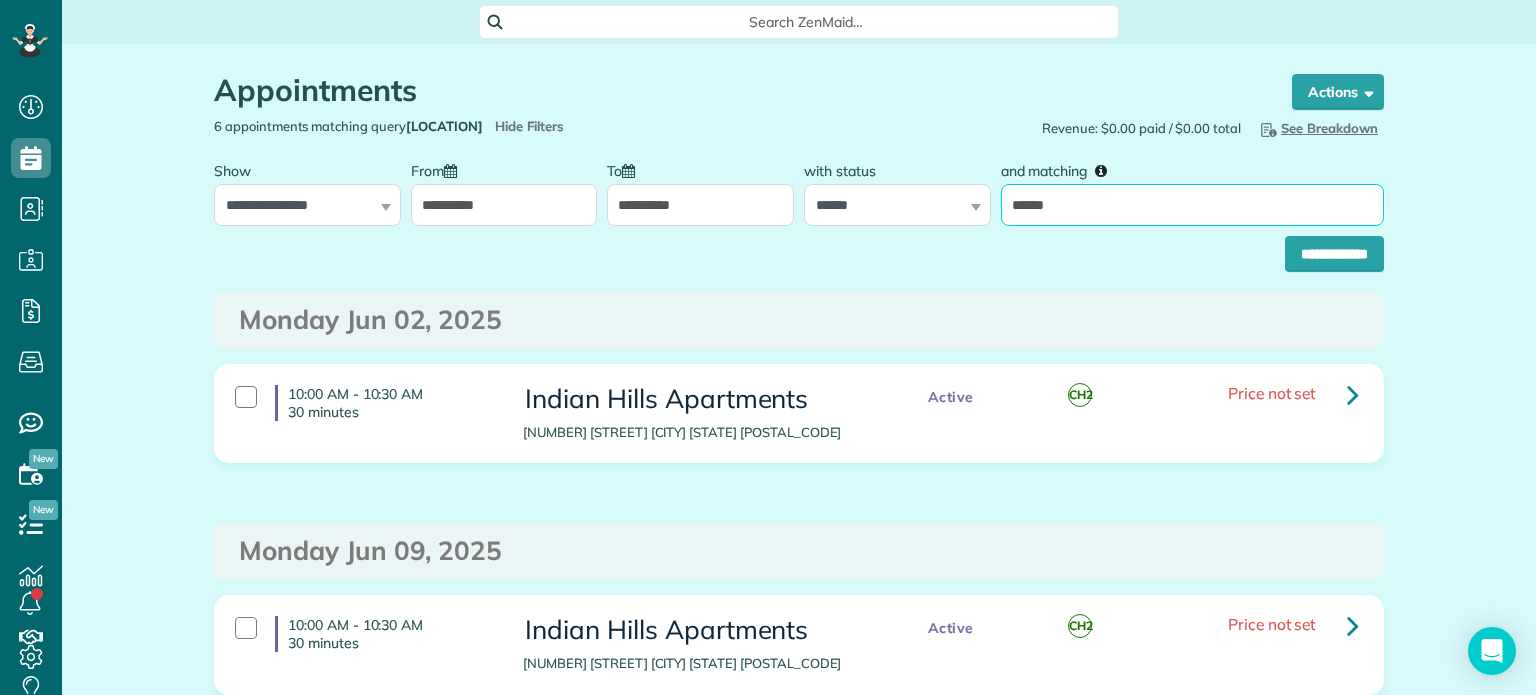 type on "*******" 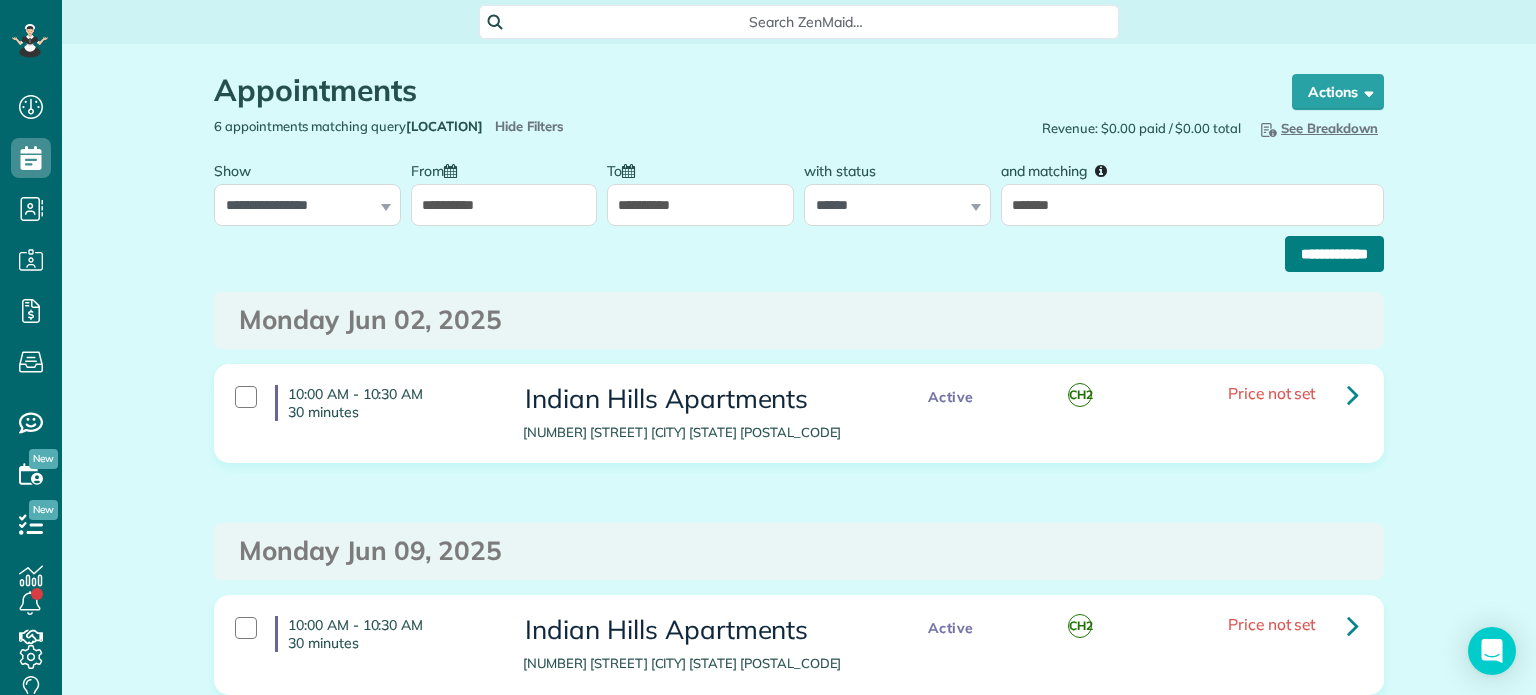 click on "**********" at bounding box center (1334, 254) 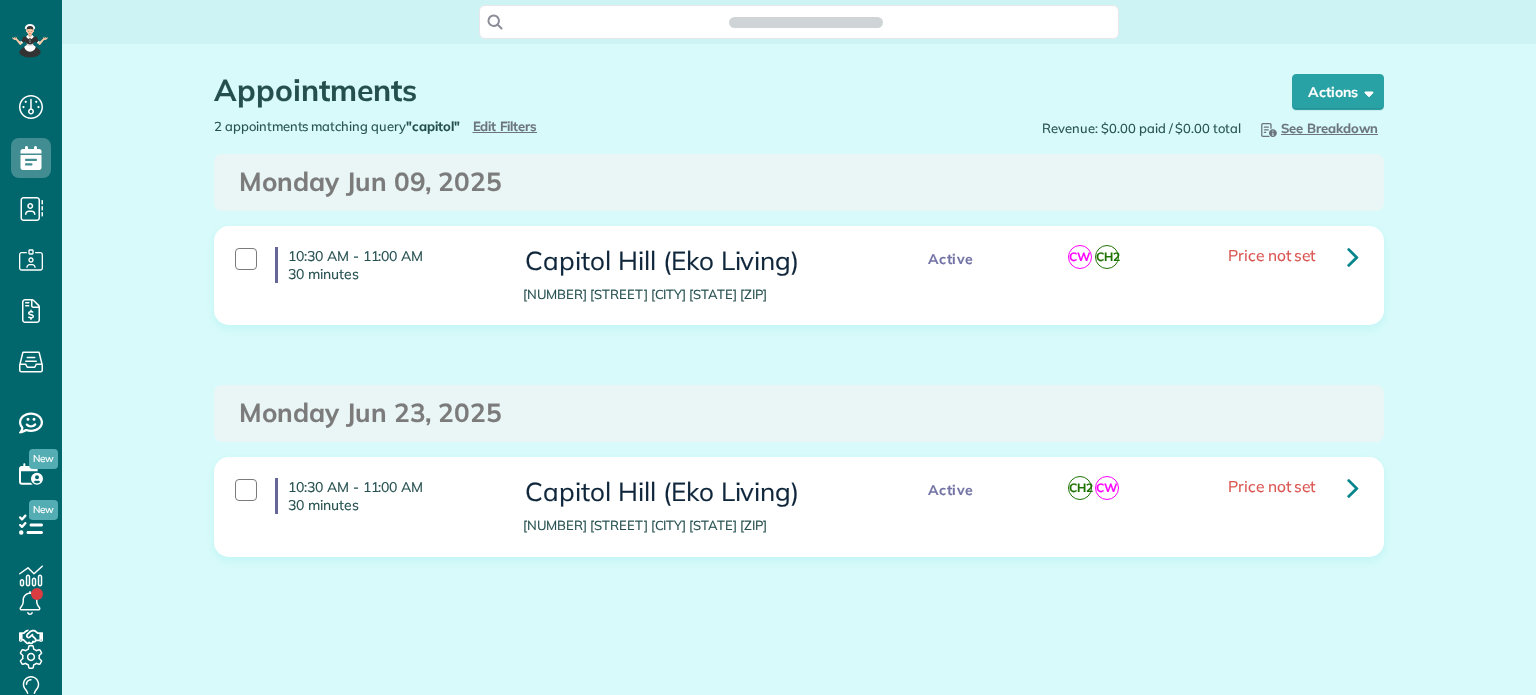 scroll, scrollTop: 0, scrollLeft: 0, axis: both 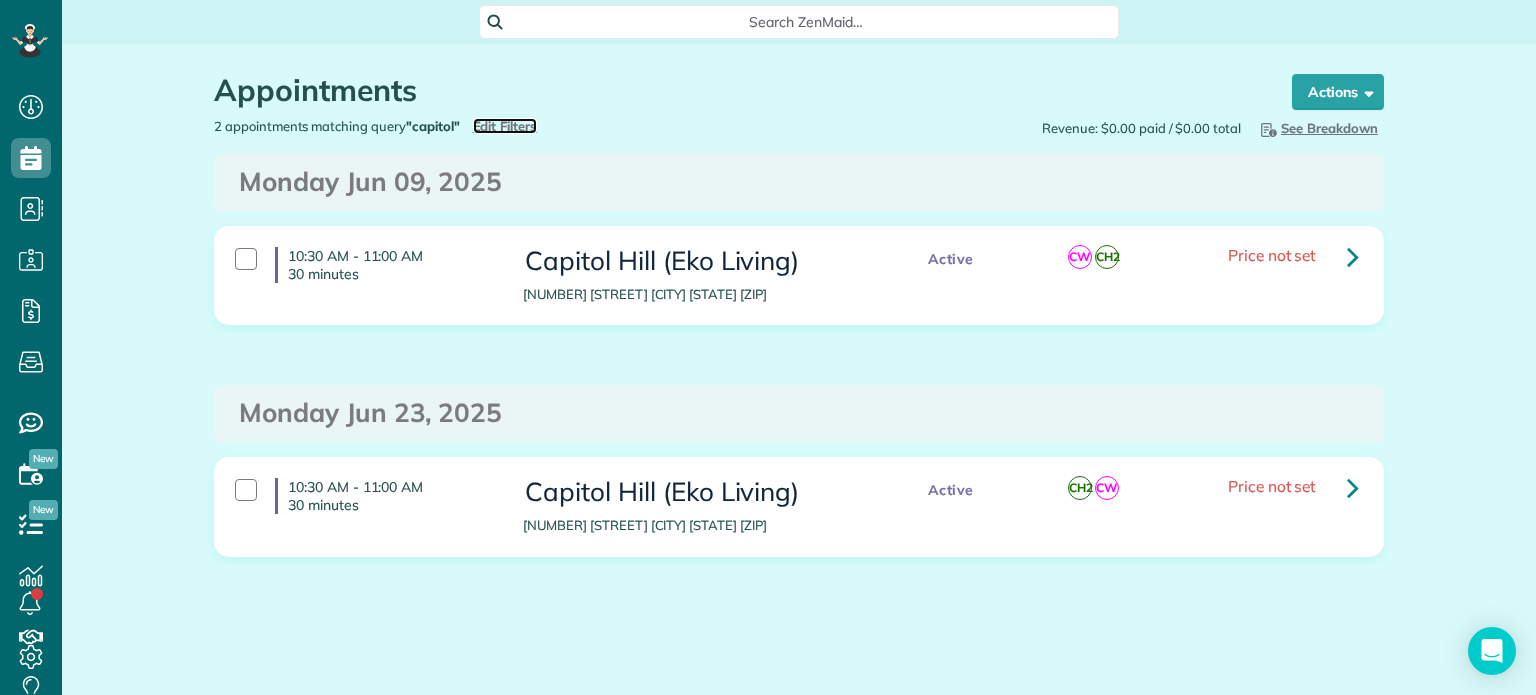 click on "Edit Filters" at bounding box center [505, 126] 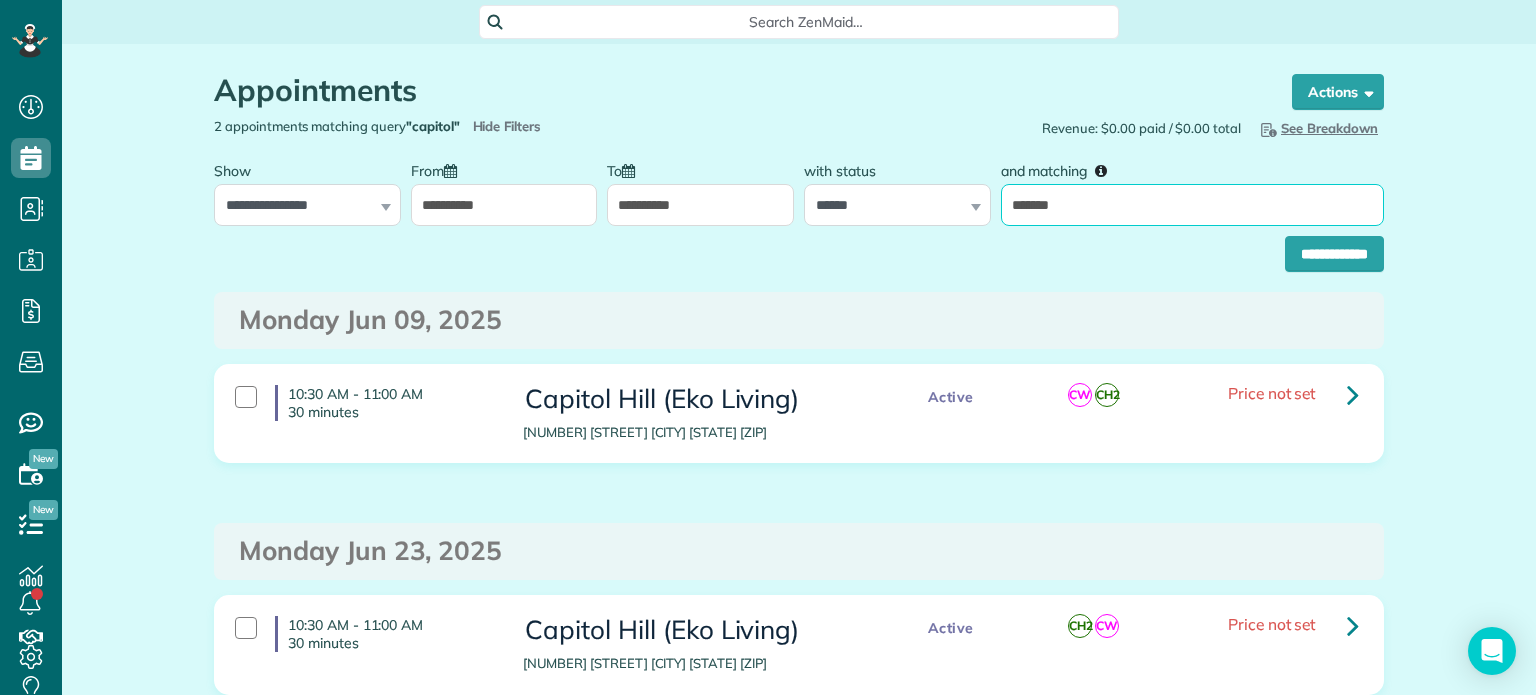 drag, startPoint x: 1073, startPoint y: 208, endPoint x: 1007, endPoint y: 208, distance: 66 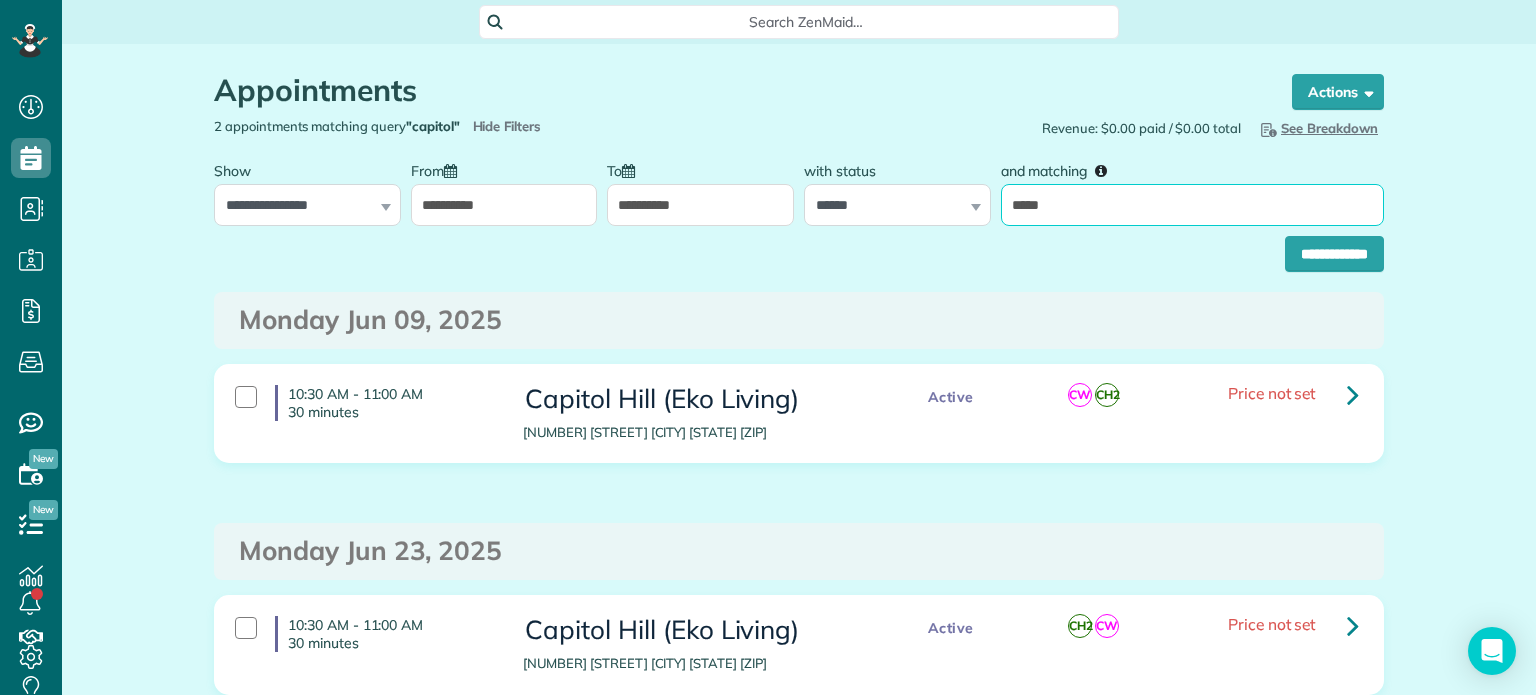 type on "******" 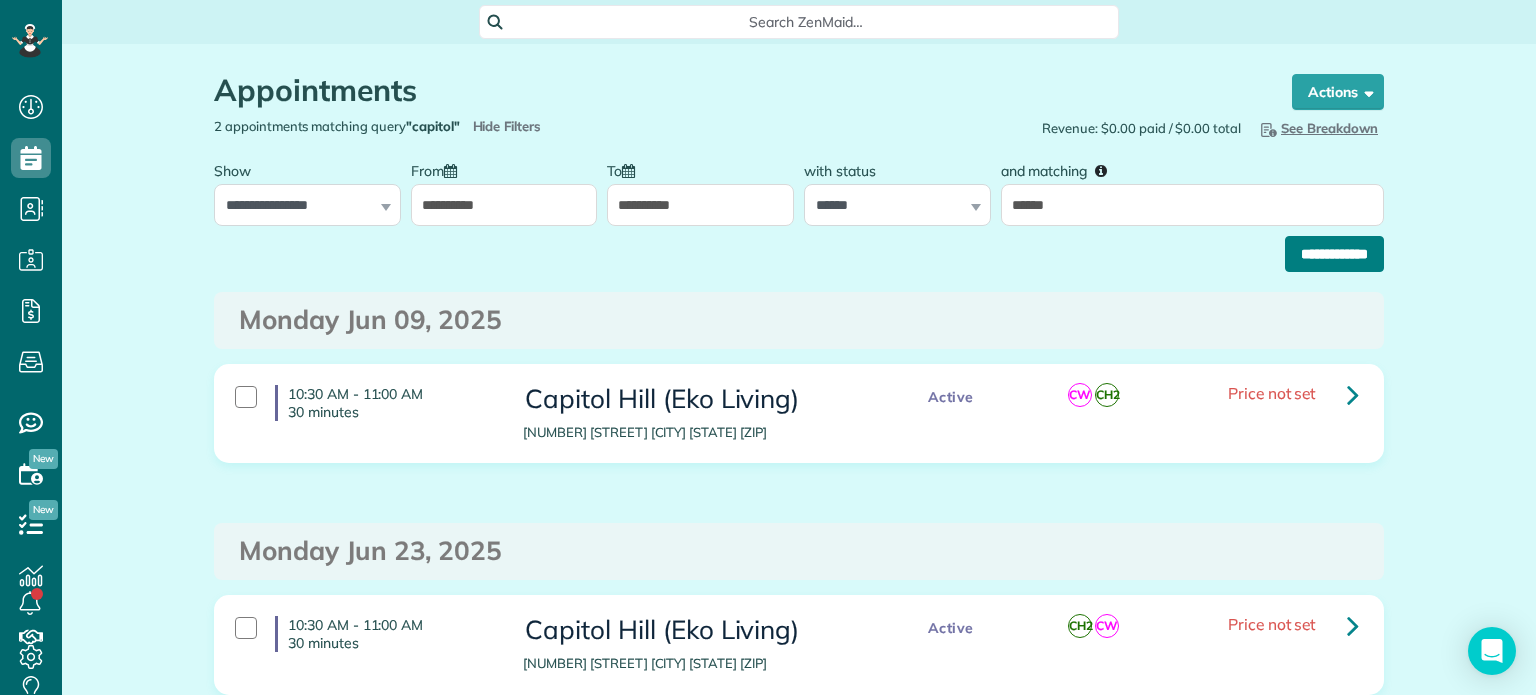 click on "**********" at bounding box center [1334, 254] 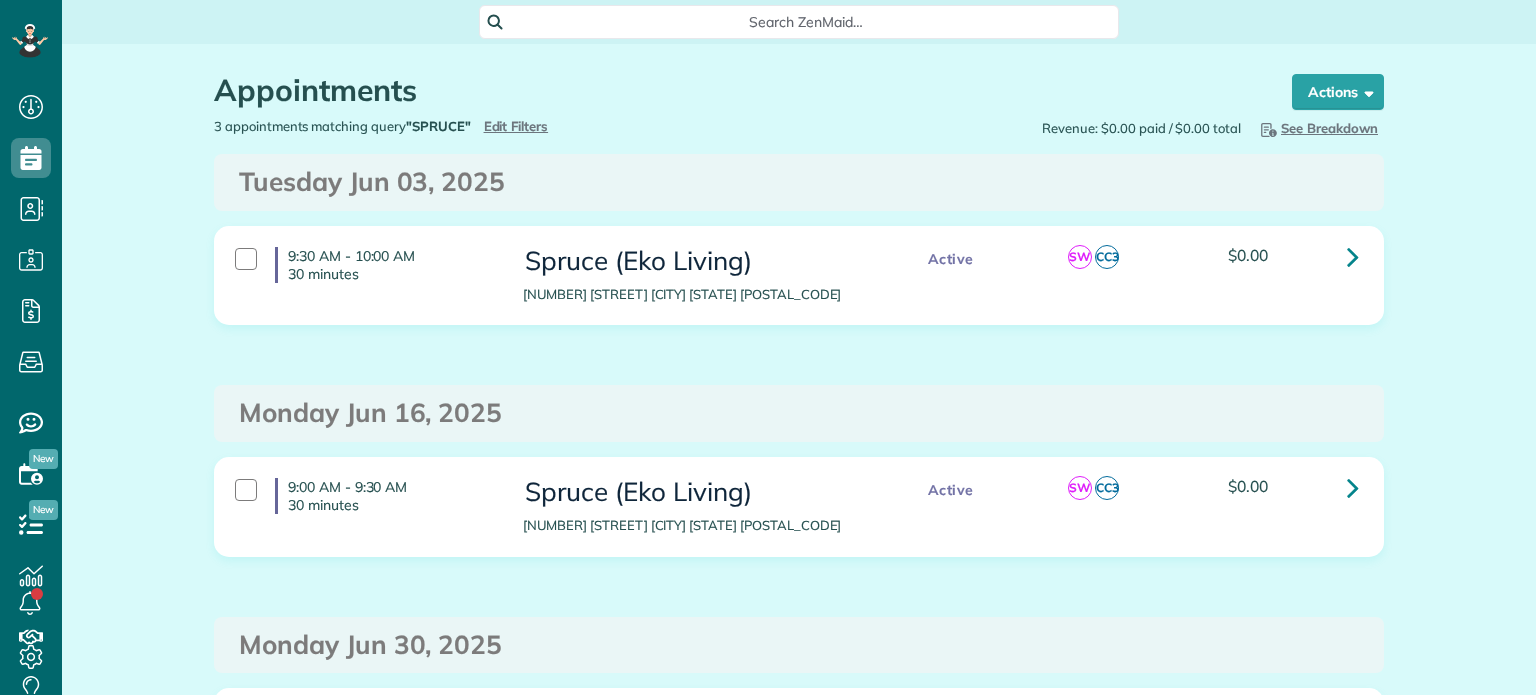 scroll, scrollTop: 0, scrollLeft: 0, axis: both 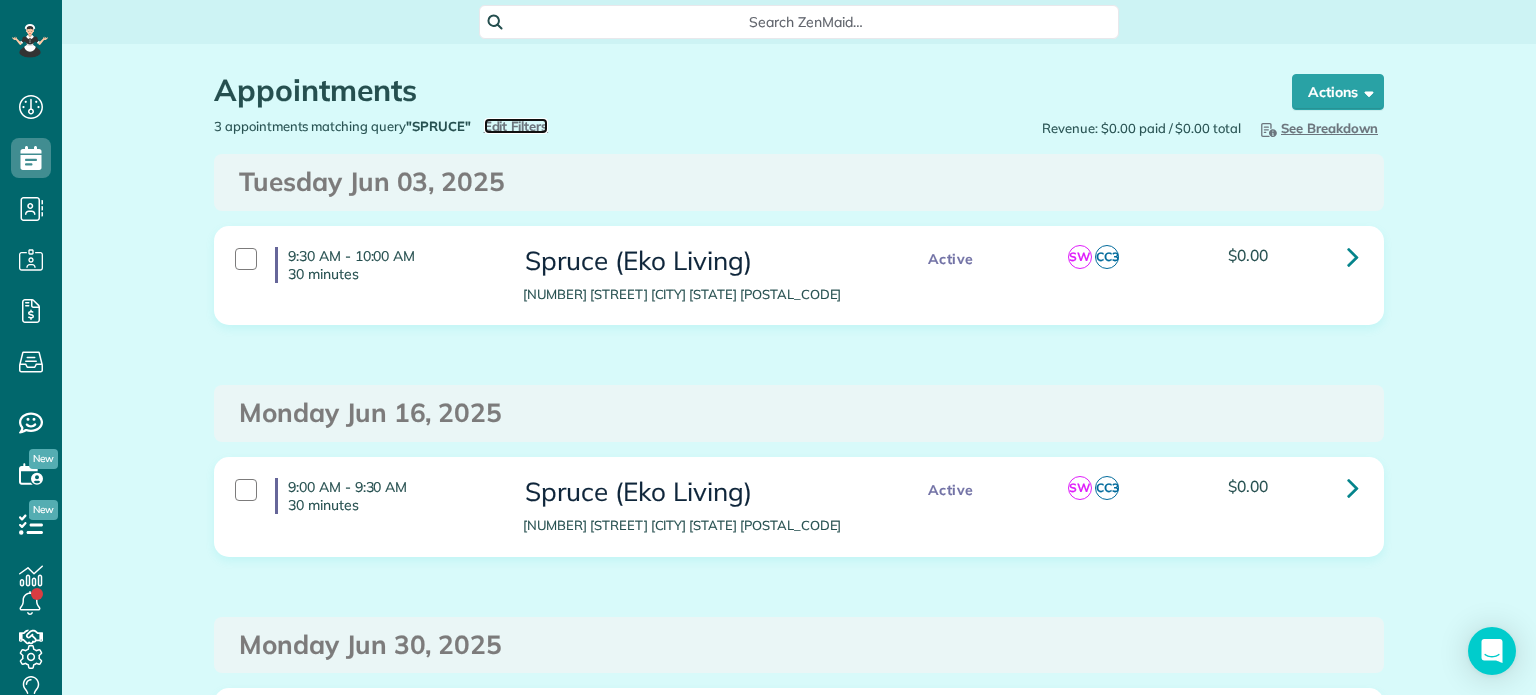 click on "Edit Filters" at bounding box center [516, 126] 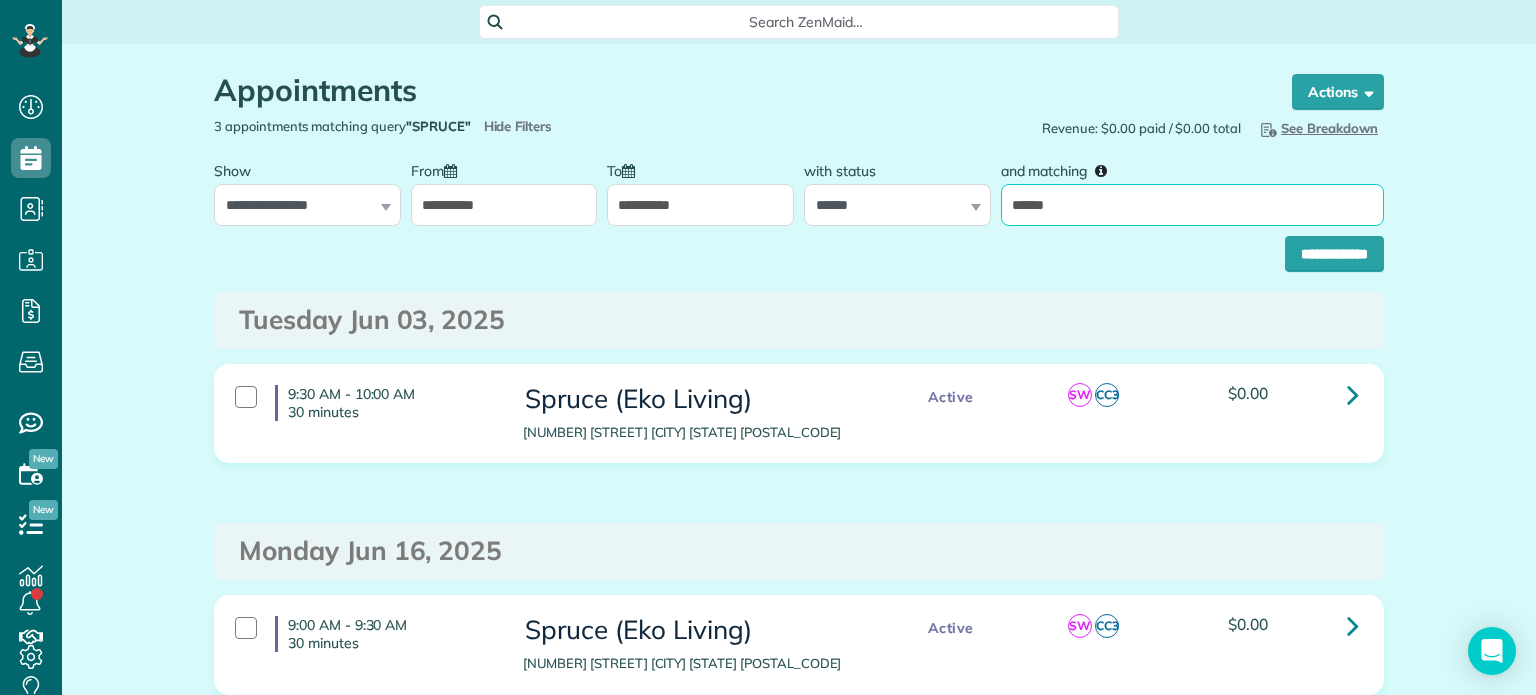 drag, startPoint x: 1116, startPoint y: 198, endPoint x: 1004, endPoint y: 203, distance: 112.11155 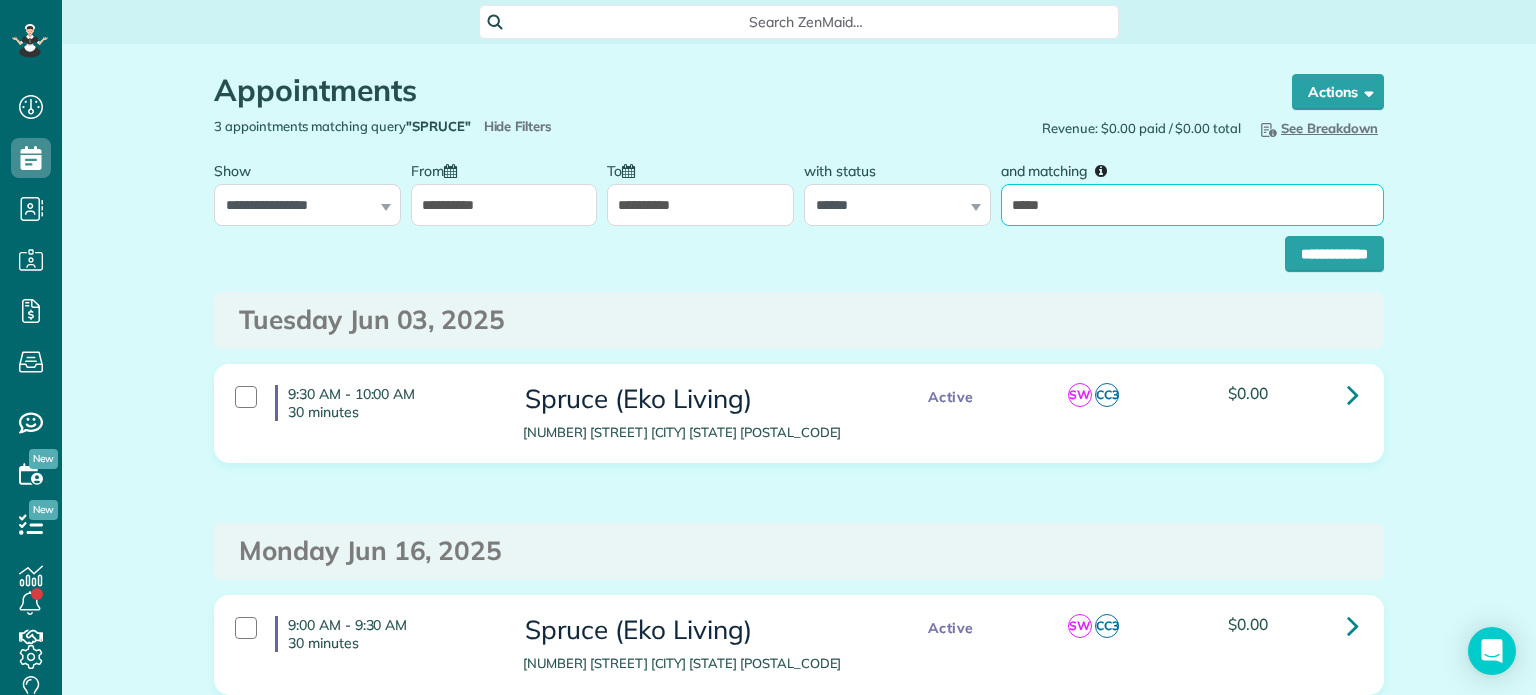 type on "******" 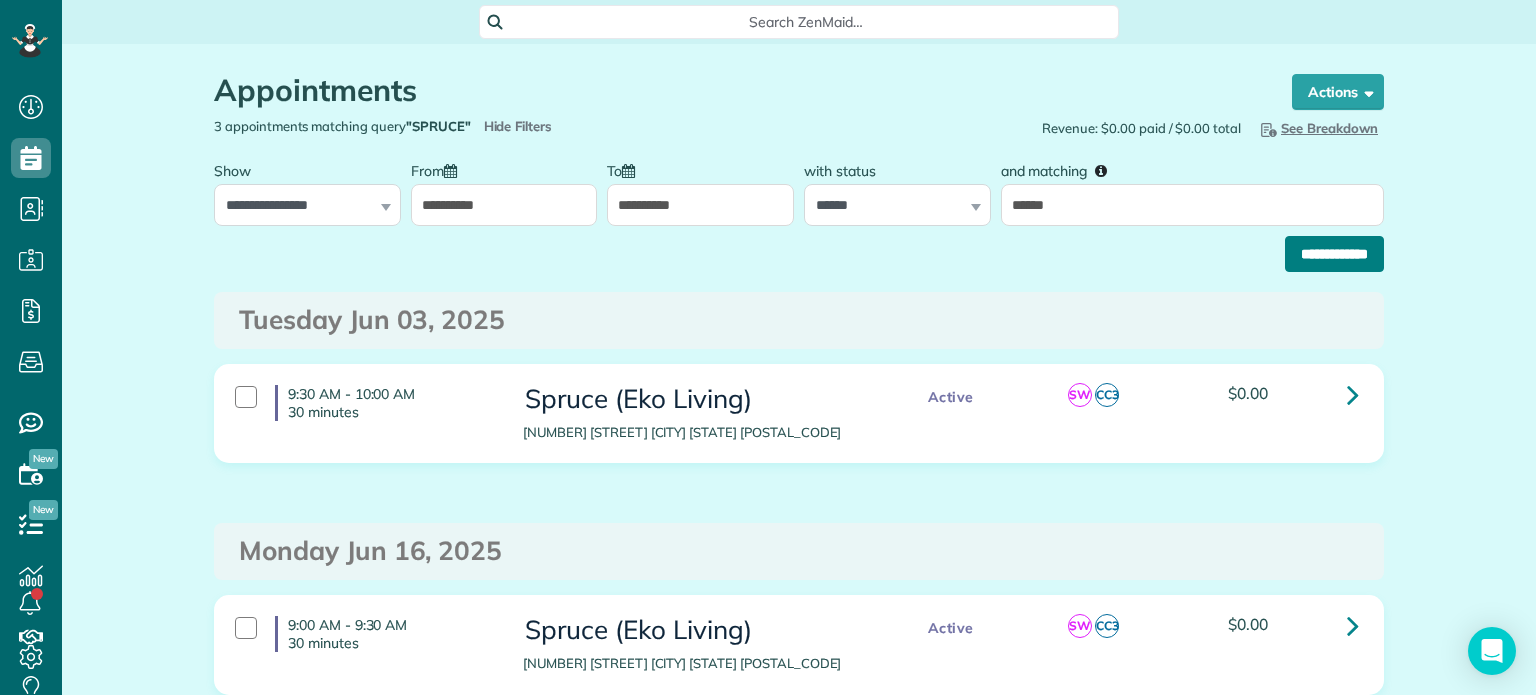 click on "**********" at bounding box center (1334, 254) 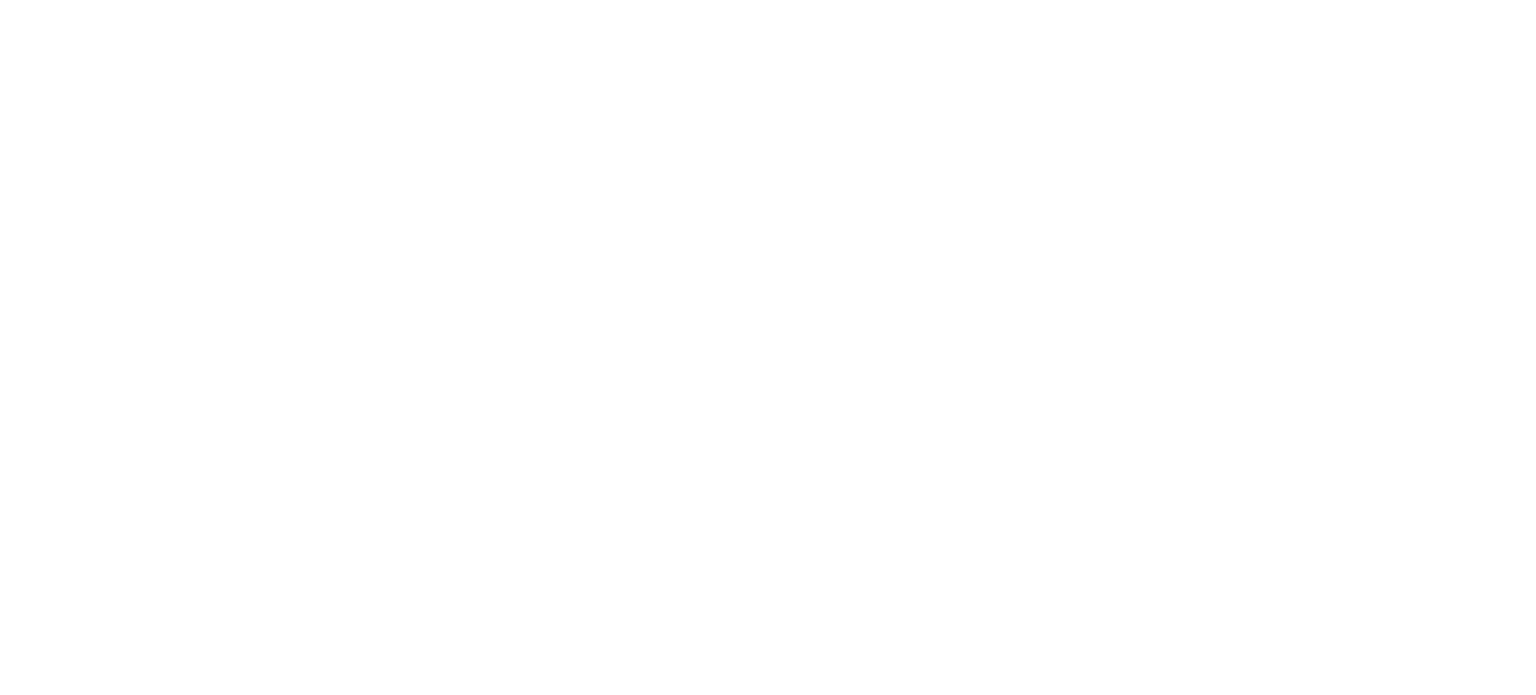 scroll, scrollTop: 0, scrollLeft: 0, axis: both 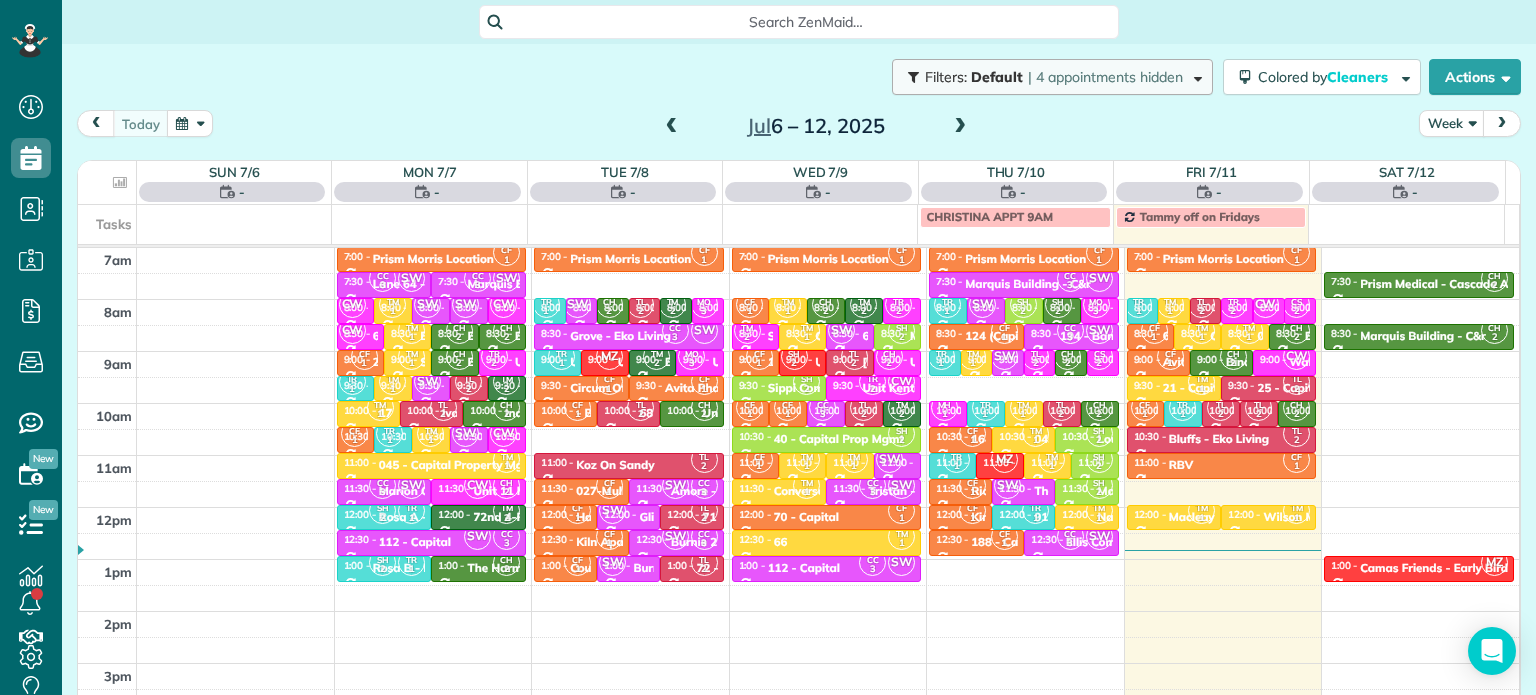 click on "|  4 appointments hidden" at bounding box center (1105, 77) 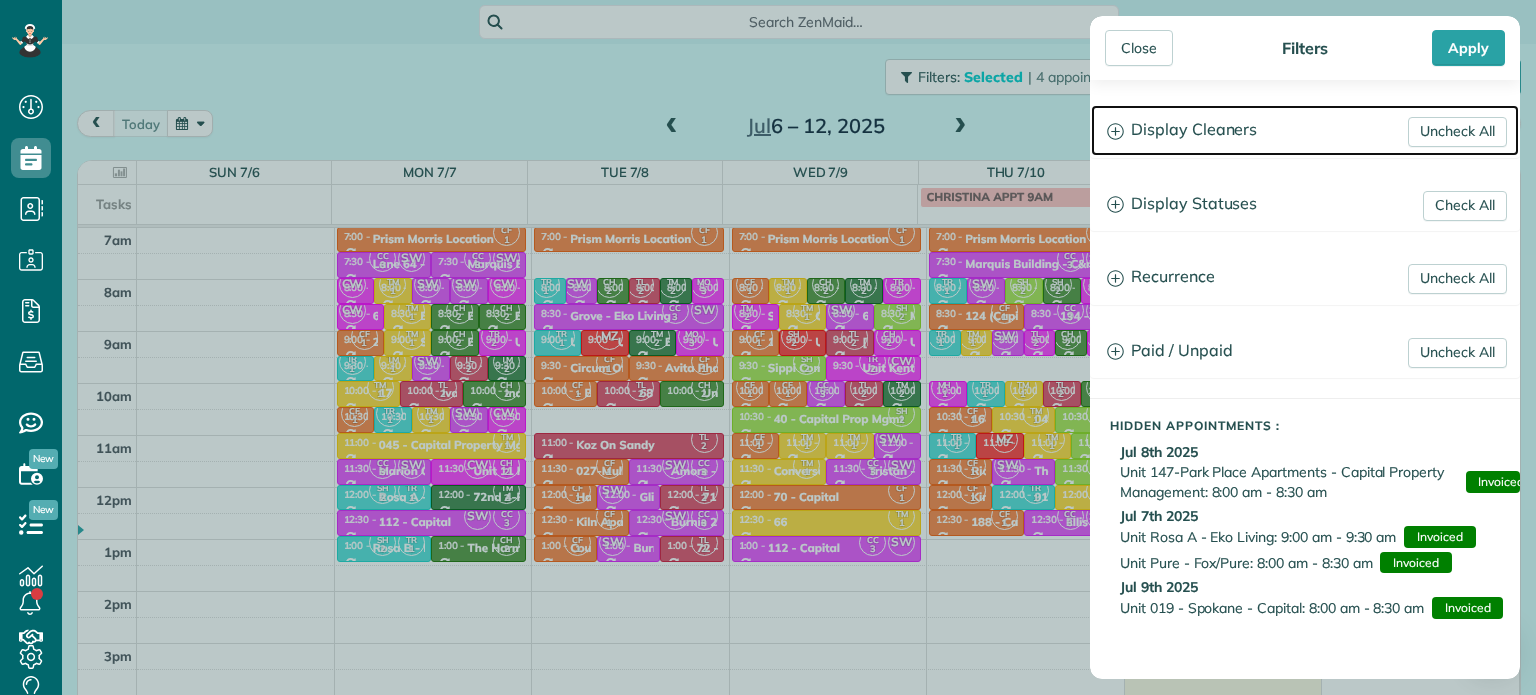click on "Display Cleaners" at bounding box center [1305, 130] 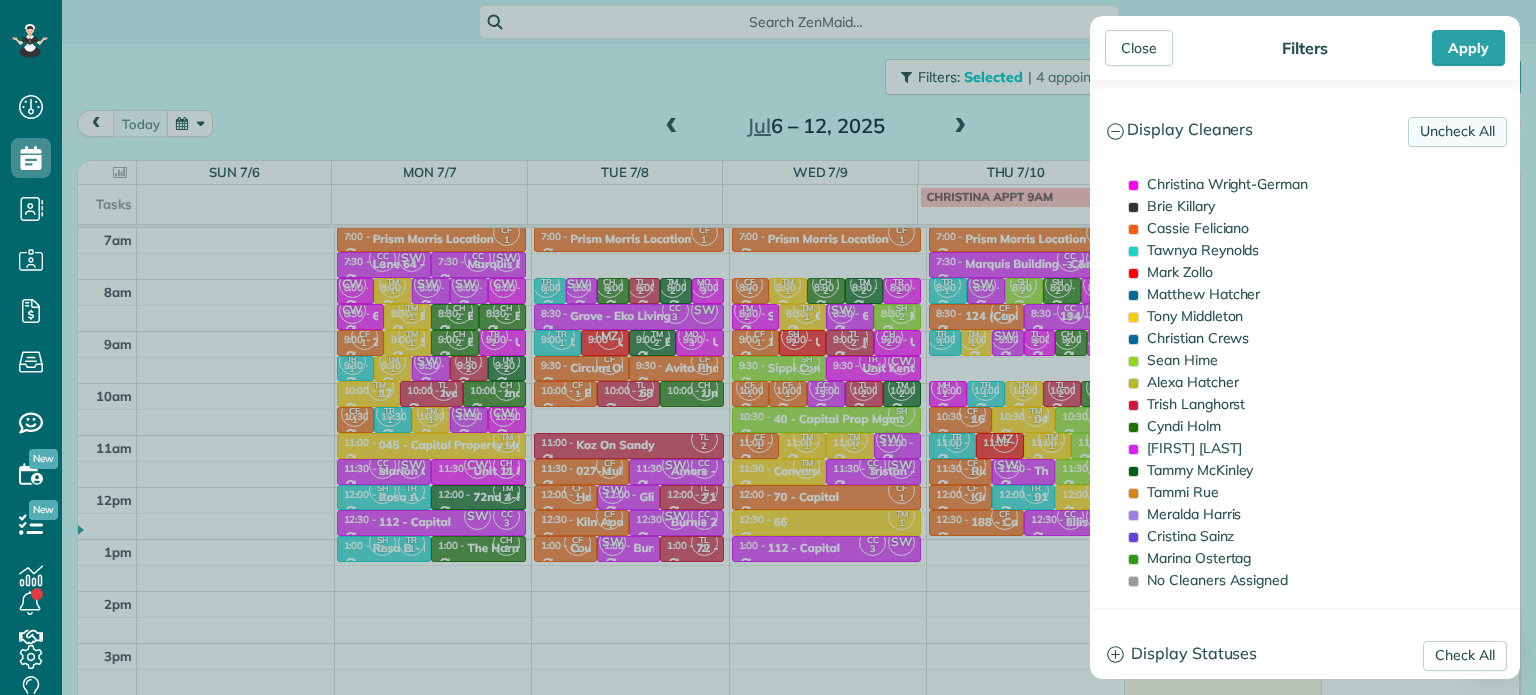 click on "Uncheck All" at bounding box center (1457, 132) 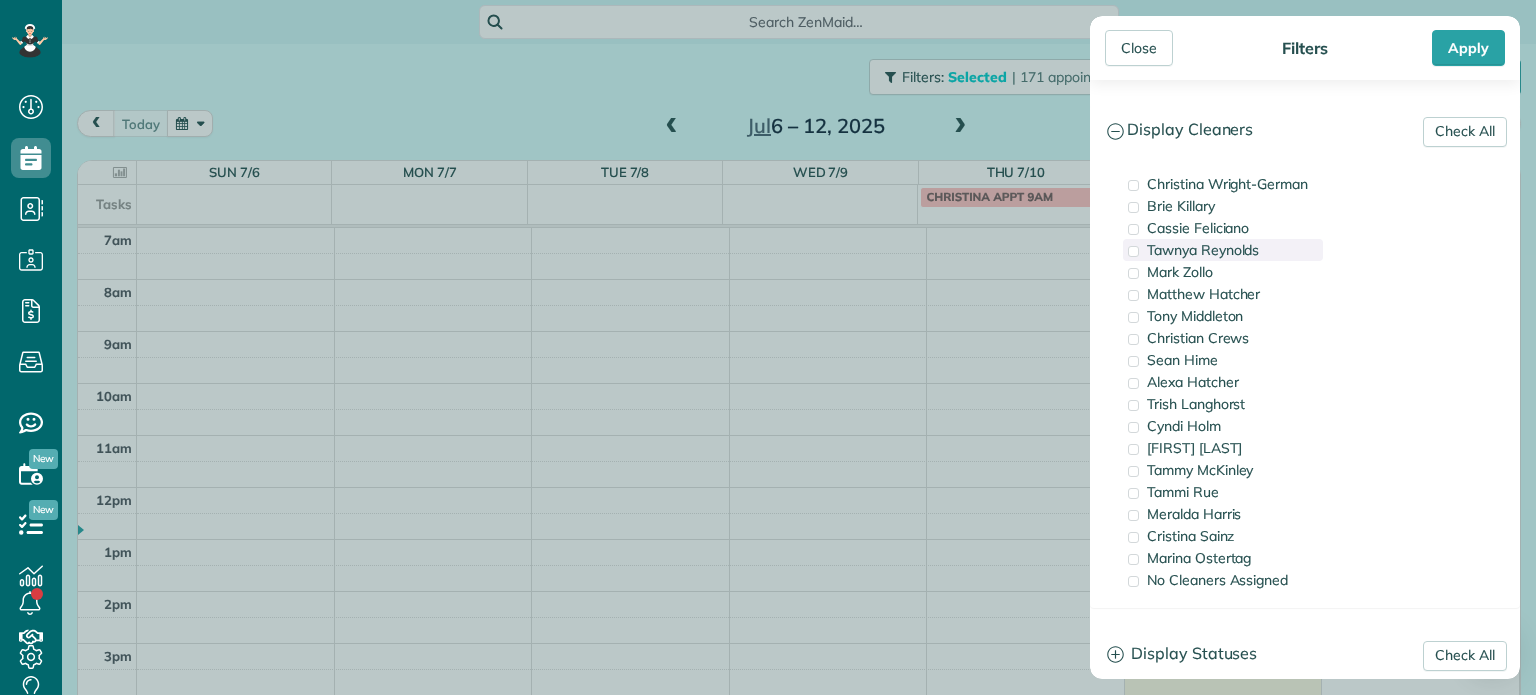 click on "Tawnya Reynolds" at bounding box center (1203, 250) 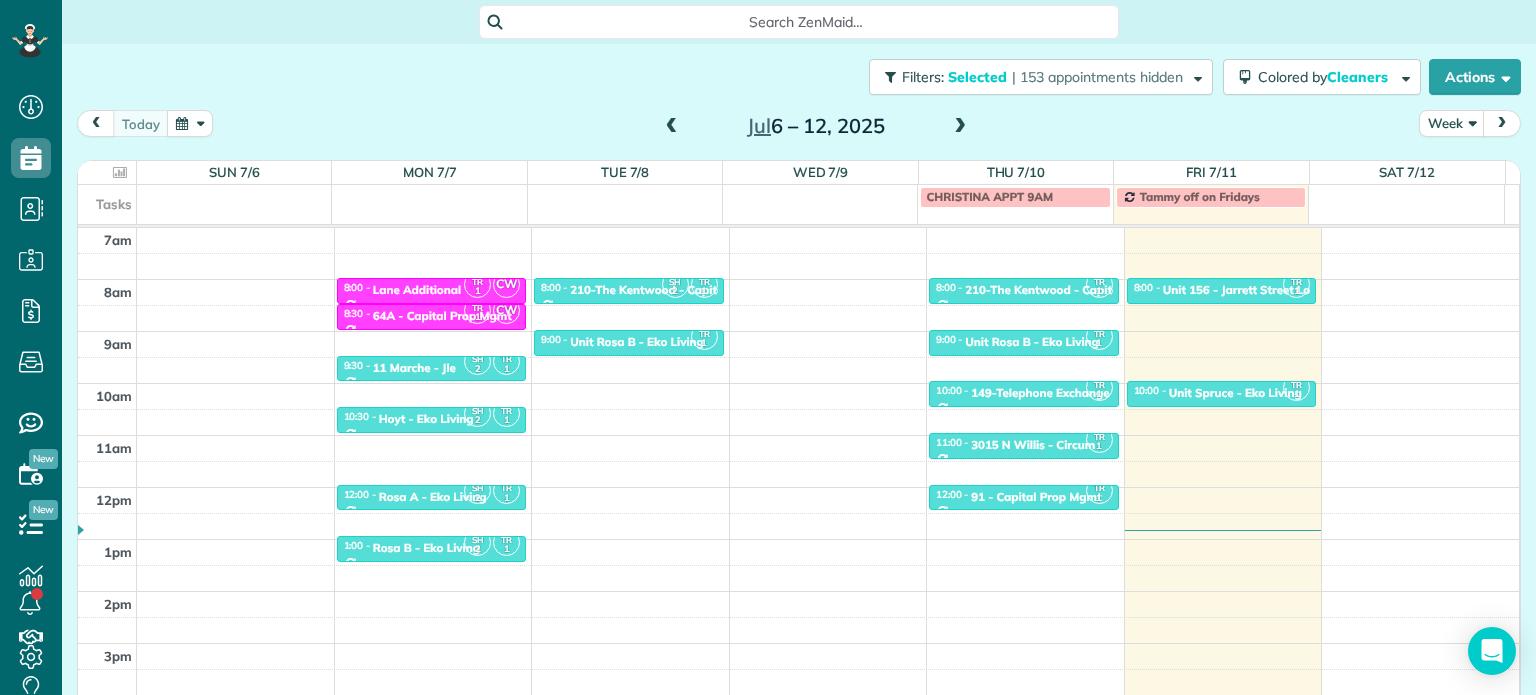 click on "Close
Filters
Apply
Check All
Display Cleaners
Christina Wright-German
Brie Killary
Cassie Feliciano
Tawnya Reynolds
Mark Zollo
Matthew Hatcher
Tony Middleton" at bounding box center (768, 347) 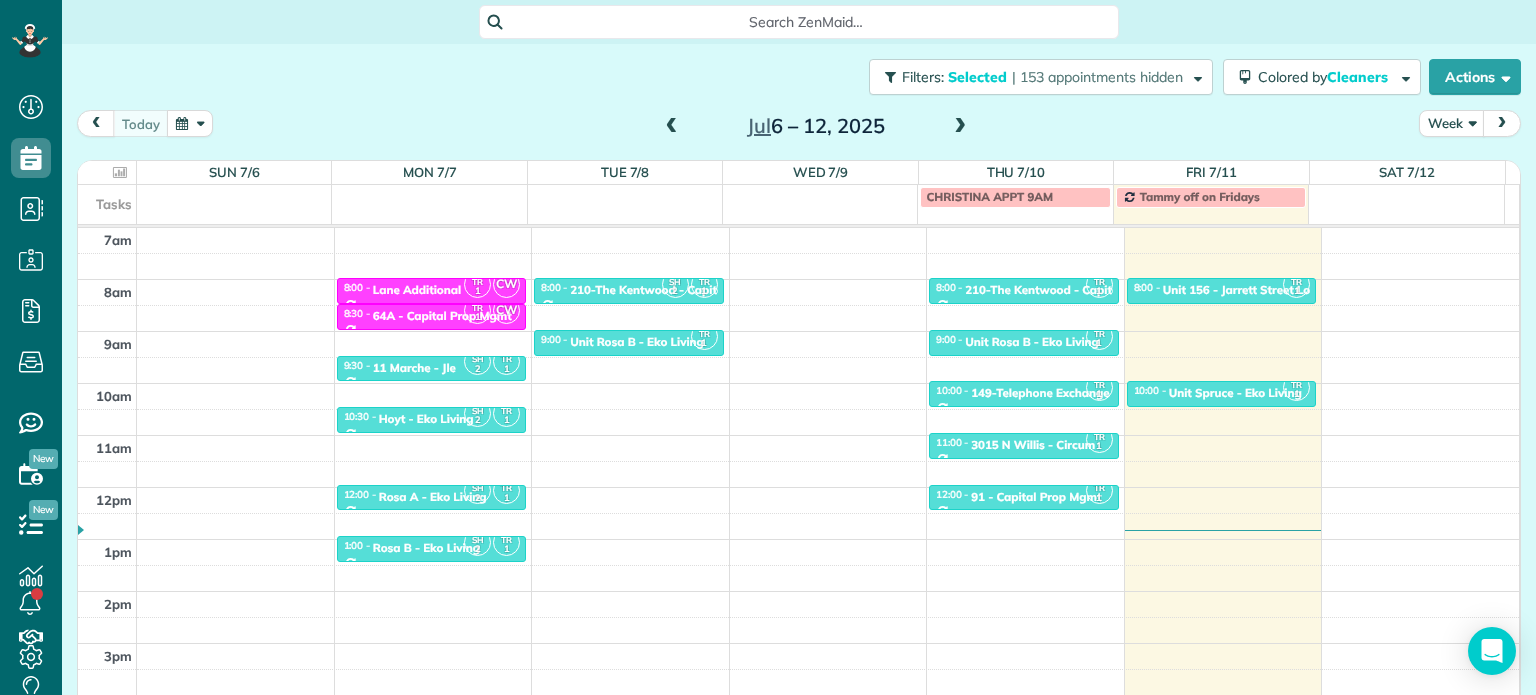 click at bounding box center [960, 127] 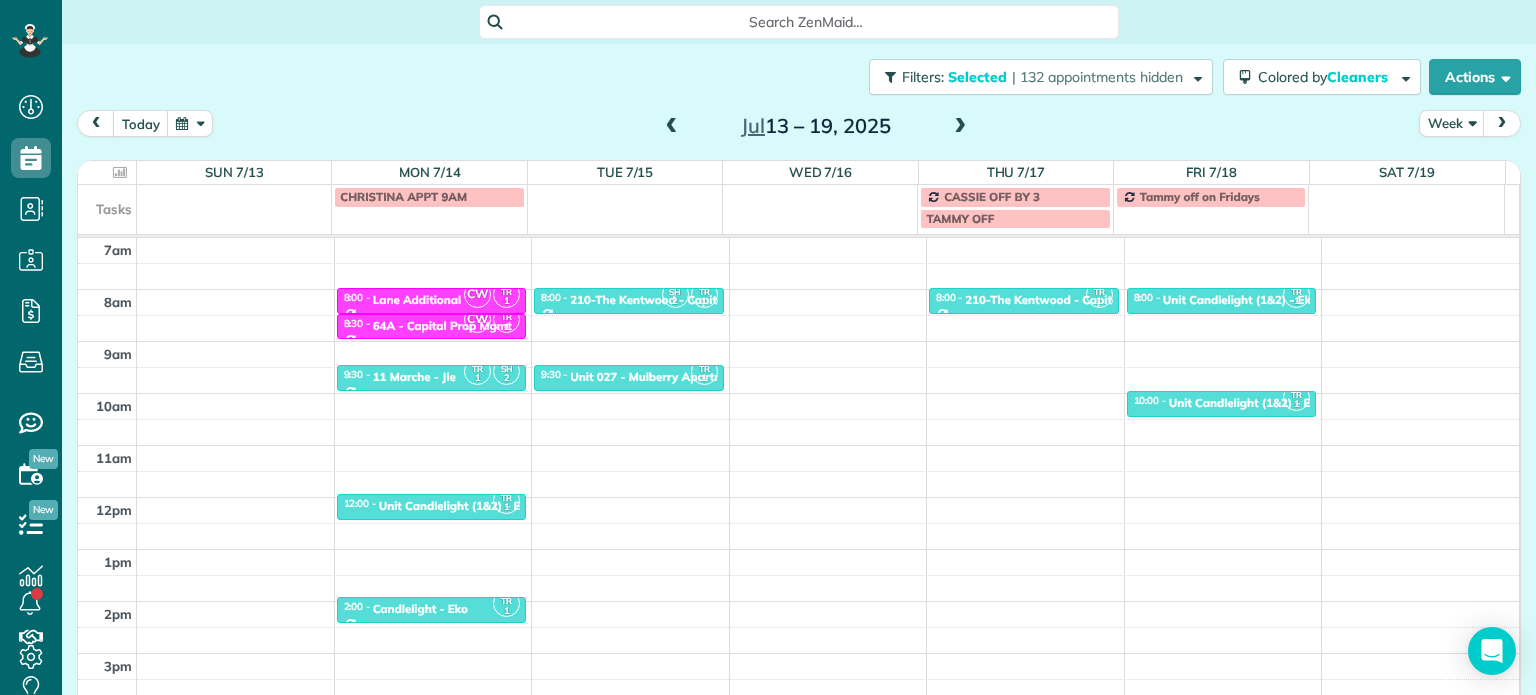 click on "4am 5am 6am 7am 8am 9am 10am 11am 12pm 1pm 2pm 3pm 4pm 5pm TR 1 SH 2 6:00 - 6:30 Eko Living Office - Eko Living 2234 Northwest 24th Avenue Portland, OR 97210 CW TR 1 8:00 - 8:30 Lane Additional 1539 Northwest 19th Avenue Portland, OR 97209 CW TR 1 8:30 - 9:00 64A - Capital Prop Mgmt 1539 NW 19th Ave Portland, OR 97219 TR 1 SH 2 9:30 - 10:00 11 Marche - Jle 1115 Southwest Market Street Portland, OR 97201 TR 1 12:00 - 12:30 Unit Candlelight (1&2) - Eko 51577 Southeast 2nd Street Scappoose, OR 97056 TR 1 2:00 - 2:30 Candlelight - Eko 51539 Southeast 2nd Street Scappoose, OR 97056 SH 2 TR 1 8:00 - 8:30 210-The Kentwood - Capital Property 2044 North Kilpatrick Street Portland, OR 97217 TR 1 9:30 - 10:00 Unit 027 - Mulberry Apartments - Capital 1638 Southeast 12th Avenue Portland, OR 97214 TR 1 6:00 - 6:30 Eko Living Office - Eko Living 2234 Northwest 24th Avenue Portland, OR 97210 TR 1 CW 6:30 - 7:00 64A - Capital Prop Mgmt 1539 NW 19th Ave Portland, OR 97219 TR 1 8:00 - 8:30 210-The Kentwood - Capital Property TR" at bounding box center [798, 445] 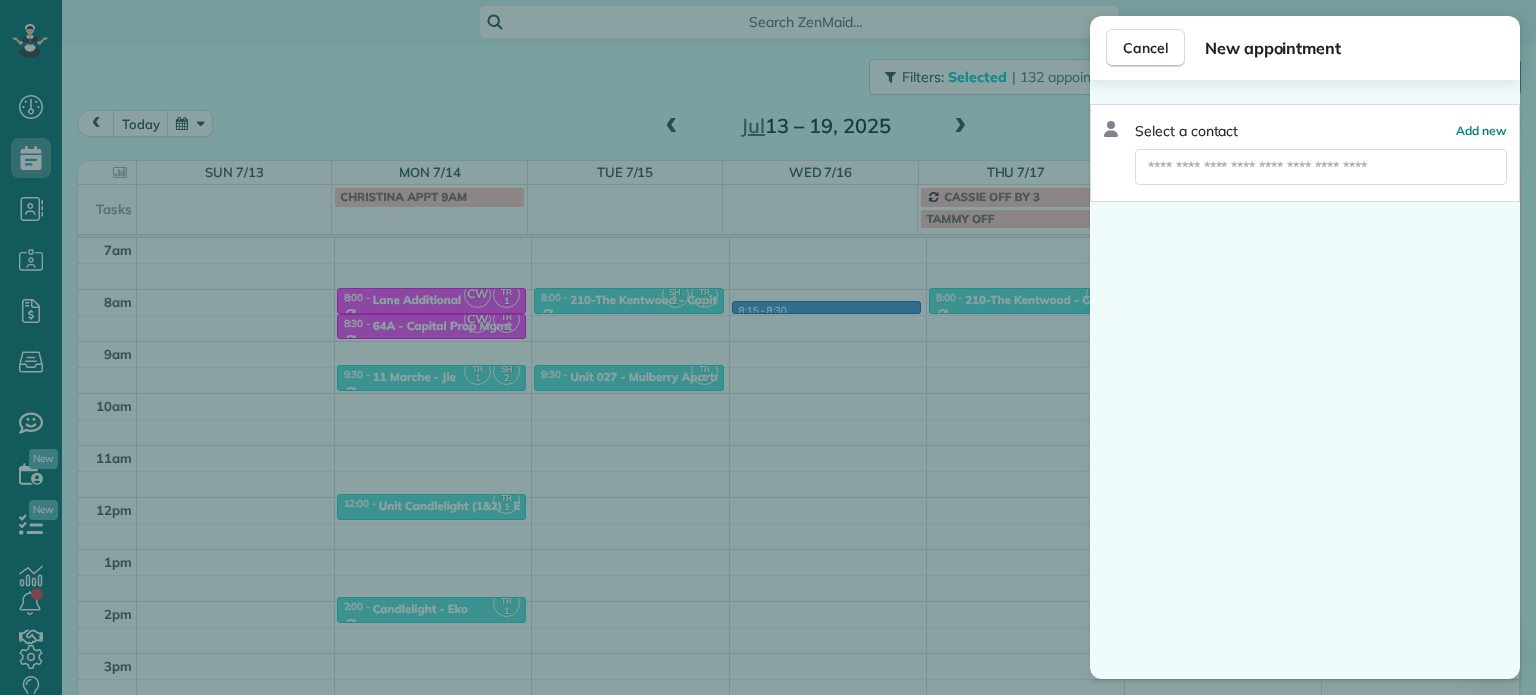 click on "Cancel New appointment Select a contact Add new" at bounding box center (768, 347) 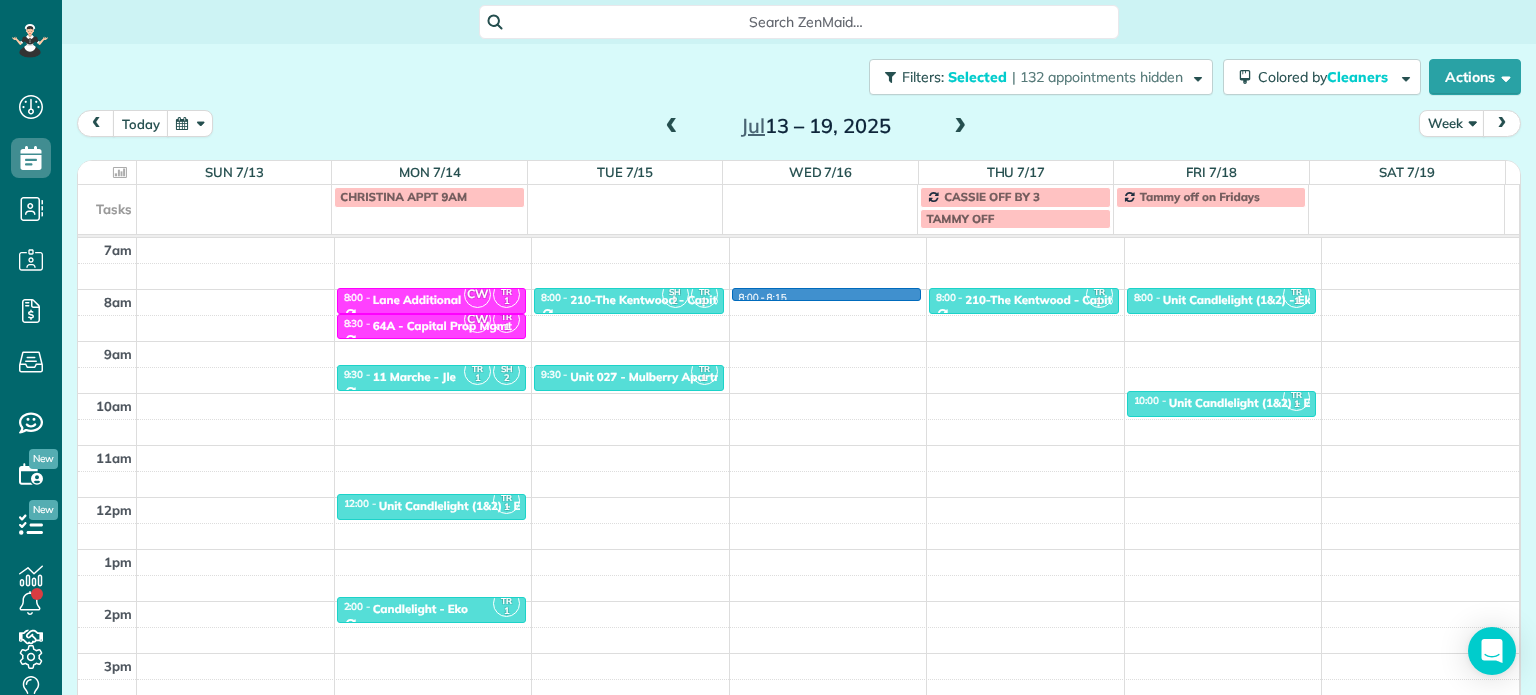 click on "4am 5am 6am 7am 8am 9am 10am 11am 12pm 1pm 2pm 3pm 4pm 5pm TR 1 SH 2 6:00 - 6:30 Eko Living Office - Eko Living 2234 Northwest 24th Avenue Portland, OR 97210 CW TR 1 8:00 - 8:30 Lane Additional 1539 Northwest 19th Avenue Portland, OR 97209 CW TR 1 8:30 - 9:00 64A - Capital Prop Mgmt 1539 NW 19th Ave Portland, OR 97219 TR 1 SH 2 9:30 - 10:00 11 Marche - Jle 1115 Southwest Market Street Portland, OR 97201 TR 1 12:00 - 12:30 Unit Candlelight (1&2) - Eko 51577 Southeast 2nd Street Scappoose, OR 97056 TR 1 2:00 - 2:30 Candlelight - Eko 51539 Southeast 2nd Street Scappoose, OR 97056 SH 2 TR 1 8:00 - 8:30 210-The Kentwood - Capital Property 2044 North Kilpatrick Street Portland, OR 97217 TR 1 9:30 - 10:00 Unit 027 - Mulberry Apartments - Capital 1638 Southeast 12th Avenue Portland, OR 97214 8:00 - 8:15 TR 1 6:00 - 6:30 Eko Living Office - Eko Living 2234 Northwest 24th Avenue Portland, OR 97210 TR 1 CW 6:30 - 7:00 64A - Capital Prop Mgmt 1539 NW 19th Ave Portland, OR 97219 TR 1 8:00 - 8:30 Portland, OR 97217 TR 1 TR" at bounding box center (798, 445) 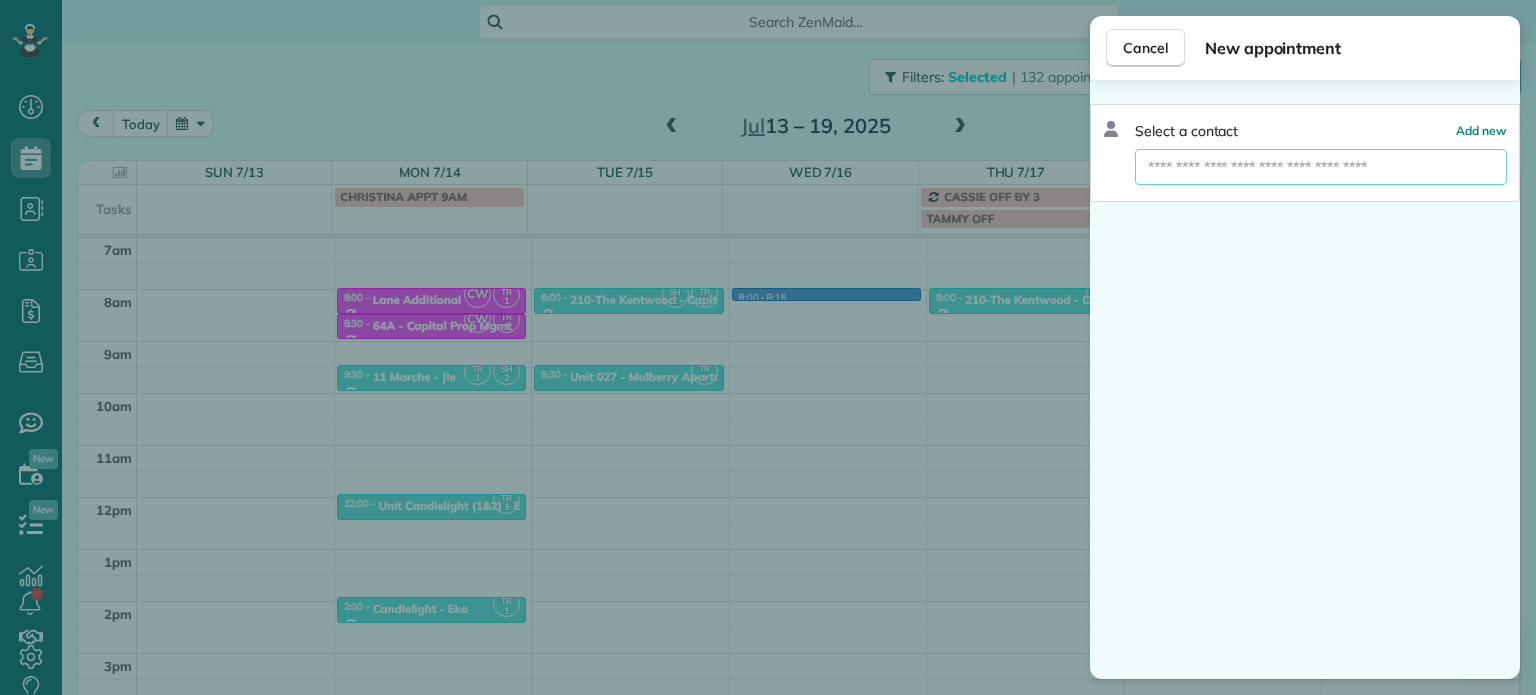 click at bounding box center [1321, 167] 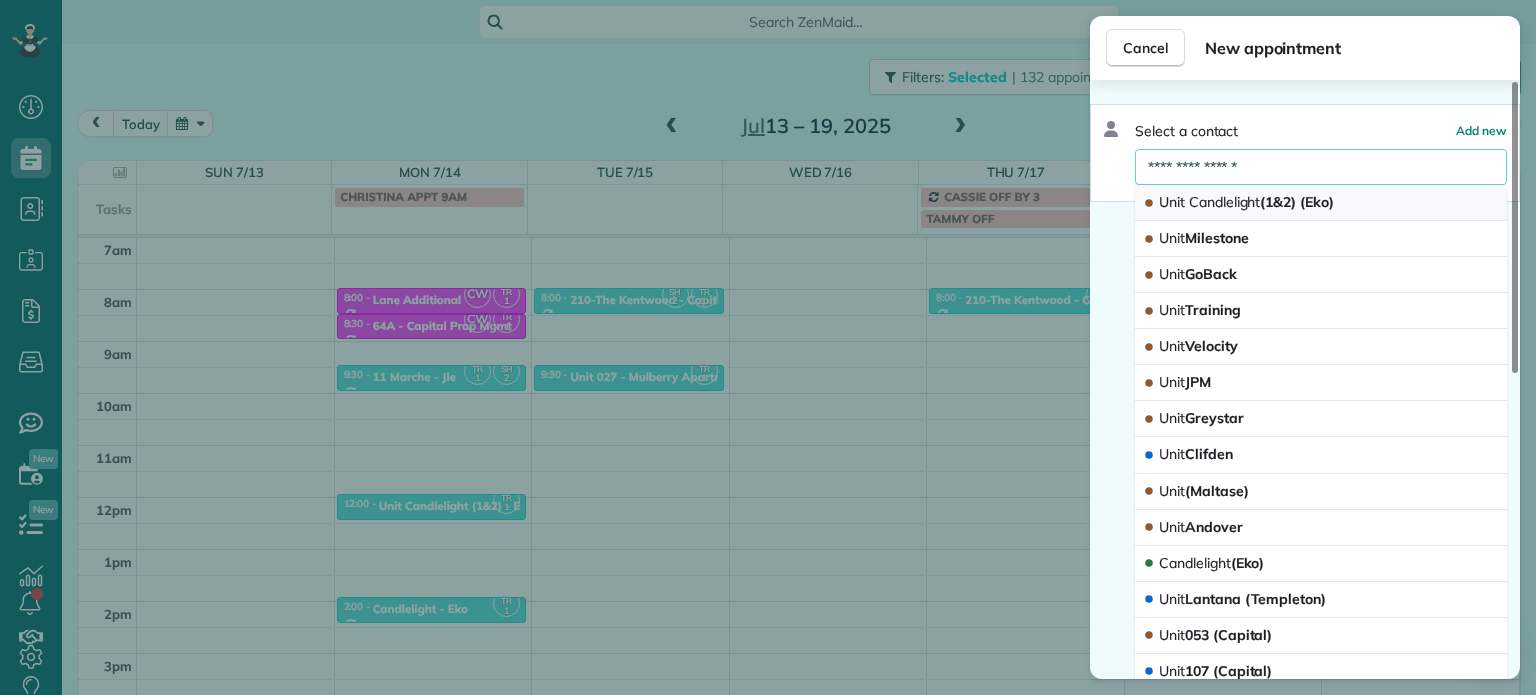 type on "**********" 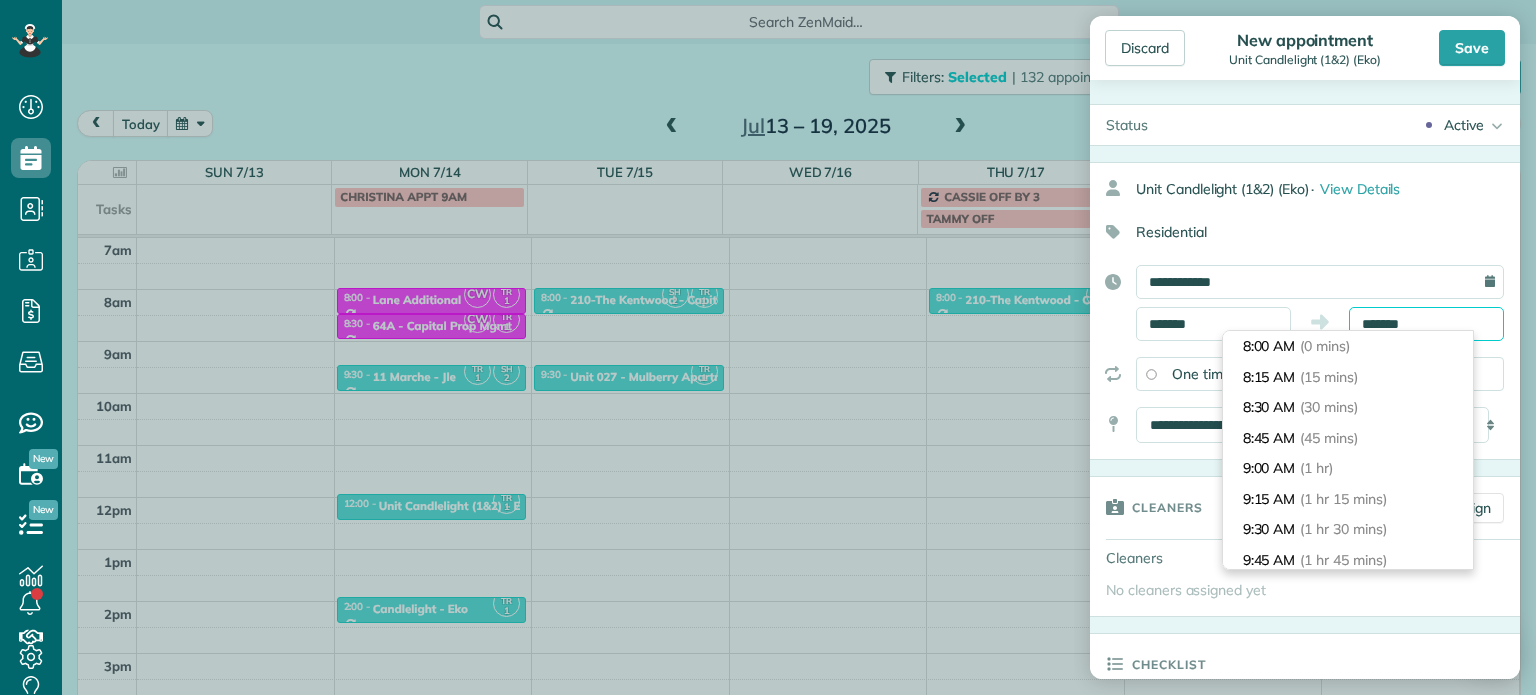 click on "*******" at bounding box center (1426, 324) 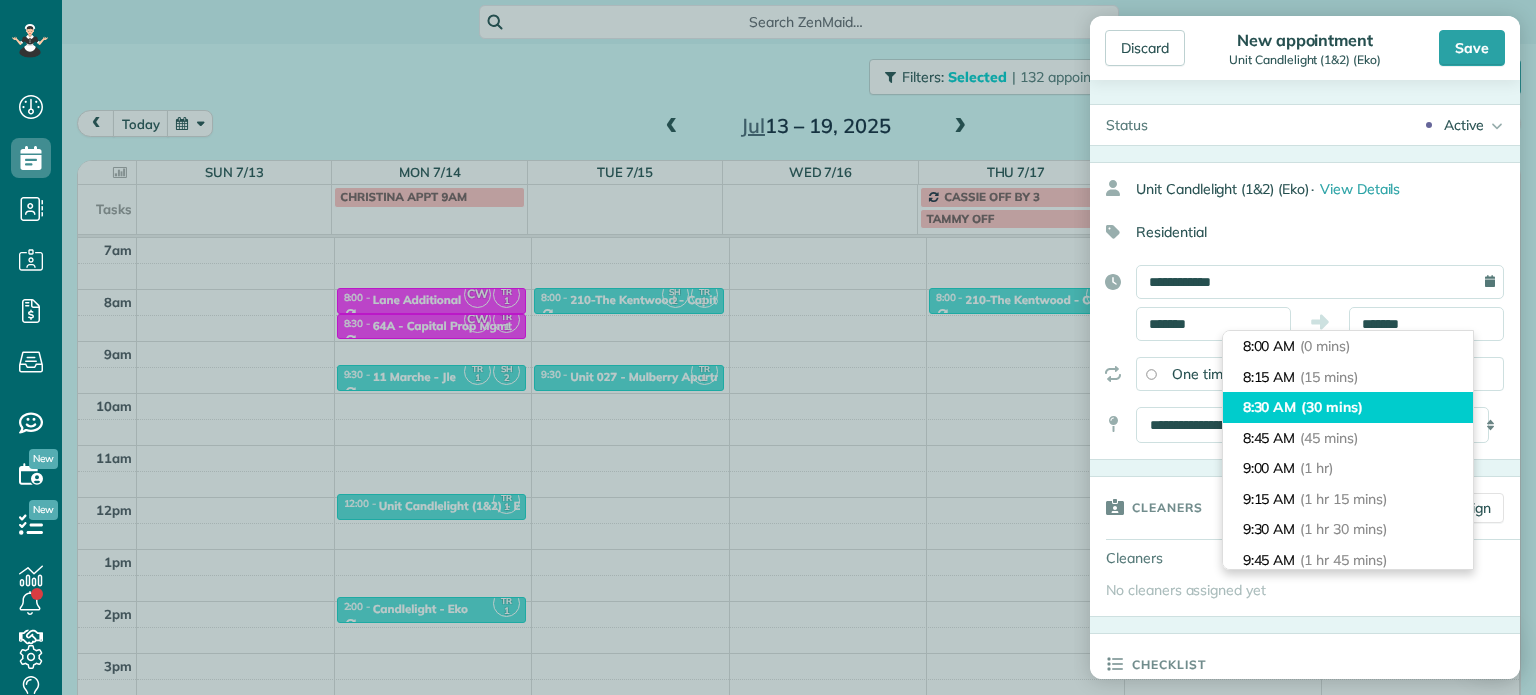 type on "*******" 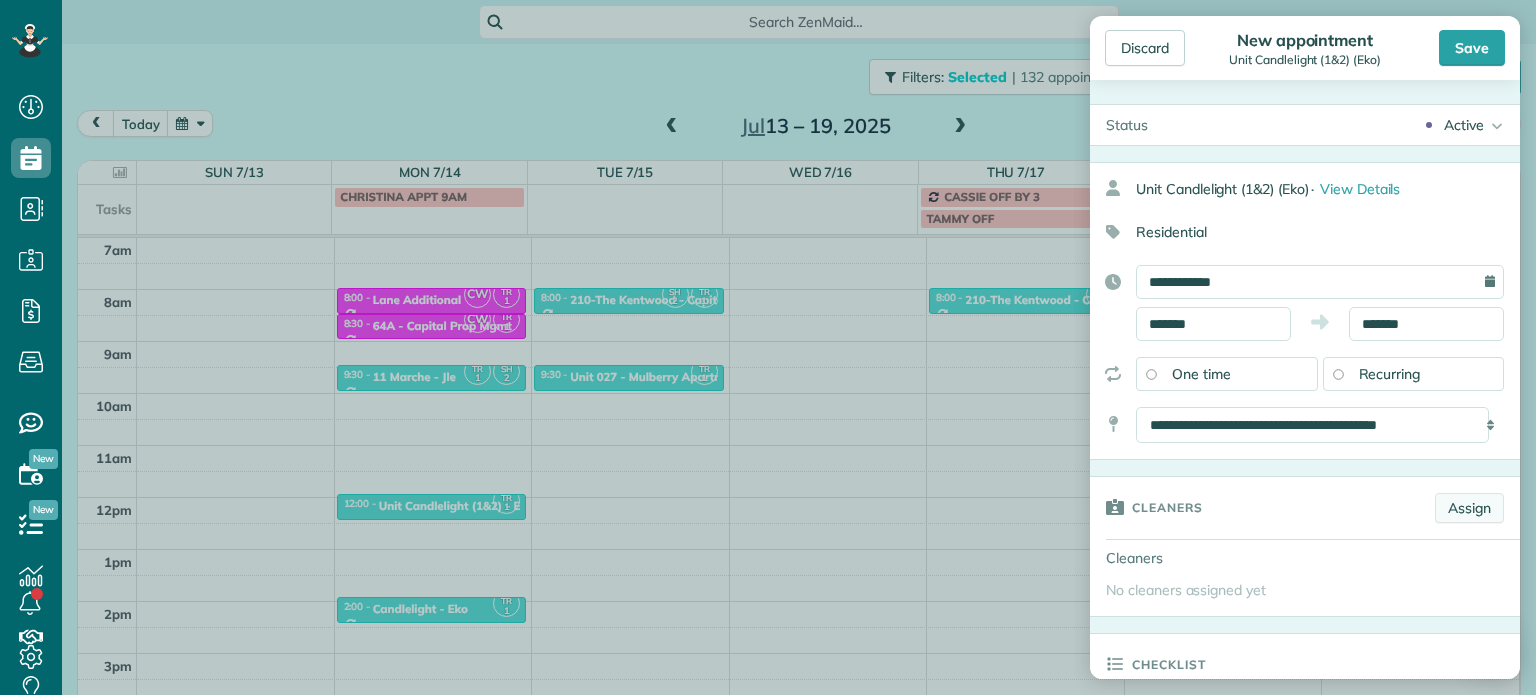 click on "Assign" at bounding box center [1469, 508] 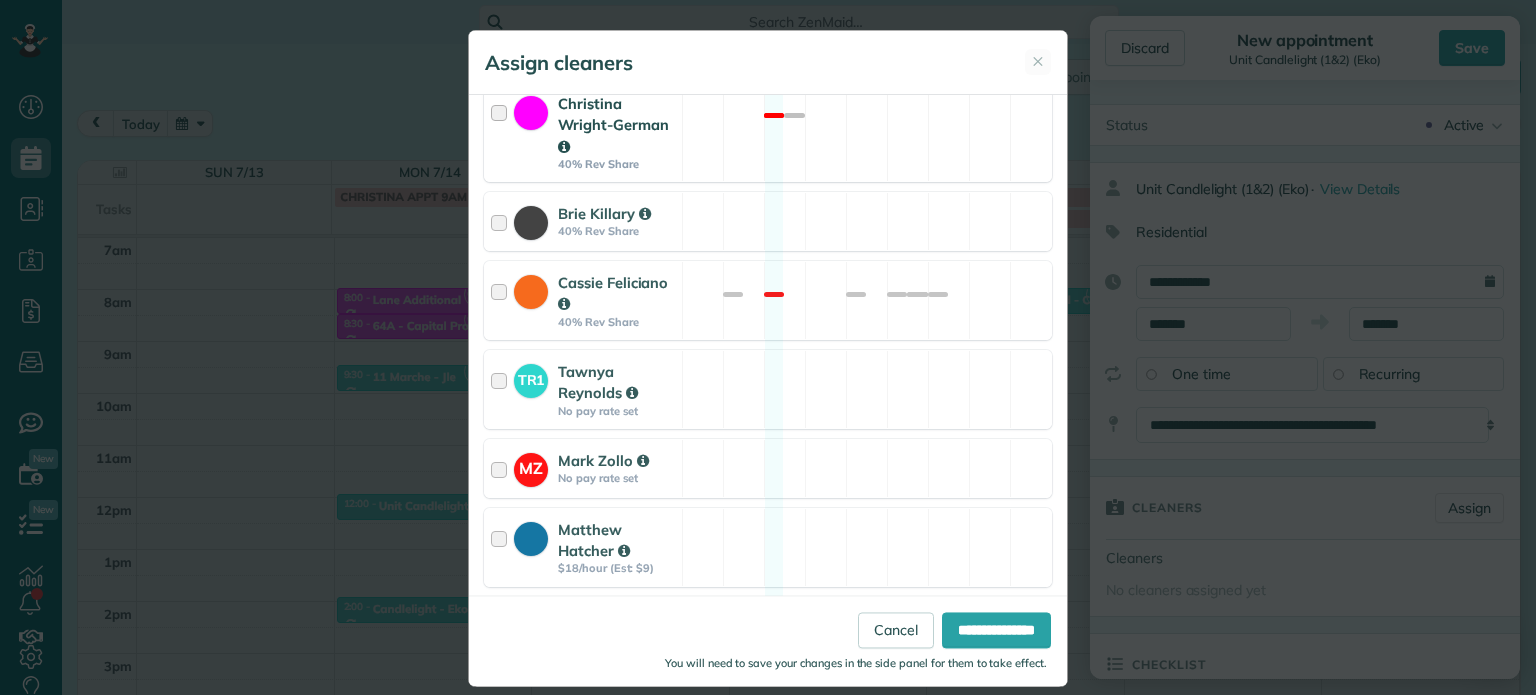 scroll, scrollTop: 300, scrollLeft: 0, axis: vertical 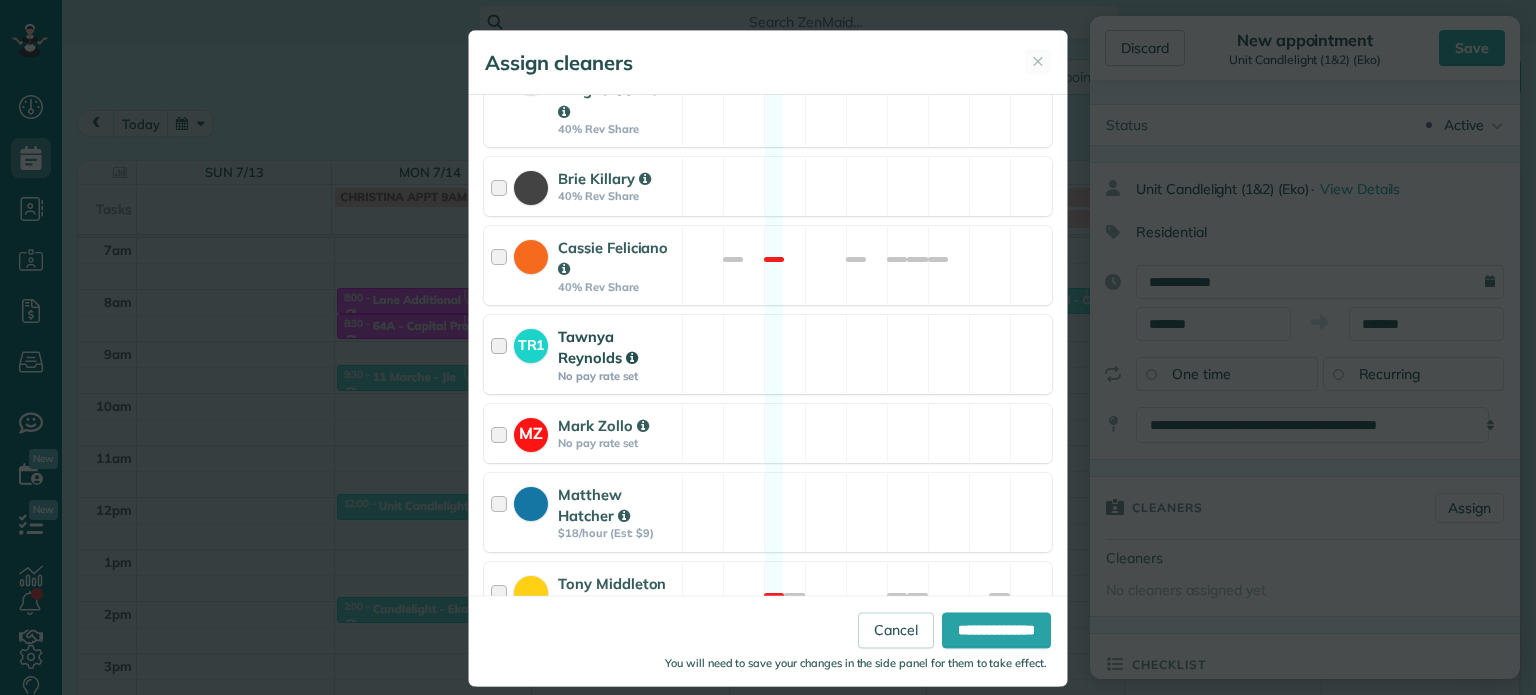 click on "TR1
Tawnya Reynolds
No pay rate set
Available" at bounding box center (768, 354) 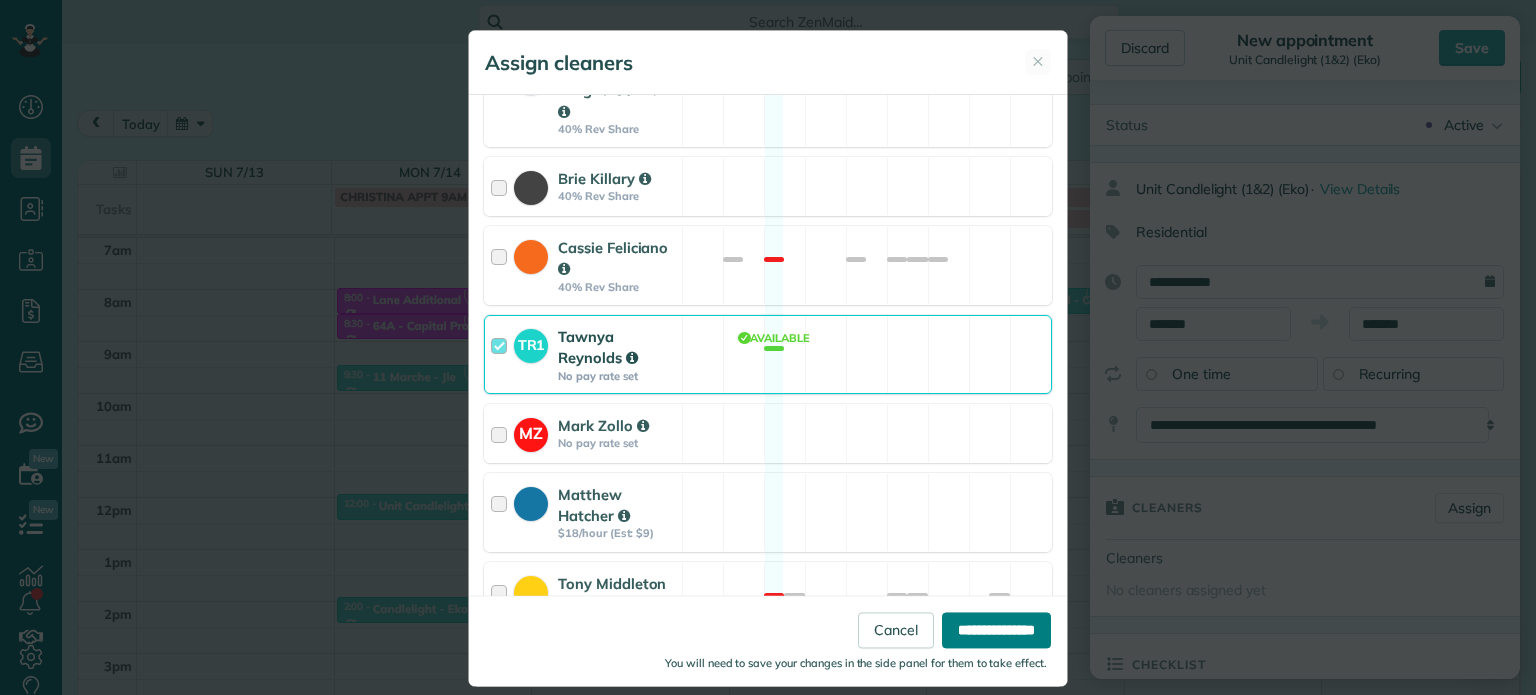 click on "**********" at bounding box center [996, 631] 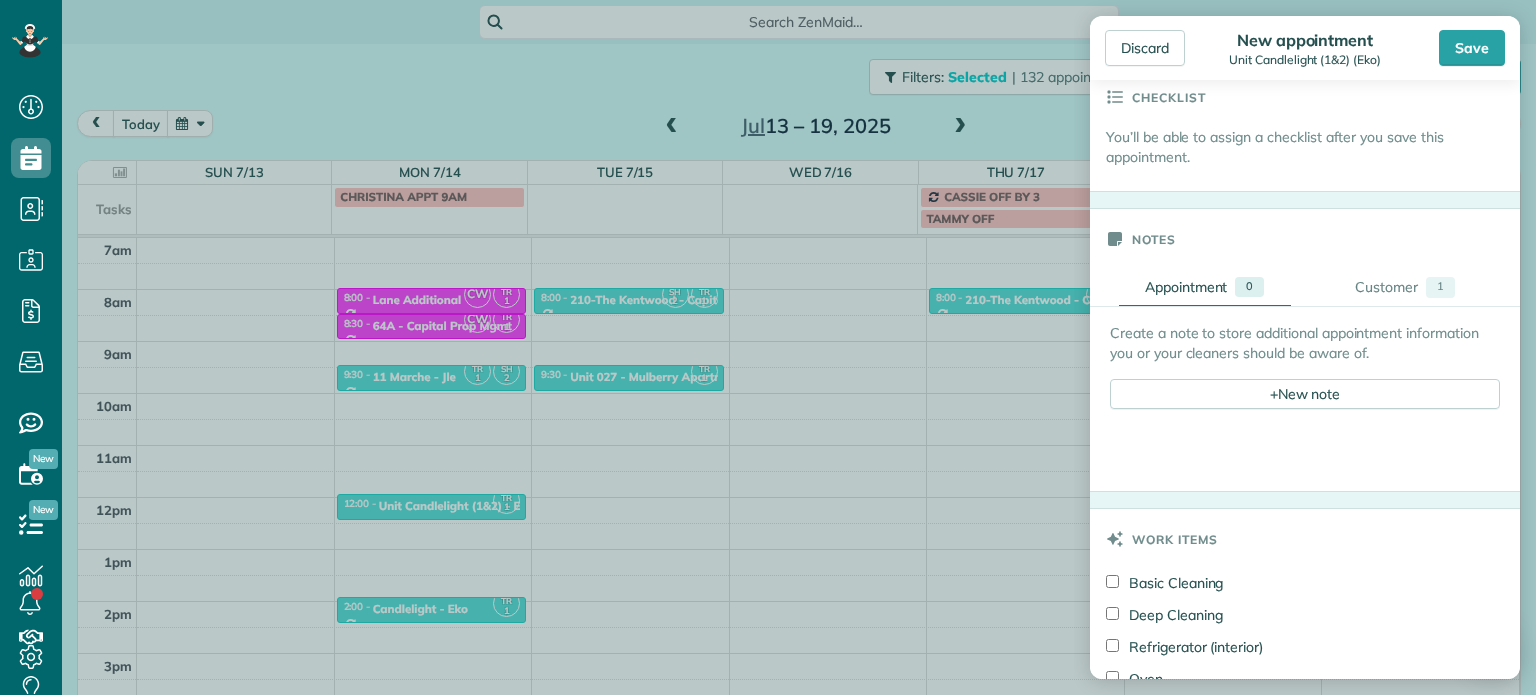 scroll, scrollTop: 600, scrollLeft: 0, axis: vertical 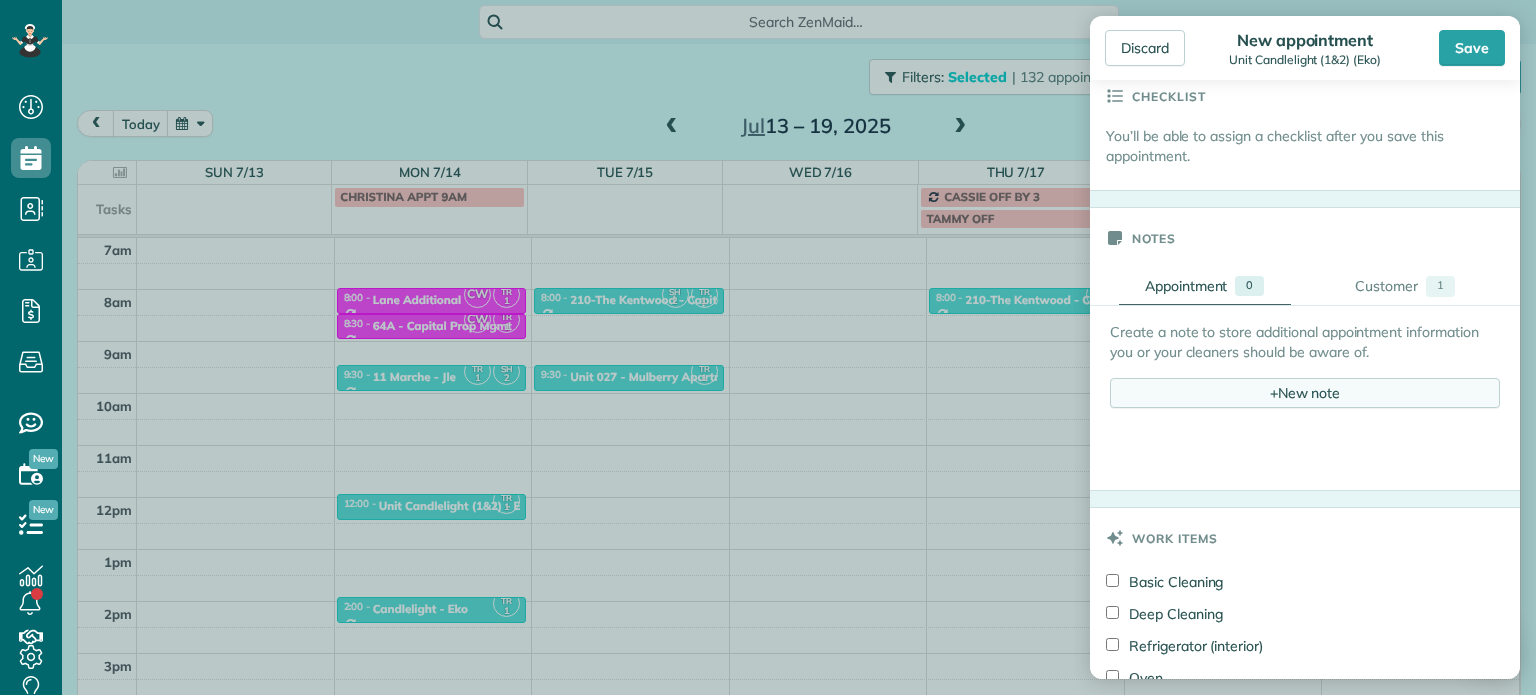 click on "+ New note" at bounding box center [1305, 393] 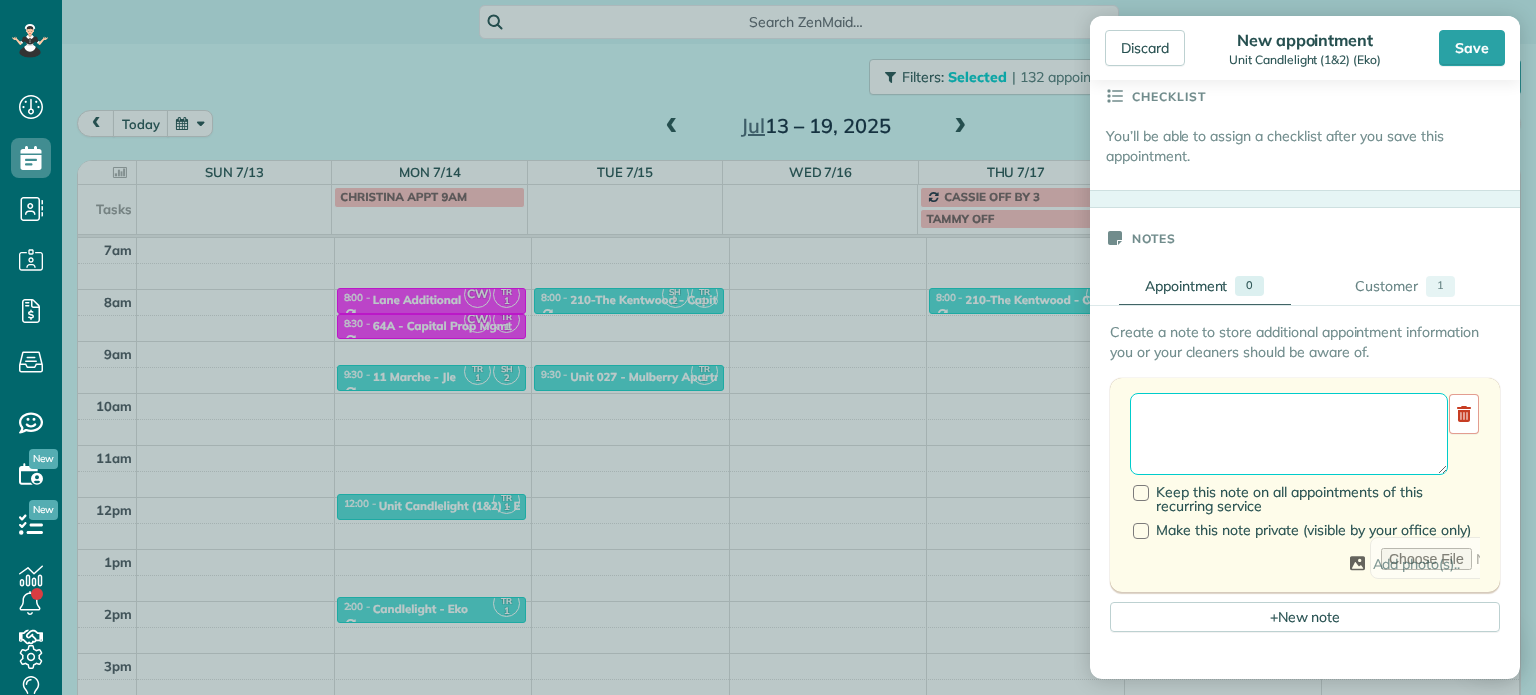 click at bounding box center [1289, 434] 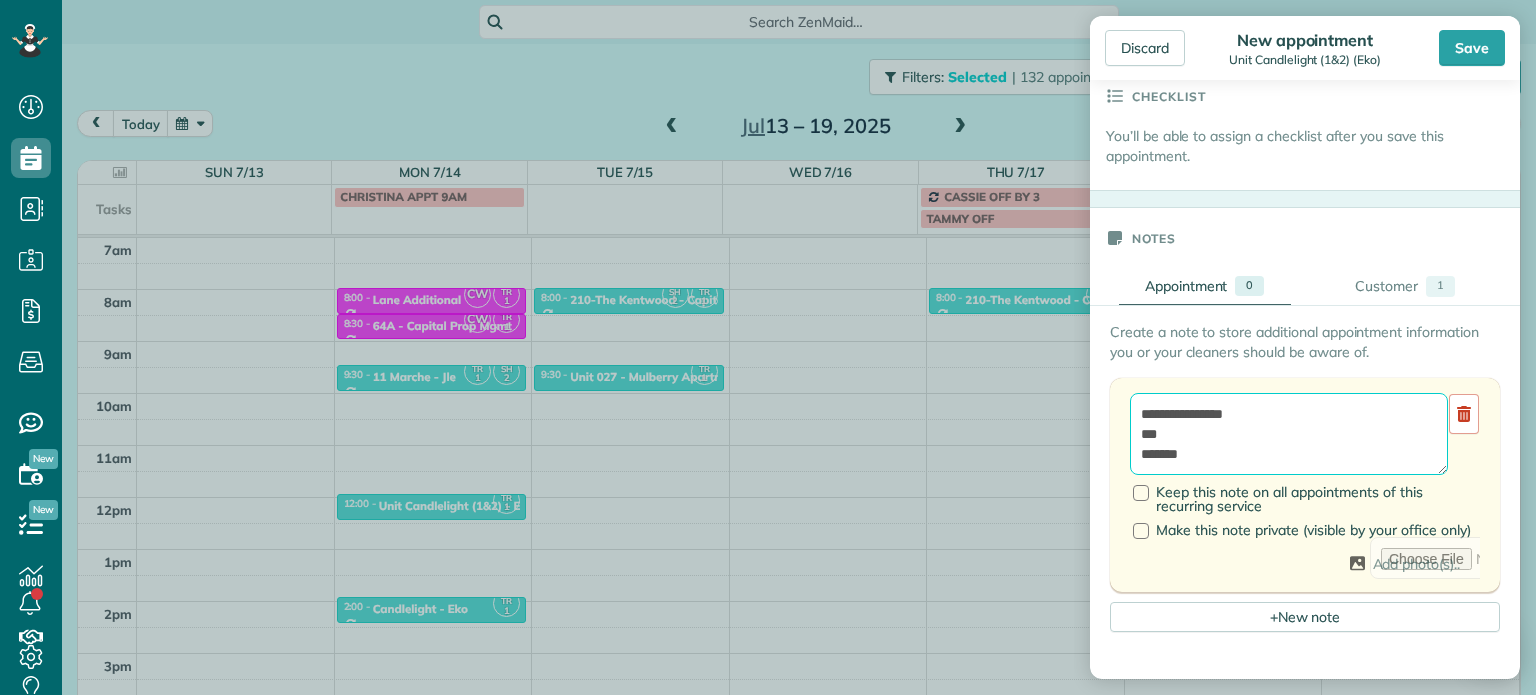 scroll, scrollTop: 8, scrollLeft: 0, axis: vertical 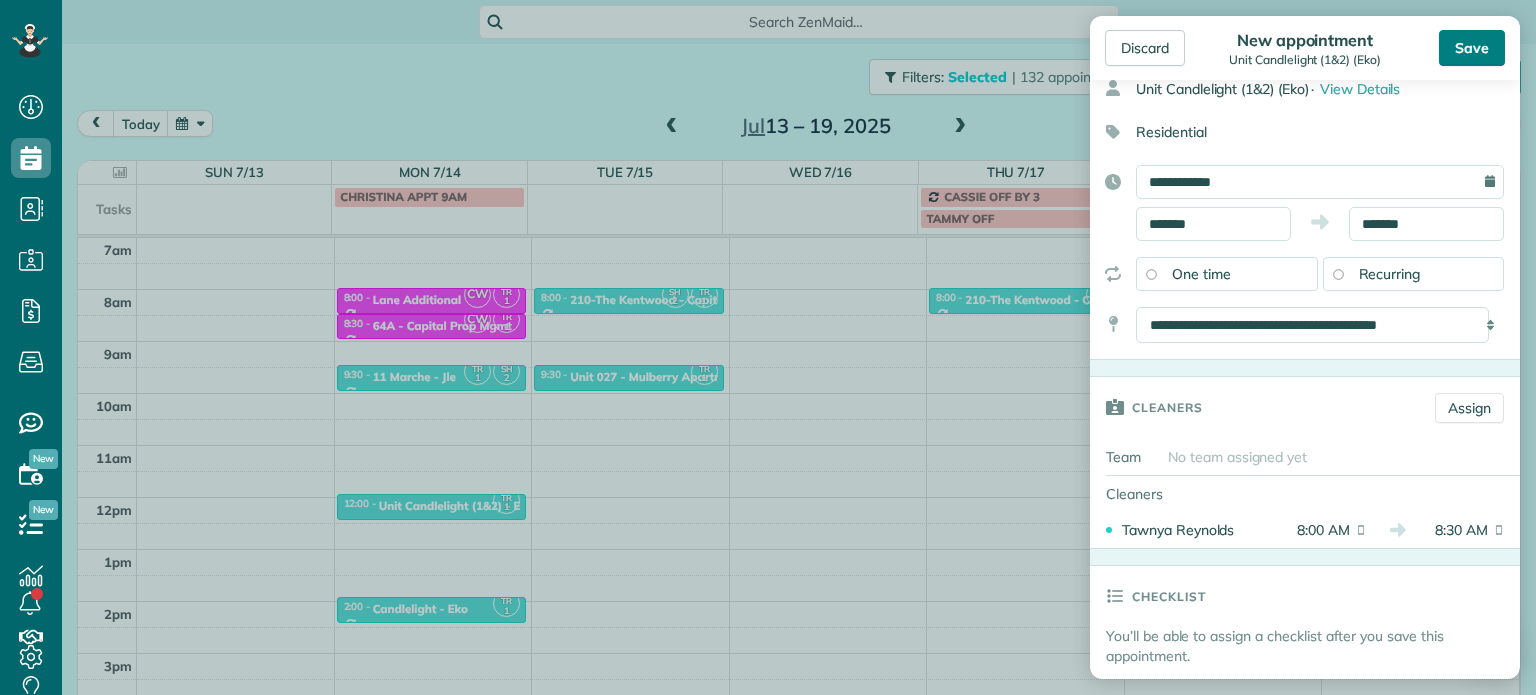 type on "**********" 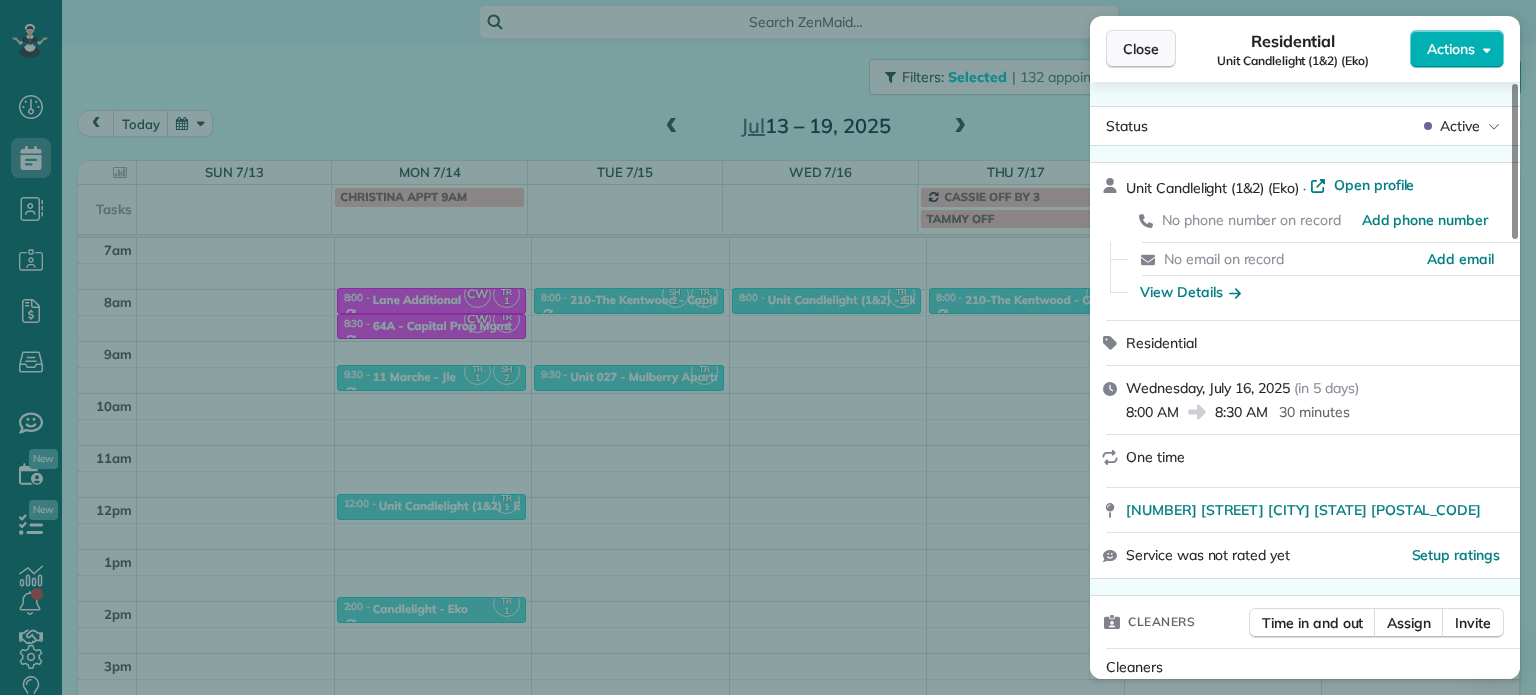 click on "Close" at bounding box center (1141, 49) 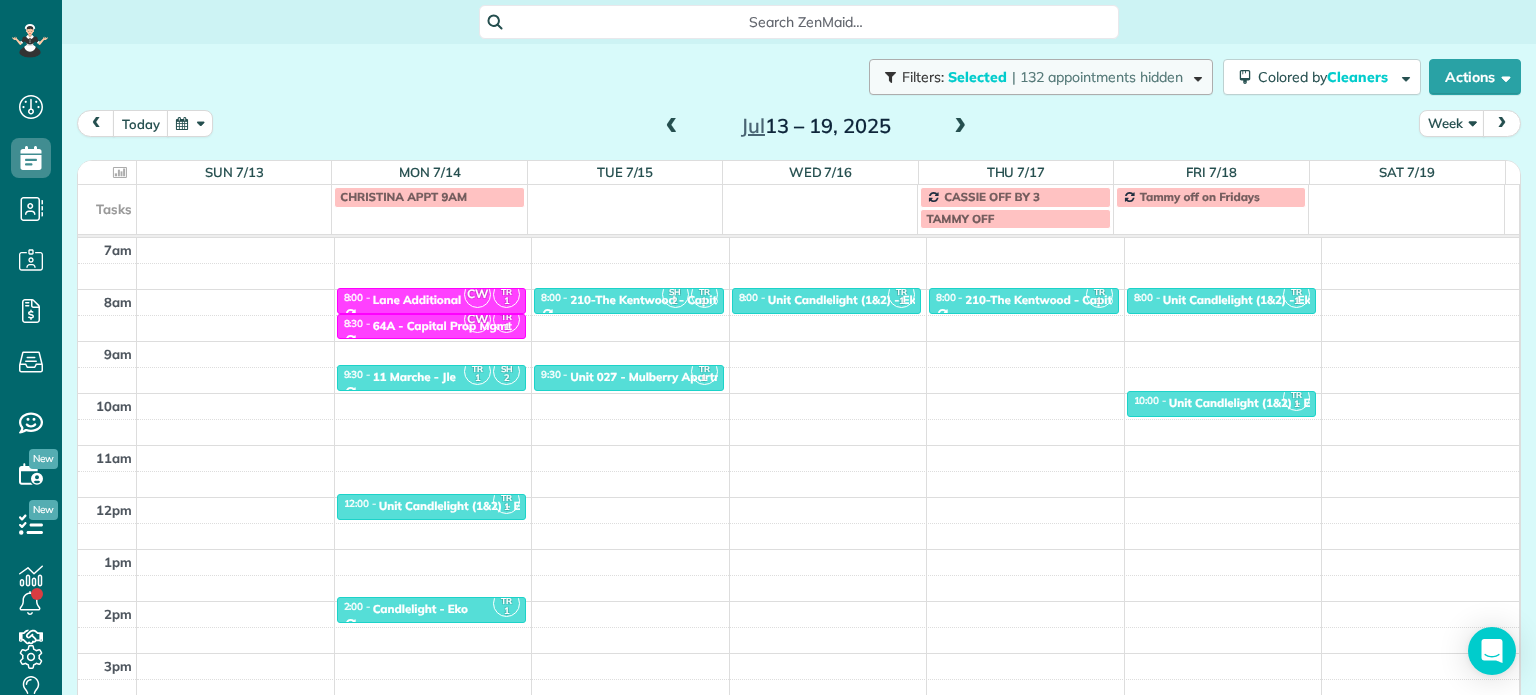 click on "Filters:   Selected
|  132 appointments hidden" at bounding box center [1041, 77] 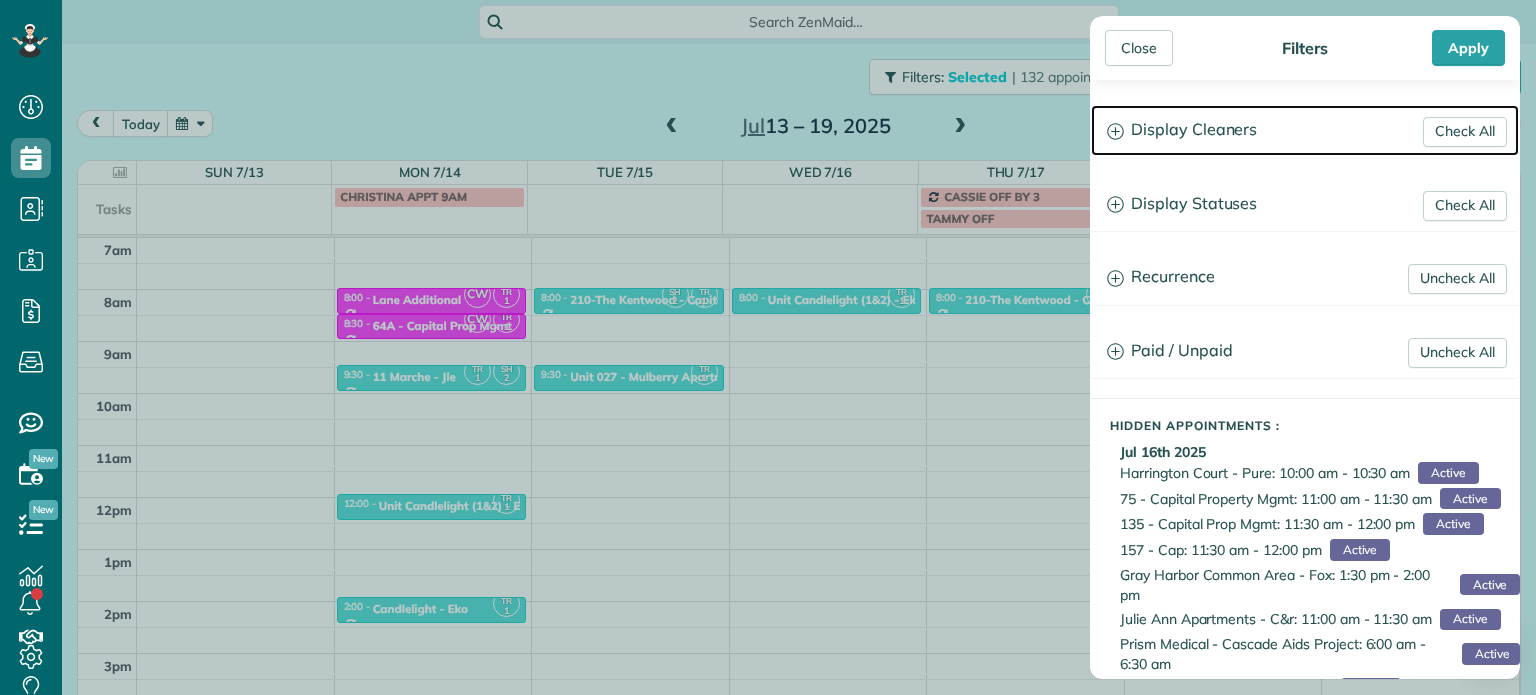 click on "Display Cleaners" at bounding box center (1305, 130) 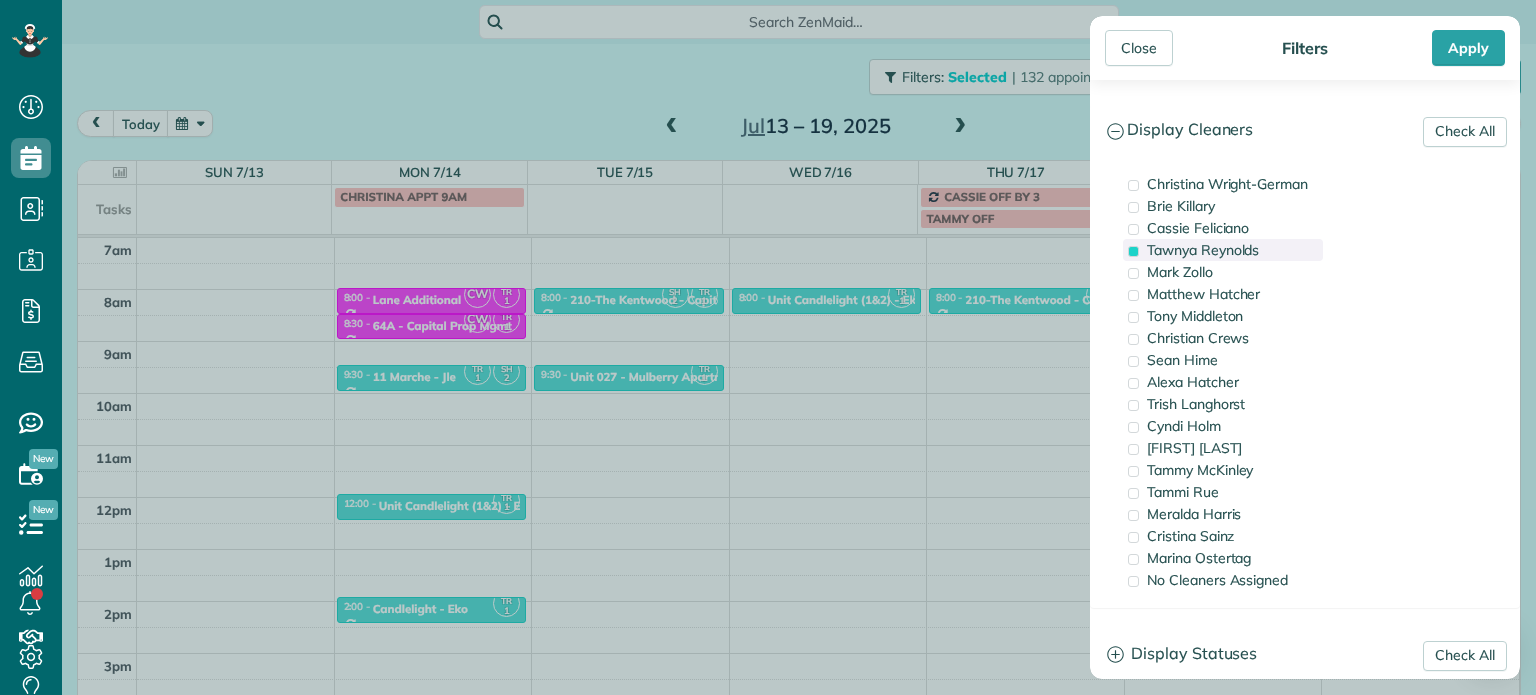 click on "Tawnya Reynolds" at bounding box center [1203, 250] 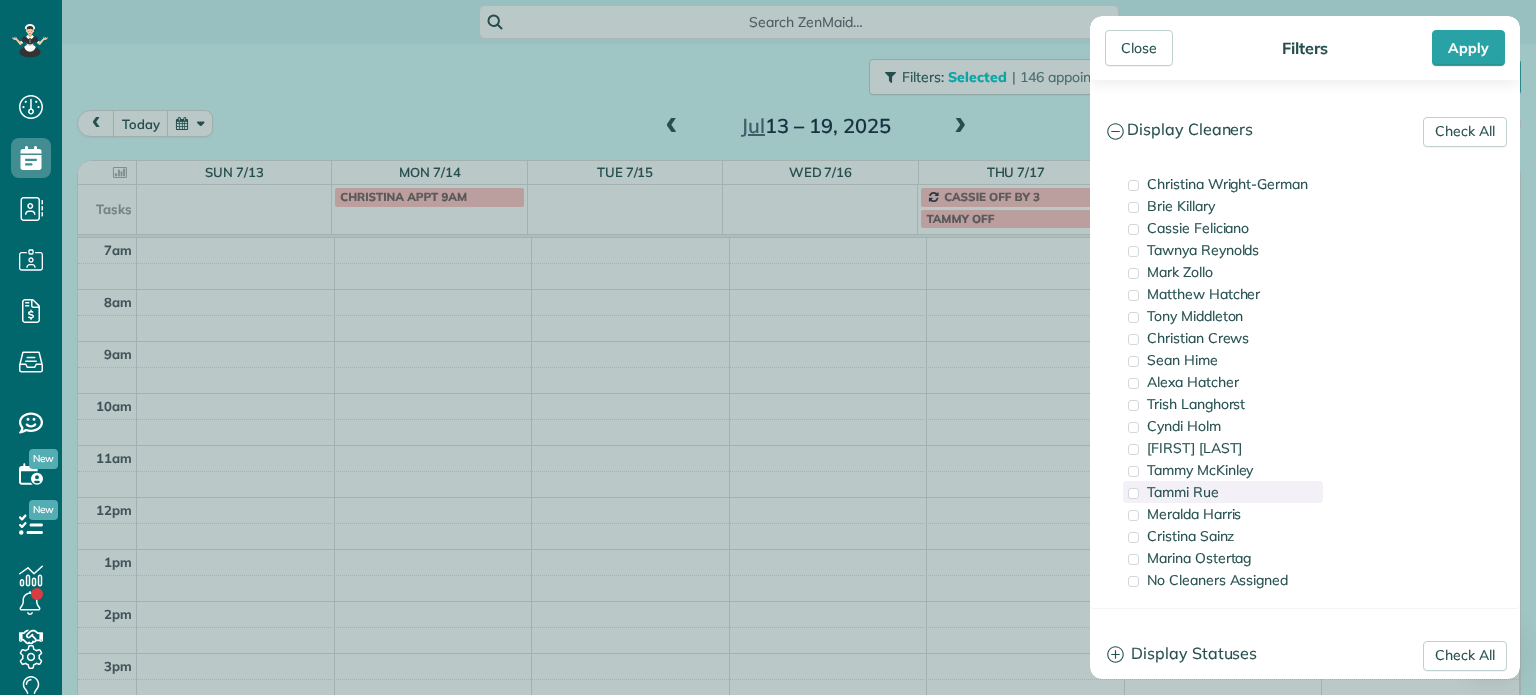 click on "Tammi Rue" at bounding box center [1223, 492] 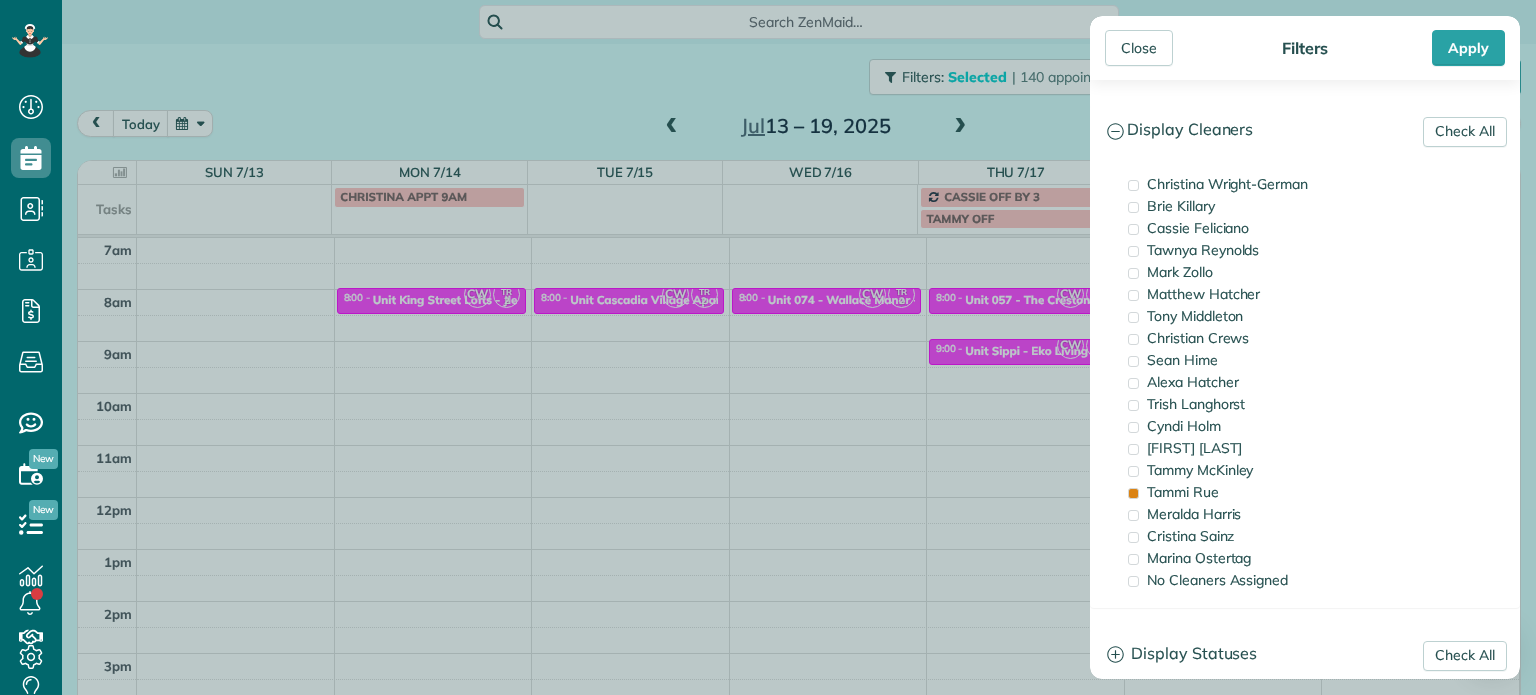 drag, startPoint x: 784, startPoint y: 309, endPoint x: 748, endPoint y: 280, distance: 46.227695 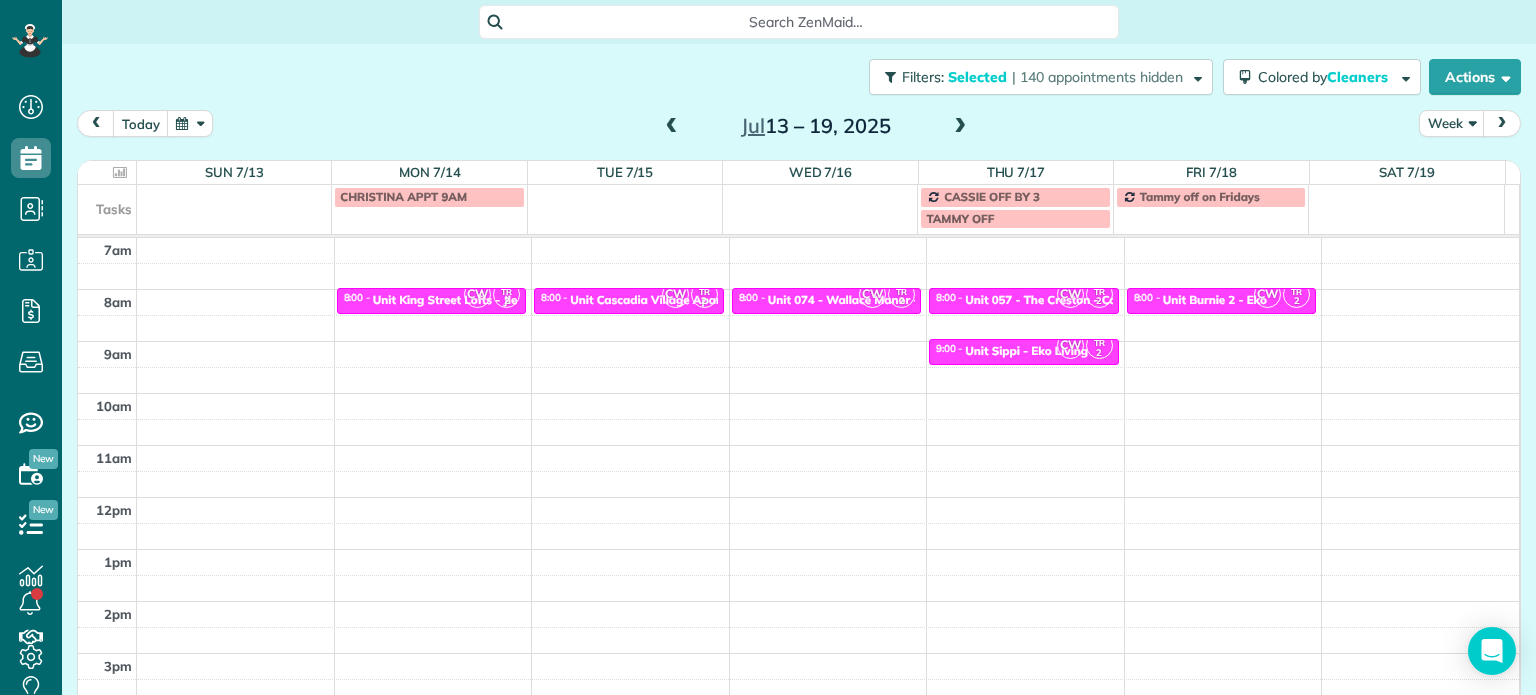 click at bounding box center [672, 127] 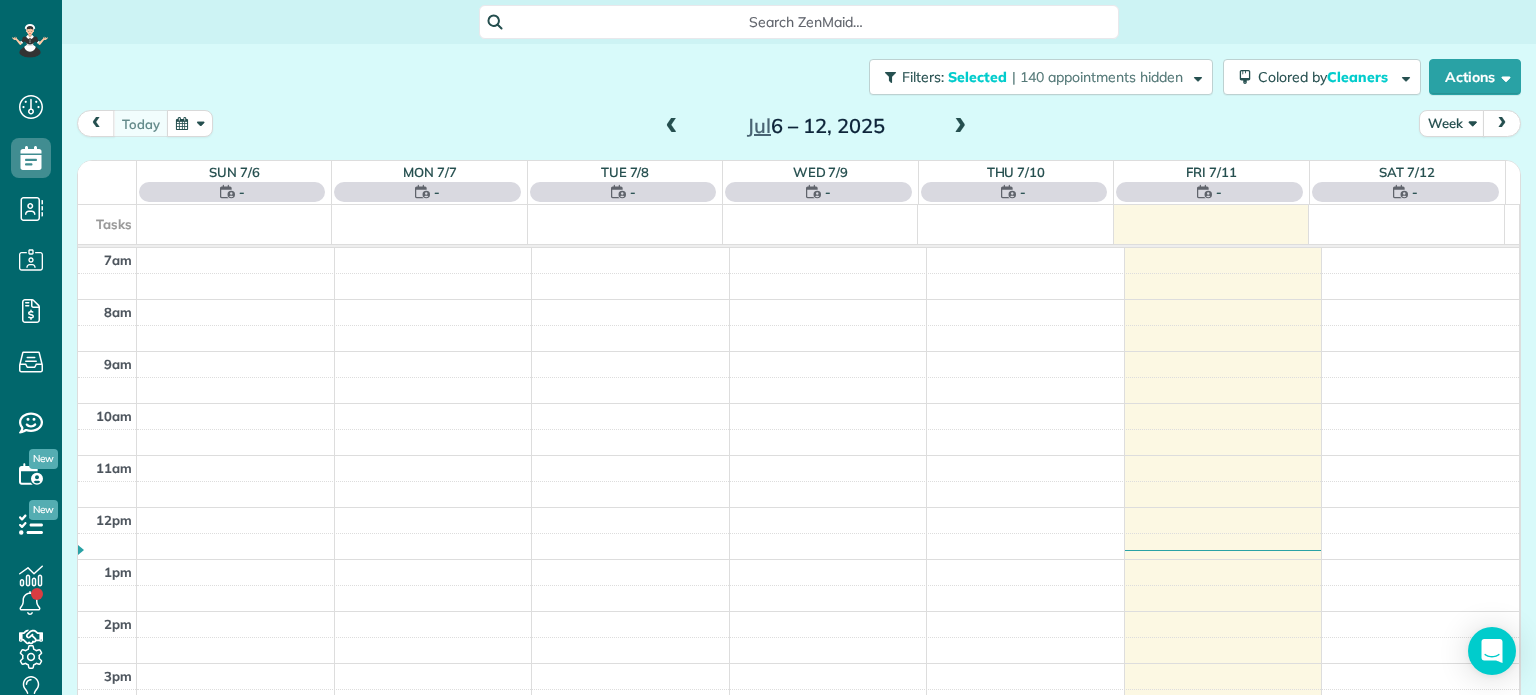 click at bounding box center (672, 127) 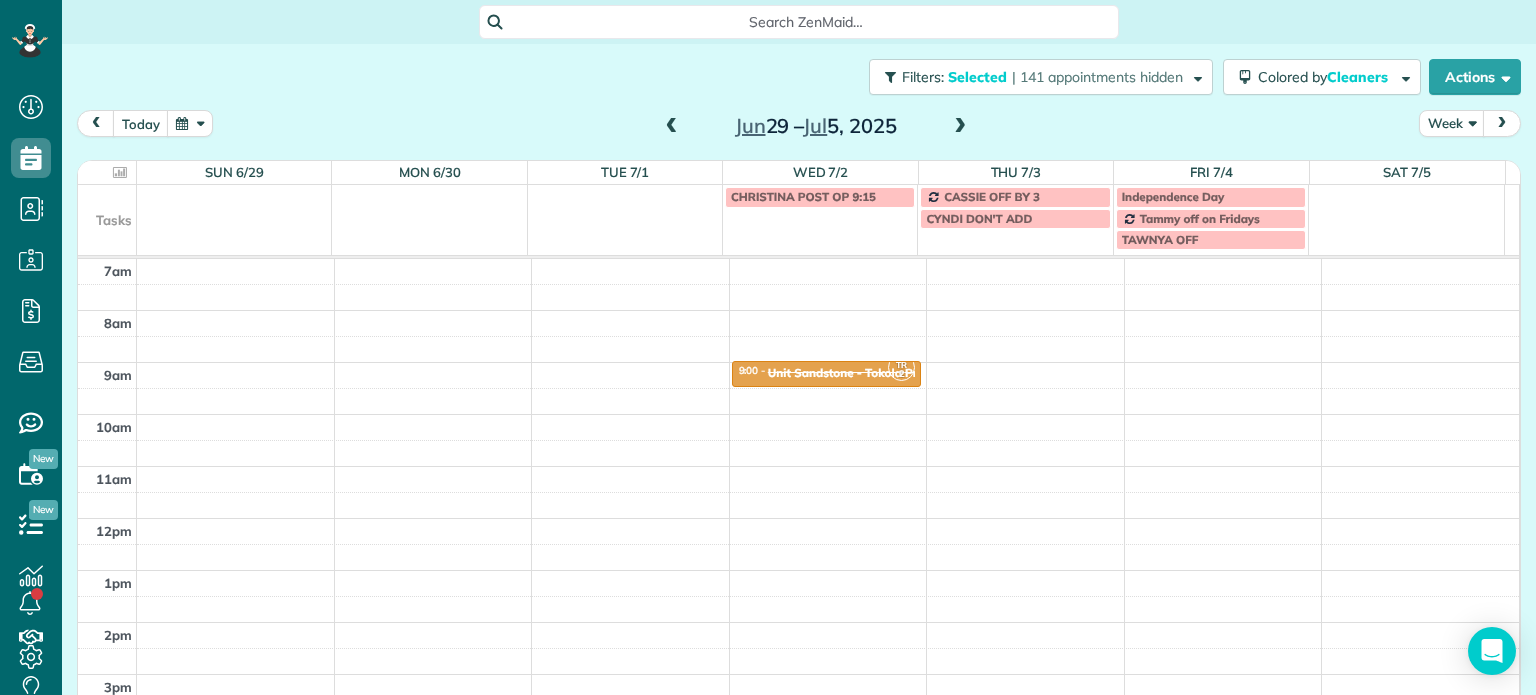 click at bounding box center [672, 127] 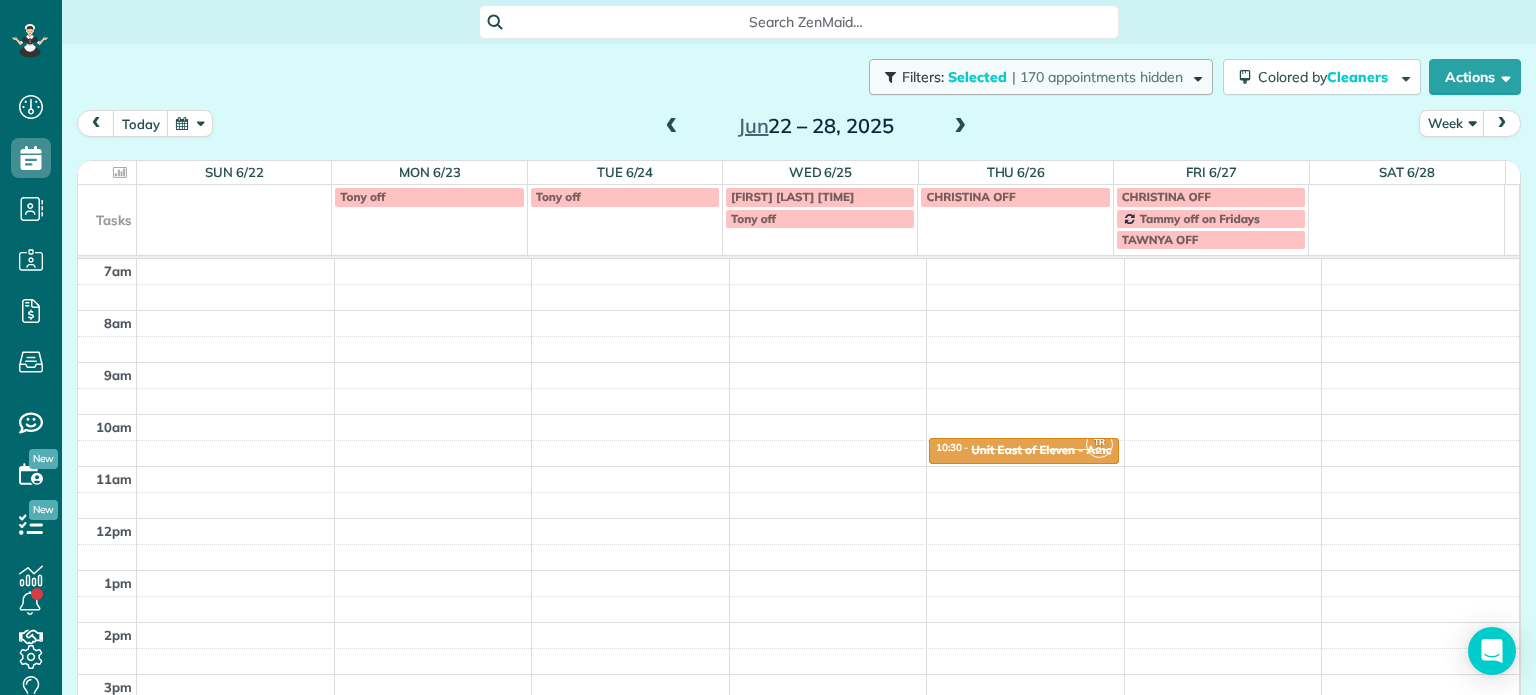 click on "Filters:   Selected
|  170 appointments hidden" at bounding box center [1041, 77] 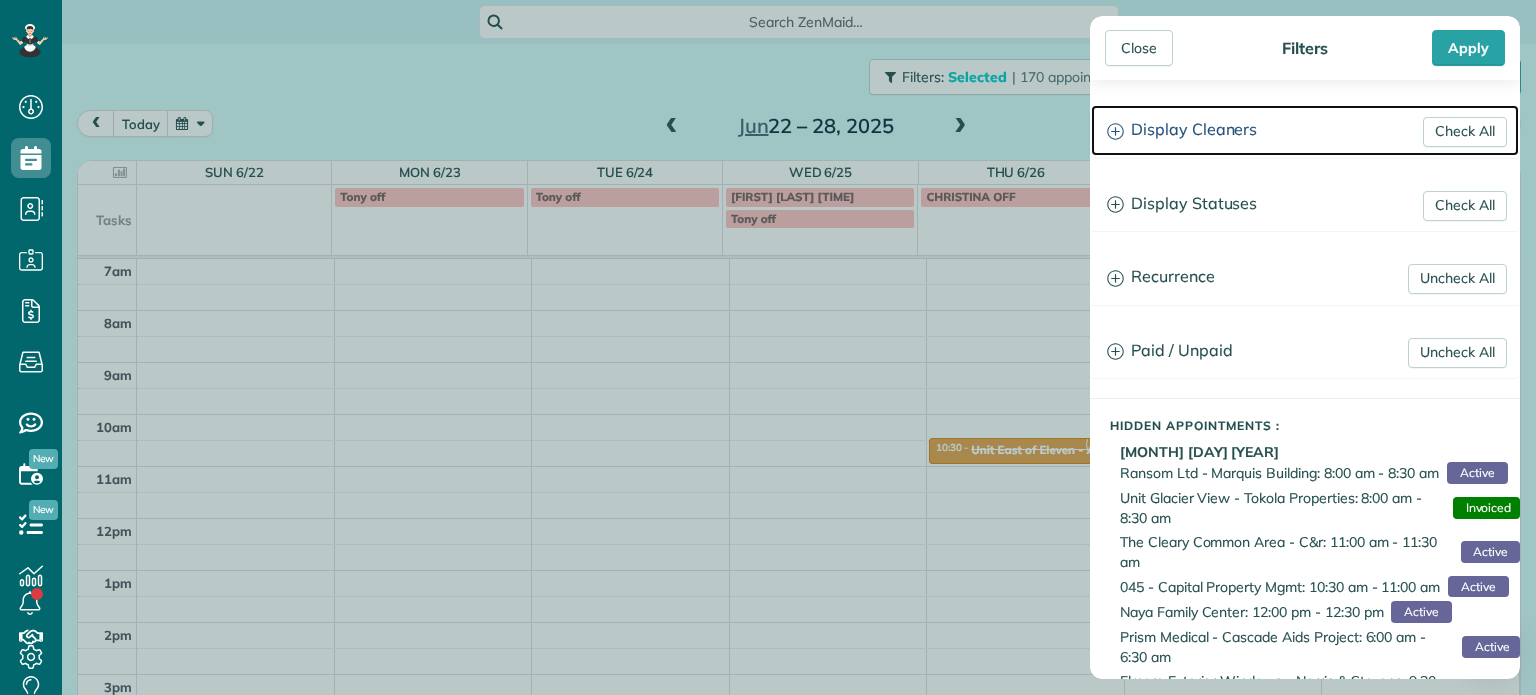 click on "Display Cleaners" at bounding box center (1305, 130) 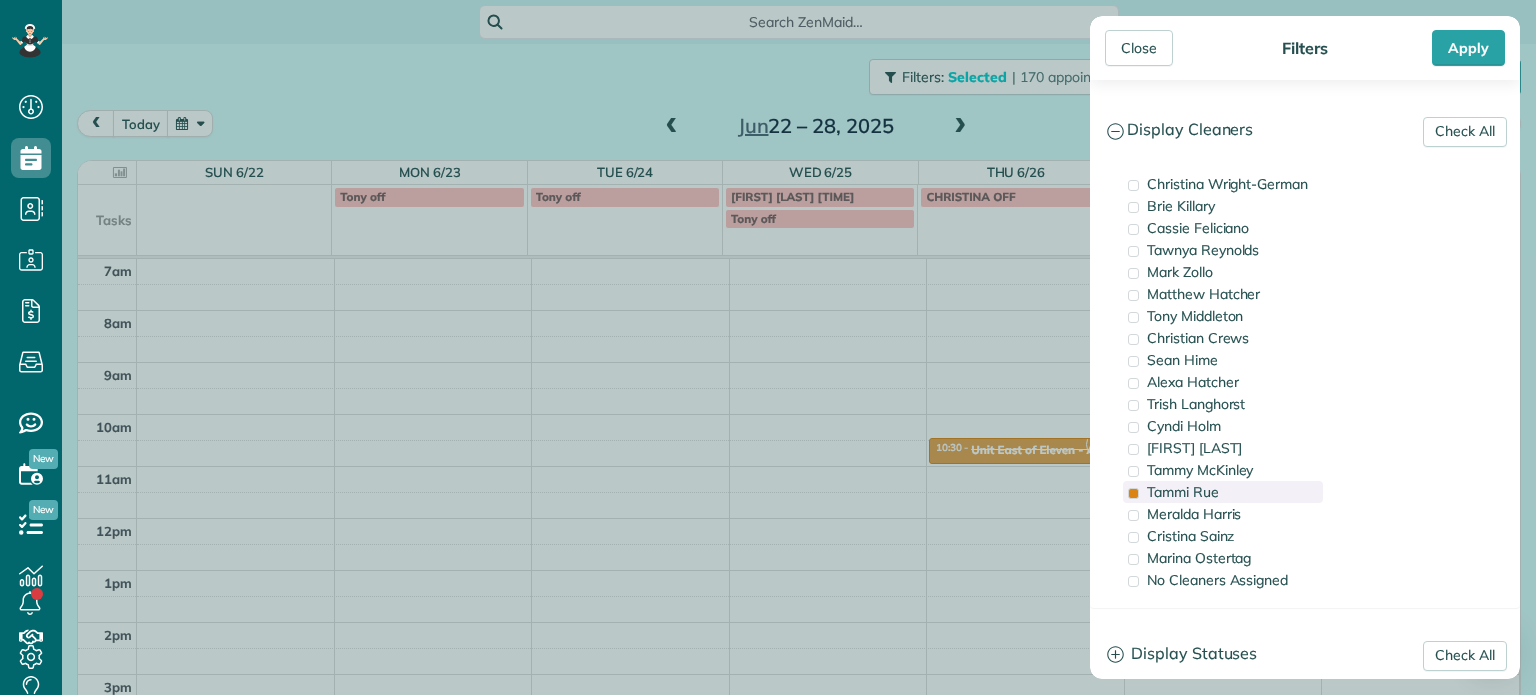 click on "Tammi Rue" at bounding box center (1183, 492) 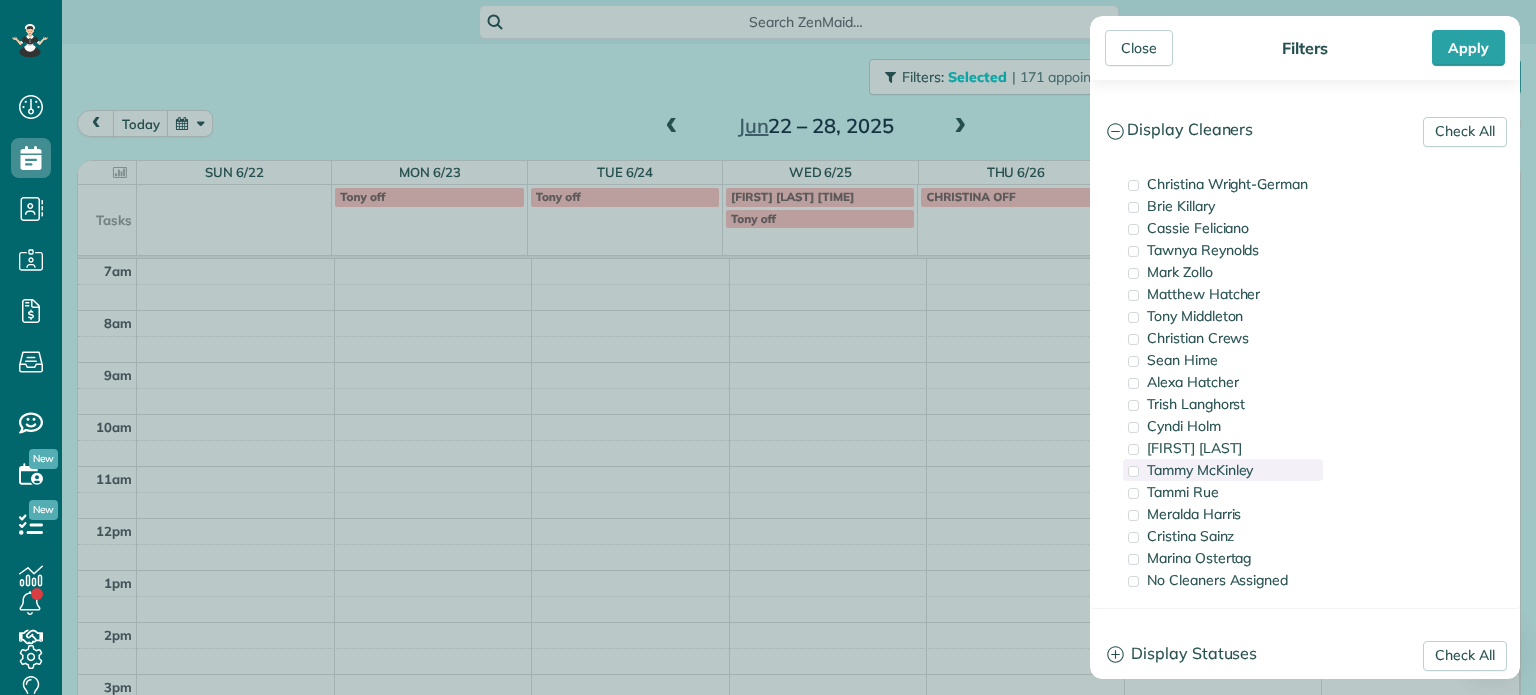 click on "Tammy McKinley" at bounding box center (1200, 470) 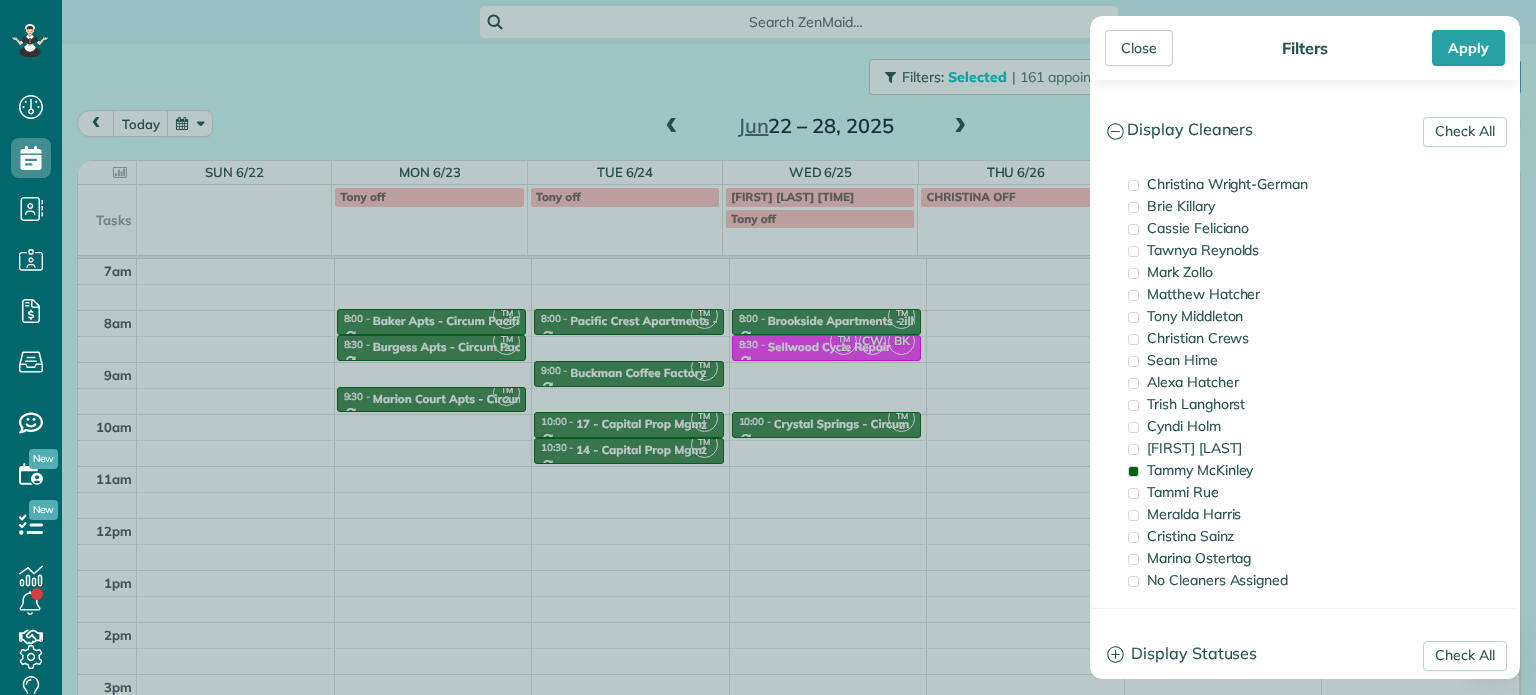 drag, startPoint x: 604, startPoint y: 323, endPoint x: 620, endPoint y: 274, distance: 51.546097 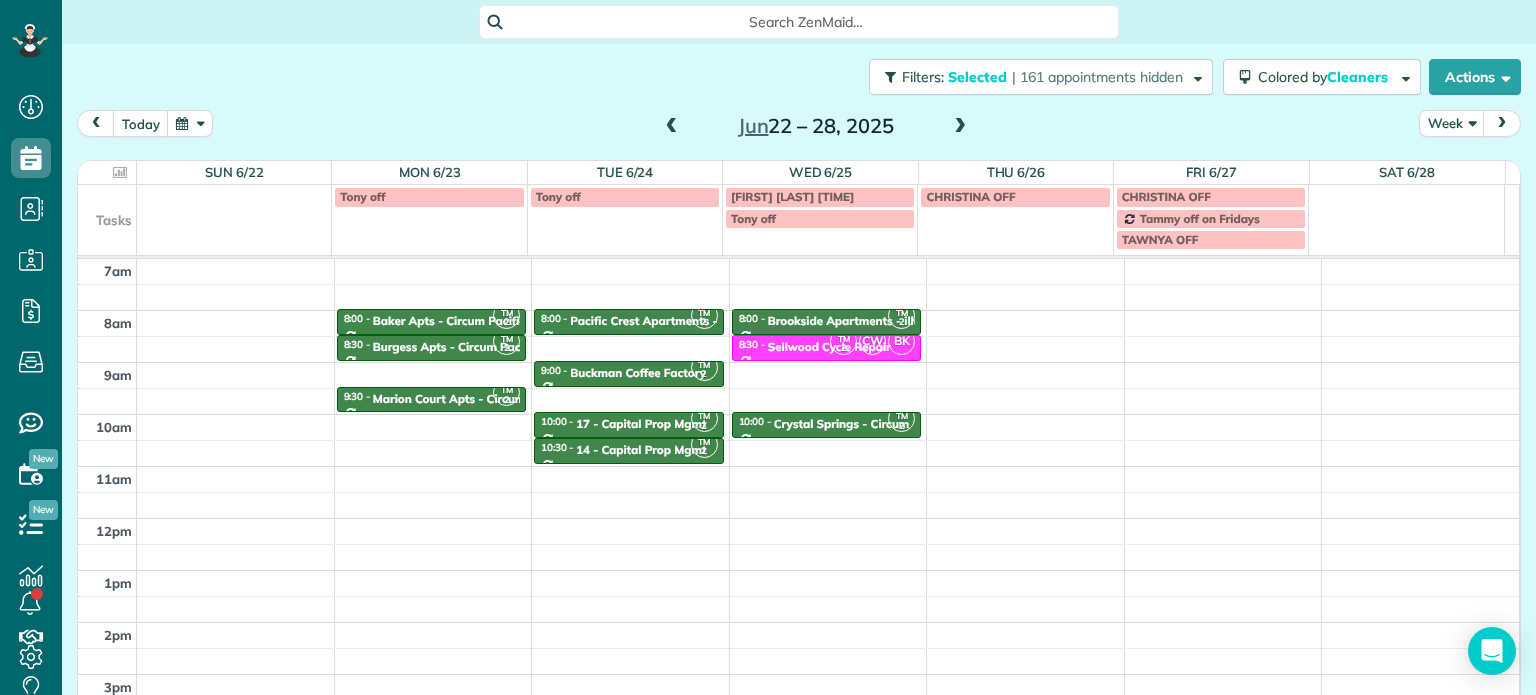 click on "Jun  22 – 28, 2025" at bounding box center [816, 126] 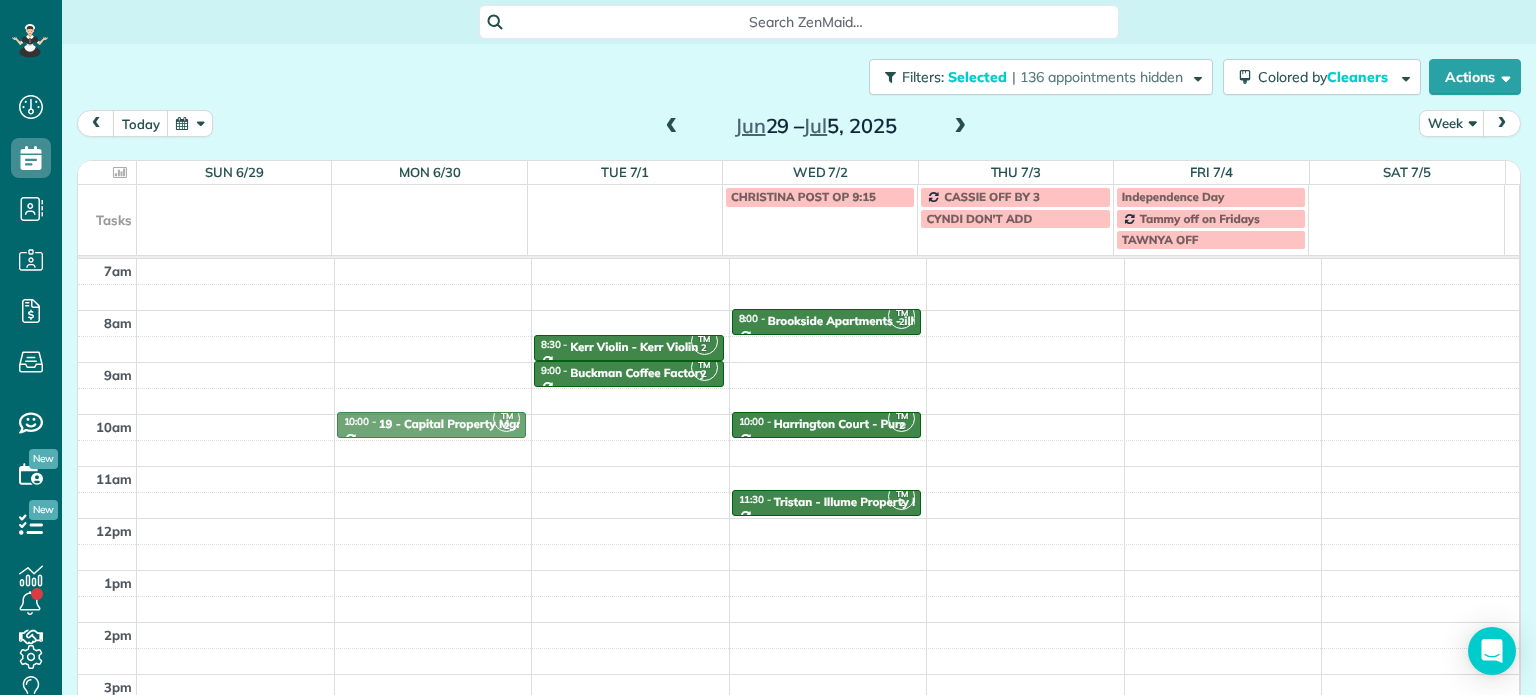 drag, startPoint x: 628, startPoint y: 424, endPoint x: 512, endPoint y: 429, distance: 116.10771 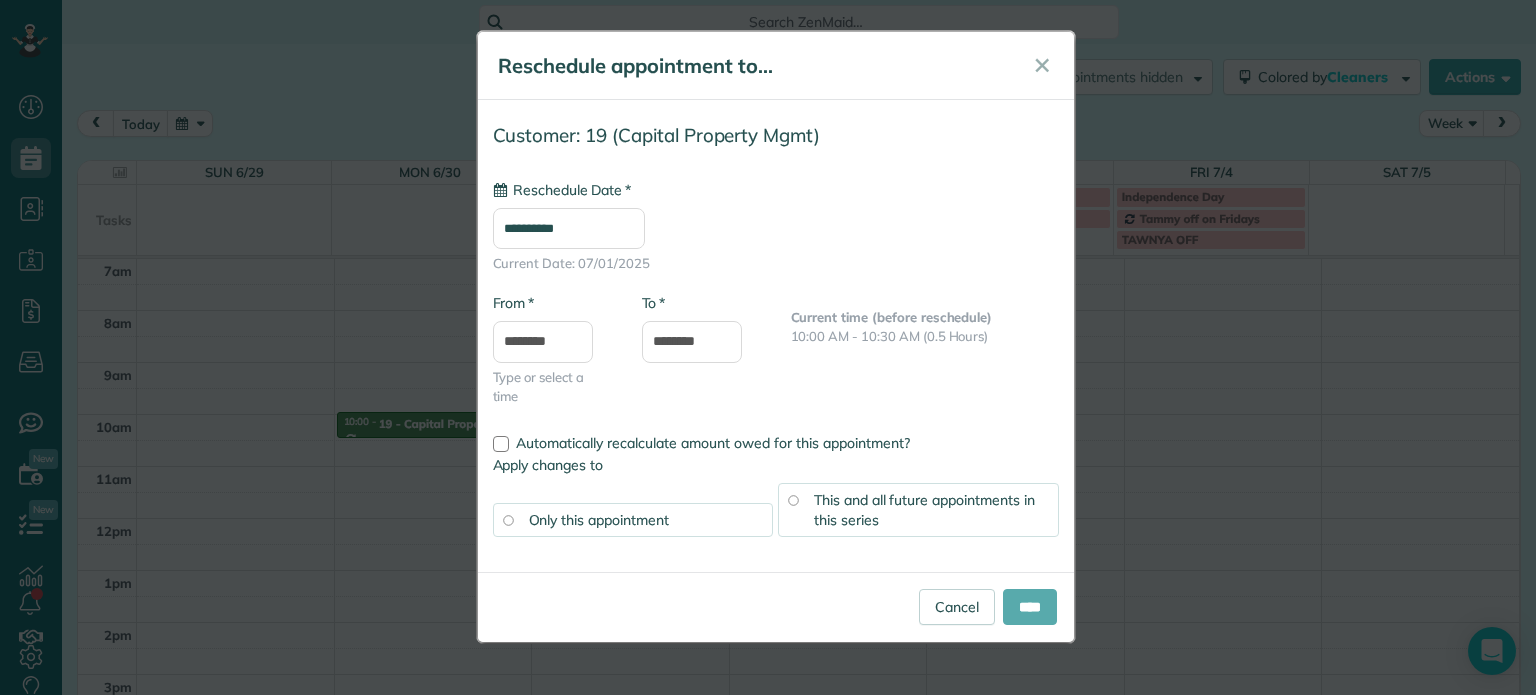 type on "**********" 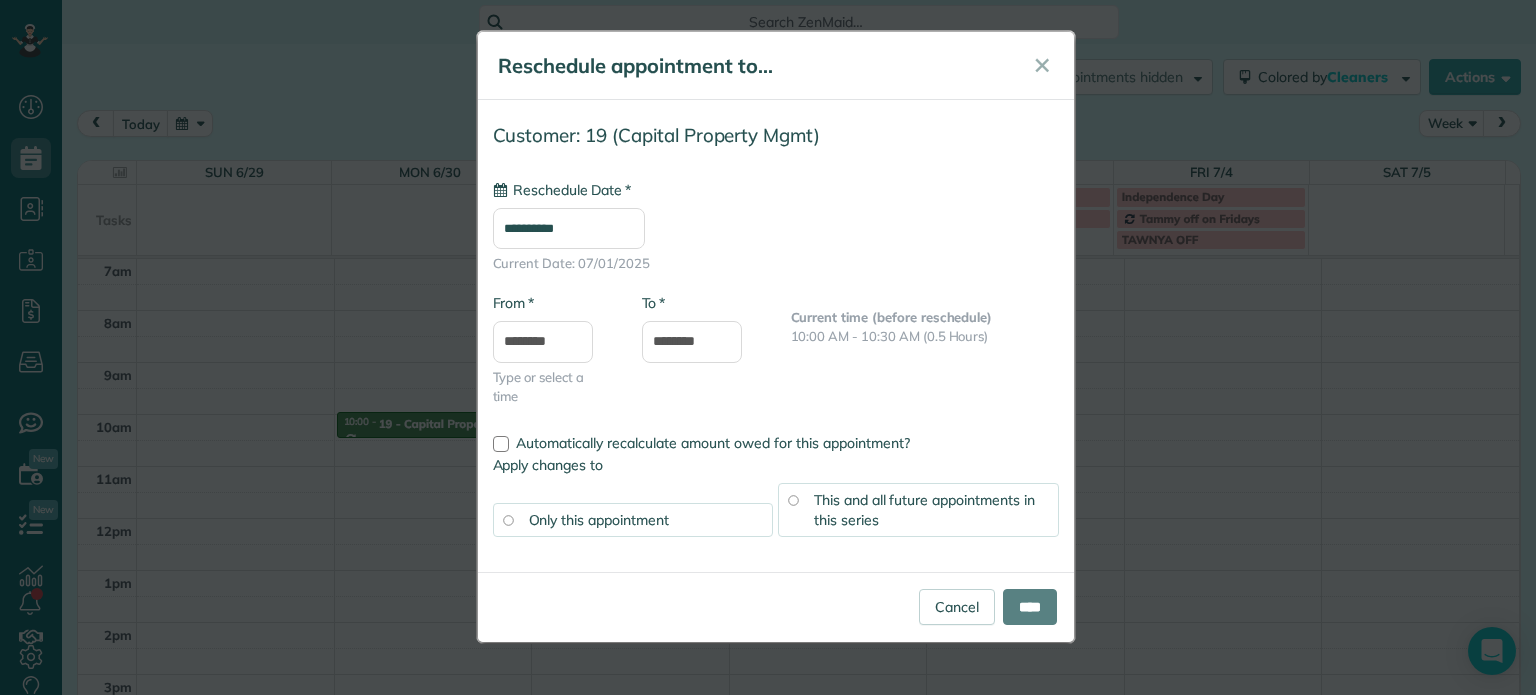 click on "****" at bounding box center (1030, 607) 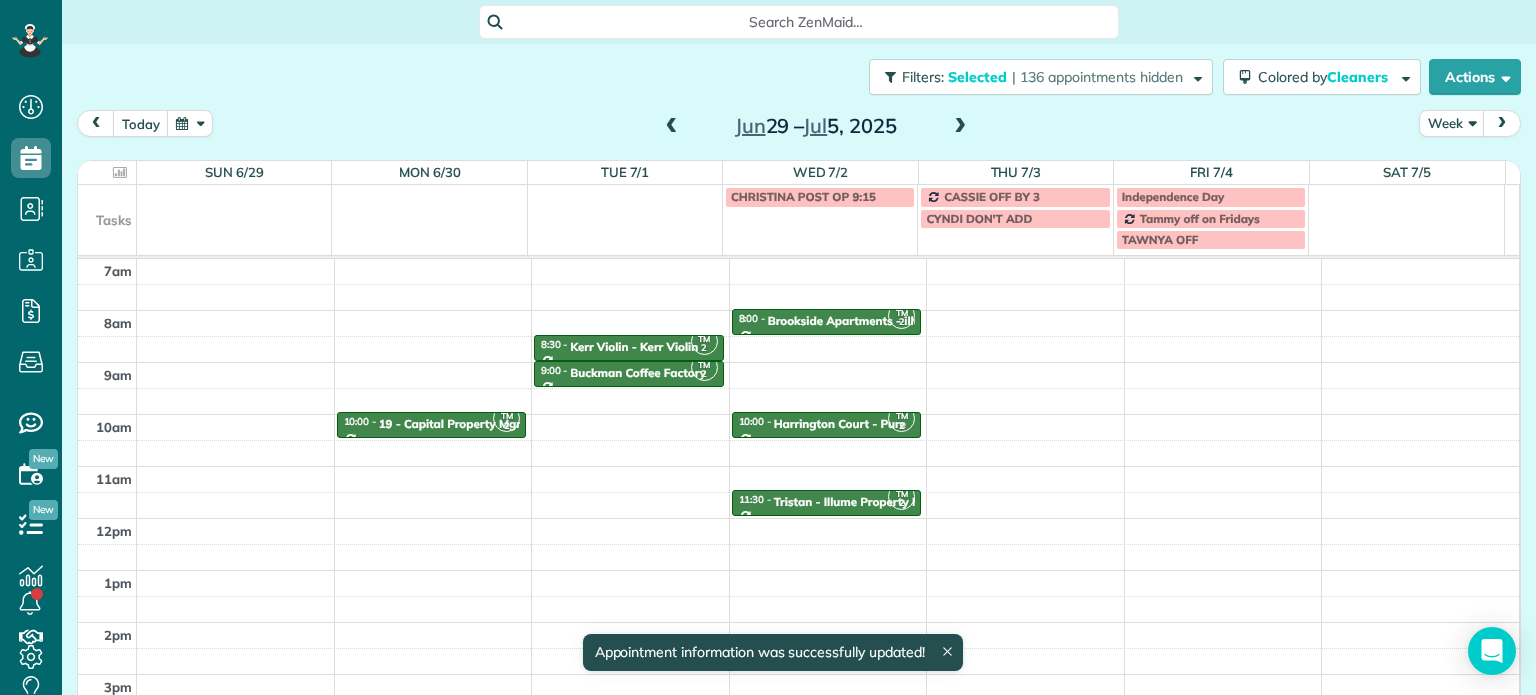 click at bounding box center (672, 127) 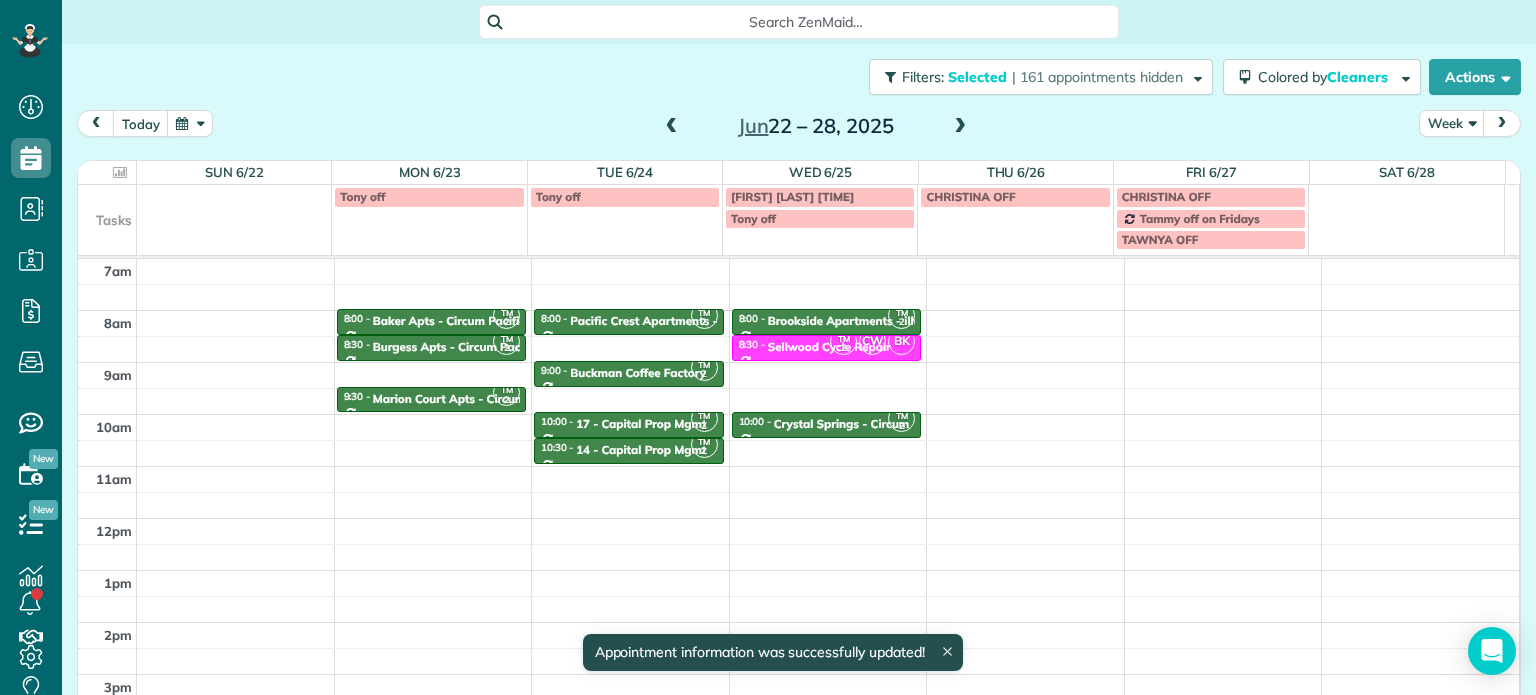 click at bounding box center [672, 127] 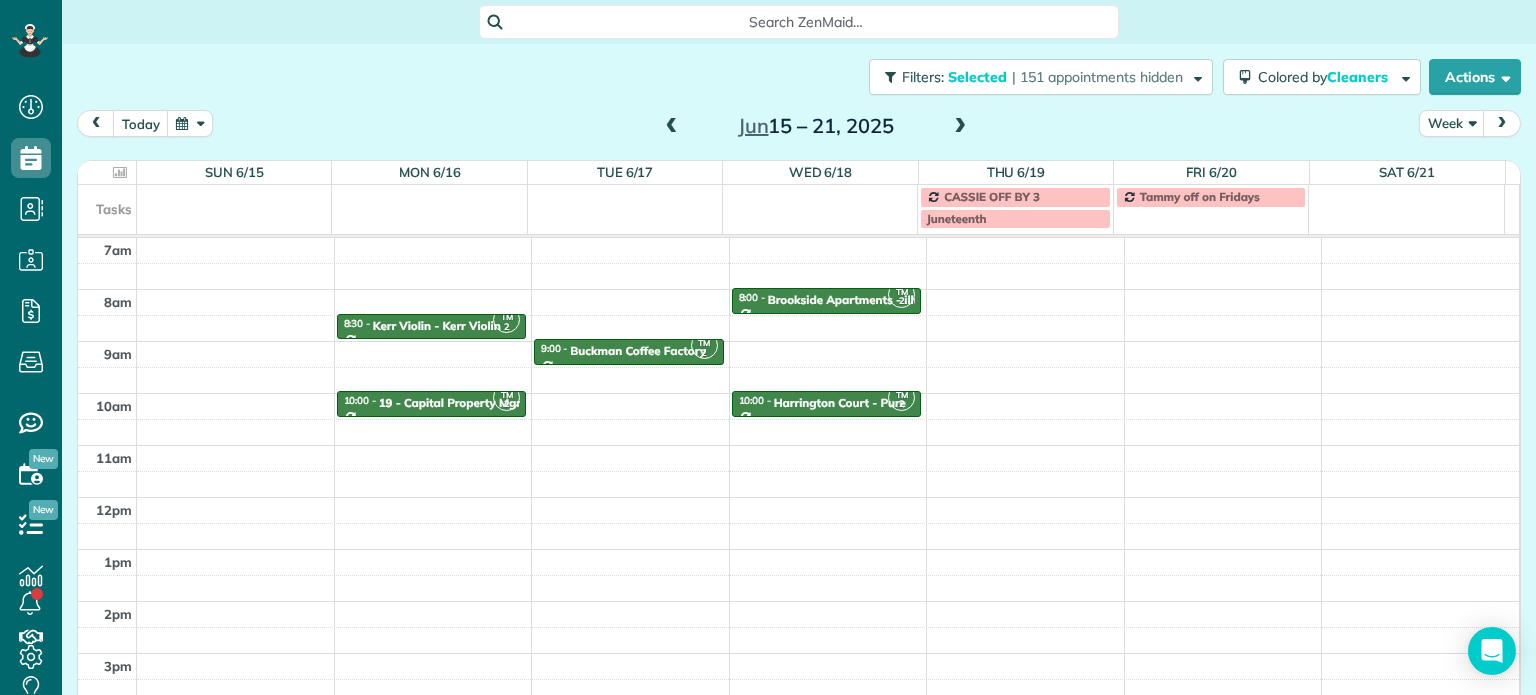 click at bounding box center (672, 127) 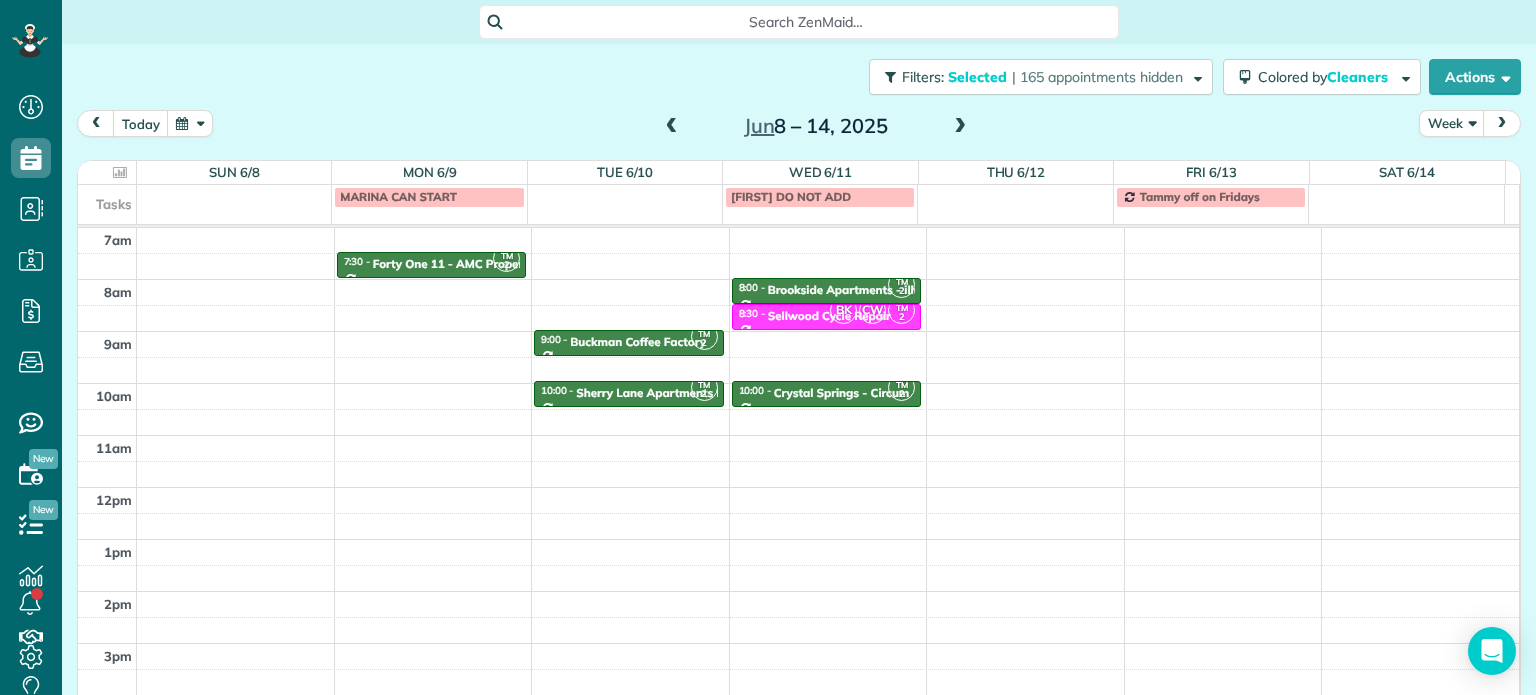 click at bounding box center (960, 127) 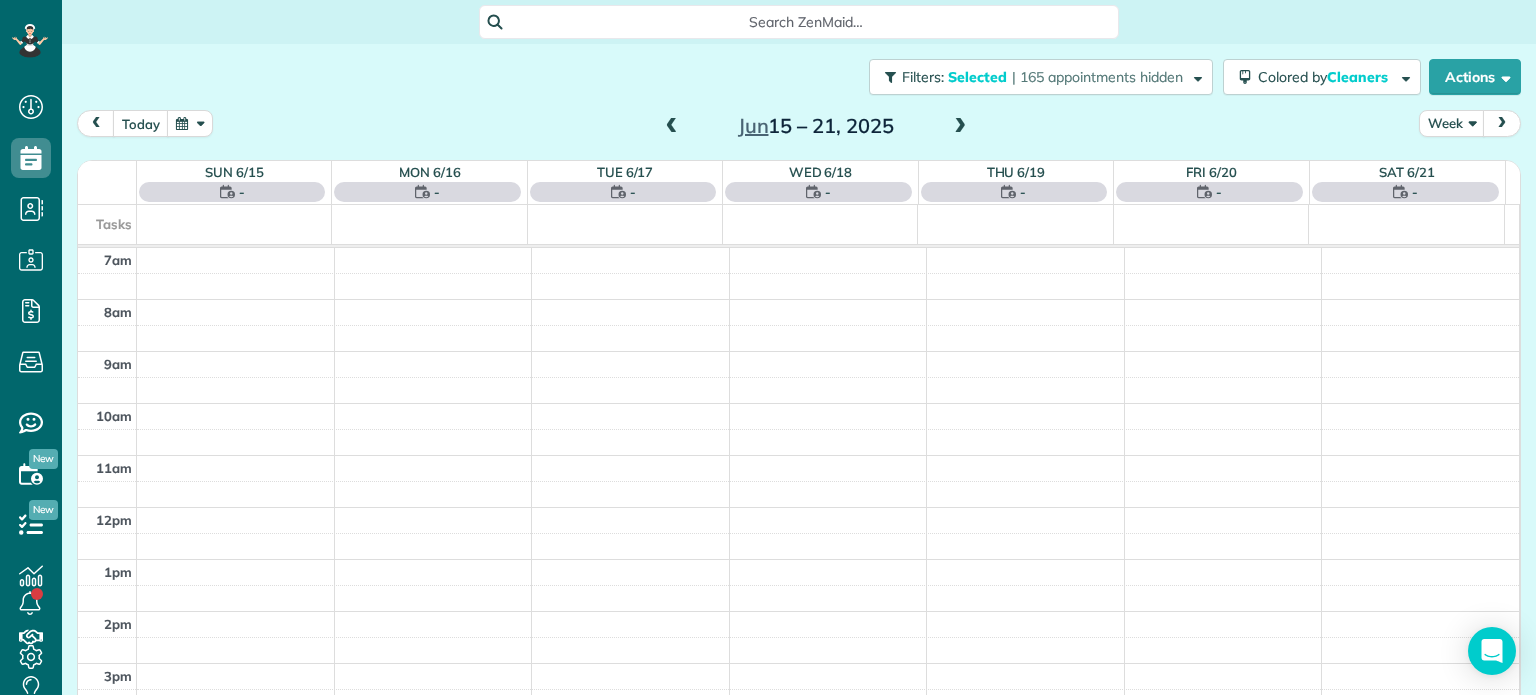 click at bounding box center (960, 127) 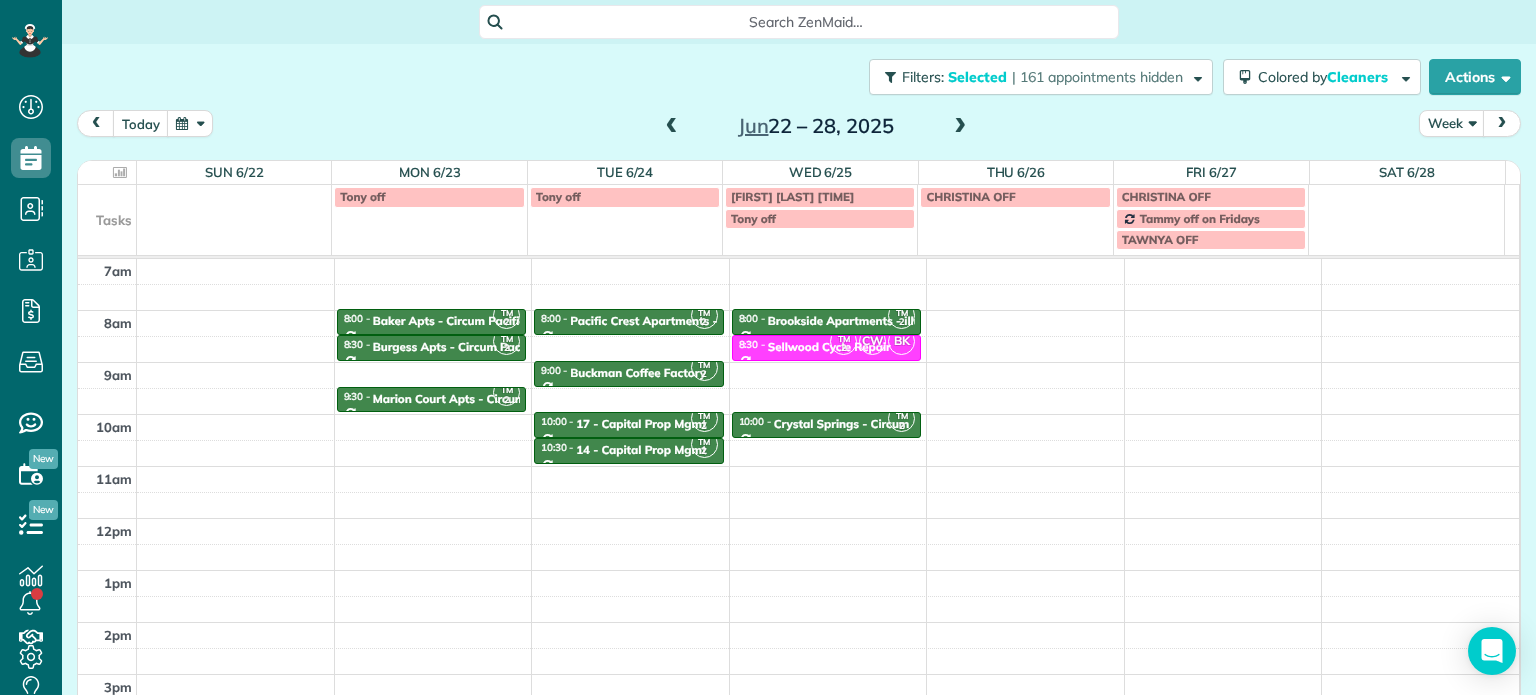 click at bounding box center [960, 127] 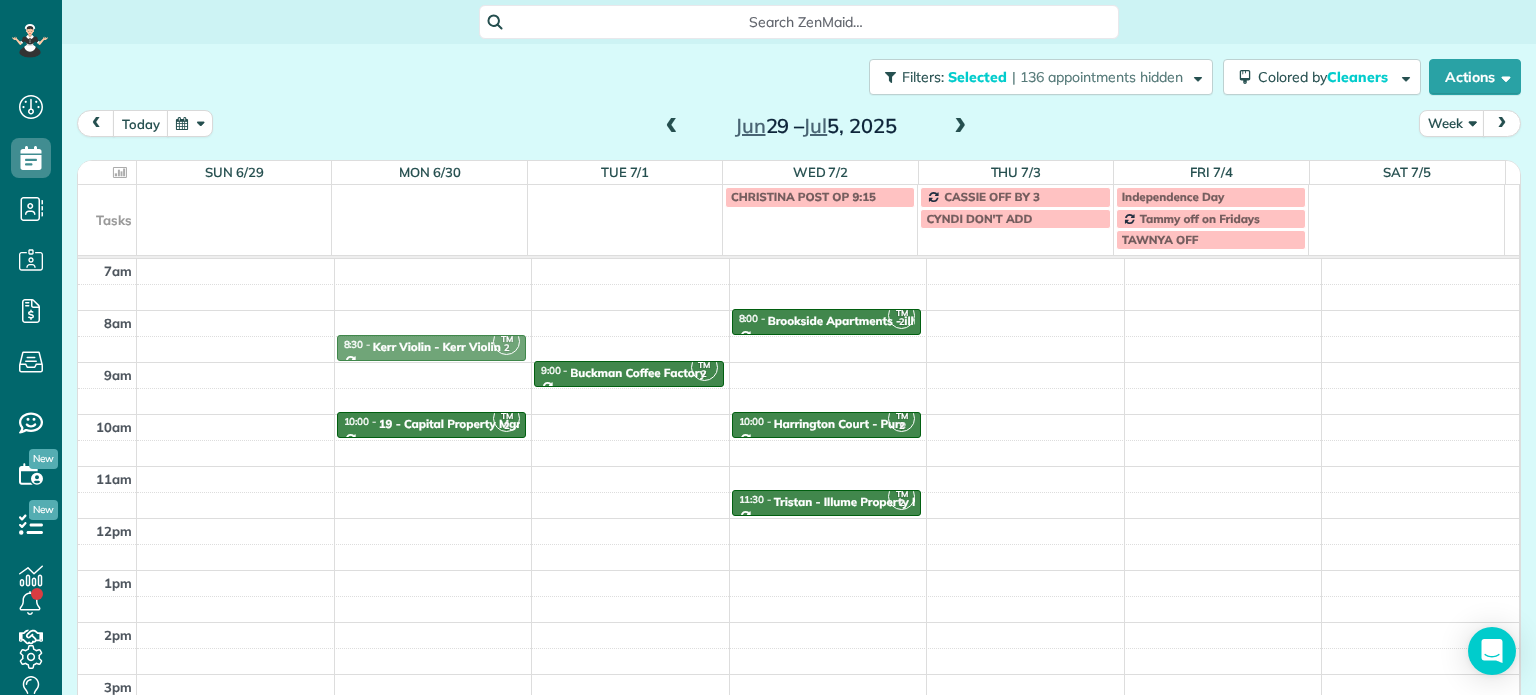 drag, startPoint x: 596, startPoint y: 347, endPoint x: 499, endPoint y: 348, distance: 97.00516 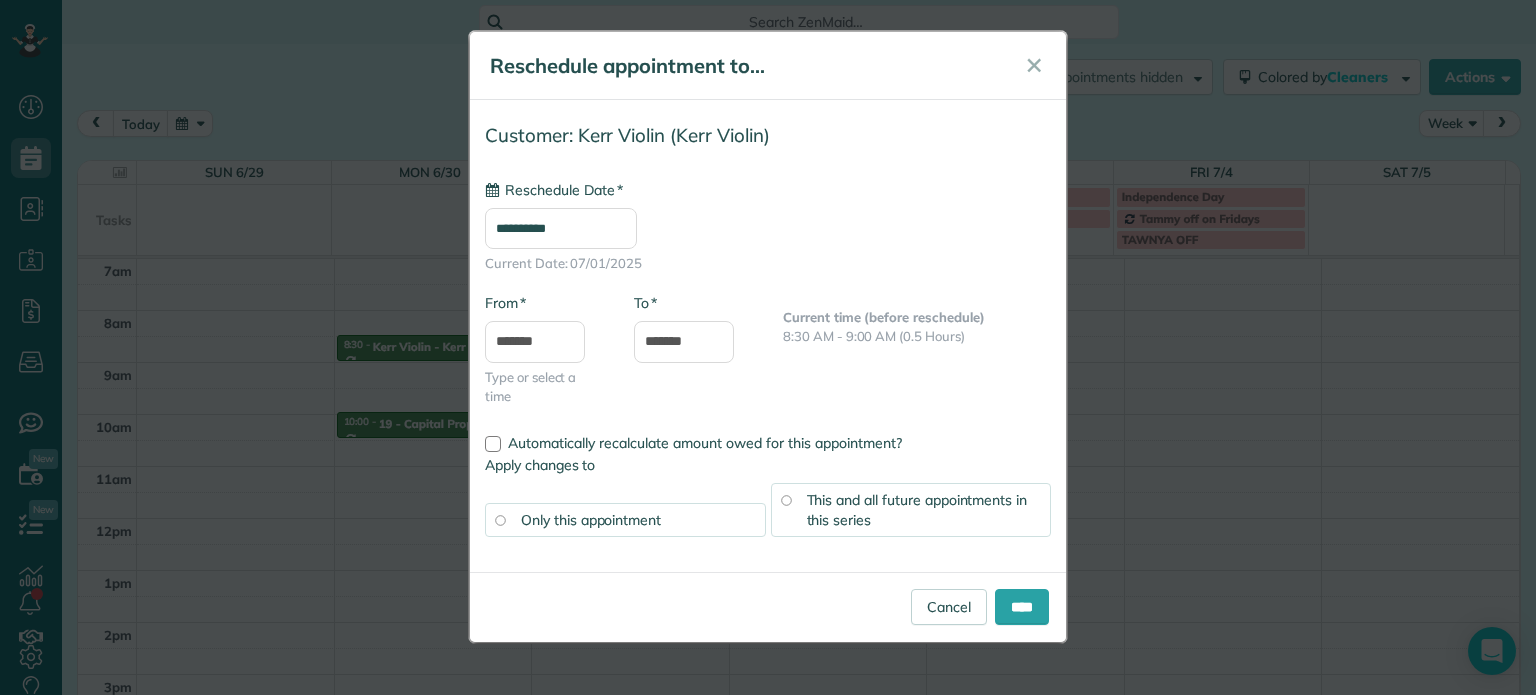 type on "**********" 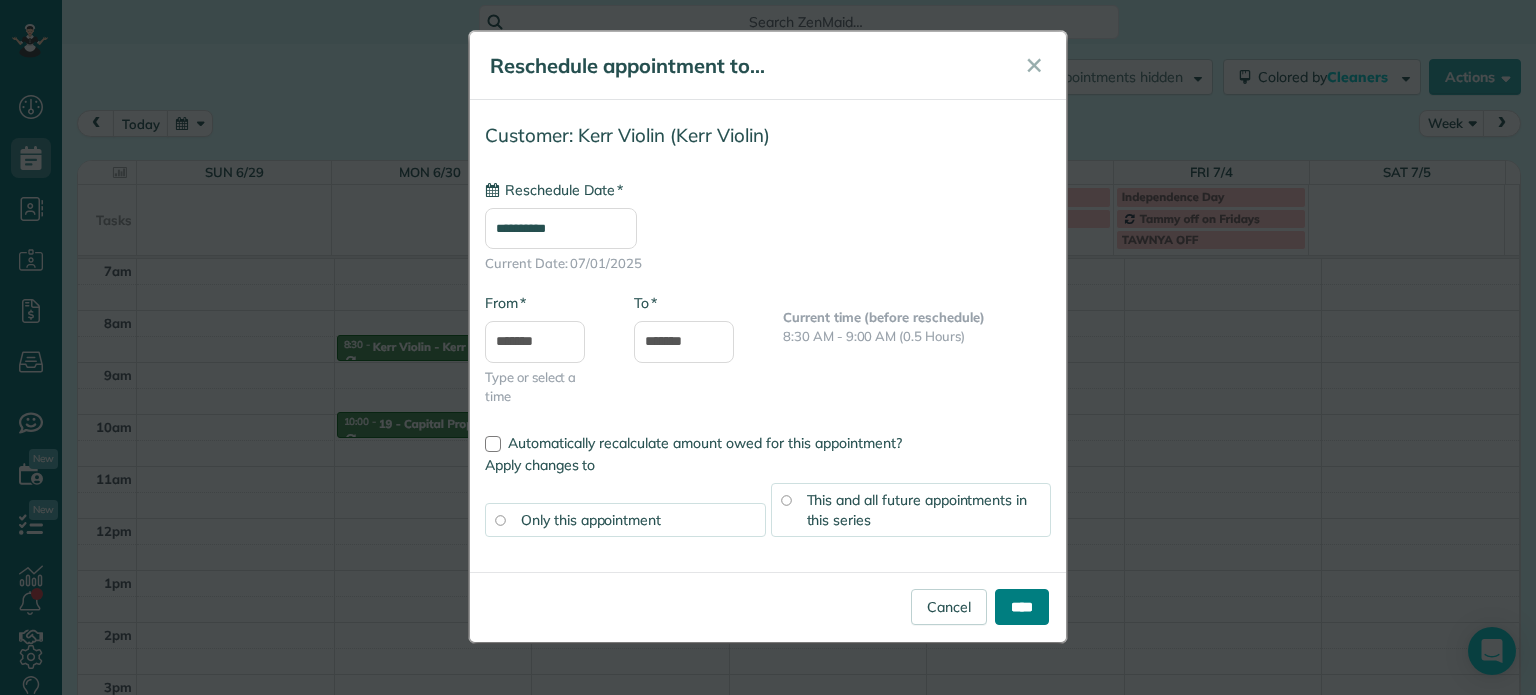 click on "****" at bounding box center (1022, 607) 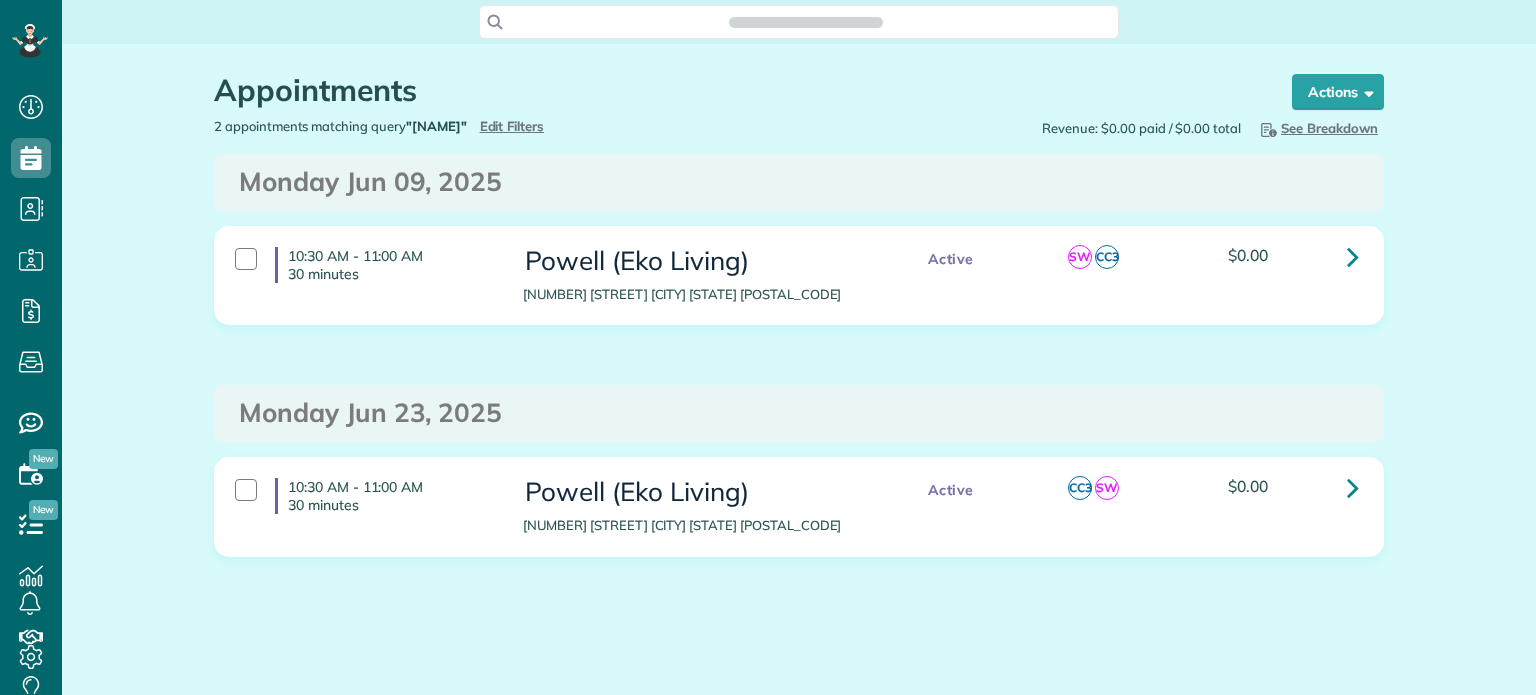 scroll, scrollTop: 0, scrollLeft: 0, axis: both 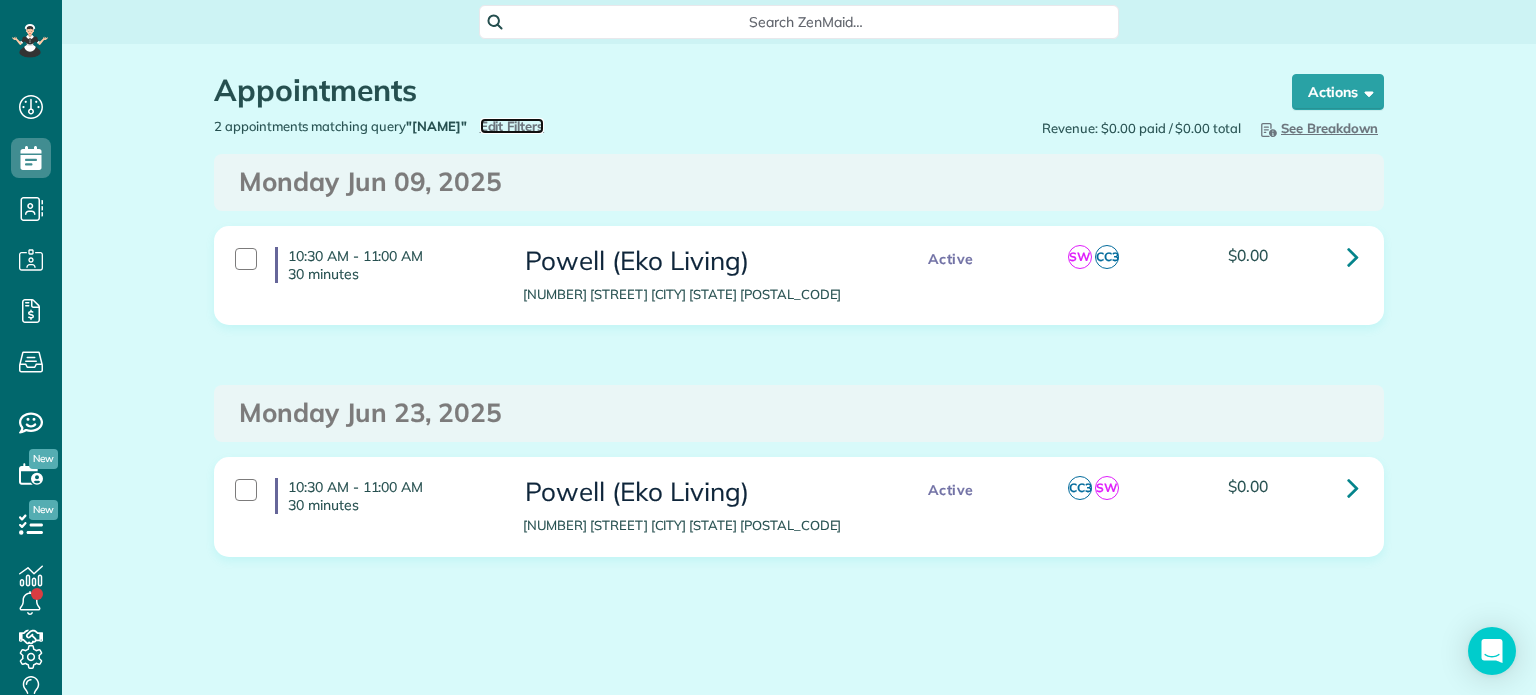 click on "Edit Filters" at bounding box center (512, 126) 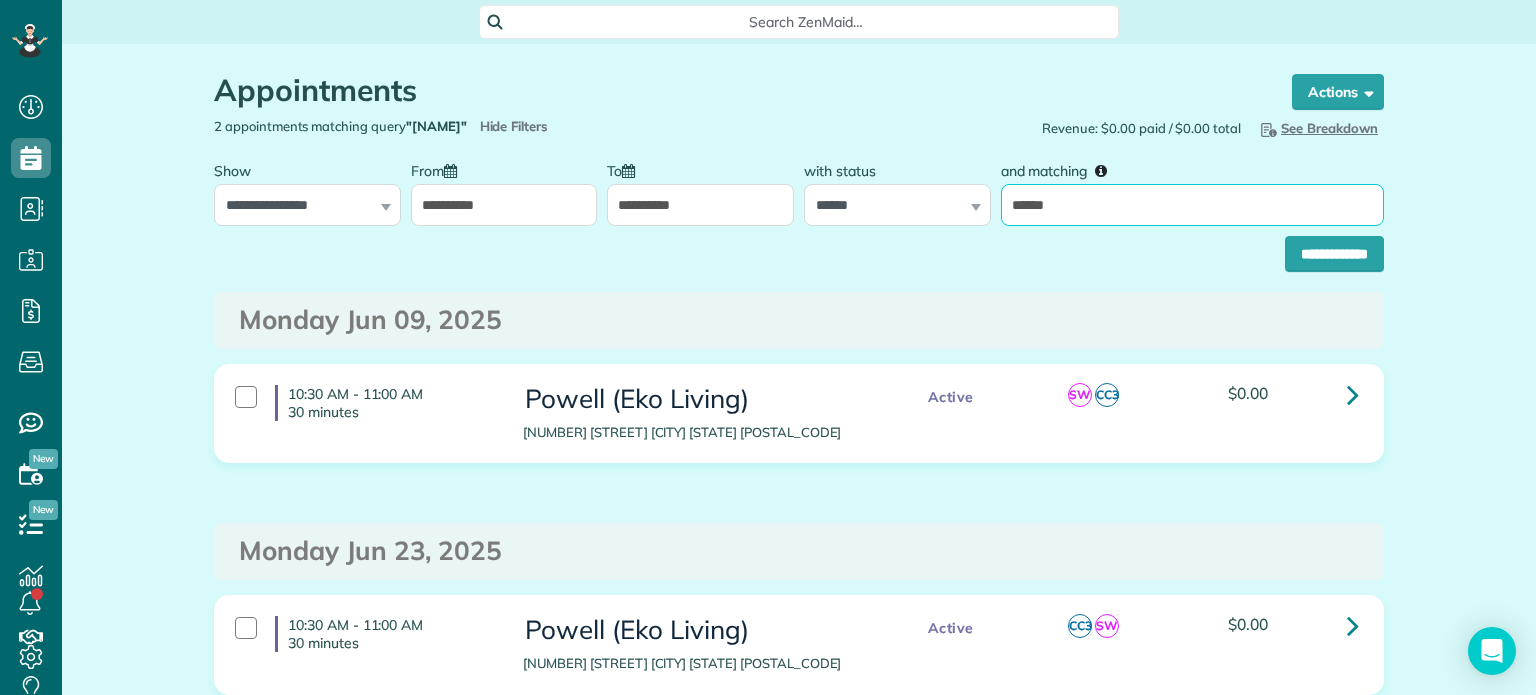 drag, startPoint x: 1068, startPoint y: 206, endPoint x: 998, endPoint y: 210, distance: 70.11419 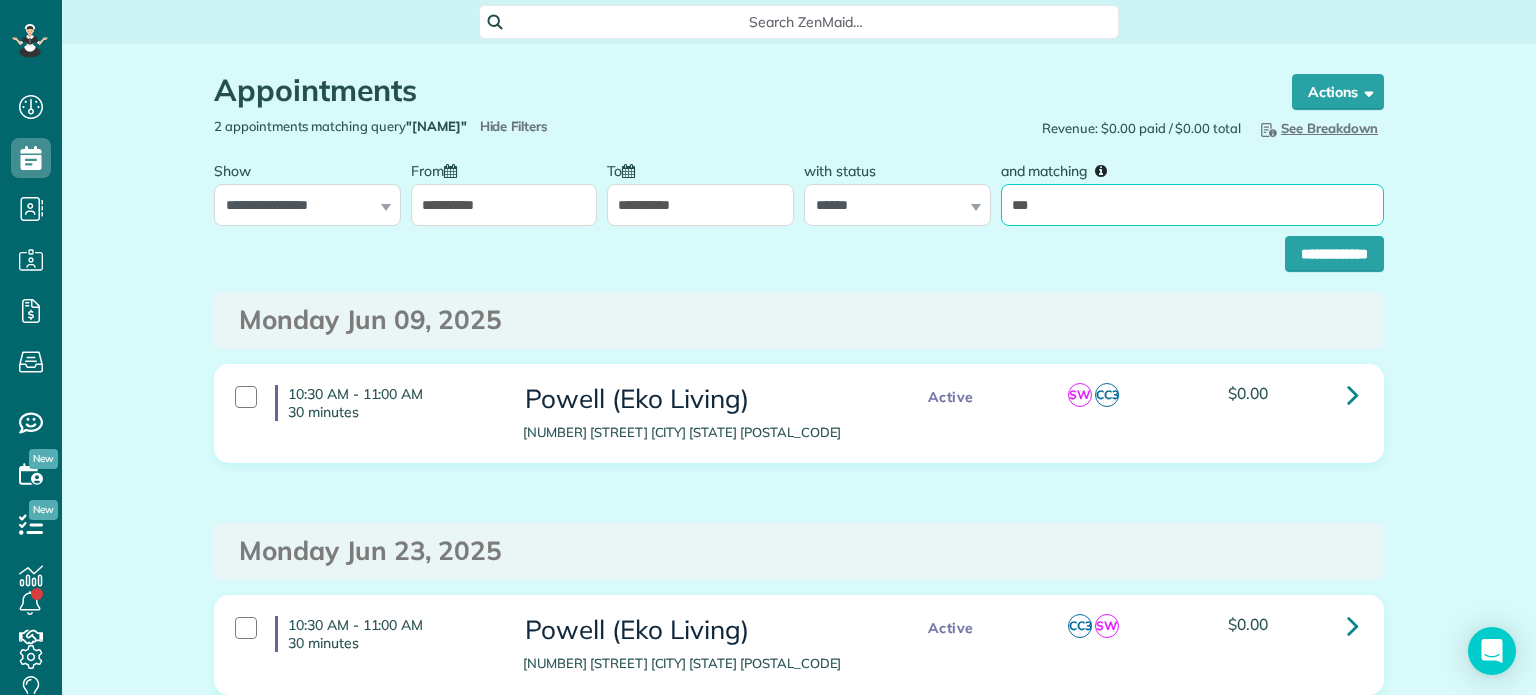 type on "***" 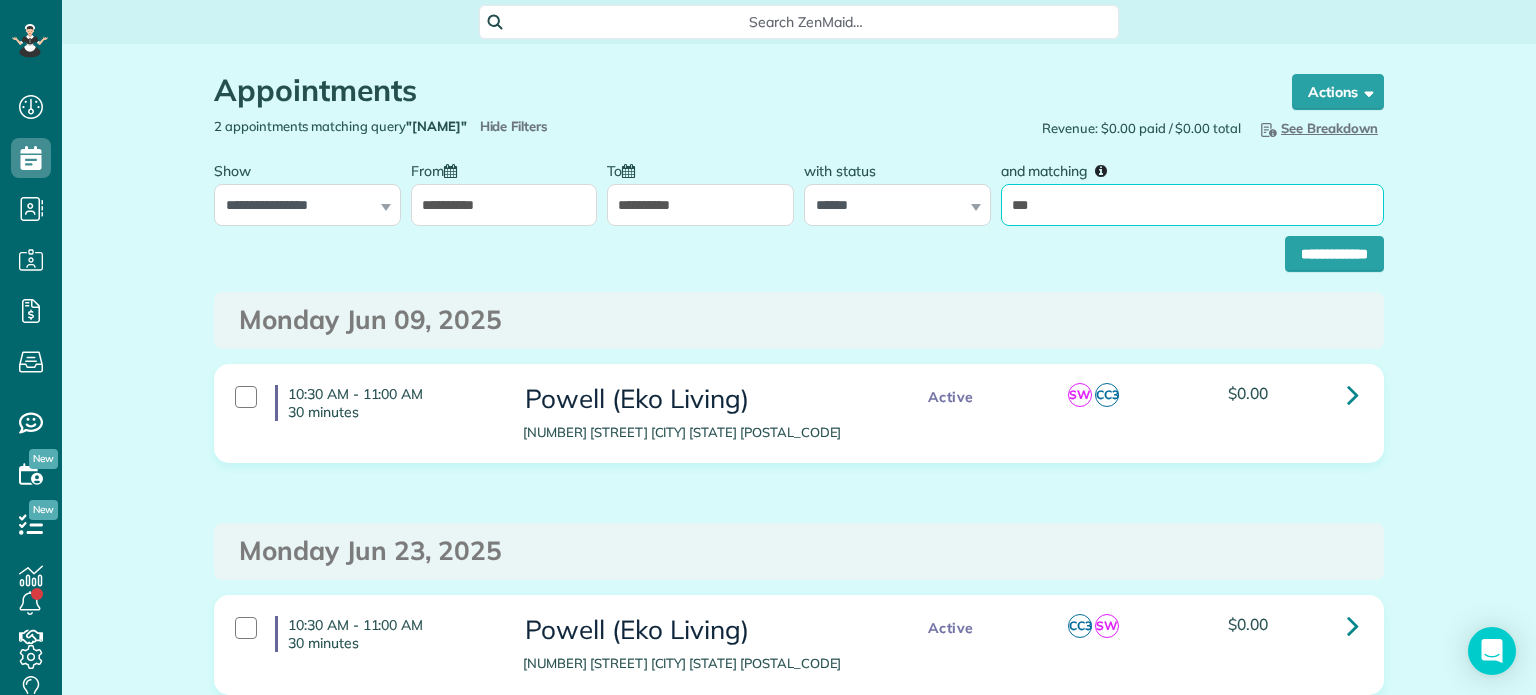 click on "**********" at bounding box center [1334, 254] 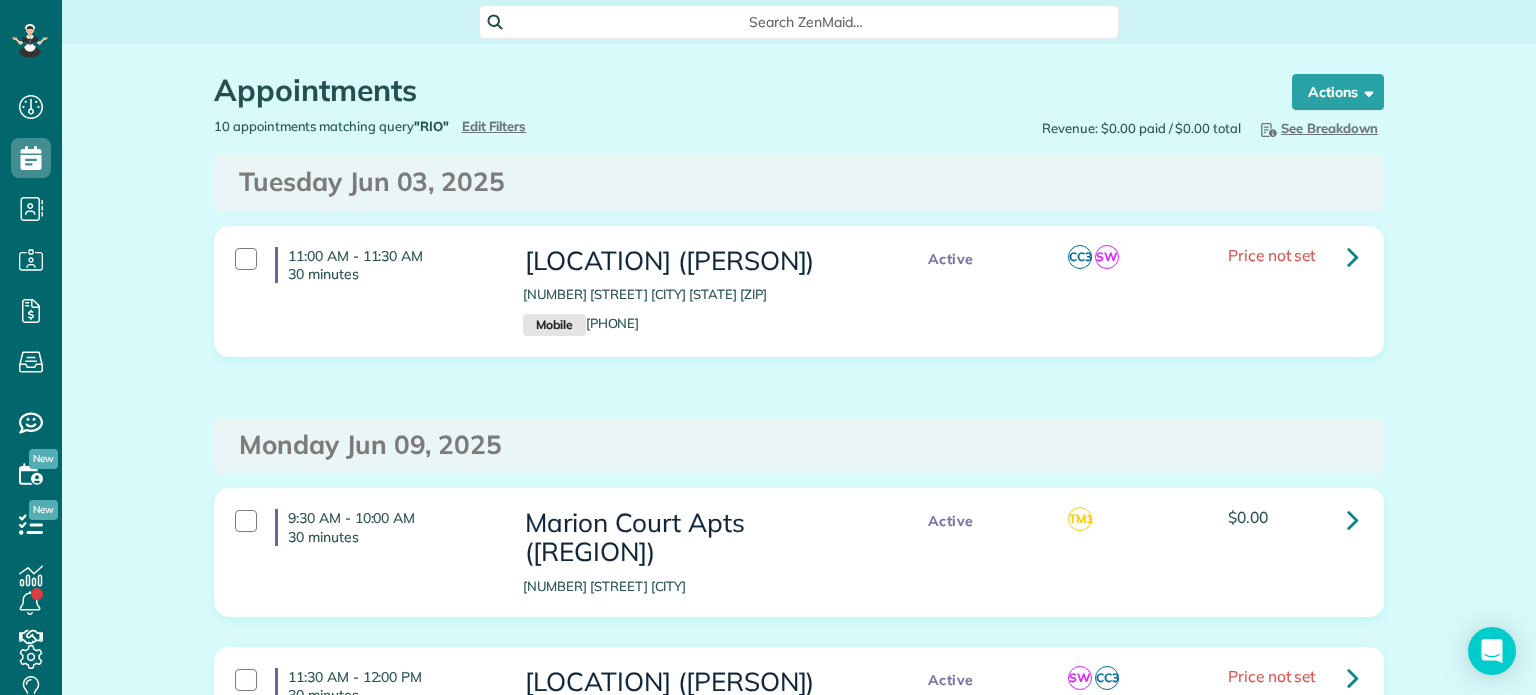 scroll, scrollTop: 0, scrollLeft: 0, axis: both 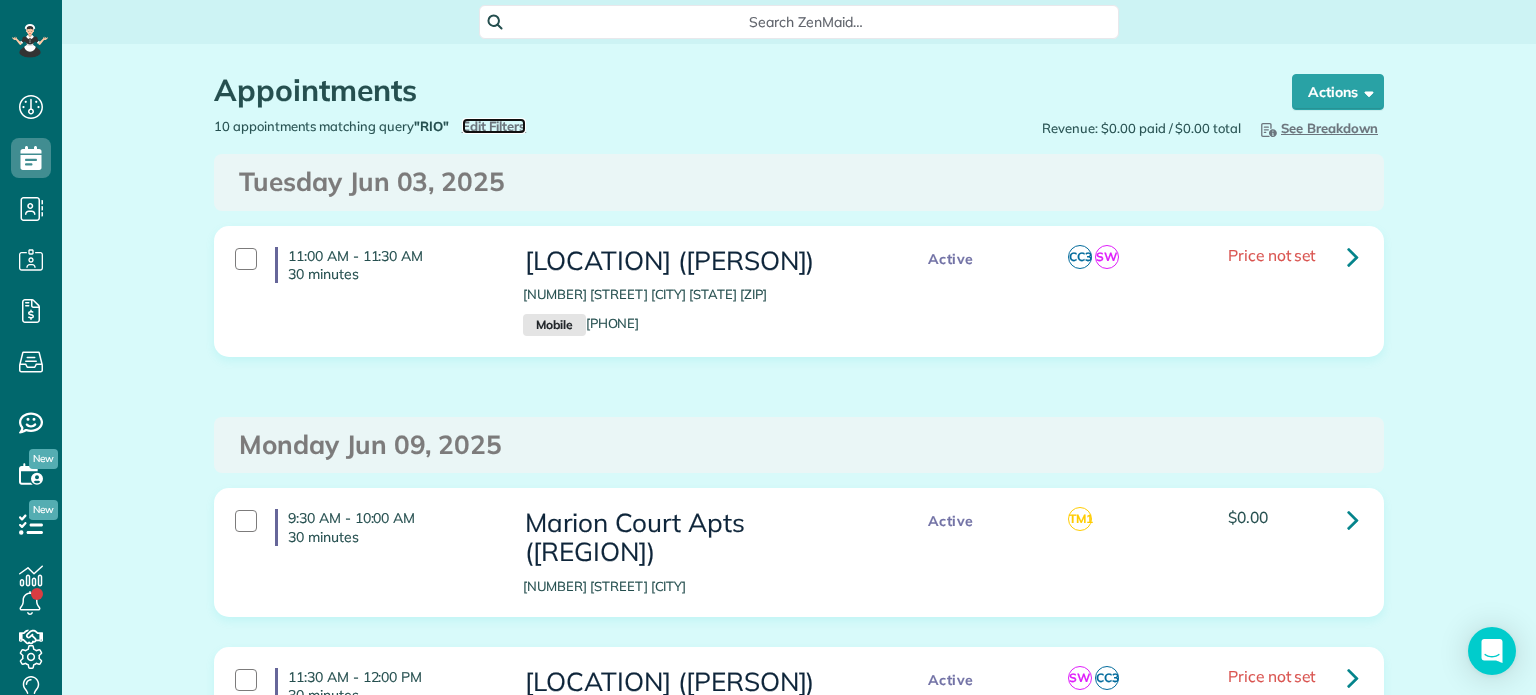 click on "Edit Filters" at bounding box center (494, 126) 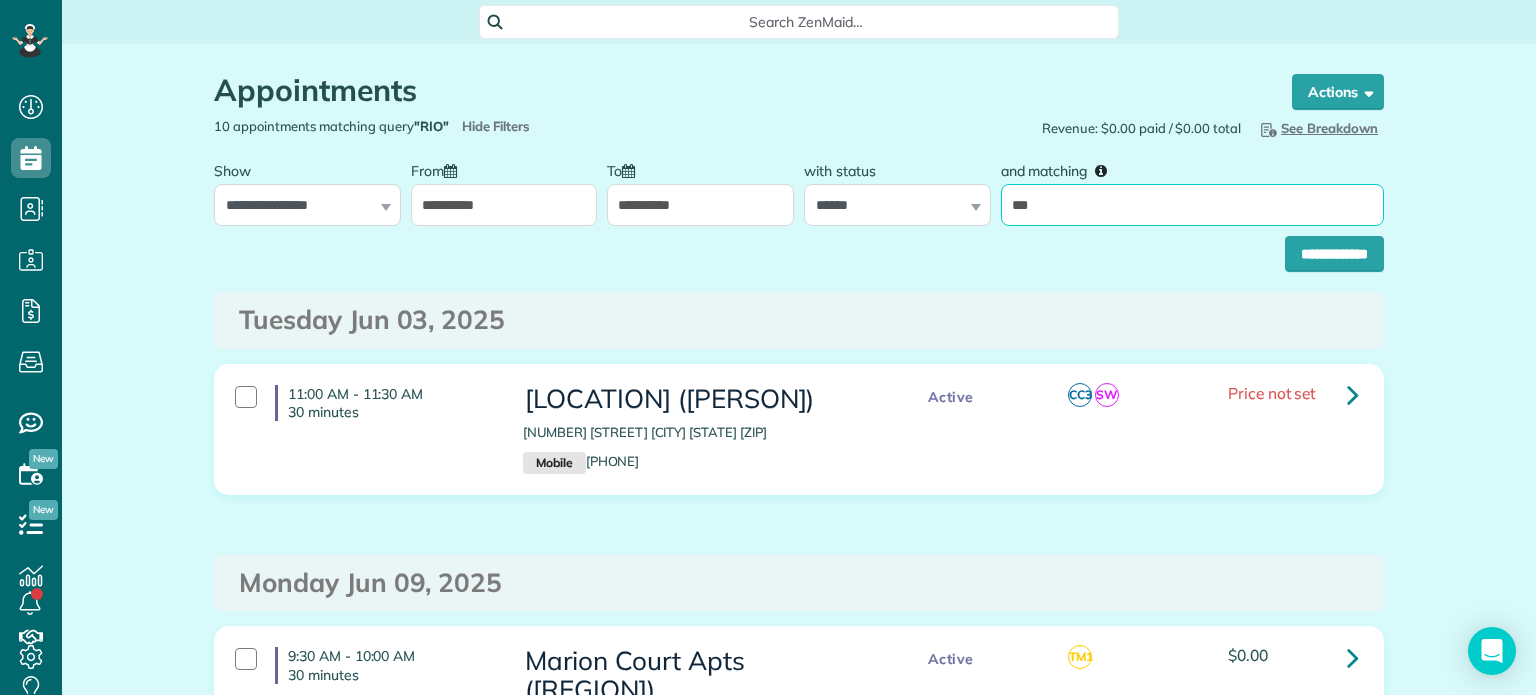 click on "***" at bounding box center (1192, 205) 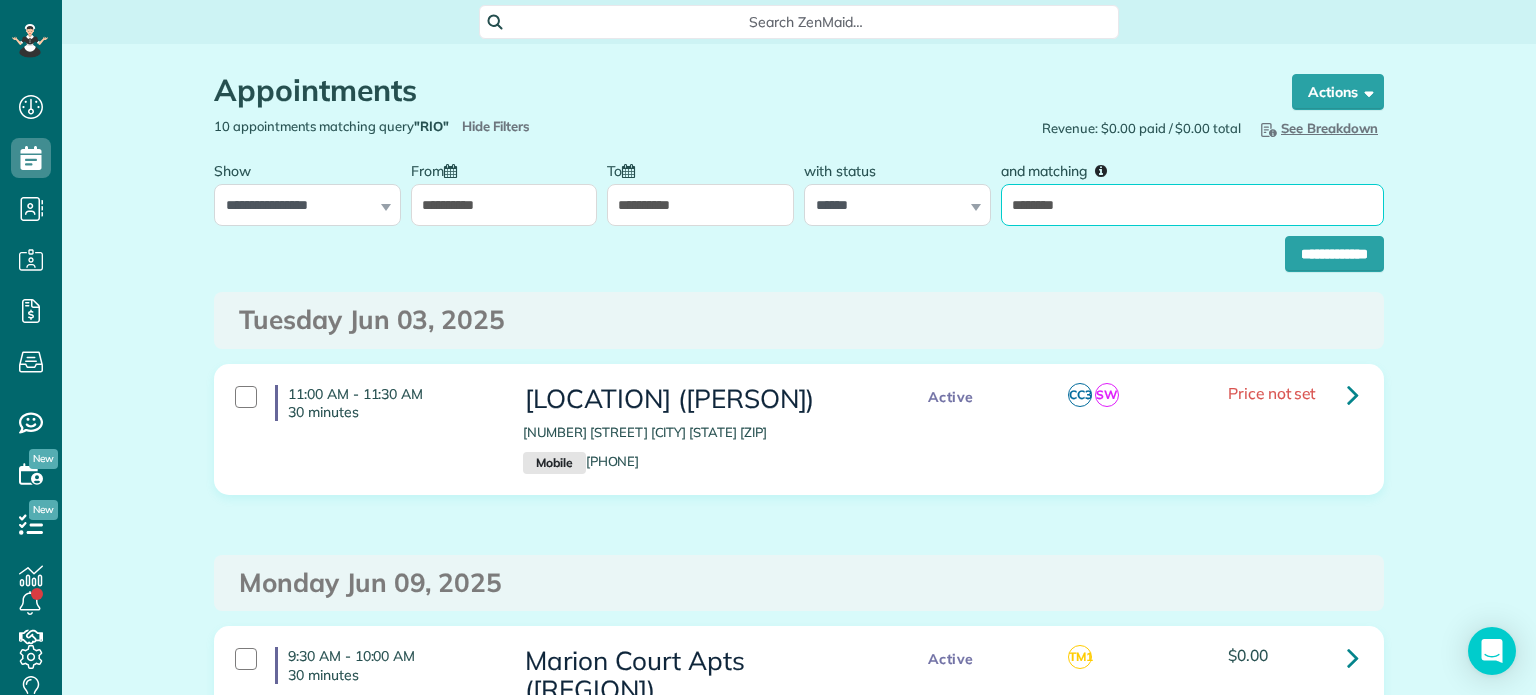 type on "********" 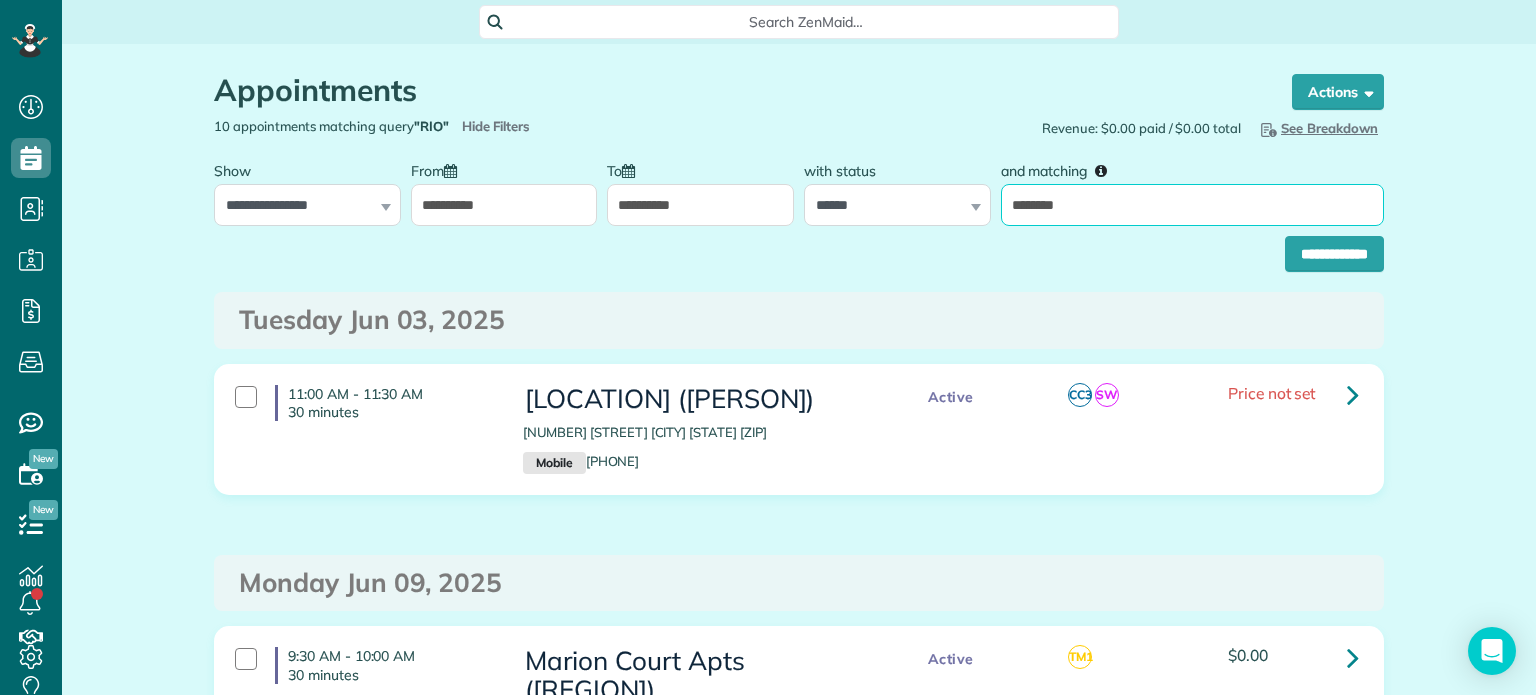 click on "**********" at bounding box center (1334, 254) 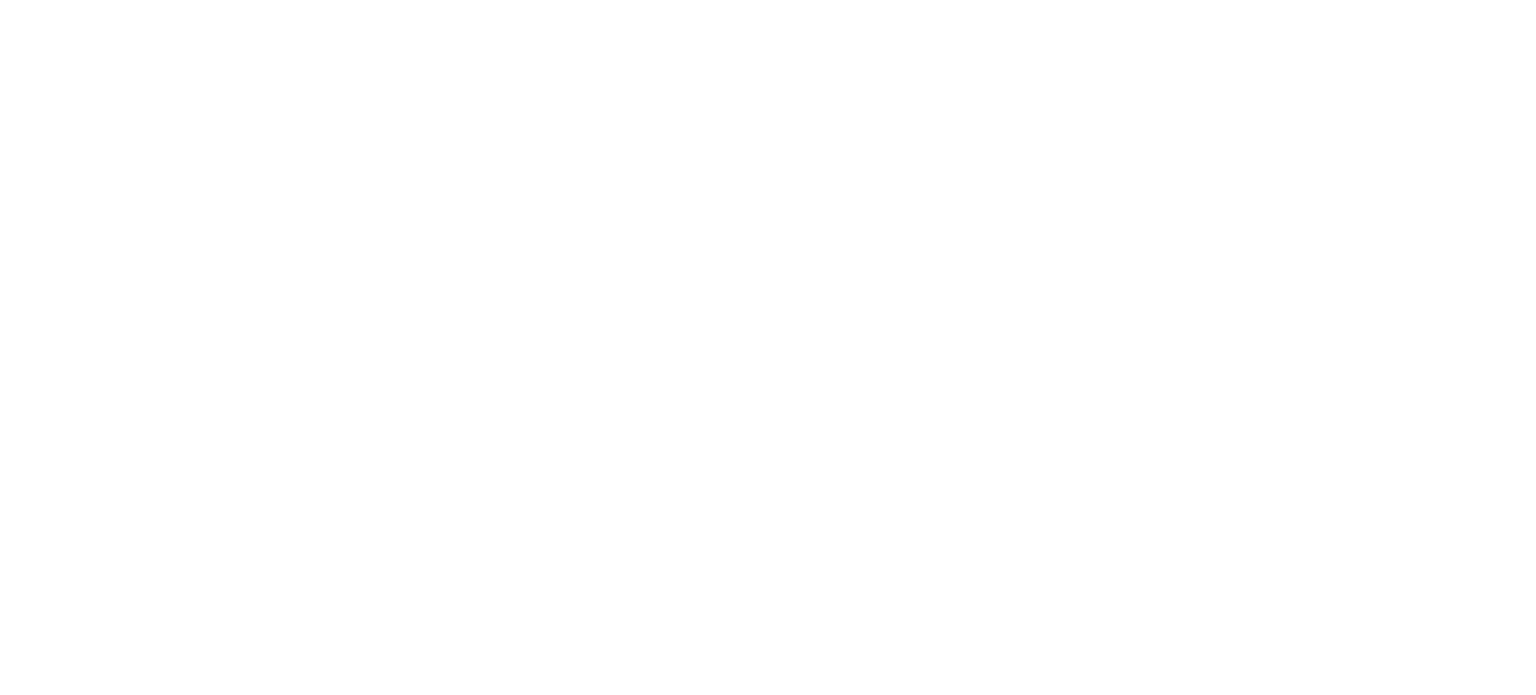 scroll, scrollTop: 0, scrollLeft: 0, axis: both 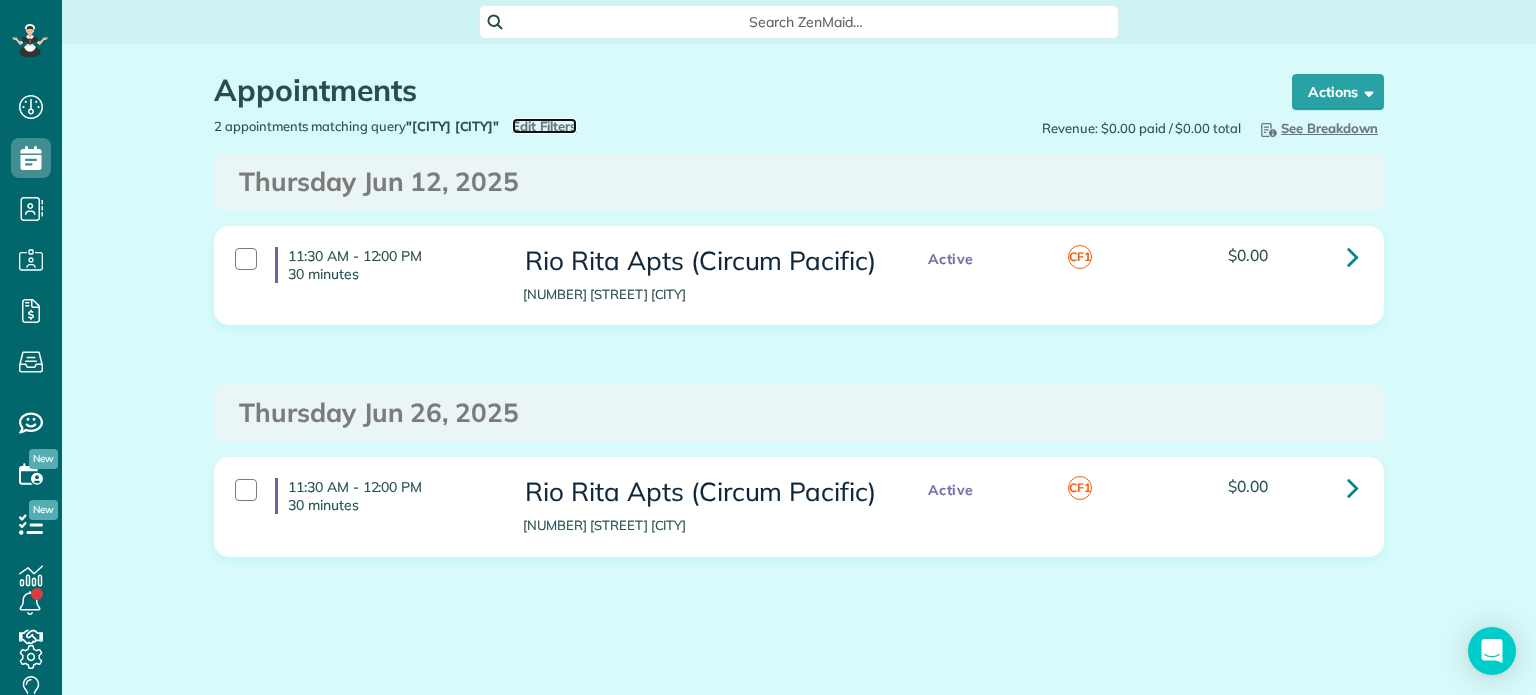 click on "Edit Filters" at bounding box center [544, 126] 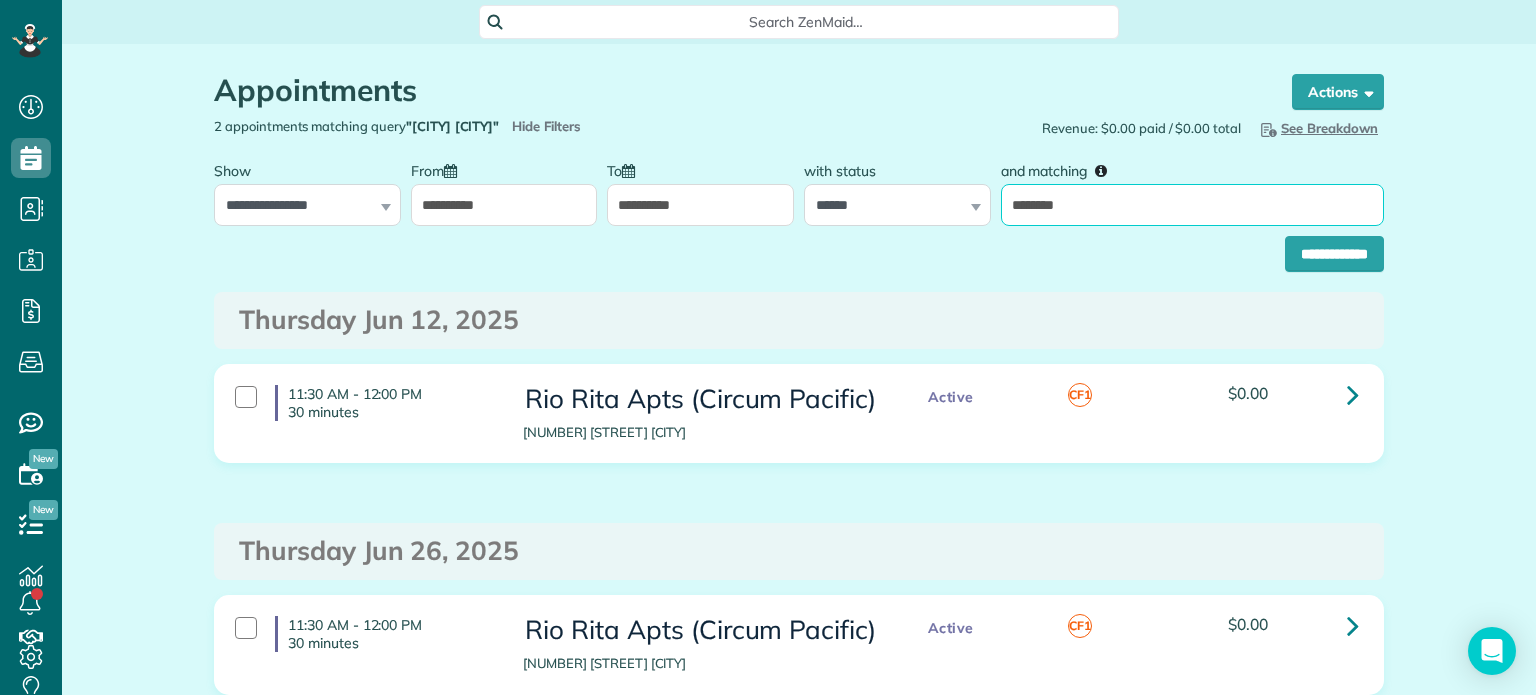 drag, startPoint x: 1091, startPoint y: 199, endPoint x: 972, endPoint y: 212, distance: 119.70798 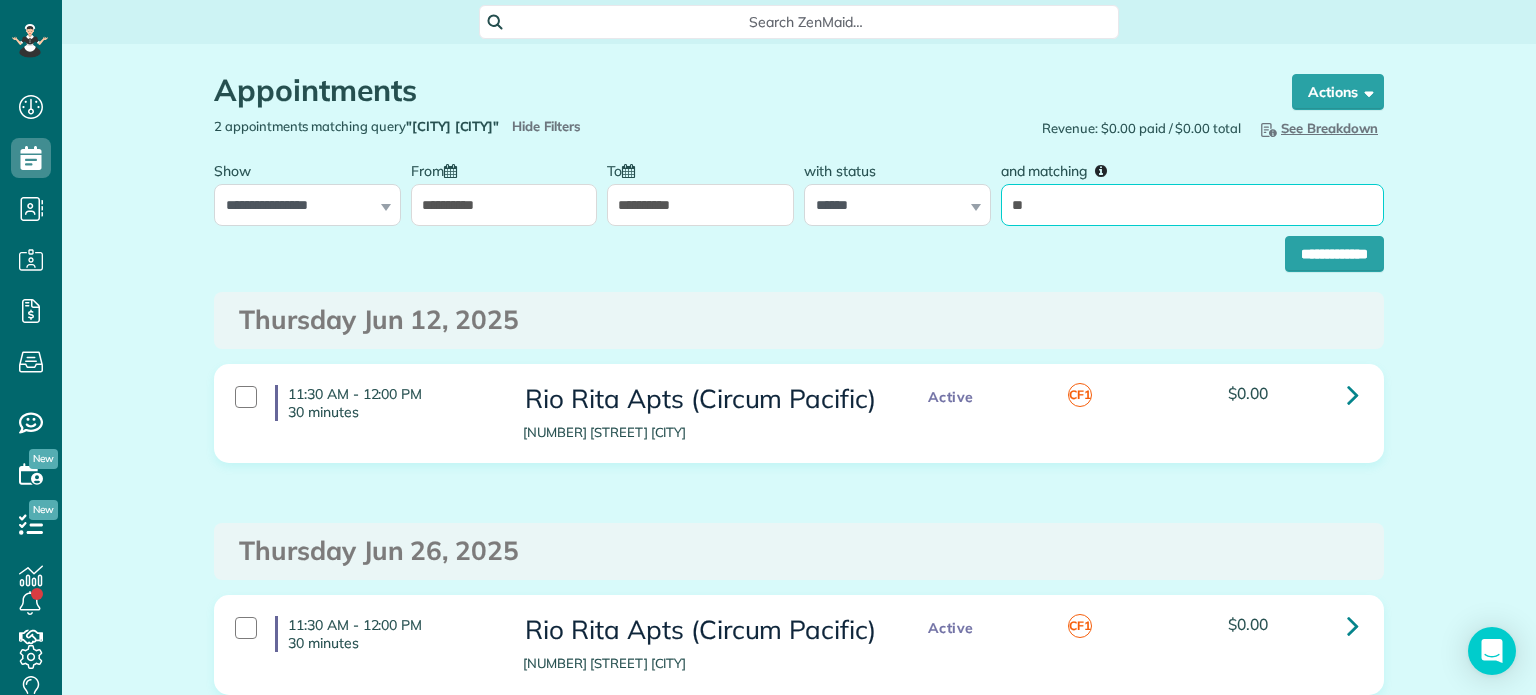 type on "**" 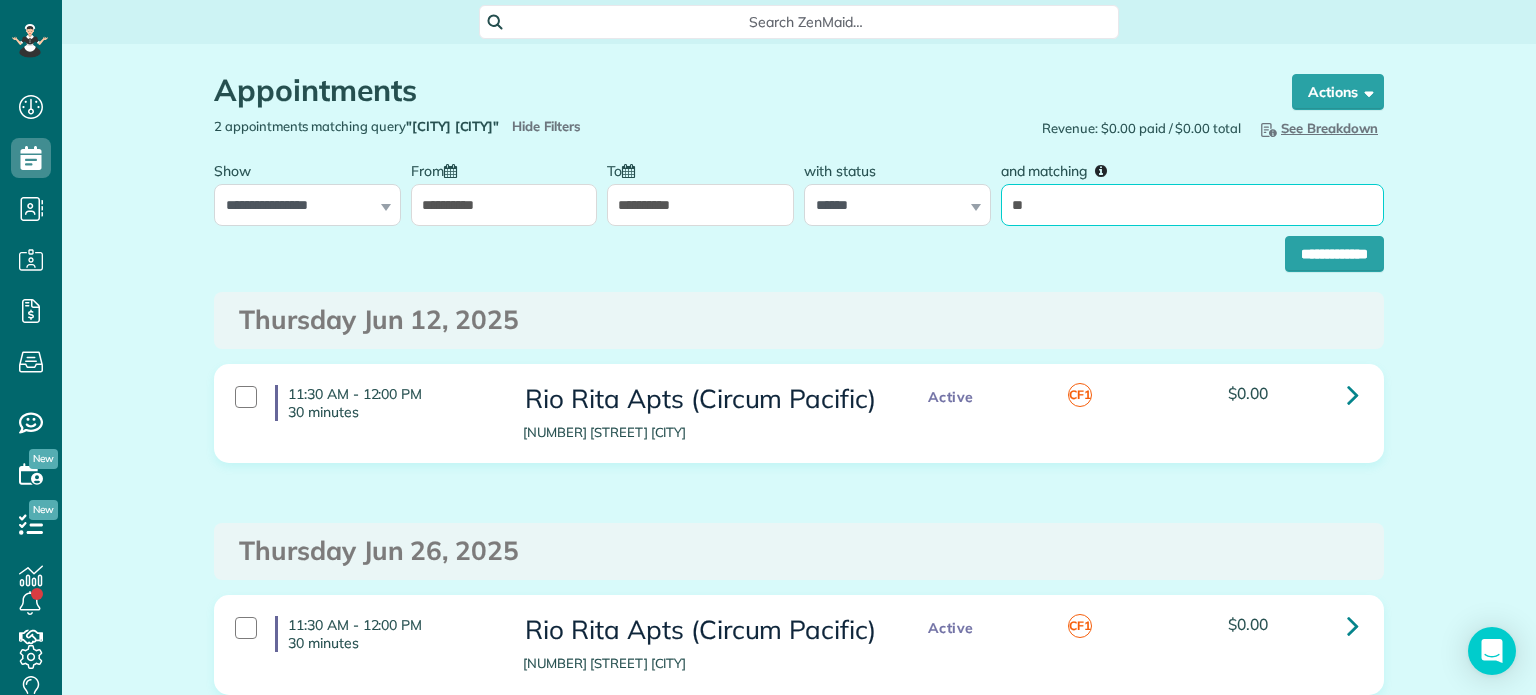 click on "**********" at bounding box center (1334, 254) 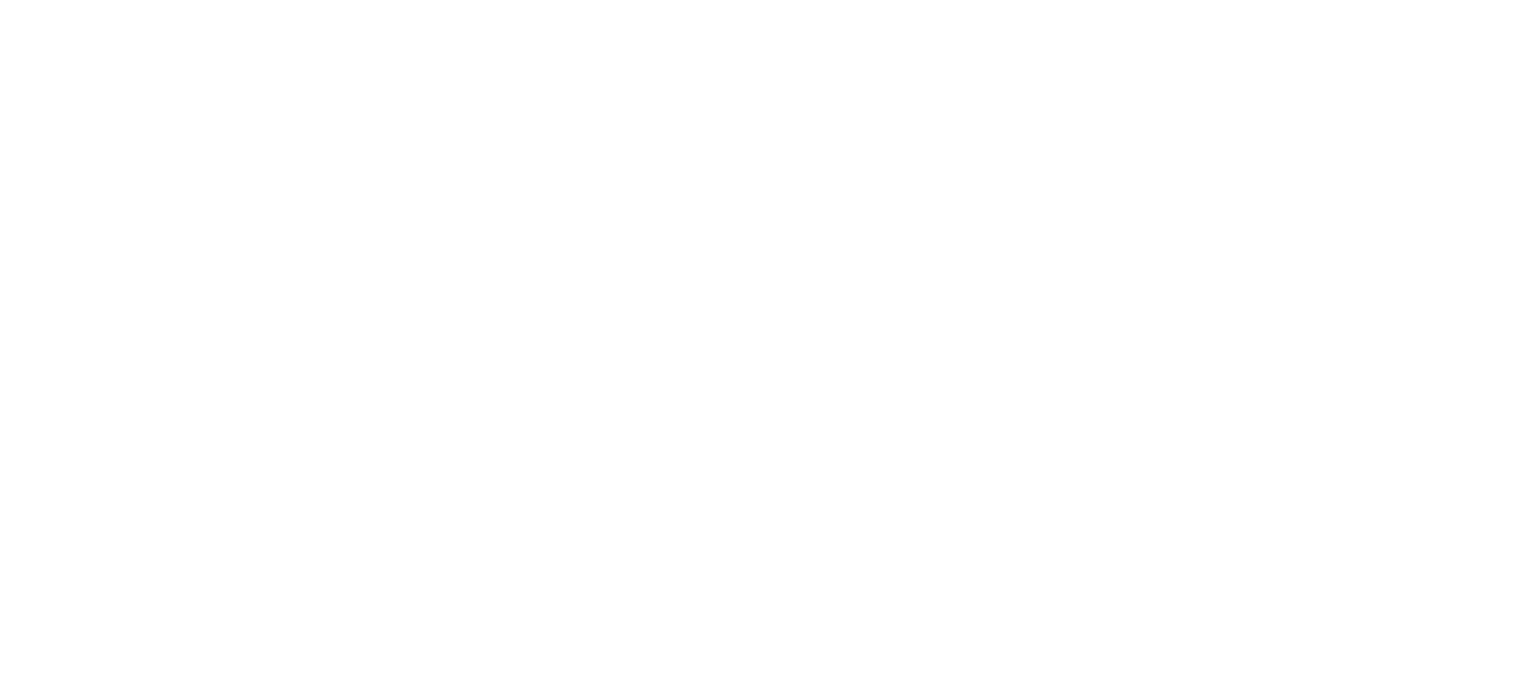 scroll, scrollTop: 0, scrollLeft: 0, axis: both 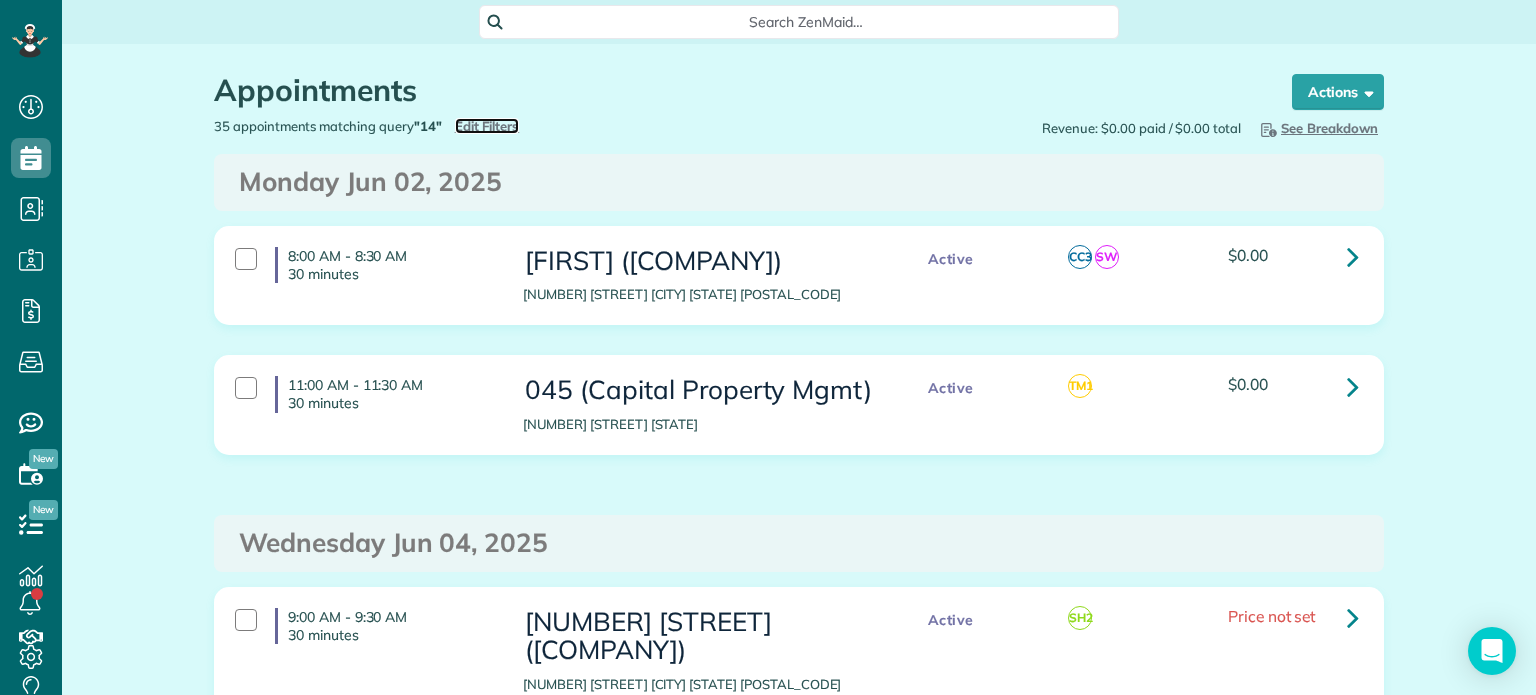 click on "Edit Filters" at bounding box center (487, 126) 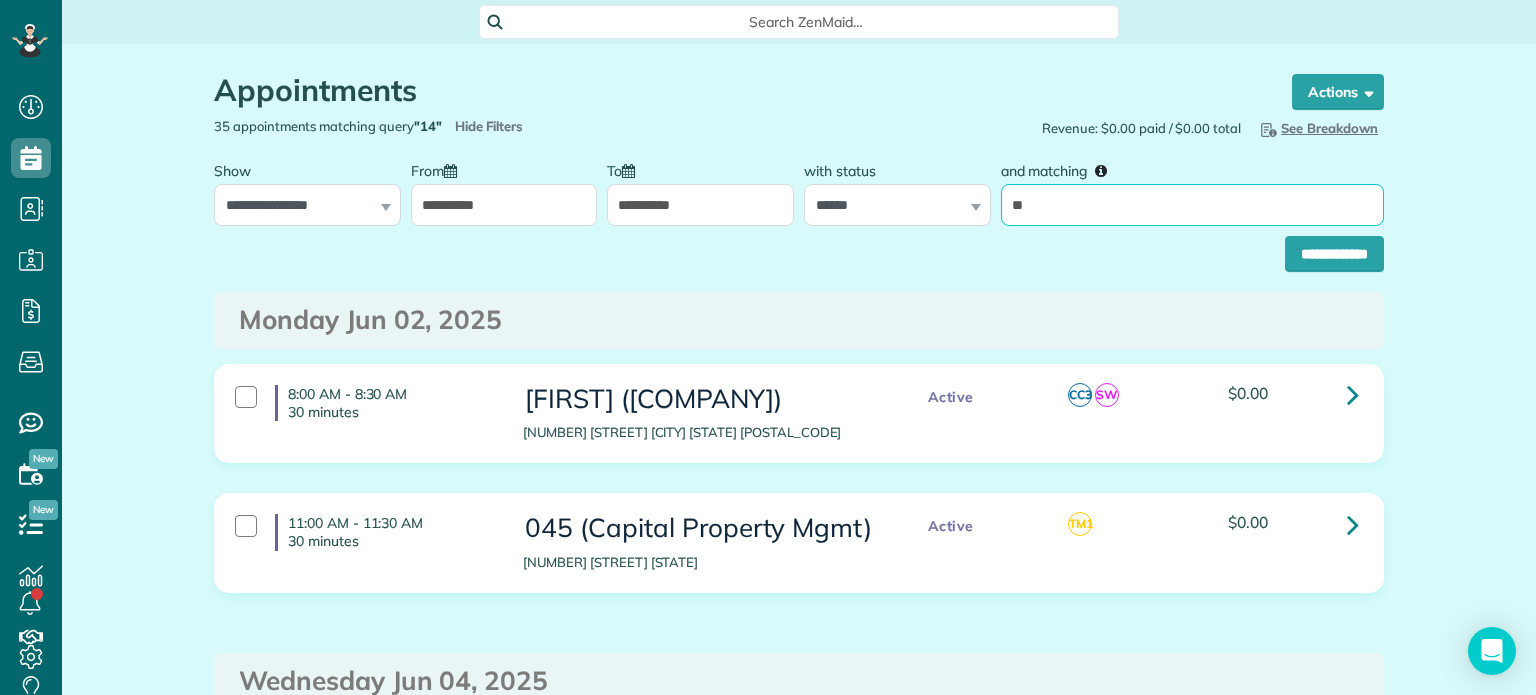 drag, startPoint x: 1053, startPoint y: 207, endPoint x: 974, endPoint y: 206, distance: 79.00633 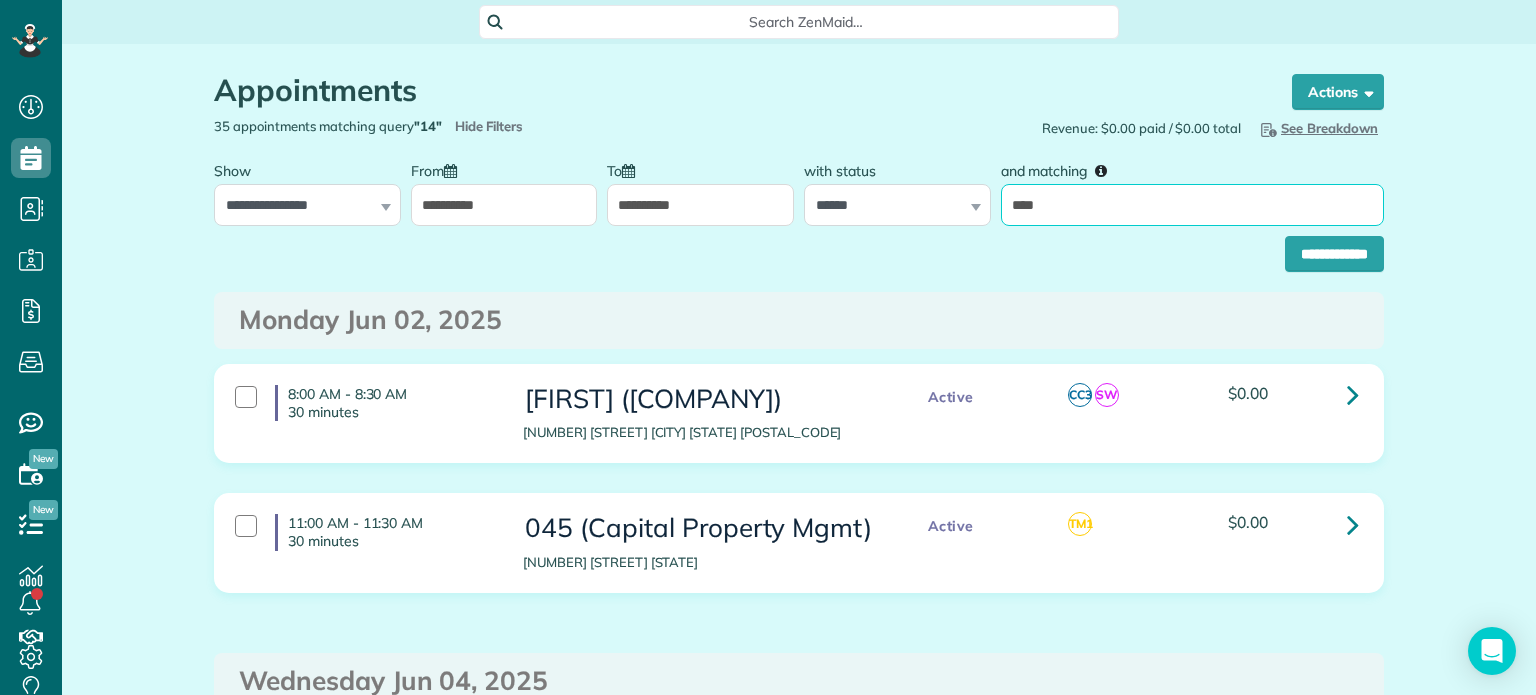 type on "*******" 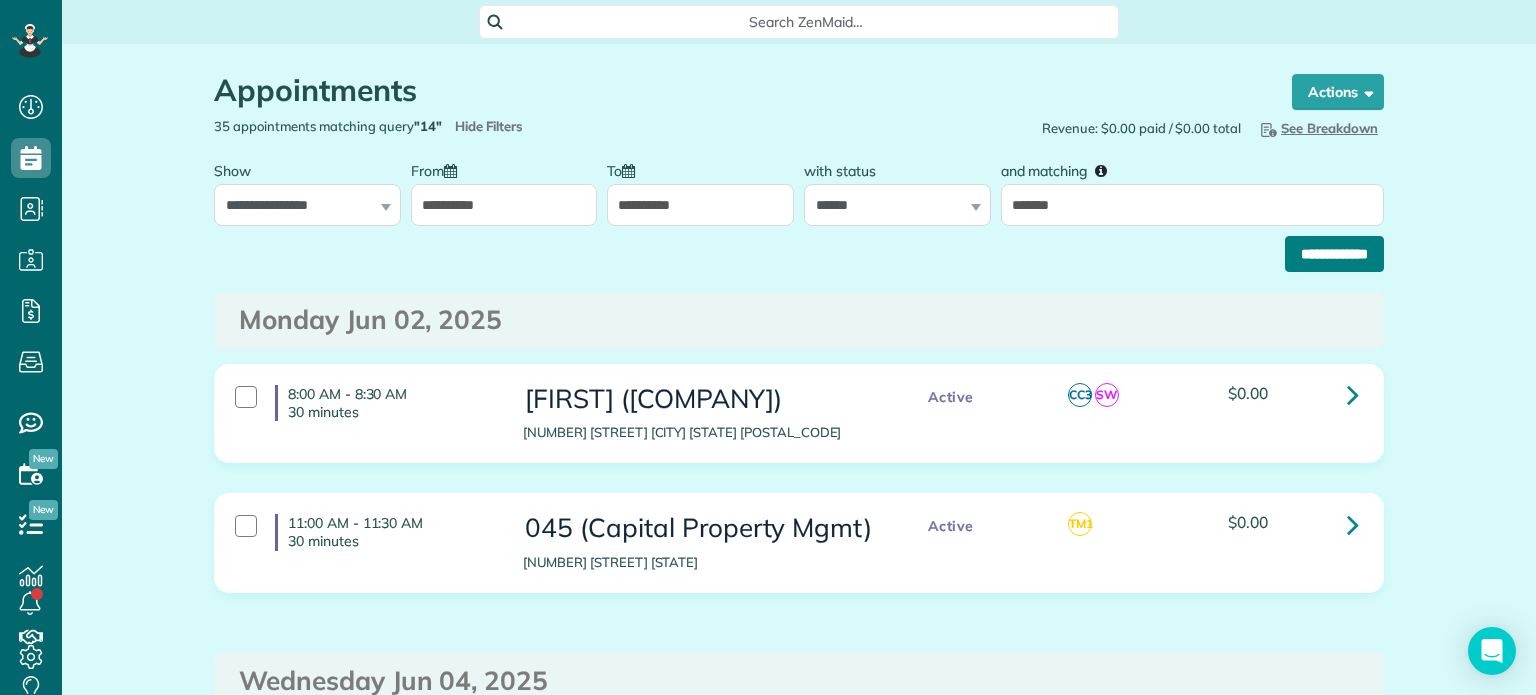 click on "**********" at bounding box center [1334, 254] 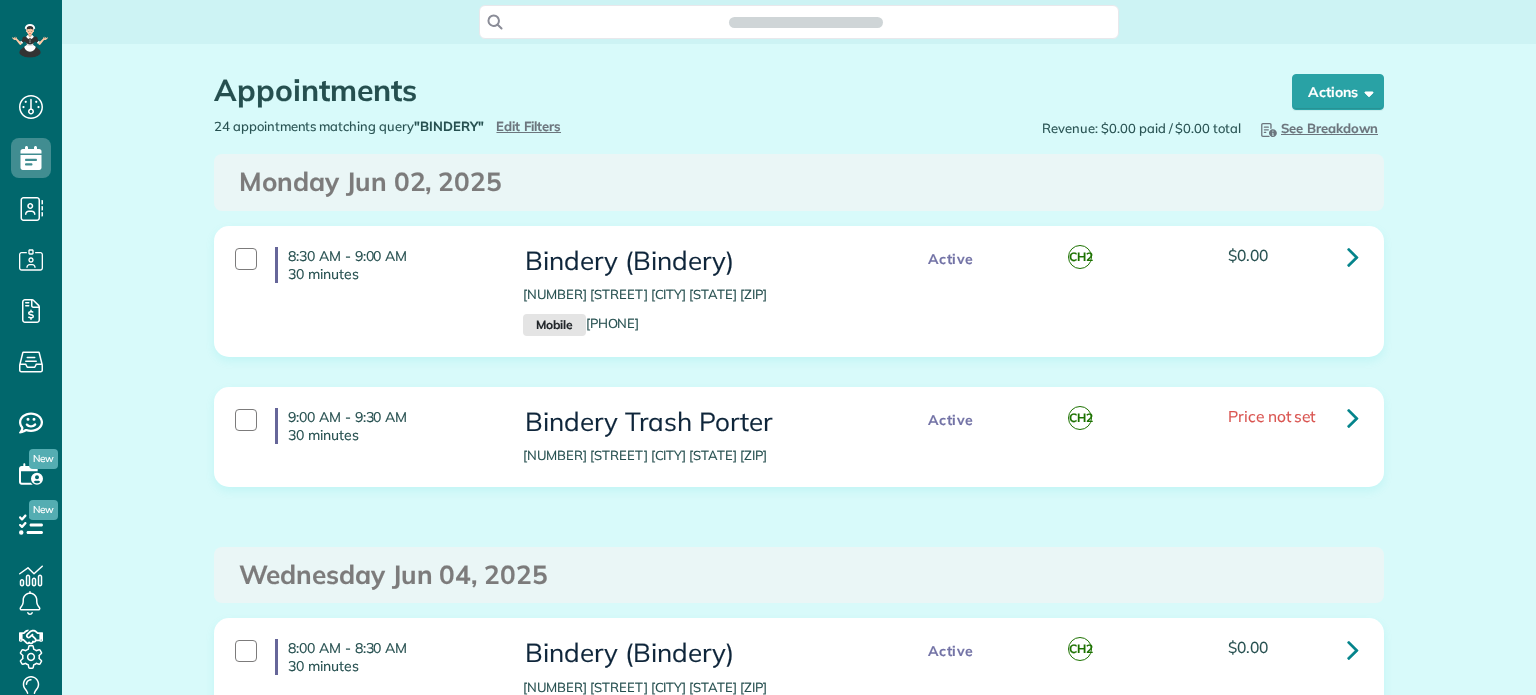 scroll, scrollTop: 0, scrollLeft: 0, axis: both 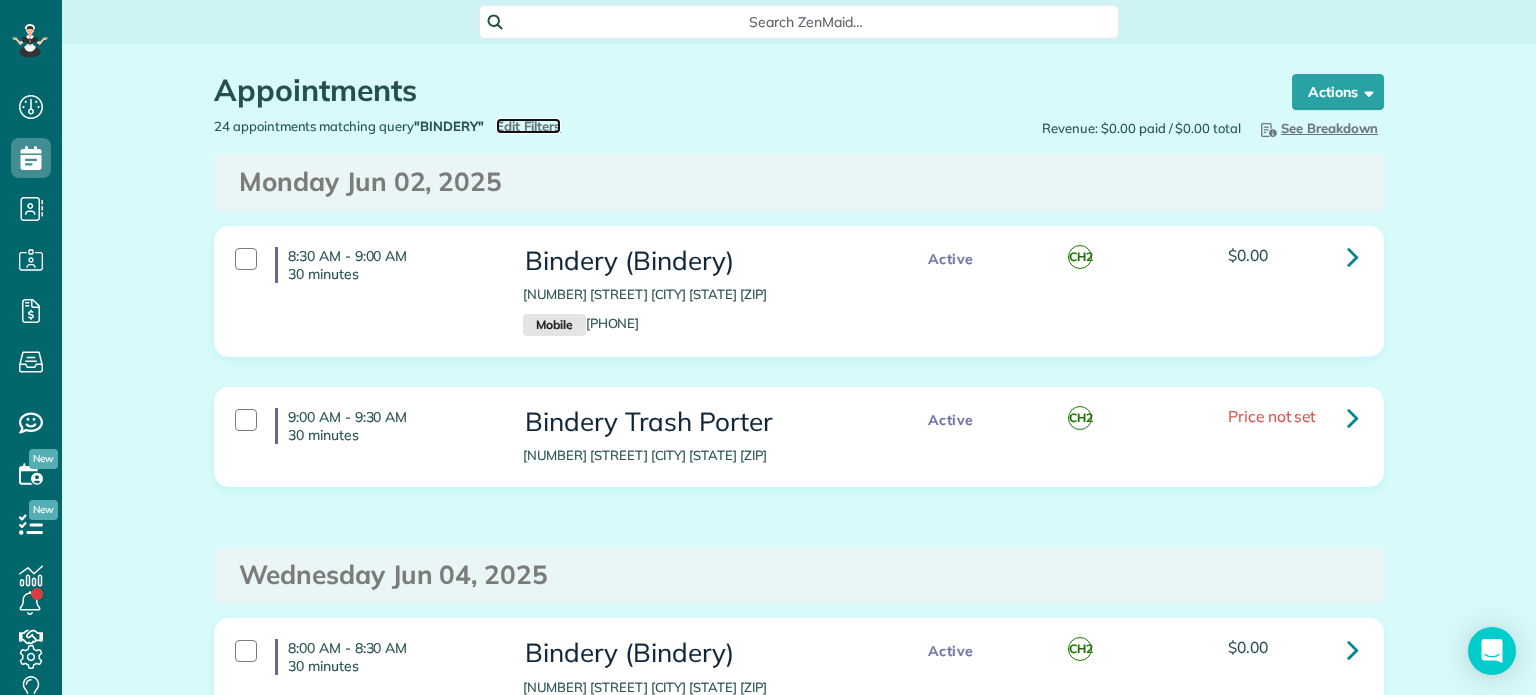 click on "Edit Filters" at bounding box center (528, 126) 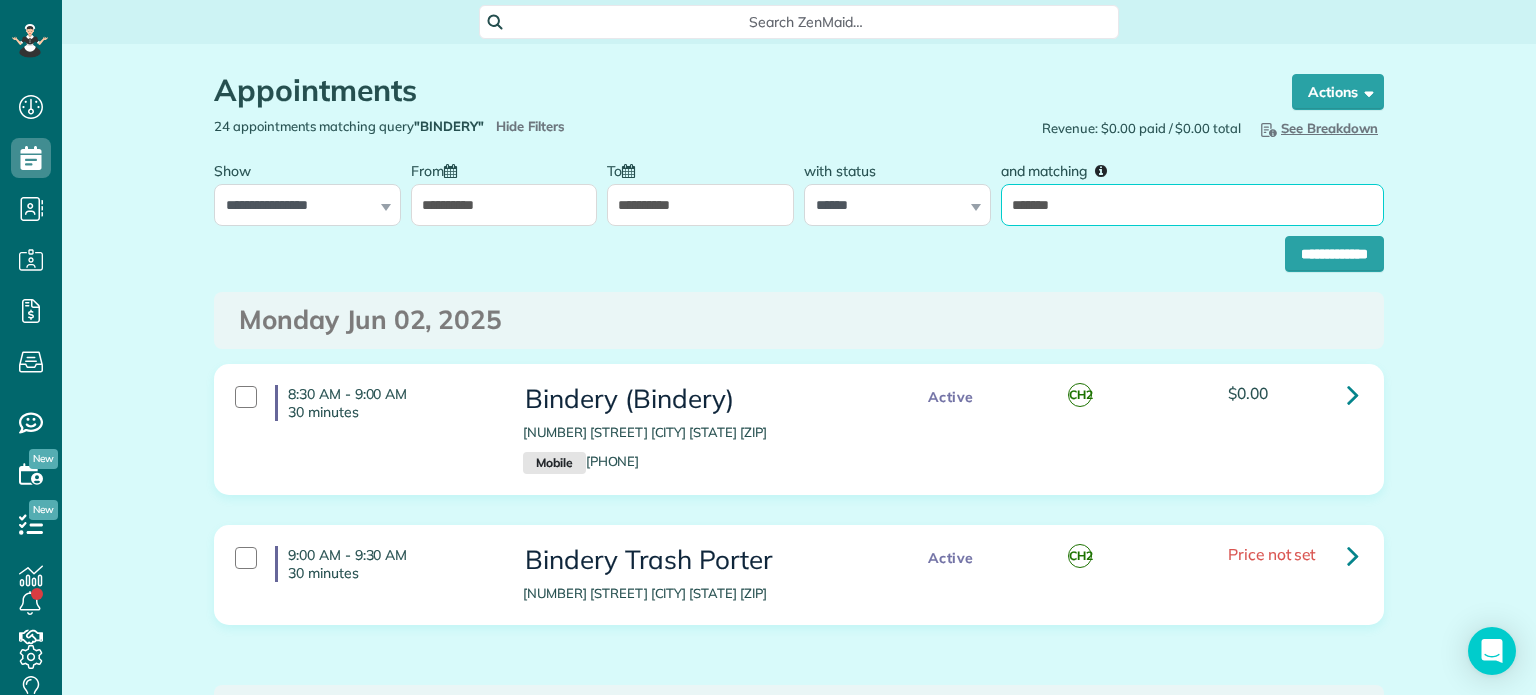 drag, startPoint x: 1079, startPoint y: 198, endPoint x: 1002, endPoint y: 215, distance: 78.854294 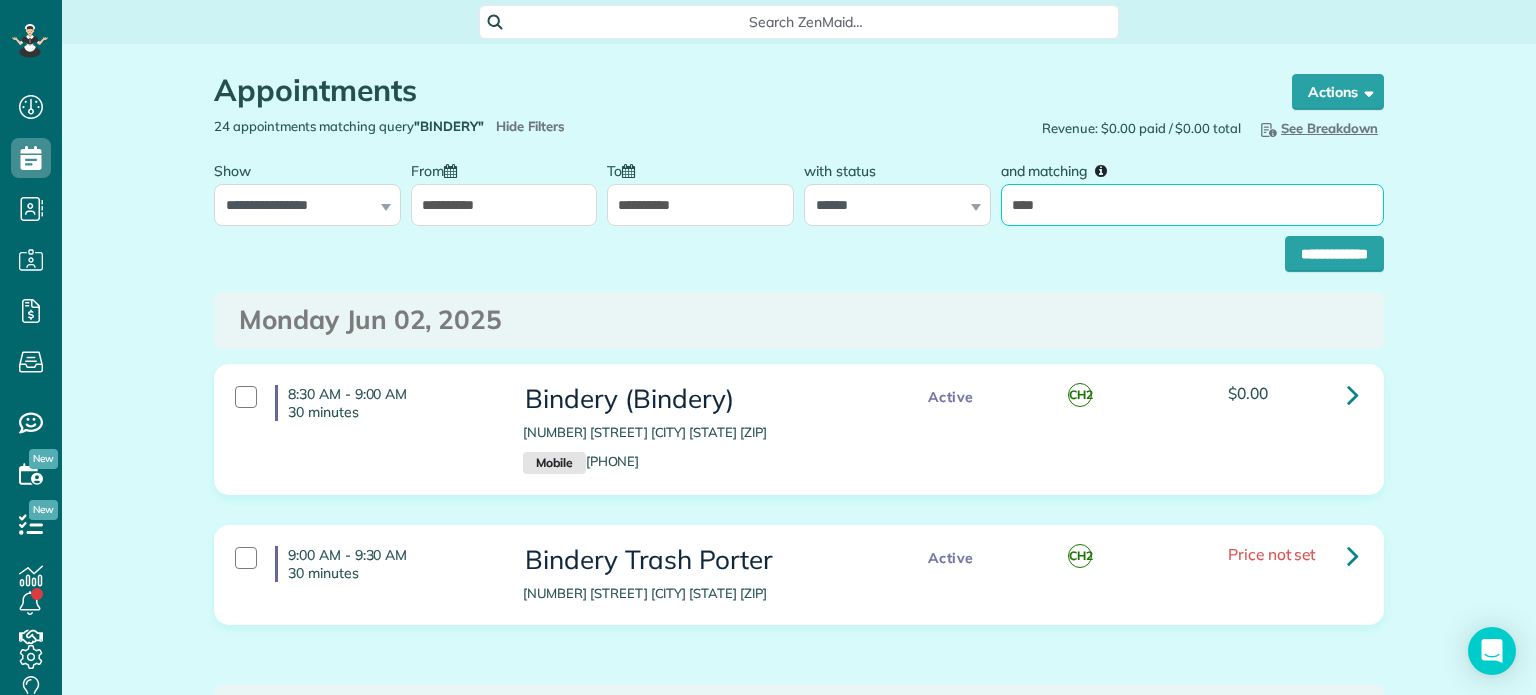 type on "*********" 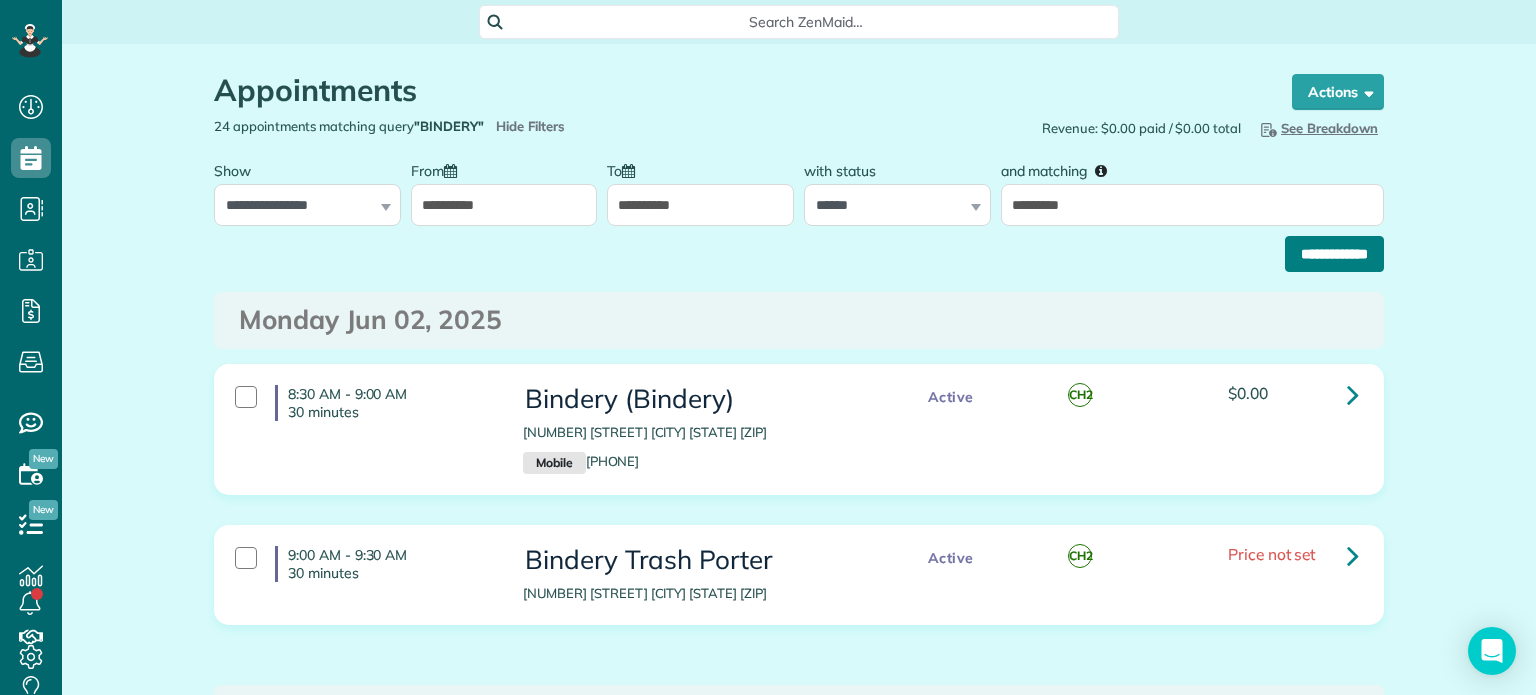 click on "**********" at bounding box center [1334, 254] 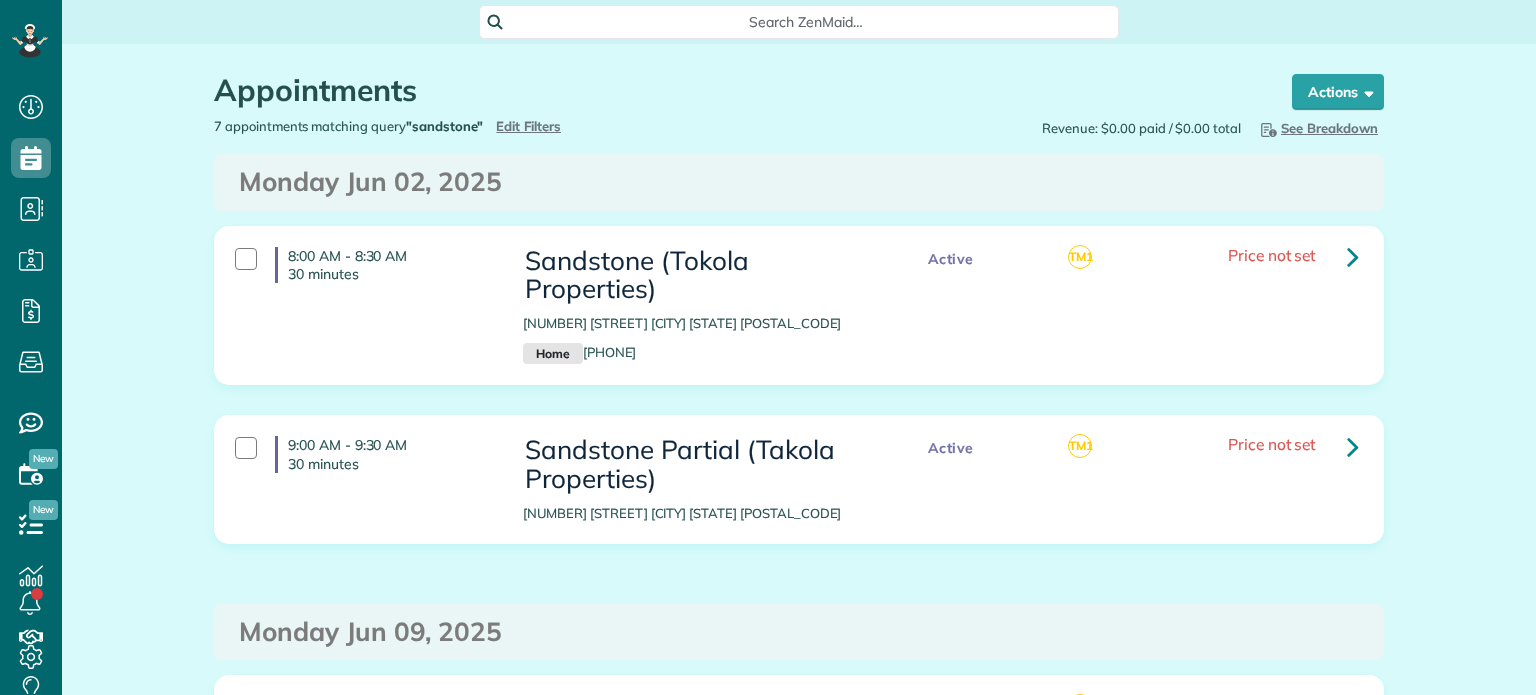 scroll, scrollTop: 0, scrollLeft: 0, axis: both 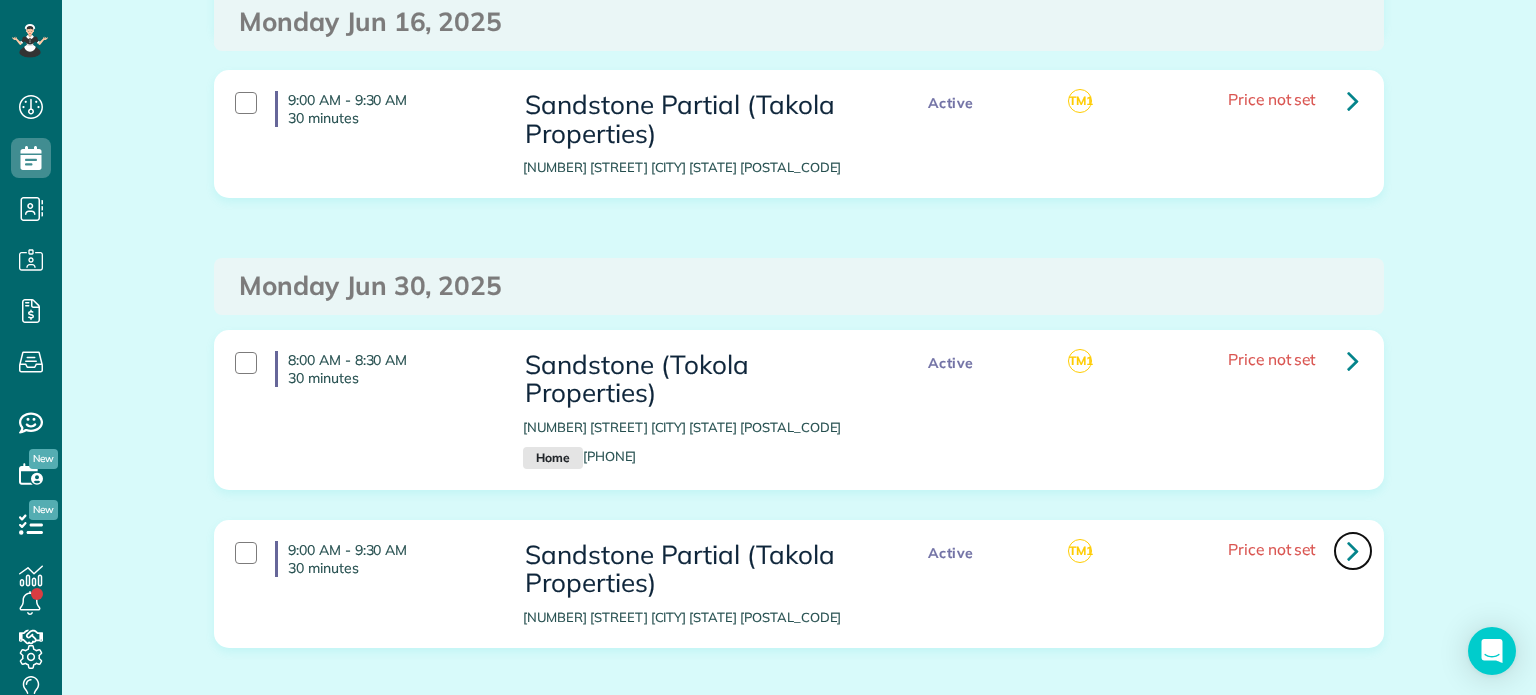 click at bounding box center [1353, 550] 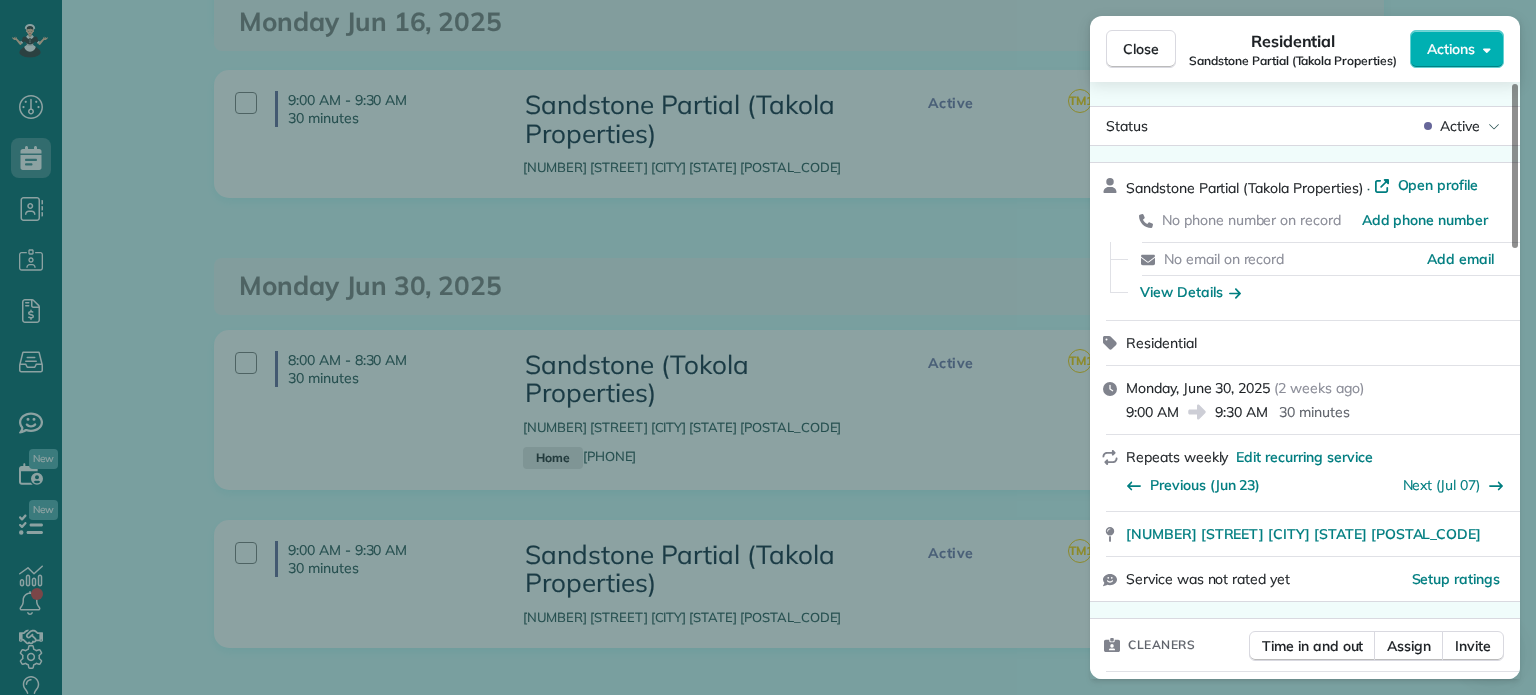 click on "Close Residential Sandstone Partial (Takola Properties) Actions Status Active Sandstone Partial (Takola Properties) · Open profile No phone number on record Add phone number No email on record Add email View Details Residential Monday, [DATE], [RELATIVE_DATE] [TIME] [TIME] [DURATION] Repeats weekly Edit recurring service Previous ([DATE]) Next ([DATE]) [NUMBER] [STREET] [CITY] [STATE] [POSTAL_CODE] Service was not rated yet Setup ratings Cleaners Time in and out Assign Invite Cleaners [FIRST] [LAST] [TIME] [TIME] Checklist Try Now Keep this appointment up to your standards. Stay on top of every detail, keep your cleaners organised, and your client happy. Assign a checklist Watch a 5 min demo Billing Billing actions Price $0.00 Overcharge $0.00 Discount $0.00 Coupon discount - Primary tax - Secondary tax - Total appointment price $0.00 Tips collected New feature! $0.00 Mark as paid Total including tip $0.00 Get paid online in no-time! Send an invoice and reward your cleaners with tips Work items" at bounding box center (768, 347) 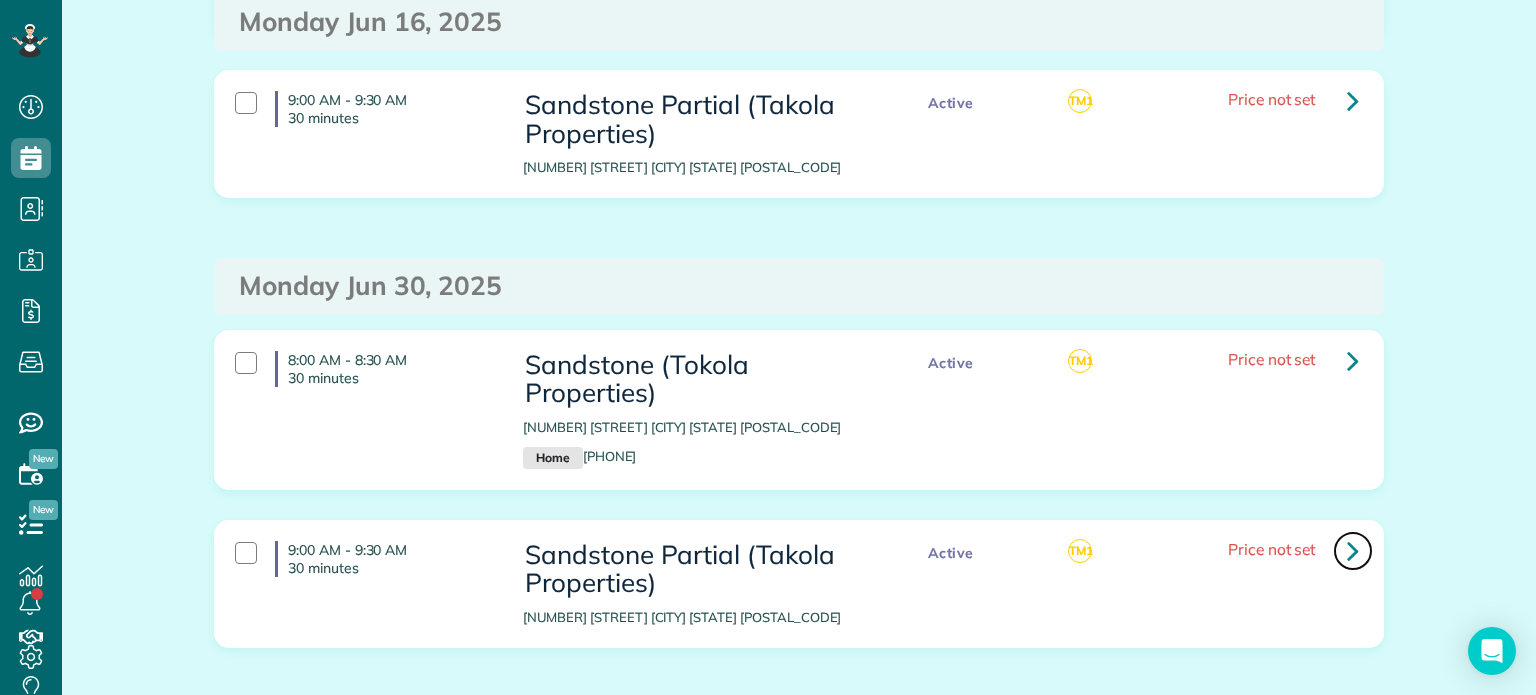 click at bounding box center (1353, 551) 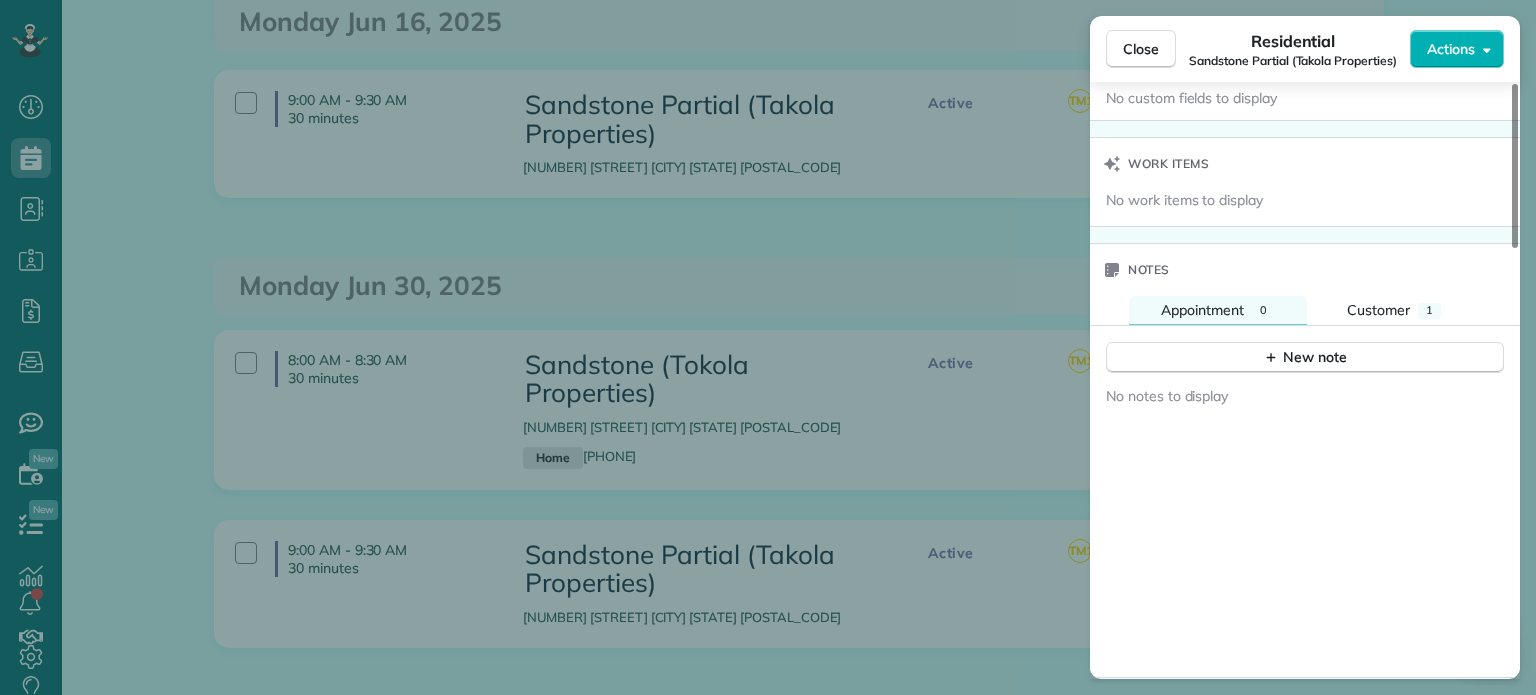 scroll, scrollTop: 1500, scrollLeft: 0, axis: vertical 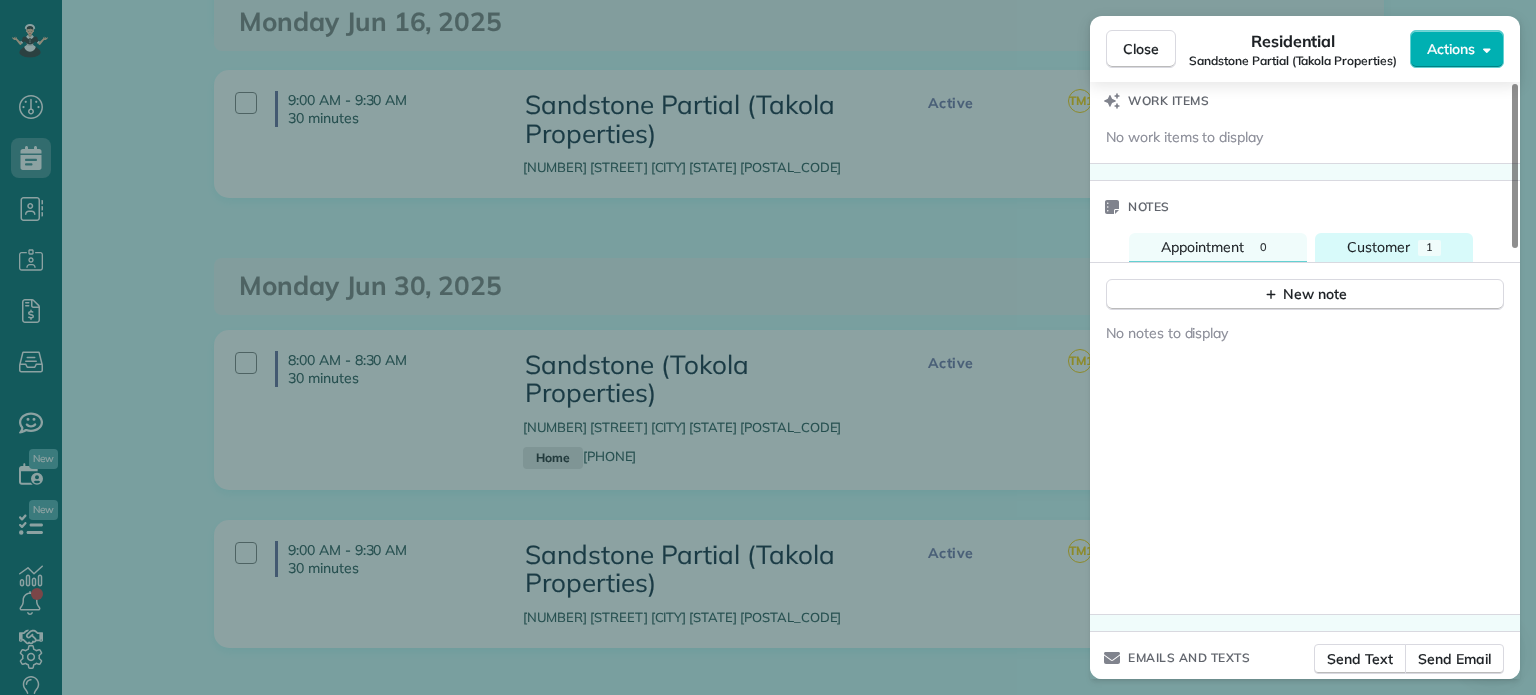 click on "Customer 1" at bounding box center [1394, 247] 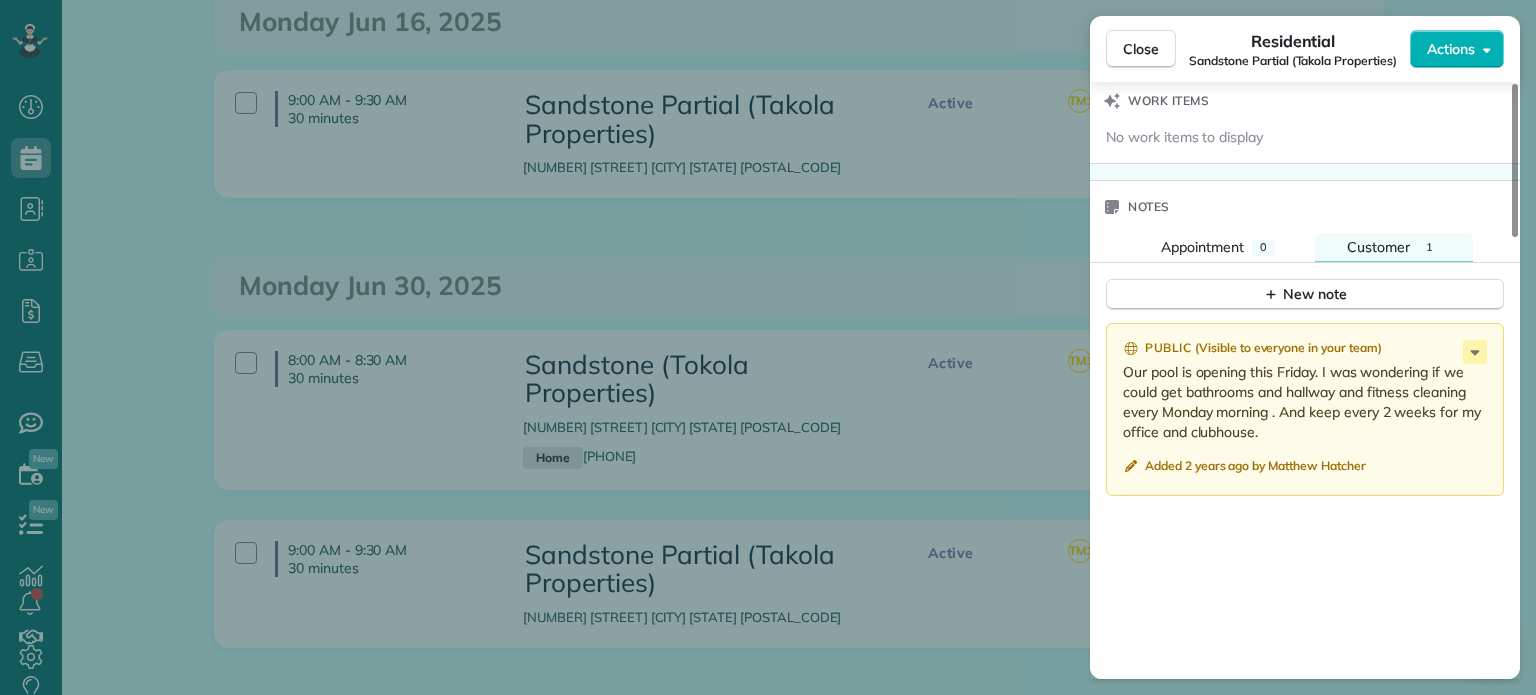 click on "Close Residential Sandstone Partial (Takola Properties) Actions Status Active Sandstone Partial (Takola Properties) · Open profile No phone number on record Add phone number No email on record Add email View Details Residential Monday, [DATE], [RELATIVE_DATE] [TIME] [TIME] [DURATION] Repeats weekly Edit recurring service Previous ([DATE]) Next ([DATE]) [NUMBER] [STREET] [CITY] [STATE] [POSTAL_CODE] Service was not rated yet Setup ratings Cleaners Time in and out Assign Invite Cleaners [FIRST] [LAST] [TIME] [TIME] Checklist Try Now Keep this appointment up to your standards. Stay on top of every detail, keep your cleaners organised, and your client happy. Assign a checklist Watch a 5 min demo Billing Billing actions Price $0.00 Overcharge $0.00 Discount $0.00 Coupon discount - Primary tax - Secondary tax - Total appointment price $0.00 Tips collected New feature! $0.00 Mark as paid Total including tip $0.00 Get paid online in no-time! Send an invoice and reward your cleaners with tips Work items" at bounding box center [768, 347] 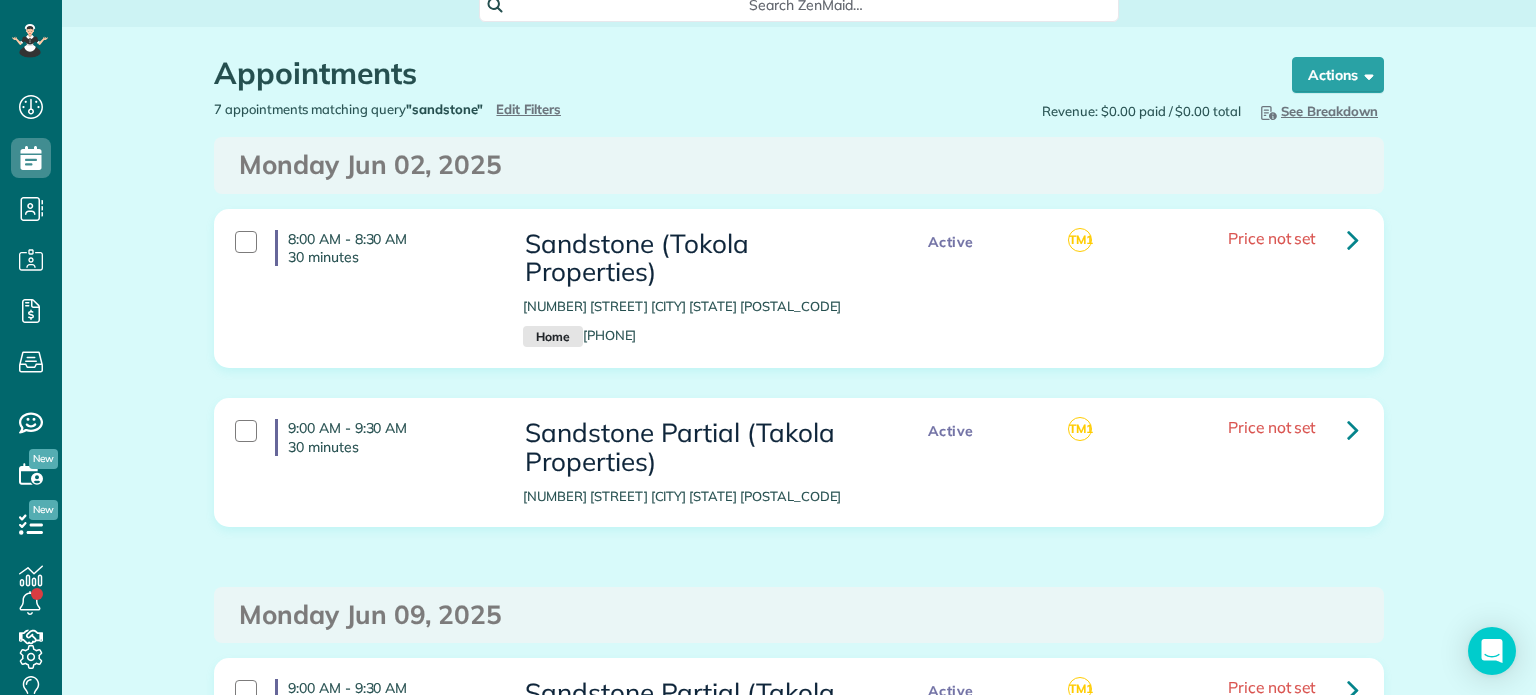 scroll, scrollTop: 0, scrollLeft: 0, axis: both 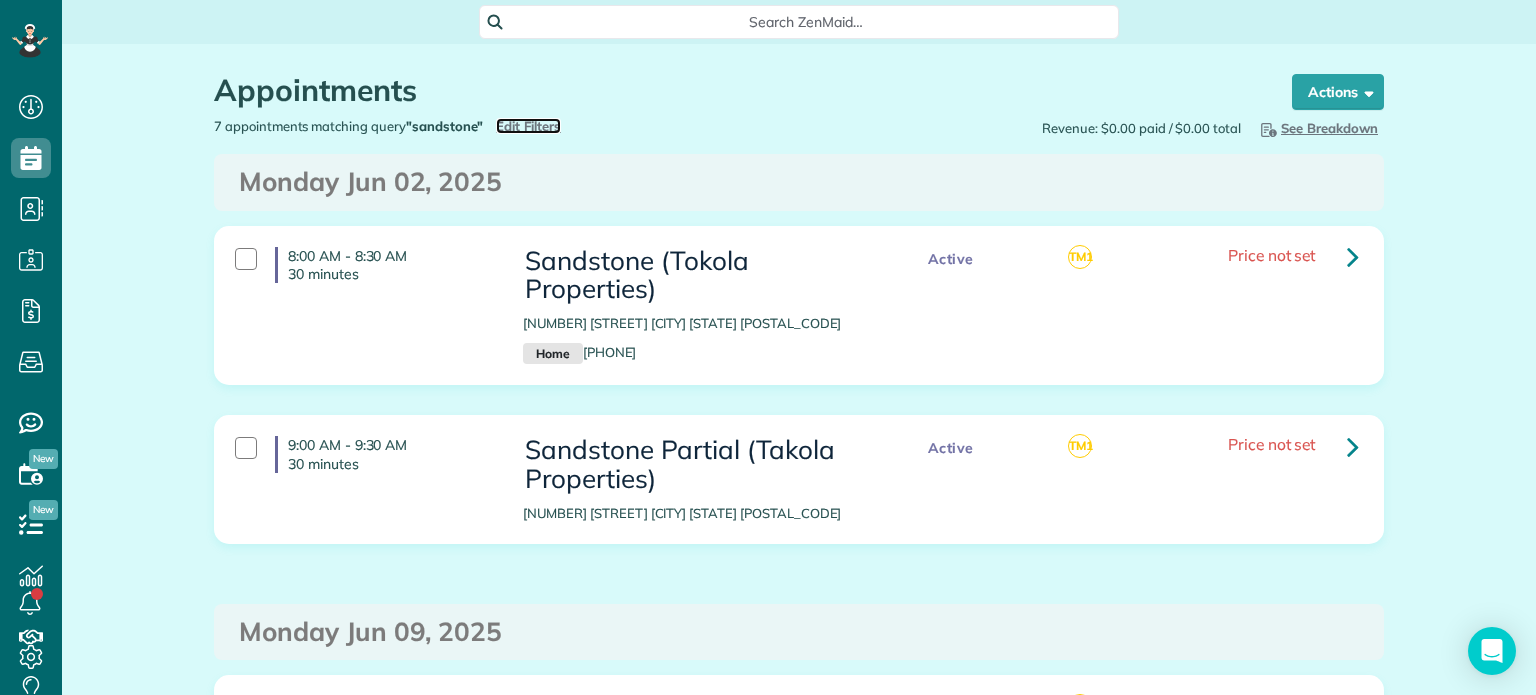 click on "Edit Filters" at bounding box center (528, 126) 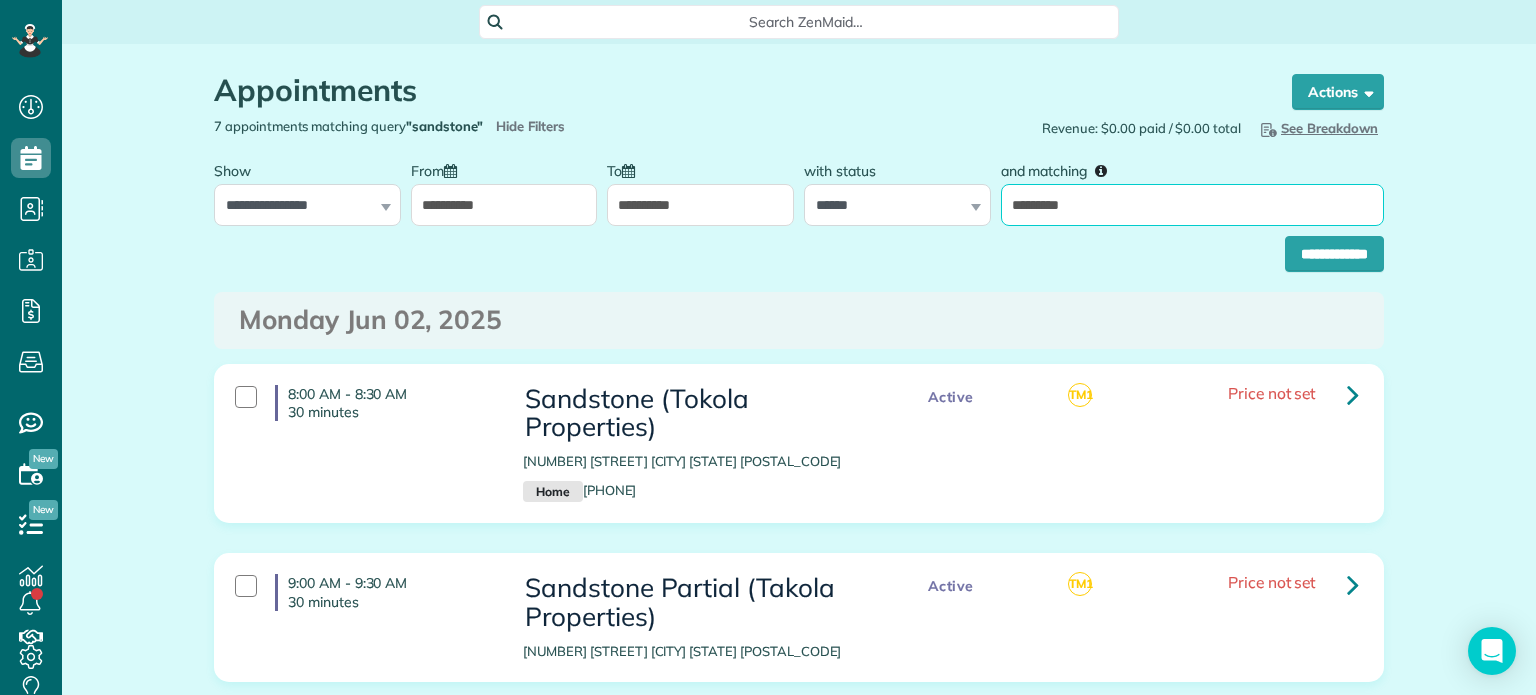 drag, startPoint x: 1067, startPoint y: 203, endPoint x: 988, endPoint y: 208, distance: 79.15807 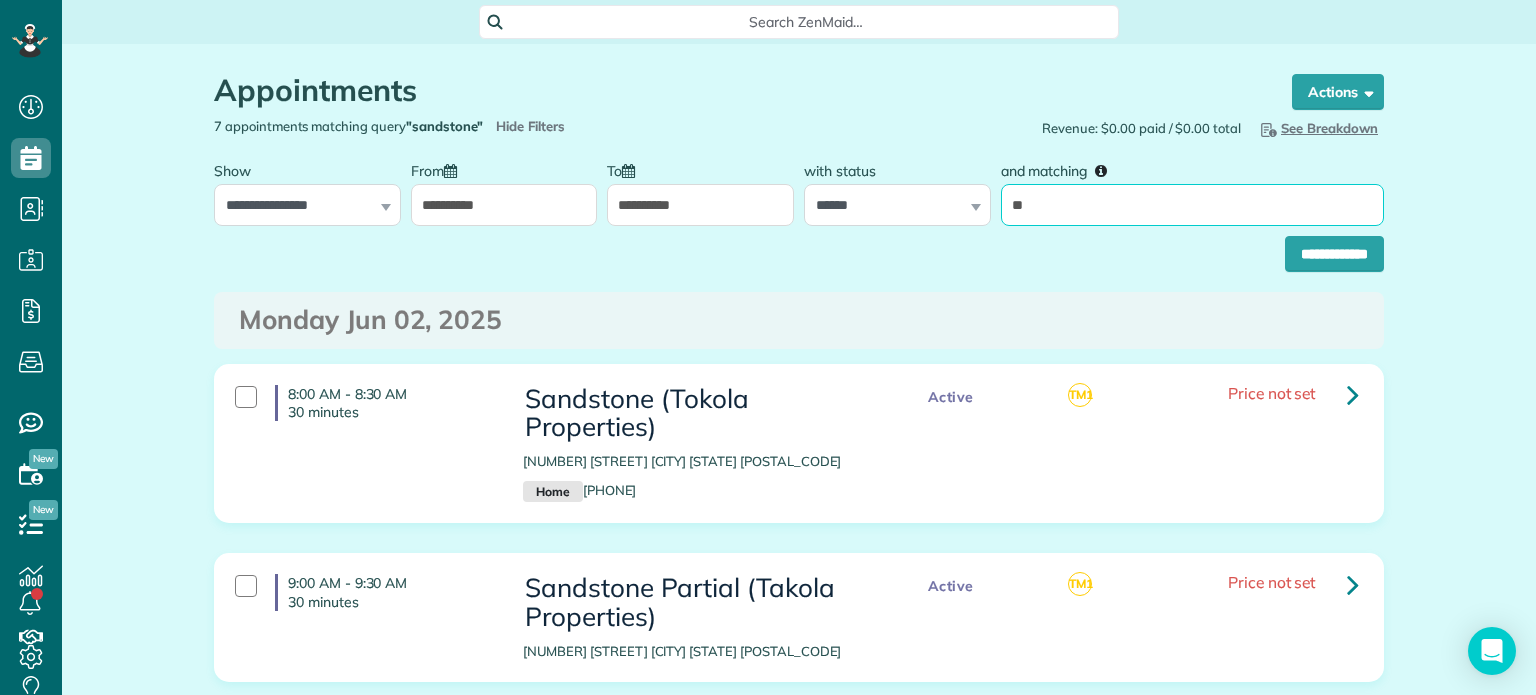 type on "**" 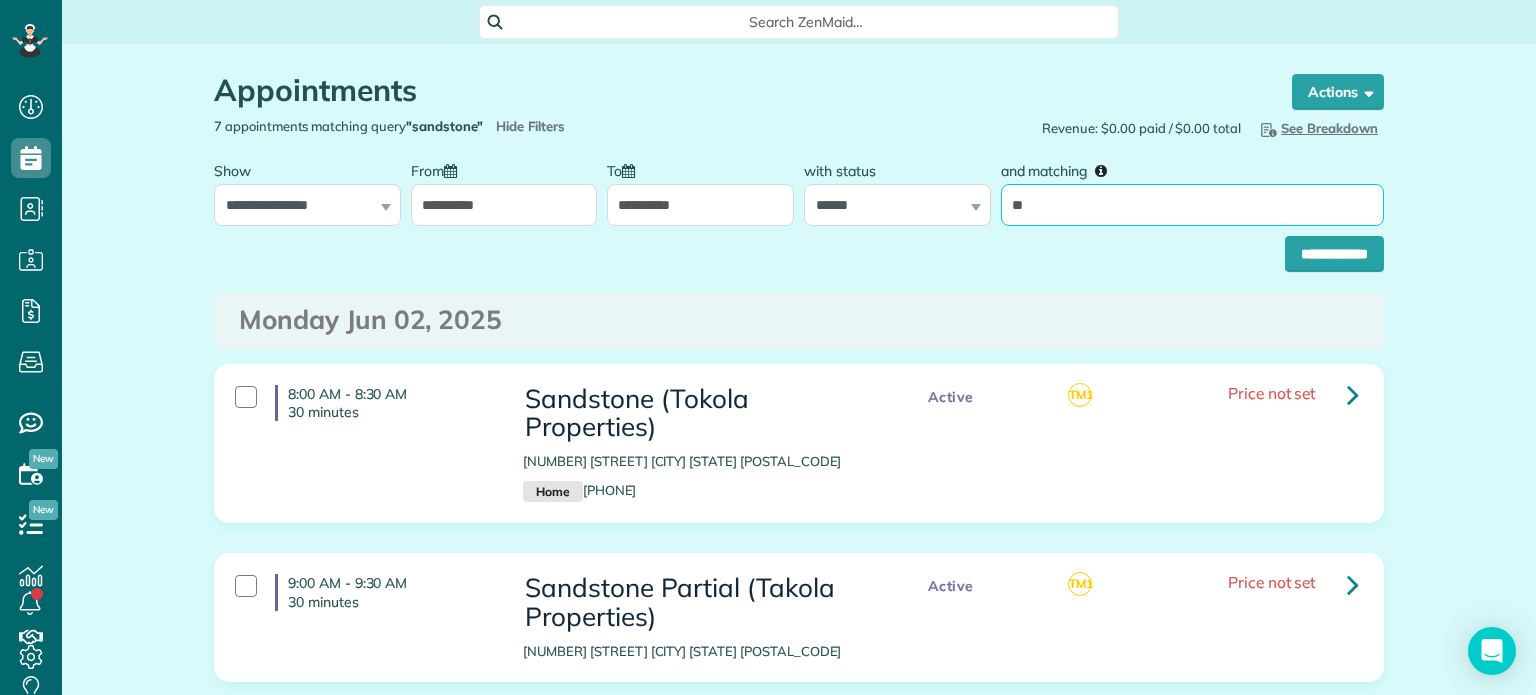 click on "**********" at bounding box center [1334, 254] 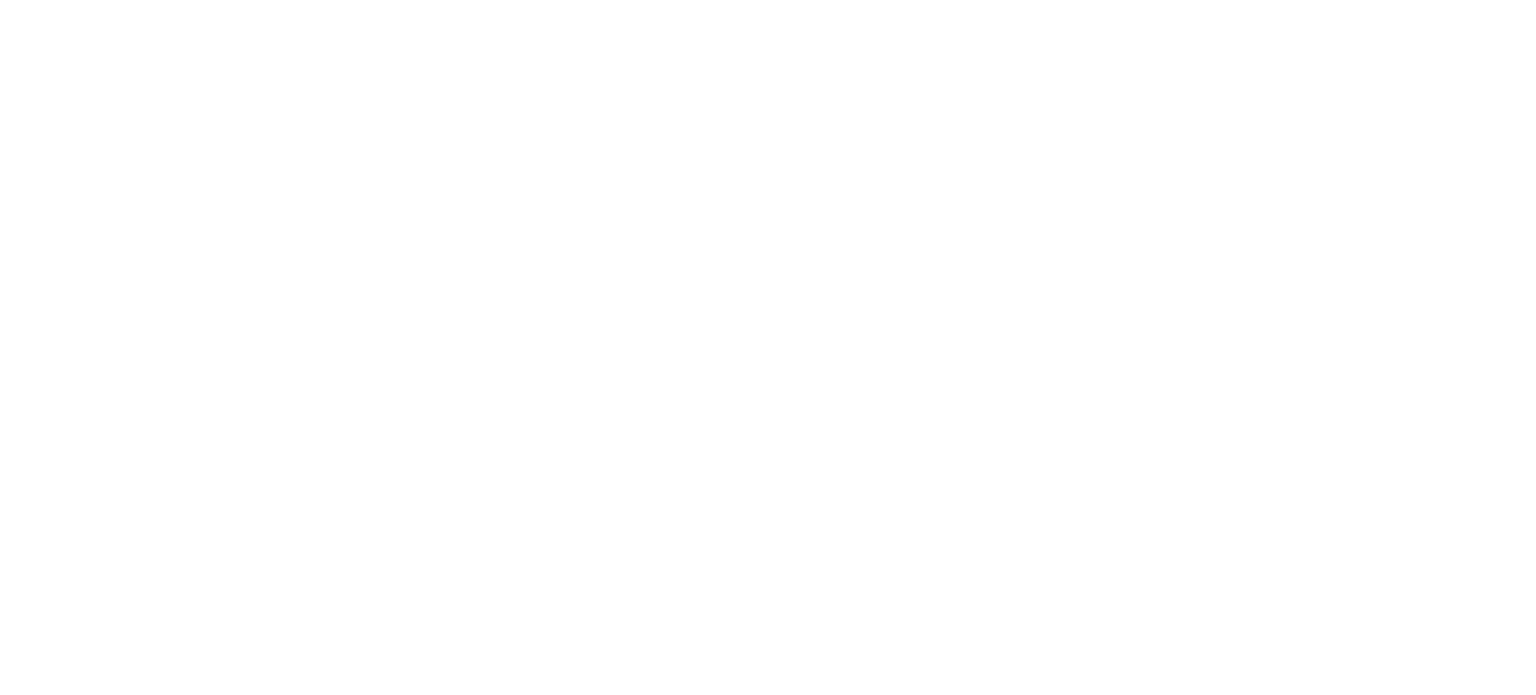 scroll, scrollTop: 0, scrollLeft: 0, axis: both 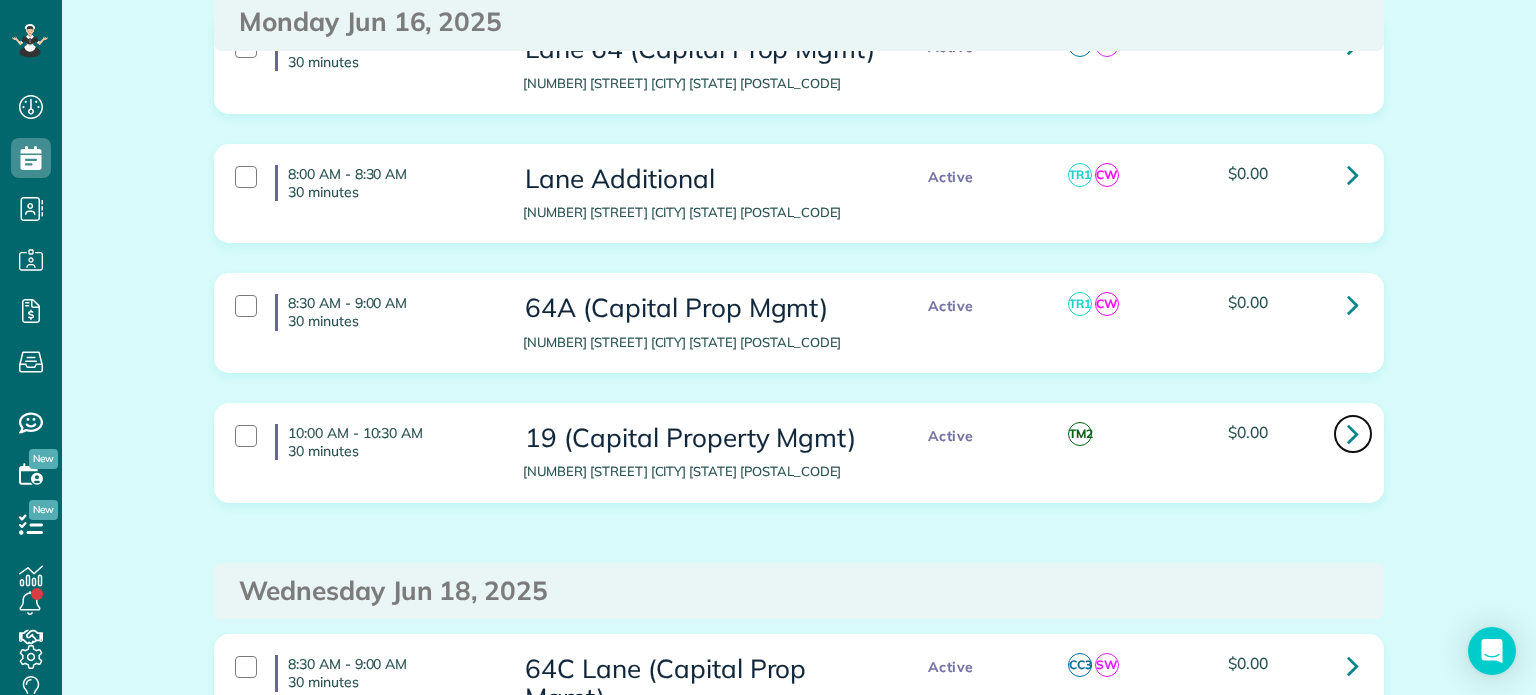 click at bounding box center (1353, 434) 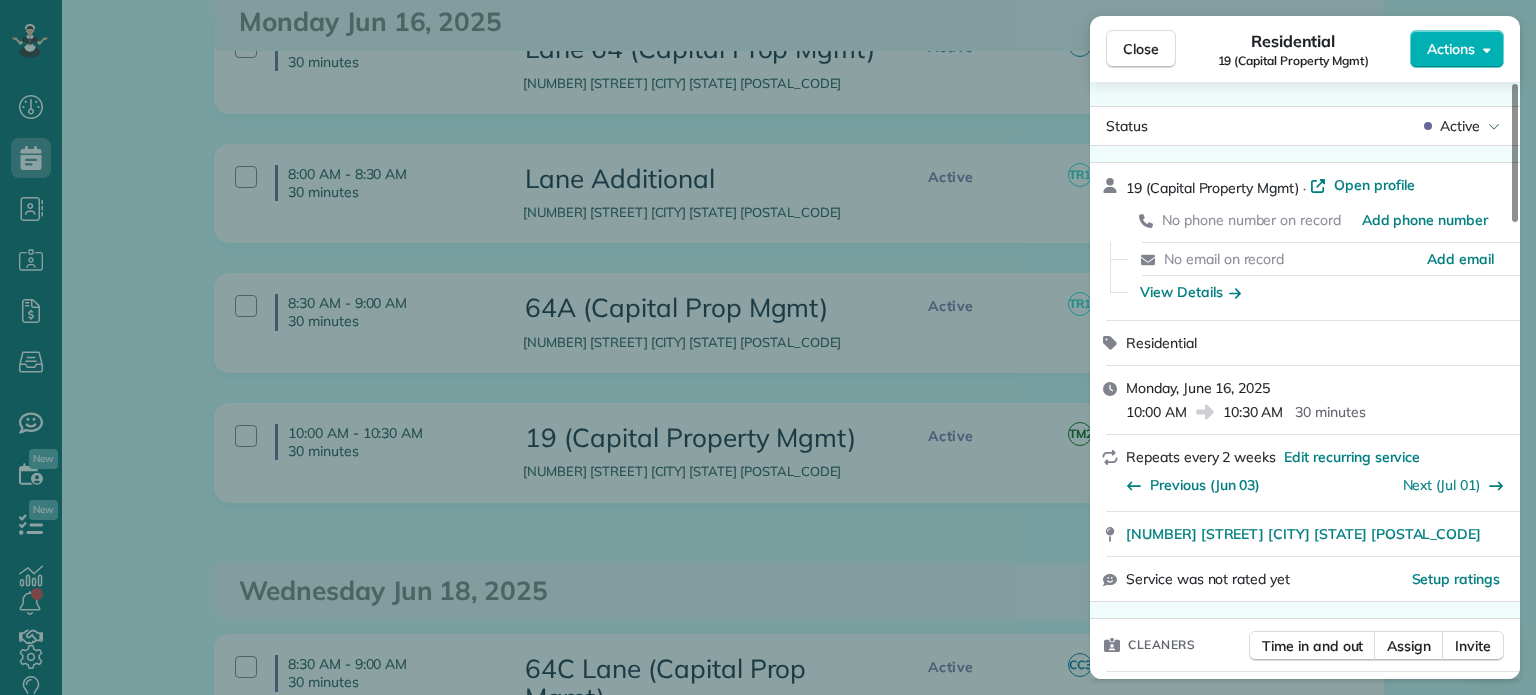 click on "Close Residential 19 (Capital Property Mgmt) Actions Status Active 19 (Capital Property Mgmt) · Open profile No phone number on record Add phone number No email on record Add email View Details Residential Monday, [DATE] [TIME] [TIME] [DURATION] Repeats every 2 weeks Edit recurring service Previous ([DATE]) Next ([DATE]) [NUMBER] [STREET] [CITY] [STATE] [POSTAL_CODE] Service was not rated yet Setup ratings Cleaners Time in and out Assign Invite Cleaners [FIRST] [LAST] [TIME] [TIME] Checklist Try Now Keep this appointment up to your standards. Stay on top of every detail, keep your cleaners organised, and your client happy. Assign a checklist Watch a 5 min demo Billing Billing actions Price [PRICE] Overcharge [PRICE] Discount [PRICE] Coupon discount - Primary tax - Secondary tax - Total appointment price [PRICE] Tips collected New feature! [PRICE] Mark as paid Total including tip [PRICE] Get paid online in no-time! Send an invoice and reward your cleaners with tips Charge customer credit card Appointment custom fields" at bounding box center [768, 347] 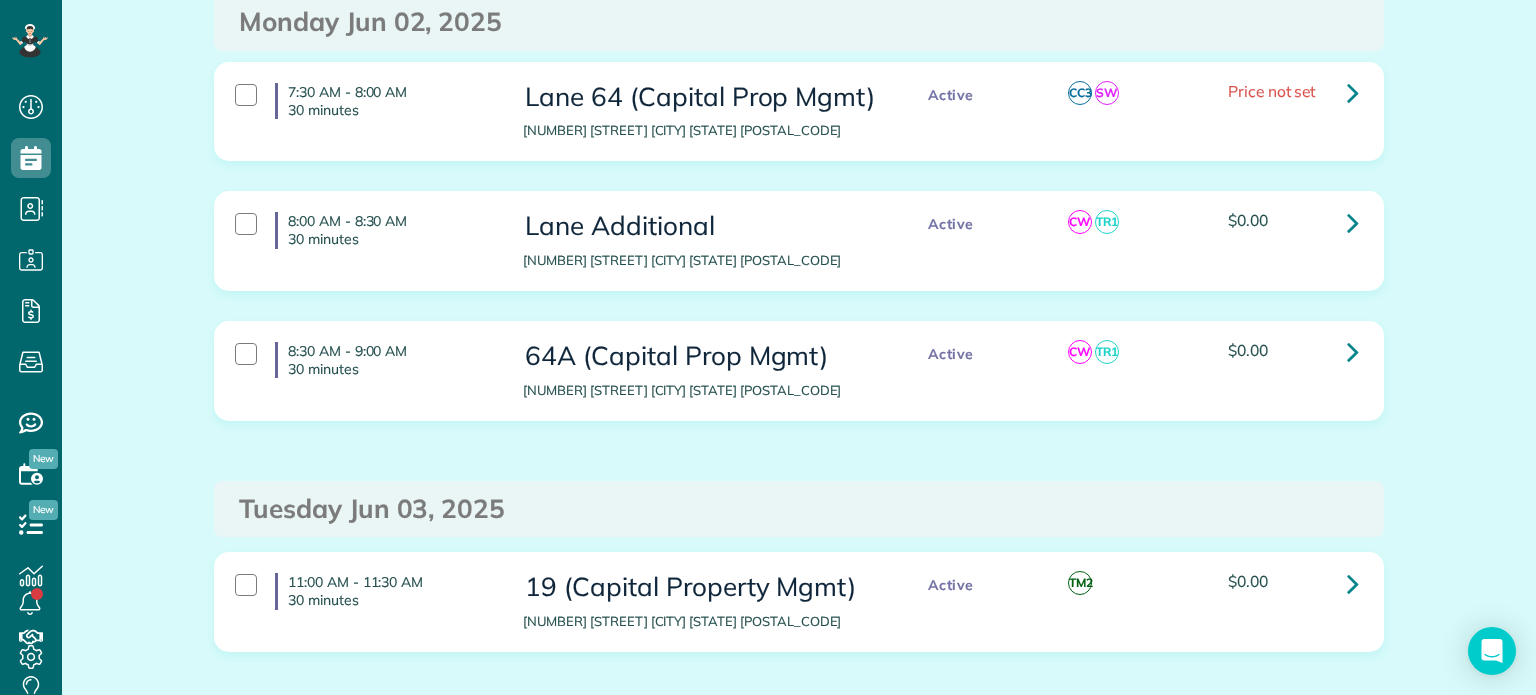 scroll, scrollTop: 200, scrollLeft: 0, axis: vertical 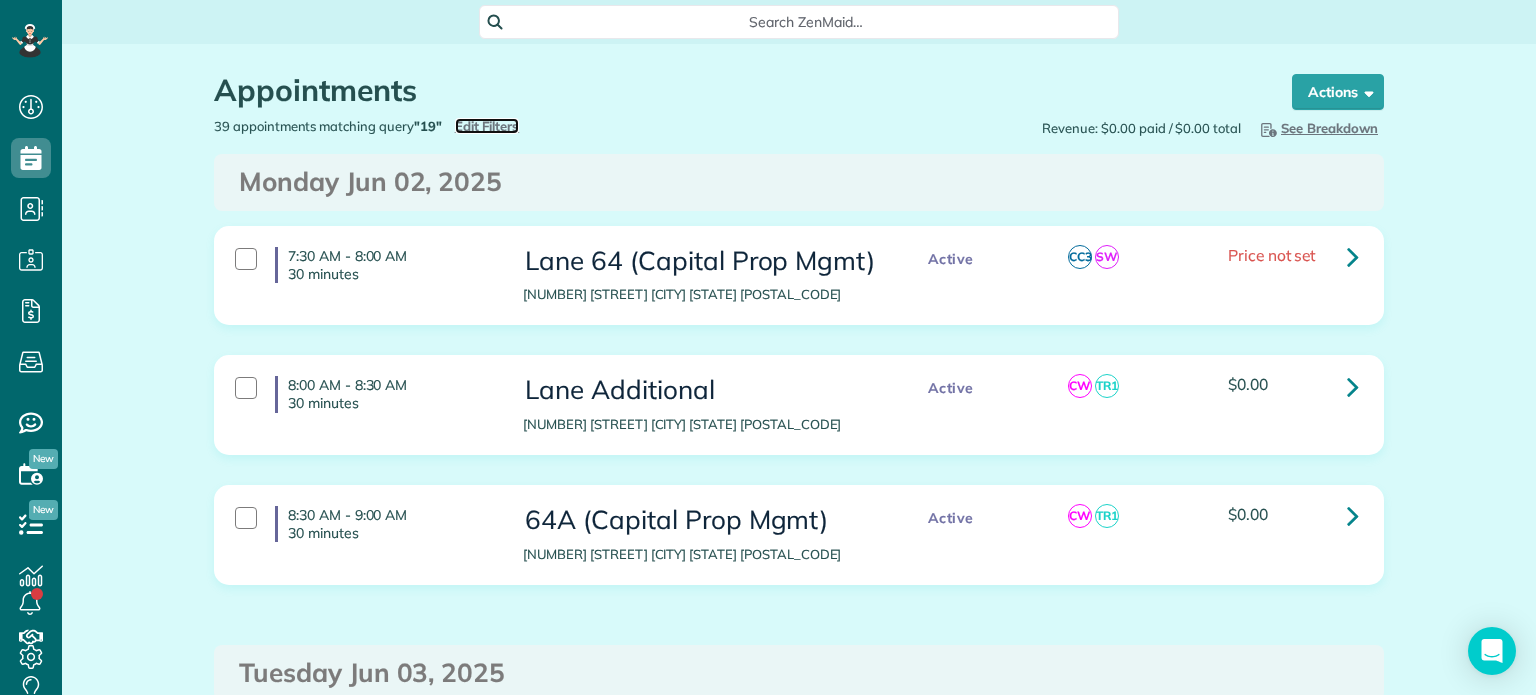 click on "Edit Filters" at bounding box center (487, 126) 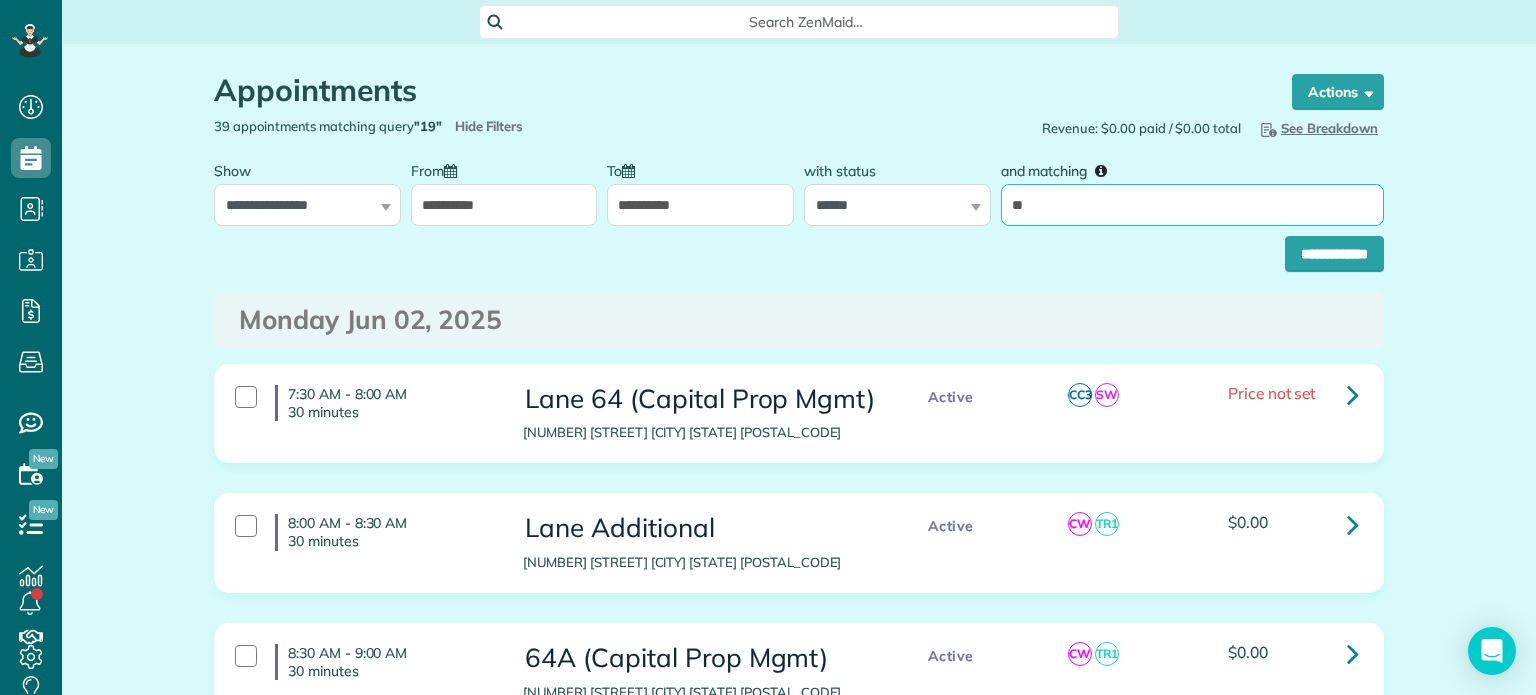 drag, startPoint x: 1056, startPoint y: 197, endPoint x: 1000, endPoint y: 209, distance: 57.271286 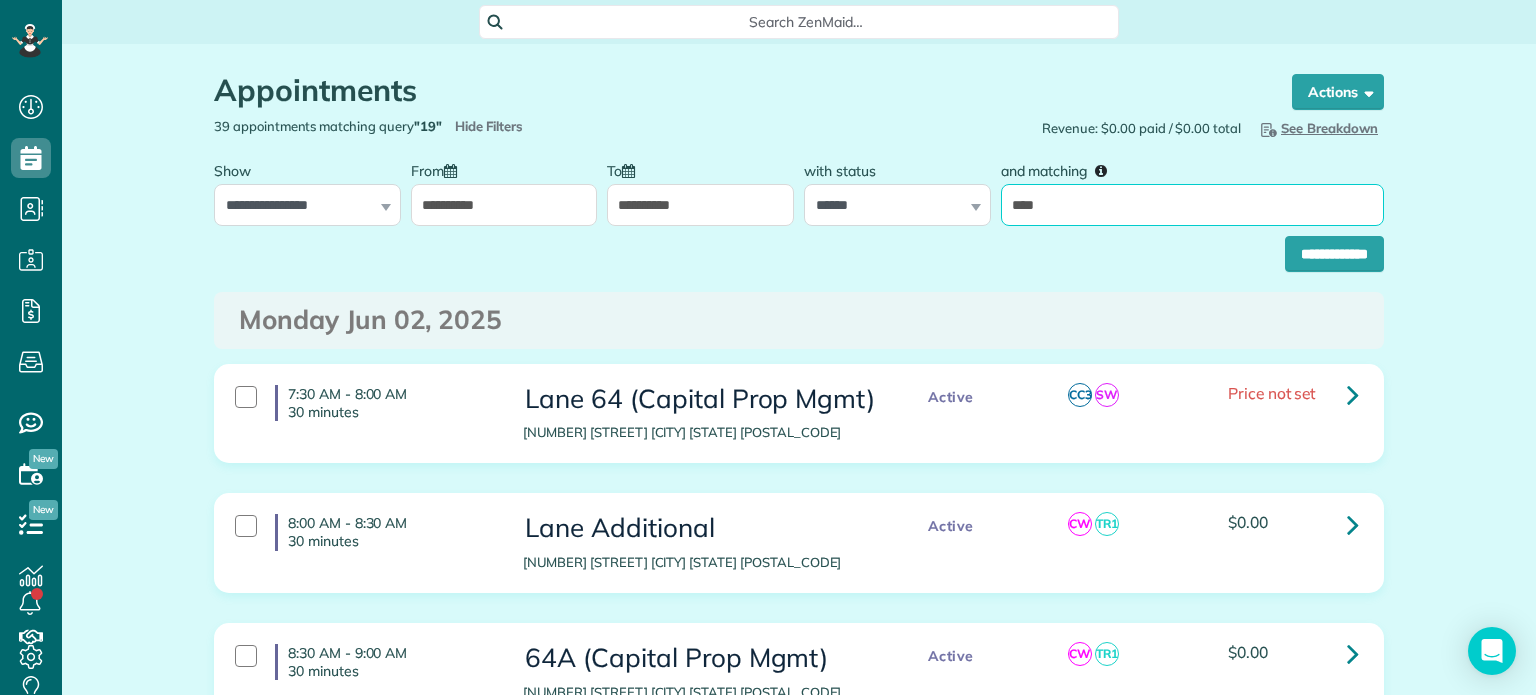 type on "****" 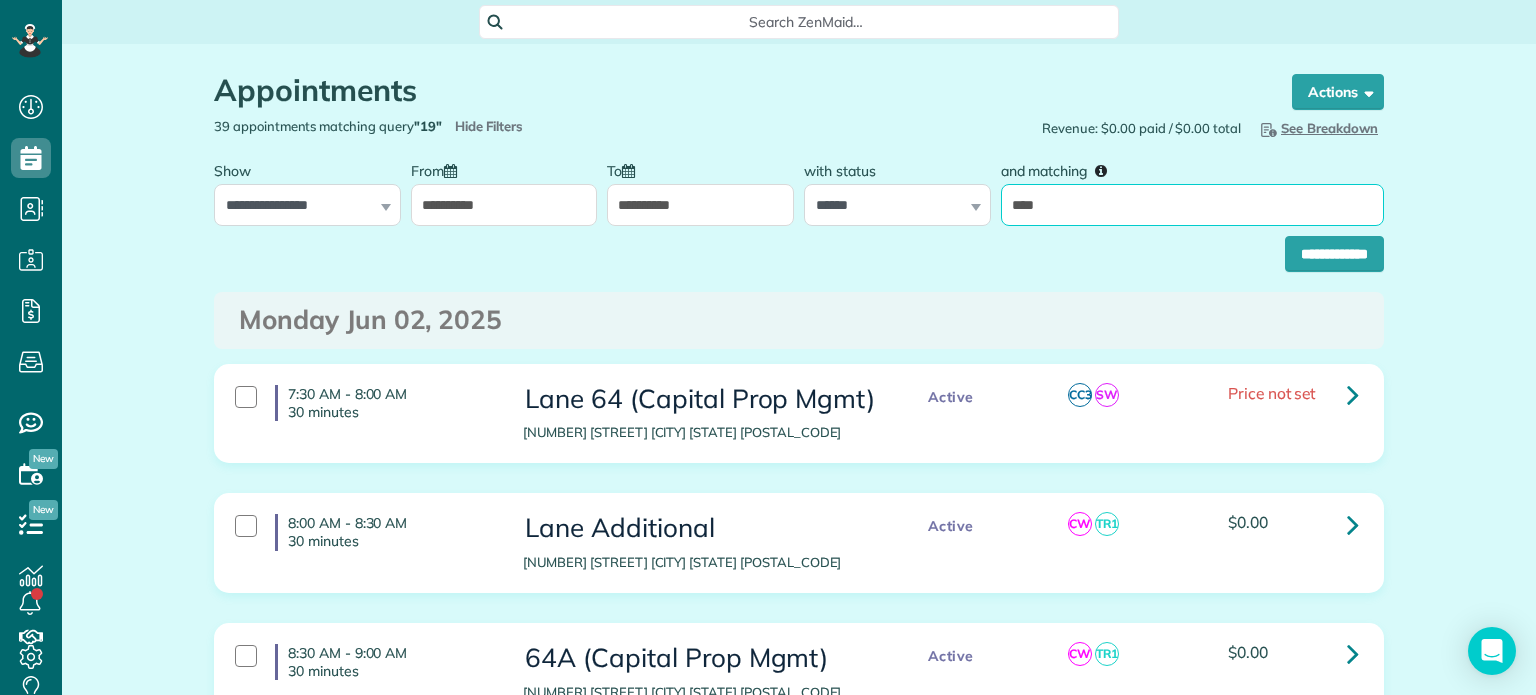 click on "**********" at bounding box center [1334, 254] 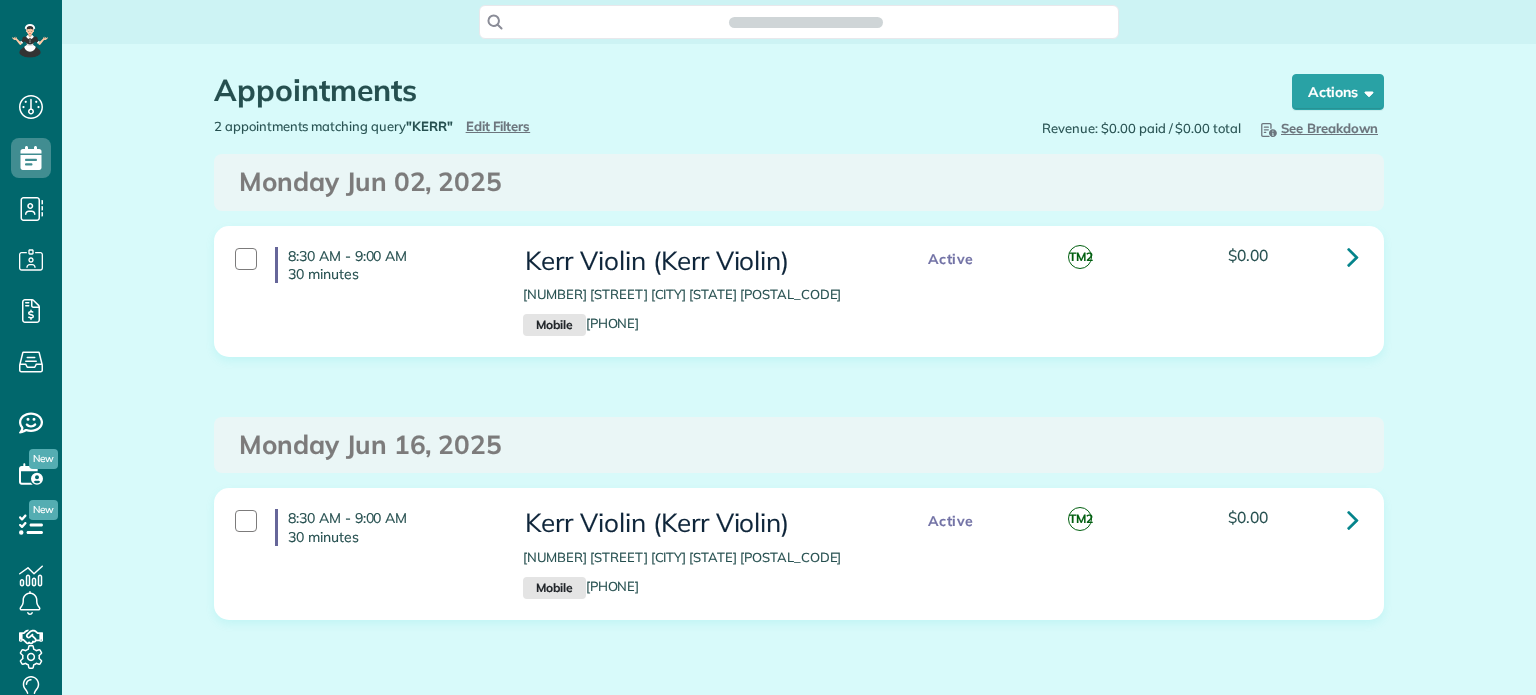 scroll, scrollTop: 0, scrollLeft: 0, axis: both 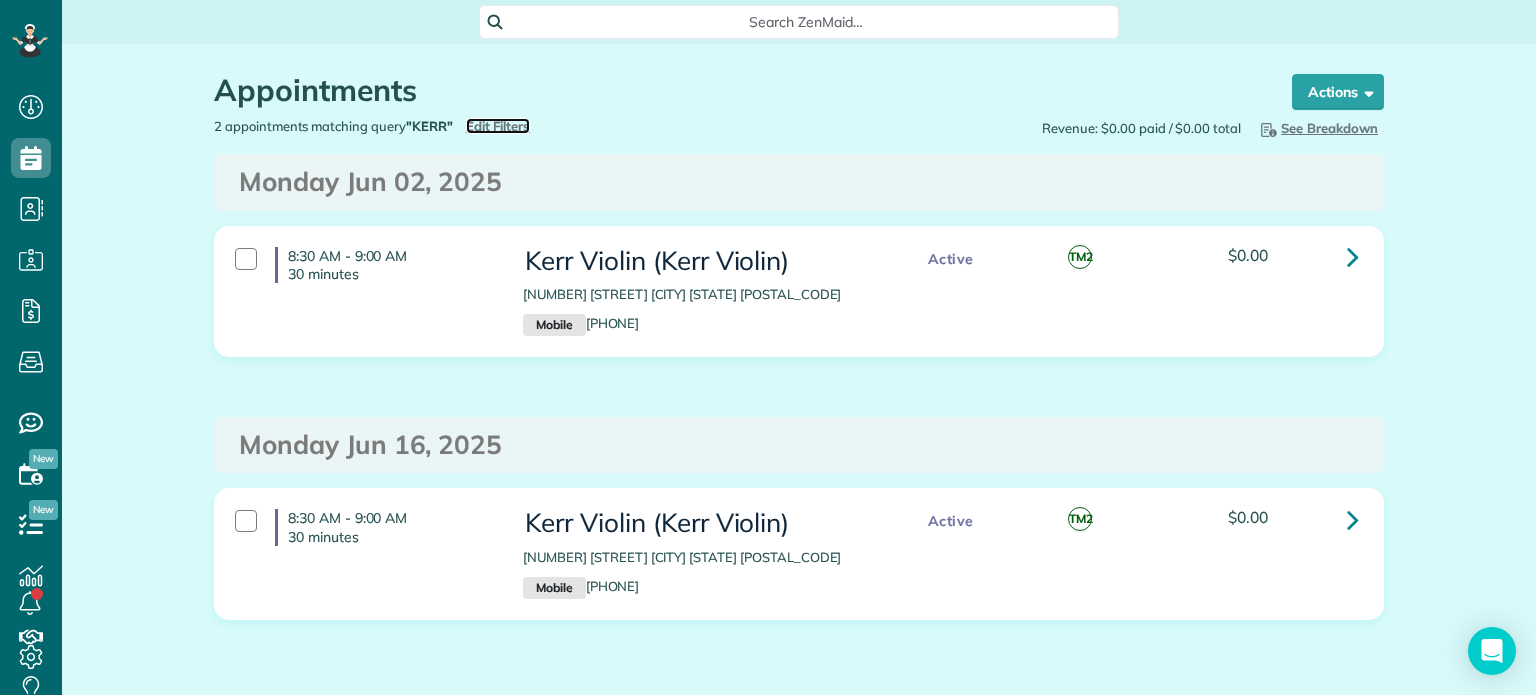 click on "Edit Filters" at bounding box center [498, 126] 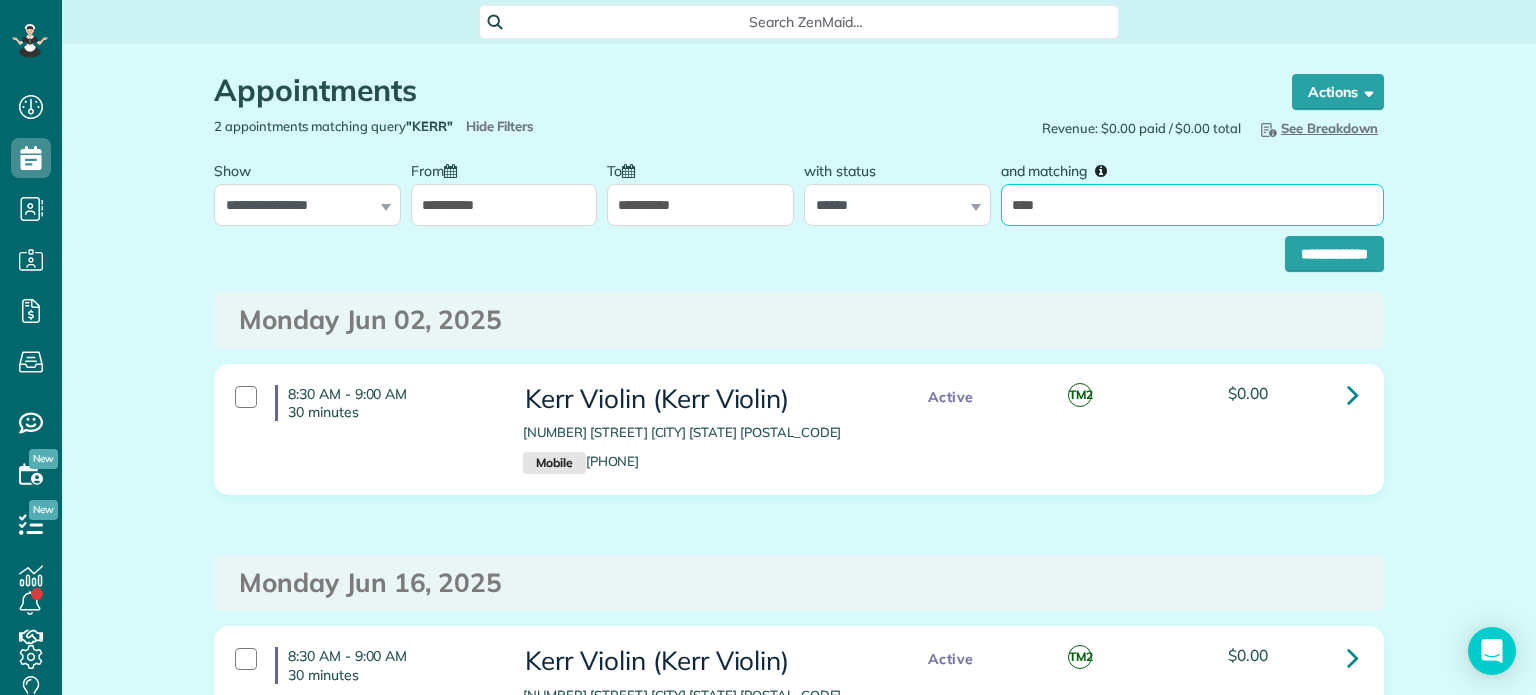 drag, startPoint x: 1066, startPoint y: 201, endPoint x: 993, endPoint y: 212, distance: 73.82411 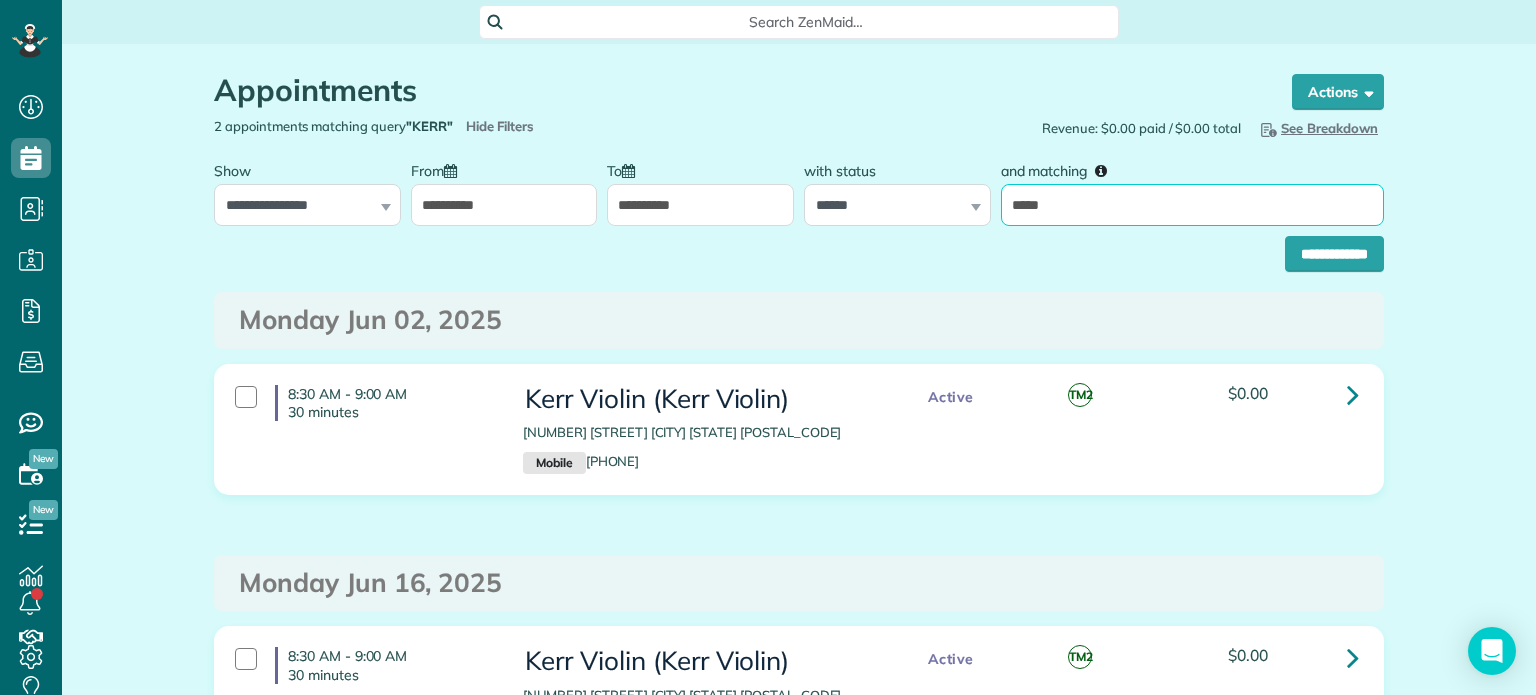 type on "**********" 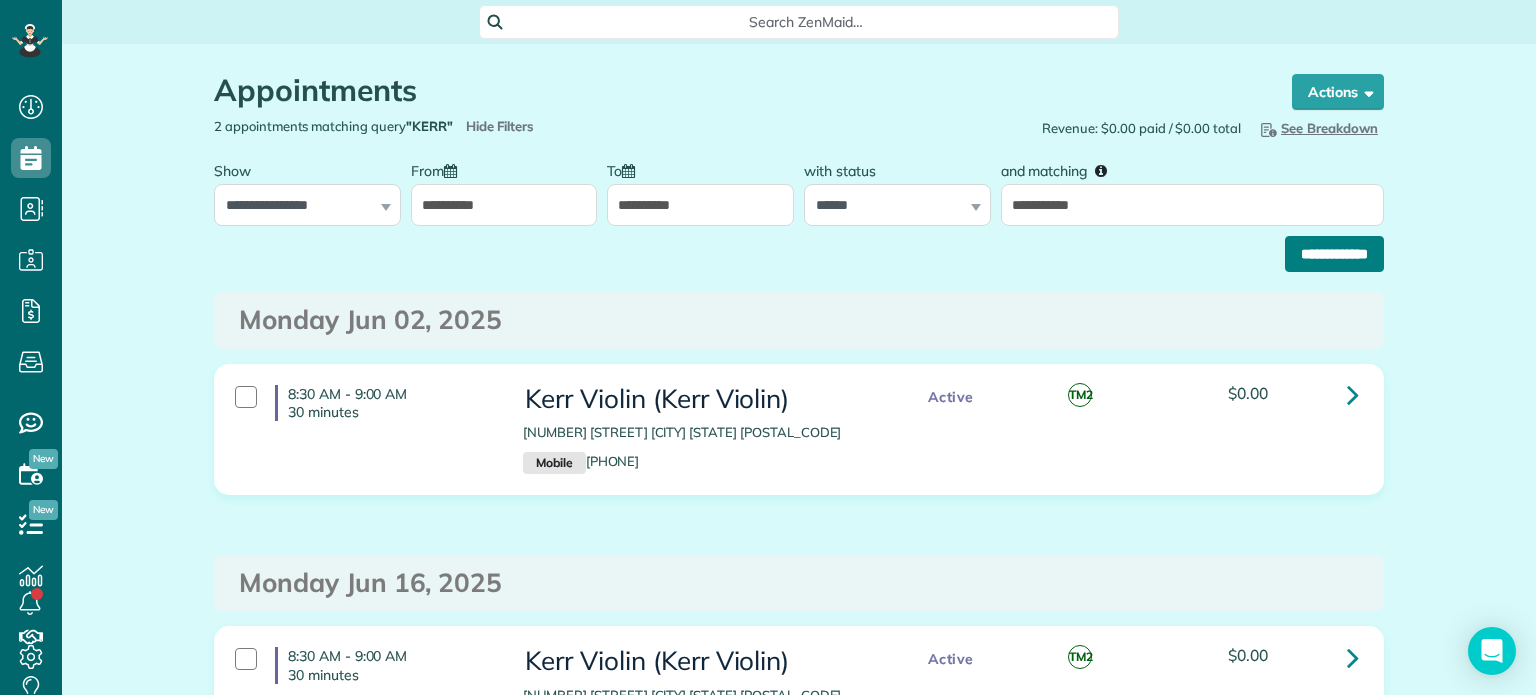 click on "**********" at bounding box center (1334, 254) 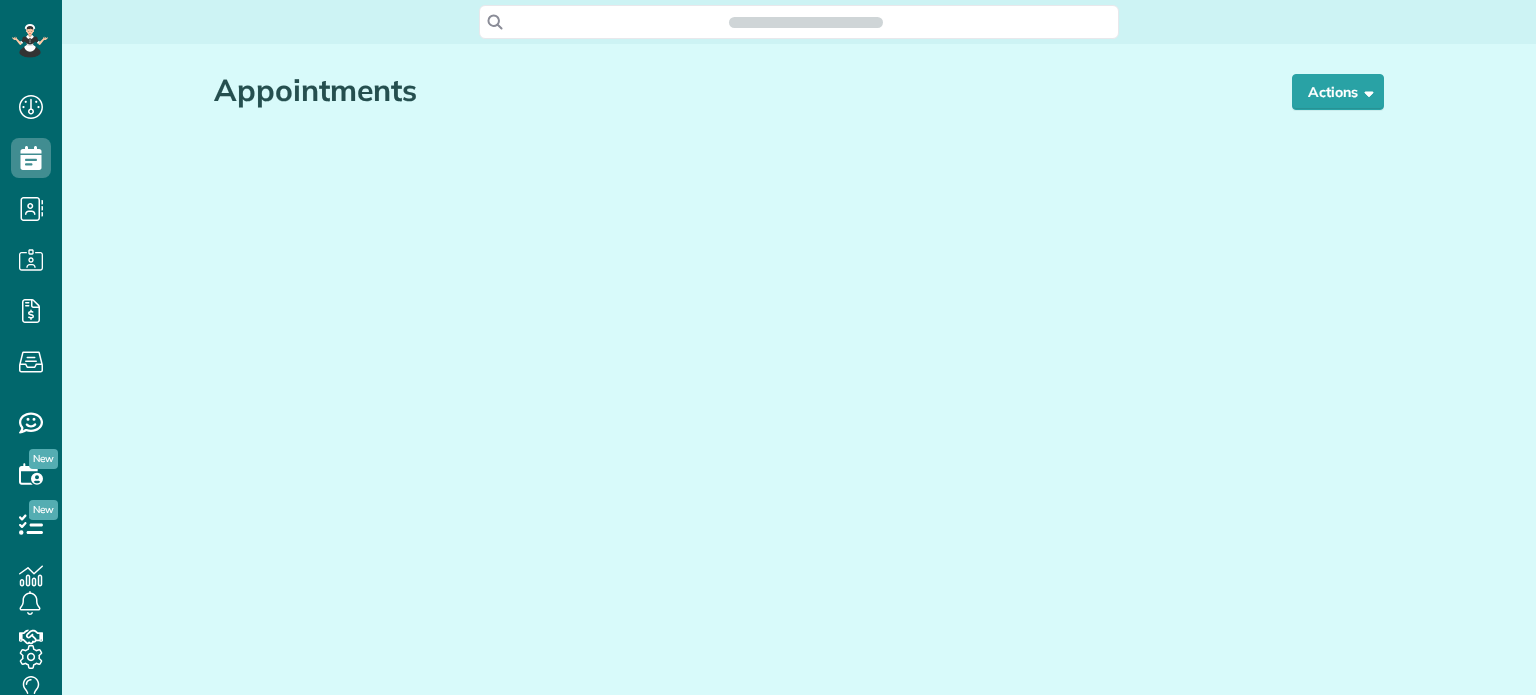 scroll, scrollTop: 0, scrollLeft: 0, axis: both 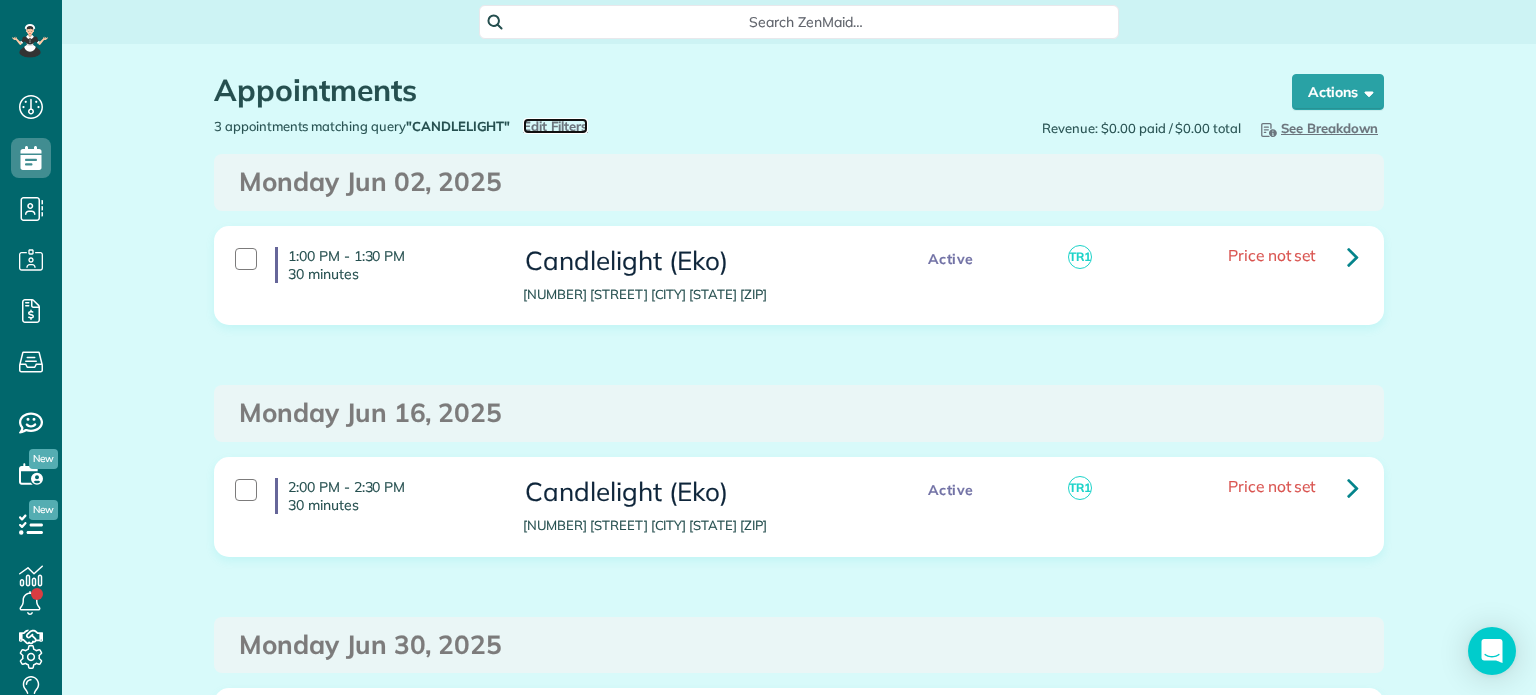 click on "Edit Filters" at bounding box center [555, 126] 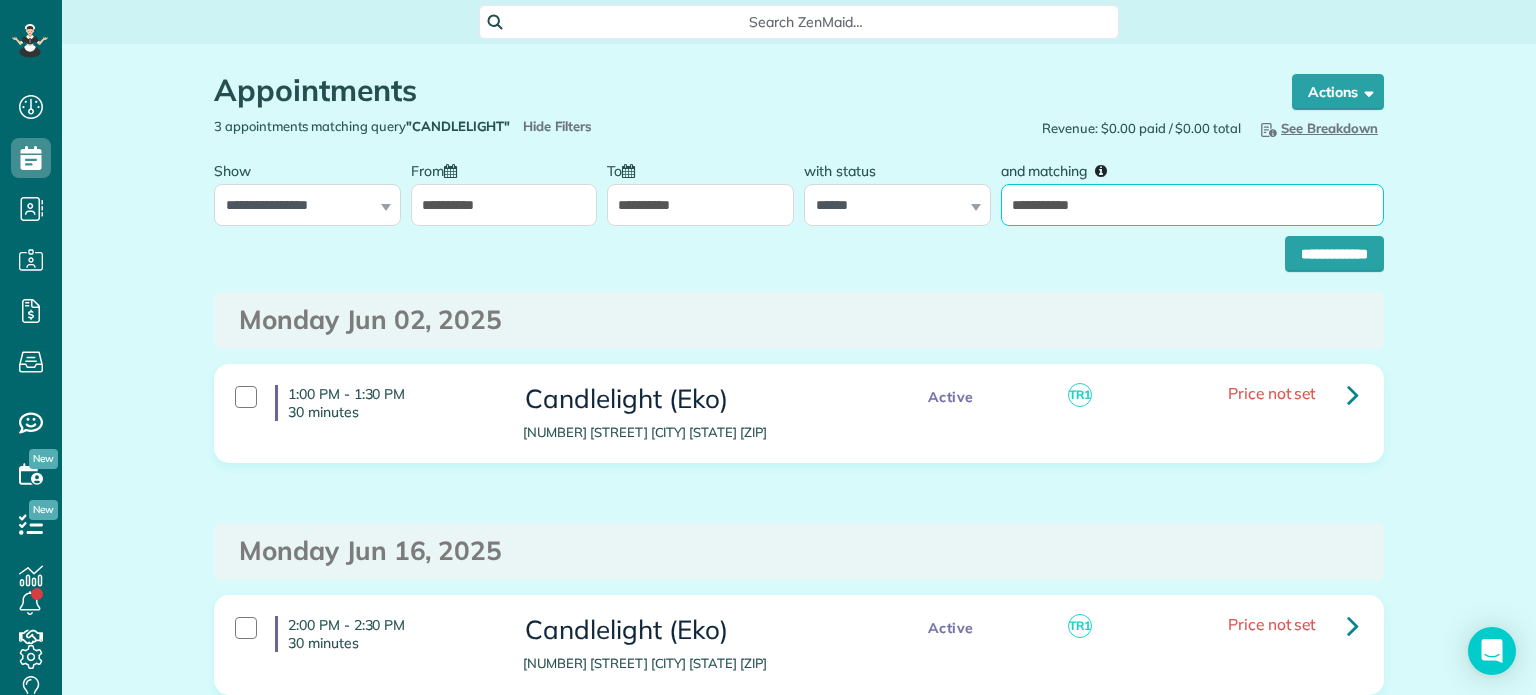 drag, startPoint x: 1116, startPoint y: 197, endPoint x: 958, endPoint y: 238, distance: 163.23296 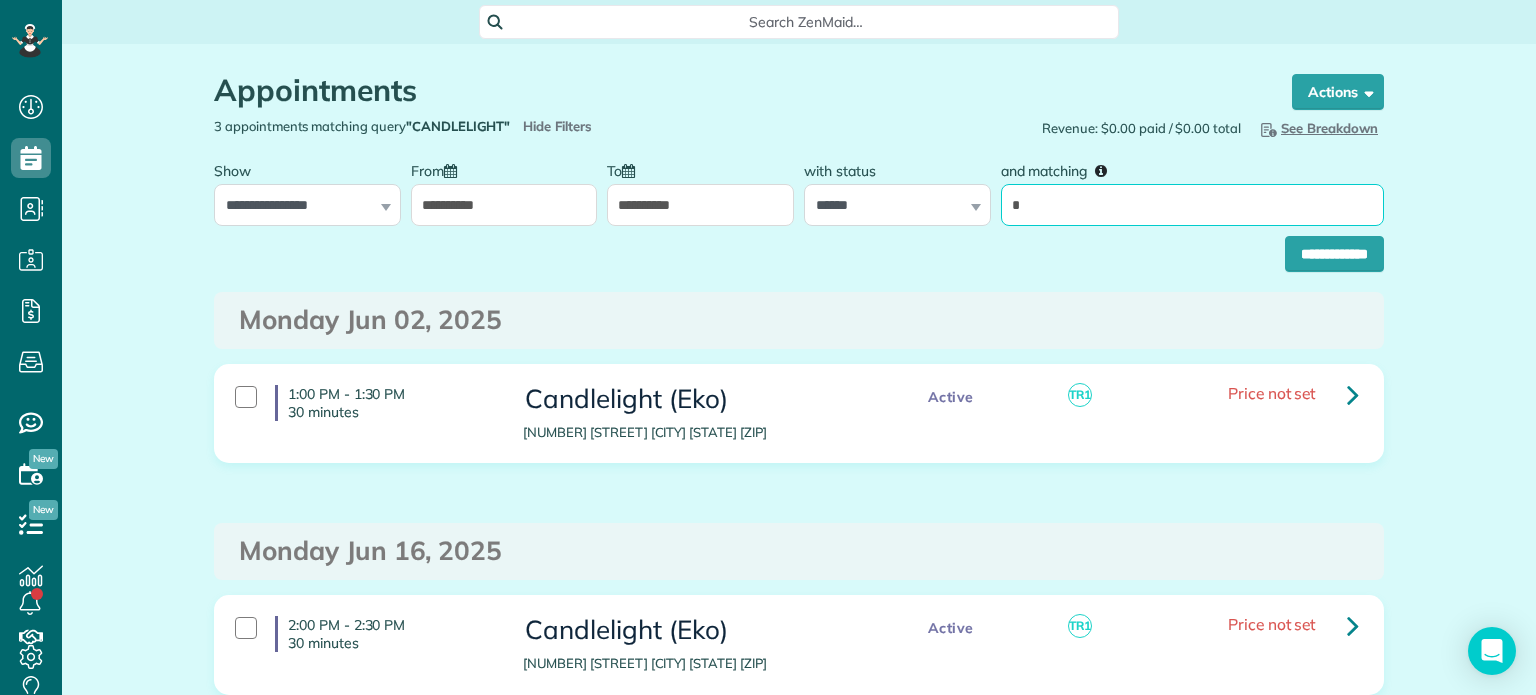 type on "*" 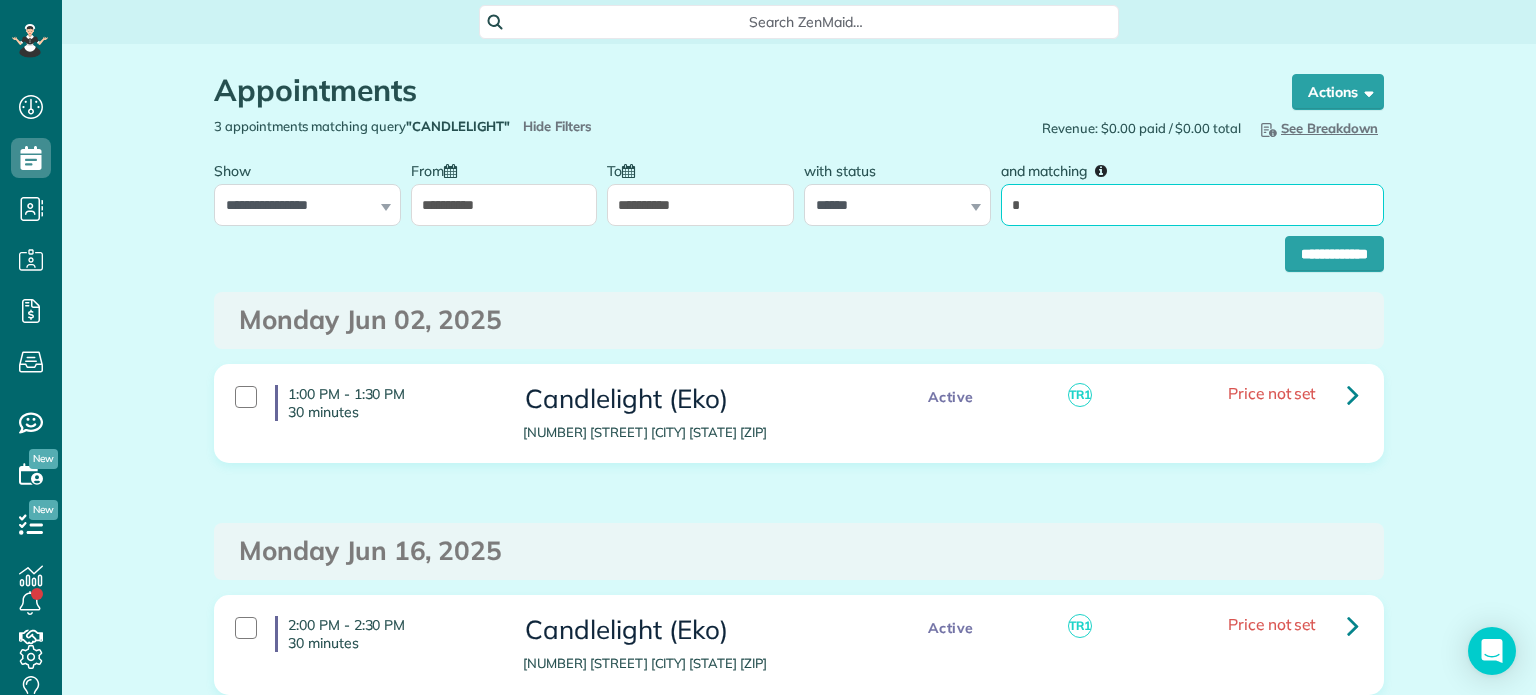 click on "**********" at bounding box center (1334, 254) 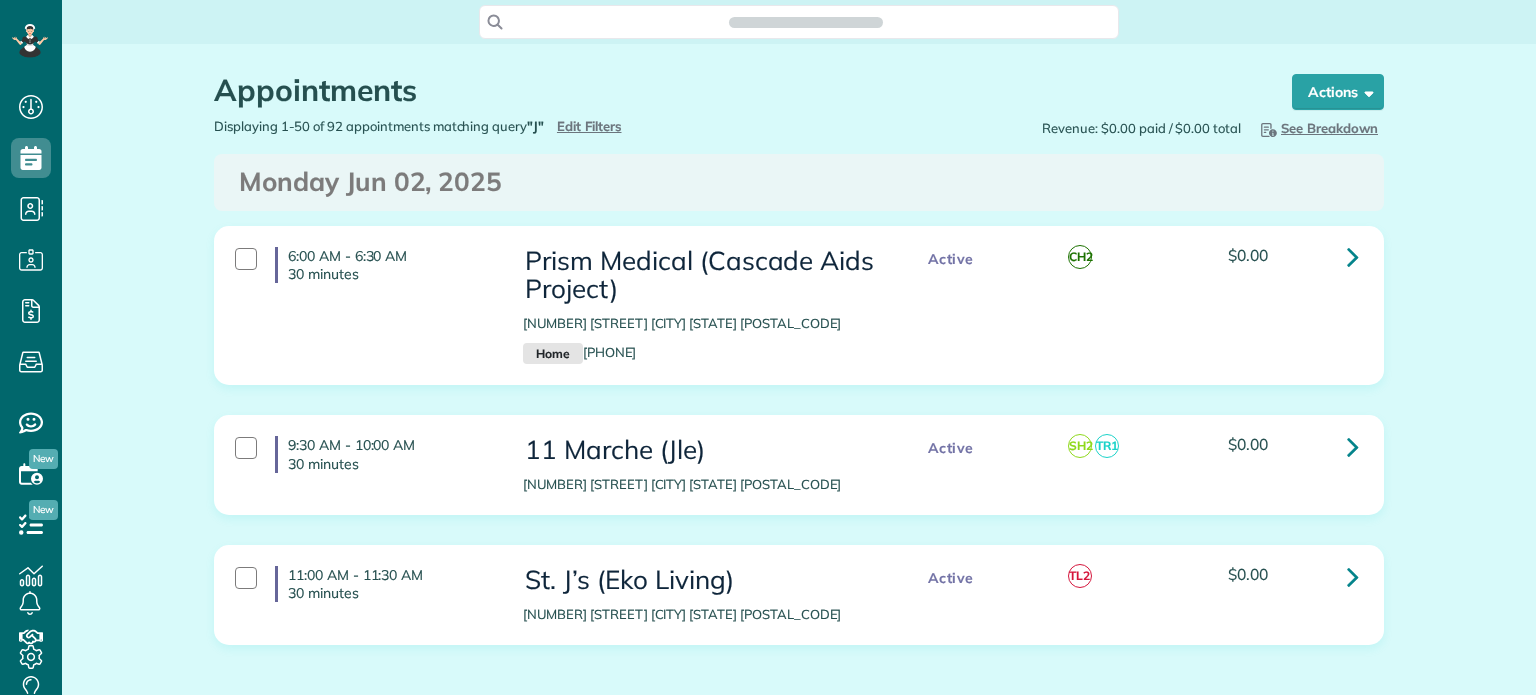 scroll, scrollTop: 0, scrollLeft: 0, axis: both 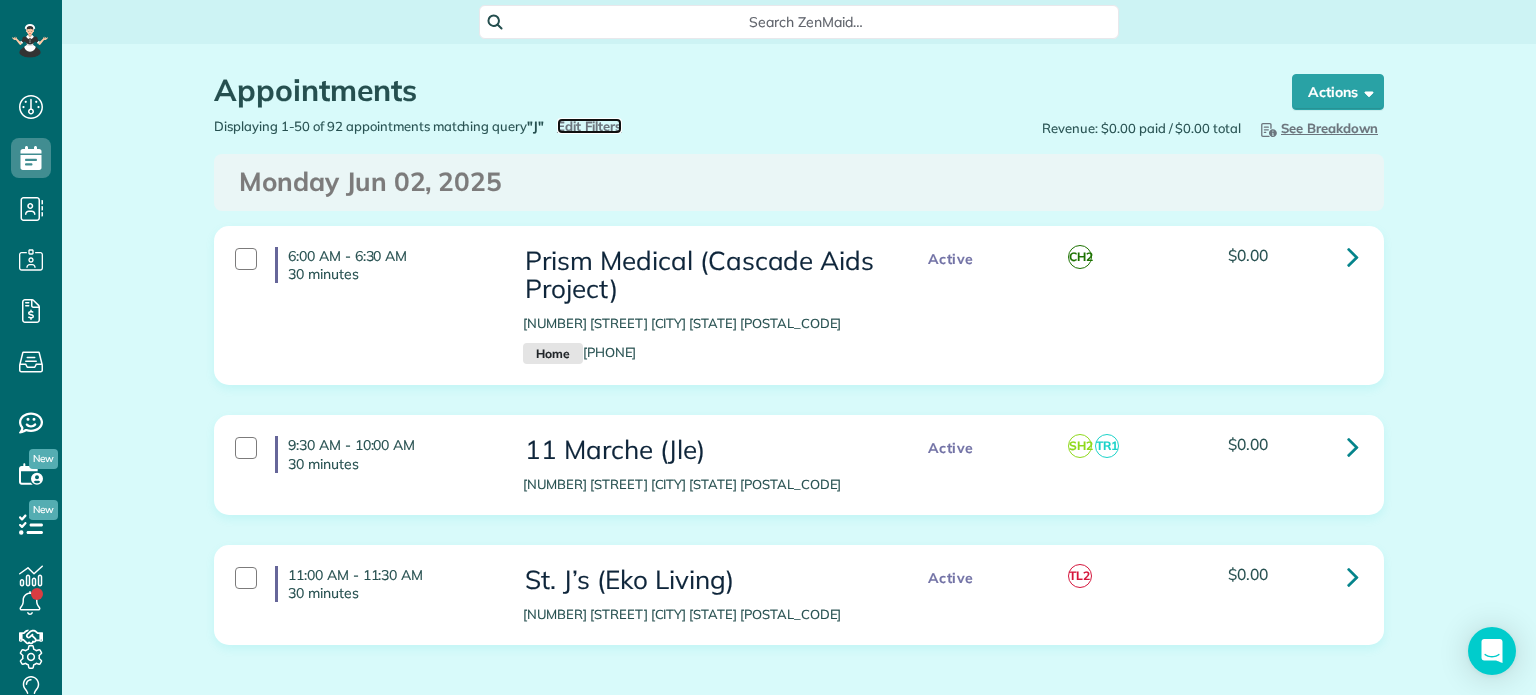 click on "Edit Filters" at bounding box center (589, 126) 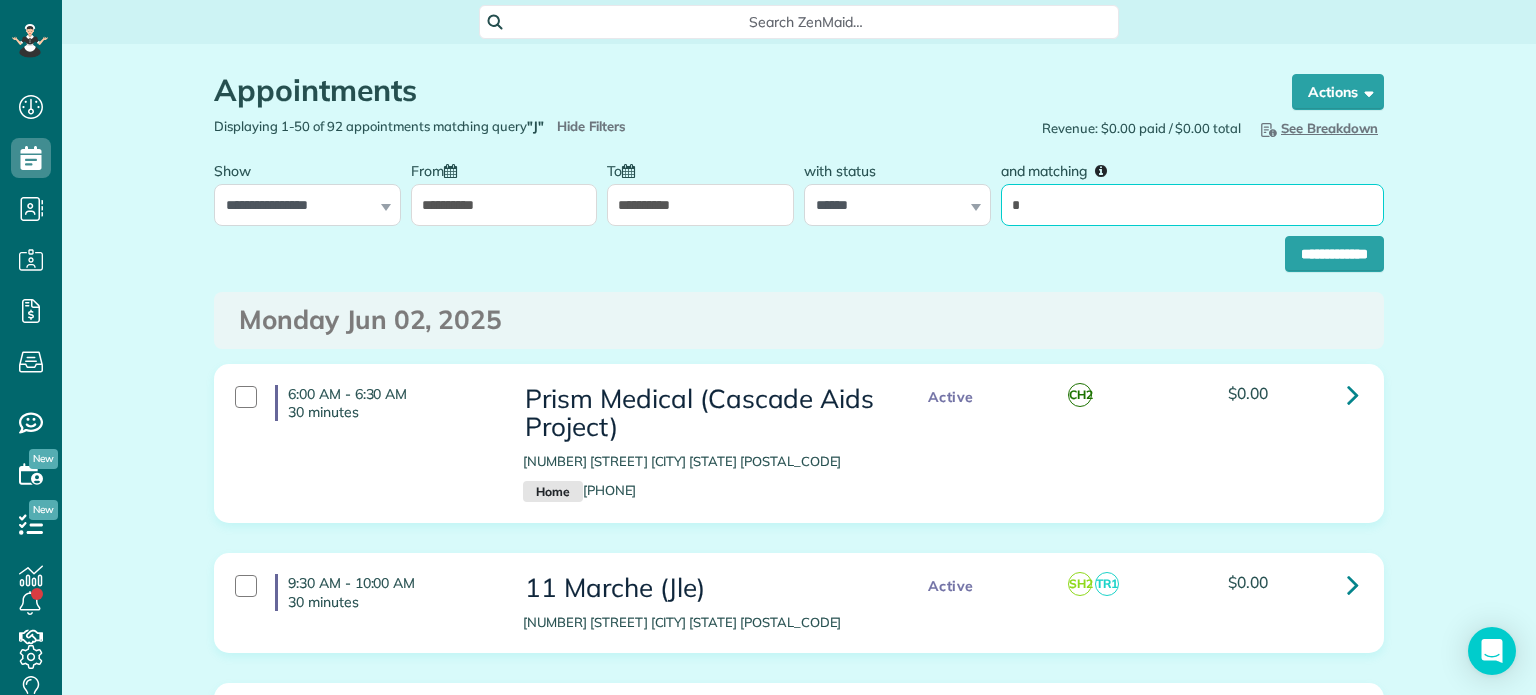 drag, startPoint x: 1037, startPoint y: 217, endPoint x: 997, endPoint y: 212, distance: 40.311287 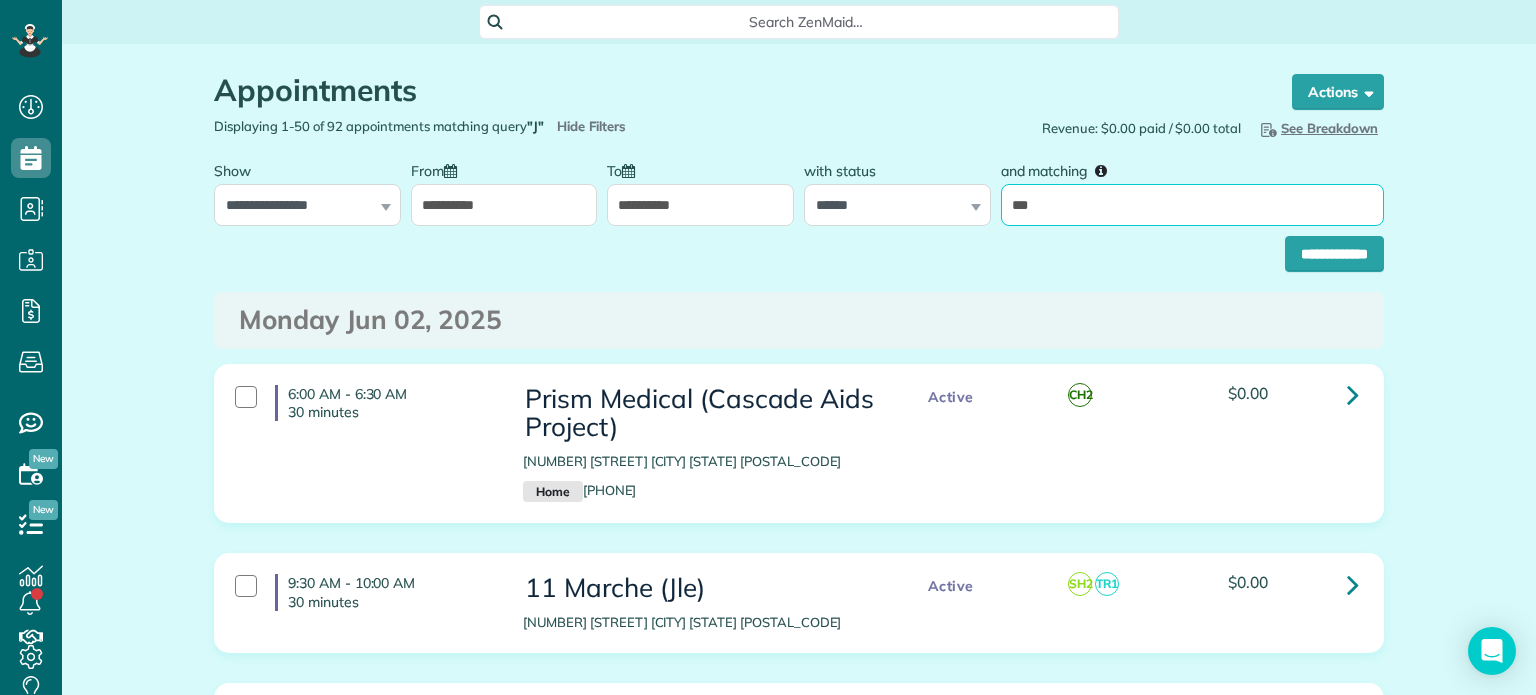 type on "*********" 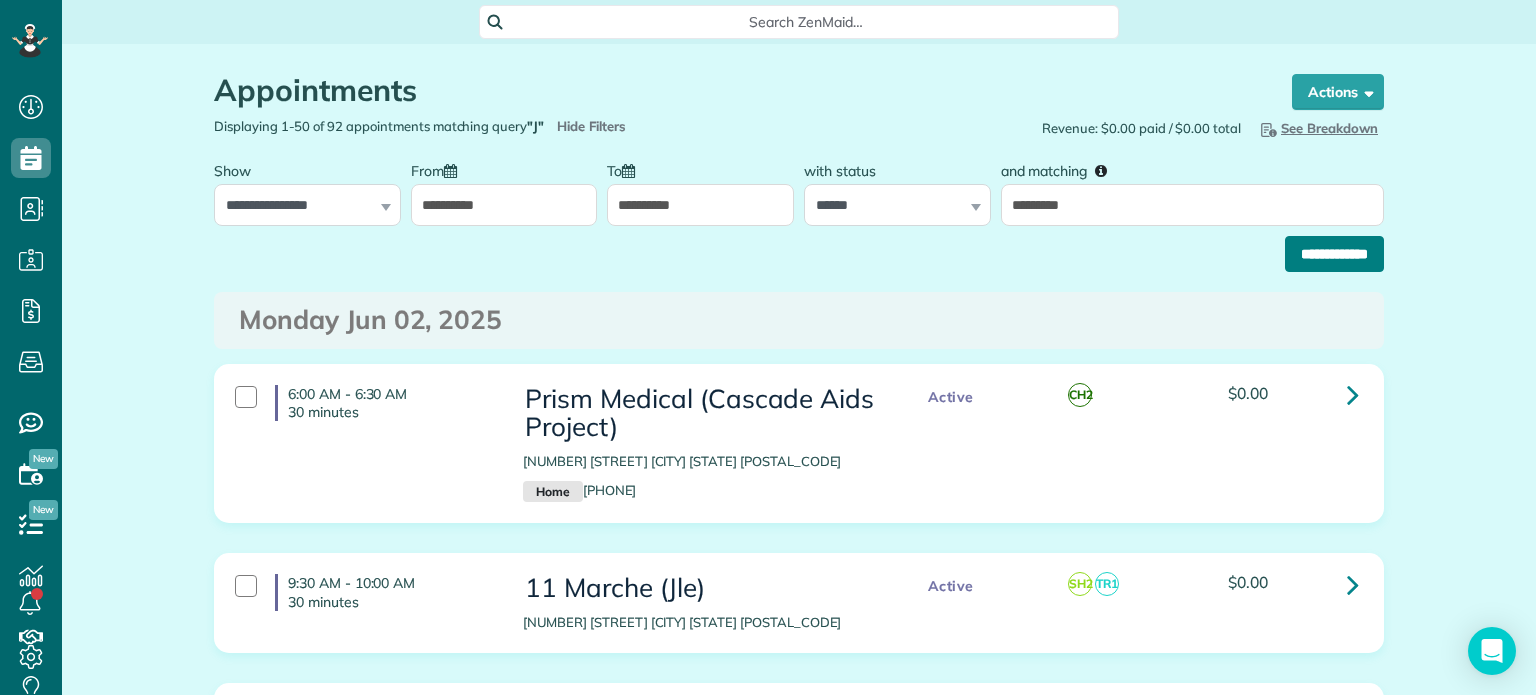 click on "**********" at bounding box center [1334, 254] 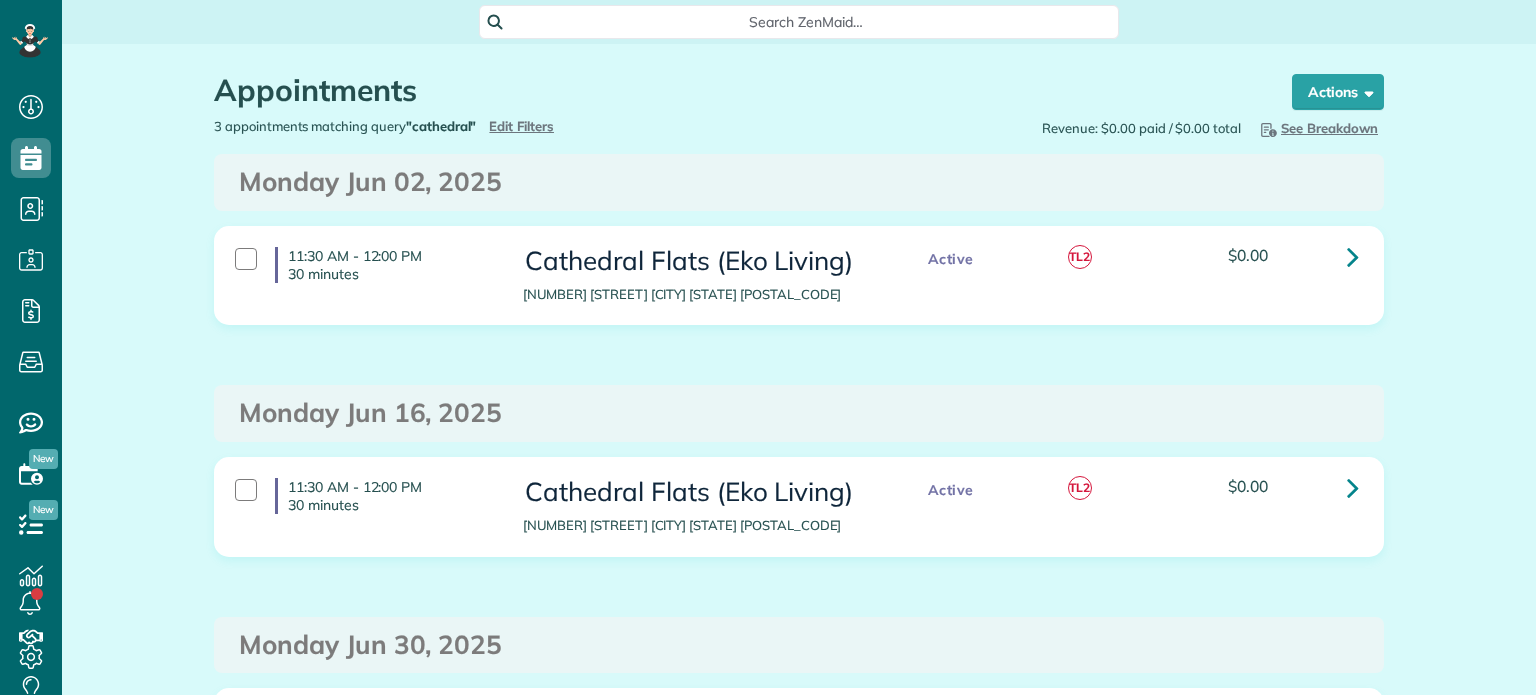 scroll, scrollTop: 0, scrollLeft: 0, axis: both 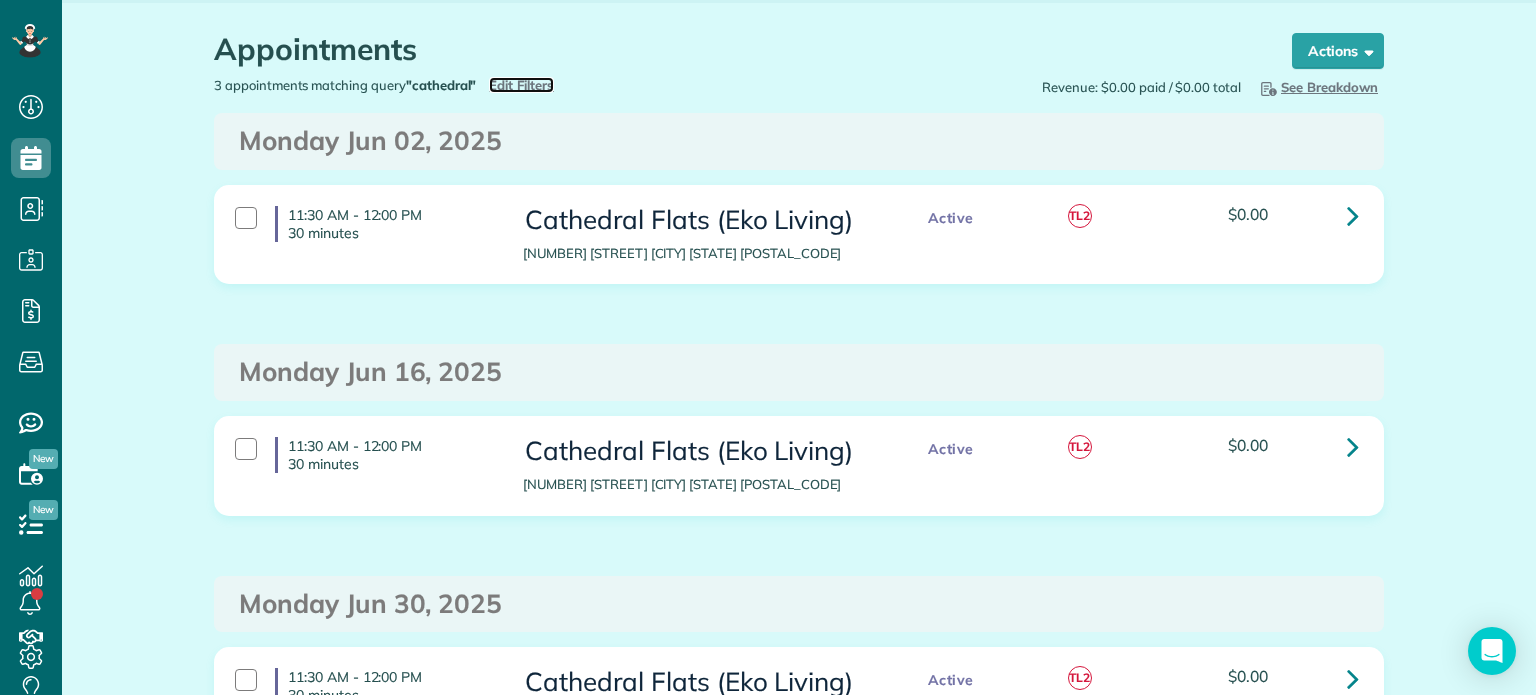 click on "Edit Filters" at bounding box center [521, 85] 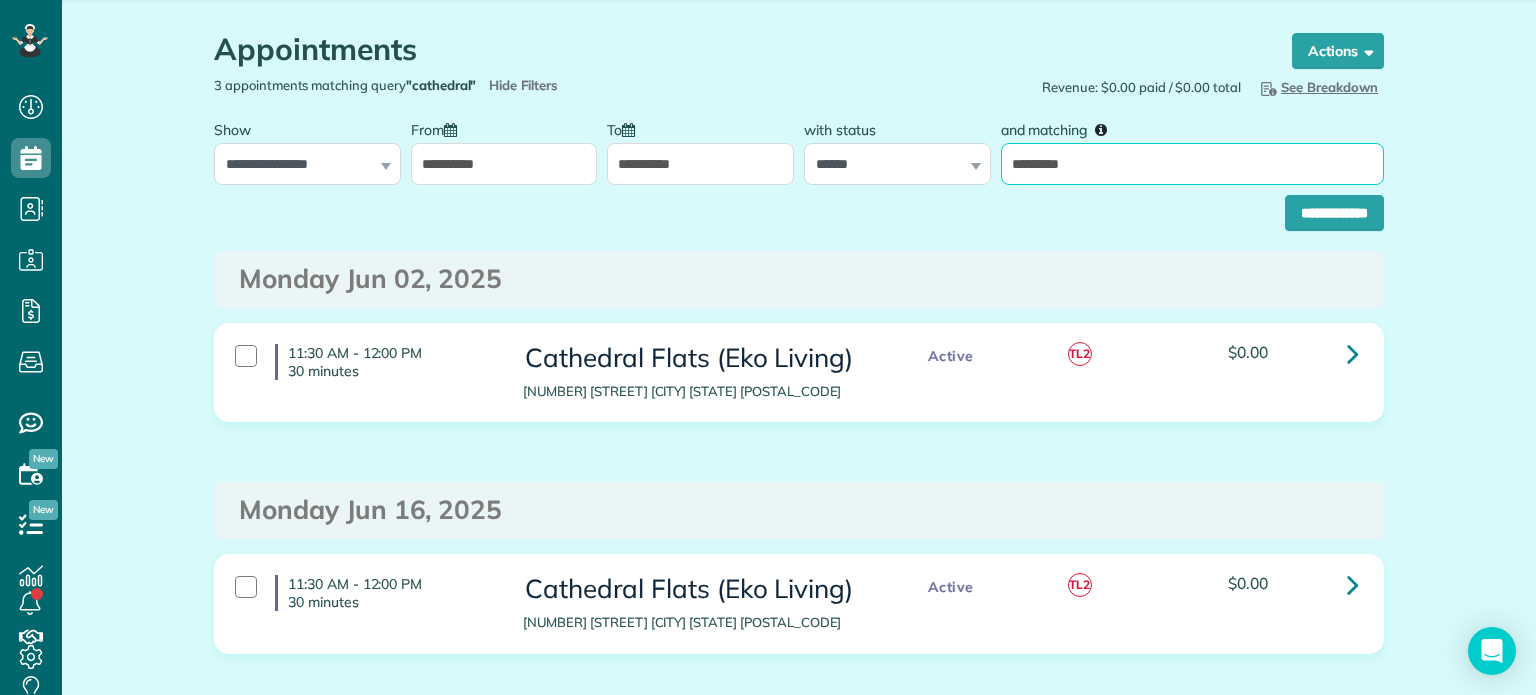 drag, startPoint x: 1075, startPoint y: 175, endPoint x: 995, endPoint y: 181, distance: 80.224686 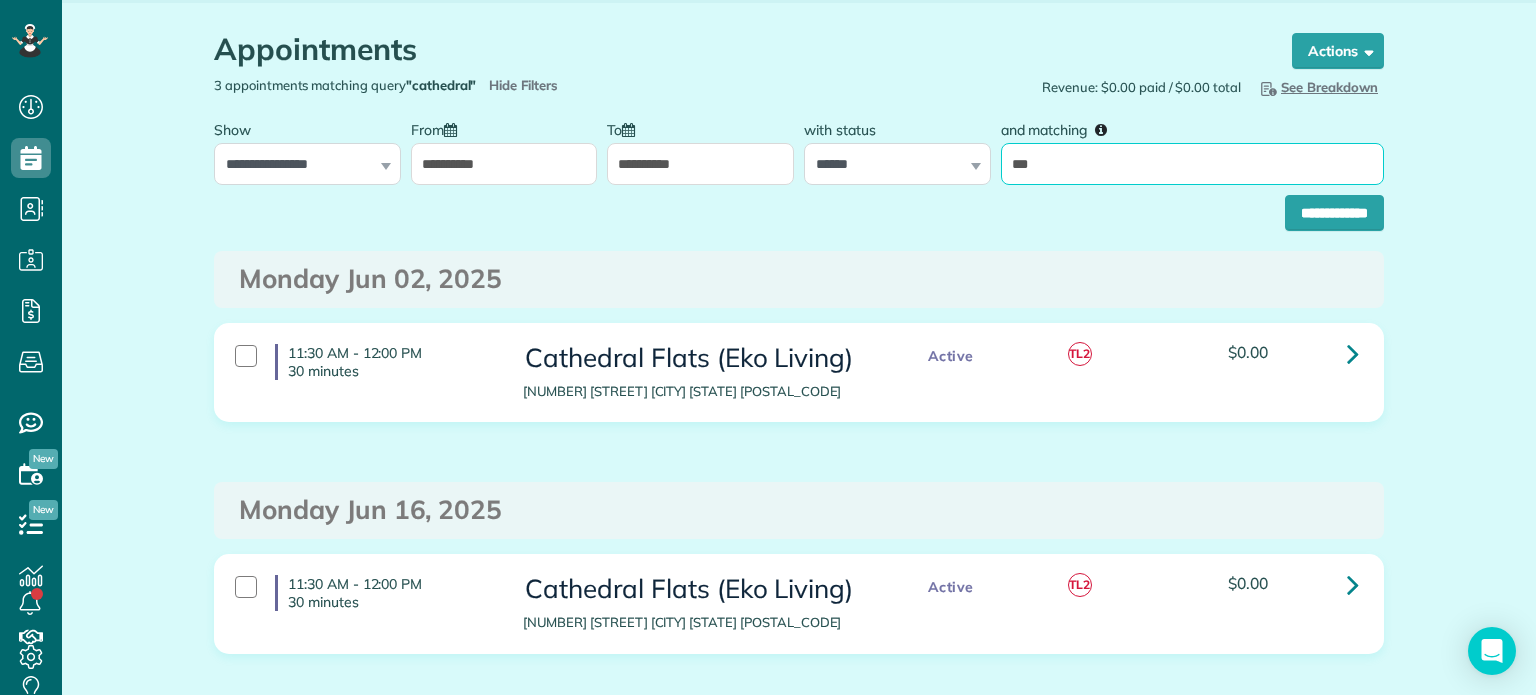 type on "********" 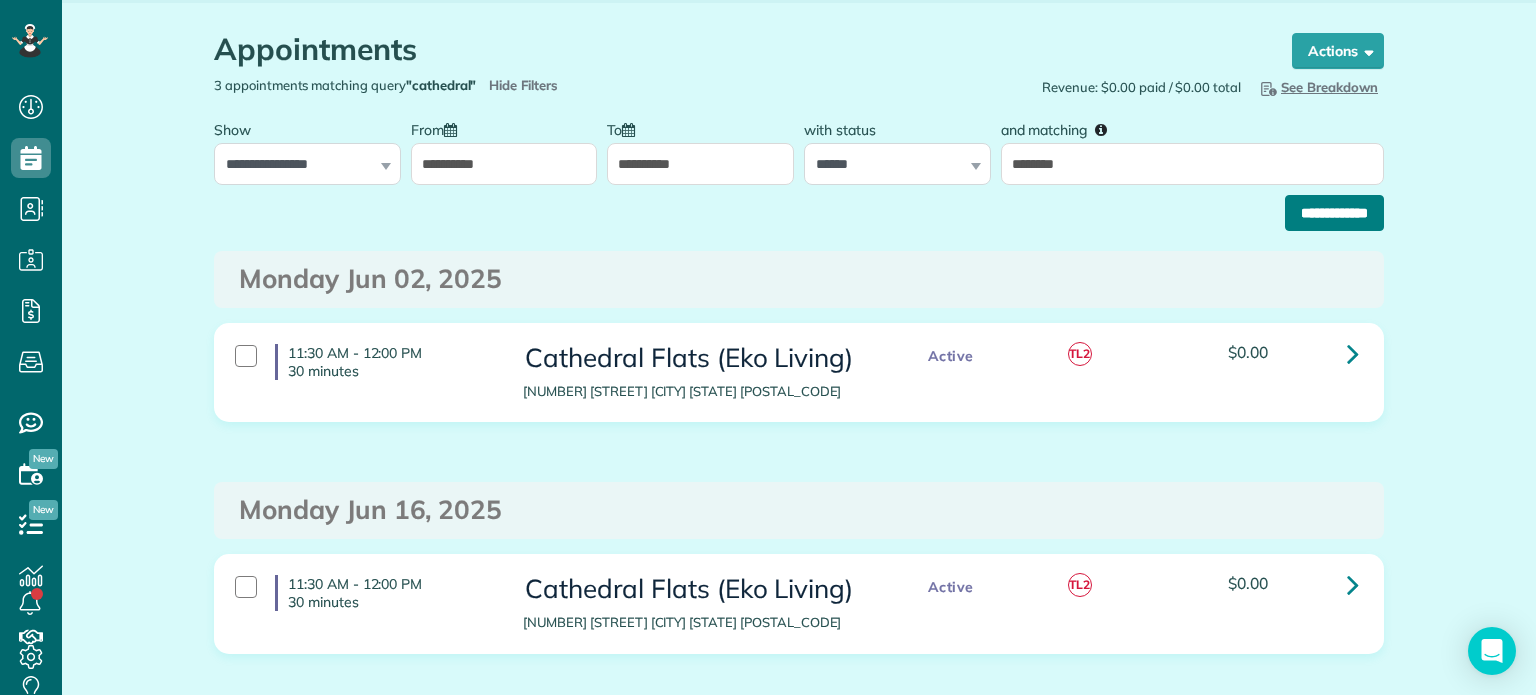 click on "**********" at bounding box center [1334, 213] 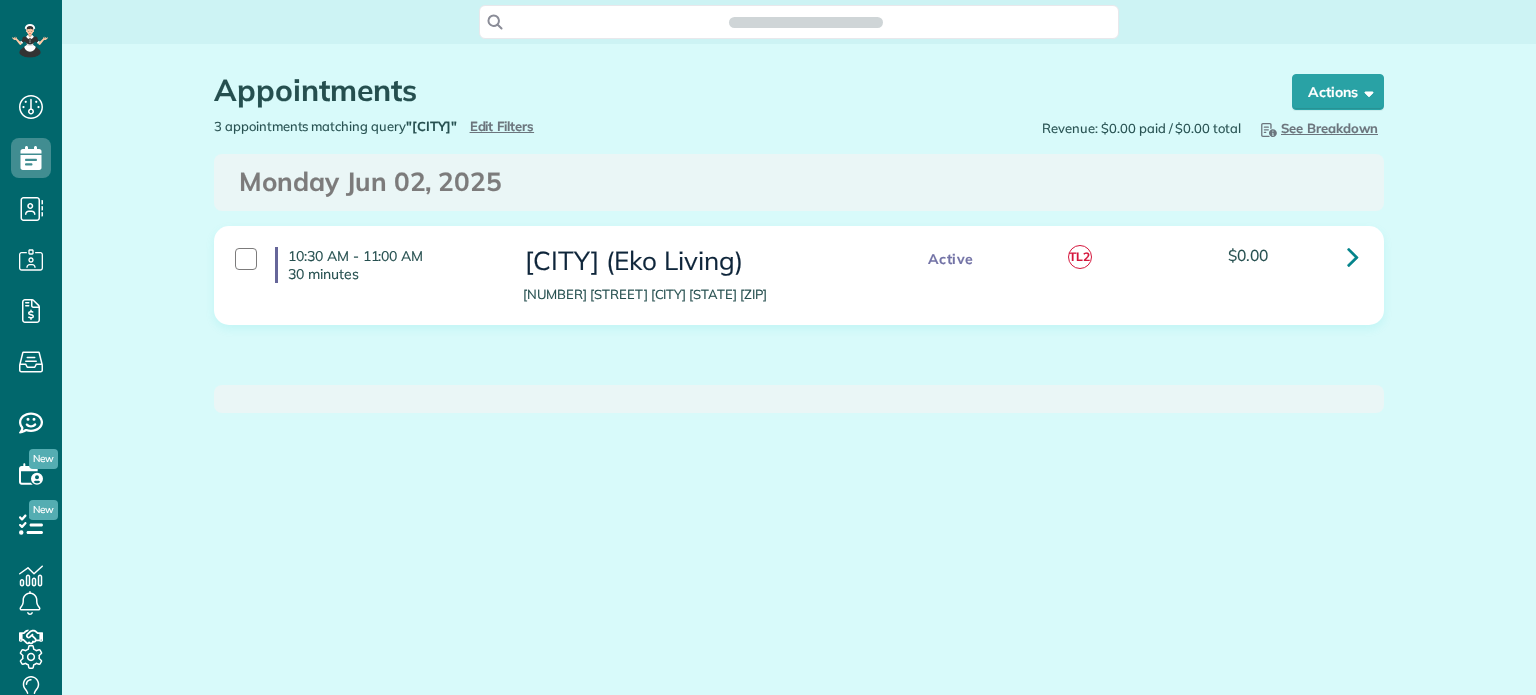 scroll, scrollTop: 0, scrollLeft: 0, axis: both 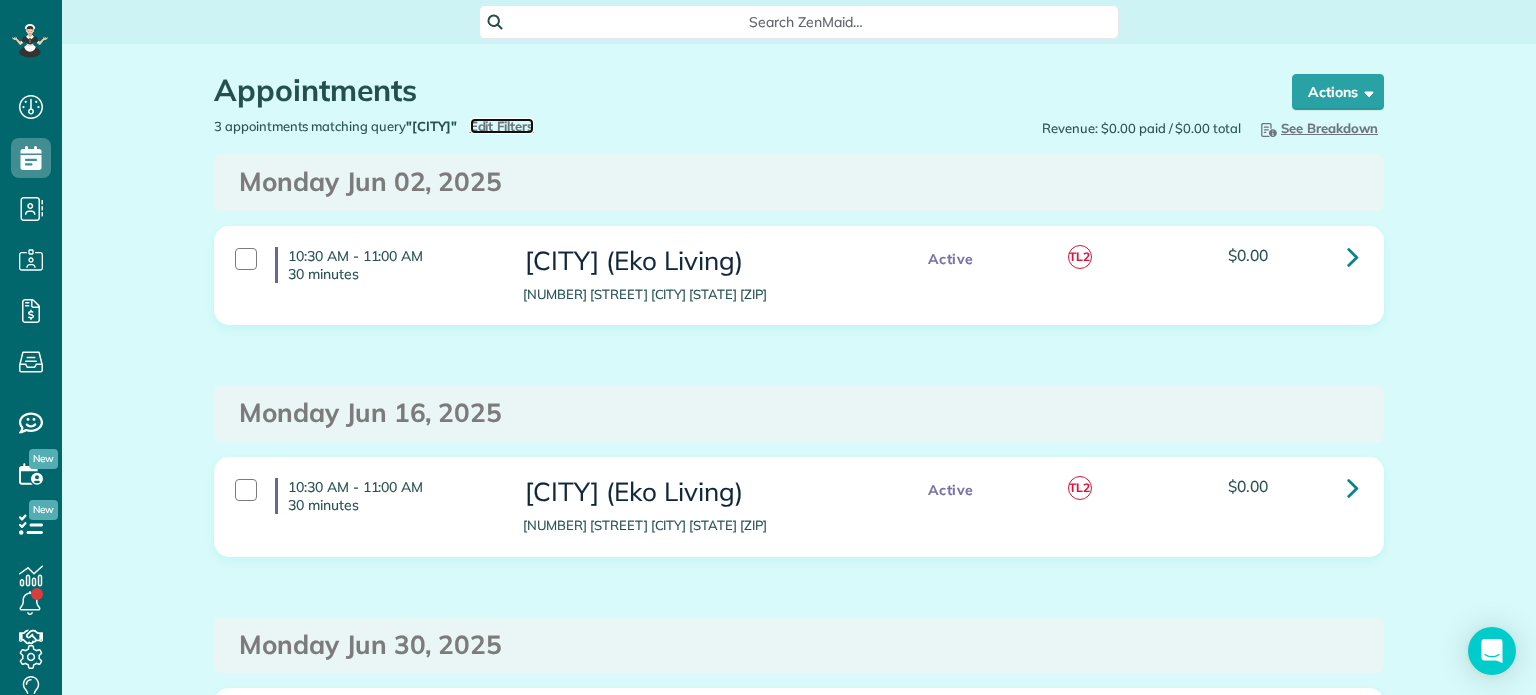 click on "Edit Filters" at bounding box center [502, 126] 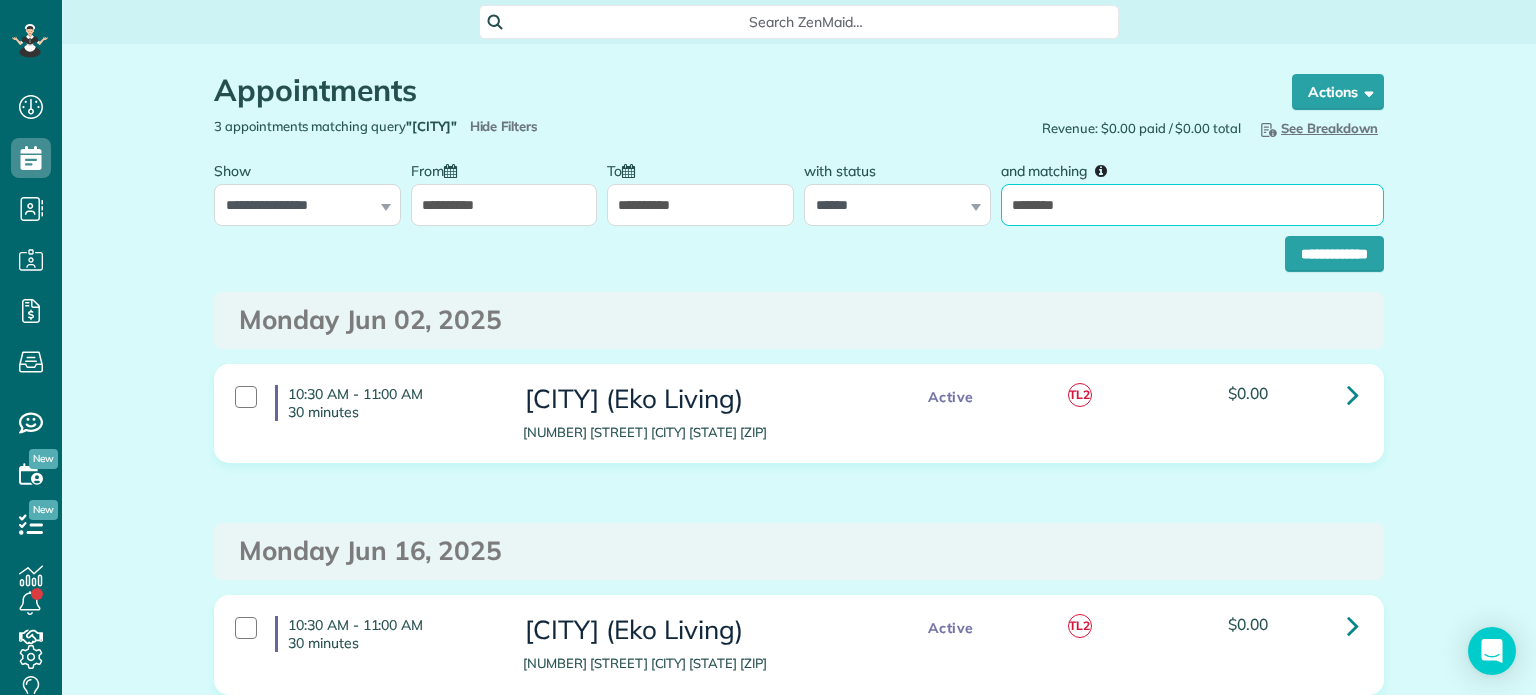drag, startPoint x: 1095, startPoint y: 195, endPoint x: 988, endPoint y: 224, distance: 110.860275 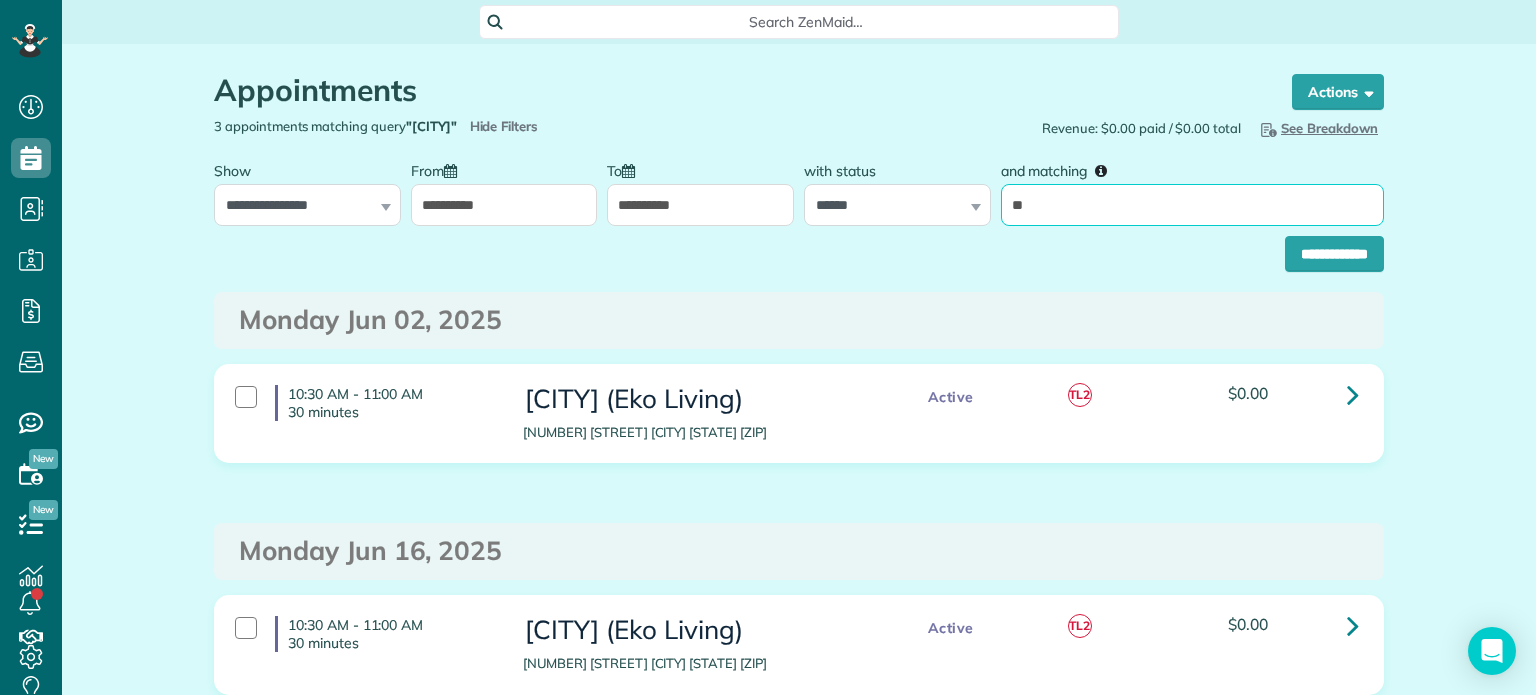 type on "**" 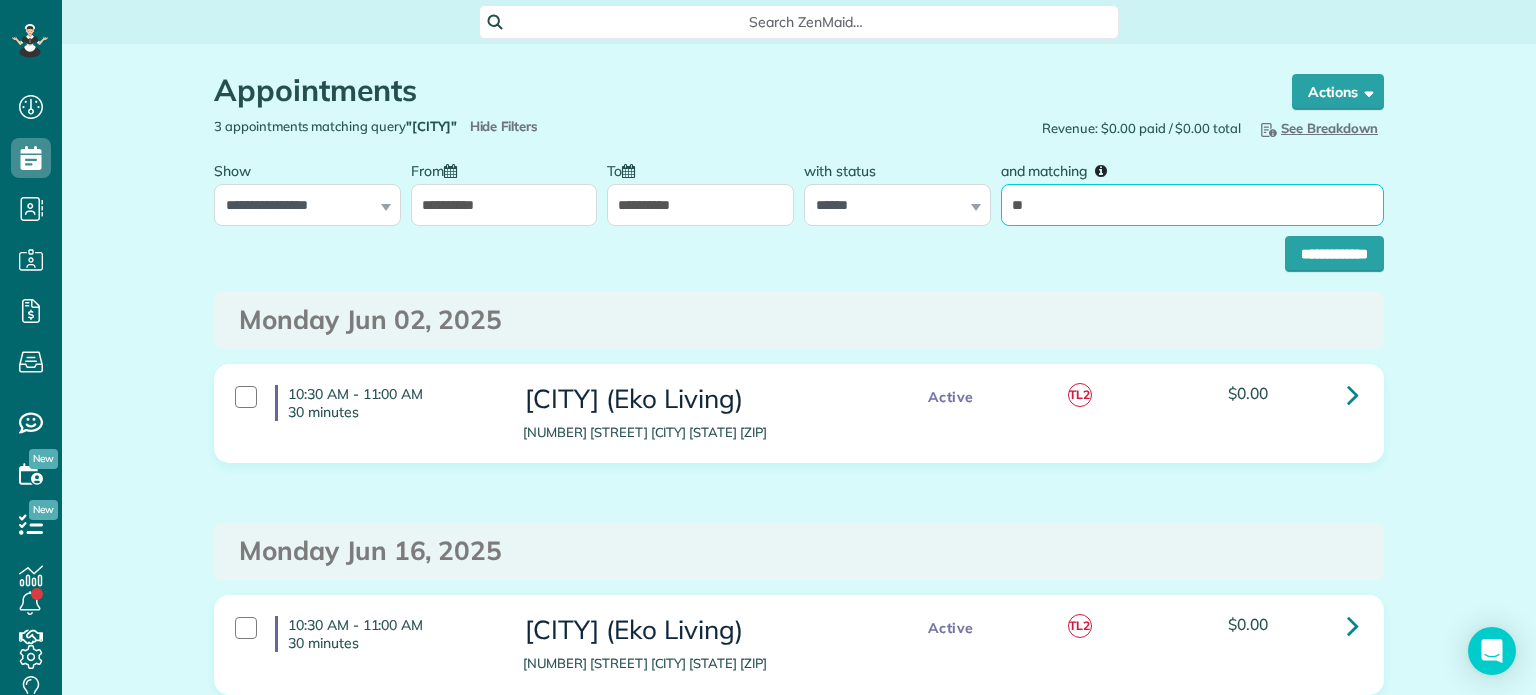 click on "**********" at bounding box center (1334, 254) 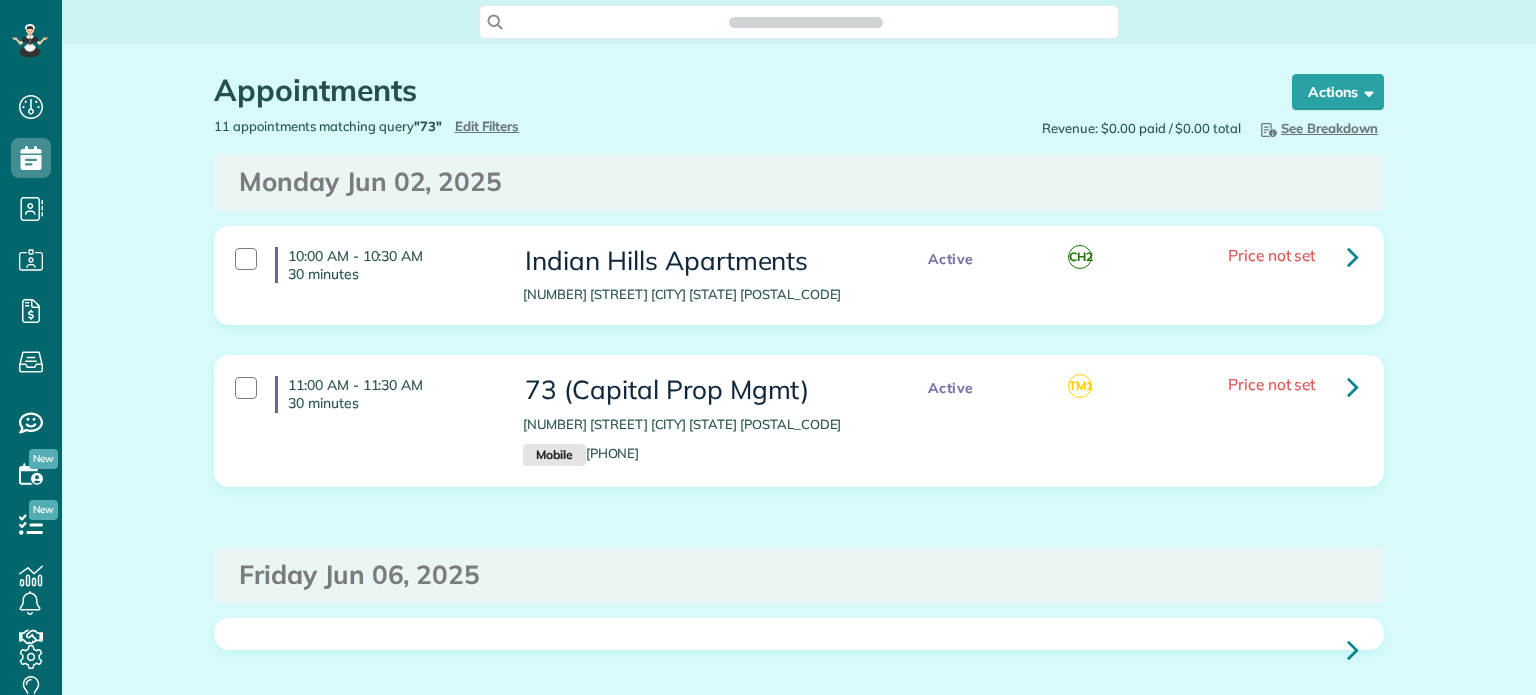 scroll, scrollTop: 0, scrollLeft: 0, axis: both 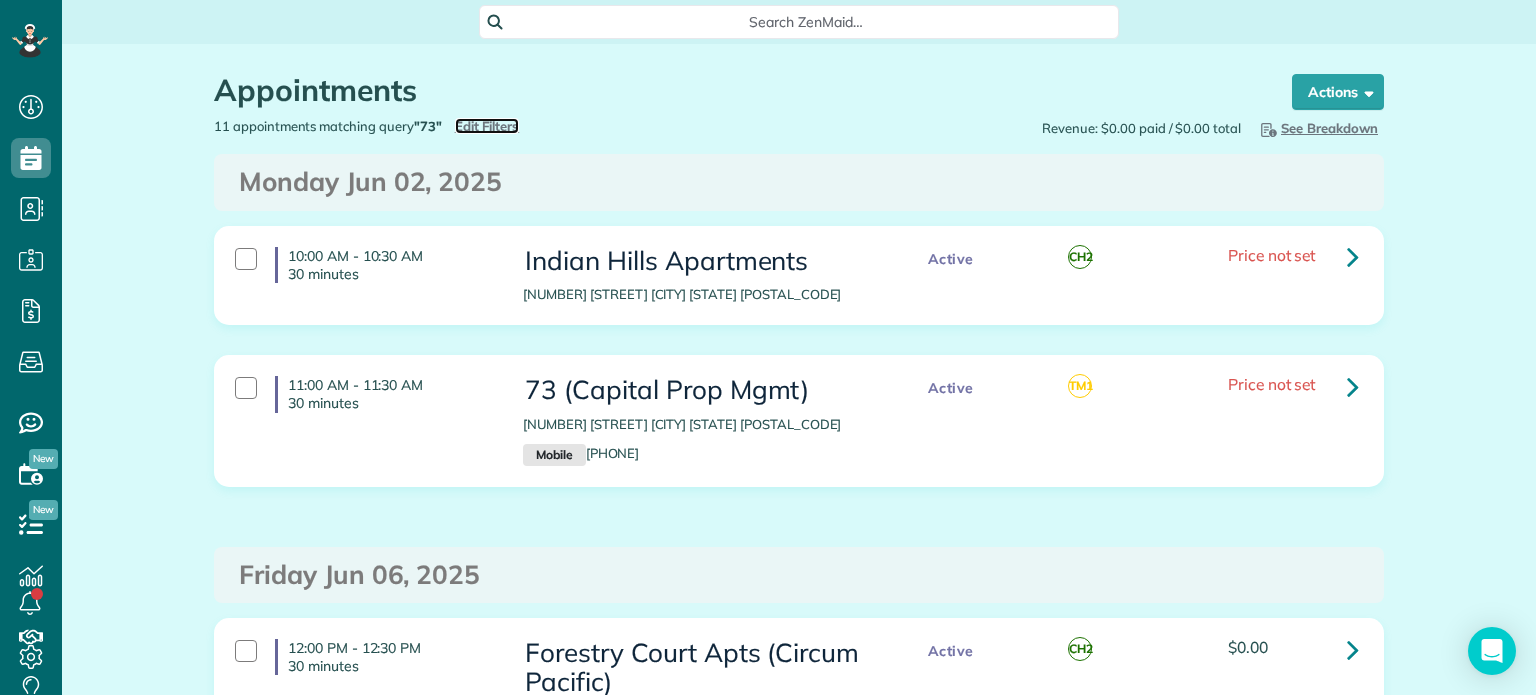 click on "Edit Filters" at bounding box center [487, 126] 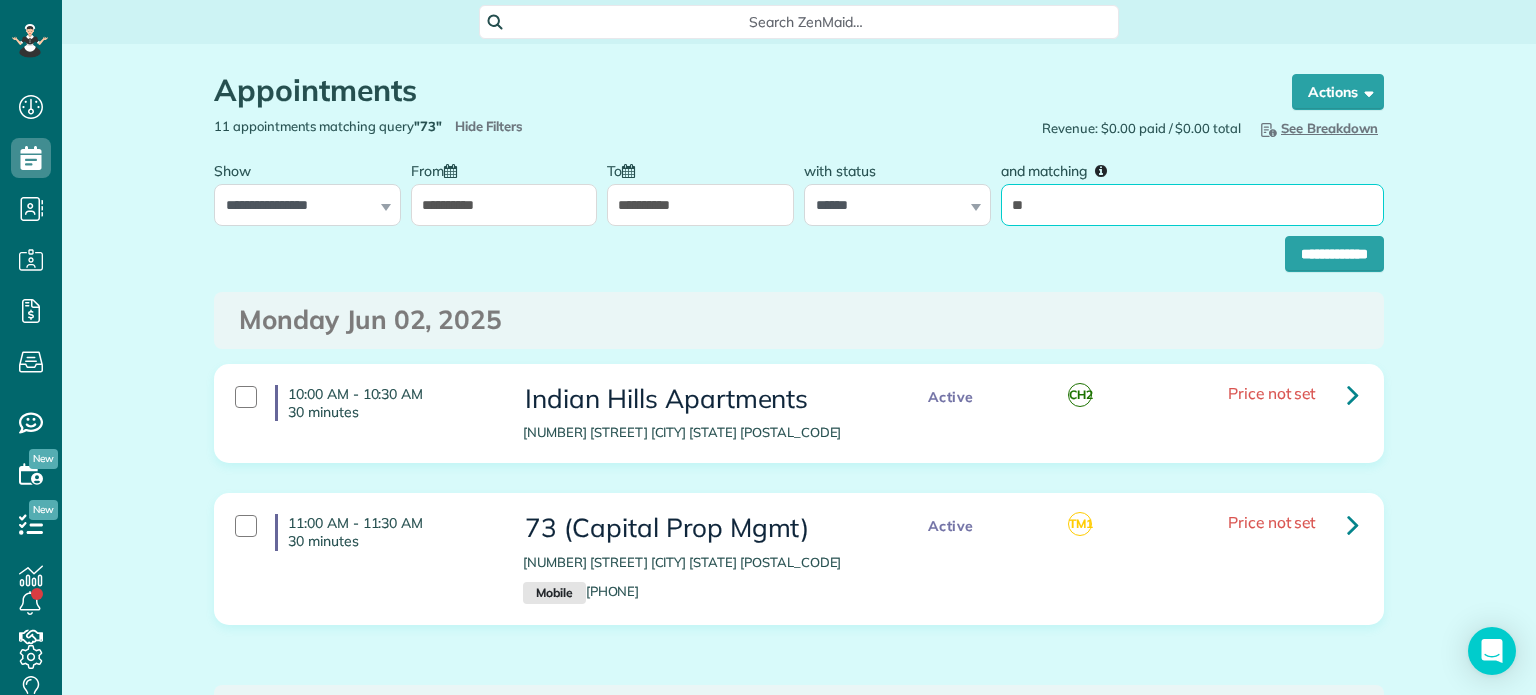 click on "**" at bounding box center [1192, 205] 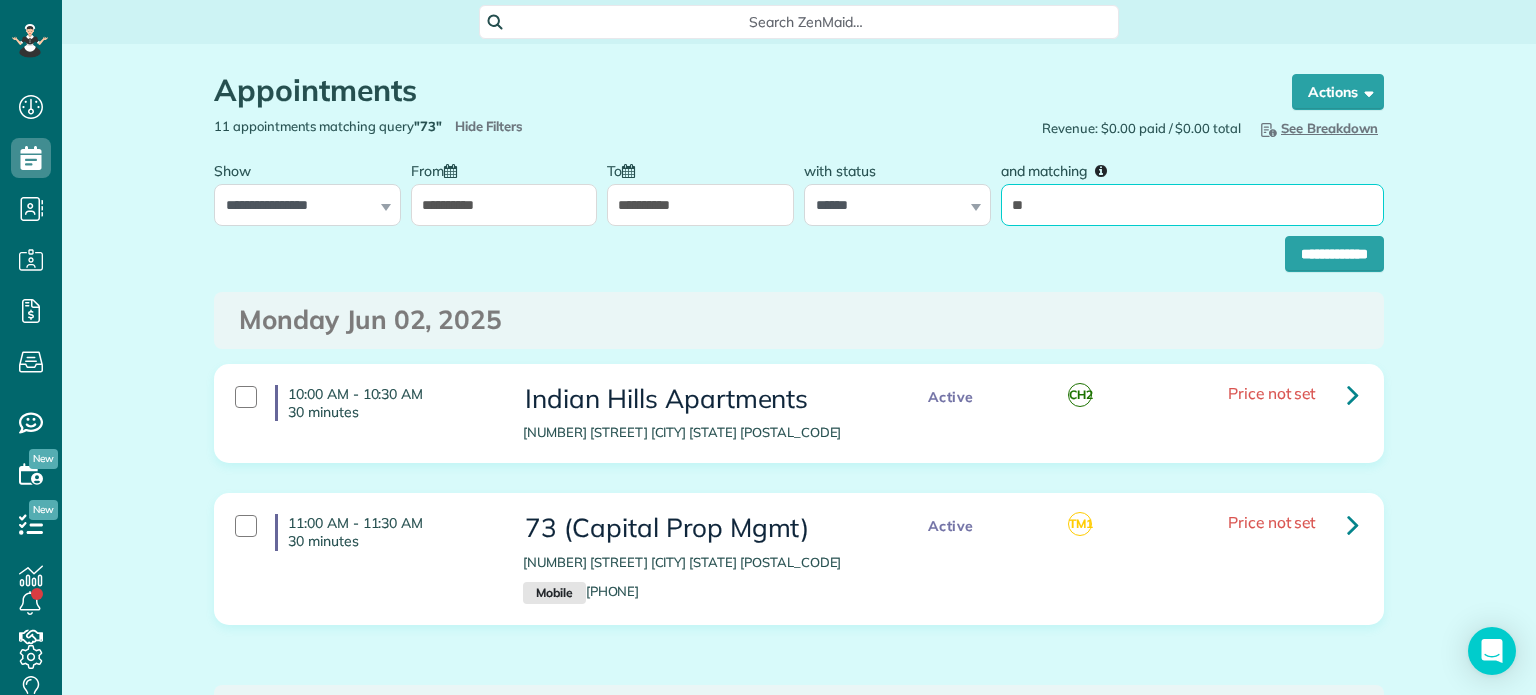 type on "**" 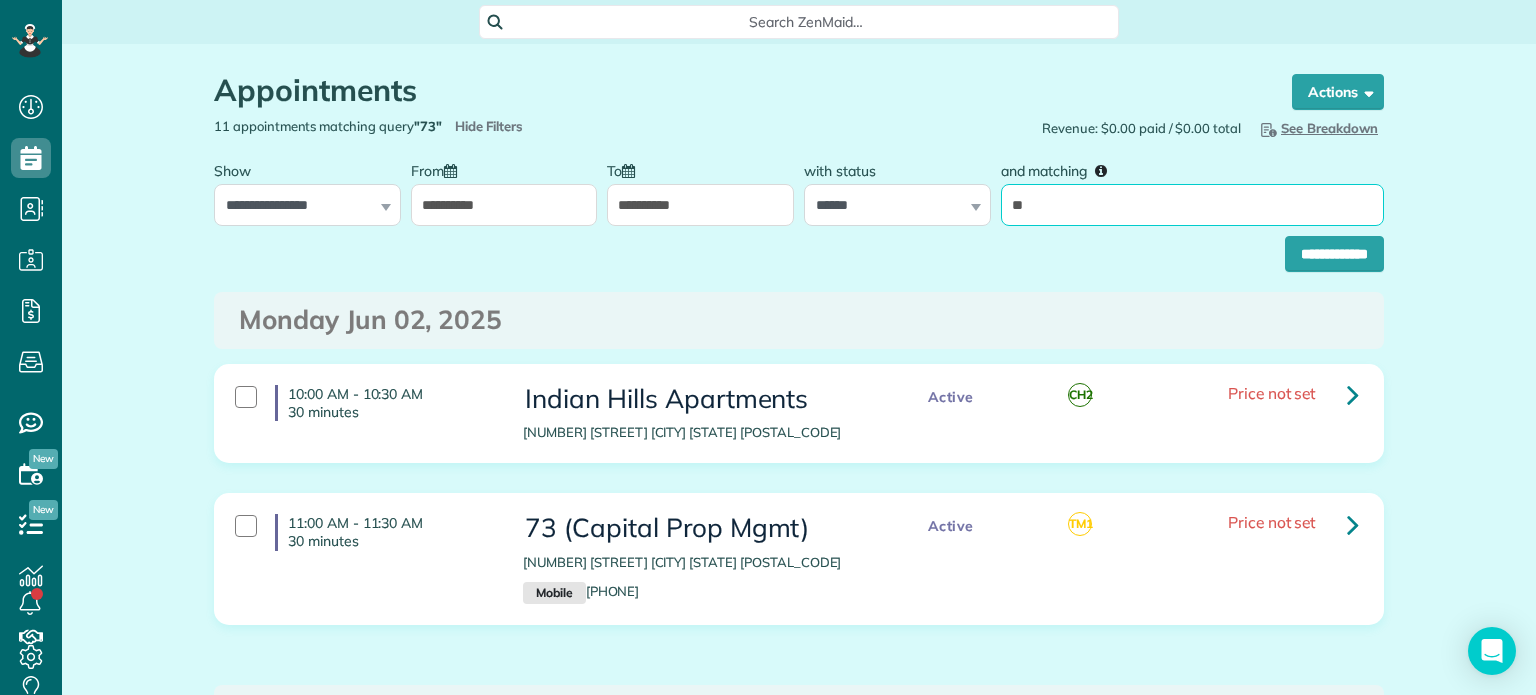 click on "**********" at bounding box center (1334, 254) 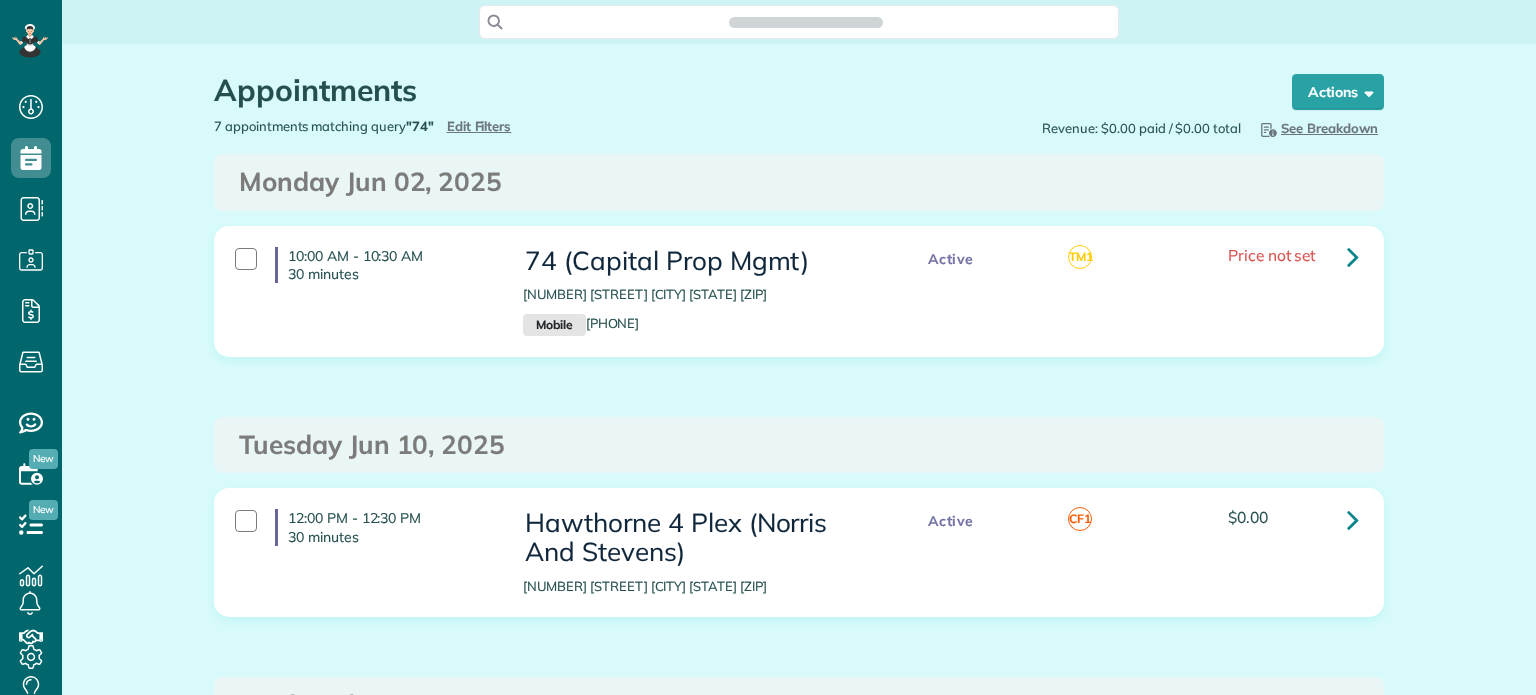 scroll, scrollTop: 0, scrollLeft: 0, axis: both 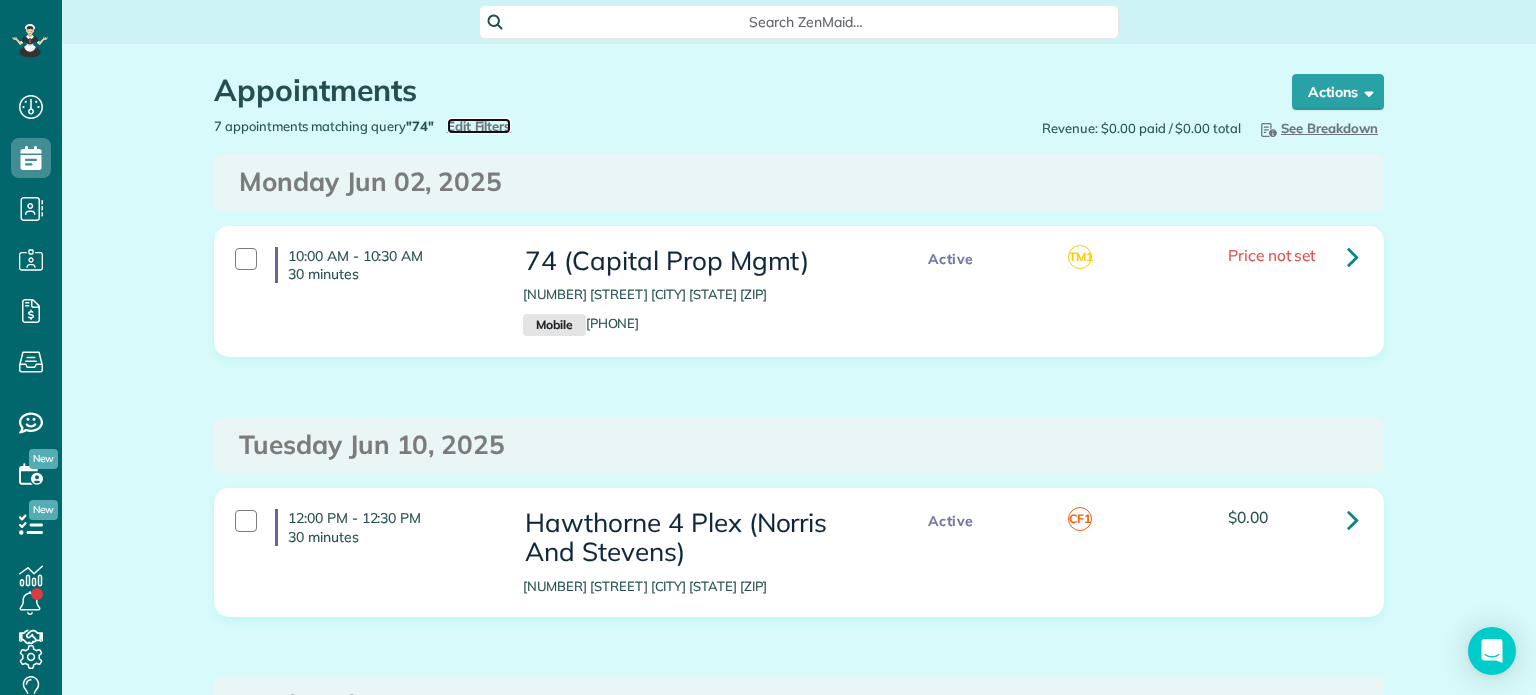 click on "Edit Filters" at bounding box center [479, 126] 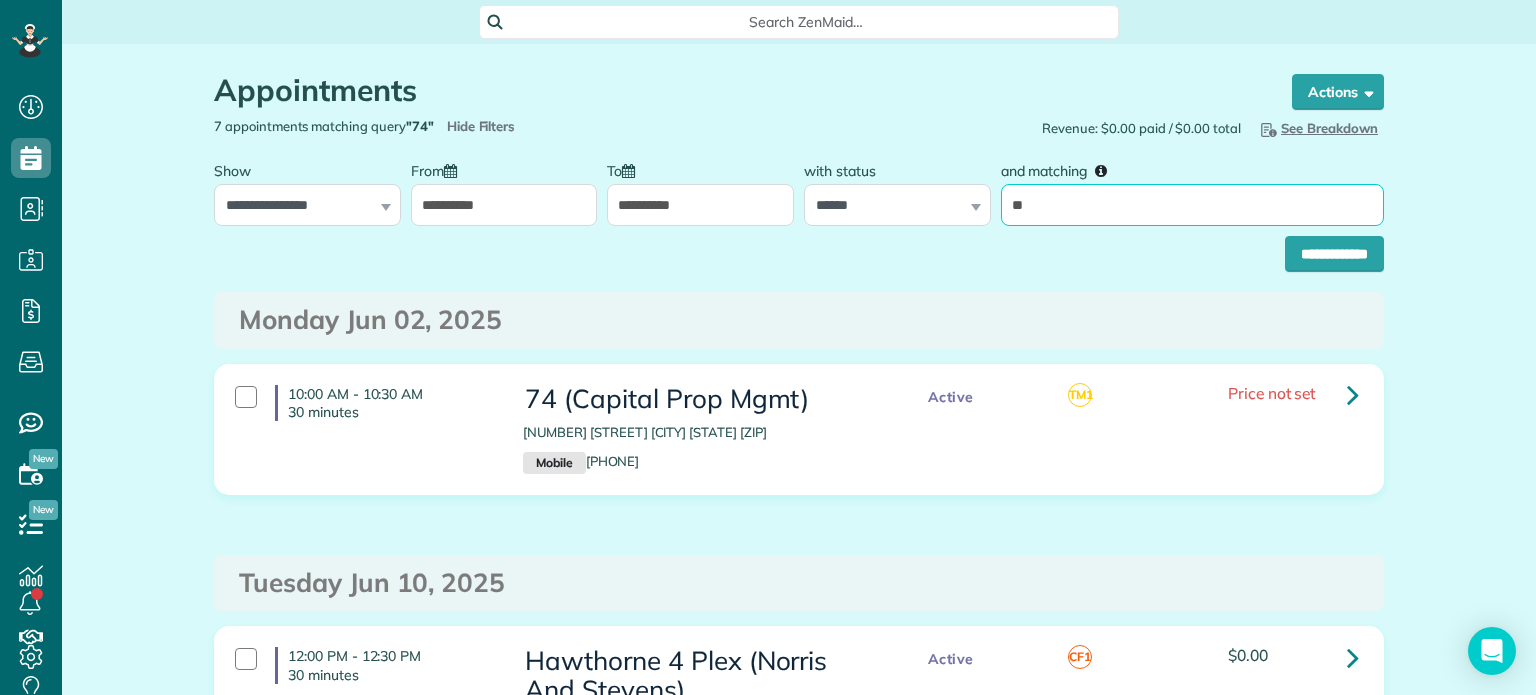 drag, startPoint x: 1037, startPoint y: 207, endPoint x: 1000, endPoint y: 211, distance: 37.215588 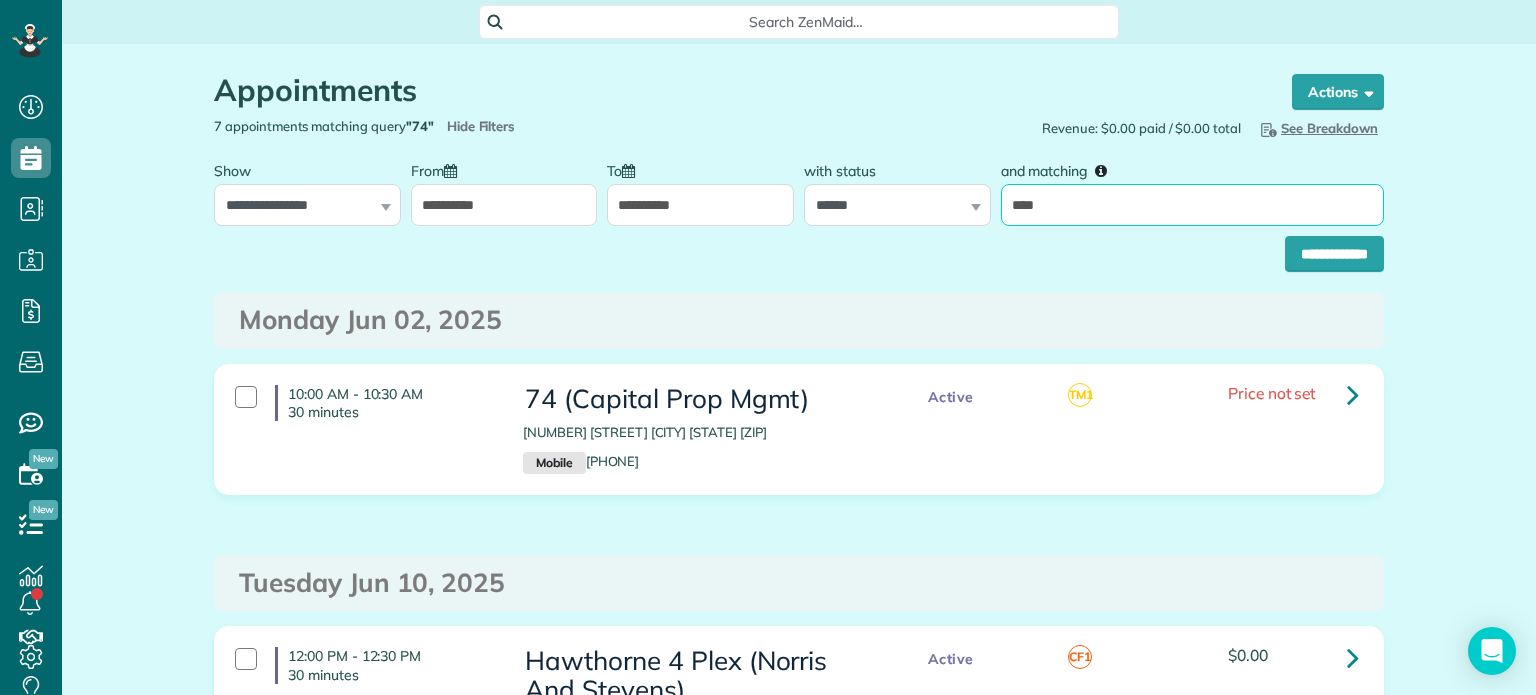 type on "****" 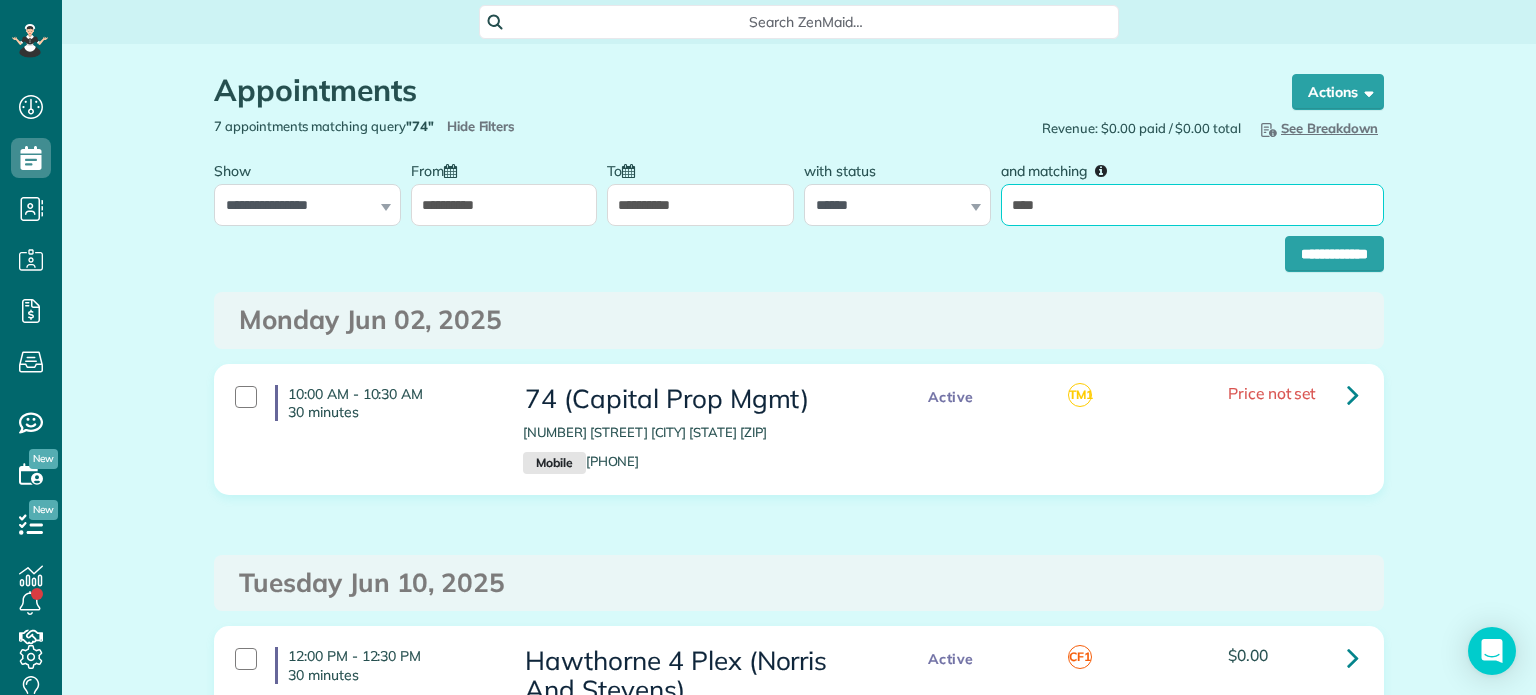 click on "**********" at bounding box center [1334, 254] 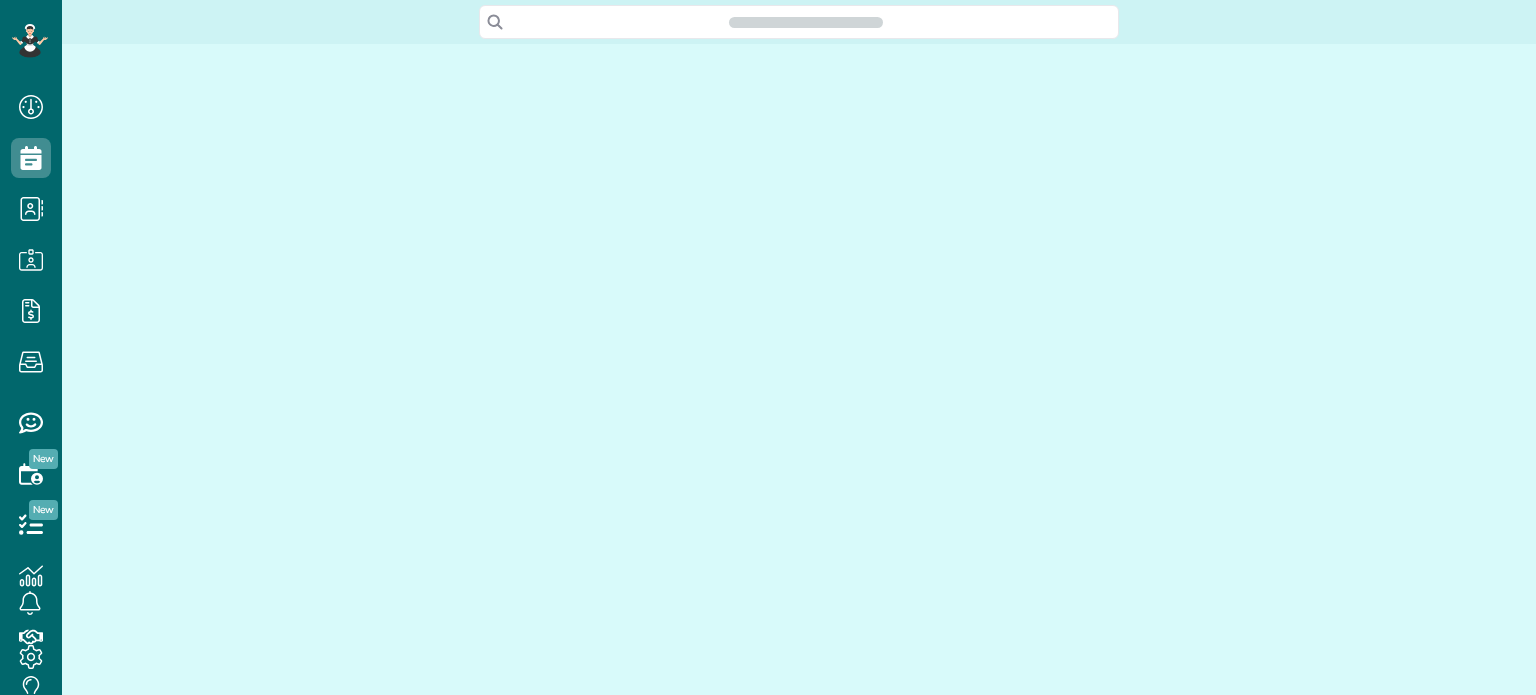 scroll, scrollTop: 0, scrollLeft: 0, axis: both 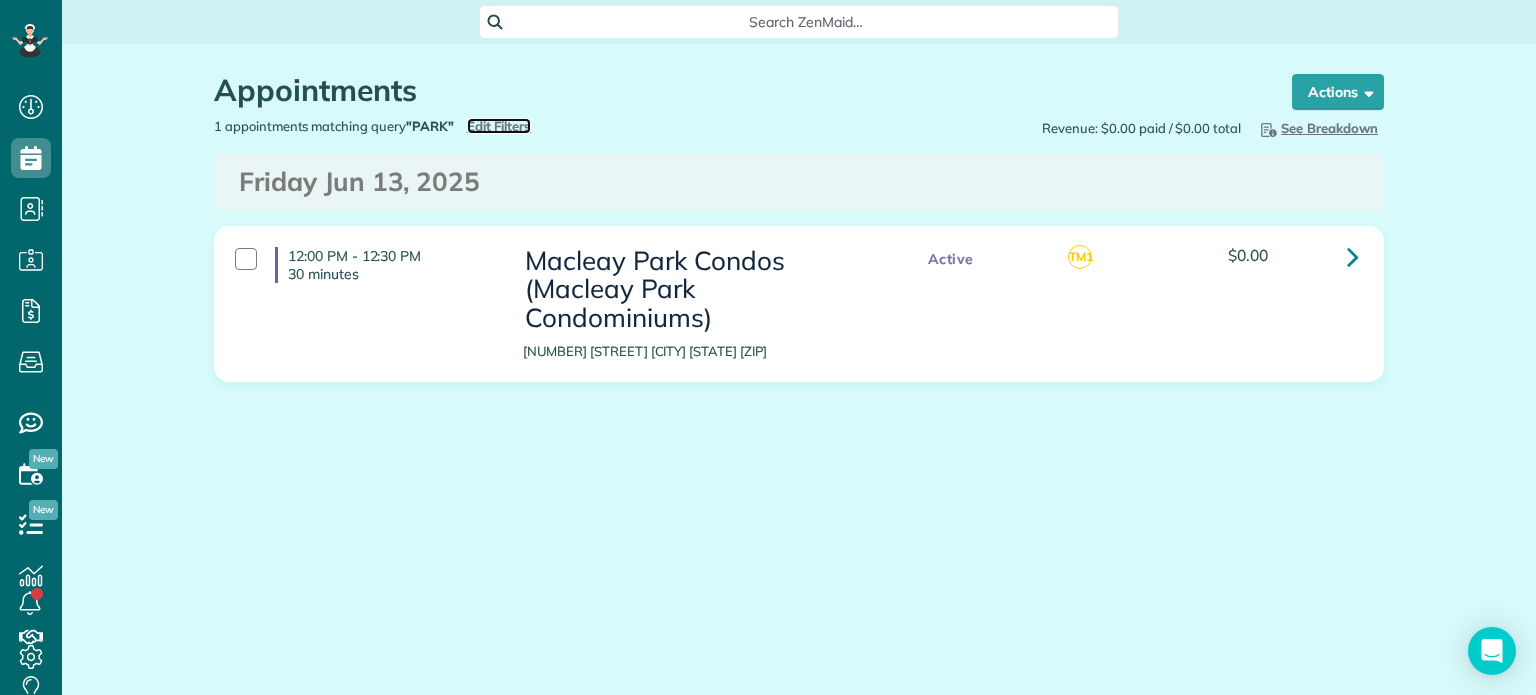 click on "Edit Filters" at bounding box center [499, 126] 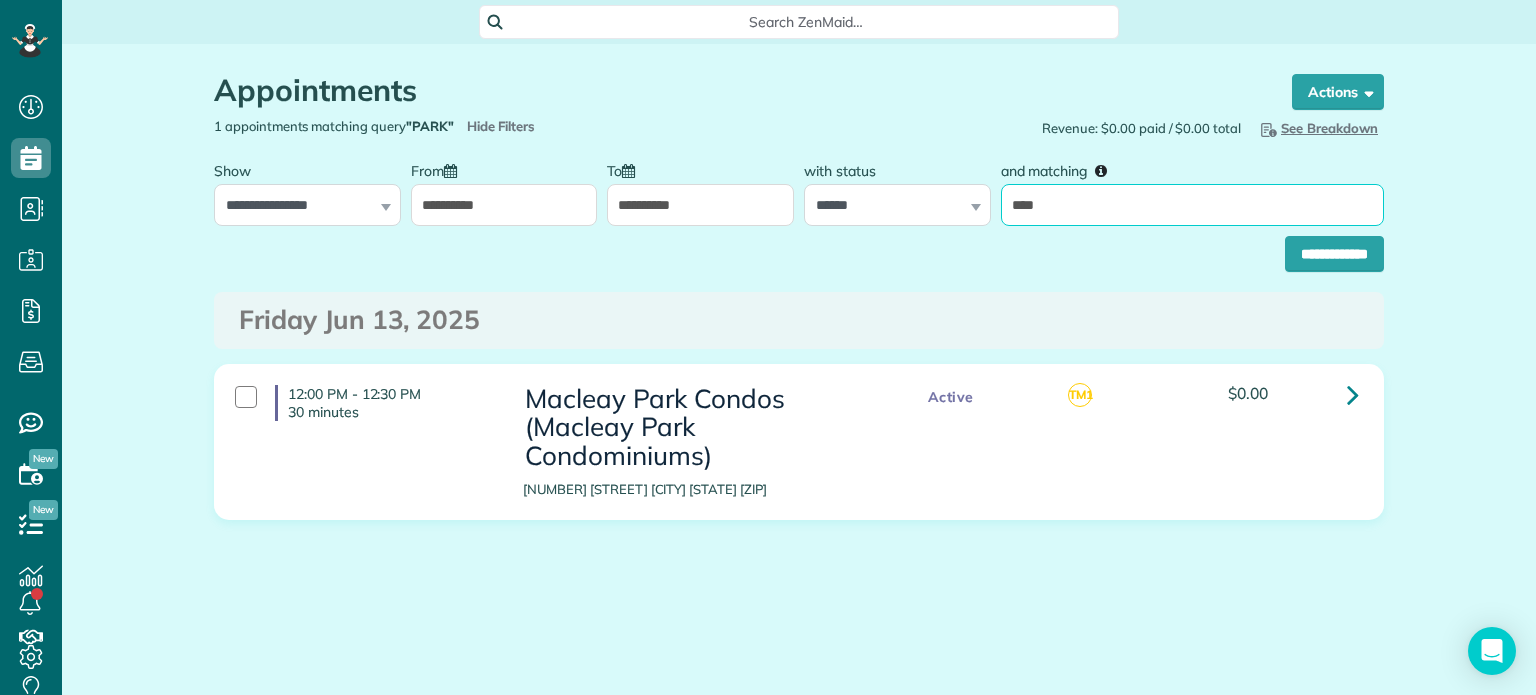 click on "****" at bounding box center [1192, 205] 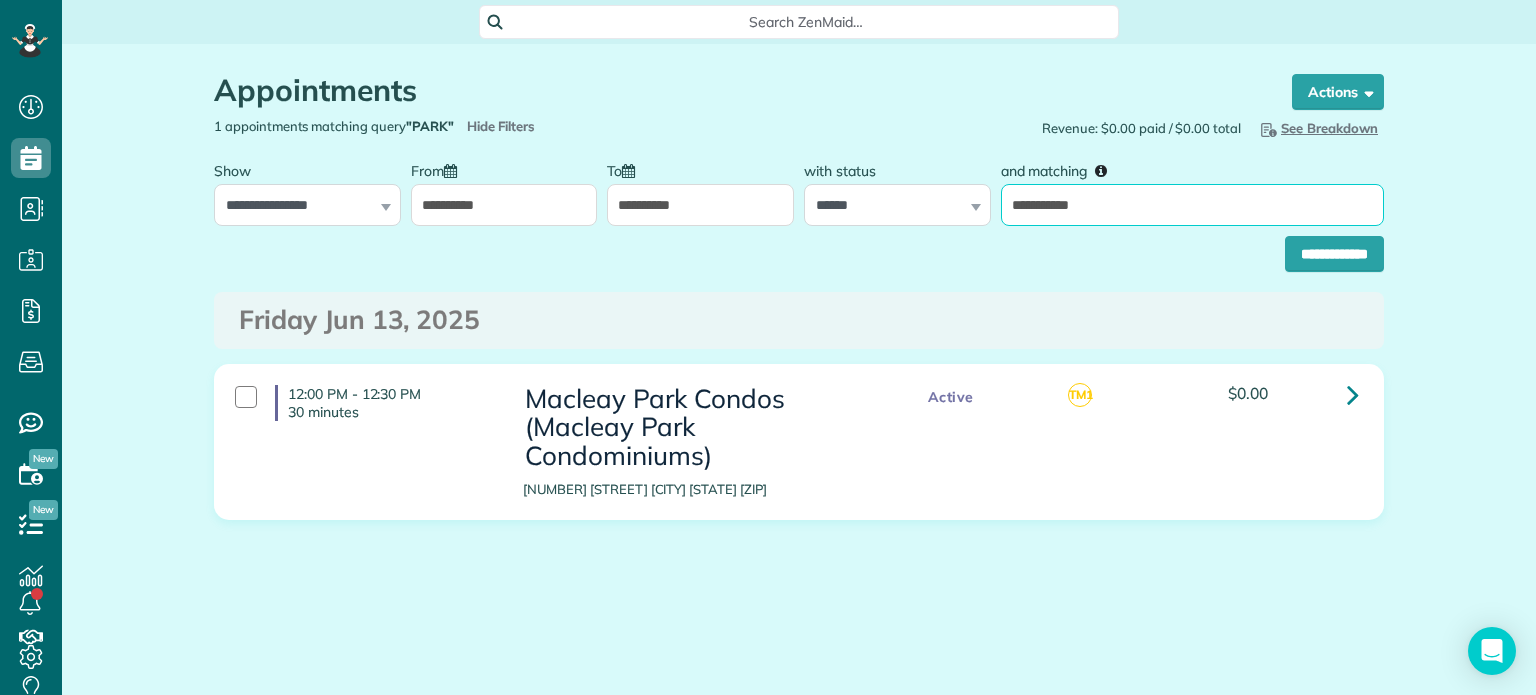type on "**********" 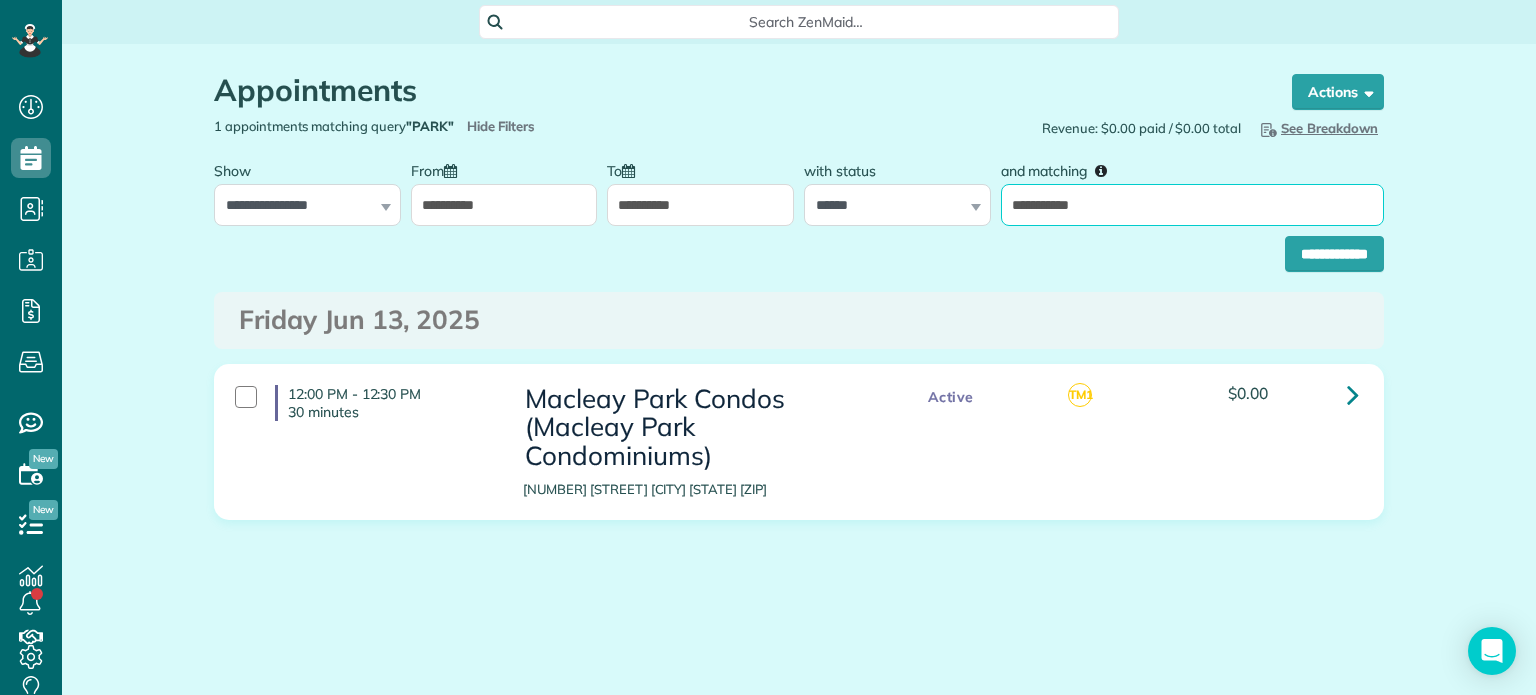 click on "**********" at bounding box center (1334, 254) 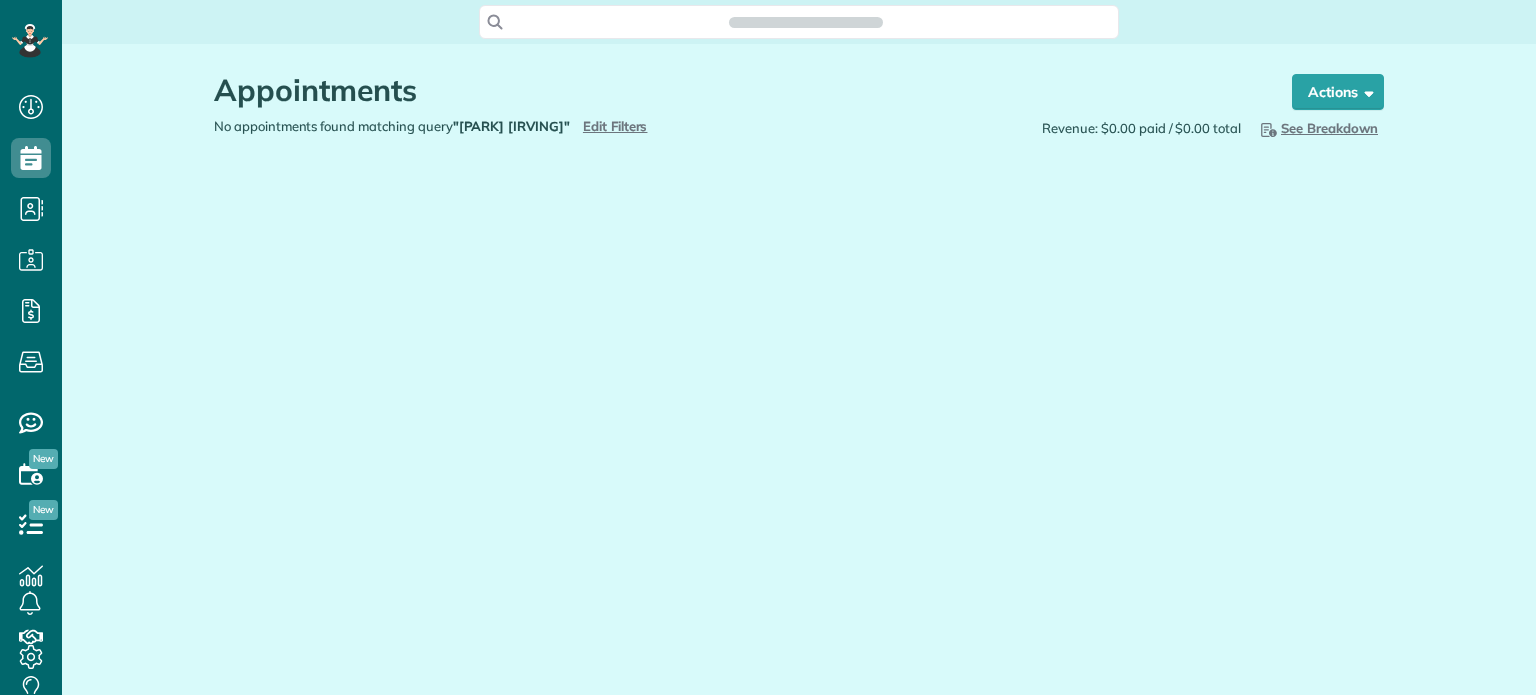 scroll, scrollTop: 0, scrollLeft: 0, axis: both 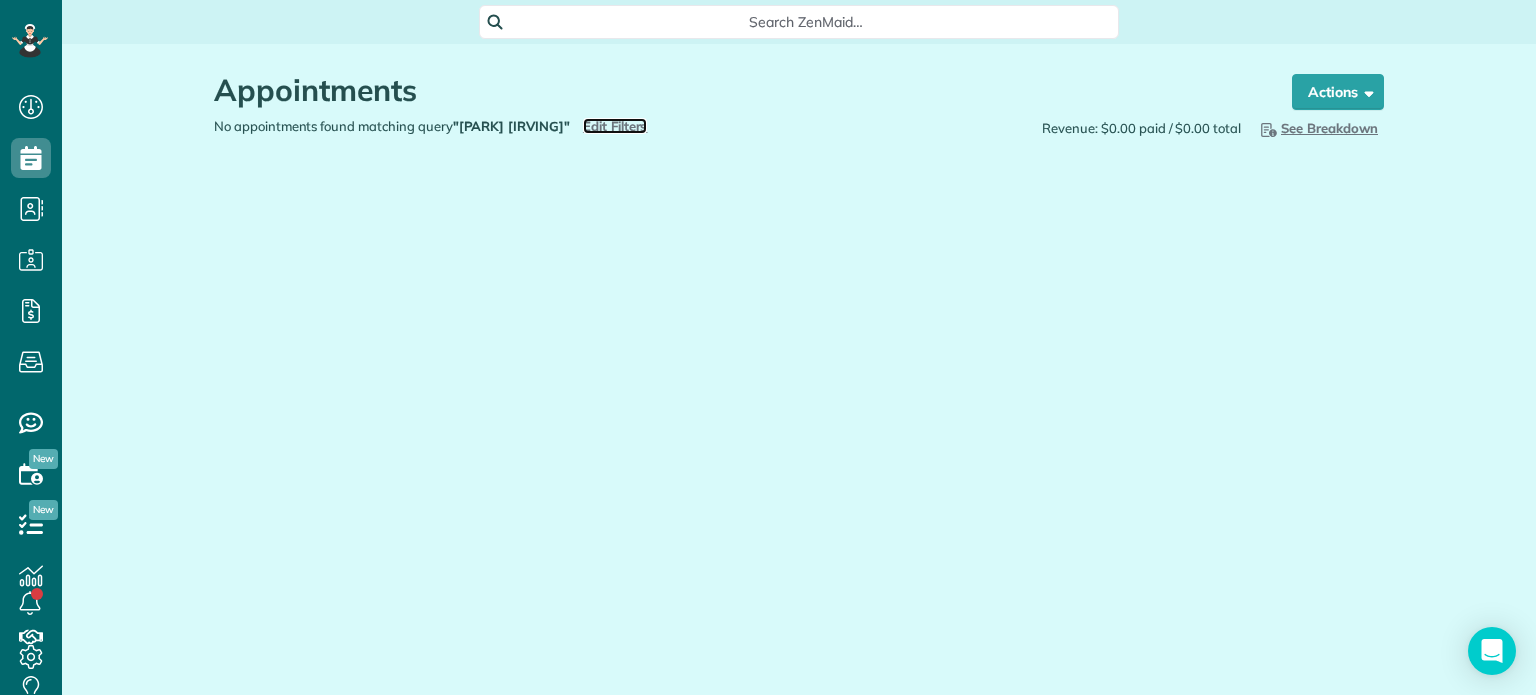 click on "Edit Filters" at bounding box center (615, 126) 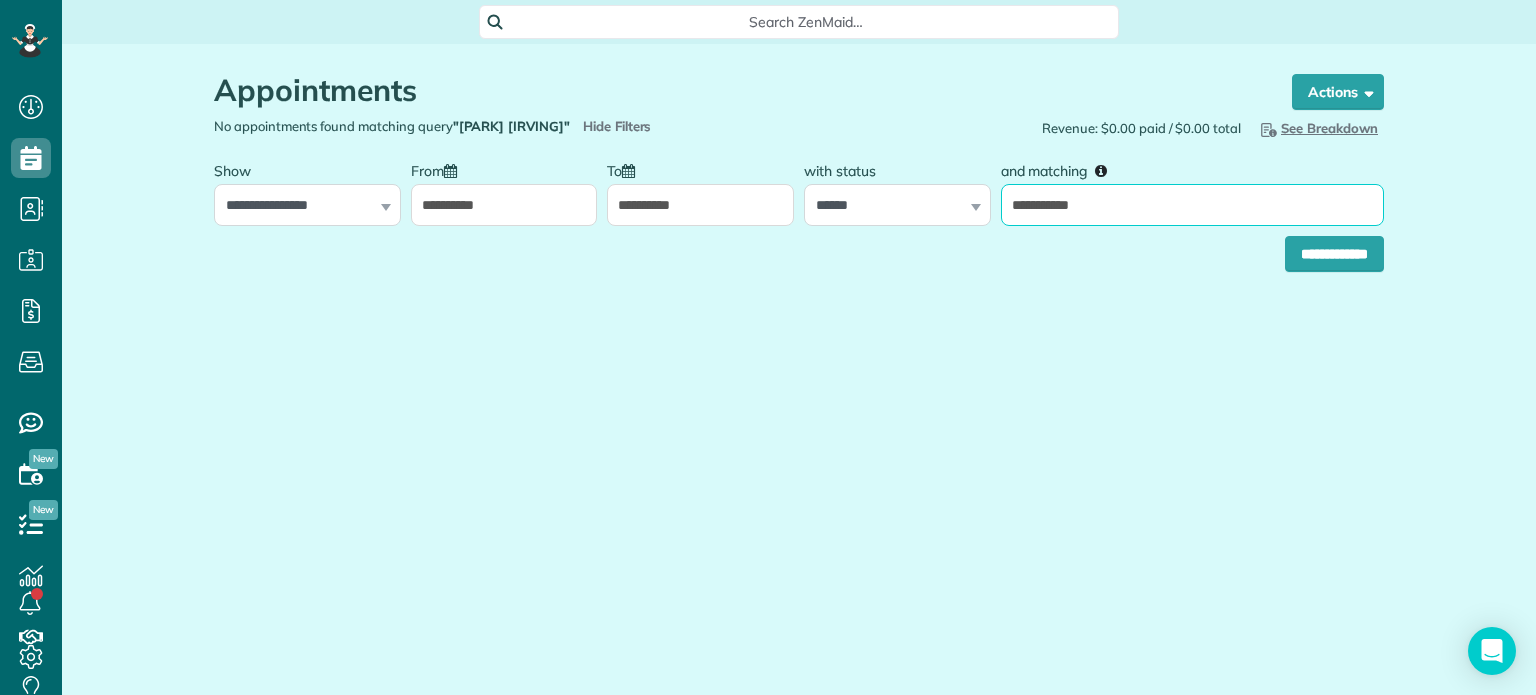 drag, startPoint x: 1180, startPoint y: 203, endPoint x: 1000, endPoint y: 209, distance: 180.09998 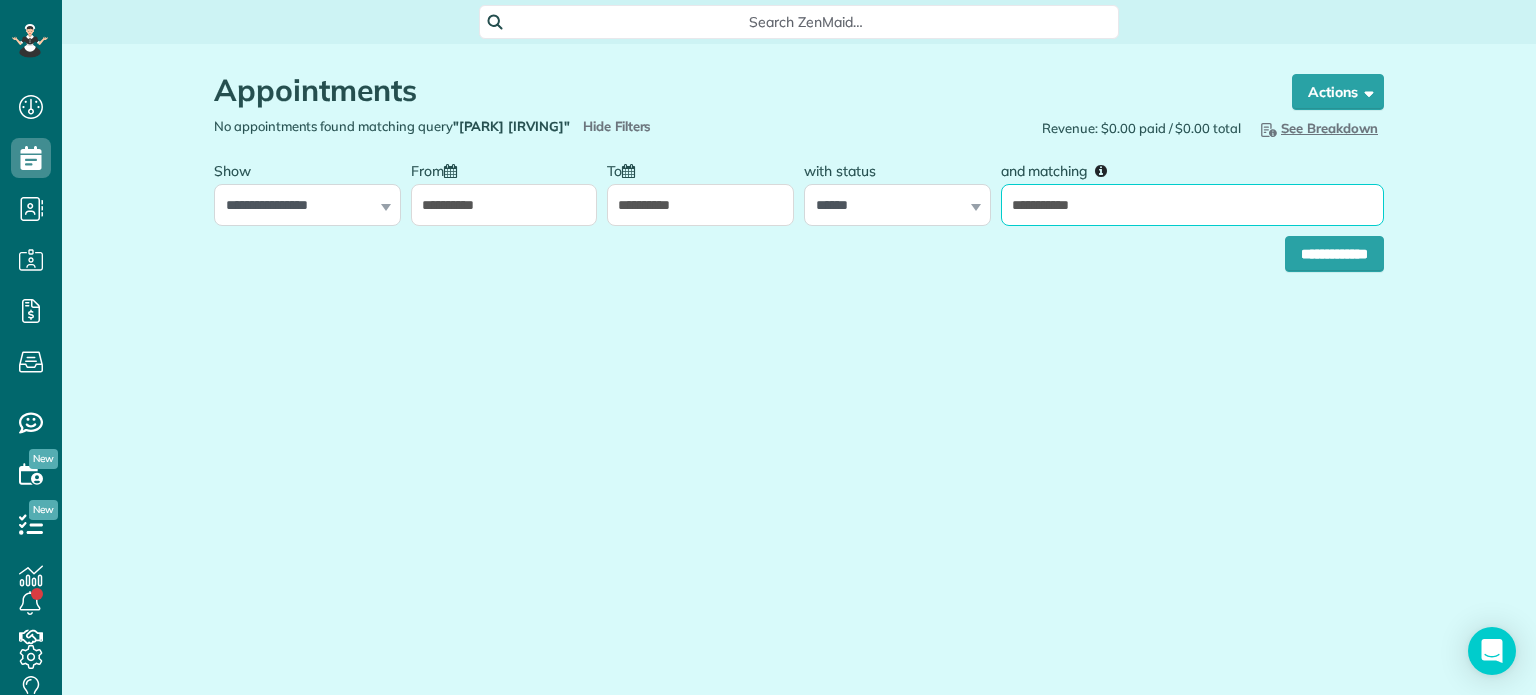 click on "**********" at bounding box center [1192, 205] 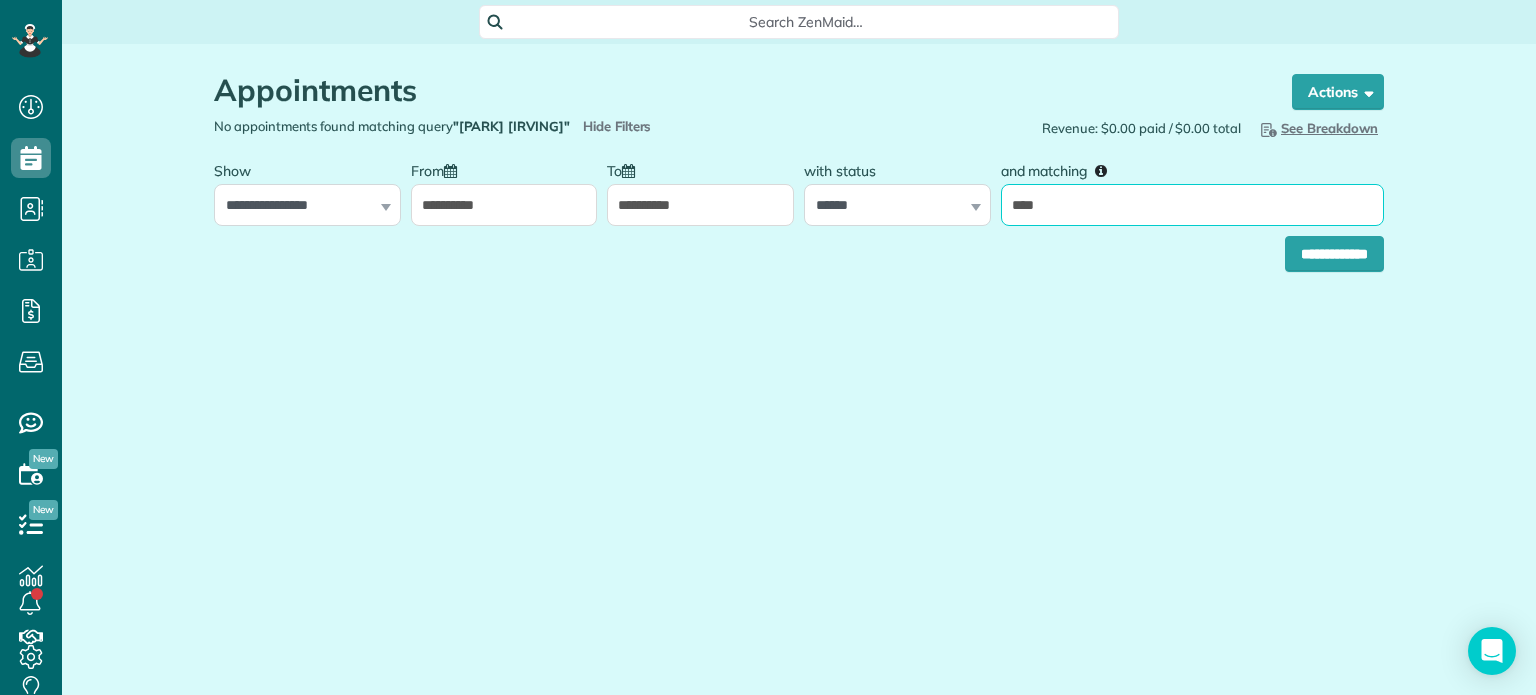 type on "*****" 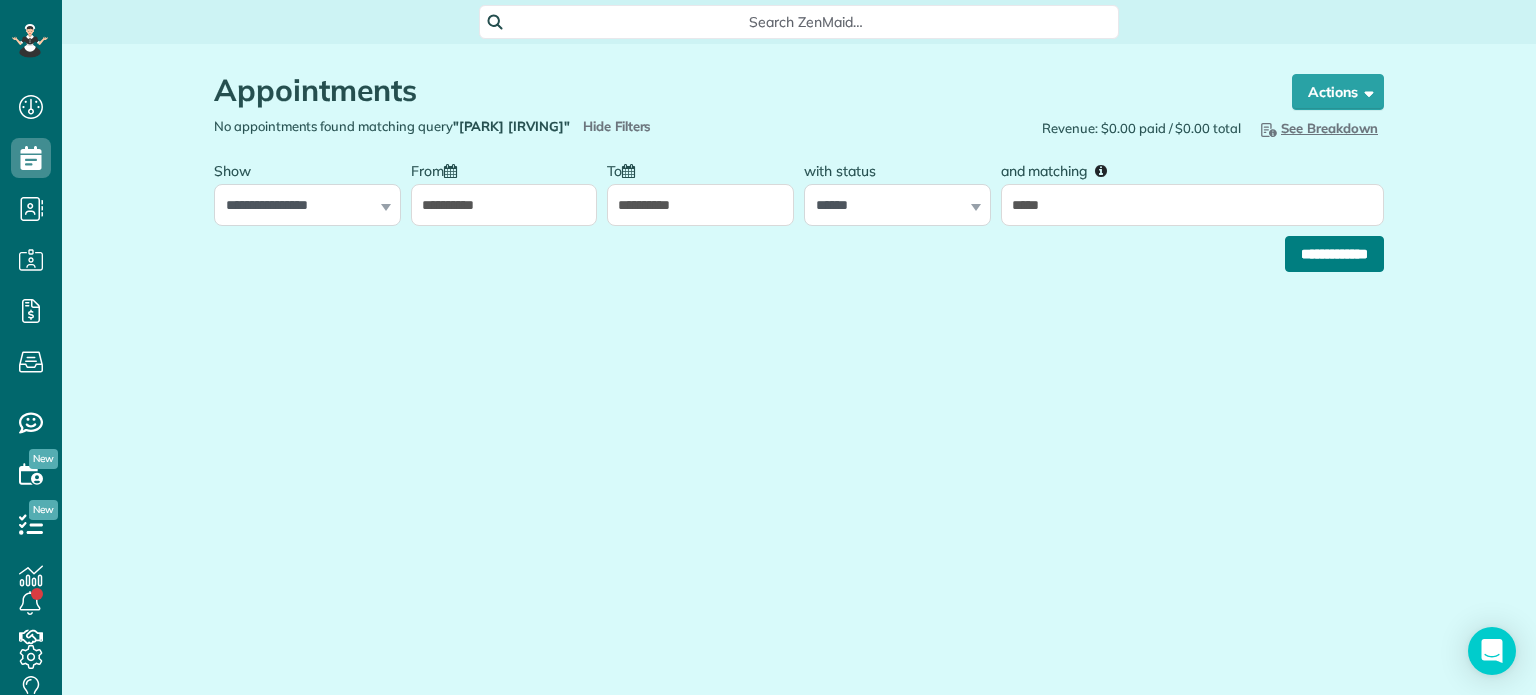 click on "**********" at bounding box center (1334, 254) 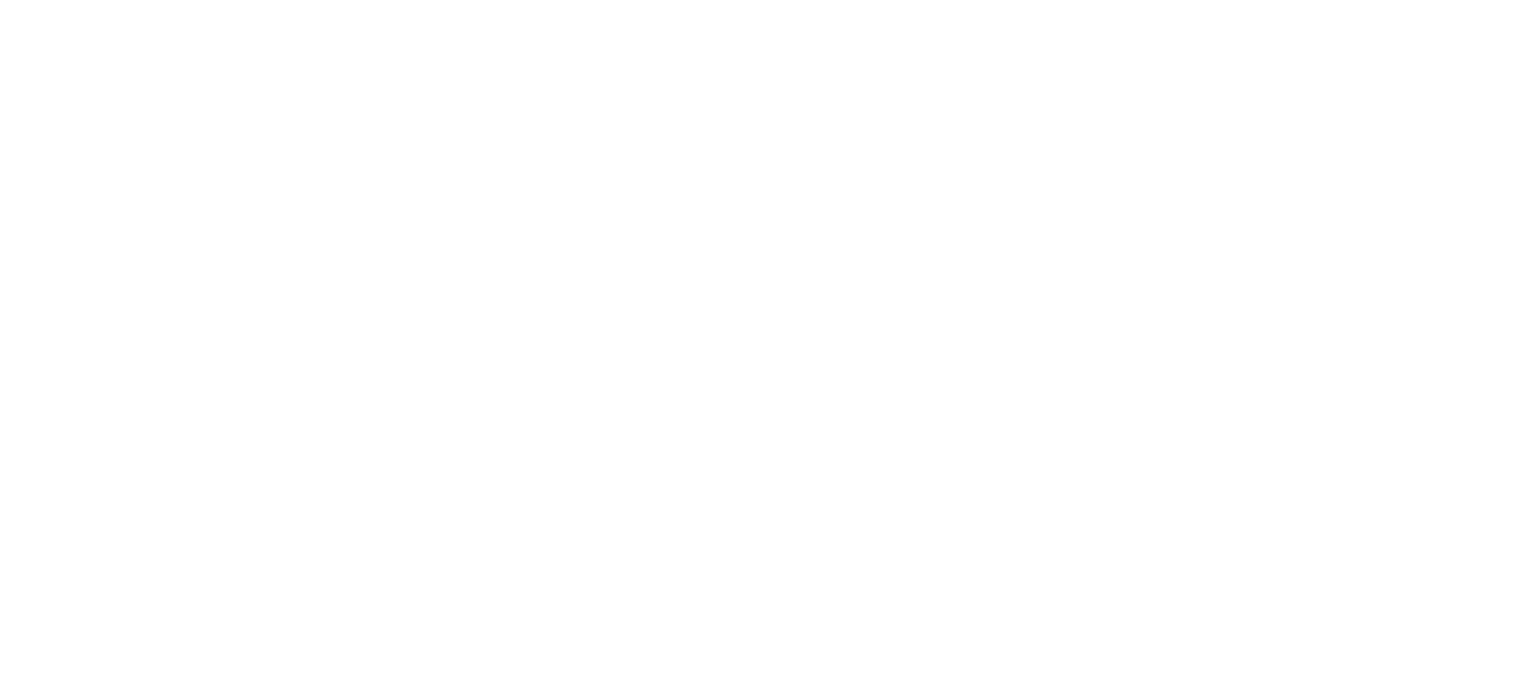 scroll, scrollTop: 0, scrollLeft: 0, axis: both 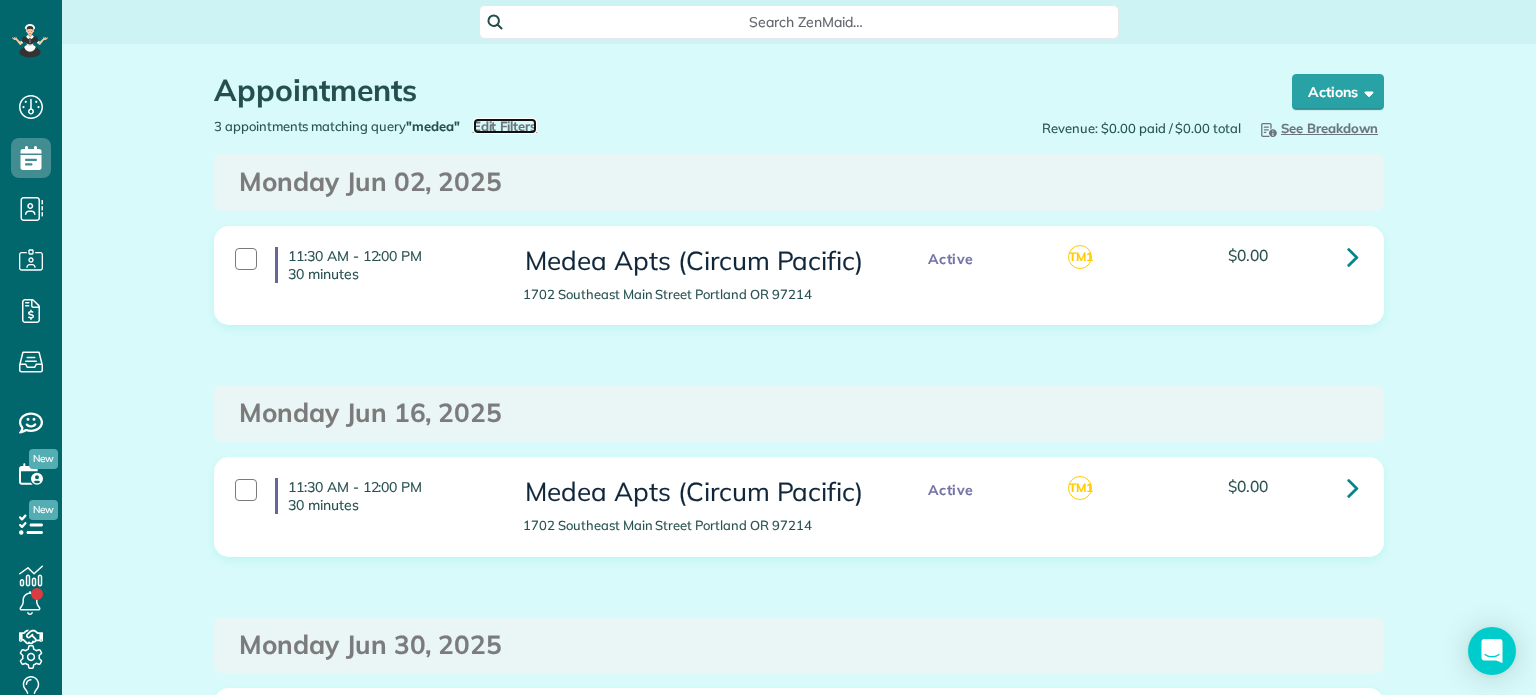 click on "Edit Filters" at bounding box center [505, 126] 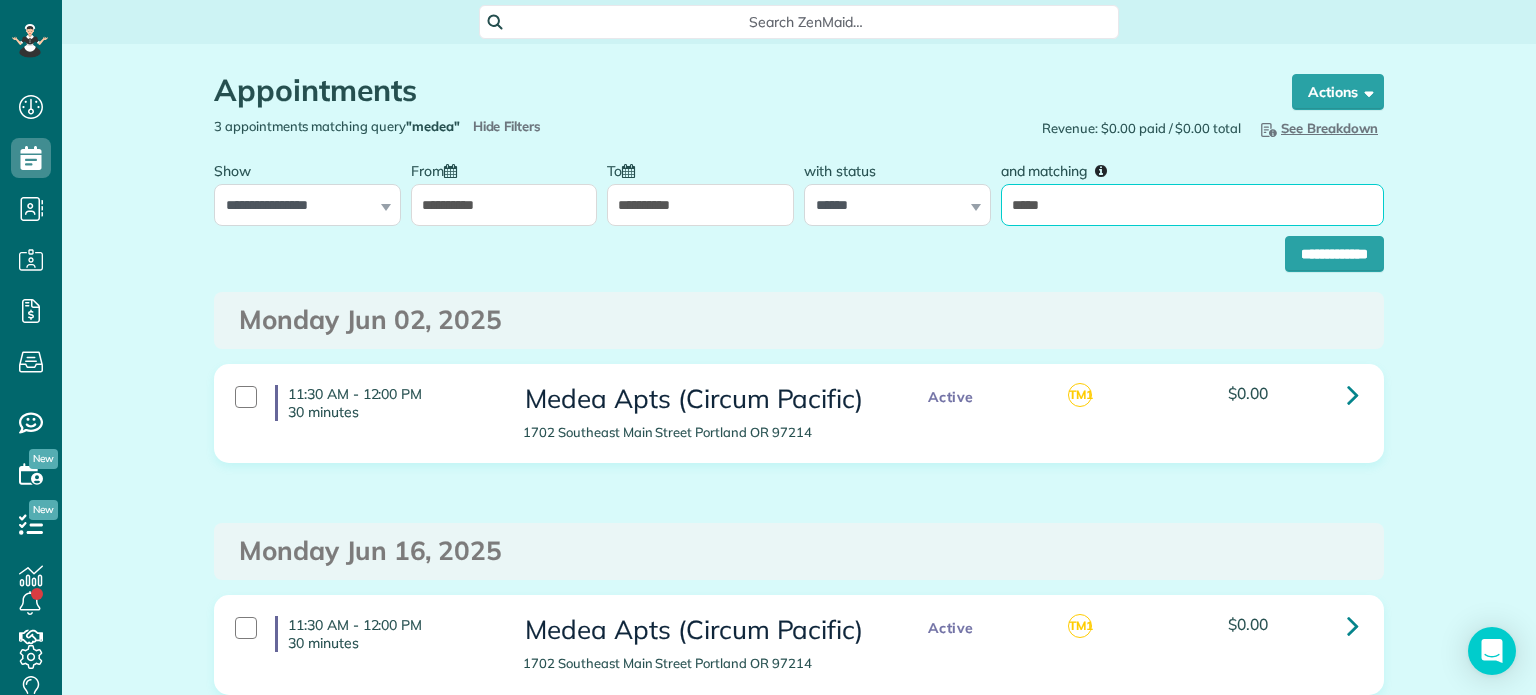 drag, startPoint x: 1056, startPoint y: 219, endPoint x: 1000, endPoint y: 214, distance: 56.22277 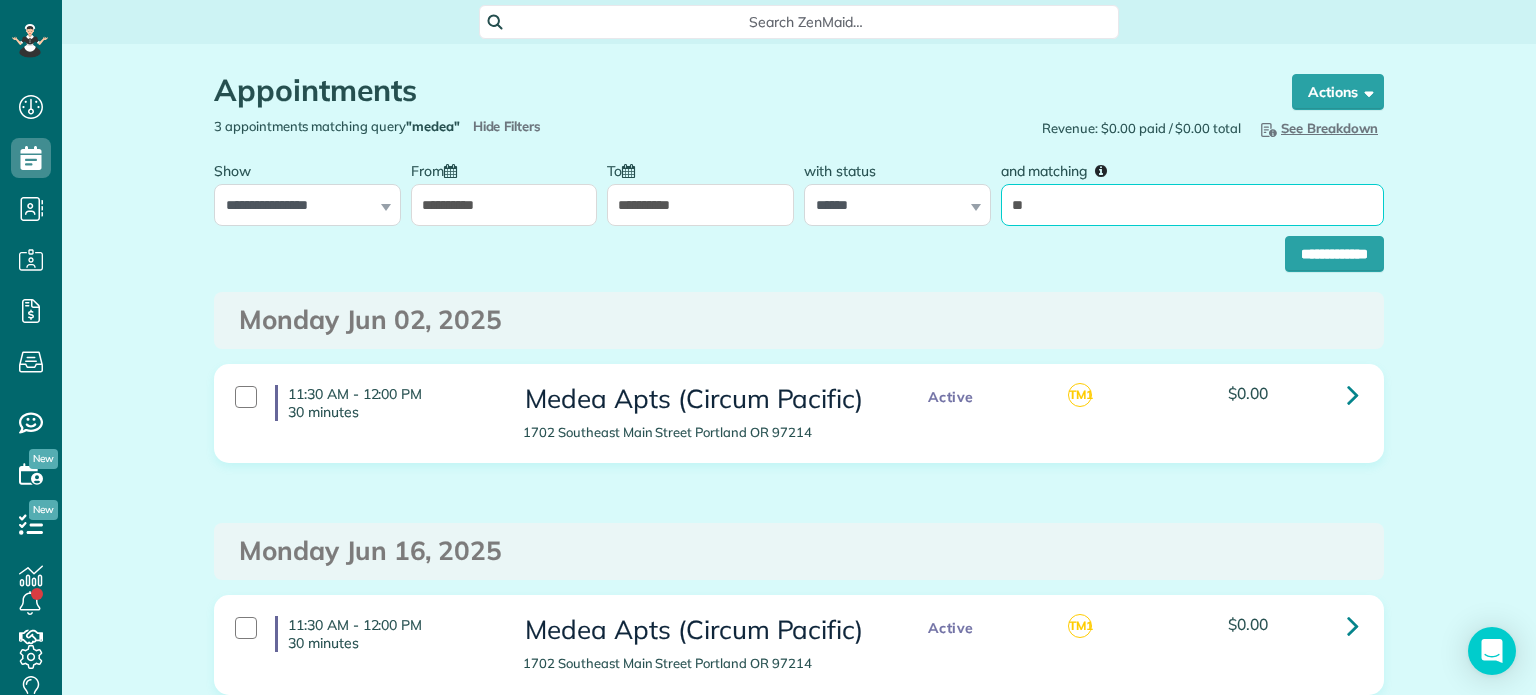 type on "******" 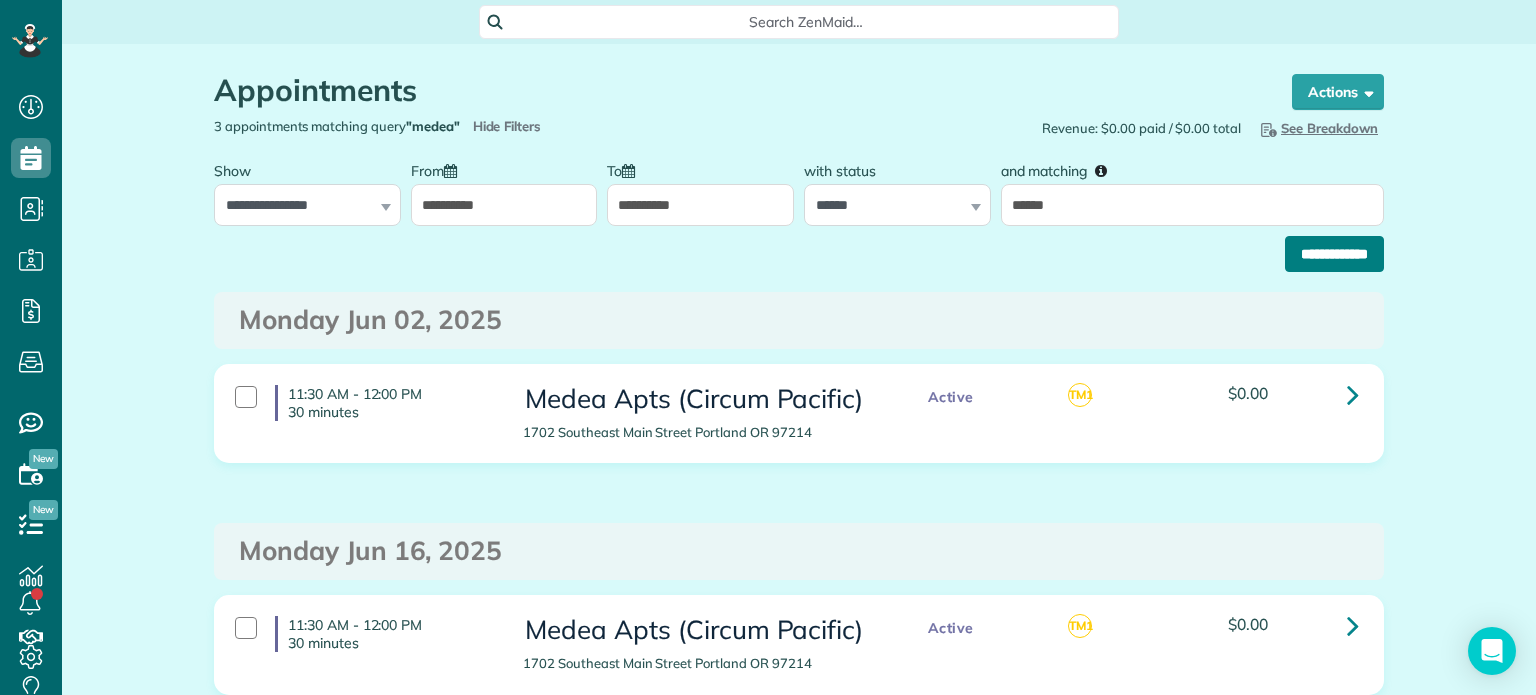 click on "**********" at bounding box center (1334, 254) 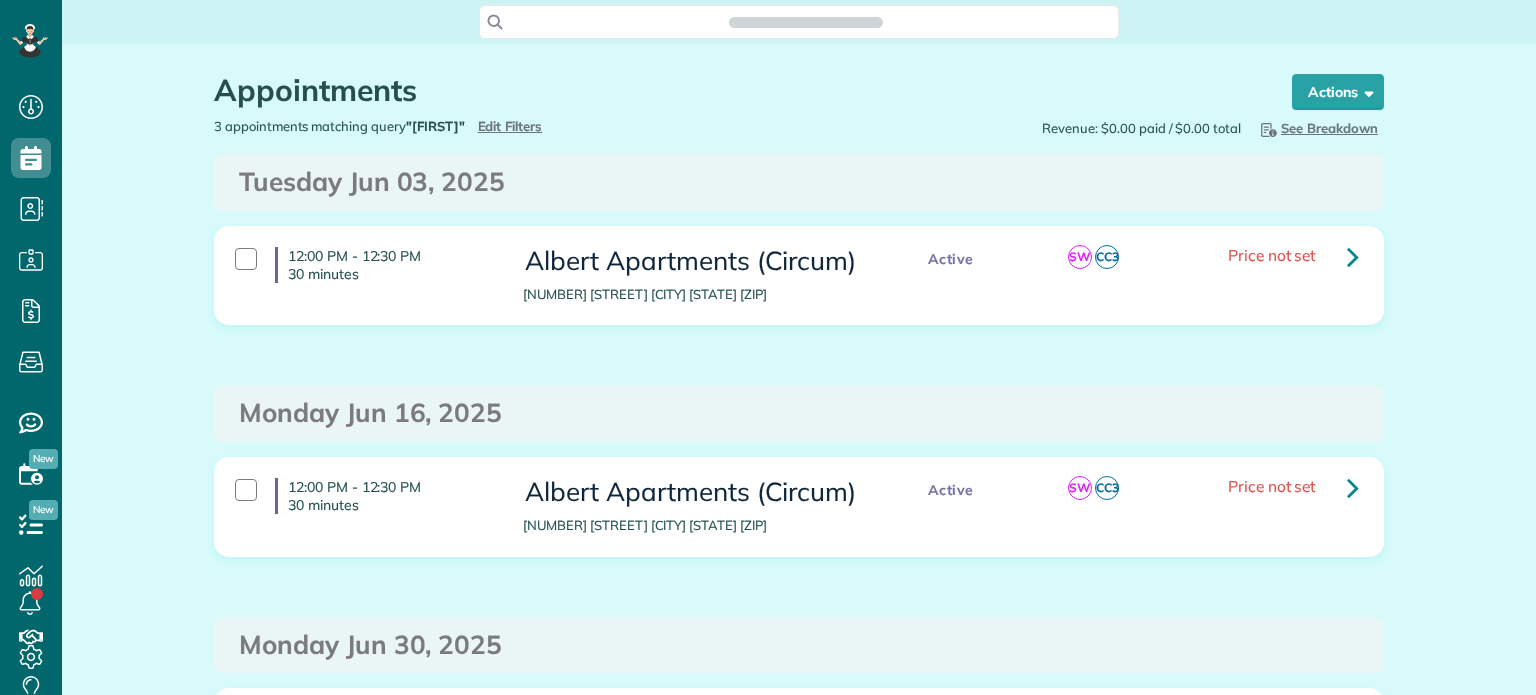 scroll, scrollTop: 0, scrollLeft: 0, axis: both 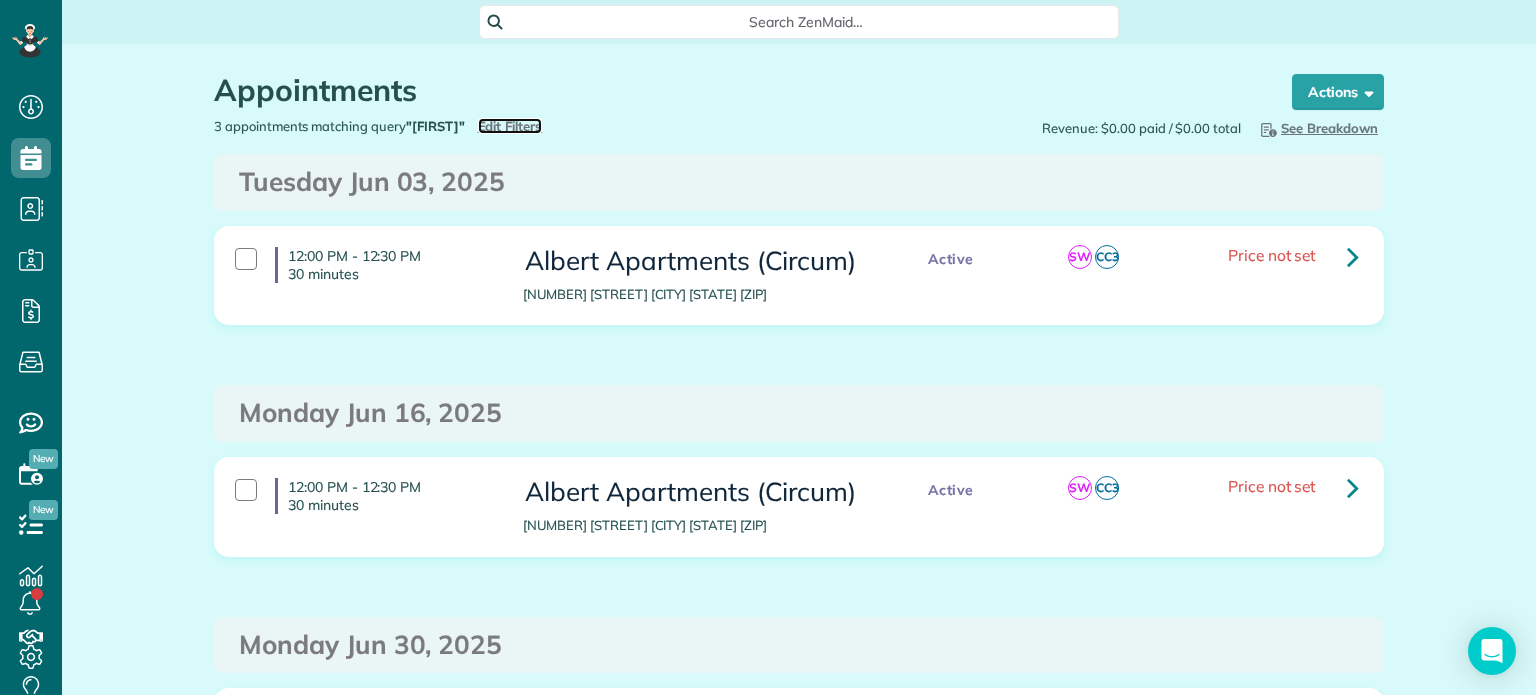 click on "Edit Filters" at bounding box center [510, 126] 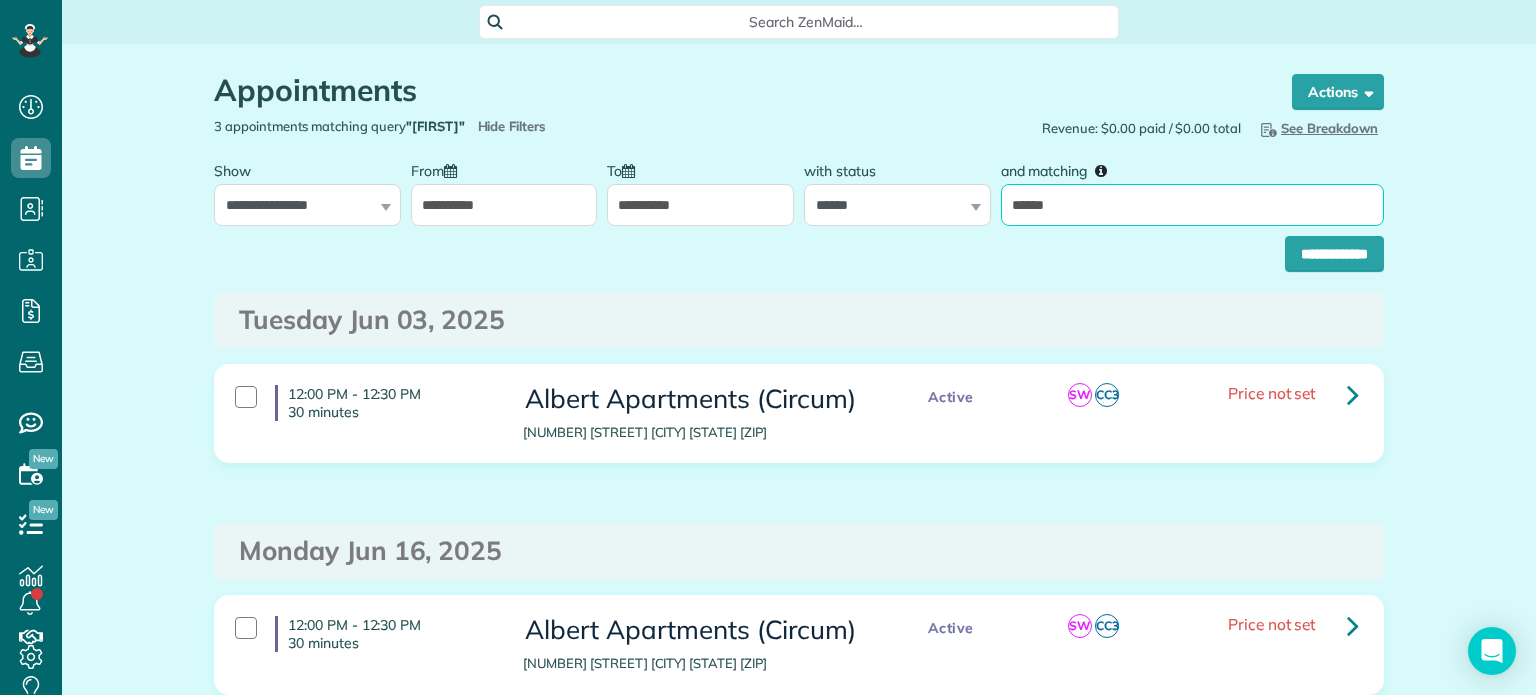 drag, startPoint x: 1081, startPoint y: 210, endPoint x: 1002, endPoint y: 211, distance: 79.00633 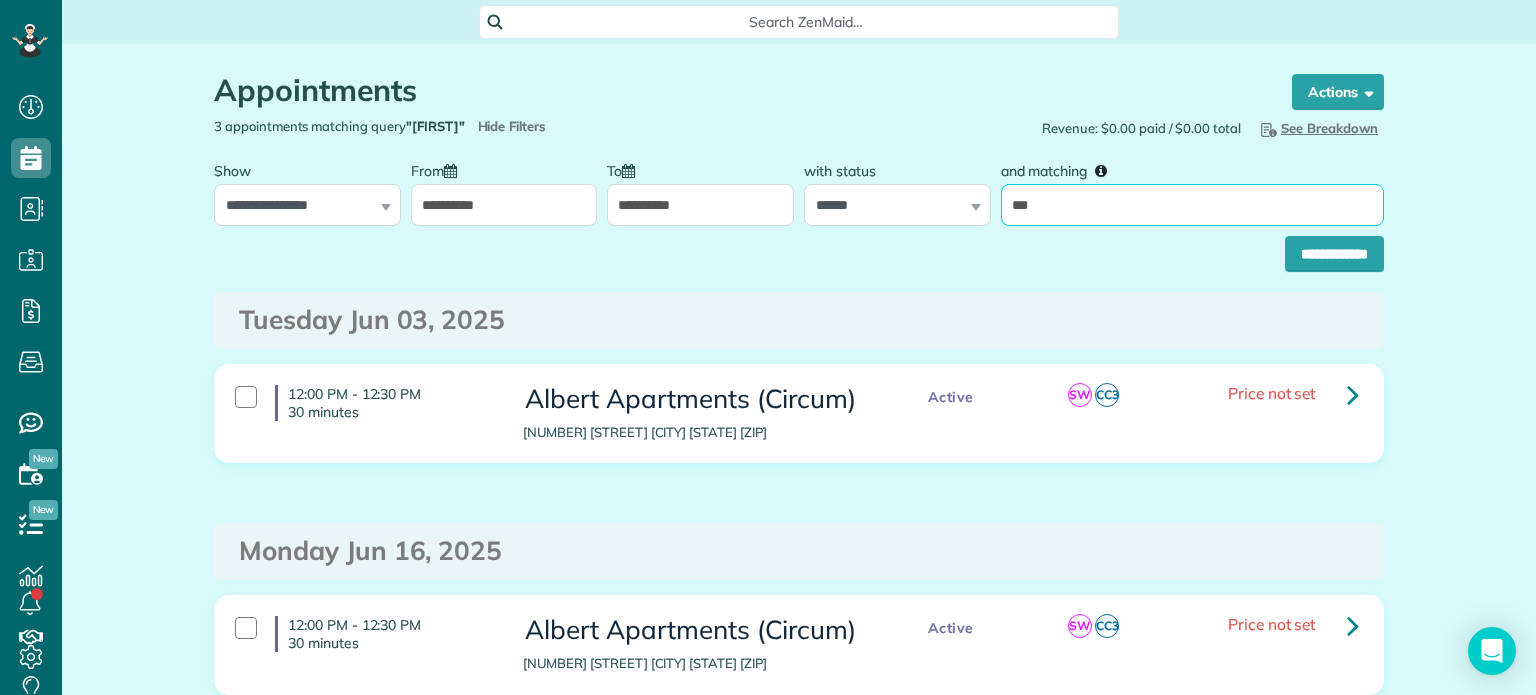 type on "******" 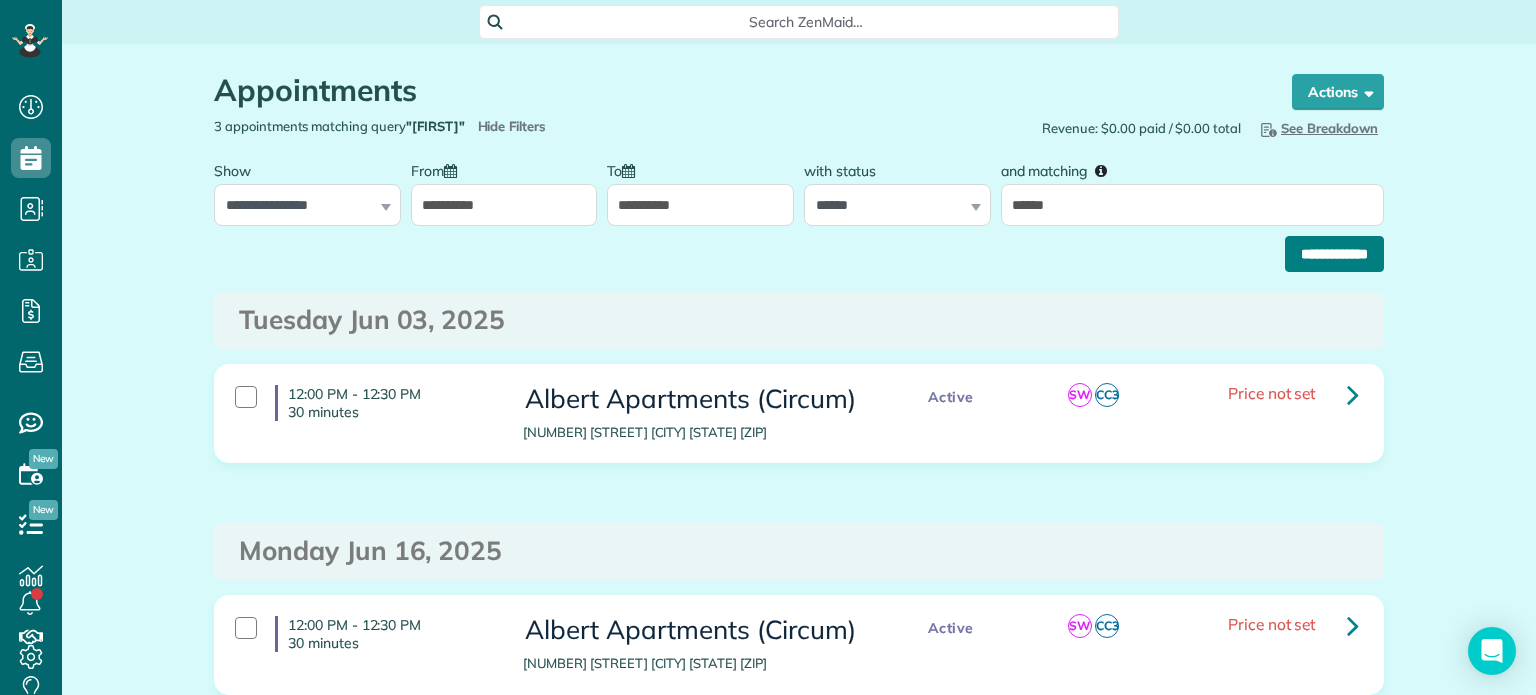 click on "**********" at bounding box center [1334, 254] 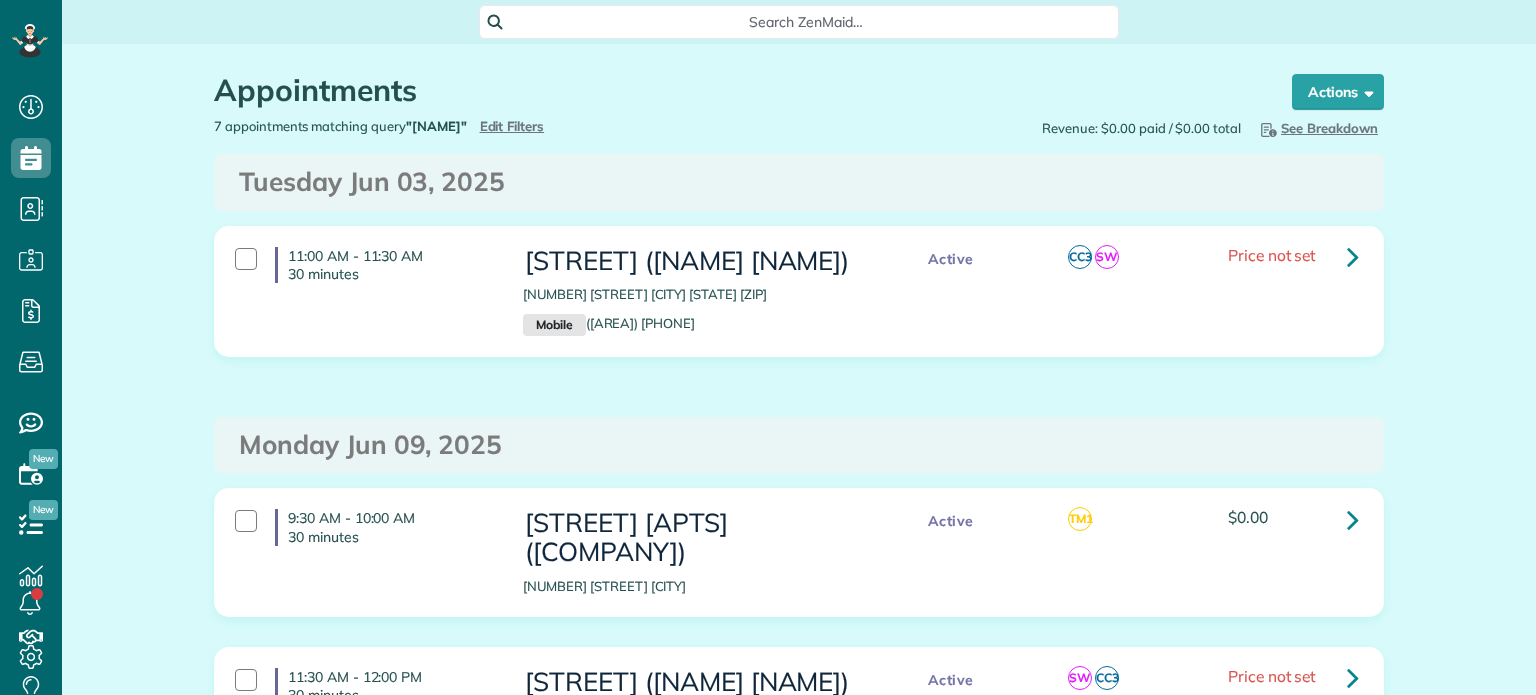 scroll, scrollTop: 0, scrollLeft: 0, axis: both 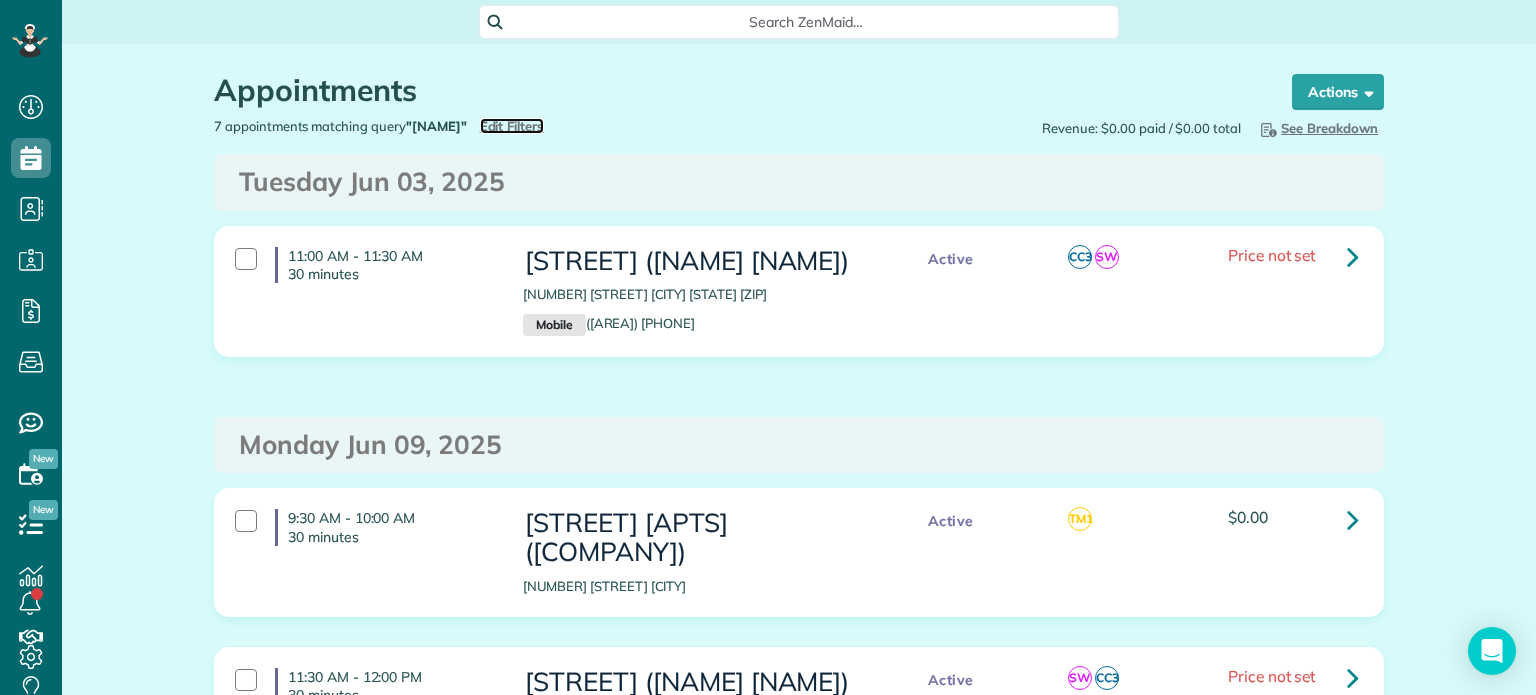 drag, startPoint x: 525, startPoint y: 128, endPoint x: 566, endPoint y: 140, distance: 42.72002 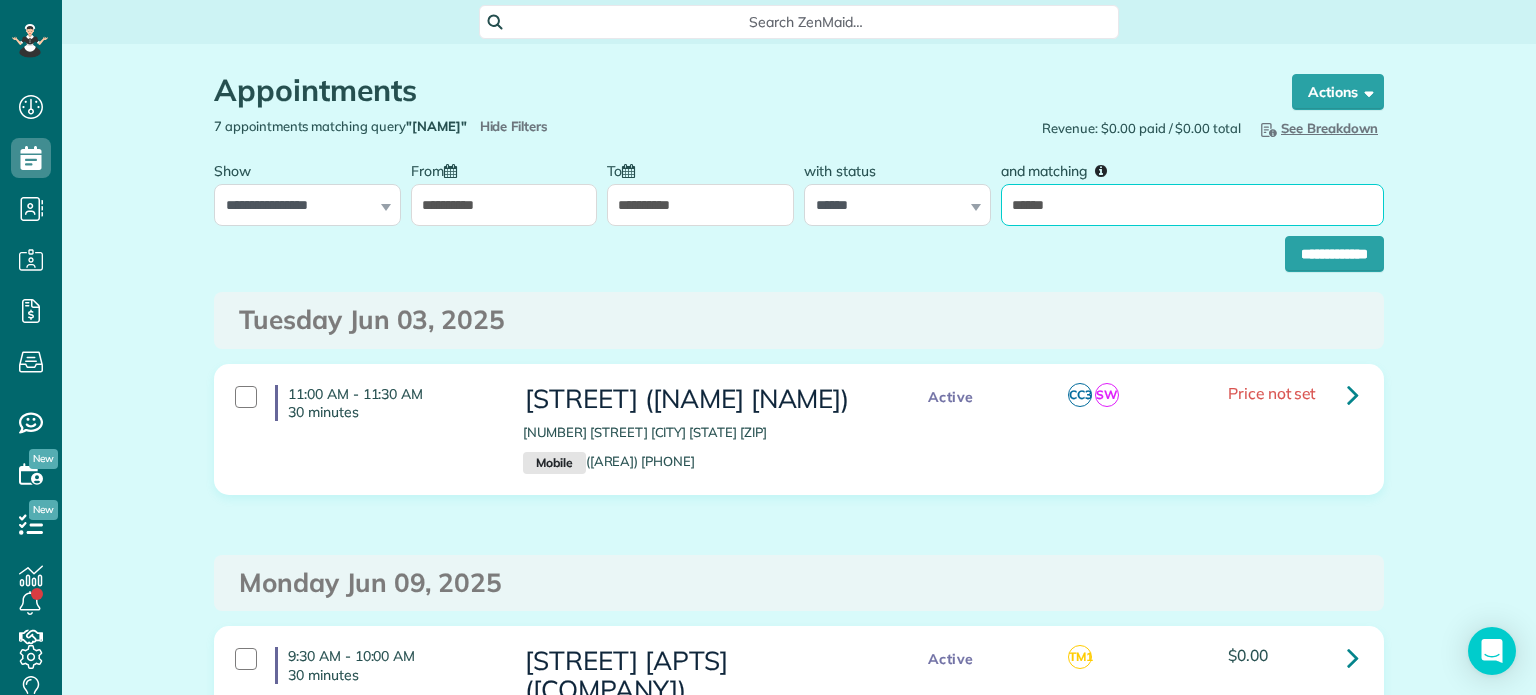 drag, startPoint x: 1117, startPoint y: 213, endPoint x: 948, endPoint y: 211, distance: 169.01184 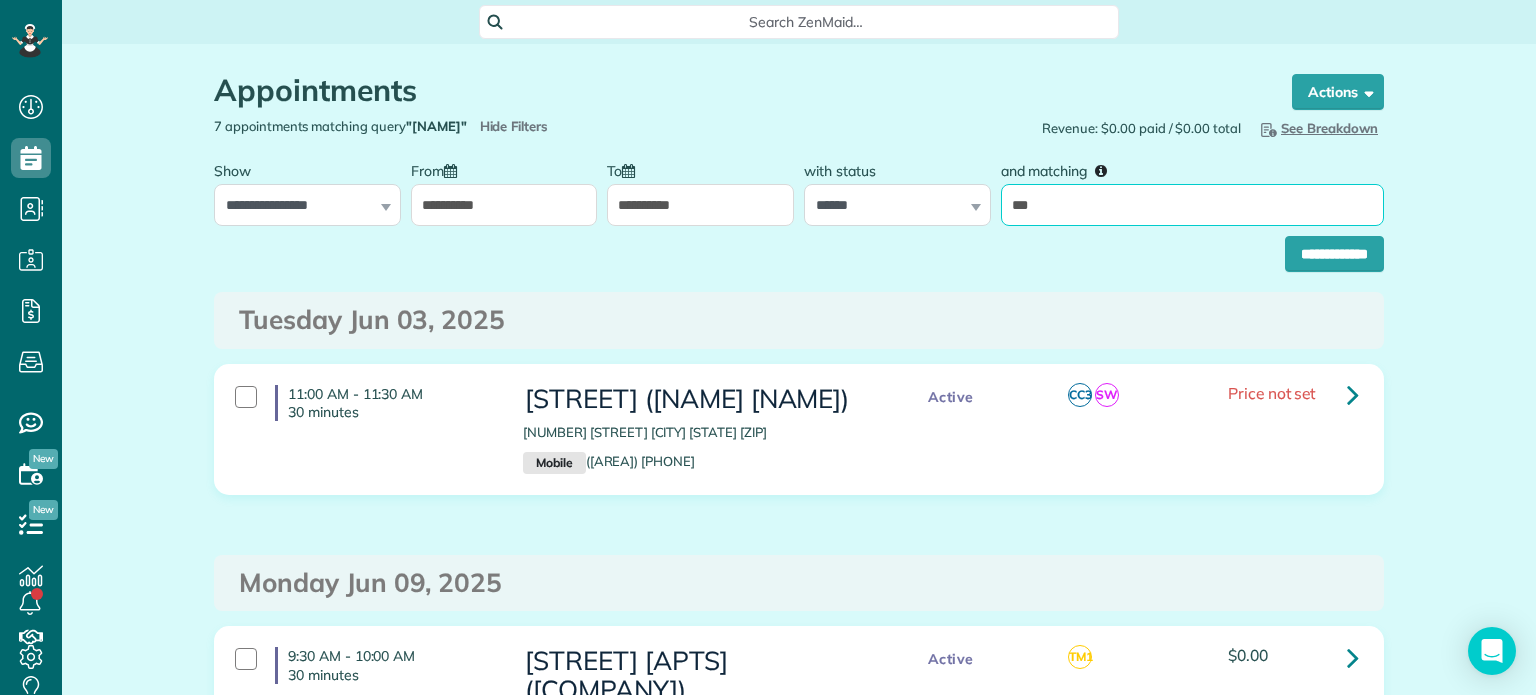 type on "*****" 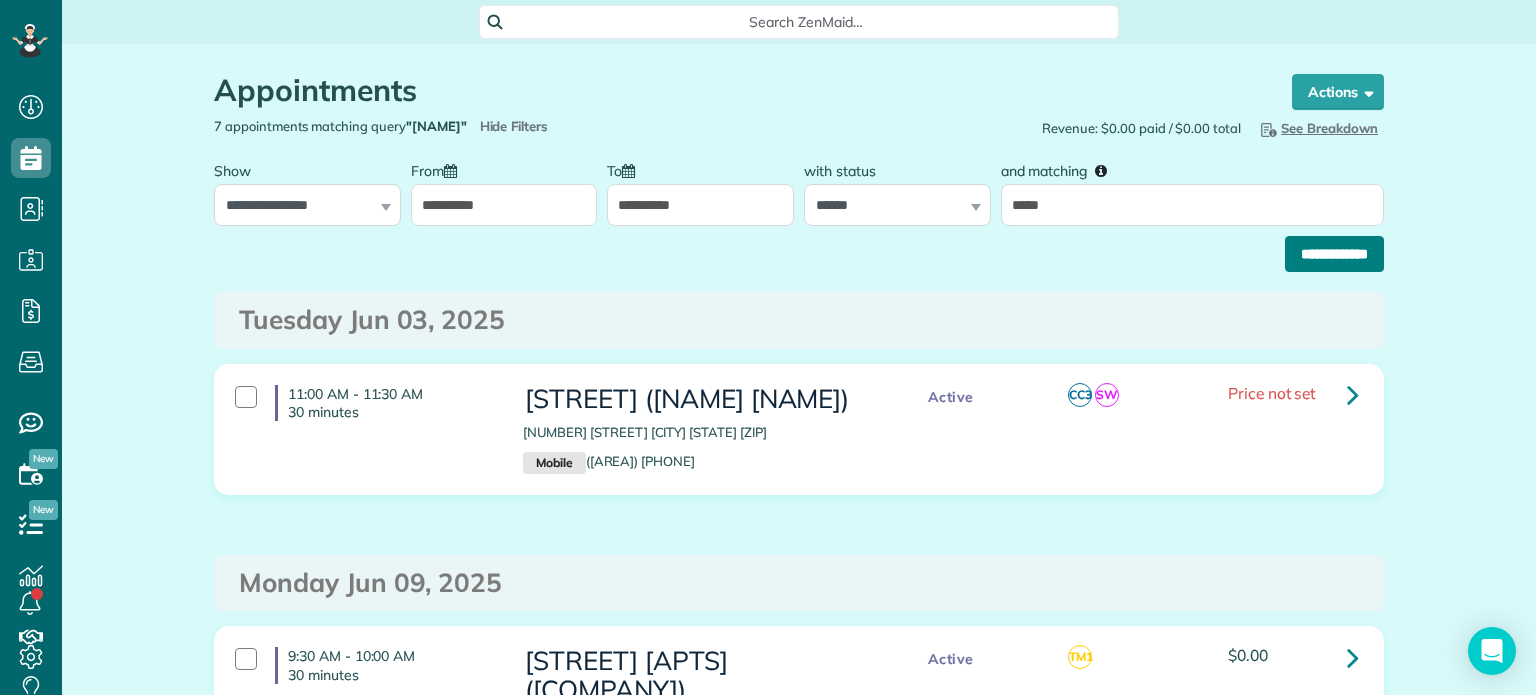 click on "**********" at bounding box center (1334, 254) 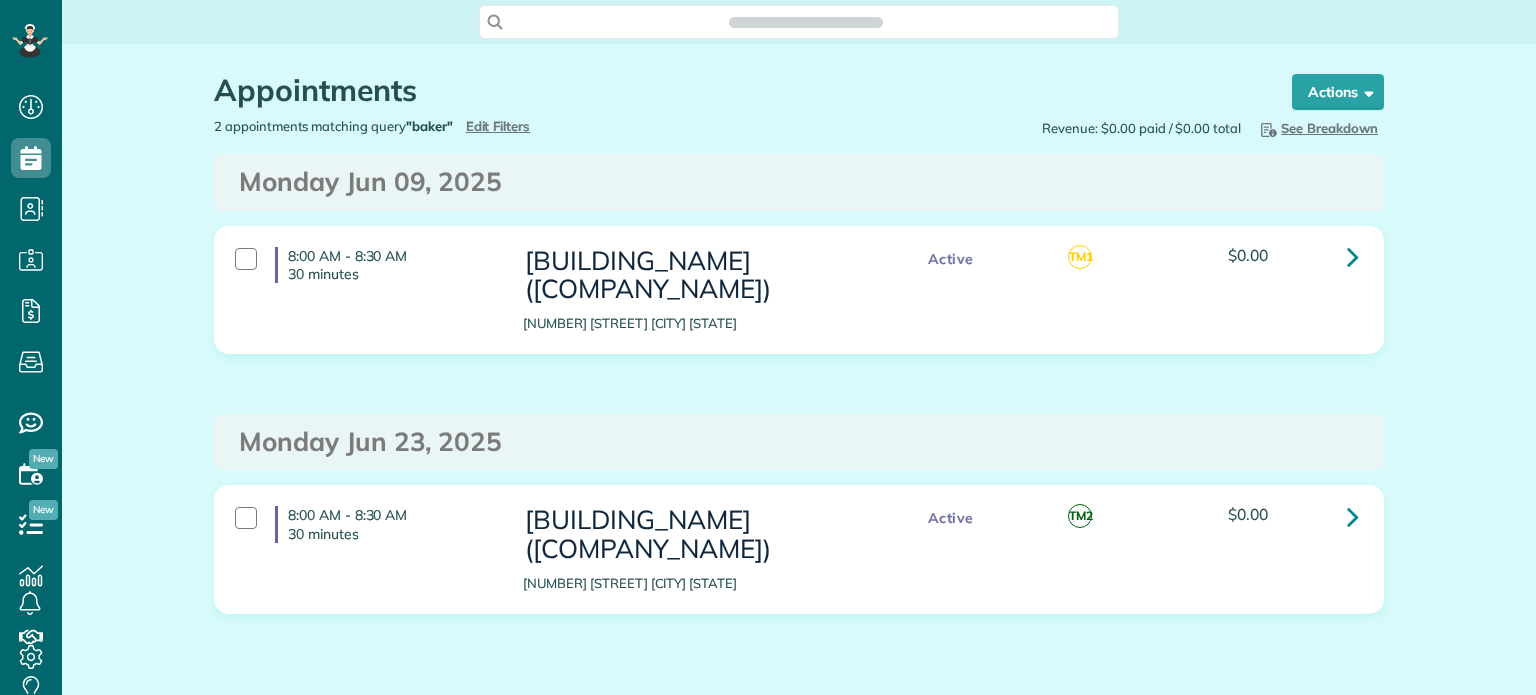 scroll, scrollTop: 0, scrollLeft: 0, axis: both 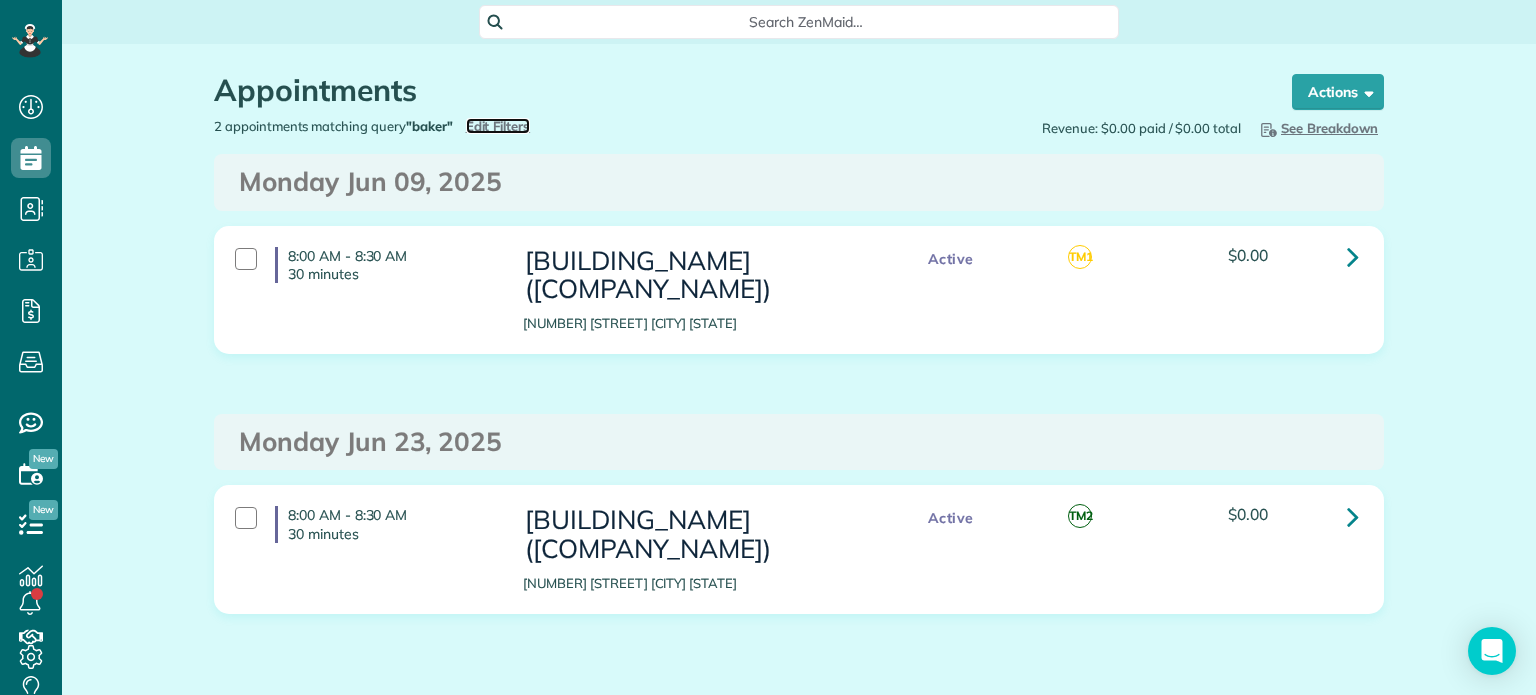 click on "Edit Filters" at bounding box center (498, 126) 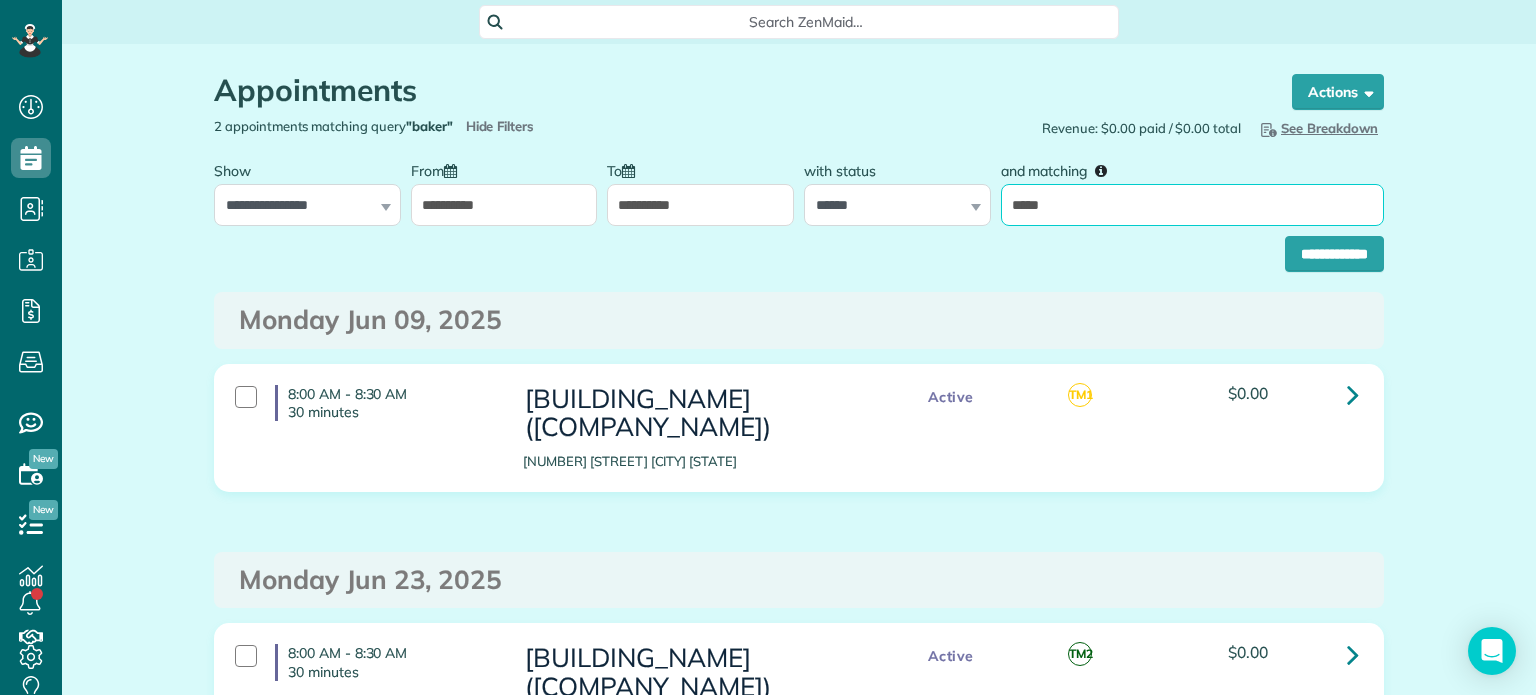 drag, startPoint x: 1059, startPoint y: 205, endPoint x: 1002, endPoint y: 207, distance: 57.035076 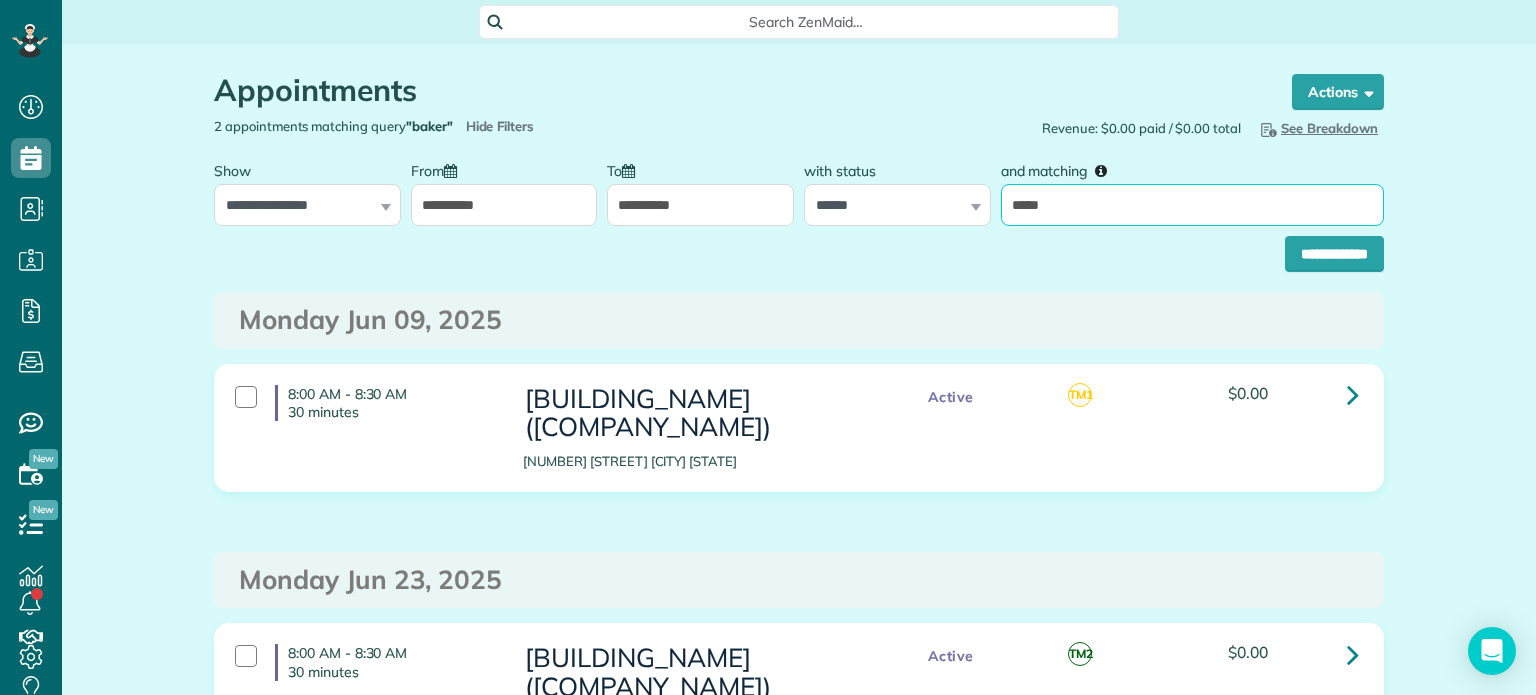 type on "*******" 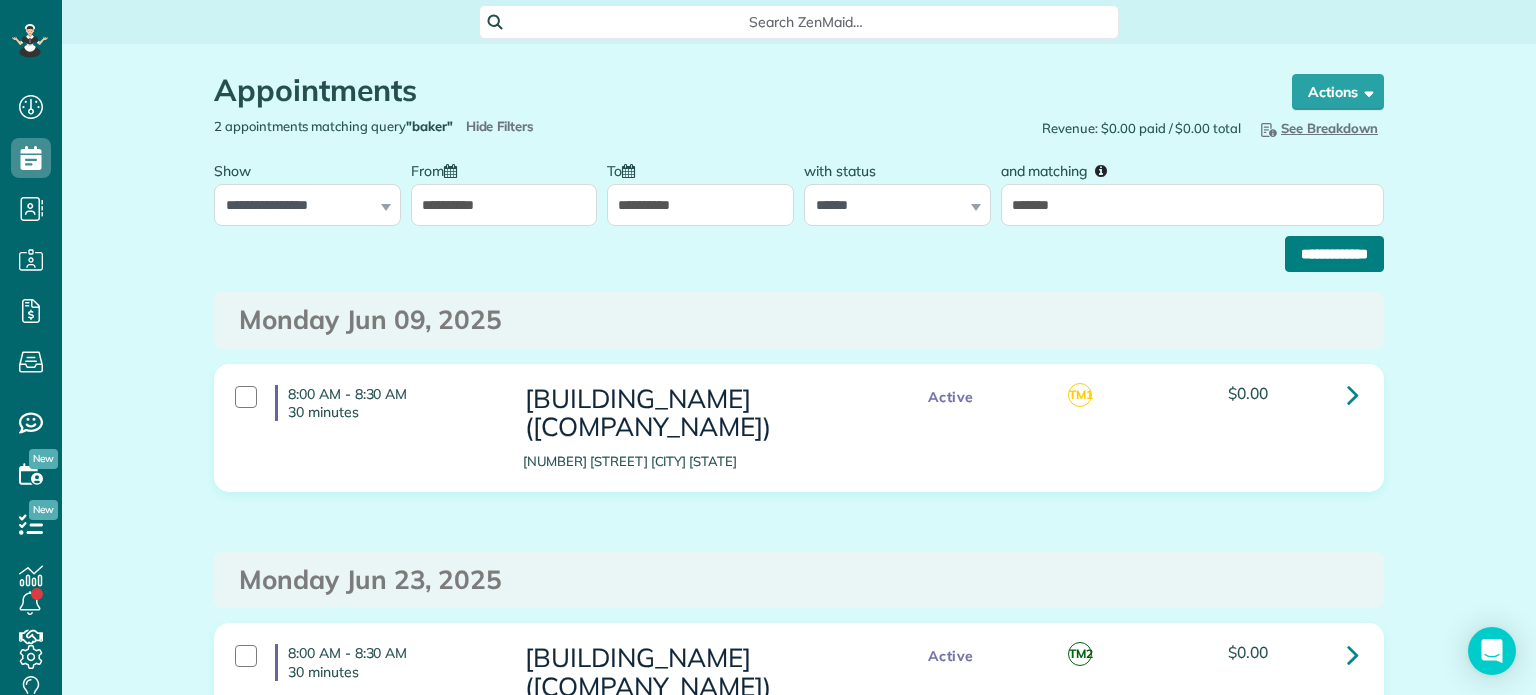 click on "**********" at bounding box center [1334, 254] 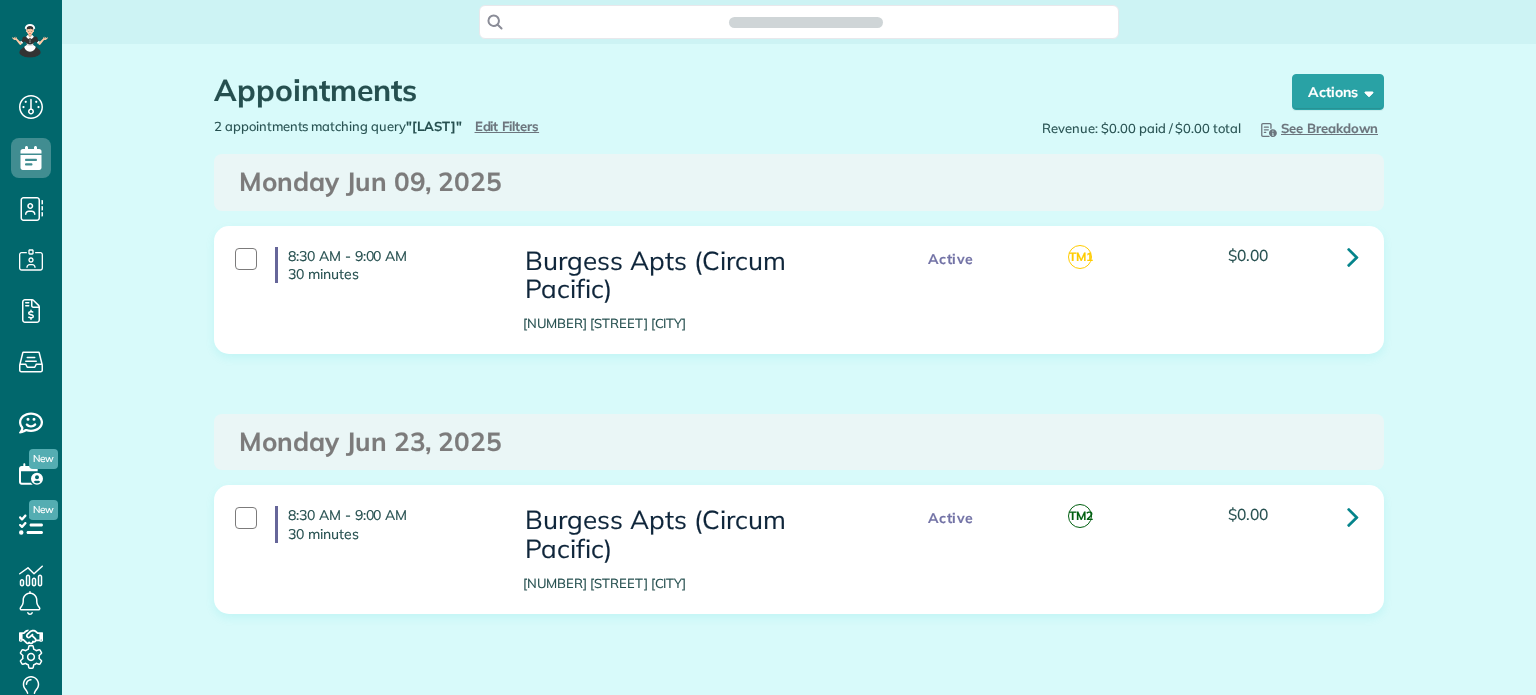 scroll, scrollTop: 0, scrollLeft: 0, axis: both 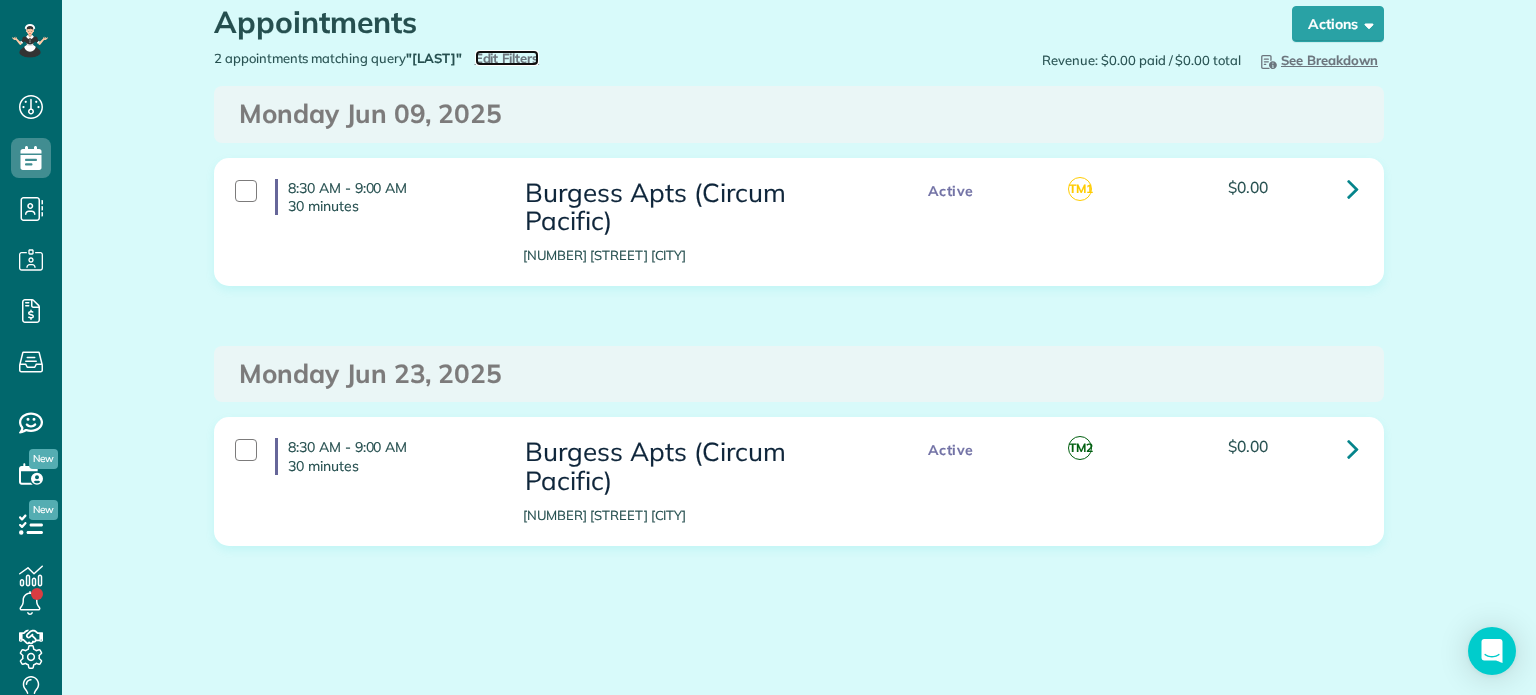 click on "Edit Filters" at bounding box center (507, 58) 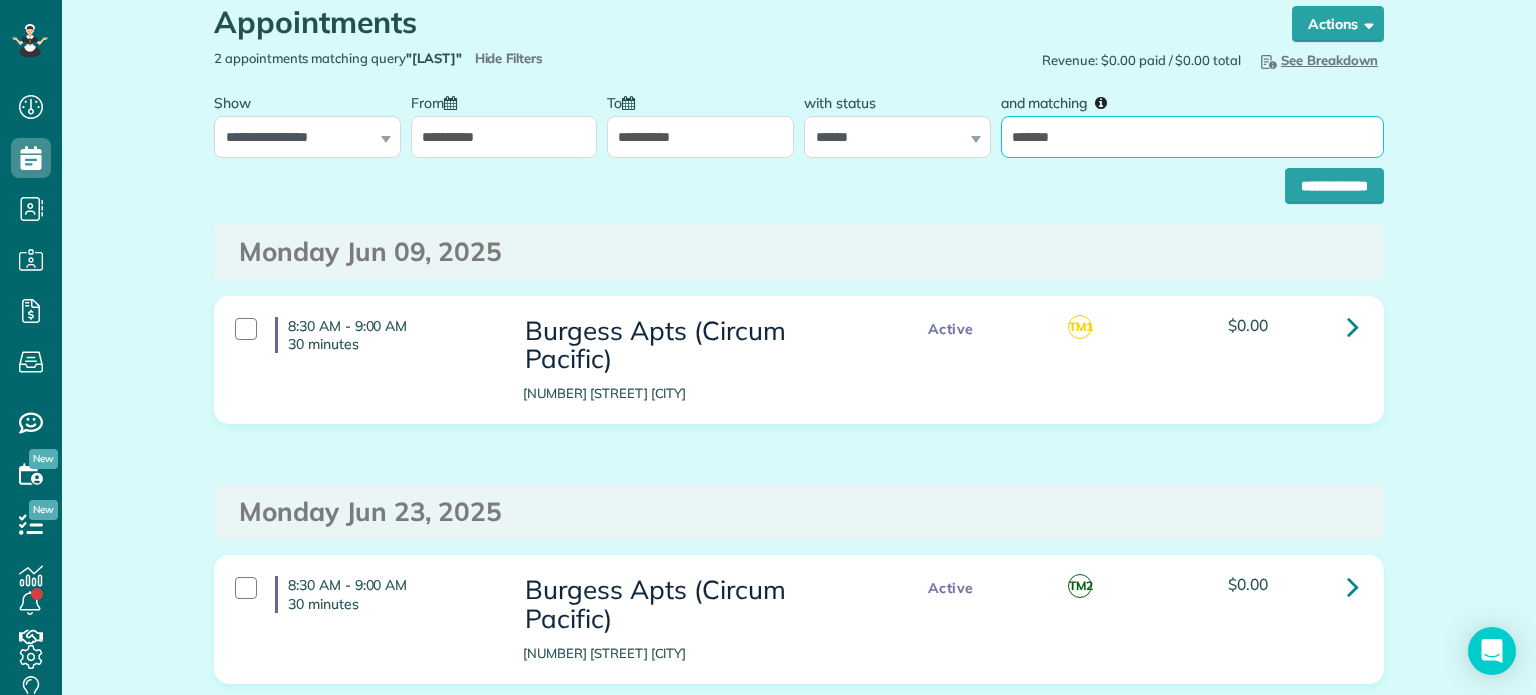 drag, startPoint x: 1085, startPoint y: 141, endPoint x: 1002, endPoint y: 147, distance: 83.21658 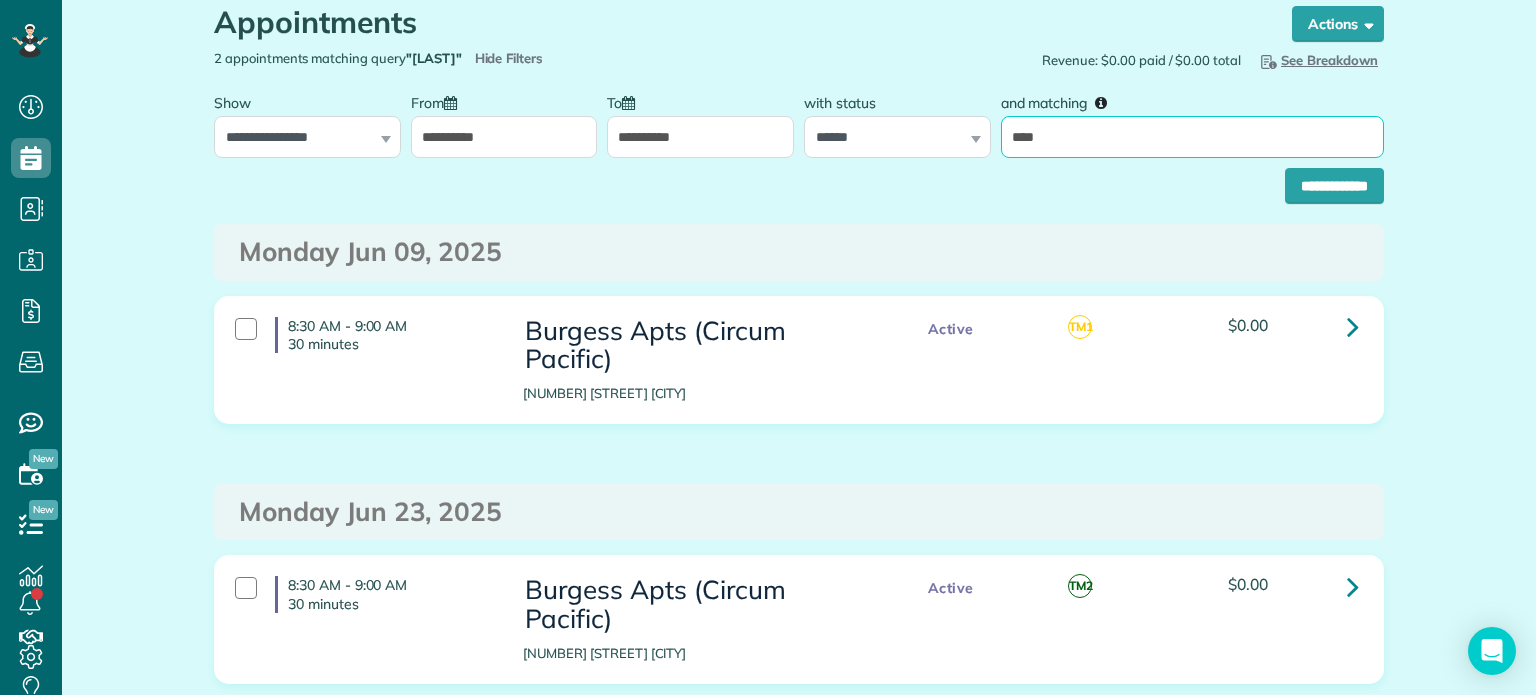 type on "****" 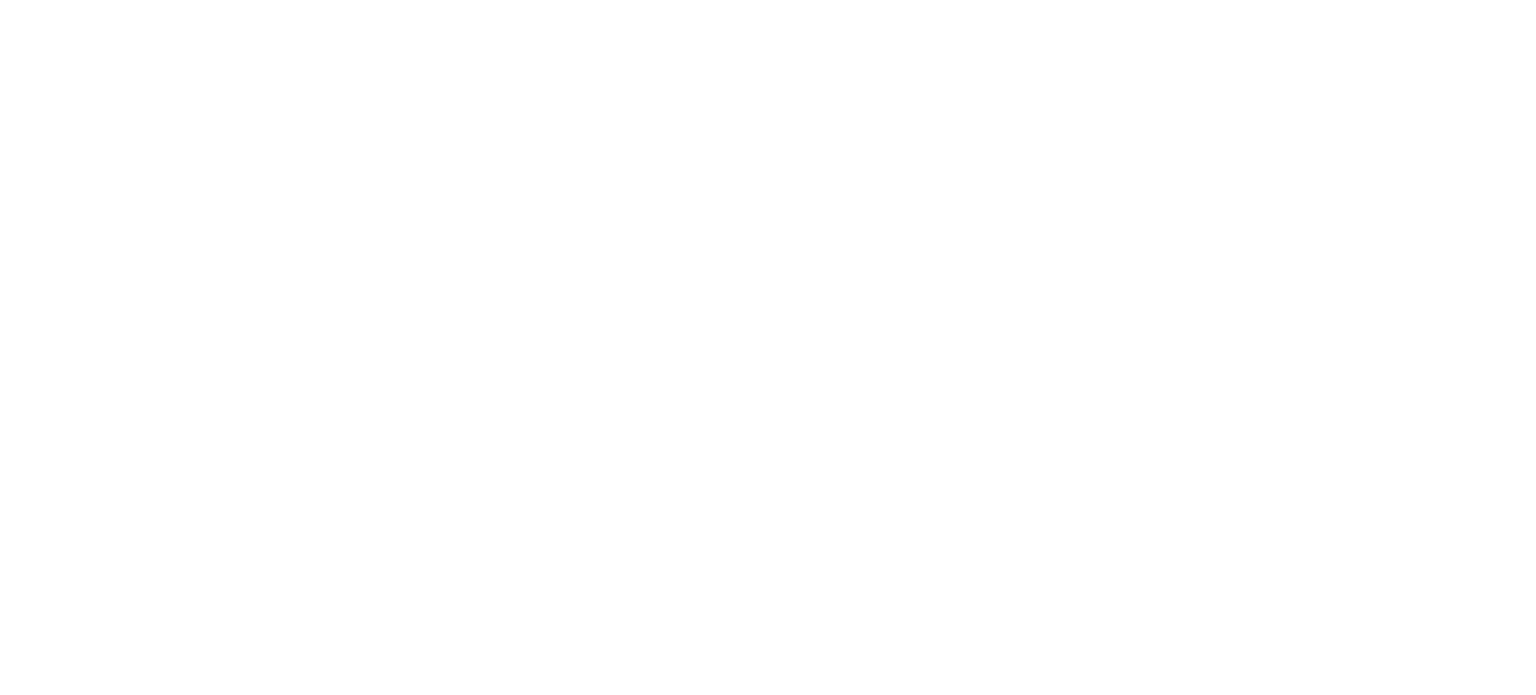 scroll, scrollTop: 0, scrollLeft: 0, axis: both 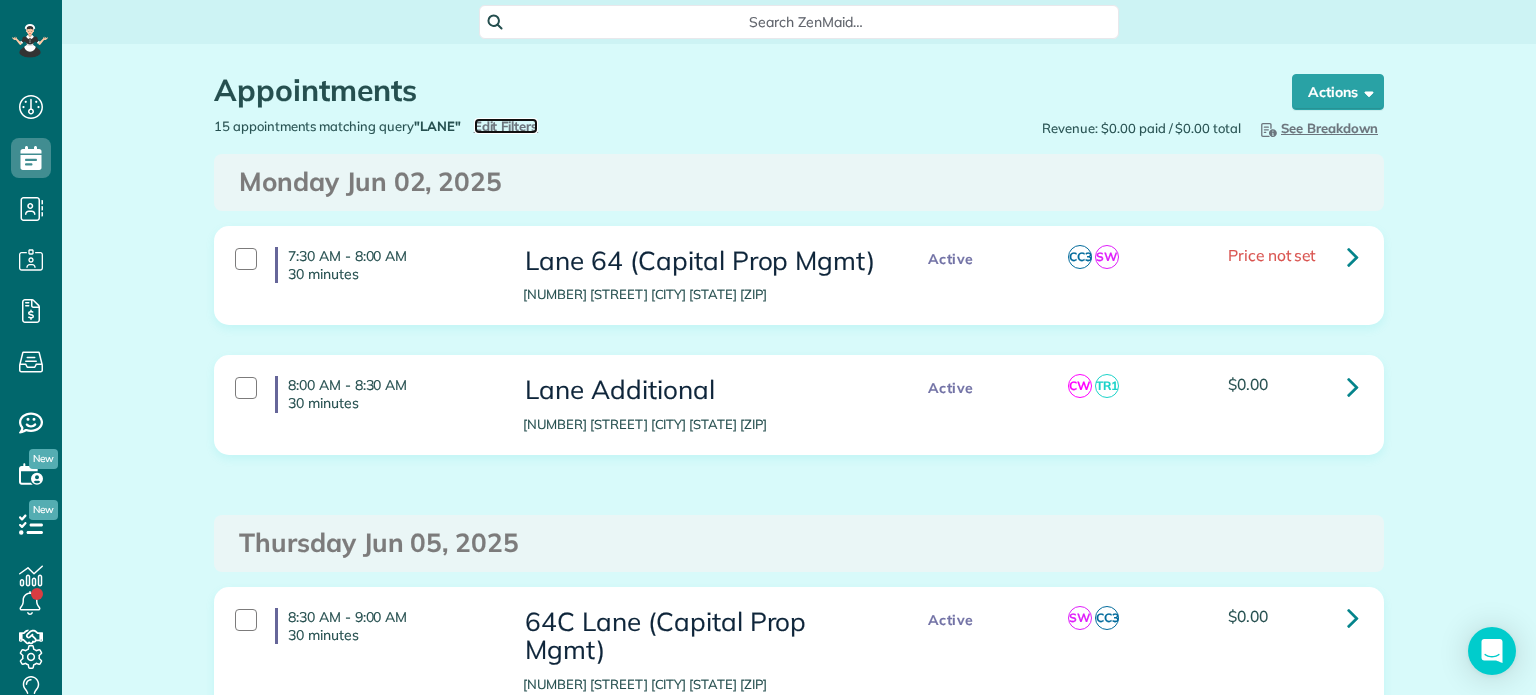 click on "Edit Filters" at bounding box center (506, 126) 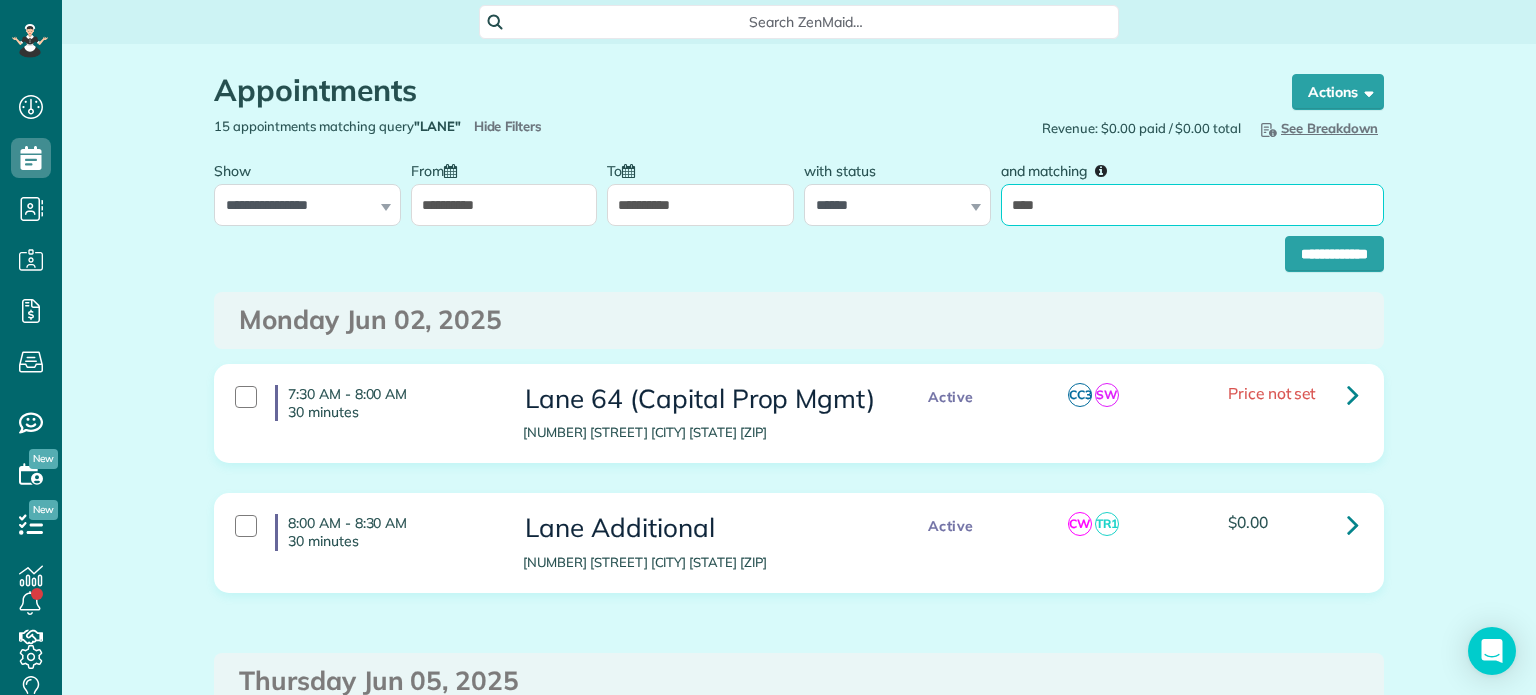 drag, startPoint x: 1085, startPoint y: 207, endPoint x: 989, endPoint y: 219, distance: 96.74709 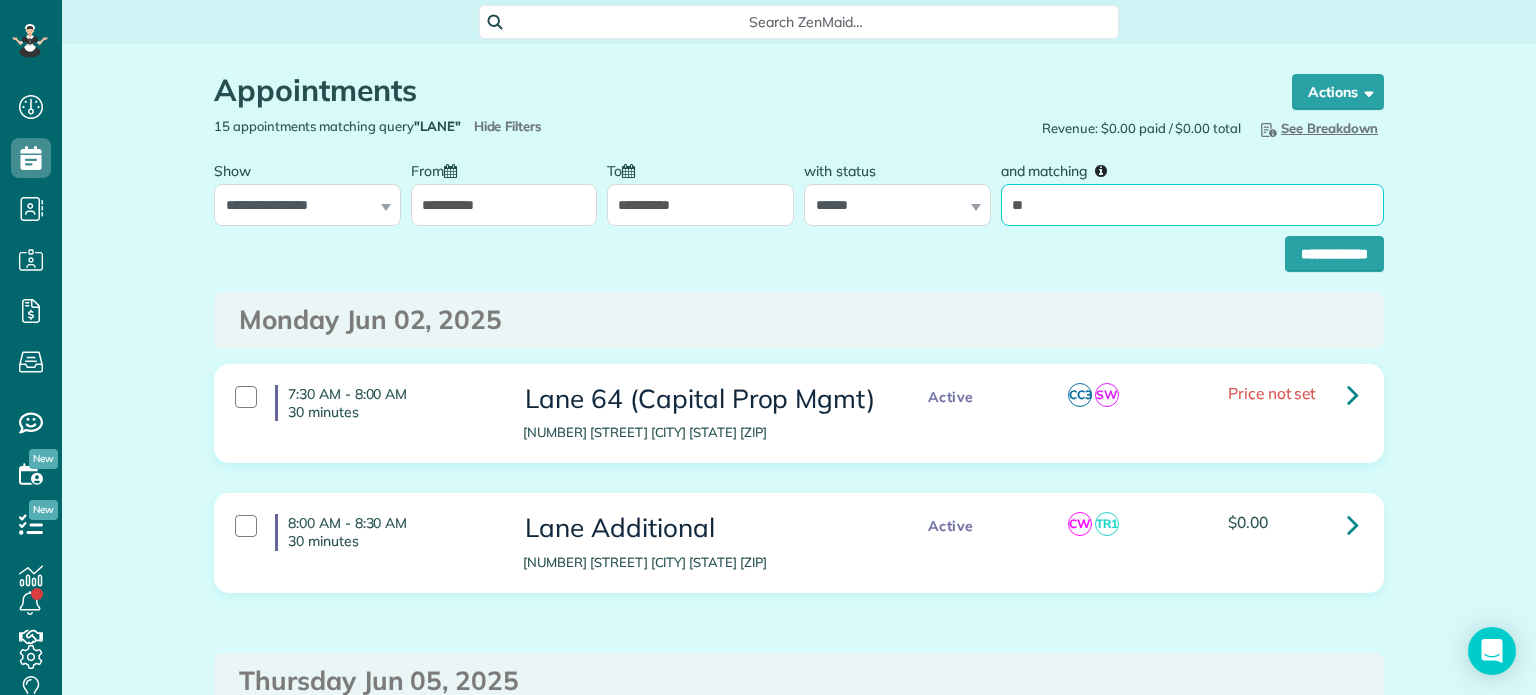 type on "***" 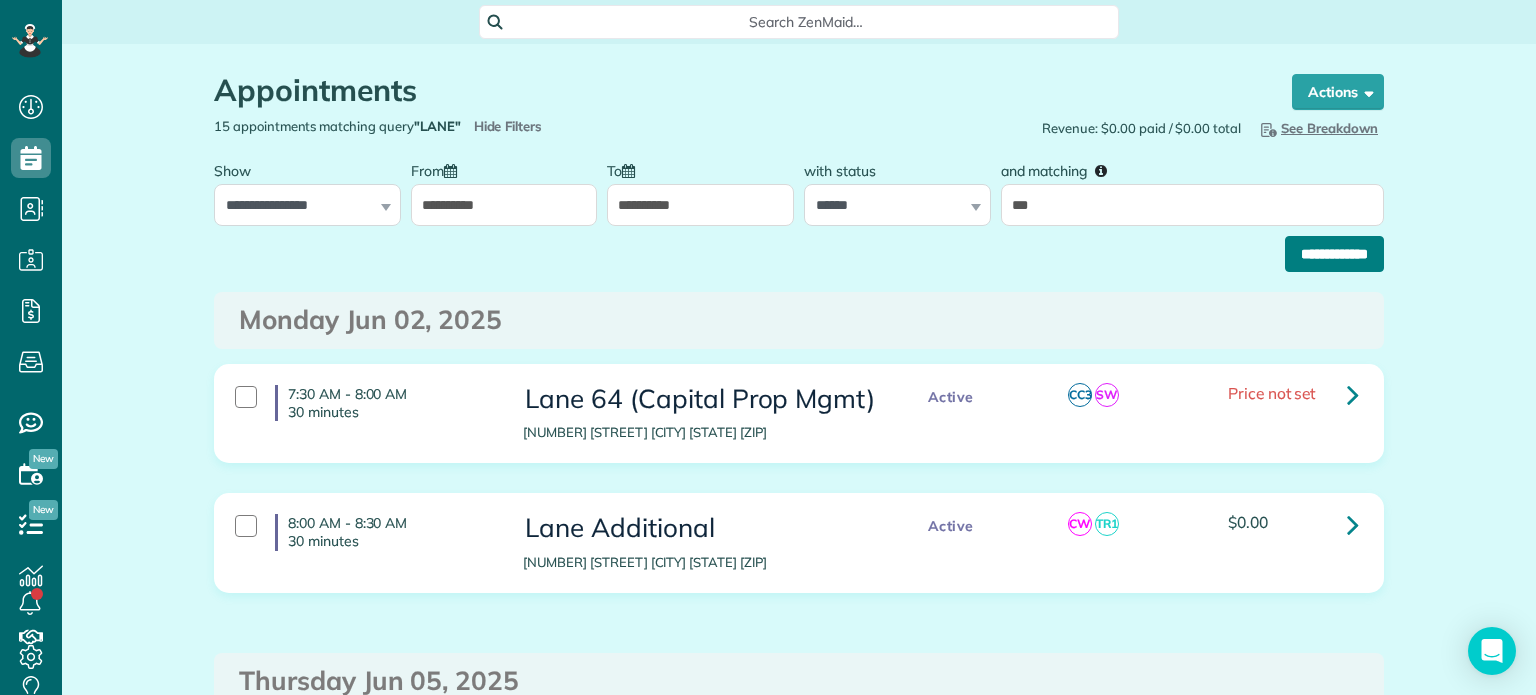 click on "**********" at bounding box center (1334, 254) 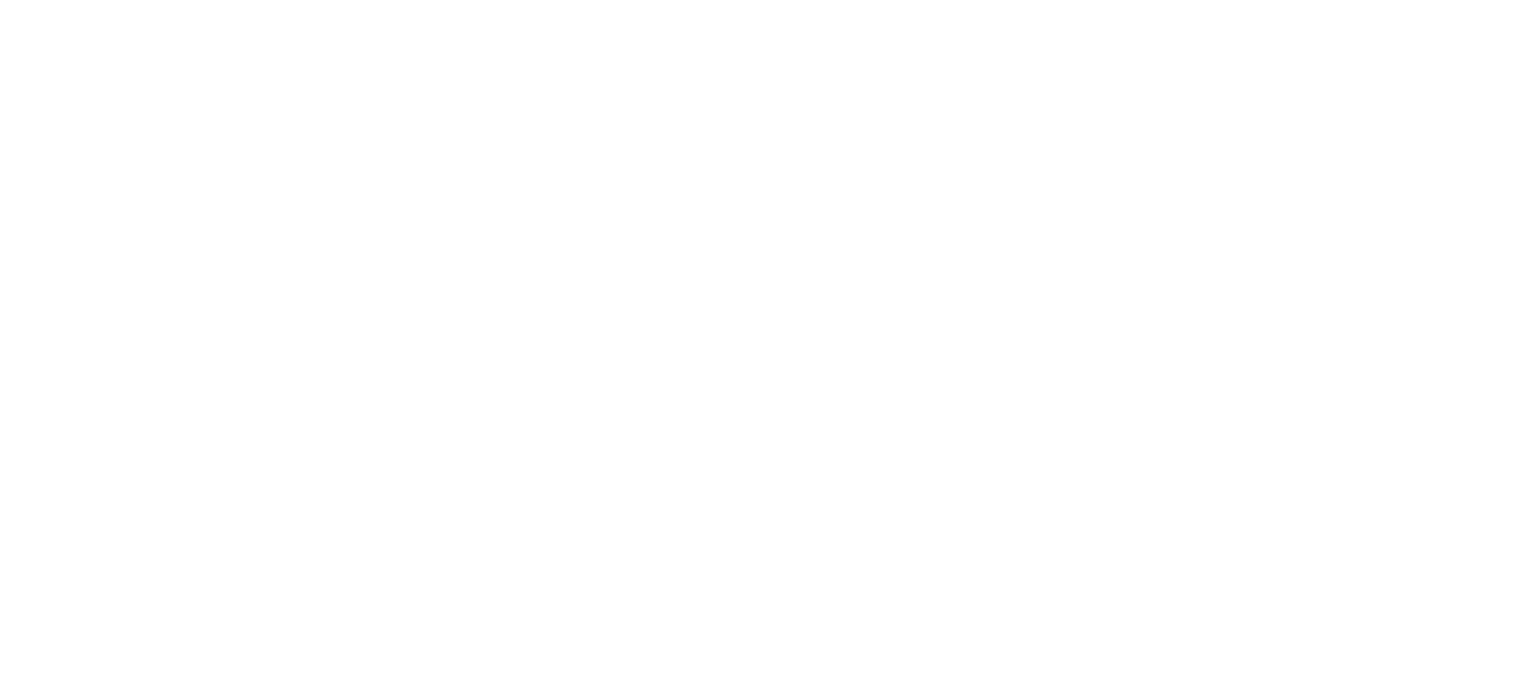 scroll, scrollTop: 0, scrollLeft: 0, axis: both 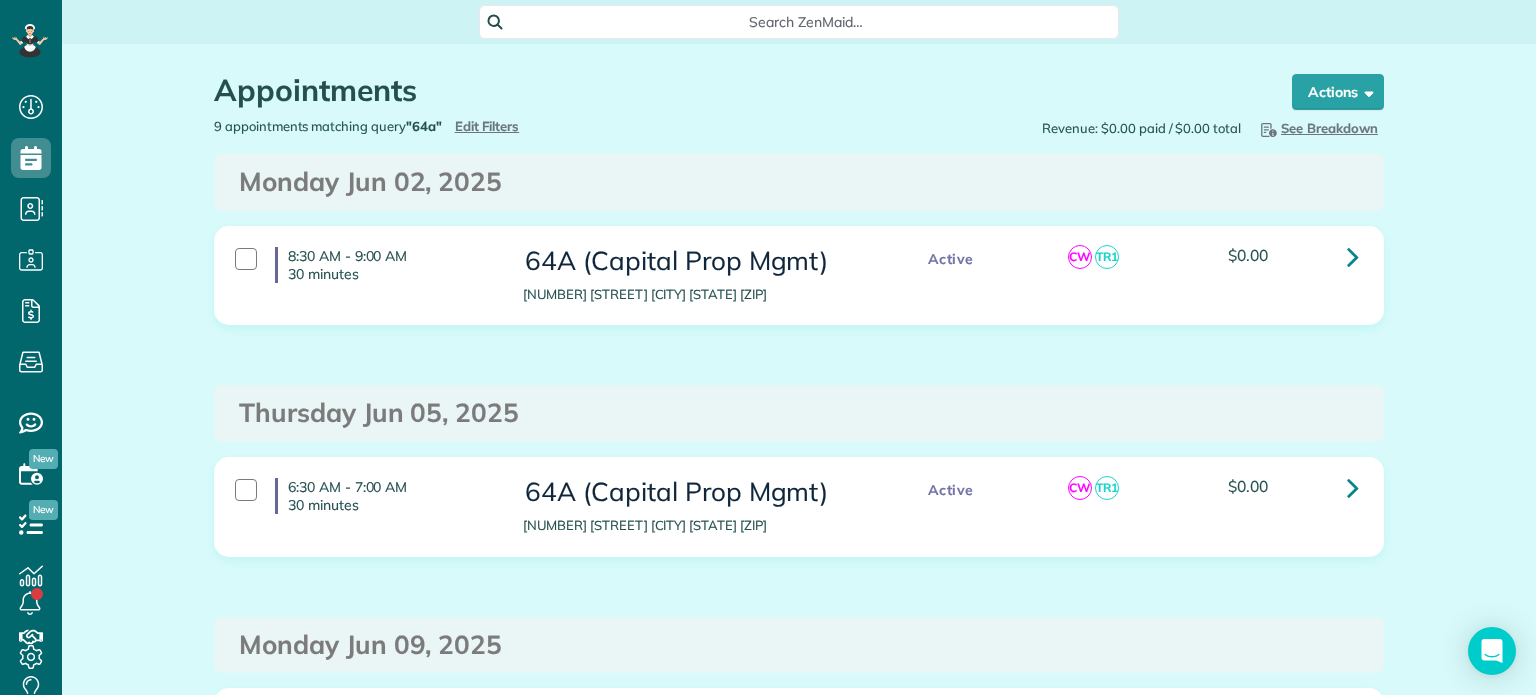 click on "Appointments
the List View [2 min]
Schedule Changes
Actions
Create Appointment
Create Task
Clock In/Out
Send Work Orders
Print Route Sheets
Today's Emails/Texts
Export data..
Bulk Actions
Set status to: Active
Set status to: Stand-By
Select All" at bounding box center [799, 1184] 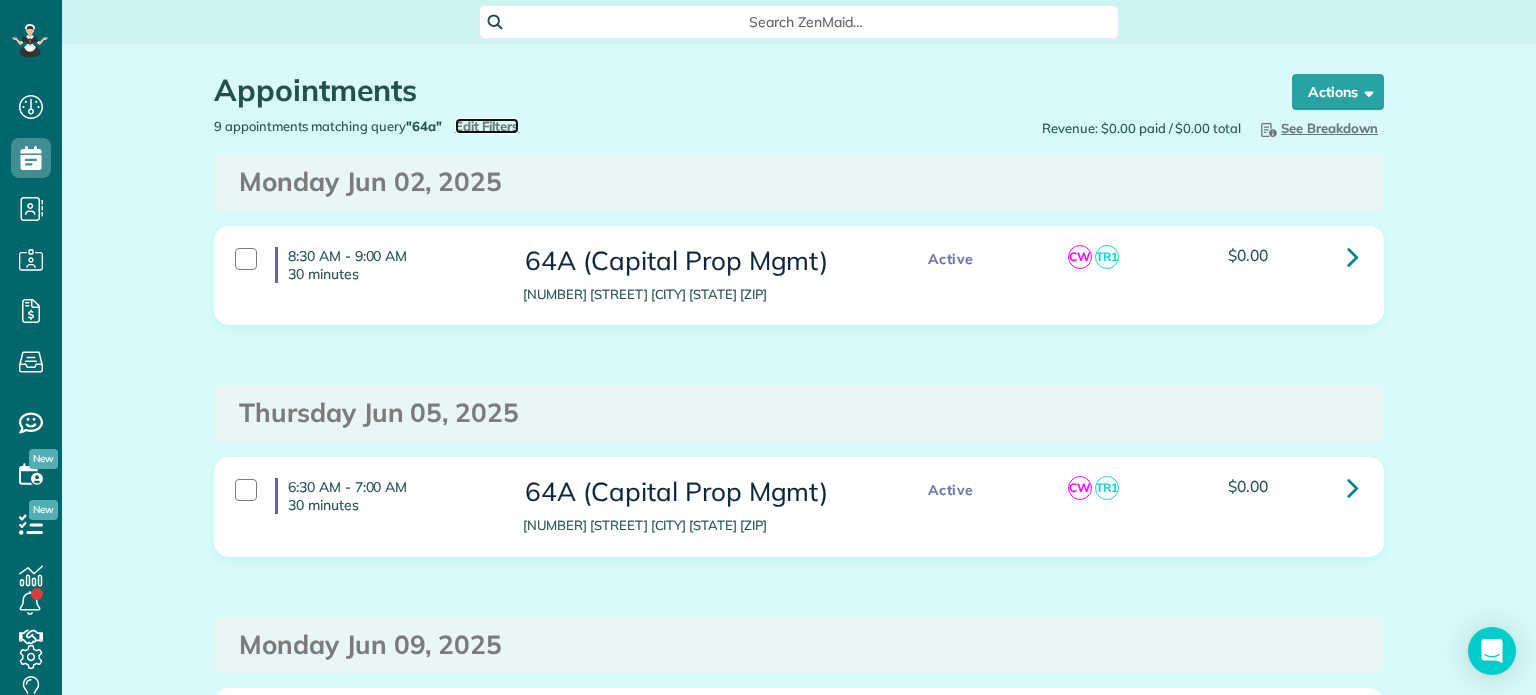 click on "Edit Filters" at bounding box center [487, 126] 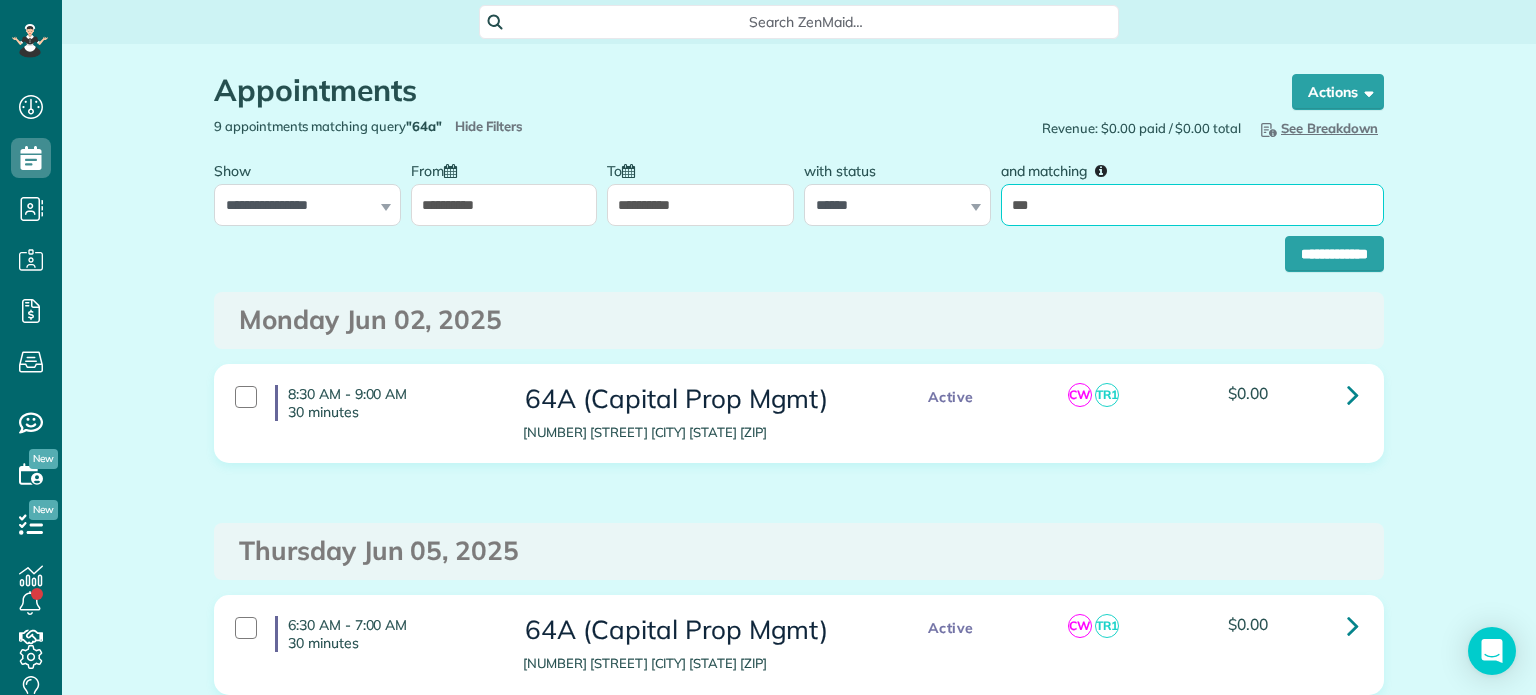 drag, startPoint x: 1052, startPoint y: 199, endPoint x: 997, endPoint y: 203, distance: 55.145264 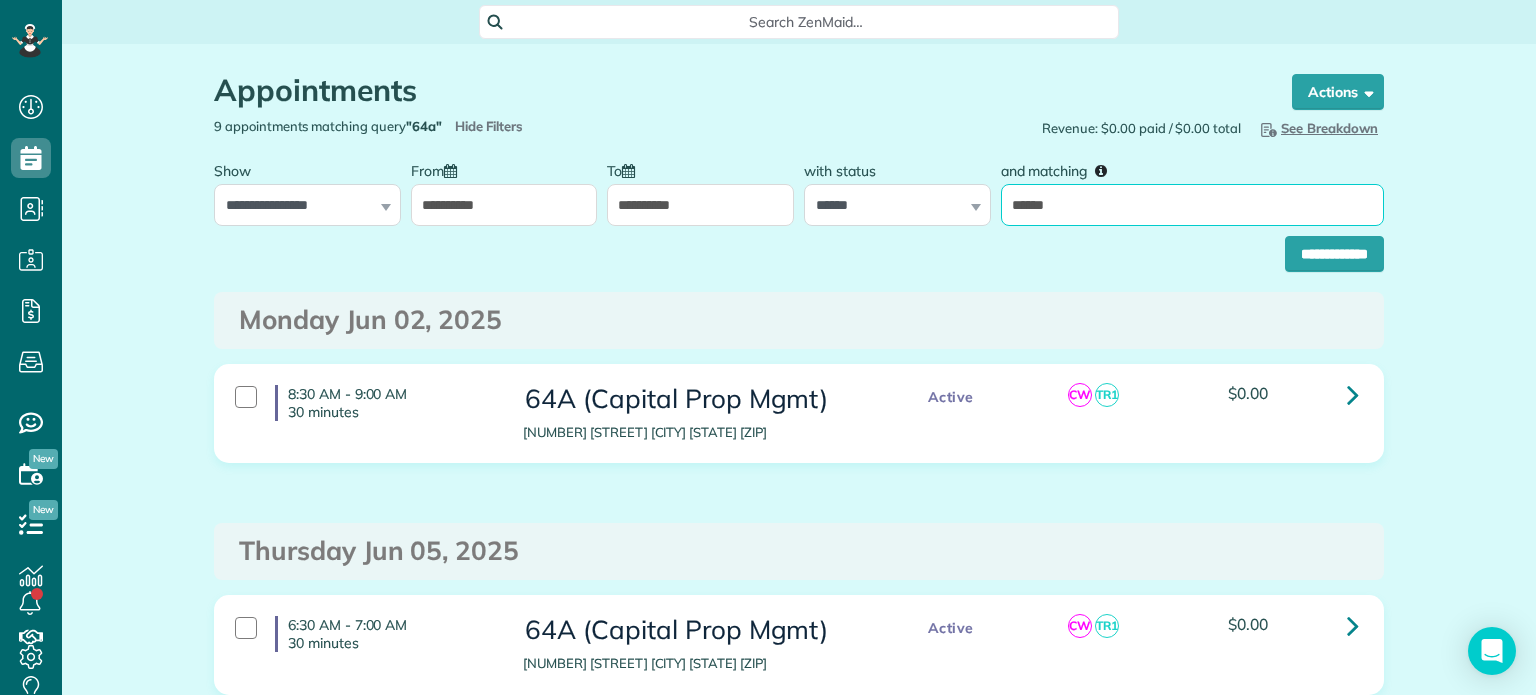 type on "*******" 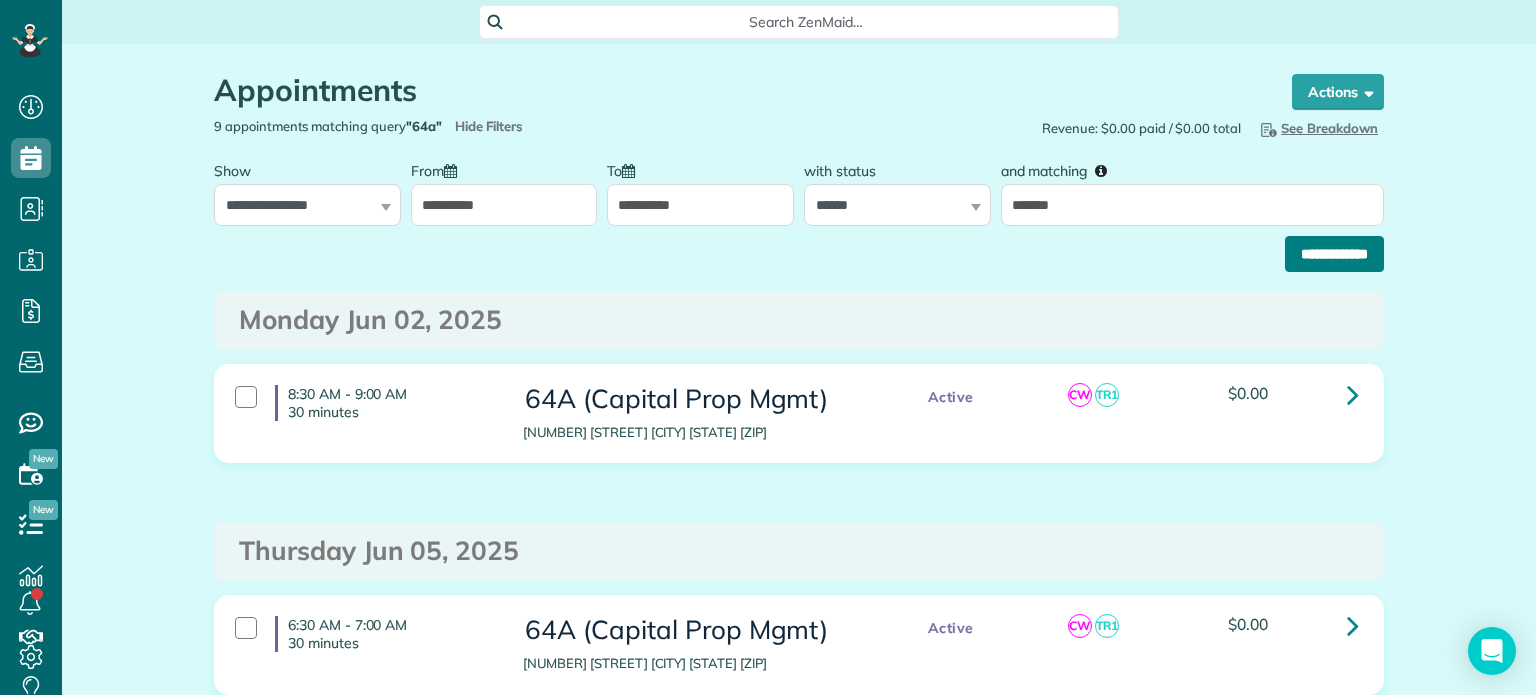 click on "**********" at bounding box center [1334, 254] 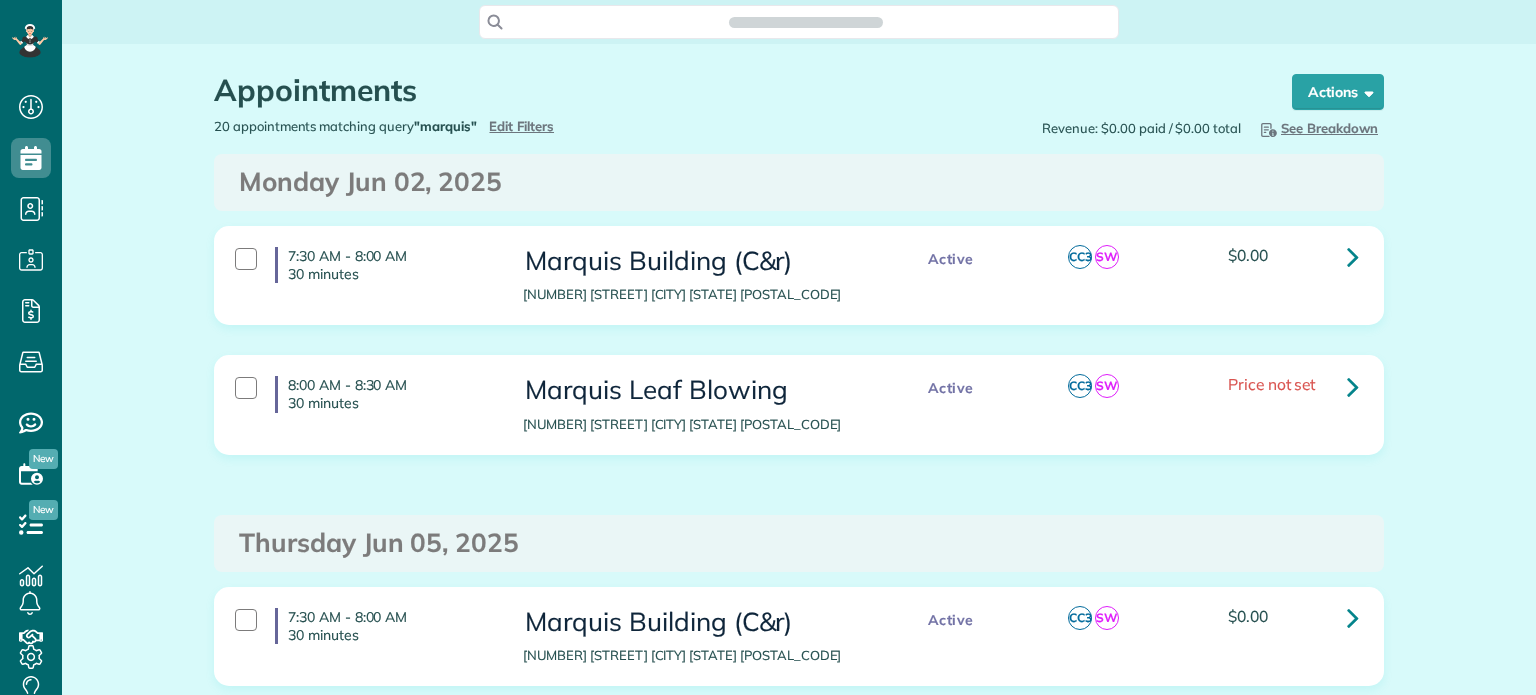 scroll, scrollTop: 0, scrollLeft: 0, axis: both 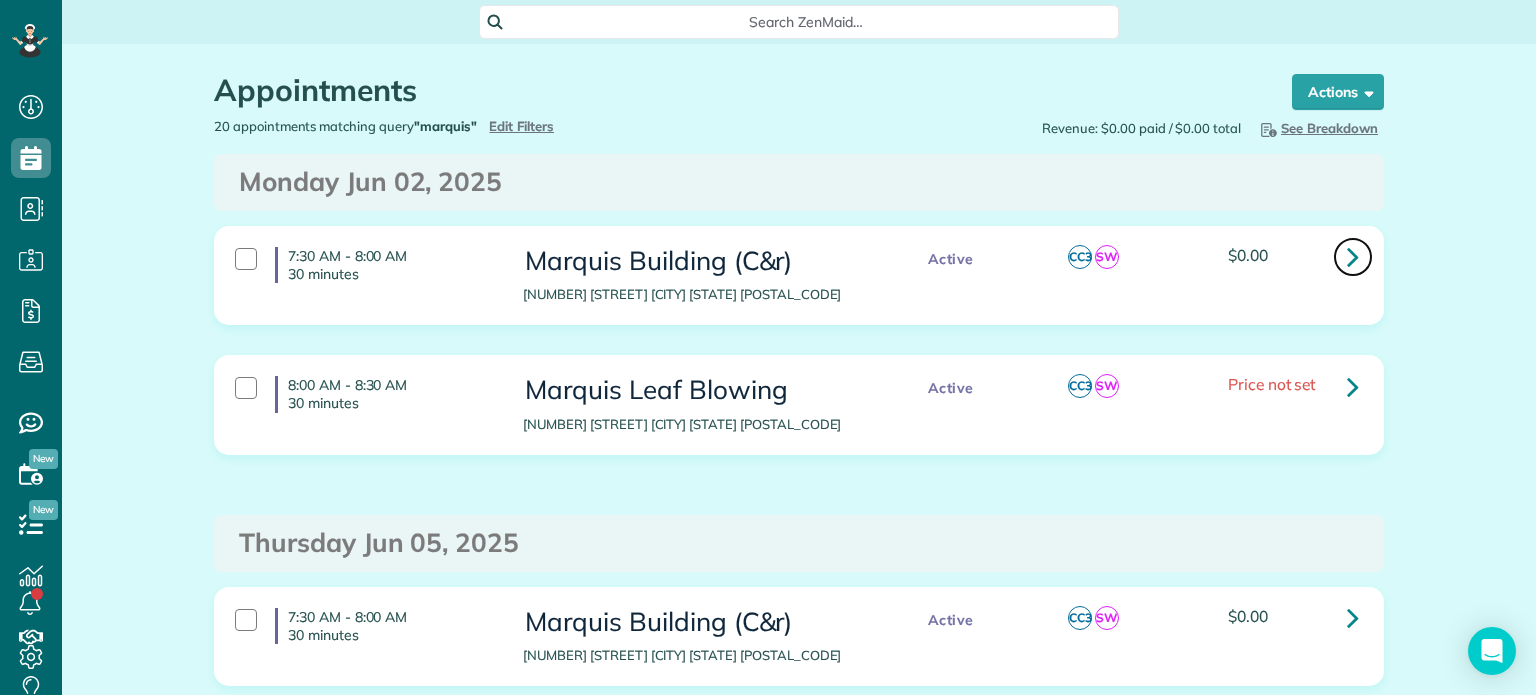 click at bounding box center [1353, 256] 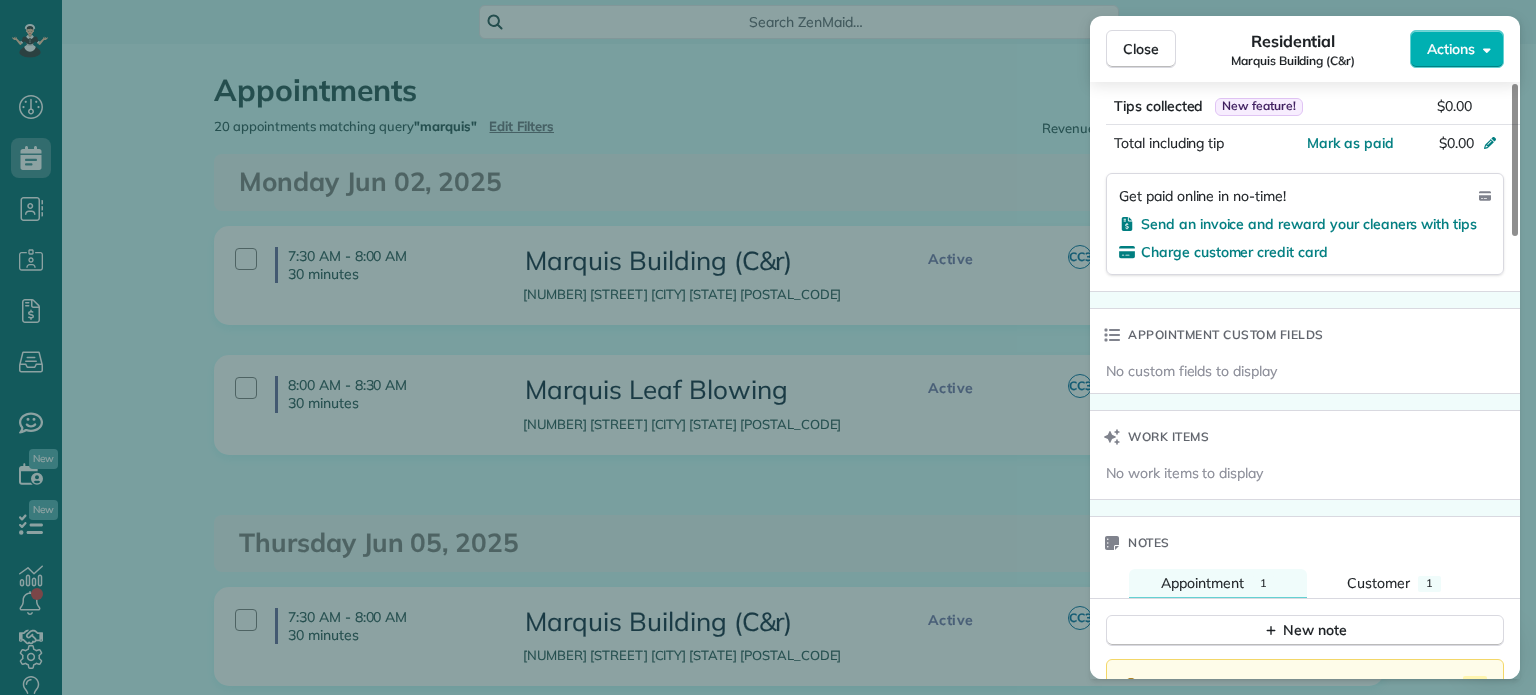 scroll, scrollTop: 1600, scrollLeft: 0, axis: vertical 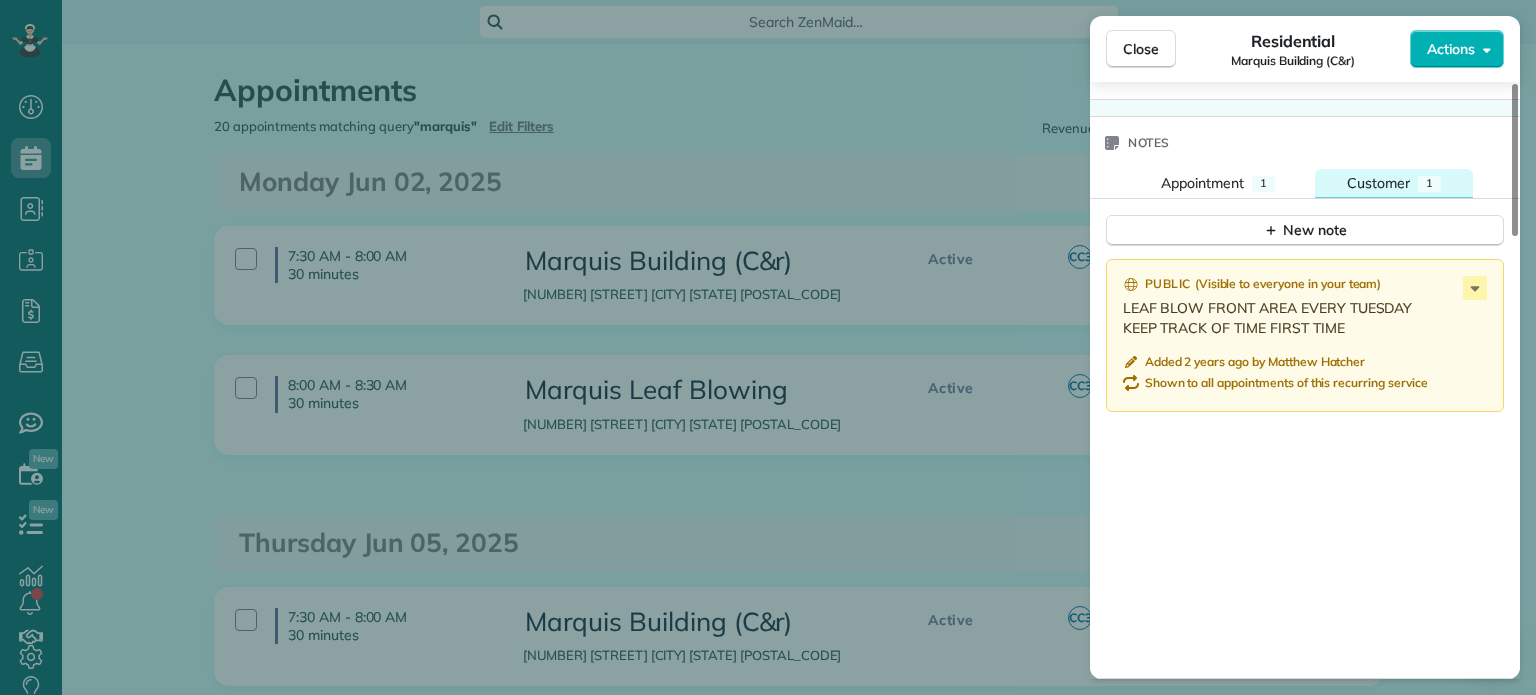 click on "Customer" at bounding box center [1378, 183] 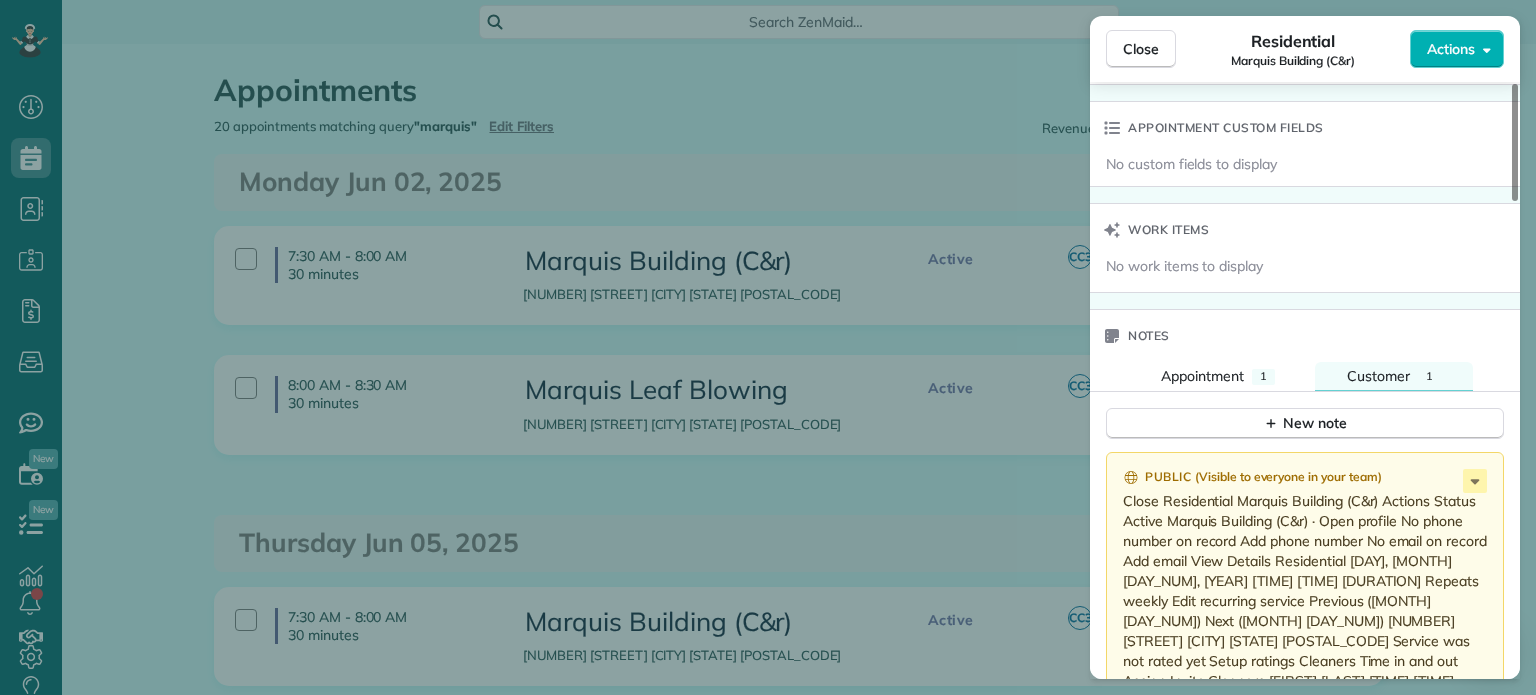 scroll, scrollTop: 1400, scrollLeft: 0, axis: vertical 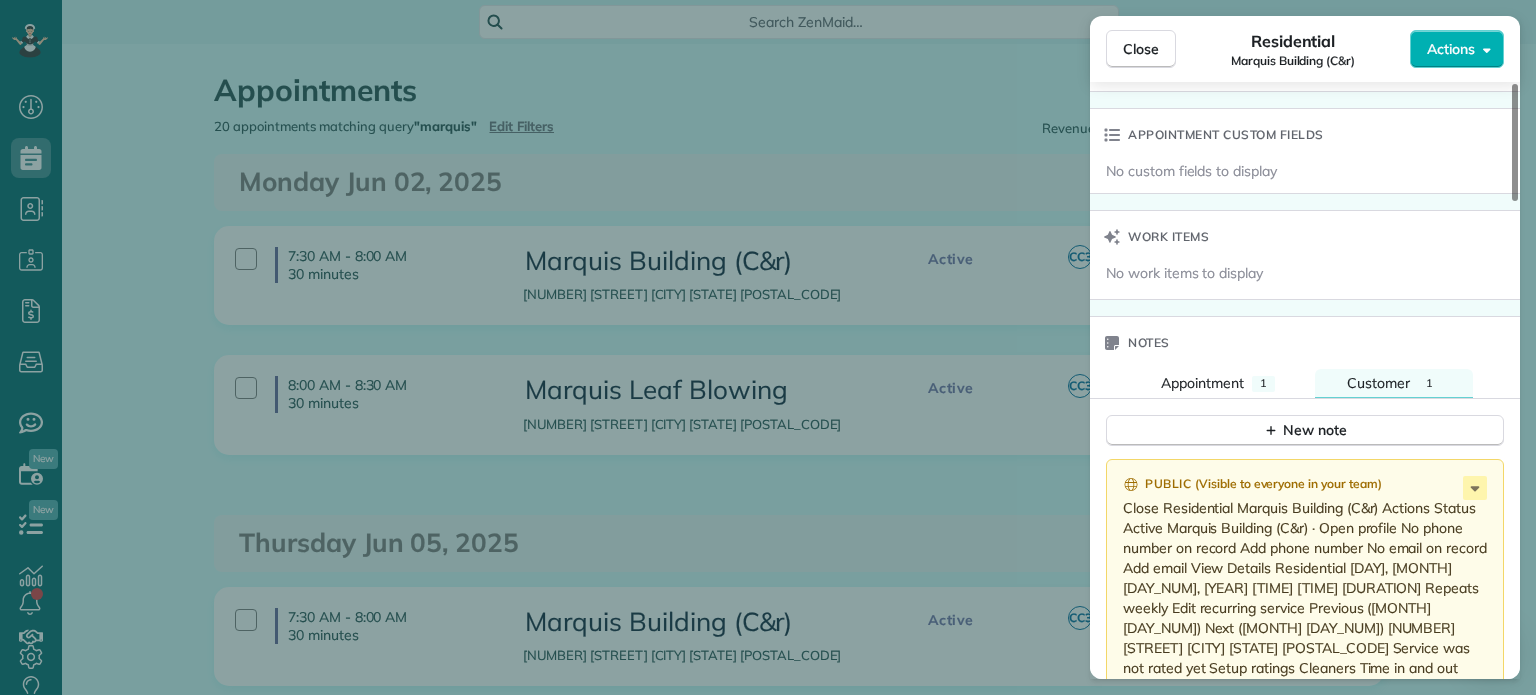 click on "Close Residential Marquis Building (C&r) Actions Status Active Marquis Building (C&r) · Open profile No phone number on record Add phone number No email on record Add email View Details Residential Monday, June 02, 2025 7:30 AM 8:00 AM 30 minutes Repeats weekly Edit recurring service Previous (May 26) Next (Jun 09) 6118 Southeast Belmont Street Portland OR 97215 Service was not rated yet Setup ratings Cleaners Time in and out Assign Invite Cleaners Christian   Crews 7:30 AM 8:00 AM Sabrina   Woolford 7:30 AM 8:00 AM Checklist Try Now Keep this appointment up to your standards. Stay on top of every detail, keep your cleaners organised, and your client happy. Assign a checklist Watch a 5 min demo Billing Billing actions Price $0.00 Overcharge $0.00 Discount $0.00 Coupon discount - Primary tax - Secondary tax - Total appointment price $0.00 Tips collected New feature! $0.00 Mark as paid Total including tip $0.00 Get paid online in no-time! Send an invoice and reward your cleaners with tips Work items Notes 1 1" at bounding box center [768, 347] 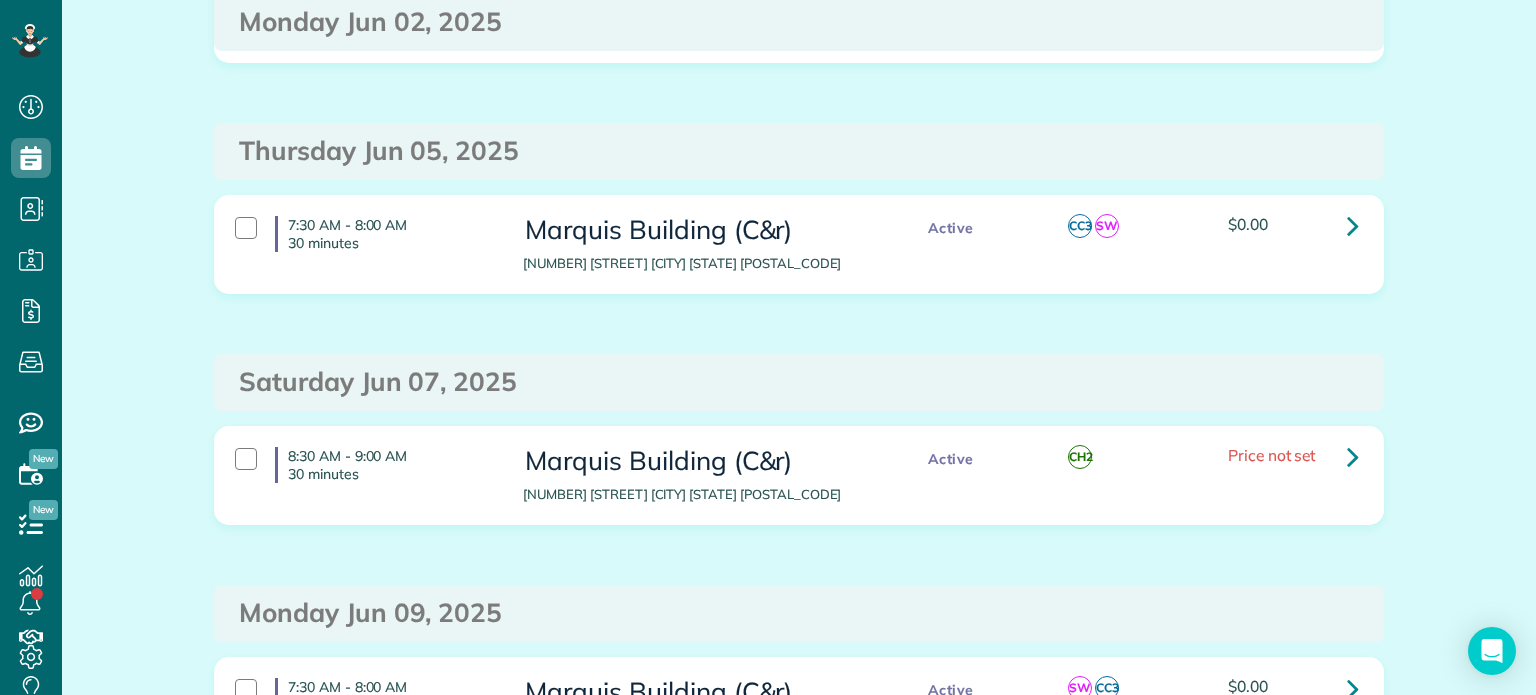 scroll, scrollTop: 400, scrollLeft: 0, axis: vertical 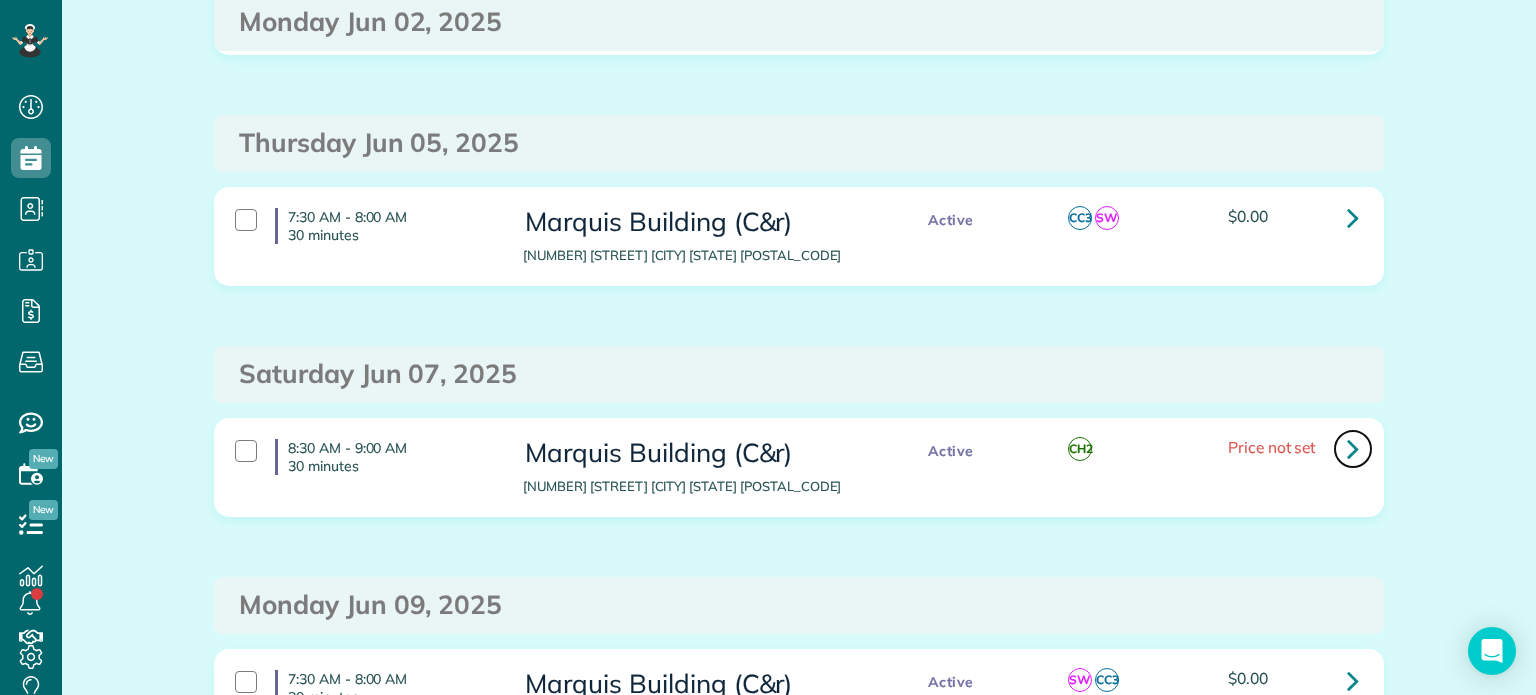 click at bounding box center [1353, 448] 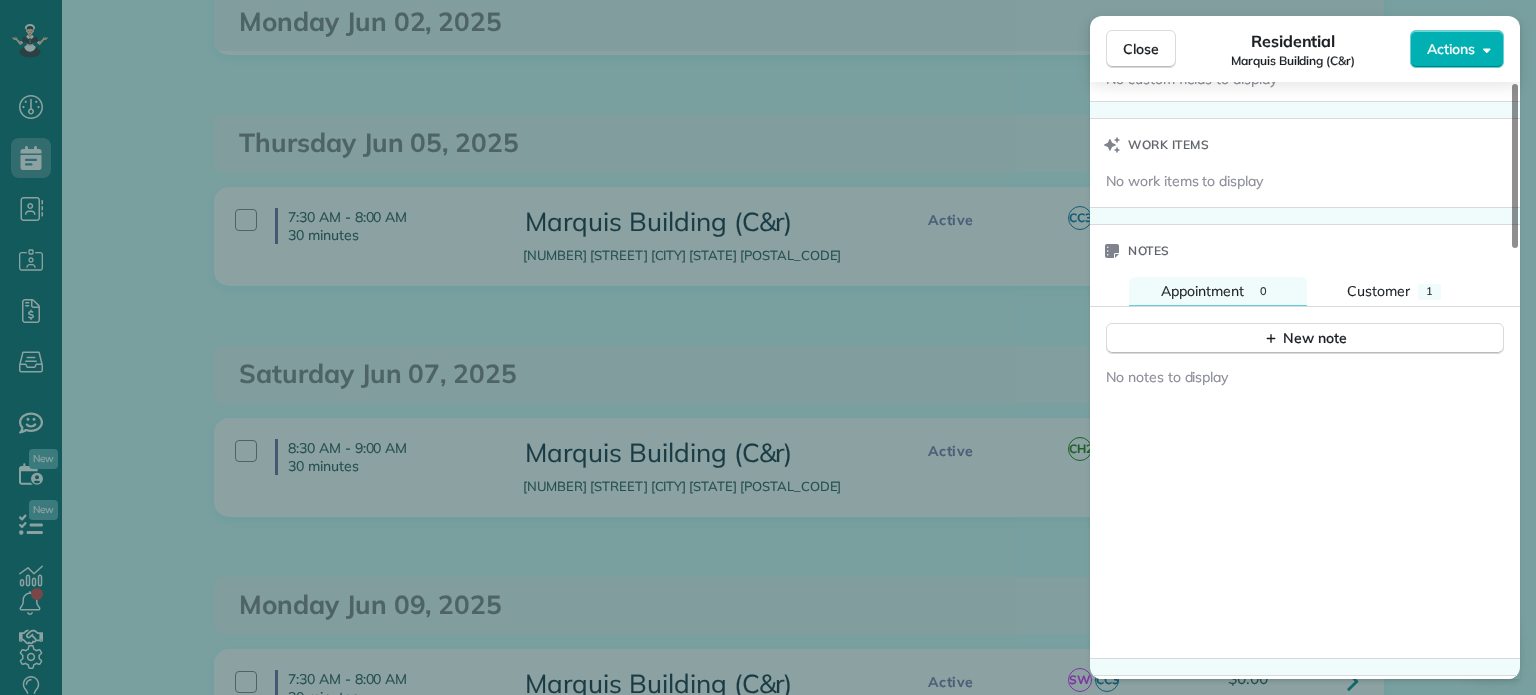 scroll, scrollTop: 1567, scrollLeft: 0, axis: vertical 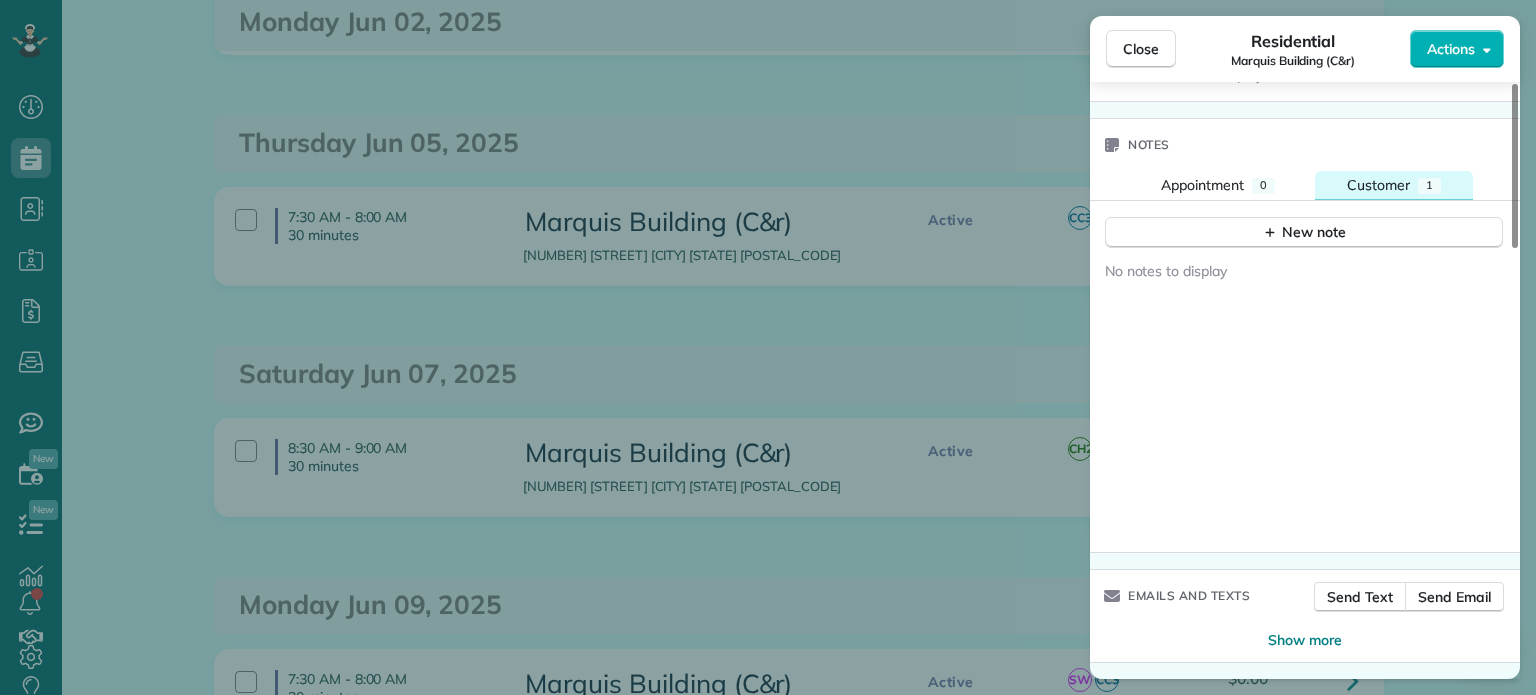 click on "Customer 1" at bounding box center (1394, 185) 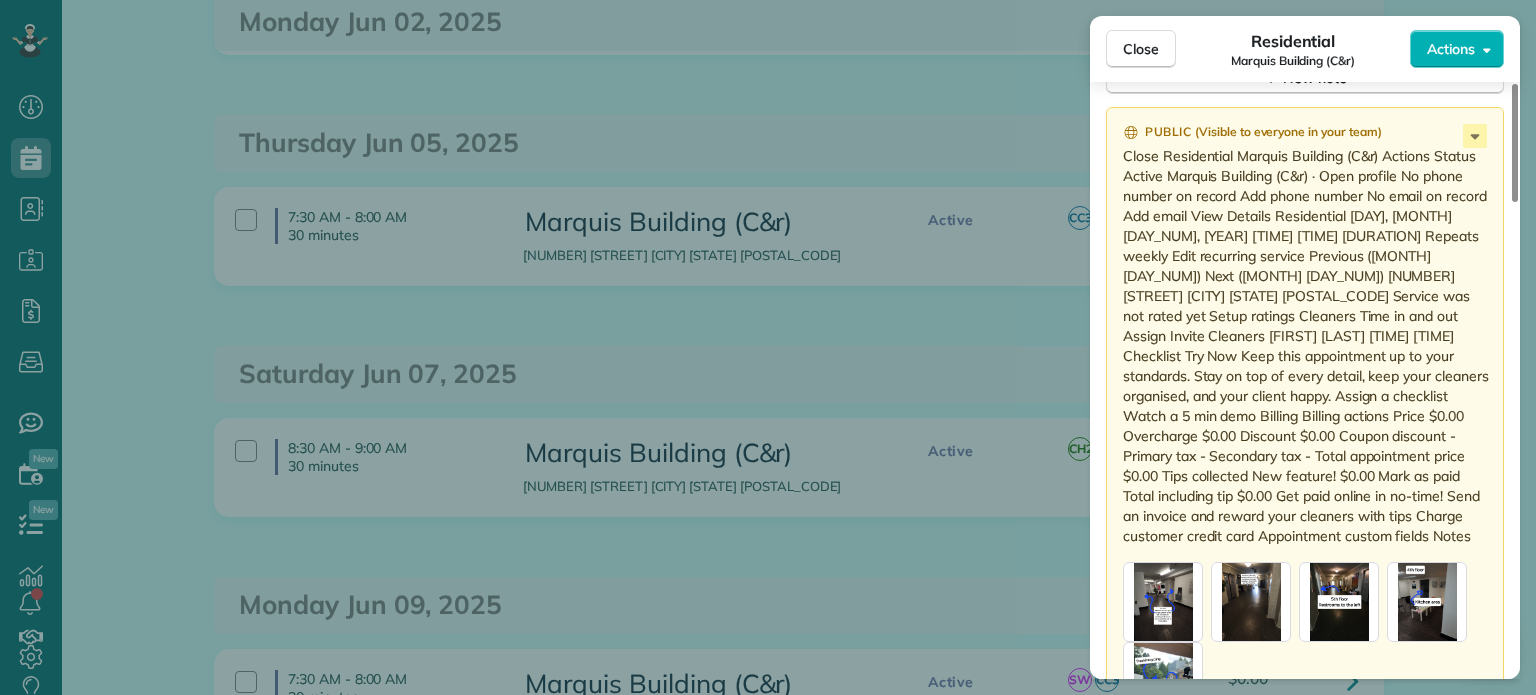 scroll, scrollTop: 1667, scrollLeft: 0, axis: vertical 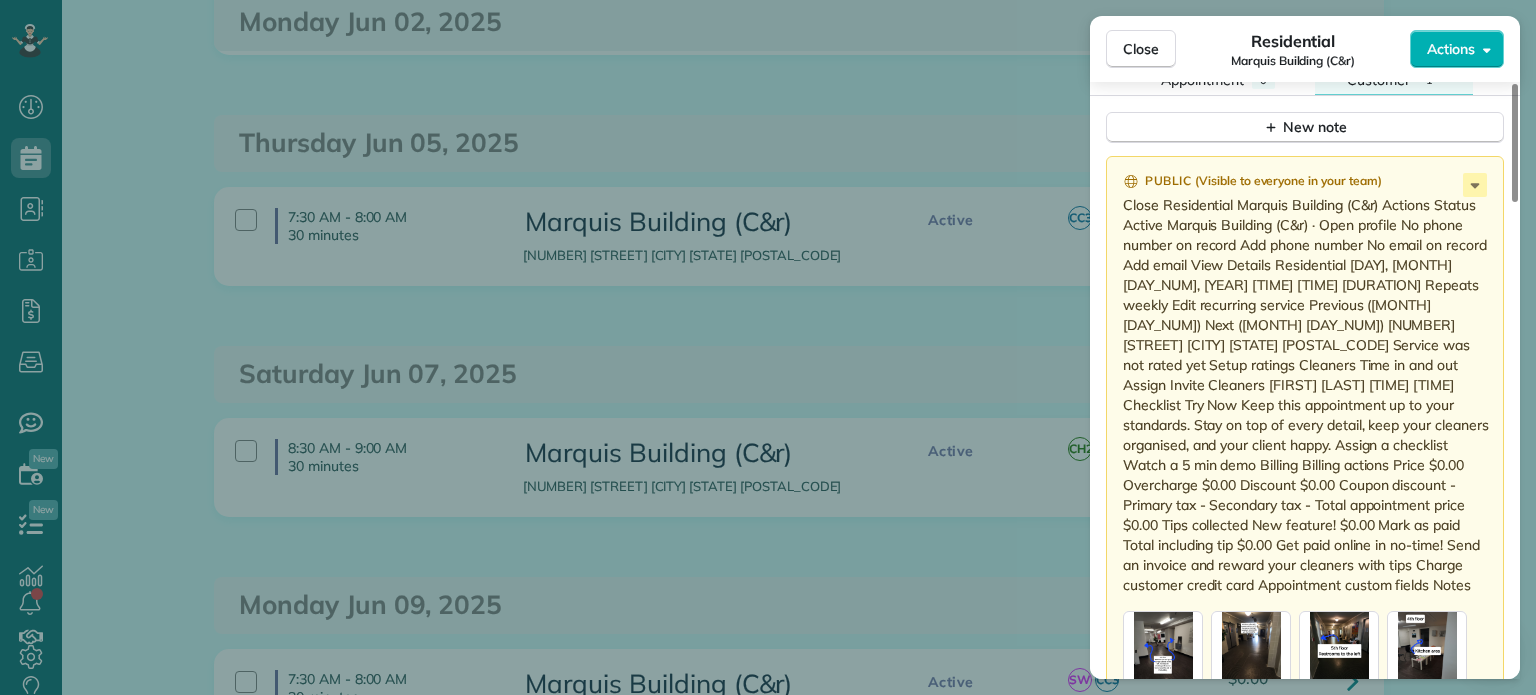 click on "Close Residential Marquis Building (C&r) Actions Status Active Marquis Building (C&r) · Open profile No phone number on record Add phone number No email on record Add email View Details Residential Saturday, June 07, 2025 8:30 AM 9:00 AM 30 minutes Repeats weekly Edit recurring service Previous (May 31) Next (Jun 14) 6118 Southeast Belmont Street Portland OR 97215 Service was not rated yet Setup ratings Cleaners Time in and out Assign Invite Cleaners Cyndi   Holm 8:30 AM 9:00 AM Checklist Try Now Keep this appointment up to your standards. Stay on top of every detail, keep your cleaners organised, and your client happy. Assign a checklist Watch a 5 min demo Billing Billing actions Price $0.00 Overcharge $0.00 Discount $0.00 Coupon discount - Primary tax - Secondary tax - Total appointment price $0.00 Tips collected New feature! $0.00 Mark as paid Total including tip $0.00 Get paid online in no-time! Send an invoice and reward your cleaners with tips Charge customer credit card Appointment custom fields Notes" at bounding box center (768, 347) 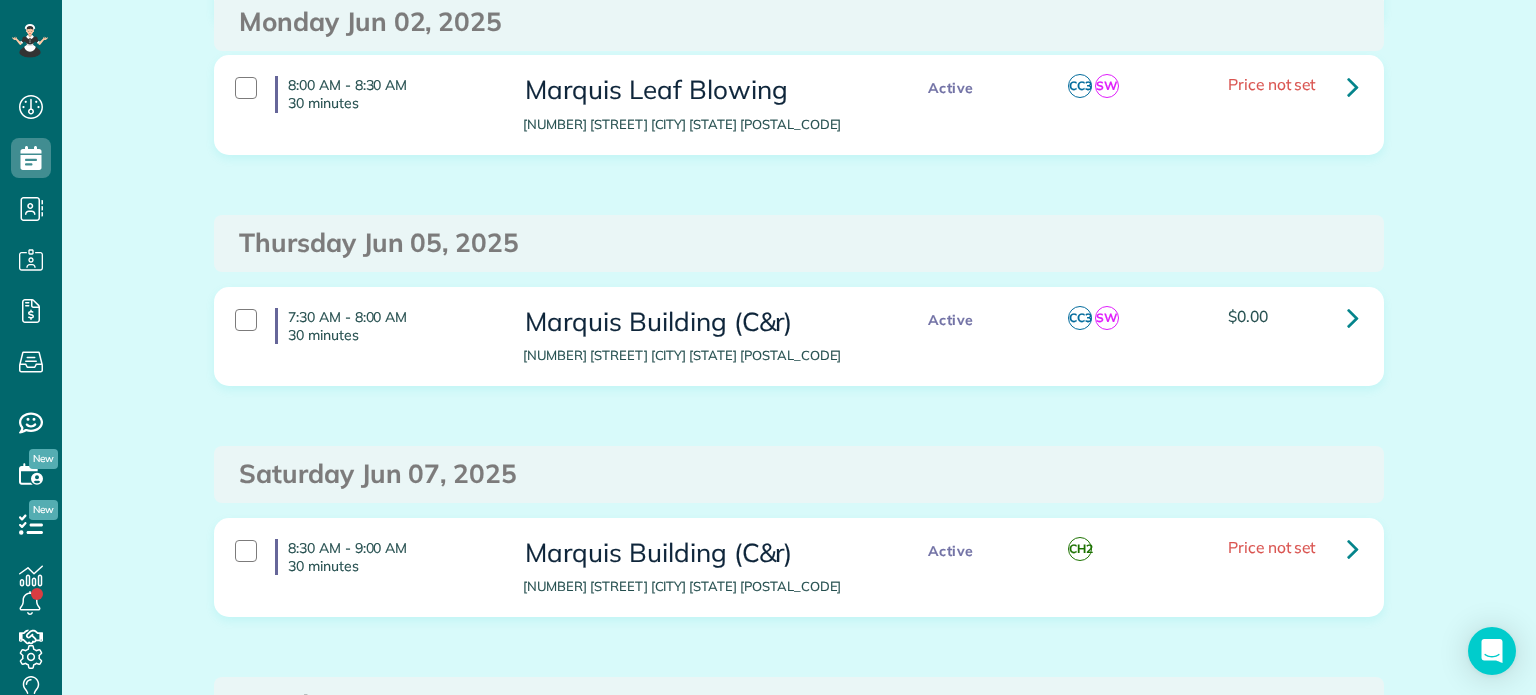 scroll, scrollTop: 500, scrollLeft: 0, axis: vertical 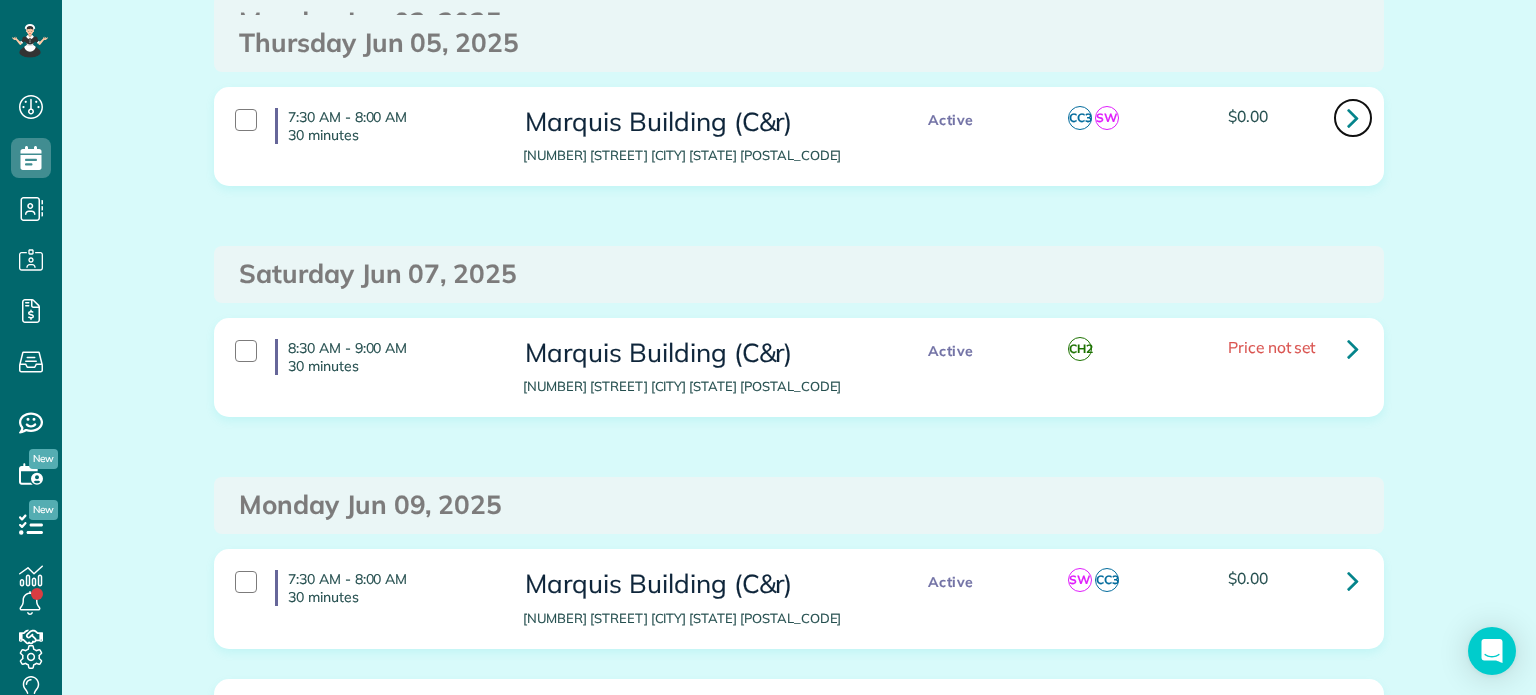 click at bounding box center (1353, 117) 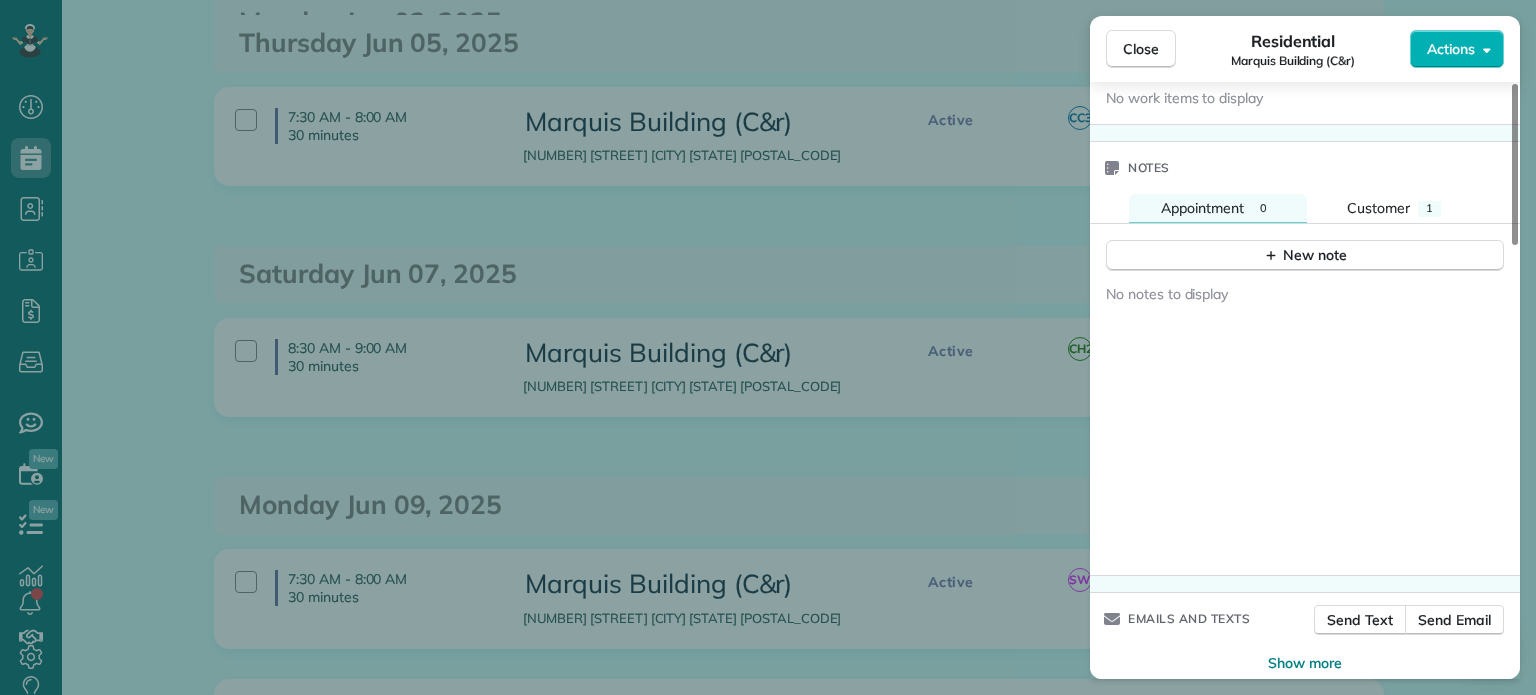 scroll, scrollTop: 1600, scrollLeft: 0, axis: vertical 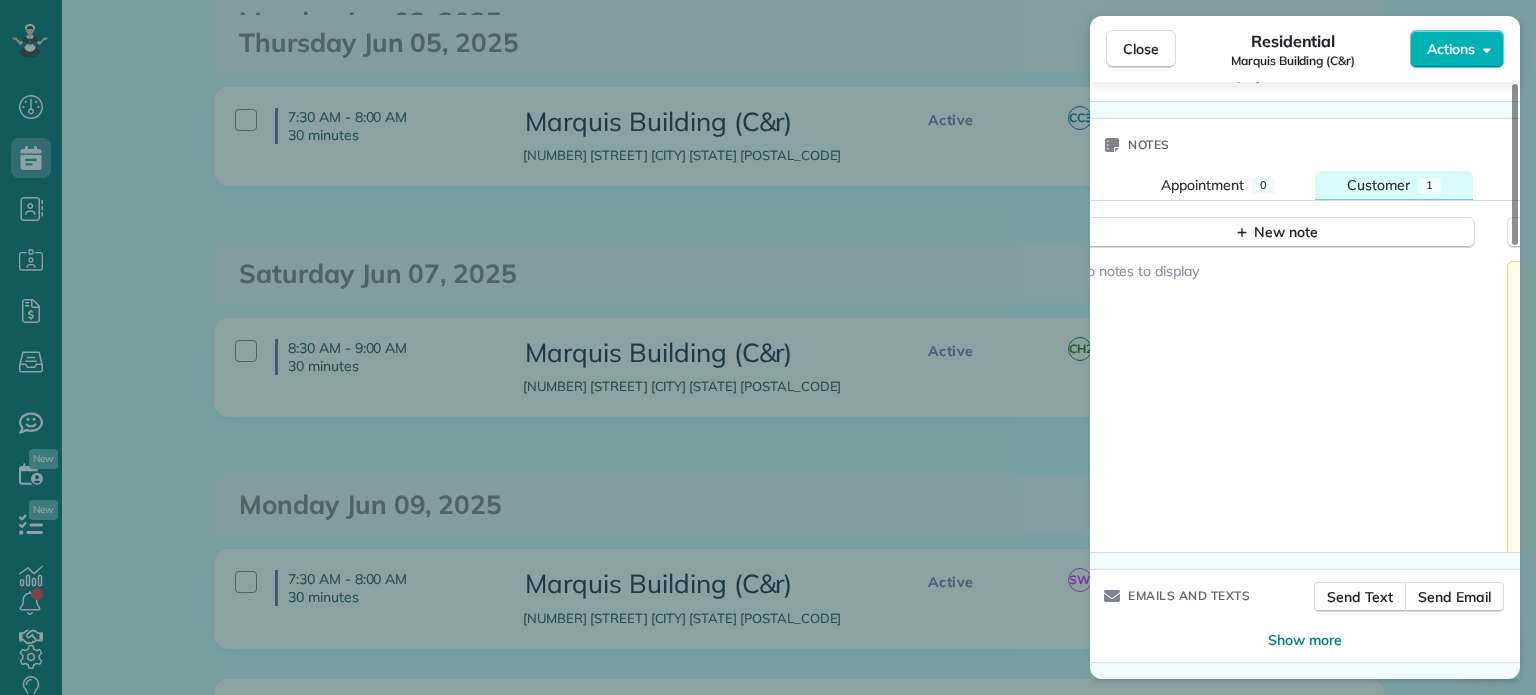 click on "Customer" at bounding box center (1378, 185) 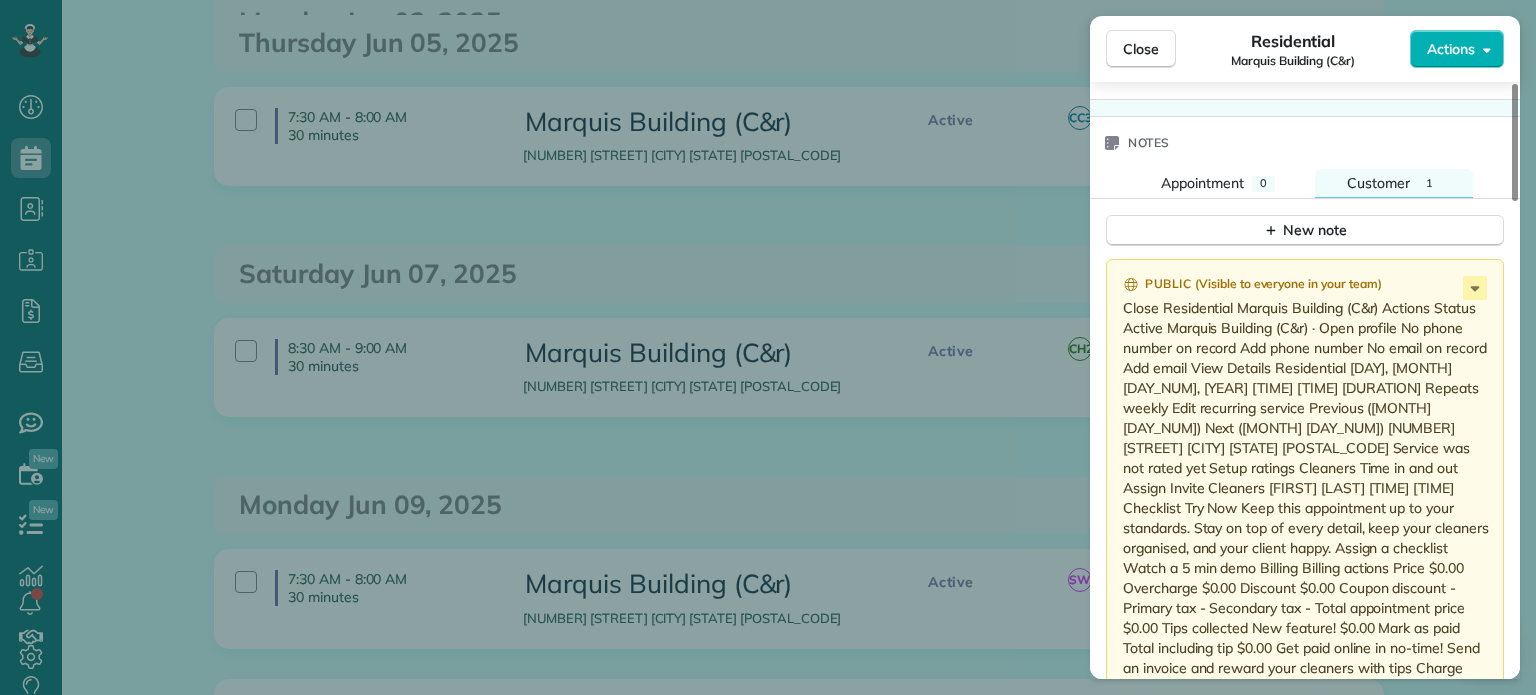 click on "Close Residential Marquis Building (C&r) Actions Status Active Marquis Building (C&r) · Open profile No phone number on record Add phone number No email on record Add email View Details Residential Thursday, June 05, 2025 7:30 AM 8:00 AM 30 minutes Repeats weekly Edit recurring service Previous (May 22) Next (Jun 12) 6118 Southeast Belmont Street Portland OR 97215 Service was not rated yet Setup ratings Cleaners Time in and out Assign Invite Cleaners Christian   Crews 7:30 AM 8:00 AM Sabrina   Woolford 7:30 AM 8:00 AM Checklist Try Now Keep this appointment up to your standards. Stay on top of every detail, keep your cleaners organised, and your client happy. Assign a checklist Watch a 5 min demo Billing Billing actions Price $0.00 Overcharge $0.00 Discount $0.00 Coupon discount - Primary tax - Secondary tax - Total appointment price $0.00 Tips collected New feature! $0.00 Mark as paid Total including tip $0.00 Get paid online in no-time! Send an invoice and reward your cleaners with tips Work items Notes 0" at bounding box center [768, 347] 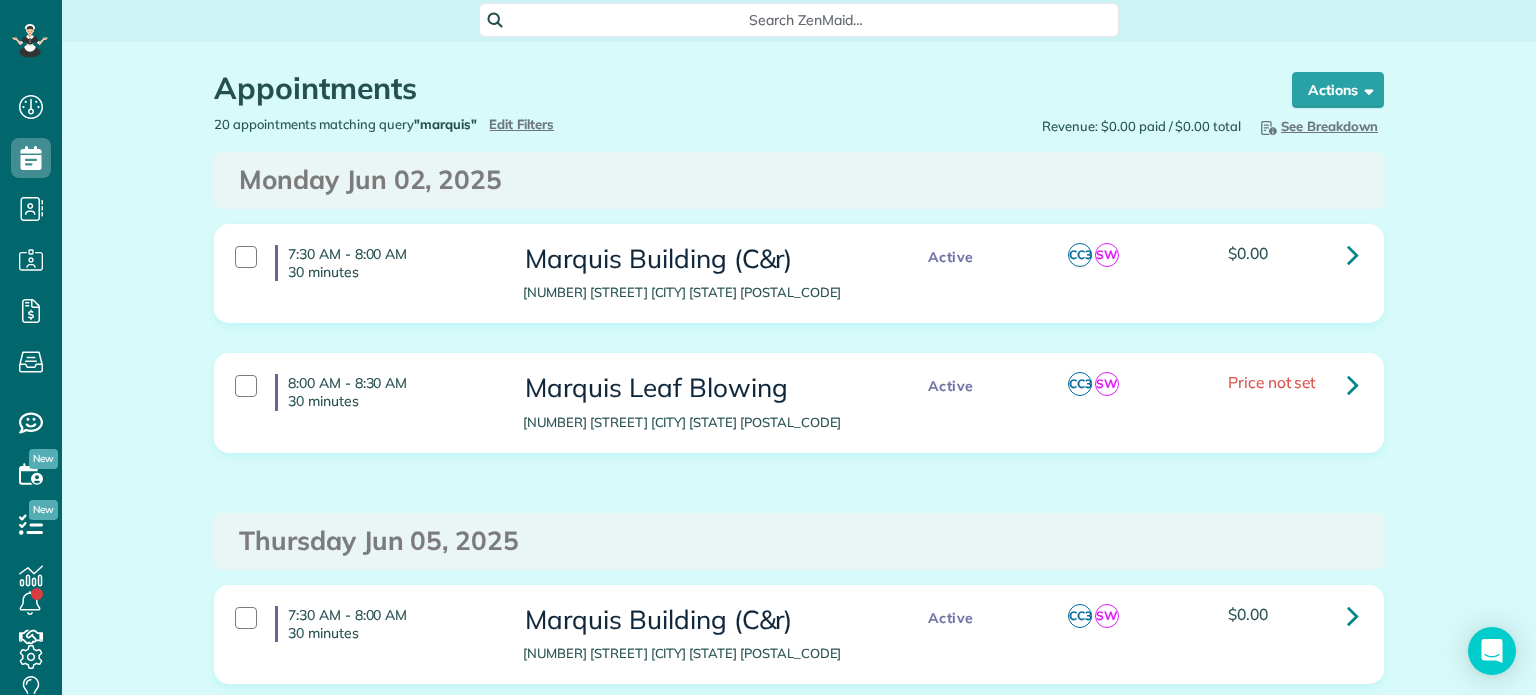 scroll, scrollTop: 0, scrollLeft: 0, axis: both 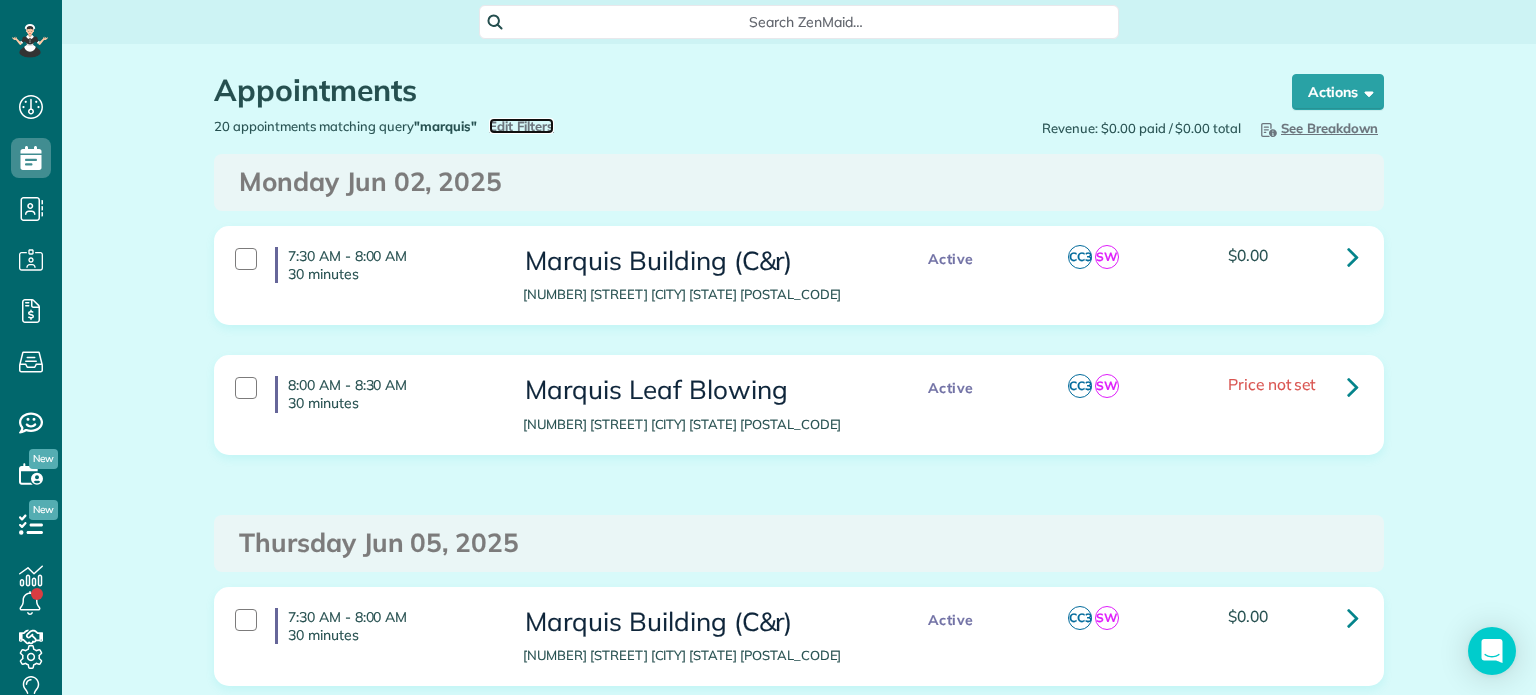 click on "Edit Filters" at bounding box center (521, 126) 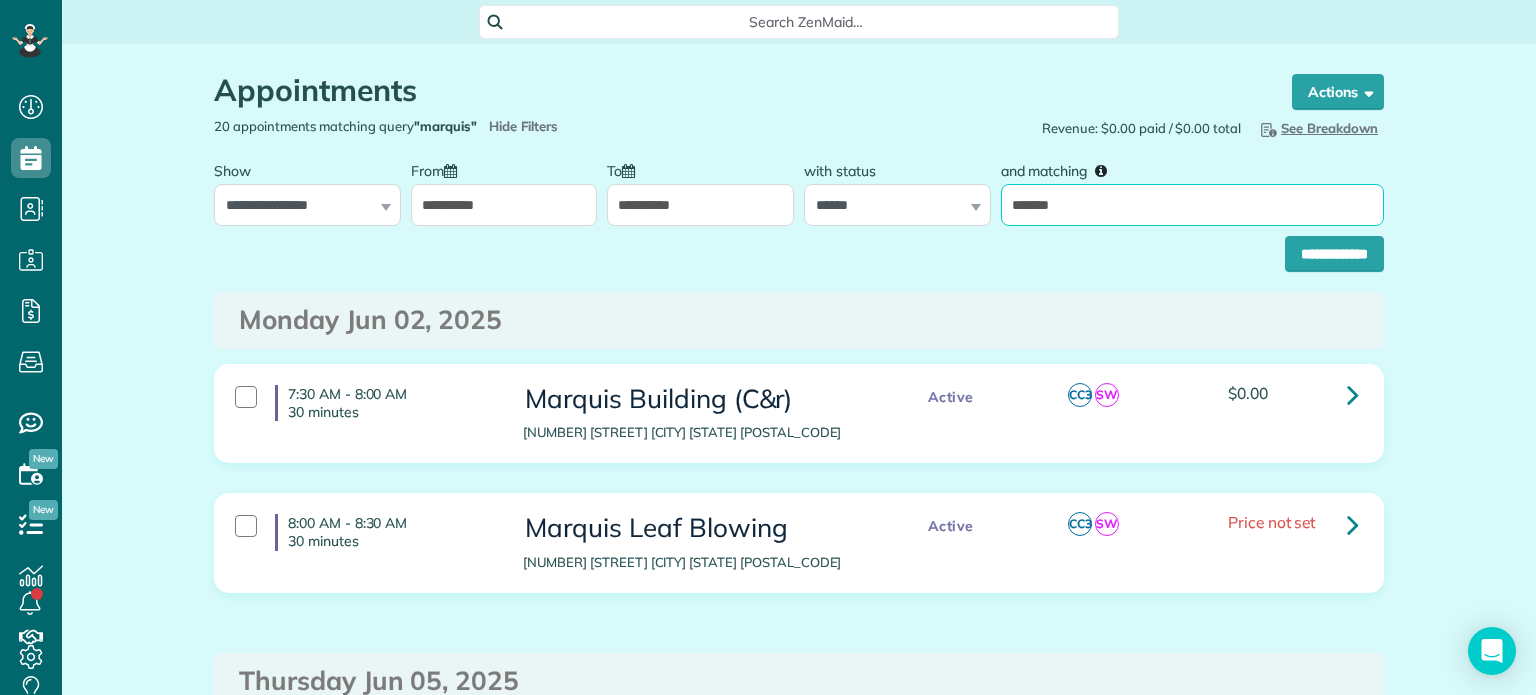drag, startPoint x: 1070, startPoint y: 194, endPoint x: 1000, endPoint y: 216, distance: 73.37575 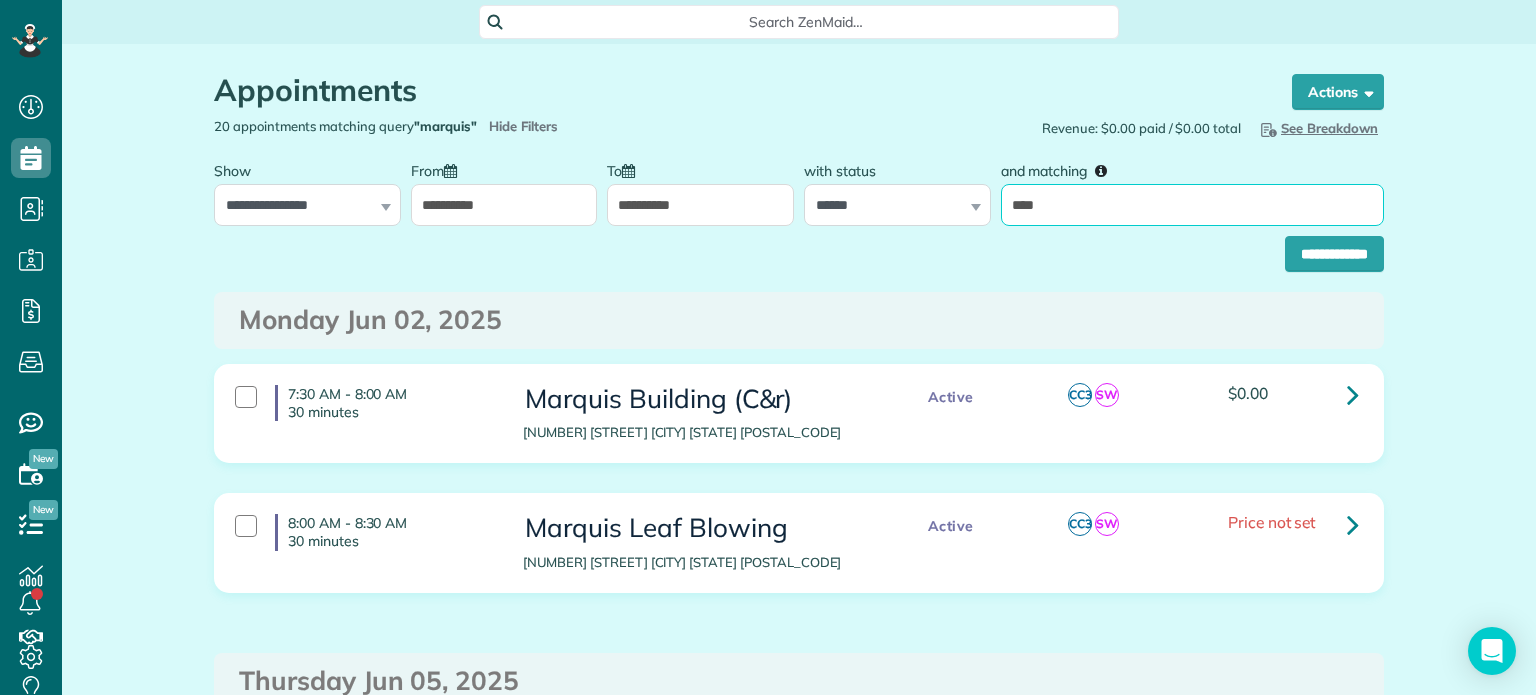 type on "****" 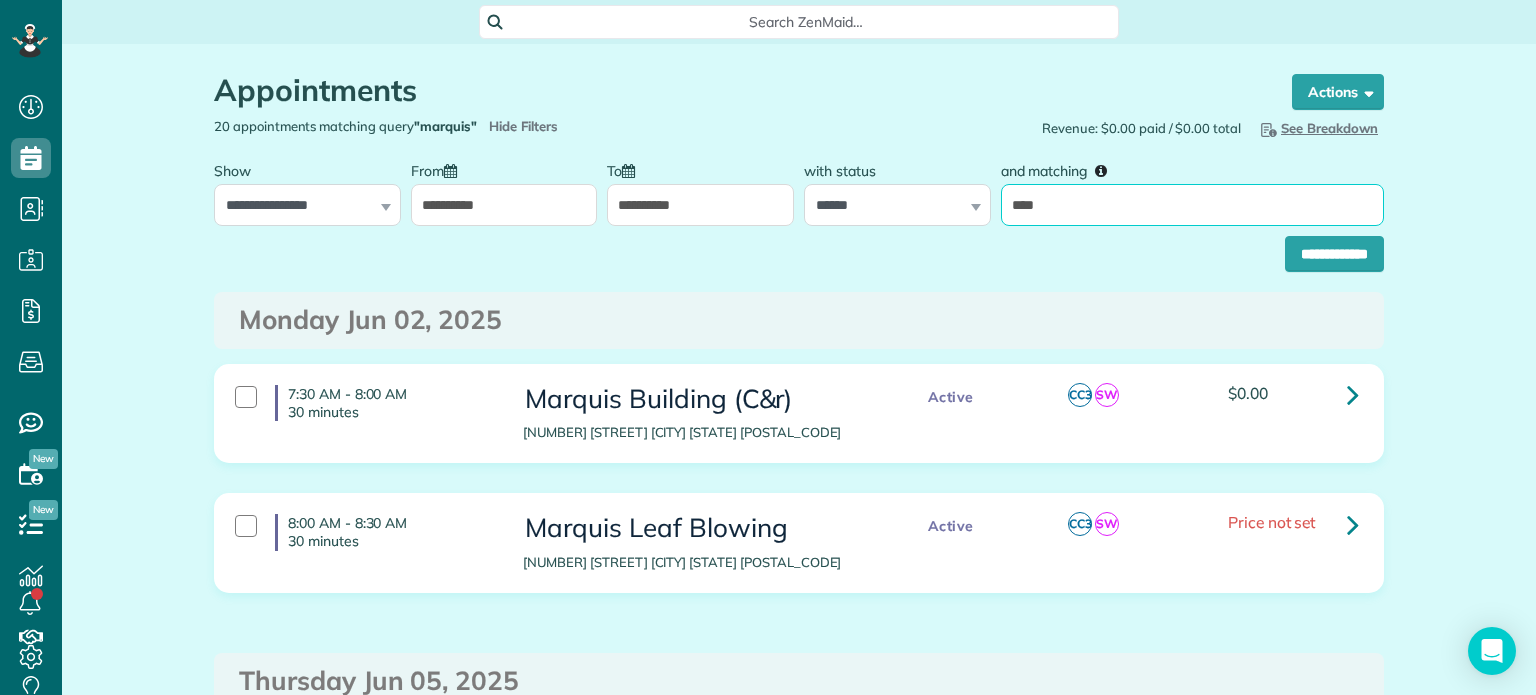 click on "**********" at bounding box center [1334, 254] 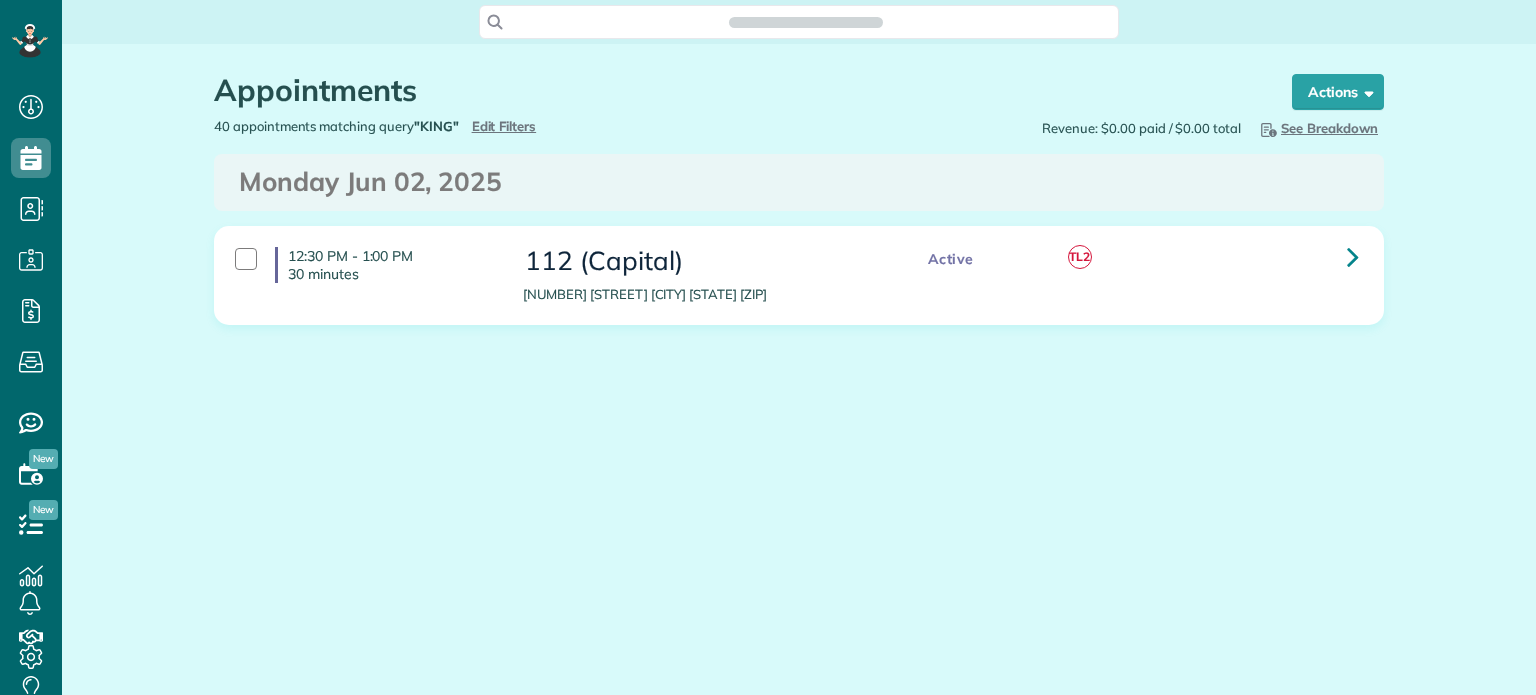 scroll, scrollTop: 0, scrollLeft: 0, axis: both 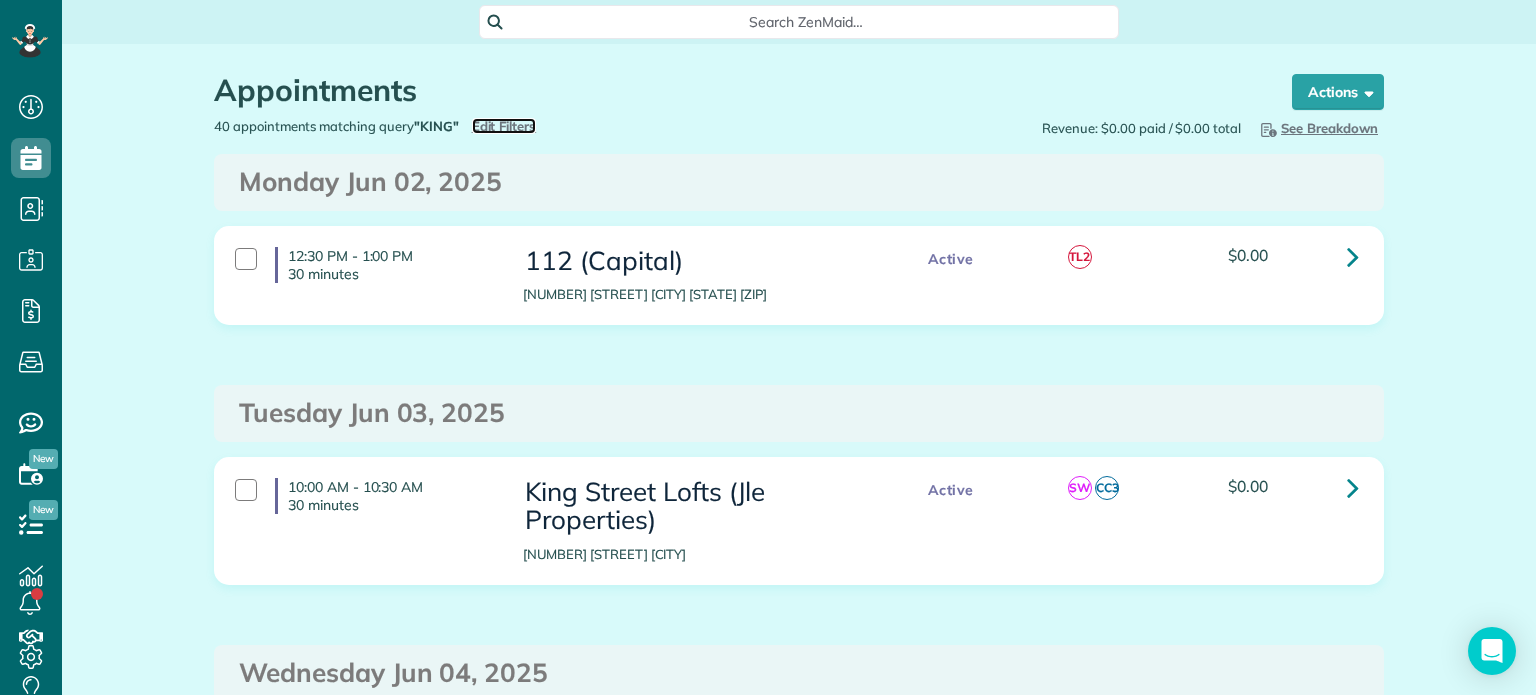 click on "Edit Filters" at bounding box center (504, 126) 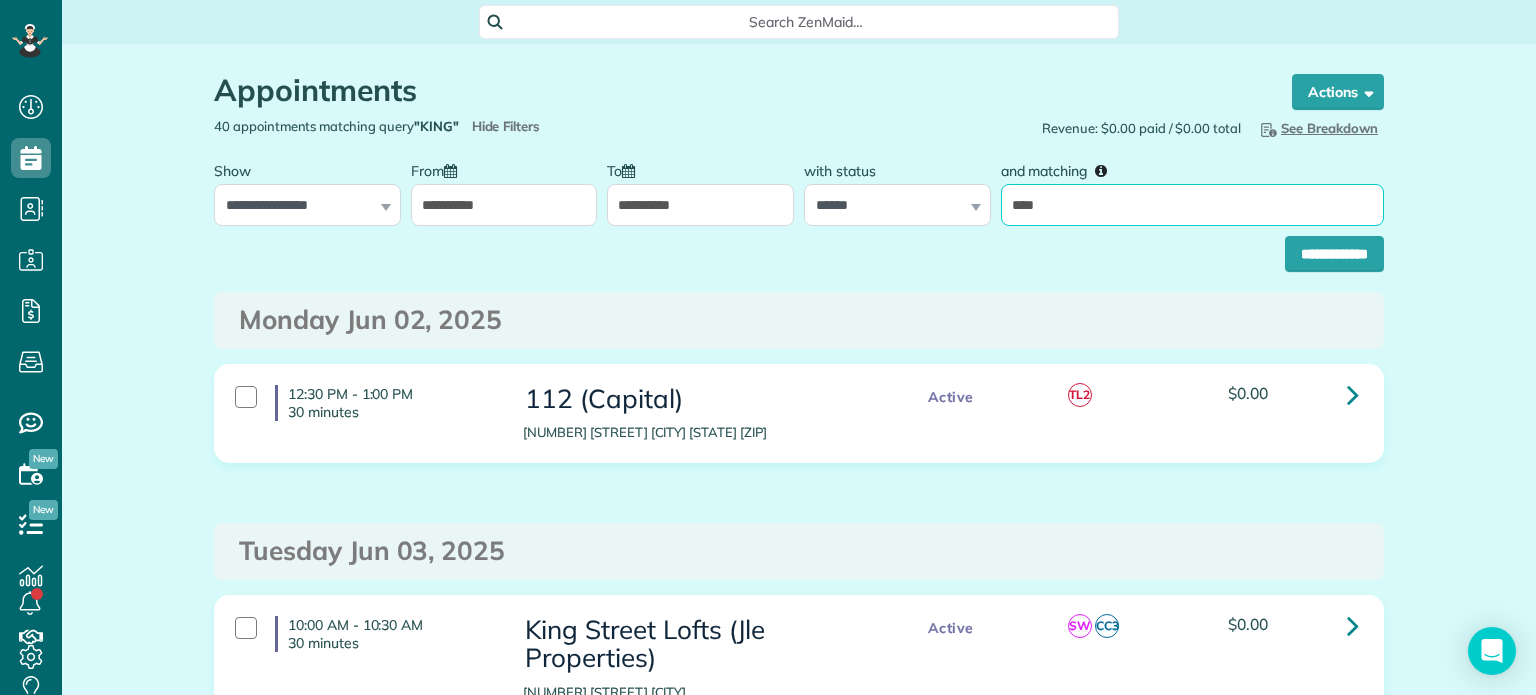 drag, startPoint x: 1038, startPoint y: 200, endPoint x: 992, endPoint y: 211, distance: 47.296936 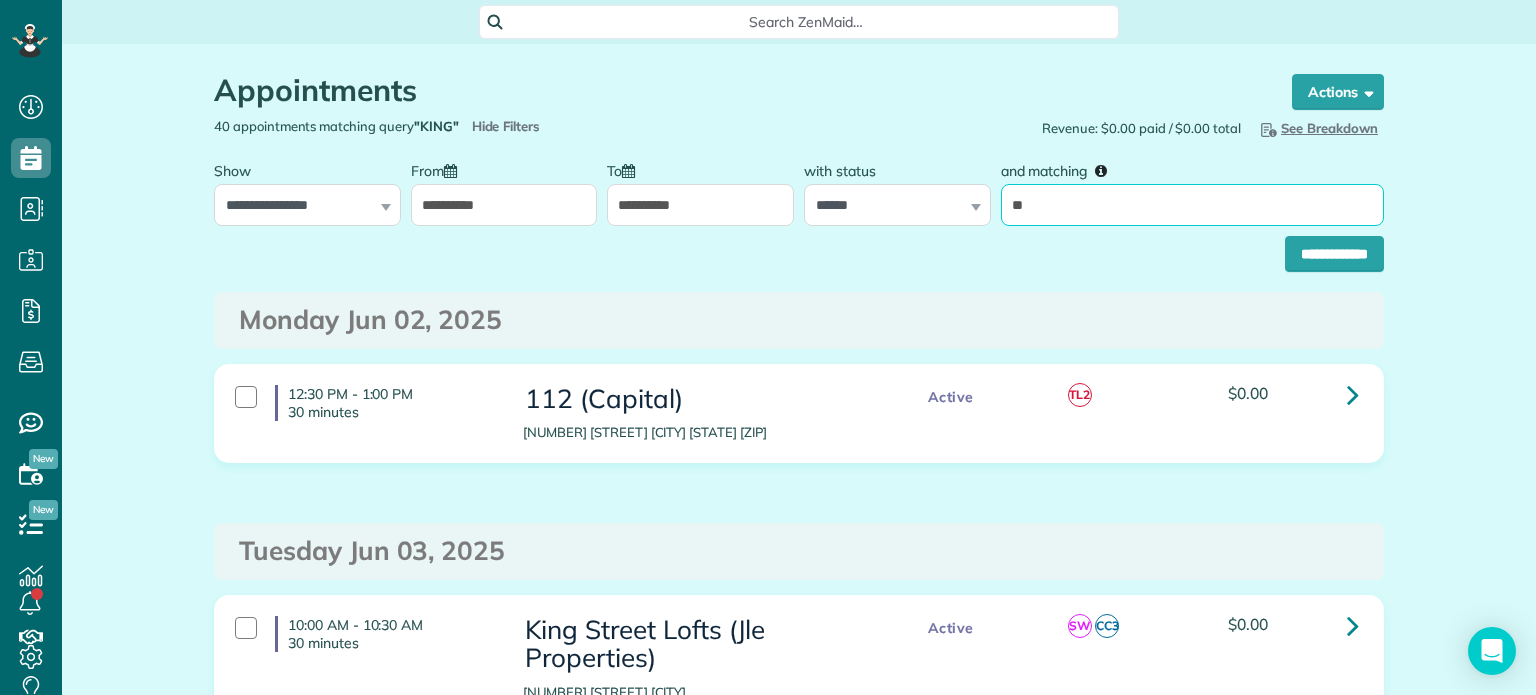 type on "**" 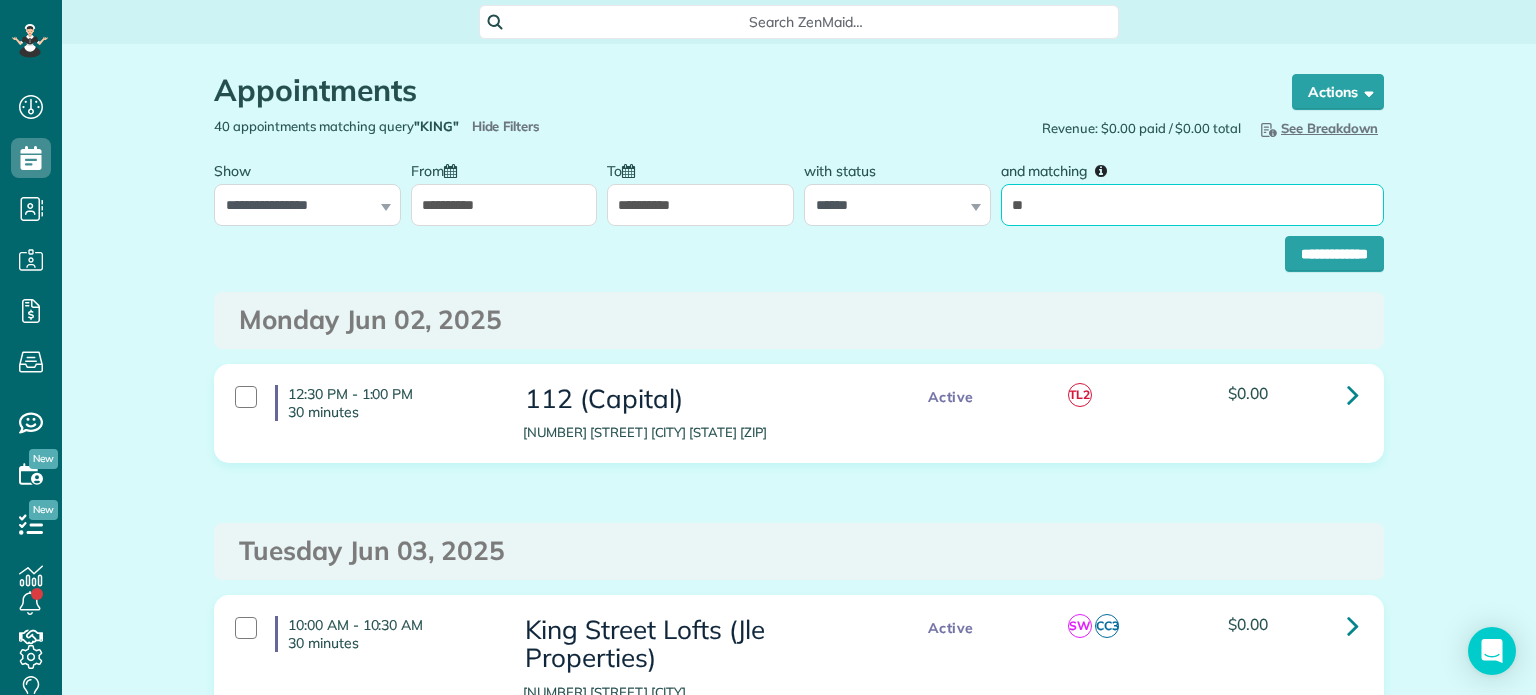 click on "**********" at bounding box center (1334, 254) 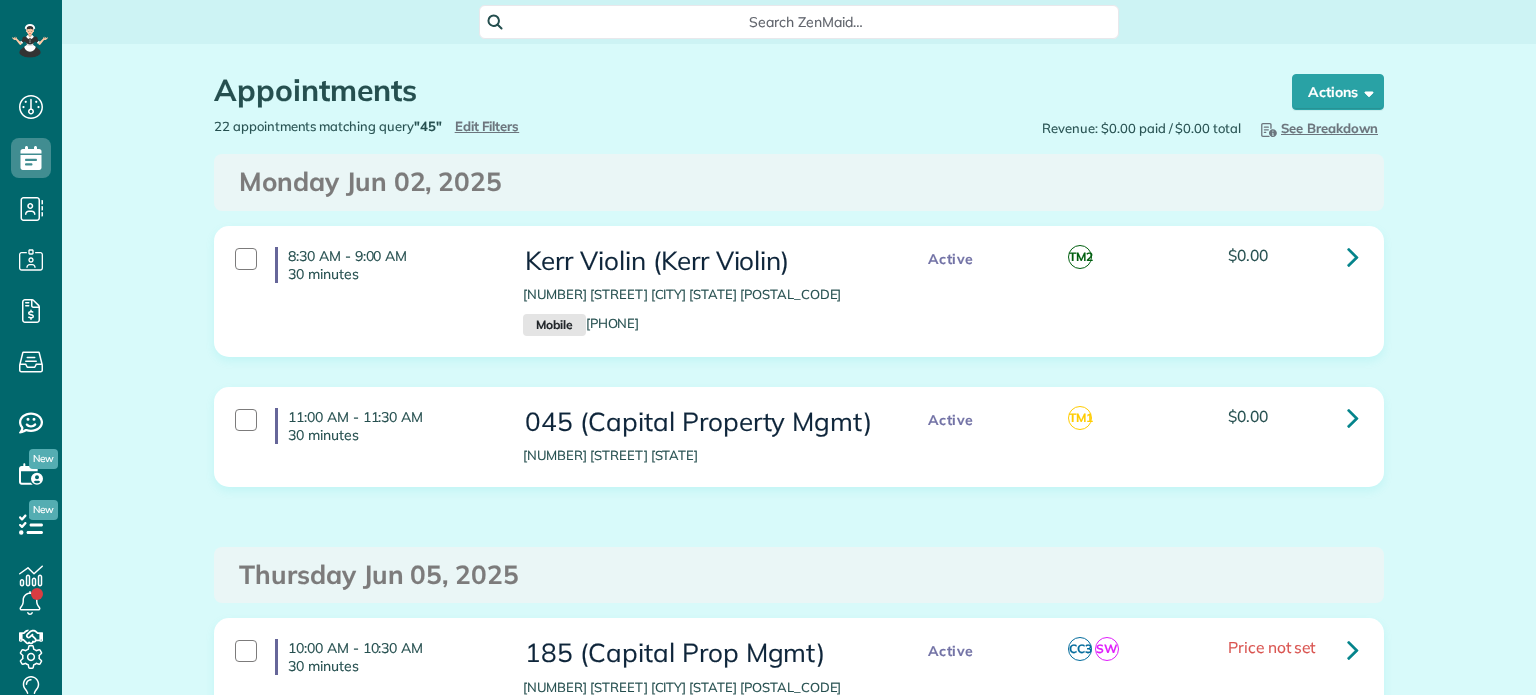 scroll, scrollTop: 0, scrollLeft: 0, axis: both 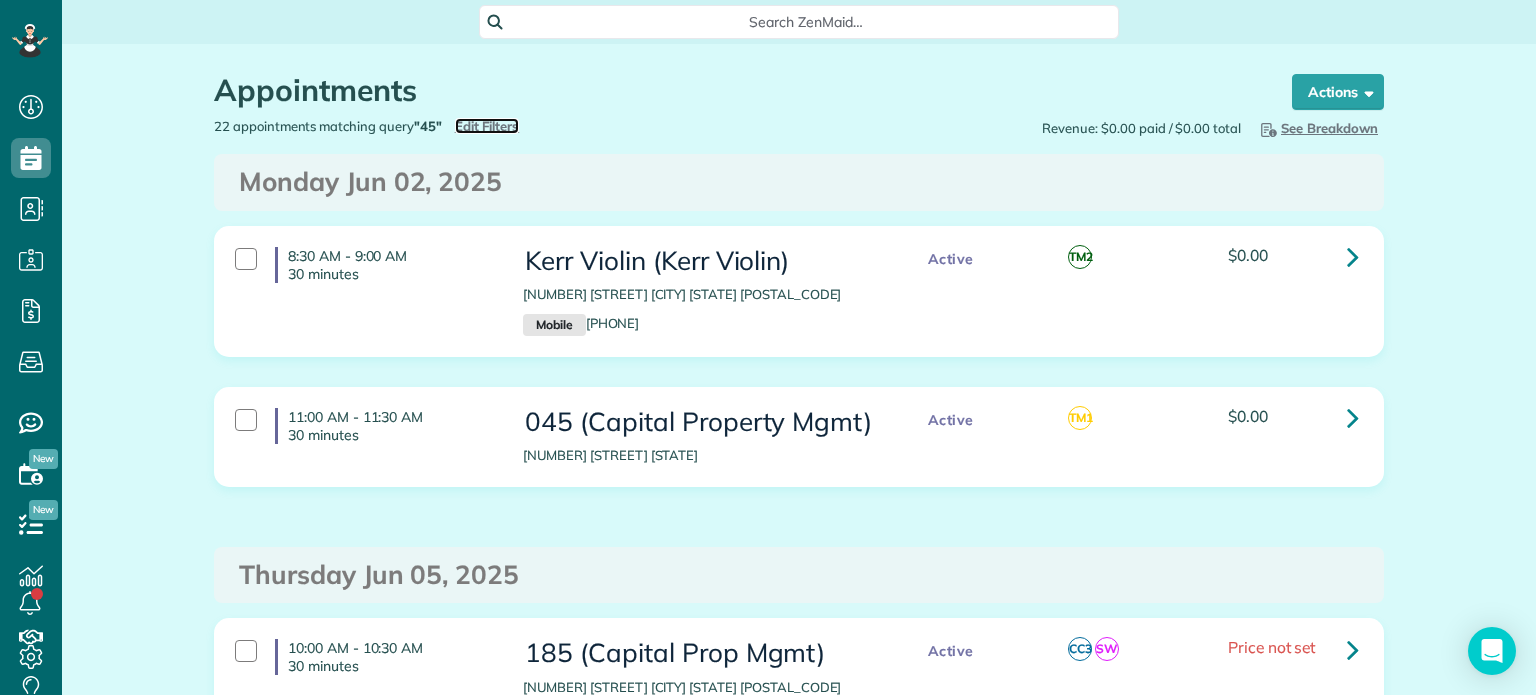 click on "Edit Filters" at bounding box center (487, 126) 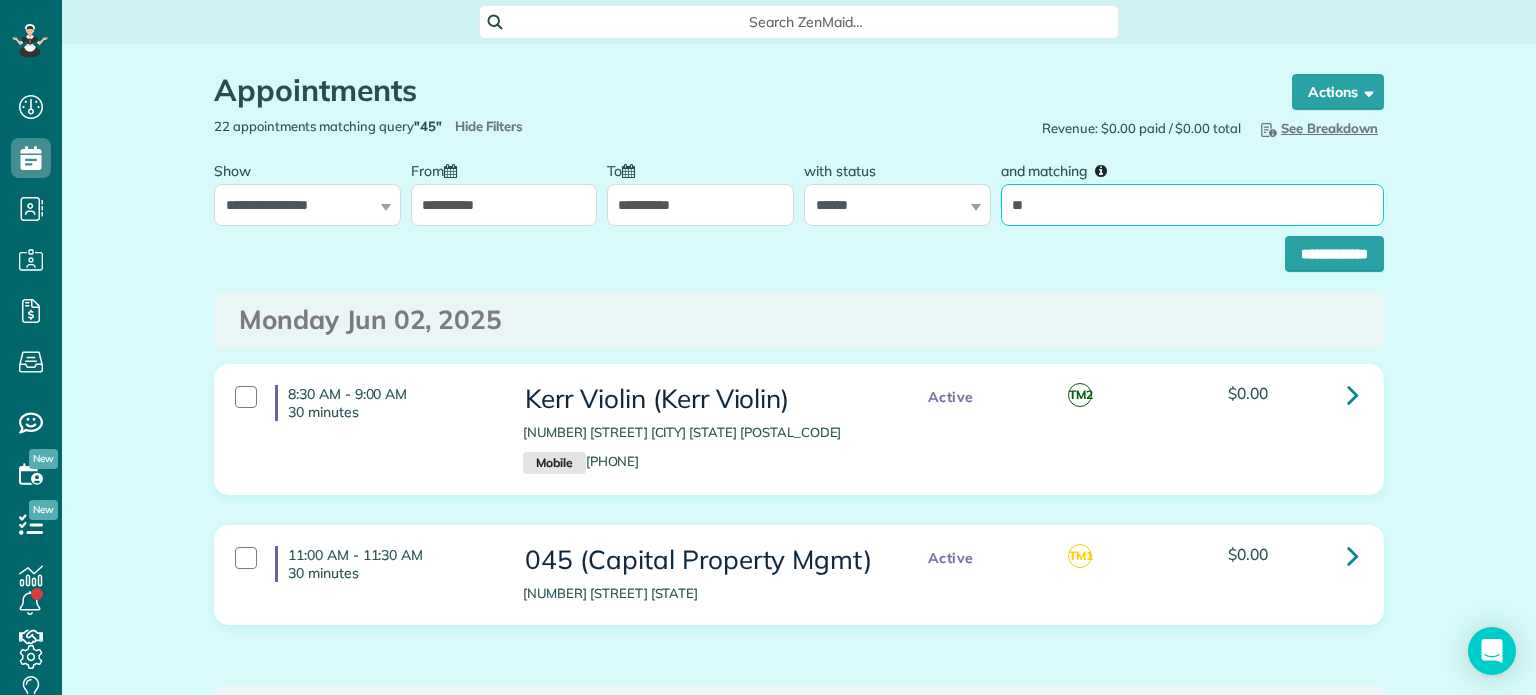 drag, startPoint x: 1039, startPoint y: 205, endPoint x: 996, endPoint y: 204, distance: 43.011627 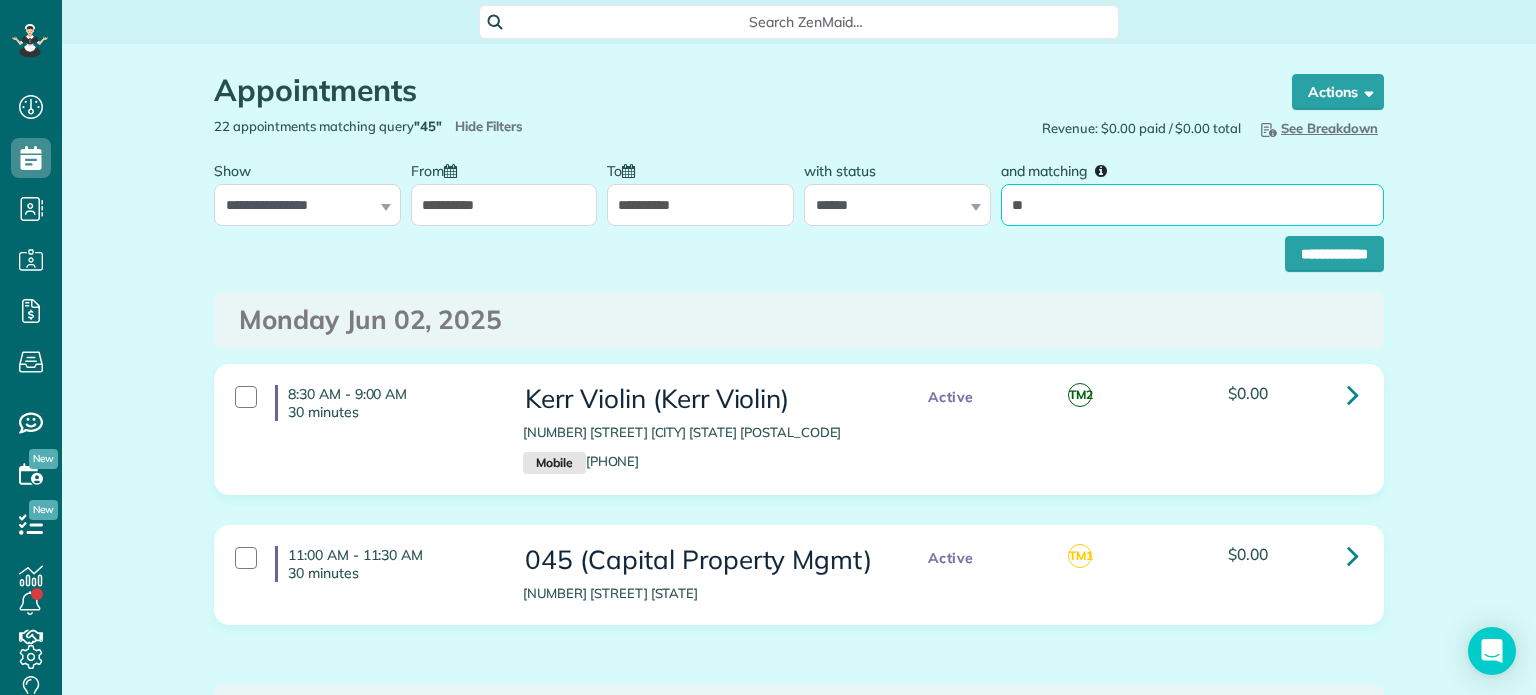 type on "**********" 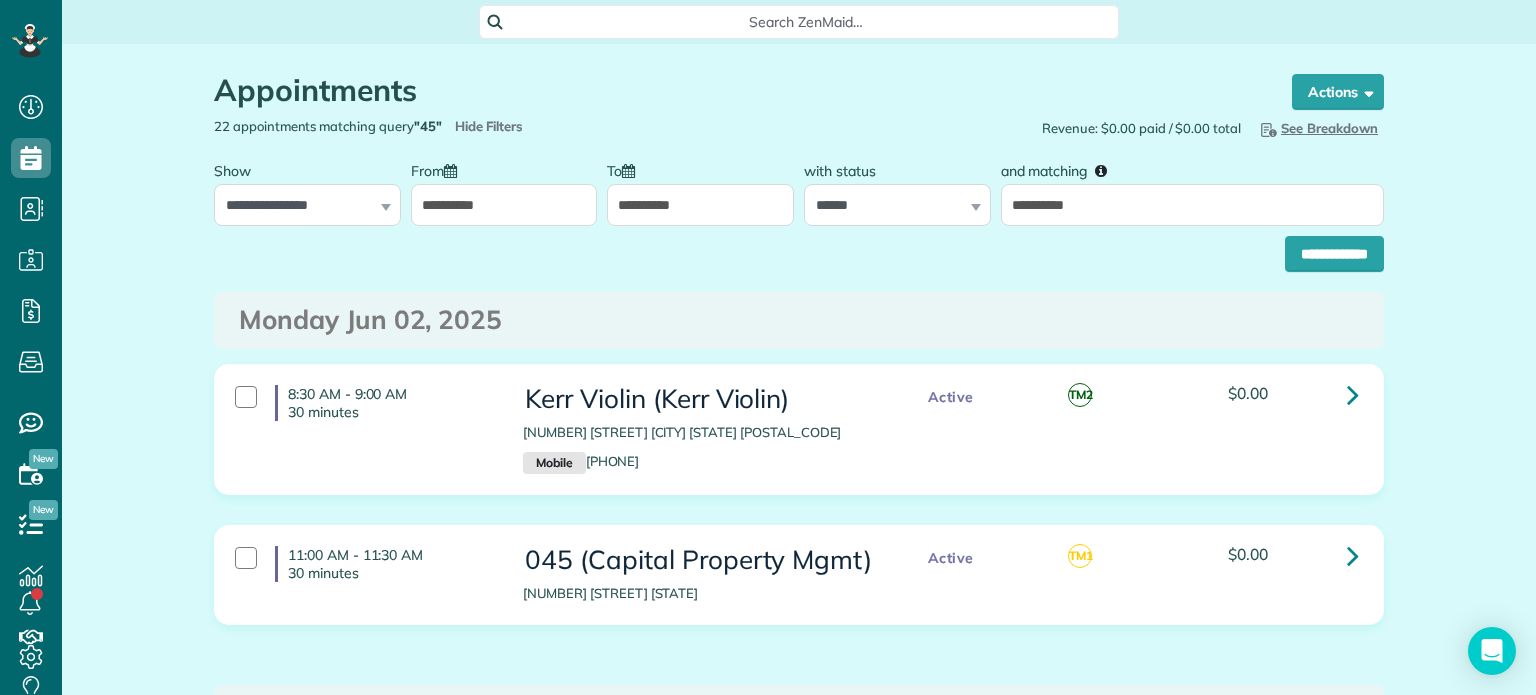 click on "**********" at bounding box center [799, 249] 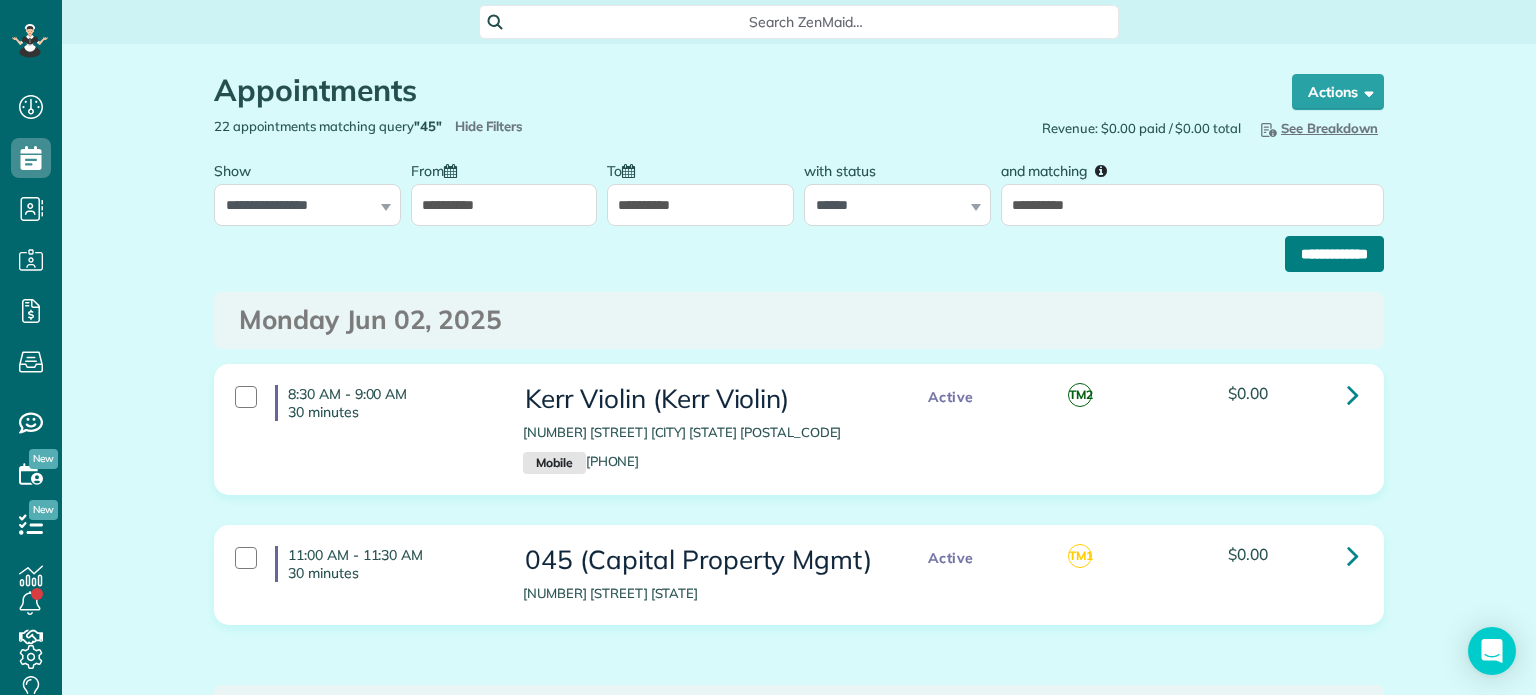click on "**********" at bounding box center (1334, 254) 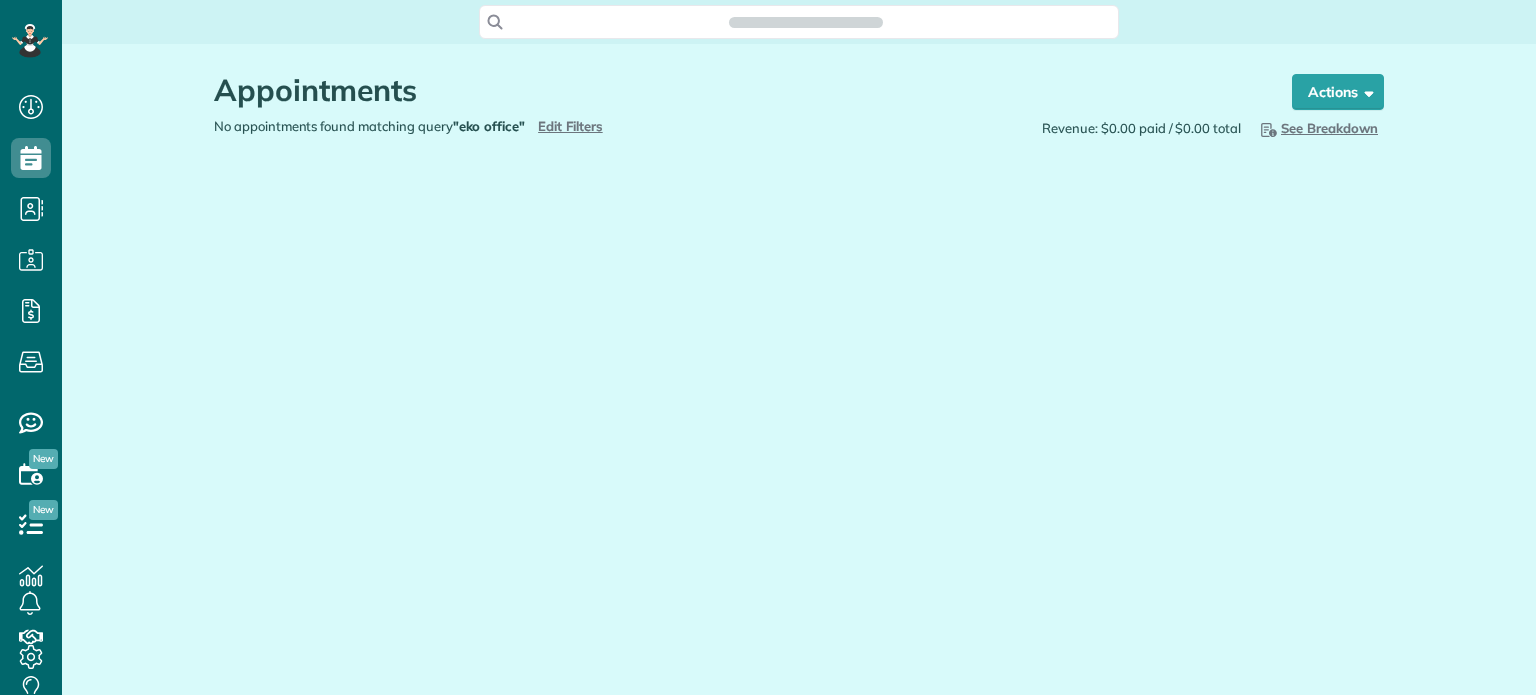 scroll, scrollTop: 0, scrollLeft: 0, axis: both 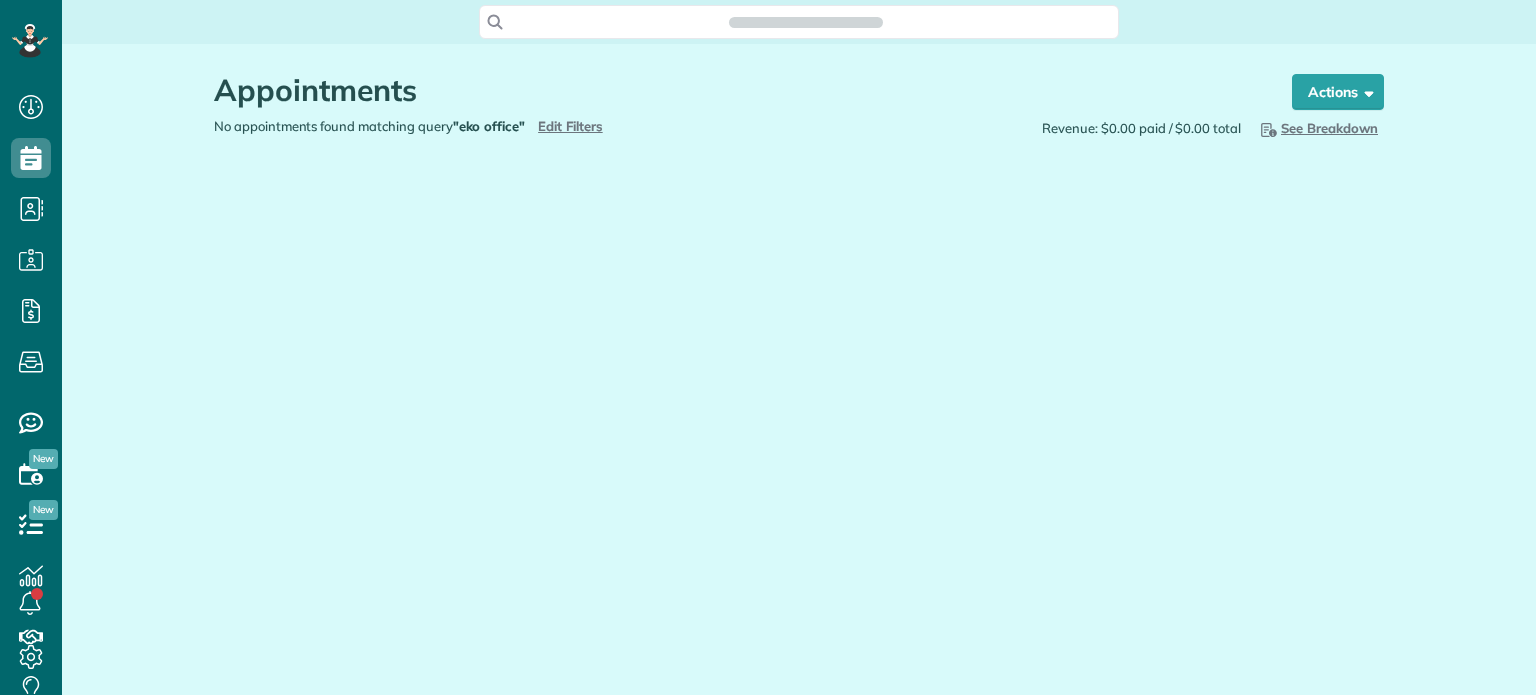 type on "**********" 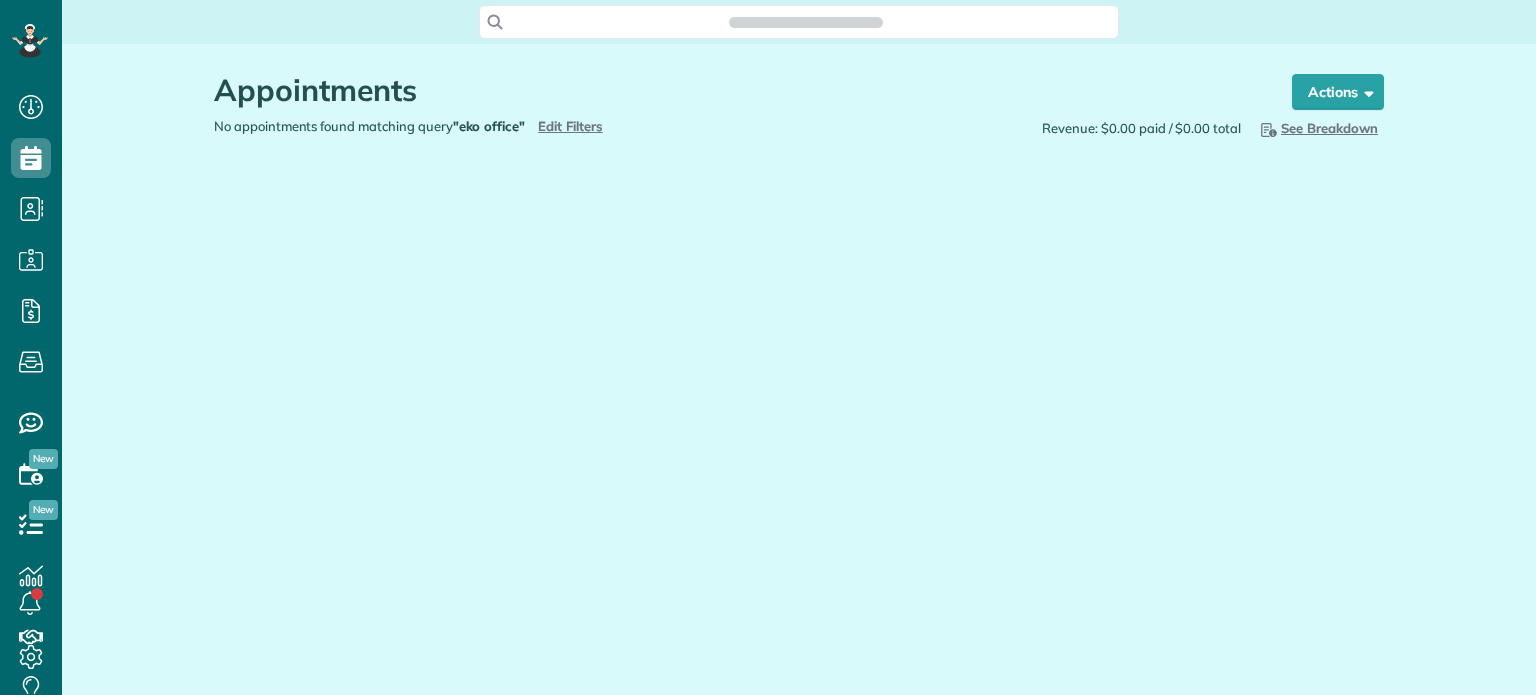 type on "**********" 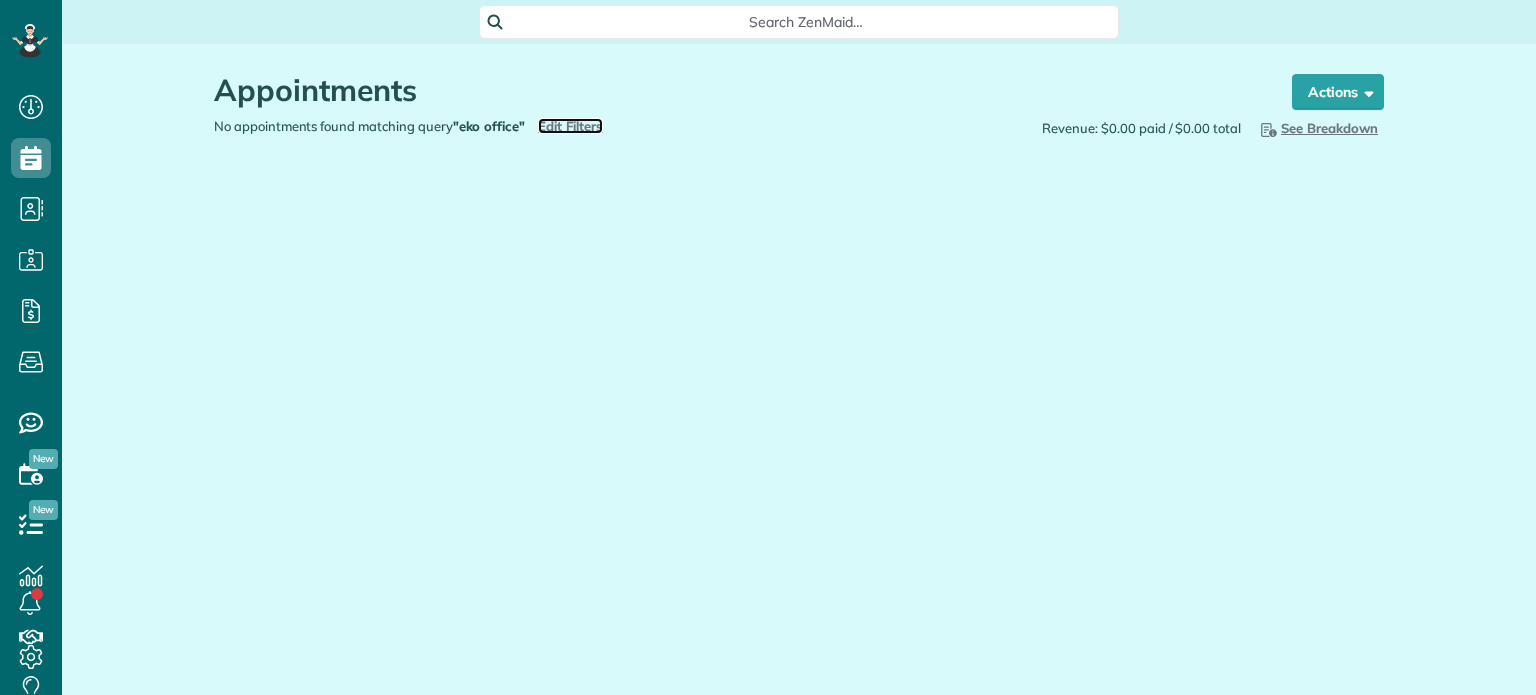click on "Edit Filters" at bounding box center (570, 126) 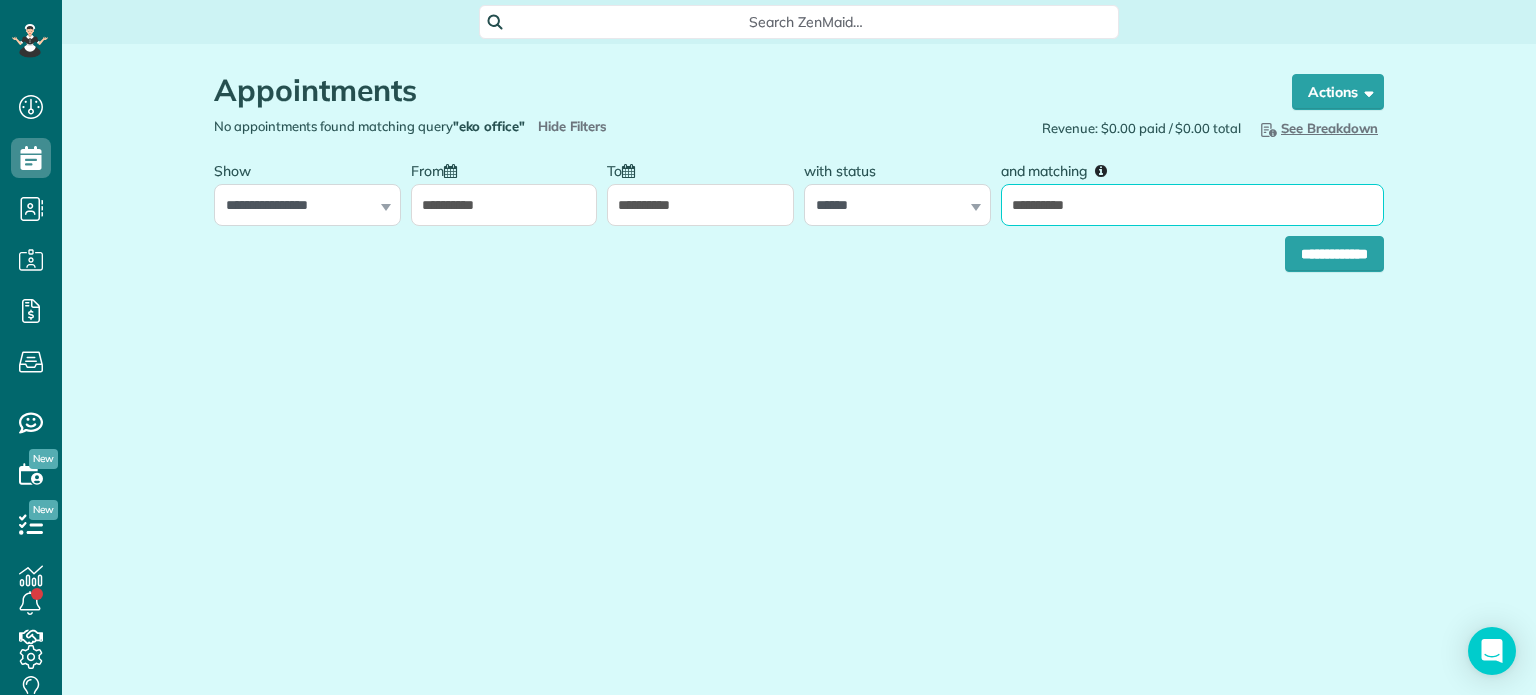 drag, startPoint x: 1091, startPoint y: 202, endPoint x: 1065, endPoint y: 203, distance: 26.019224 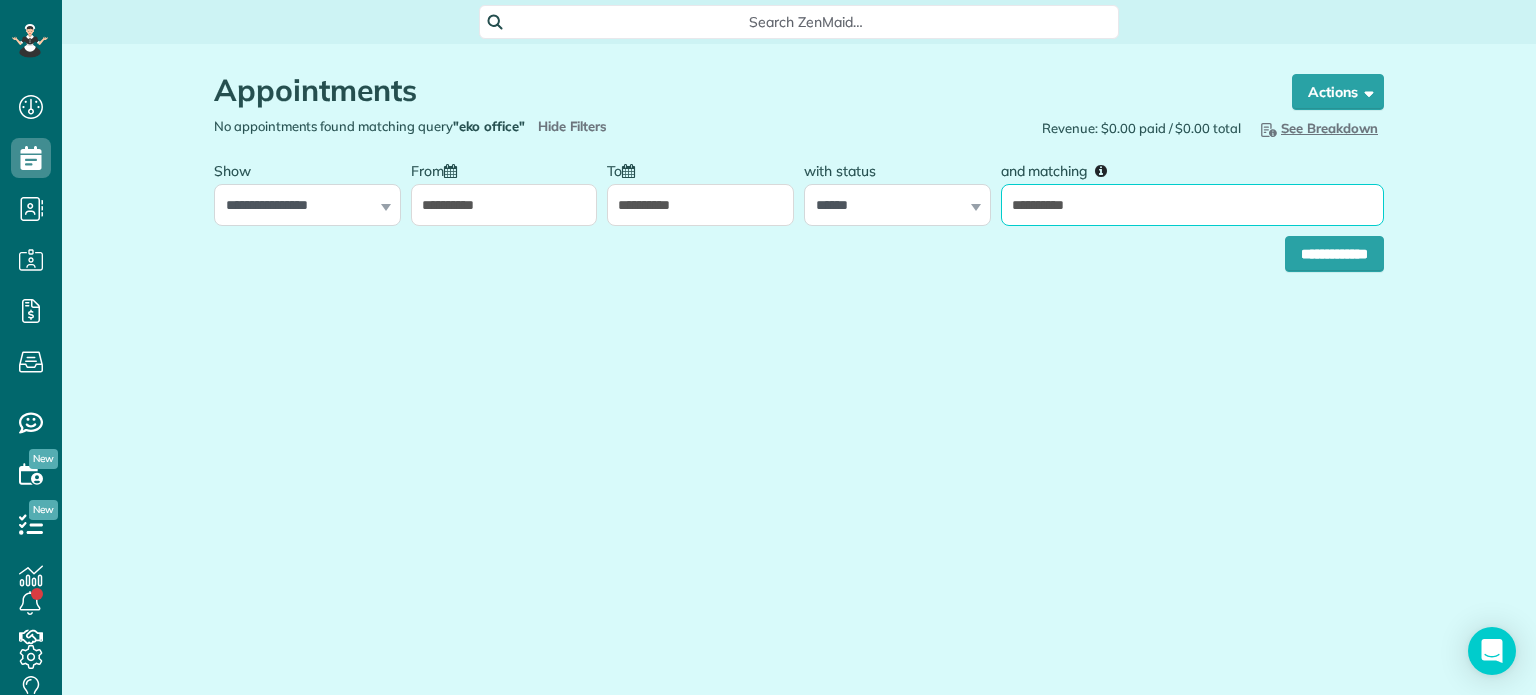 click on "**********" at bounding box center (1192, 205) 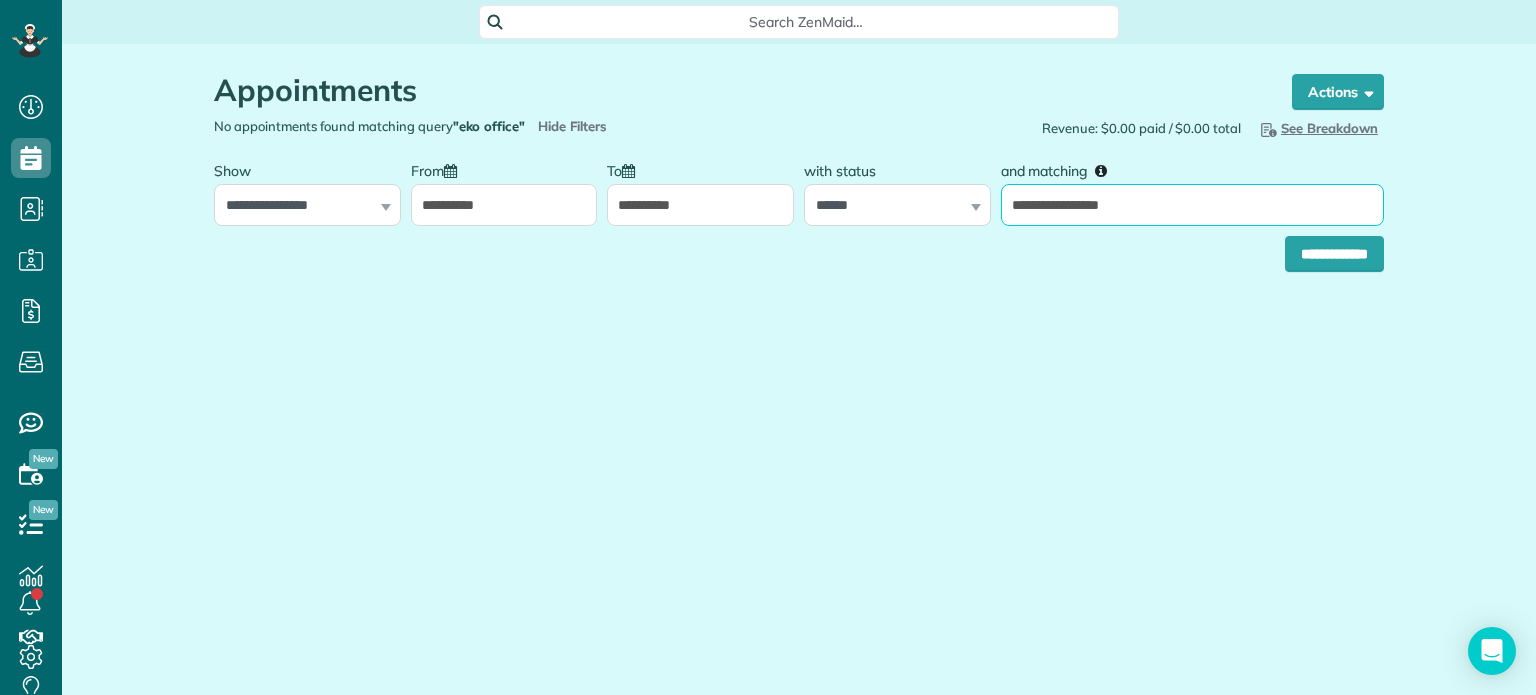 type on "**********" 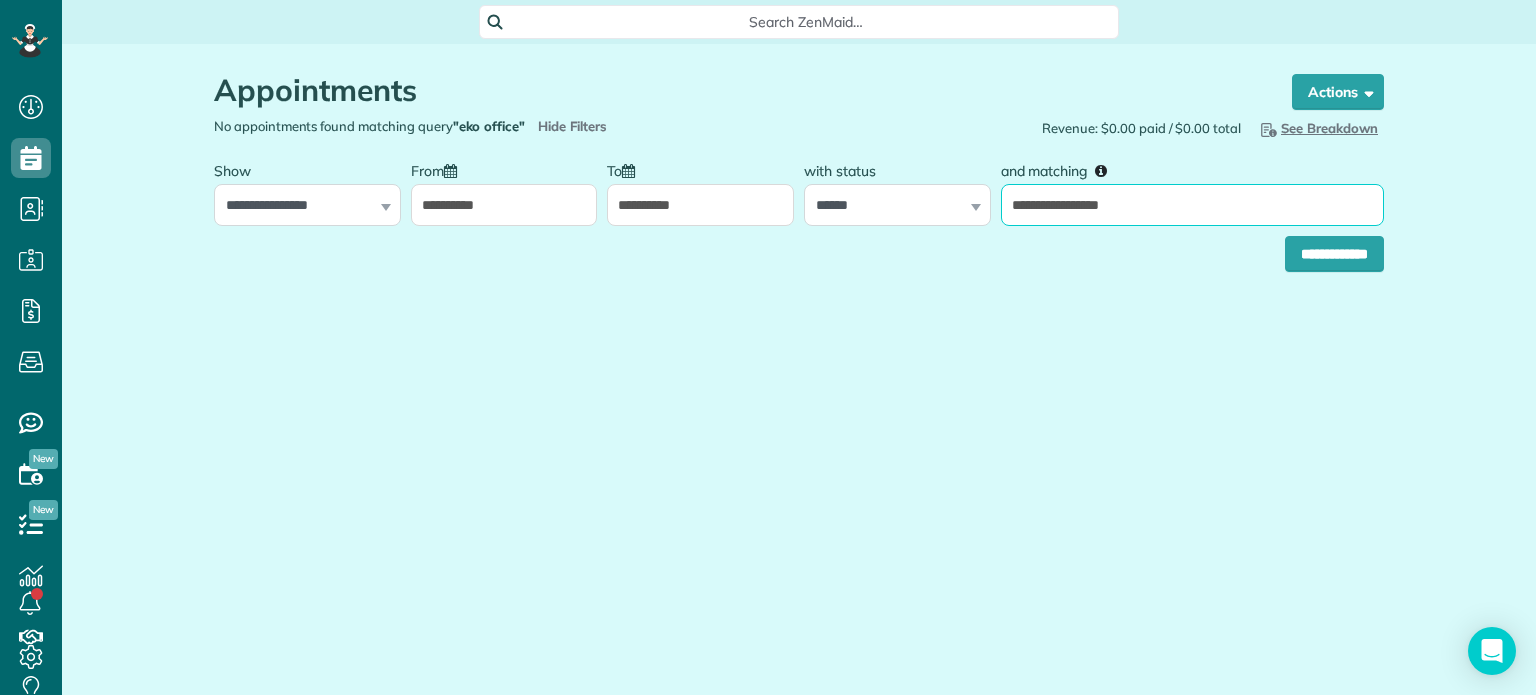 click on "**********" at bounding box center (1334, 254) 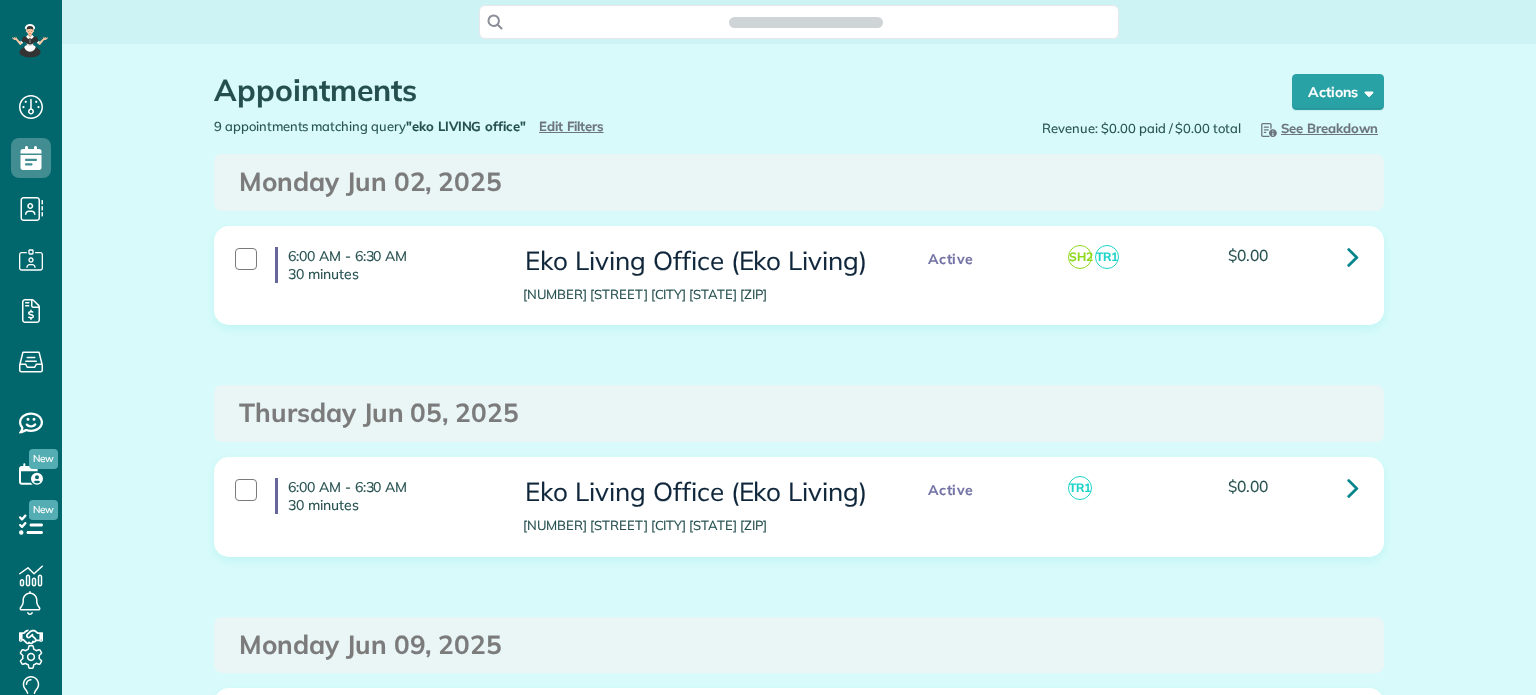 scroll, scrollTop: 0, scrollLeft: 0, axis: both 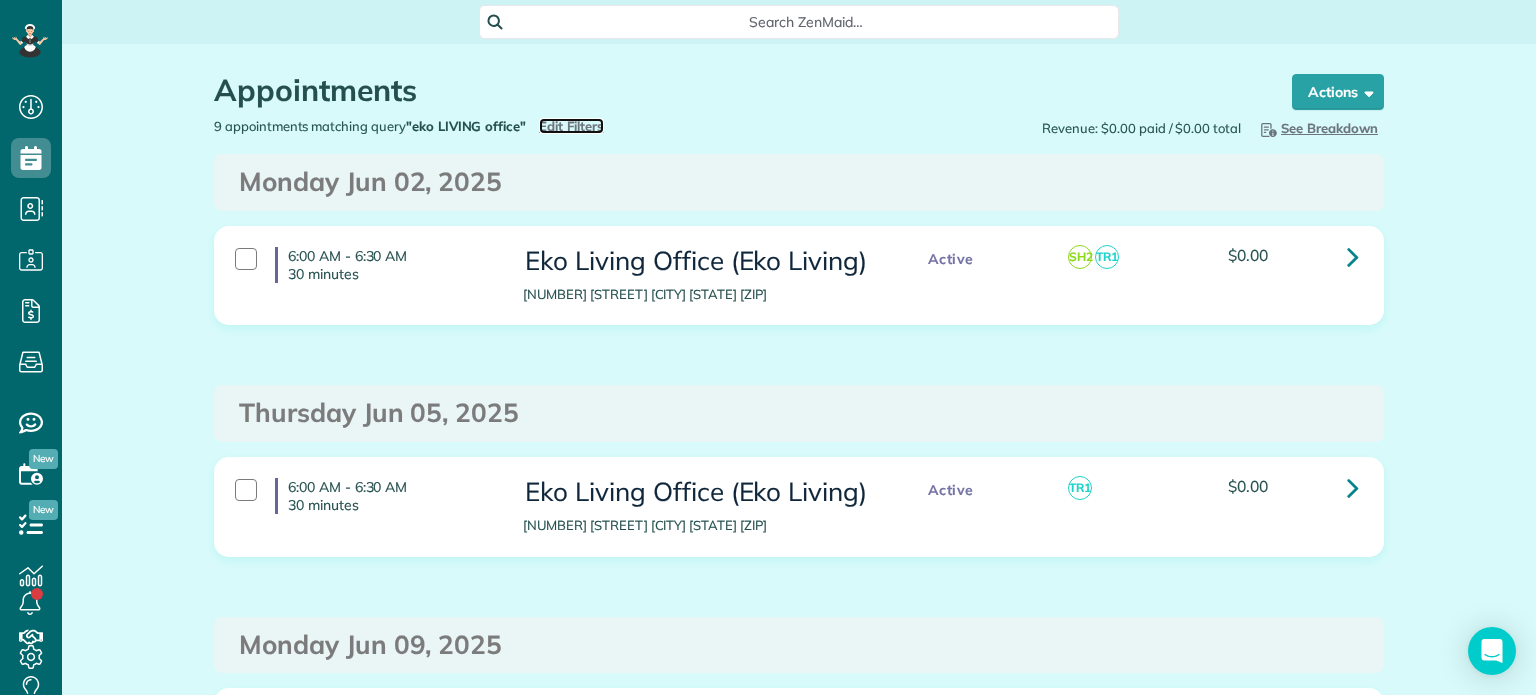 click on "Edit Filters" at bounding box center [571, 126] 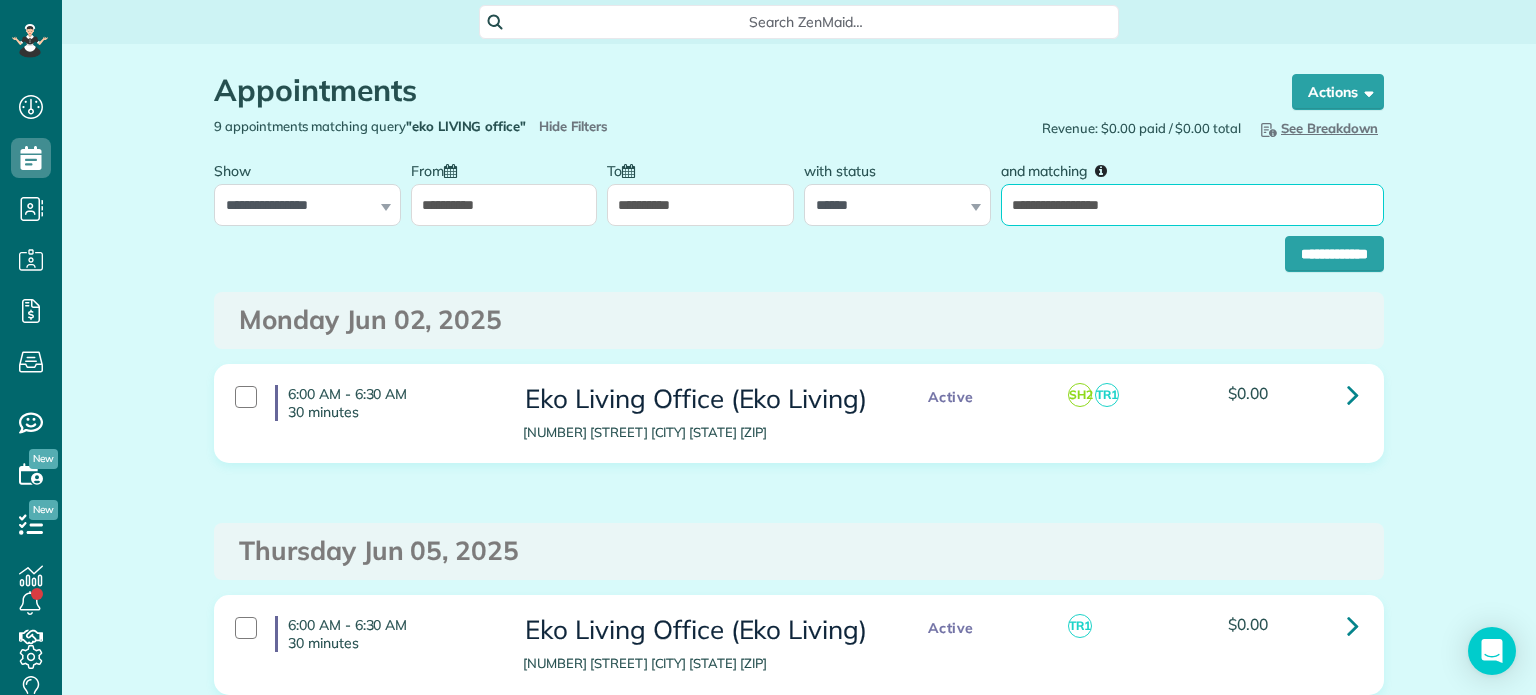 drag, startPoint x: 1120, startPoint y: 204, endPoint x: 1000, endPoint y: 208, distance: 120.06665 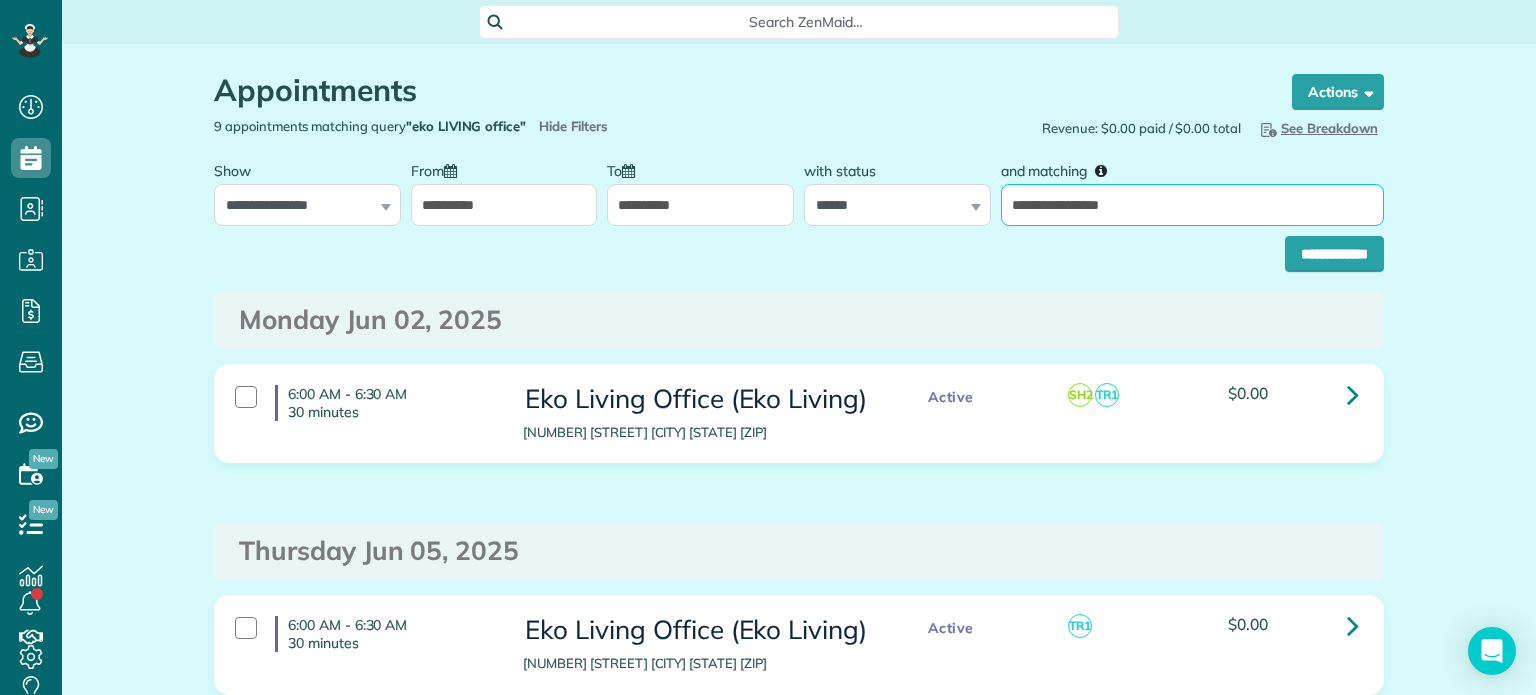 click on "**********" at bounding box center [1192, 205] 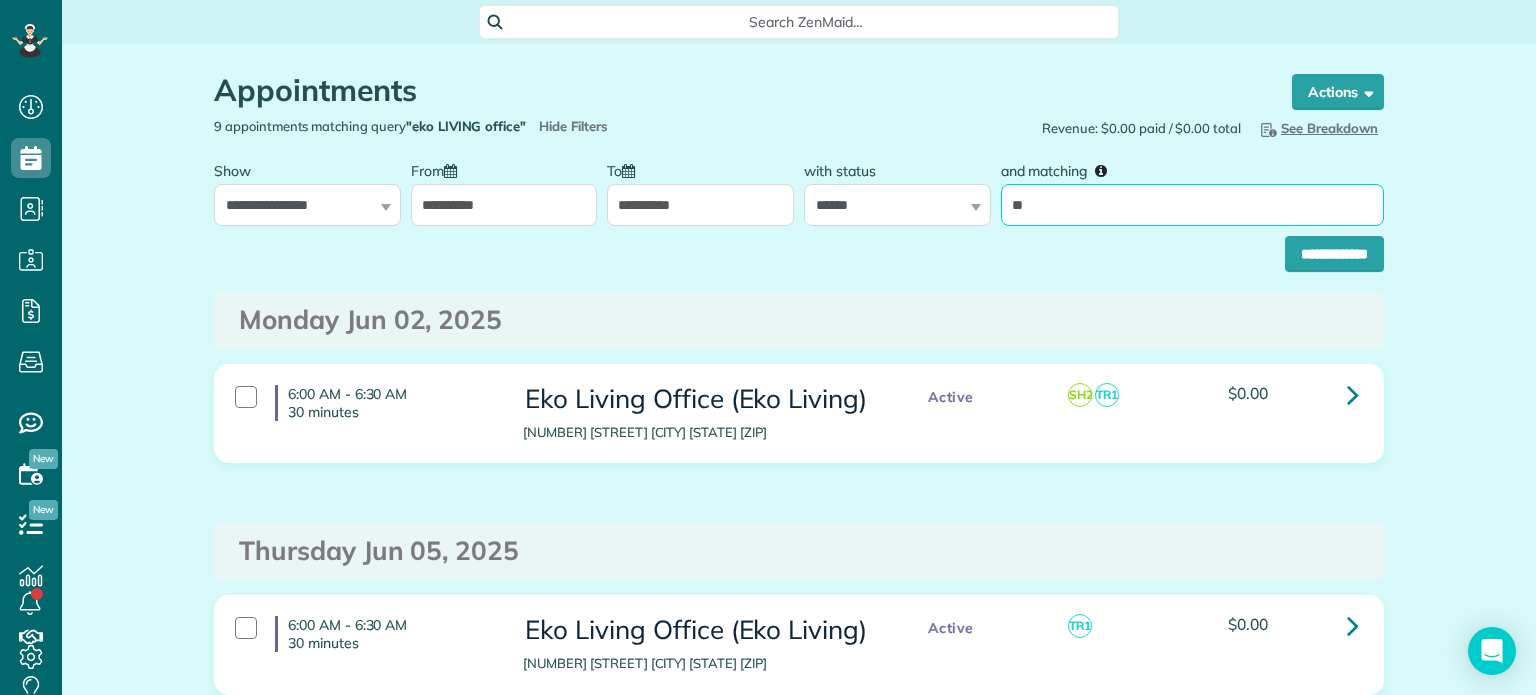 type on "***" 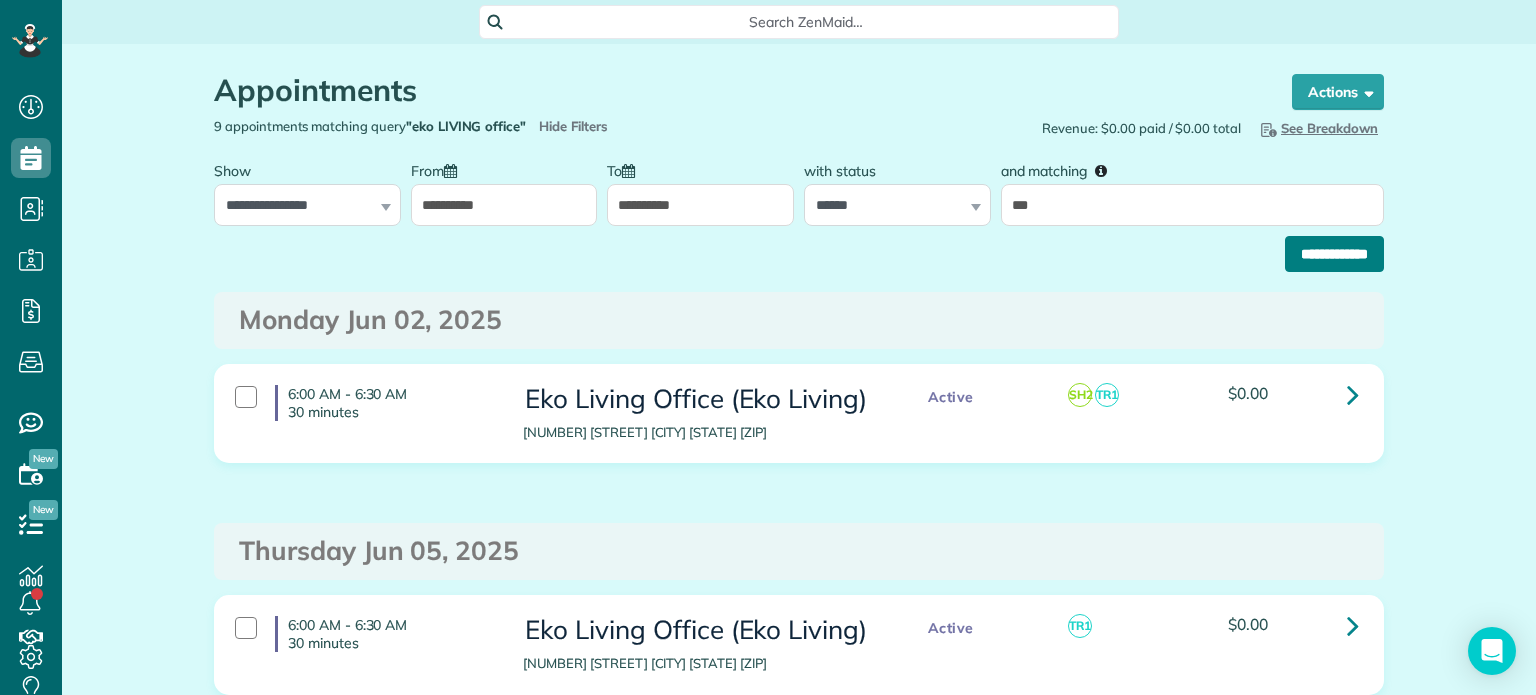 click on "**********" at bounding box center (1334, 254) 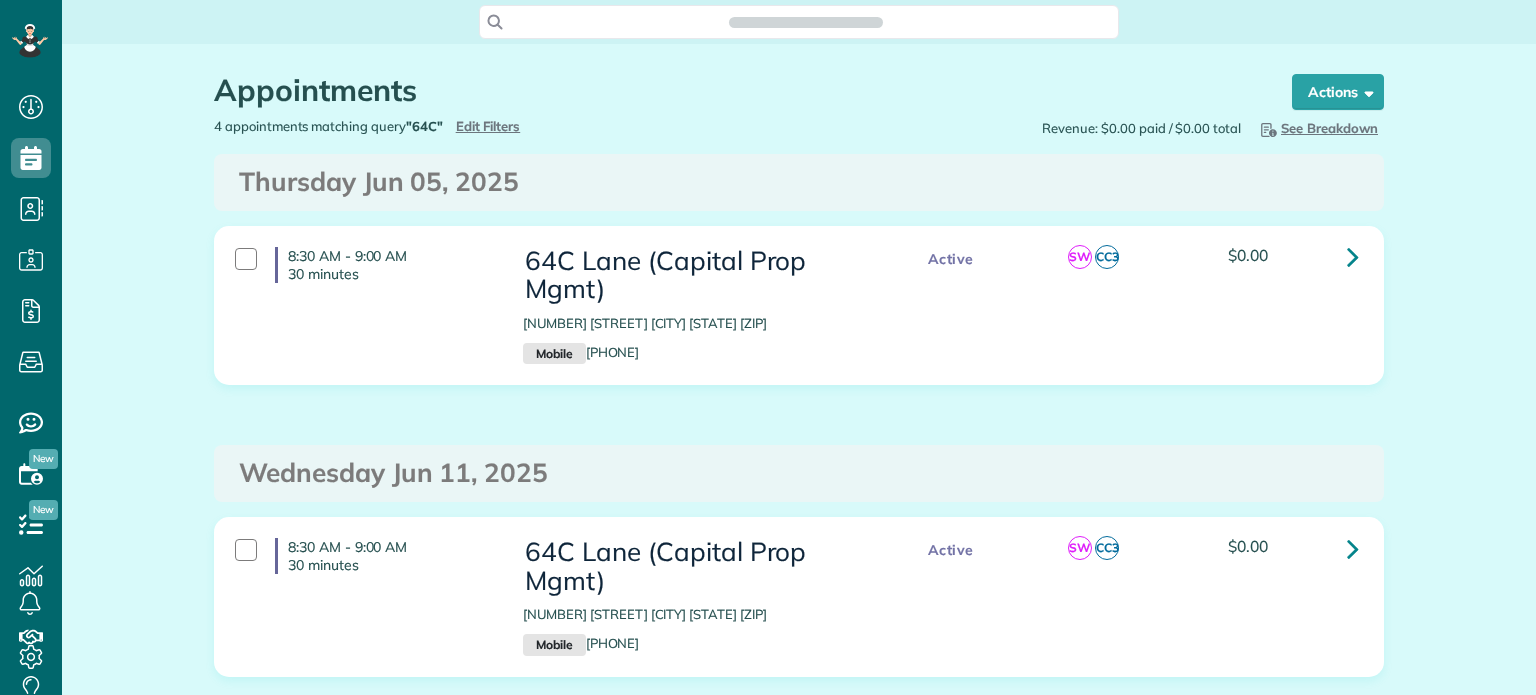scroll, scrollTop: 0, scrollLeft: 0, axis: both 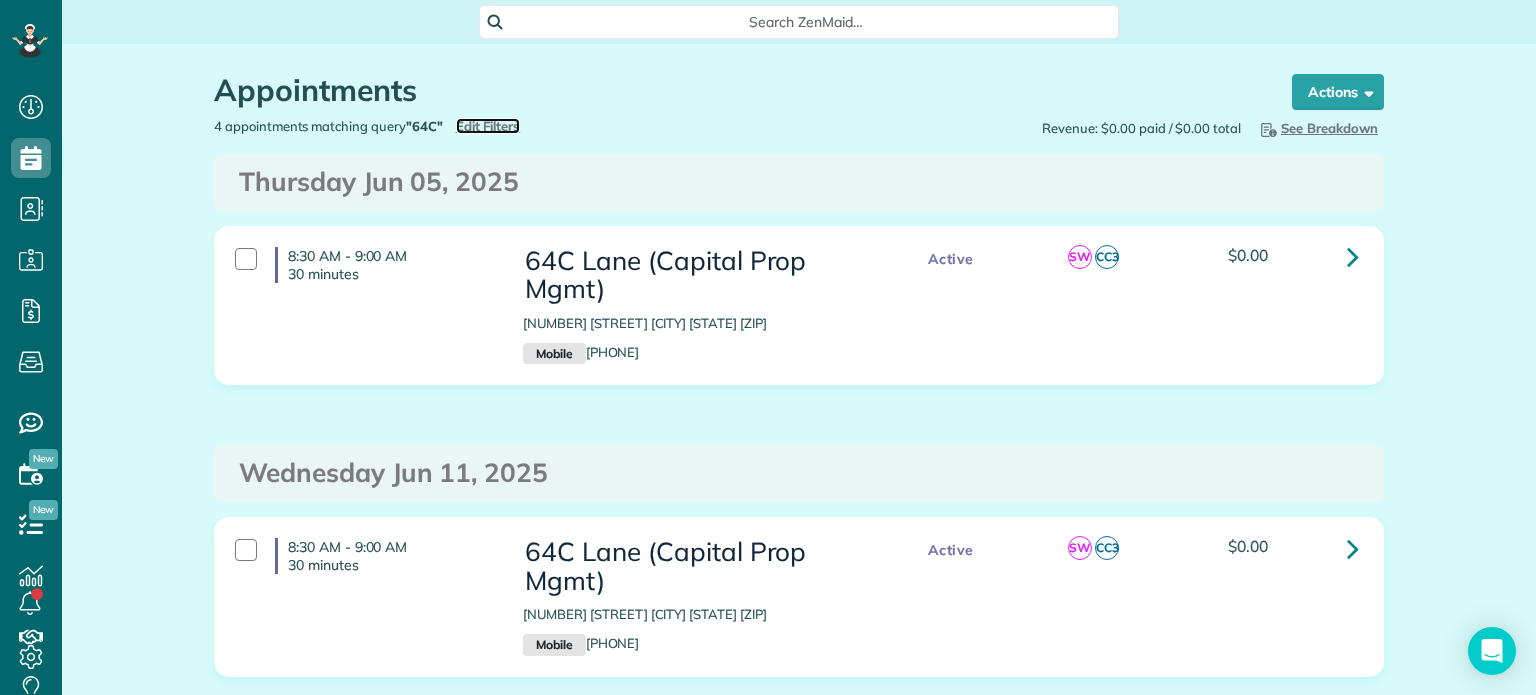 click on "Edit Filters" at bounding box center [488, 126] 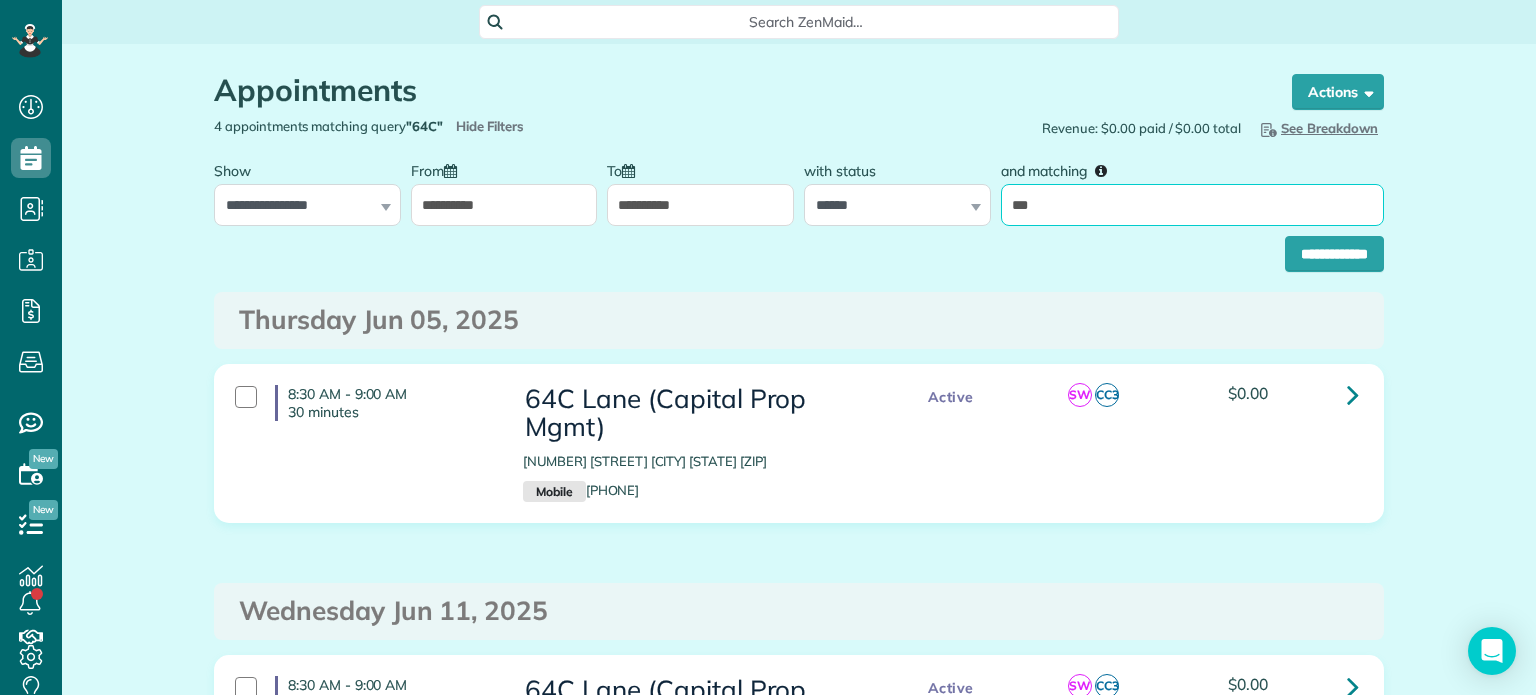 click on "***" at bounding box center [1192, 205] 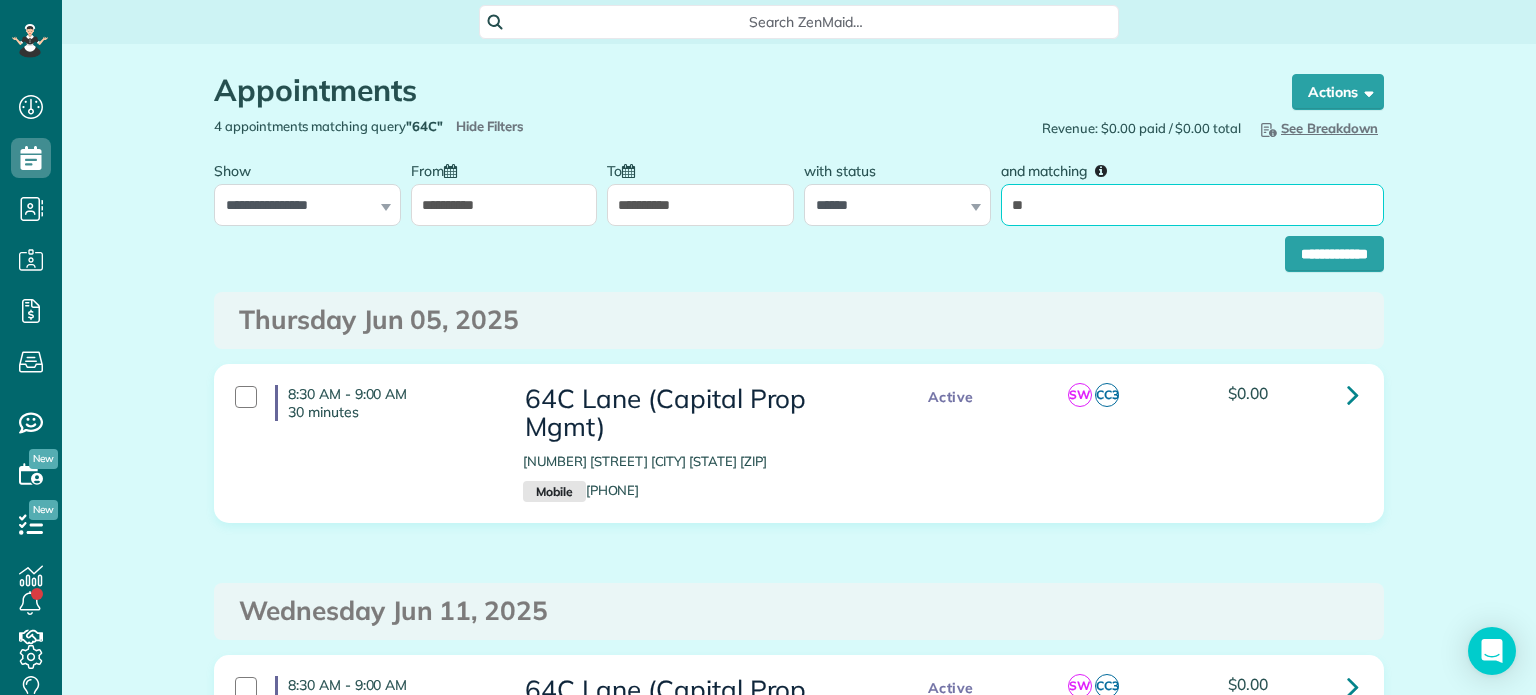 type on "**" 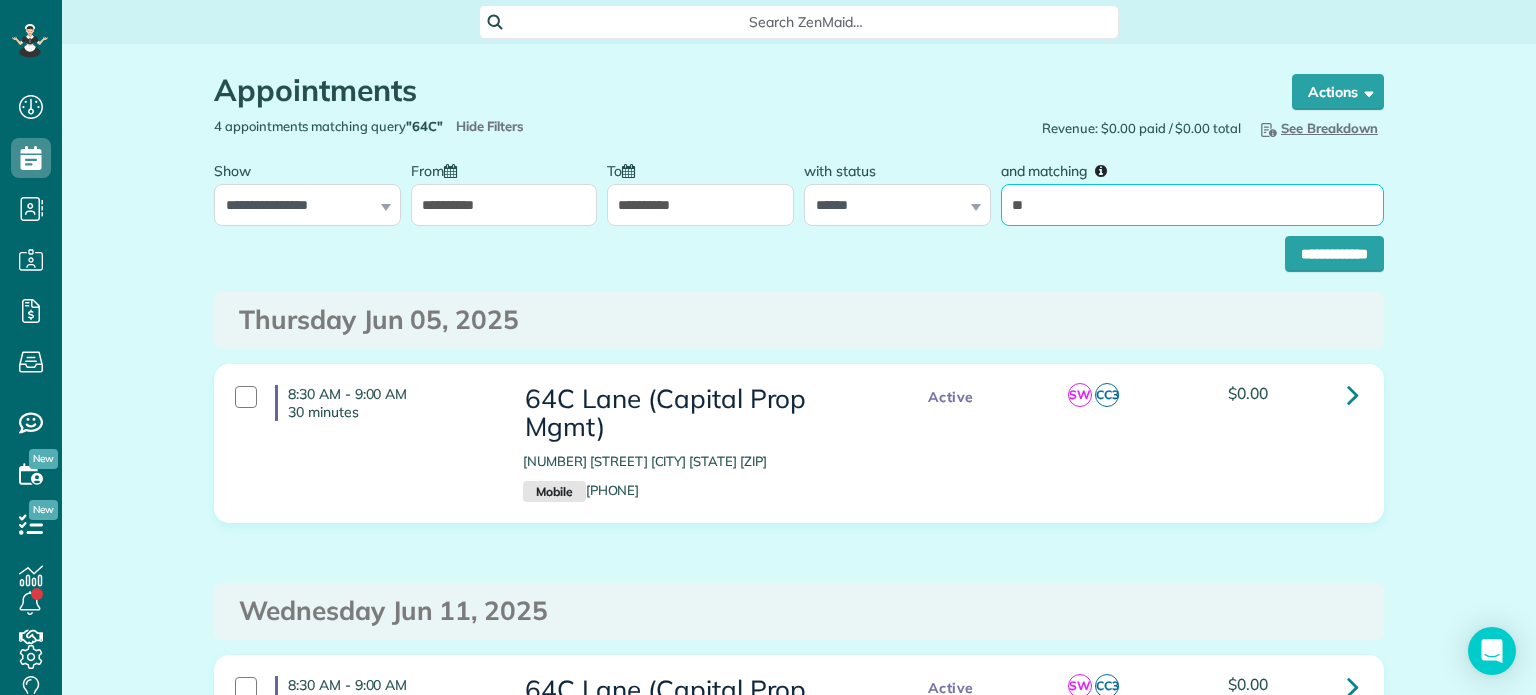 click on "**********" at bounding box center [1334, 254] 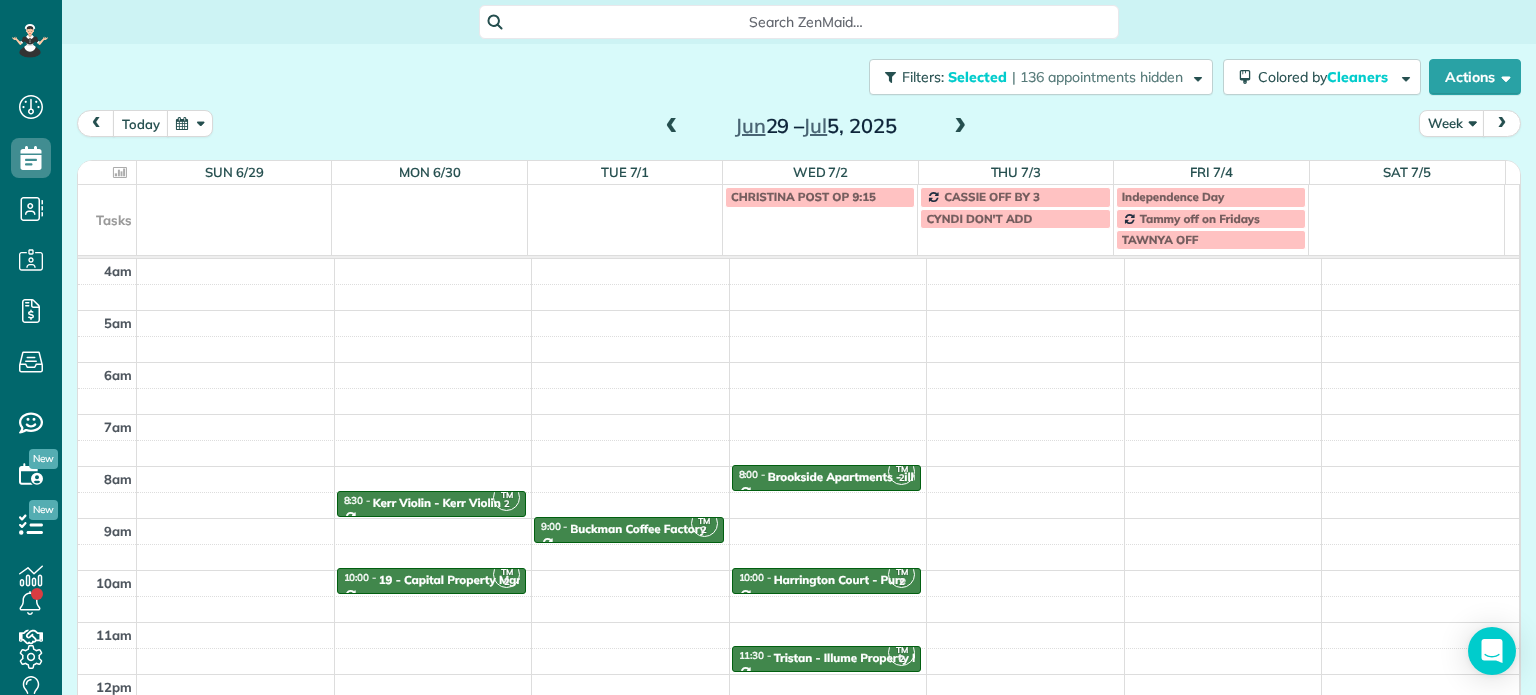 scroll, scrollTop: 0, scrollLeft: 0, axis: both 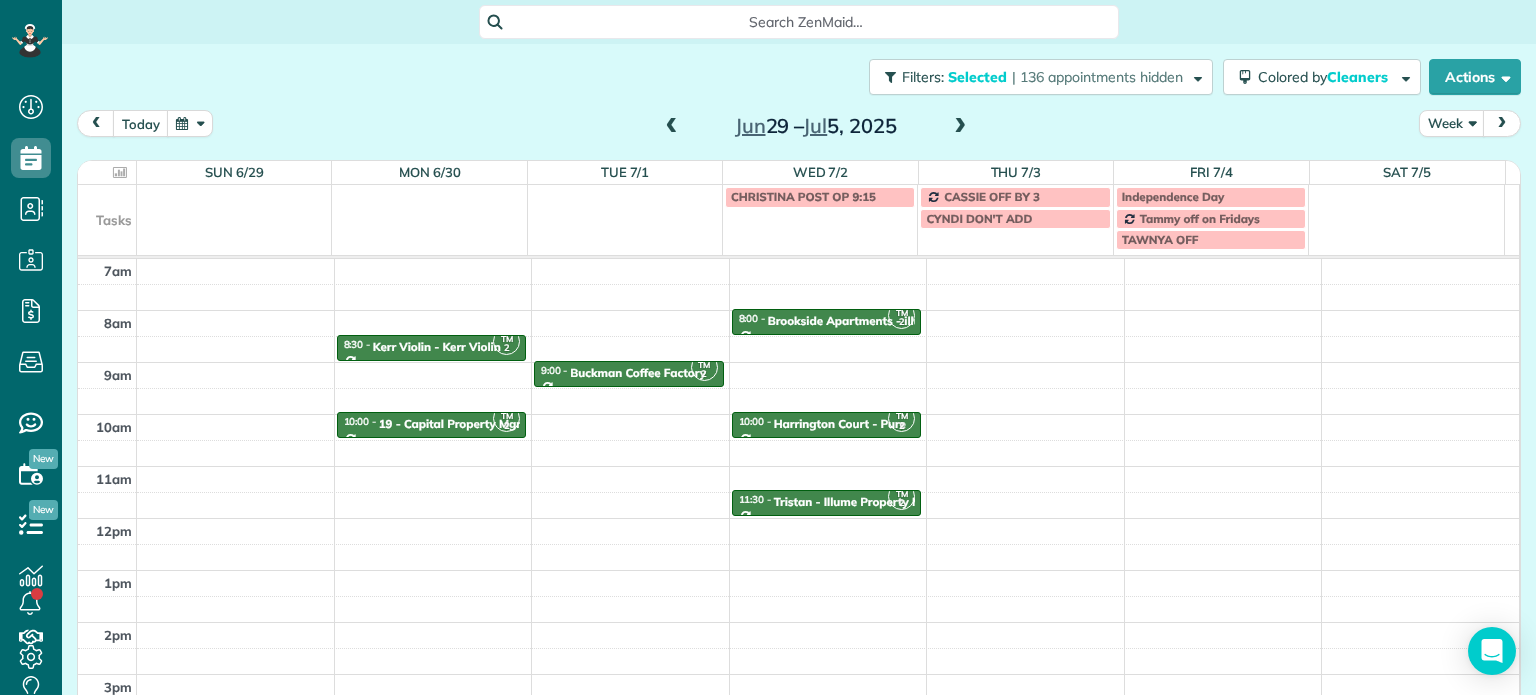 click at bounding box center (672, 127) 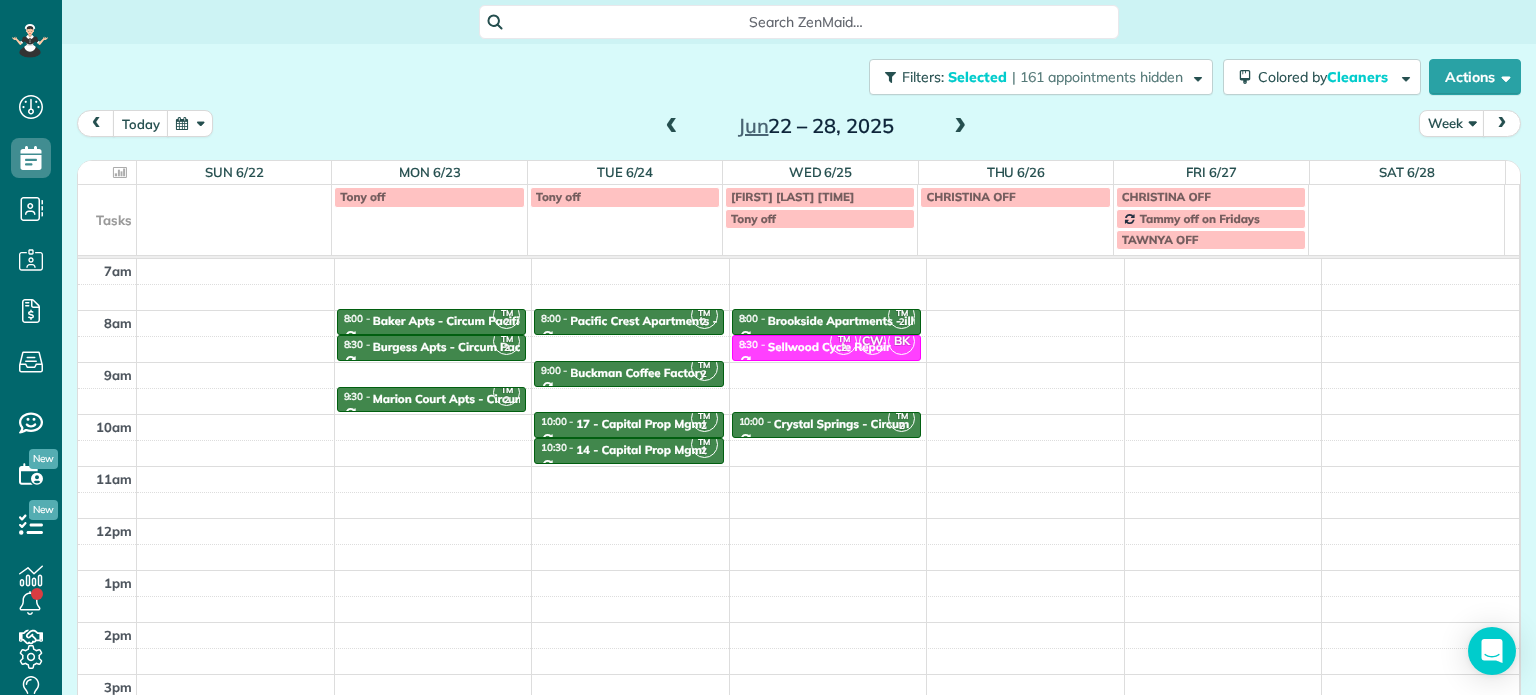 click at bounding box center (960, 127) 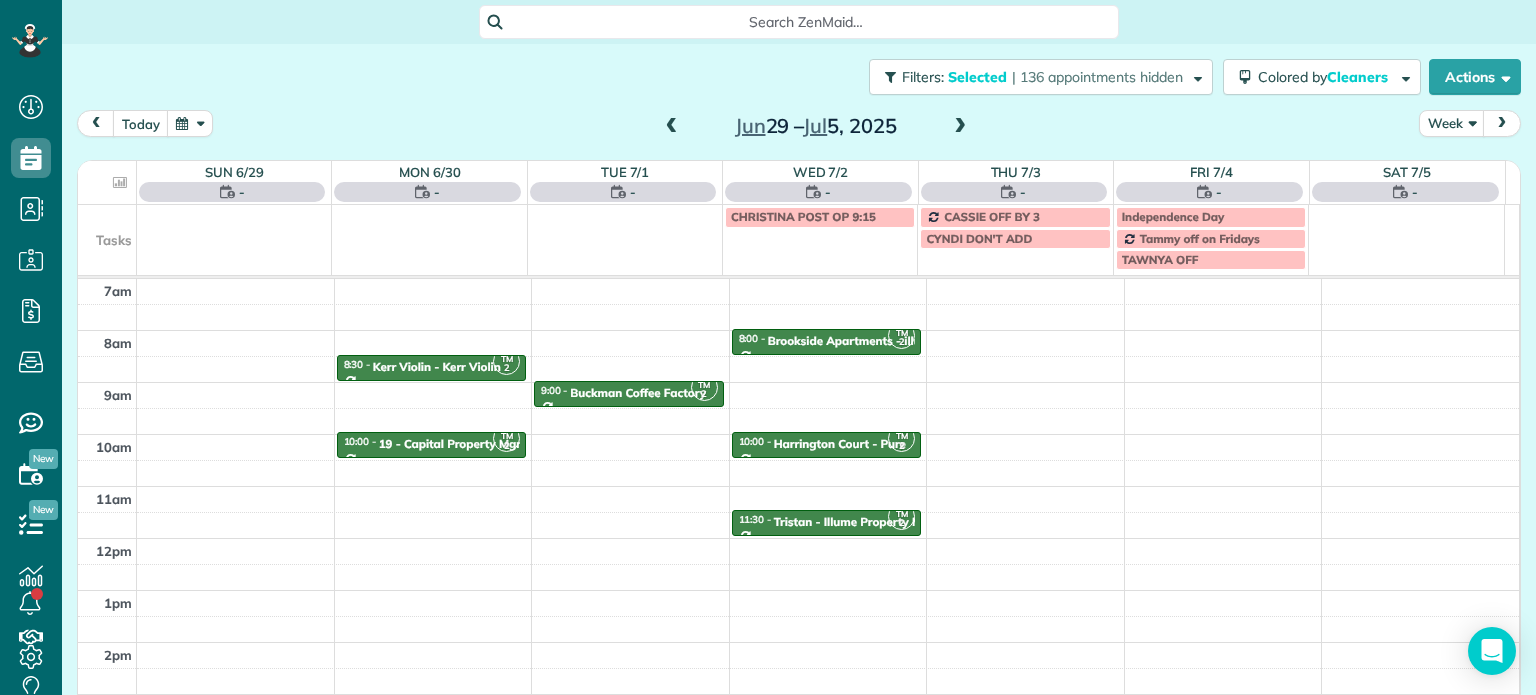 click at bounding box center [672, 127] 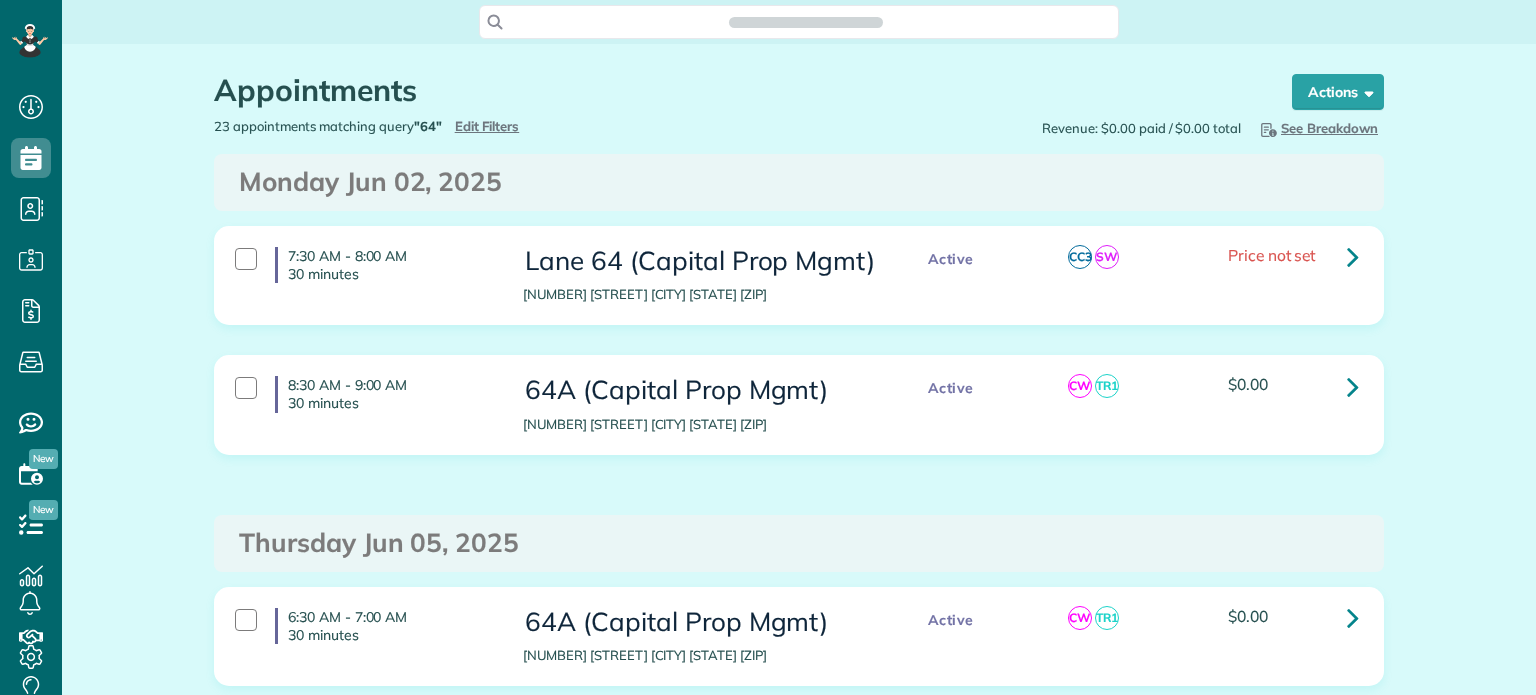 scroll, scrollTop: 0, scrollLeft: 0, axis: both 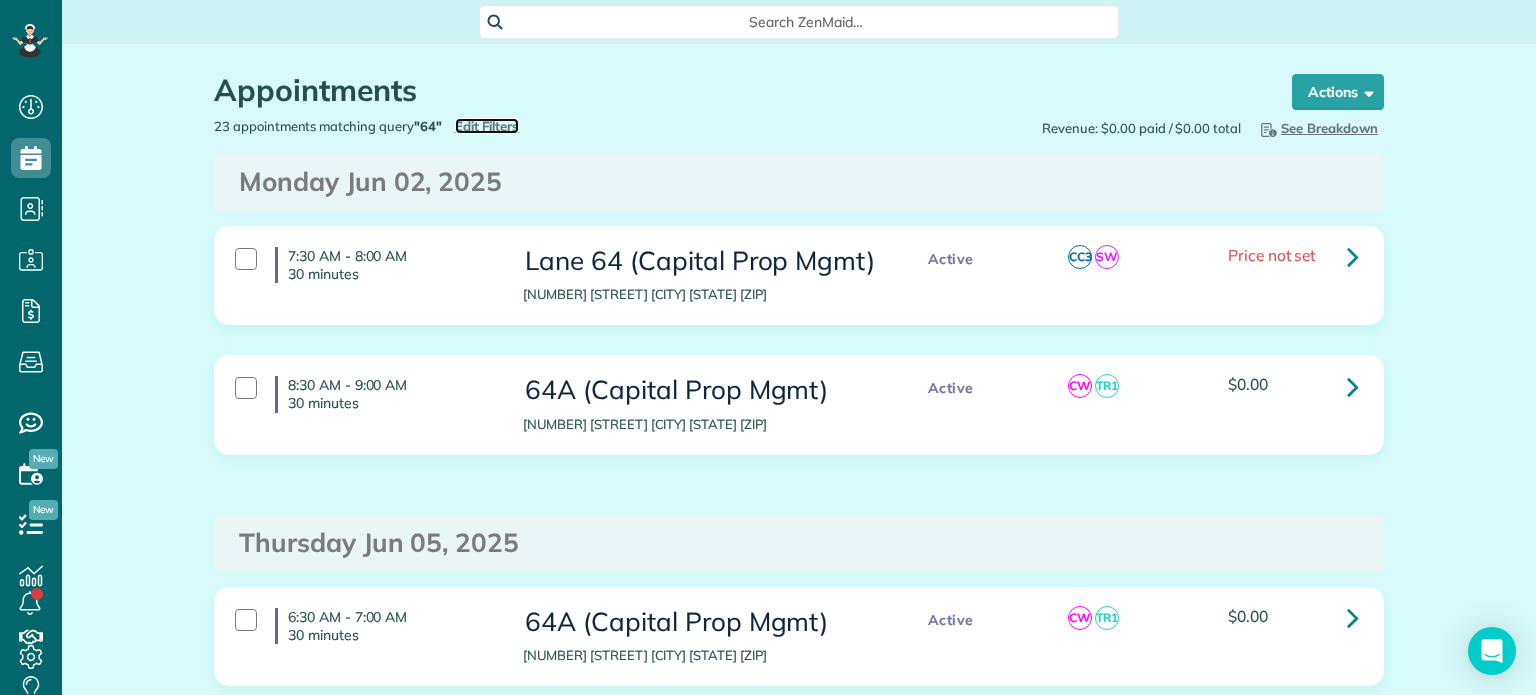 click on "Edit Filters" at bounding box center (487, 126) 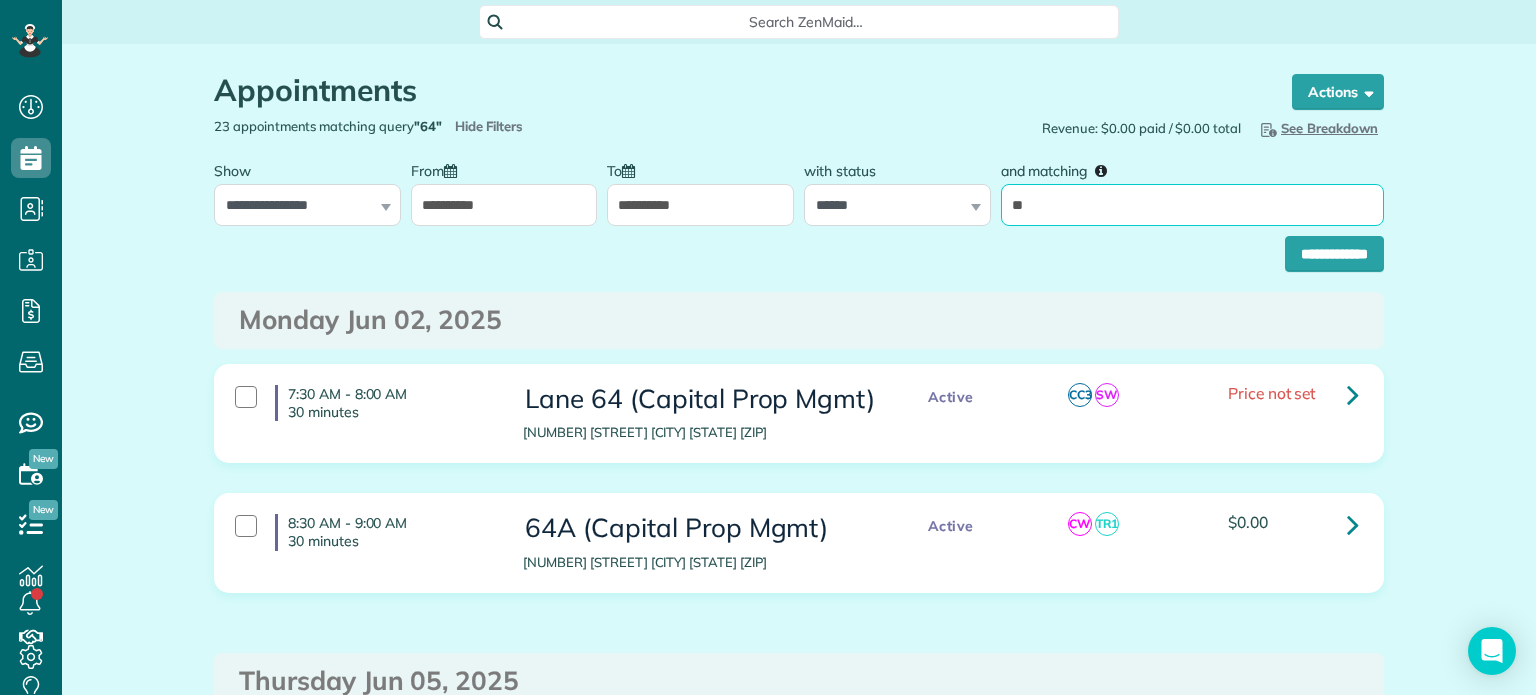 click on "**" at bounding box center (1192, 205) 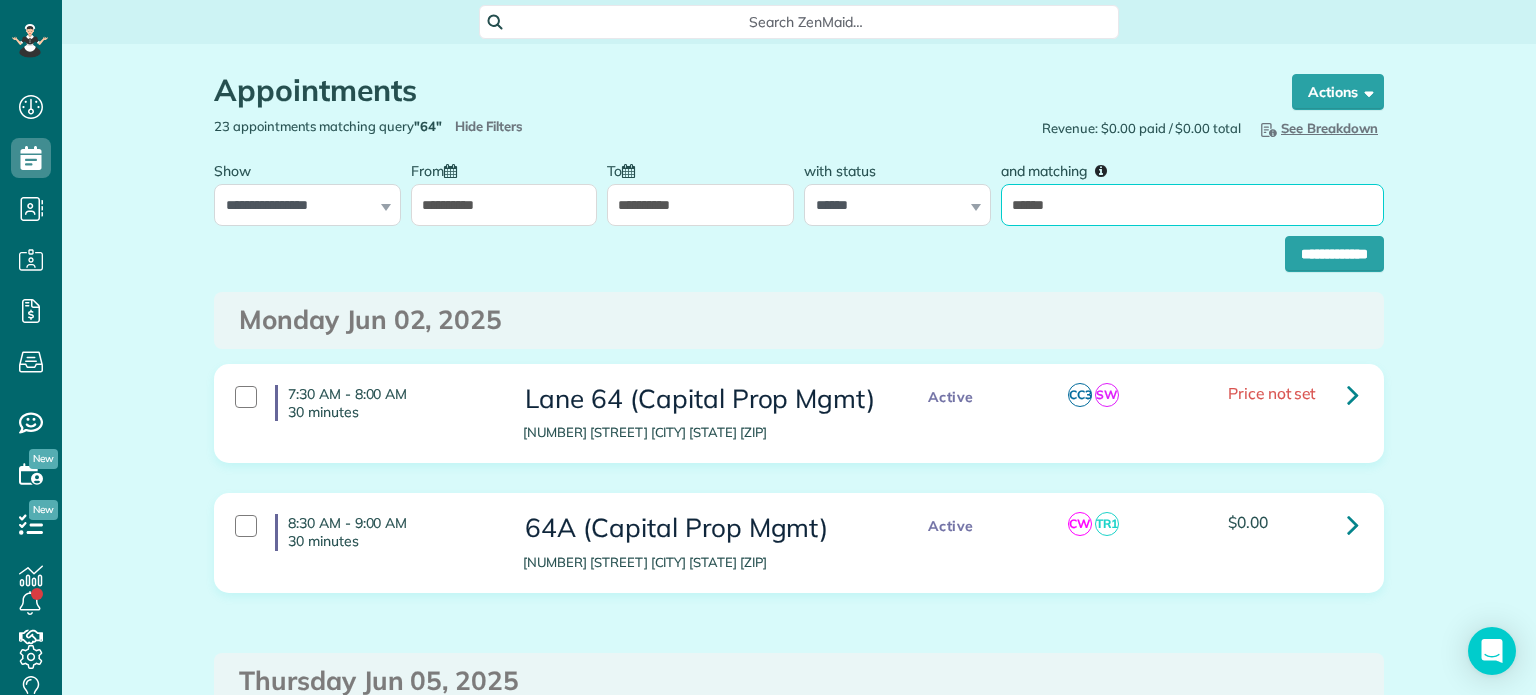 type on "*******" 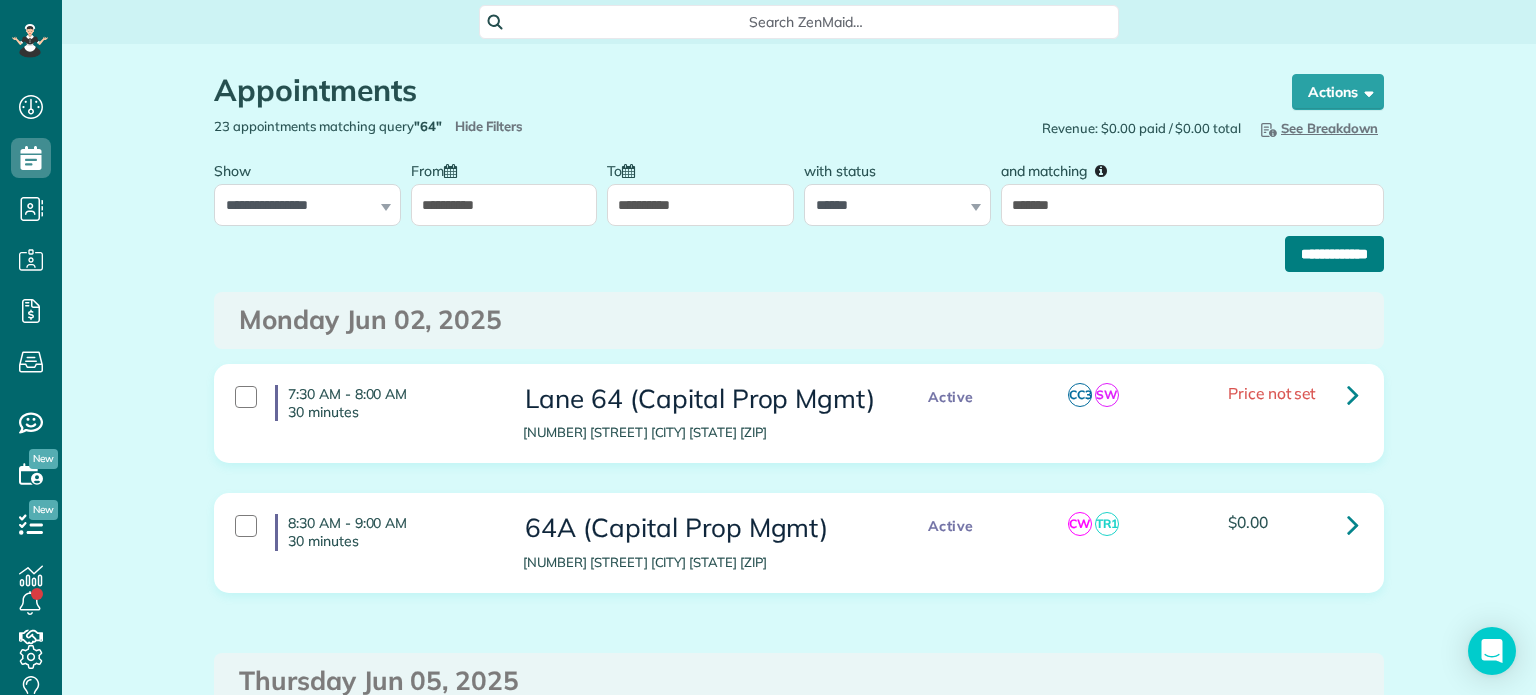 click on "**********" at bounding box center (1334, 254) 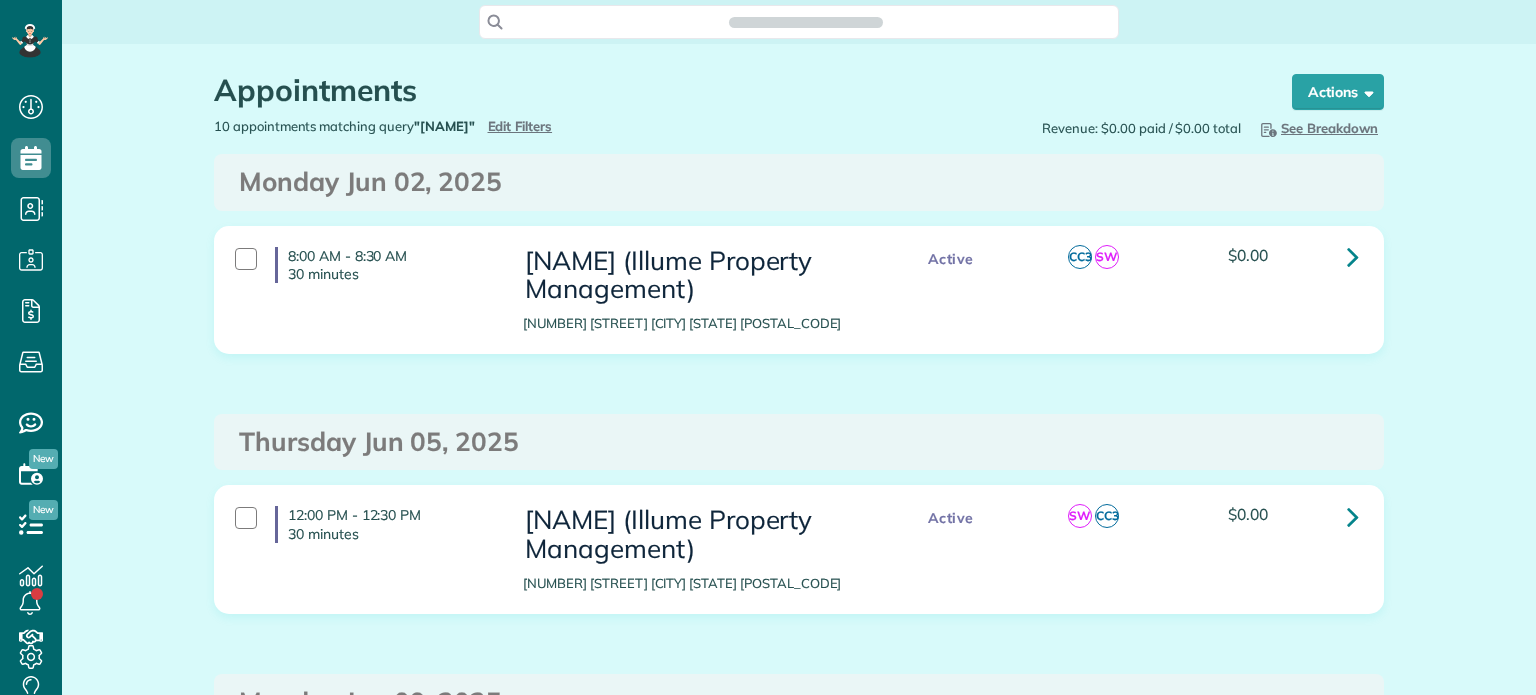 scroll, scrollTop: 0, scrollLeft: 0, axis: both 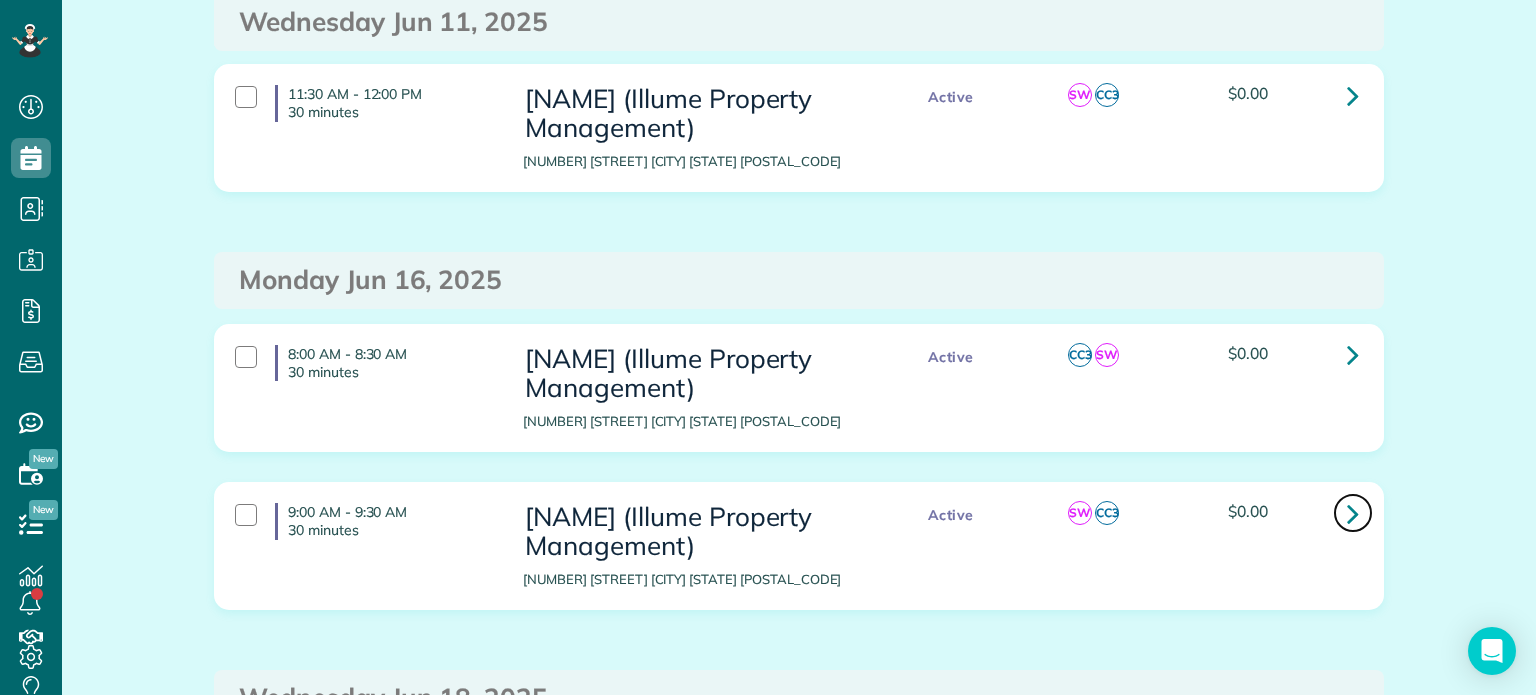 click at bounding box center (1353, 513) 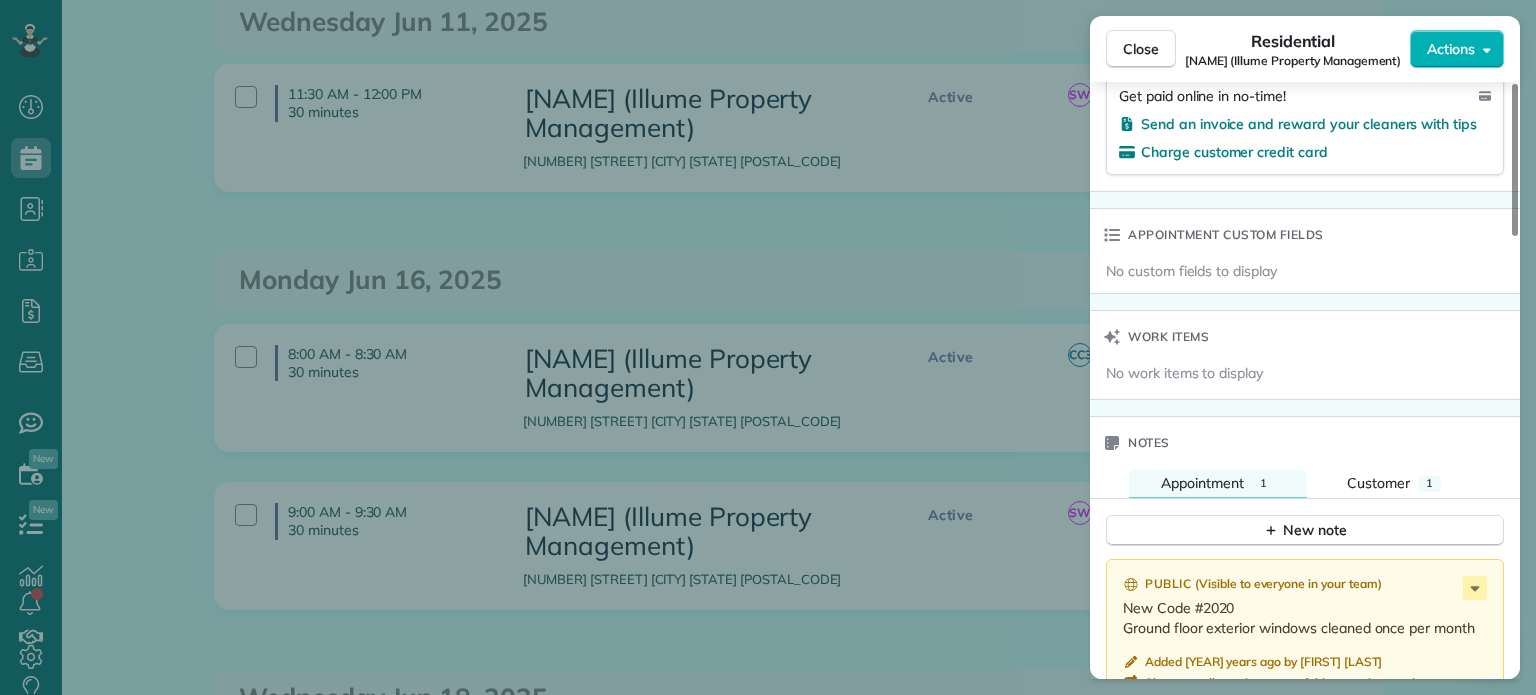 scroll, scrollTop: 1500, scrollLeft: 0, axis: vertical 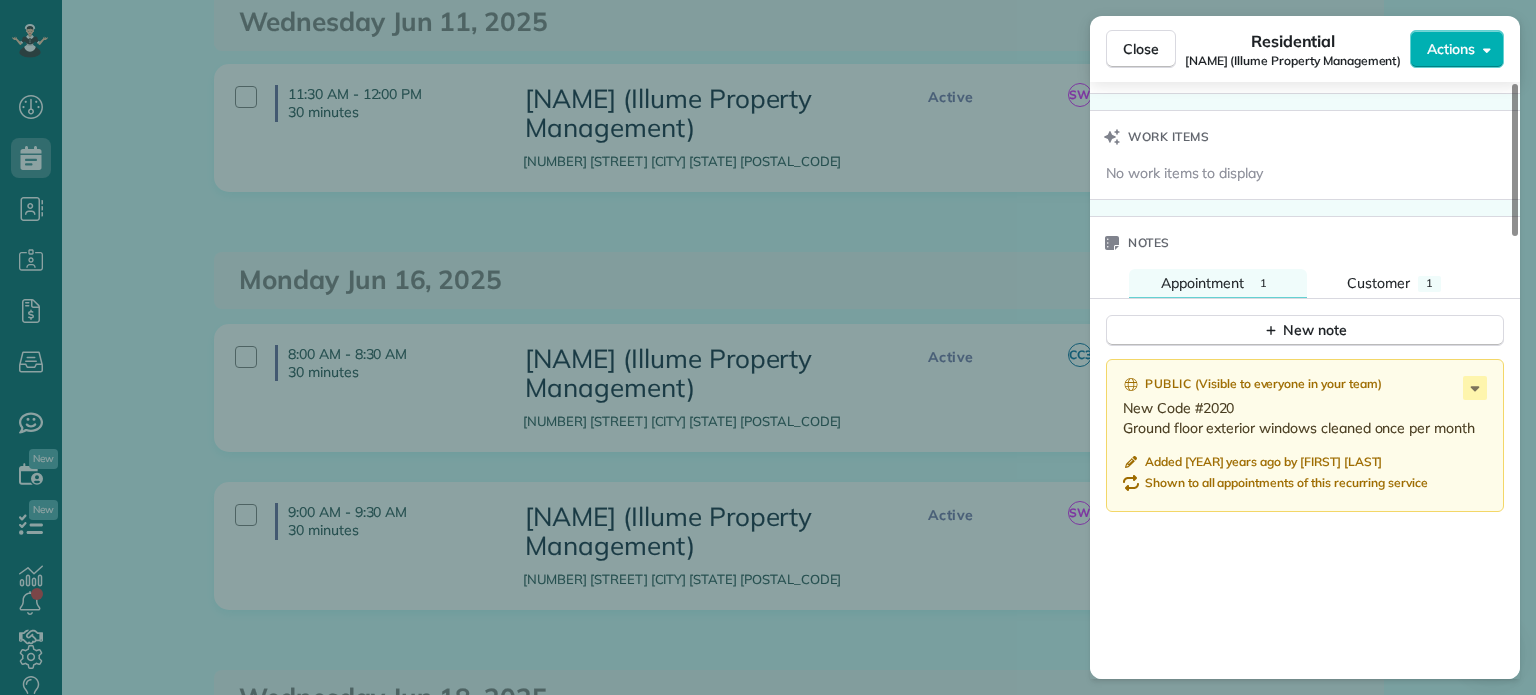 click on "Close Residential Tristan (Illume Property Management) Actions Status Active Tristan (Illume Property Management) · Open profile No phone number on record Add phone number No email on record Add email View Details Residential Monday, June 16, 2025 9:00 AM 9:30 AM 30 minutes Repeats monthly Edit recurring service Previous (May 19) Next (Jul 21) 1415 Southeast Pardee Street Portland OR 97202 Service was not rated yet Setup ratings Cleaners Time in and out Assign Invite Cleaners Sabrina   Woolford 9:00 AM 9:30 AM Christian   Crews 9:00 AM 9:30 AM Checklist Try Now Keep this appointment up to your standards. Stay on top of every detail, keep your cleaners organised, and your client happy. Assign a checklist Watch a 5 min demo Billing Billing actions Price $0.00 Overcharge $0.00 Discount $0.00 Coupon discount - Primary tax - Secondary tax - Total appointment price $0.00 Tips collected New feature! $0.00 Mark as paid Total including tip $0.00 Get paid online in no-time! Charge customer credit card Work items Notes" at bounding box center (768, 347) 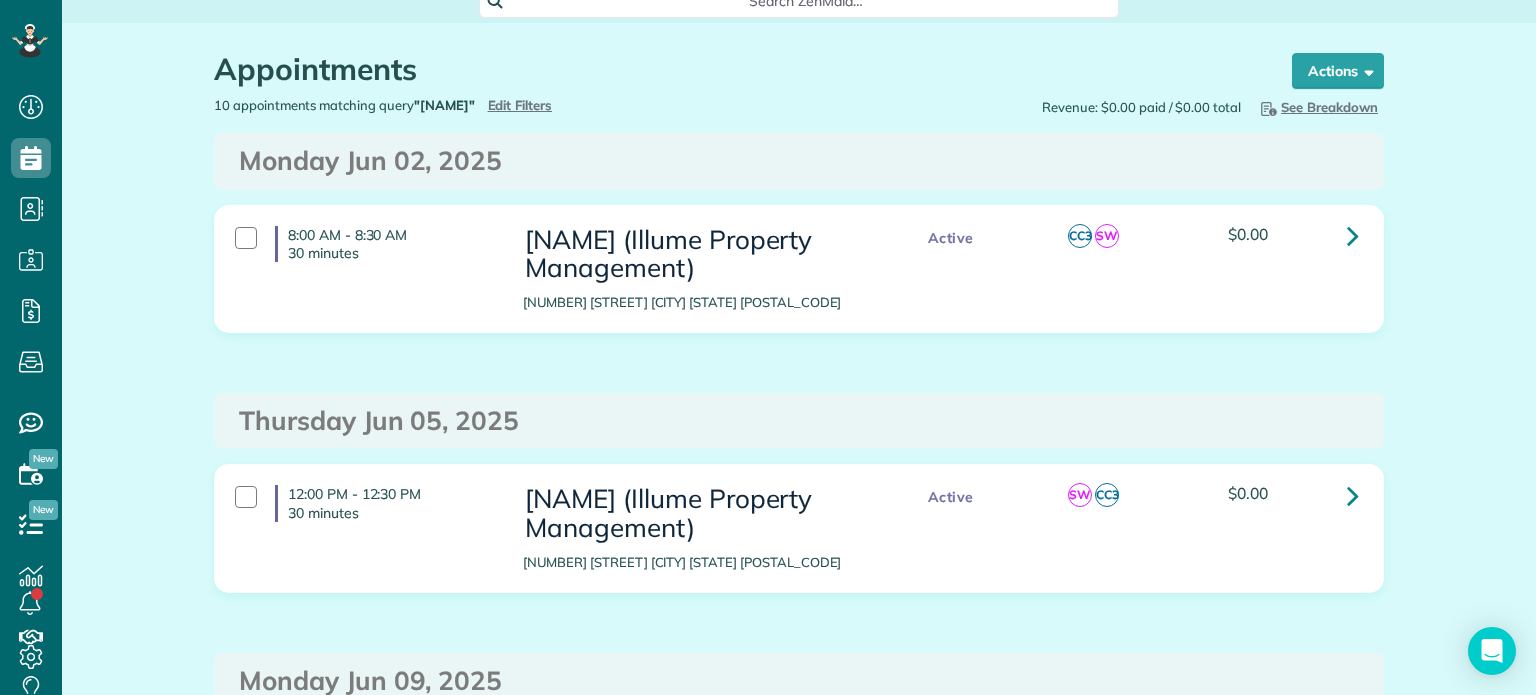 scroll, scrollTop: 0, scrollLeft: 0, axis: both 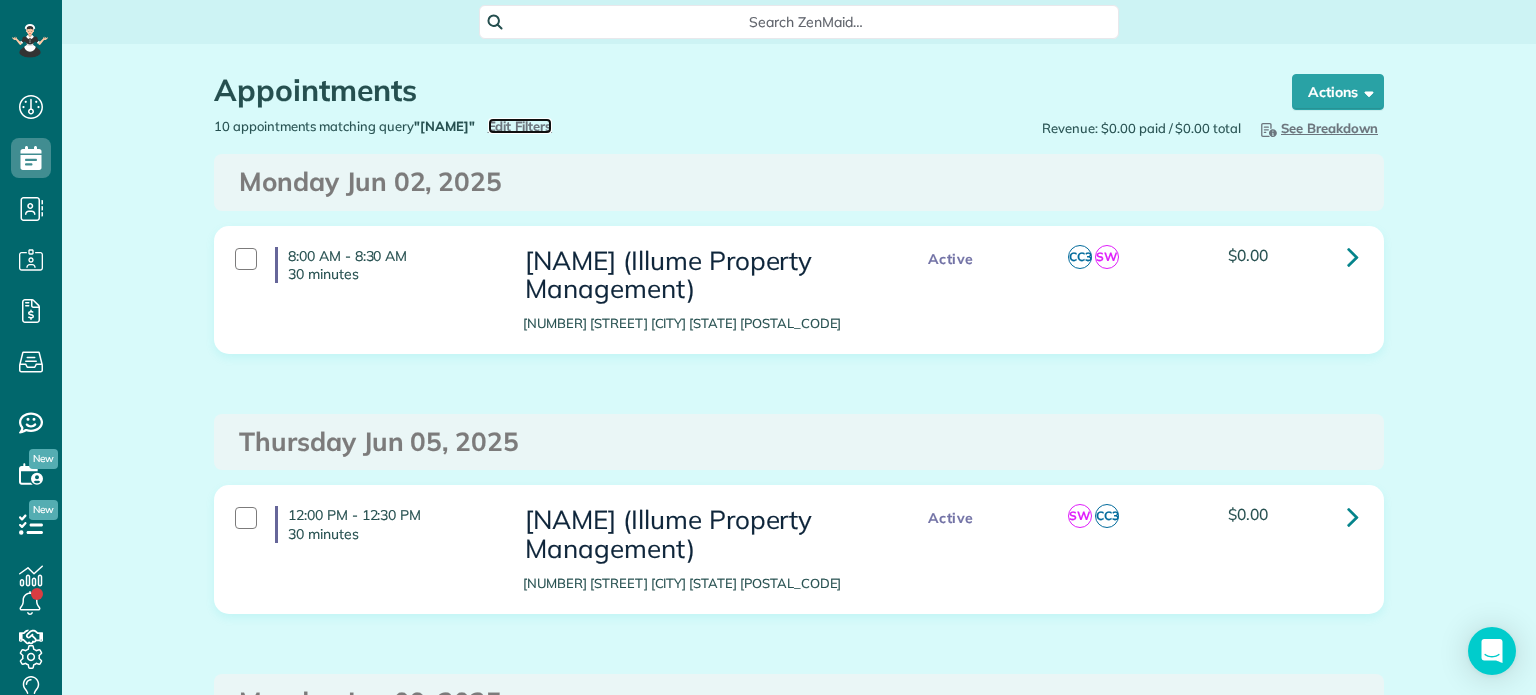 click on "Edit Filters" at bounding box center [520, 126] 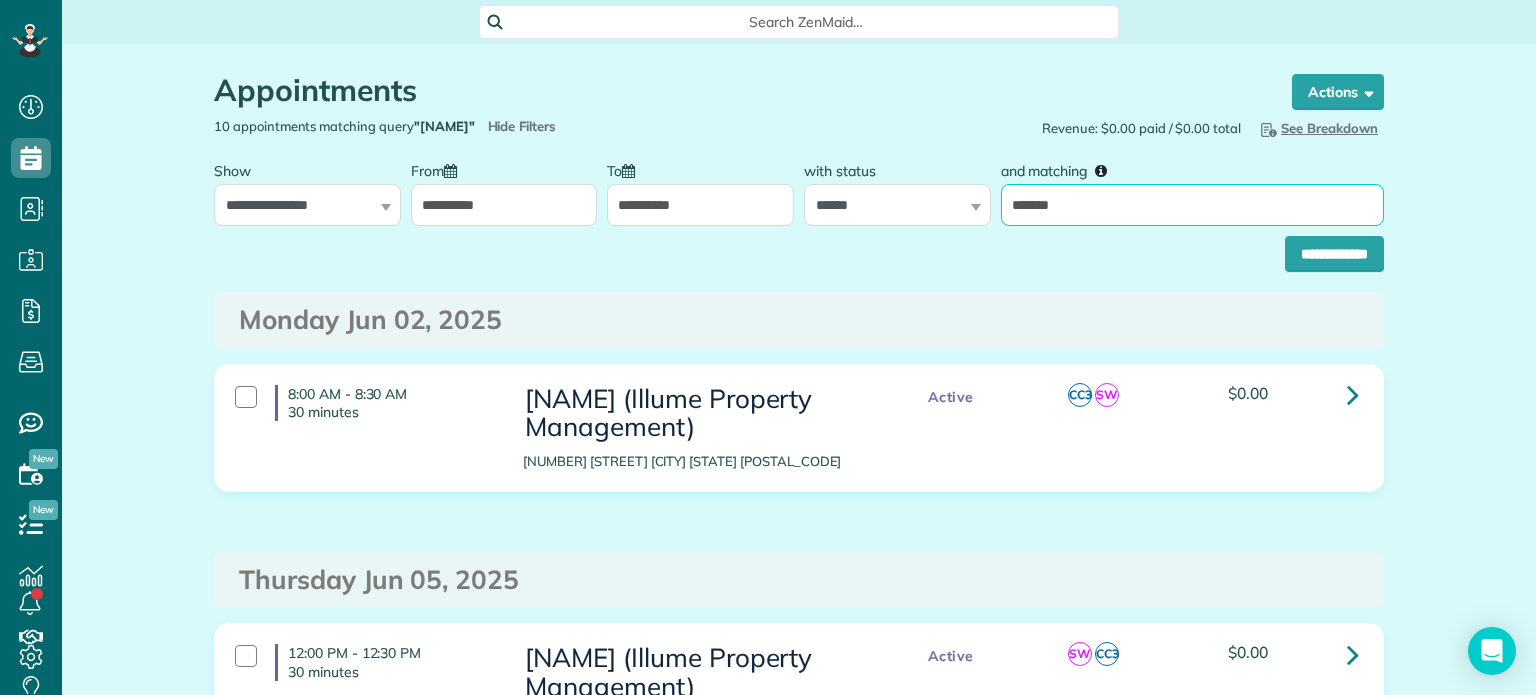 drag, startPoint x: 1078, startPoint y: 199, endPoint x: 996, endPoint y: 205, distance: 82.219215 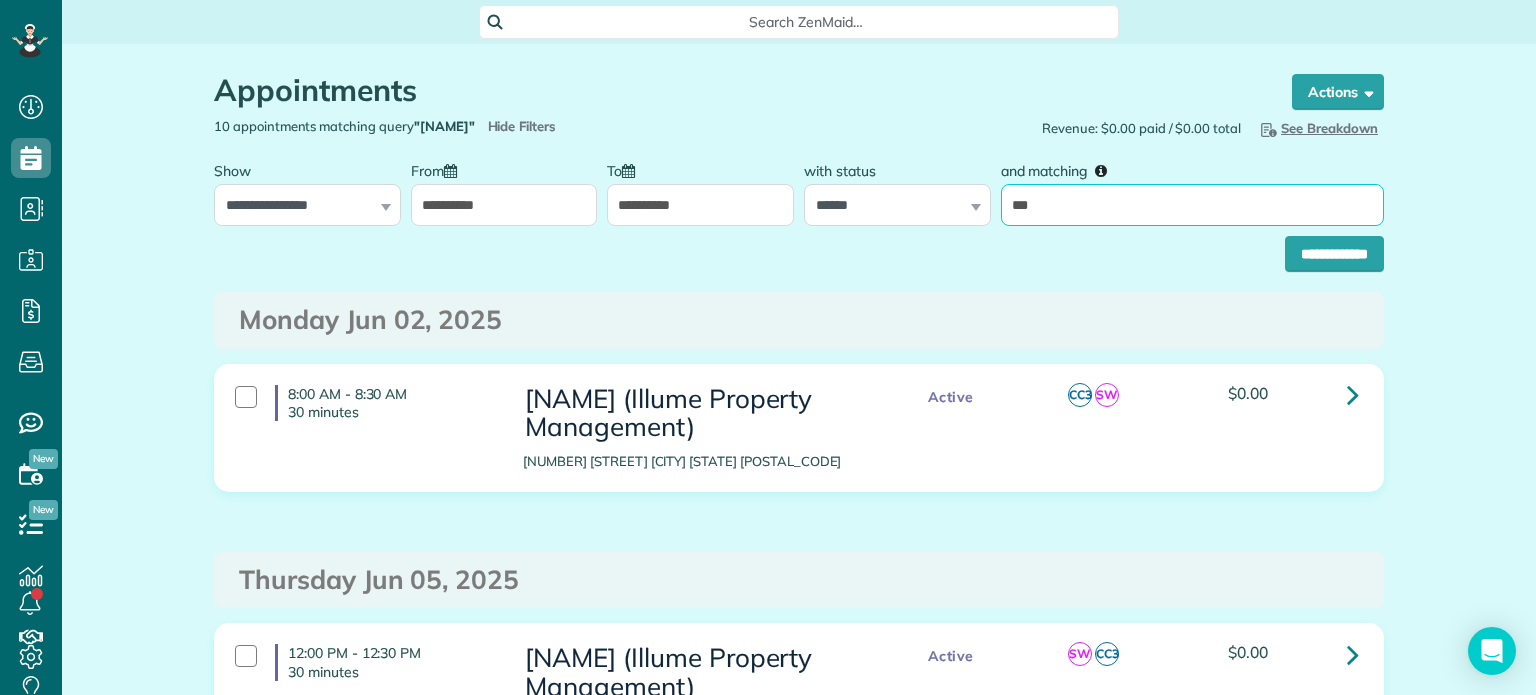 type on "***" 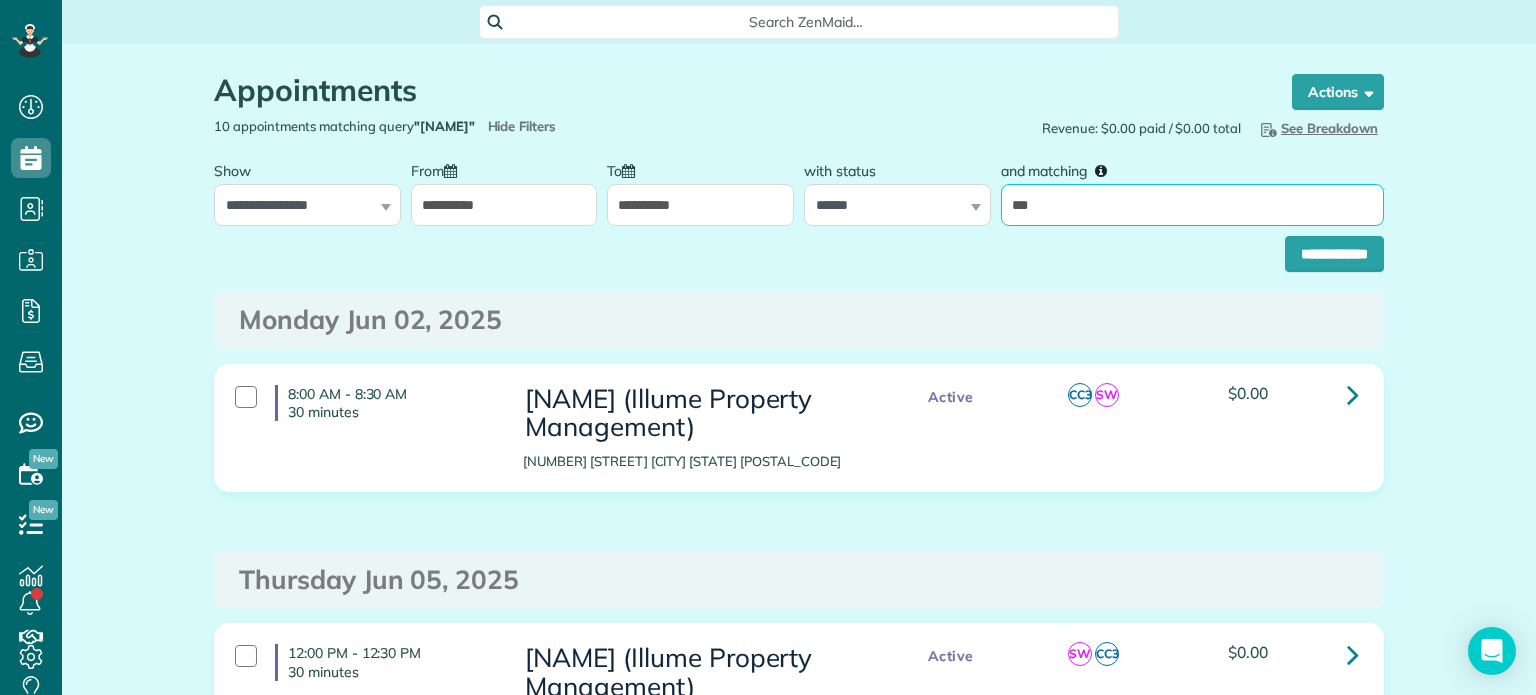 click on "**********" at bounding box center (1334, 254) 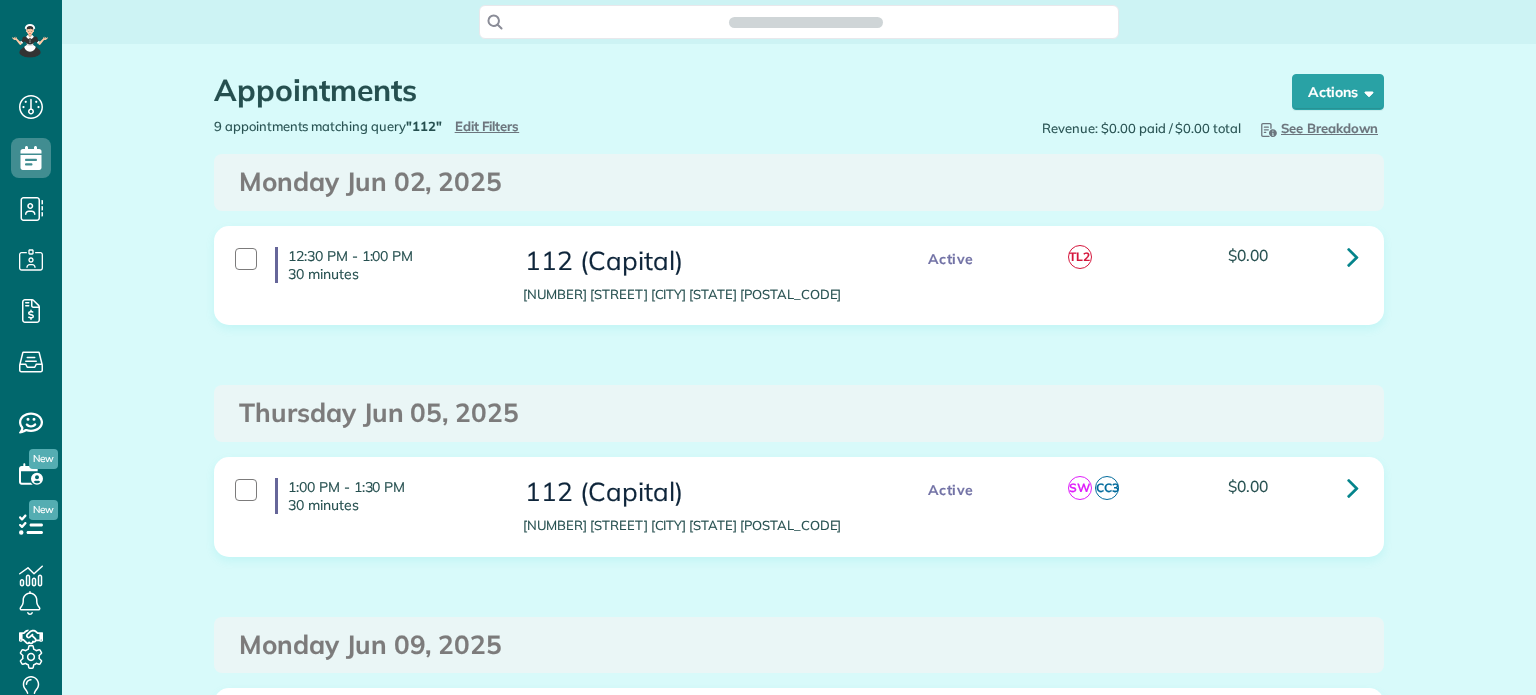scroll, scrollTop: 0, scrollLeft: 0, axis: both 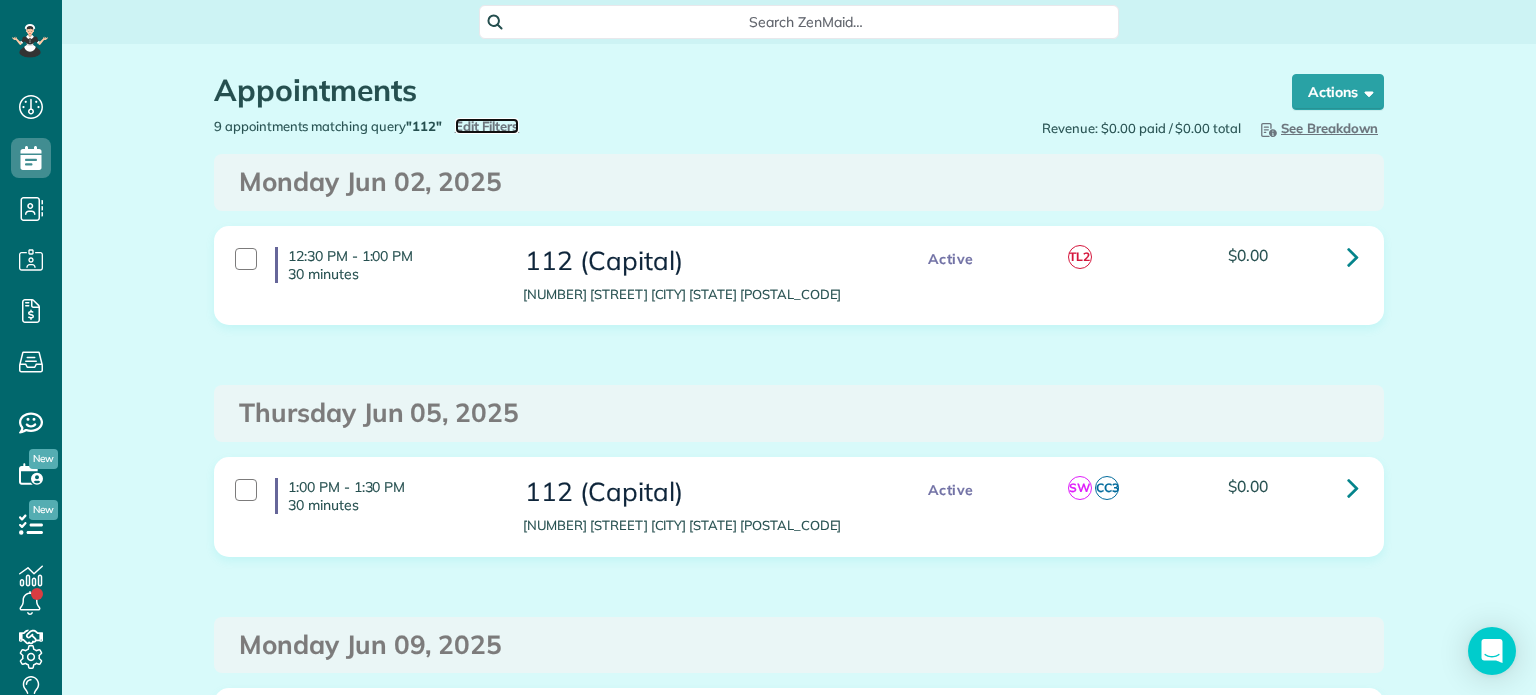 click on "Edit Filters" at bounding box center (487, 126) 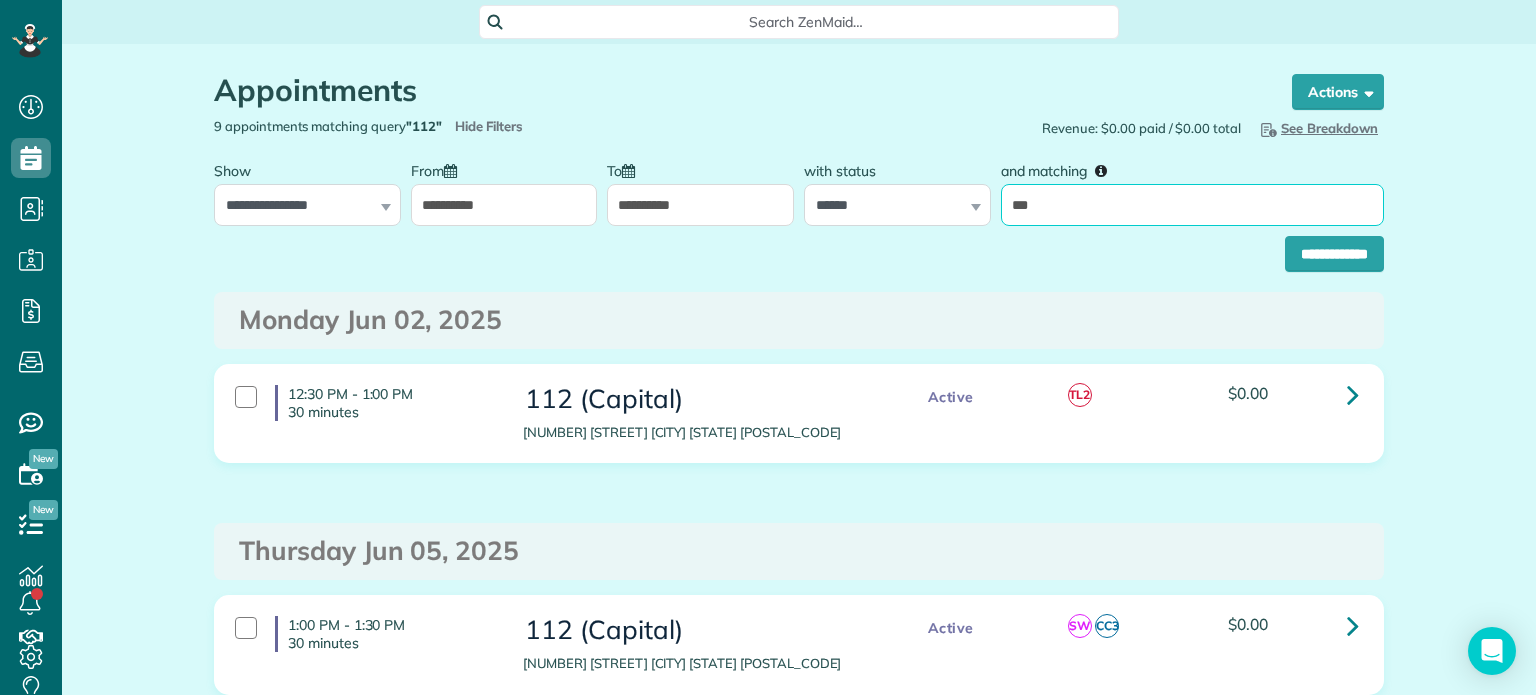 drag, startPoint x: 1062, startPoint y: 212, endPoint x: 988, endPoint y: 217, distance: 74.168724 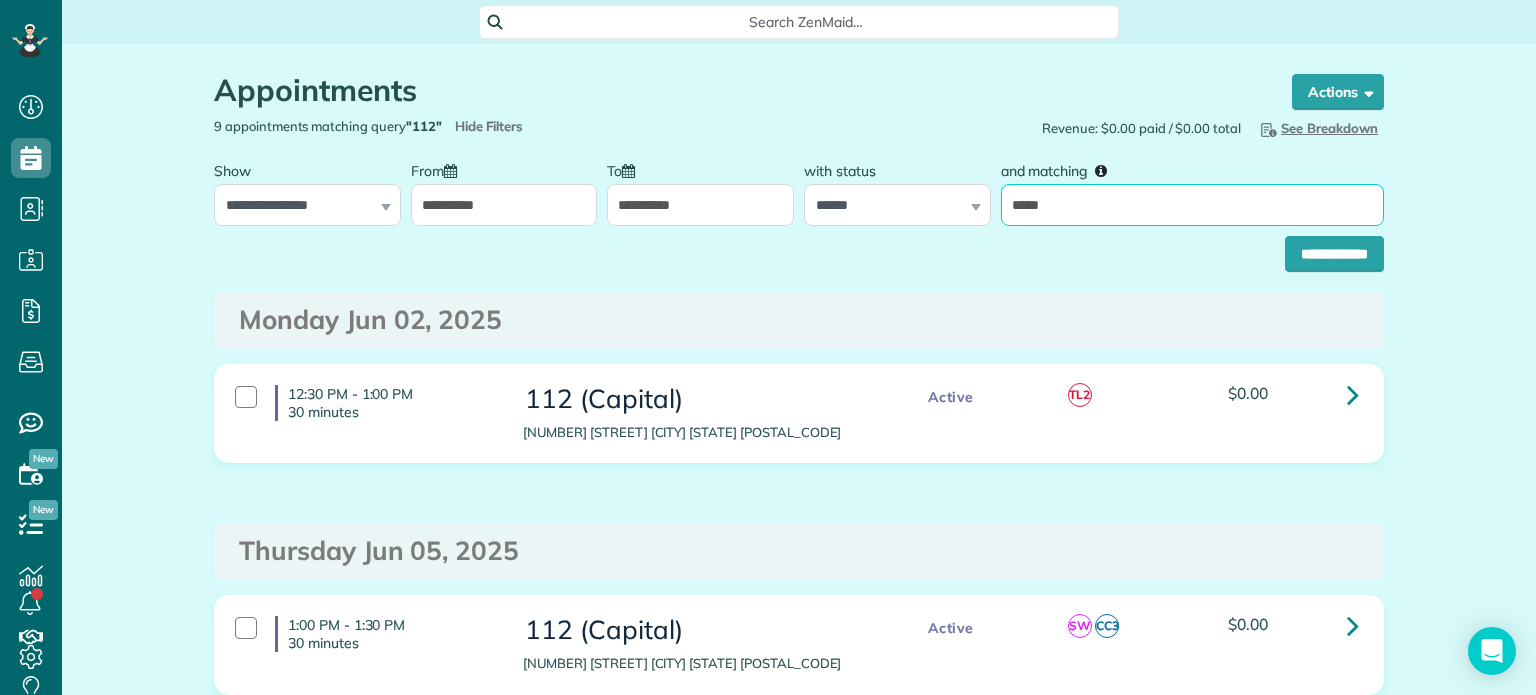 type on "*******" 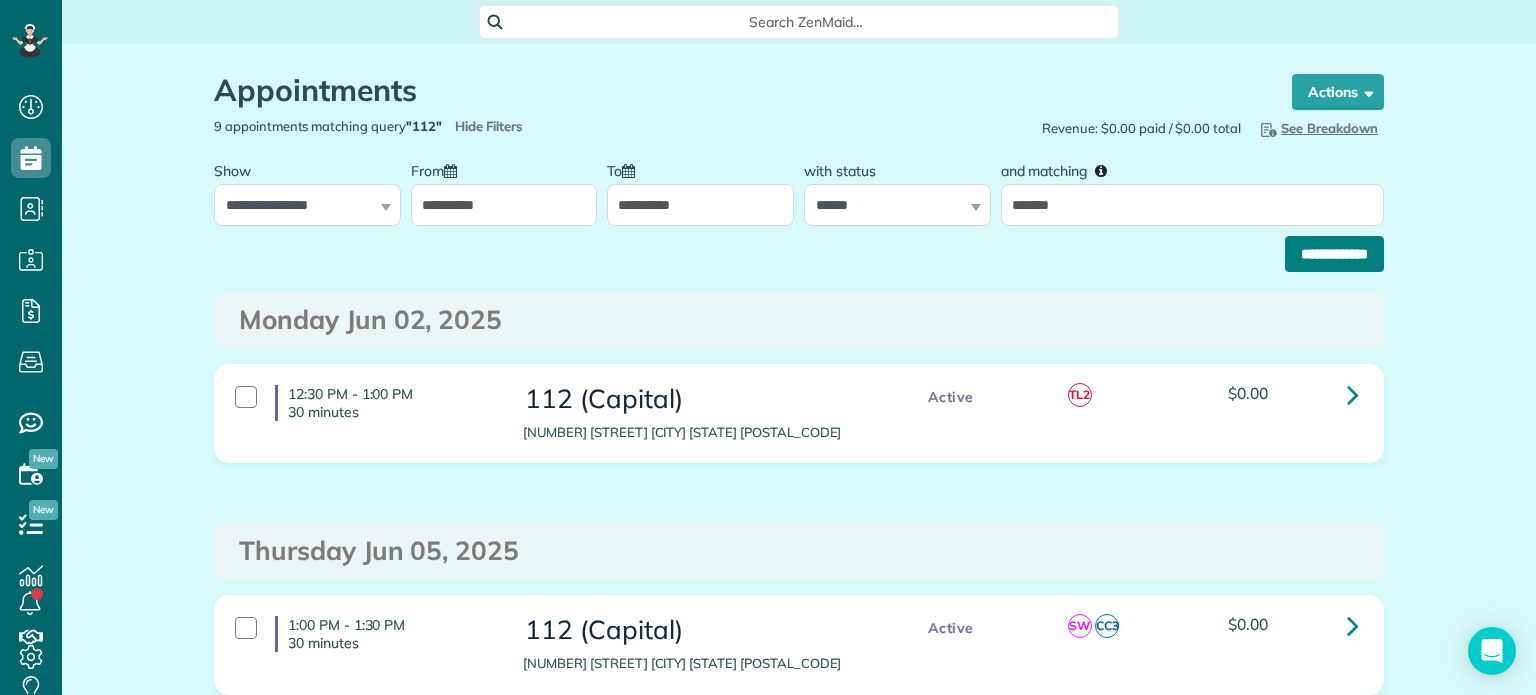 click on "**********" at bounding box center (1334, 254) 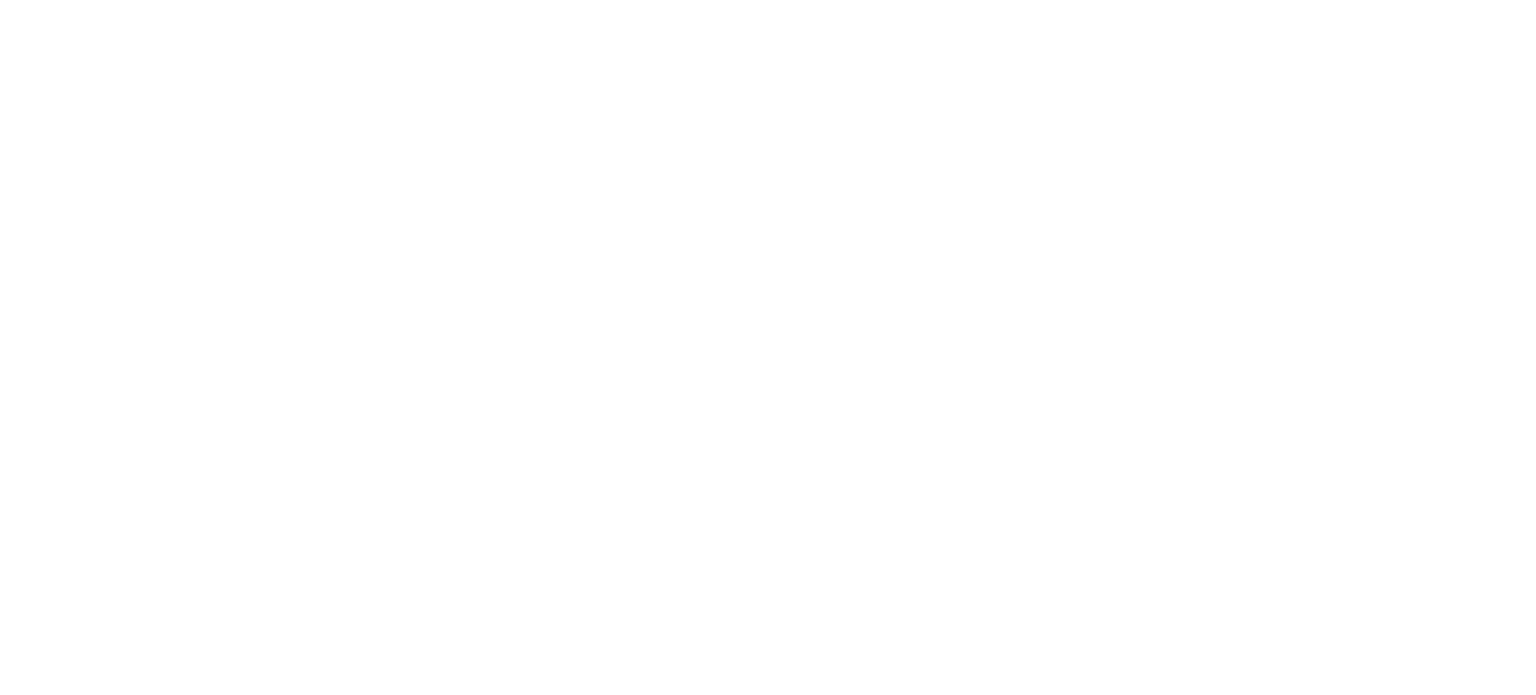 scroll, scrollTop: 0, scrollLeft: 0, axis: both 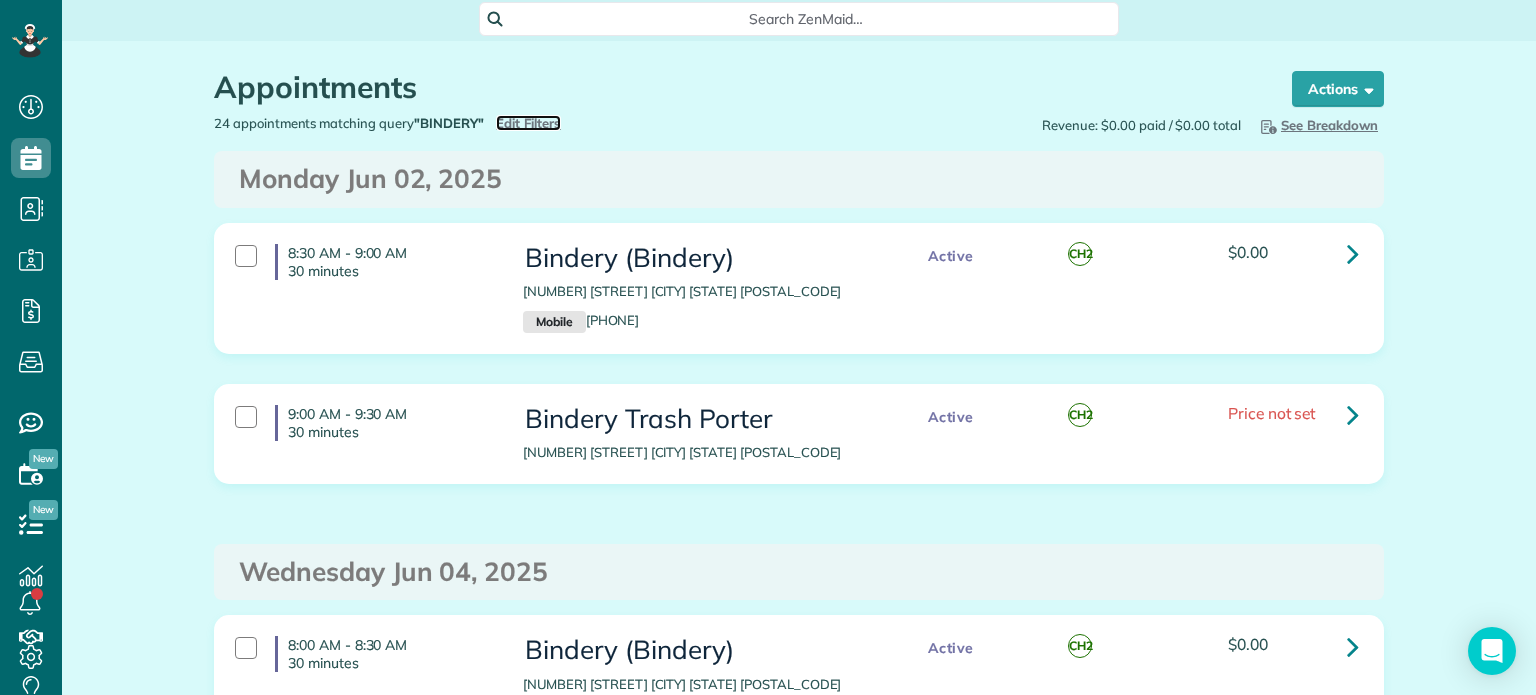 click on "Edit Filters" at bounding box center (528, 123) 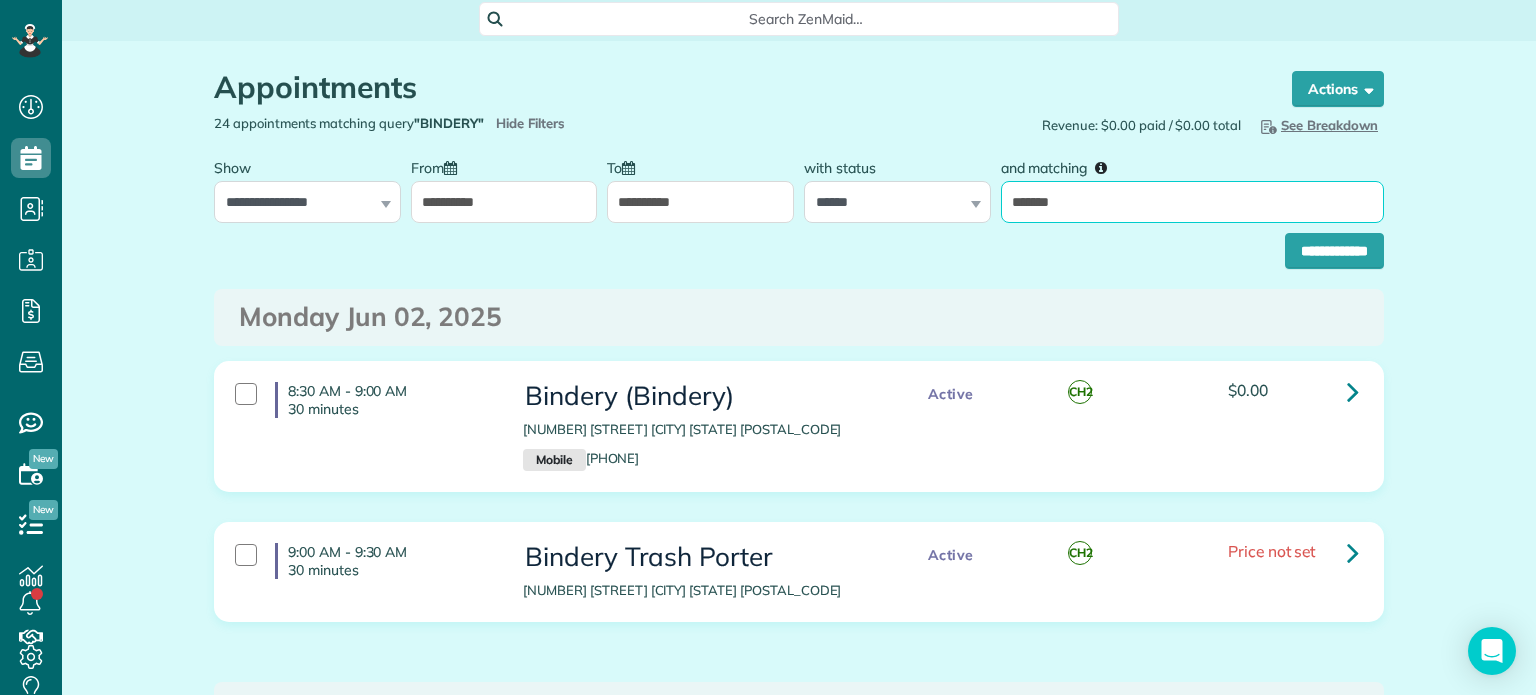 drag, startPoint x: 1088, startPoint y: 203, endPoint x: 989, endPoint y: 215, distance: 99.724625 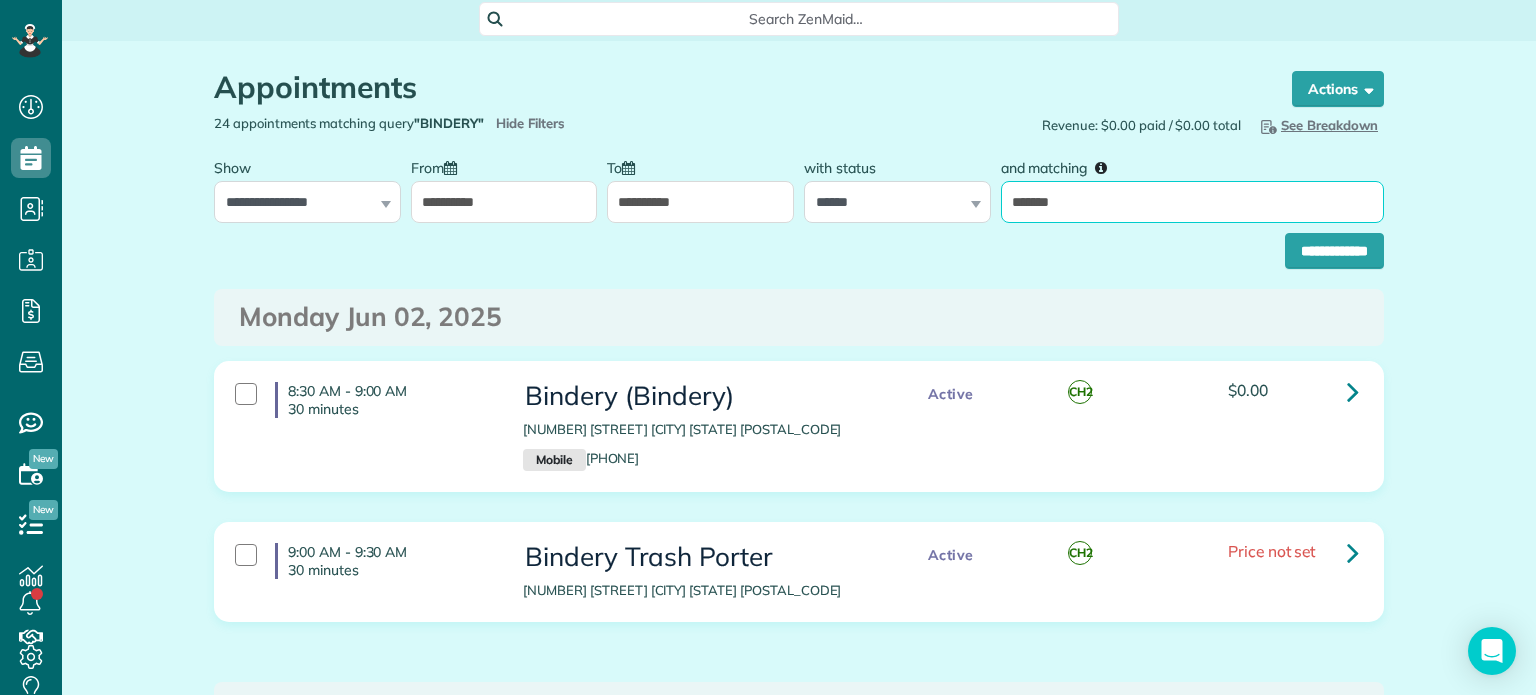 click on "and matching
*******" at bounding box center (1192, 185) 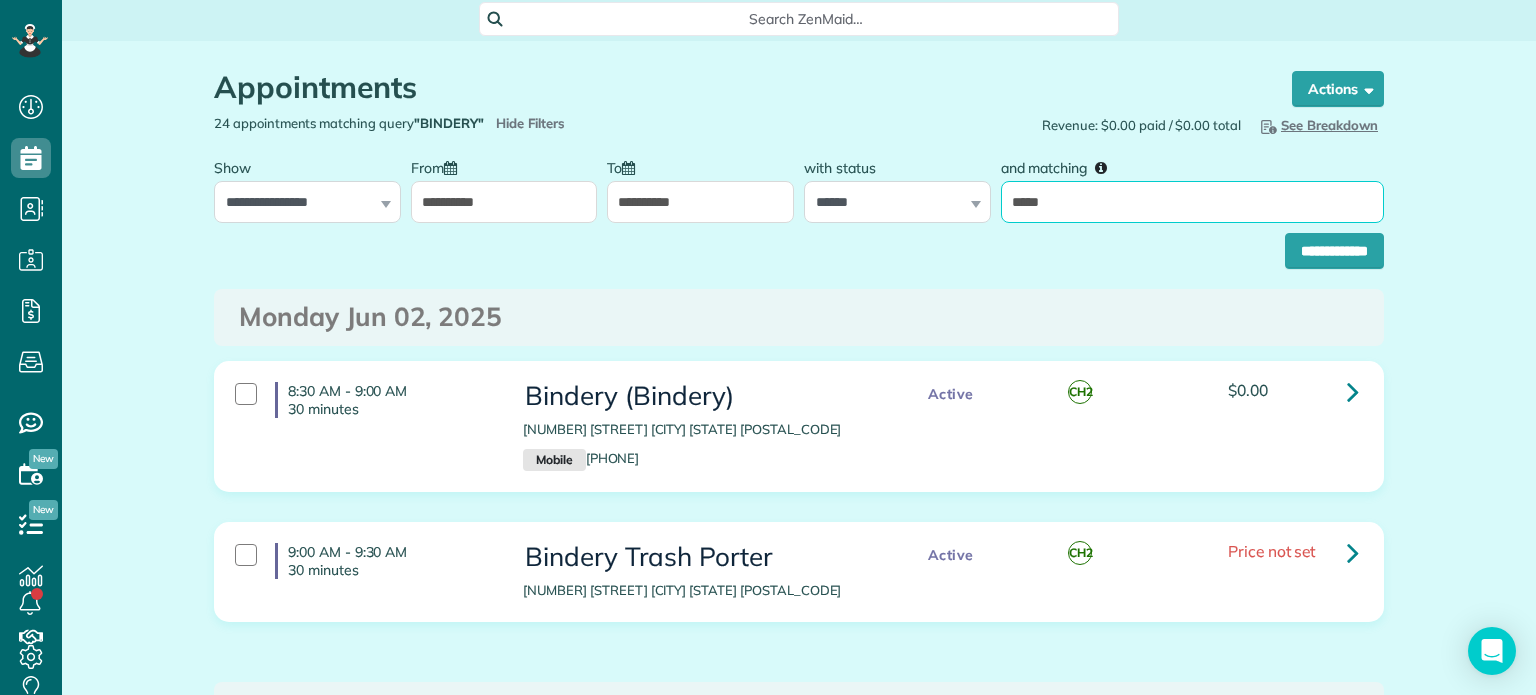 type on "*****" 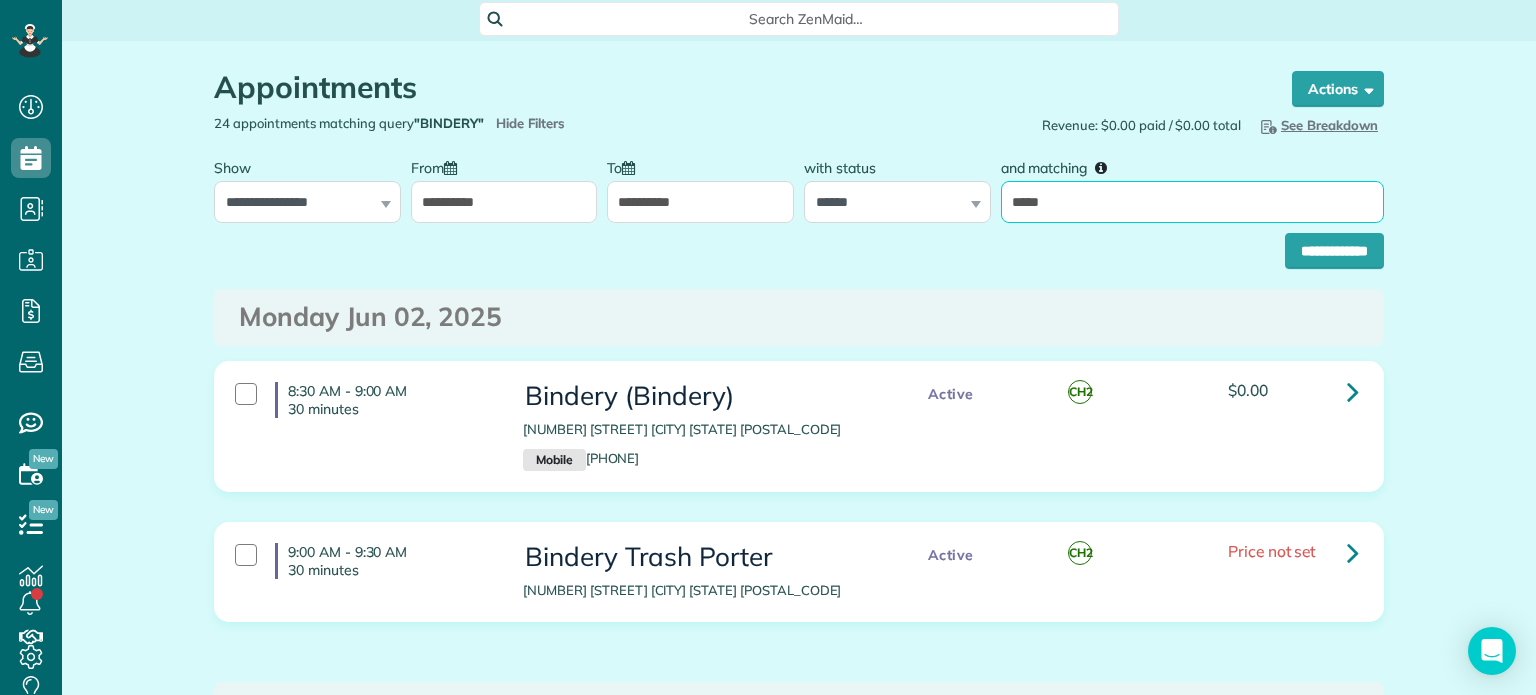 click on "**********" at bounding box center [1334, 251] 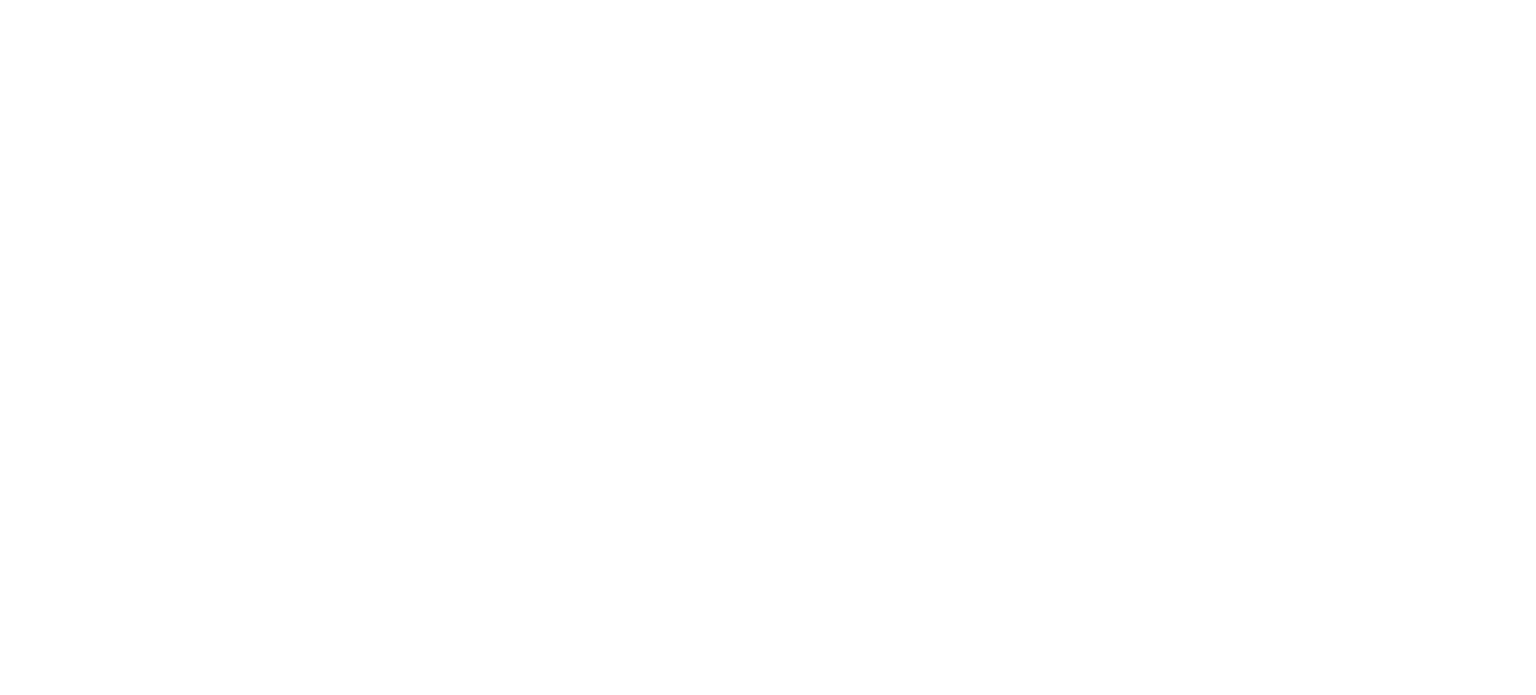 scroll, scrollTop: 0, scrollLeft: 0, axis: both 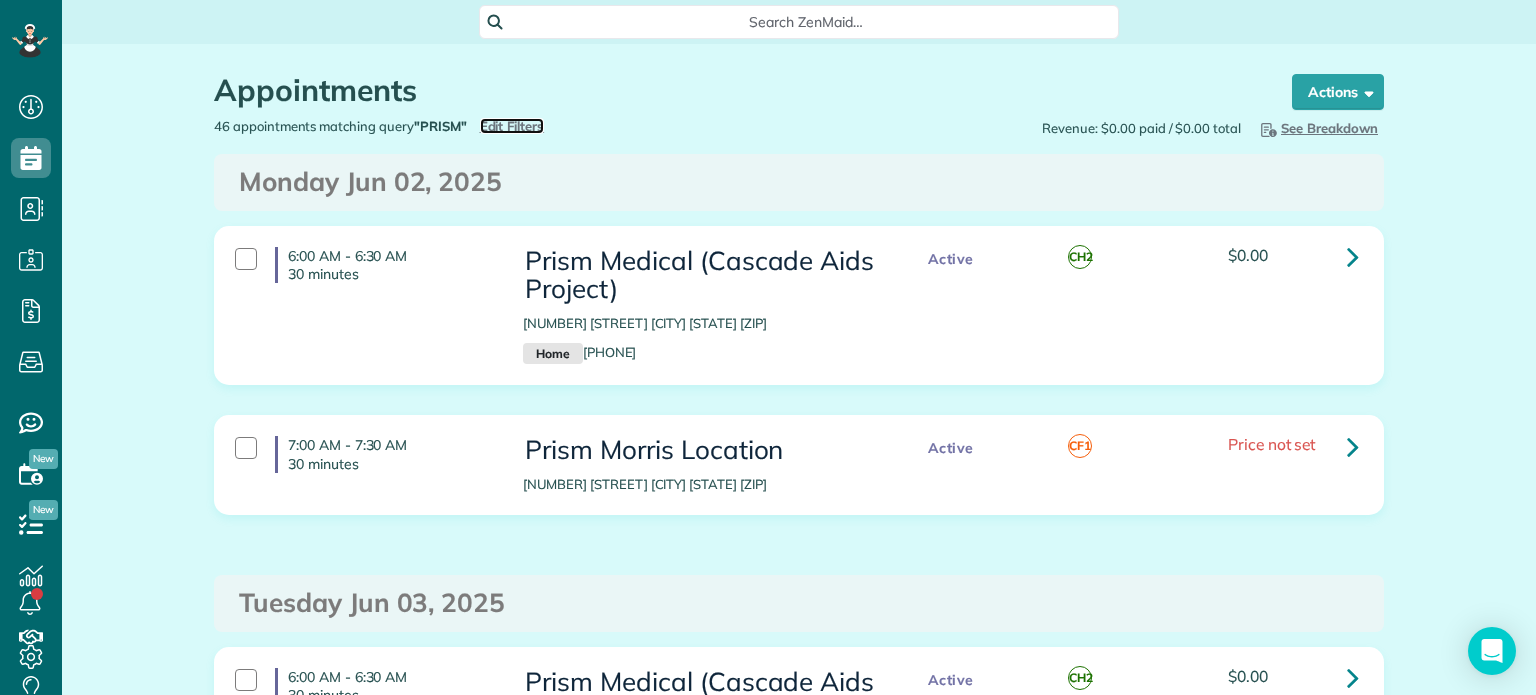 click on "Edit Filters" at bounding box center [512, 126] 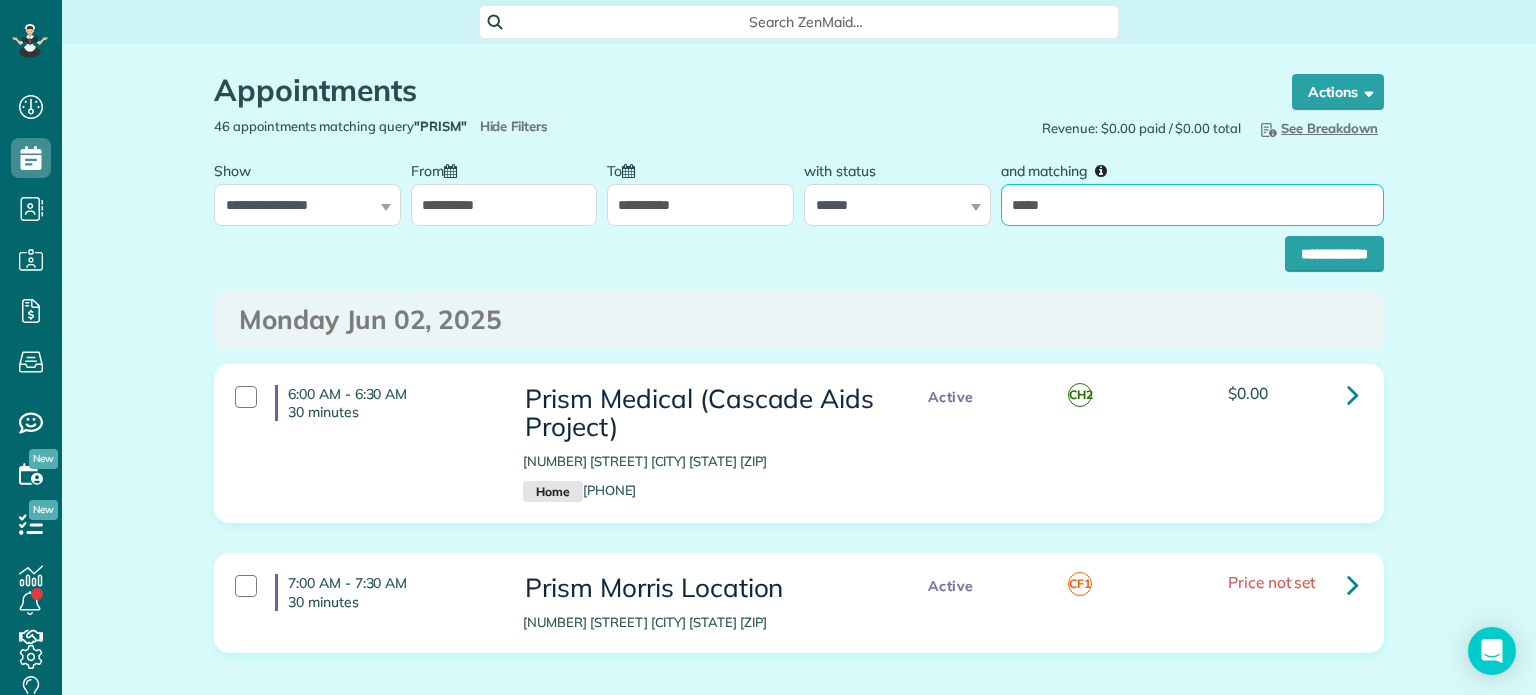 drag, startPoint x: 1064, startPoint y: 205, endPoint x: 996, endPoint y: 206, distance: 68.007355 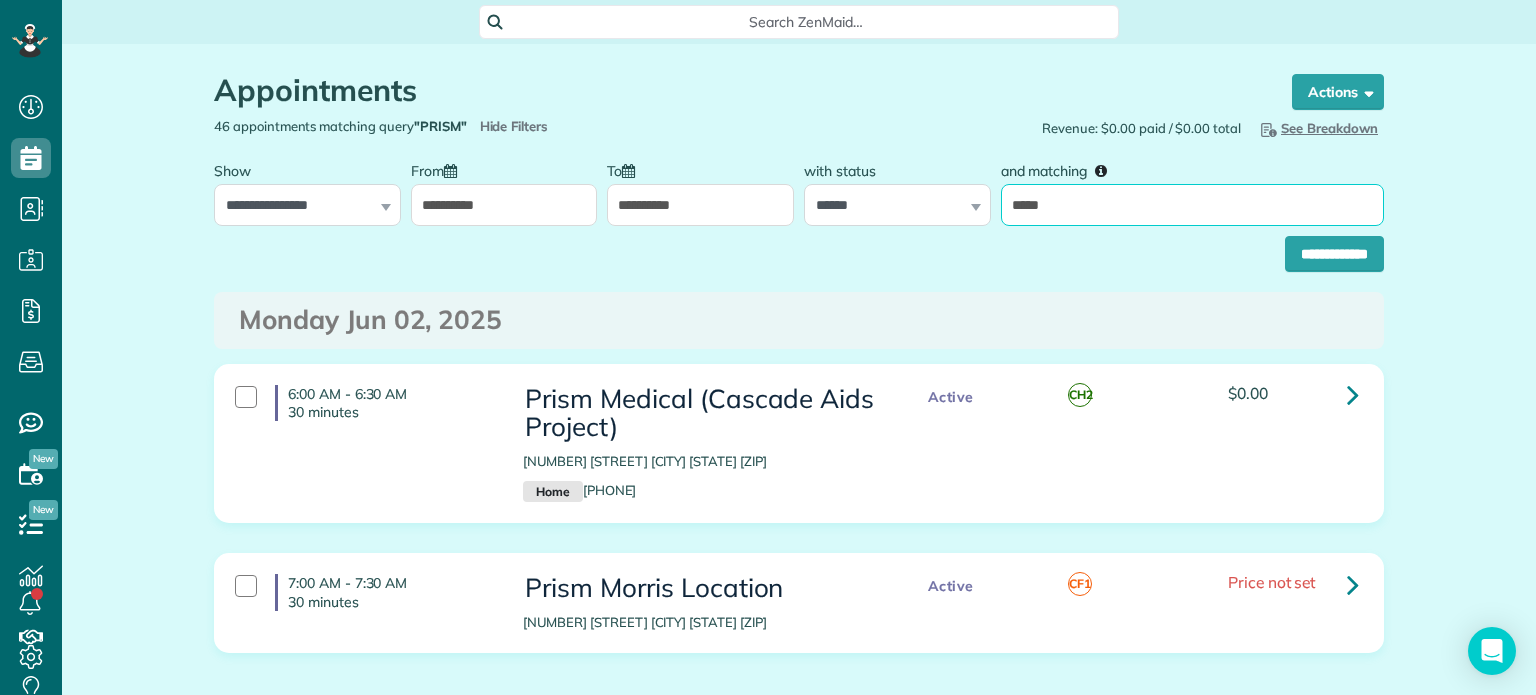 type on "*****" 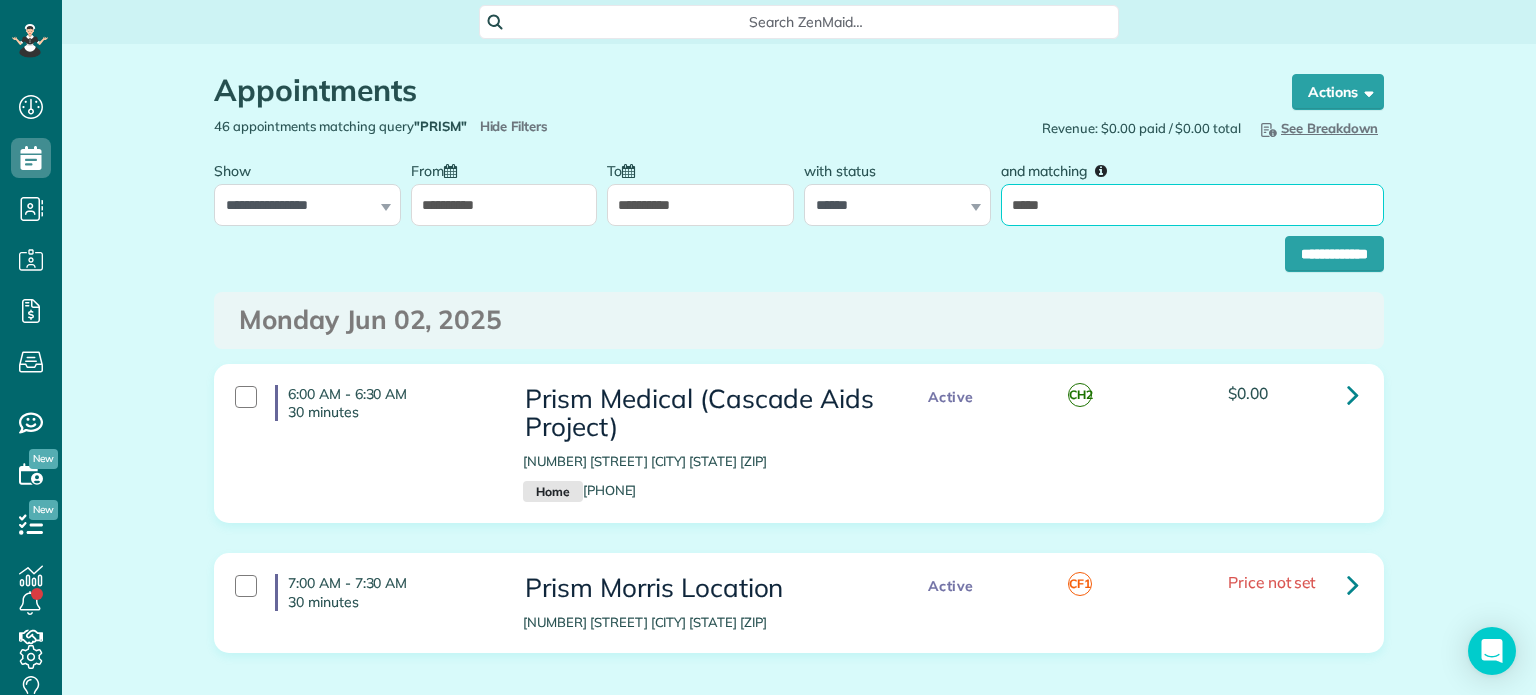 click on "**********" at bounding box center [1334, 254] 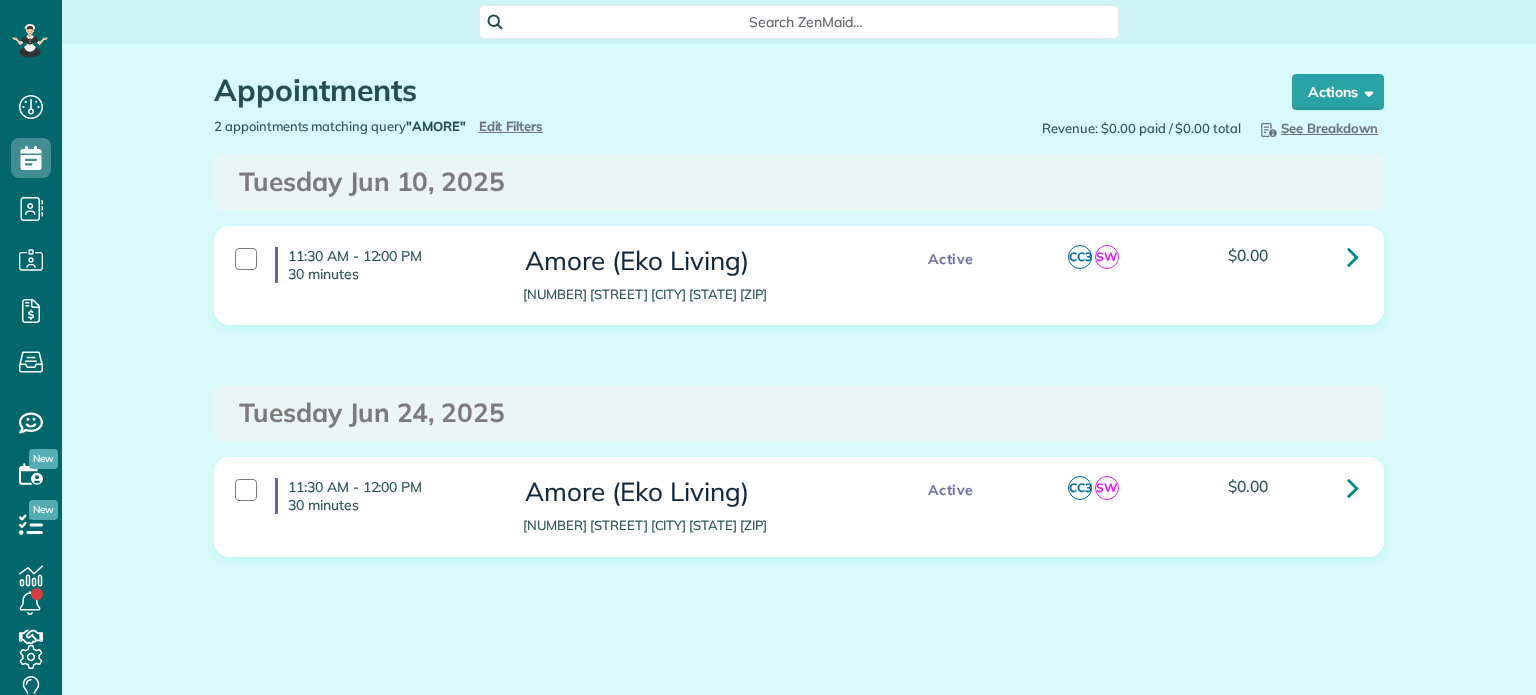 scroll, scrollTop: 0, scrollLeft: 0, axis: both 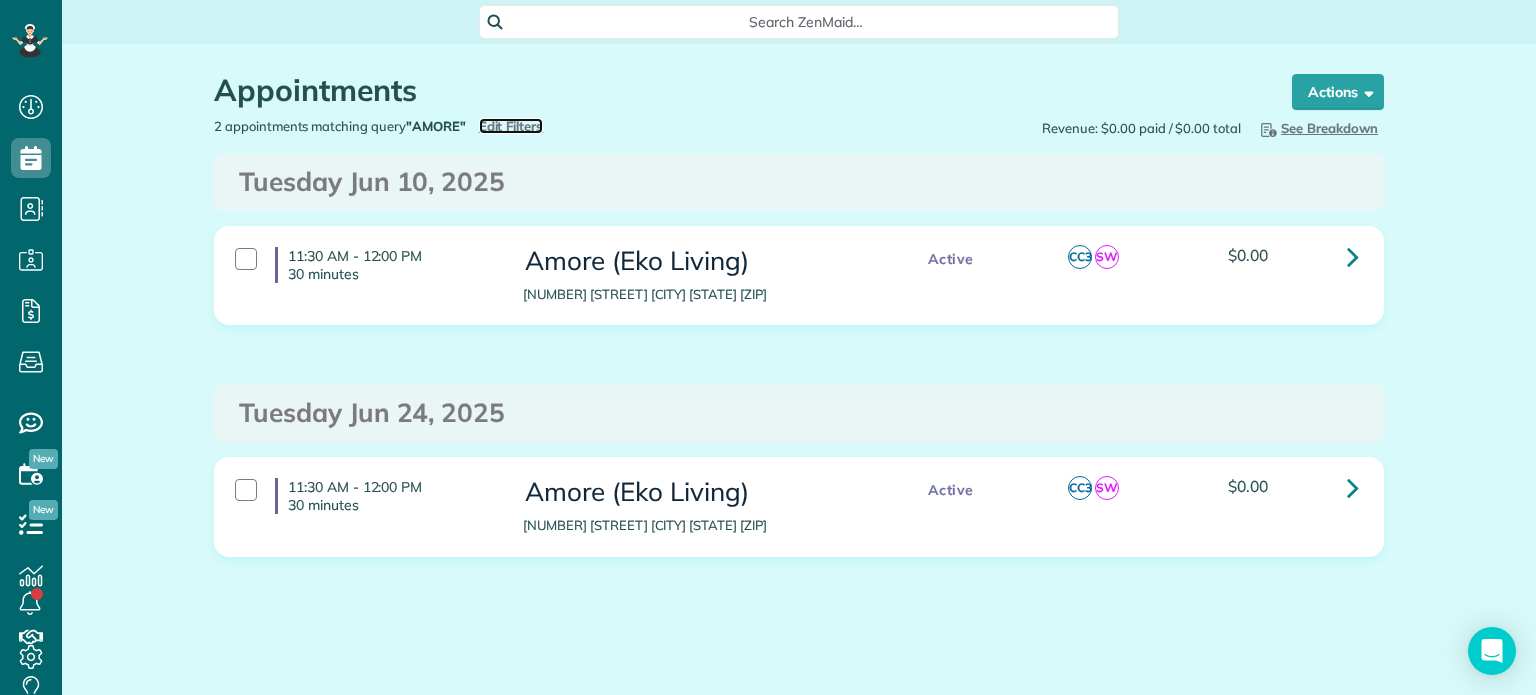 click on "Edit Filters" at bounding box center [511, 126] 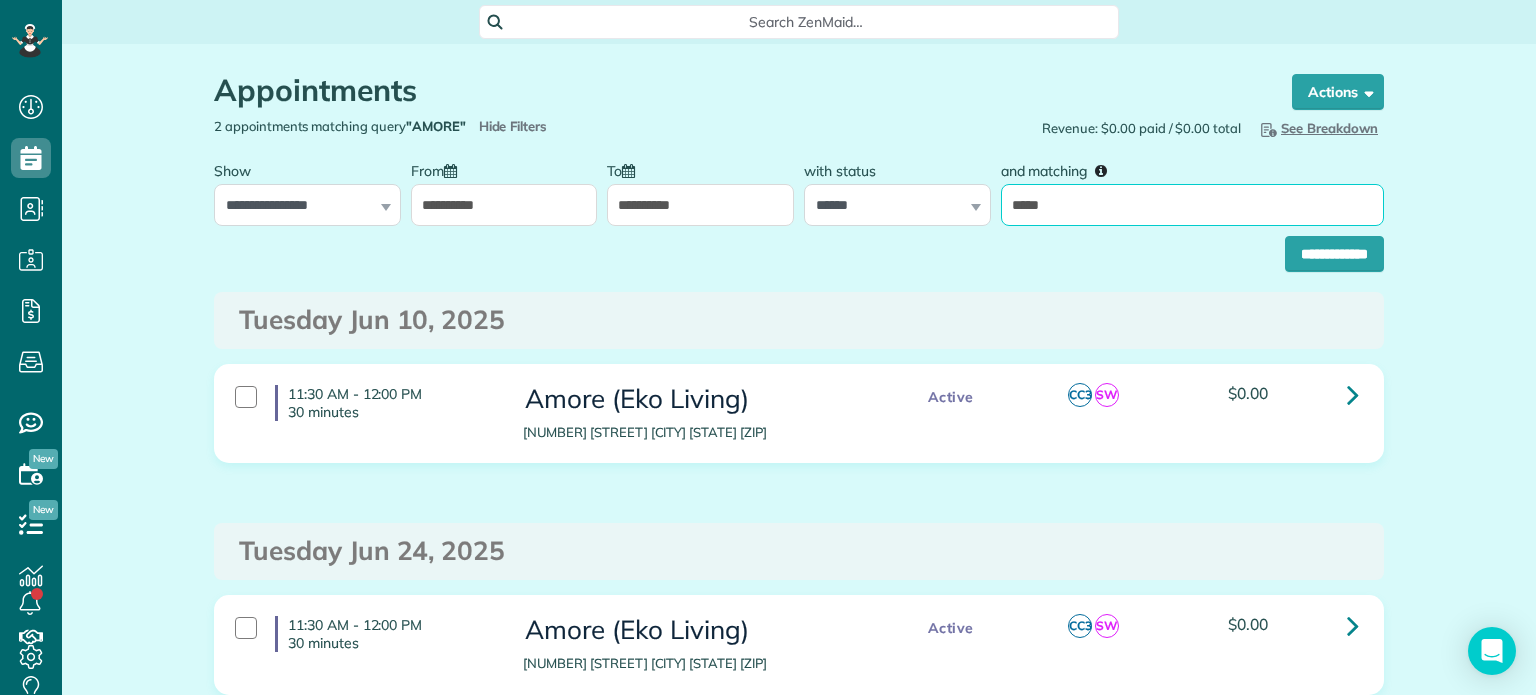 drag, startPoint x: 1056, startPoint y: 209, endPoint x: 1005, endPoint y: 207, distance: 51.0392 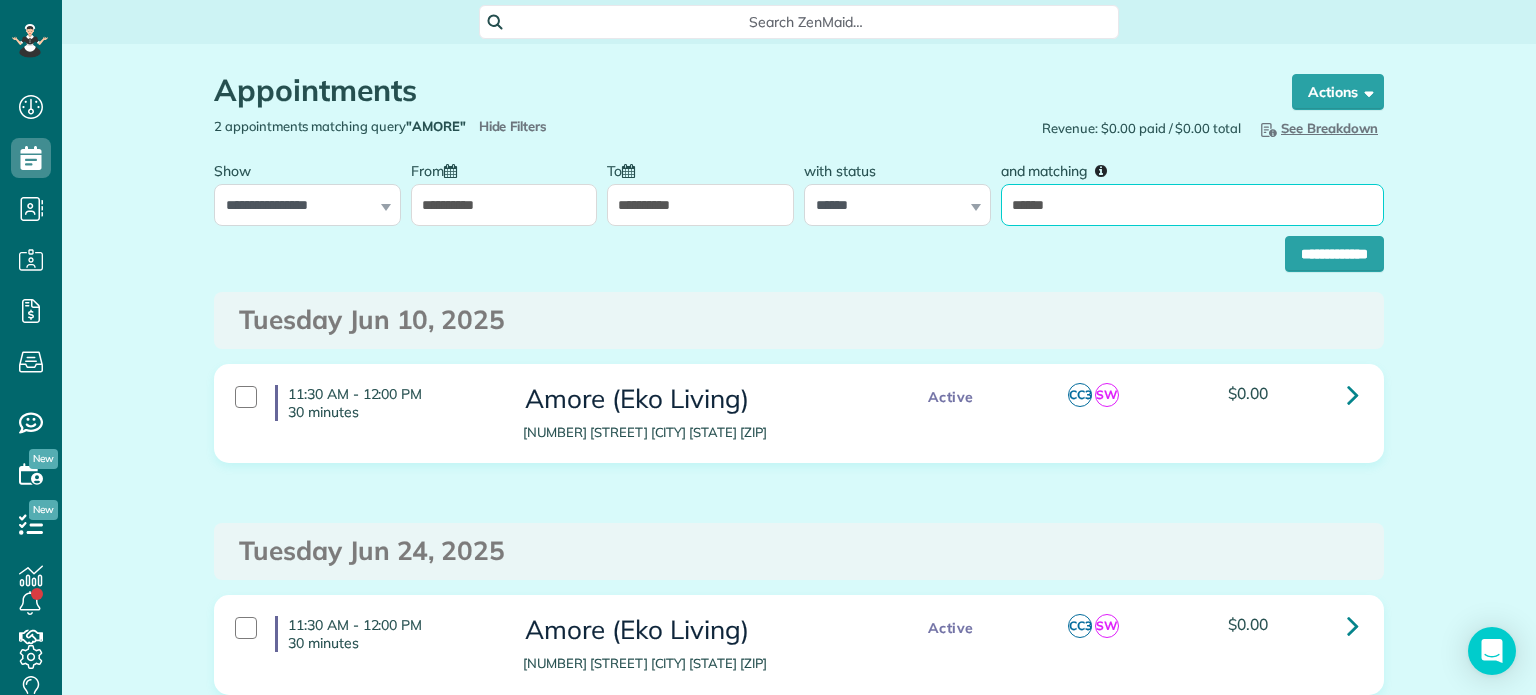 type on "******" 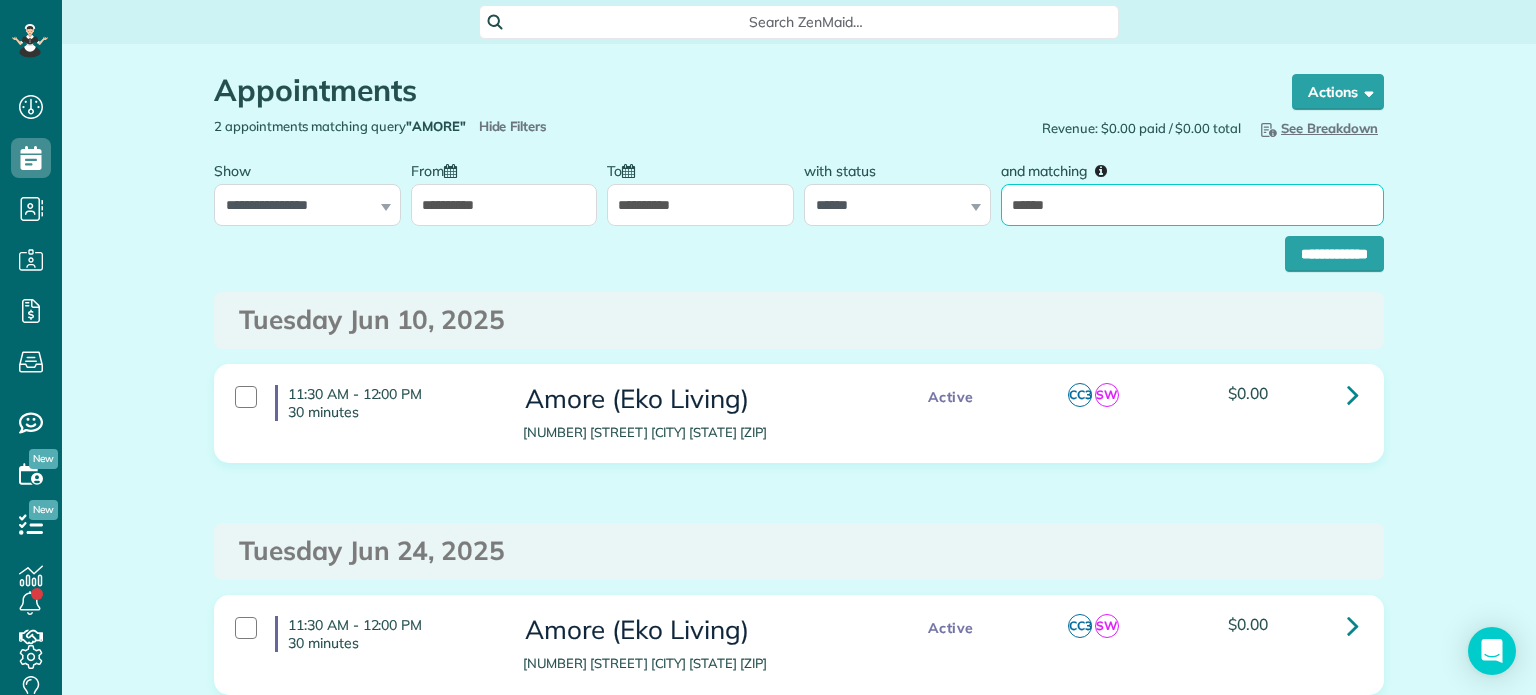 click on "**********" at bounding box center [1334, 254] 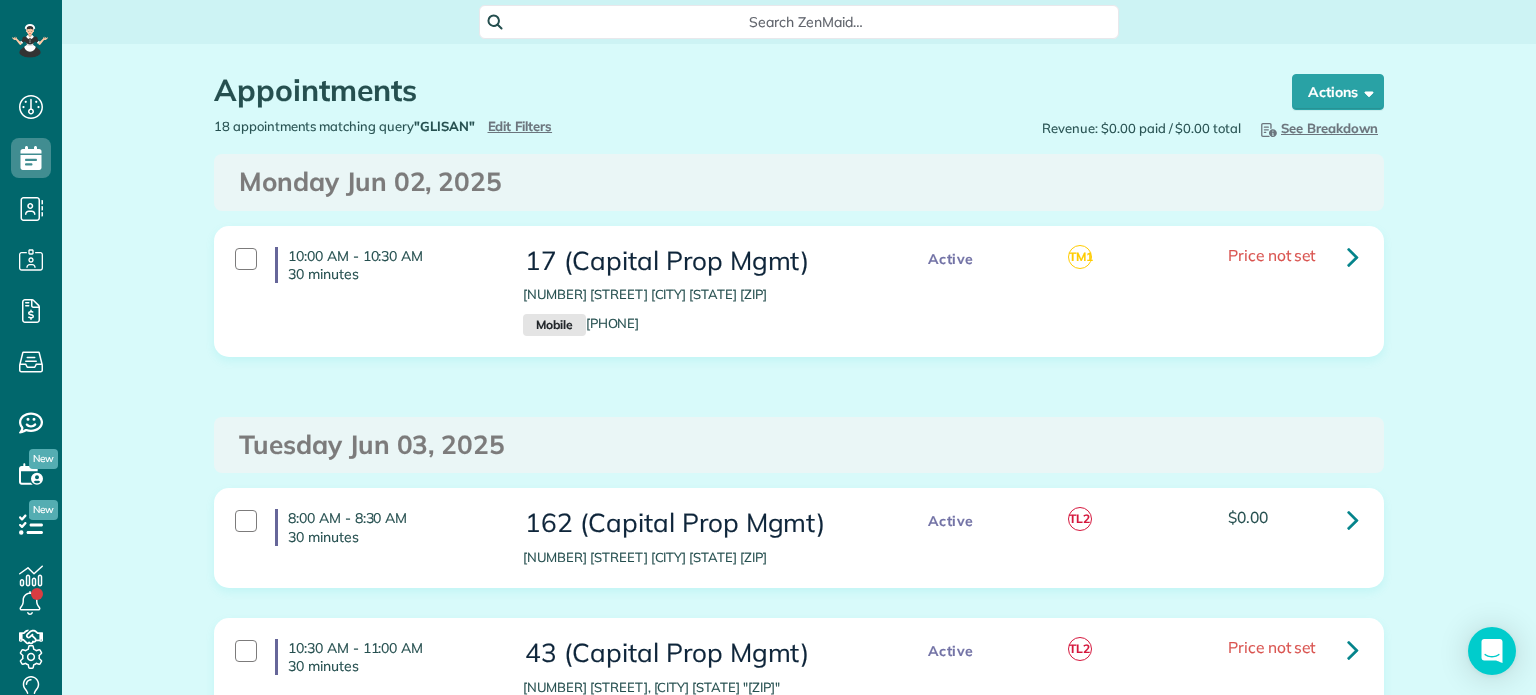 scroll, scrollTop: 0, scrollLeft: 0, axis: both 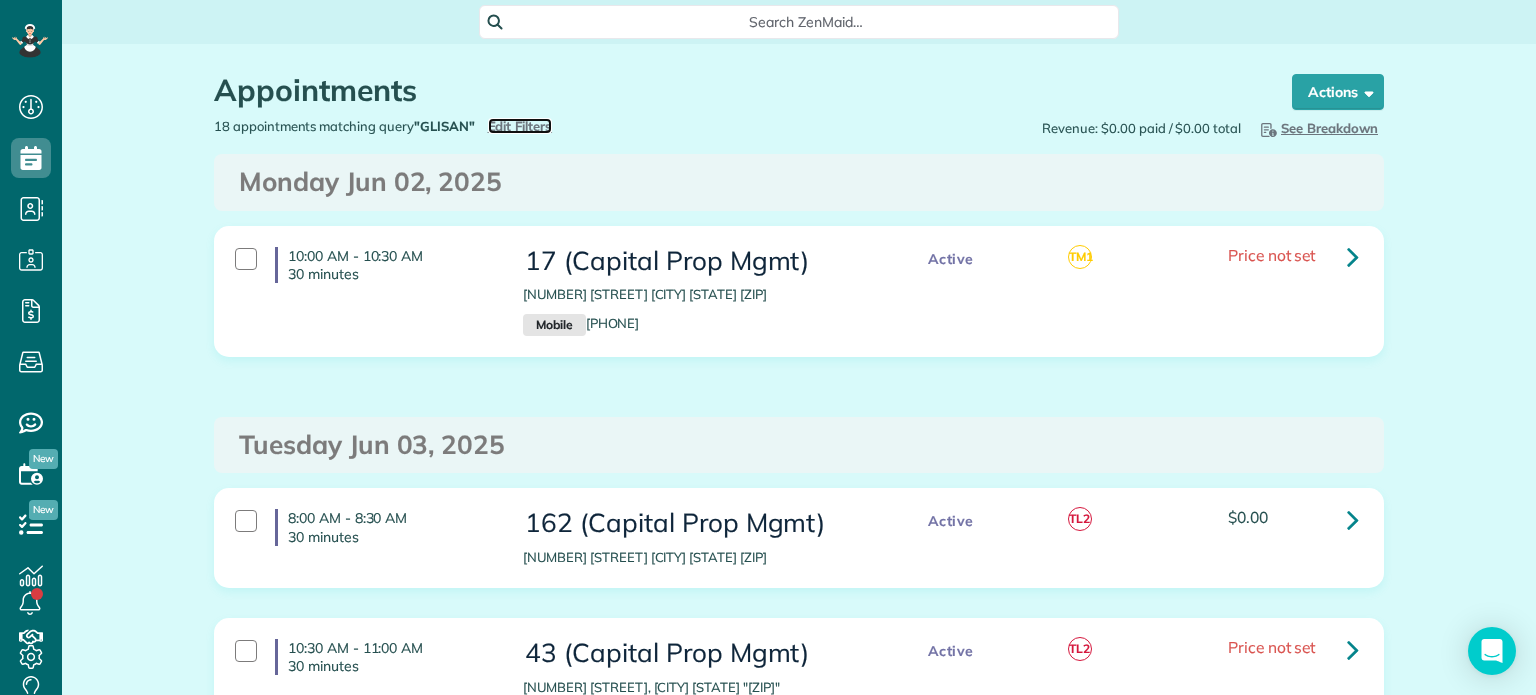 click on "Edit Filters" at bounding box center (520, 126) 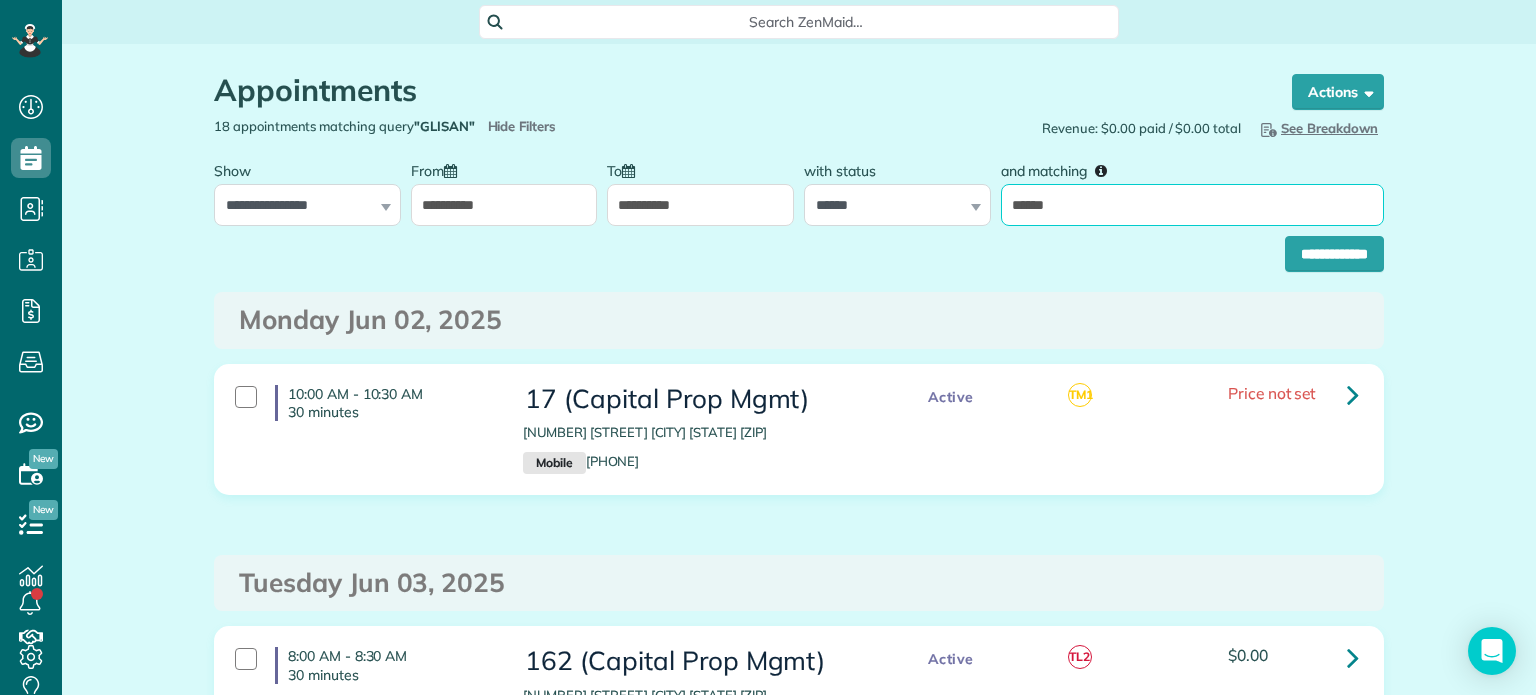 drag, startPoint x: 1064, startPoint y: 203, endPoint x: 991, endPoint y: 214, distance: 73.82411 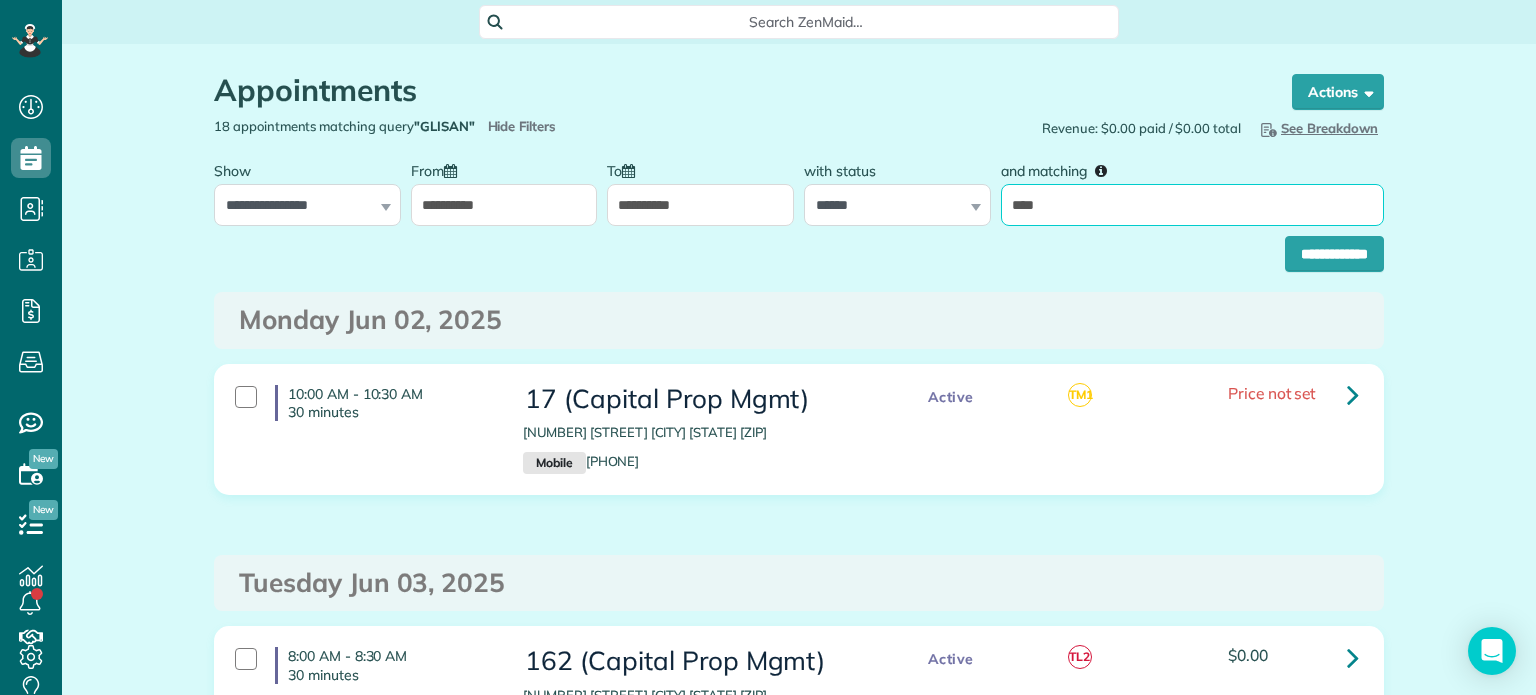 type on "****" 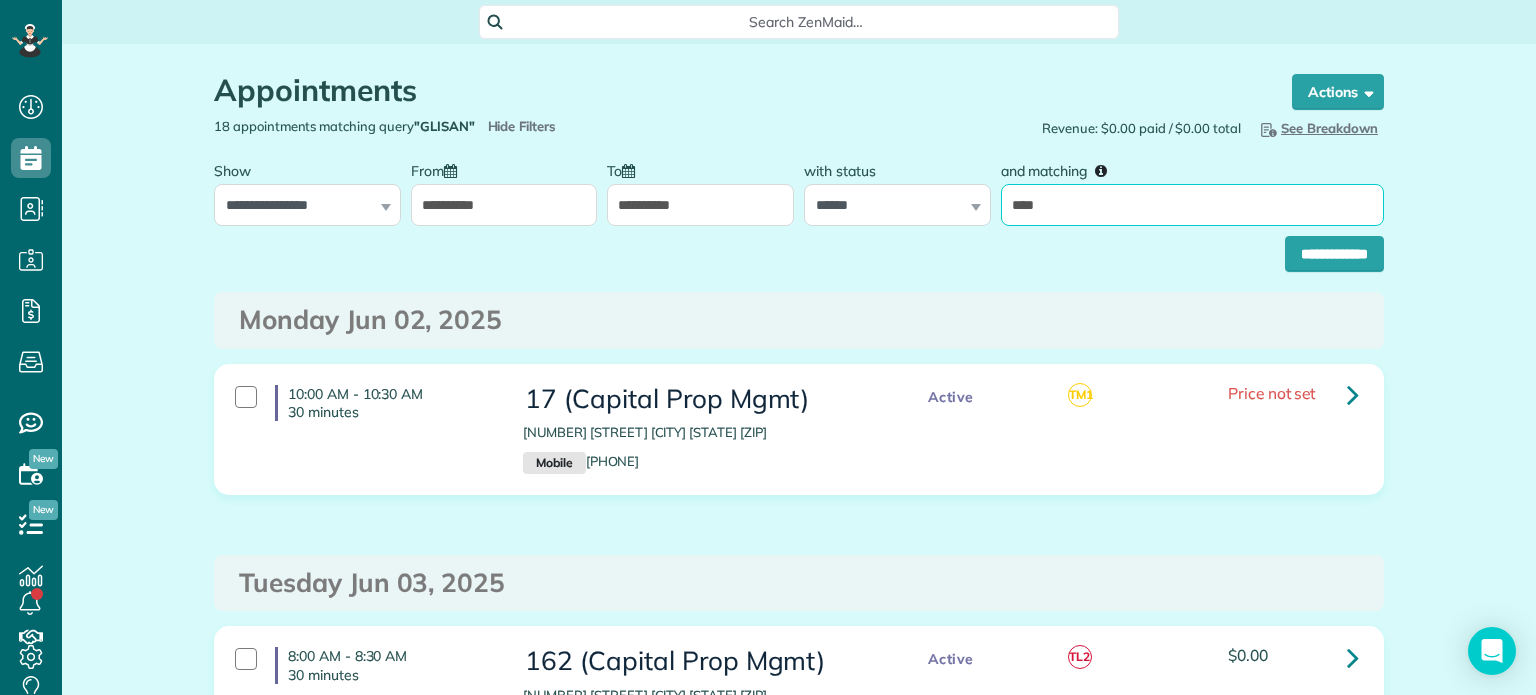 click on "**********" at bounding box center [1334, 254] 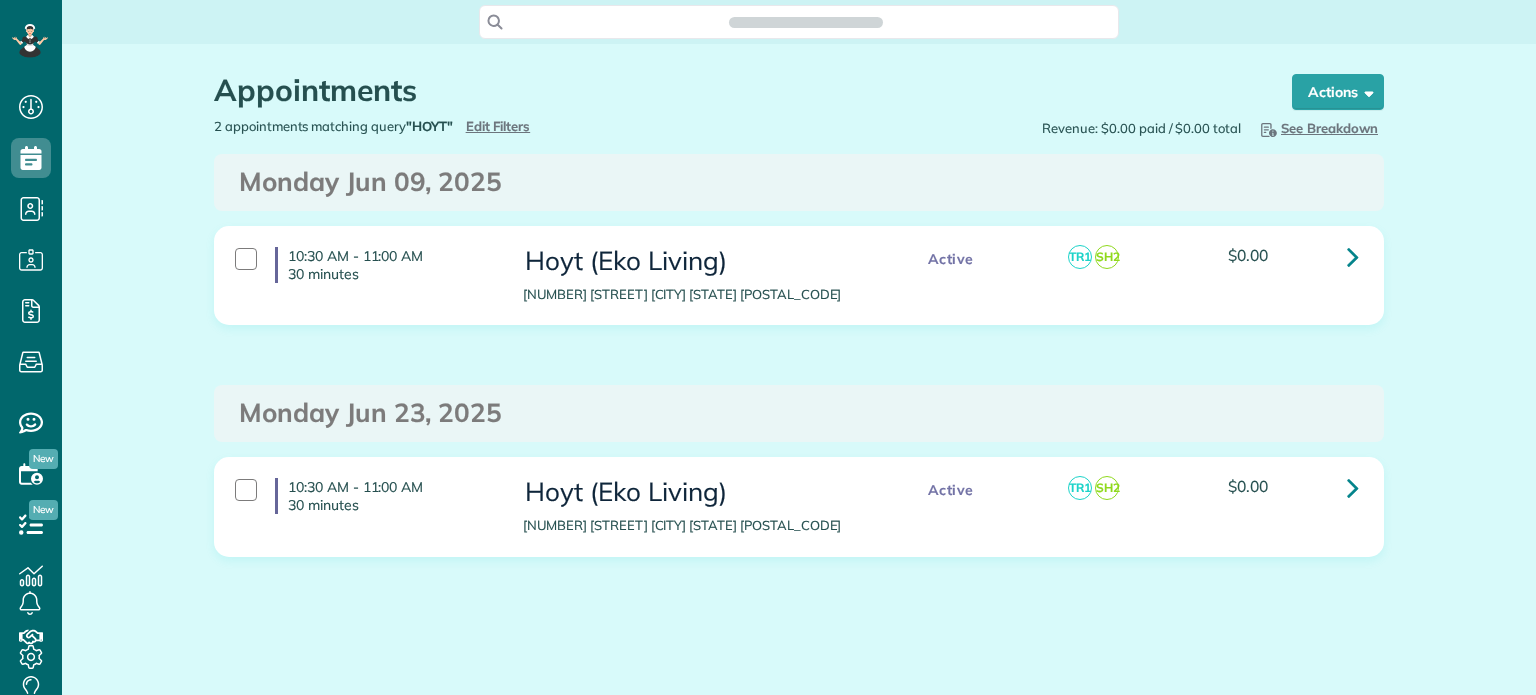 scroll, scrollTop: 0, scrollLeft: 0, axis: both 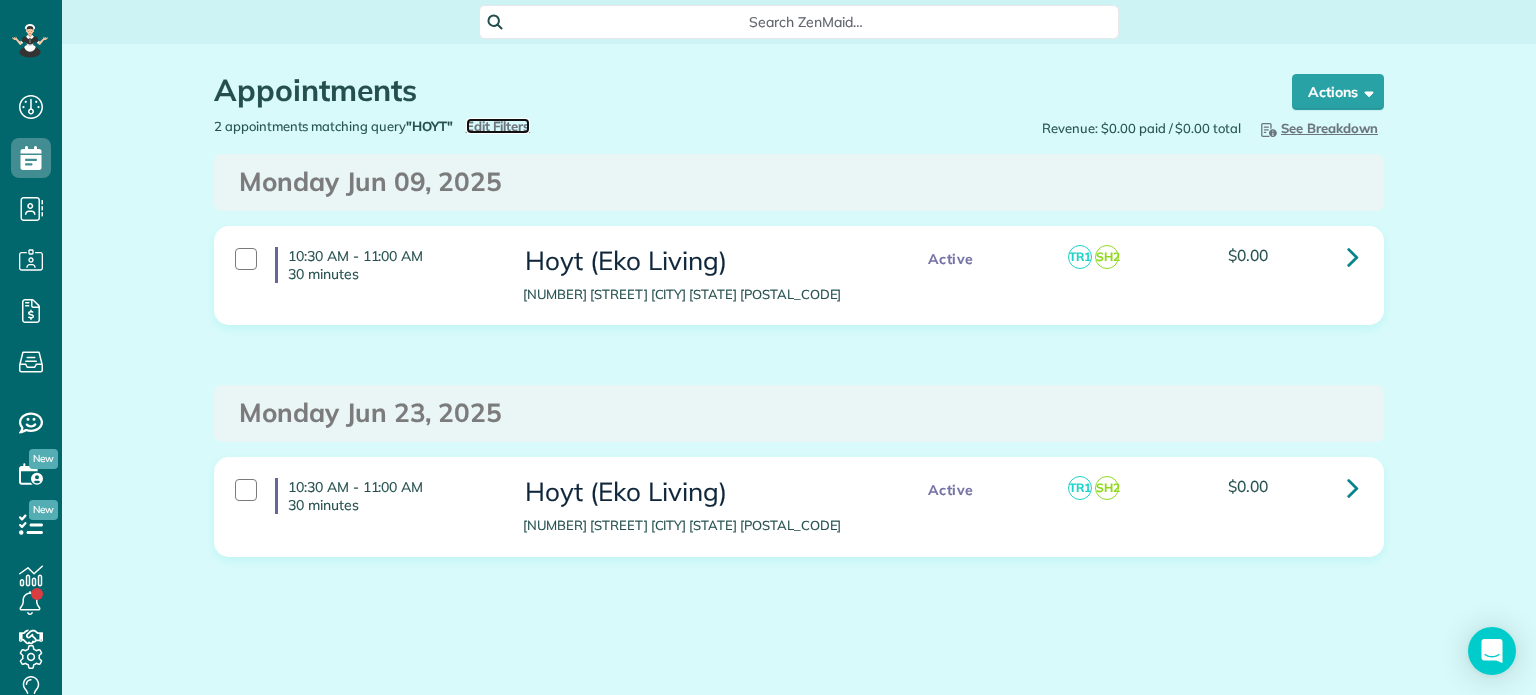 click on "Edit Filters" at bounding box center [498, 126] 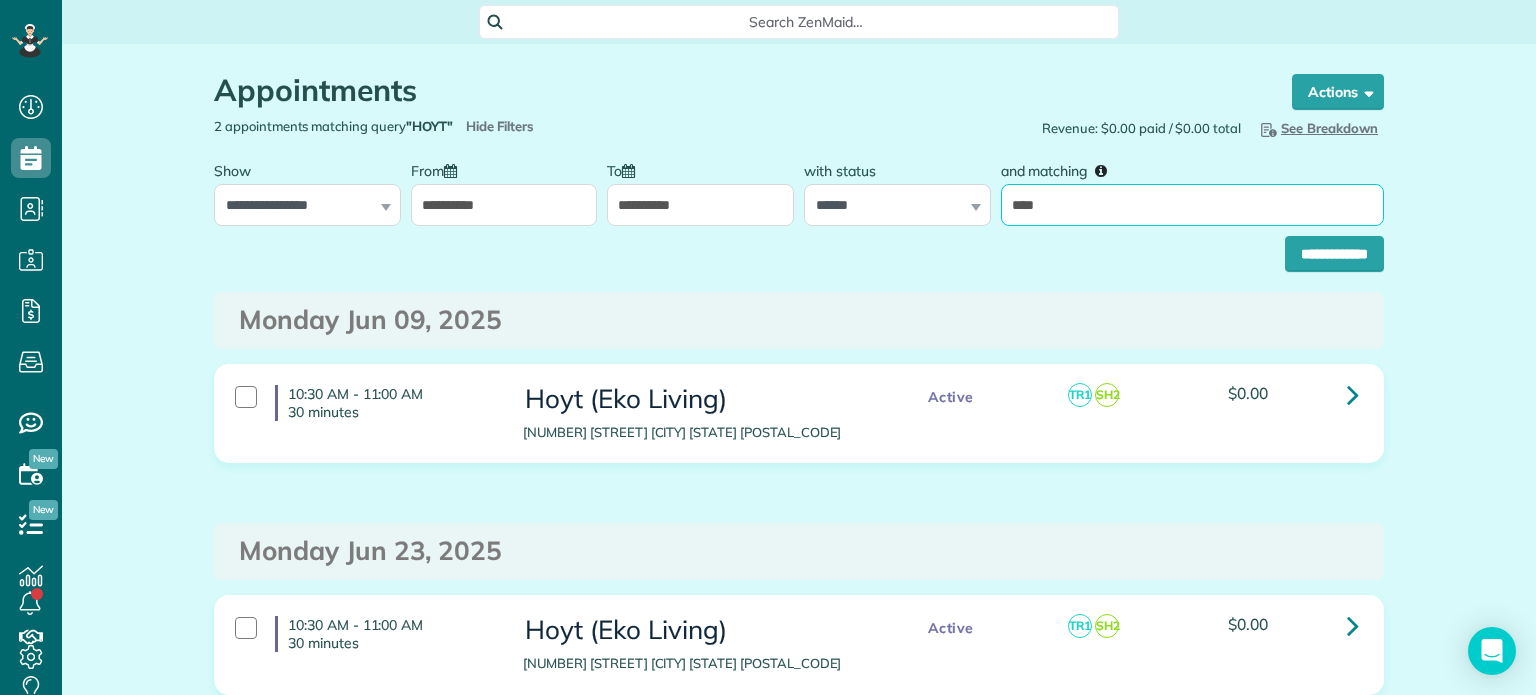 drag, startPoint x: 1054, startPoint y: 205, endPoint x: 1000, endPoint y: 219, distance: 55.7853 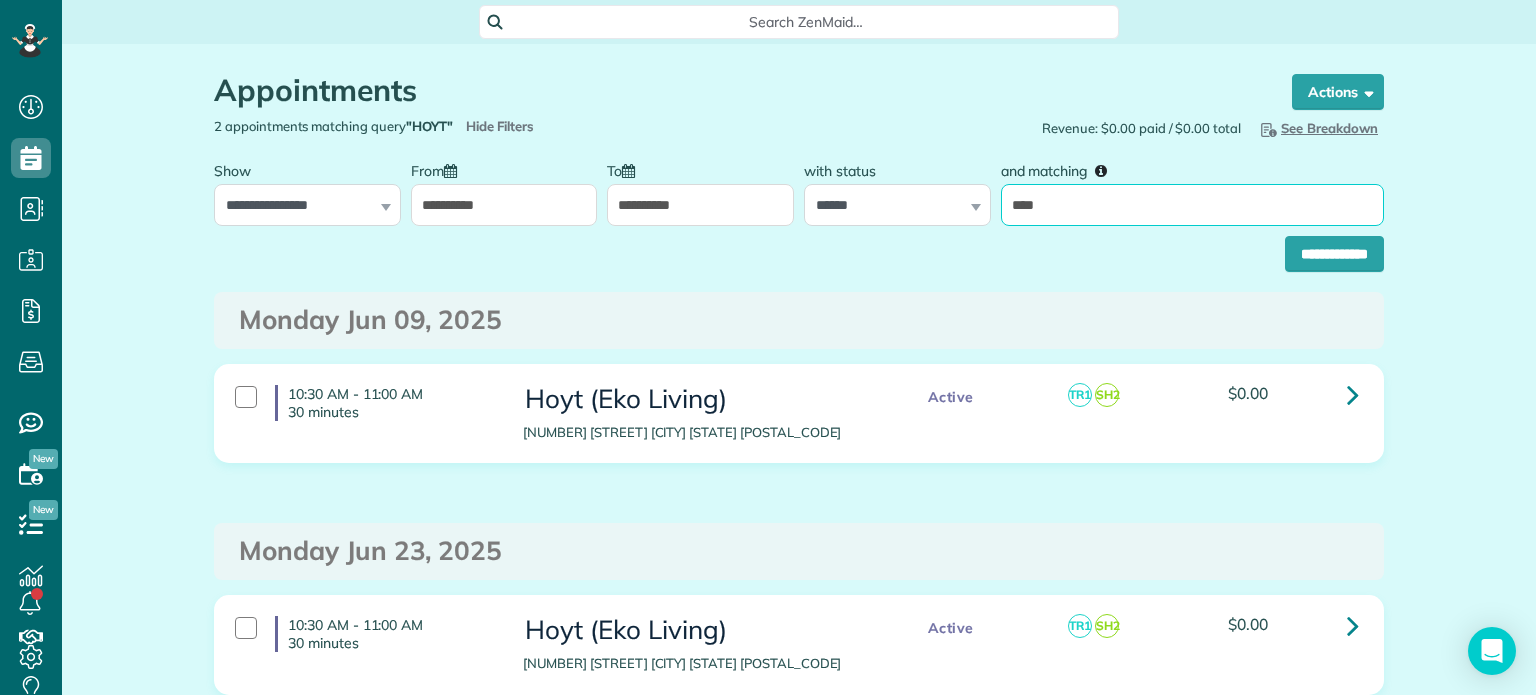 type on "*******" 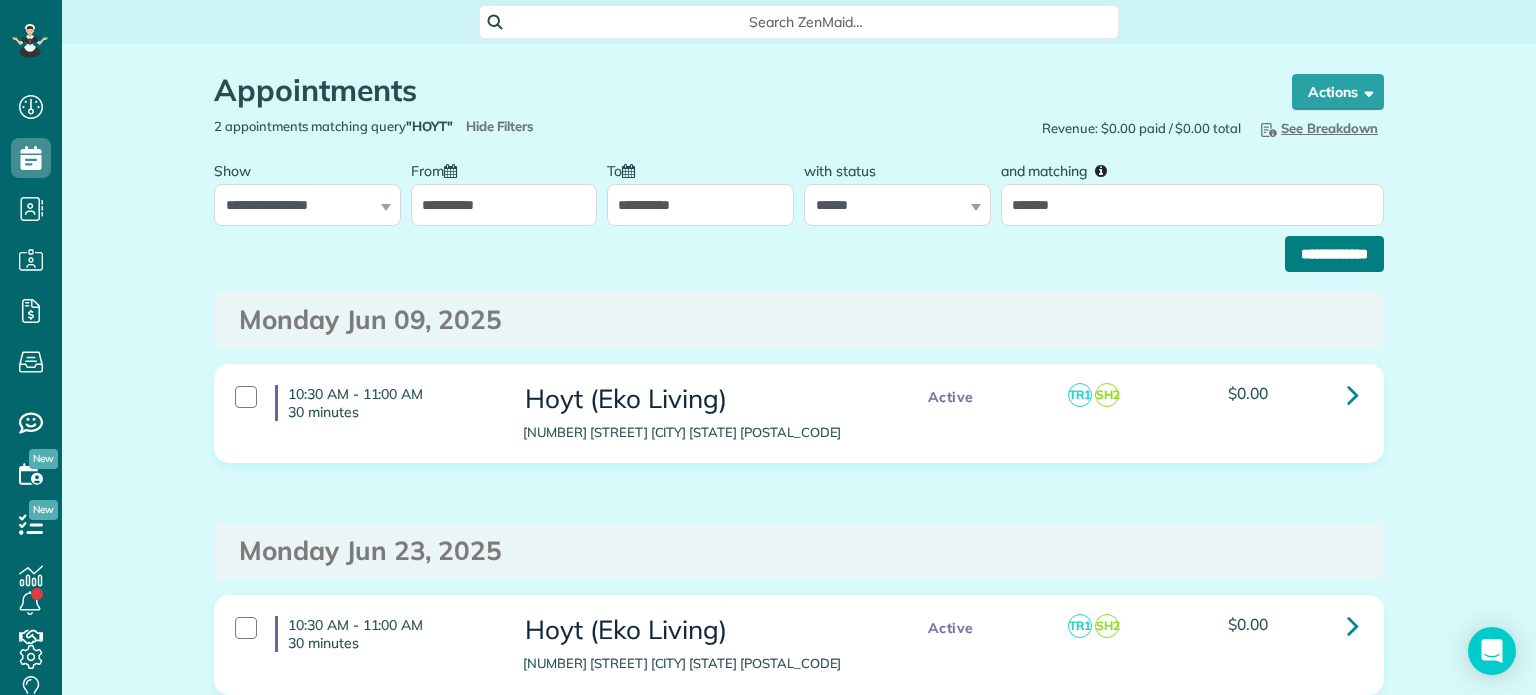 click on "**********" at bounding box center [1334, 254] 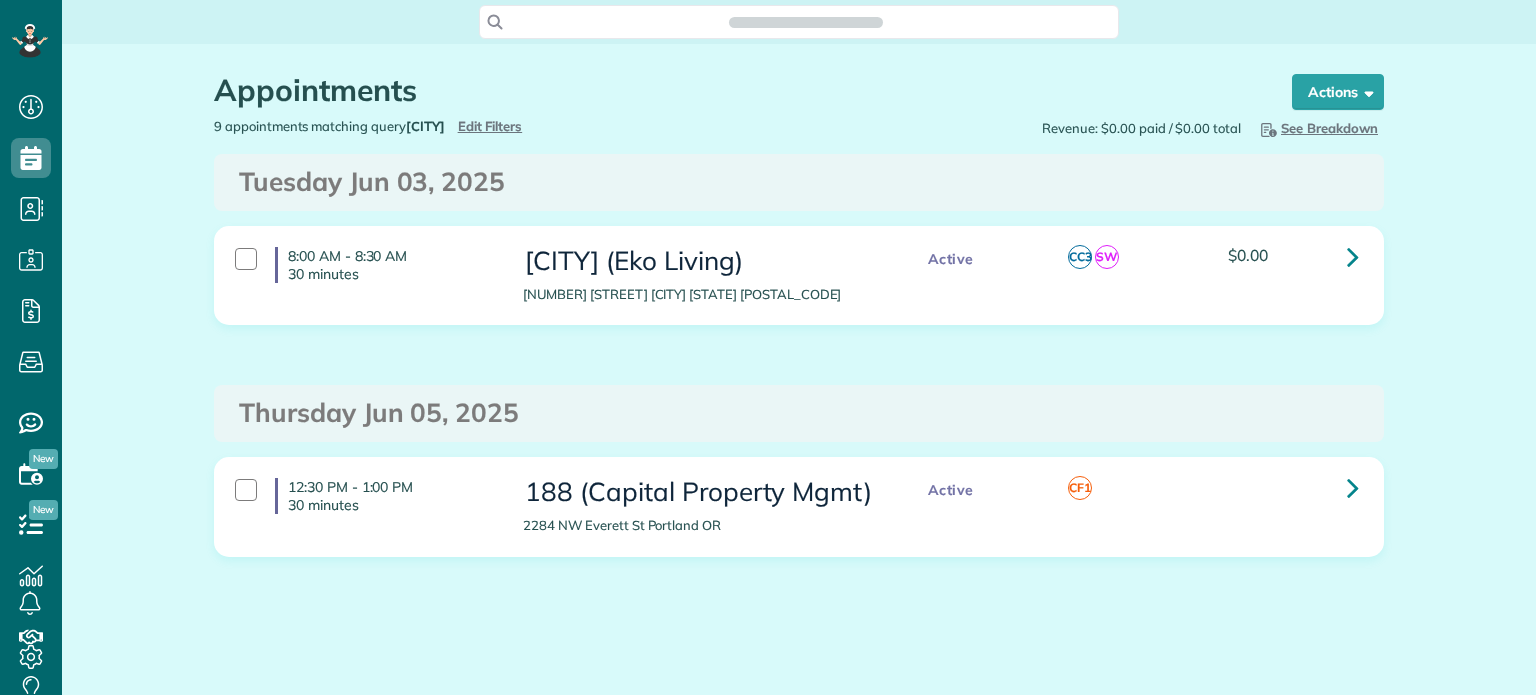 scroll, scrollTop: 0, scrollLeft: 0, axis: both 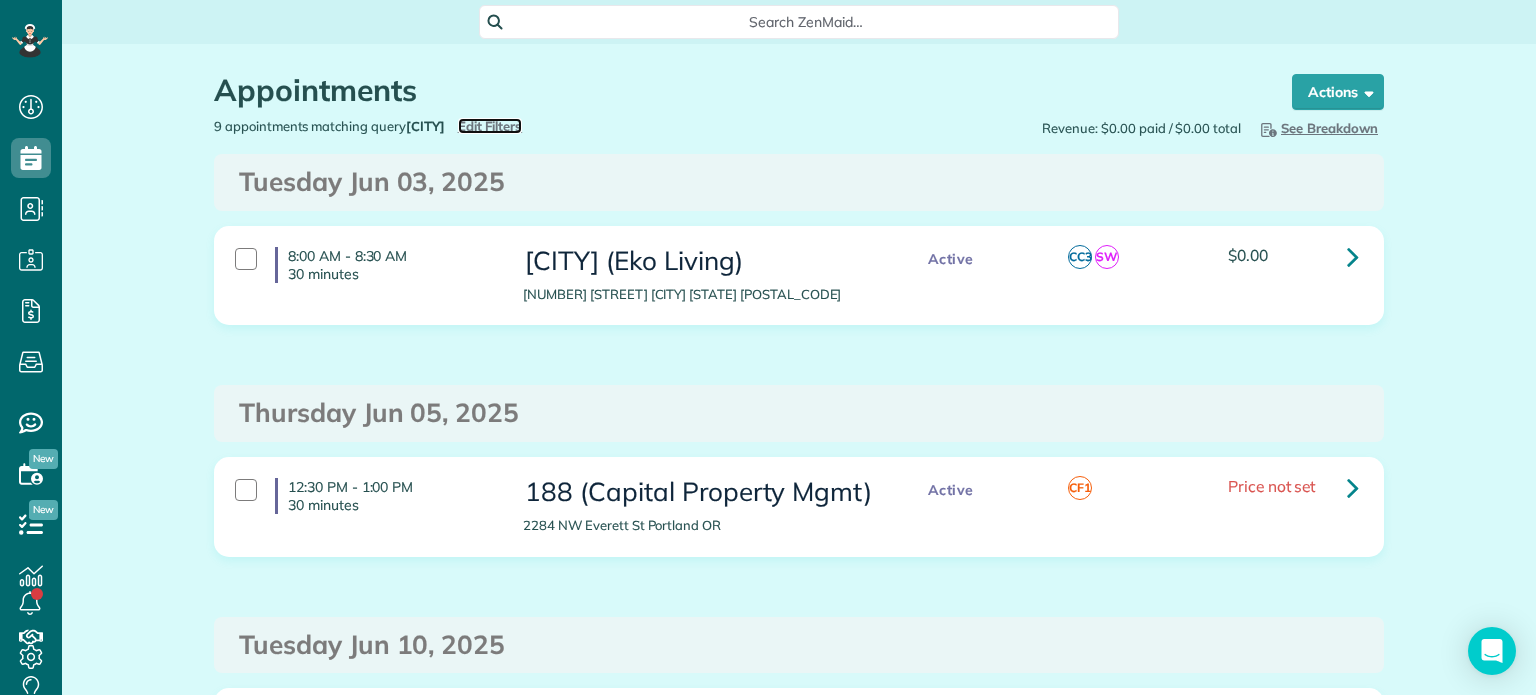 click on "Edit Filters" at bounding box center (490, 126) 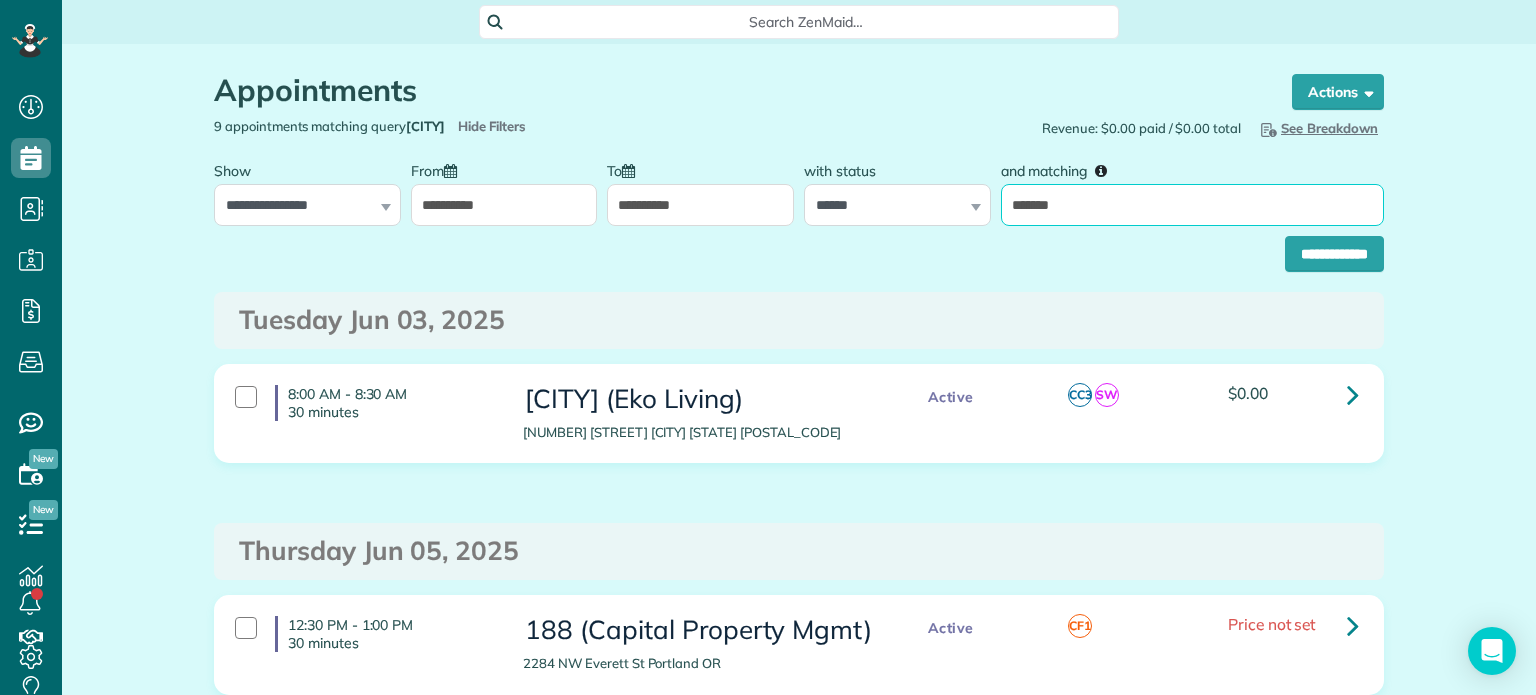 drag, startPoint x: 1051, startPoint y: 212, endPoint x: 1000, endPoint y: 211, distance: 51.009804 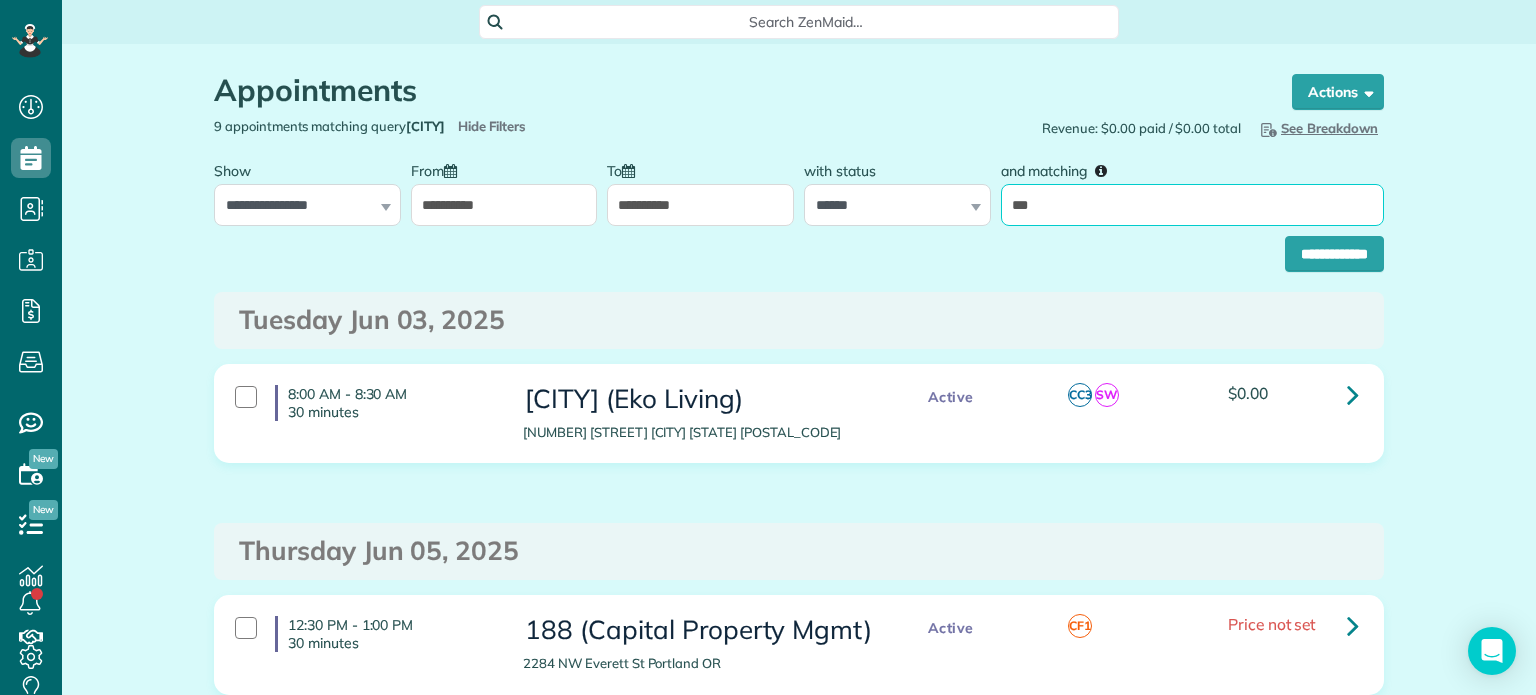 type on "*******" 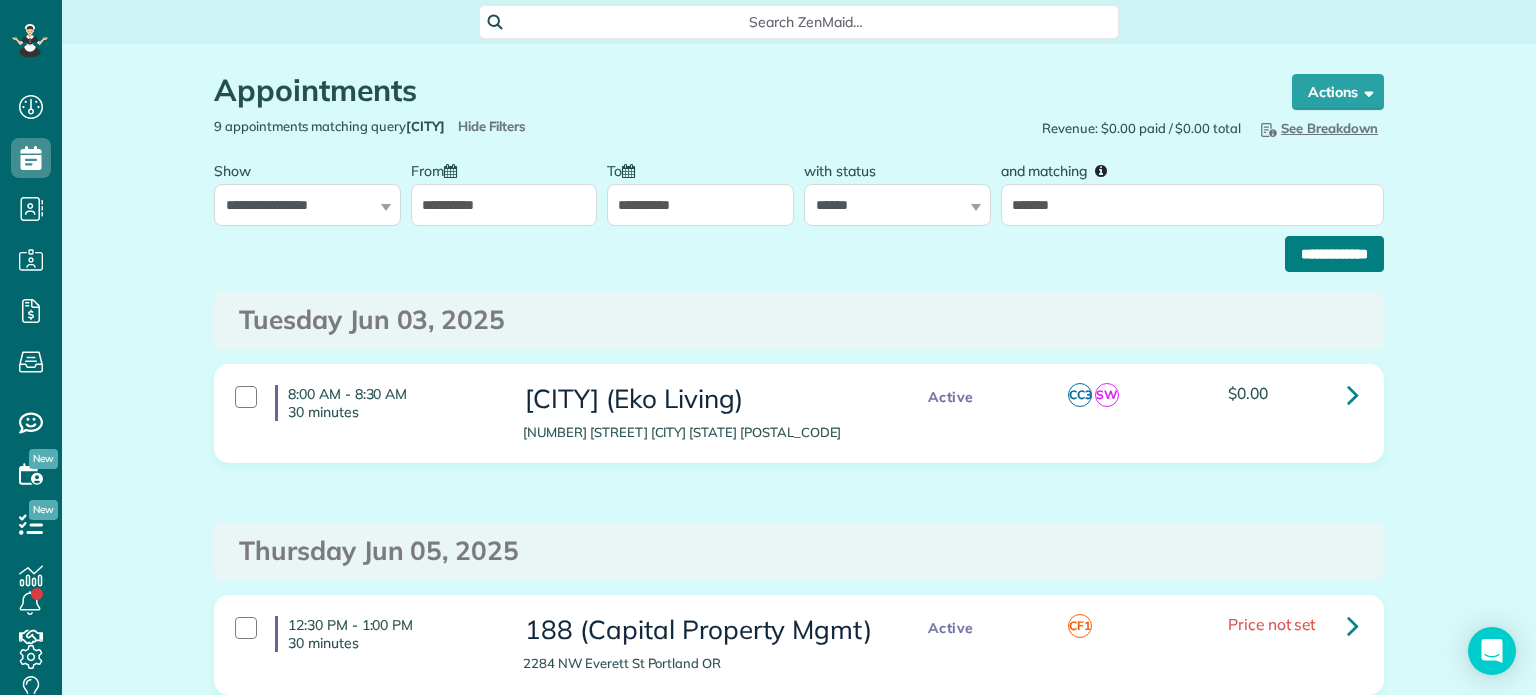 click on "**********" at bounding box center (1334, 254) 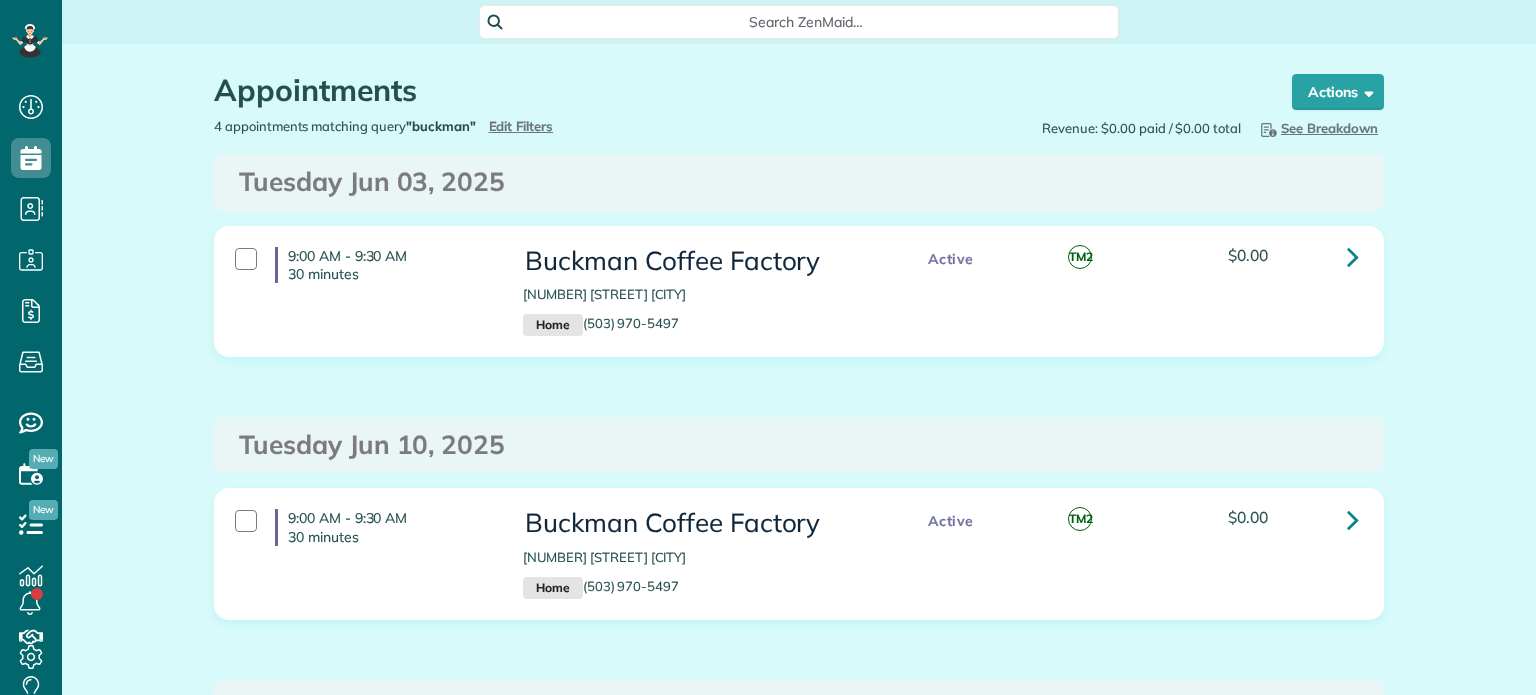 scroll, scrollTop: 0, scrollLeft: 0, axis: both 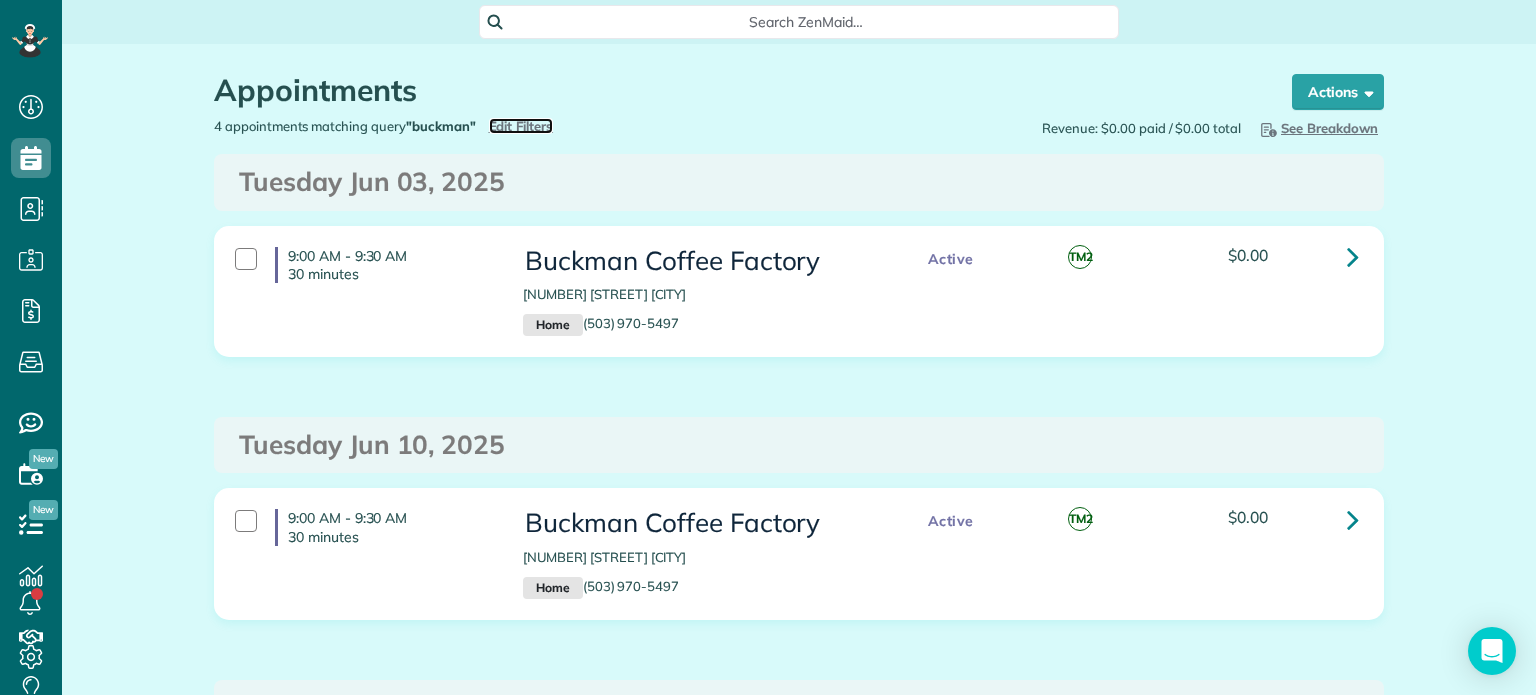 click on "Edit Filters" at bounding box center [521, 126] 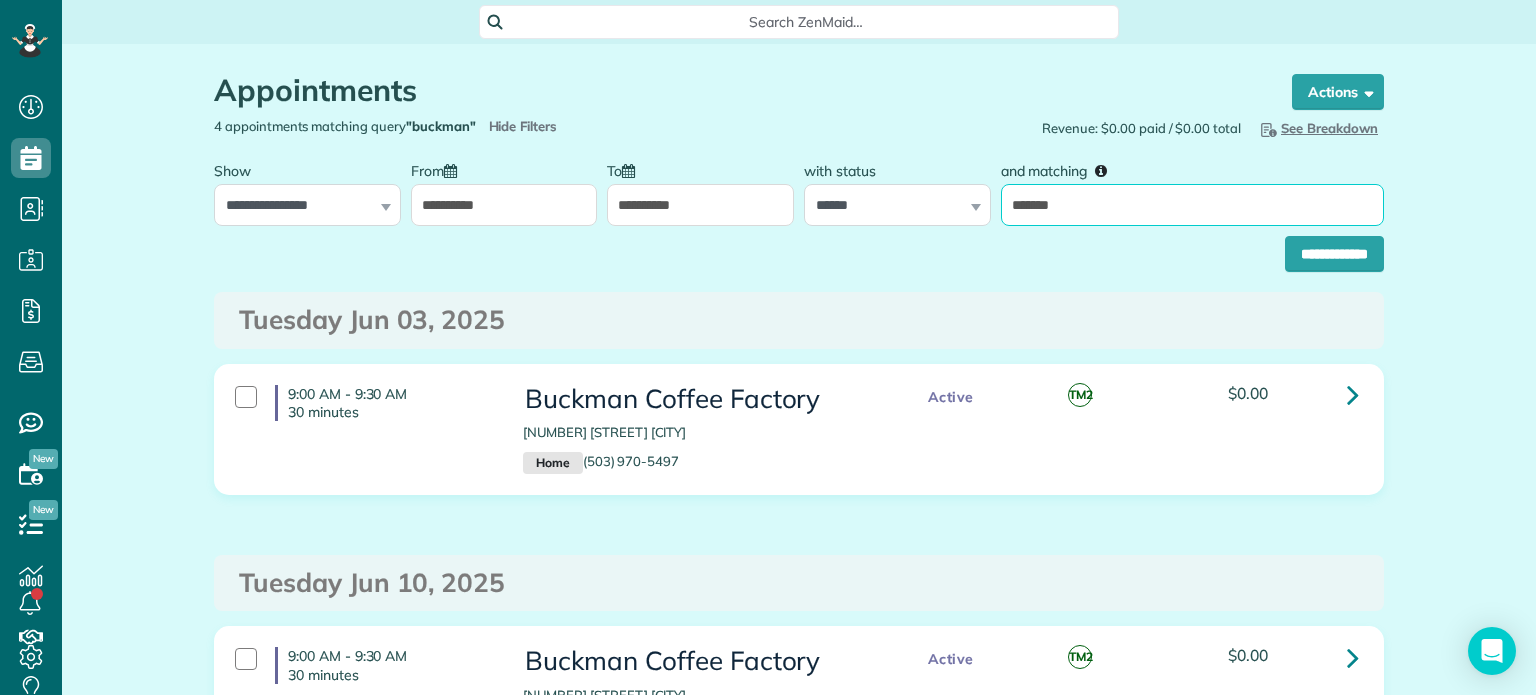 drag, startPoint x: 1067, startPoint y: 211, endPoint x: 1003, endPoint y: 209, distance: 64.03124 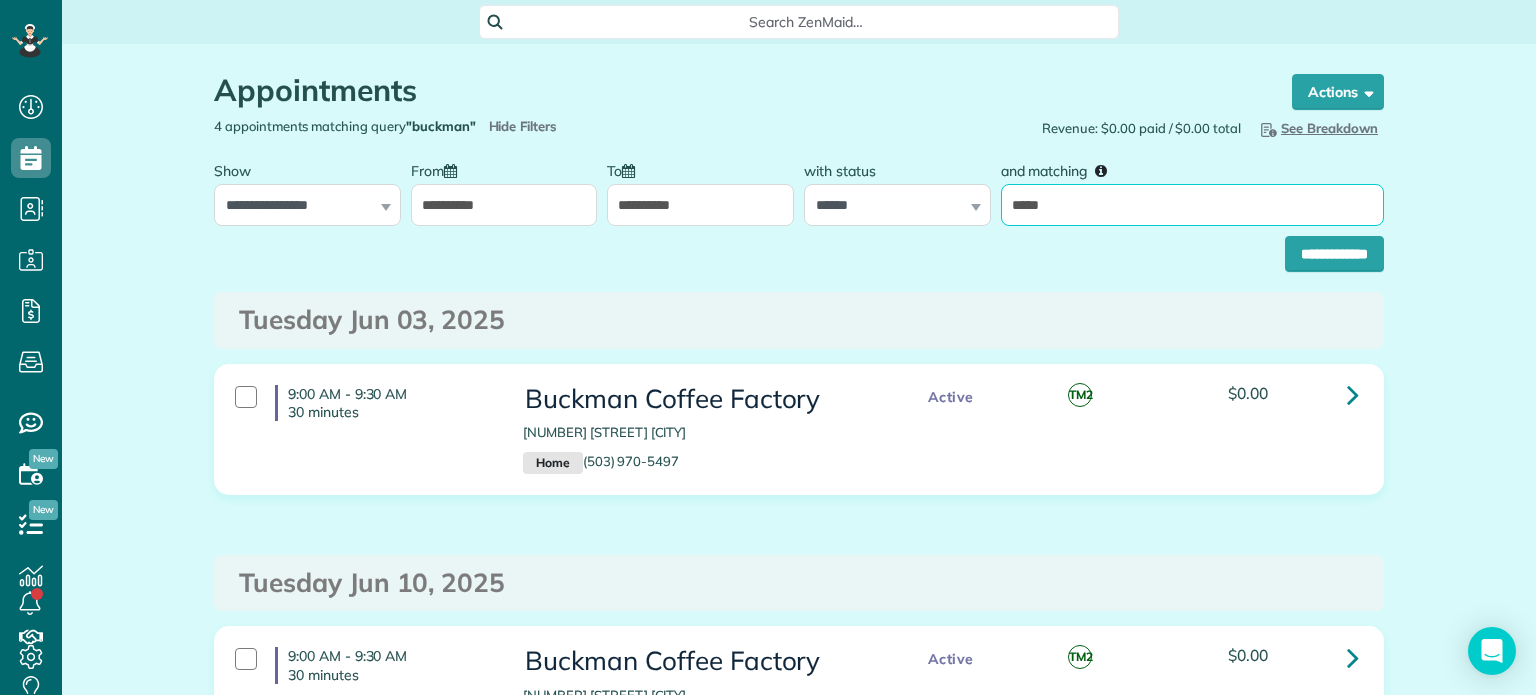 type on "*****" 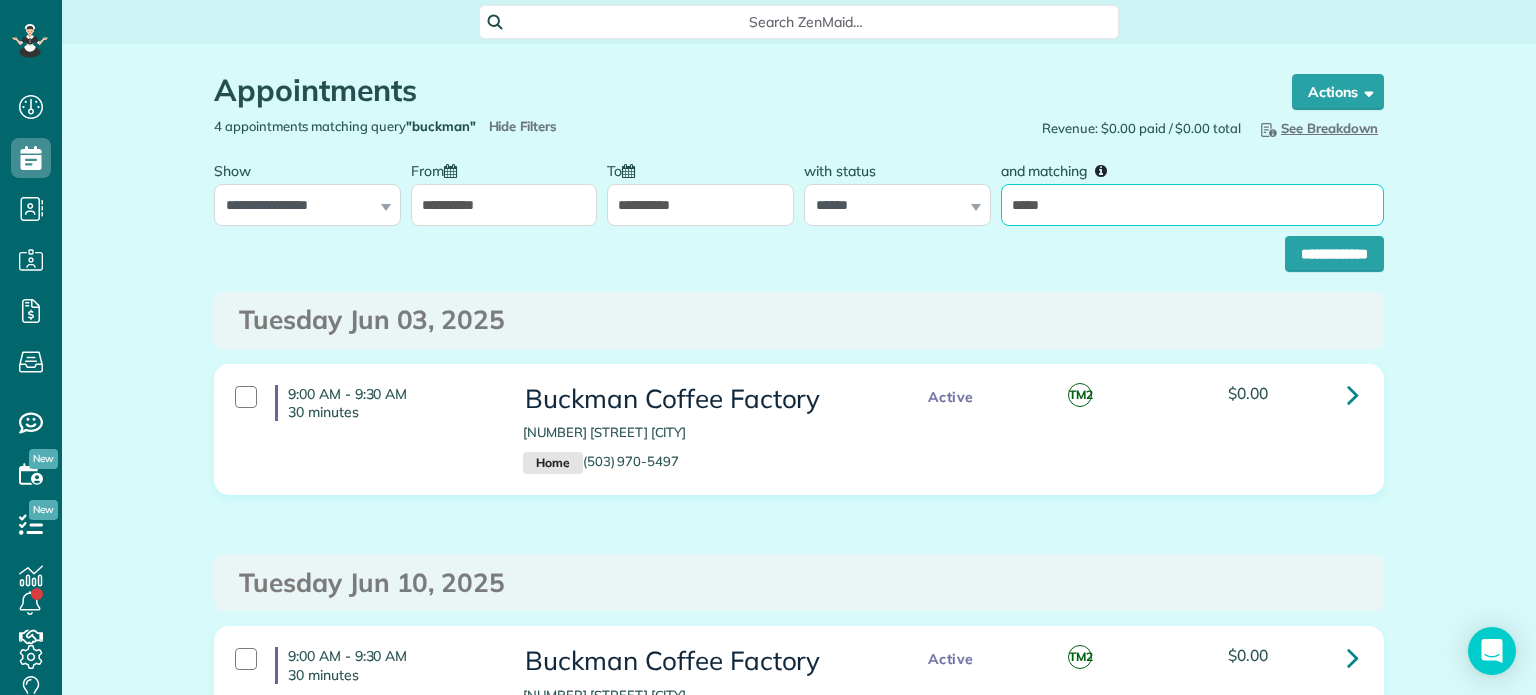 click on "**********" at bounding box center (1334, 254) 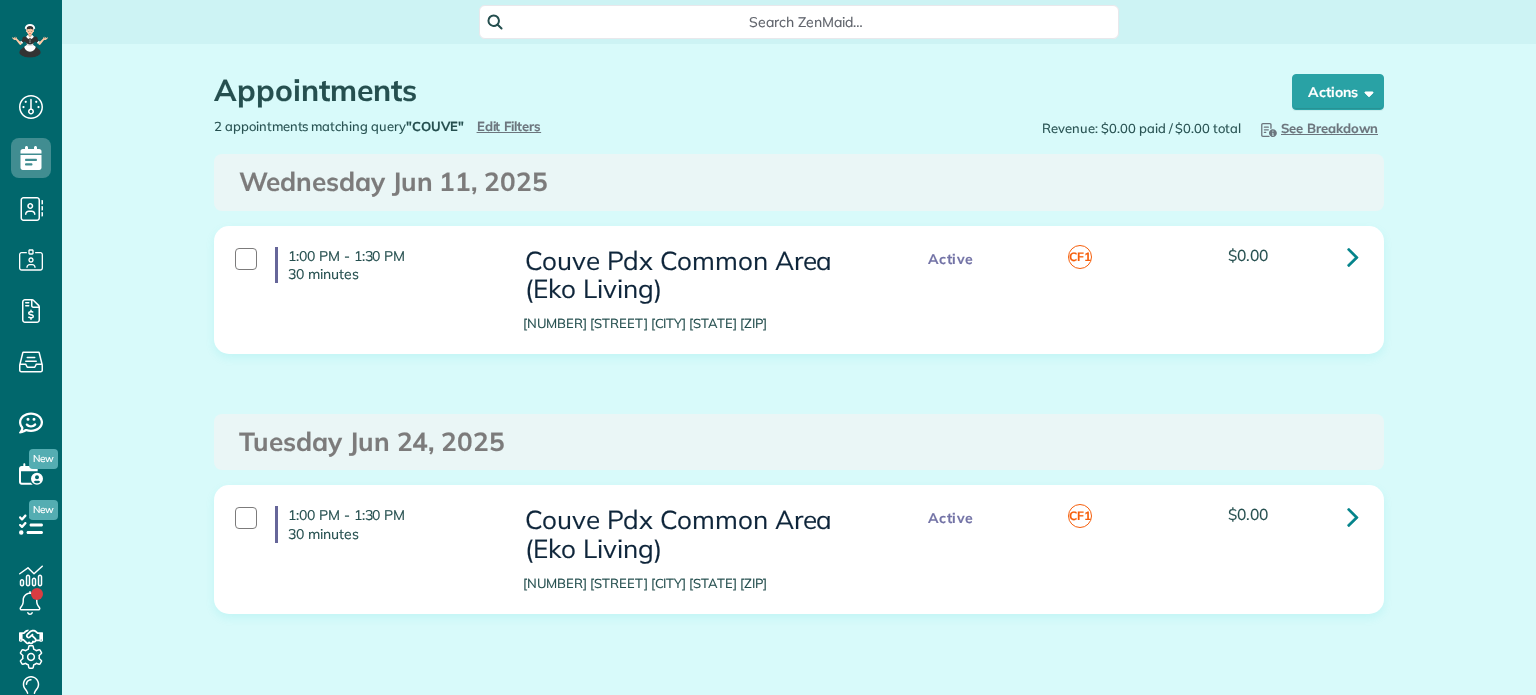 scroll, scrollTop: 0, scrollLeft: 0, axis: both 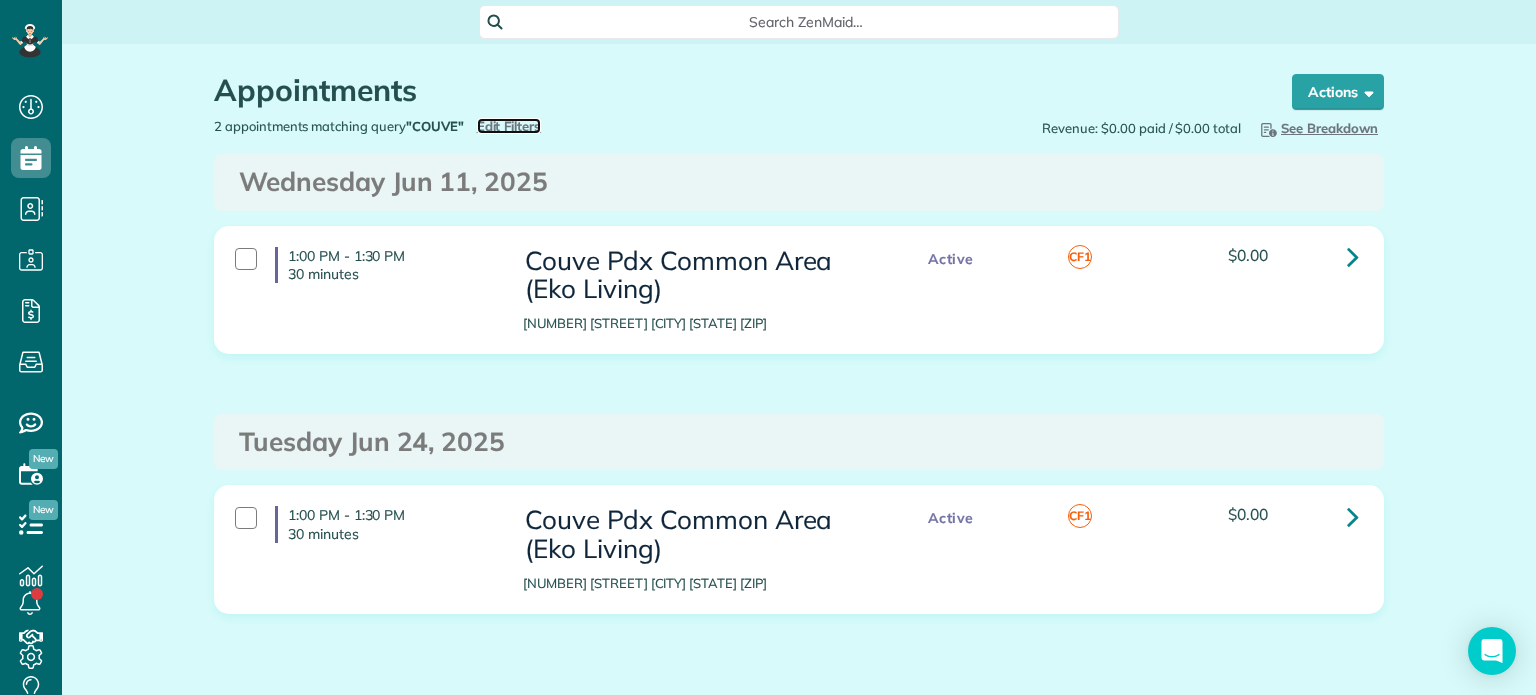 click on "Edit Filters" at bounding box center [509, 126] 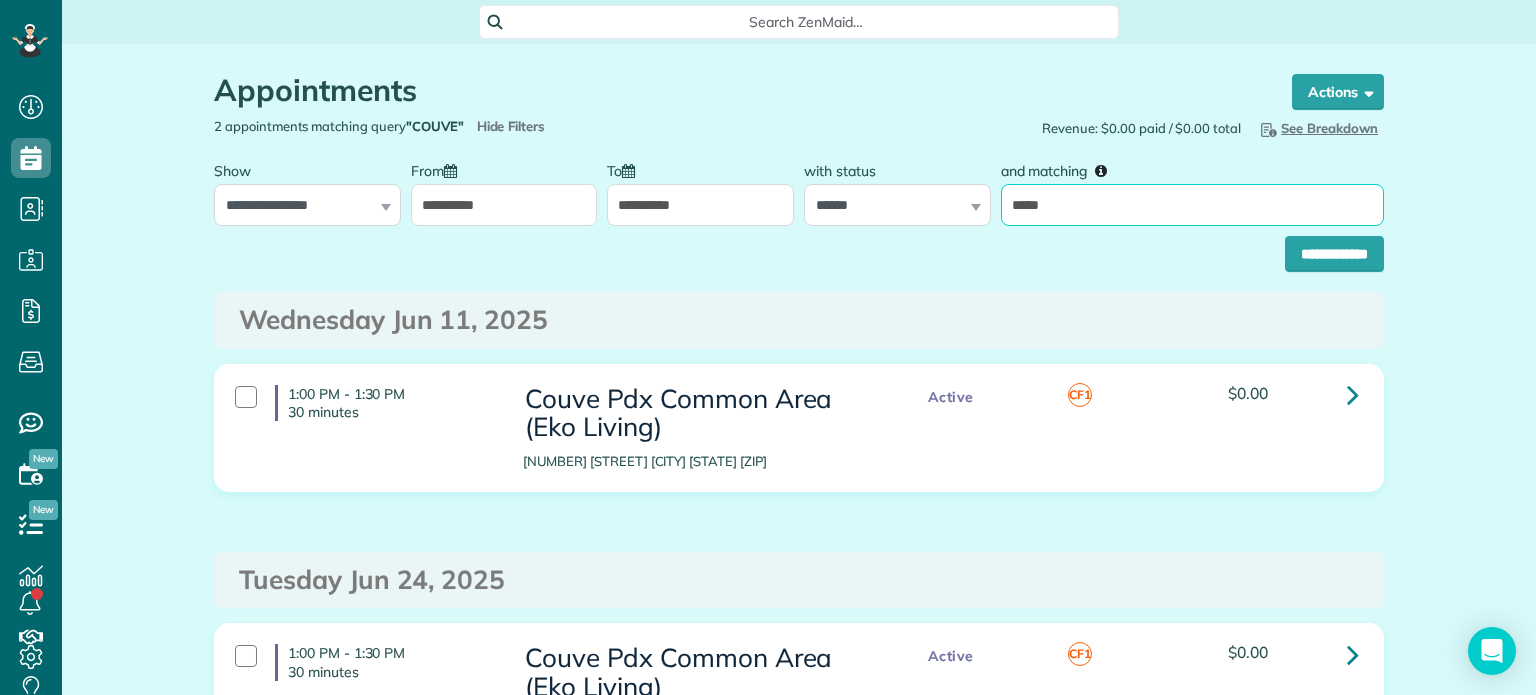 drag, startPoint x: 1074, startPoint y: 211, endPoint x: 1007, endPoint y: 218, distance: 67.36468 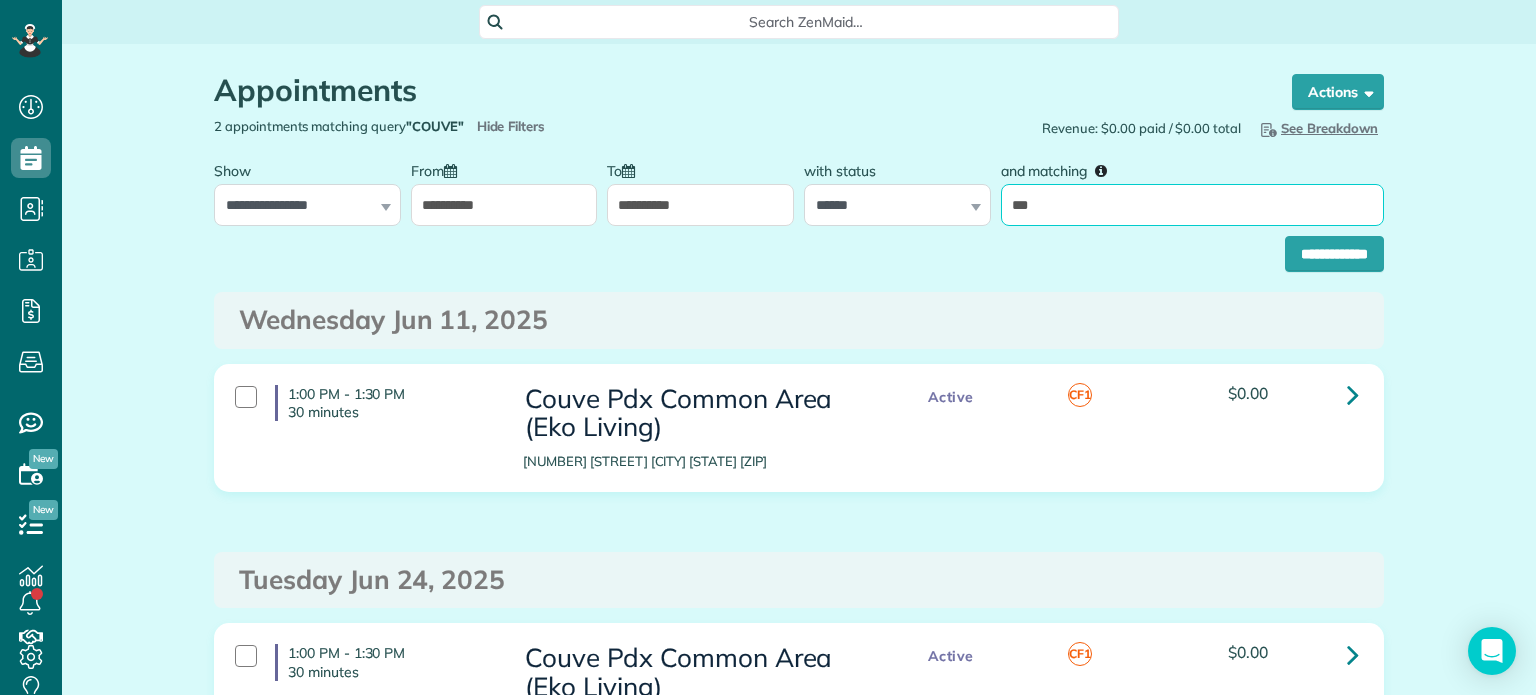type on "***" 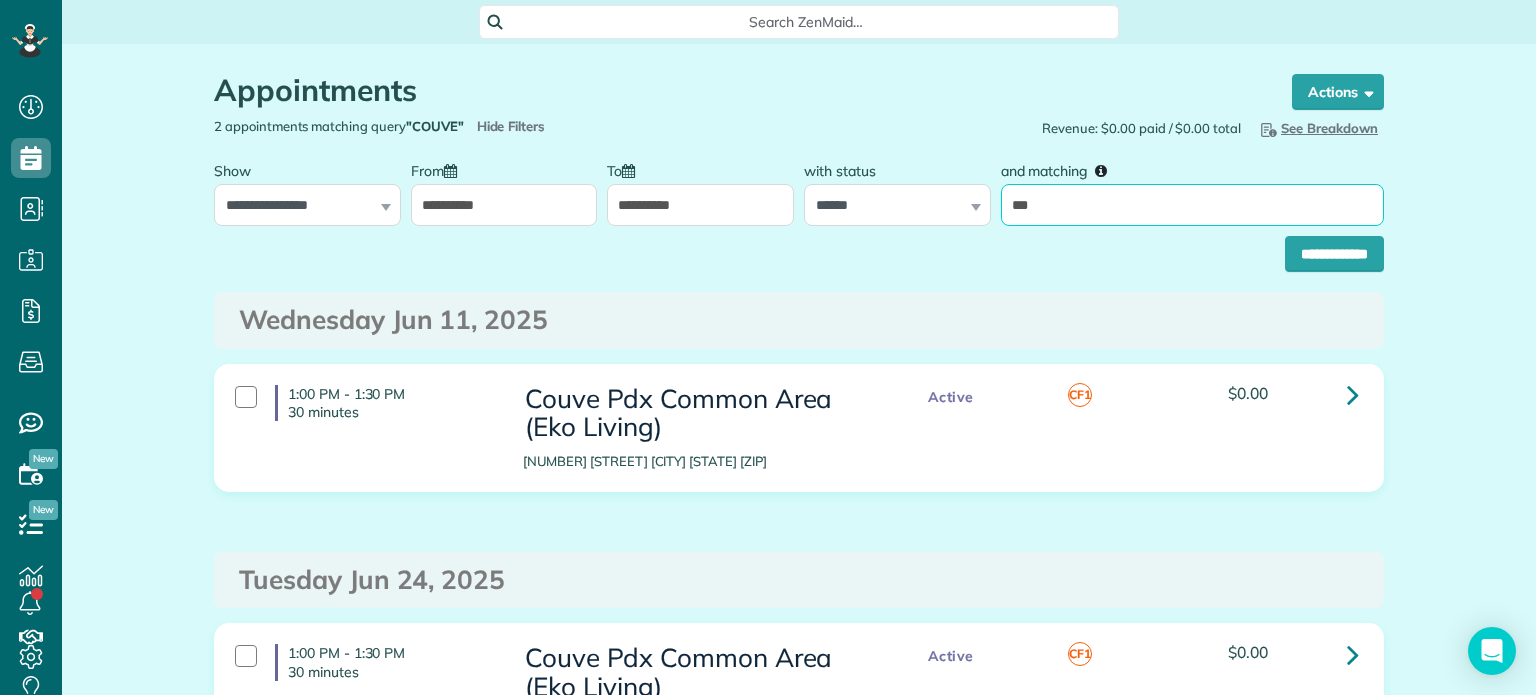click on "**********" at bounding box center [1334, 254] 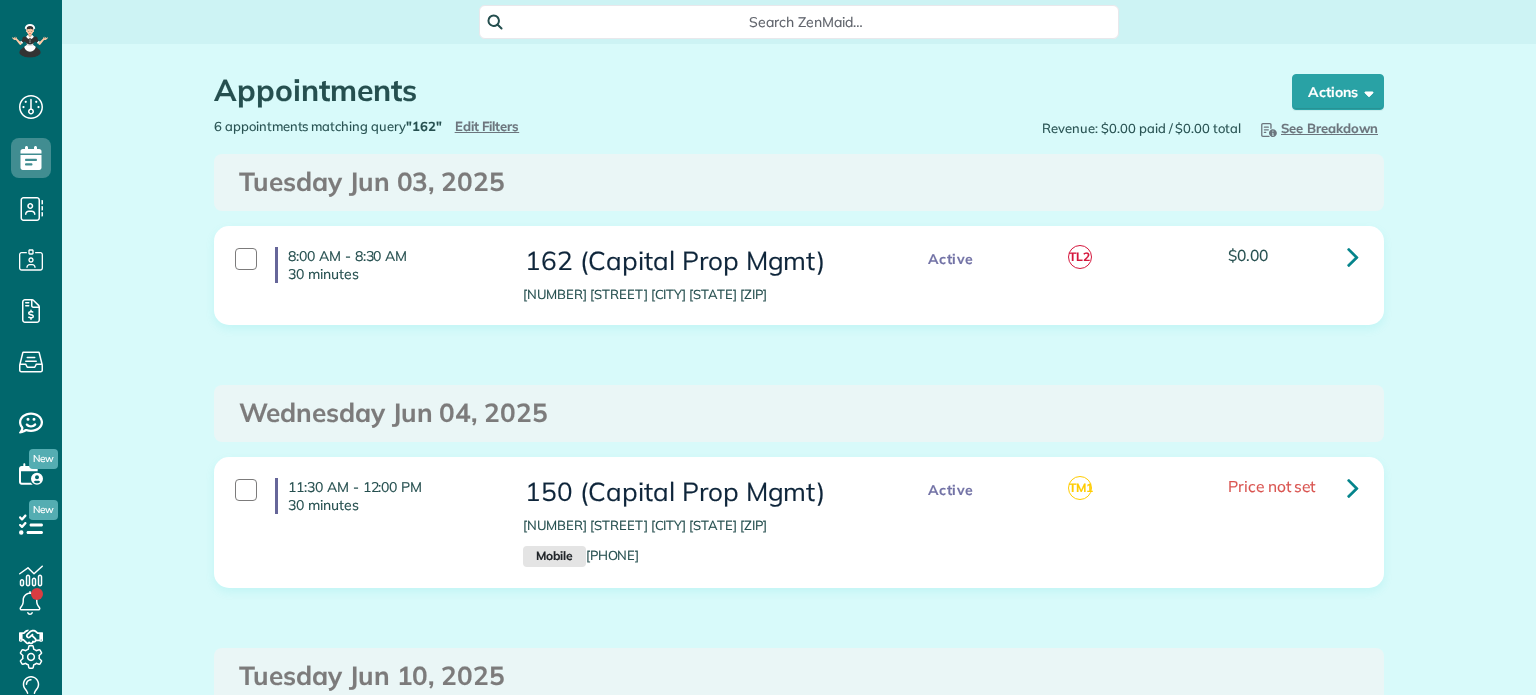 scroll, scrollTop: 0, scrollLeft: 0, axis: both 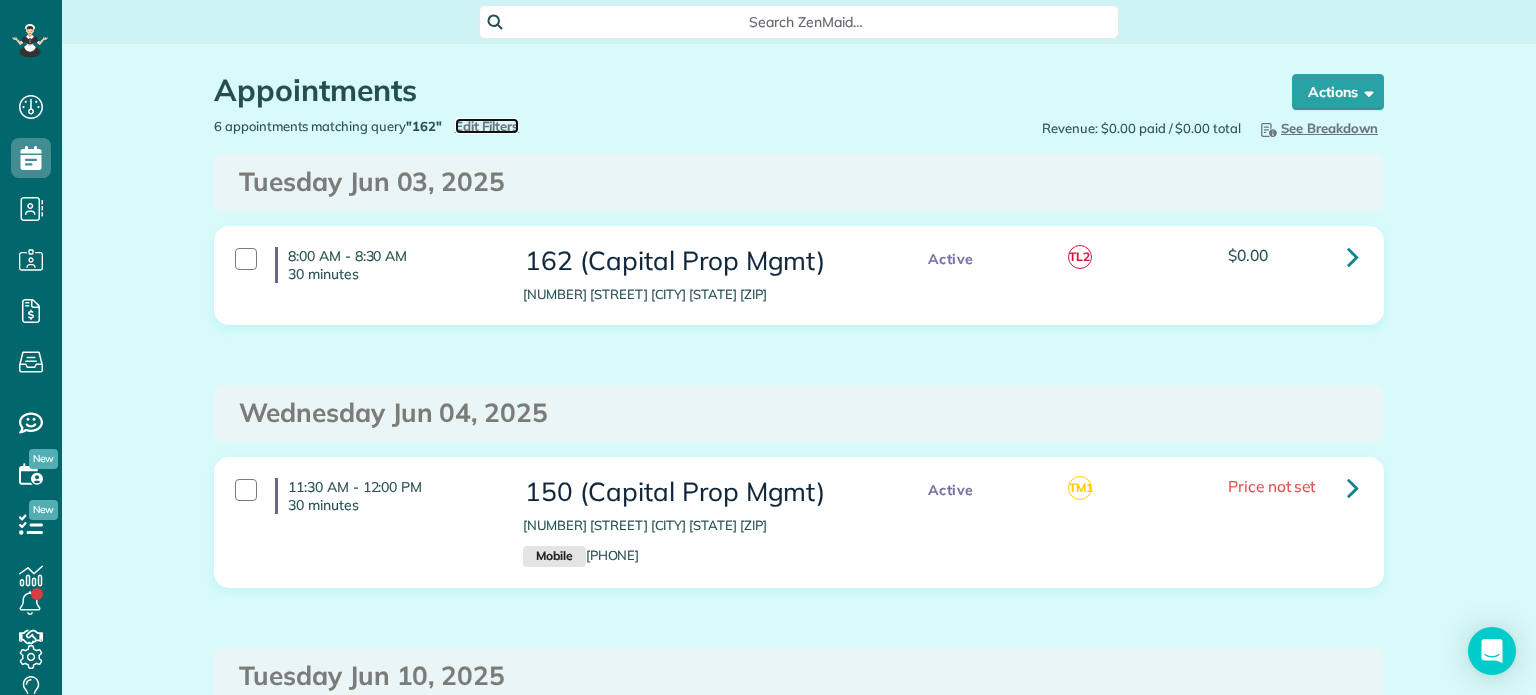 click on "Edit Filters" at bounding box center (487, 126) 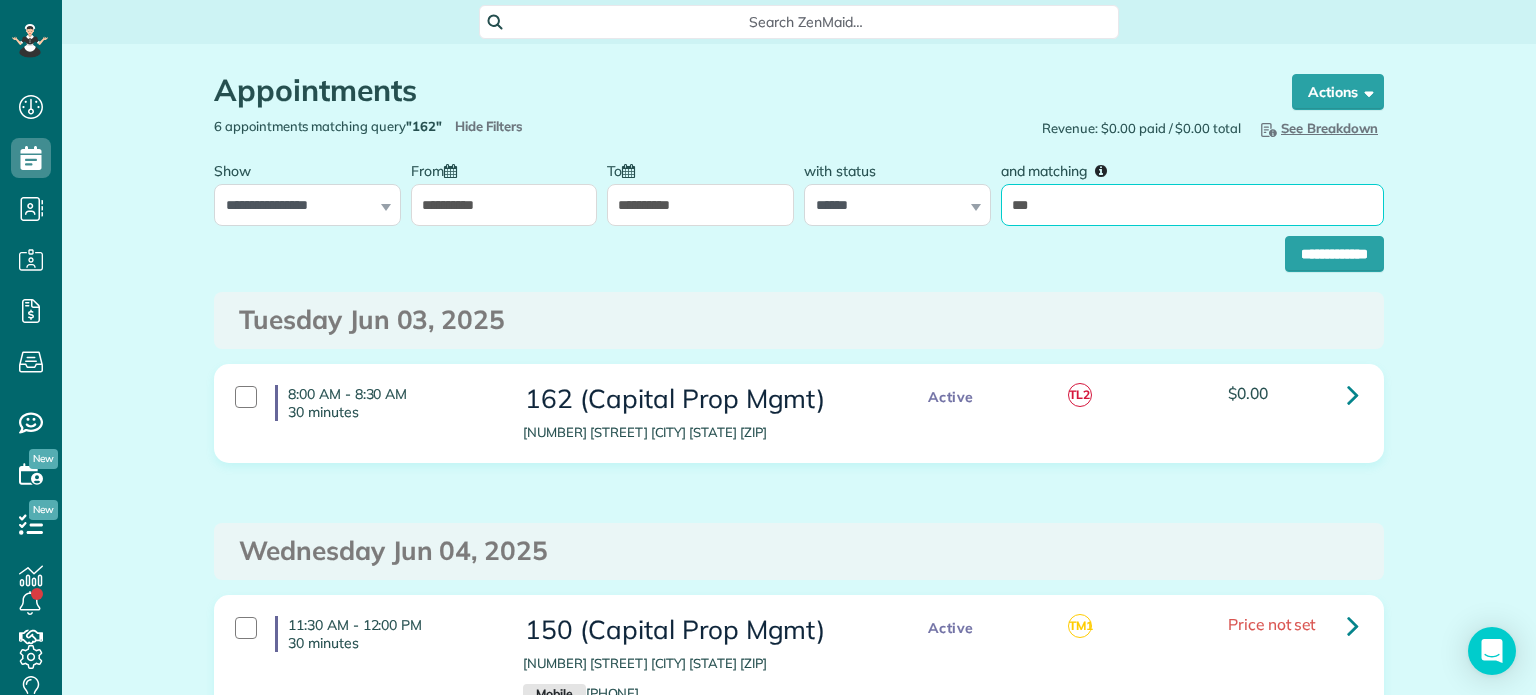 drag, startPoint x: 1050, startPoint y: 199, endPoint x: 993, endPoint y: 220, distance: 60.74537 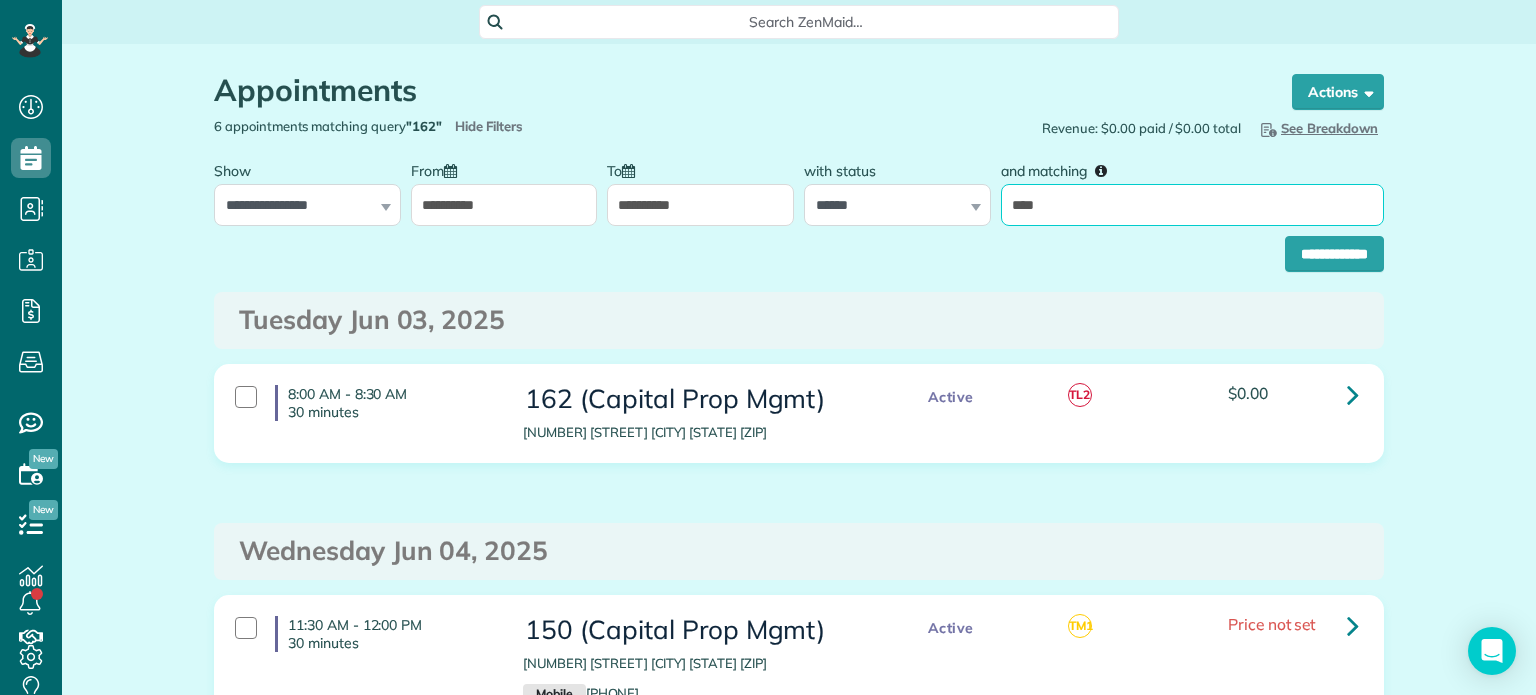 type on "****" 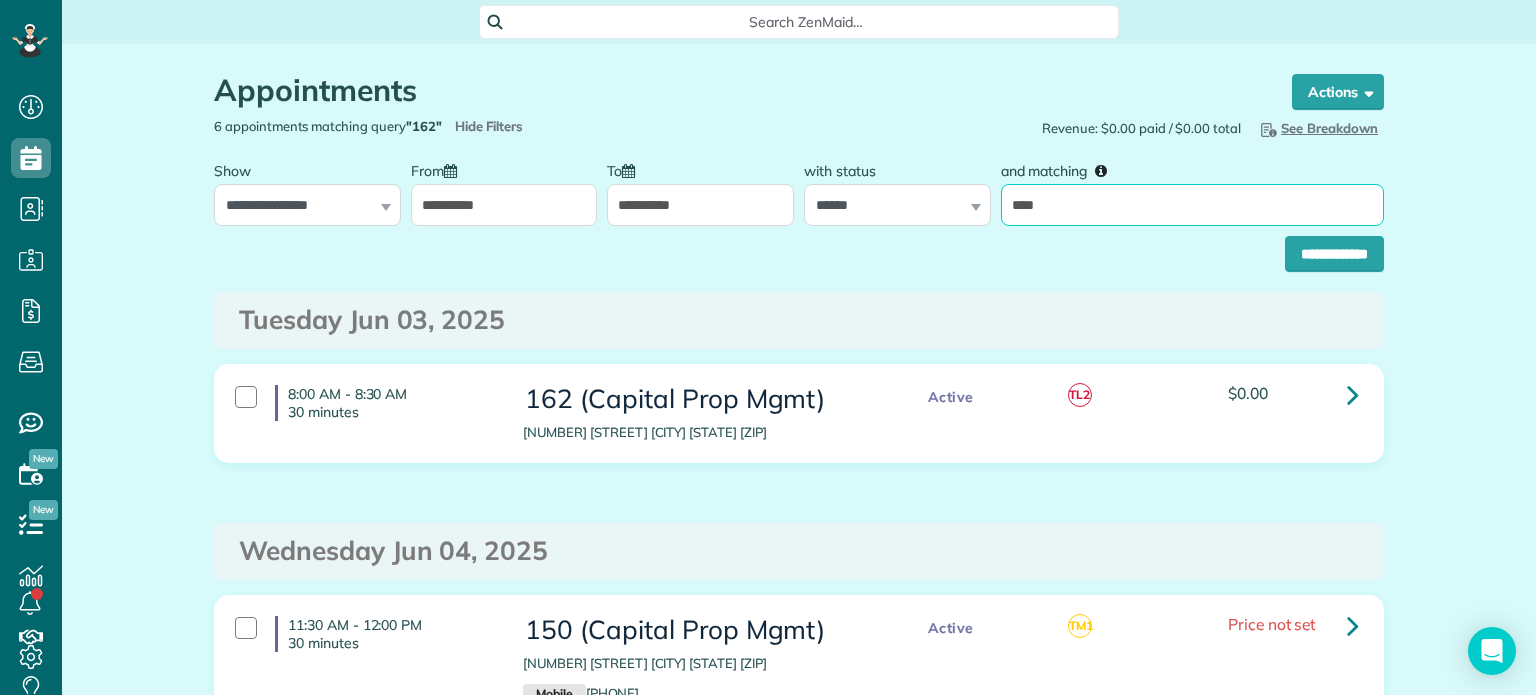 click on "**********" at bounding box center (1334, 254) 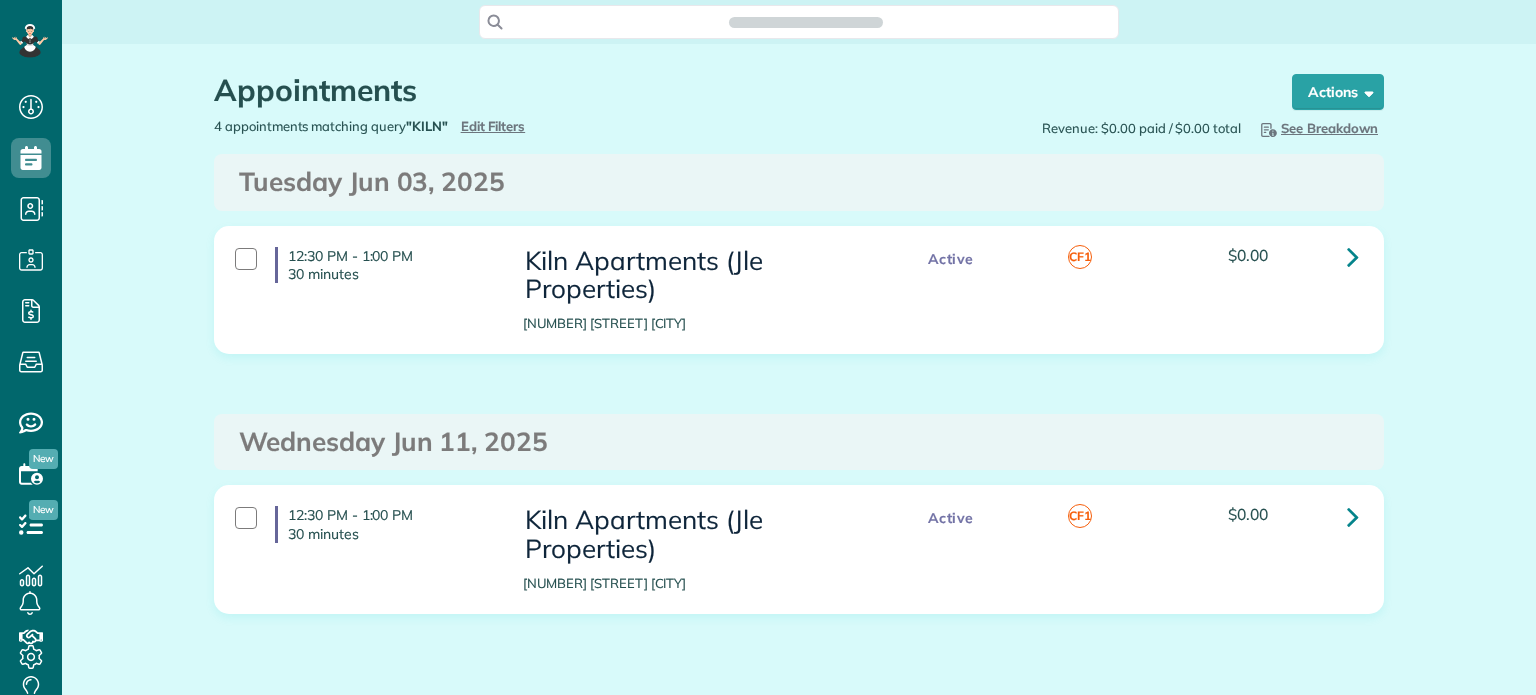 scroll, scrollTop: 0, scrollLeft: 0, axis: both 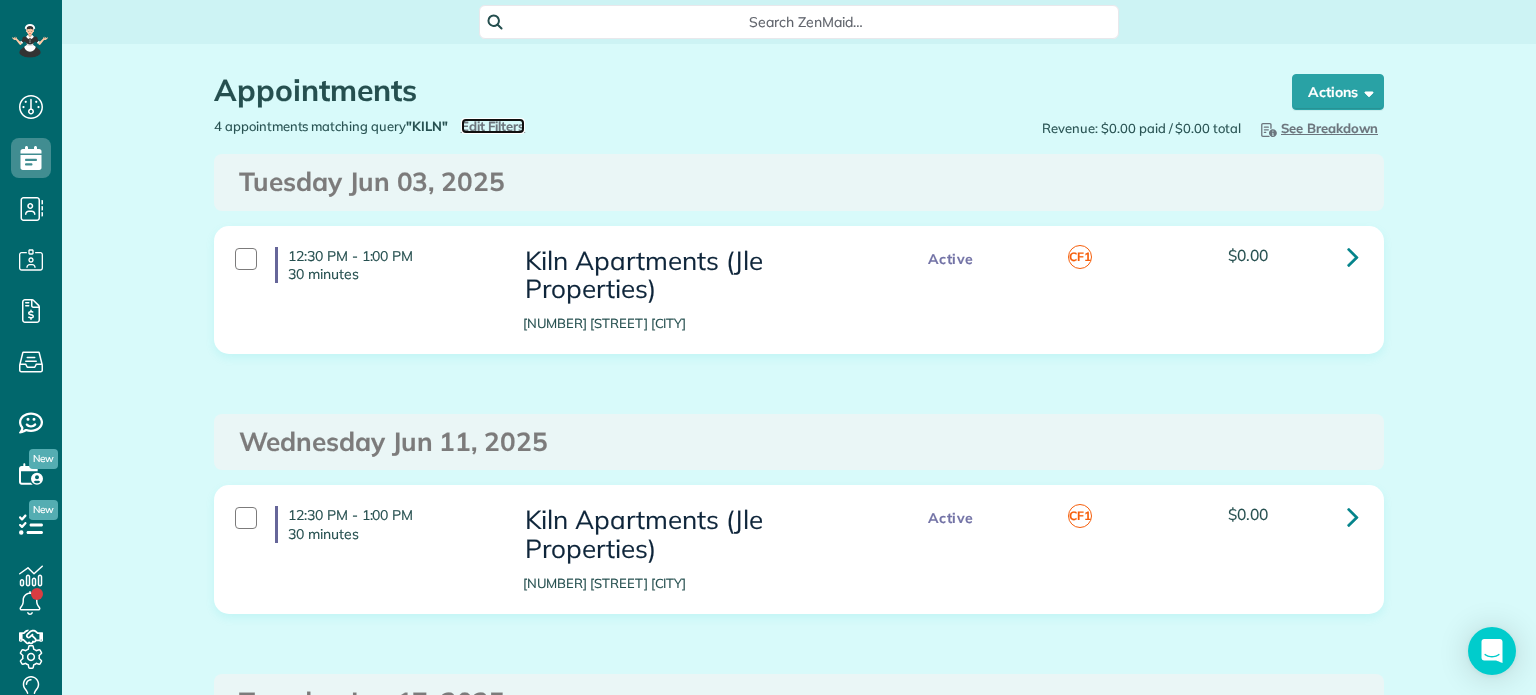click on "Edit Filters" at bounding box center (493, 126) 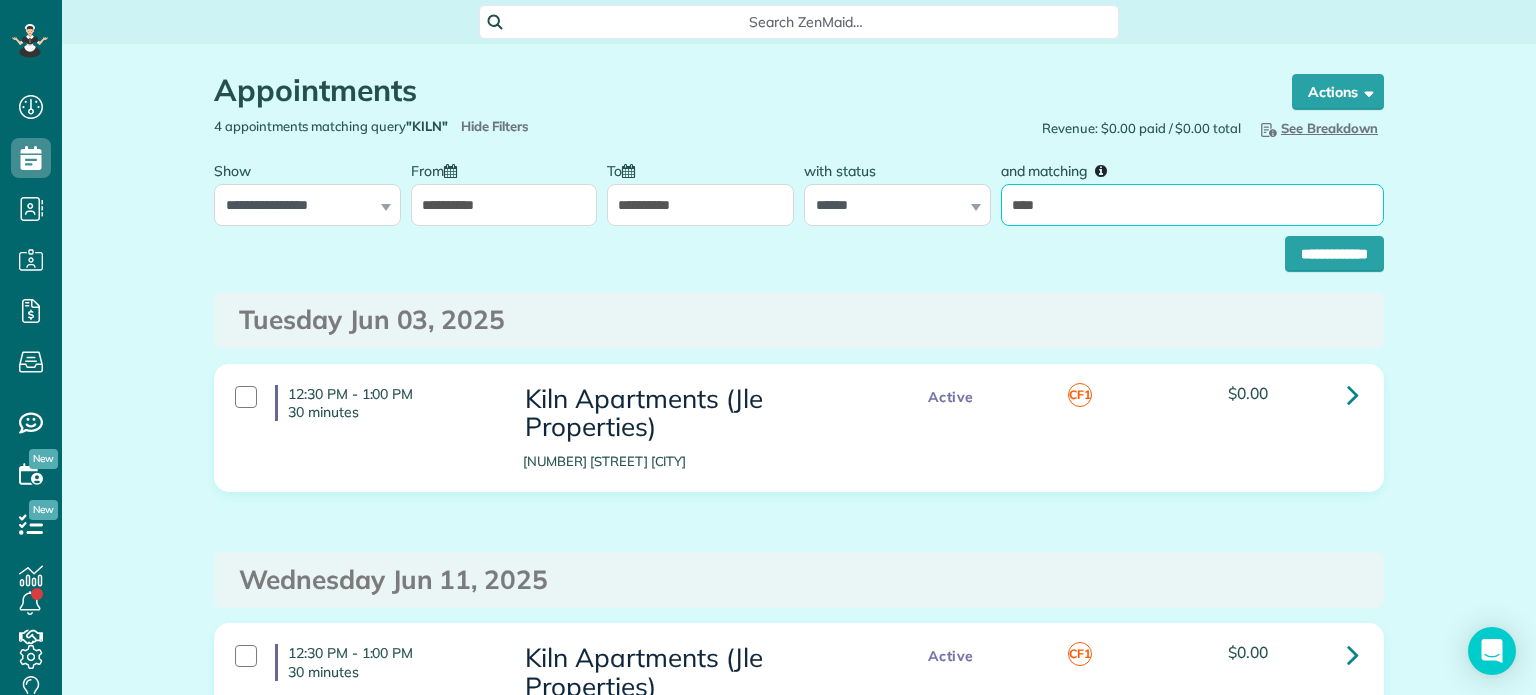 drag, startPoint x: 1036, startPoint y: 208, endPoint x: 1004, endPoint y: 213, distance: 32.38827 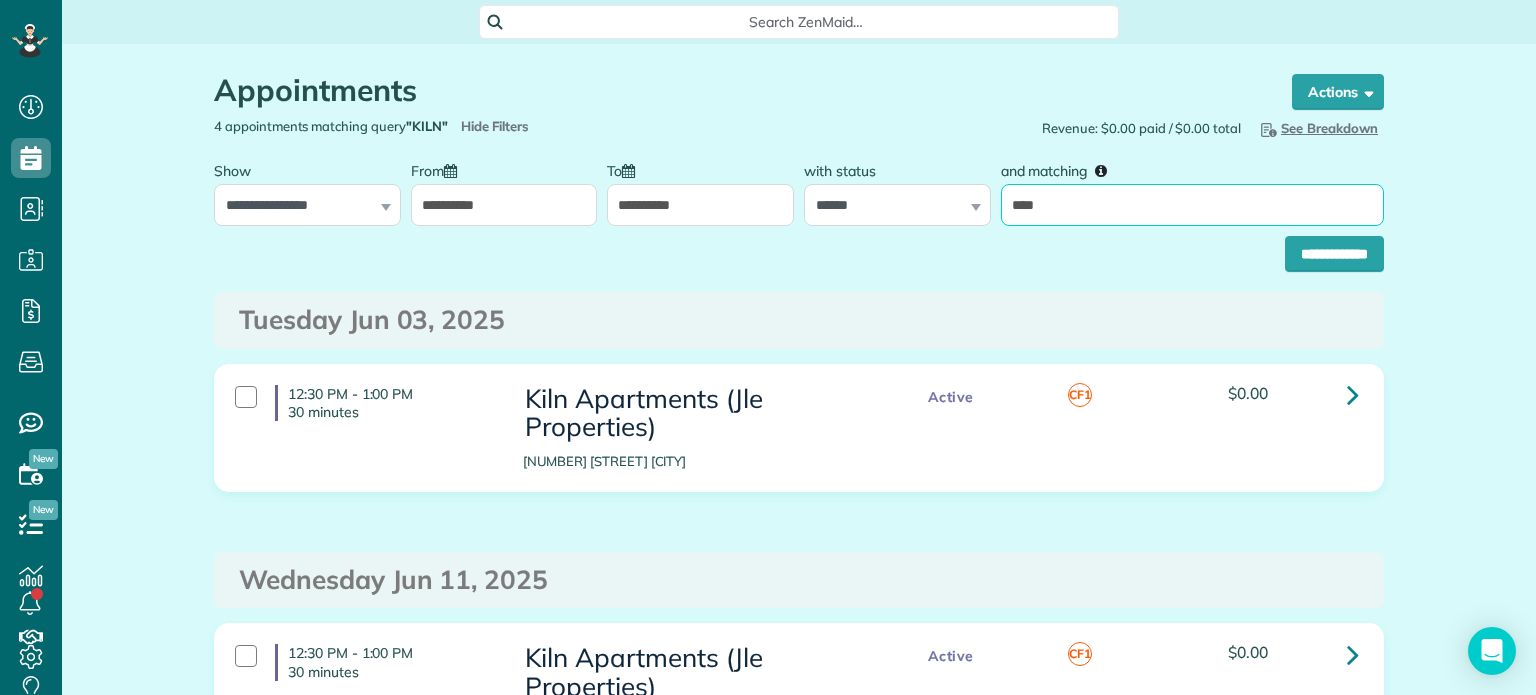 click on "****" at bounding box center (1192, 205) 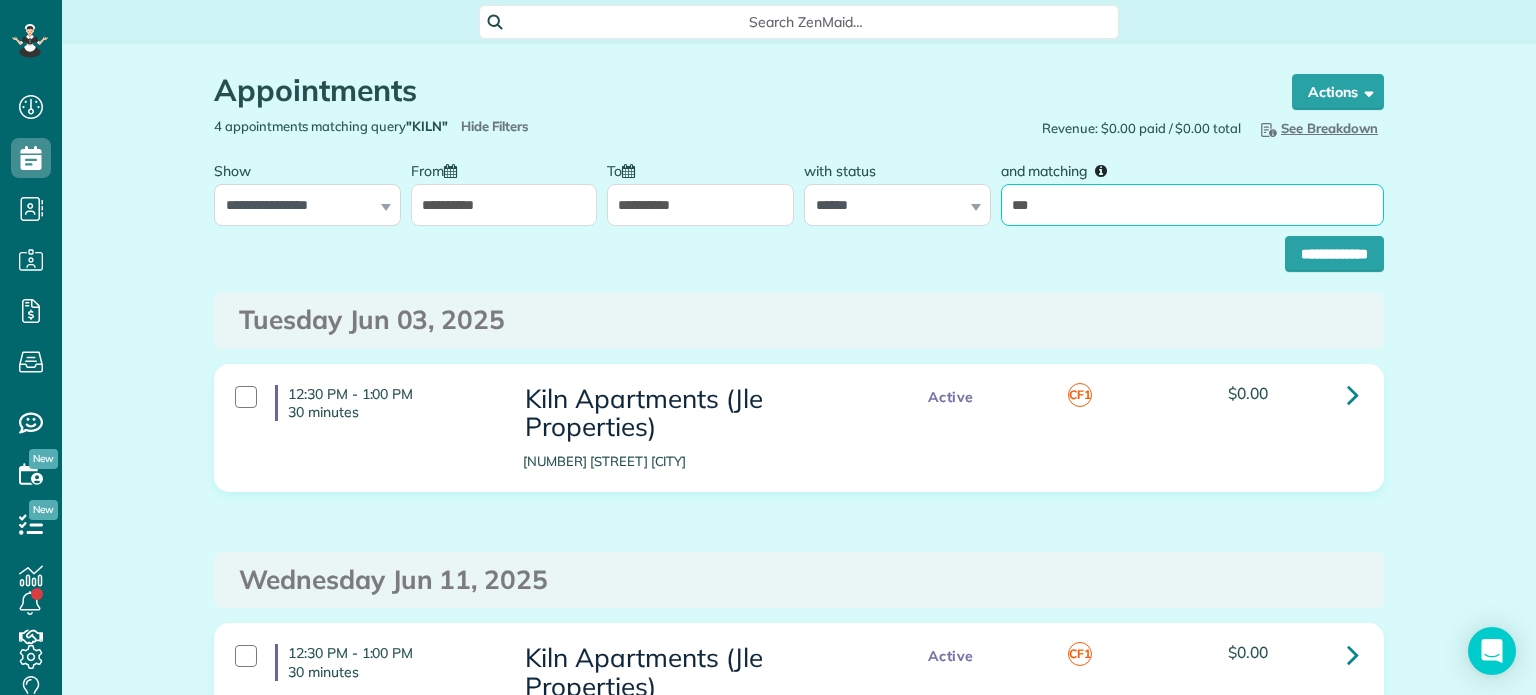 type on "******" 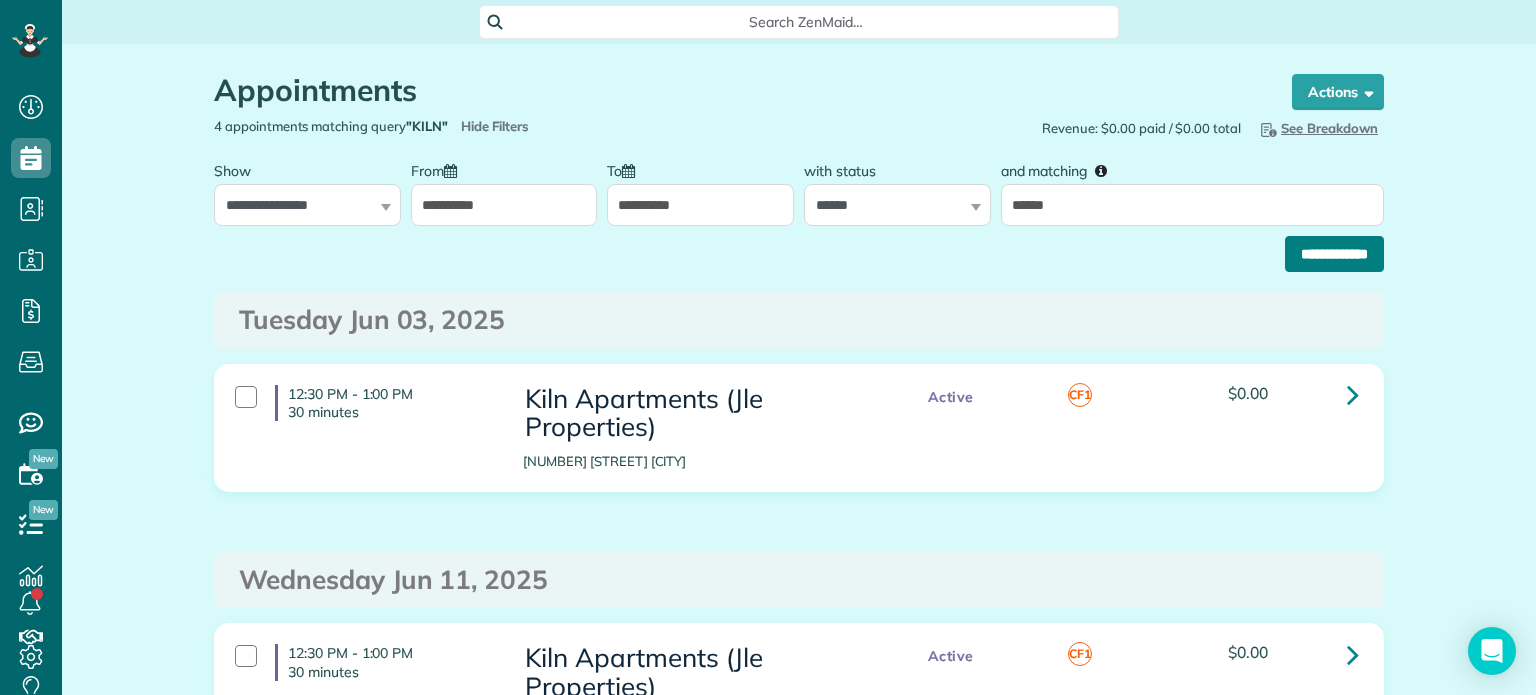 click on "**********" at bounding box center (1334, 254) 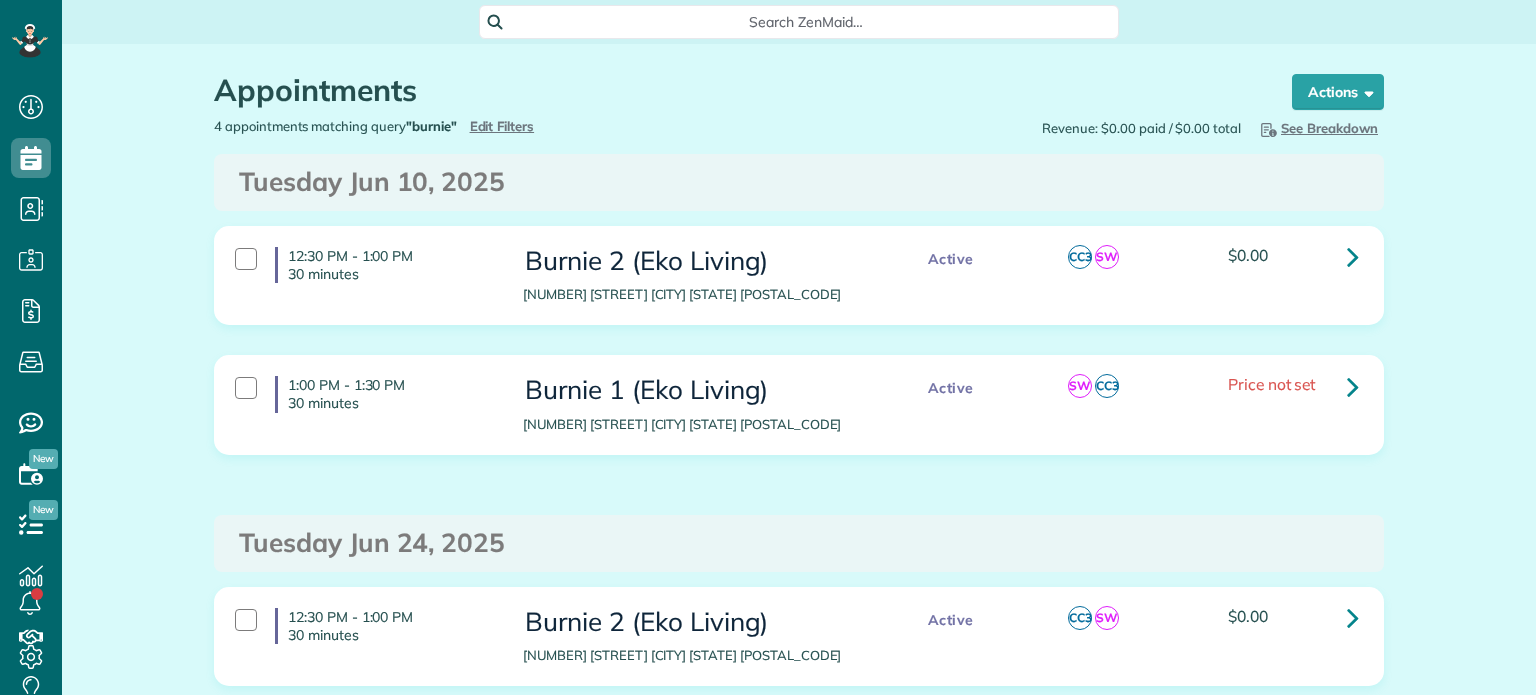 scroll, scrollTop: 0, scrollLeft: 0, axis: both 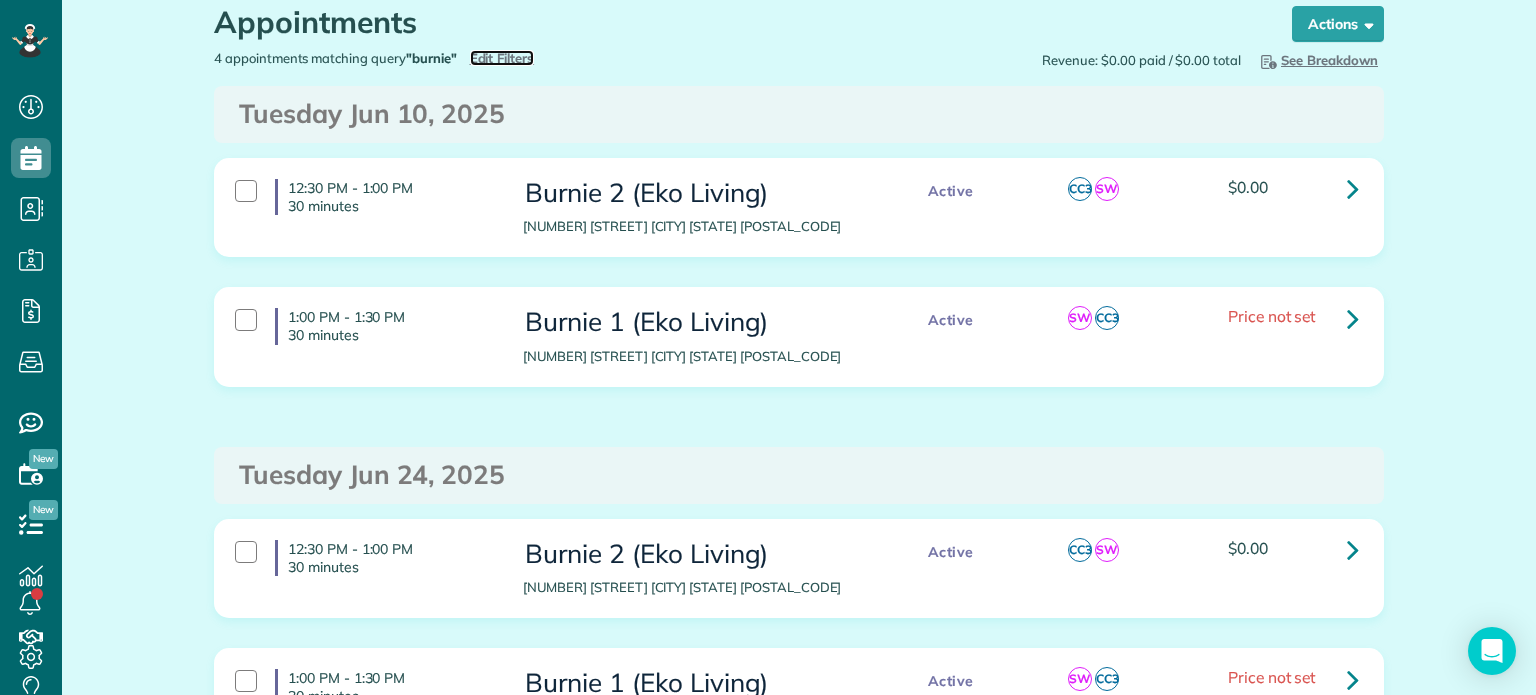 click on "Edit Filters" at bounding box center [502, 58] 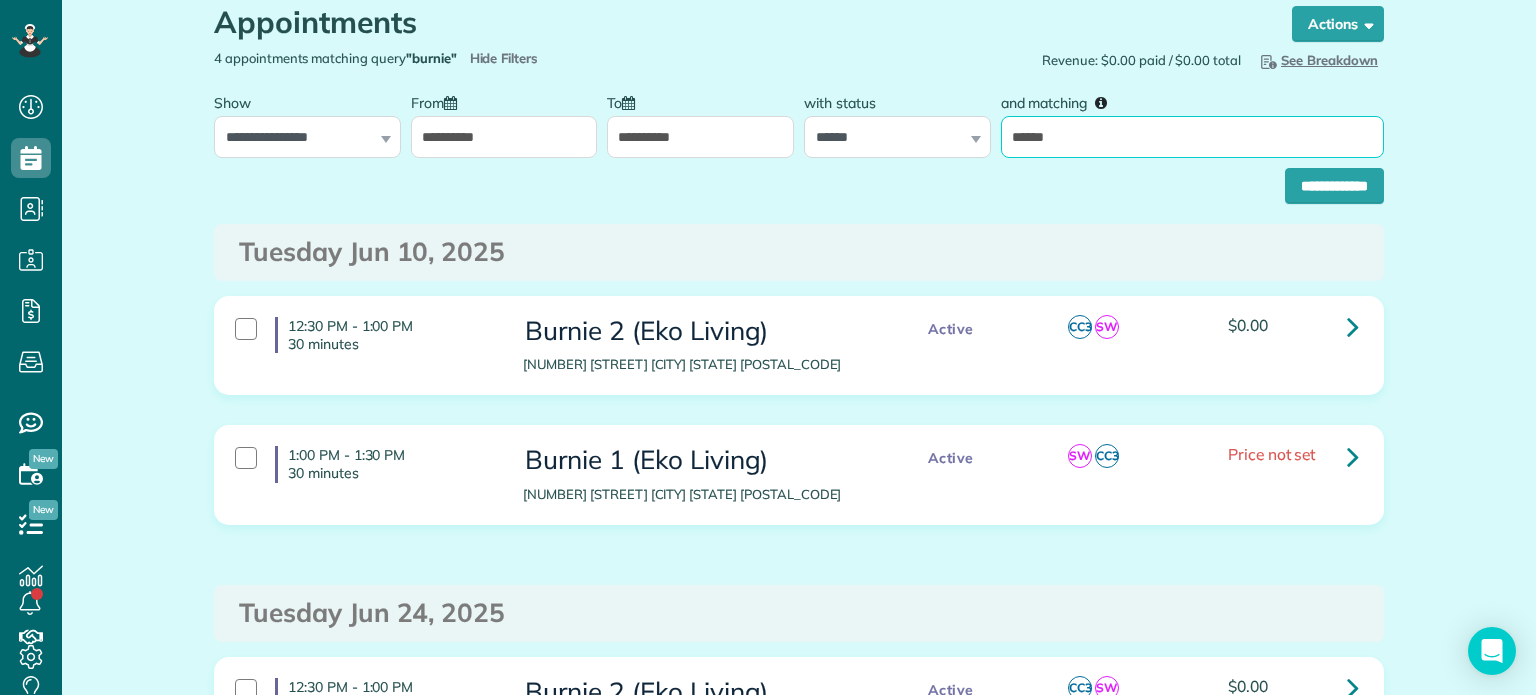 drag, startPoint x: 1056, startPoint y: 130, endPoint x: 1003, endPoint y: 147, distance: 55.65968 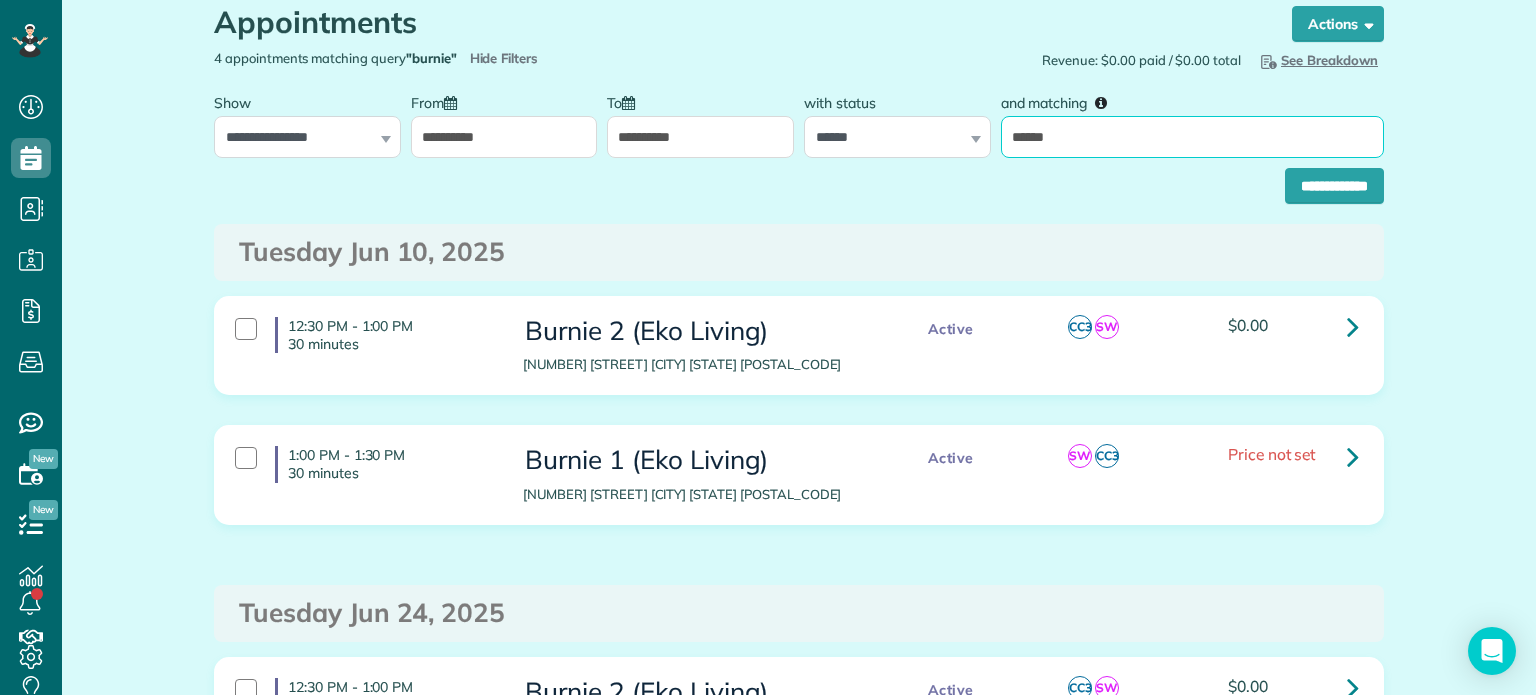 click on "******" at bounding box center (1192, 137) 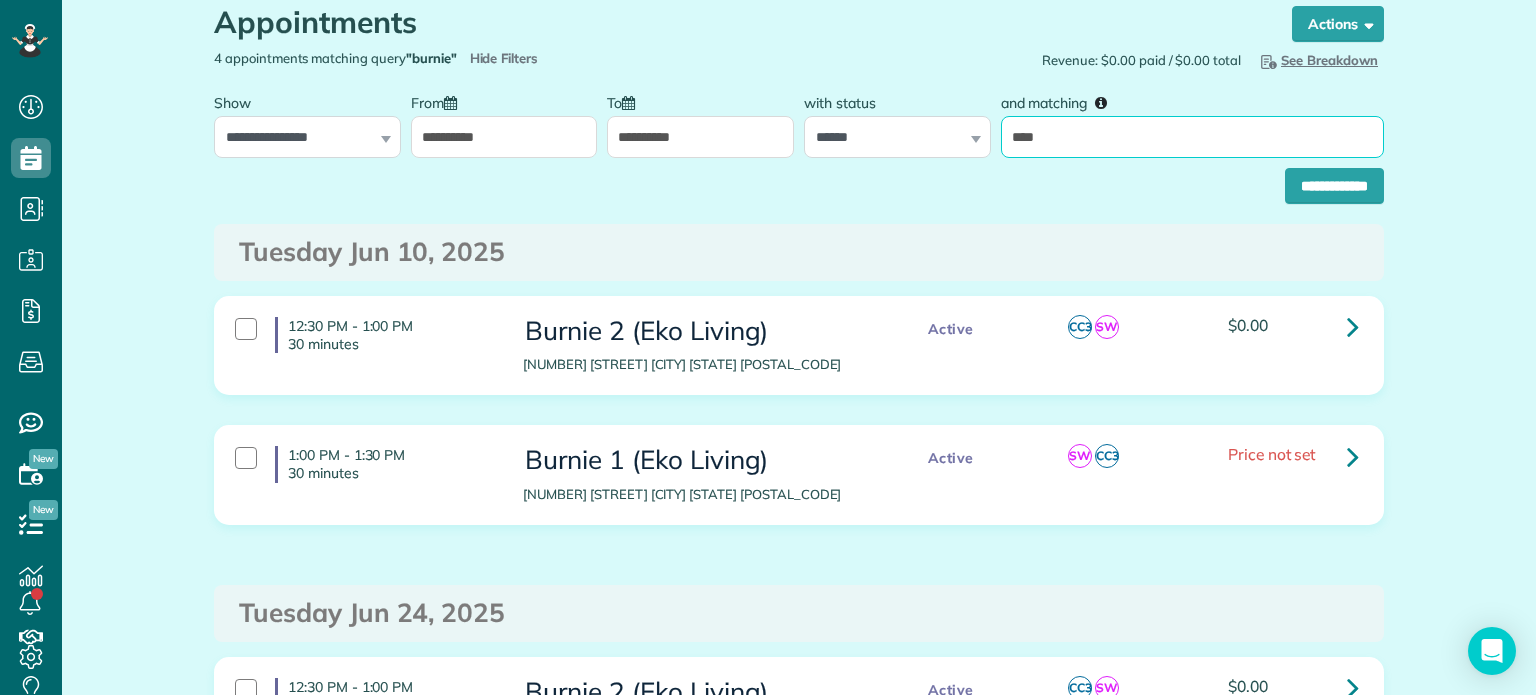 type on "*****" 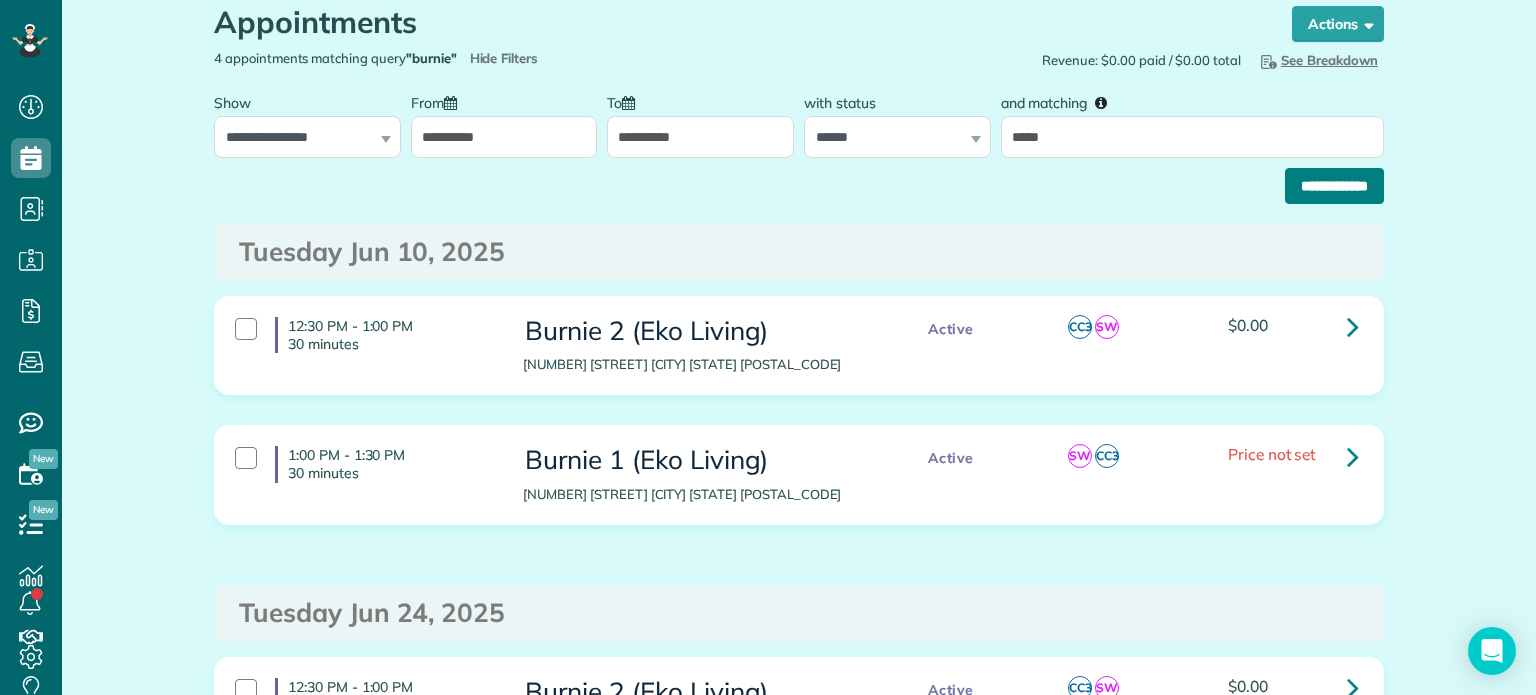 click on "**********" at bounding box center [1334, 186] 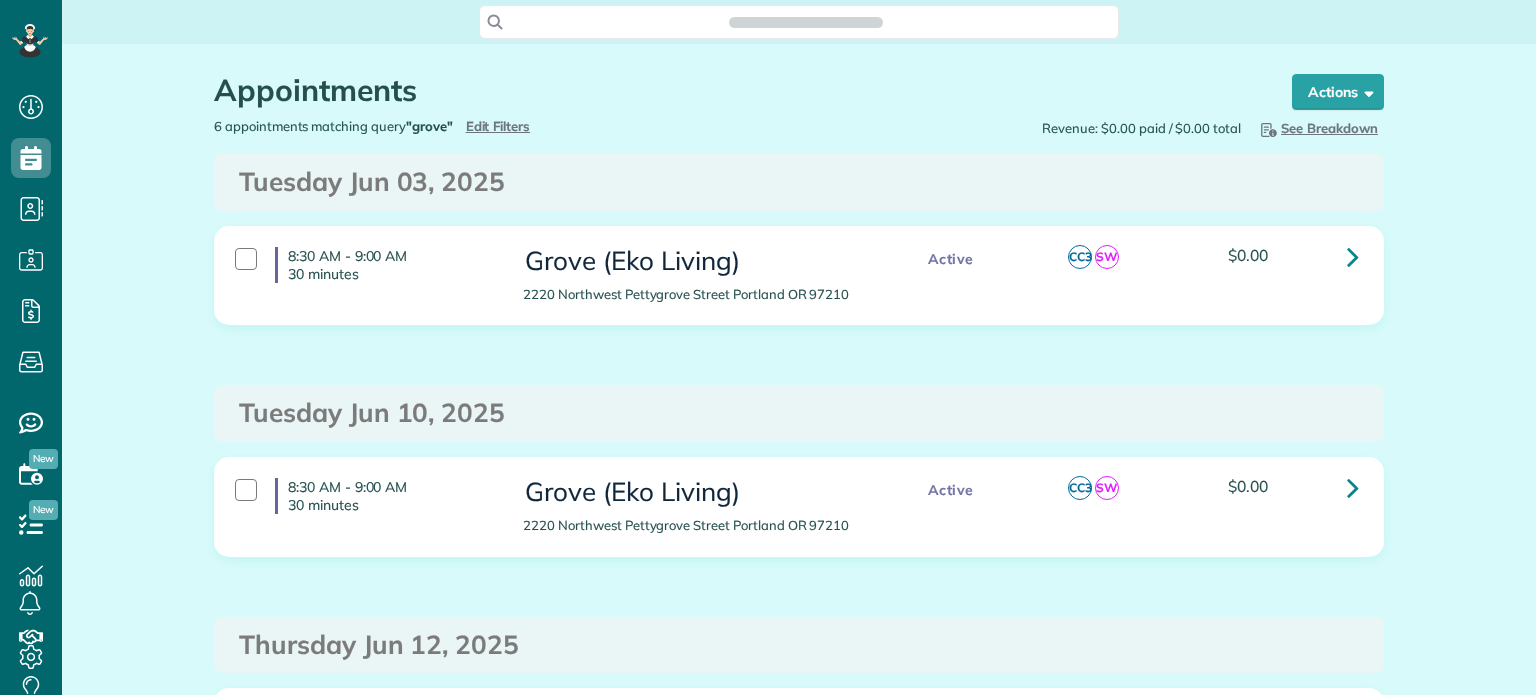 scroll, scrollTop: 0, scrollLeft: 0, axis: both 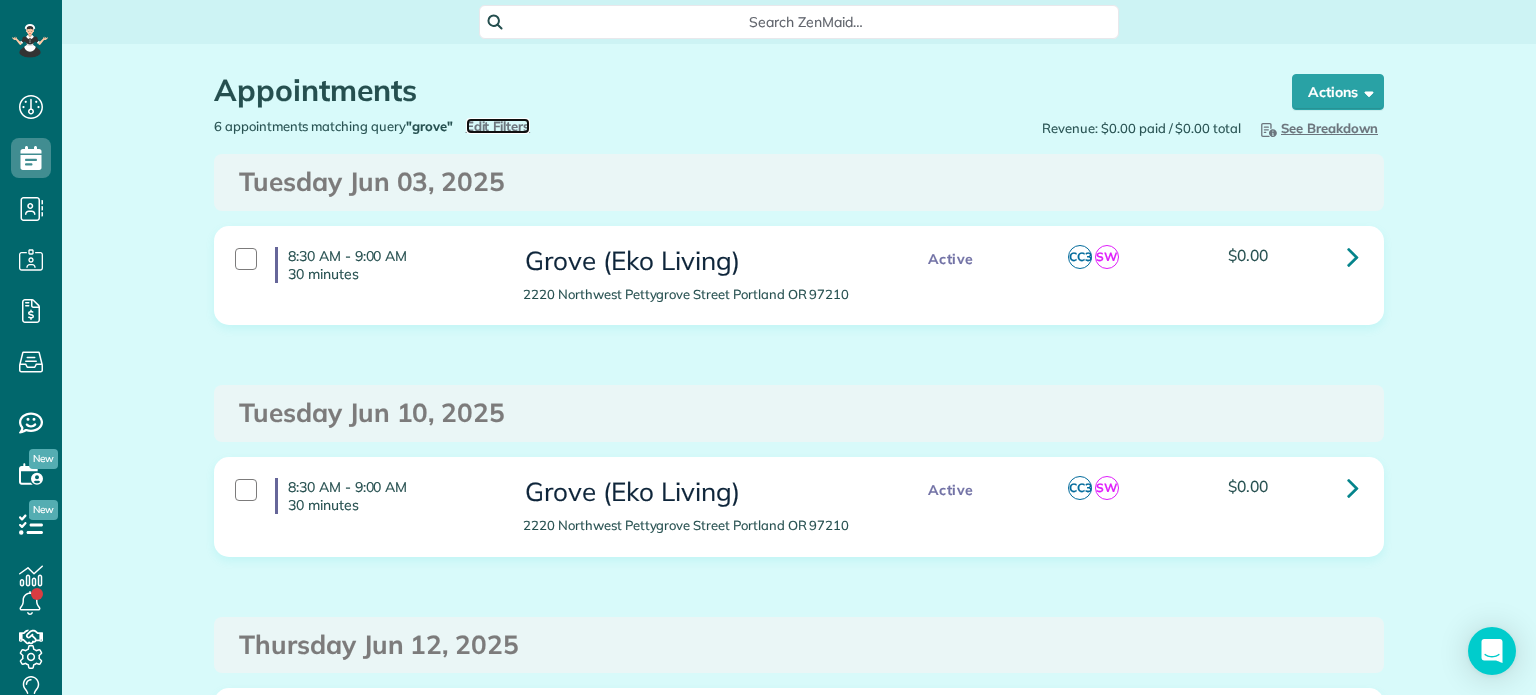 click on "Edit Filters" at bounding box center [498, 126] 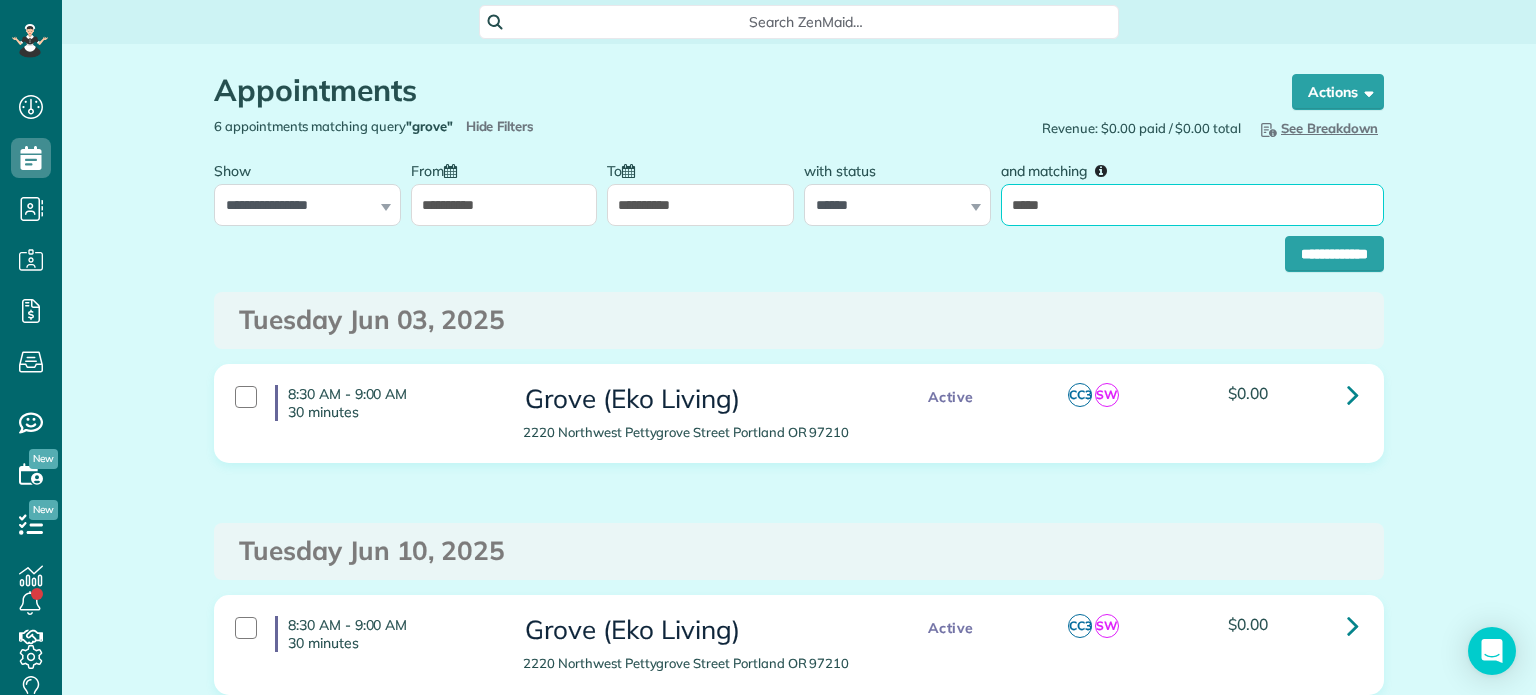 drag, startPoint x: 1049, startPoint y: 207, endPoint x: 992, endPoint y: 222, distance: 58.940647 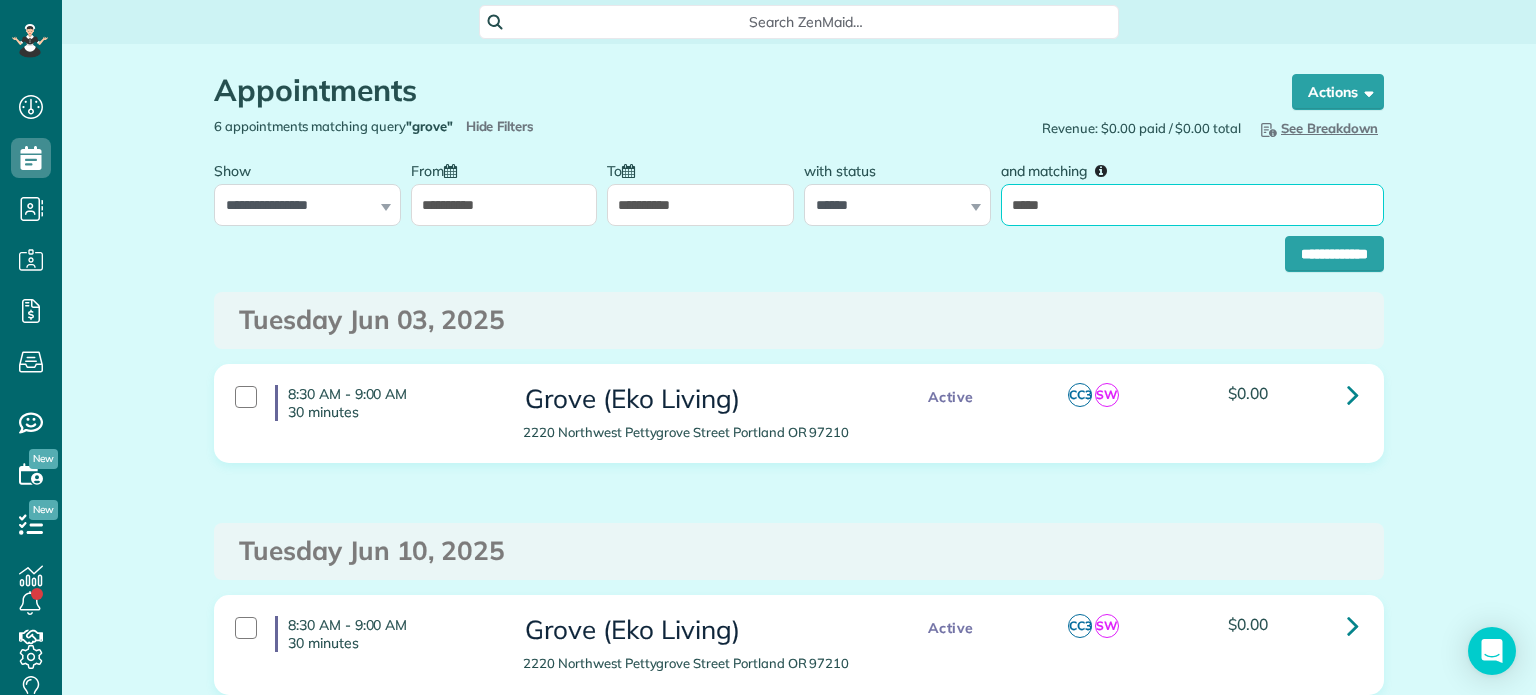 click on "and matching
*****" at bounding box center [1192, 188] 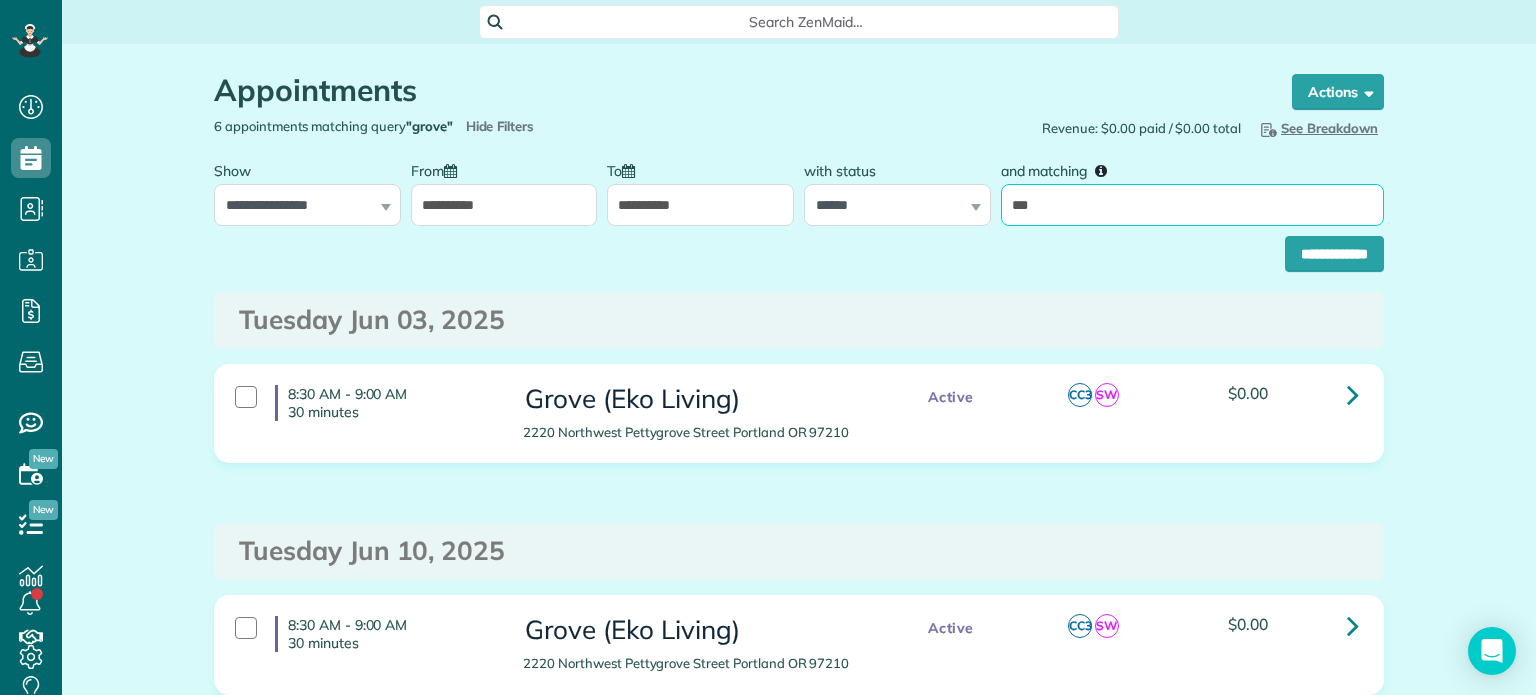 type on "***" 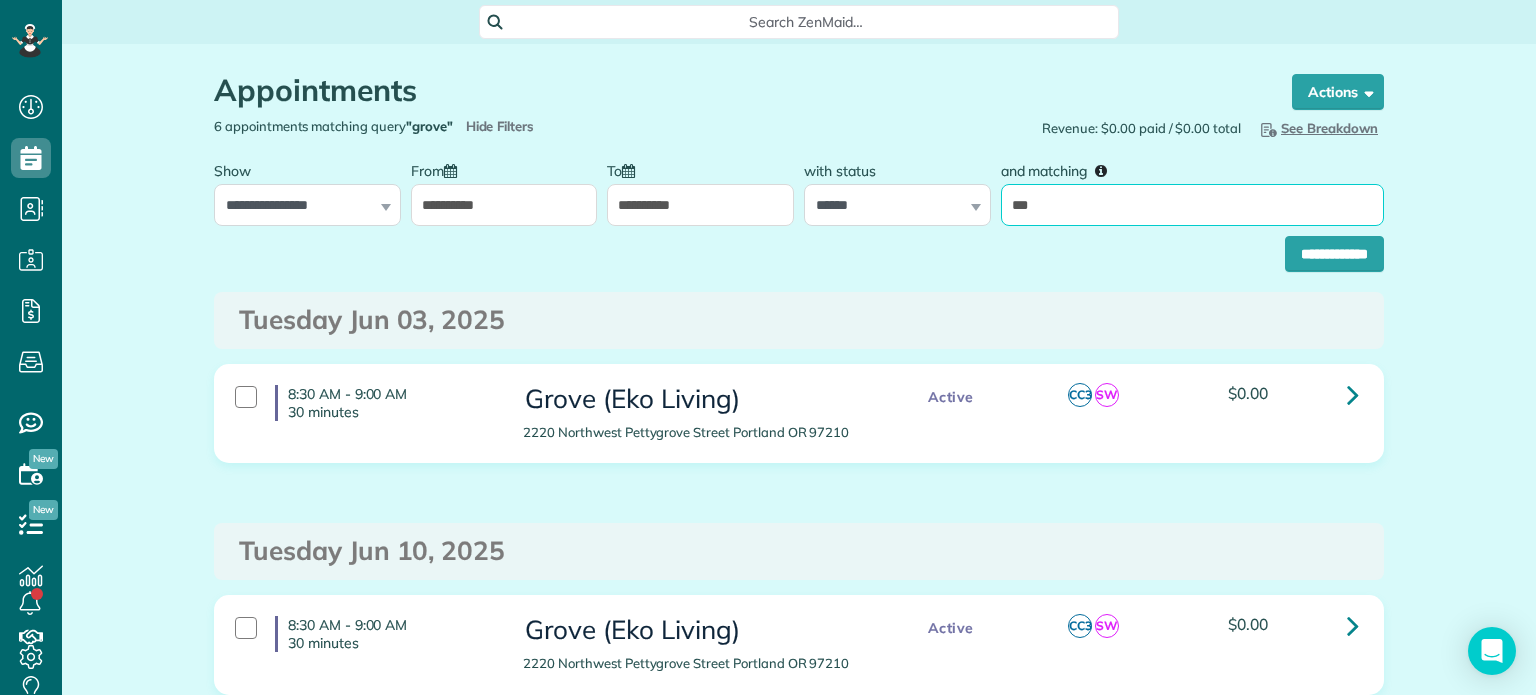 click on "**********" at bounding box center [1334, 254] 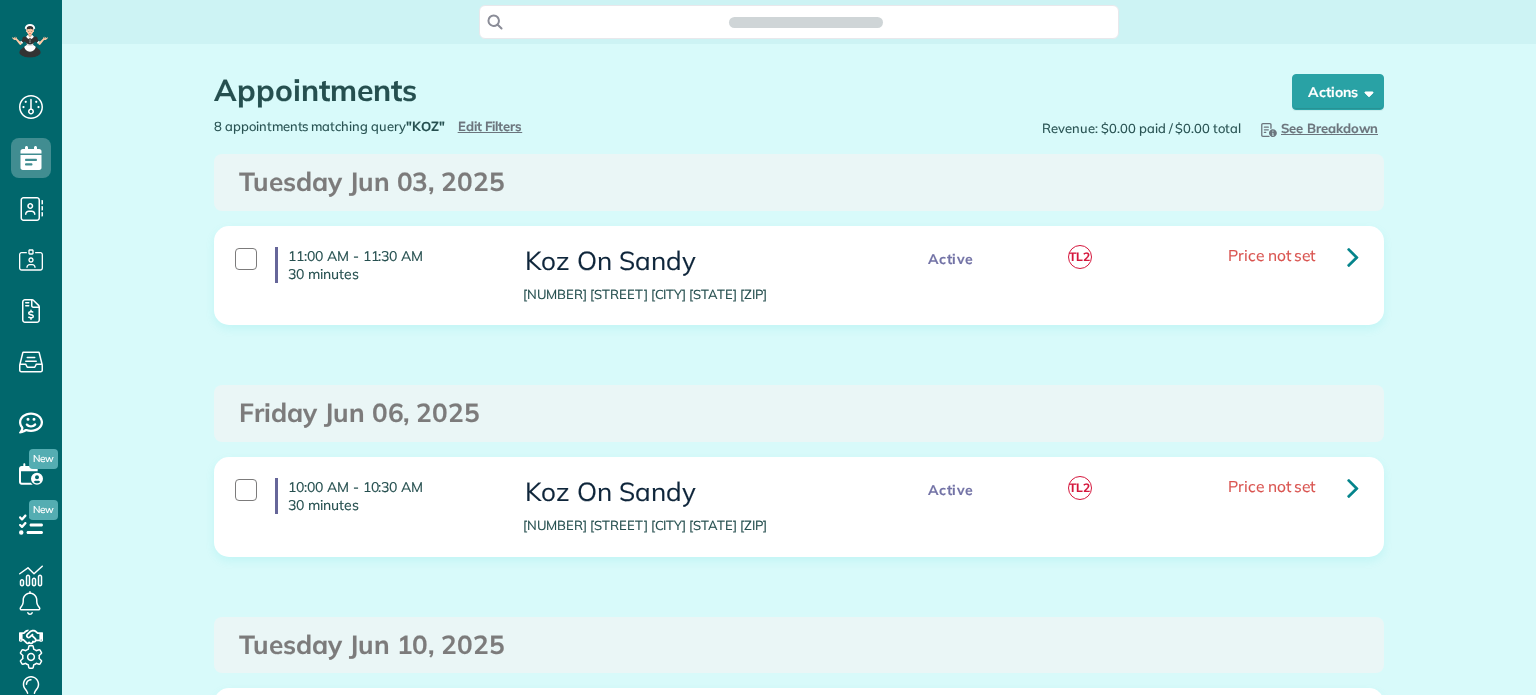 scroll, scrollTop: 0, scrollLeft: 0, axis: both 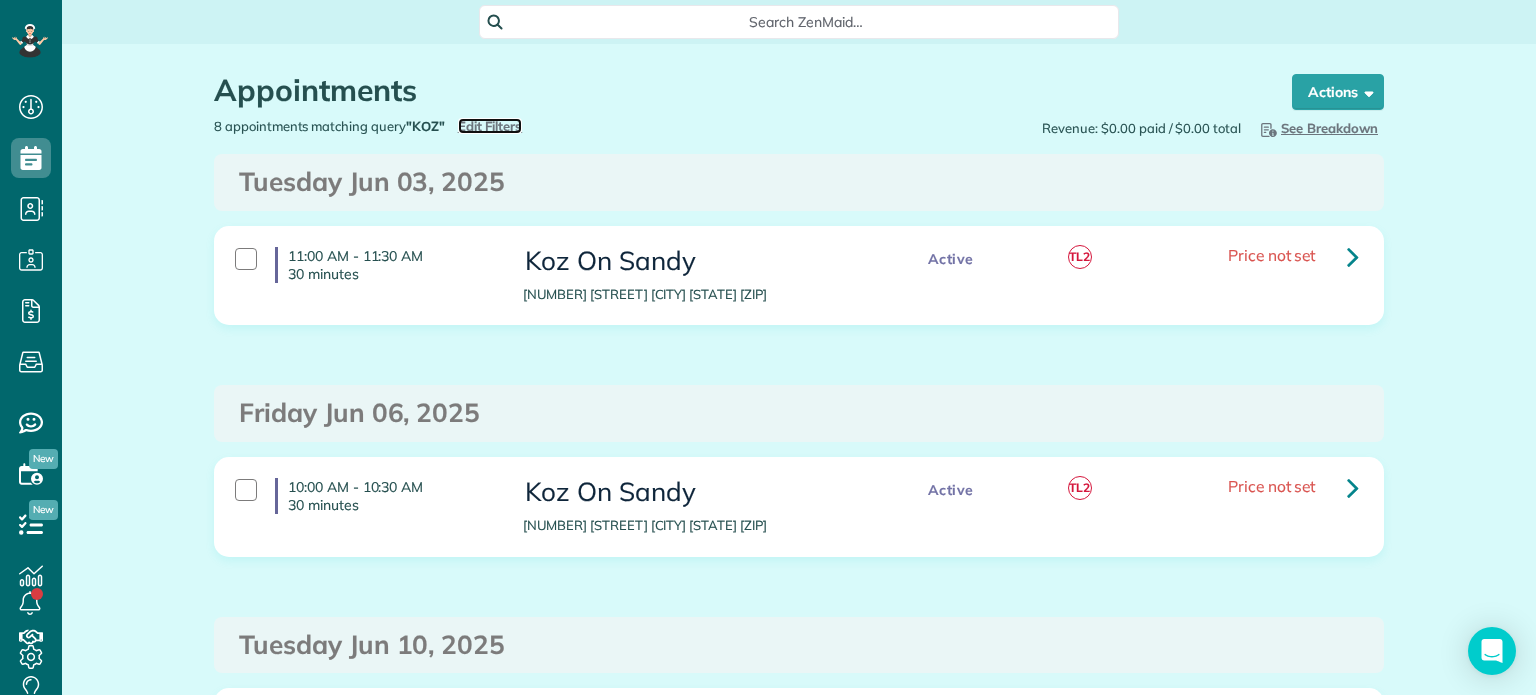 click on "Edit Filters" at bounding box center (490, 126) 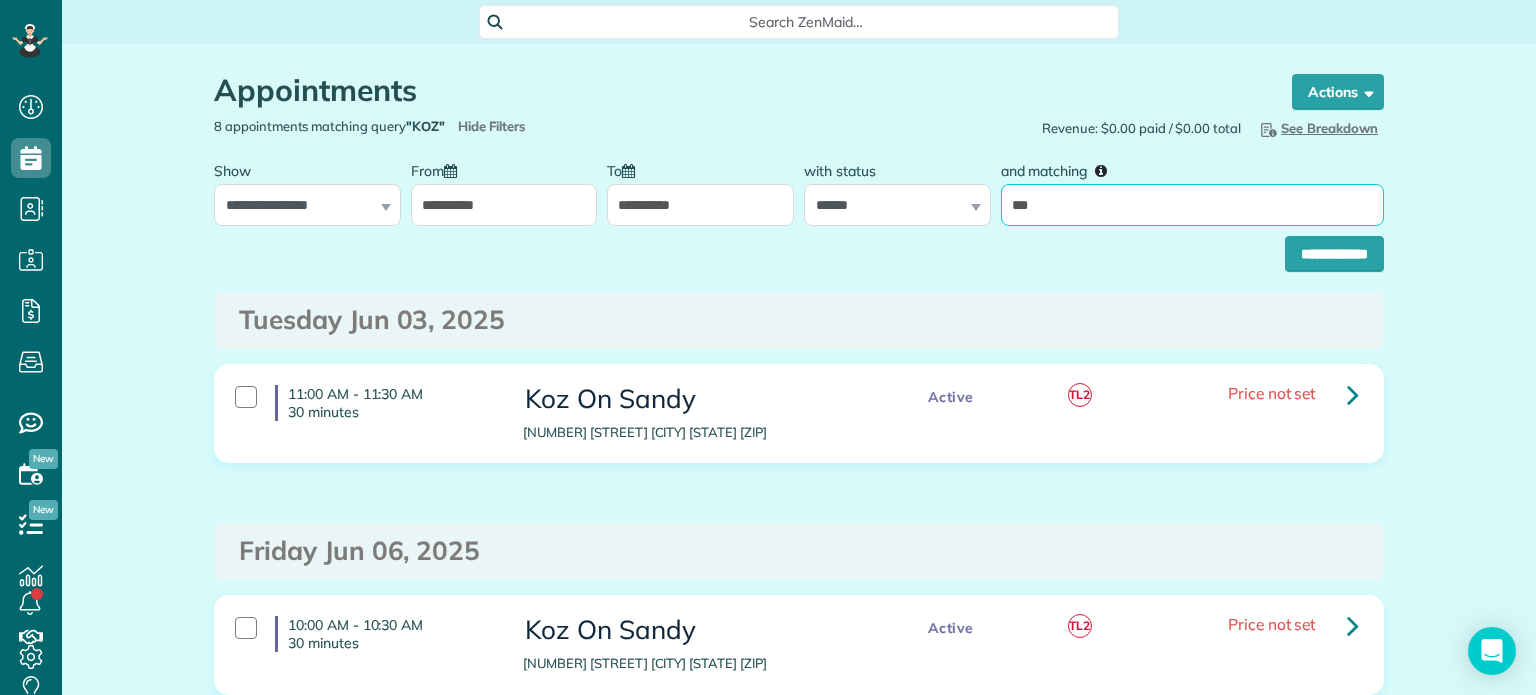 drag, startPoint x: 1043, startPoint y: 213, endPoint x: 970, endPoint y: 205, distance: 73.43705 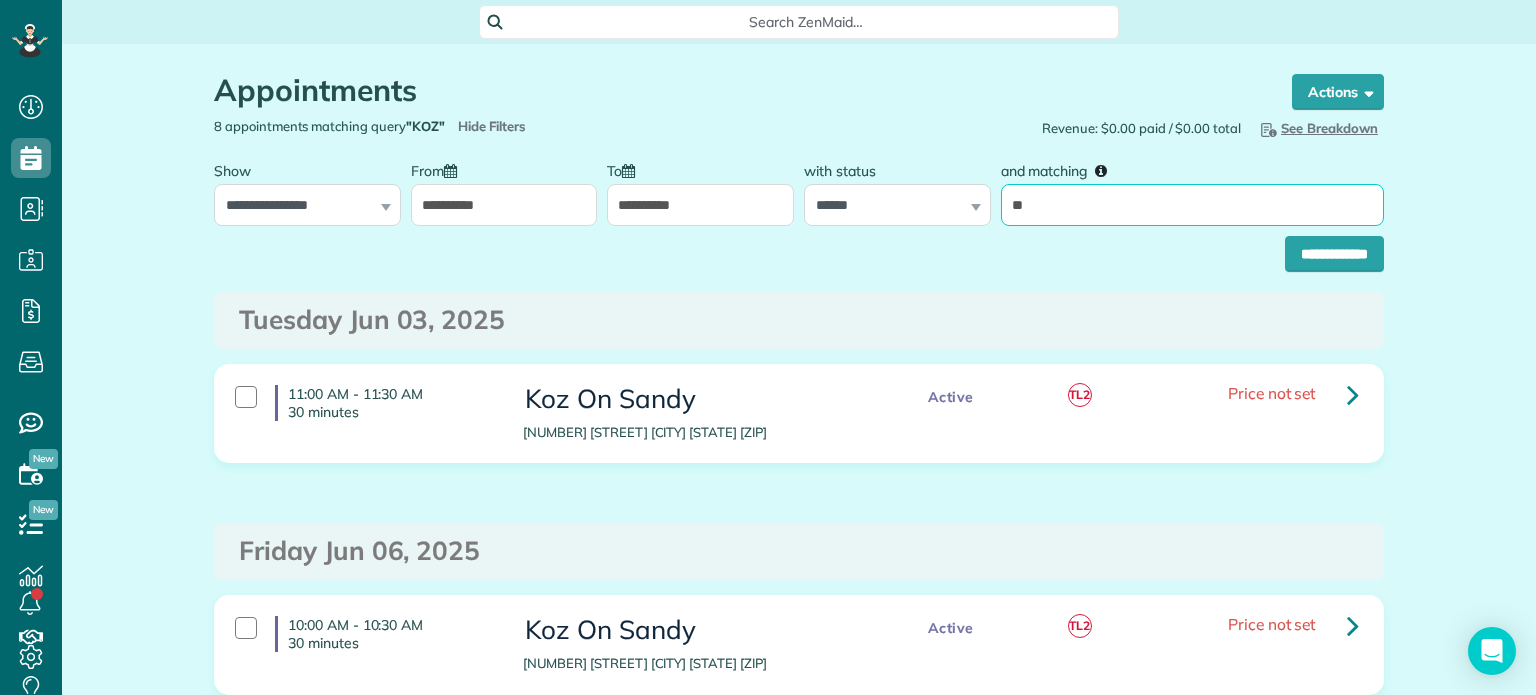 type on "**" 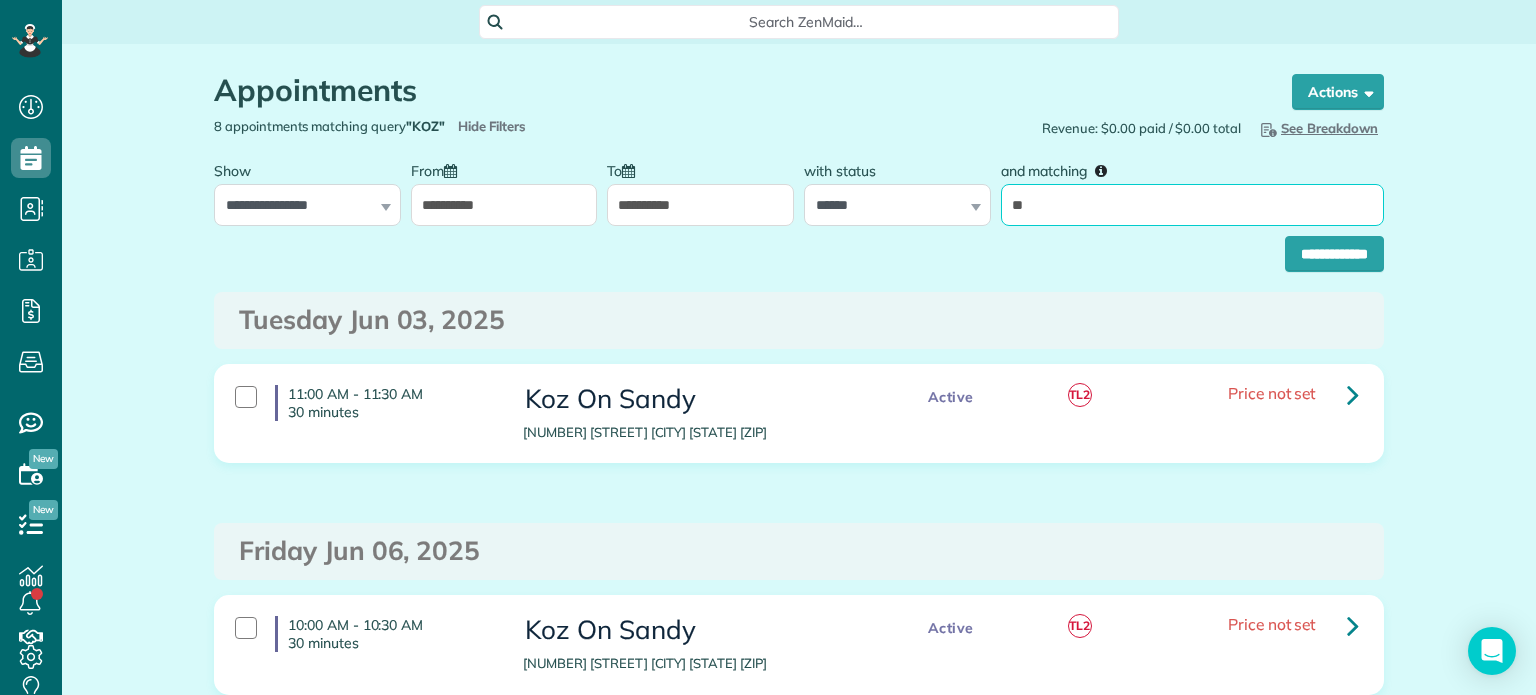 click on "**********" at bounding box center (1334, 254) 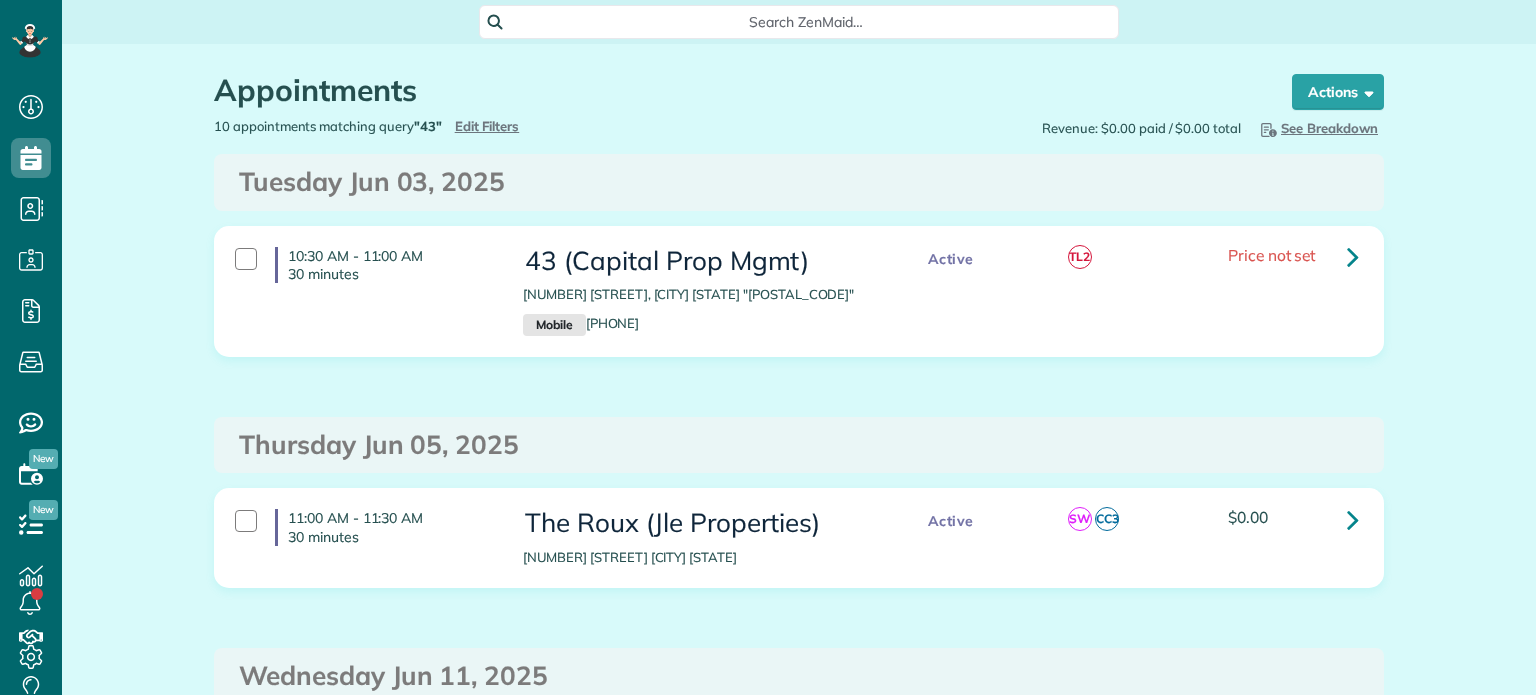 scroll, scrollTop: 0, scrollLeft: 0, axis: both 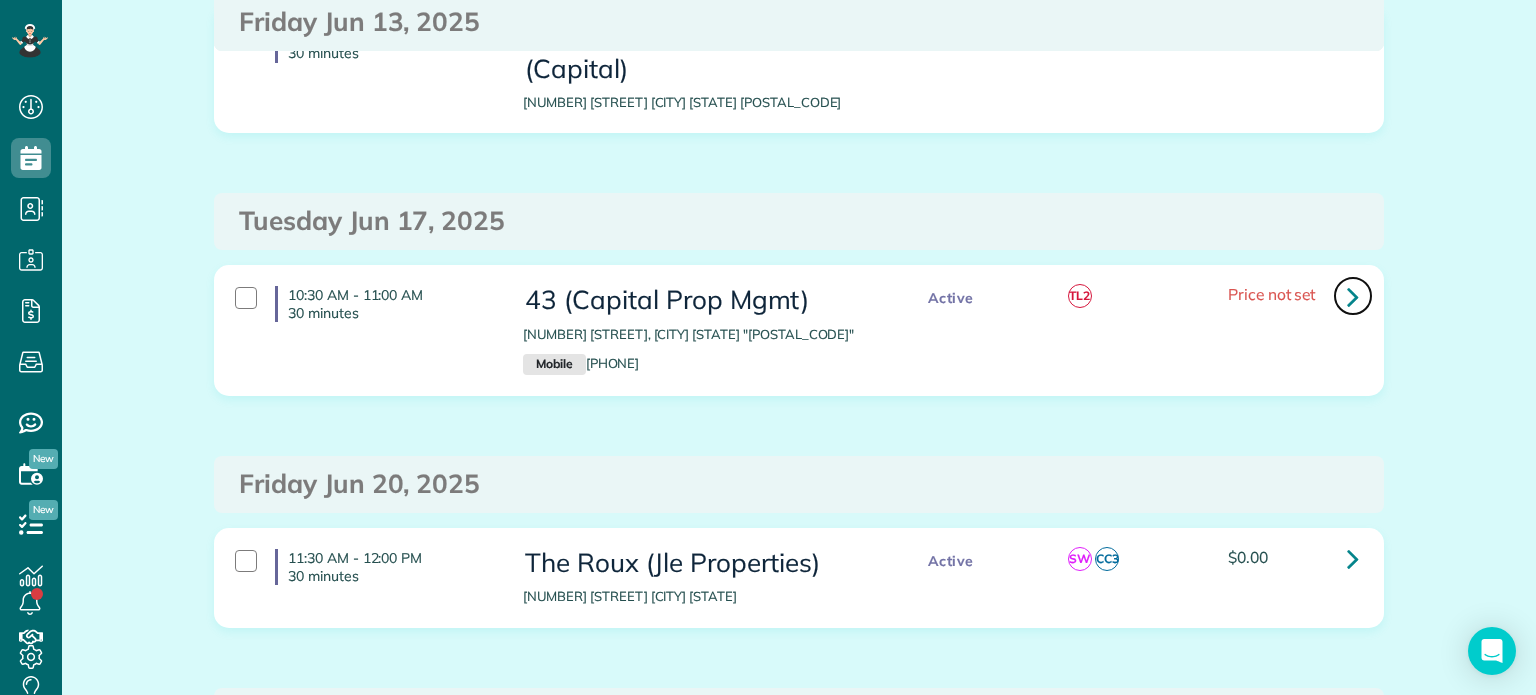 click at bounding box center (1353, 296) 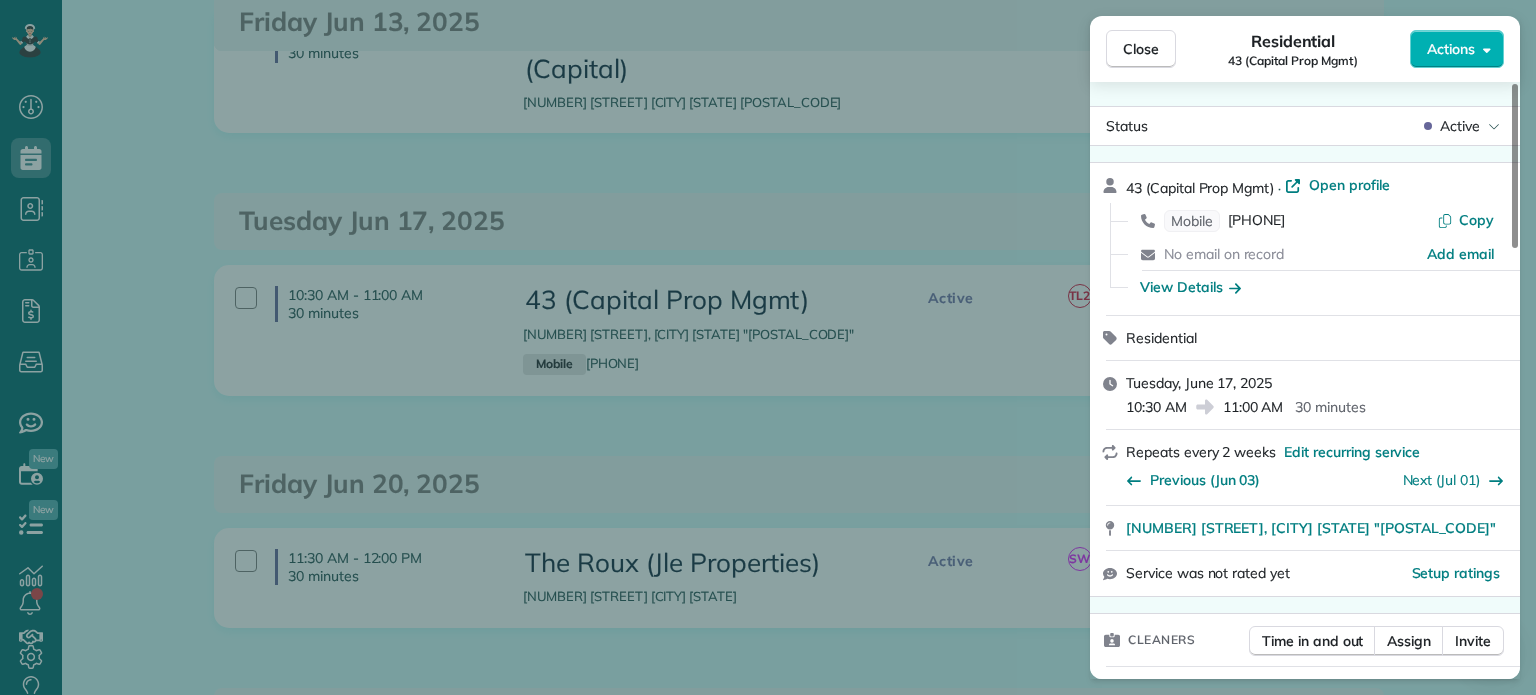 click on "Close Residential 43 (Capital Prop Mgmt) Actions Status Active 43 (Capital Prop Mgmt) · Open profile Mobile [PHONE] Copy No email on record Add email View Details Residential Tuesday, June 17, 2025 10:30 AM 11:00 AM 30 minutes Repeats every 2 weeks Edit recurring service Previous (Jun 03) Next (Jul 01) [NUMBER] [STREET], [CITY] [STATE] "[POSTAL_CODE]" Service was not rated yet Setup ratings Cleaners Time in and out Assign Invite Cleaners Trish   [LAST] 10:30 AM 11:00 AM Checklist Try Now Keep this appointment up to your standards. Stay on top of every detail, keep your cleaners organised, and your client happy. Assign a checklist Watch a 5 min demo Billing Billing actions Price $0.00 Overcharge $0.00 Discount $0.00 Coupon discount - Primary tax - Secondary tax - Total appointment price $0.00 Tips collected New feature! $0.00 Mark as paid Total including tip $0.00 Get paid online in no-time! Send an invoice and reward your cleaners with tips Charge customer credit card Appointment custom fields Work items Notes" at bounding box center (768, 347) 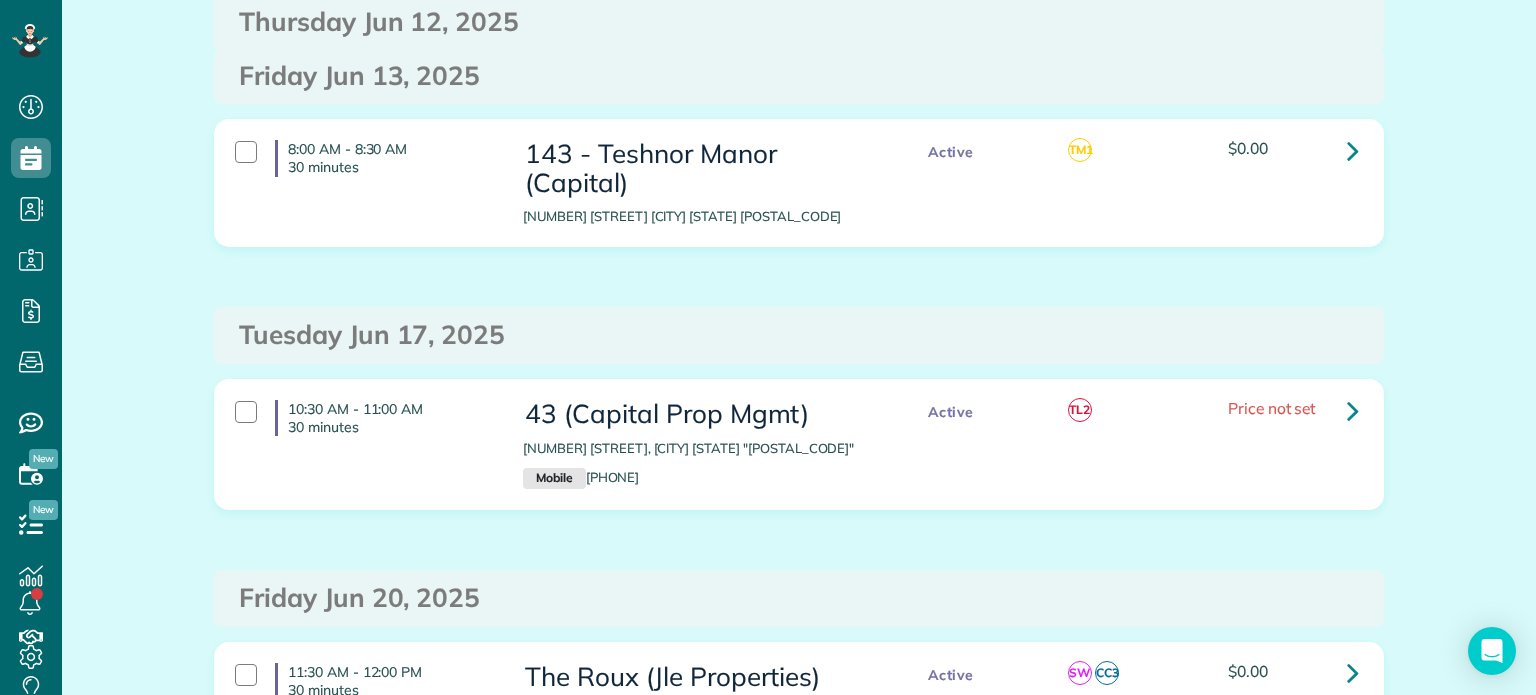 scroll, scrollTop: 1100, scrollLeft: 0, axis: vertical 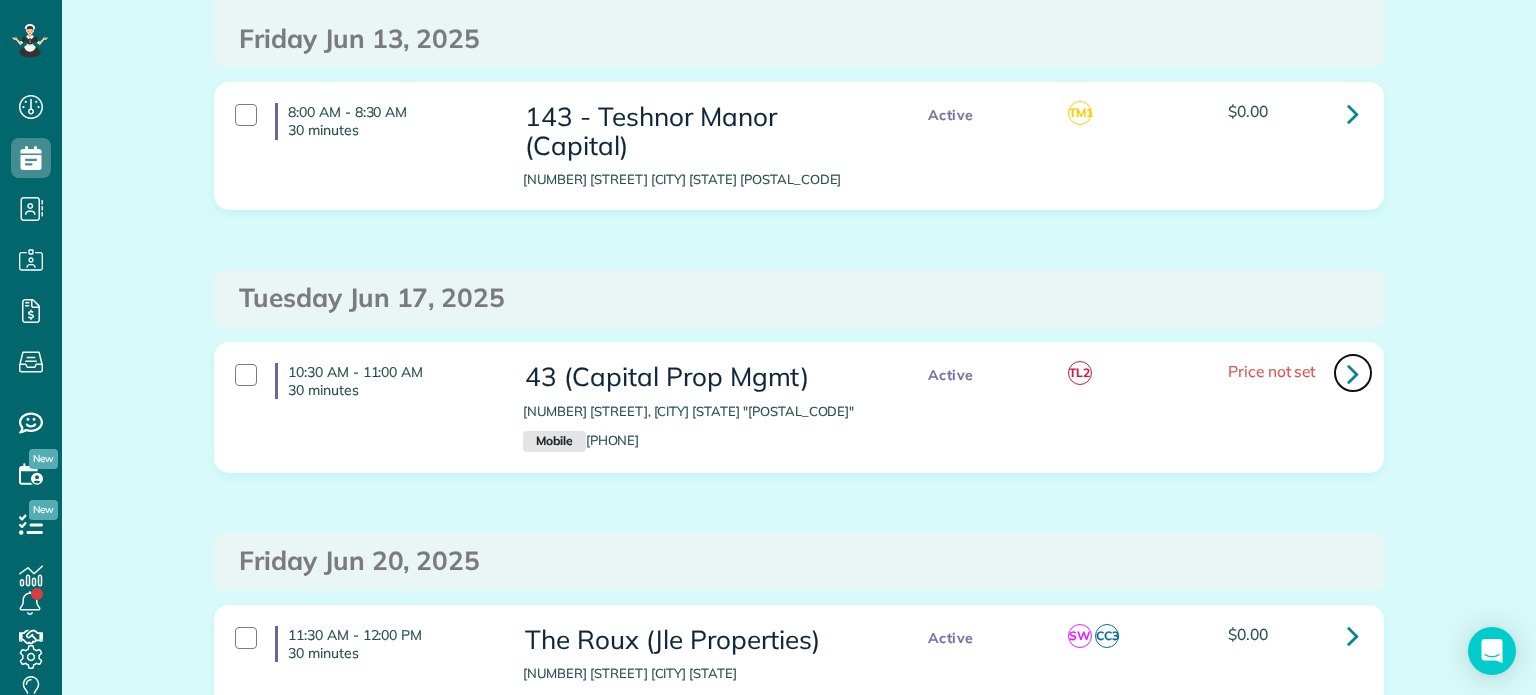 click at bounding box center [1353, 373] 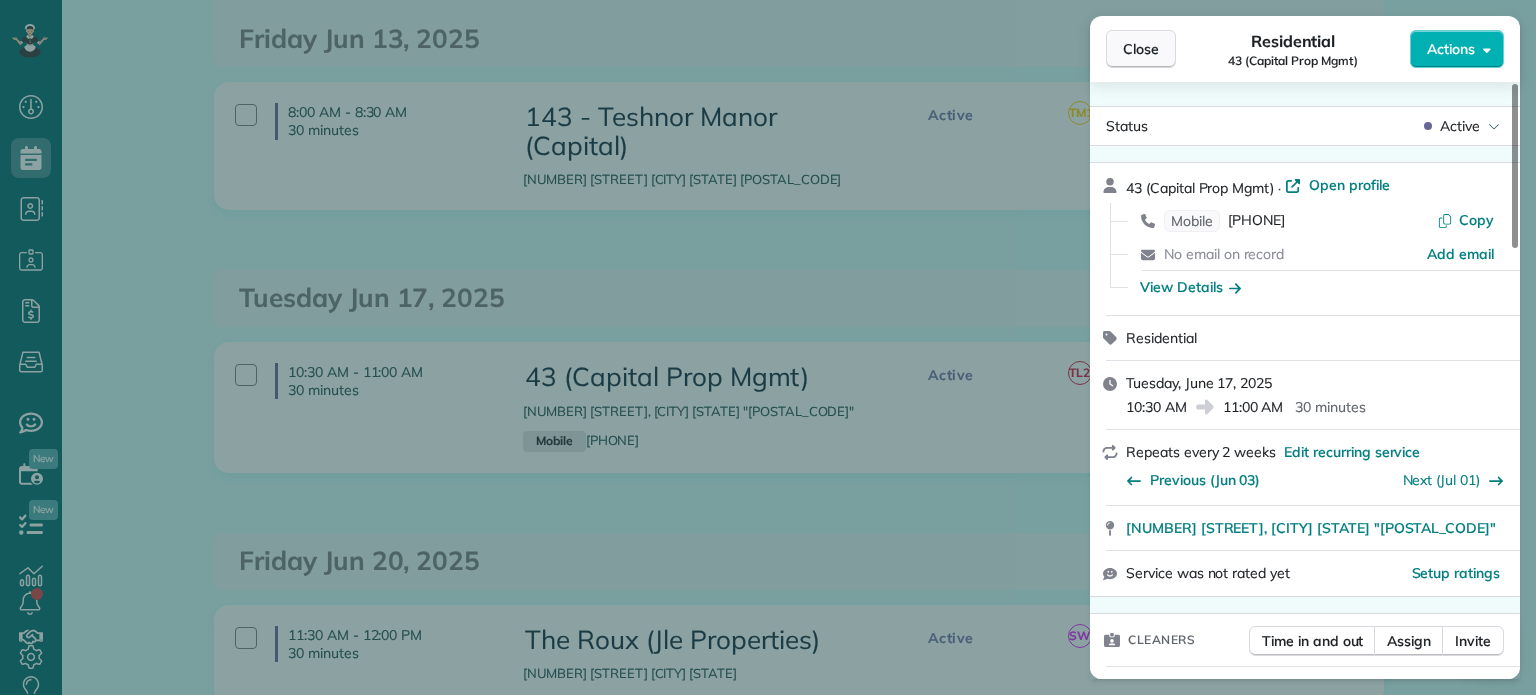 click on "Close" at bounding box center [1141, 49] 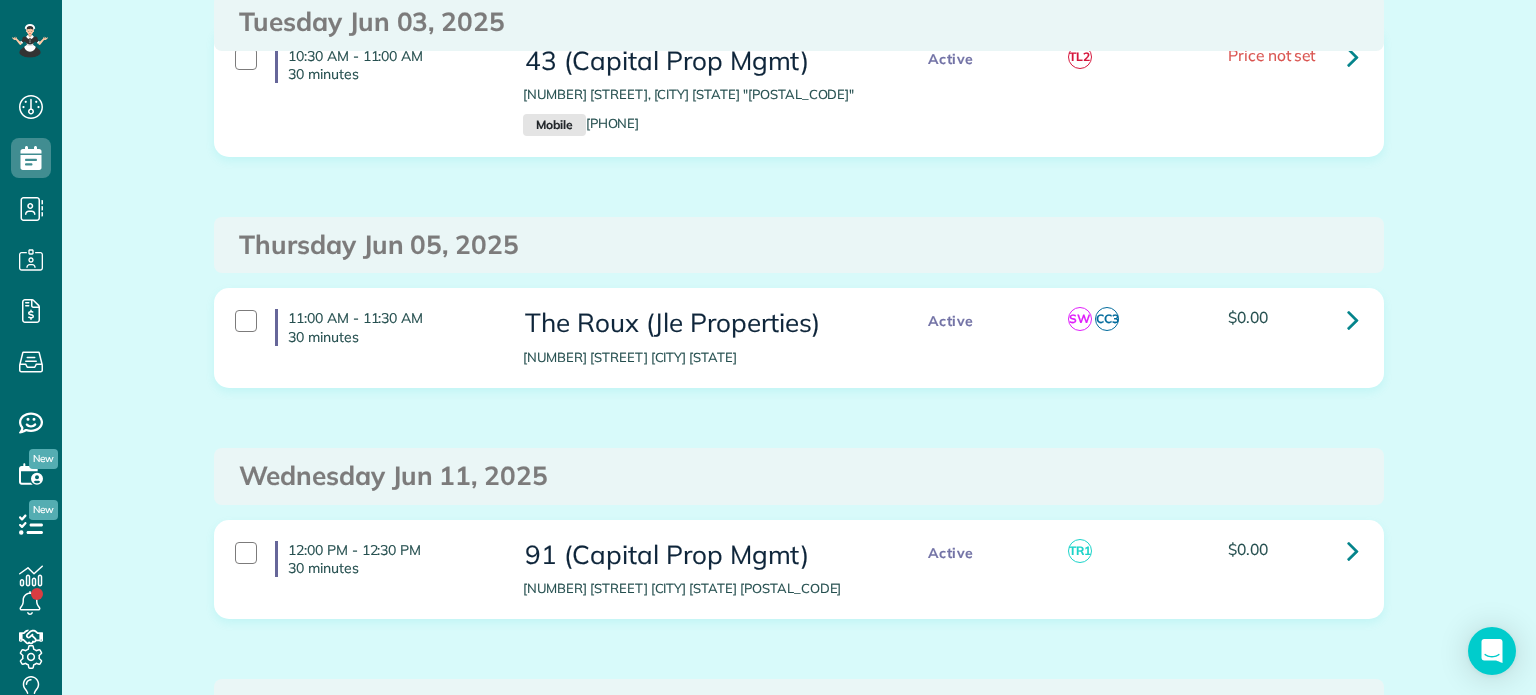 scroll, scrollTop: 0, scrollLeft: 0, axis: both 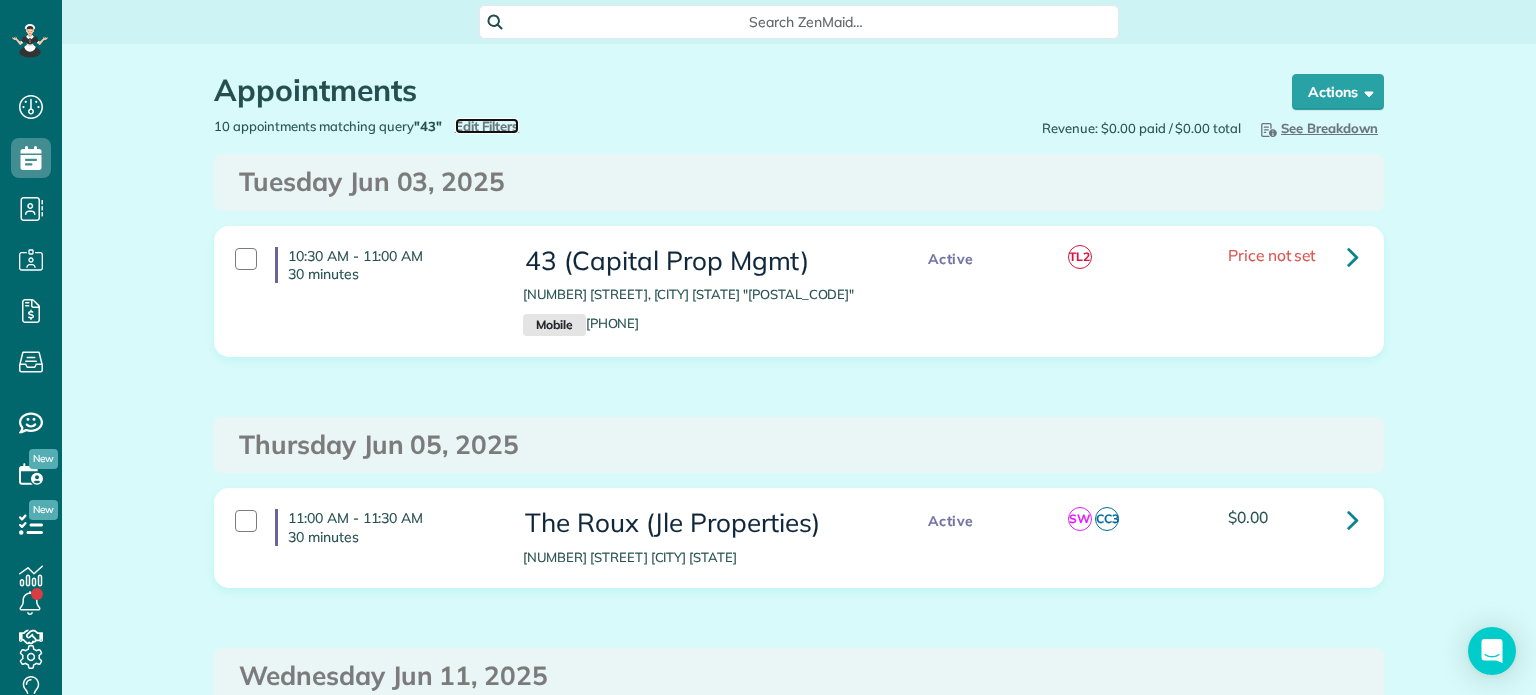 click on "Edit Filters" at bounding box center (487, 126) 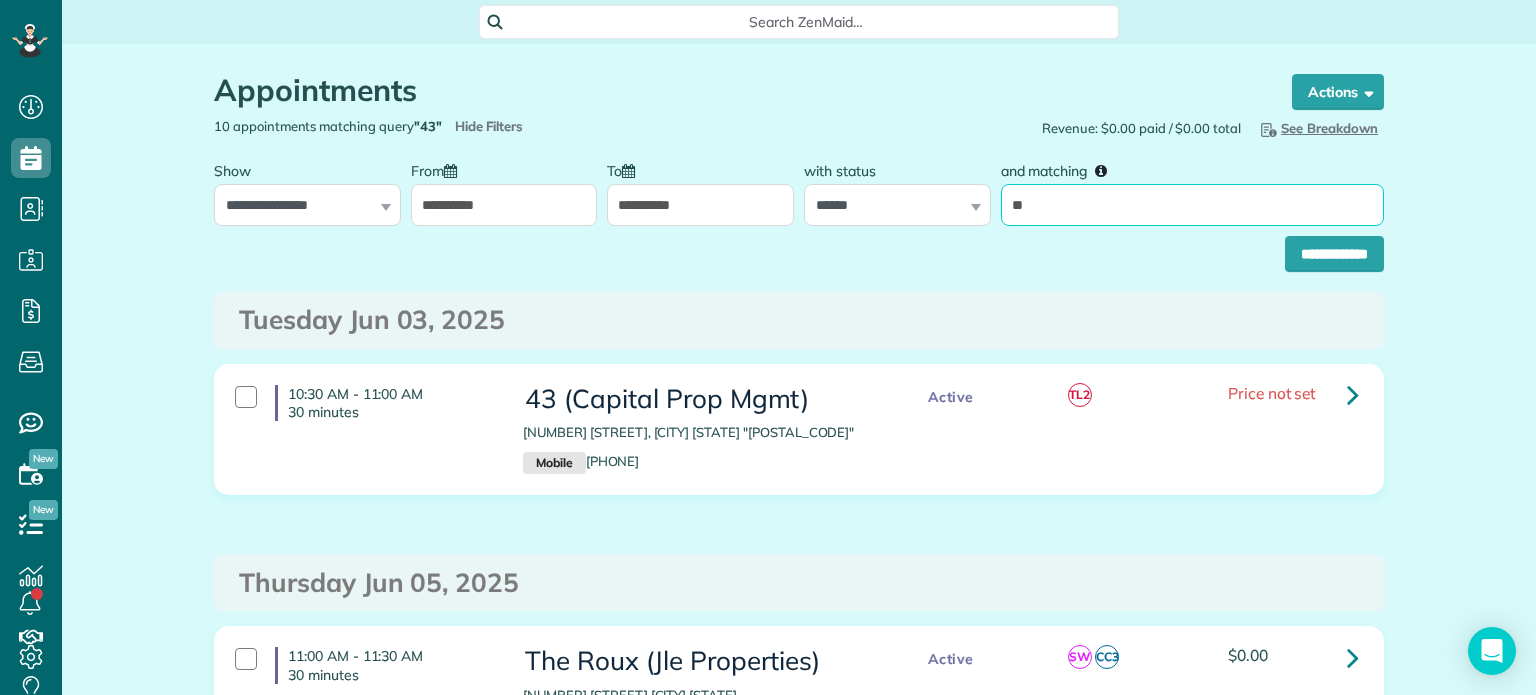 drag, startPoint x: 1024, startPoint y: 204, endPoint x: 988, endPoint y: 219, distance: 39 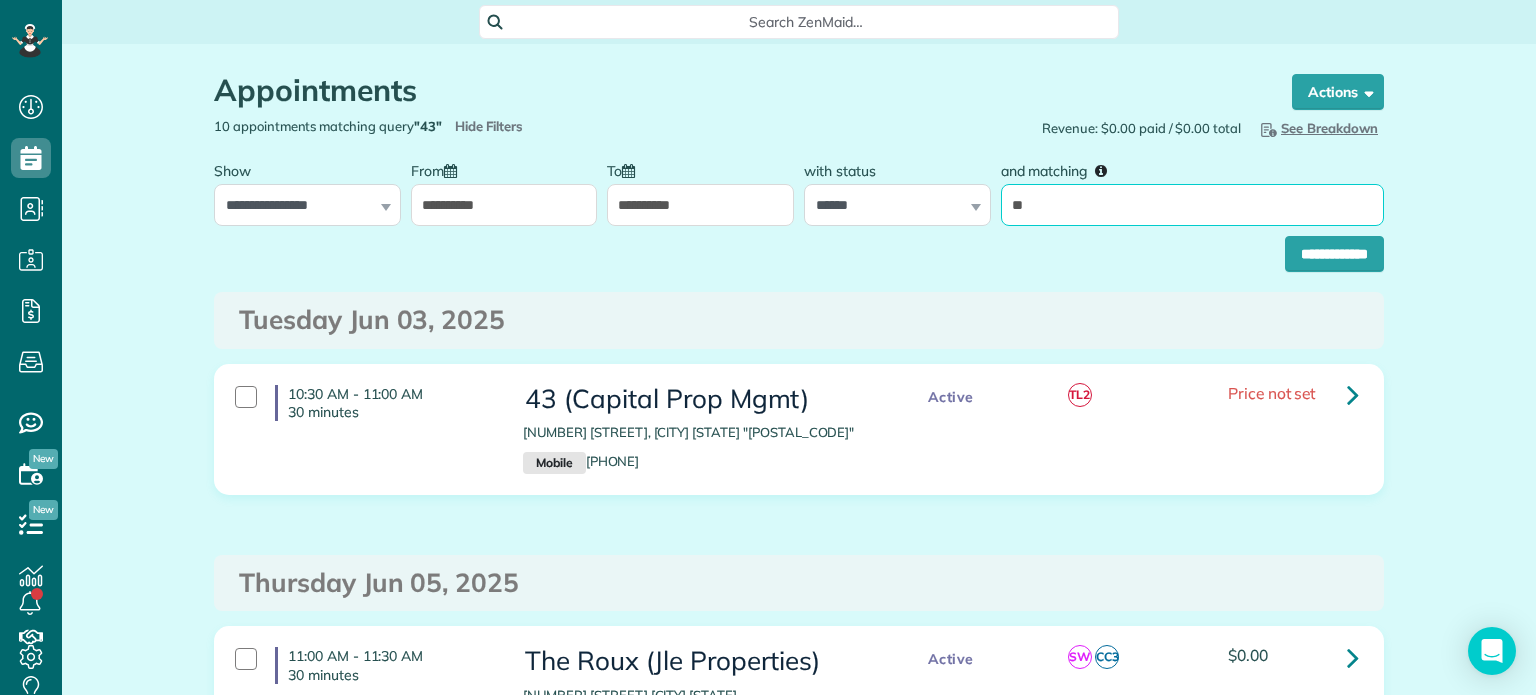 type on "**" 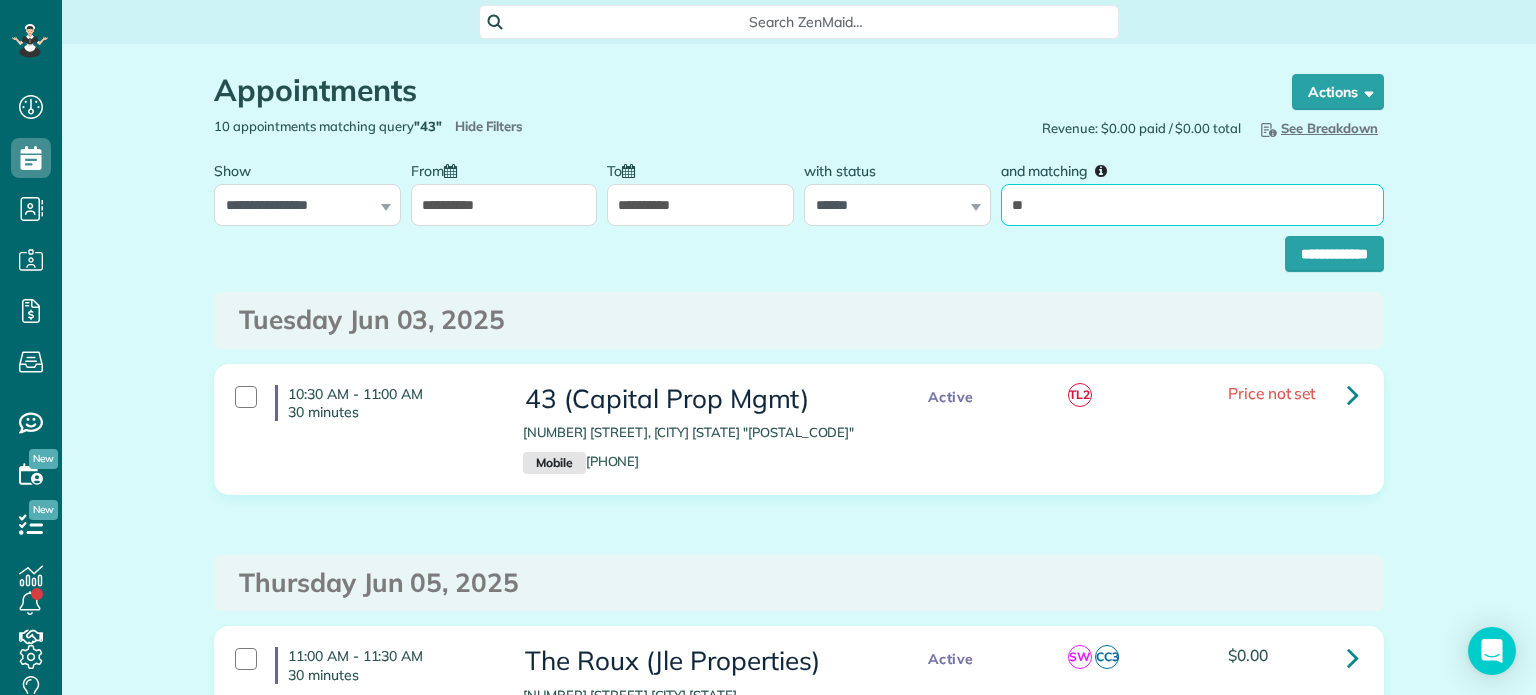 click on "**********" at bounding box center [1334, 254] 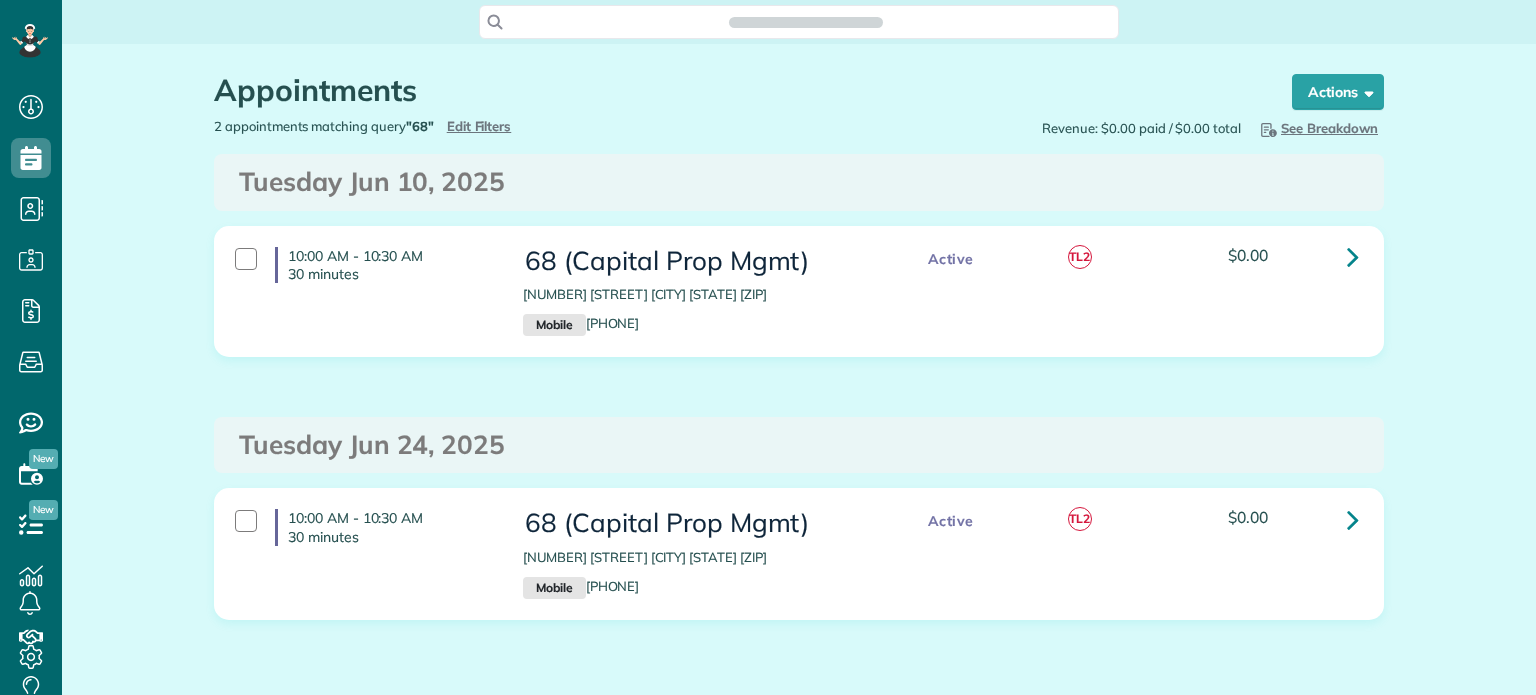 scroll, scrollTop: 0, scrollLeft: 0, axis: both 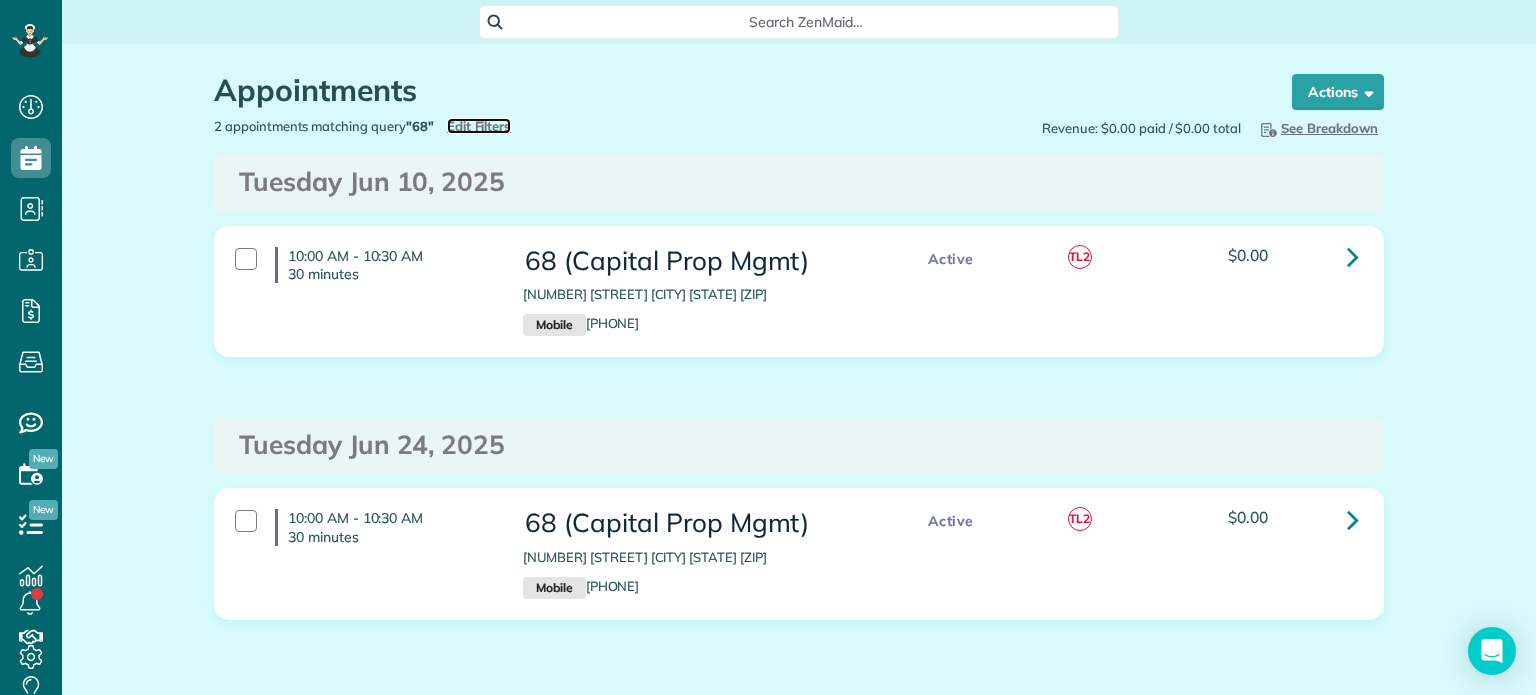 click on "Edit Filters" at bounding box center [479, 126] 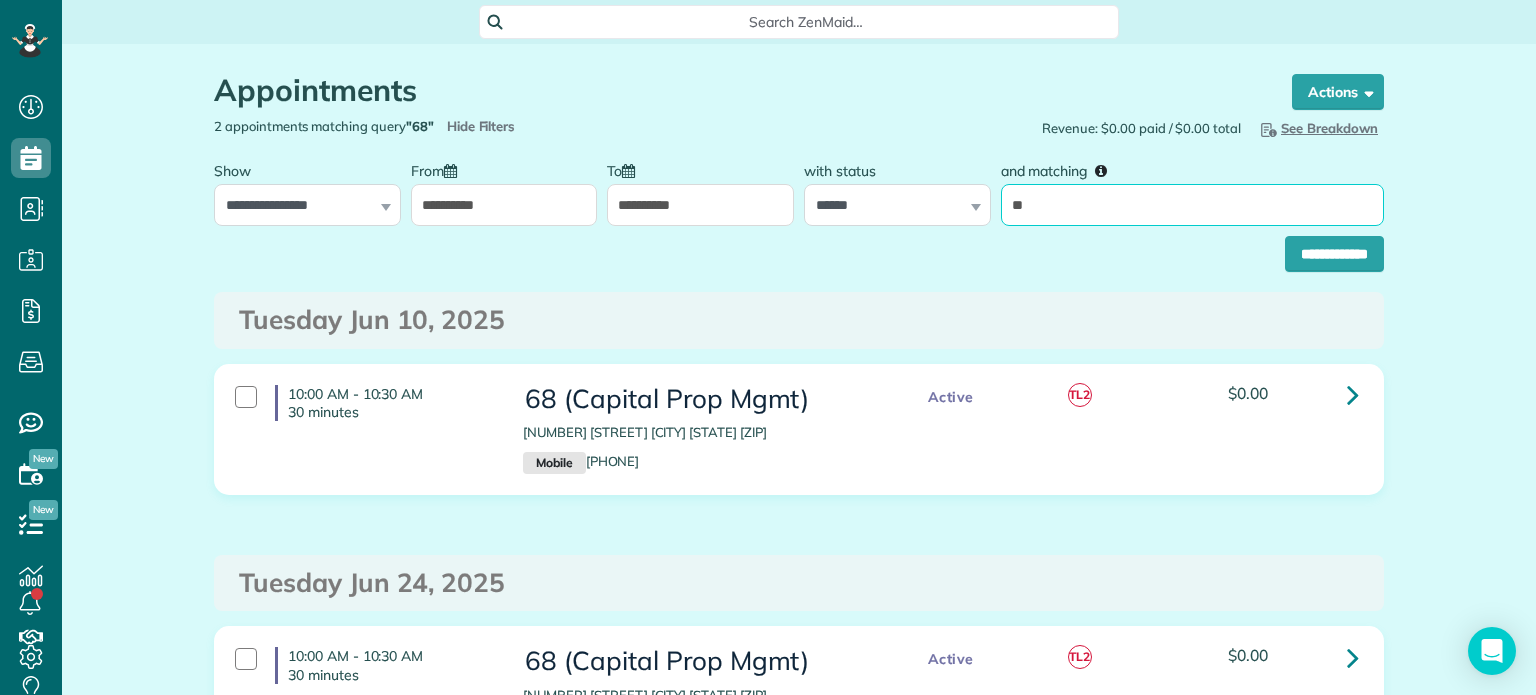 drag, startPoint x: 1040, startPoint y: 213, endPoint x: 997, endPoint y: 217, distance: 43.185646 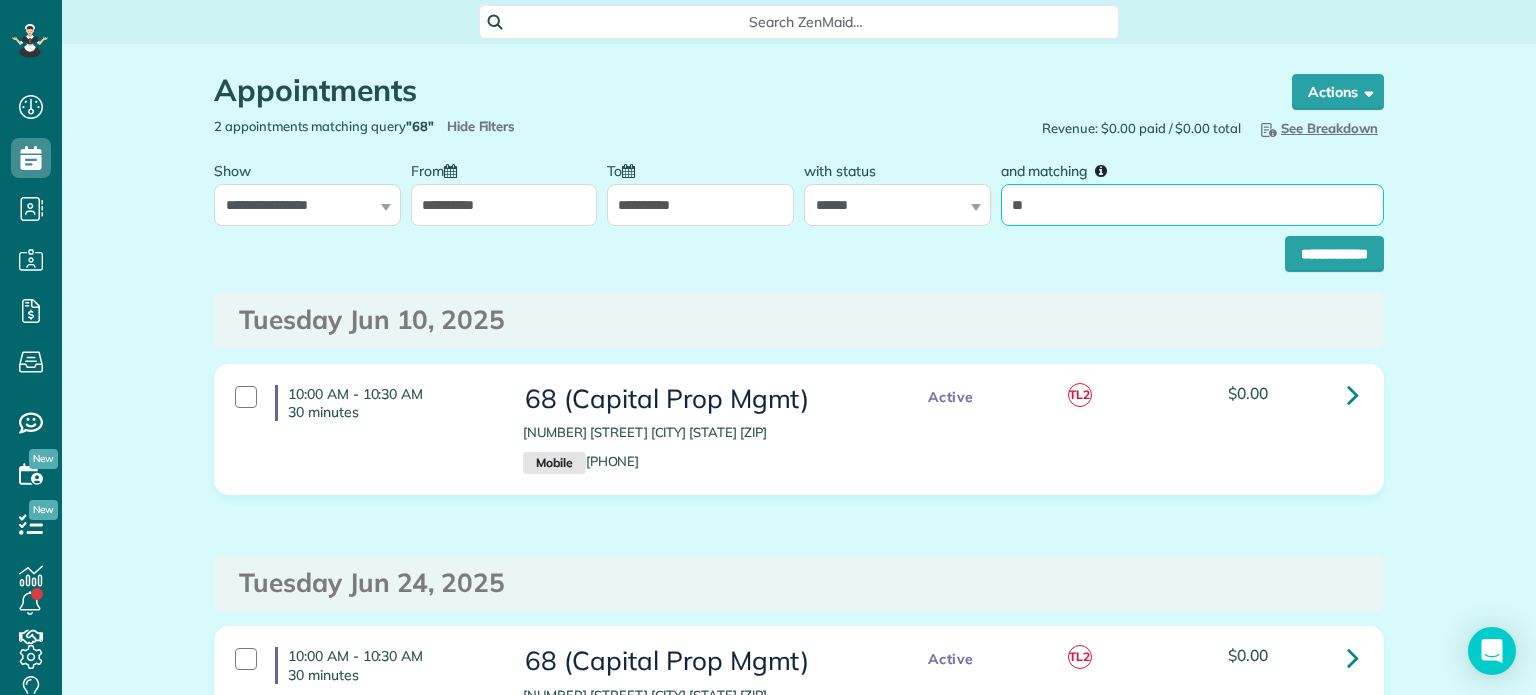 type on "**" 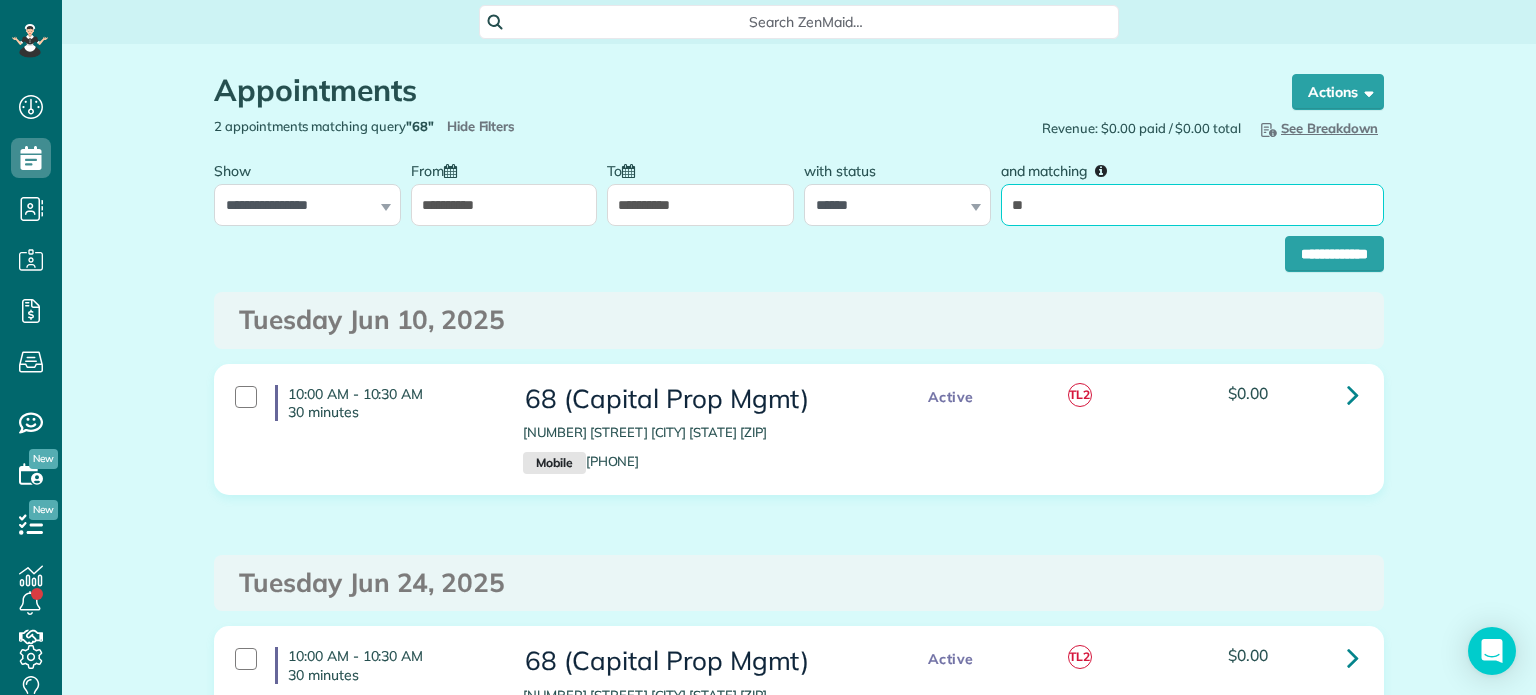 click on "**********" at bounding box center (1334, 254) 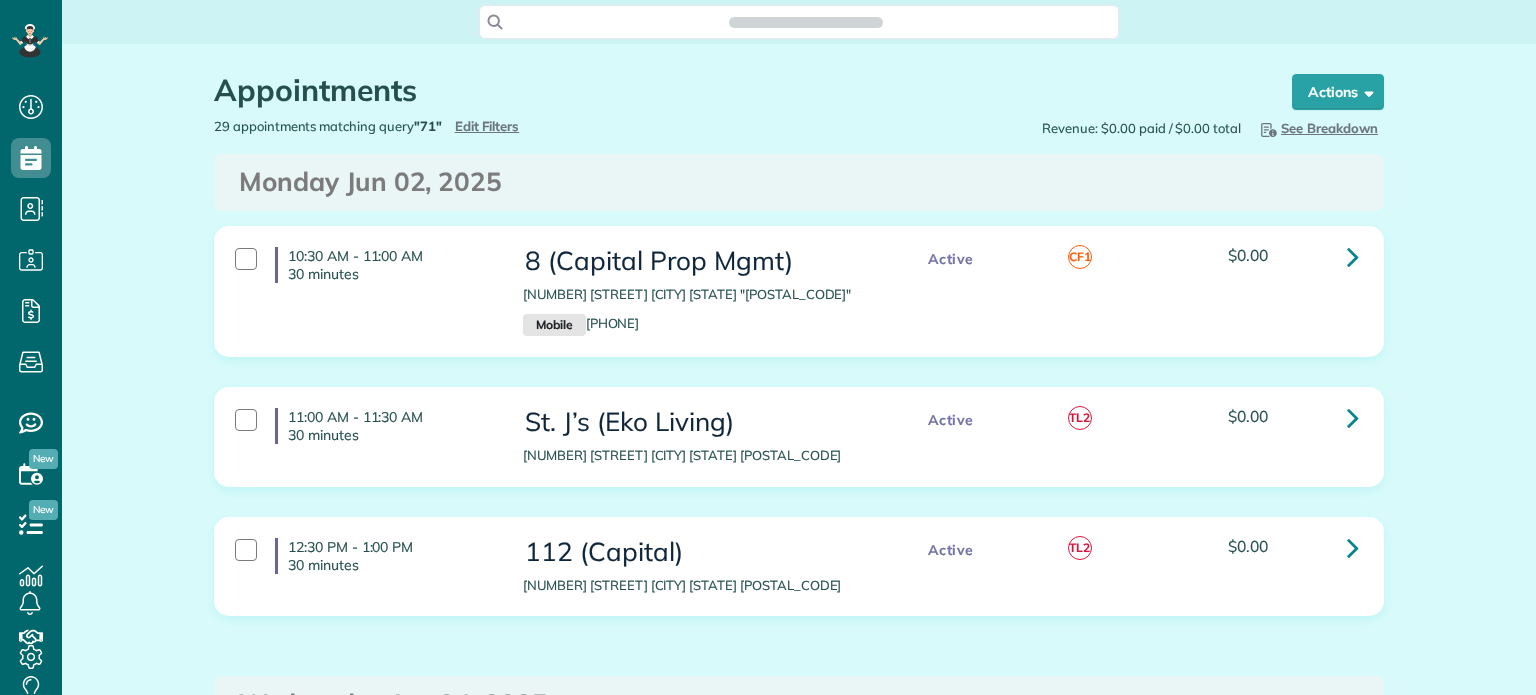 scroll, scrollTop: 0, scrollLeft: 0, axis: both 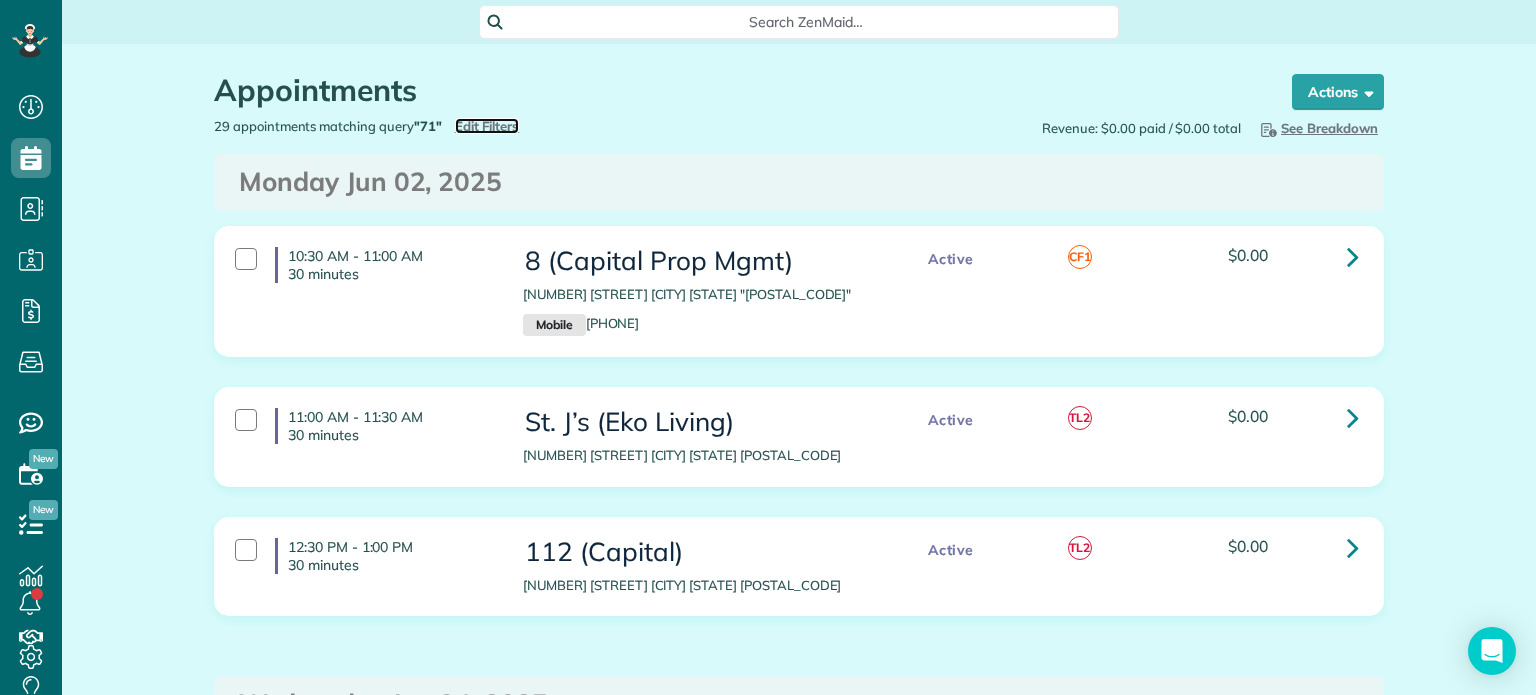 click on "Edit Filters" at bounding box center [487, 126] 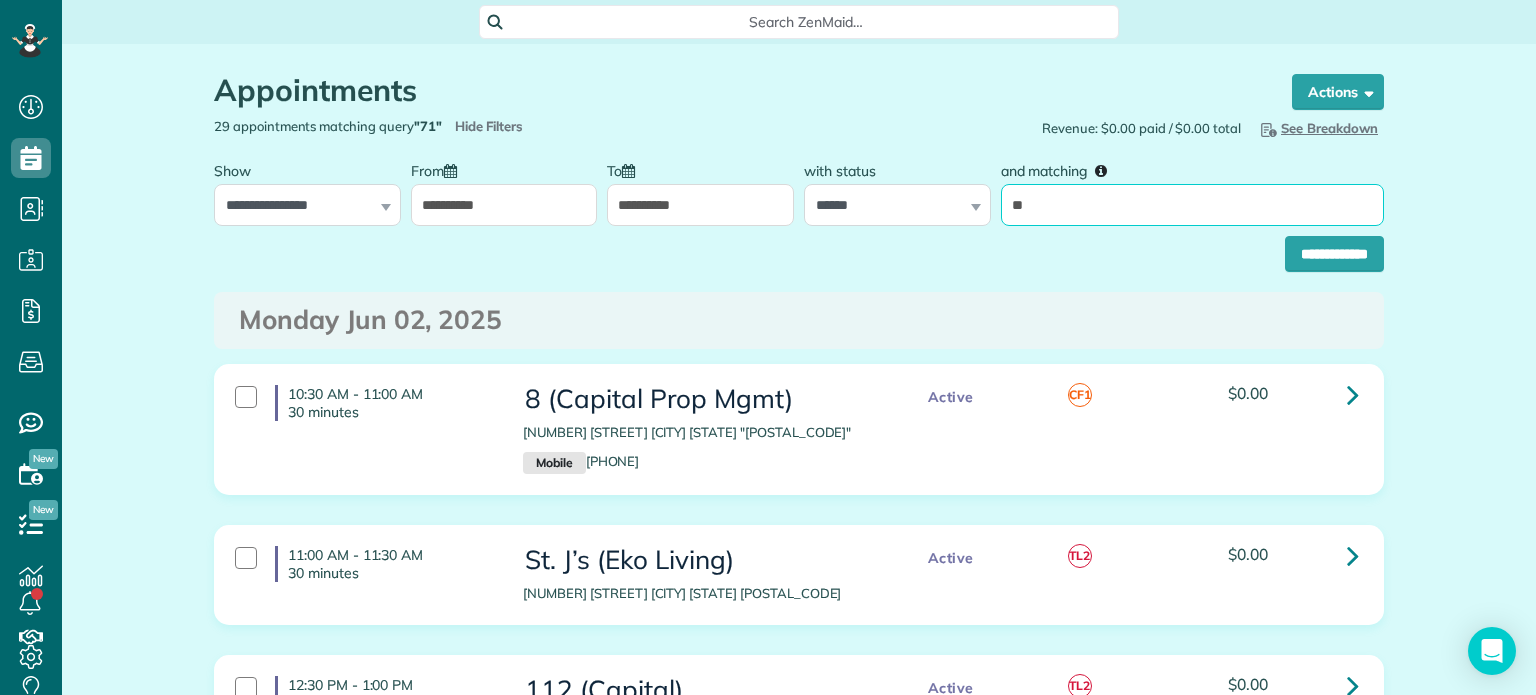click on "**" at bounding box center [1192, 205] 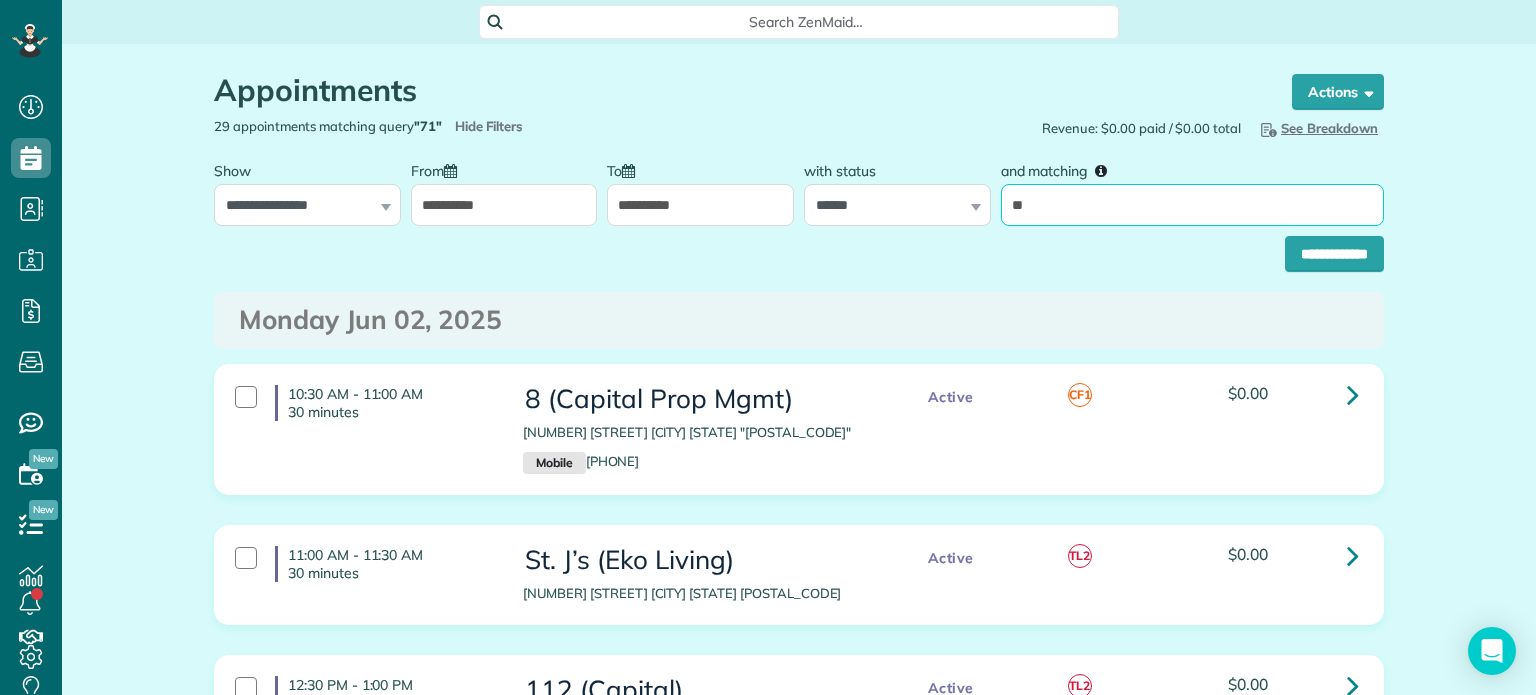 type on "**" 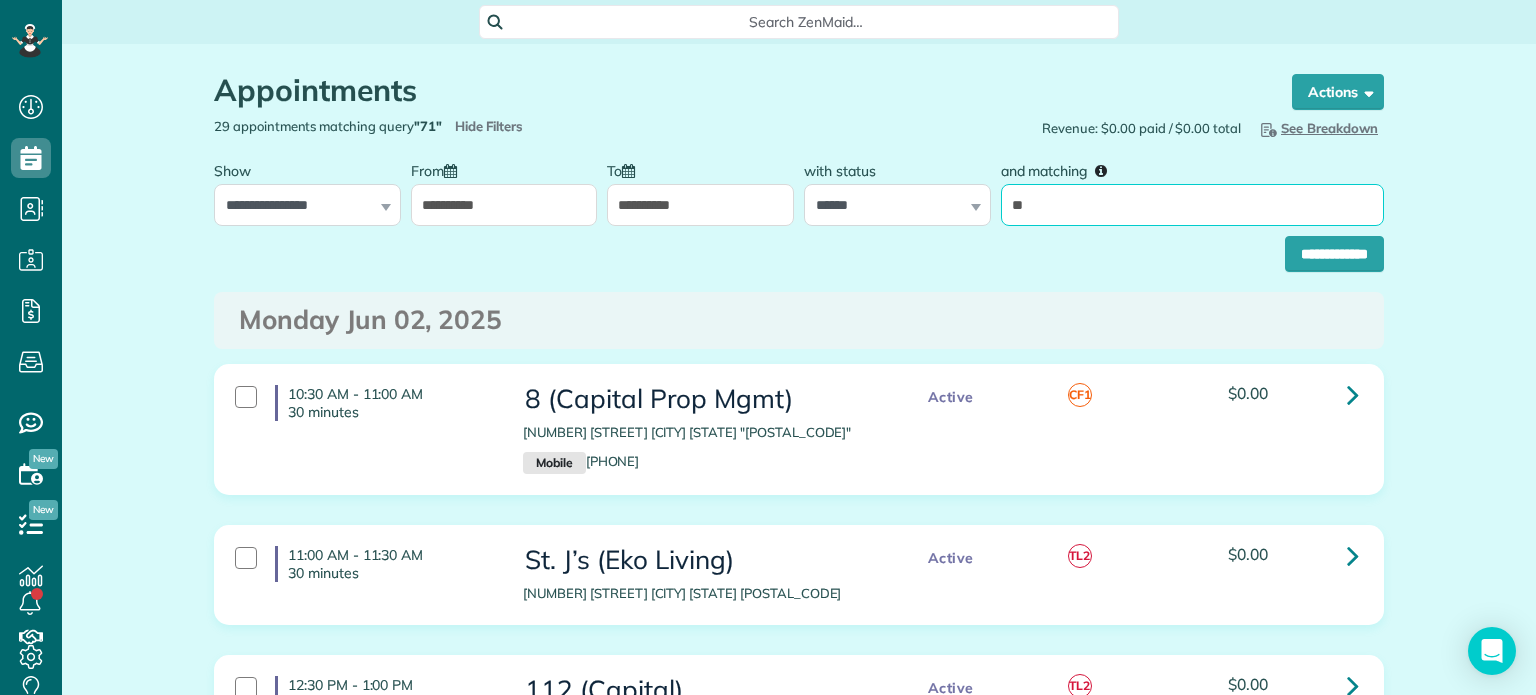 click on "**********" at bounding box center [1334, 254] 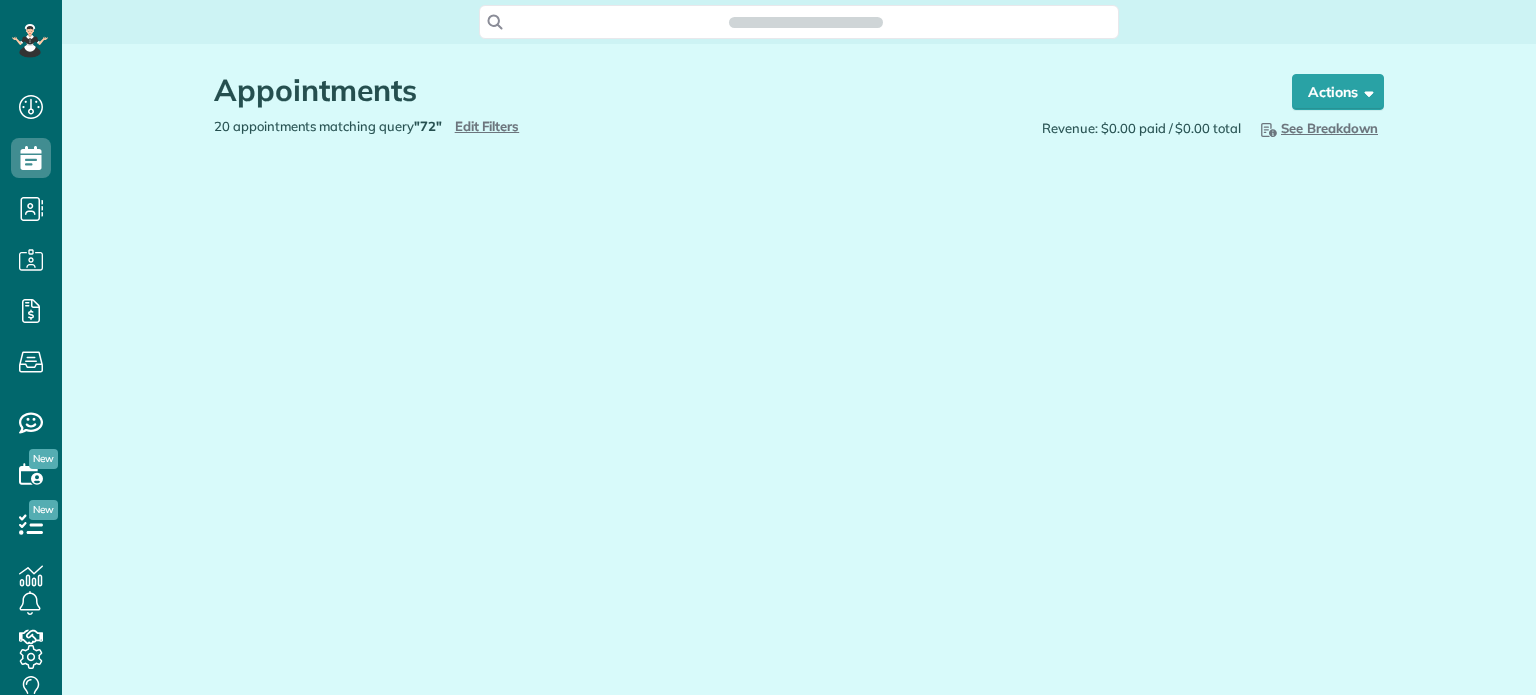 scroll, scrollTop: 0, scrollLeft: 0, axis: both 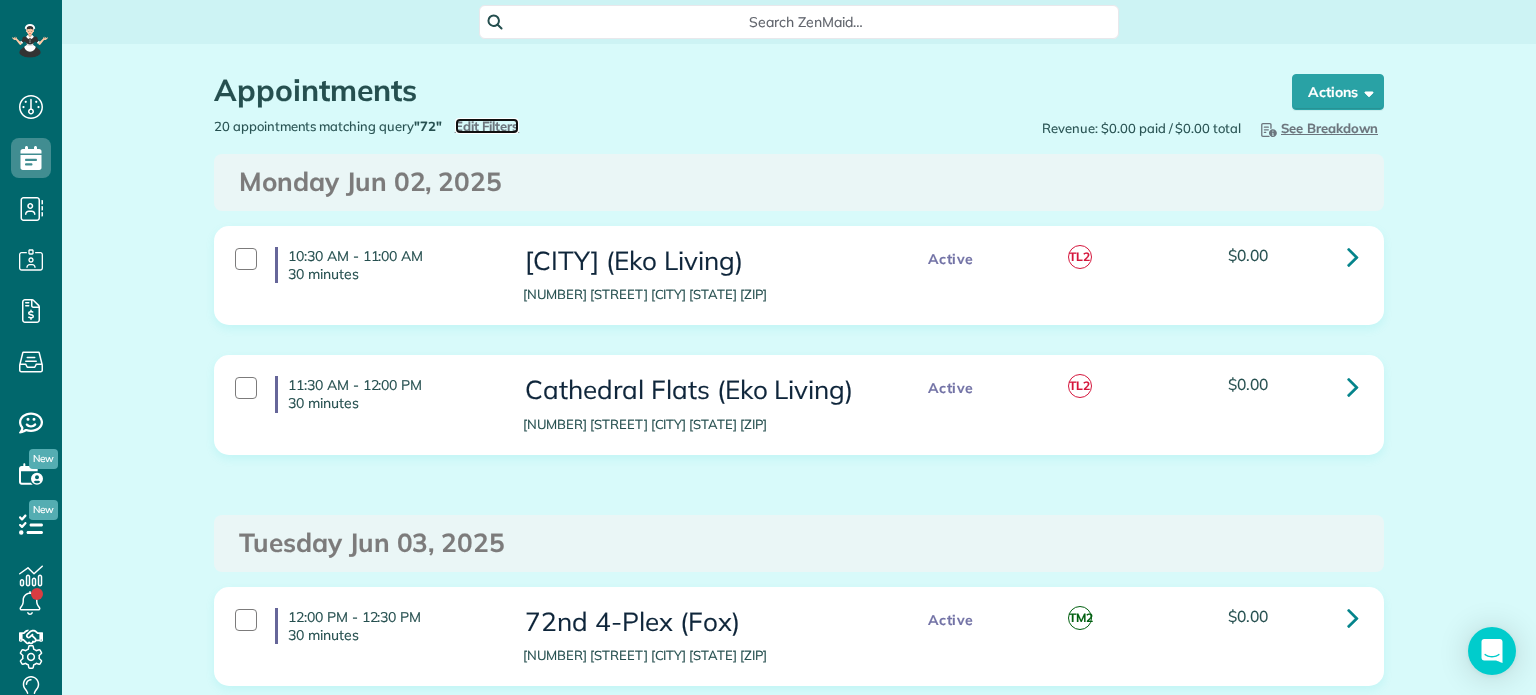click on "Edit Filters" at bounding box center (487, 126) 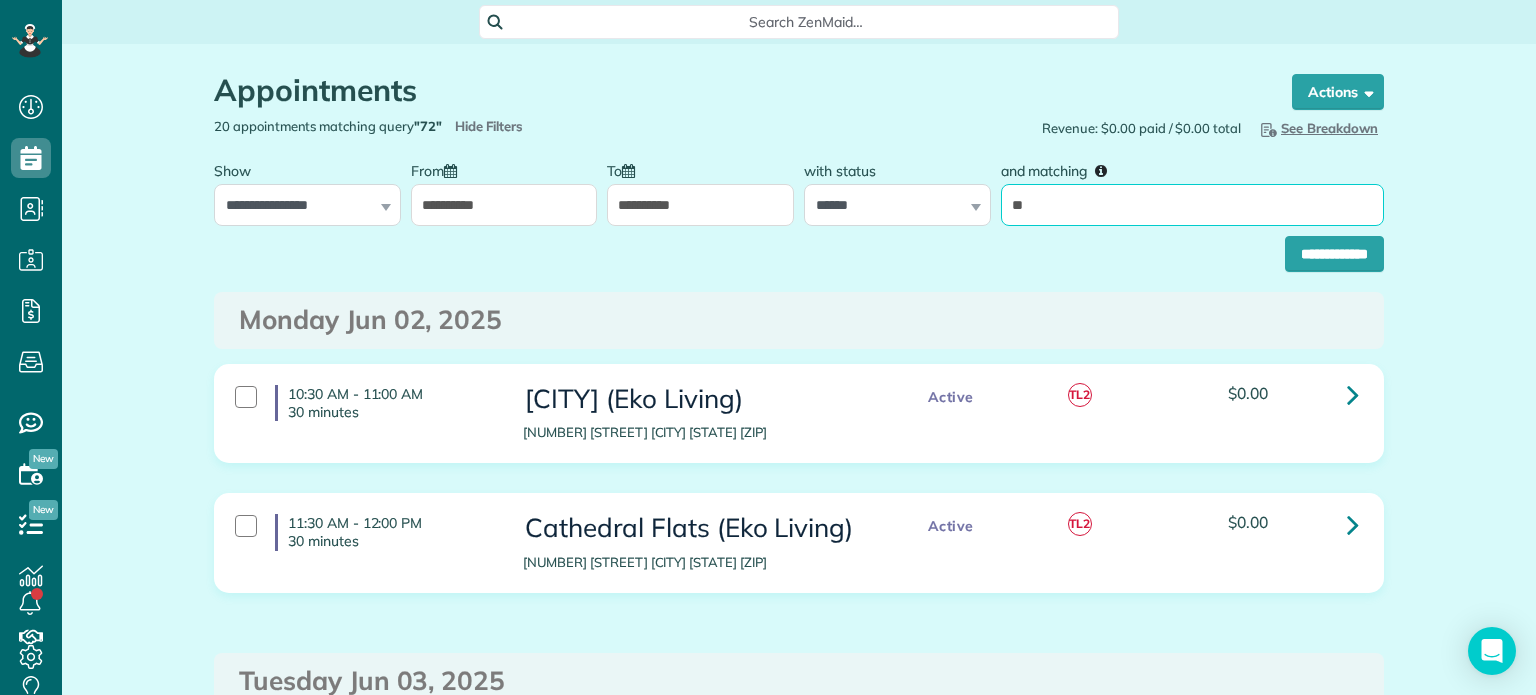 drag, startPoint x: 1025, startPoint y: 203, endPoint x: 1006, endPoint y: 211, distance: 20.615528 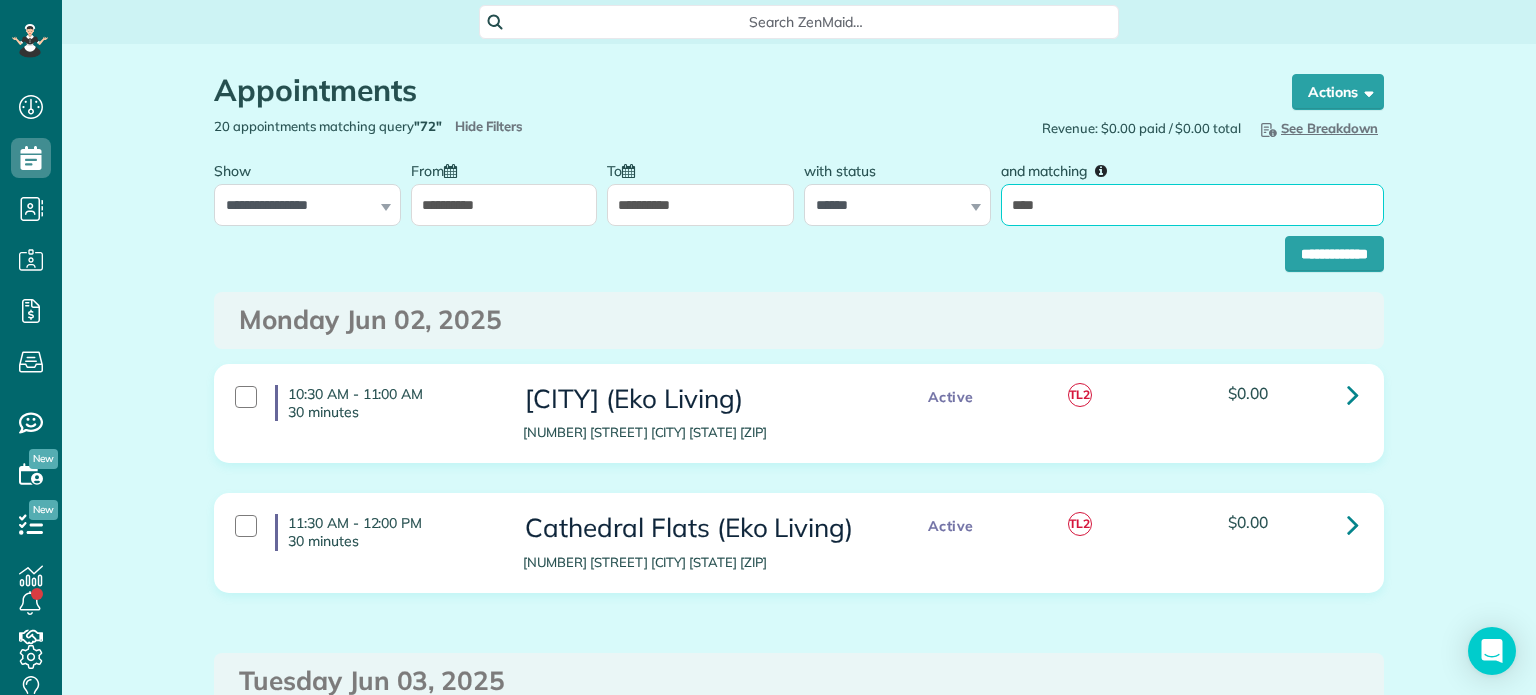 type on "**********" 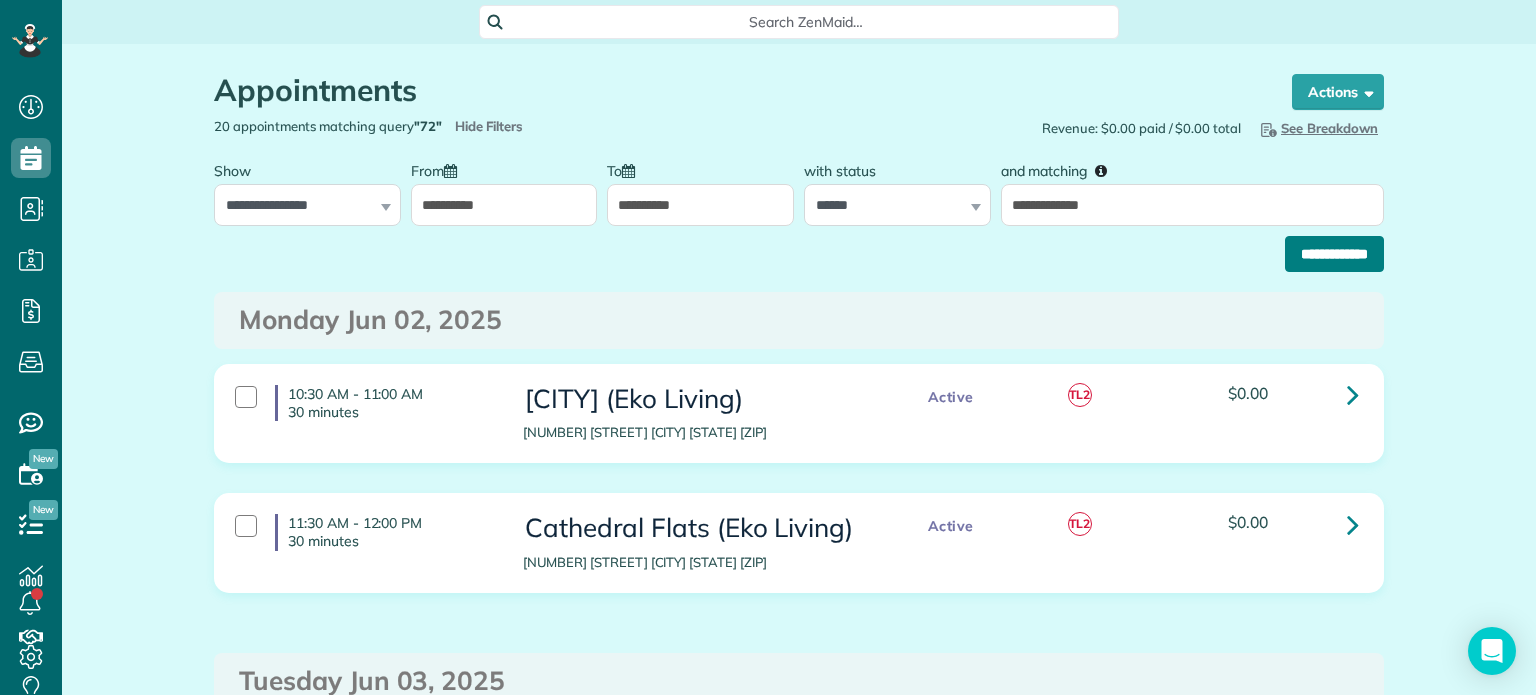 click on "**********" at bounding box center (1334, 254) 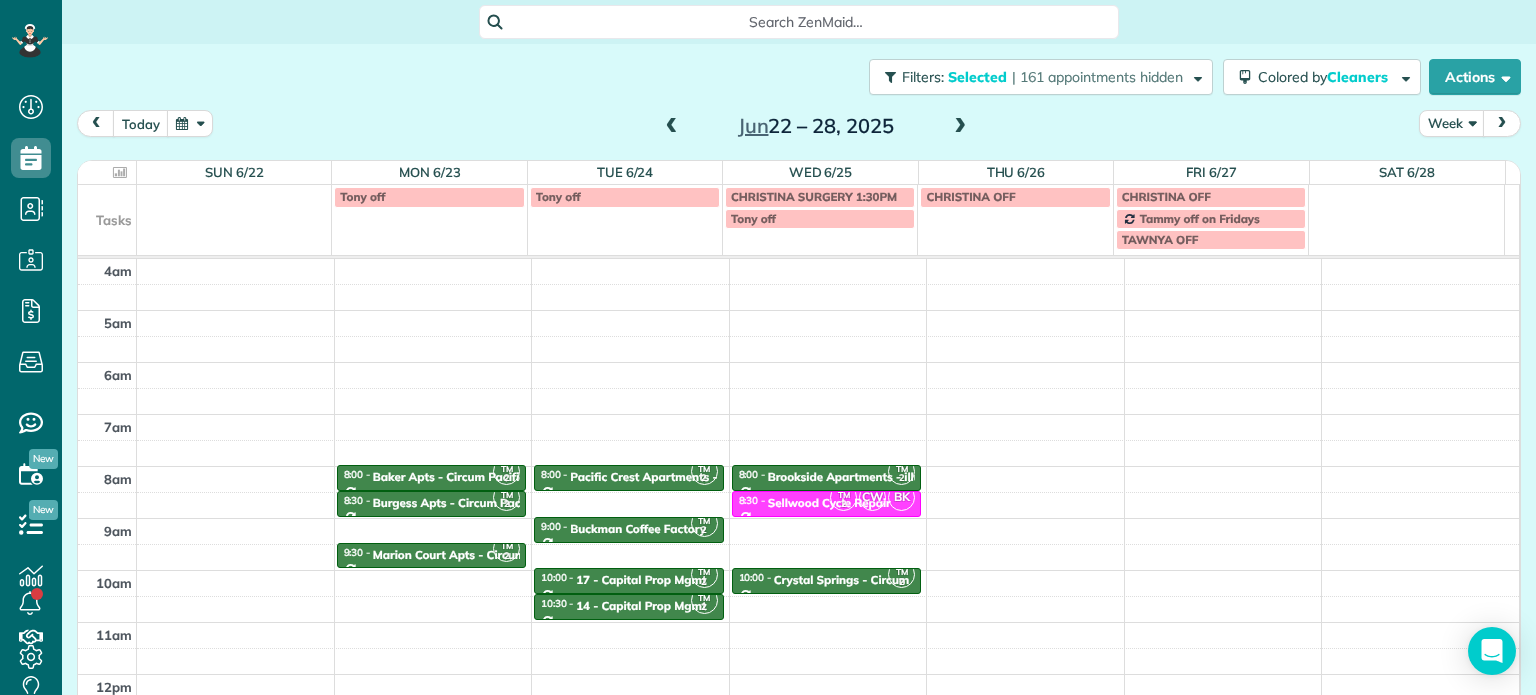 scroll, scrollTop: 0, scrollLeft: 0, axis: both 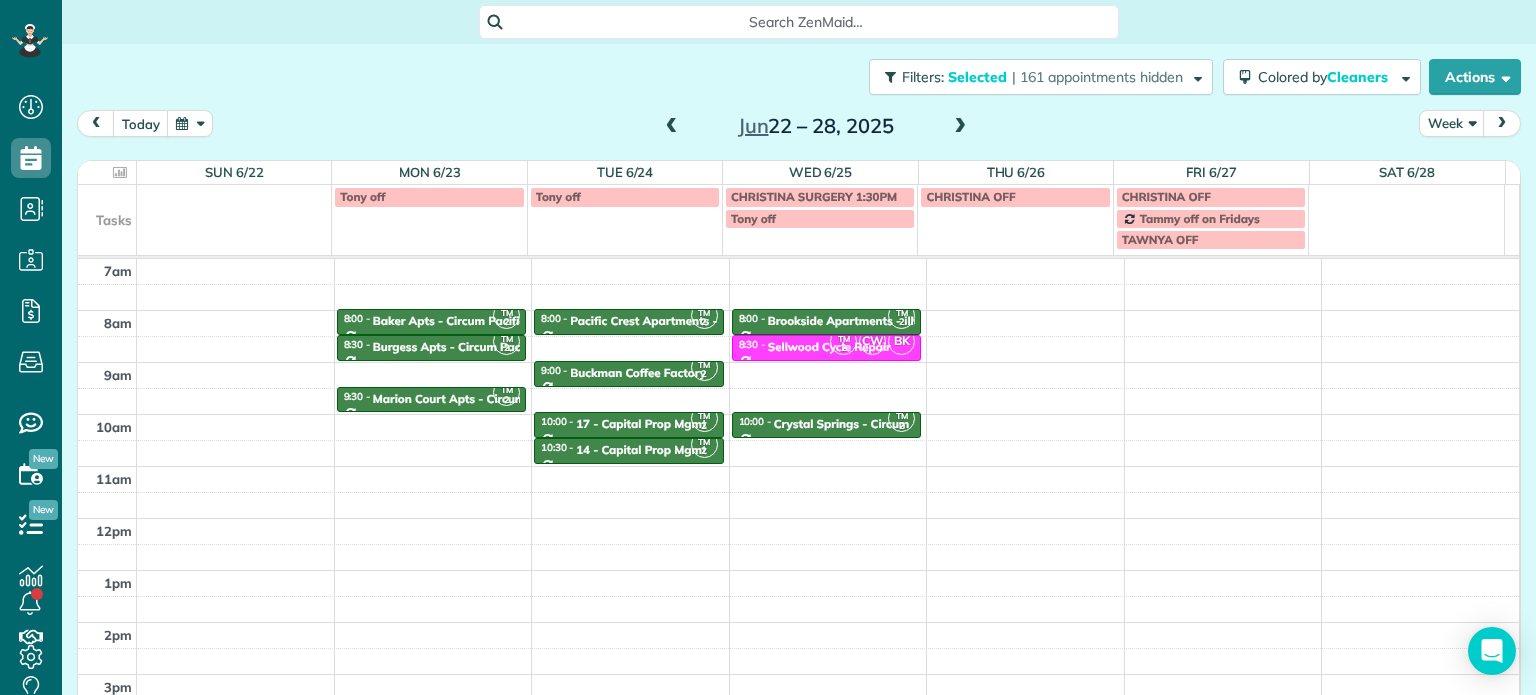 click at bounding box center [672, 127] 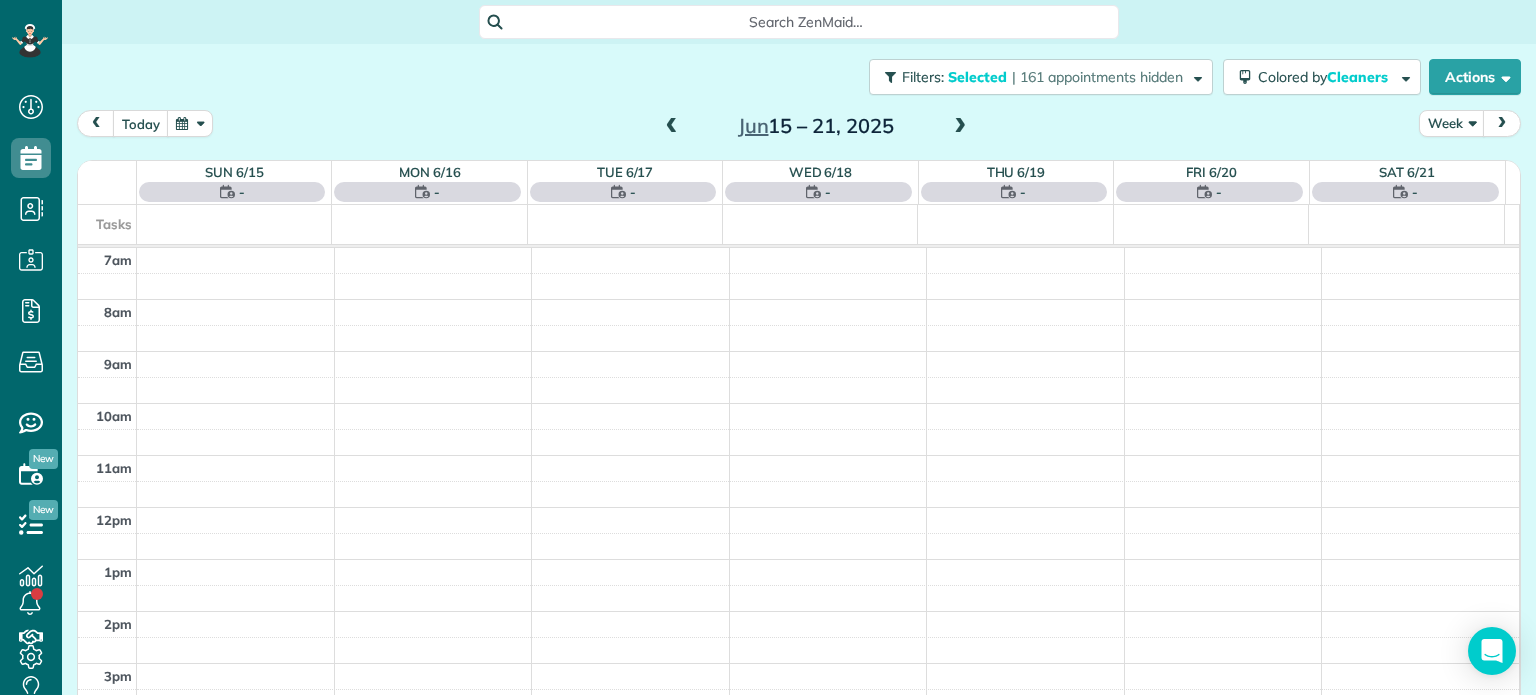click at bounding box center (672, 127) 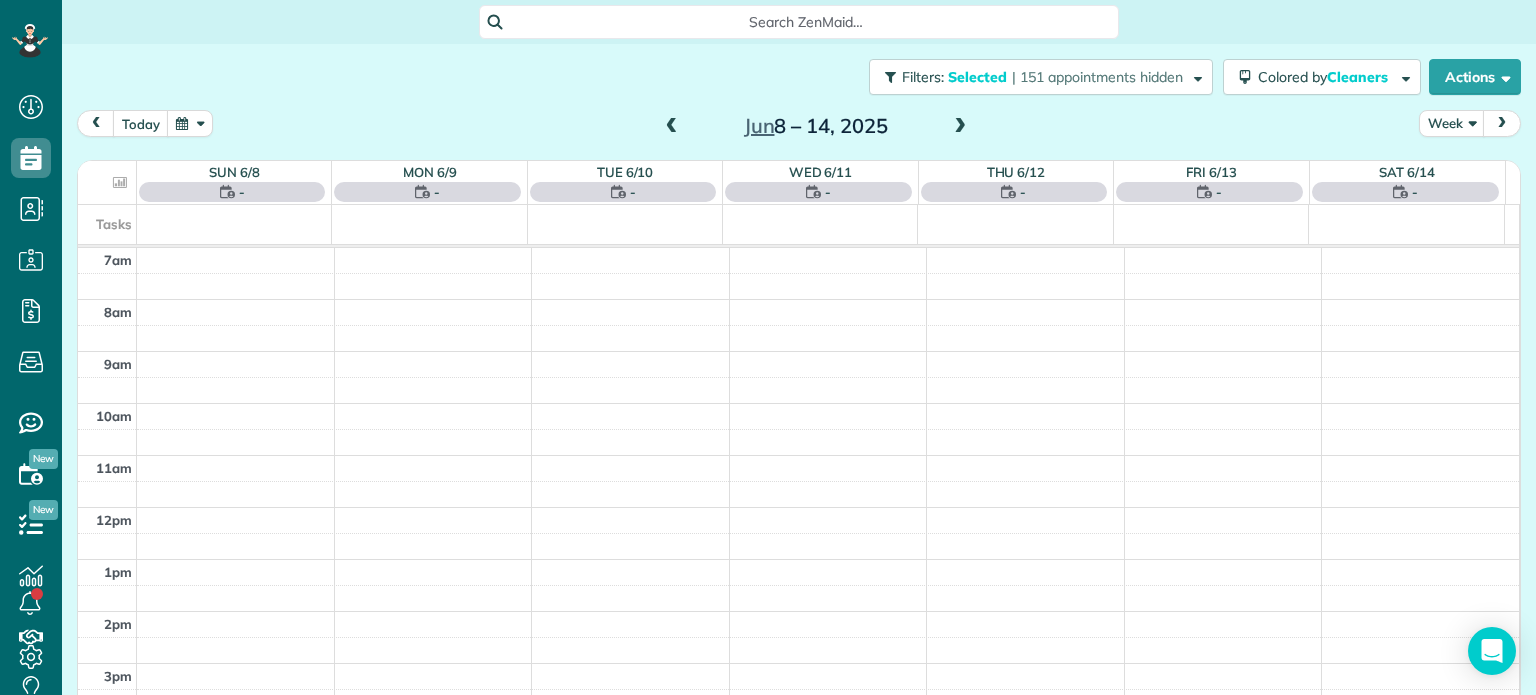 click at bounding box center [672, 127] 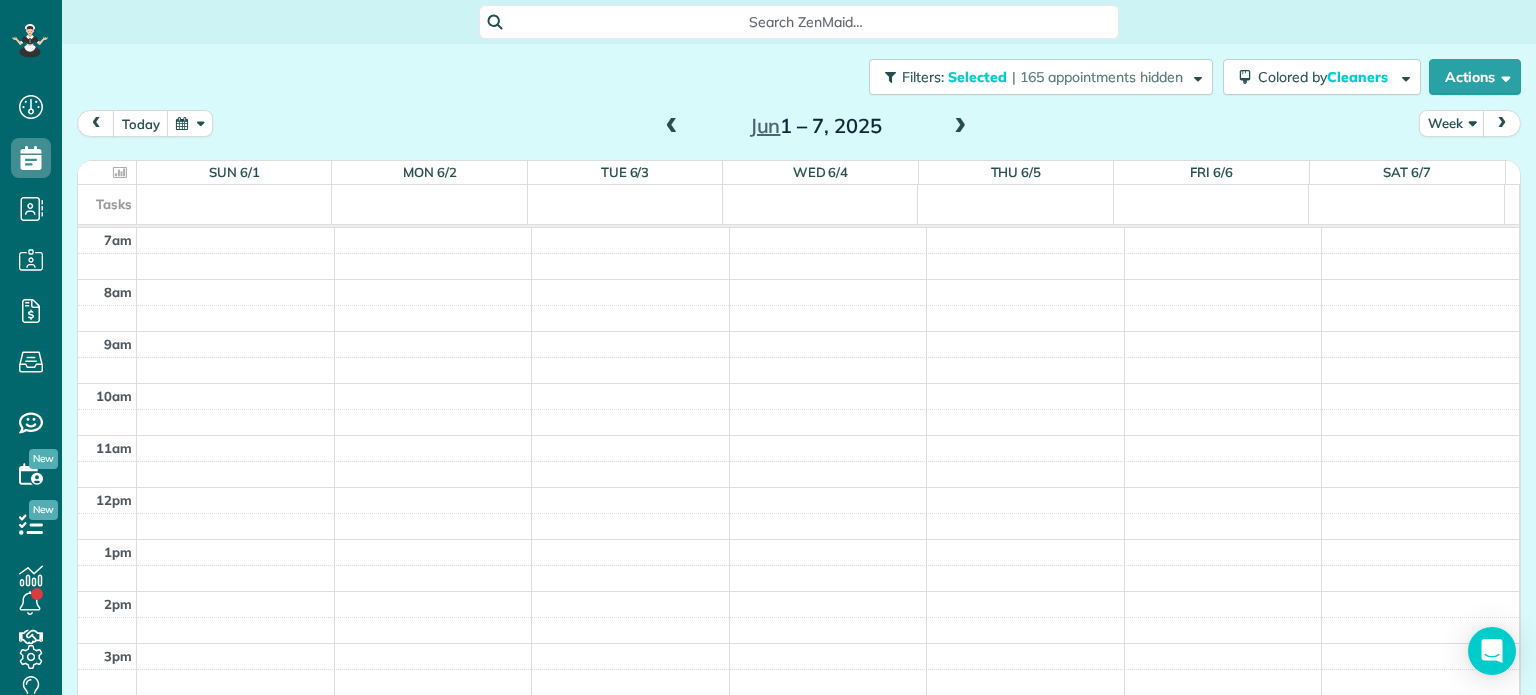 click at bounding box center [960, 127] 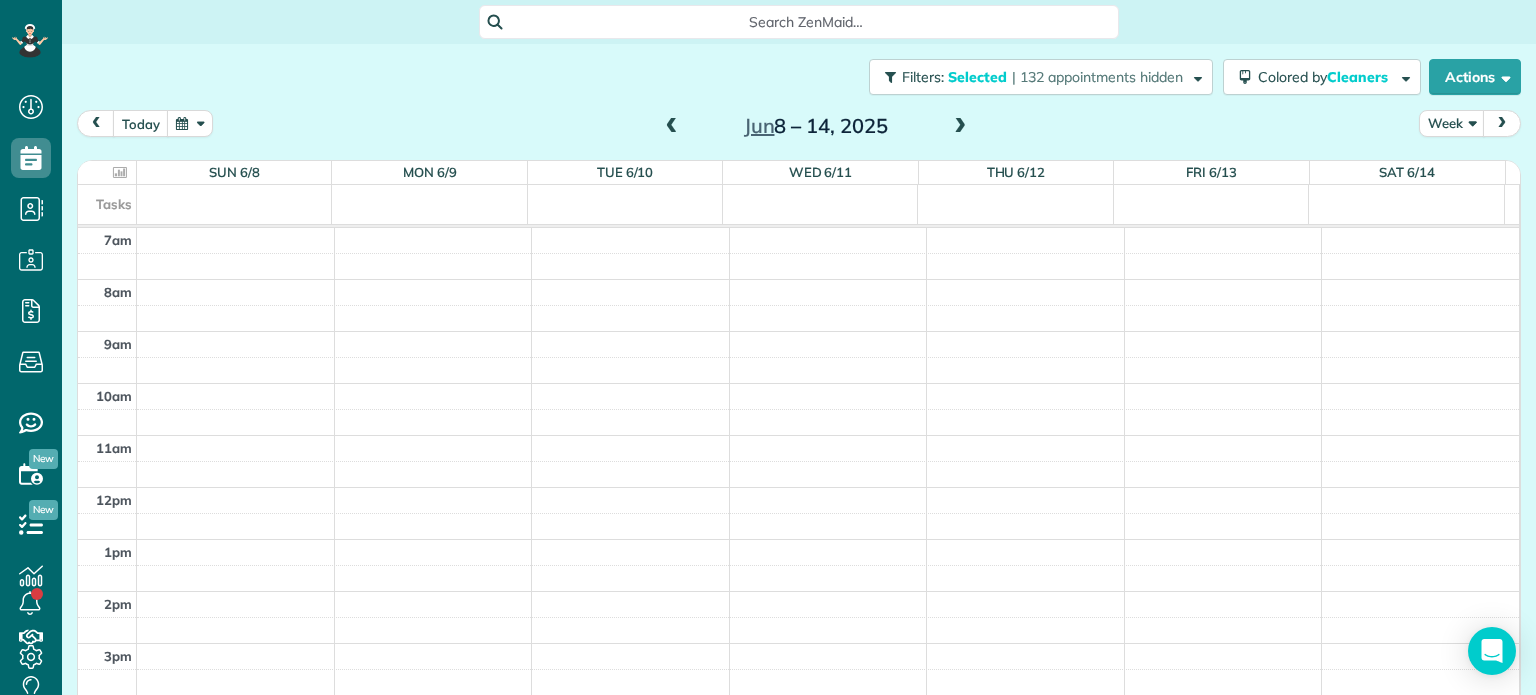 click at bounding box center (960, 127) 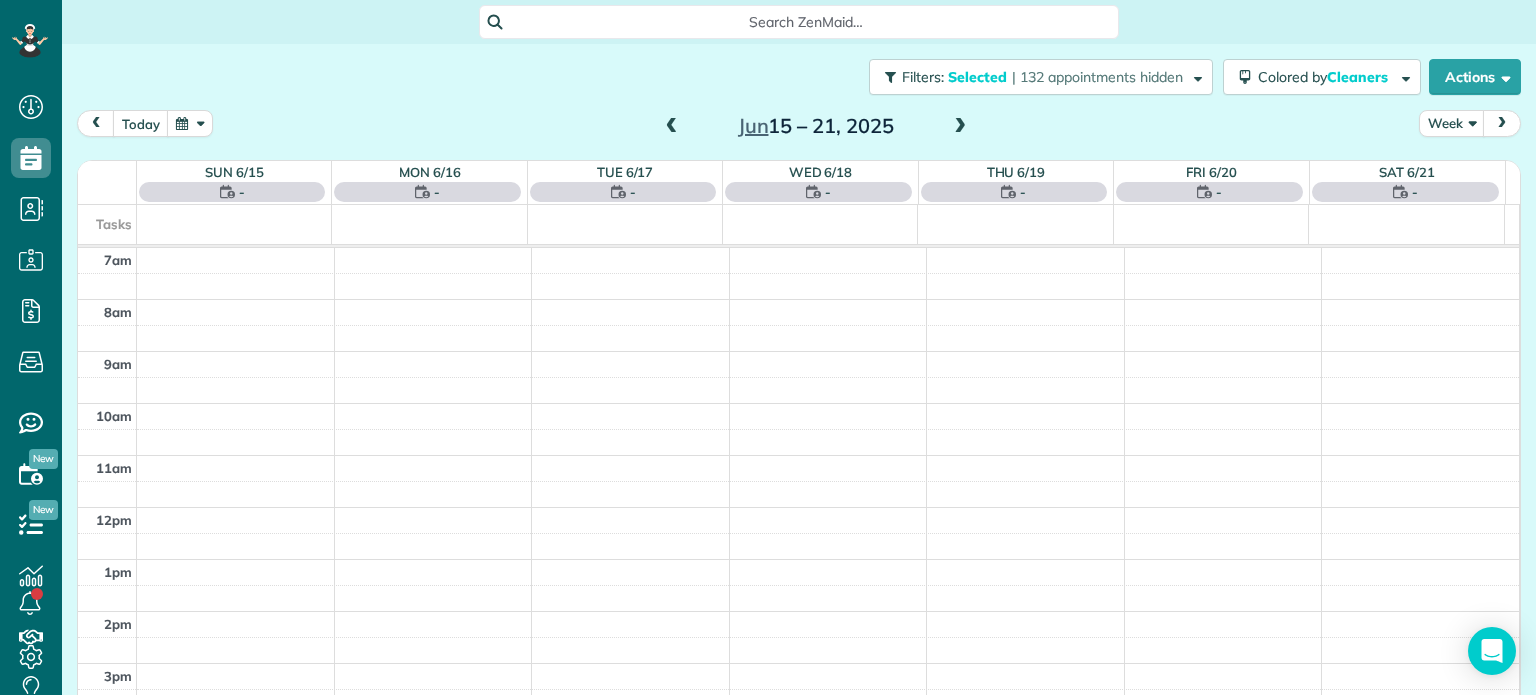 click at bounding box center [960, 127] 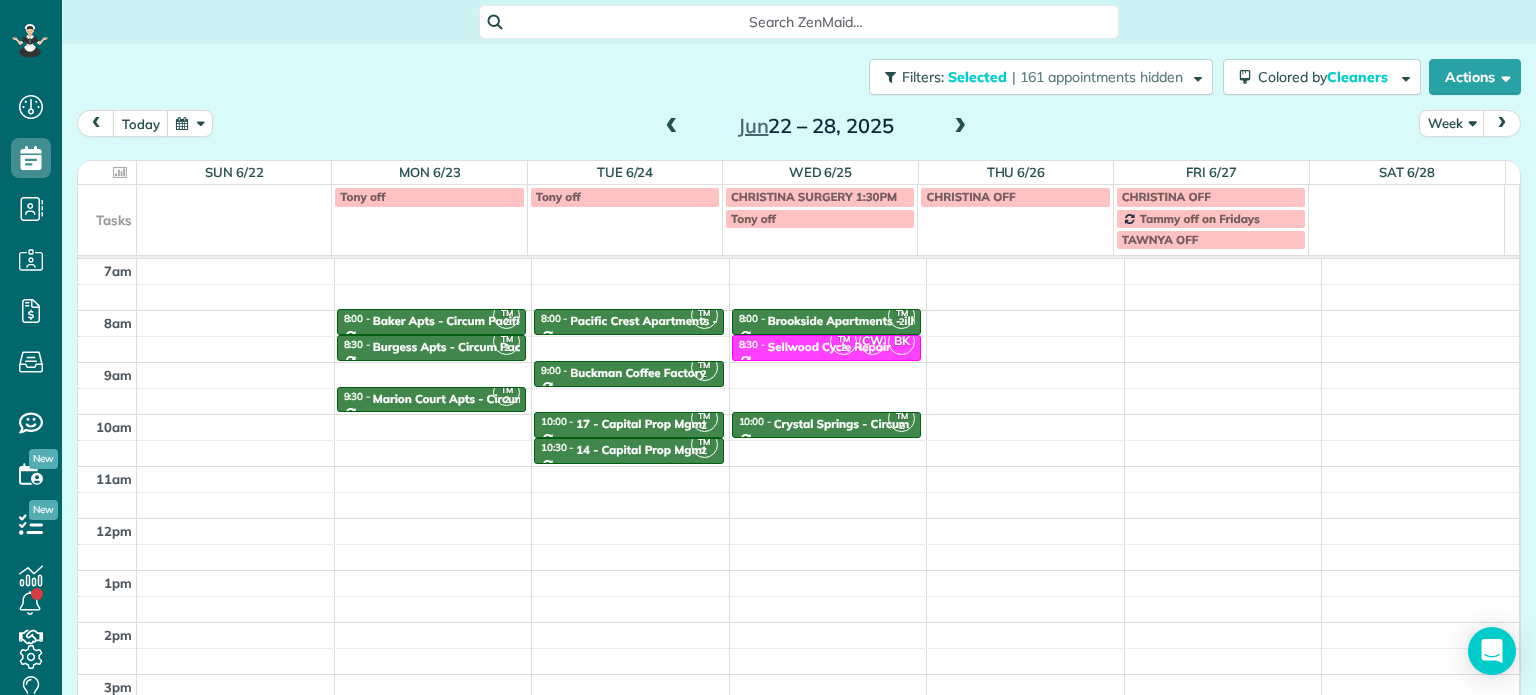 click at bounding box center [960, 127] 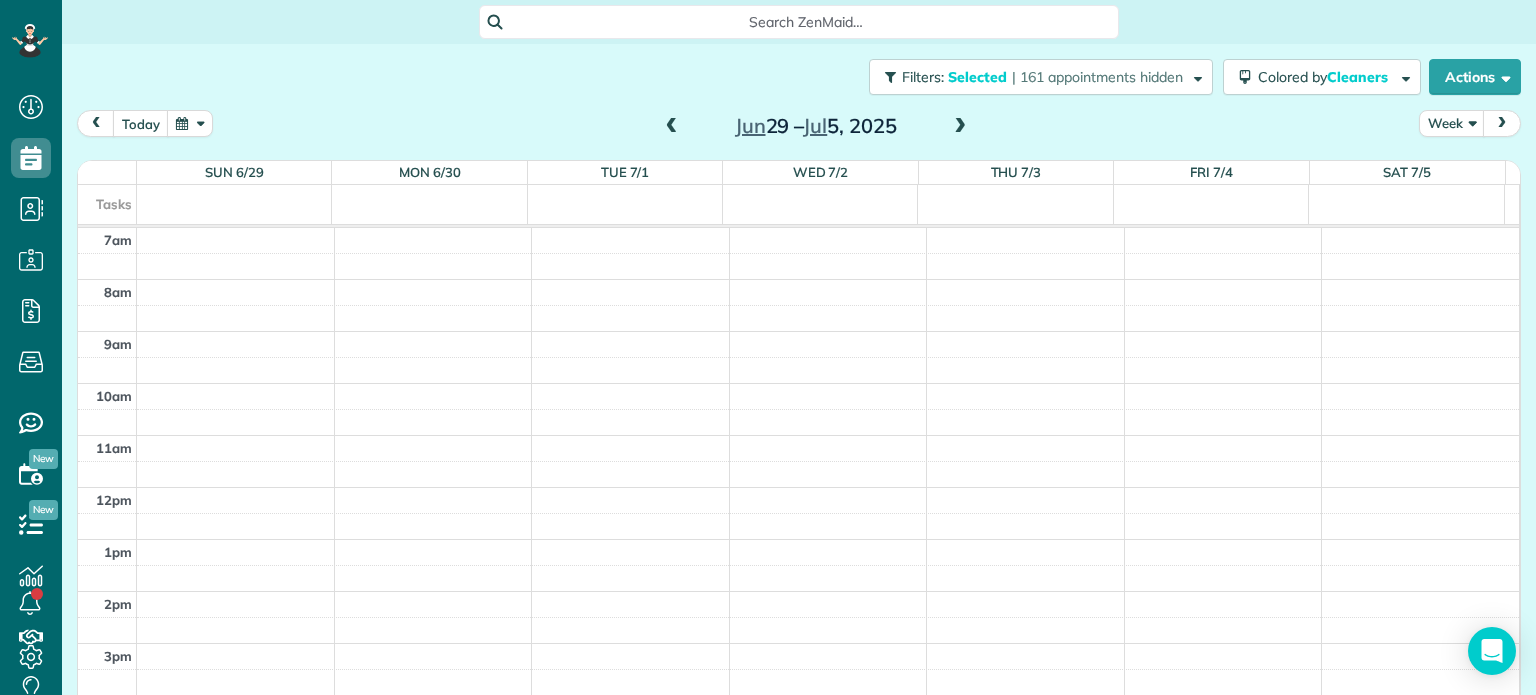 click at bounding box center (960, 127) 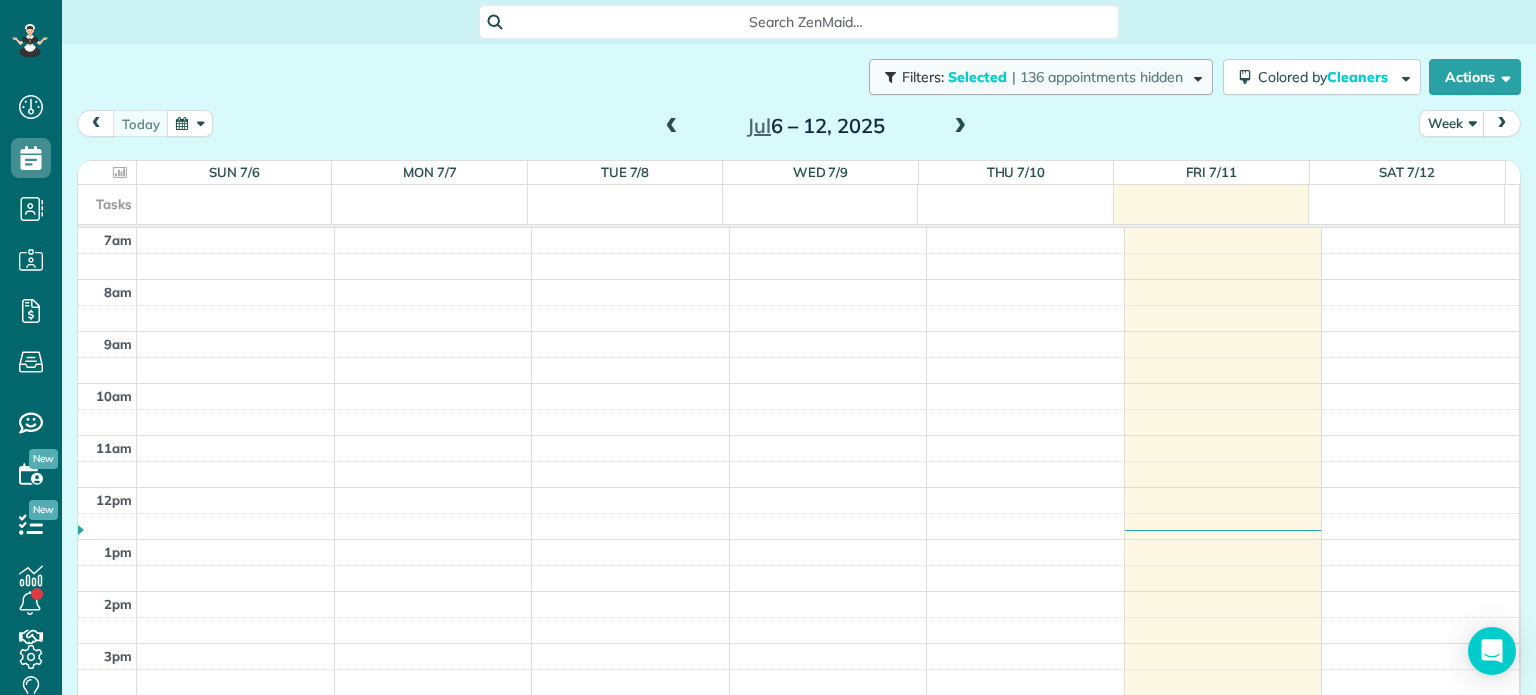 click on "|  136 appointments hidden" at bounding box center [1097, 77] 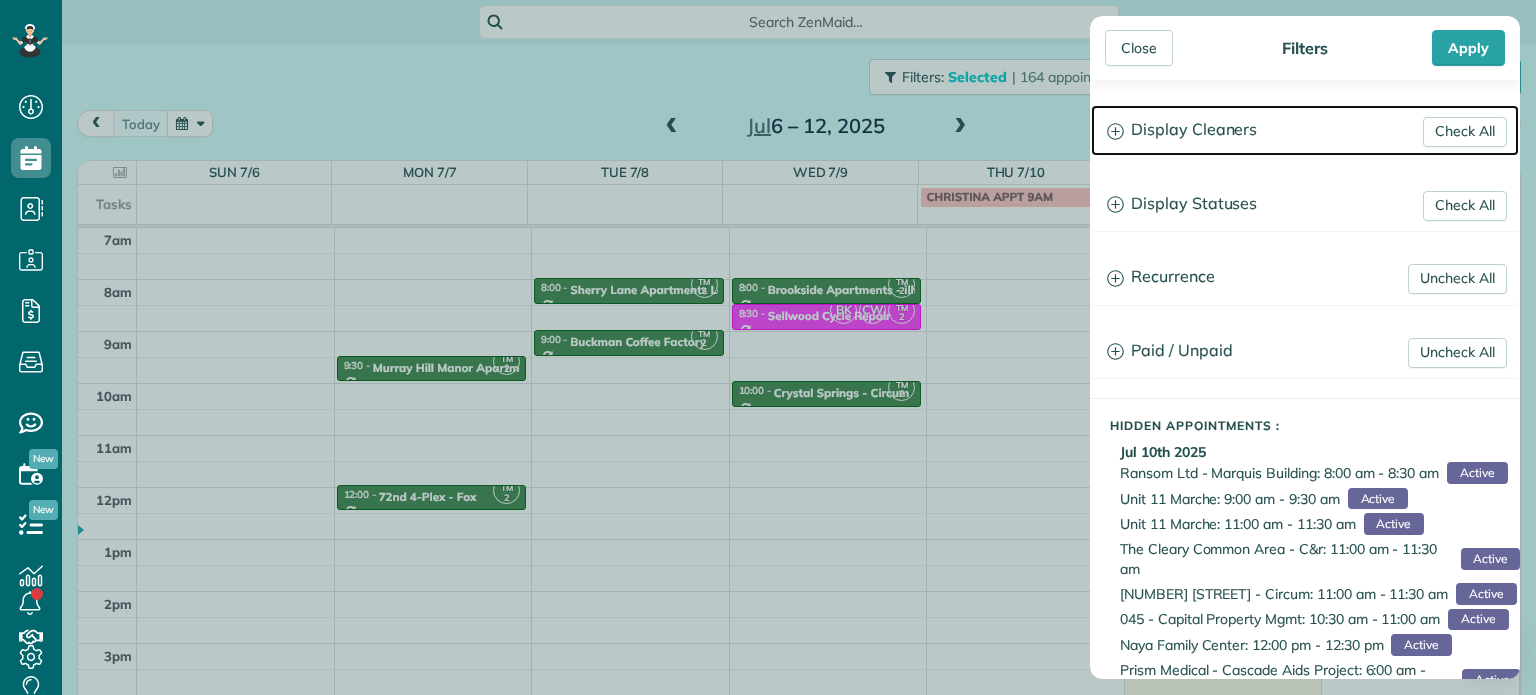 click on "Display Cleaners" at bounding box center [1305, 130] 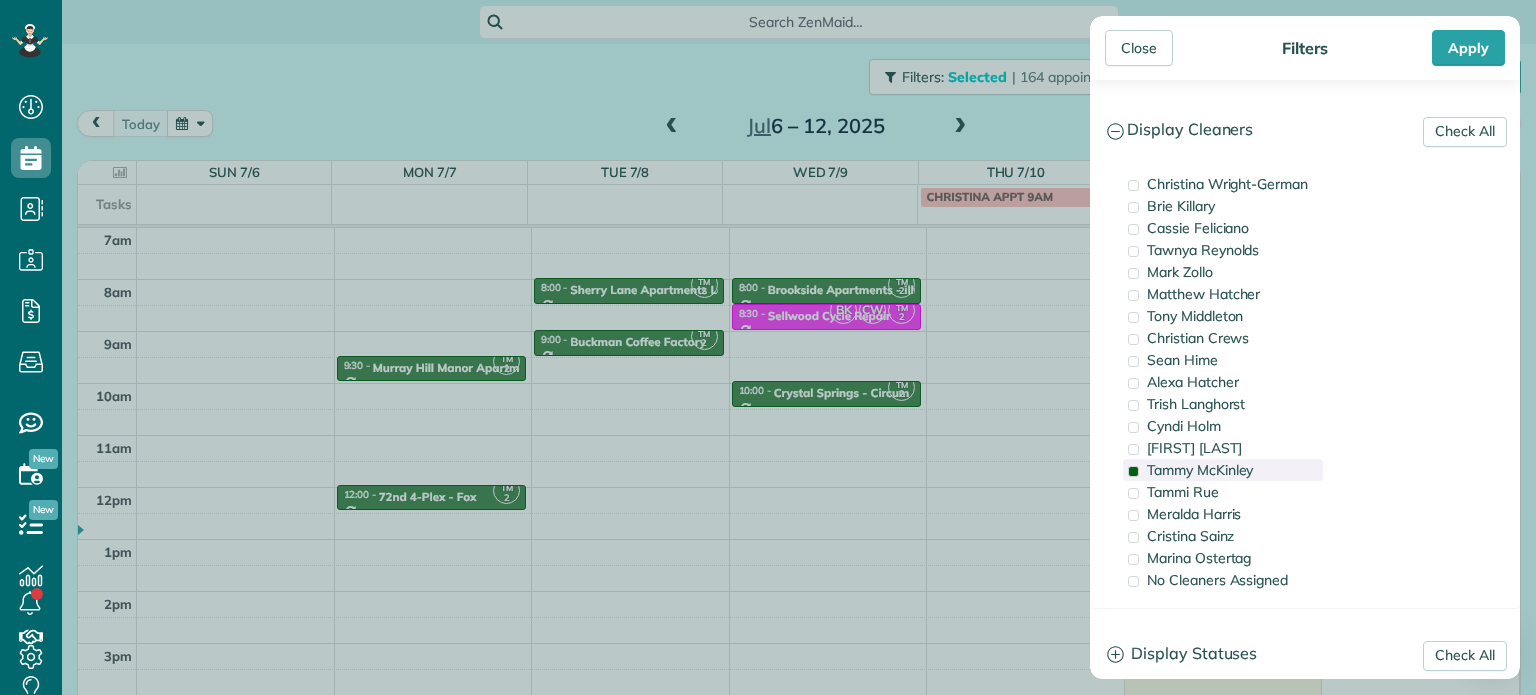 click on "Tammy McKinley" at bounding box center [1200, 470] 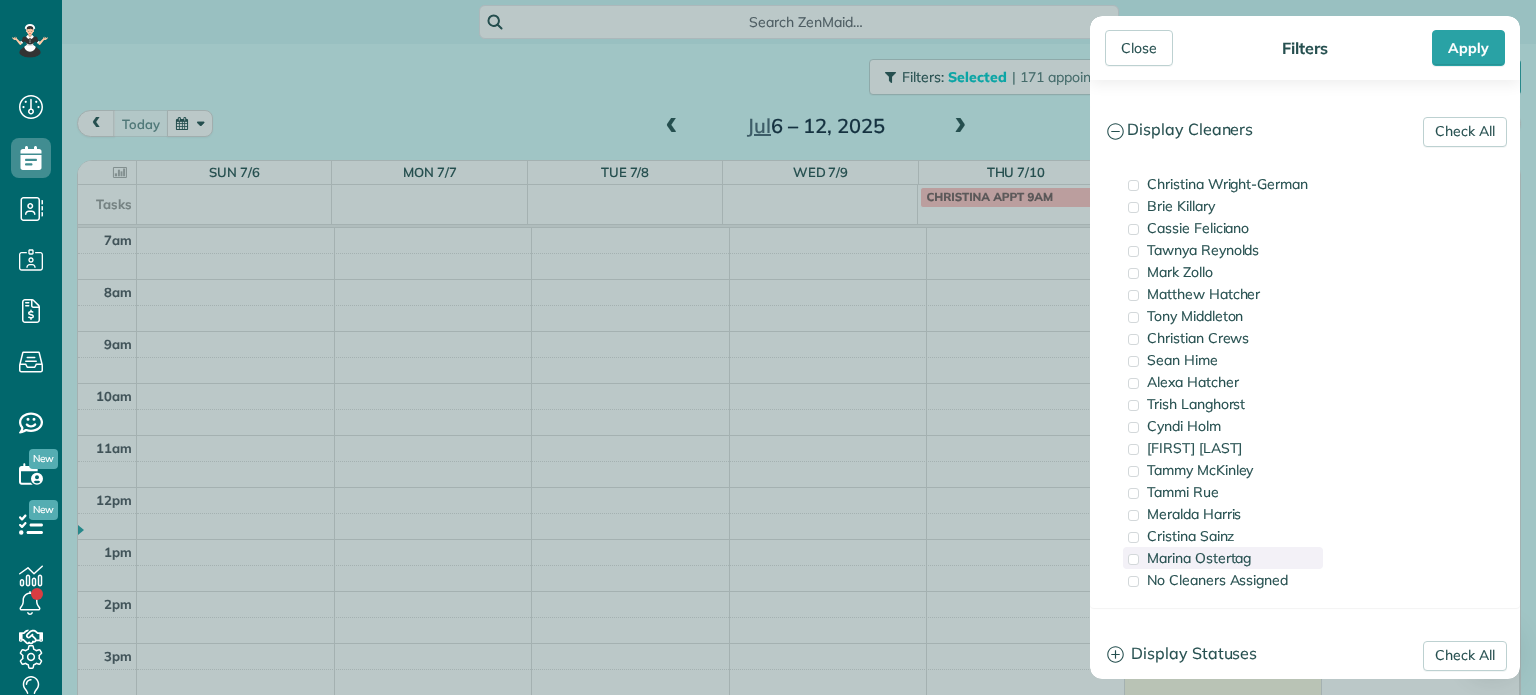 click on "Marina Ostertag" at bounding box center (1199, 558) 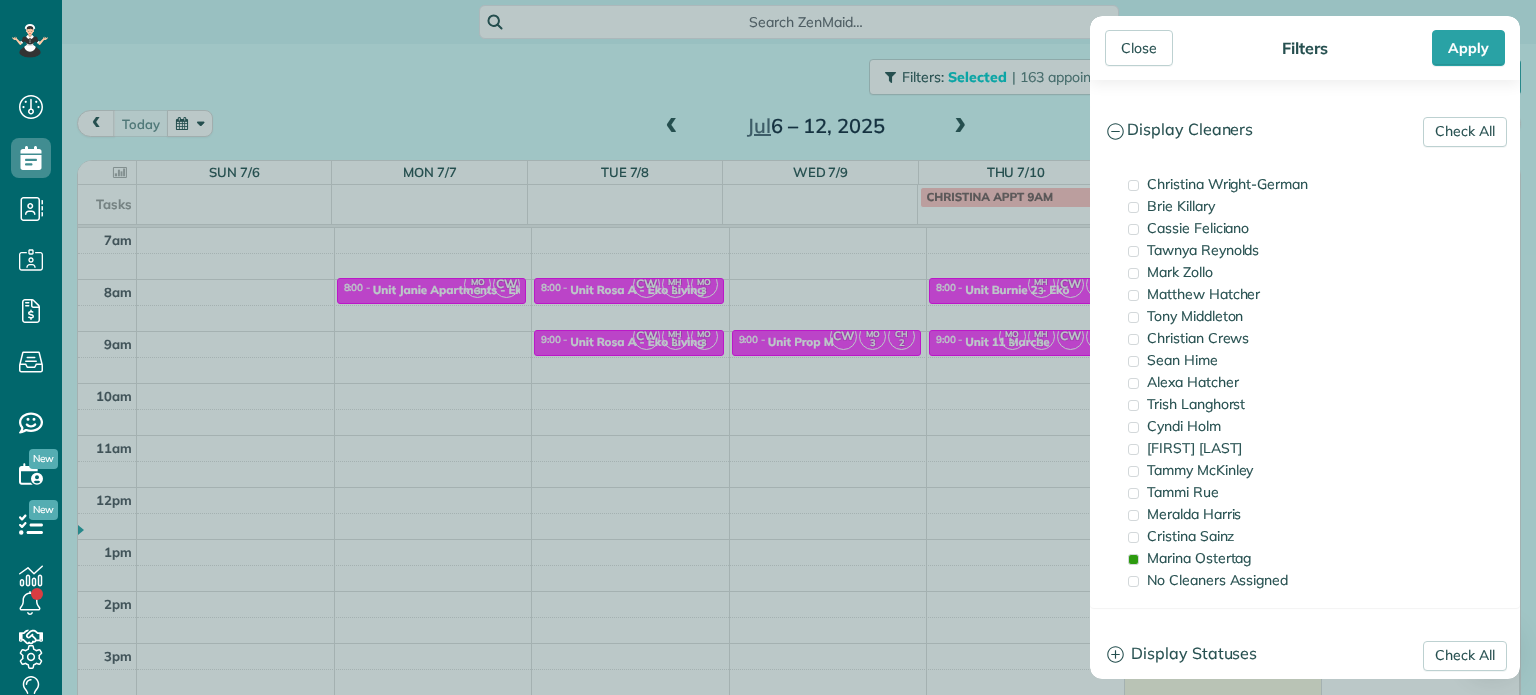 click on "Close
Filters
Apply
Check All
Display Cleaners
Christina Wright-German
Brie Killary
Cassie Feliciano
Tawnya Reynolds
Mark Zollo
Matthew Hatcher
Tony Middleton" at bounding box center [768, 347] 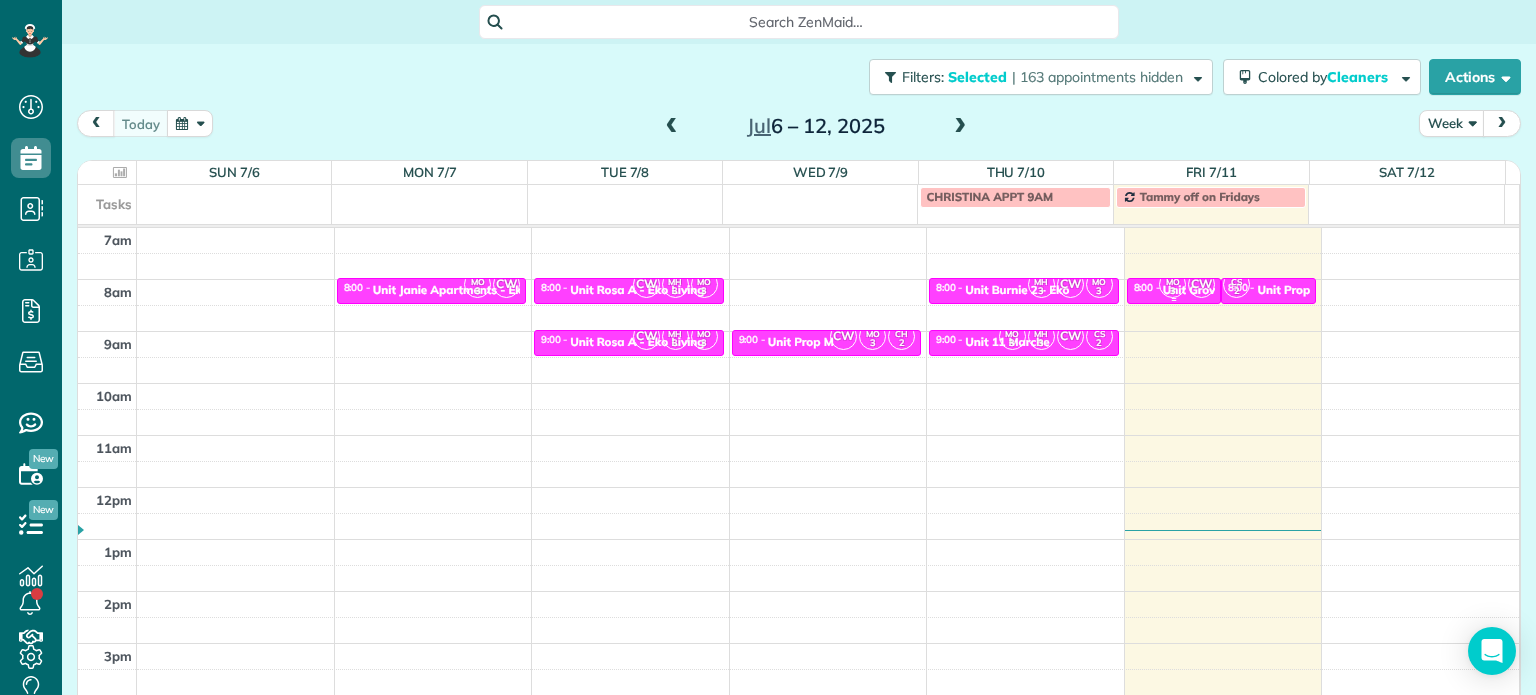 click on "CW" at bounding box center [1201, 284] 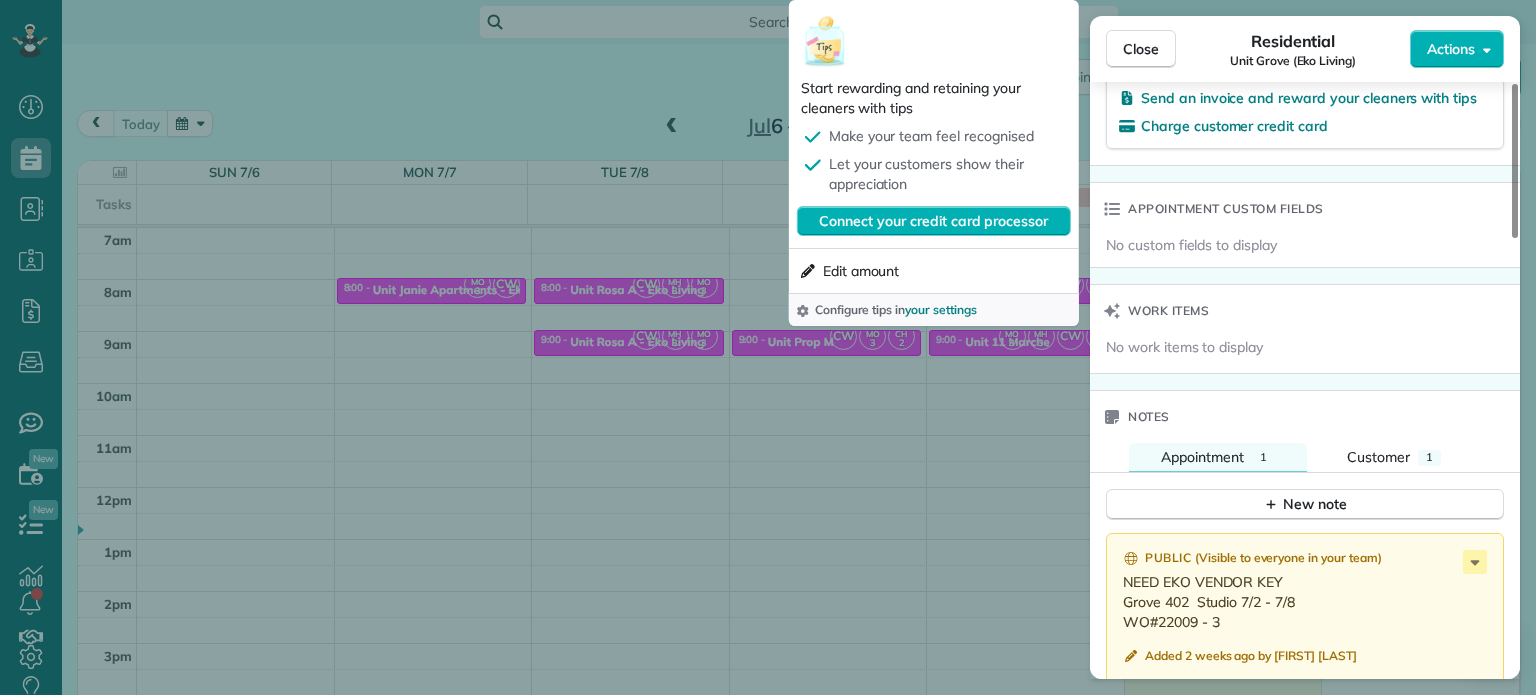 scroll, scrollTop: 1500, scrollLeft: 0, axis: vertical 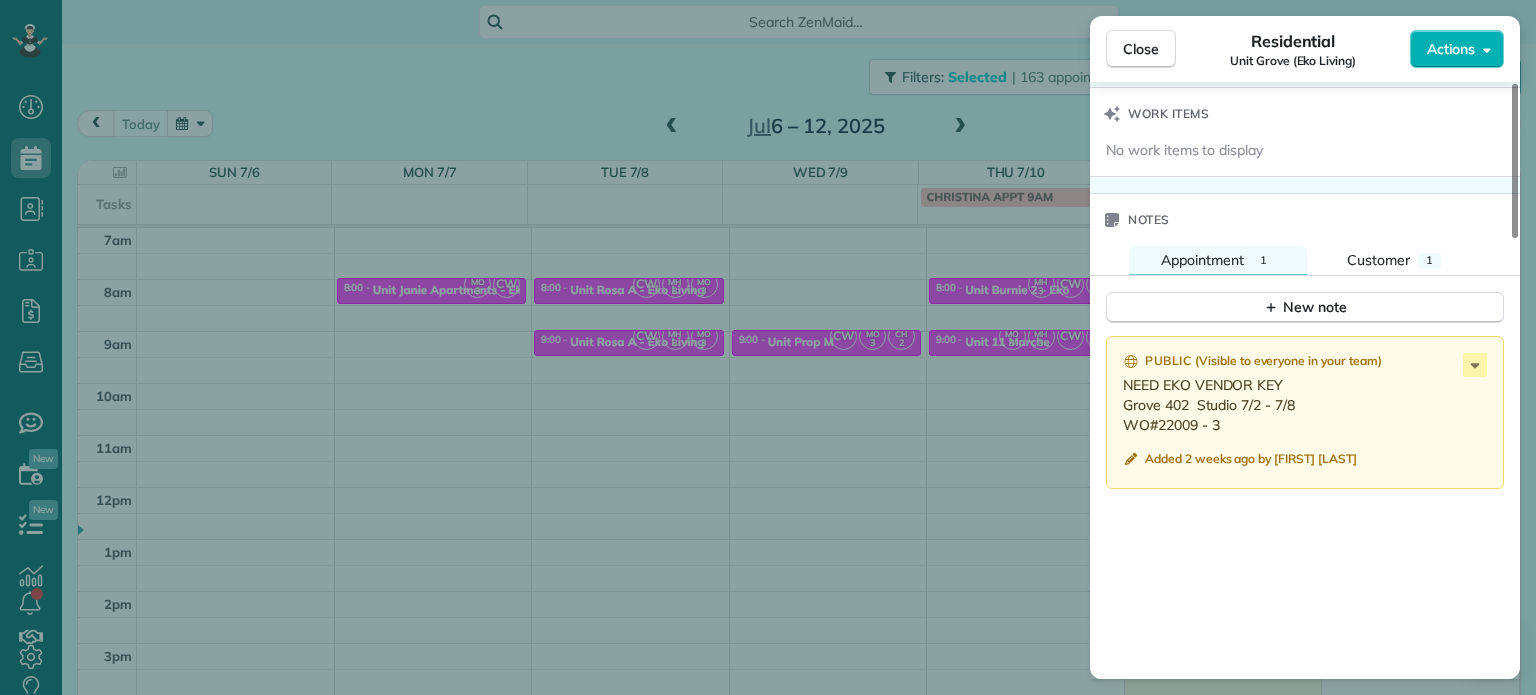 click on "Close Residential Unit Grove (Eko Living) Actions Status Active Unit Grove (Eko Living) · Open profile No phone number on record Add phone number No email on record Add email View Details Residential Friday, July 11, 2025 ( today ) 8:00 AM 8:30 AM 30 minutes One time 2220 Northwest Pettygrove Street Portland OR 97210 Service was not rated yet Setup ratings Cleaners Time in and out Assign Invite Cleaners Christina   Wright-German 8:00 AM 8:30 AM Marina   Ostertag 8:00 AM 8:30 AM Checklist Try Now Keep this appointment up to your standards. Stay on top of every detail, keep your cleaners organised, and your client happy. Assign a checklist Watch a 5 min demo Billing Billing actions Price $0.00 Overcharge $0.00 Discount $0.00 Coupon discount - Primary tax - Secondary tax - Total appointment price $0.00 Tips collected New feature! $0.00 Mark as paid Total including tip $0.00 Get paid online in no-time! Send an invoice and reward your cleaners with tips Charge customer credit card Appointment custom fields Notes" at bounding box center (768, 347) 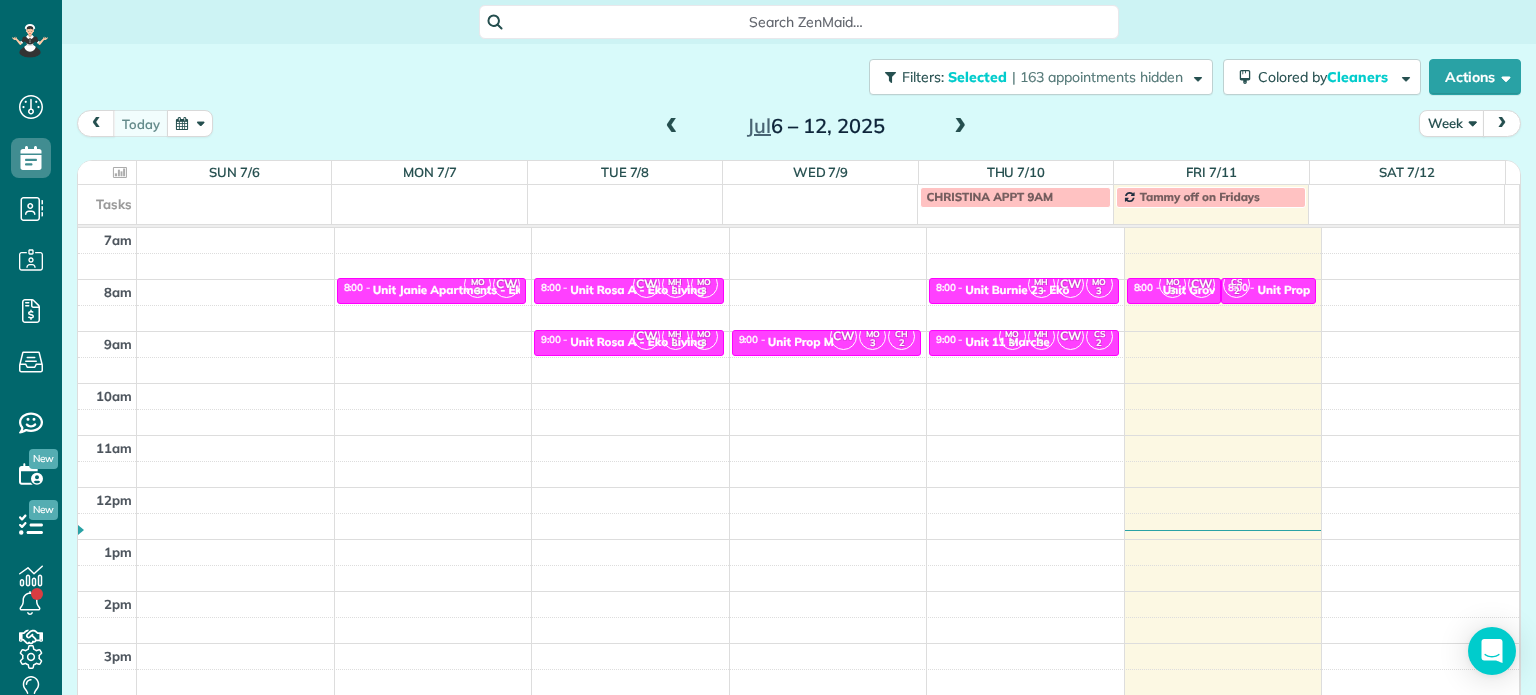 click at bounding box center (960, 127) 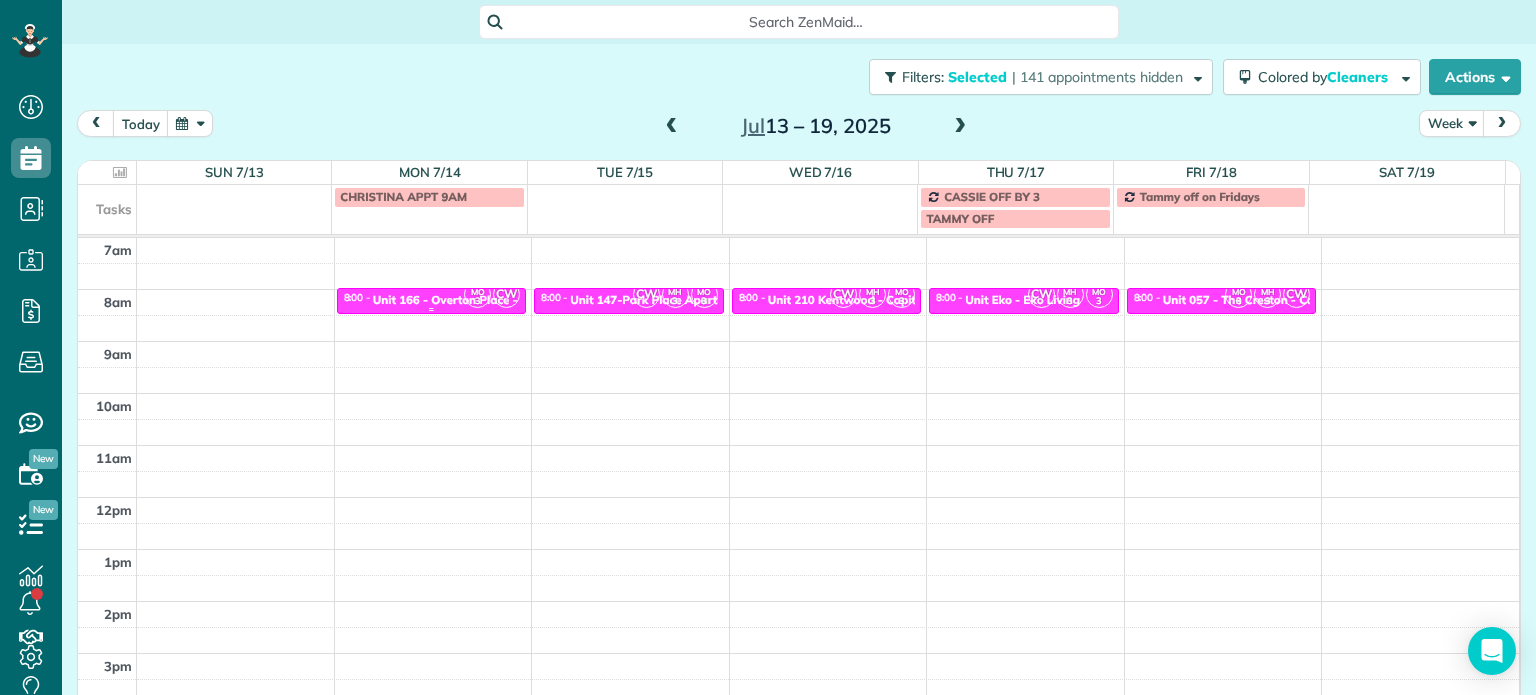 click on "Unit 166 - Overton Place - Capital" at bounding box center [467, 300] 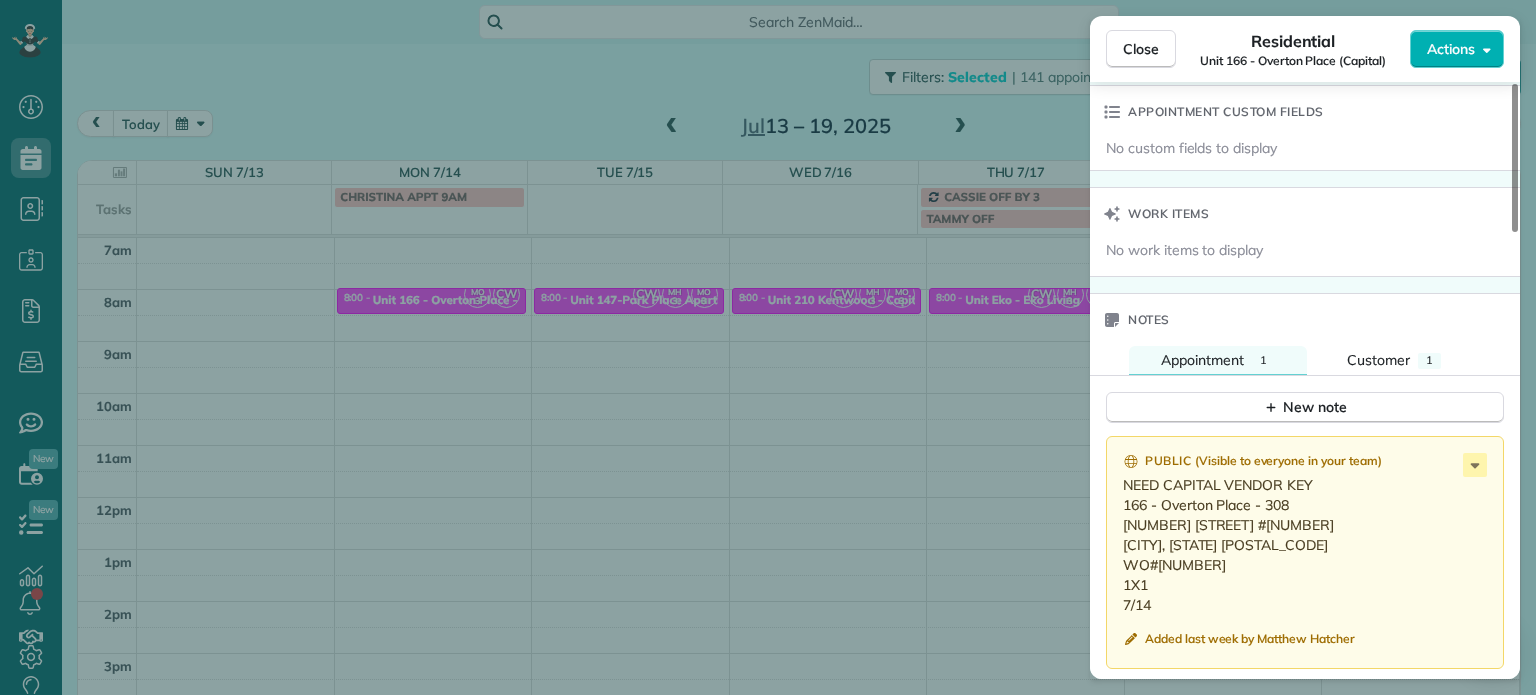 scroll, scrollTop: 1600, scrollLeft: 0, axis: vertical 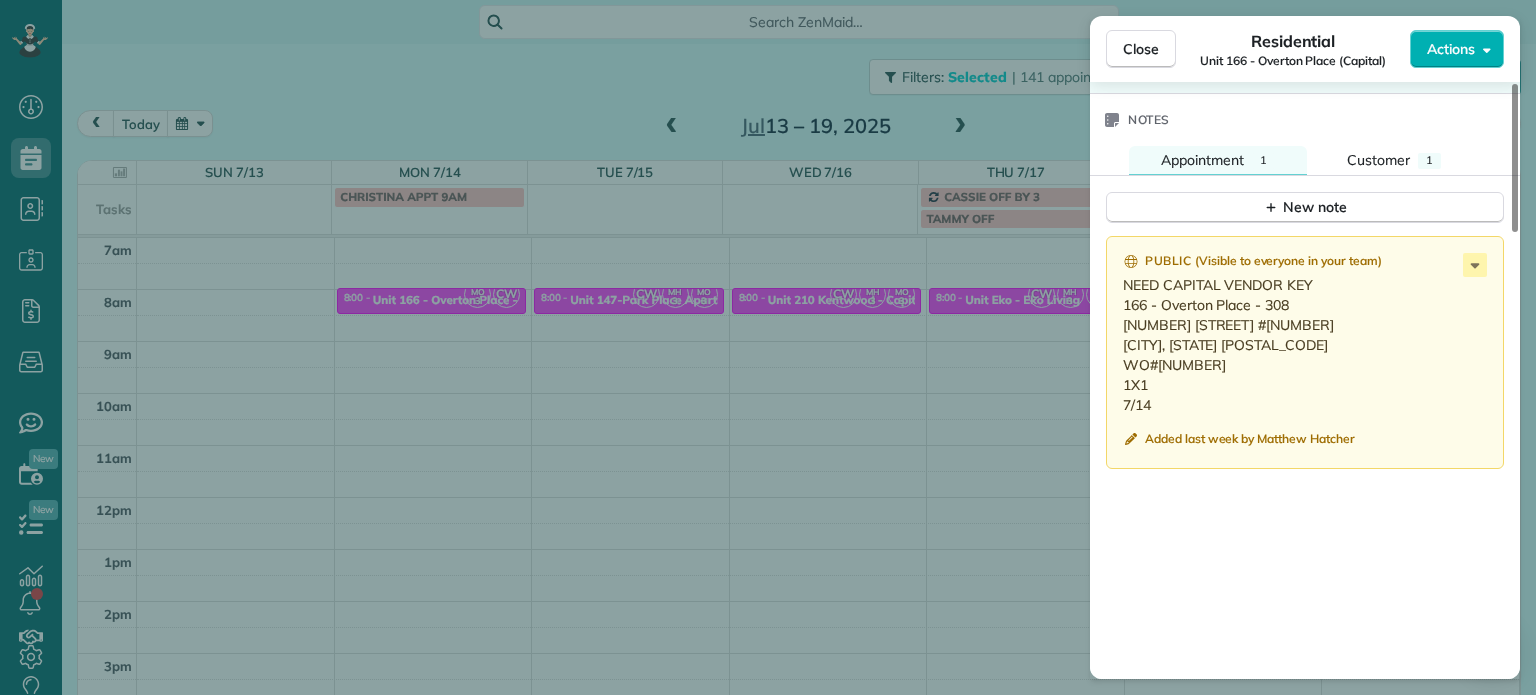 drag, startPoint x: 635, startPoint y: 391, endPoint x: 603, endPoint y: 369, distance: 38.832977 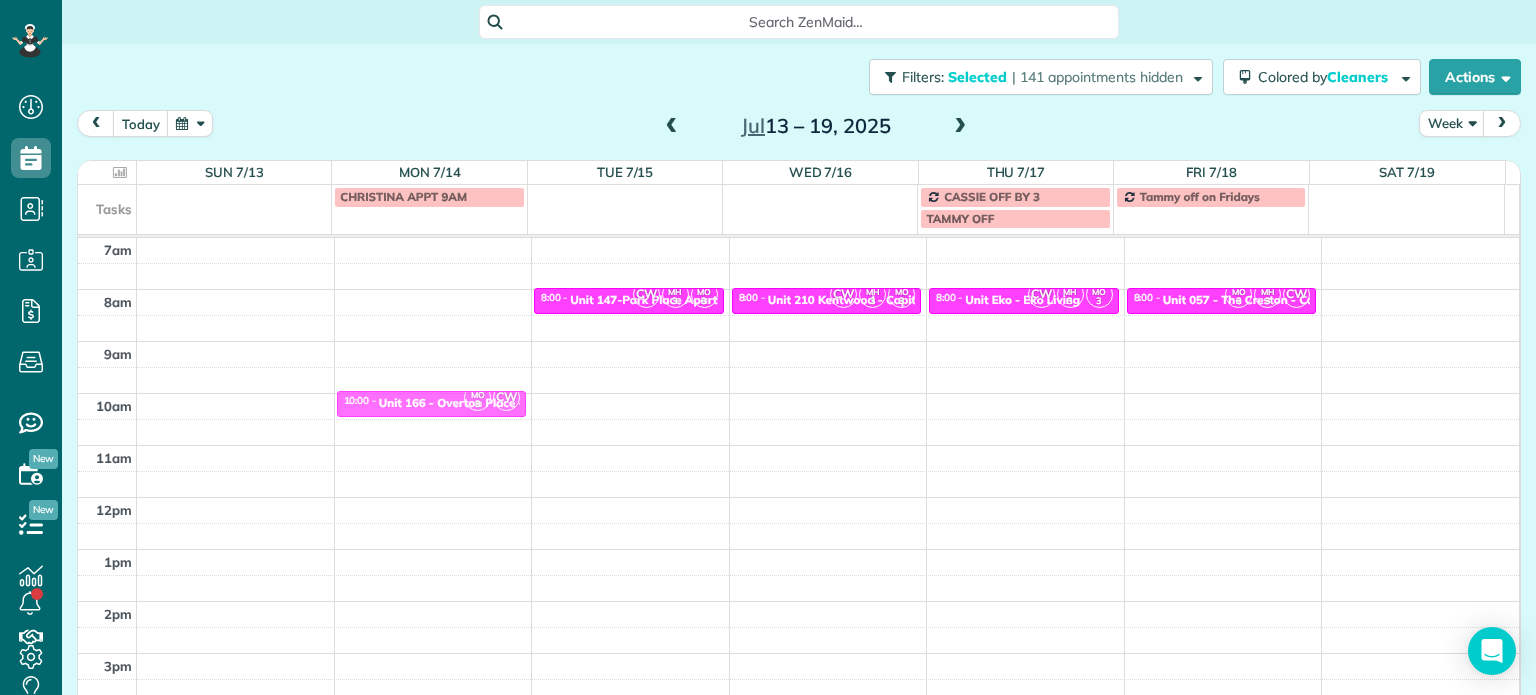 drag, startPoint x: 443, startPoint y: 301, endPoint x: 448, endPoint y: 403, distance: 102.122475 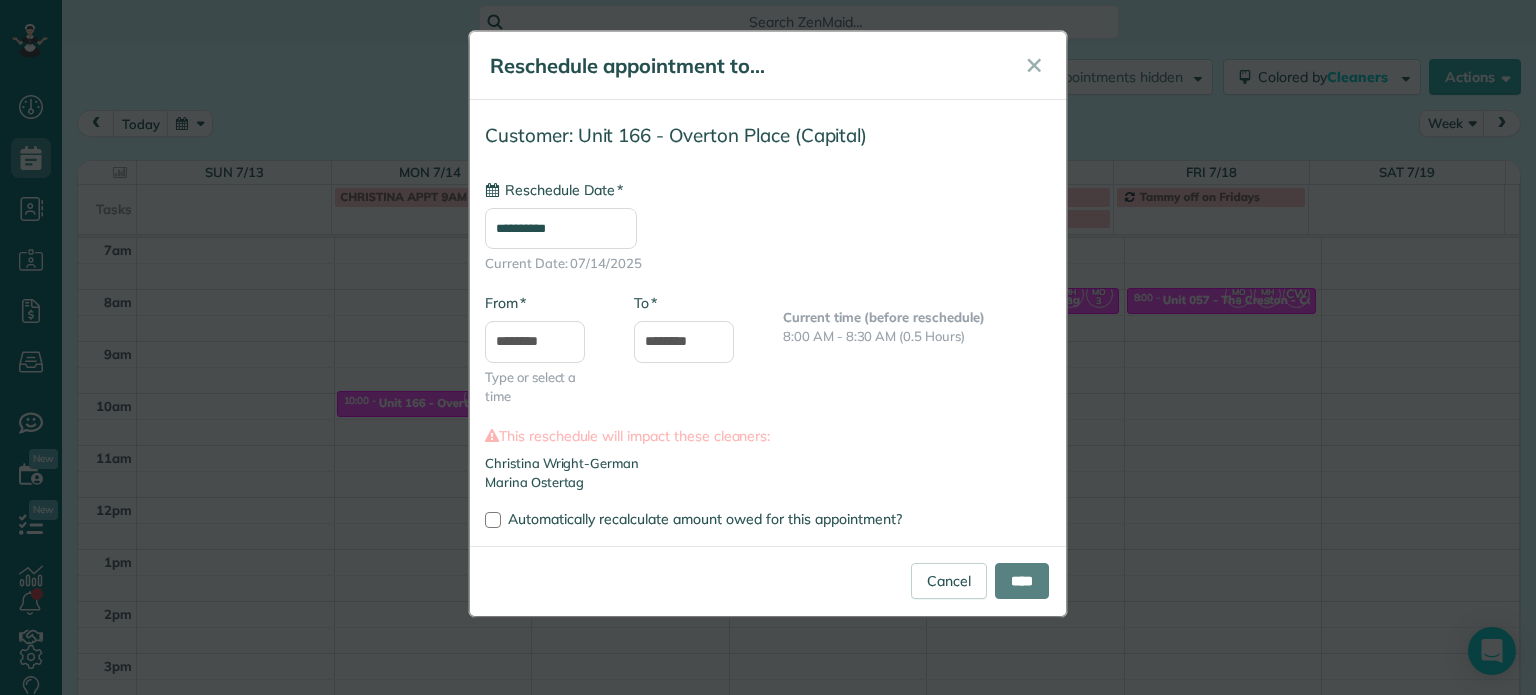 type on "**********" 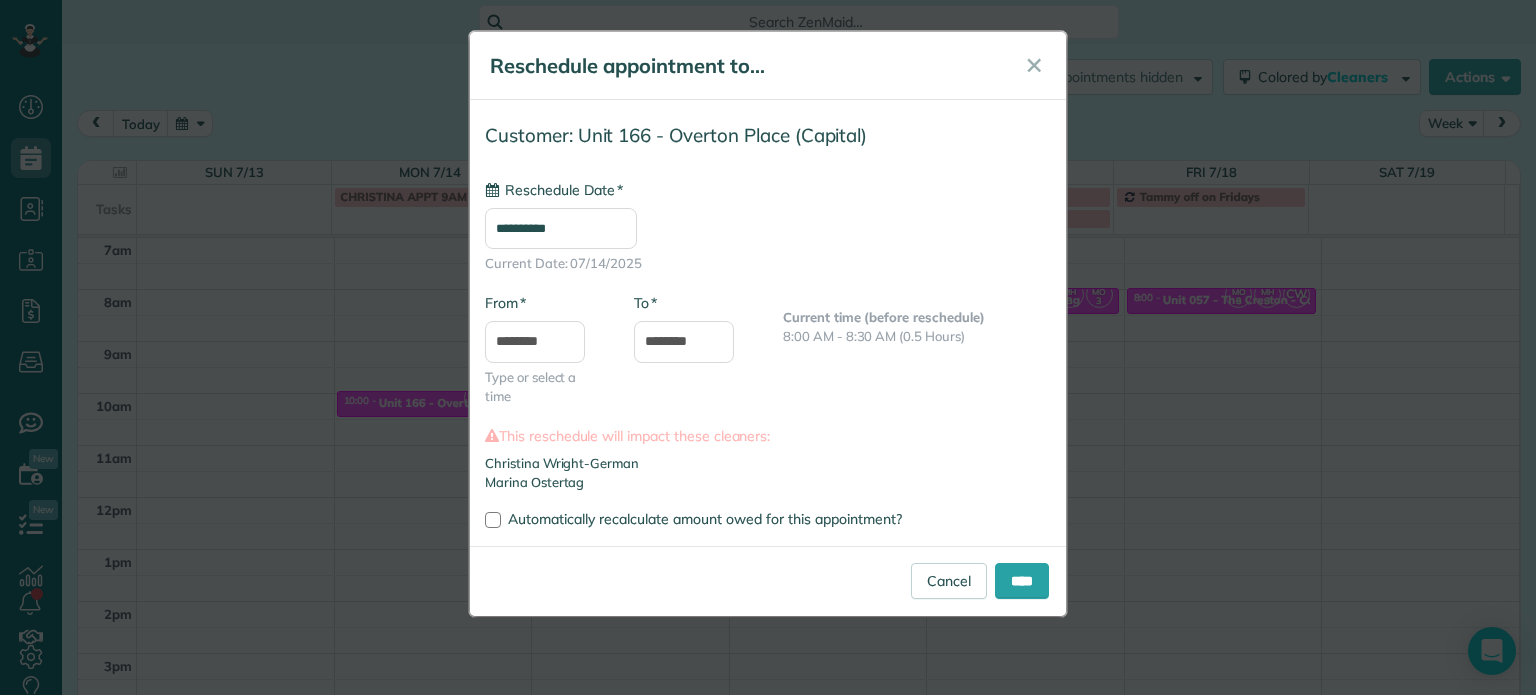 click on "**********" at bounding box center (768, 347) 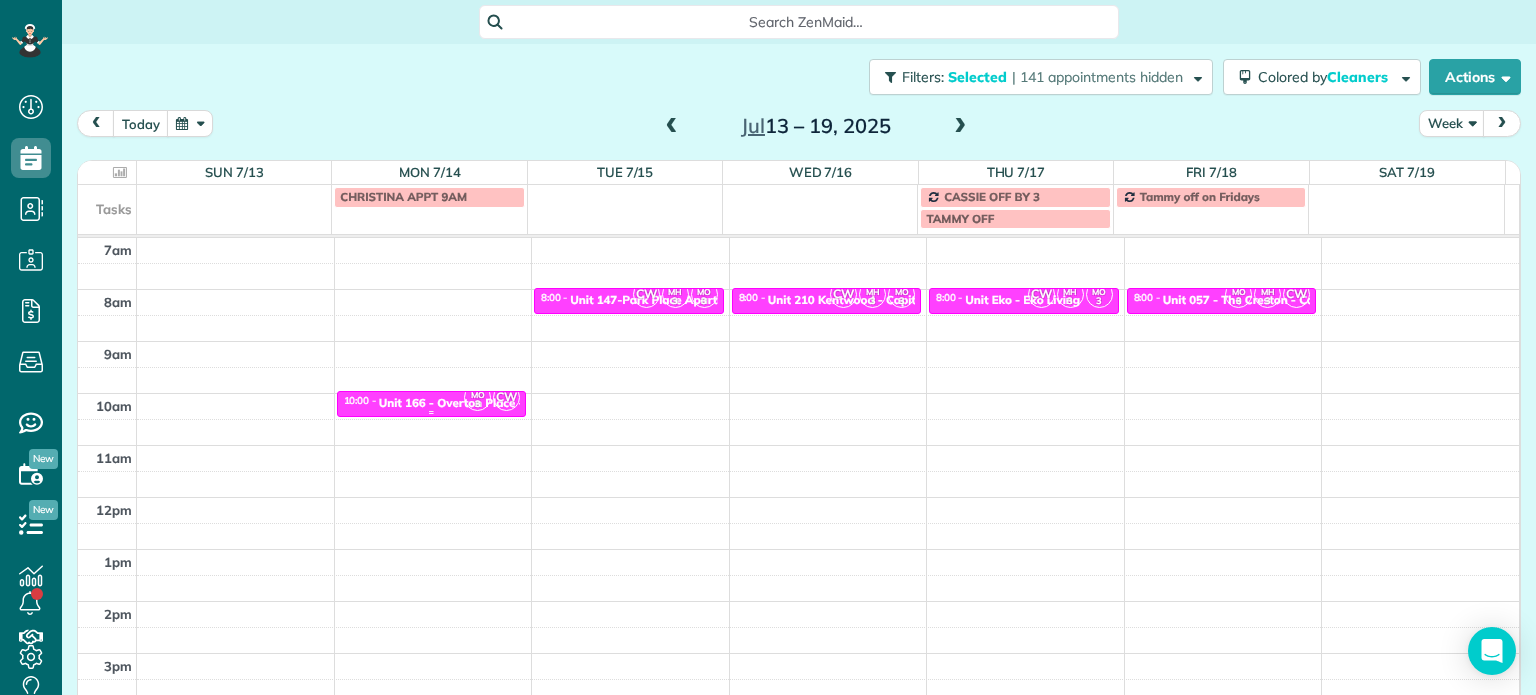 click on "10:00 - 10:30 Unit 166 - Overton Place - Capital" at bounding box center [432, 402] 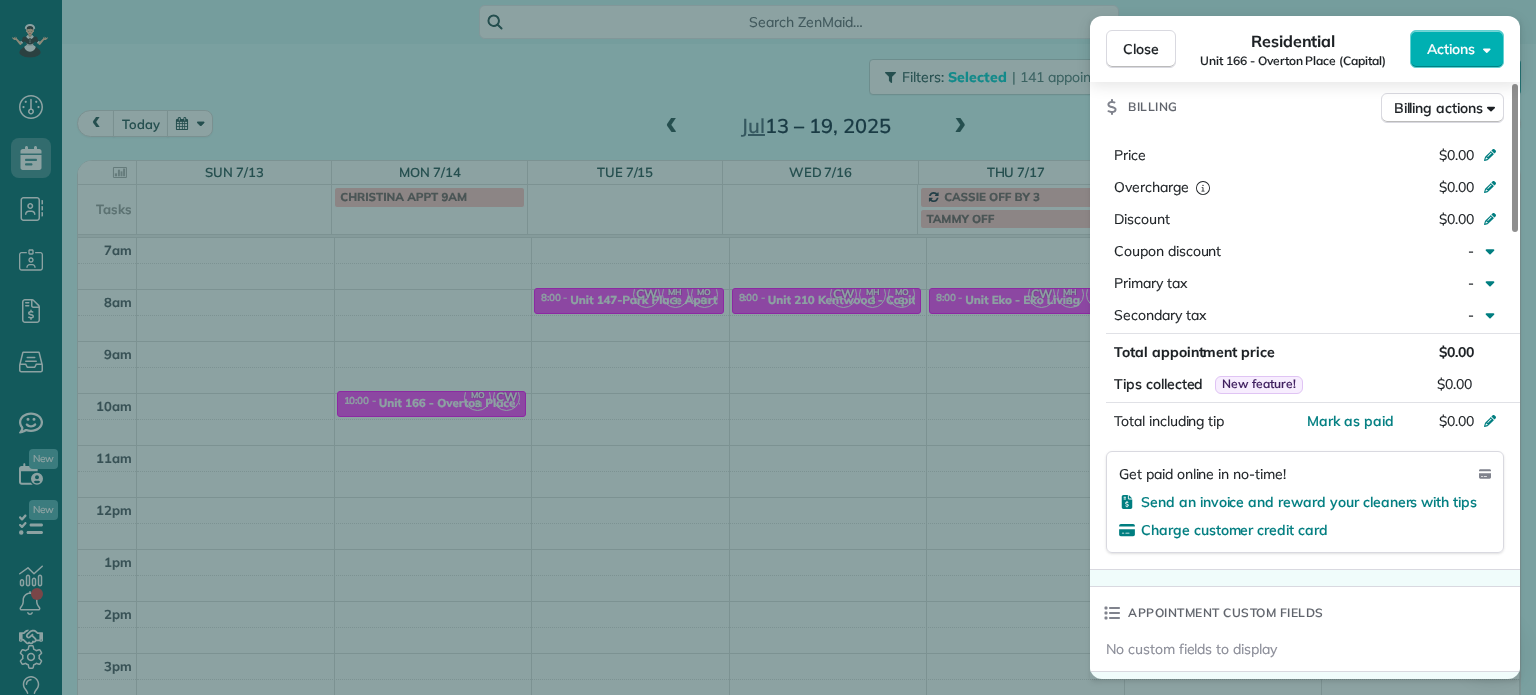 scroll, scrollTop: 900, scrollLeft: 0, axis: vertical 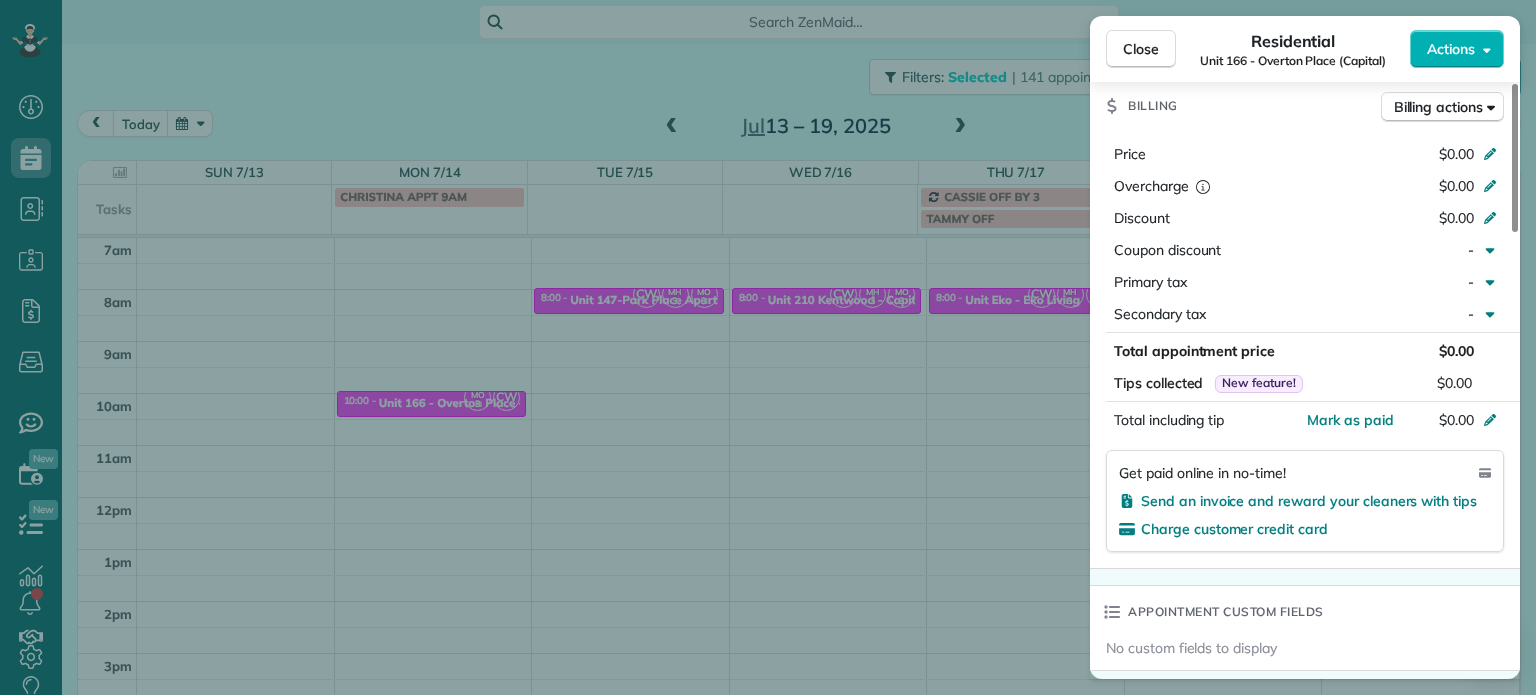 click on "Close Residential Unit 166 - Overton Place (Capital) Actions Status Active Unit 166 - Overton Place (Capital) · Open profile No phone number on record Add phone number No email on record Add email View Details Residential Monday, July 14, 2025 ( in 3 days ) 8:00 AM 8:30 AM 30 minutes One time 1230 Northwest 21st Avenue Portland OR 97209 Service was not rated yet Setup ratings Cleaners Time in and out Assign Invite Cleaners Christina   Wright-German 8:00 AM 8:30 AM Marina   Ostertag 8:00 AM 8:30 AM Checklist Try Now Keep this appointment up to your standards. Stay on top of every detail, keep your cleaners organised, and your client happy. Assign a checklist Watch a 5 min demo Billing Billing actions Price $0.00 Overcharge $0.00 Discount $0.00 Coupon discount - Primary tax - Secondary tax - Total appointment price $0.00 Tips collected New feature! $0.00 Mark as paid Total including tip $0.00 Get paid online in no-time! Send an invoice and reward your cleaners with tips Charge customer credit card Work items 1" at bounding box center (768, 347) 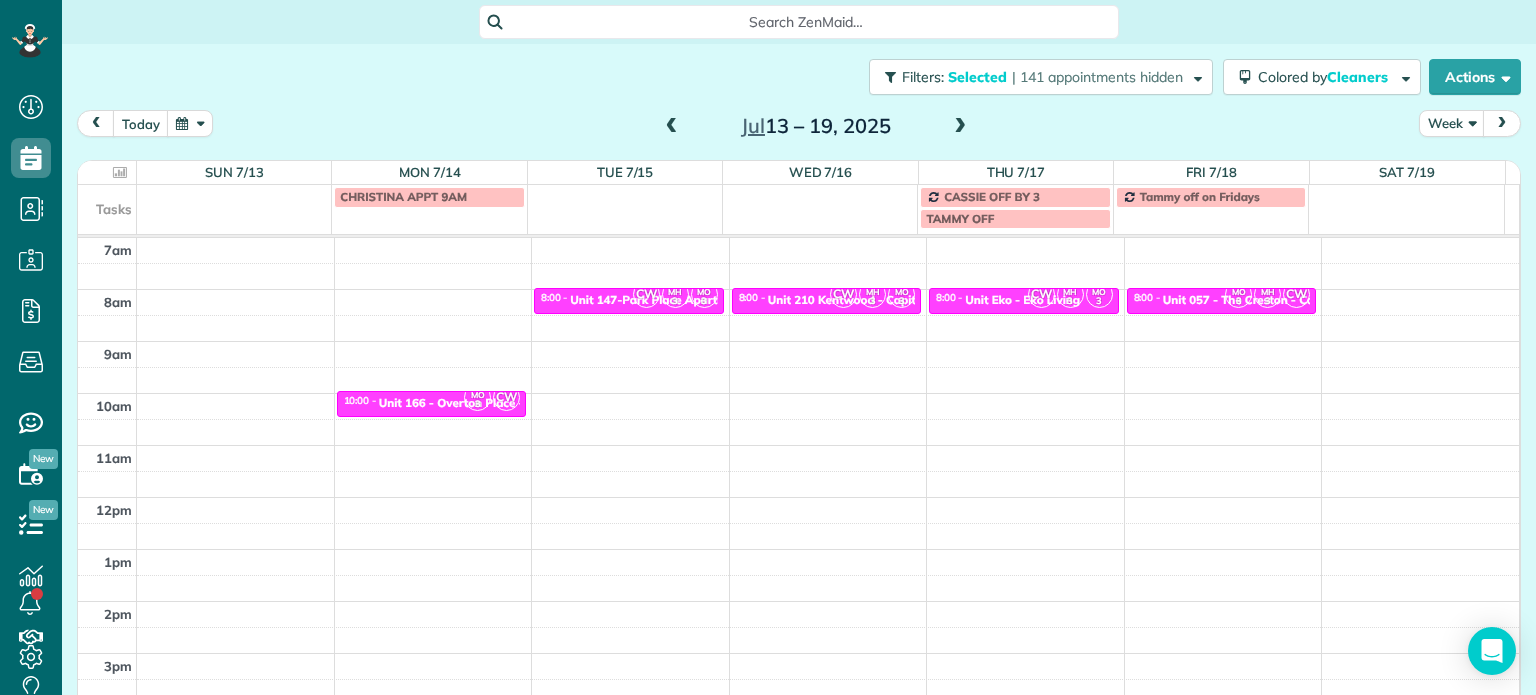 click at bounding box center (672, 127) 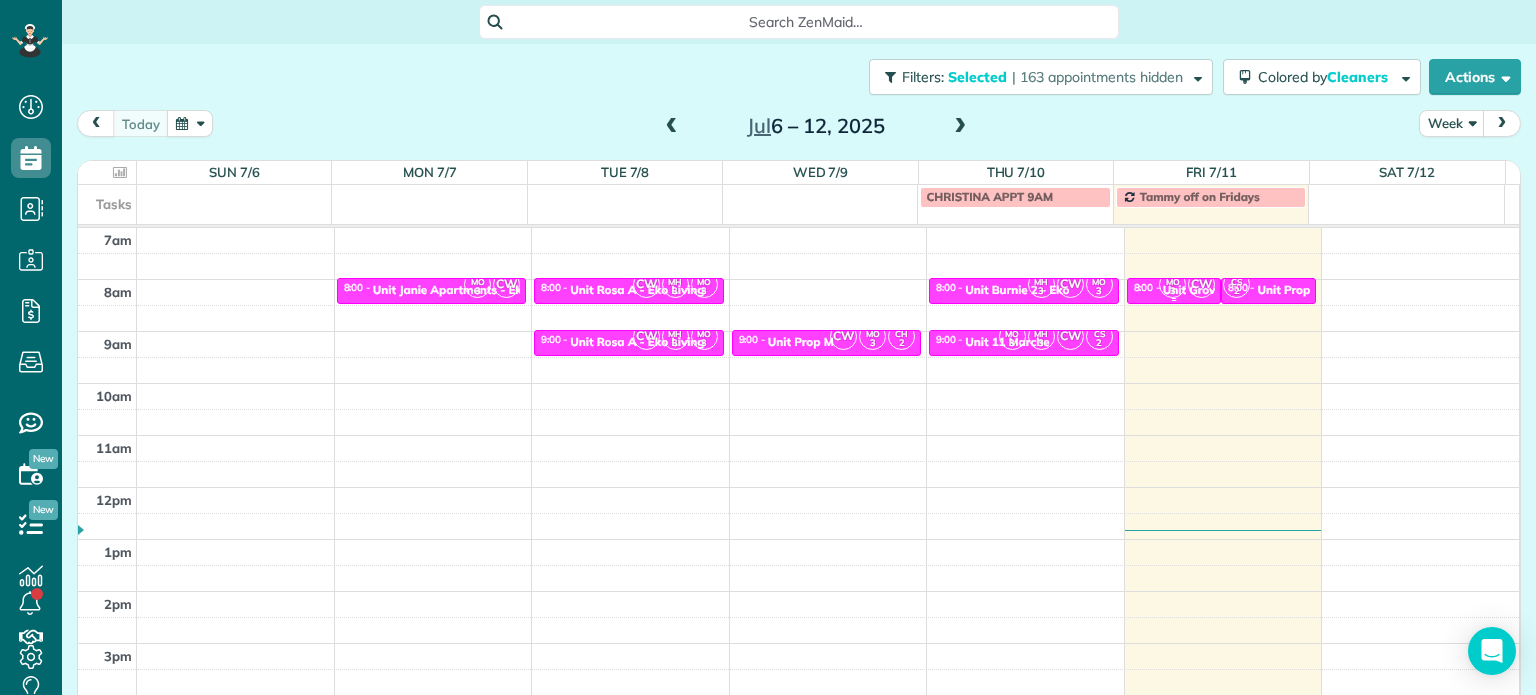 click on "3" at bounding box center [1172, 291] 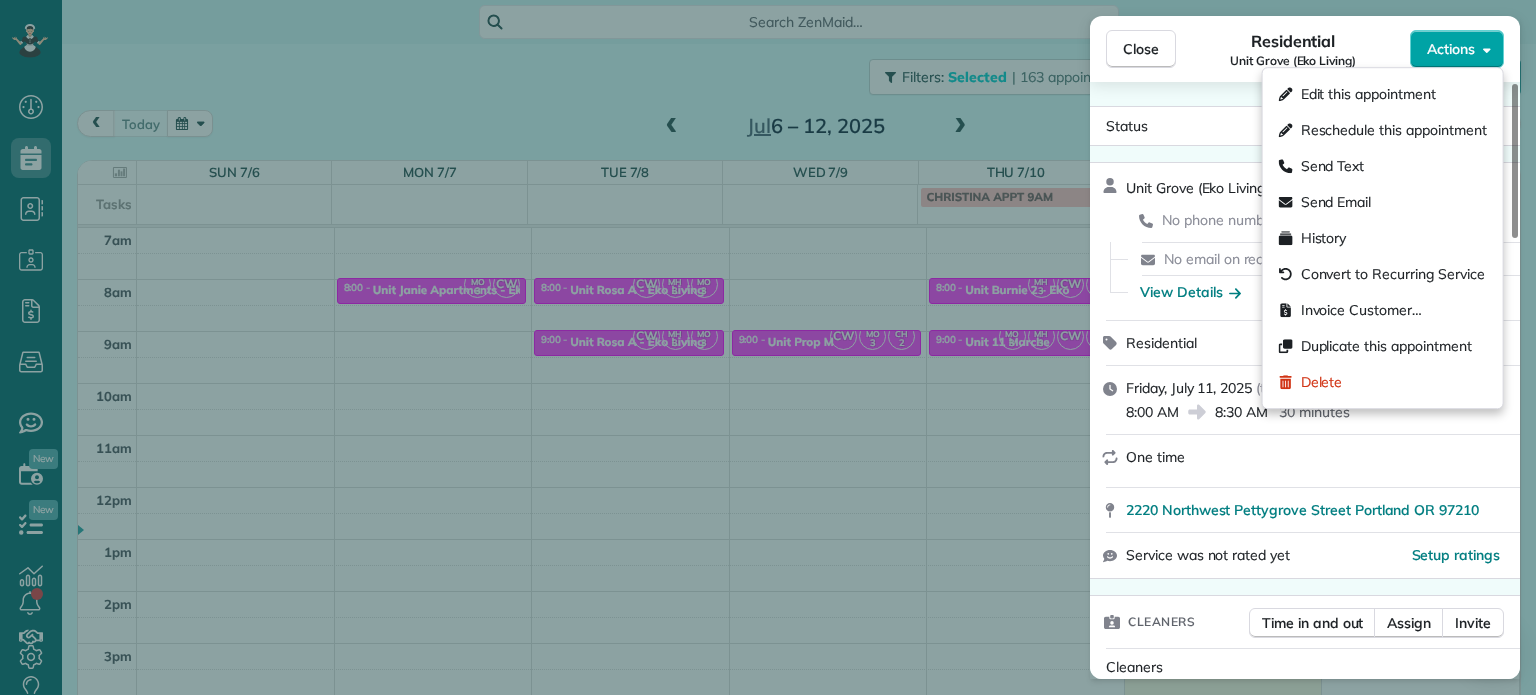 click on "Actions" at bounding box center (1451, 49) 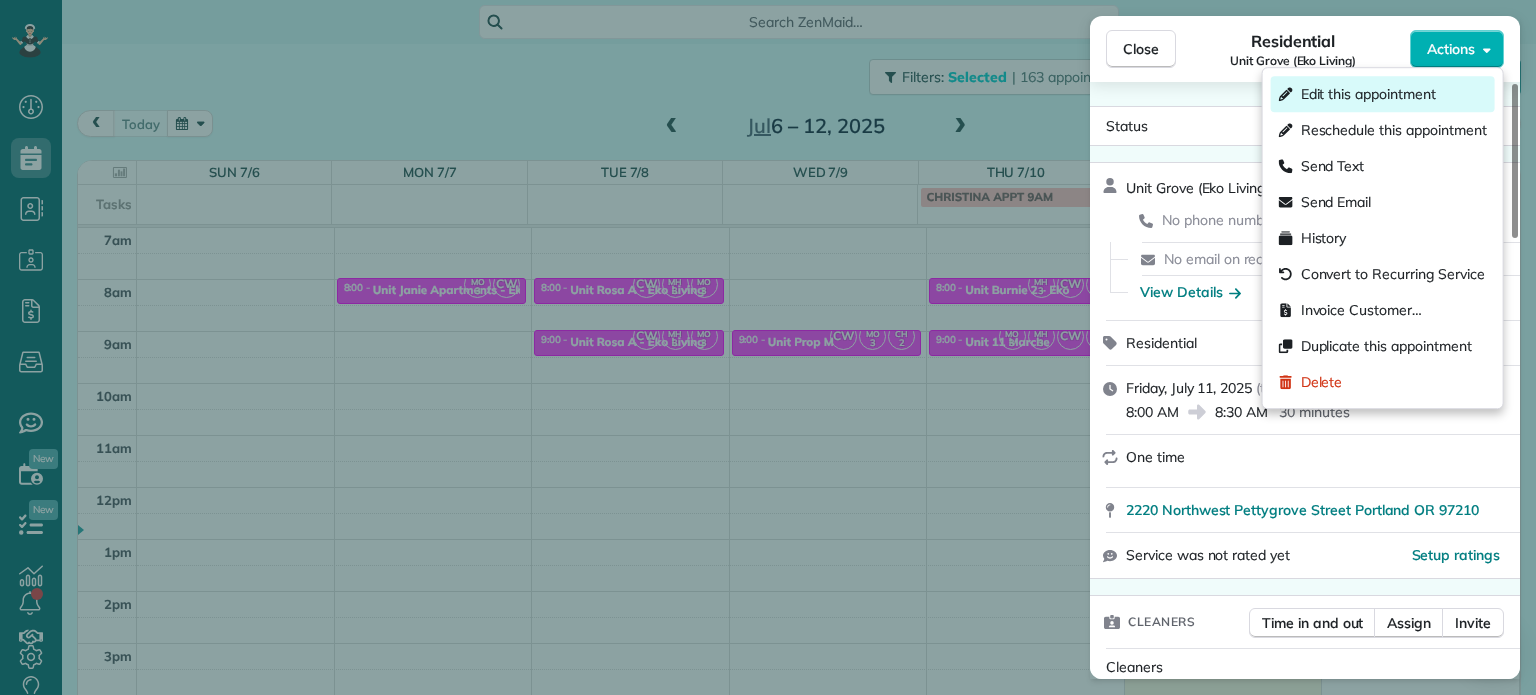 click on "Edit this appointment" at bounding box center [1368, 94] 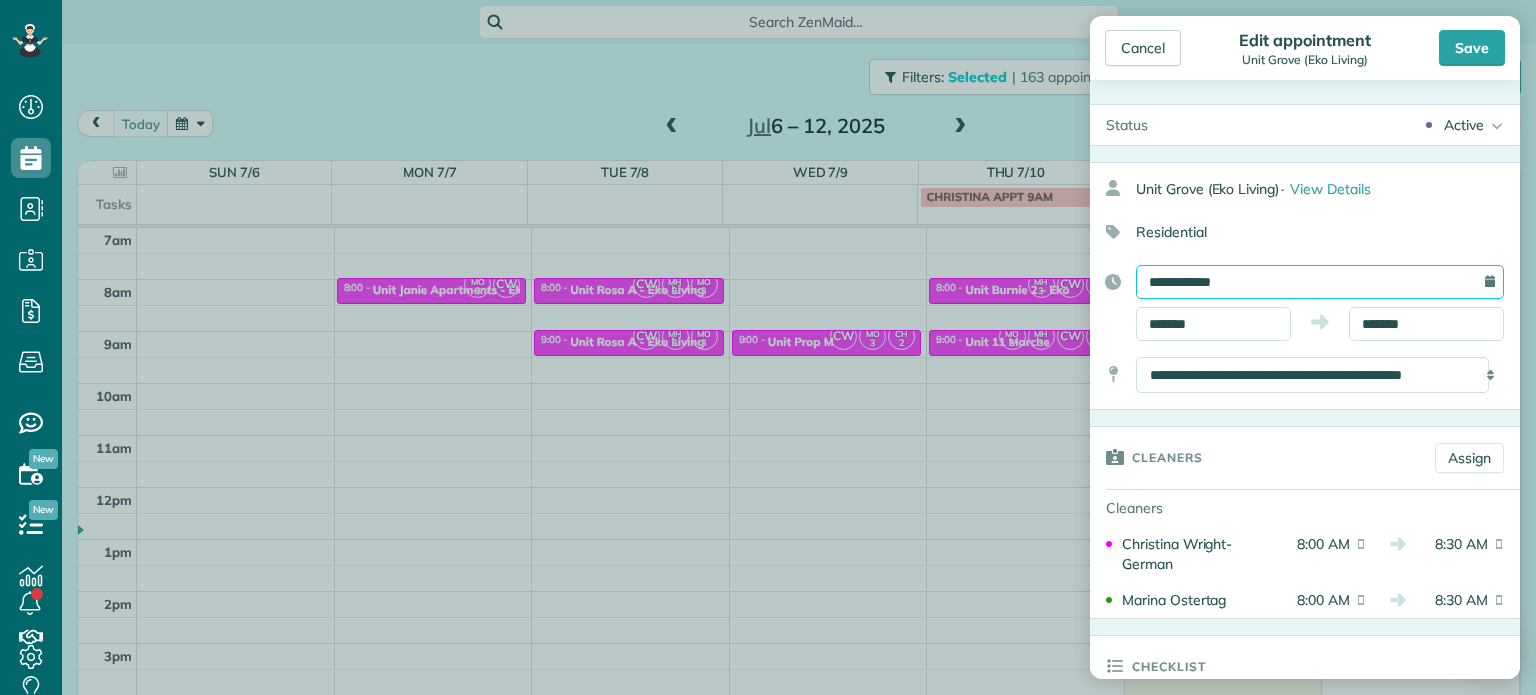 click on "**********" at bounding box center [1320, 282] 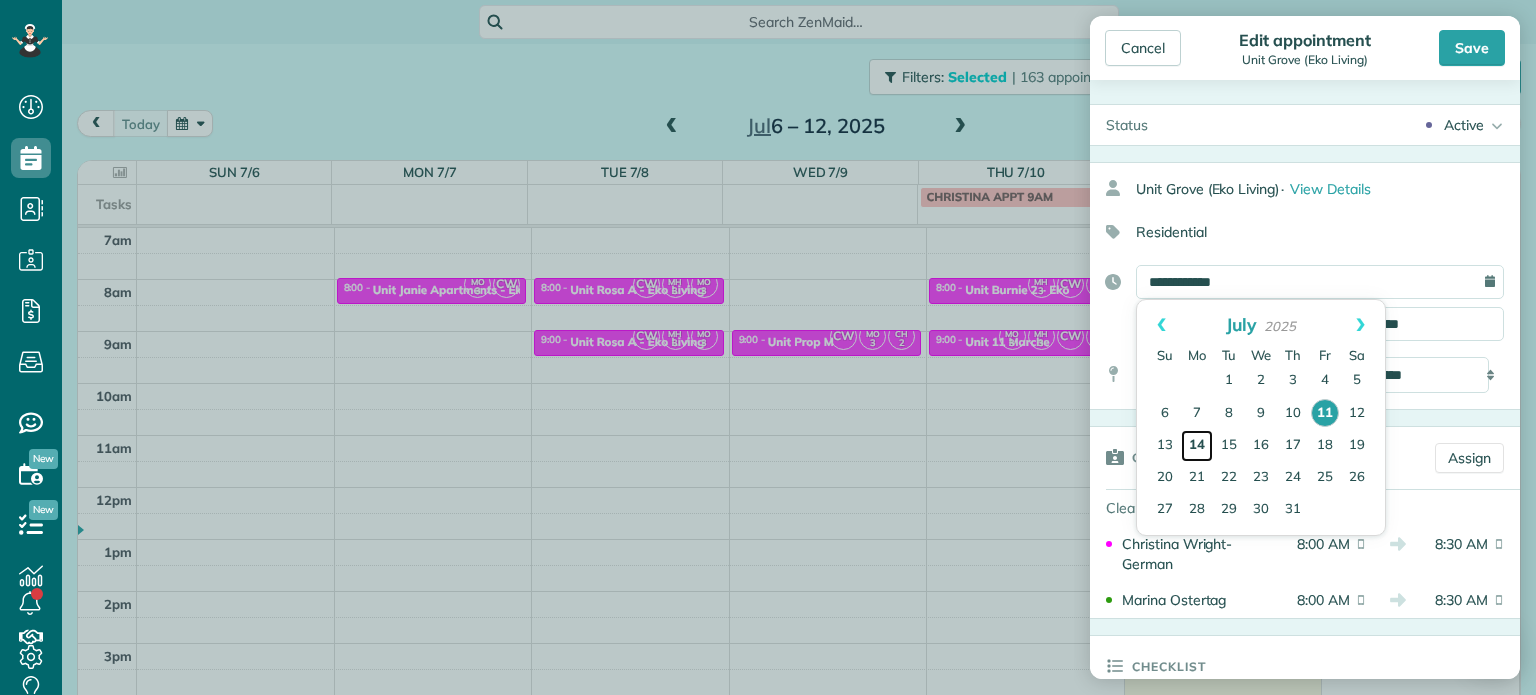 click on "14" at bounding box center (1197, 446) 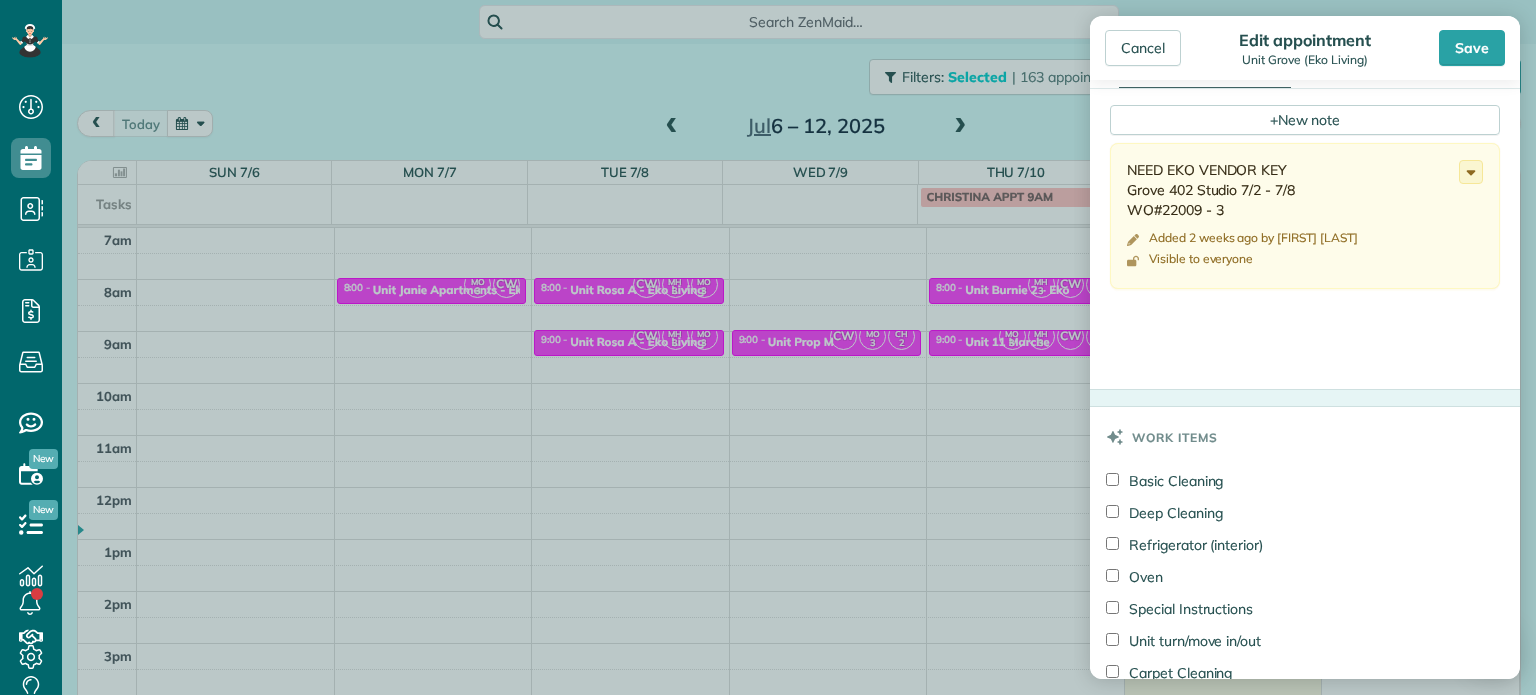 scroll, scrollTop: 800, scrollLeft: 0, axis: vertical 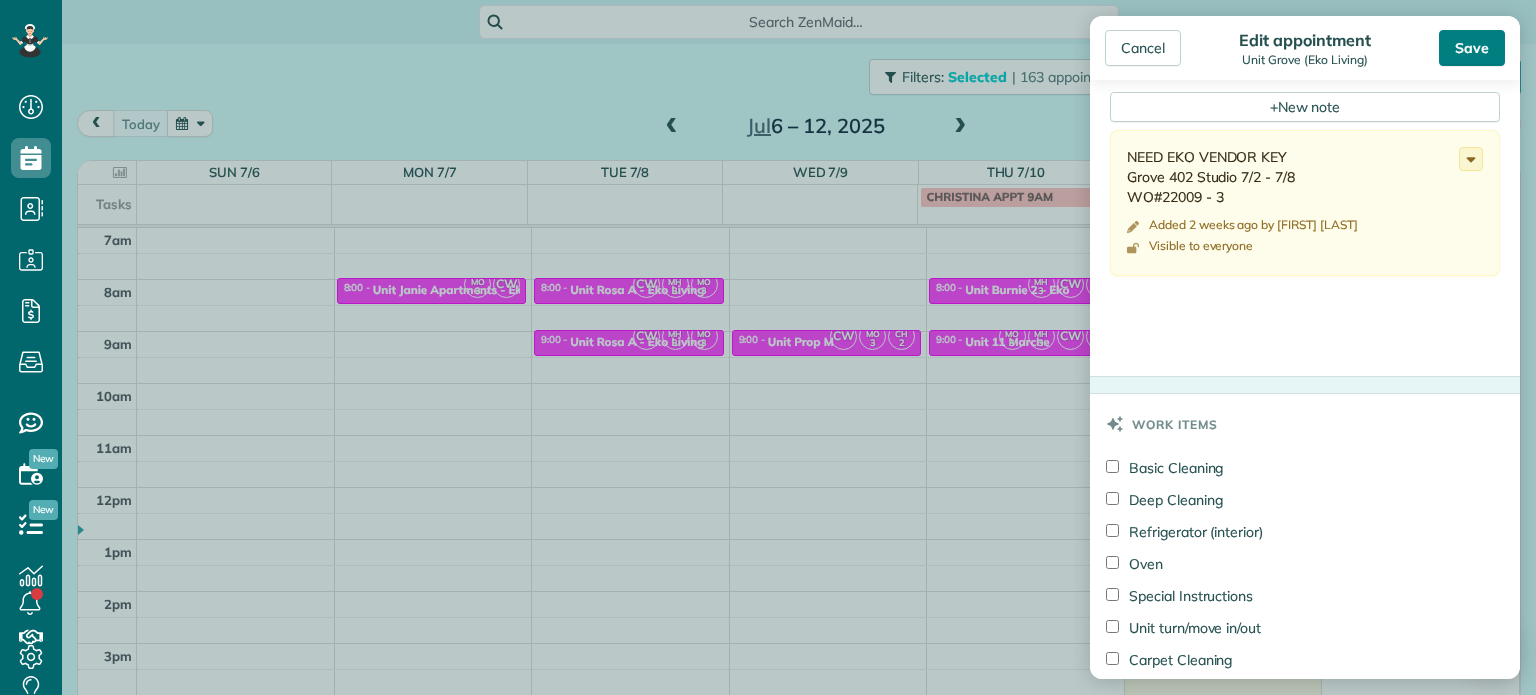 click on "Save" at bounding box center (1472, 48) 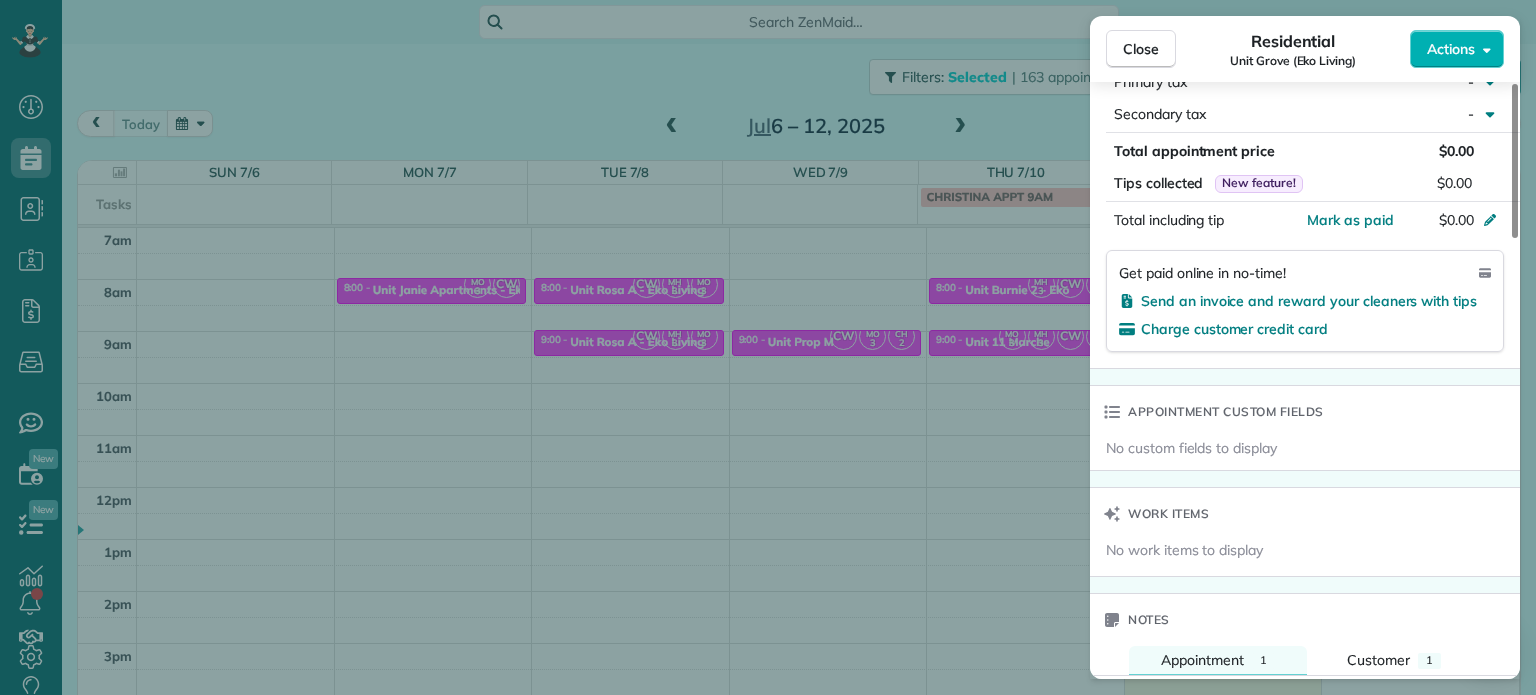 scroll, scrollTop: 1200, scrollLeft: 0, axis: vertical 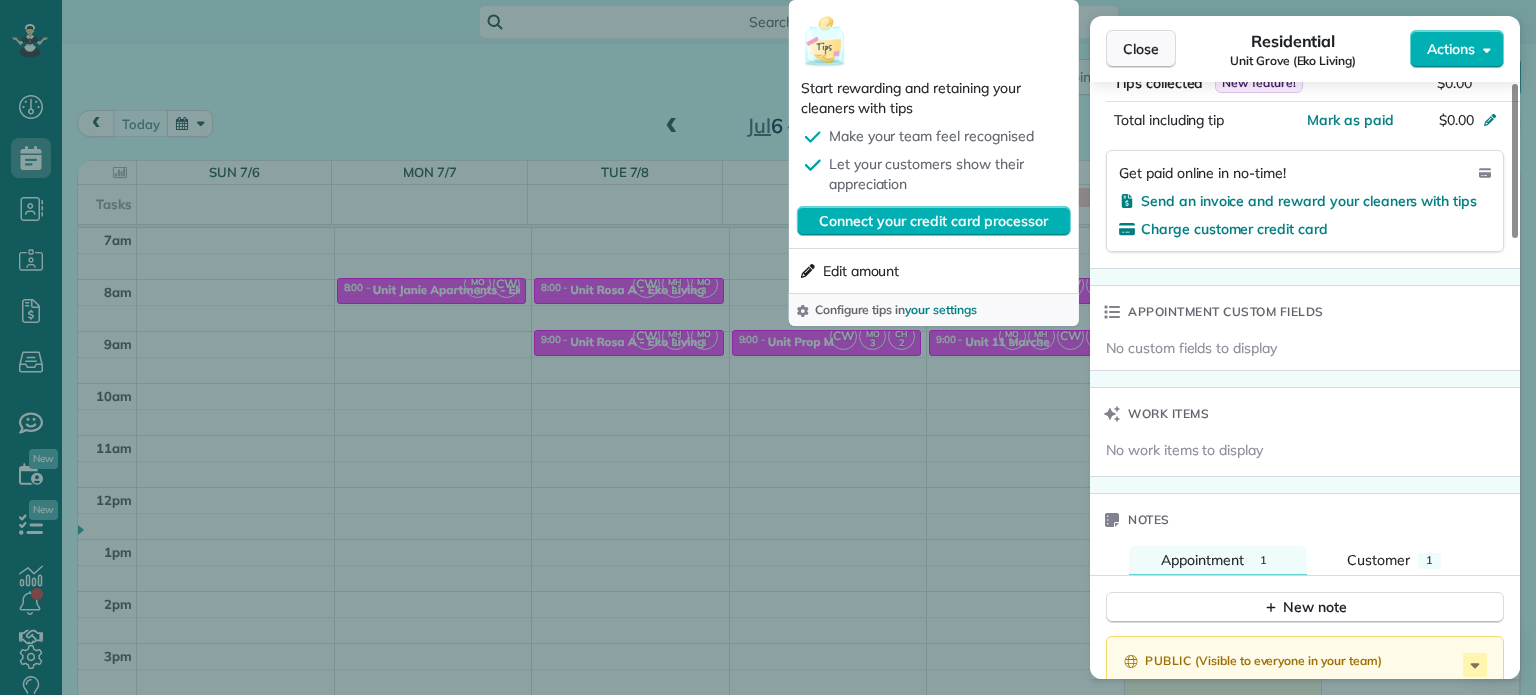 click on "Close" at bounding box center (1141, 49) 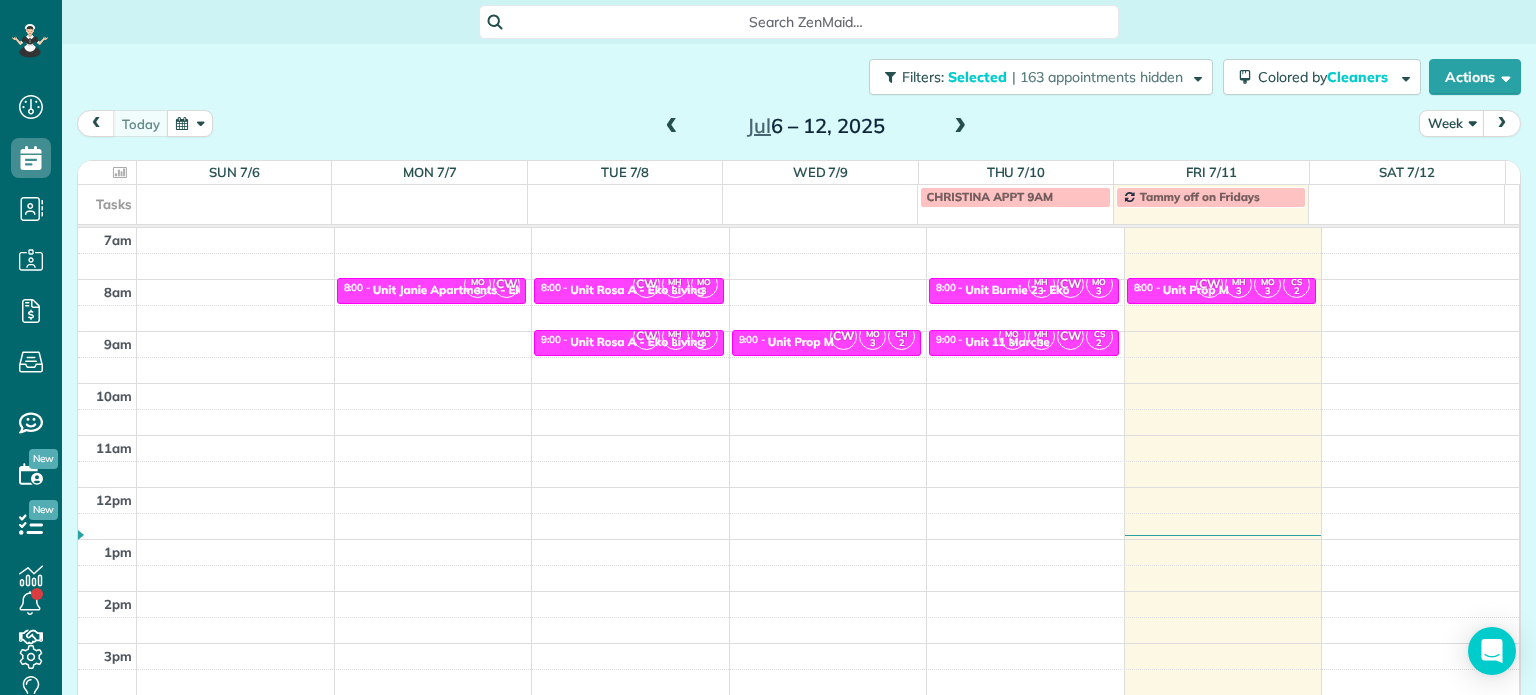 click at bounding box center [960, 127] 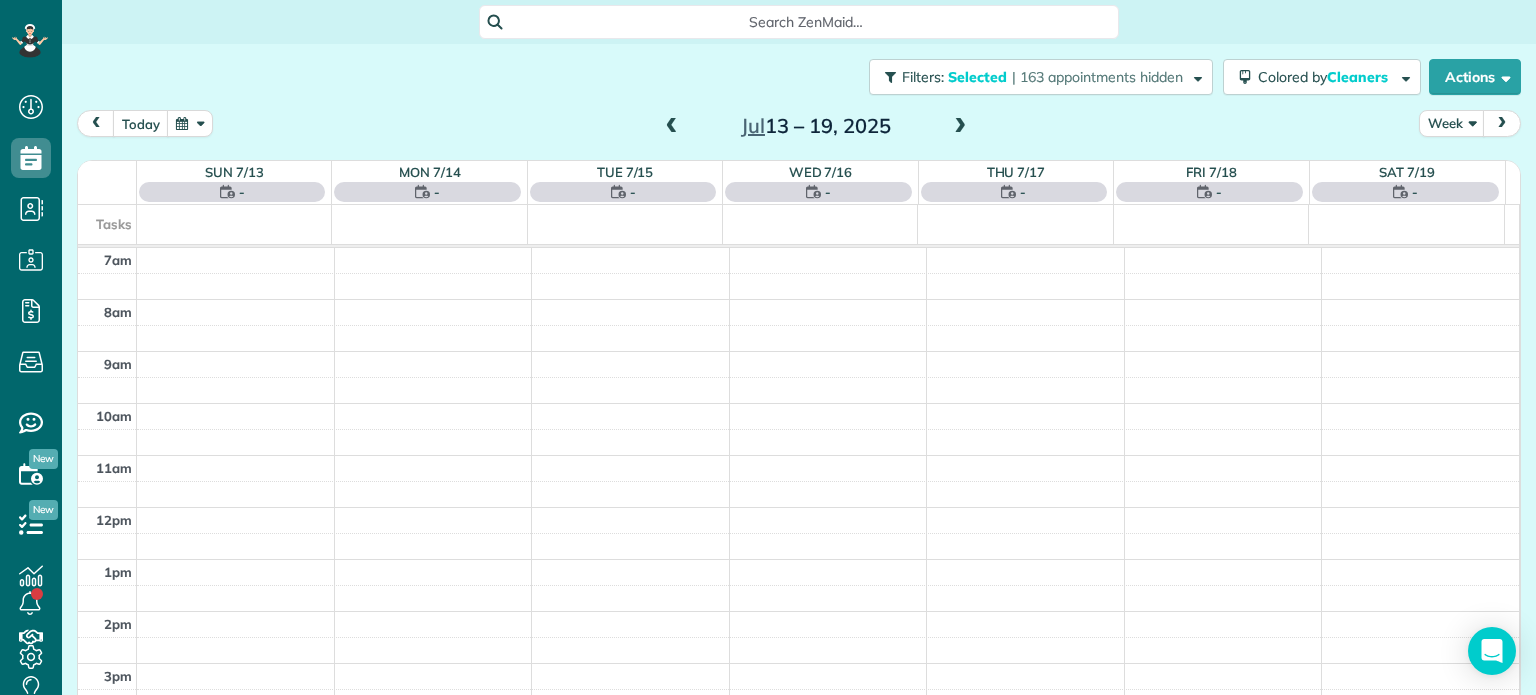 click at bounding box center (960, 127) 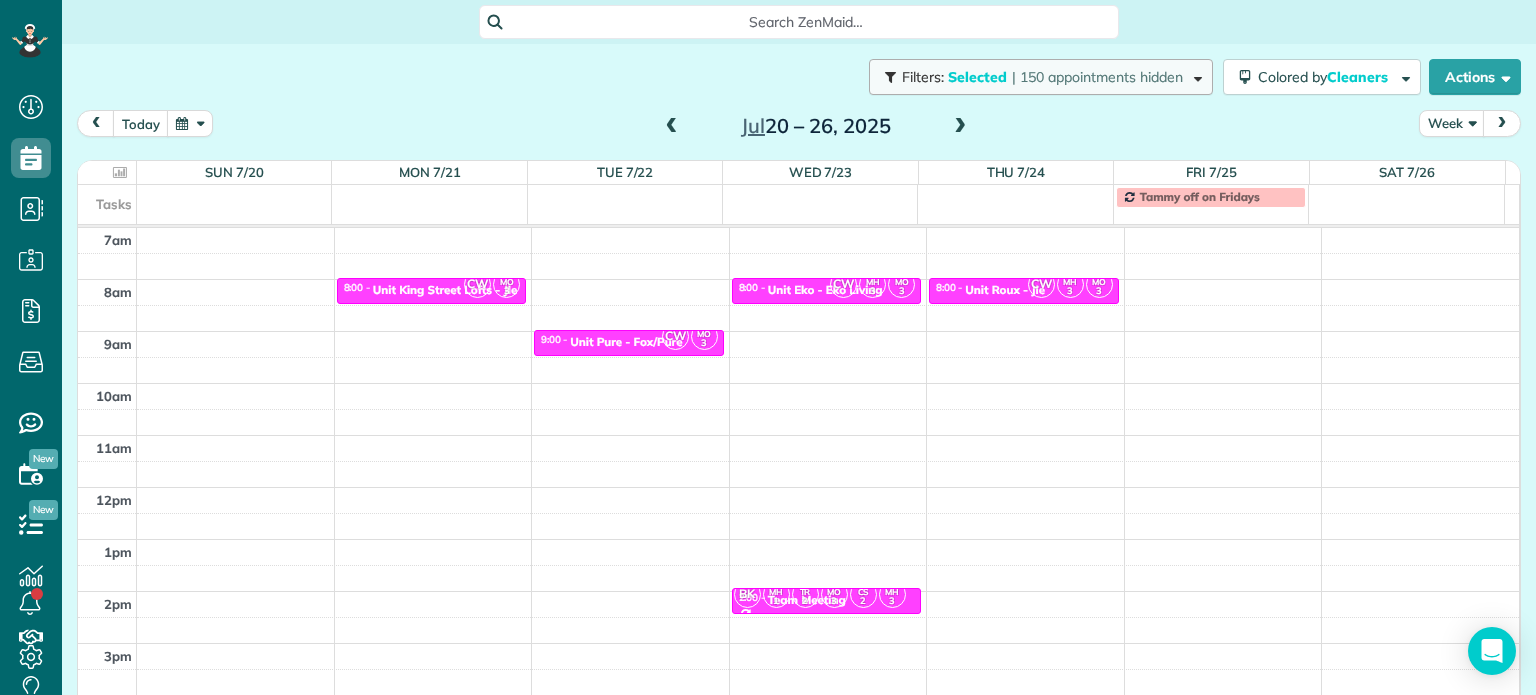 click on "Filters:   Selected
|  150 appointments hidden" at bounding box center (1041, 77) 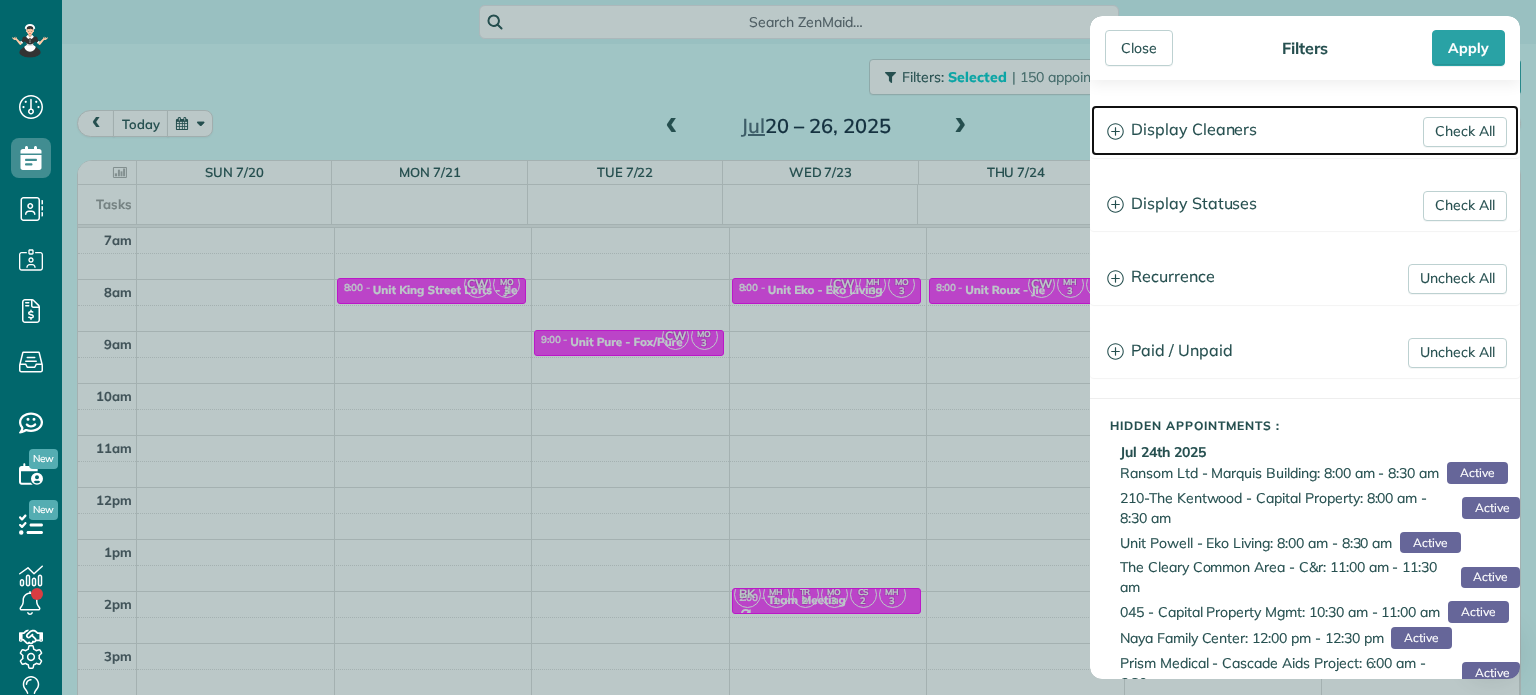 click on "Display Cleaners" at bounding box center [1305, 130] 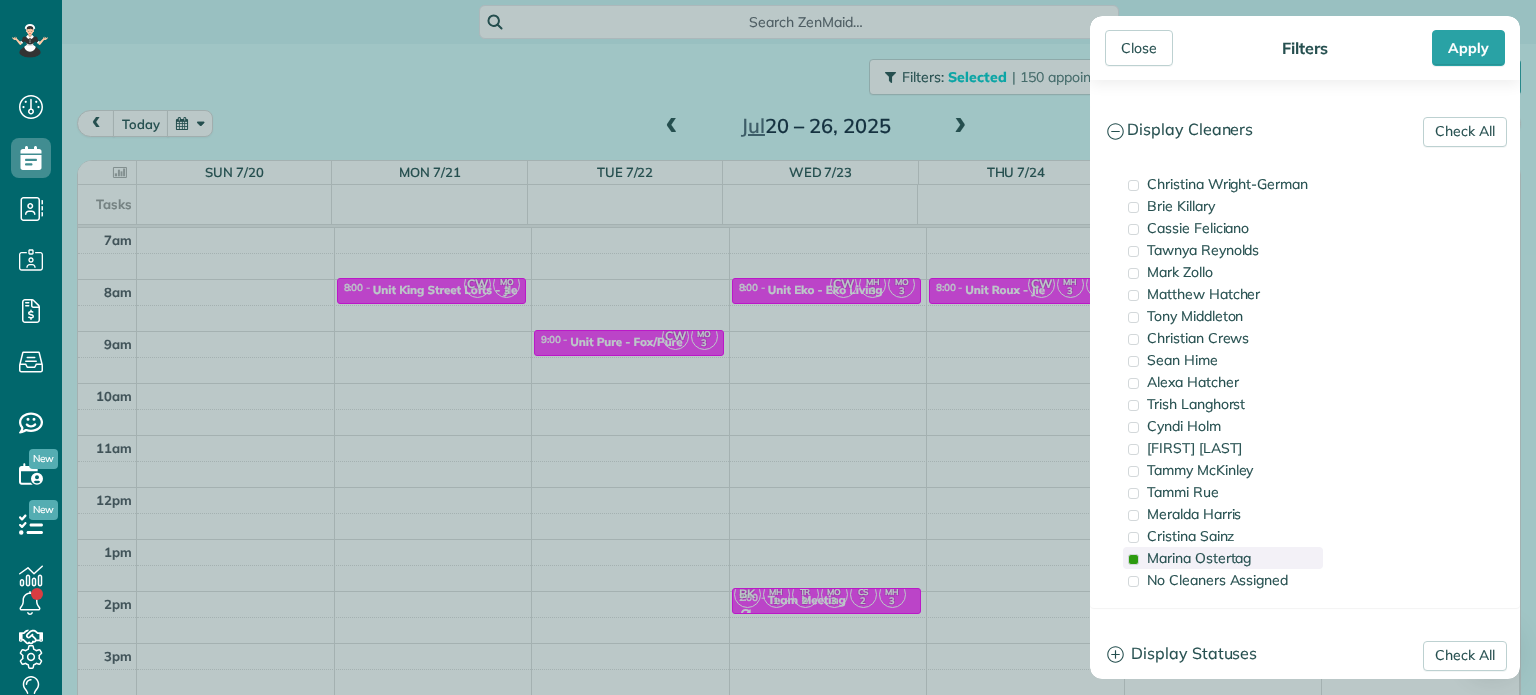 click on "Marina Ostertag" at bounding box center (1199, 558) 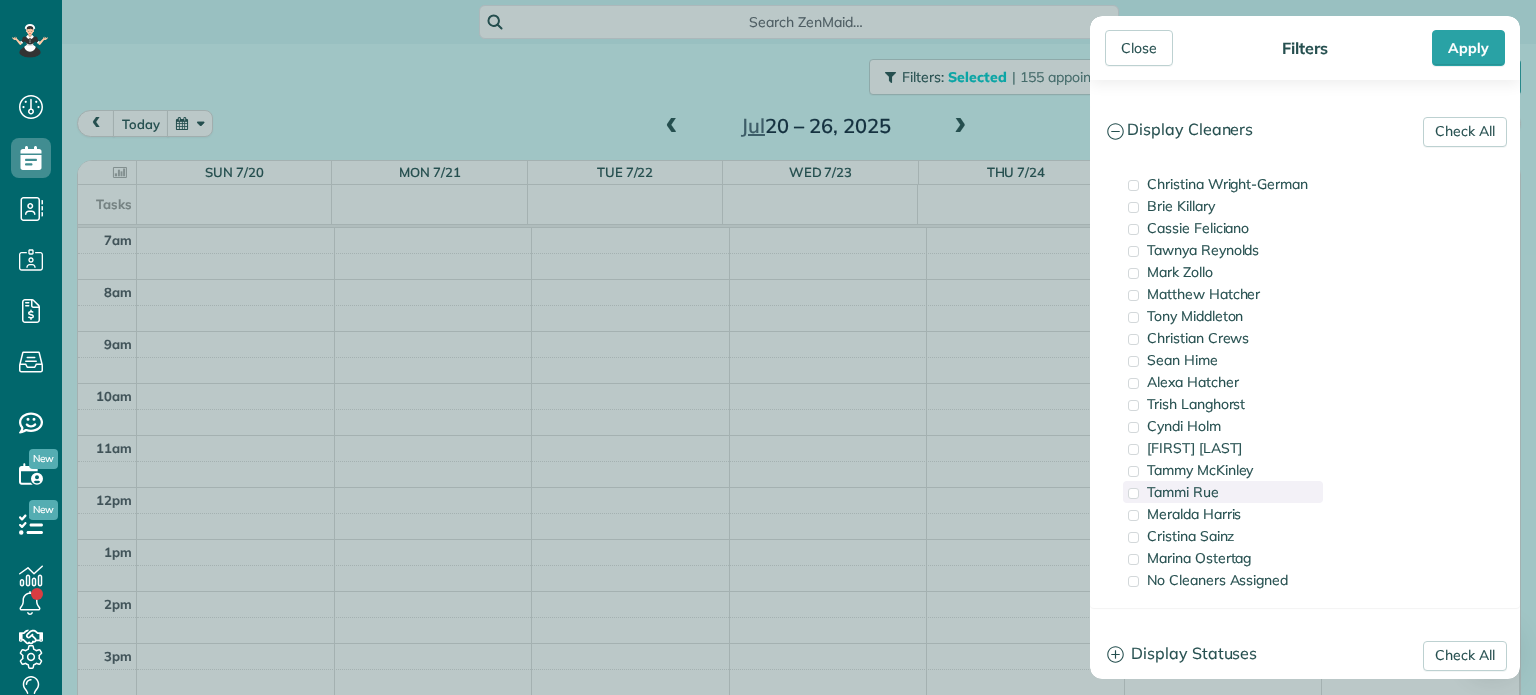 click on "Tammi Rue" at bounding box center [1183, 492] 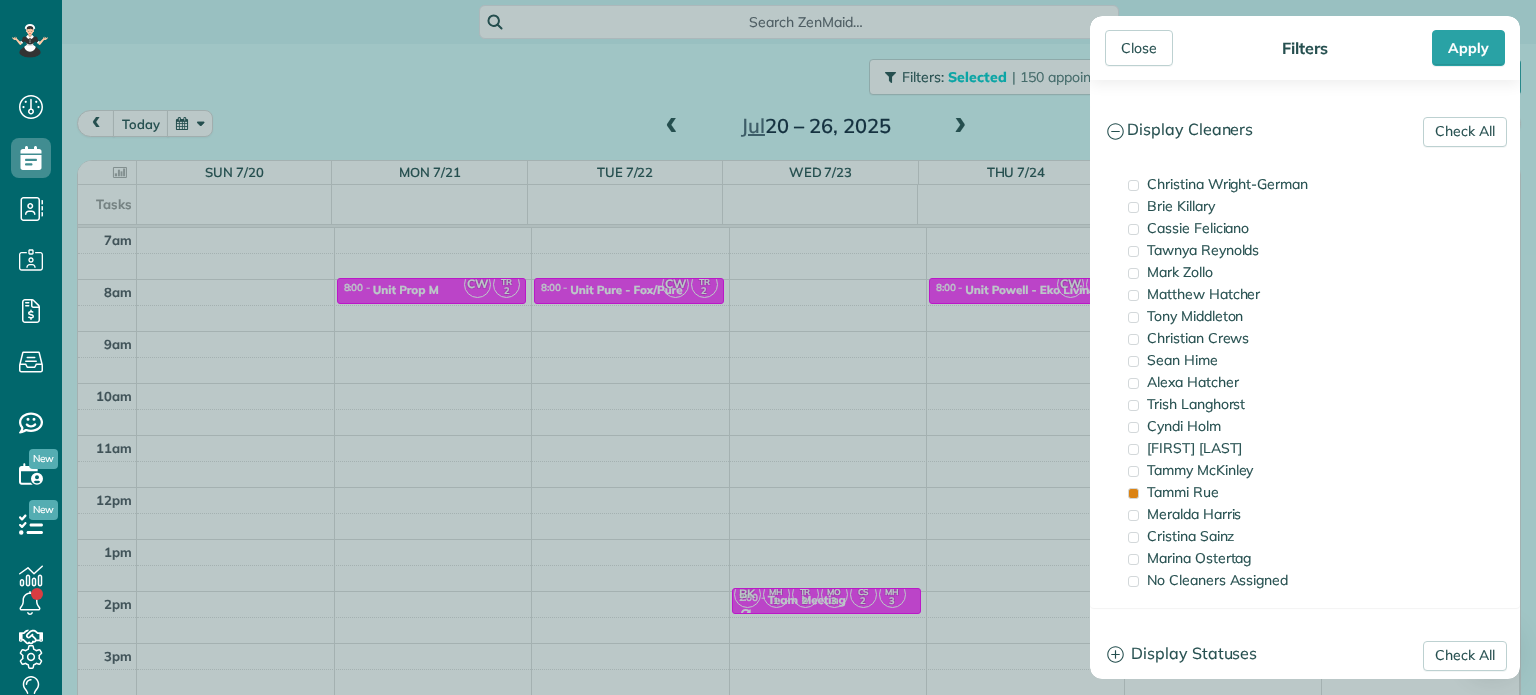 click on "Close
Filters
Apply
Check All
Display Cleaners
Christina Wright-German
Brie Killary
Cassie Feliciano
Tawnya Reynolds
Mark Zollo
Matthew Hatcher
Tony Middleton" at bounding box center [768, 347] 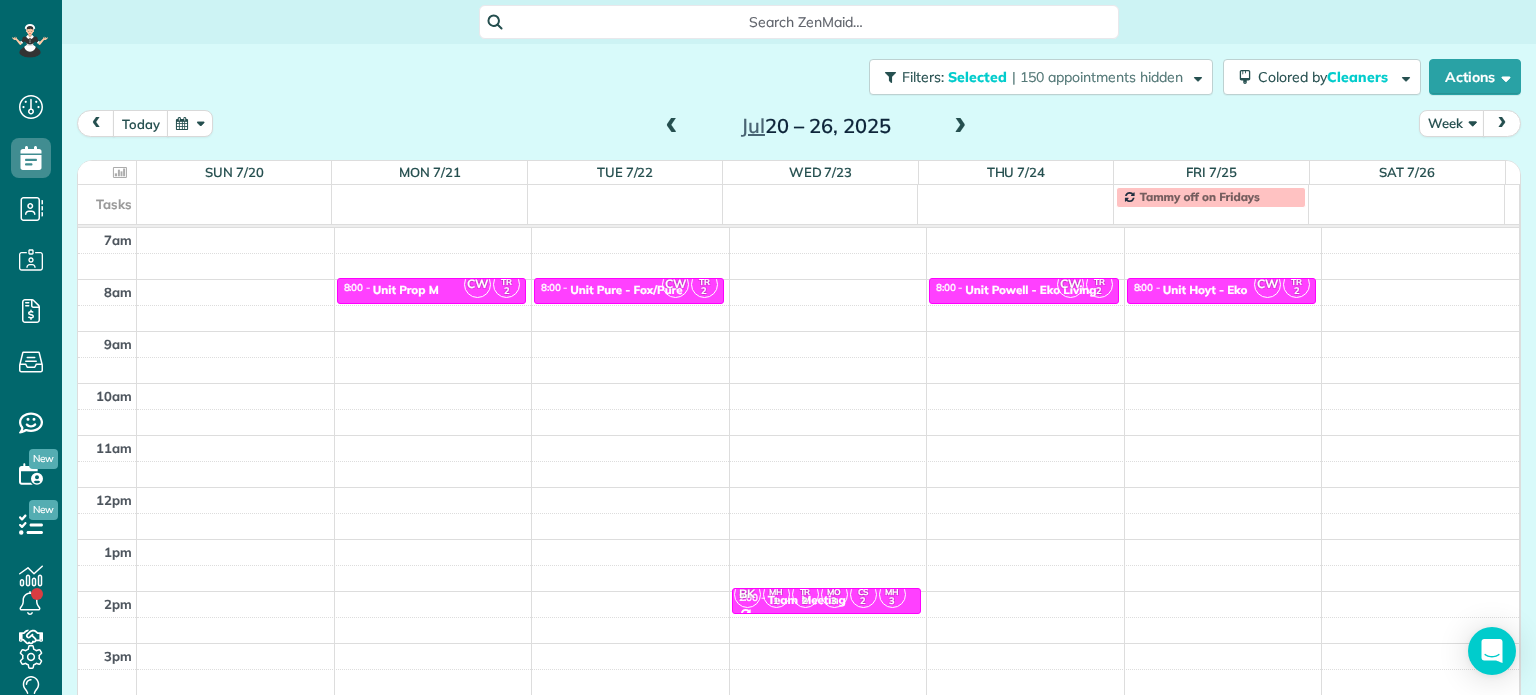 click on "4am 5am 6am 7am 8am 9am 10am 11am 12pm 1pm 2pm 3pm 4pm 5pm CW TR 2 8:00 - 8:30 Unit Prop M 1825 Southeast 50th Avenue Portland, OR 97215 CW TR 2 8:00 - 8:30 Unit Pure - Fox/Pure 5490 Southeast Milwaukie Avenue Portland, OR 97202 MZ TM 2 CW SW TL 2 TM 1 CF 1 TR 1 CH 2 SH 2 CC 3 AH 1 BK MH 1 TR 2 MO 3 CS 2 MH 3 2:00 - 2:30 Team Meeting 6250 Southeast Foster Road Portland, OR 97206 CW TR 2 8:00 - 8:30 Unit Powell - Eko Living 3605 Southeast 38th Avenue Portland, OR 97202 CW TR 2 8:00 - 8:30 Unit Hoyt - Eko 610 Northwest 17th Avenue Portland, OR 97209" at bounding box center (798, 435) 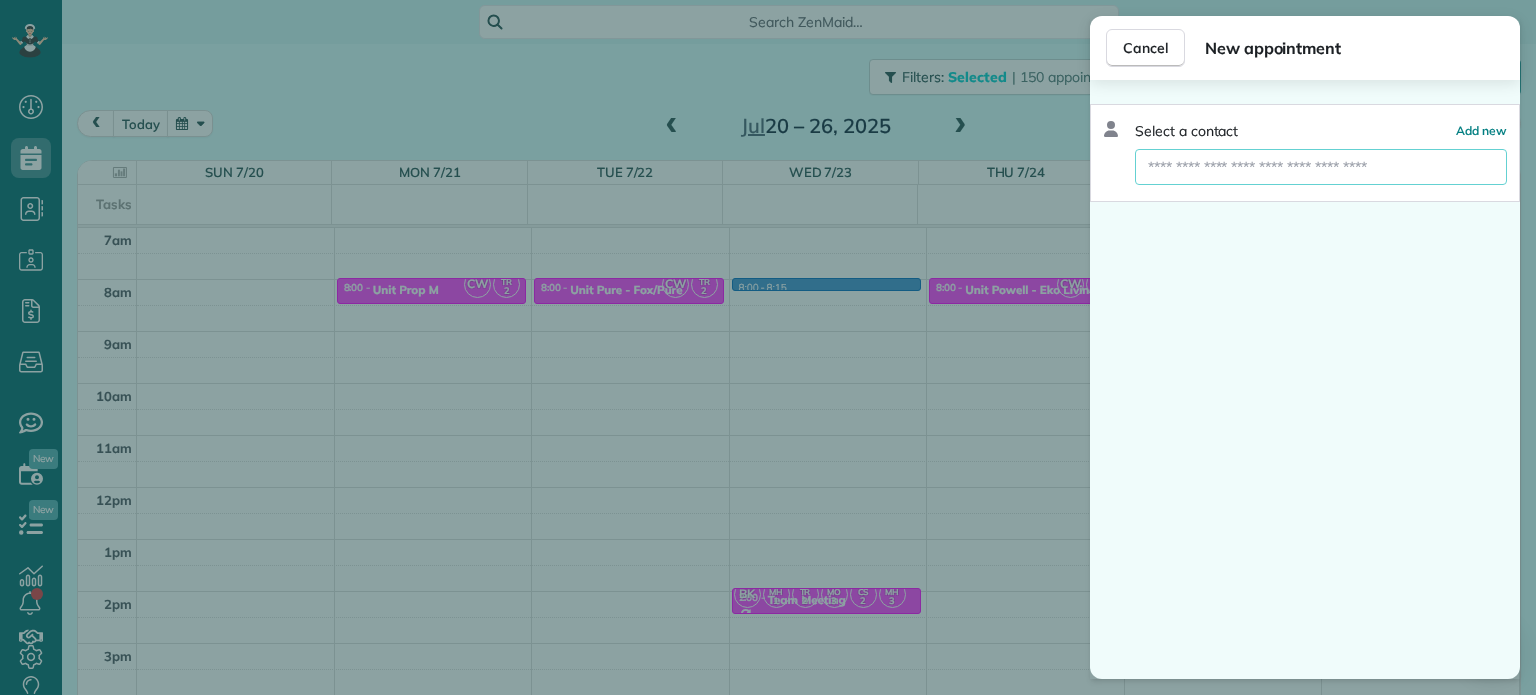 click at bounding box center (1321, 167) 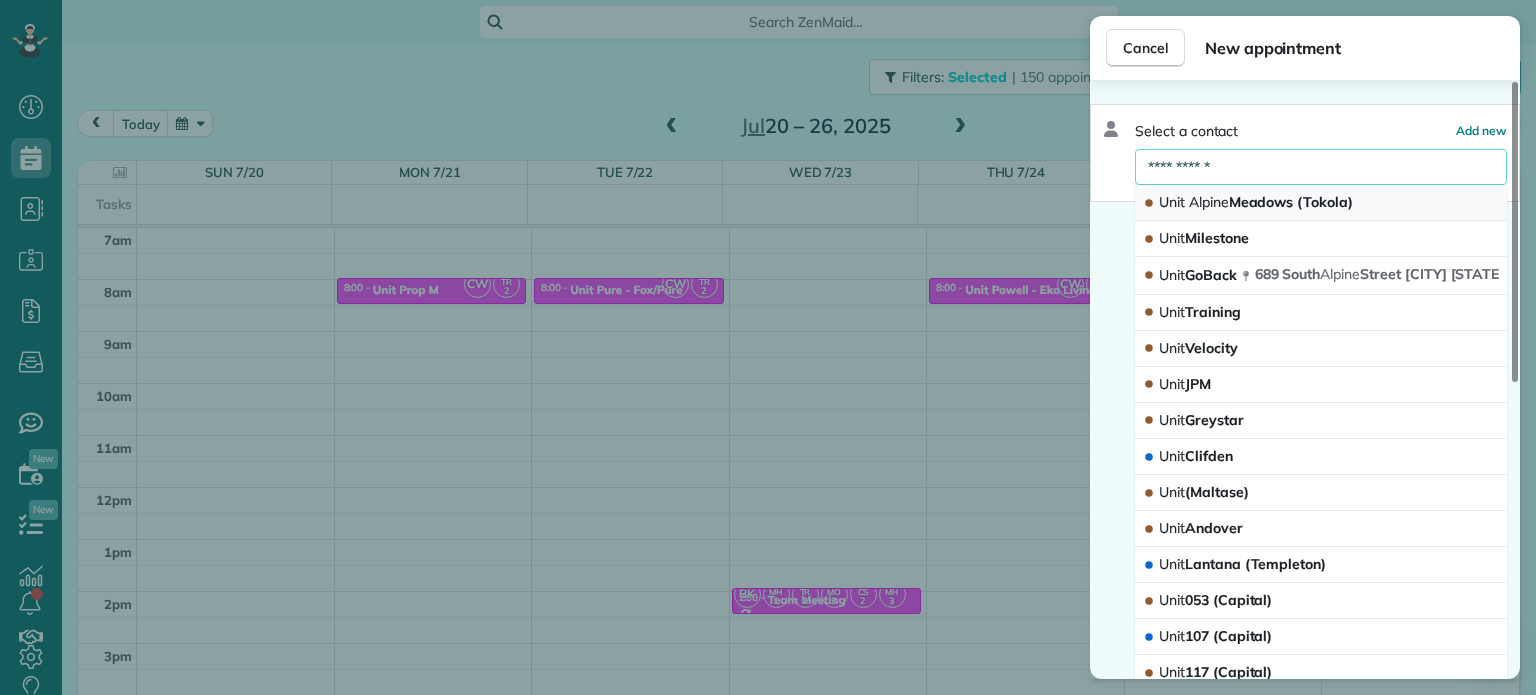 type on "**********" 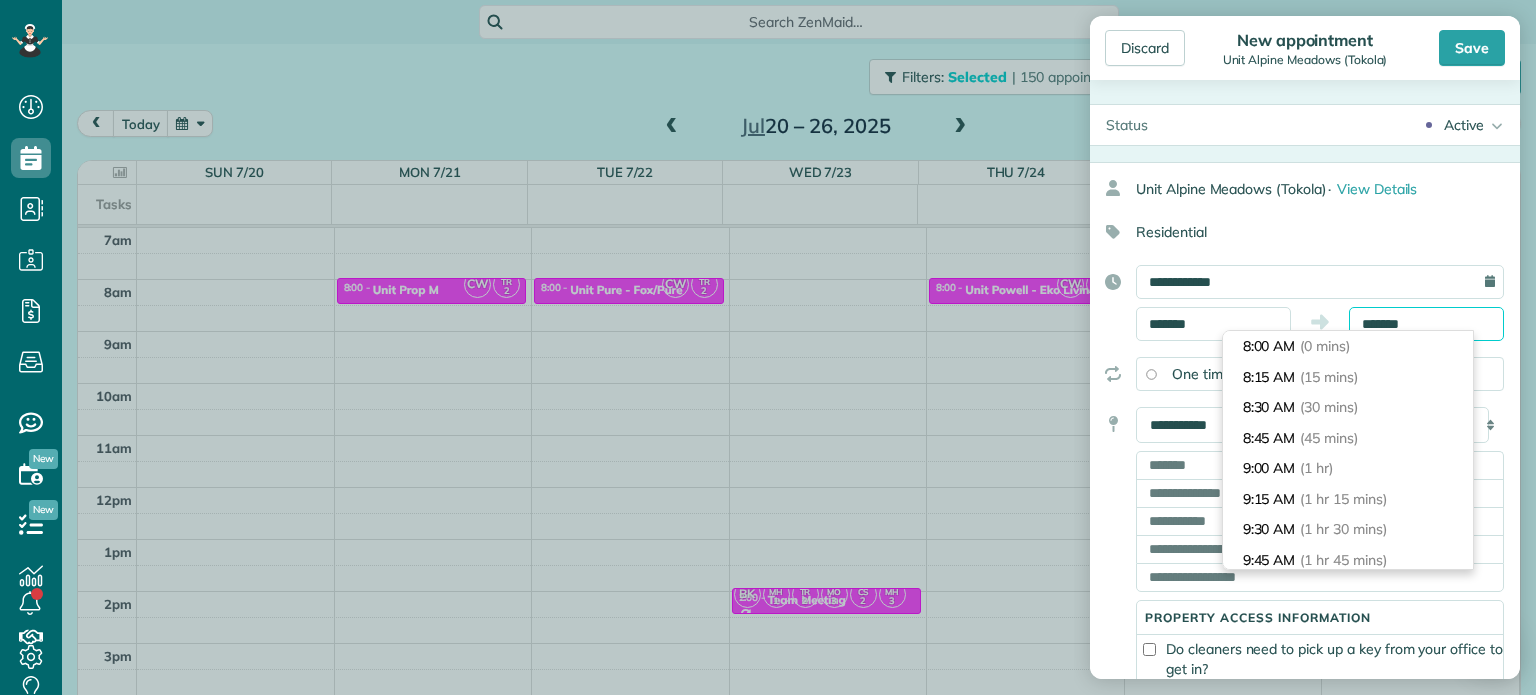 click on "*******" at bounding box center [1426, 324] 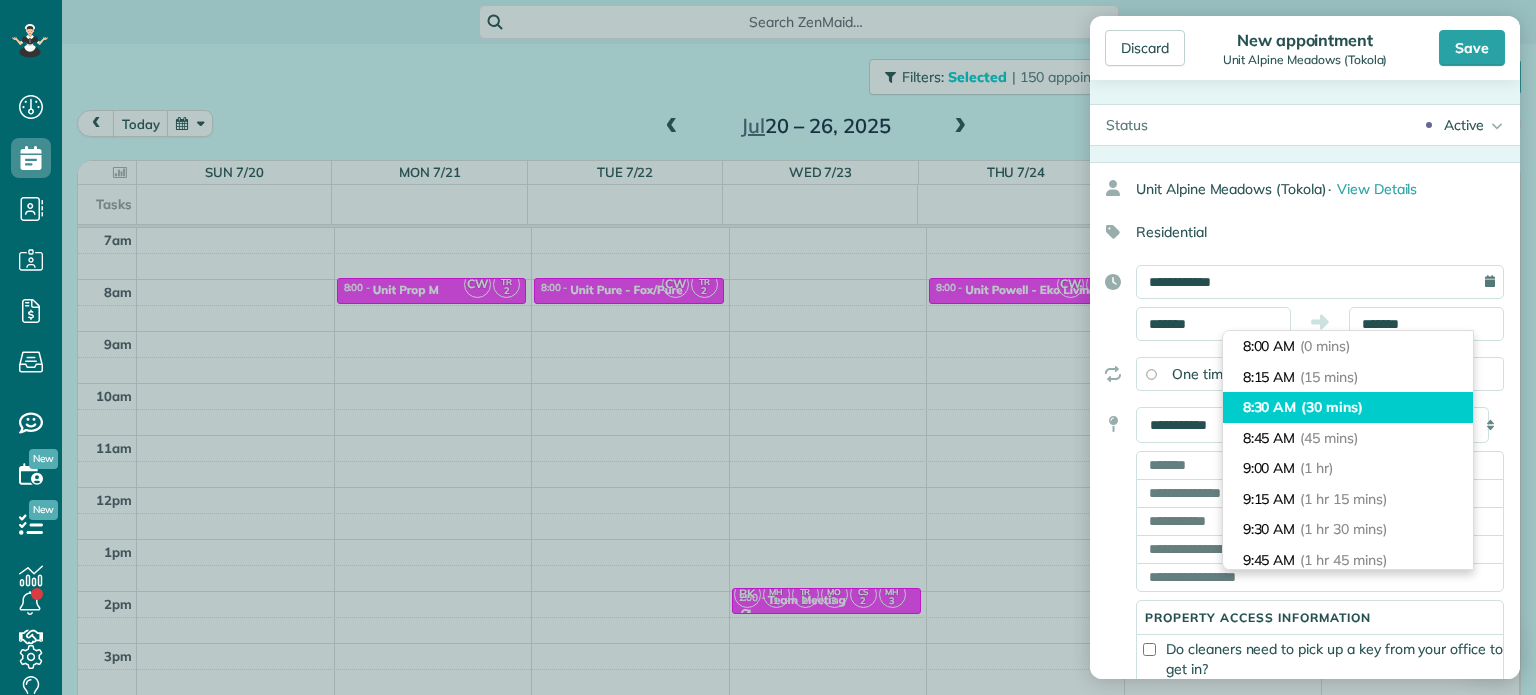 type on "*******" 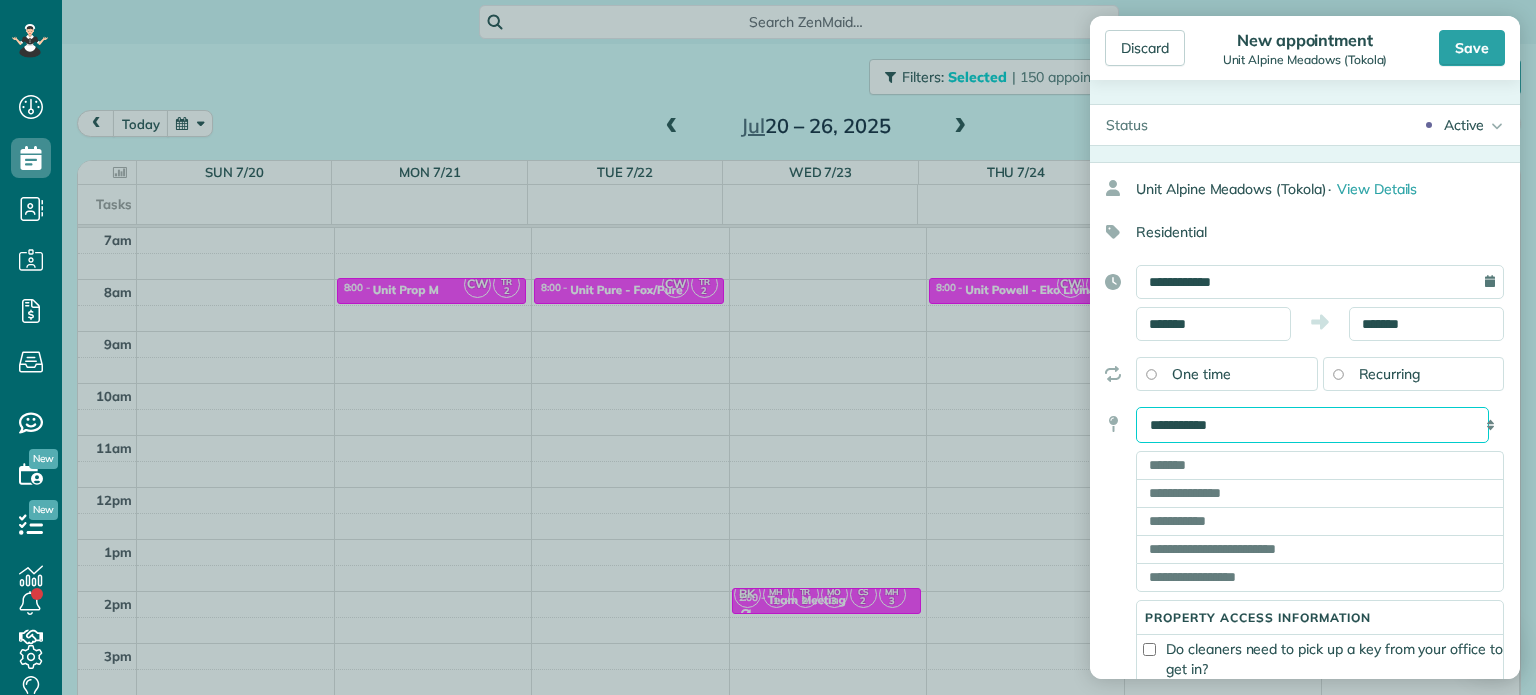 click on "**********" at bounding box center (1312, 425) 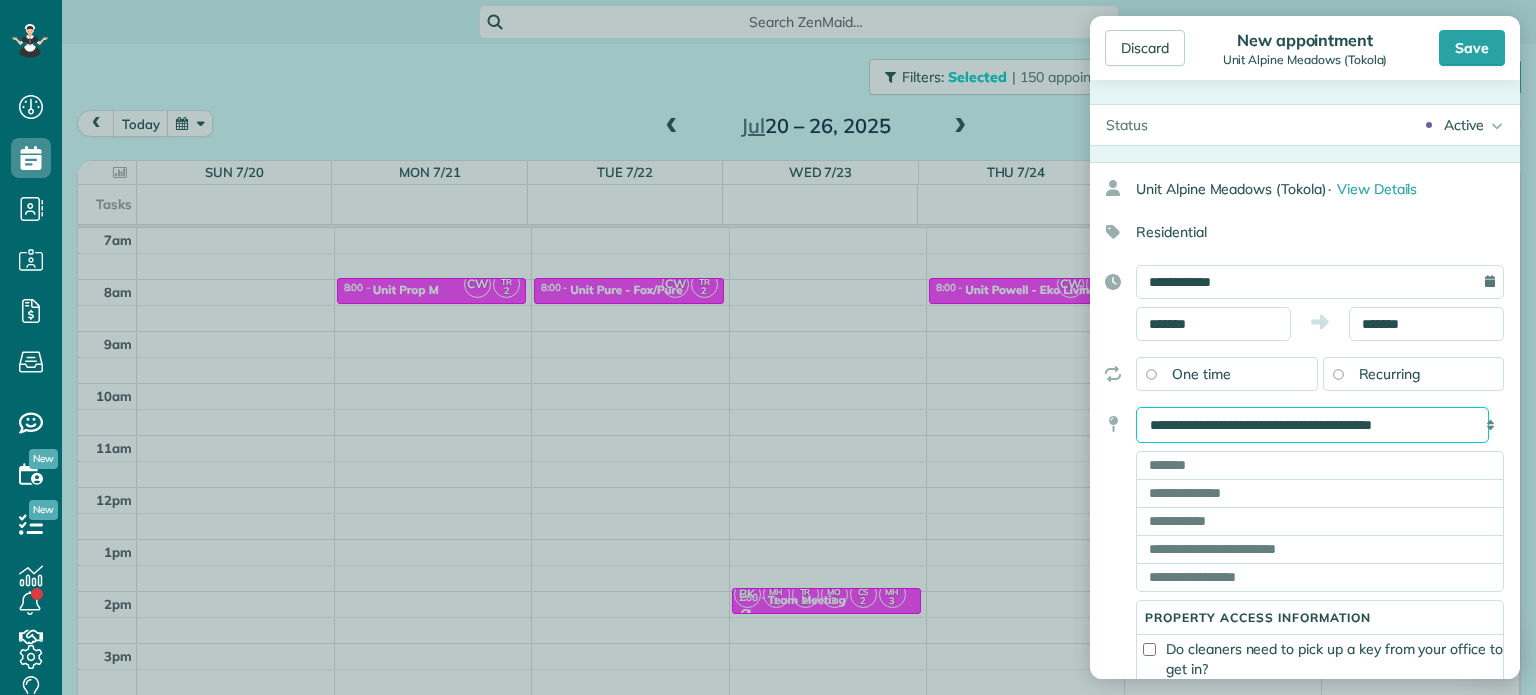 click on "**********" at bounding box center (1312, 425) 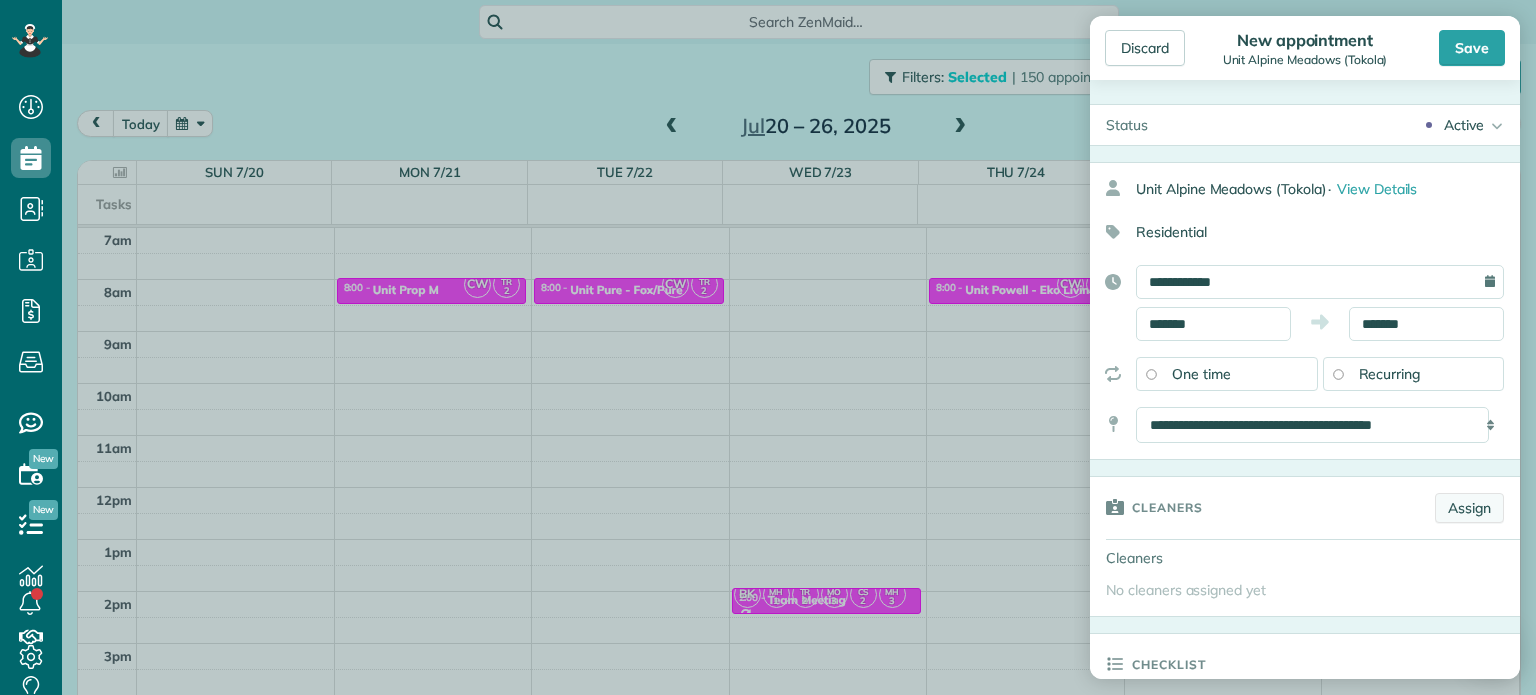click on "Assign" at bounding box center (1469, 508) 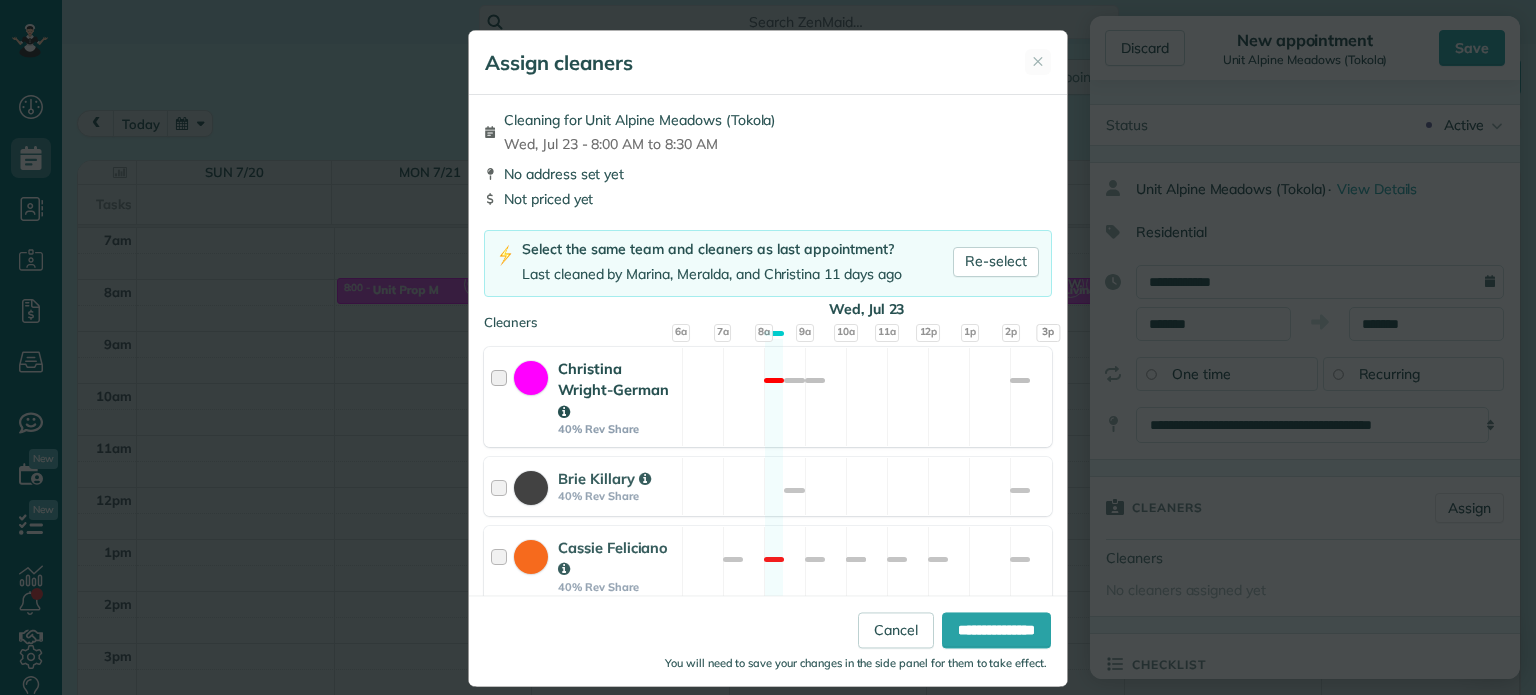 click on "Christina Wright-German
40% Rev Share
Not available" at bounding box center [768, 397] 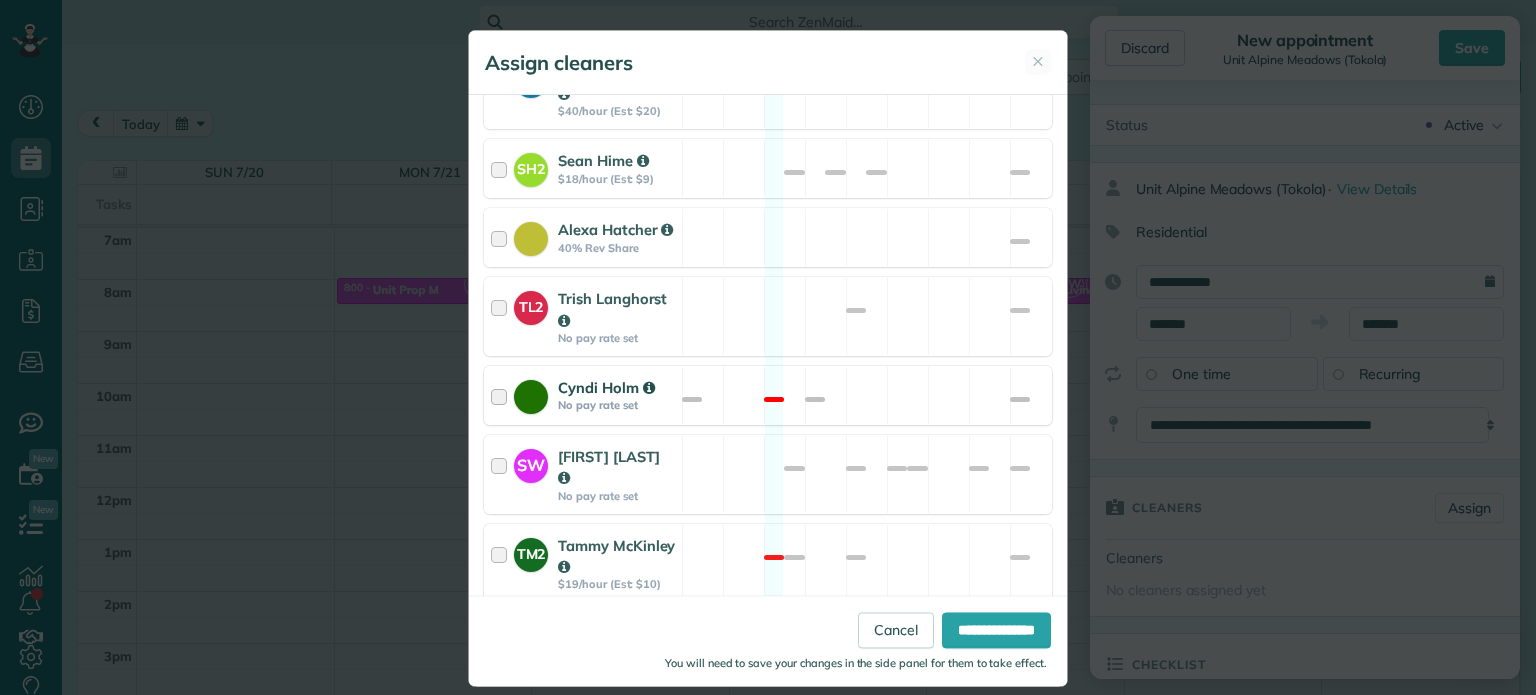 scroll, scrollTop: 1100, scrollLeft: 0, axis: vertical 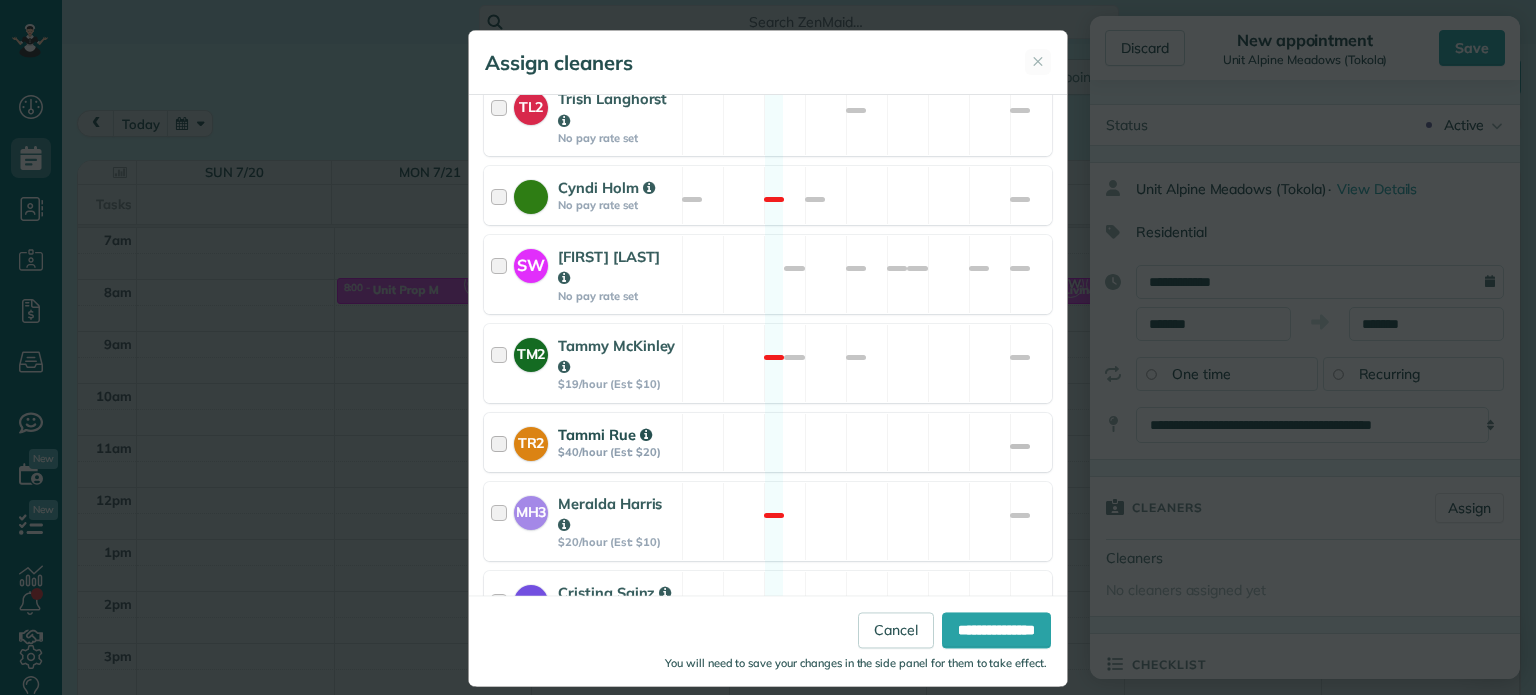 click on "TR2
Tammi Rue
$40/hour (Est: $20)
Available" at bounding box center (768, 442) 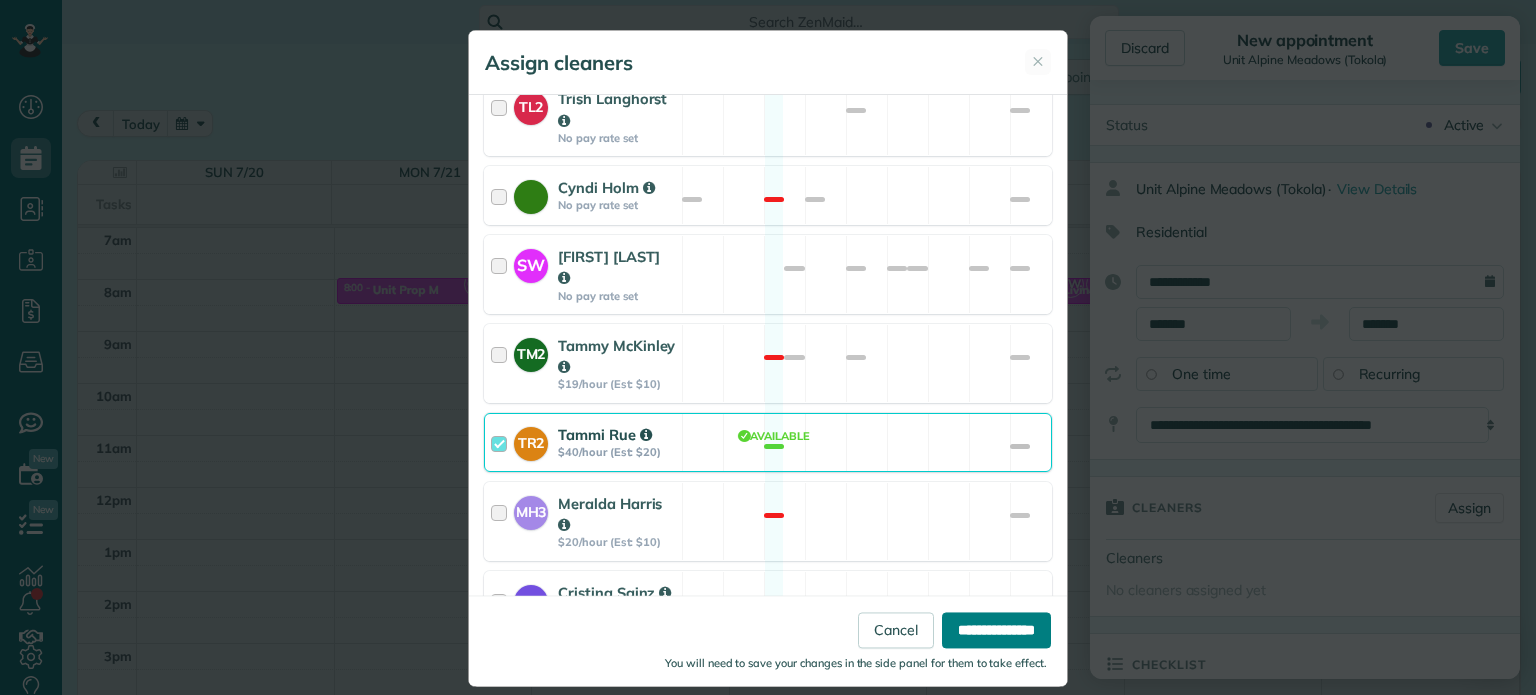 click on "**********" at bounding box center (996, 631) 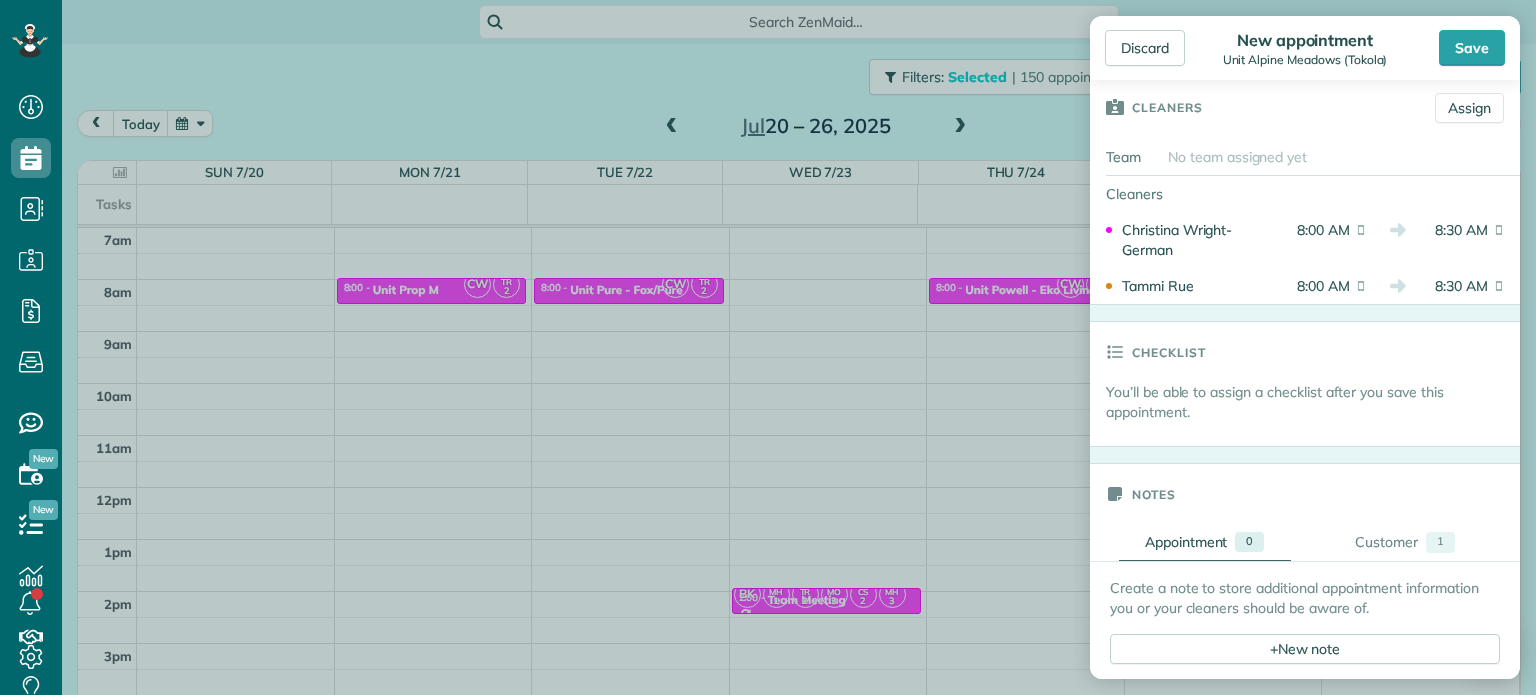scroll, scrollTop: 700, scrollLeft: 0, axis: vertical 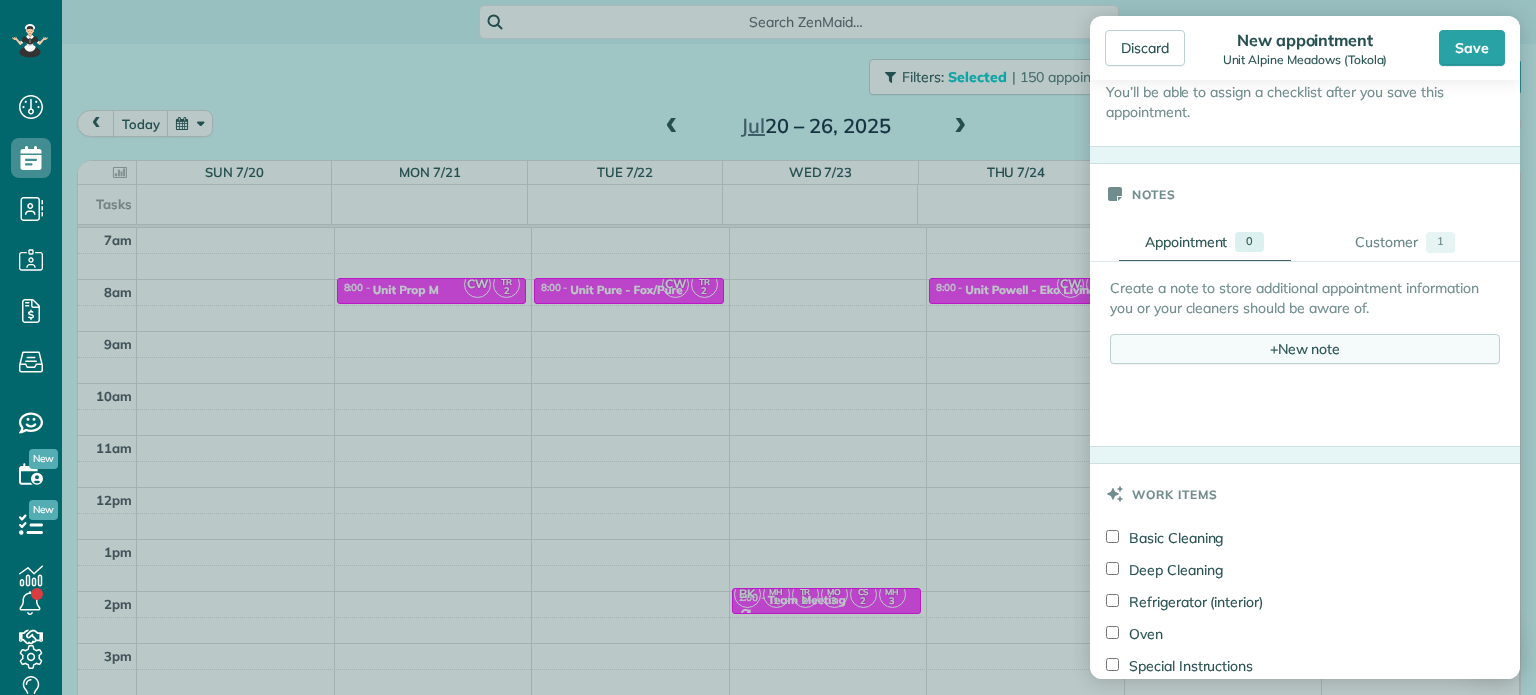 click on "+ New note" at bounding box center [1305, 349] 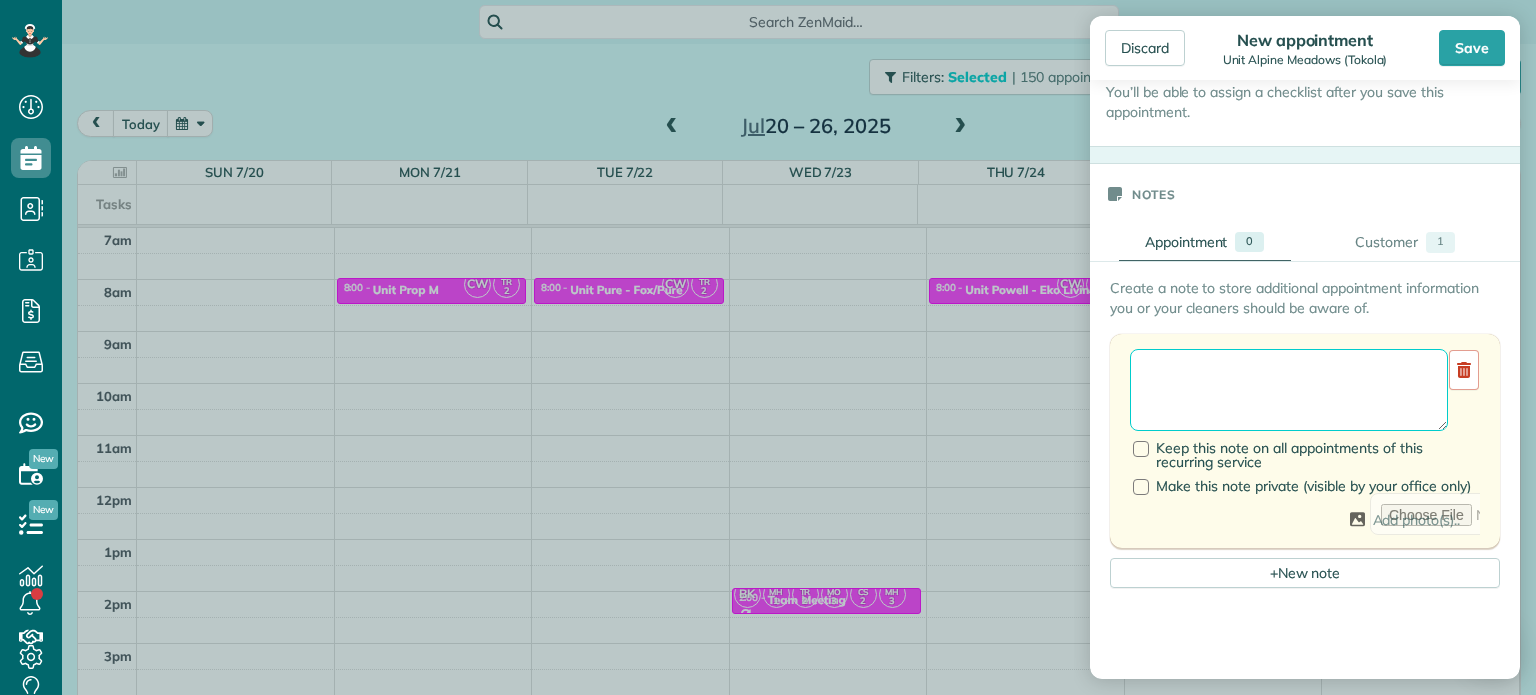 click at bounding box center [1289, 390] 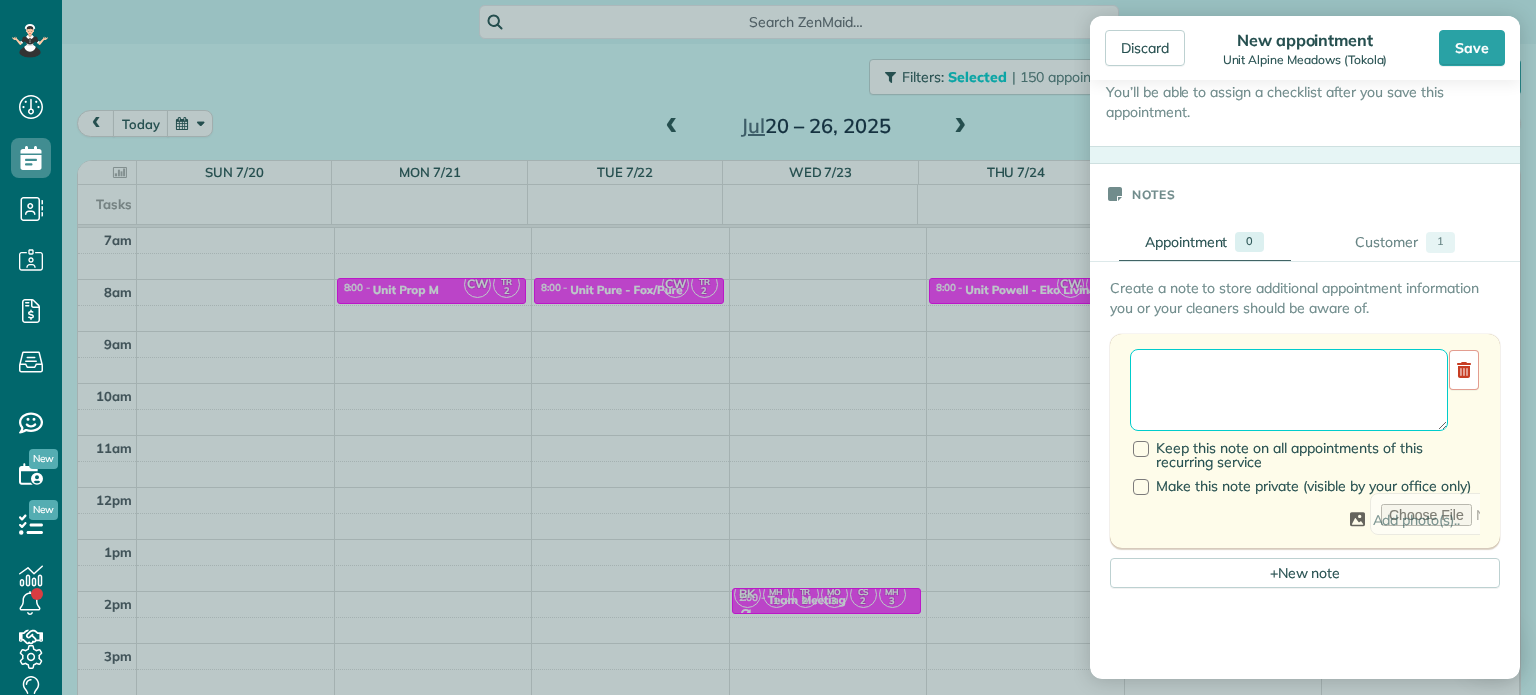 paste on "*********" 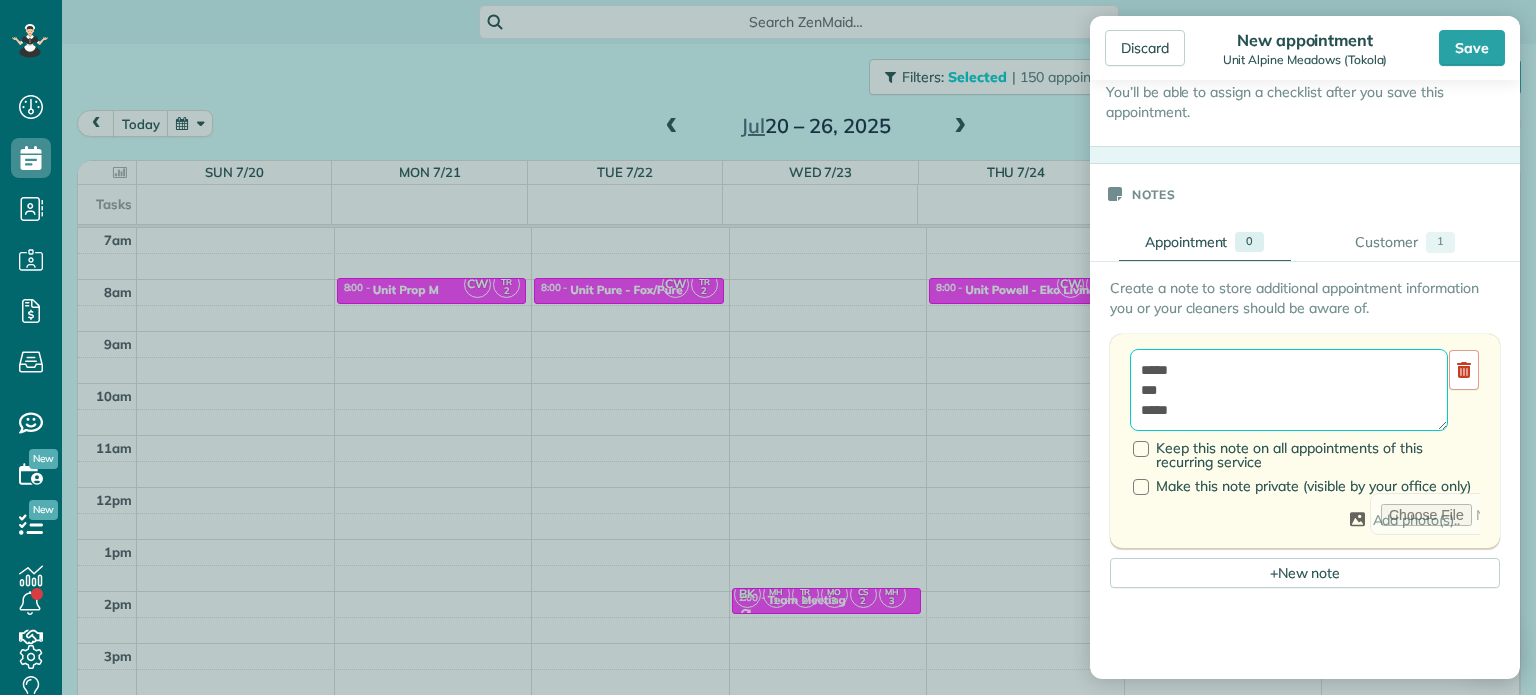 scroll, scrollTop: 8, scrollLeft: 0, axis: vertical 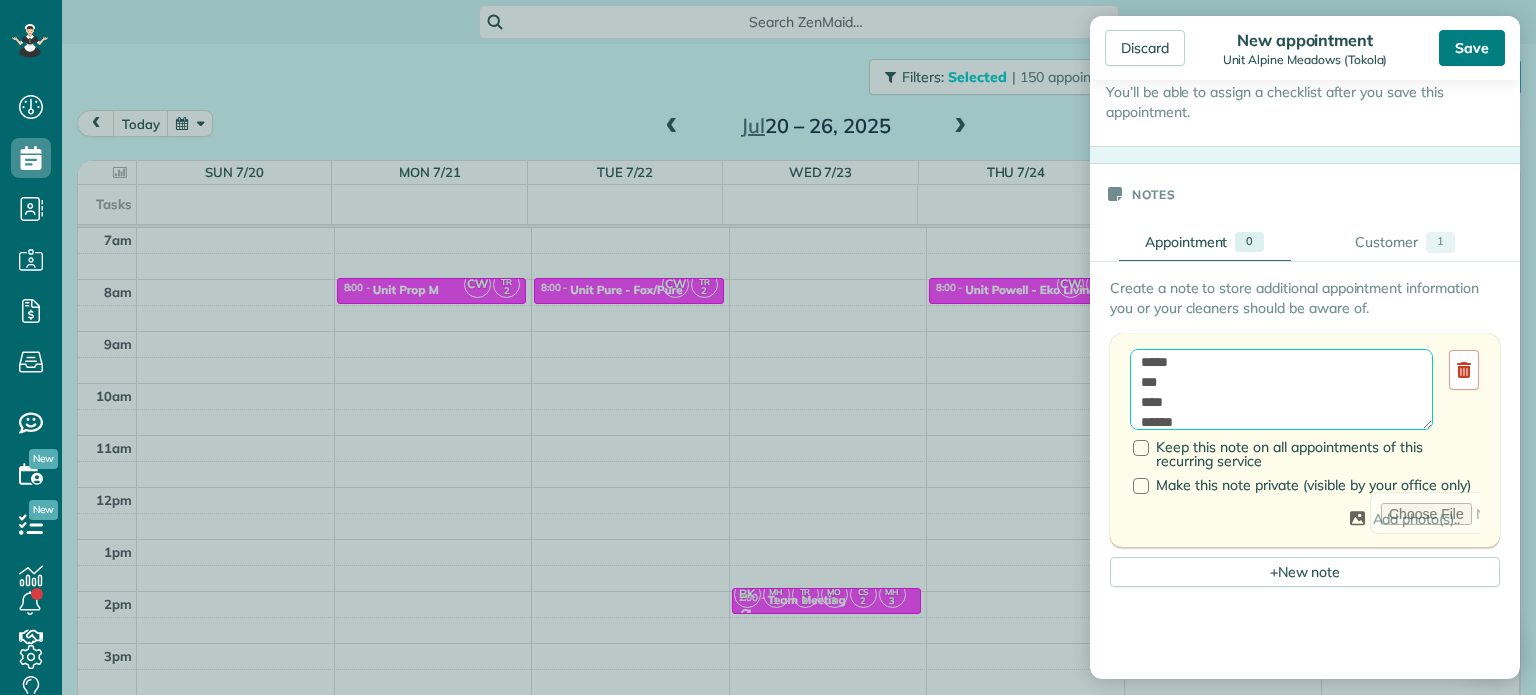 type on "*****
***
****
******" 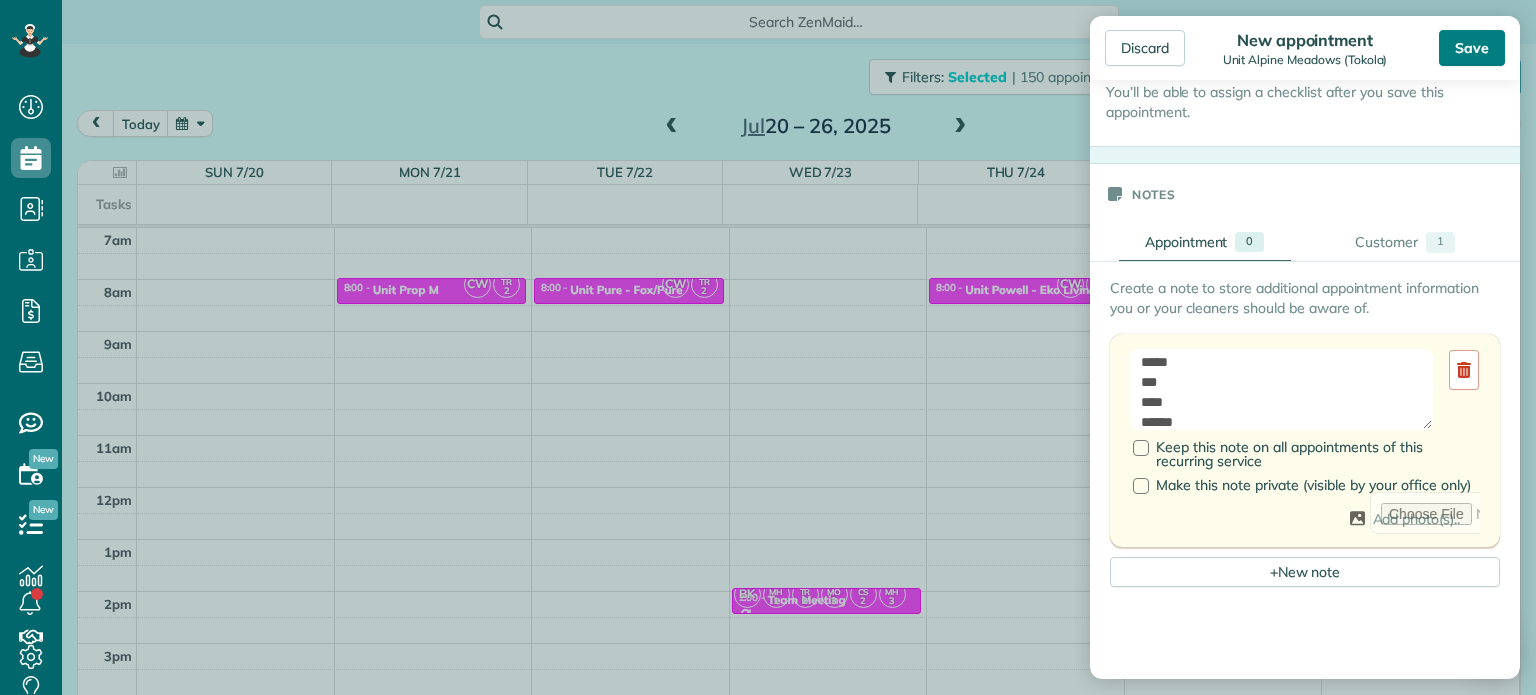 click on "Save" at bounding box center (1472, 48) 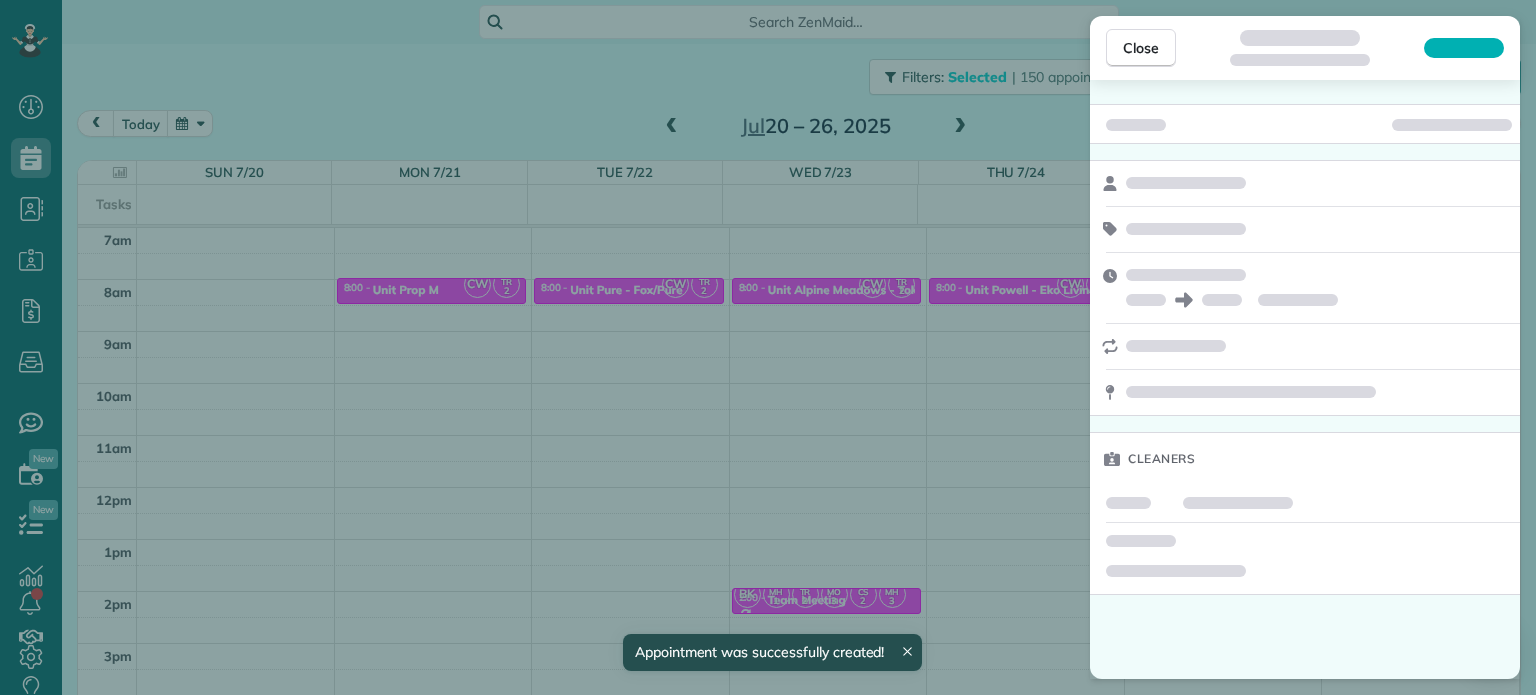 click on "Close   Cleaners" at bounding box center [768, 347] 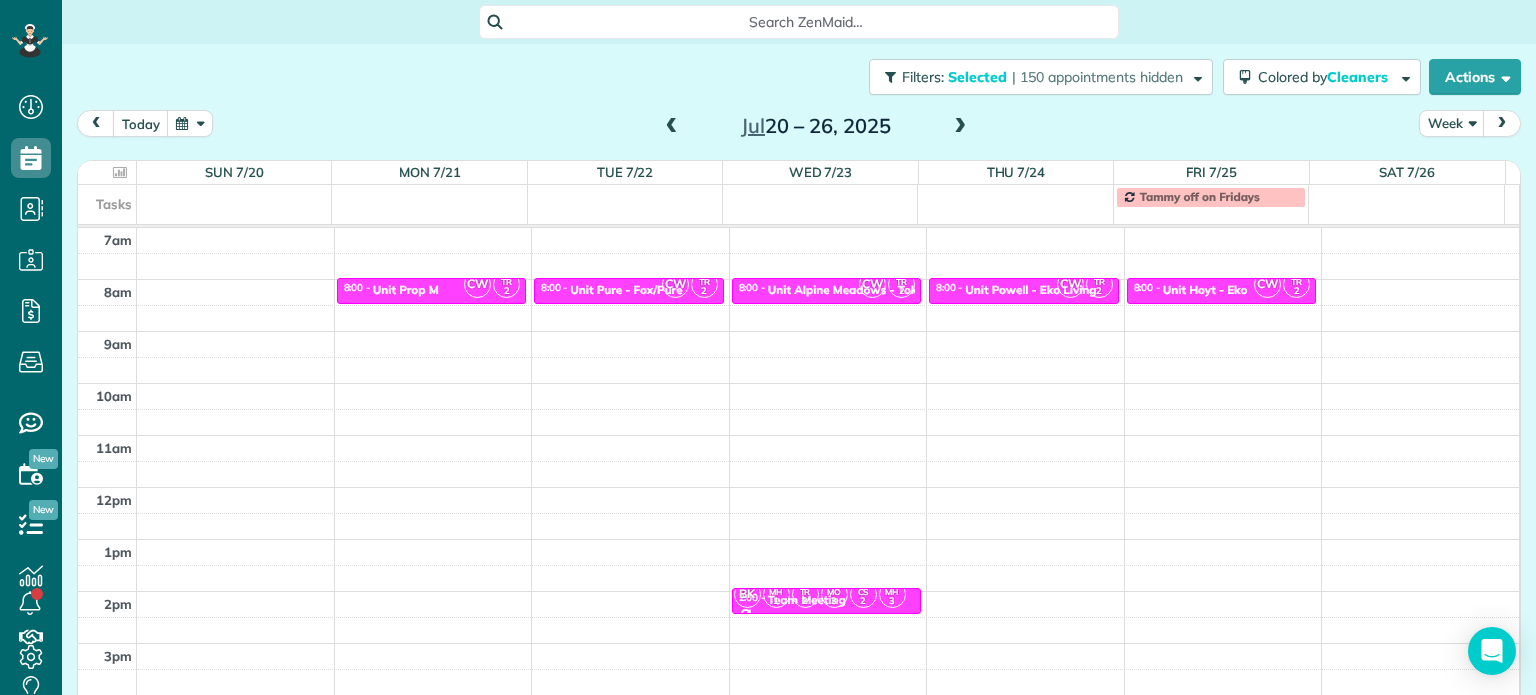 click at bounding box center [672, 127] 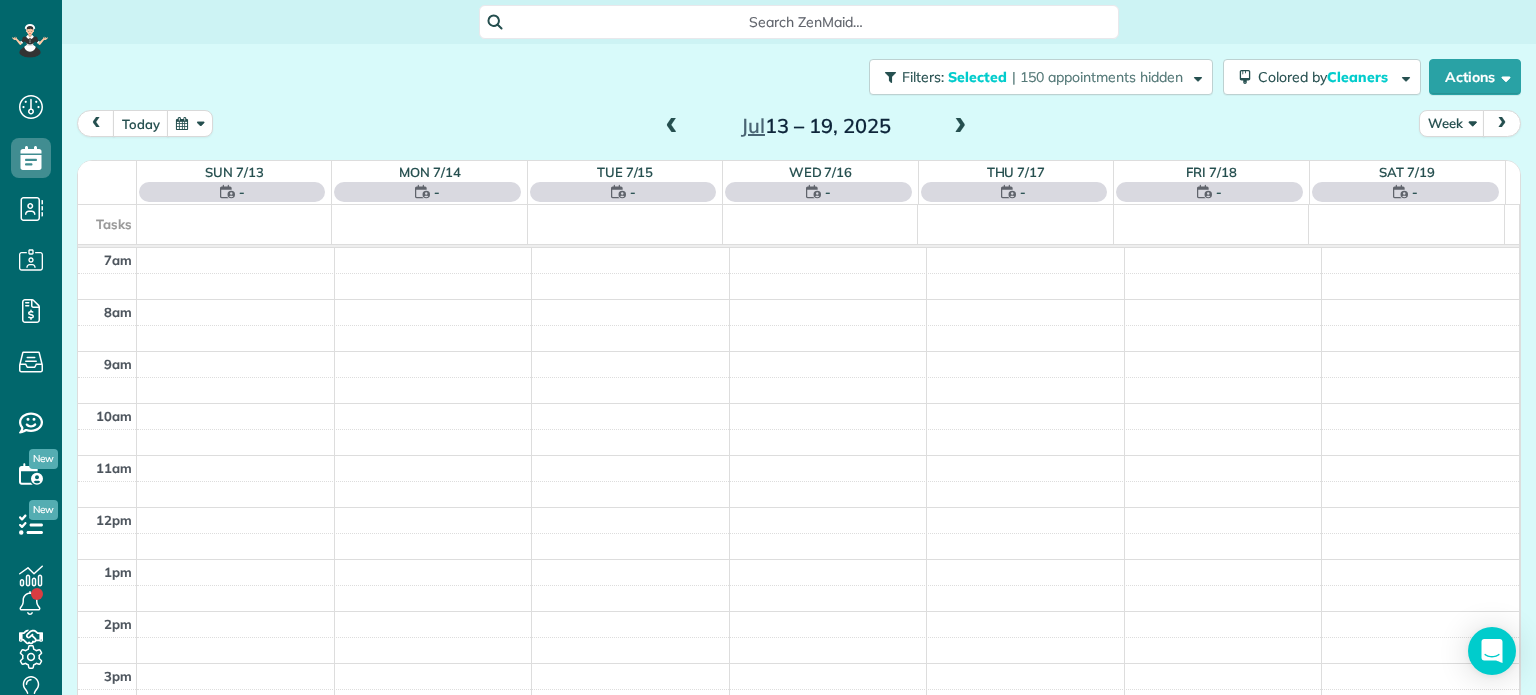 click at bounding box center [672, 127] 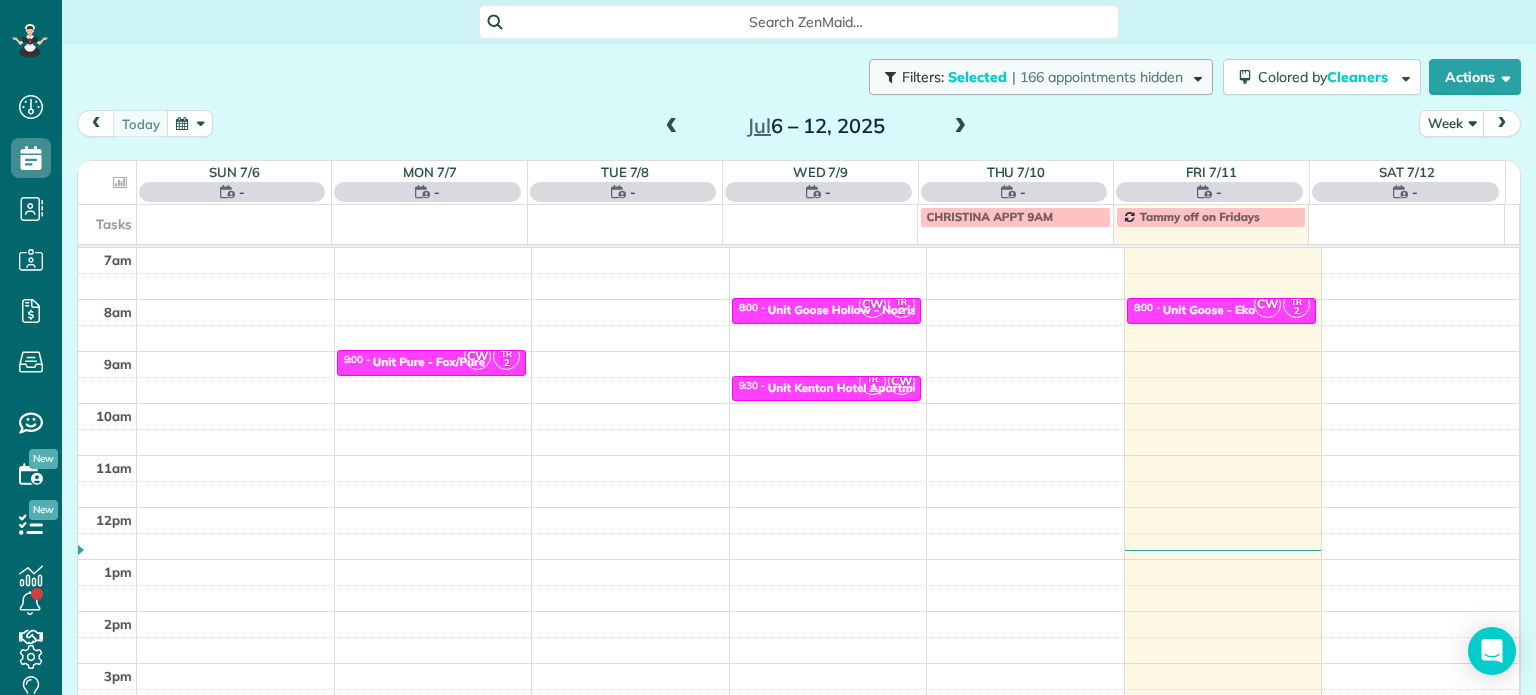 click on "|  166 appointments hidden" at bounding box center [1097, 77] 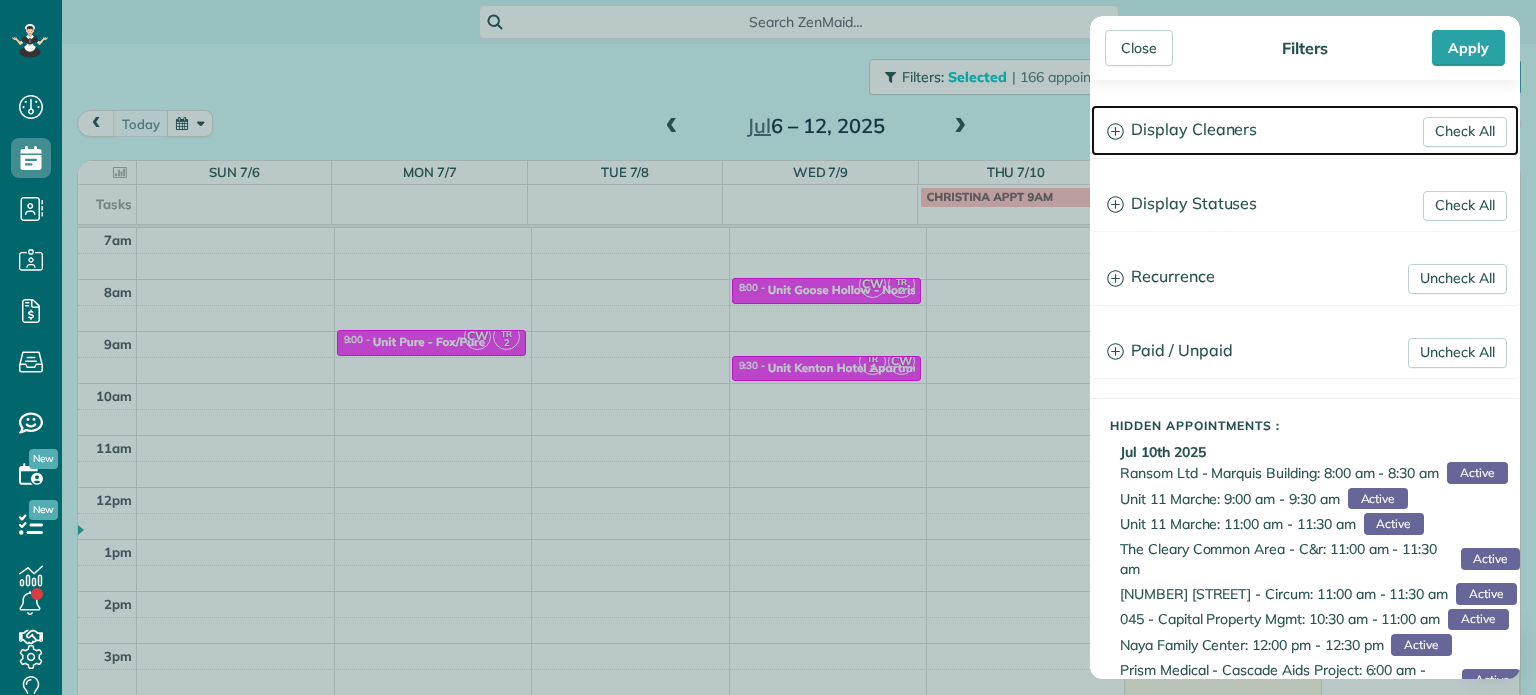 click on "Display Cleaners" at bounding box center (1305, 130) 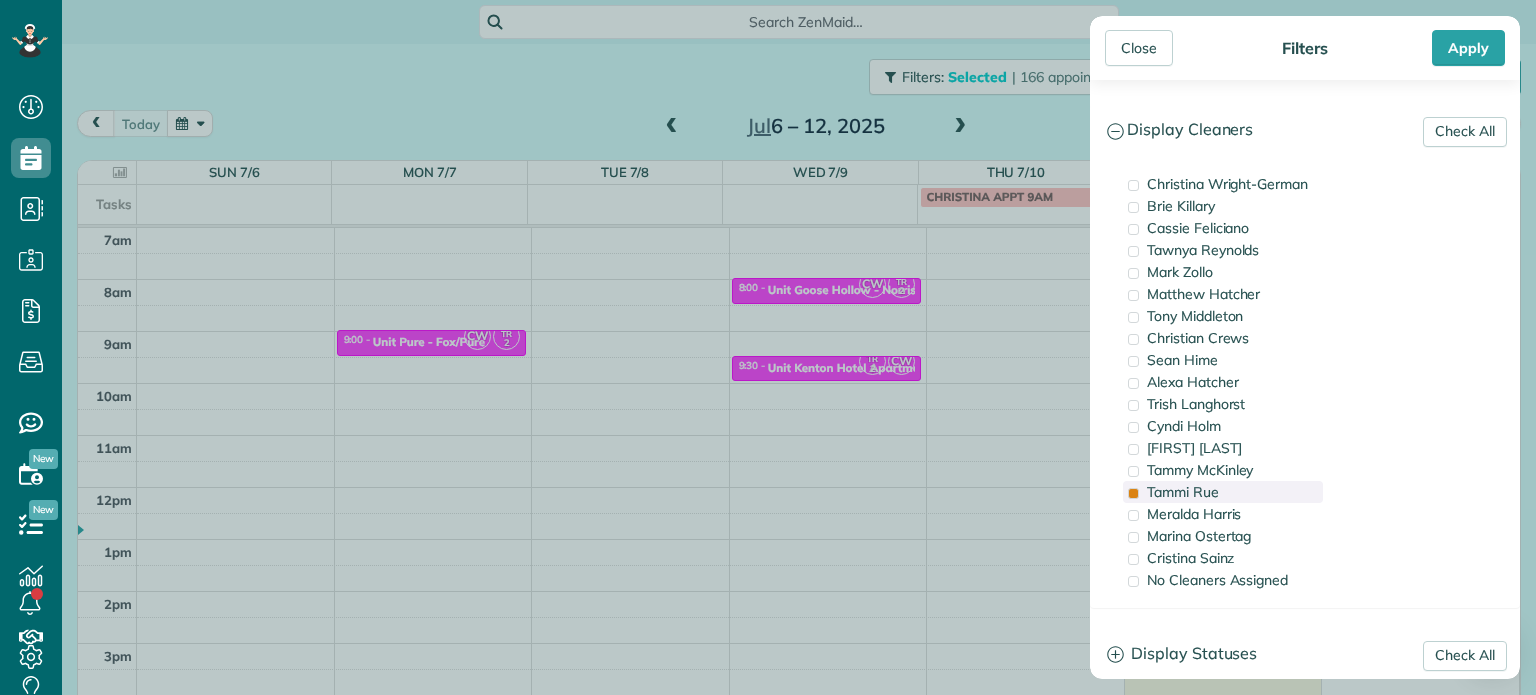 click on "Tammi Rue" at bounding box center [1183, 492] 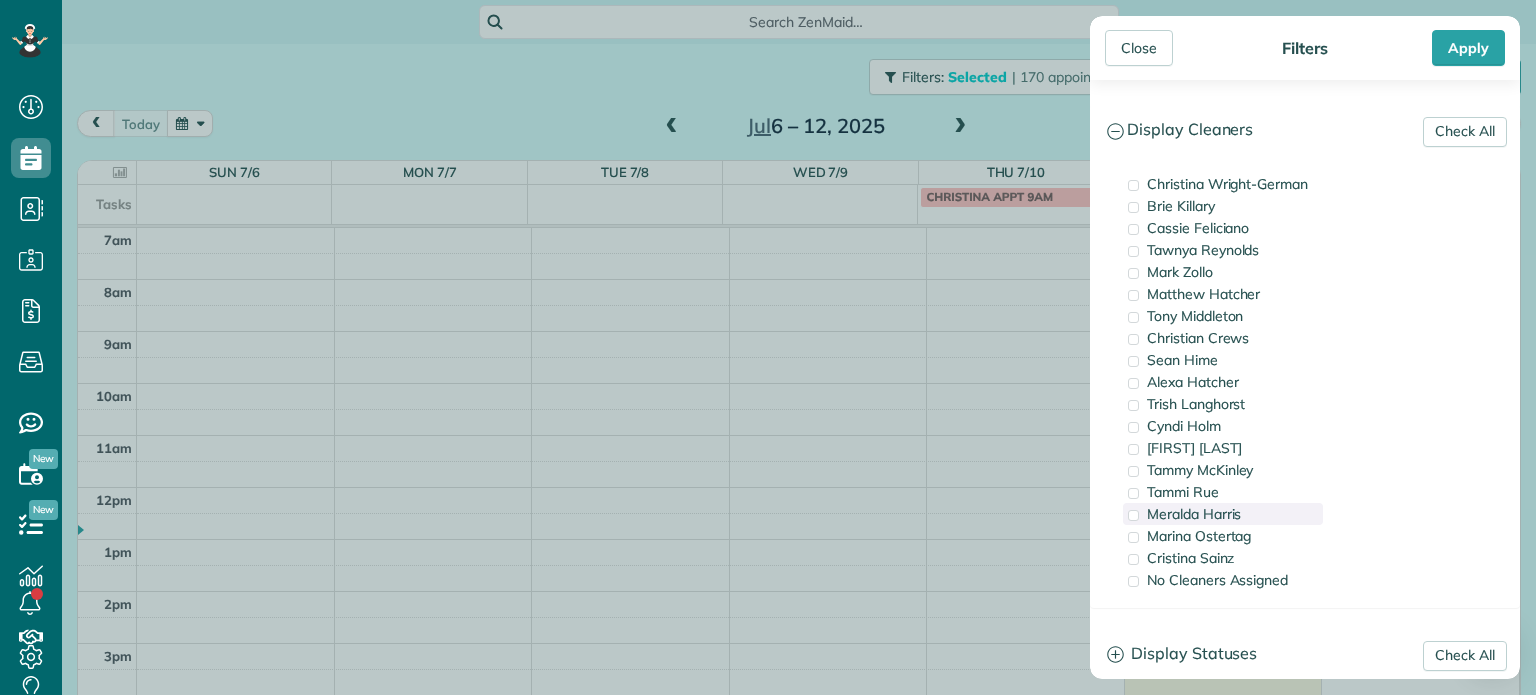click on "Meralda Harris" at bounding box center [1223, 514] 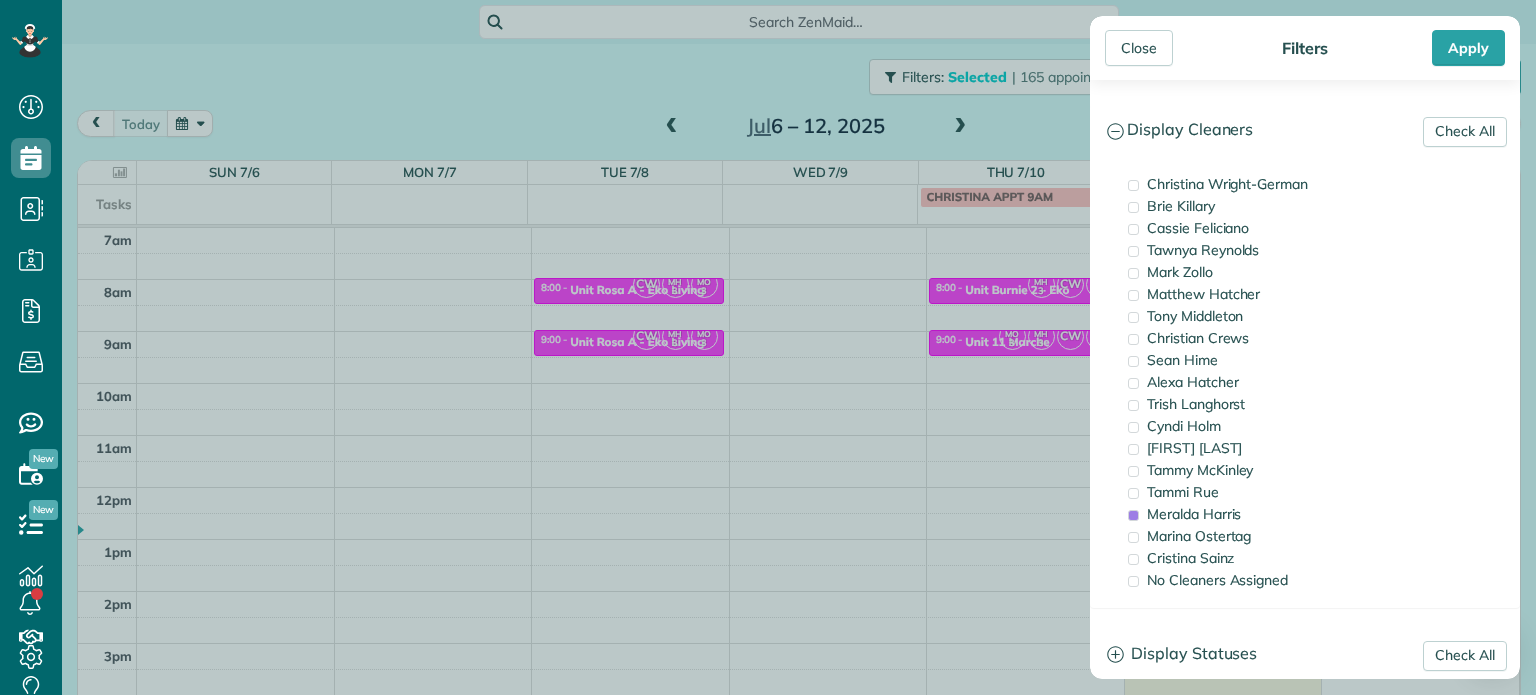click on "Close
Filters
Apply
Check All
Display Cleaners
Christina Wright-German
Brie Killary
Cassie Feliciano
Tawnya Reynolds
Mark Zollo
Matthew Hatcher
Tony Middleton" at bounding box center [768, 347] 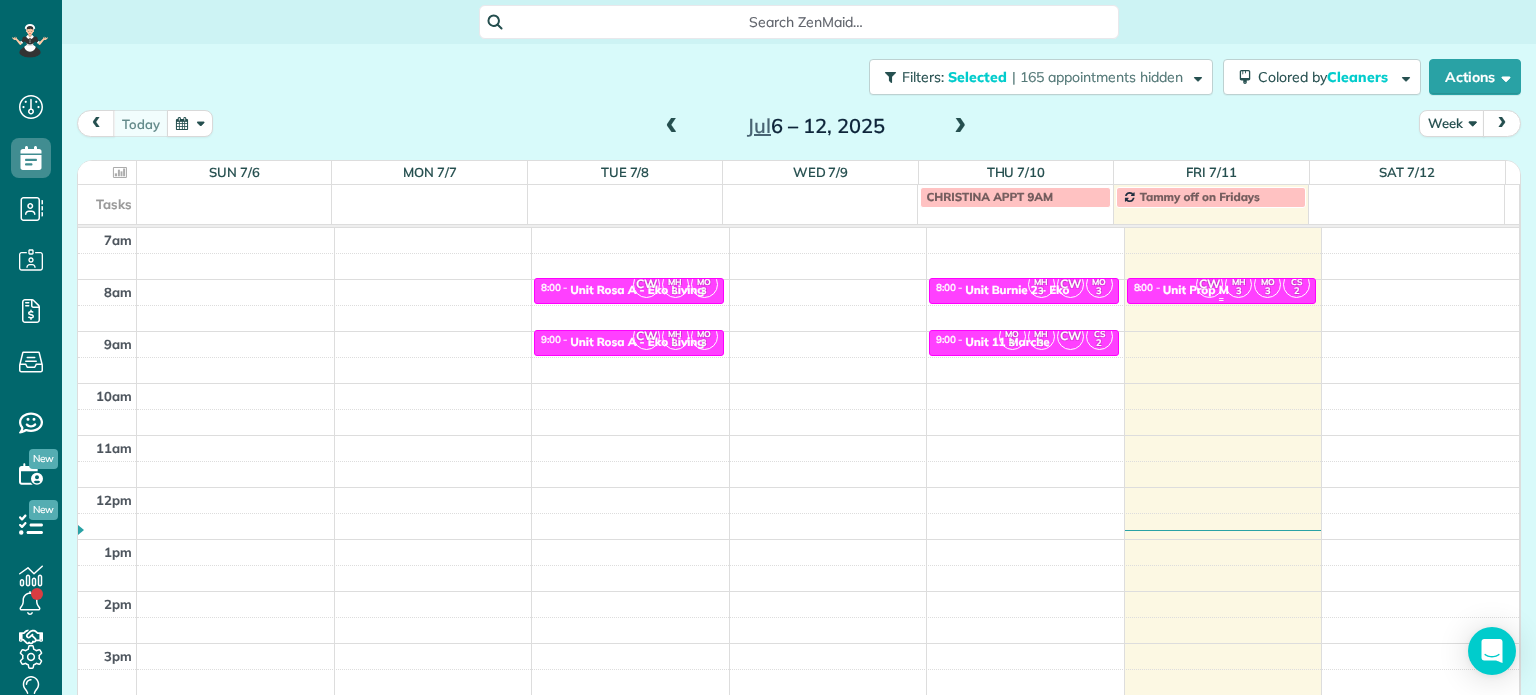 click on "CW MH 3 MO 3 CS 2" at bounding box center [1253, 284] 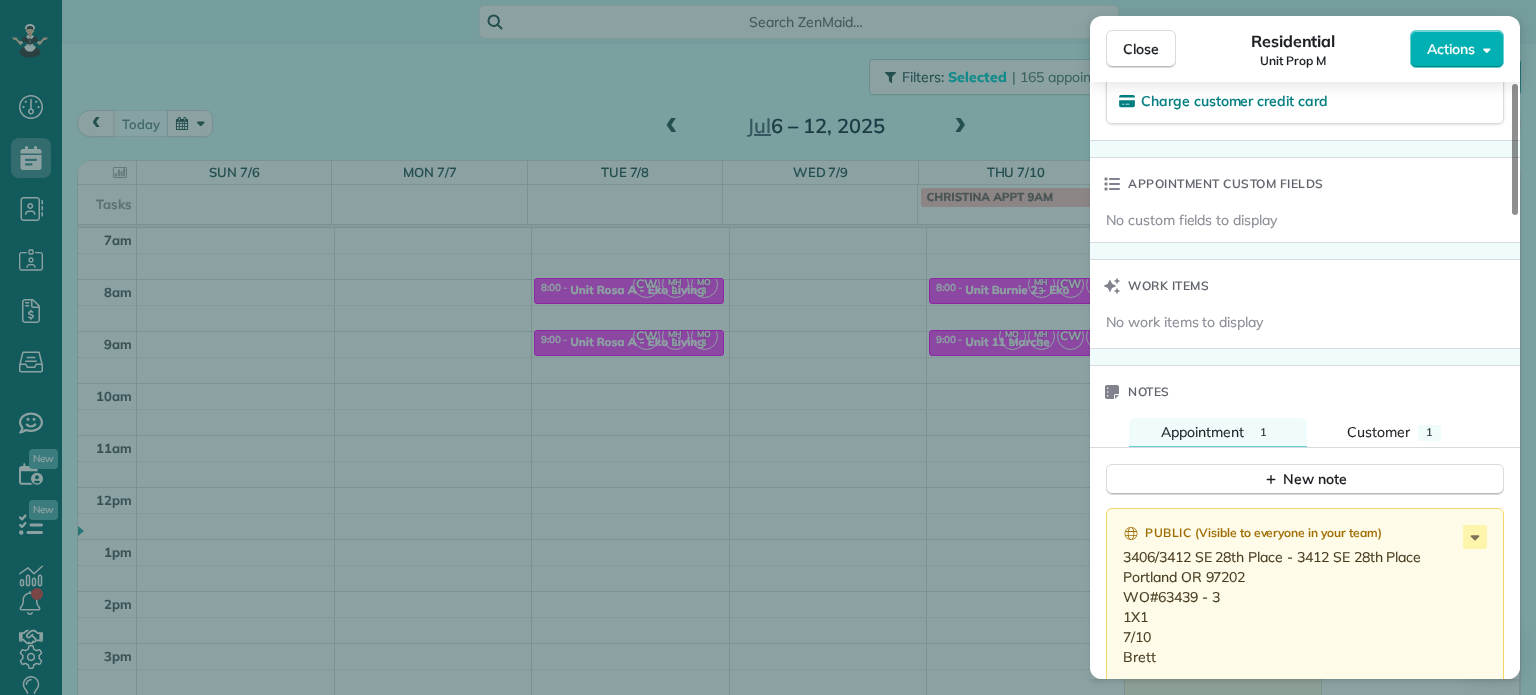 scroll, scrollTop: 1500, scrollLeft: 0, axis: vertical 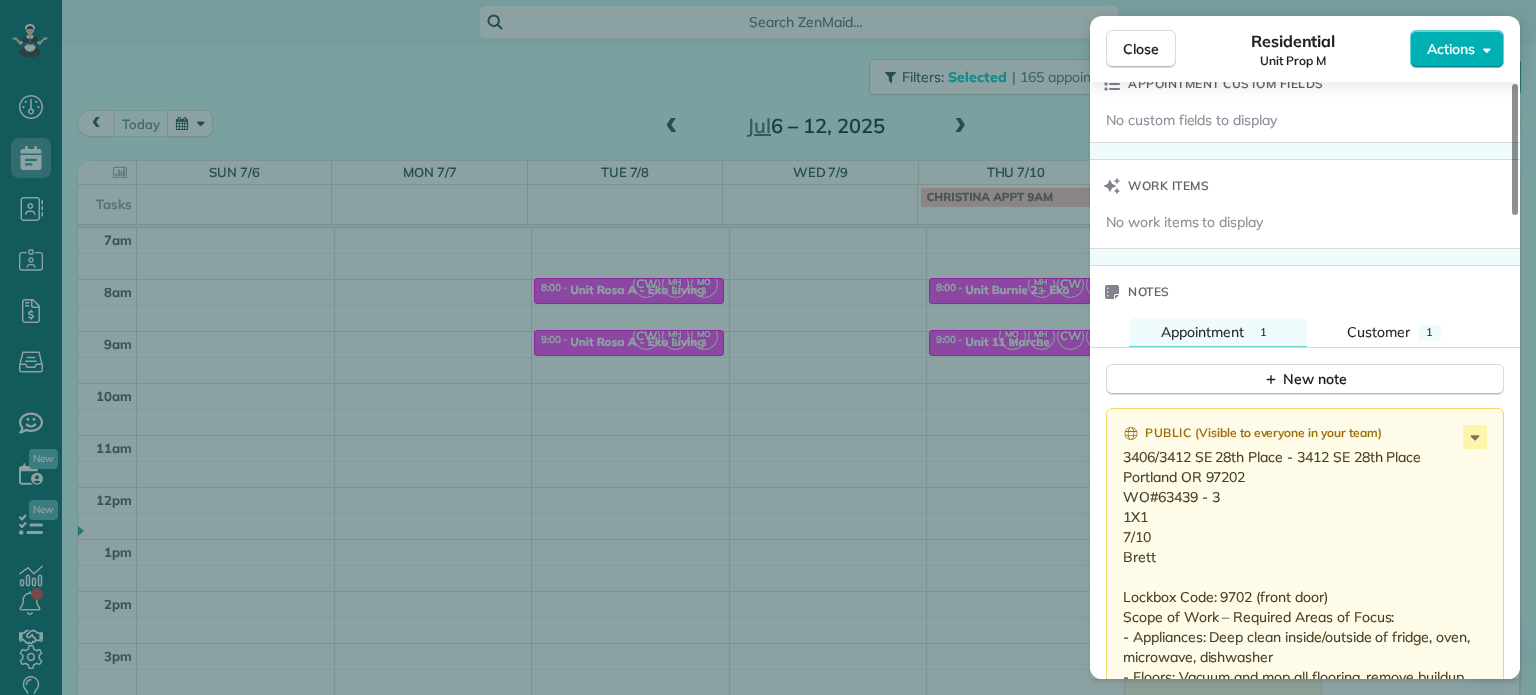 drag, startPoint x: 1301, startPoint y: 462, endPoint x: 1423, endPoint y: 466, distance: 122.06556 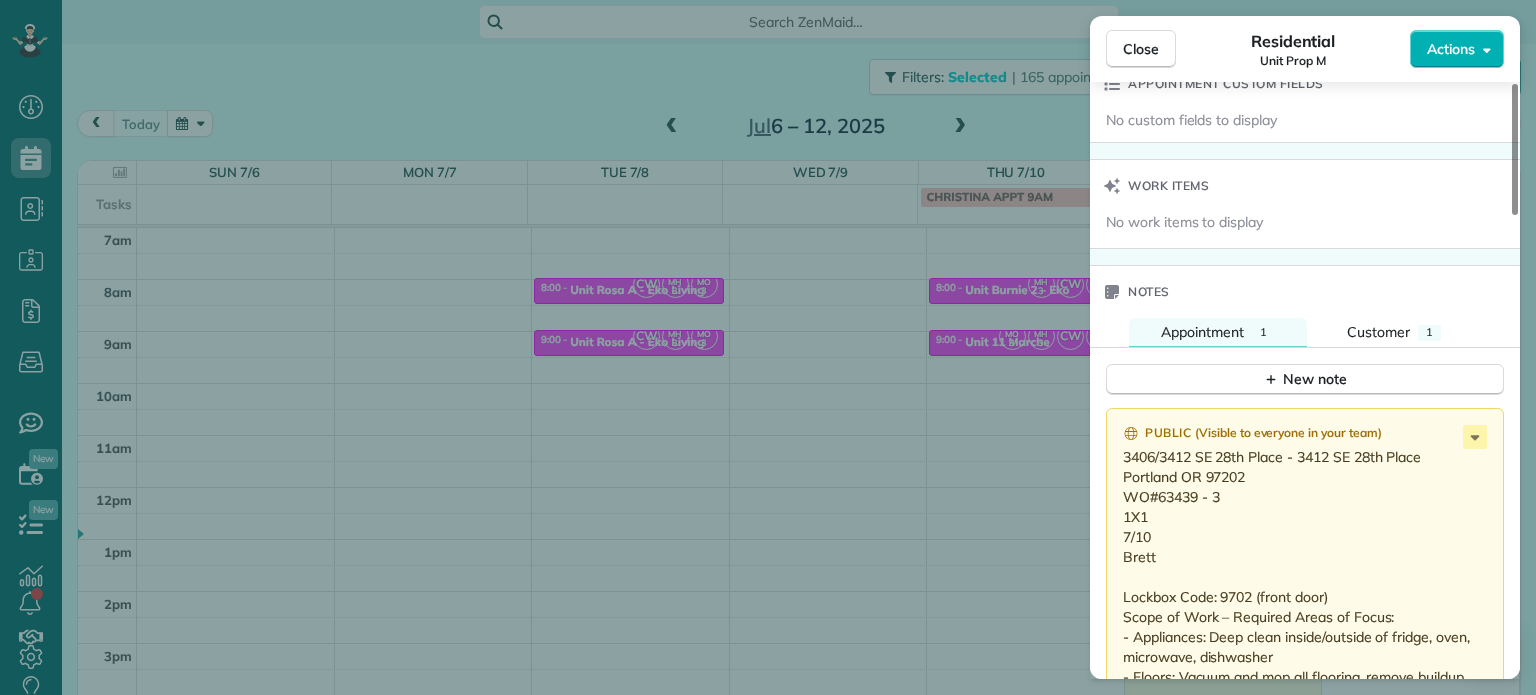click on "Close Residential Unit Prop M Actions Status Active Unit Prop M · Open profile No phone number on record Add phone number No email on record Add email View Details Residential Friday, July 11, 2025 ( today ) 8:00 AM 8:30 AM 30 minutes One time 3412 Southeast 28th Place Portland OR 97202 Service was not rated yet Setup ratings Cleaners Time in and out Assign Invite Cleaners Cristina   Sainz 8:00 AM 8:30 AM Marina   Ostertag 8:00 AM 8:30 AM Meralda   Harris 8:00 AM 8:30 AM Christina   Wright-German 8:00 AM 8:30 AM Checklist Try Now Keep this appointment up to your standards. Stay on top of every detail, keep your cleaners organised, and your client happy. Assign a checklist Watch a 5 min demo Billing Billing actions Price $0.00 Overcharge $0.00 Discount $0.00 Coupon discount - Primary tax - Secondary tax - Total appointment price $0.00 Tips collected New feature! $0.00 Mark as paid Total including tip $0.00 Get paid online in no-time! Send an invoice and reward your cleaners with tips Appointment custom fields" at bounding box center (768, 347) 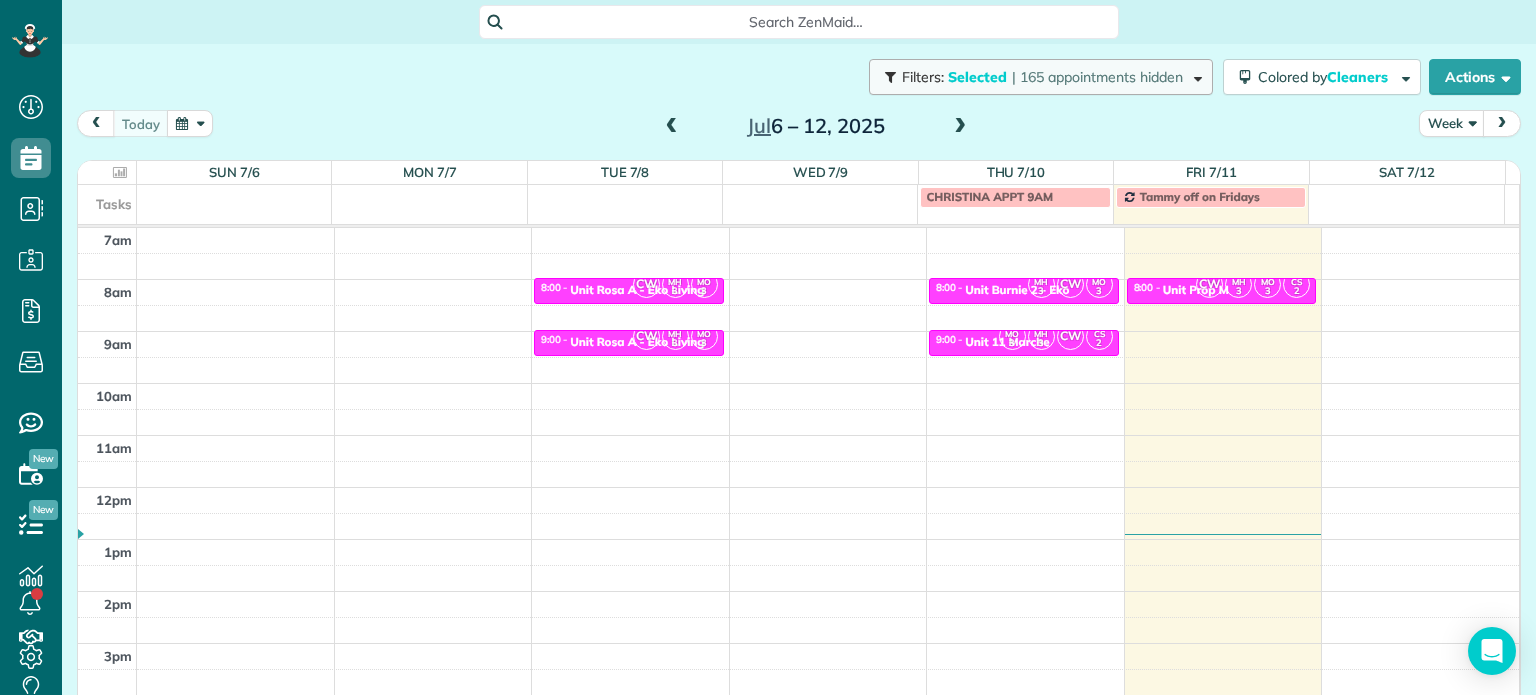 click on "Filters:   Selected
|  165 appointments hidden" at bounding box center (1041, 77) 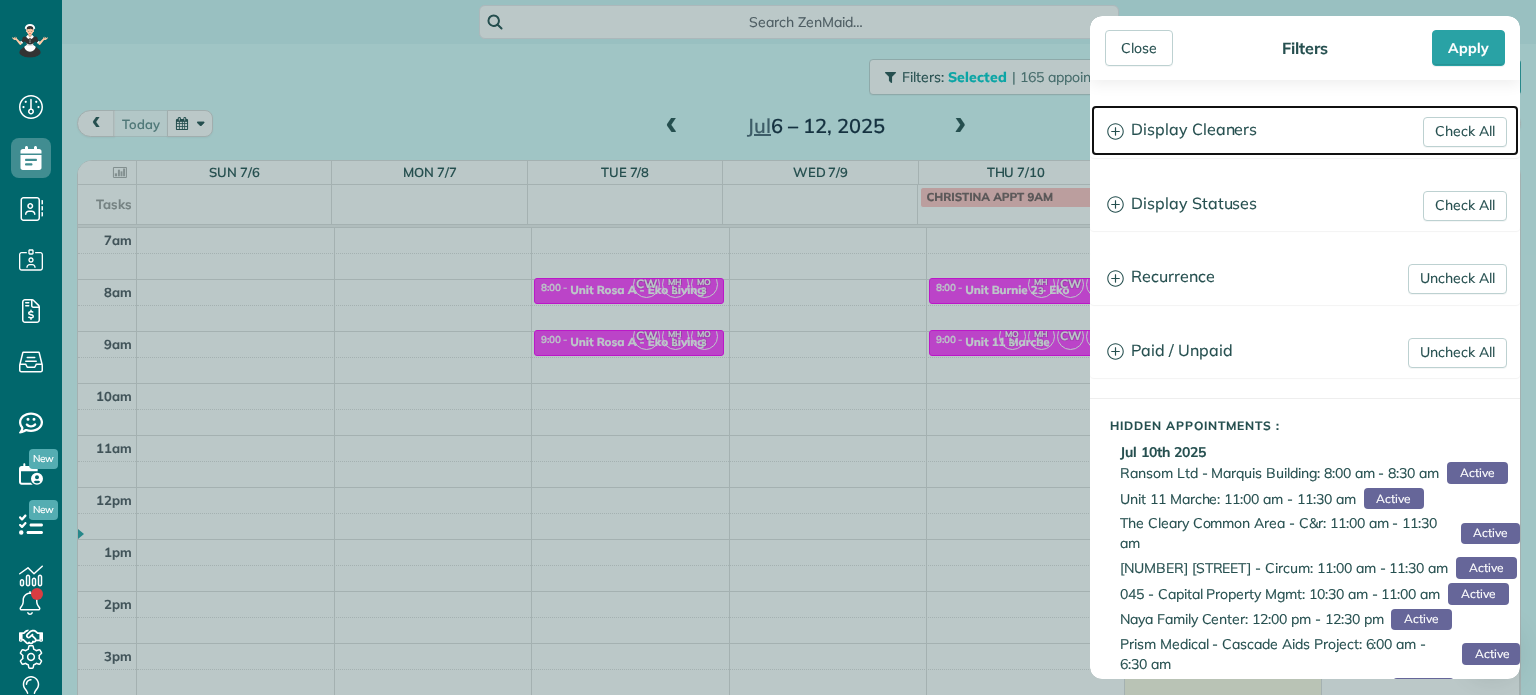 click on "Display Cleaners" at bounding box center [1305, 130] 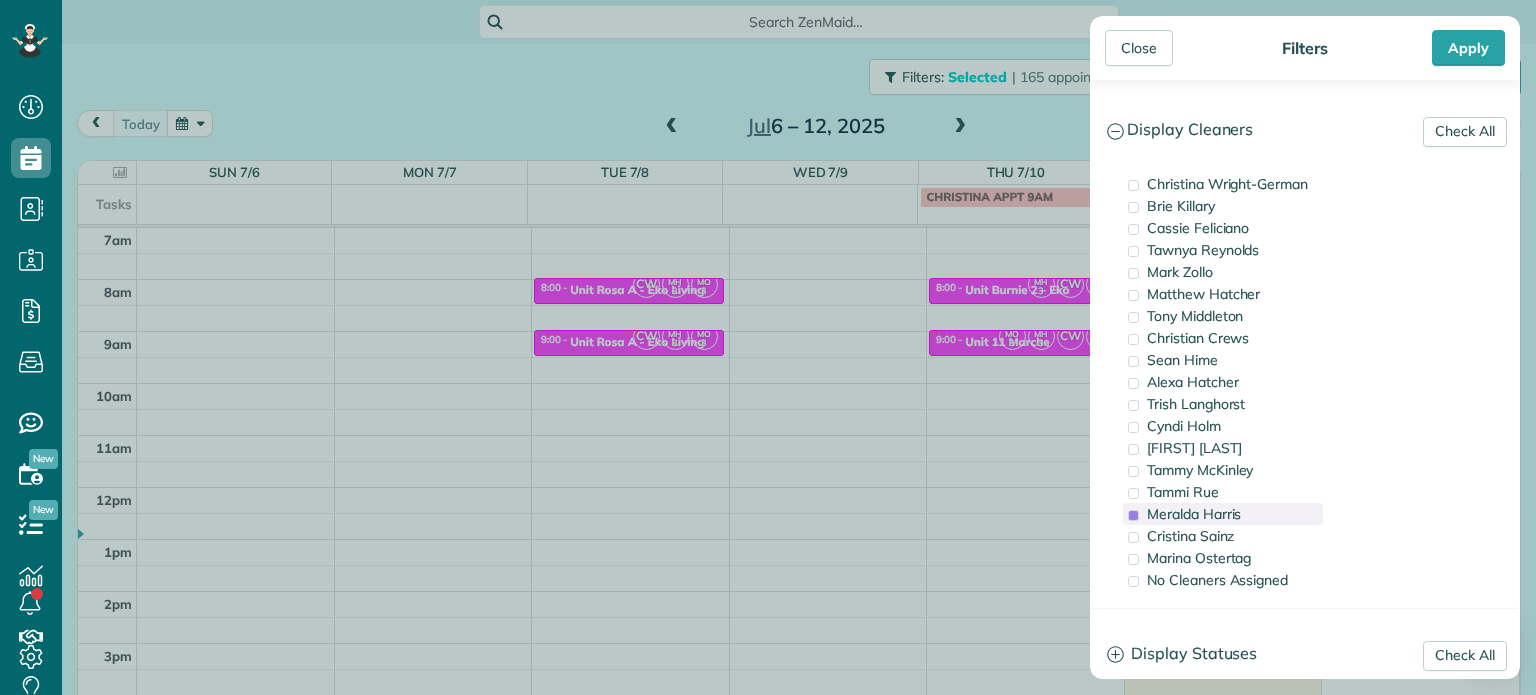 click on "Meralda Harris" at bounding box center (1194, 514) 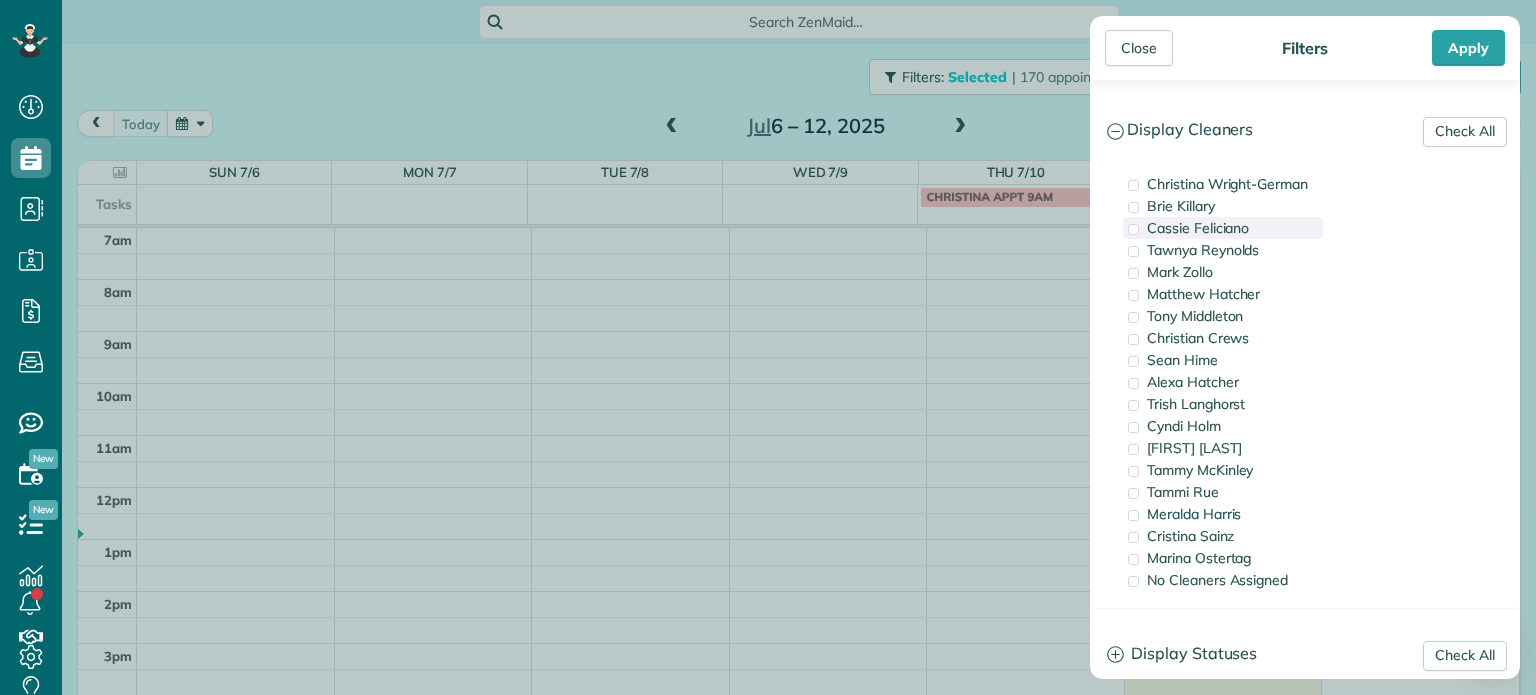 click on "Cassie Feliciano" at bounding box center [1198, 228] 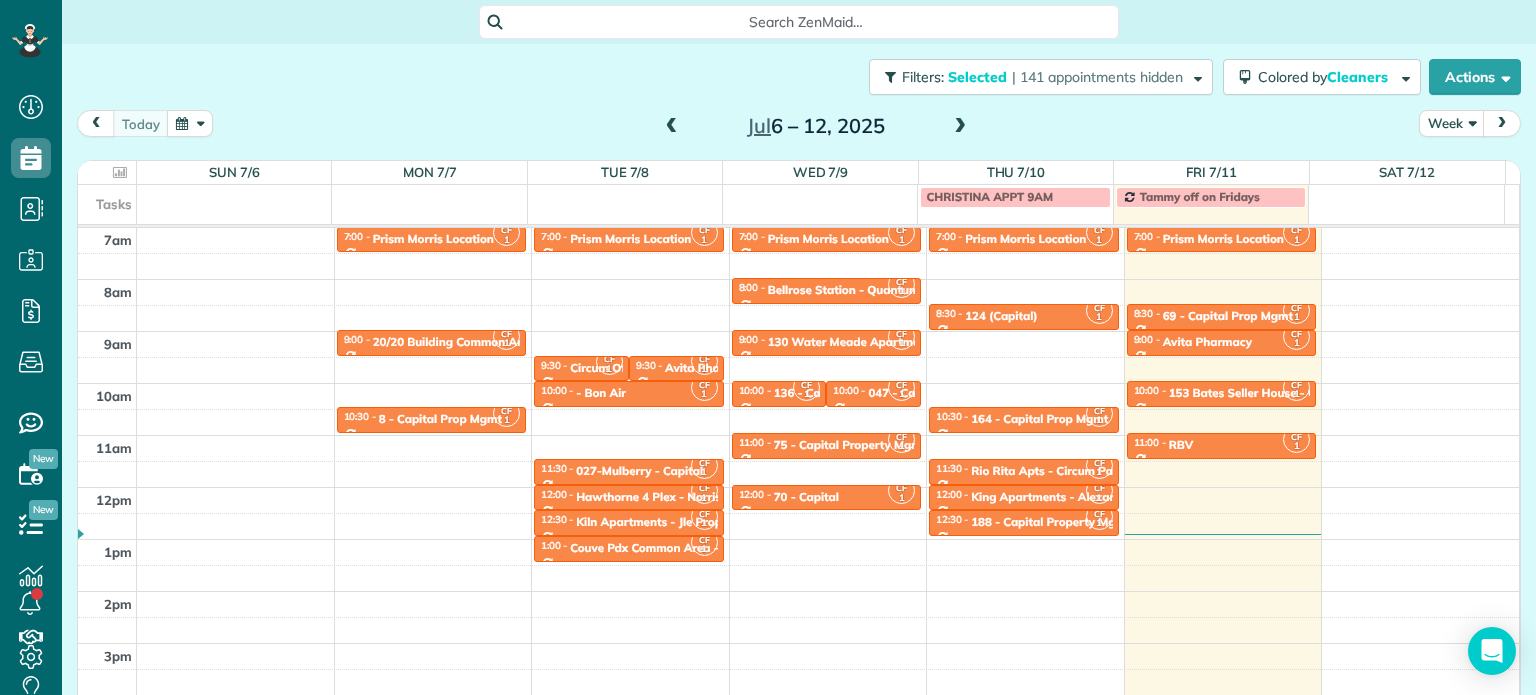 click on "Close
Filters
Apply
Check All
Display Cleaners
Christina Wright-German
Brie Killary
Cassie Feliciano
Tawnya Reynolds
Mark Zollo
Matthew Hatcher
Tony Middleton" at bounding box center [768, 347] 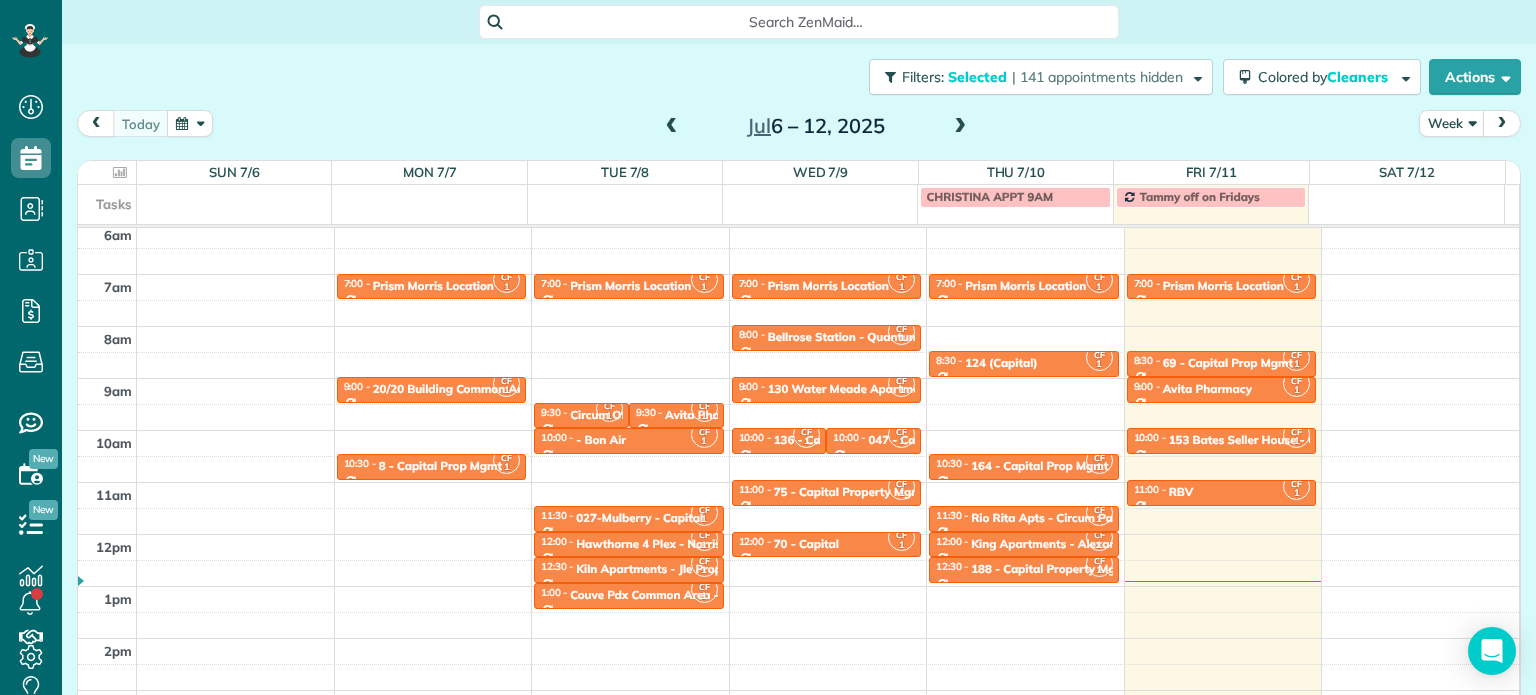 scroll, scrollTop: 156, scrollLeft: 0, axis: vertical 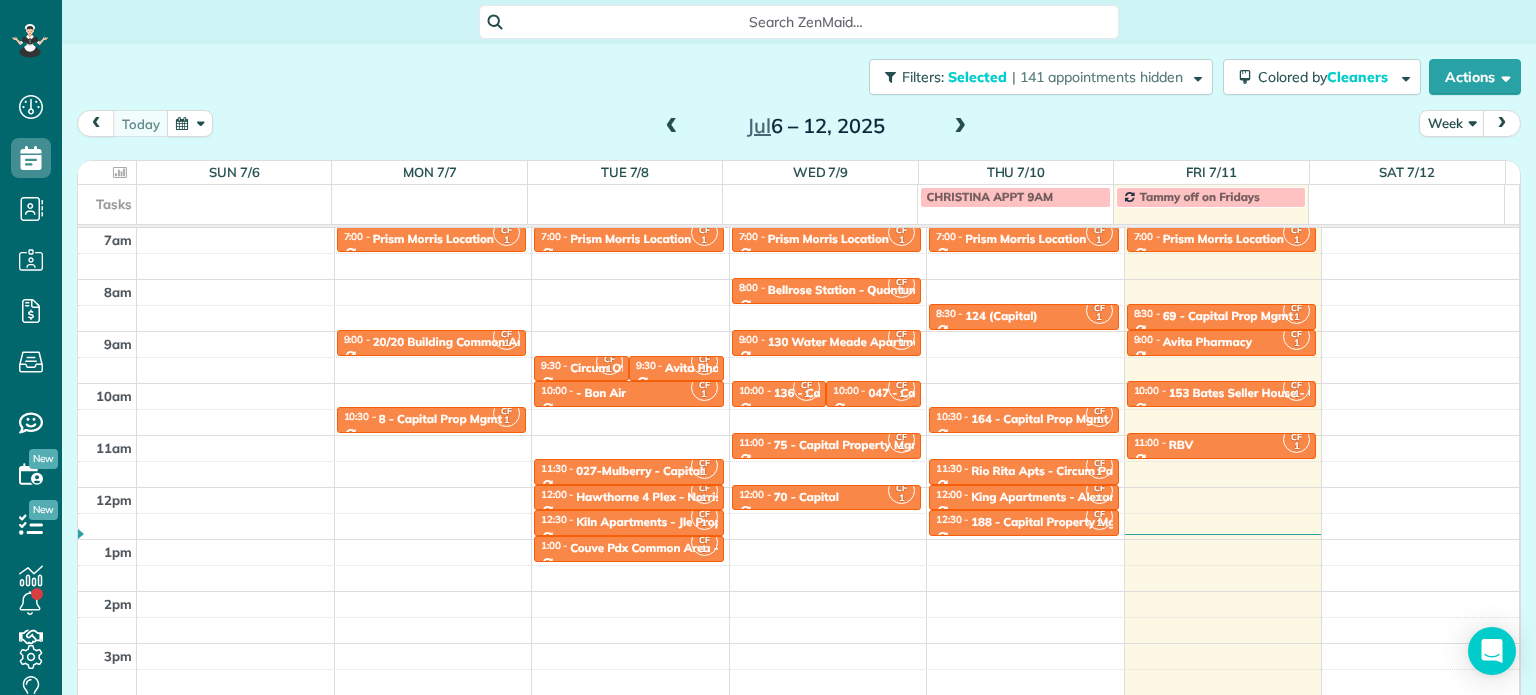 click at bounding box center [672, 127] 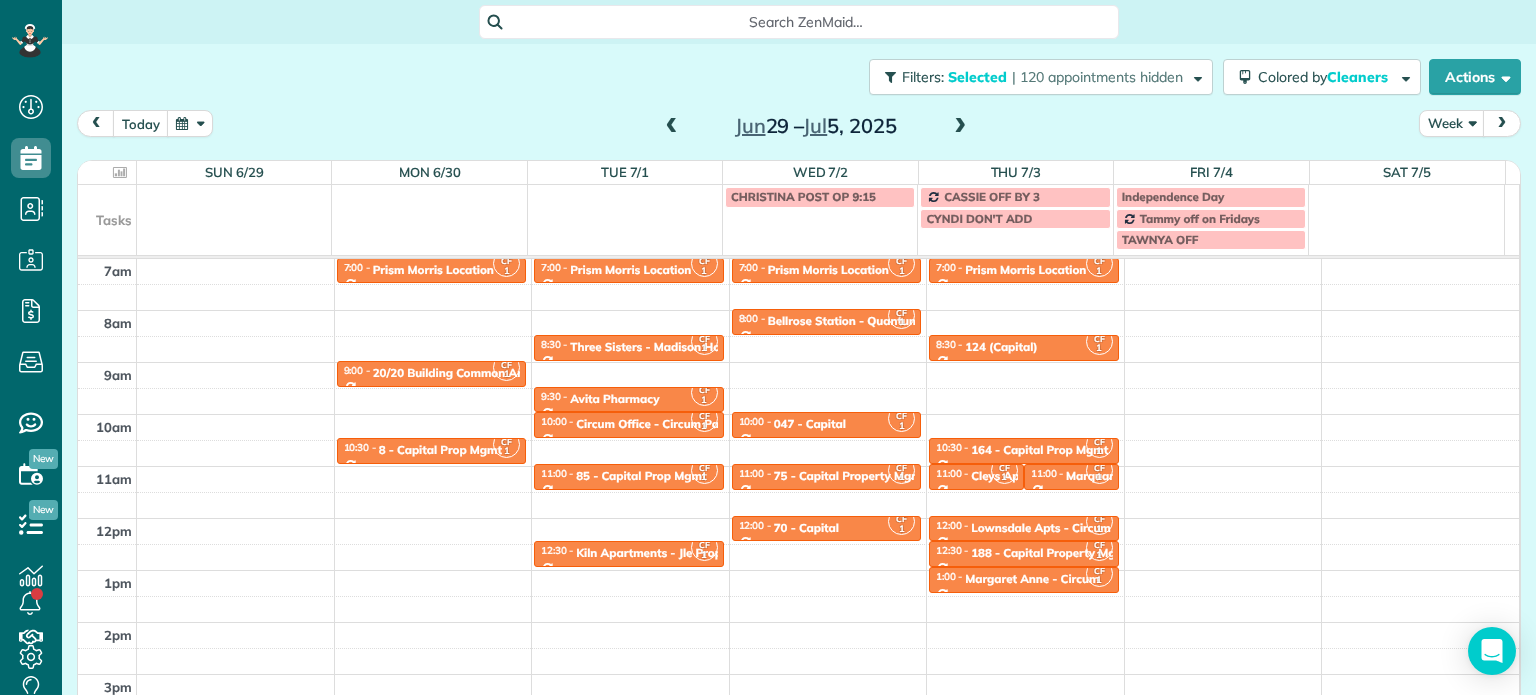click at bounding box center (960, 127) 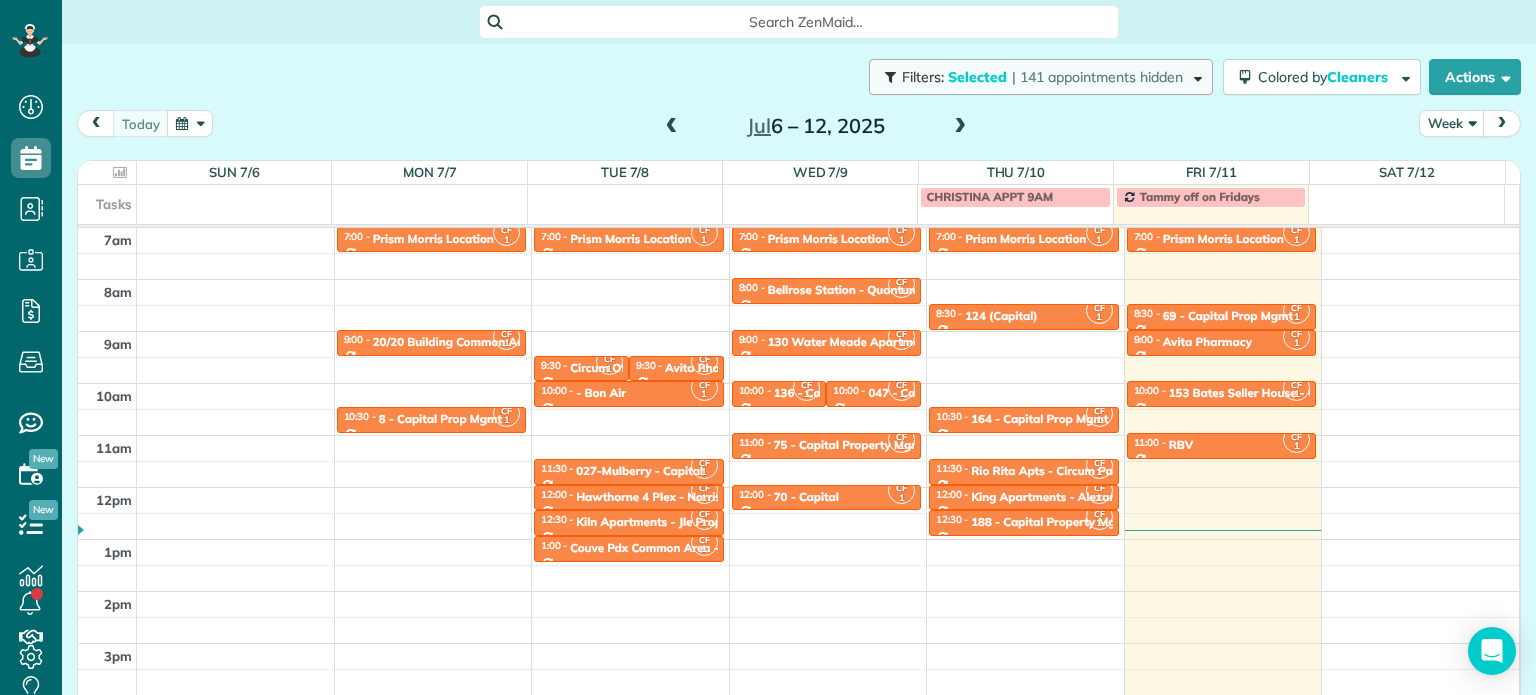 click on "|  141 appointments hidden" at bounding box center [1097, 77] 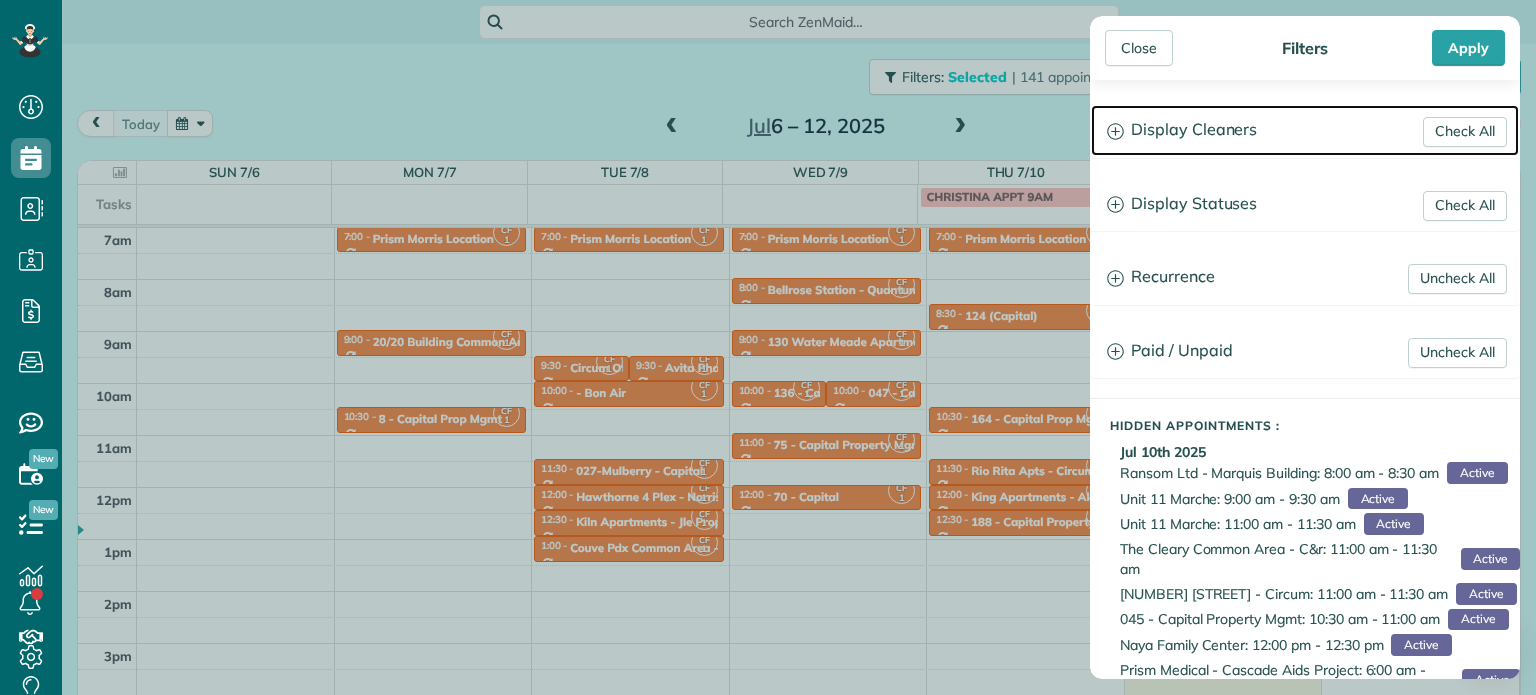 click on "Display Cleaners" at bounding box center (1305, 130) 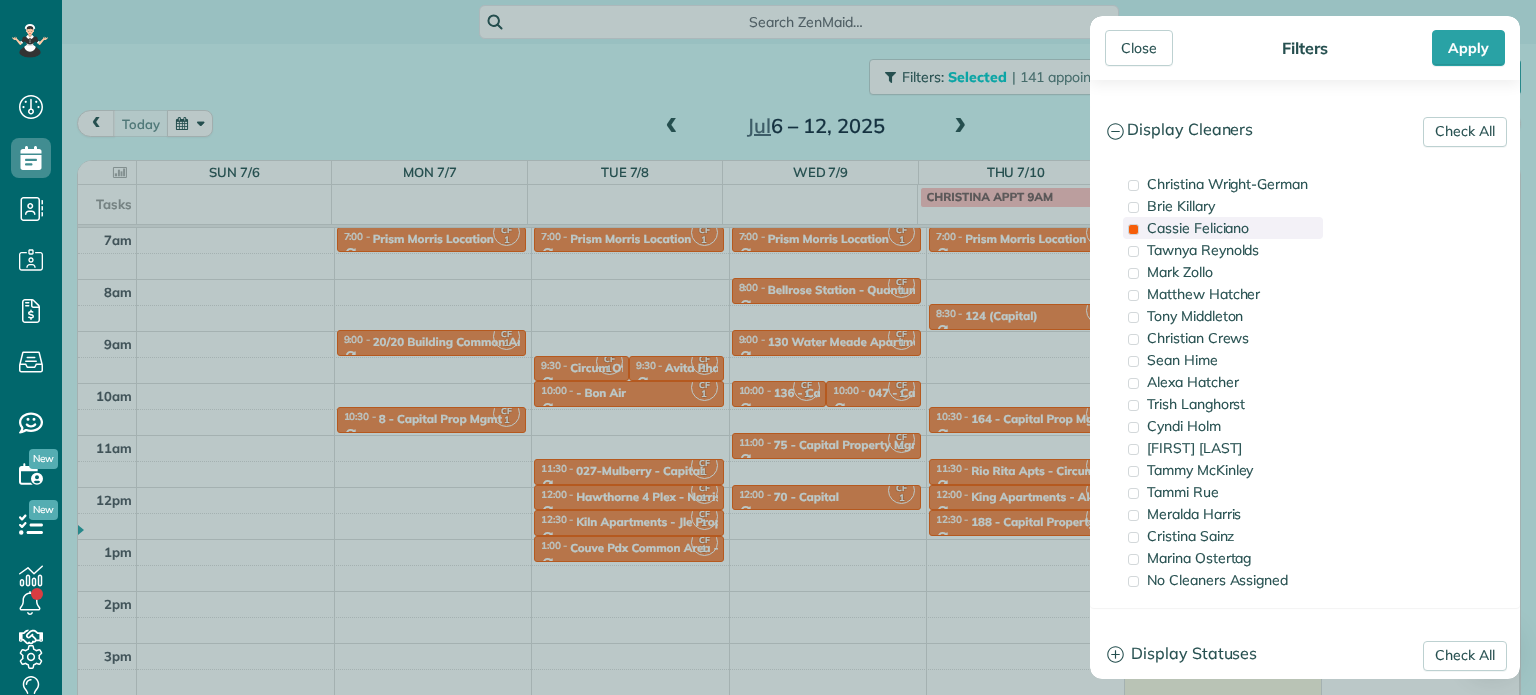 click on "Cassie Feliciano" at bounding box center [1198, 228] 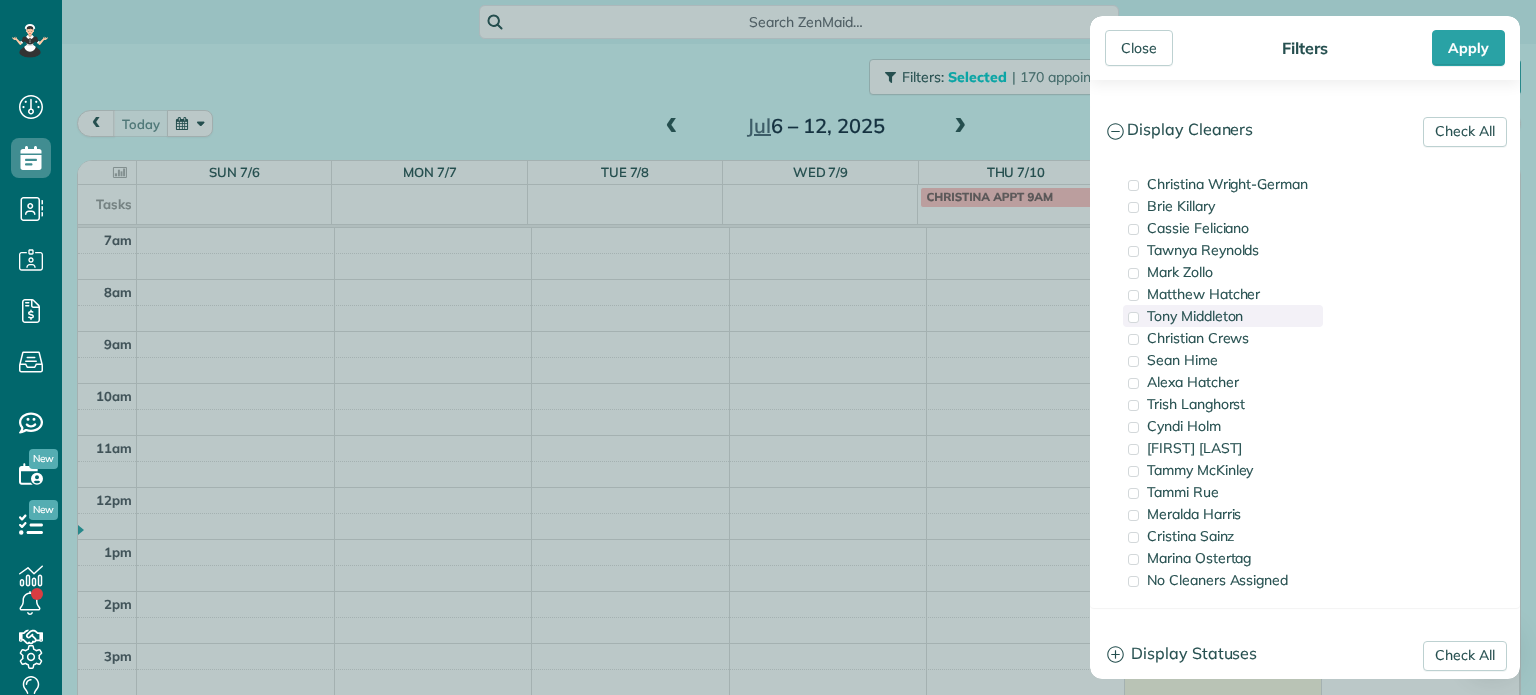 click on "Tony Middleton" at bounding box center (1195, 316) 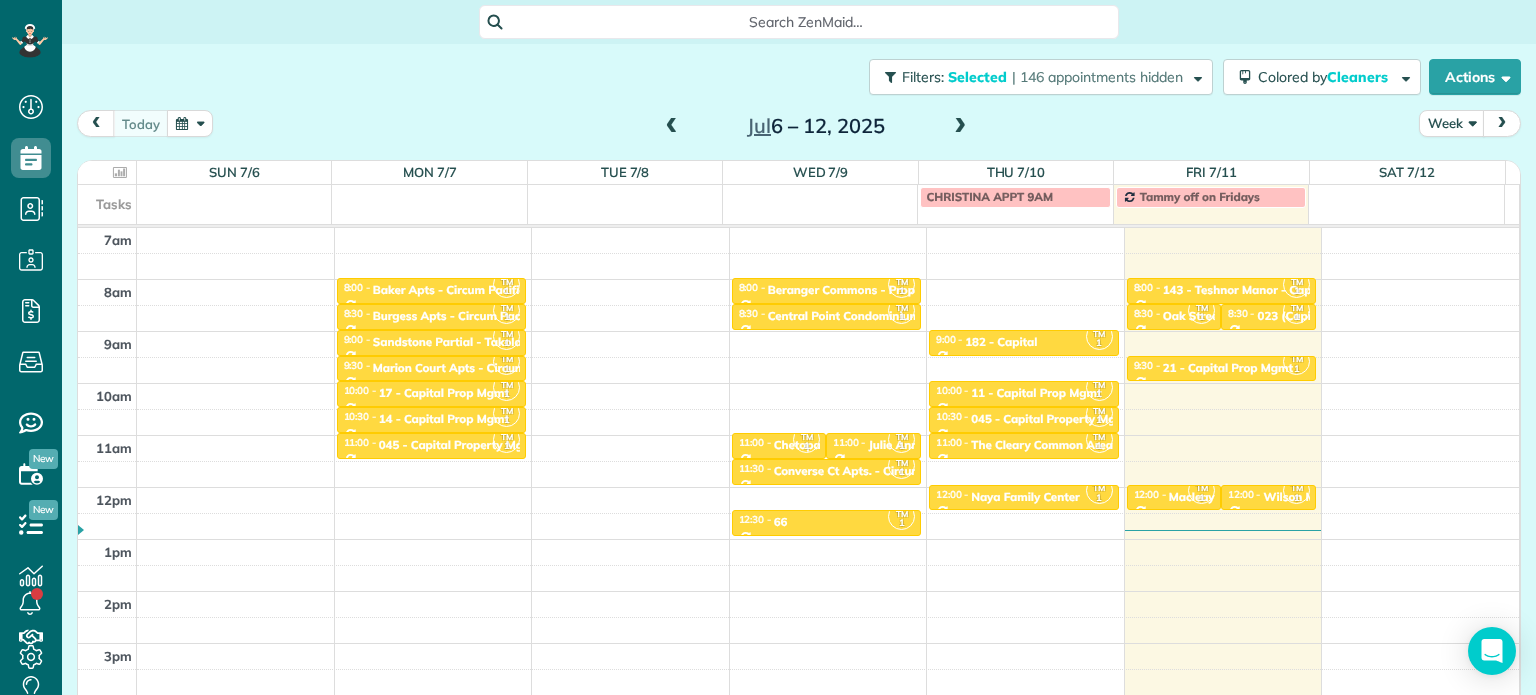 click on "Close
Filters
Apply
Check All
Display Cleaners
Christina Wright-German
Brie Killary
Cassie Feliciano
Tawnya Reynolds
Mark Zollo
Matthew Hatcher
Tony Middleton" at bounding box center (768, 347) 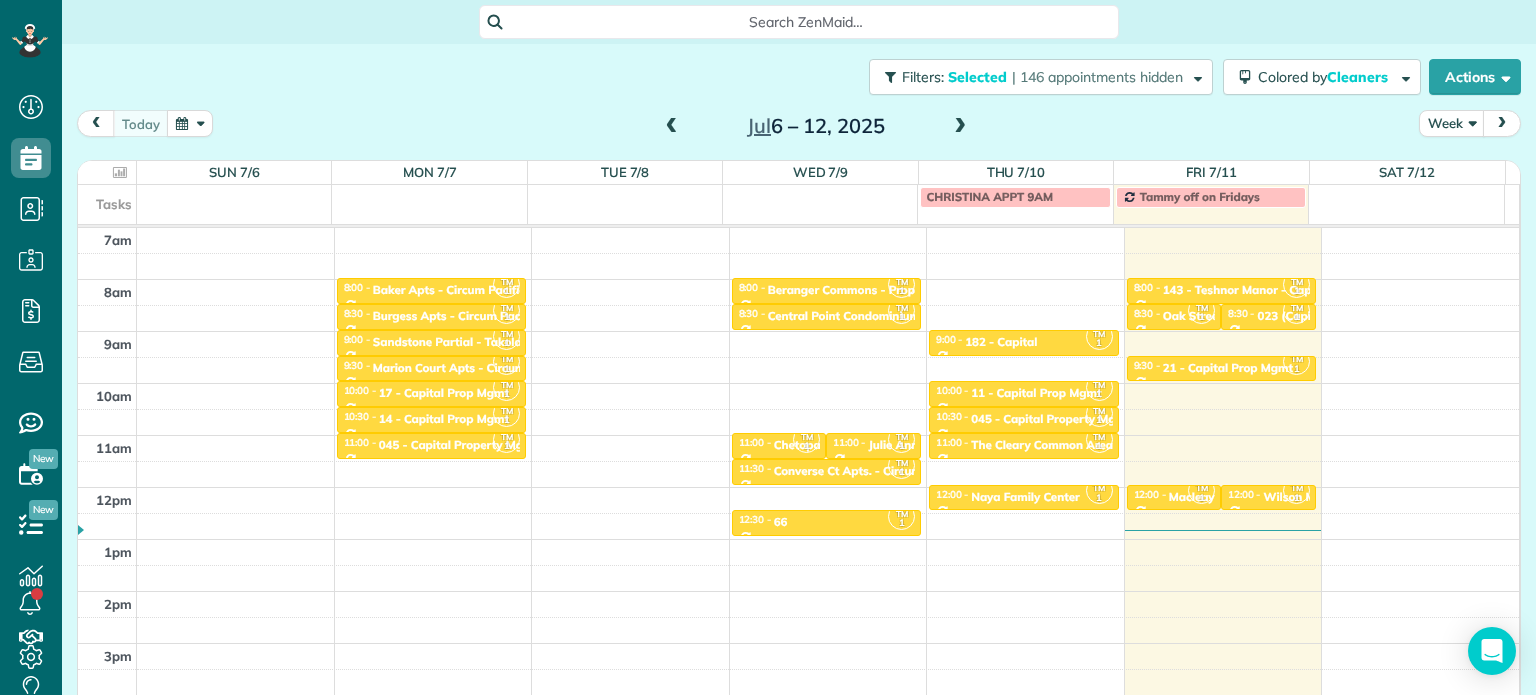 click at bounding box center (672, 127) 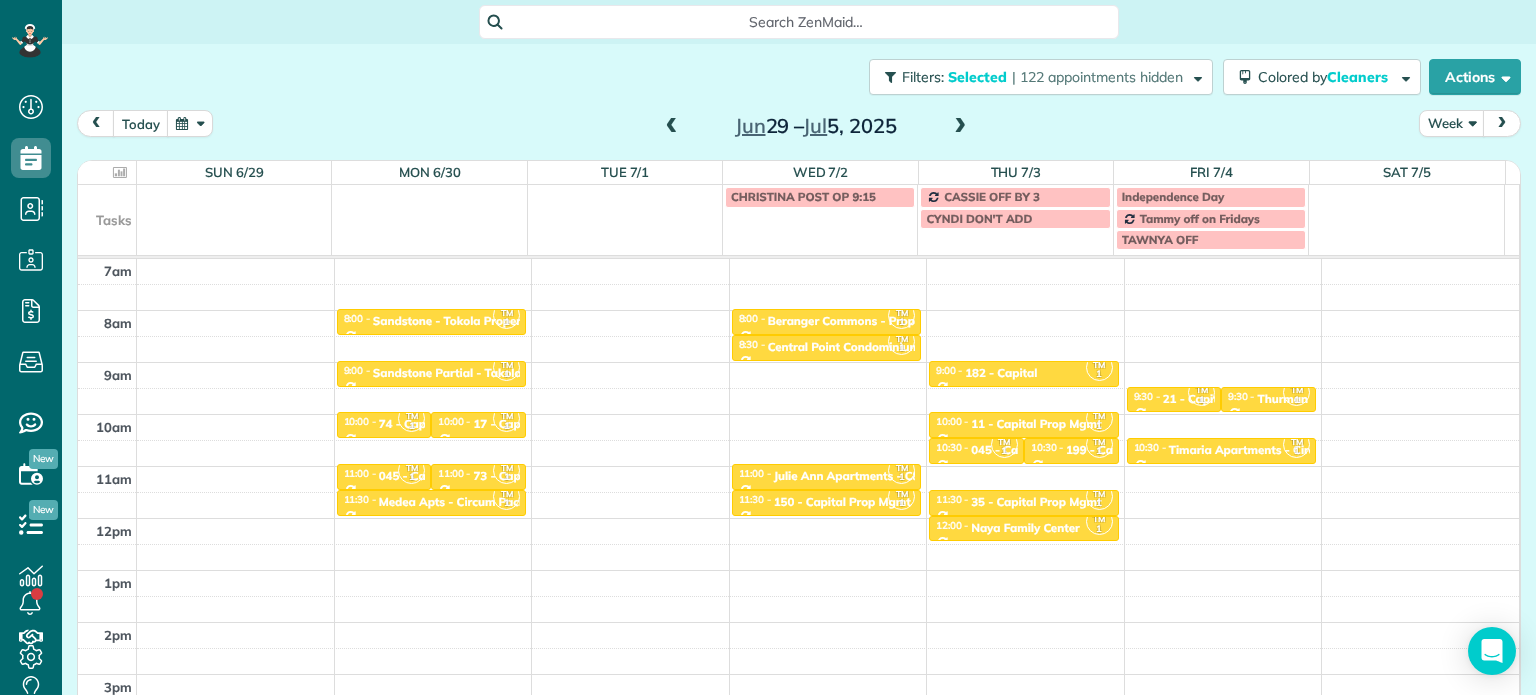 click at bounding box center [960, 127] 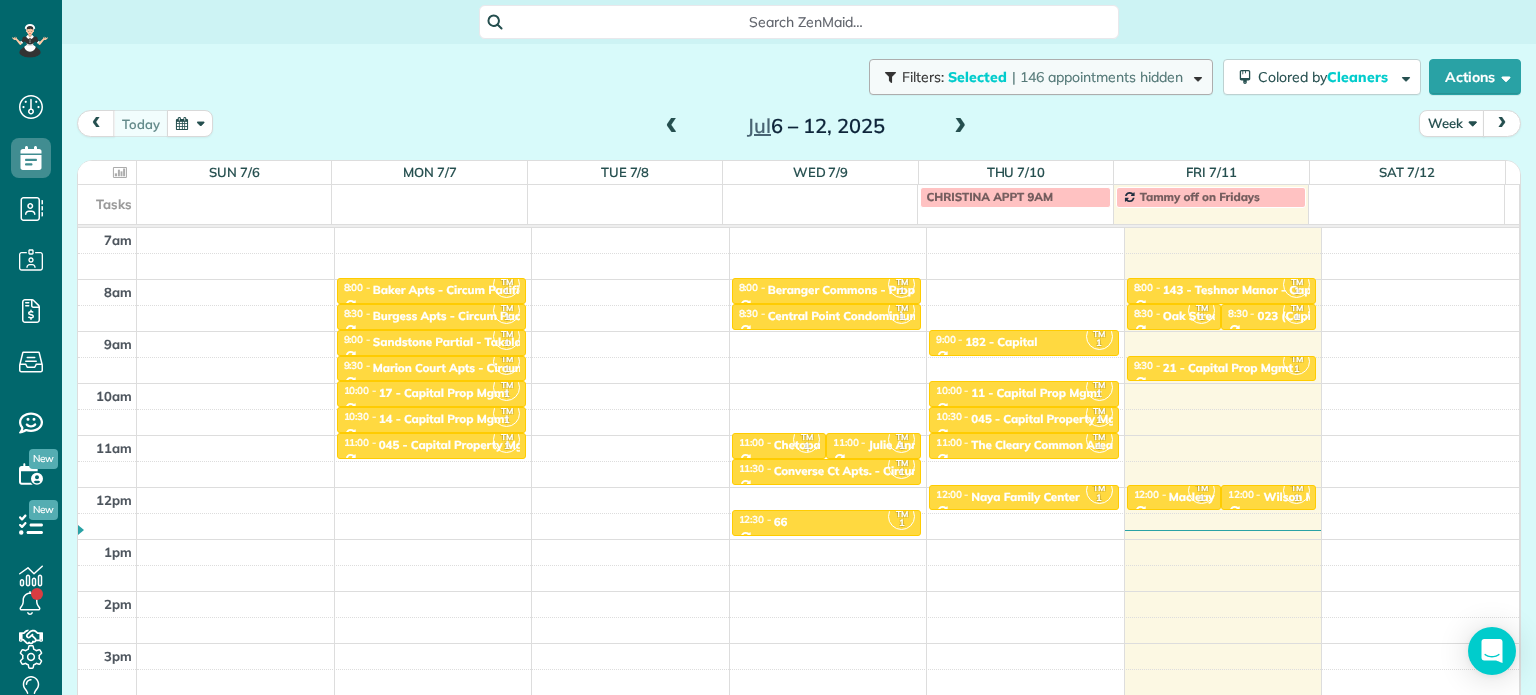 click on "|  146 appointments hidden" at bounding box center [1097, 77] 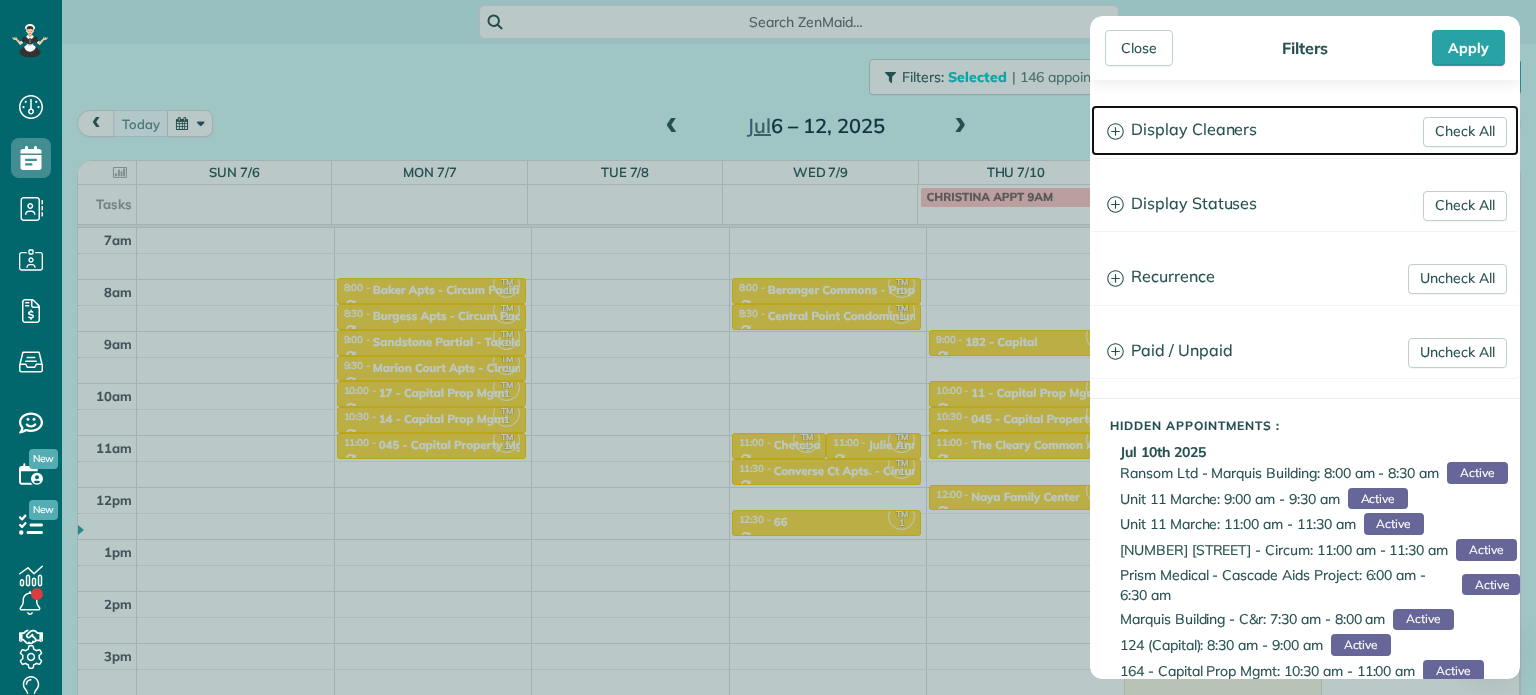 click on "Display Cleaners" at bounding box center (1305, 130) 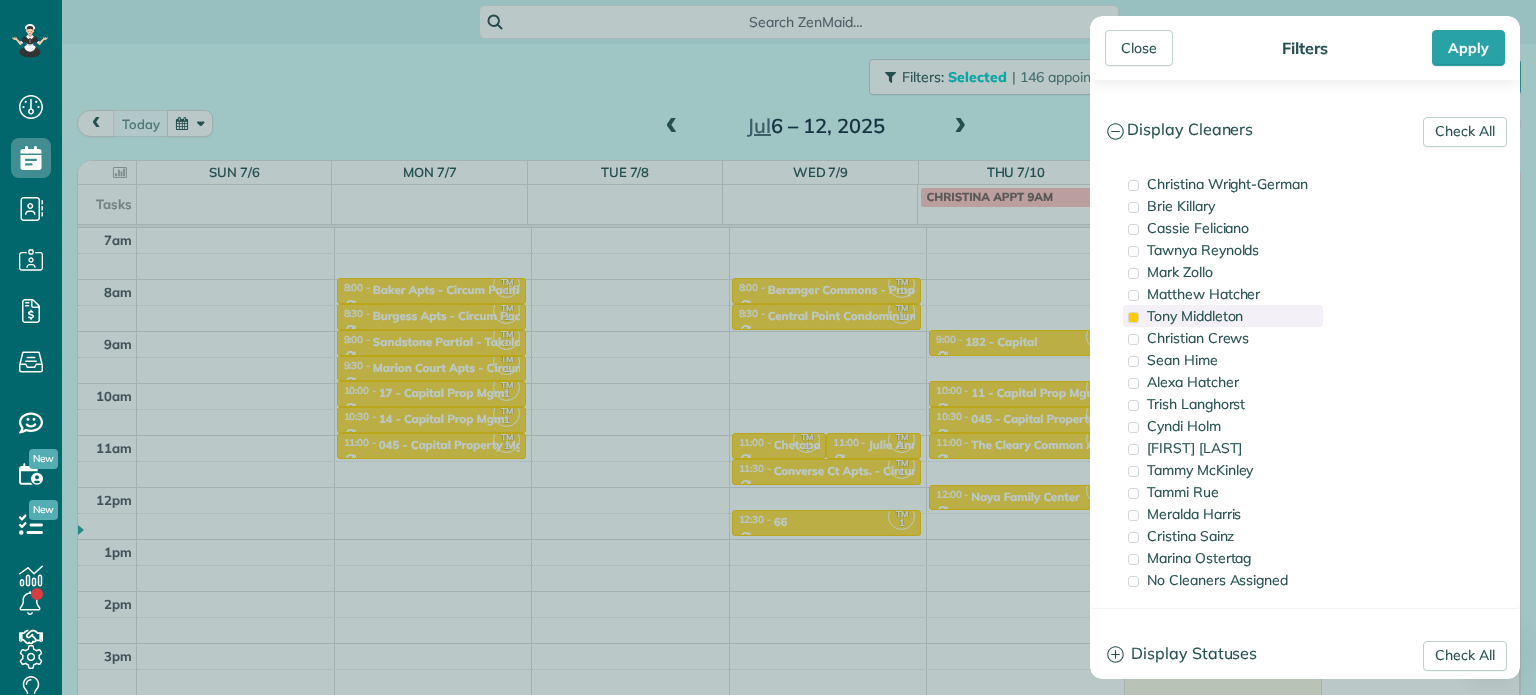 click on "Tony Middleton" at bounding box center [1195, 316] 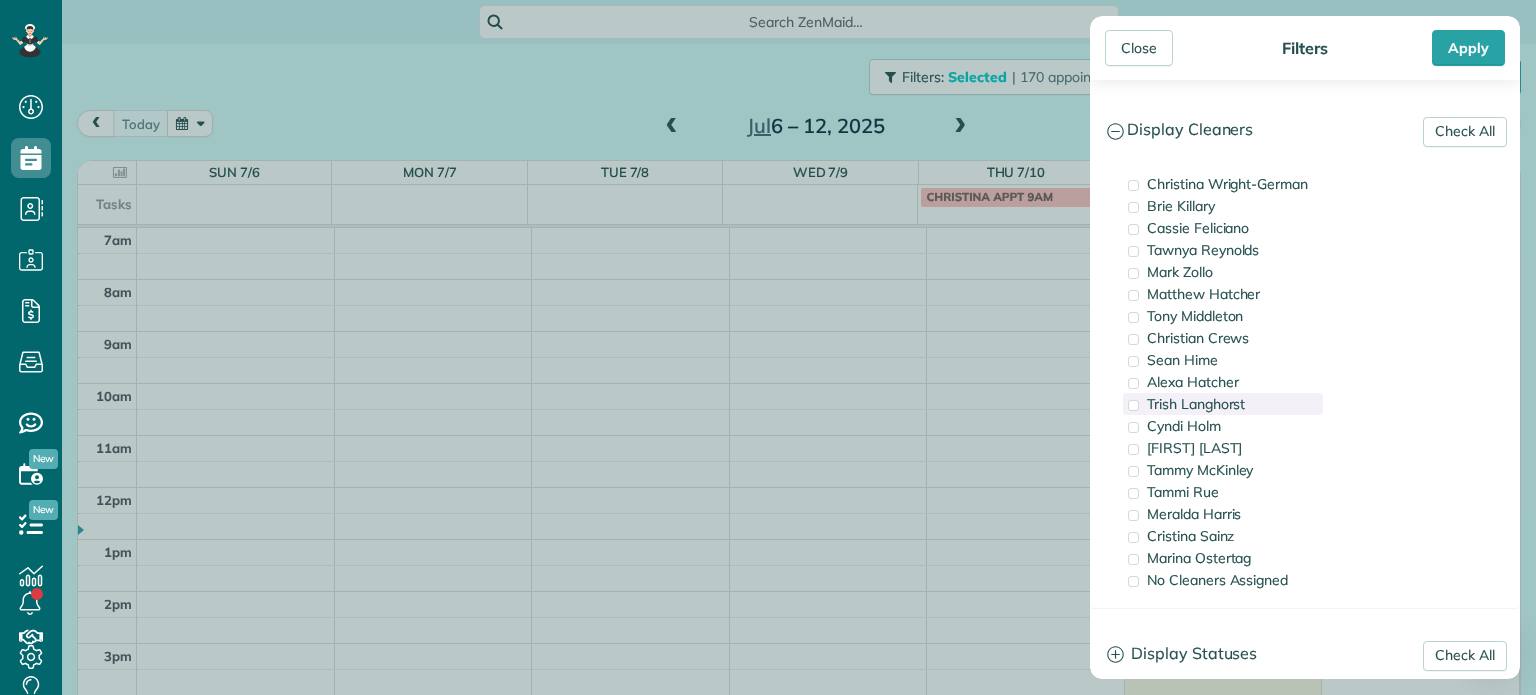 click on "Trish Langhorst" at bounding box center [1196, 404] 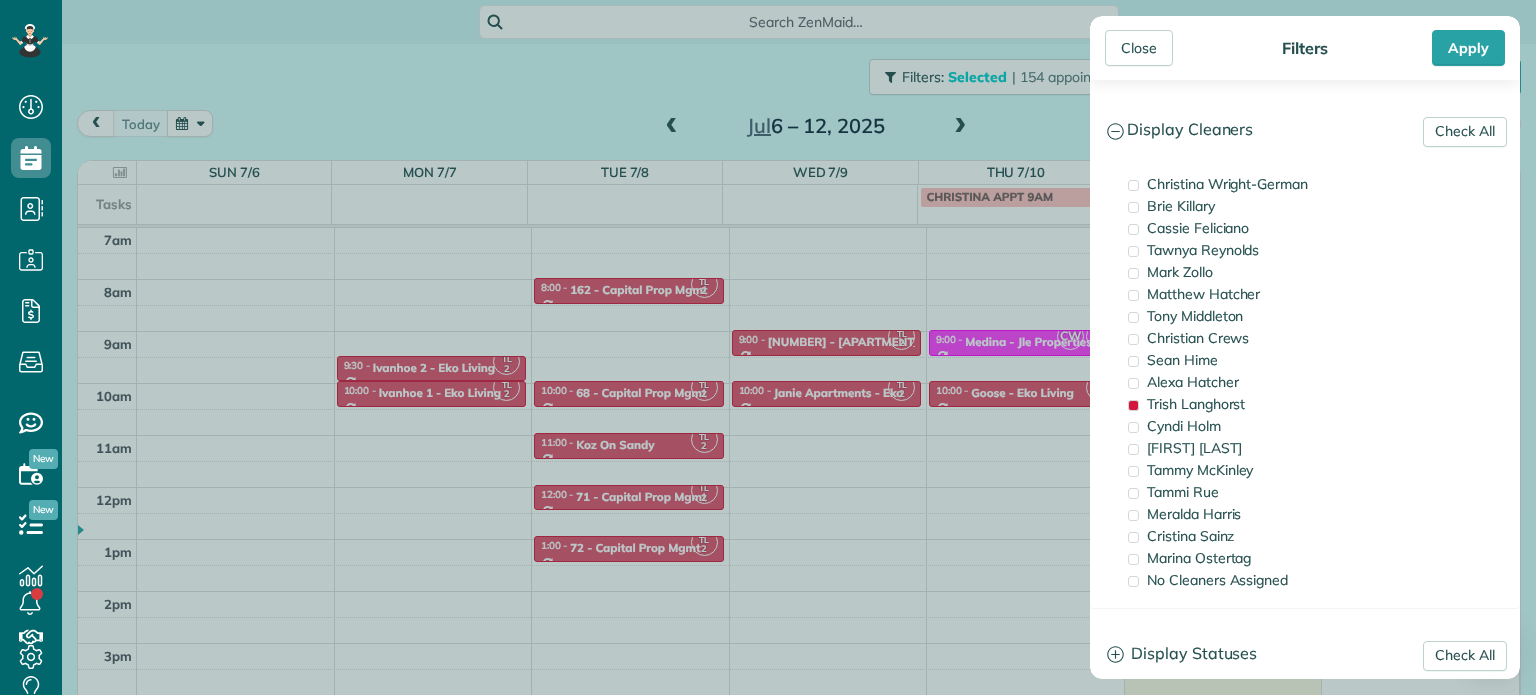 click on "Close
Filters
Apply
Check All
Display Cleaners
Christina Wright-German
Brie Killary
Cassie Feliciano
Tawnya Reynolds
Mark Zollo
Matthew Hatcher
Tony Middleton" at bounding box center (768, 347) 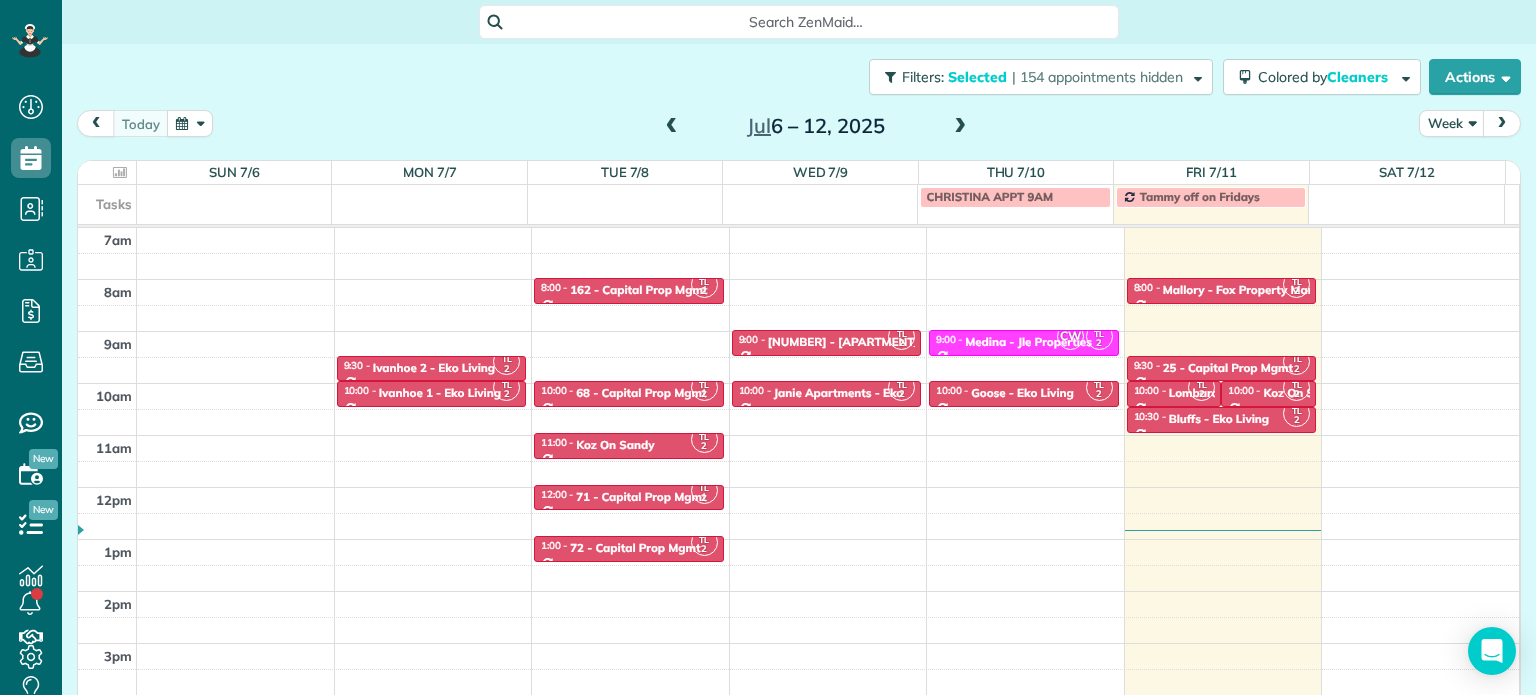 click at bounding box center (672, 127) 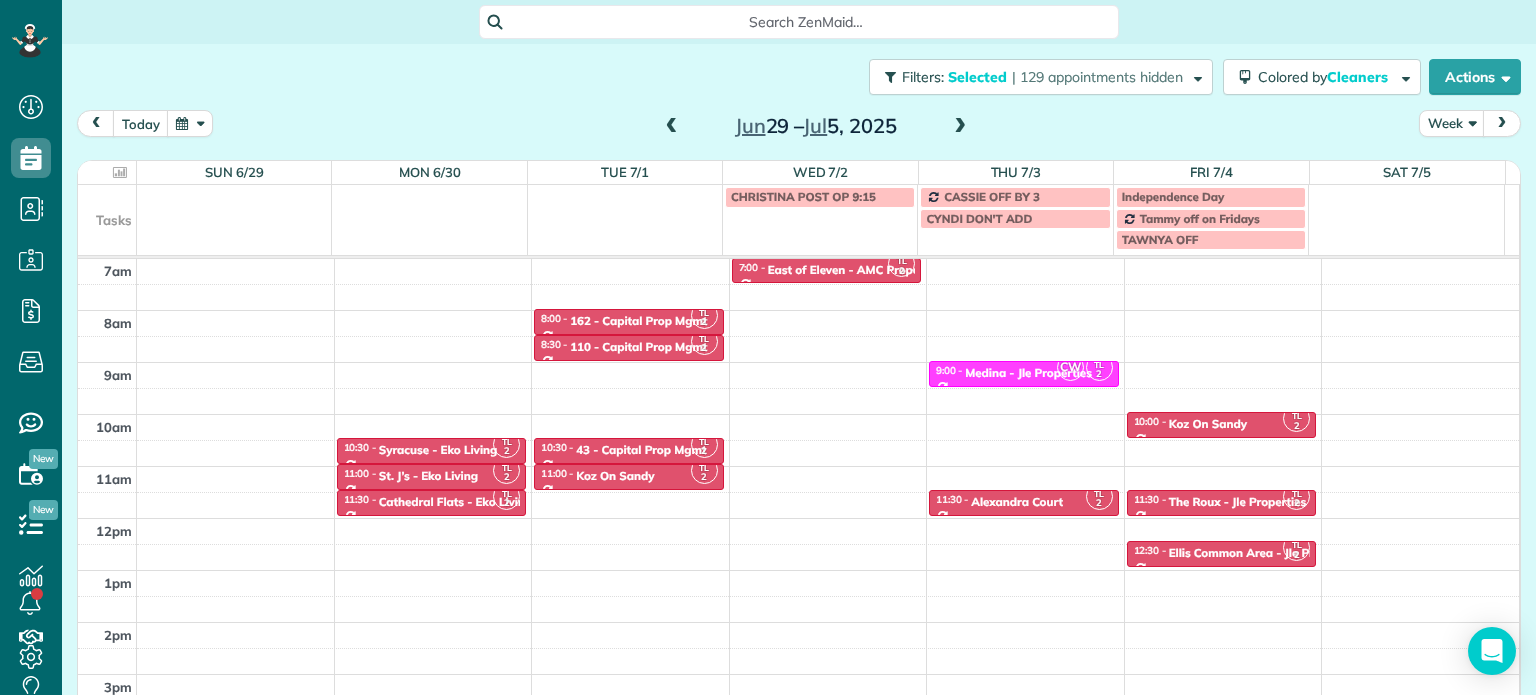 click at bounding box center [960, 127] 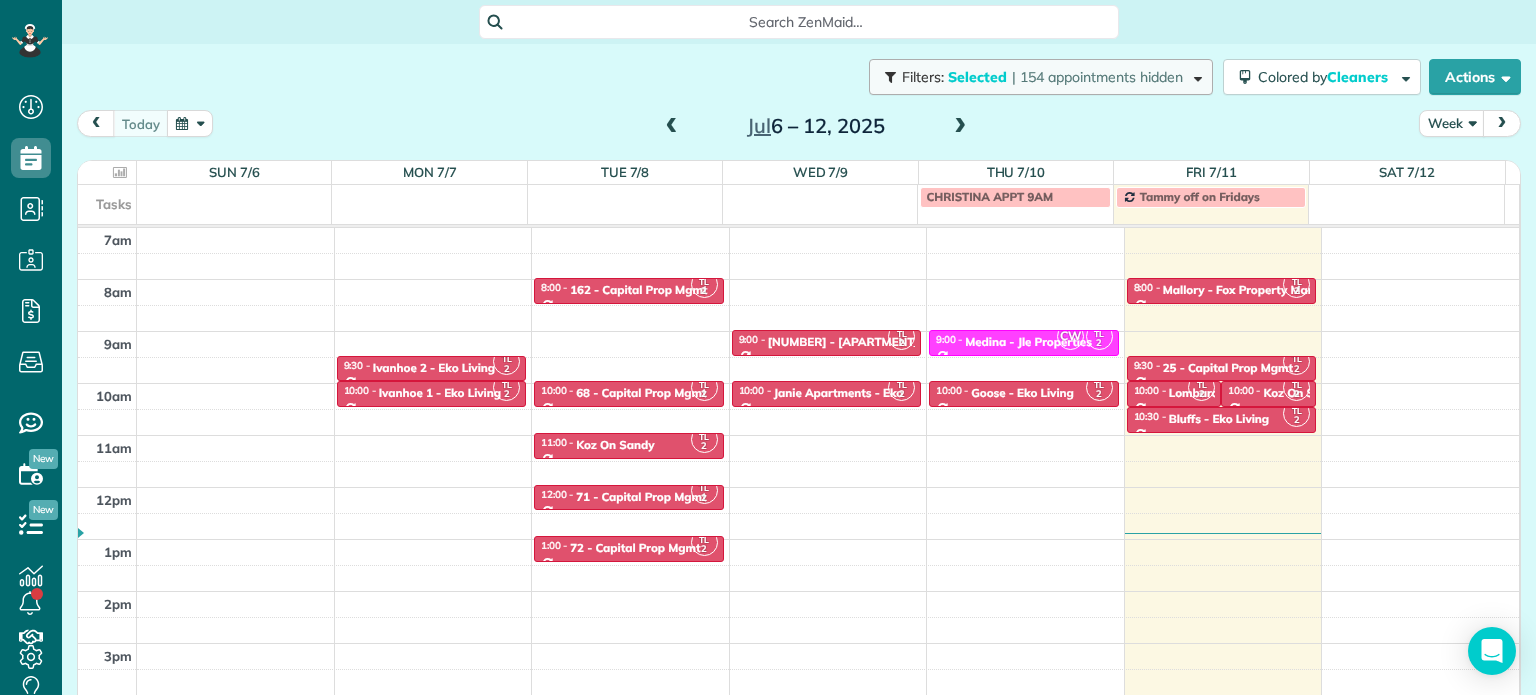 click on "|  154 appointments hidden" at bounding box center (1097, 77) 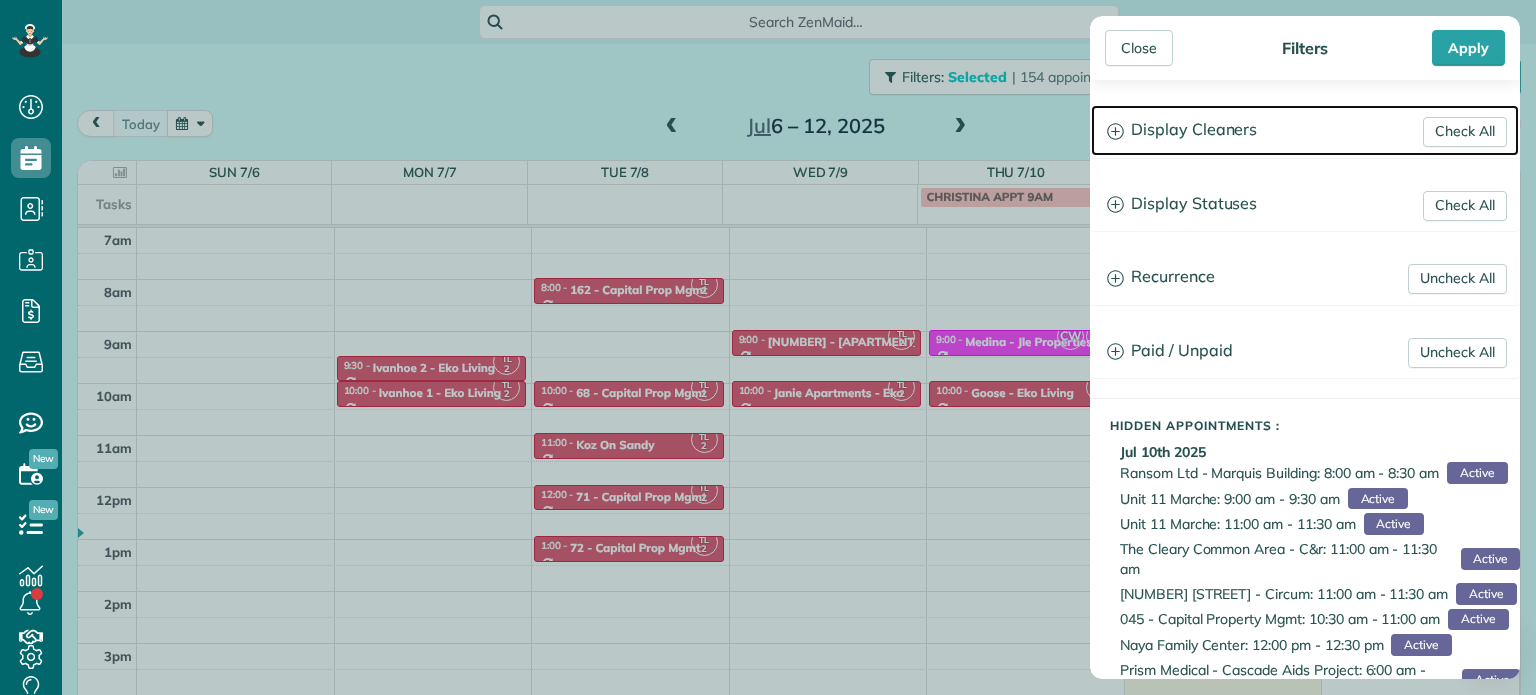 click on "Display Cleaners" at bounding box center (1305, 130) 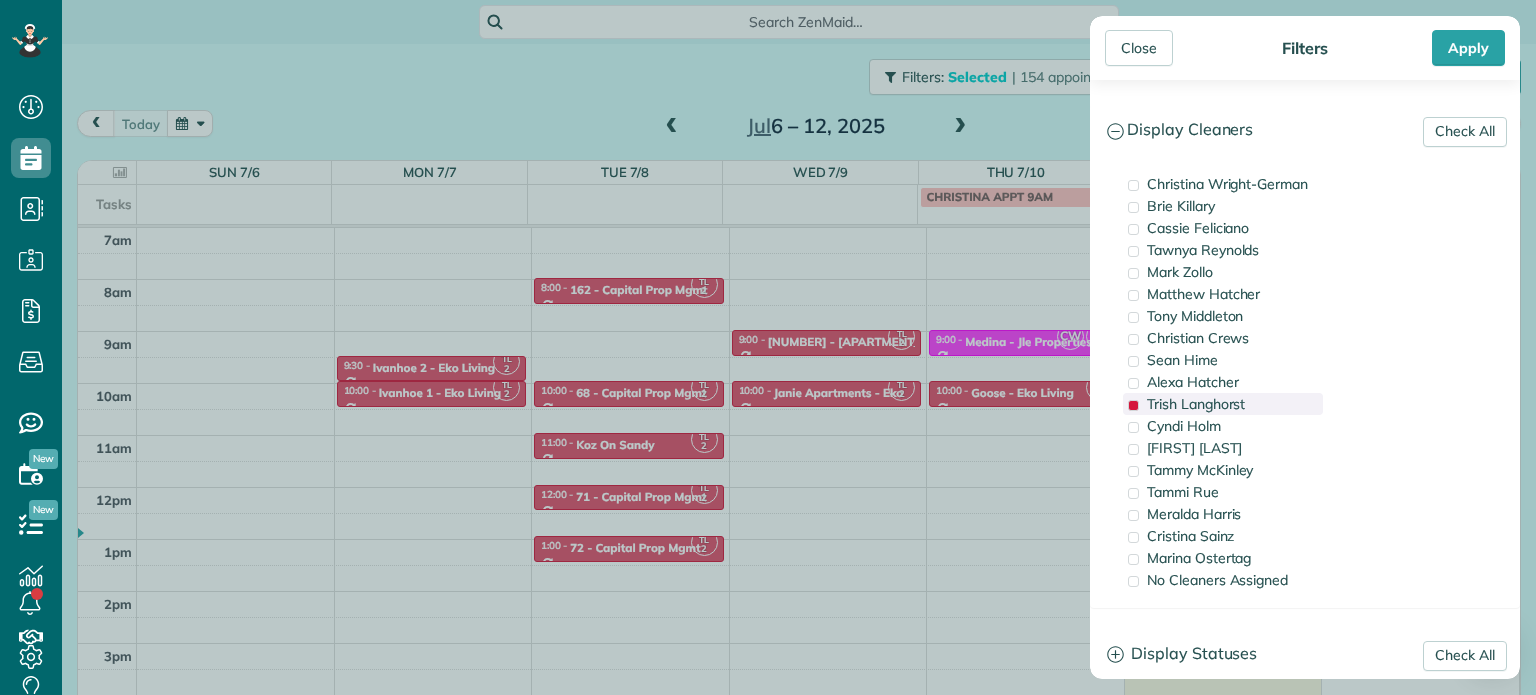 click on "Trish Langhorst" at bounding box center (1196, 404) 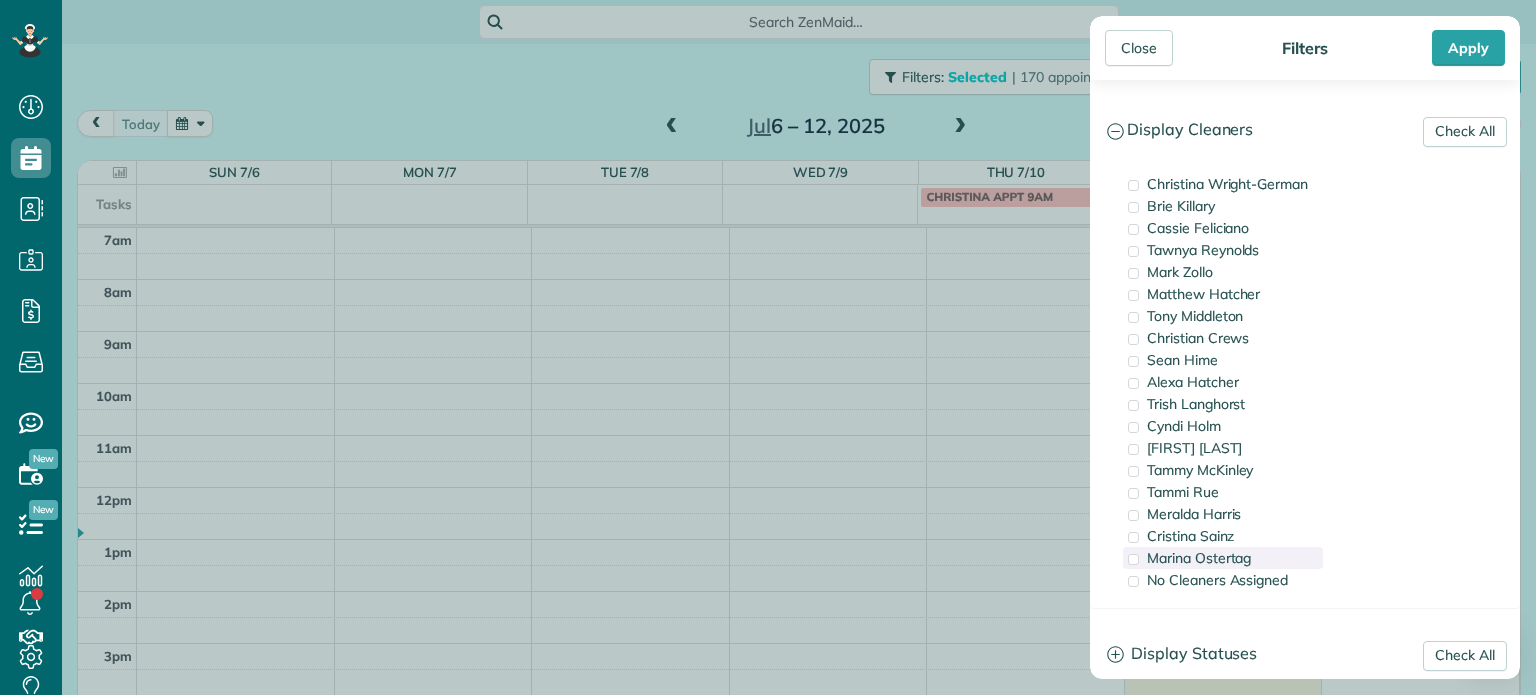 click on "Marina Ostertag" at bounding box center (1199, 558) 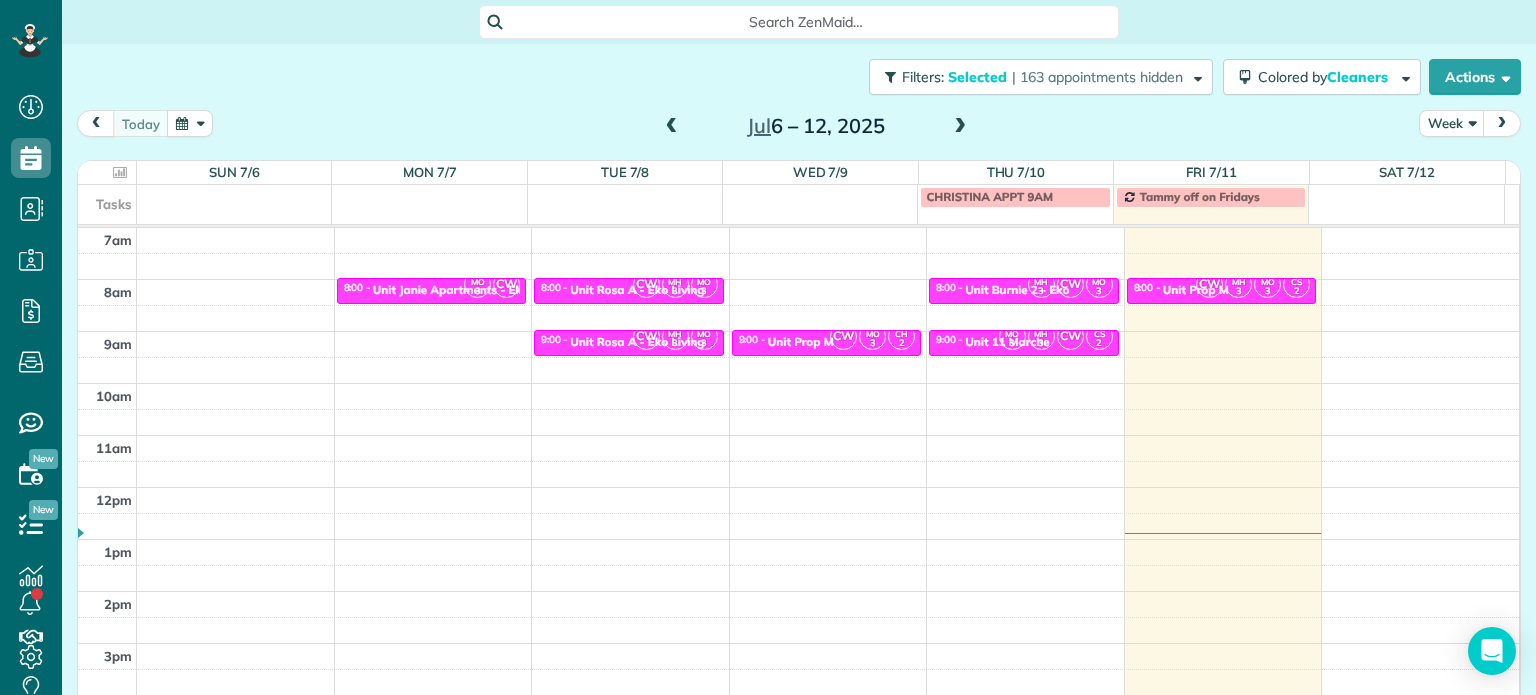 click on "Close
Filters
Apply
Check All
Display Cleaners
Christina Wright-German
Brie Killary
Cassie Feliciano
Tawnya Reynolds
Mark Zollo
Matthew Hatcher
Tony Middleton" at bounding box center [768, 347] 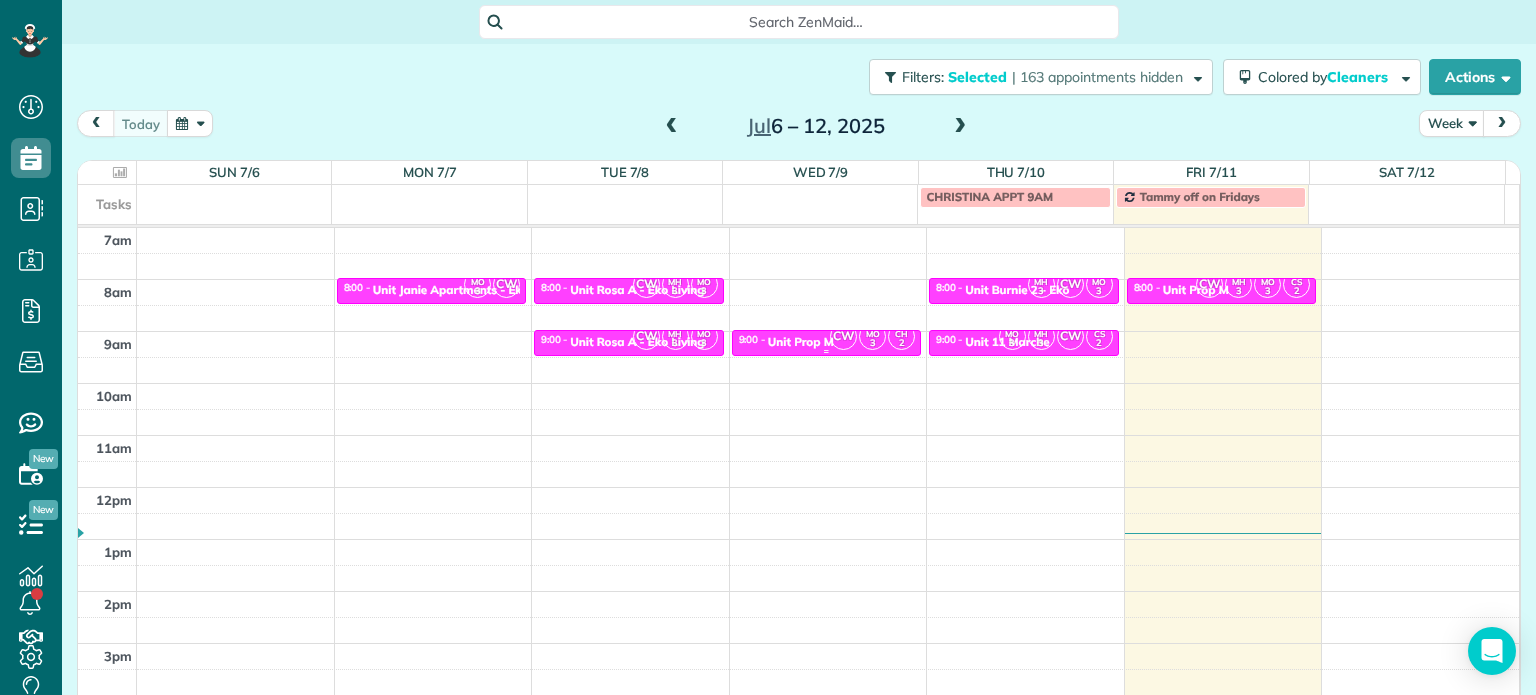 click on "3" at bounding box center [872, 343] 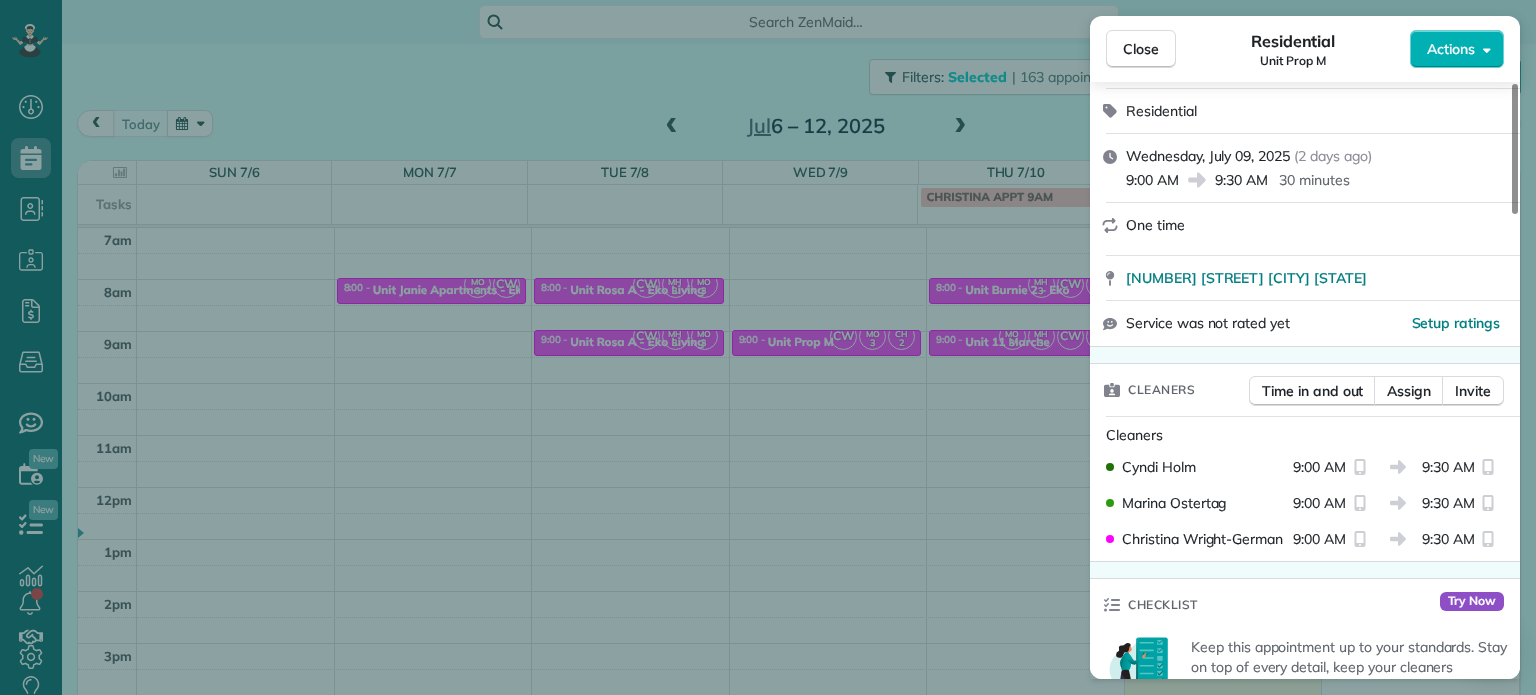 scroll, scrollTop: 200, scrollLeft: 0, axis: vertical 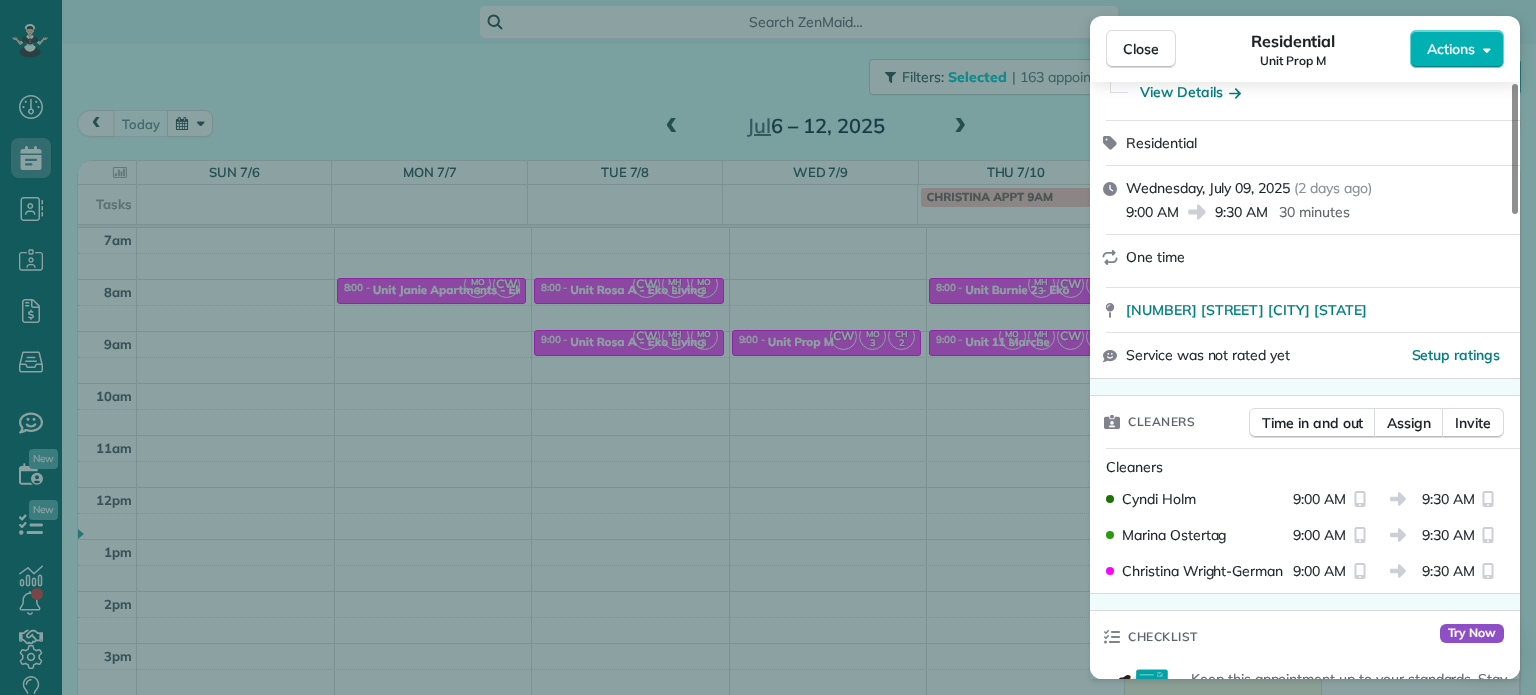 click on "Close Residential Unit Prop M Actions Status Active Unit Prop M · Open profile No phone number on record Add phone number No email on record Add email View Details Residential Wednesday, July 09, 2025 ( 2 days ago ) 9:00 AM 9:30 AM 30 minutes One time 2574 Northwest Parnell Terrace Portland OR 97229 Service was not rated yet Setup ratings Cleaners Time in and out Assign Invite Cleaners Cyndi   Holm 9:00 AM 9:30 AM Marina   Ostertag 9:00 AM 9:30 AM Christina   Wright-German 9:00 AM 9:30 AM Checklist Try Now Keep this appointment up to your standards. Stay on top of every detail, keep your cleaners organised, and your client happy. Assign a checklist Watch a 5 min demo Billing Billing actions Price $0.00 Overcharge $0.00 Discount $0.00 Coupon discount - Primary tax - Secondary tax - Total appointment price $0.00 Tips collected New feature! $0.00 Mark as paid Total including tip $0.00 Get paid online in no-time! Send an invoice and reward your cleaners with tips Charge customer credit card Work items Notes 1 1" at bounding box center (768, 347) 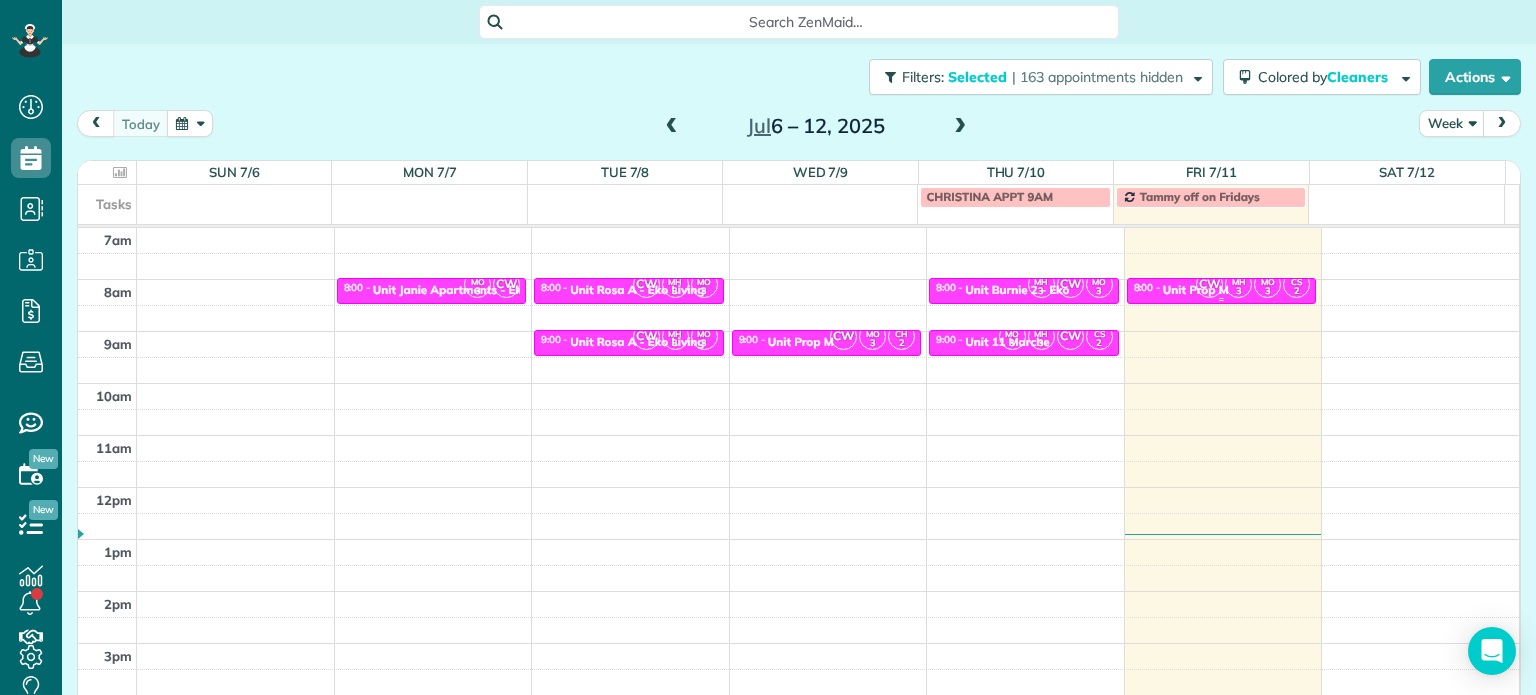click on "3" at bounding box center (1238, 291) 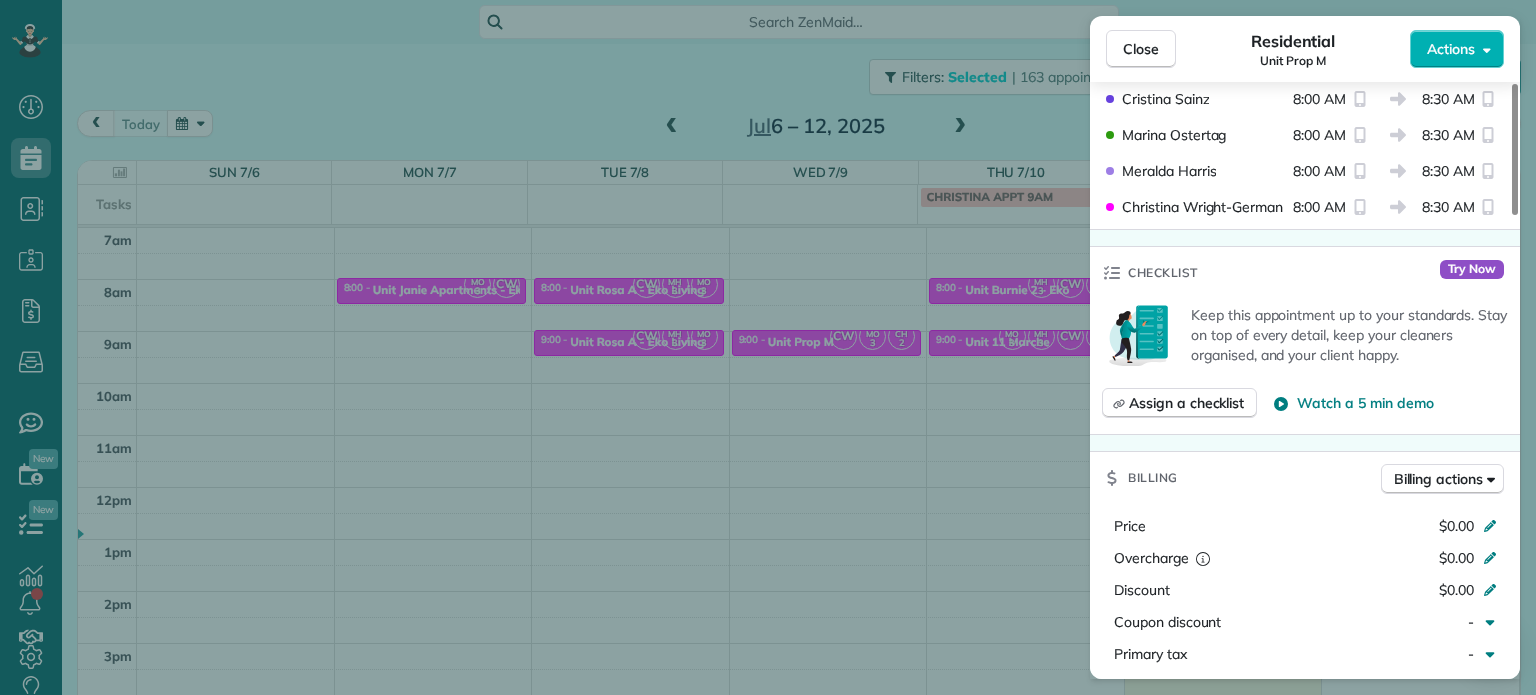 scroll, scrollTop: 300, scrollLeft: 0, axis: vertical 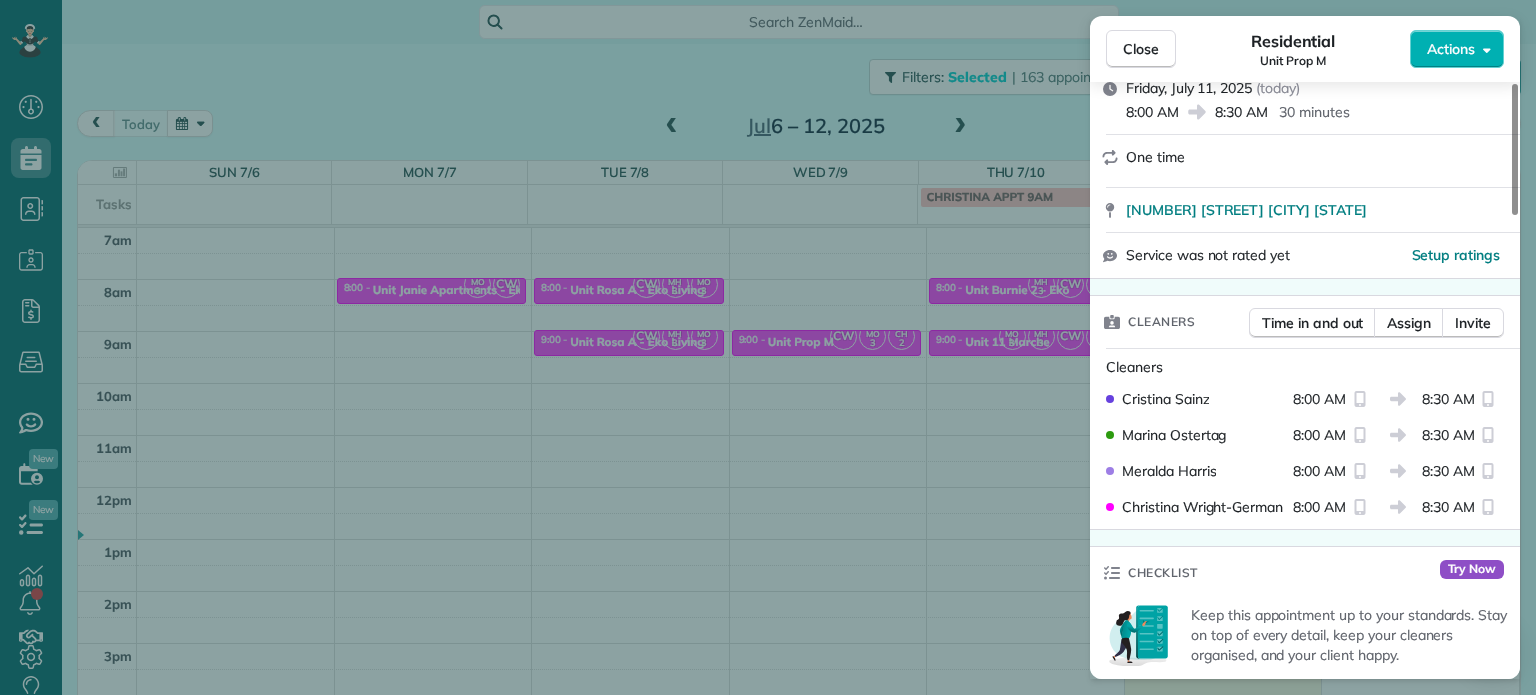 click on "Close Residential Unit Prop M Actions Status Active Unit Prop M · Open profile No phone number on record Add phone number No email on record Add email View Details Residential Friday, July 11, 2025 ( today ) 8:00 AM 8:30 AM 30 minutes One time 3412 Southeast 28th Place Portland OR 97202 Service was not rated yet Setup ratings Cleaners Time in and out Assign Invite Cleaners Cristina   Sainz 8:00 AM 8:30 AM Marina   Ostertag 8:00 AM 8:30 AM Meralda   Harris 8:00 AM 8:30 AM Christina   Wright-German 8:00 AM 8:30 AM Checklist Try Now Keep this appointment up to your standards. Stay on top of every detail, keep your cleaners organised, and your client happy. Assign a checklist Watch a 5 min demo Billing Billing actions Price $0.00 Overcharge $0.00 Discount $0.00 Coupon discount - Primary tax - Secondary tax - Total appointment price $0.00 Tips collected New feature! $0.00 Mark as paid Total including tip $0.00 Get paid online in no-time! Send an invoice and reward your cleaners with tips Appointment custom fields" at bounding box center (768, 347) 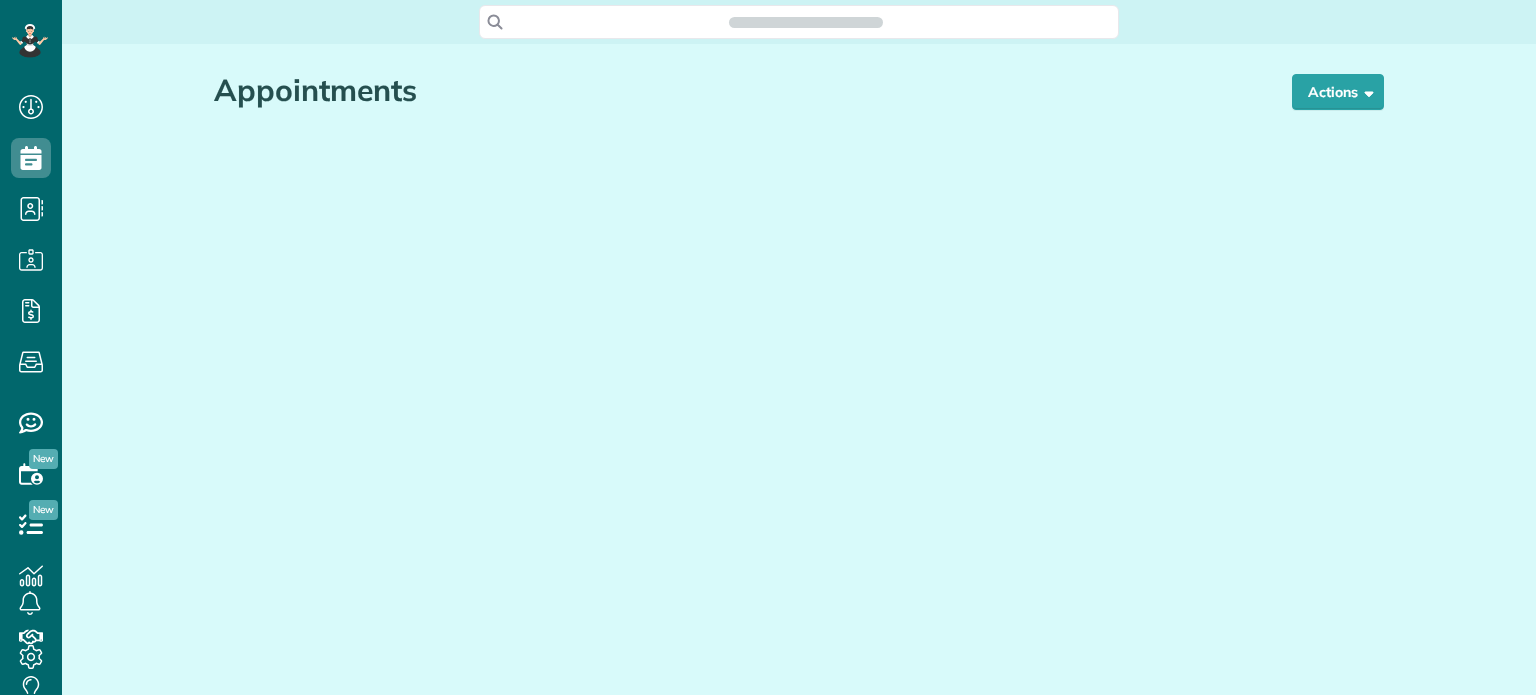 scroll, scrollTop: 0, scrollLeft: 0, axis: both 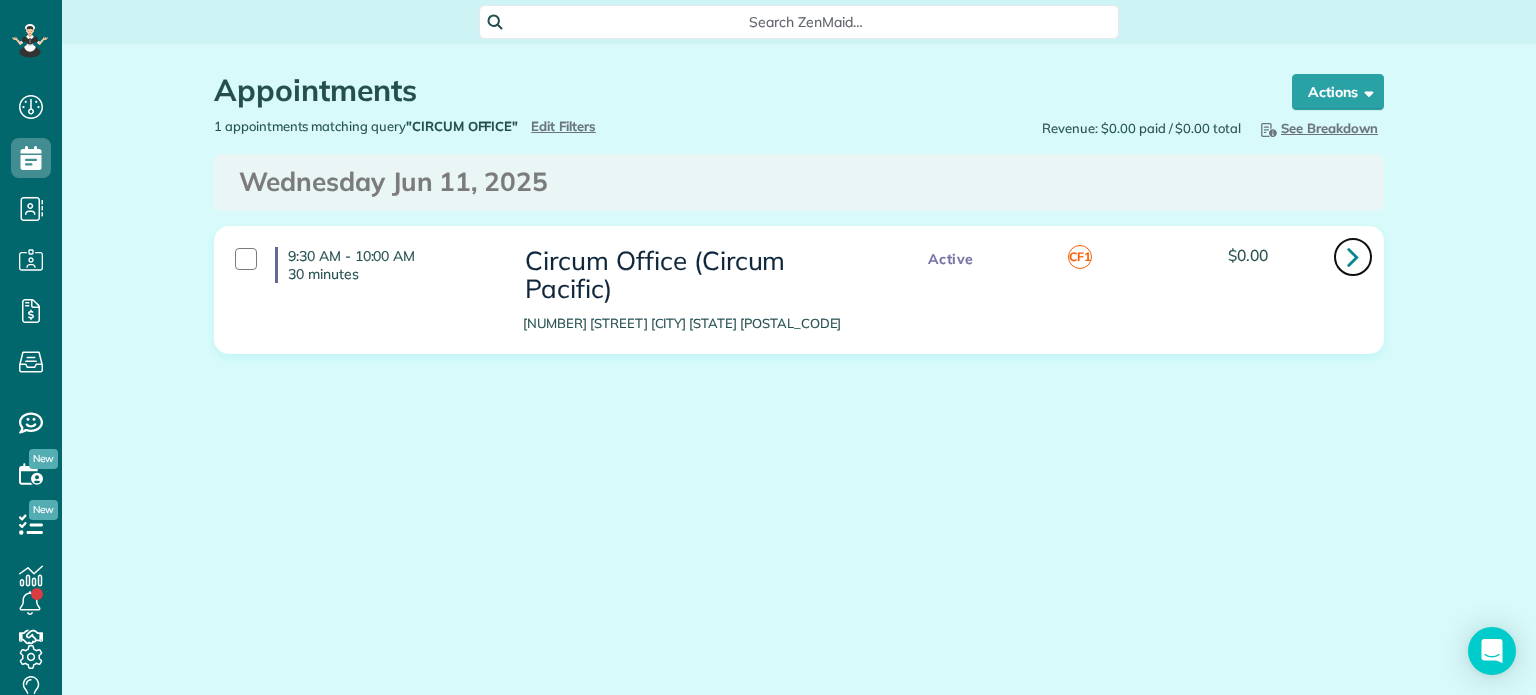 click at bounding box center [1353, 257] 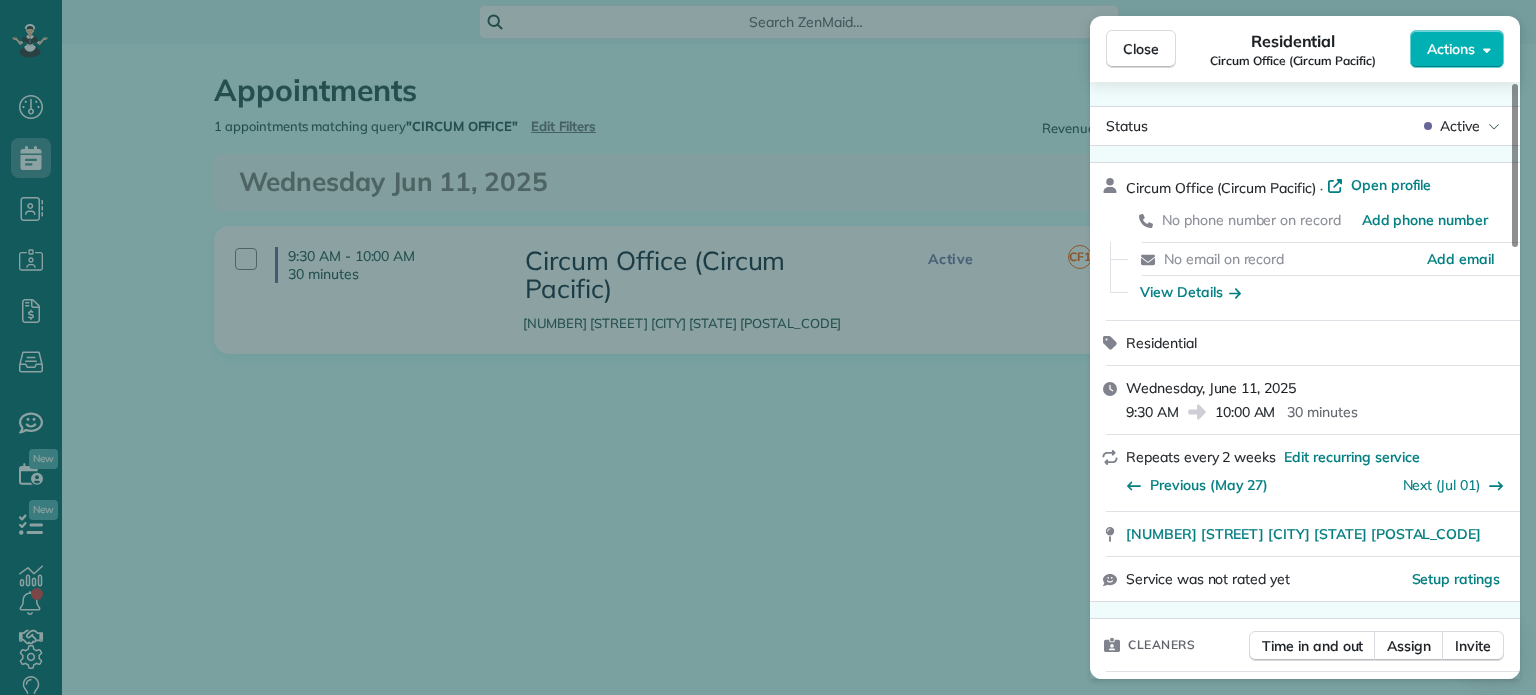click on "Close Residential Circum Office (Circum Pacific) Actions Status Active Circum Office (Circum Pacific) · Open profile No phone number on record Add phone number No email on record Add email View Details Residential Wednesday, [DATE] [TIME] [TIME] [DURATION] Repeats every 2 weeks Edit recurring service Previous ([DATE]) Next ([DATE]) [NUMBER] [STREET] [CITY] [STATE] [POSTAL_CODE] Service was not rated yet Setup ratings Cleaners Time in and out Assign Invite Cleaners [FIRST] [LAST] [TIME] [TIME] Checklist Try Now Keep this appointment up to your standards. Stay on top of every detail, keep your cleaners organised, and your client happy. Assign a checklist Watch a 5 min demo Billing Billing actions Price [PRICE] Overcharge [PRICE] Discount [PRICE] Coupon discount - Primary tax - Secondary tax - Total appointment price [PRICE] Tips collected New feature! [PRICE] Mark as paid Total including tip [PRICE] Get paid online in no-time! Send an invoice and reward your cleaners with tips Charge customer credit card" at bounding box center [768, 347] 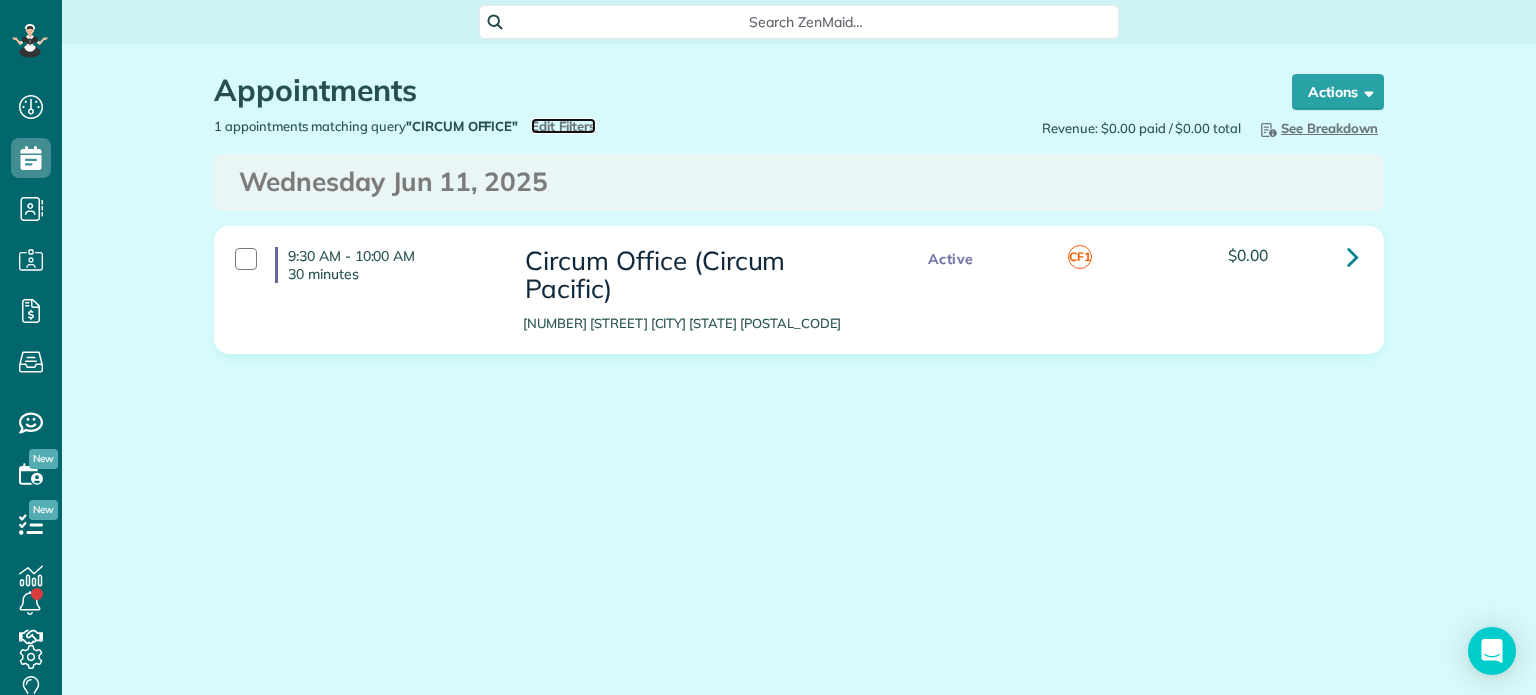 click on "Edit Filters" at bounding box center (563, 126) 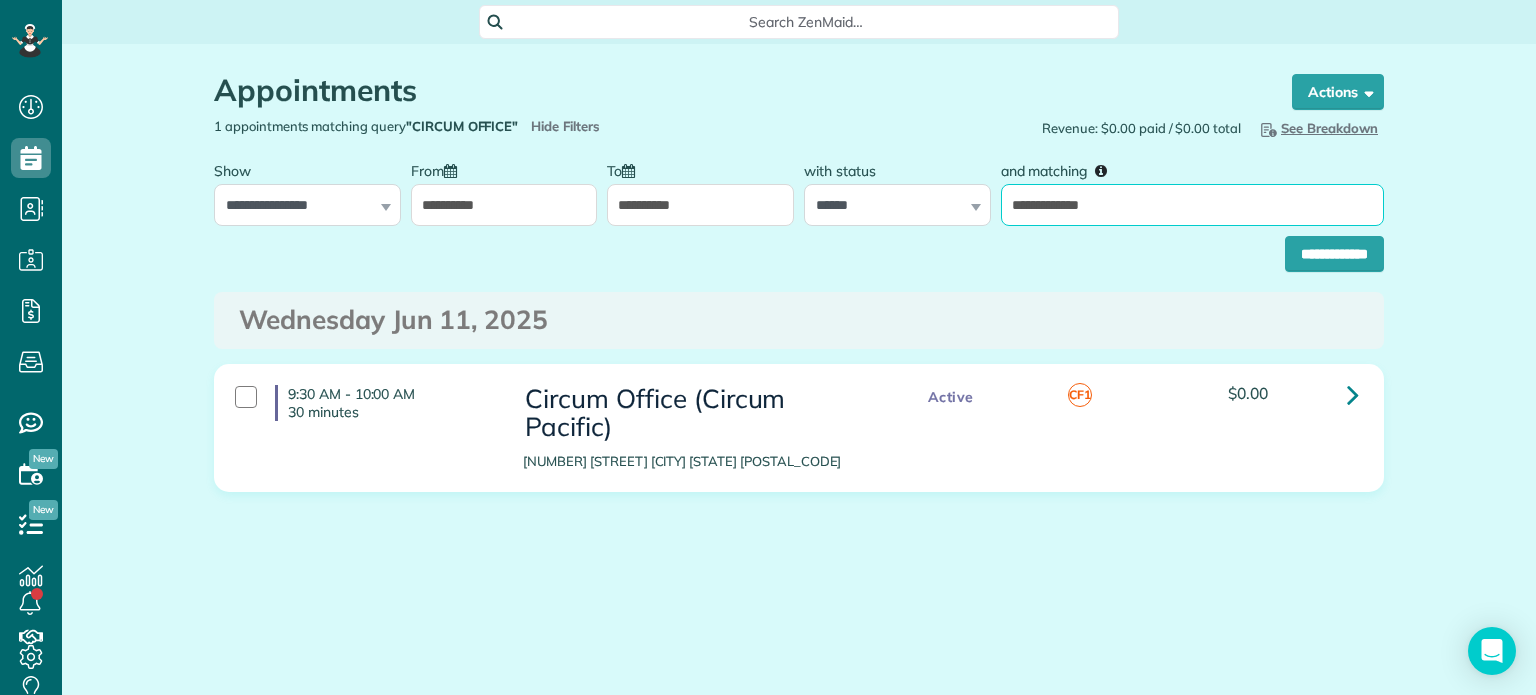 drag, startPoint x: 1132, startPoint y: 214, endPoint x: 996, endPoint y: 199, distance: 136.8247 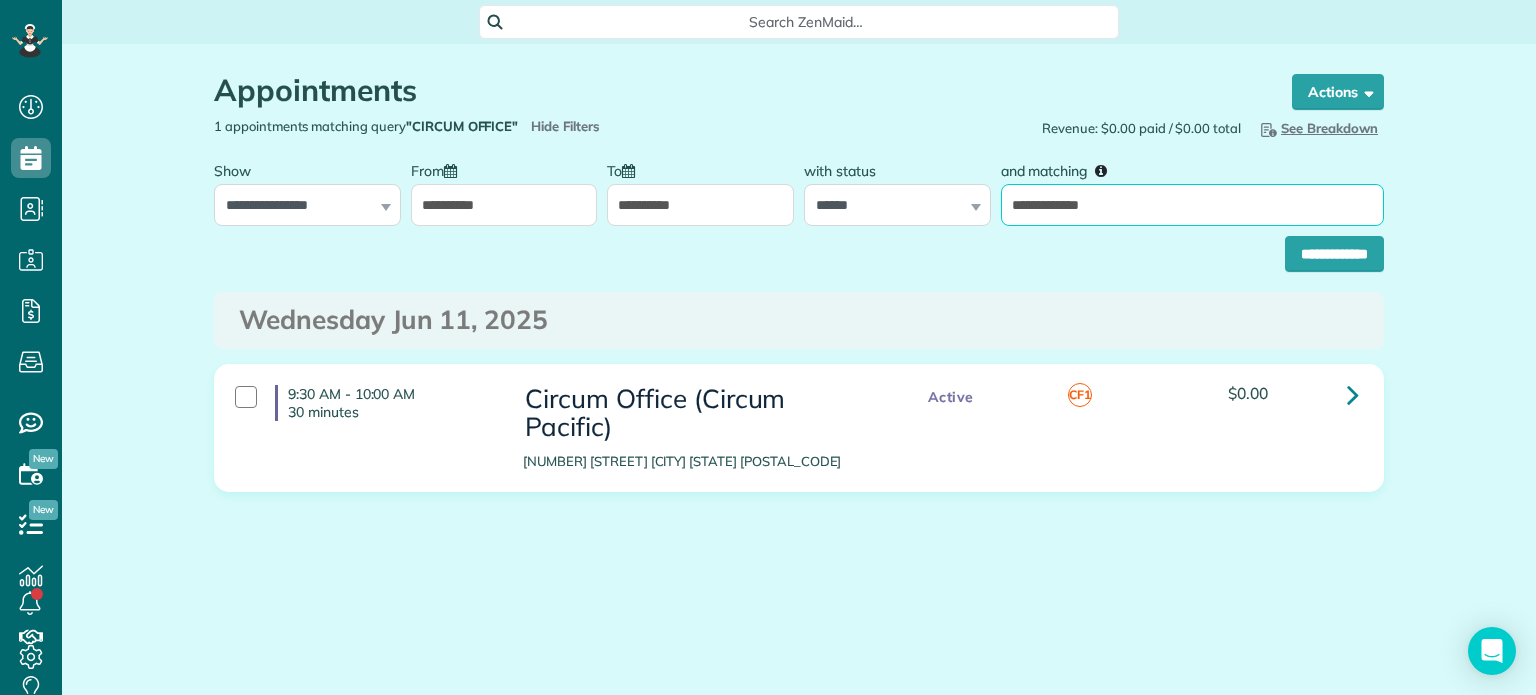 click on "**********" at bounding box center [1192, 188] 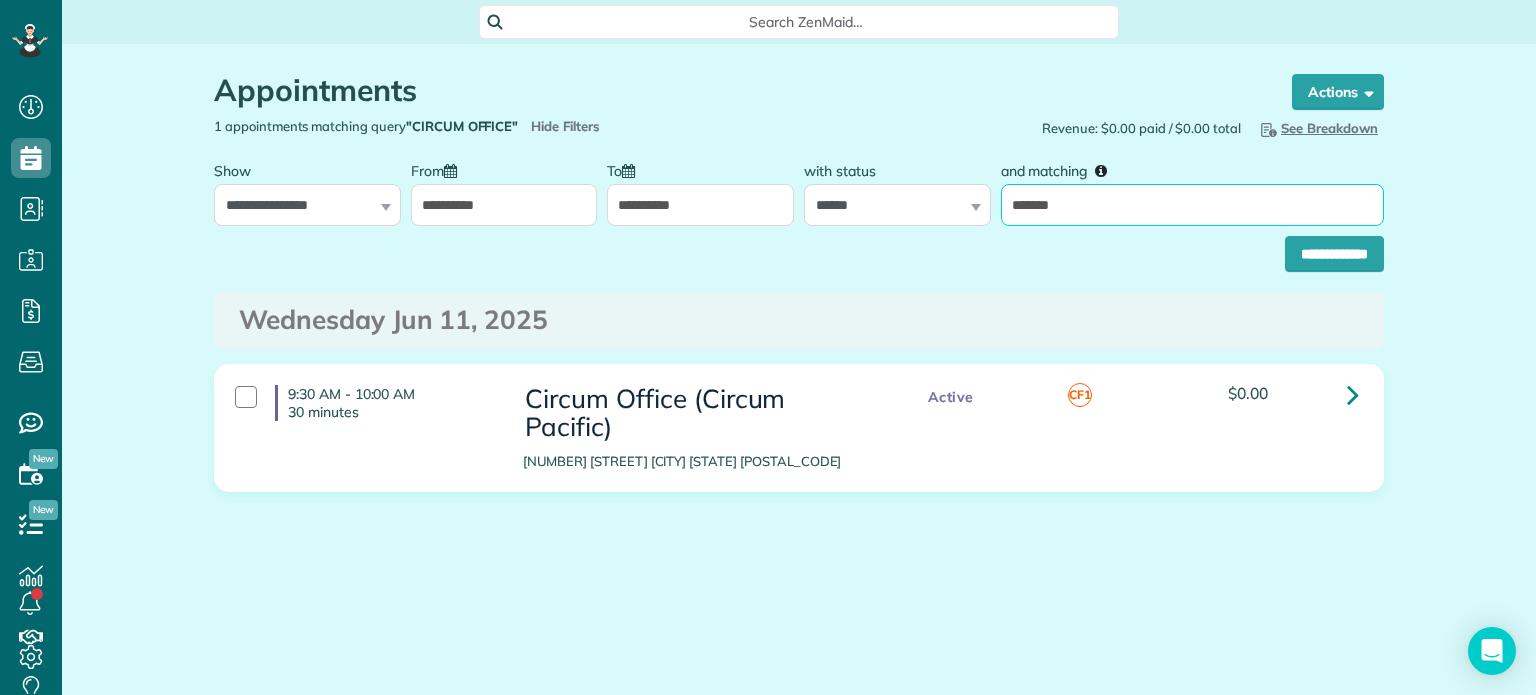 type on "*******" 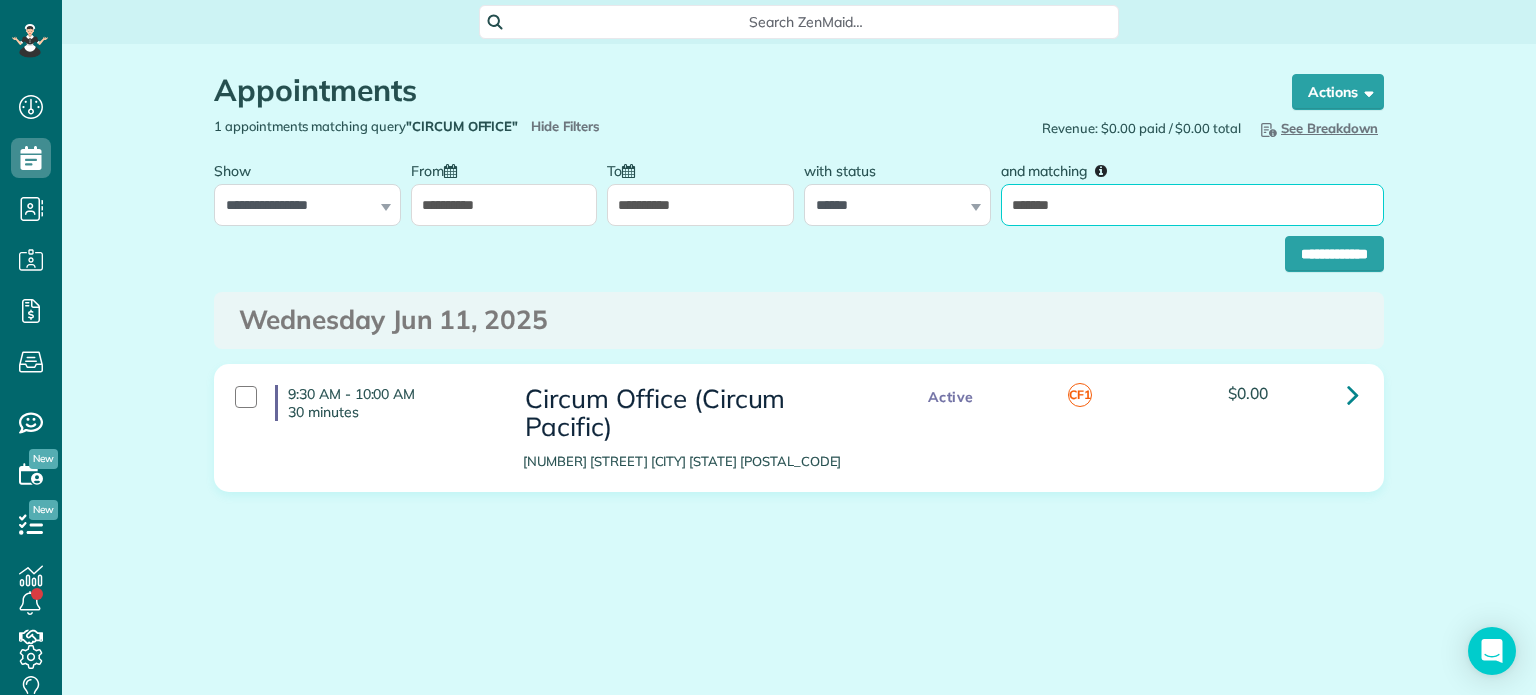 click on "**********" at bounding box center (1334, 254) 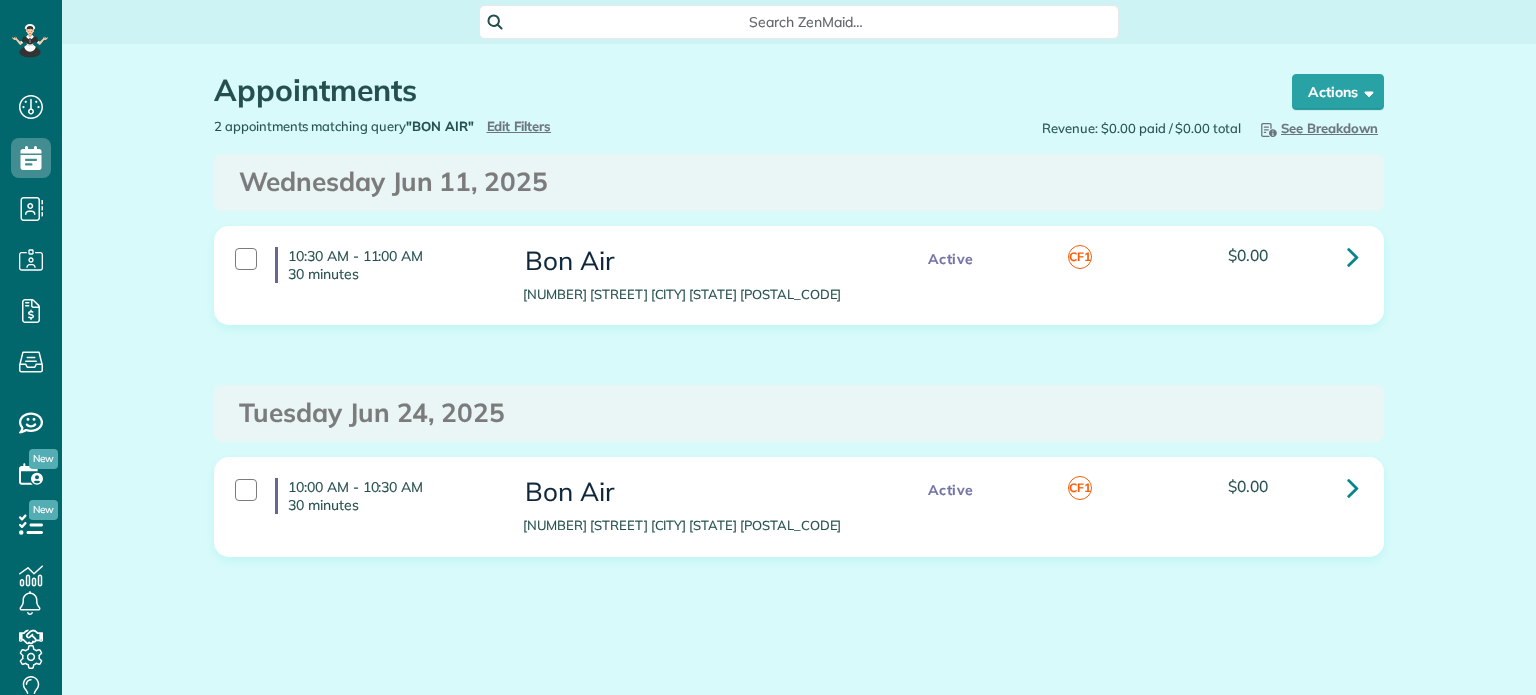 scroll, scrollTop: 0, scrollLeft: 0, axis: both 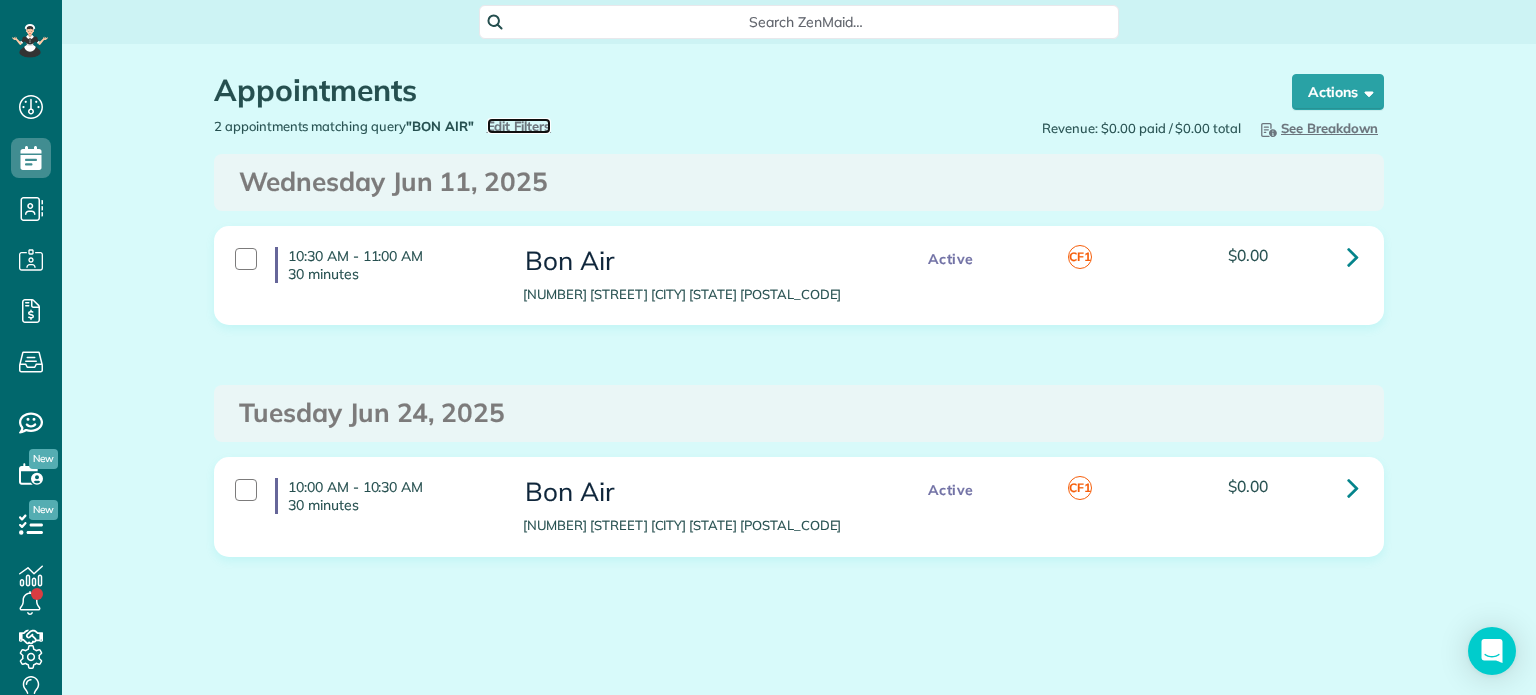 click on "Edit Filters" at bounding box center (519, 126) 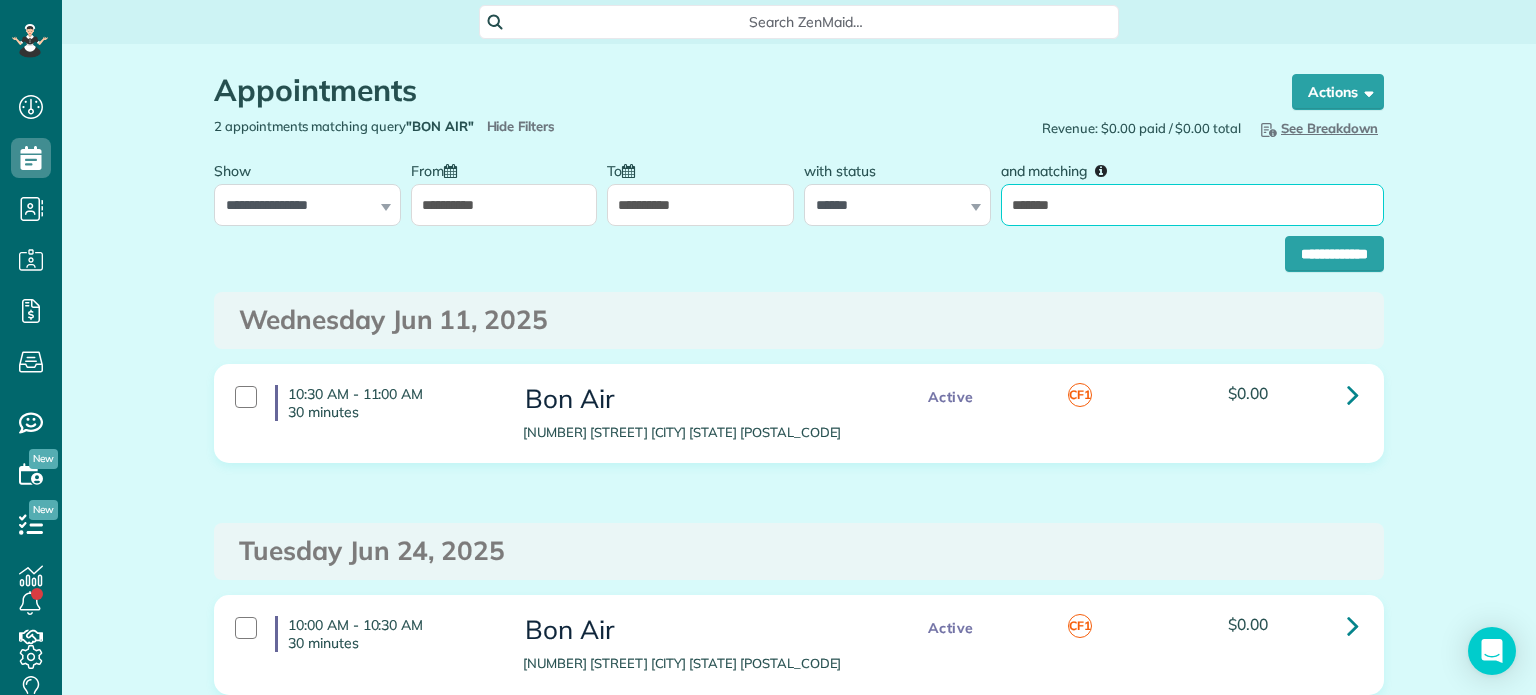 drag, startPoint x: 1085, startPoint y: 203, endPoint x: 986, endPoint y: 205, distance: 99.0202 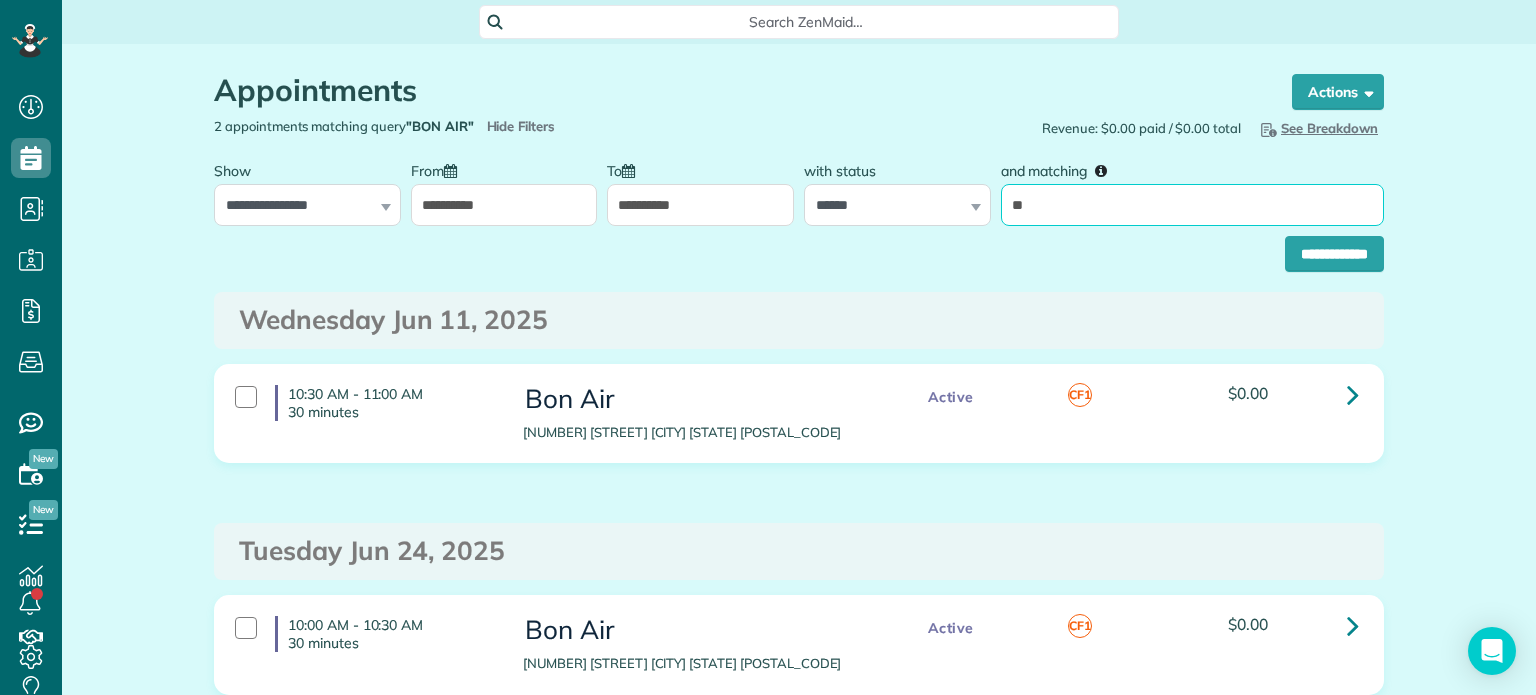 type on "**********" 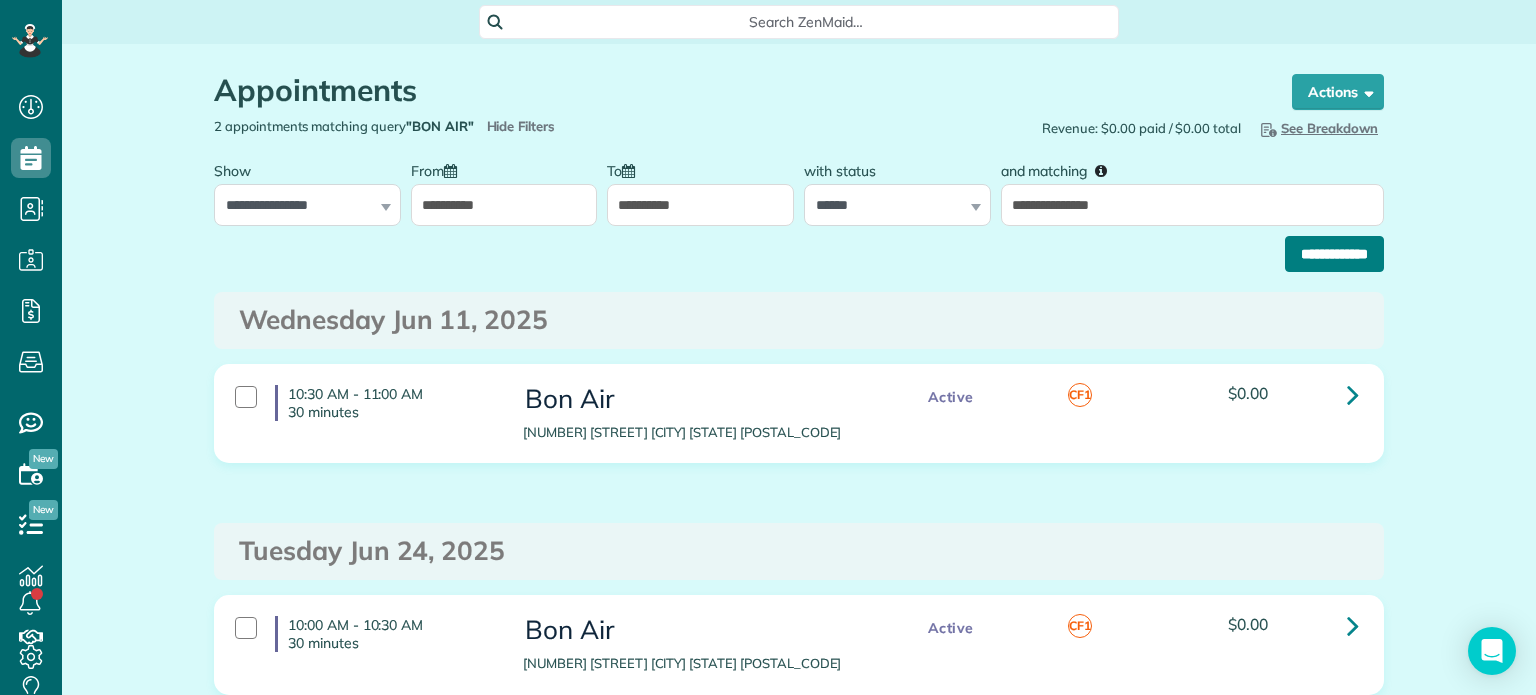 click on "**********" at bounding box center [1334, 254] 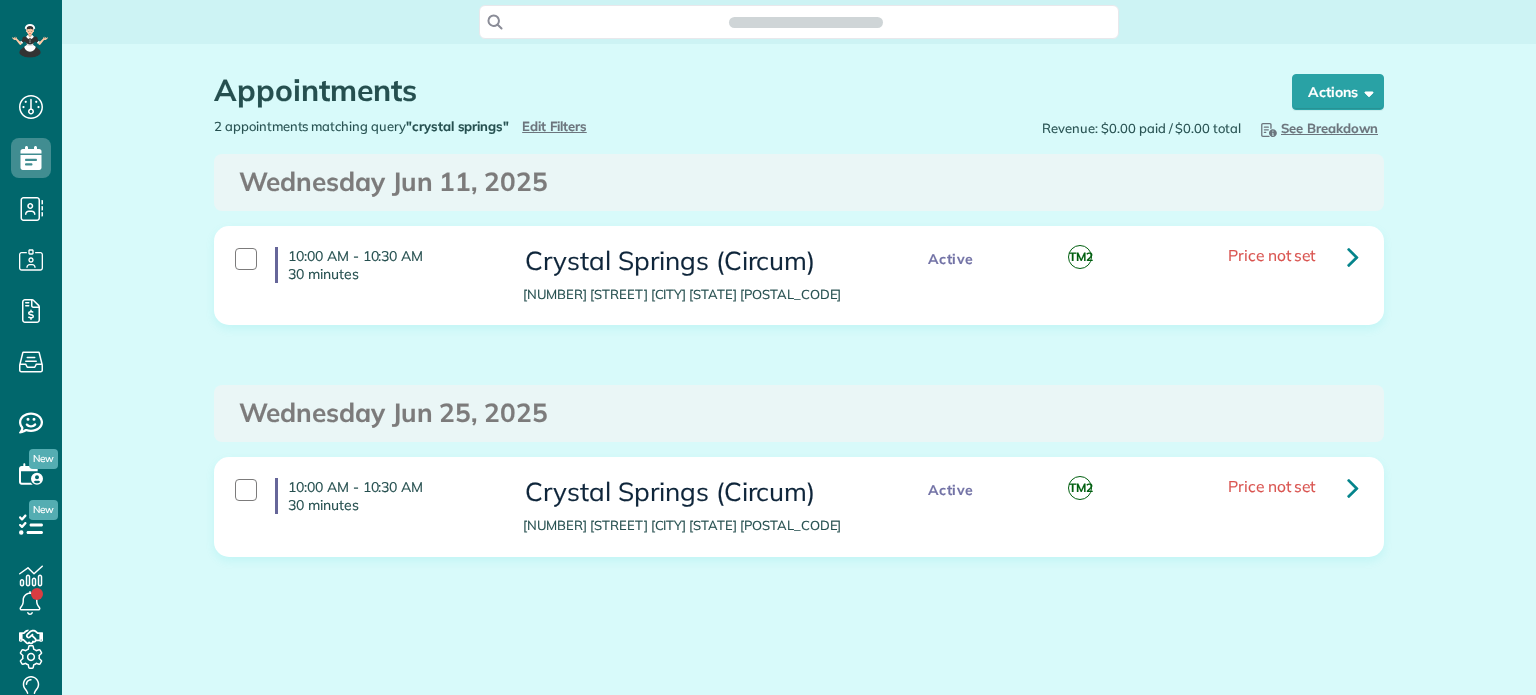 scroll, scrollTop: 0, scrollLeft: 0, axis: both 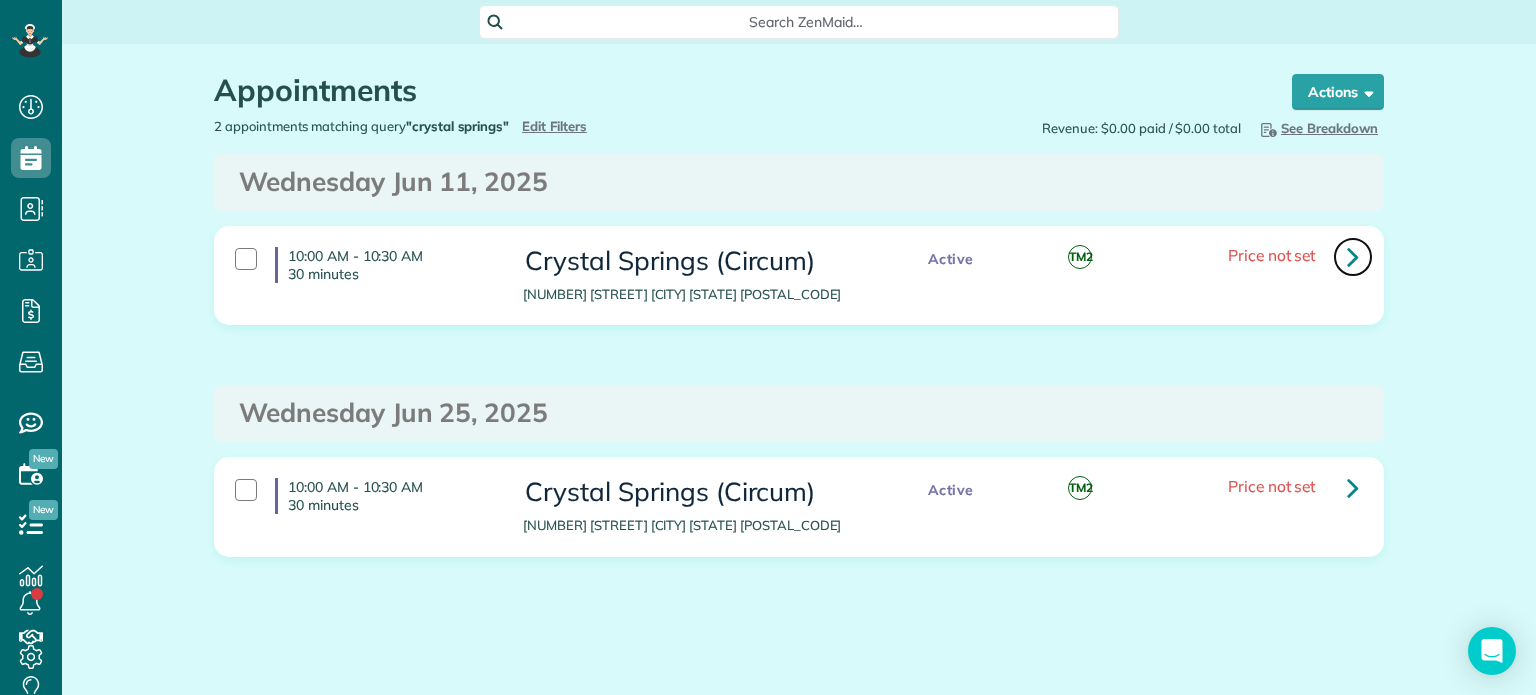 click at bounding box center [1353, 256] 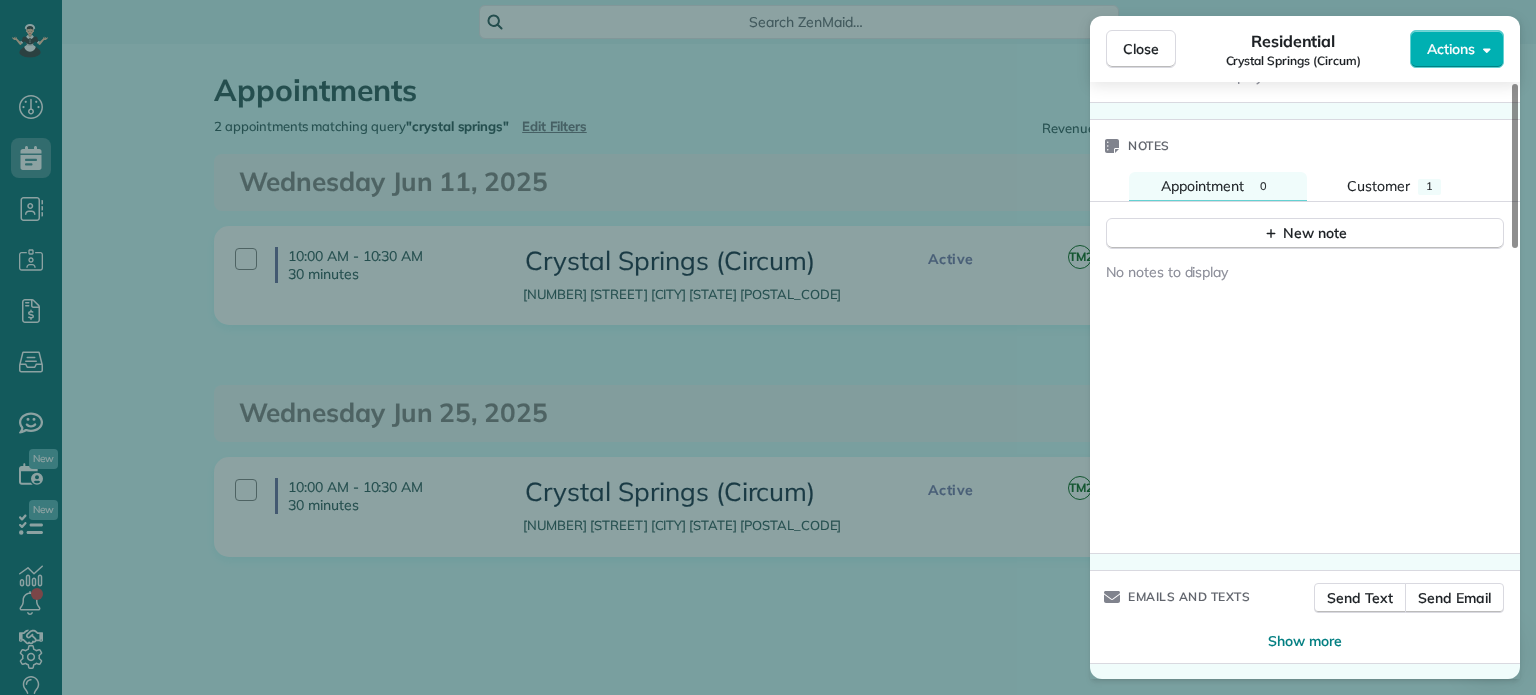 scroll, scrollTop: 1567, scrollLeft: 0, axis: vertical 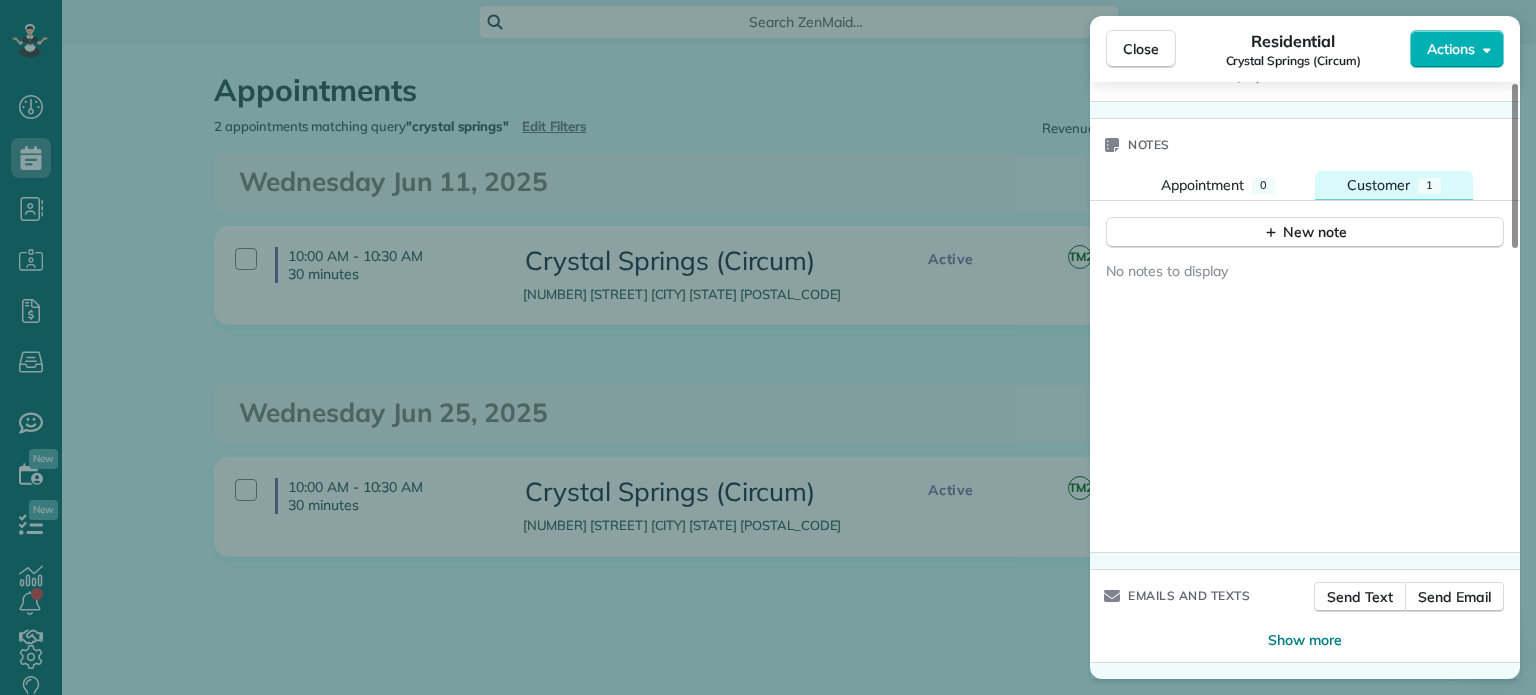 click on "Customer" at bounding box center (1378, 185) 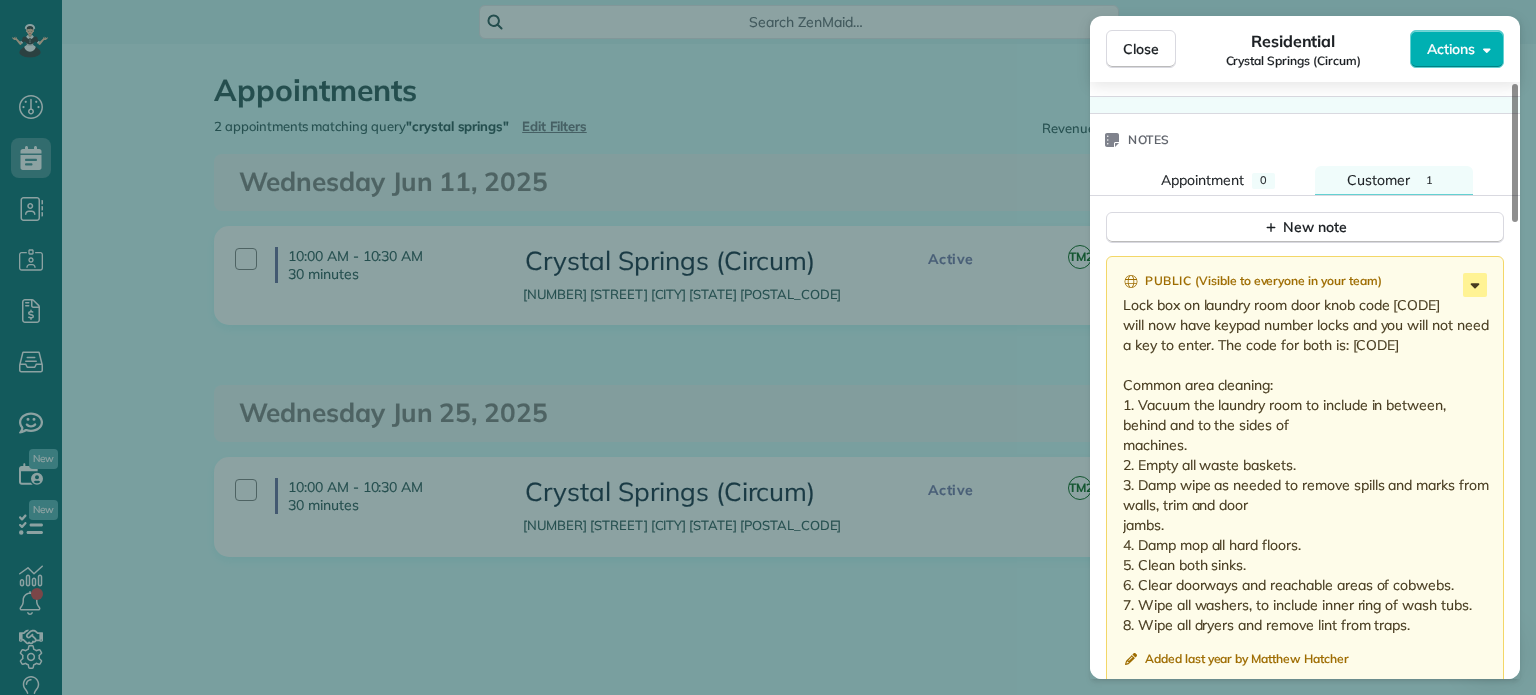 click 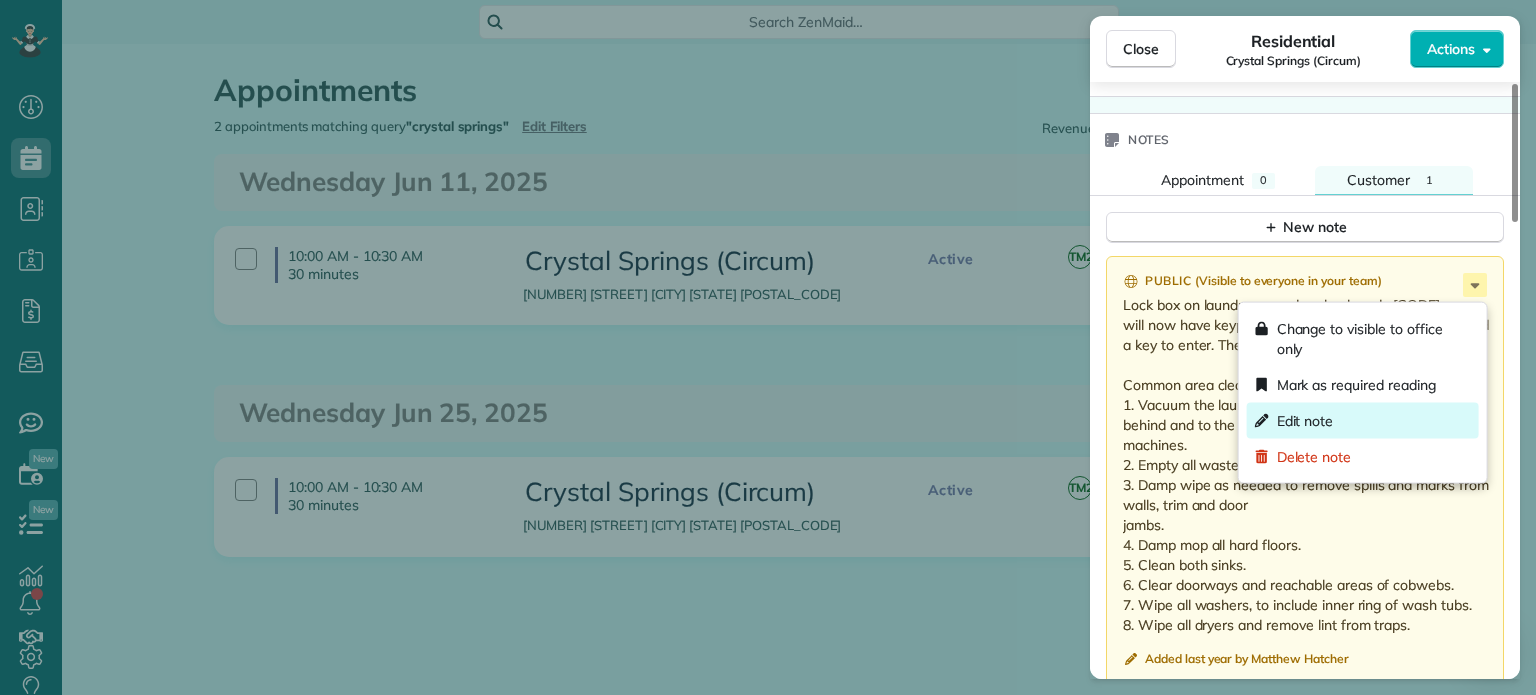 click on "Edit note" at bounding box center (1363, 421) 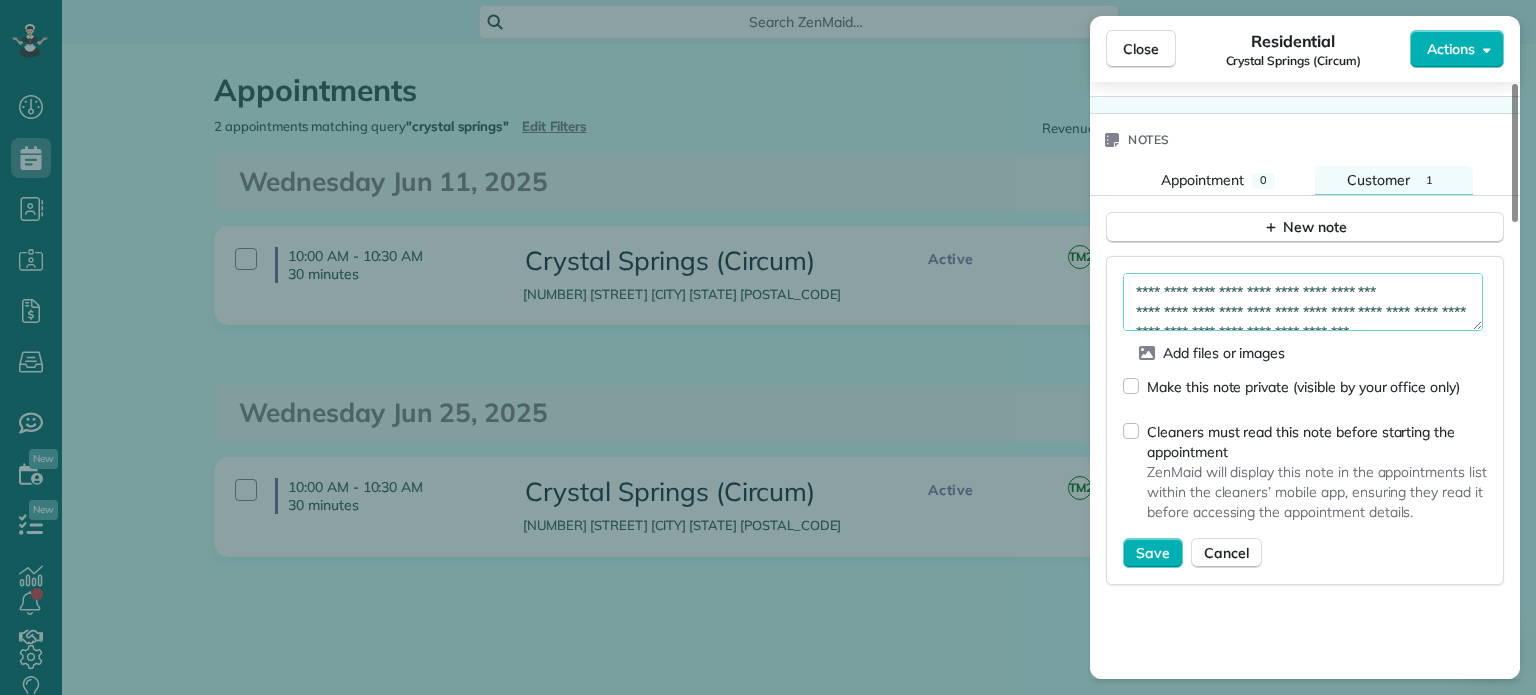 click on "**********" at bounding box center (1303, 302) 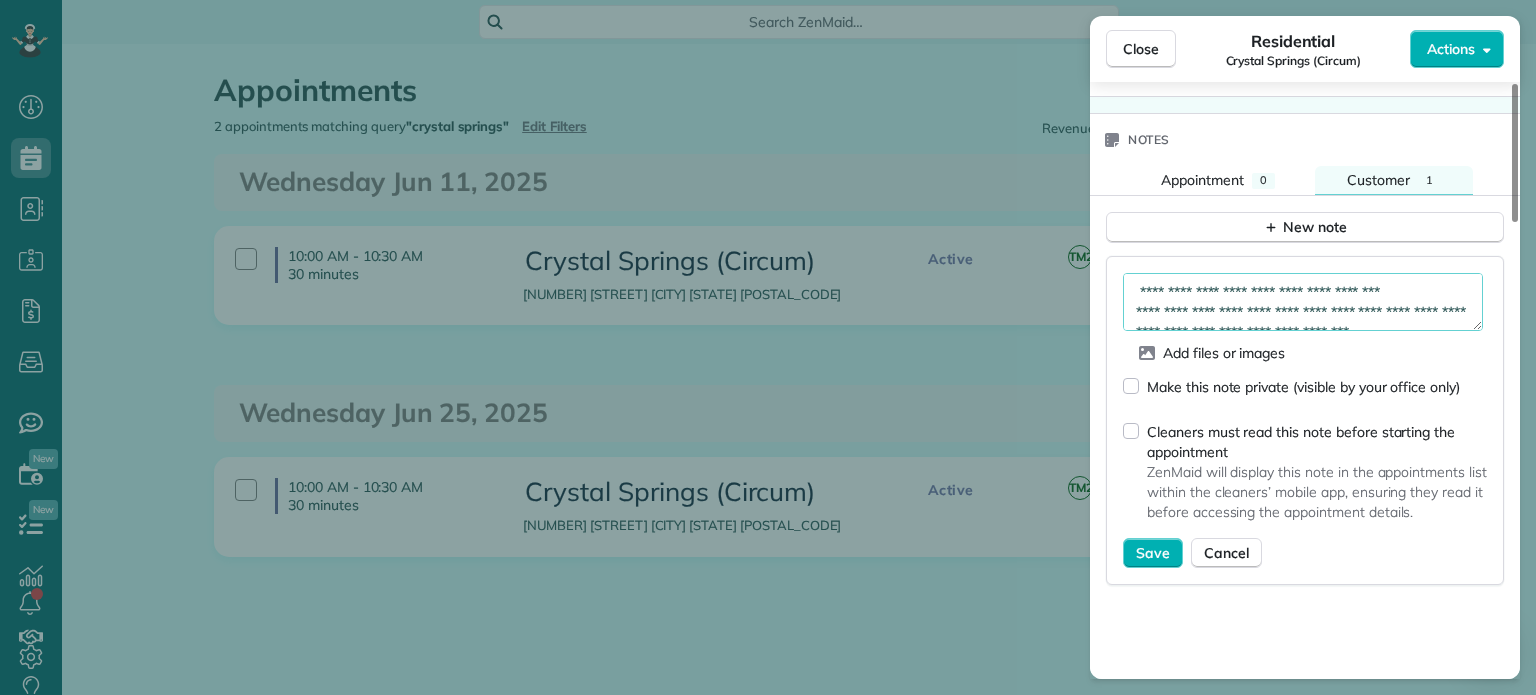 paste on "**********" 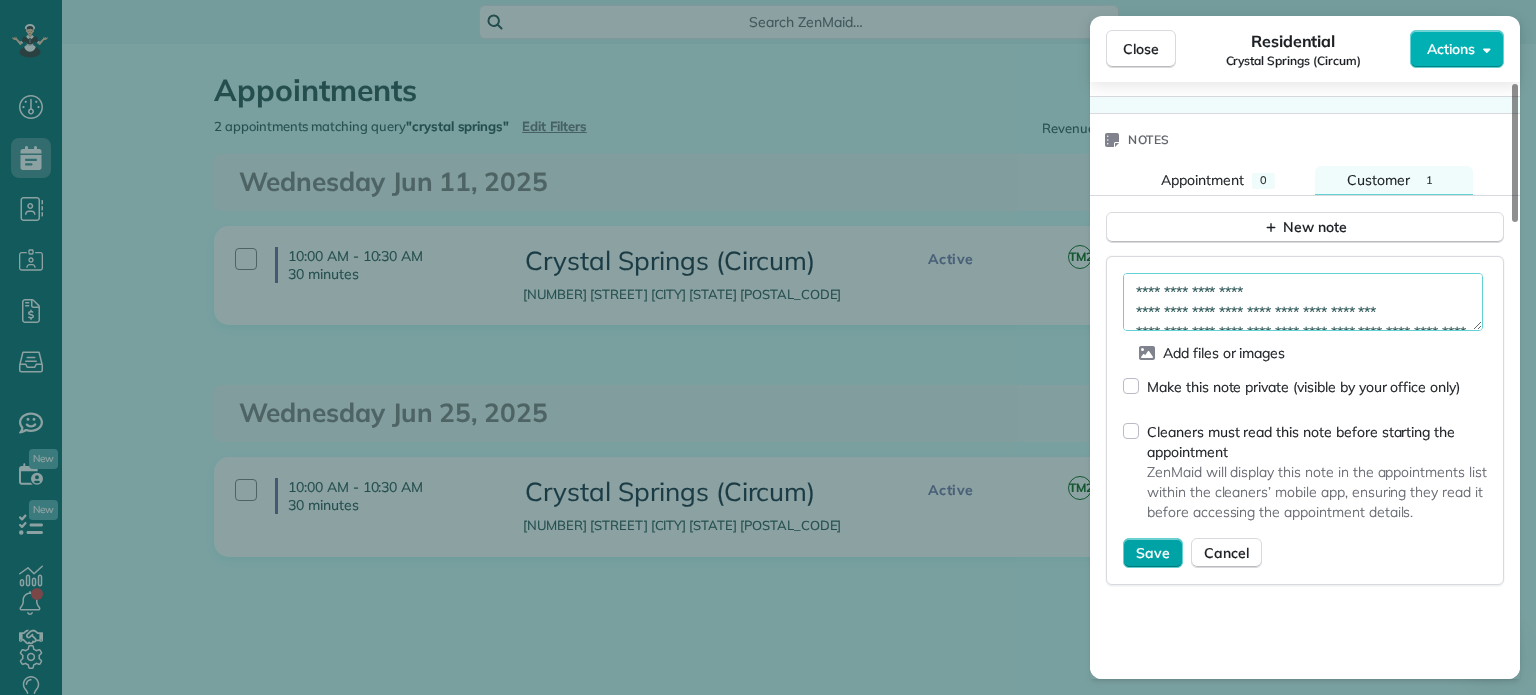 type on "**********" 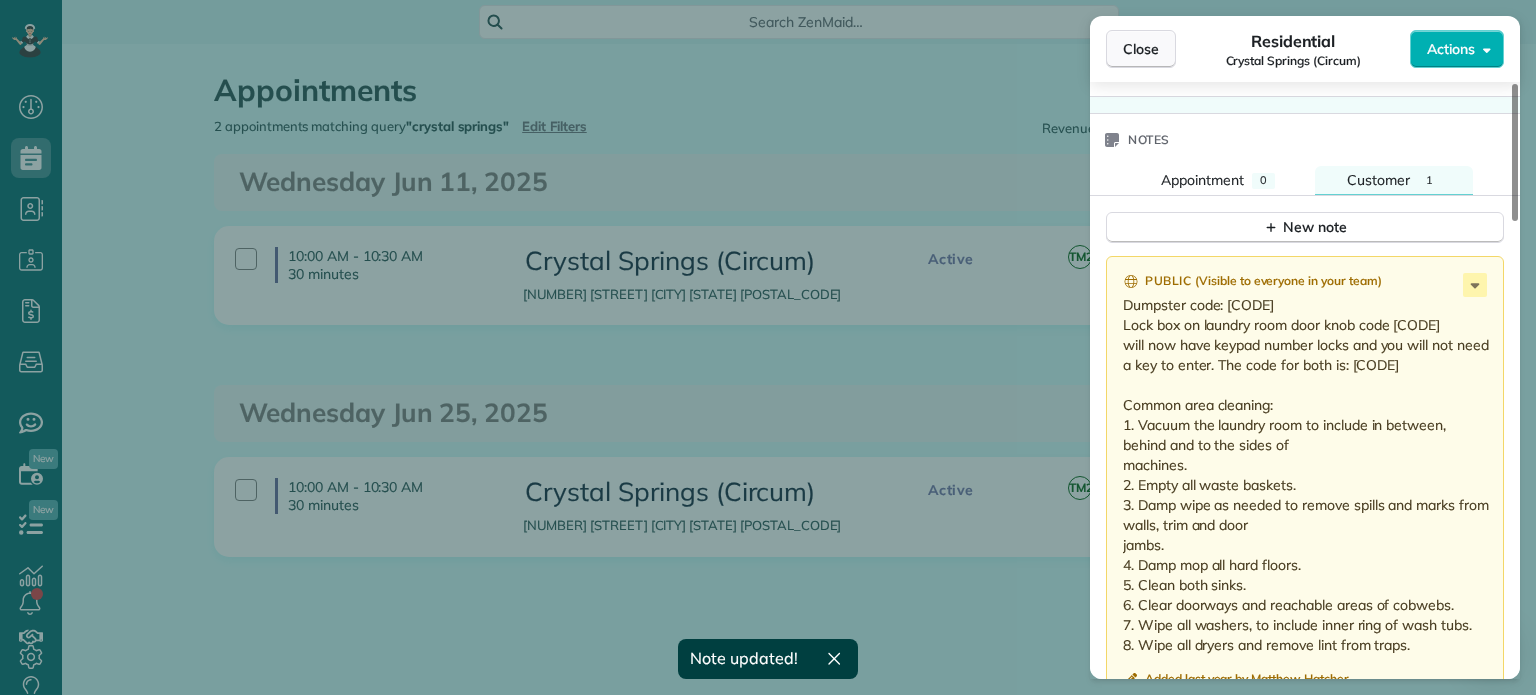click on "Close" at bounding box center [1141, 49] 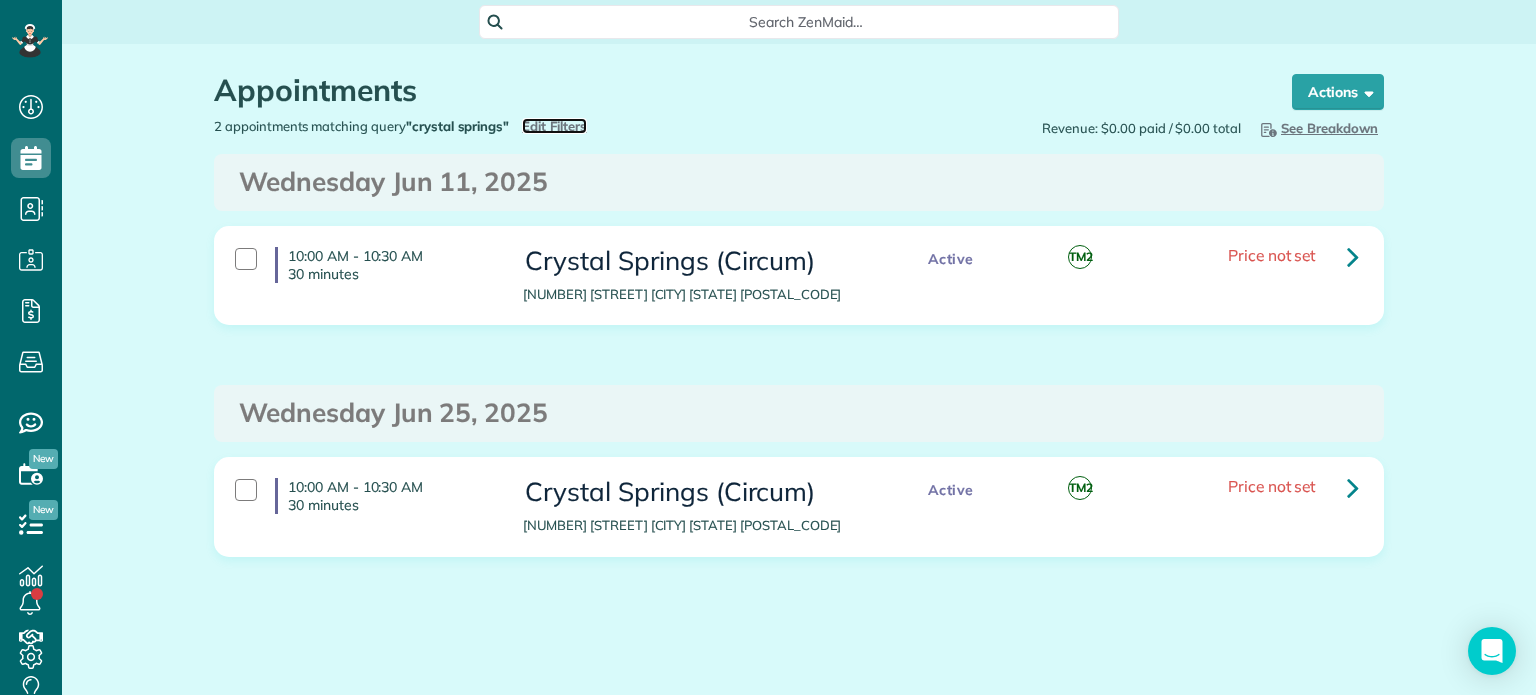 click on "Edit Filters" at bounding box center [554, 126] 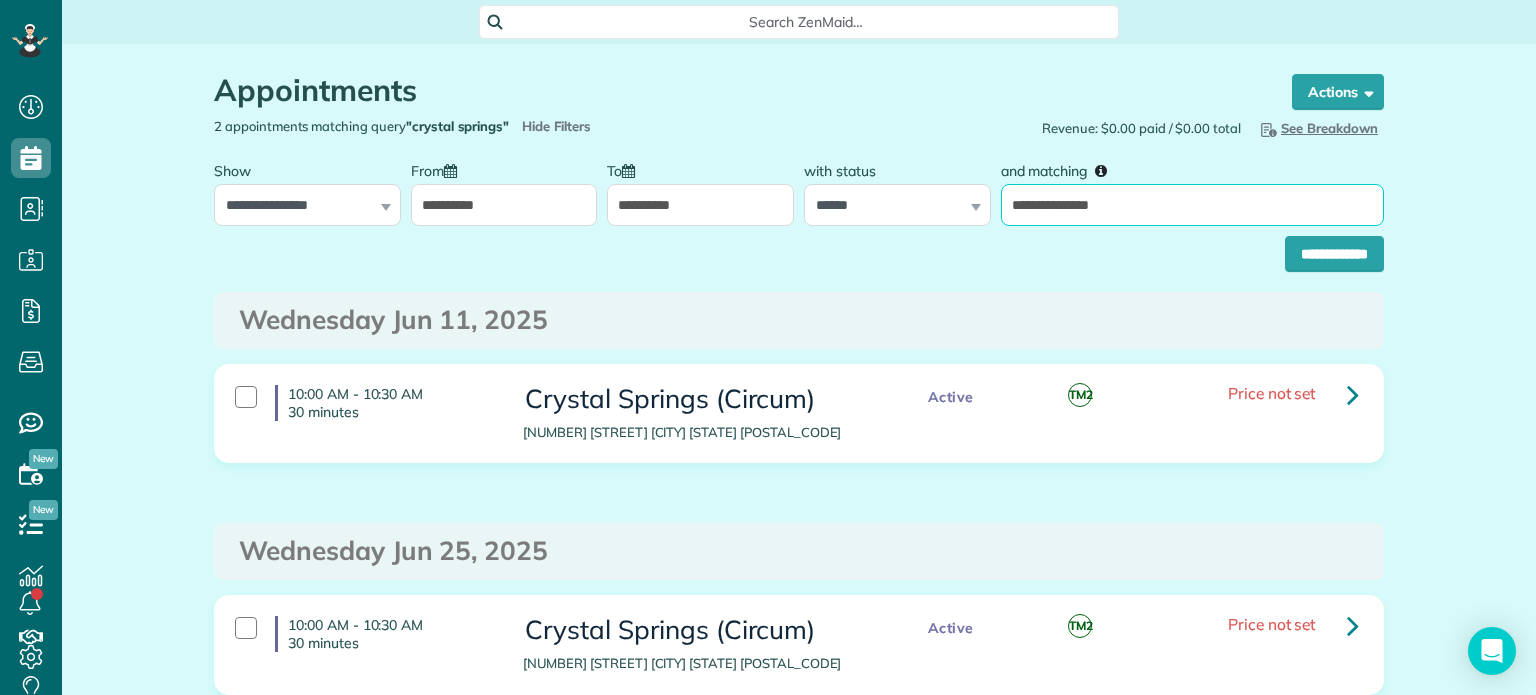 drag, startPoint x: 1123, startPoint y: 207, endPoint x: 1000, endPoint y: 221, distance: 123.79418 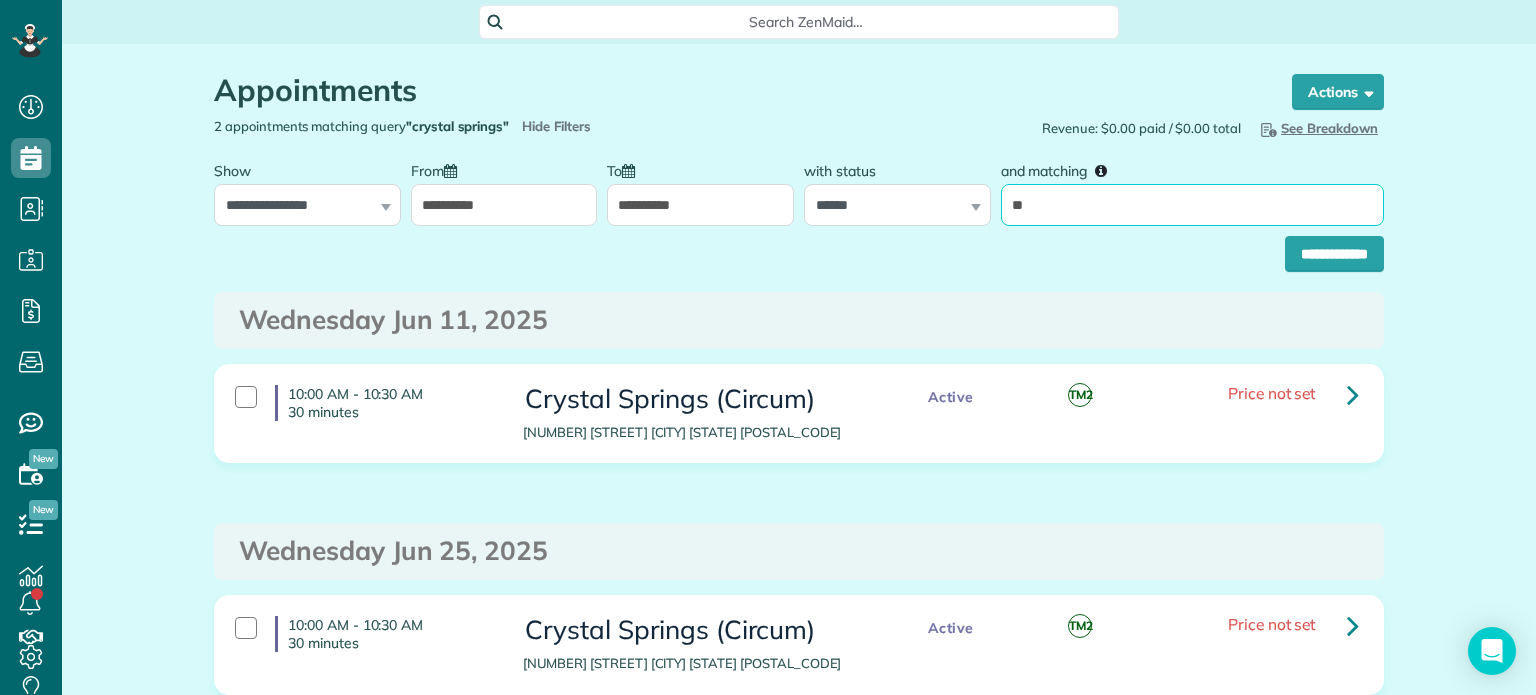 type on "**********" 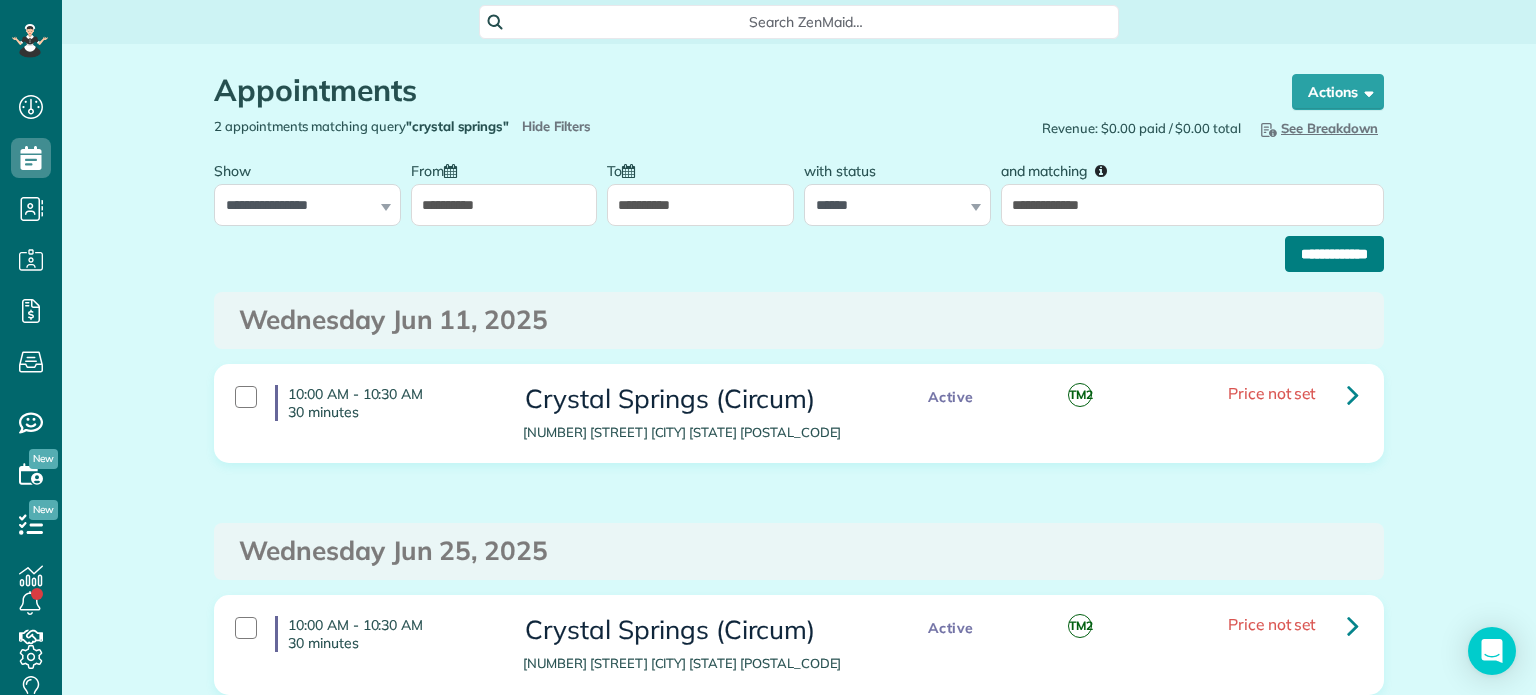 click on "**********" at bounding box center [1334, 254] 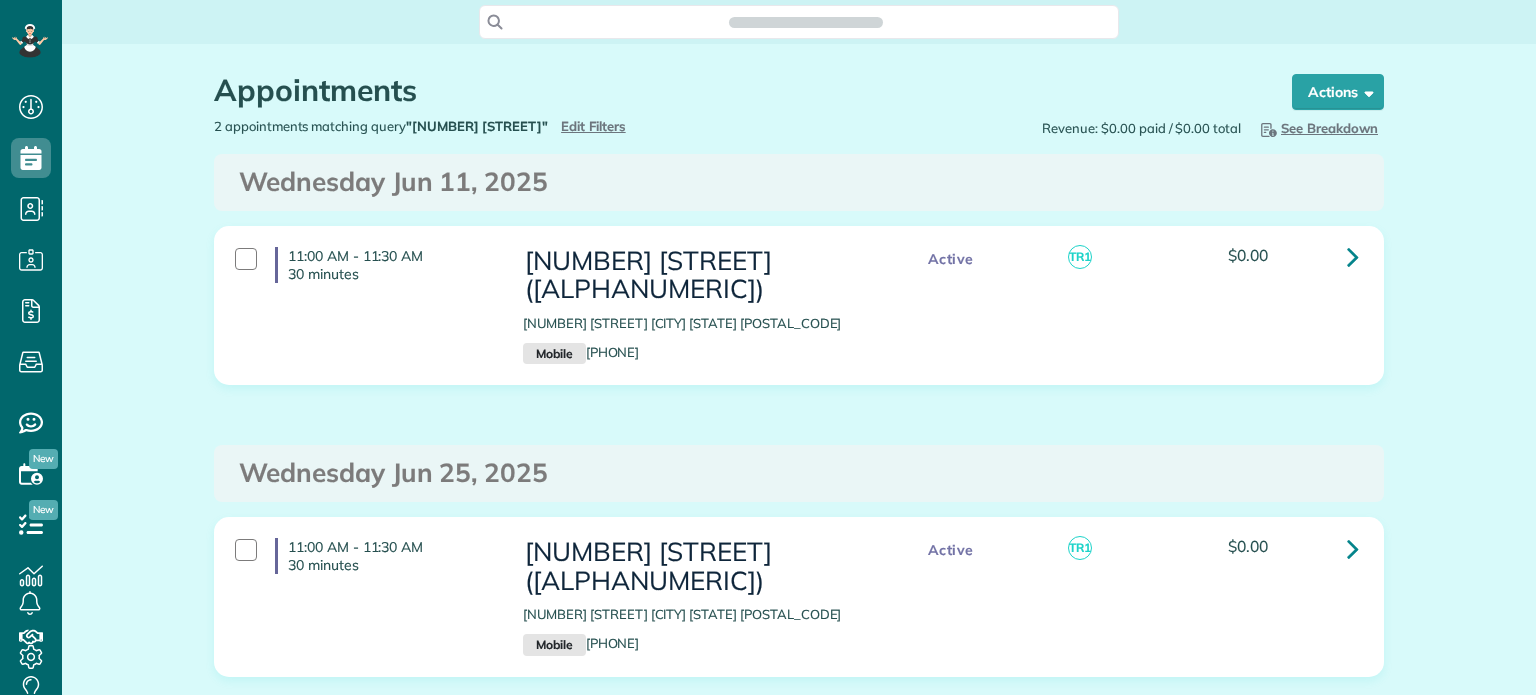 scroll, scrollTop: 0, scrollLeft: 0, axis: both 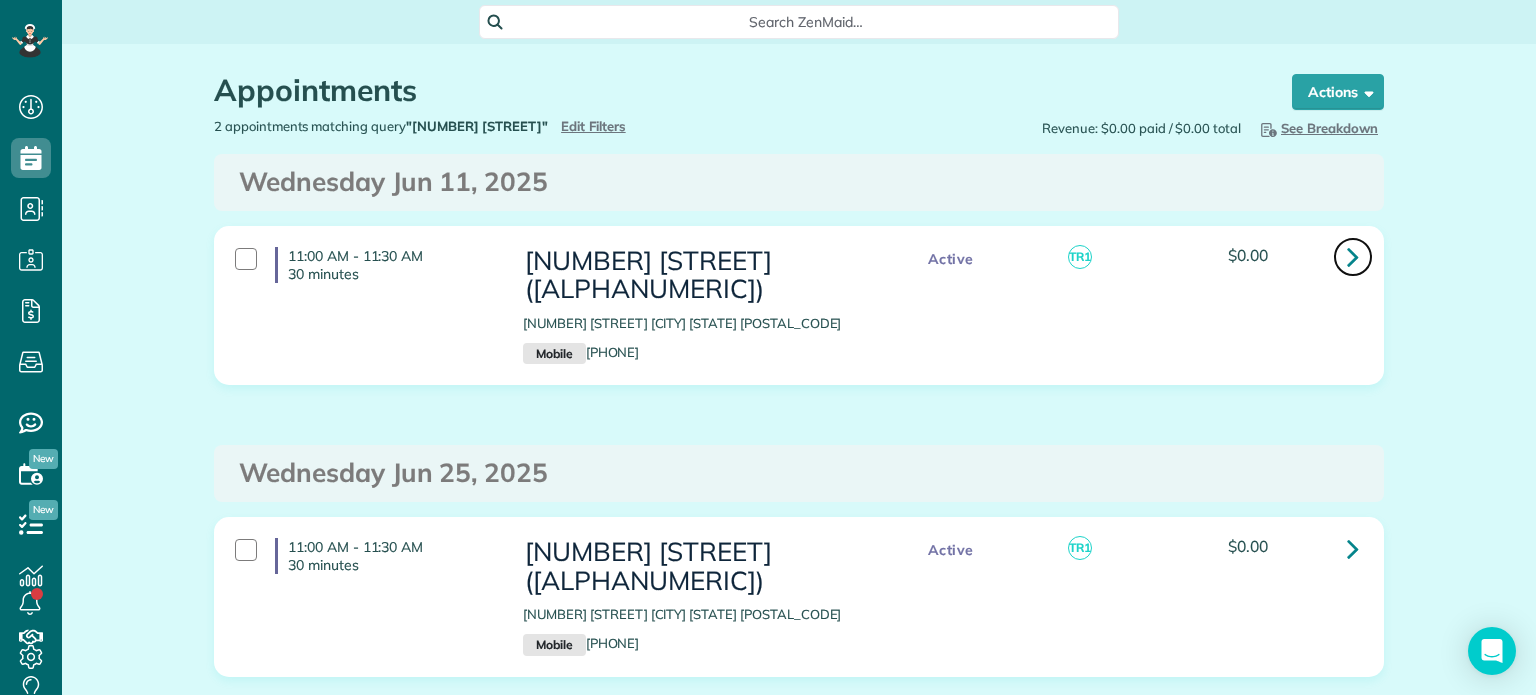 click at bounding box center [1353, 256] 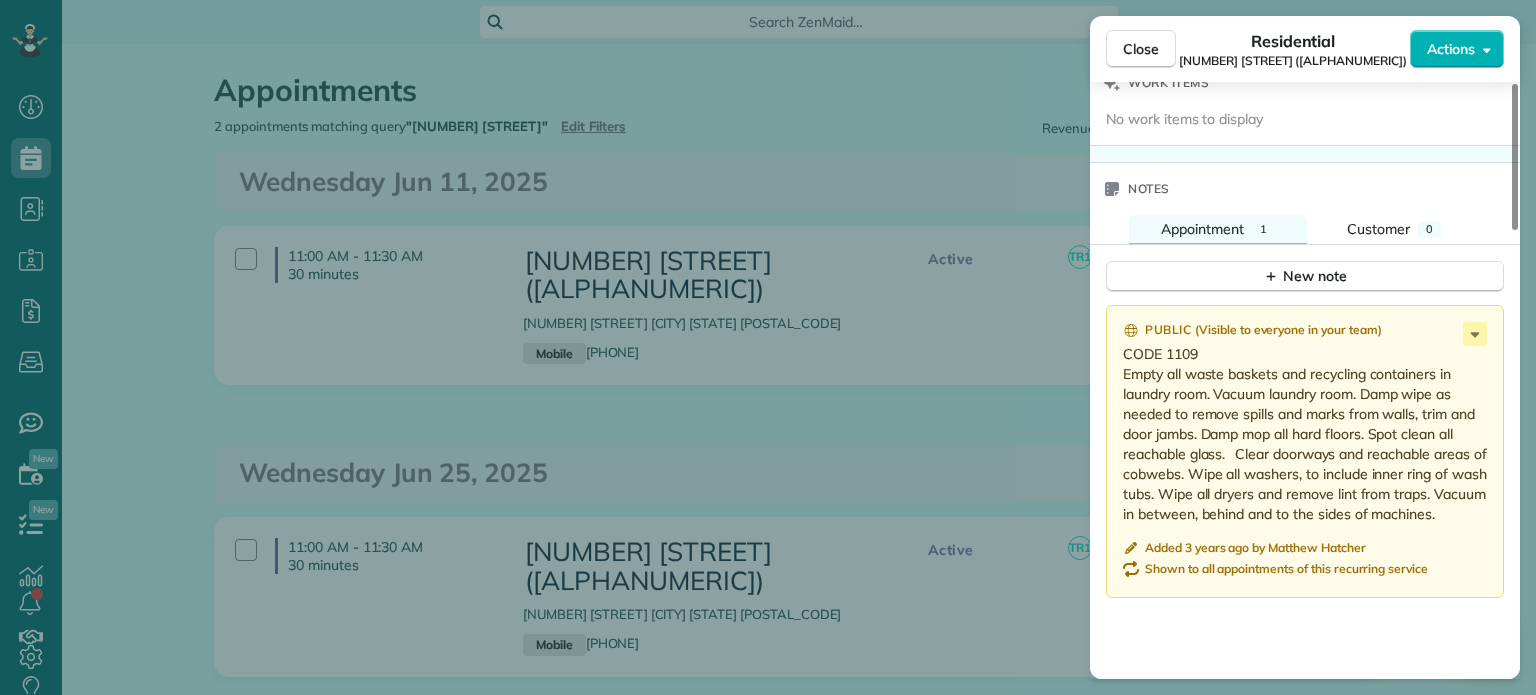 scroll, scrollTop: 1600, scrollLeft: 0, axis: vertical 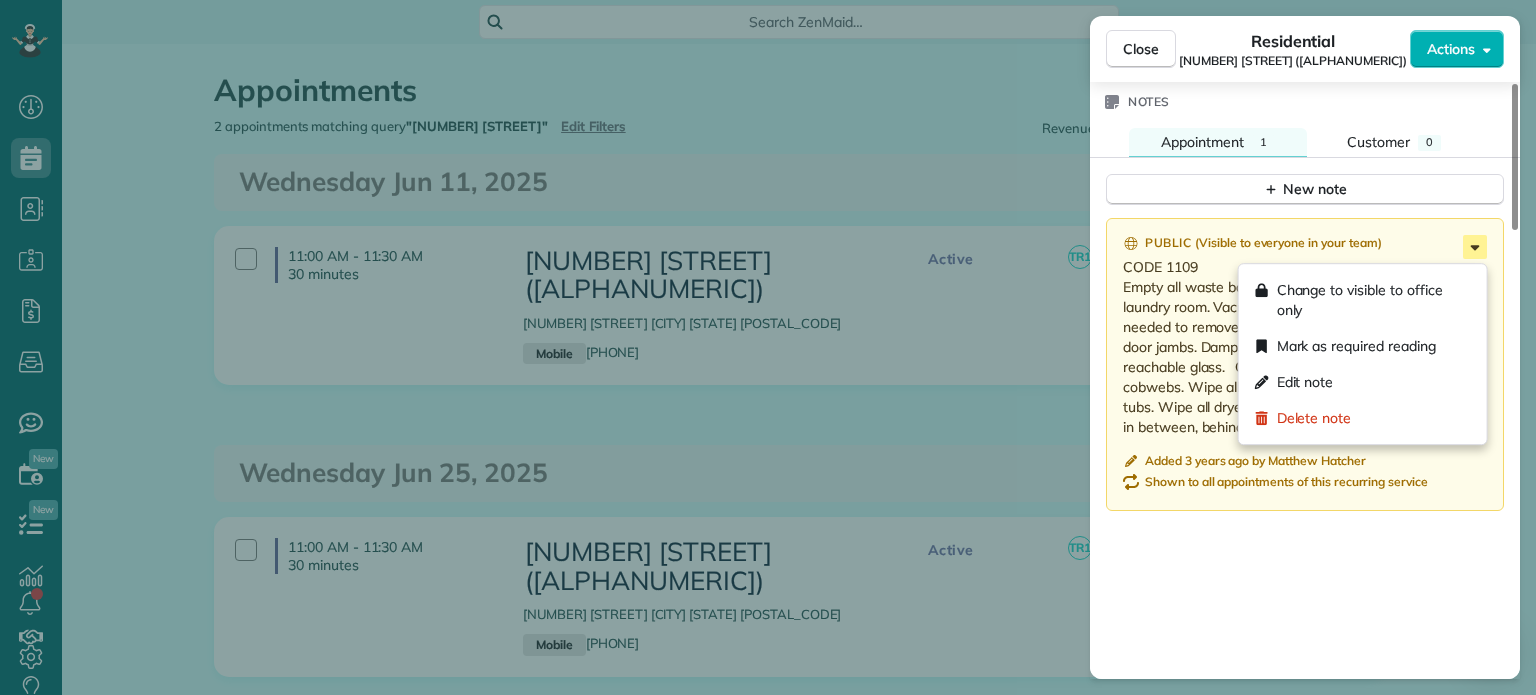click 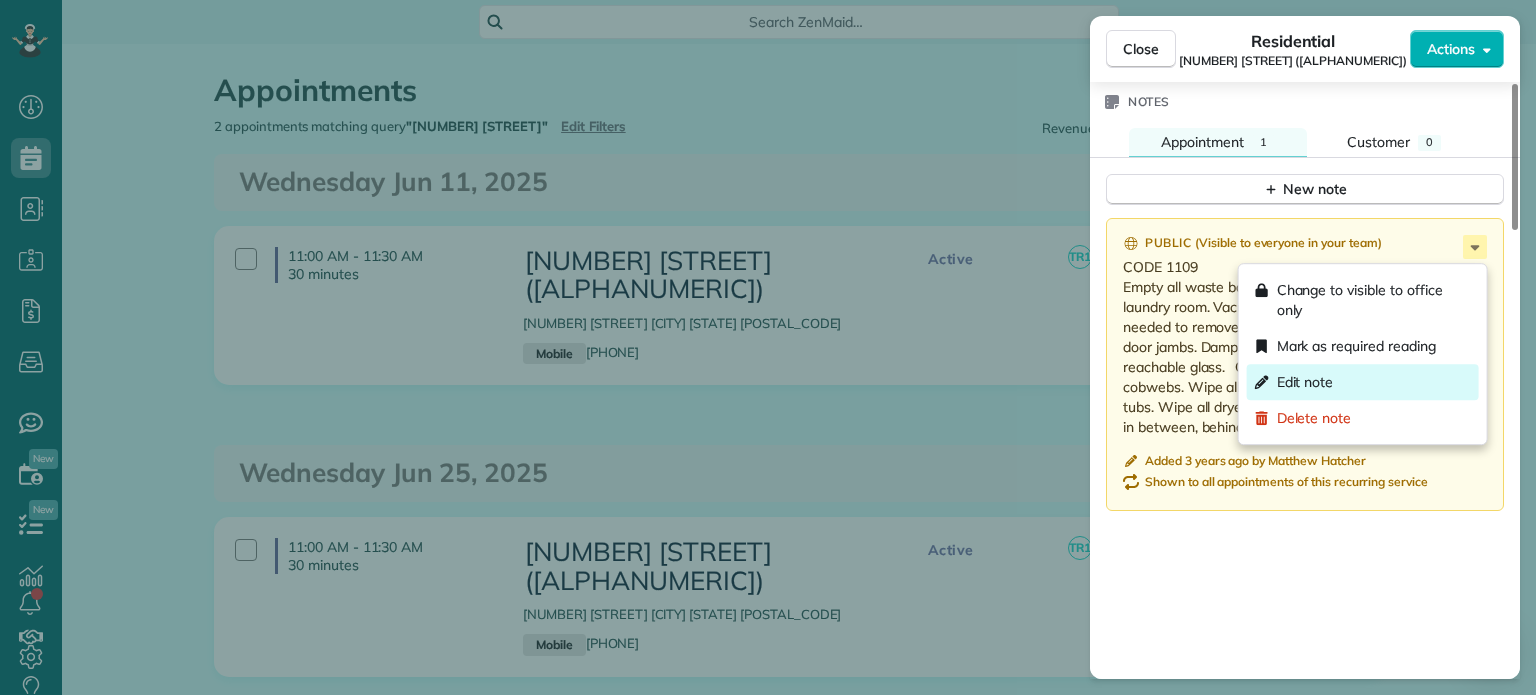 click on "Edit note" at bounding box center (1363, 382) 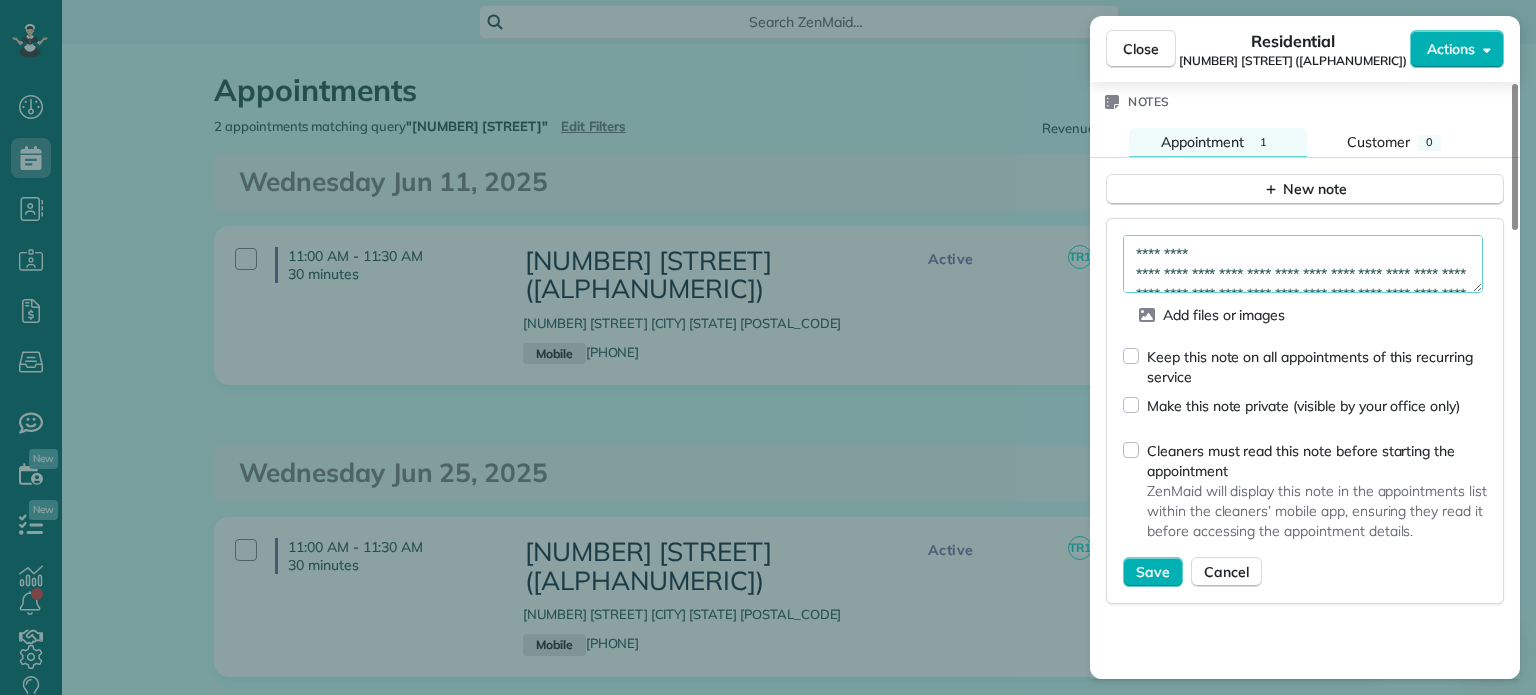 click on "**********" at bounding box center [1303, 264] 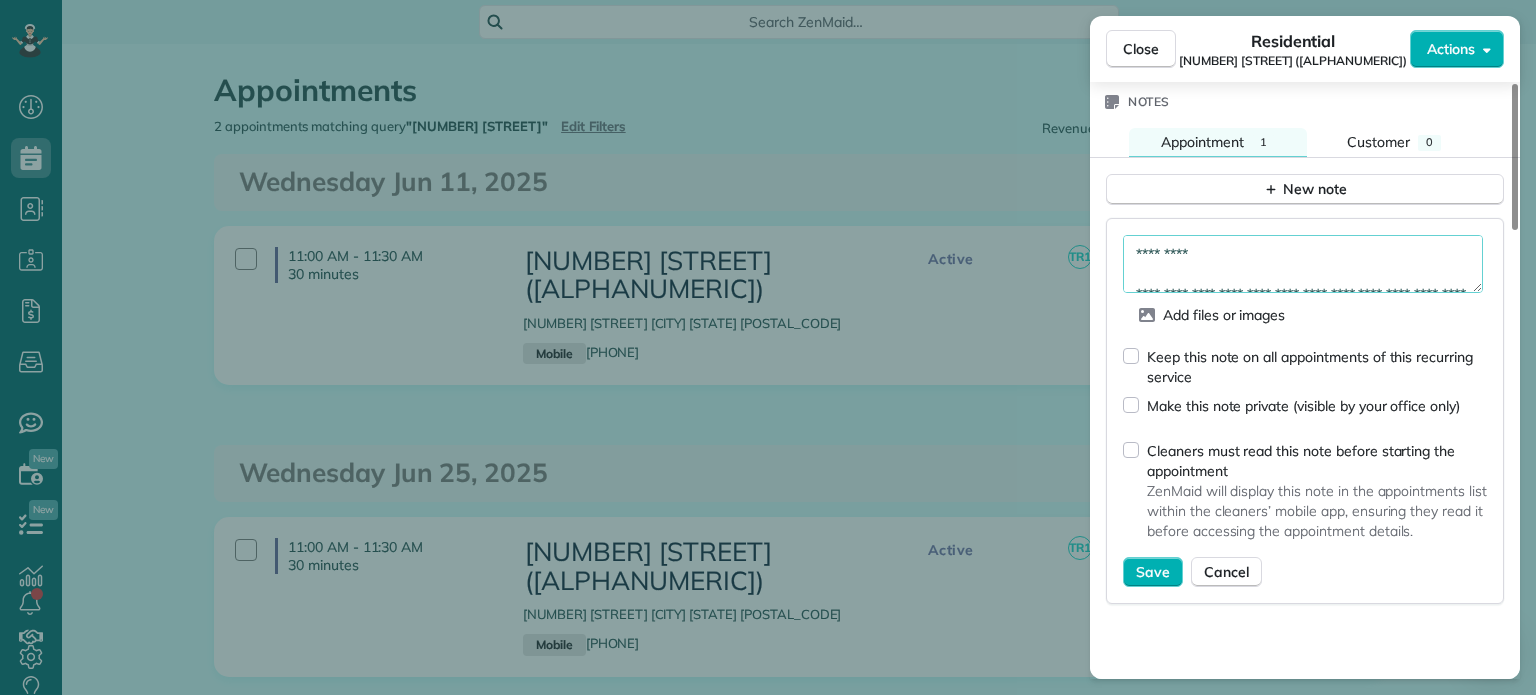 paste on "**********" 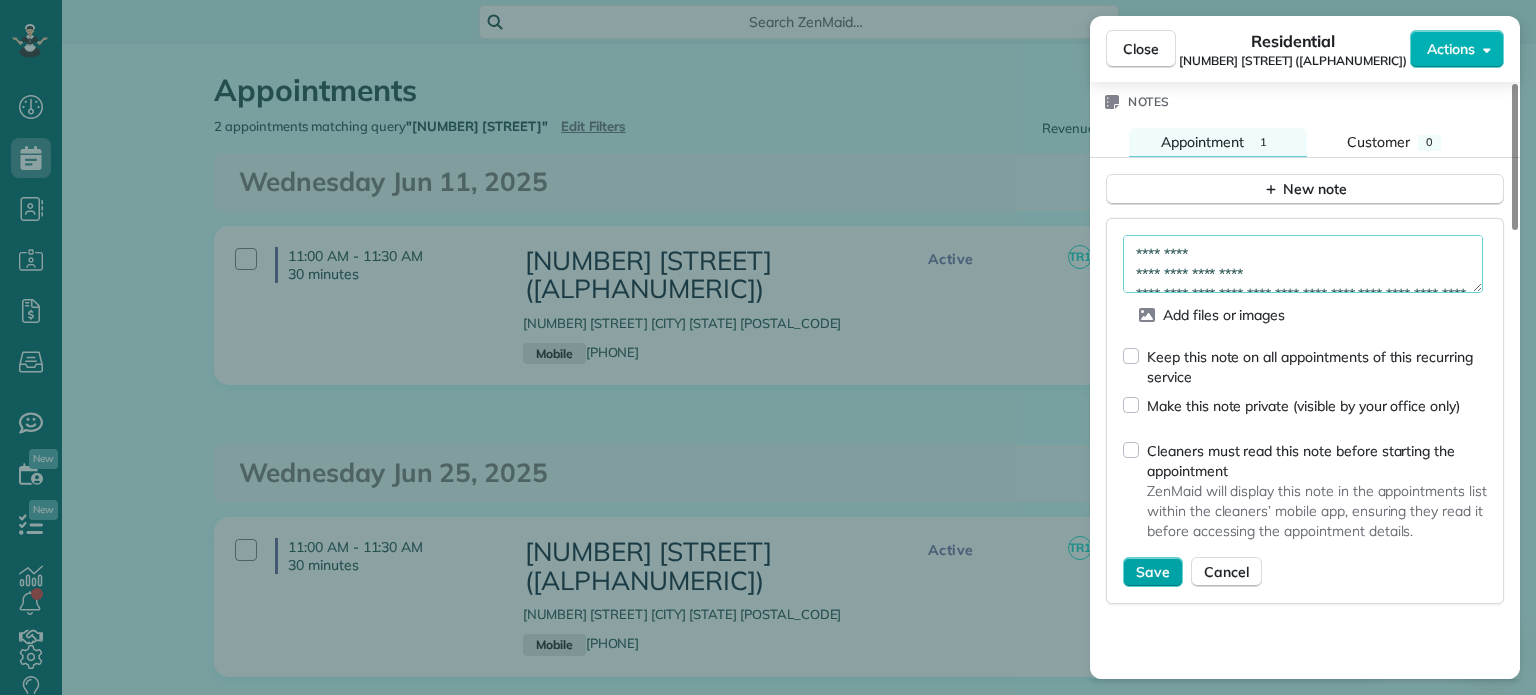 type on "**********" 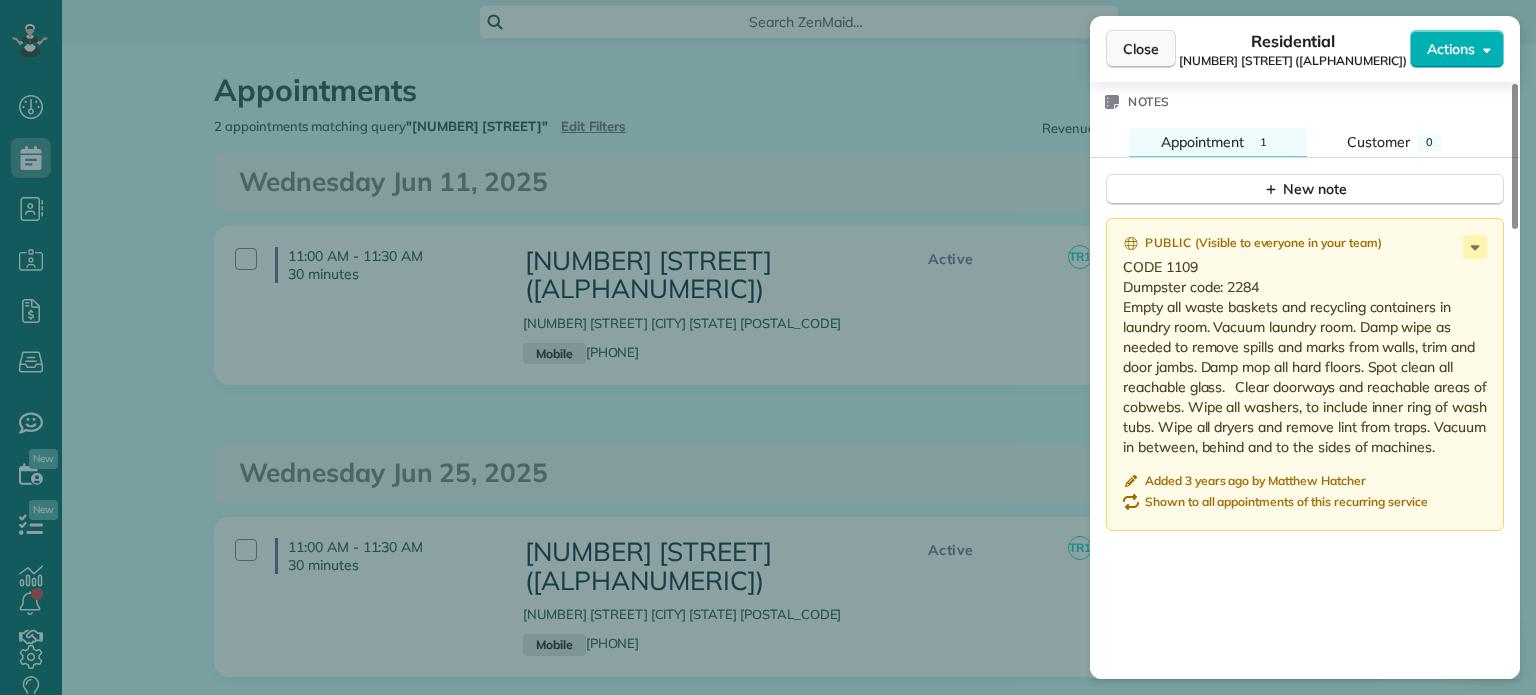 click on "Close" at bounding box center [1141, 49] 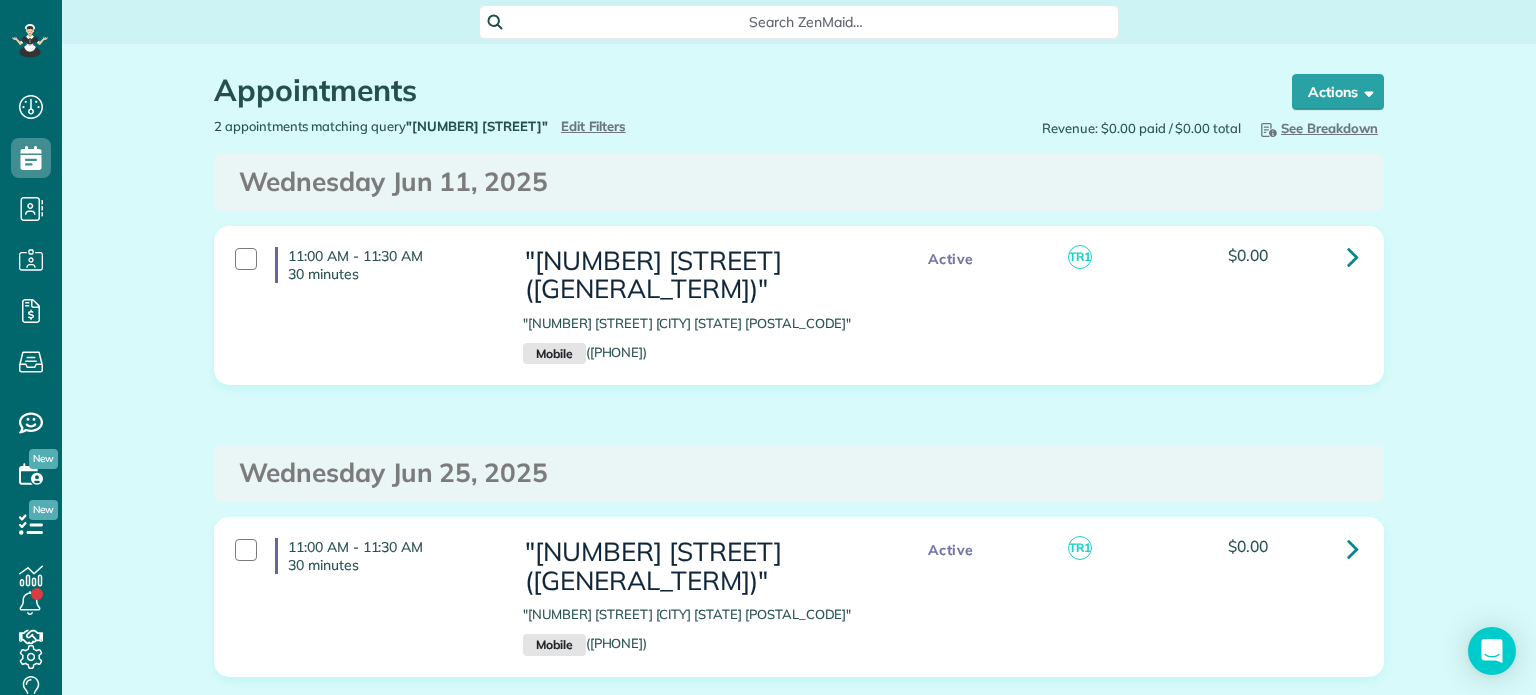scroll, scrollTop: 0, scrollLeft: 0, axis: both 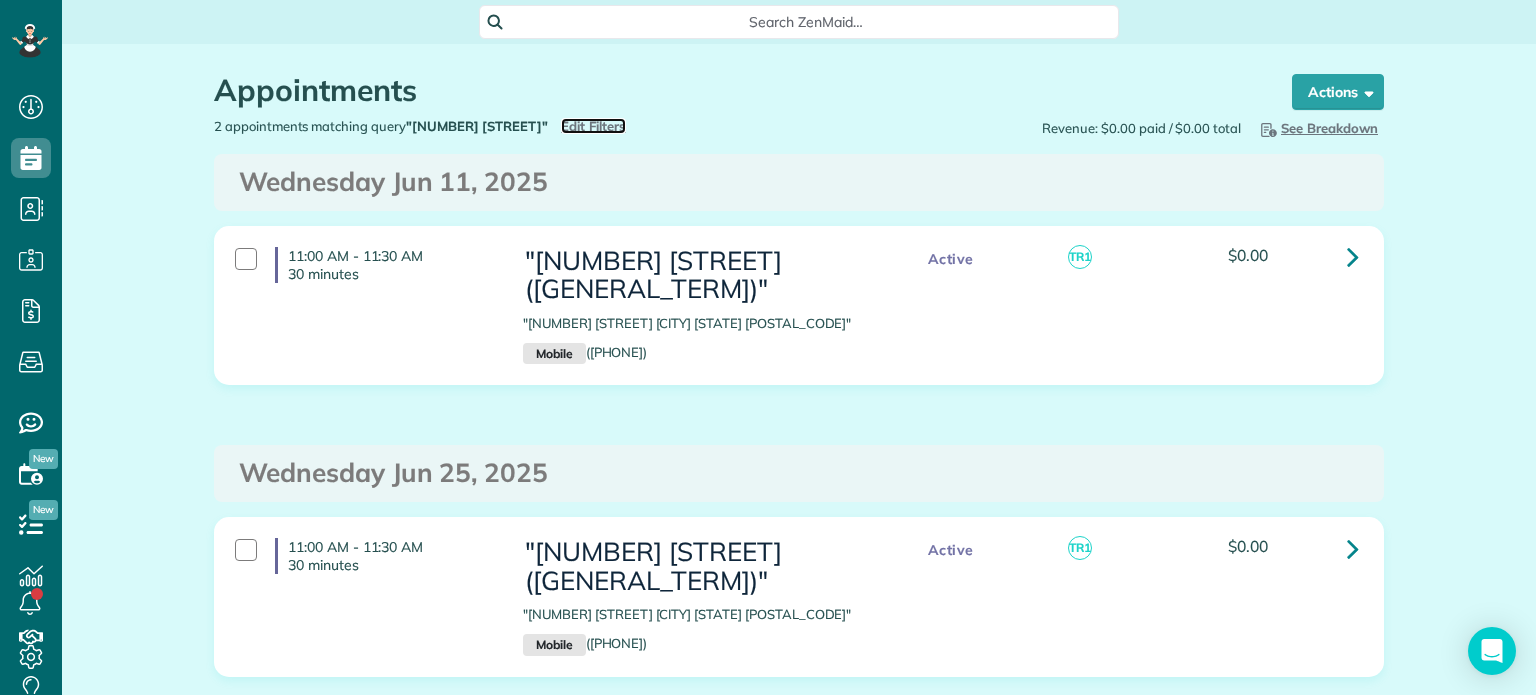 click on "Edit Filters" at bounding box center [593, 126] 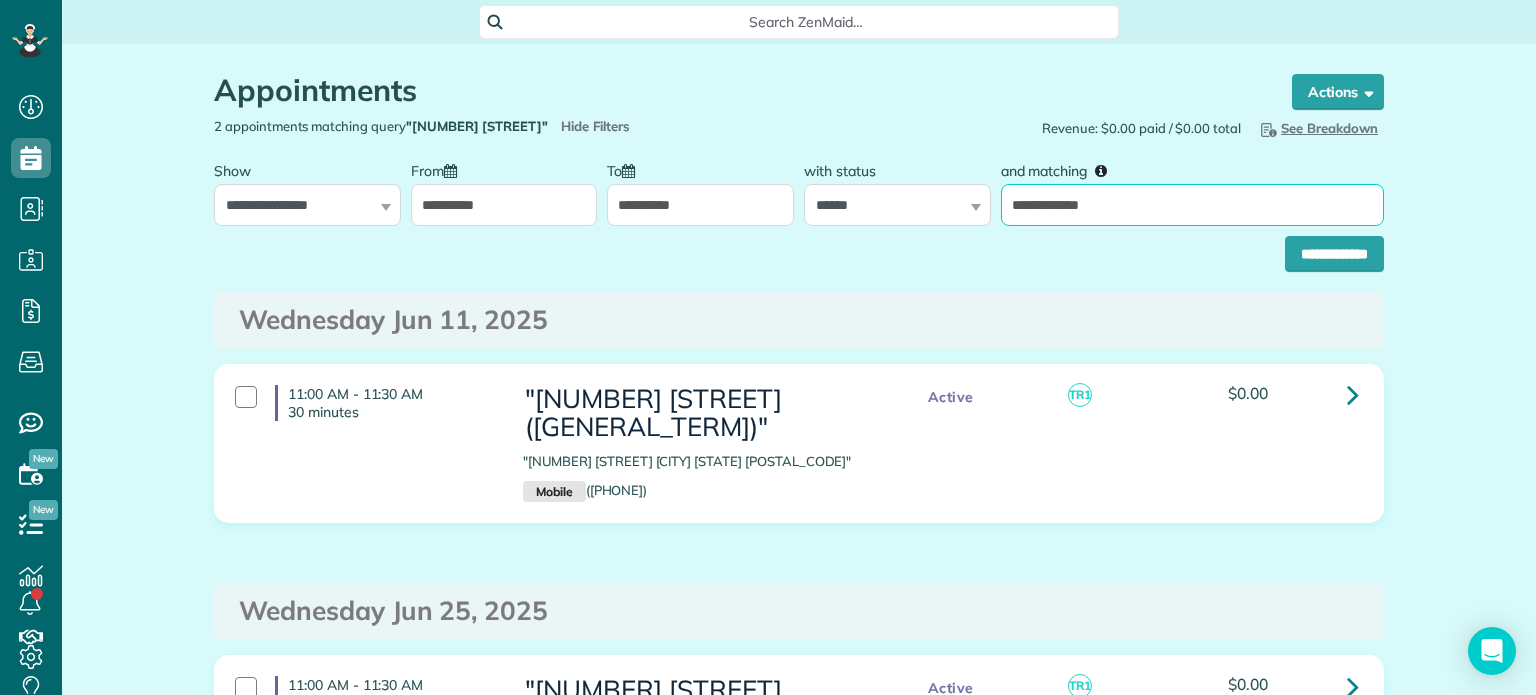 drag, startPoint x: 1100, startPoint y: 200, endPoint x: 980, endPoint y: 218, distance: 121.34249 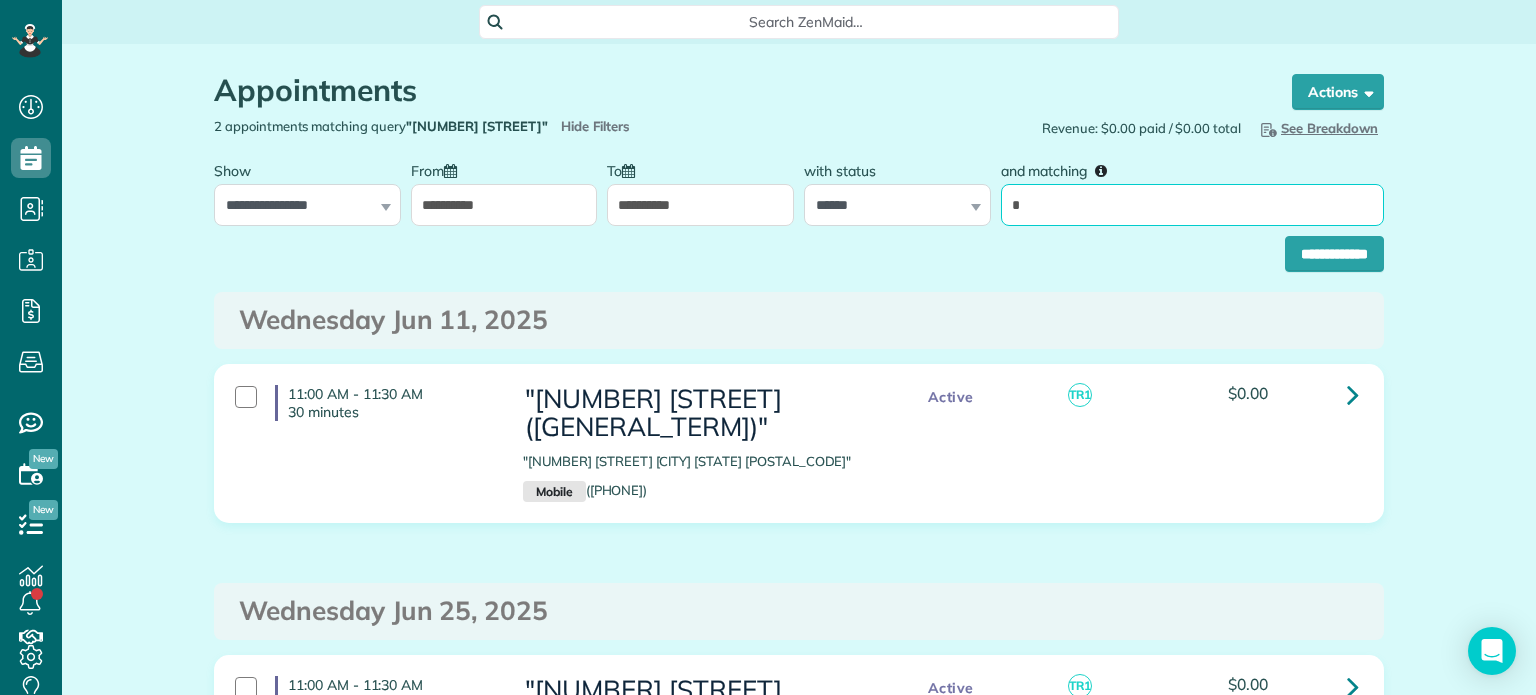 type on "*********" 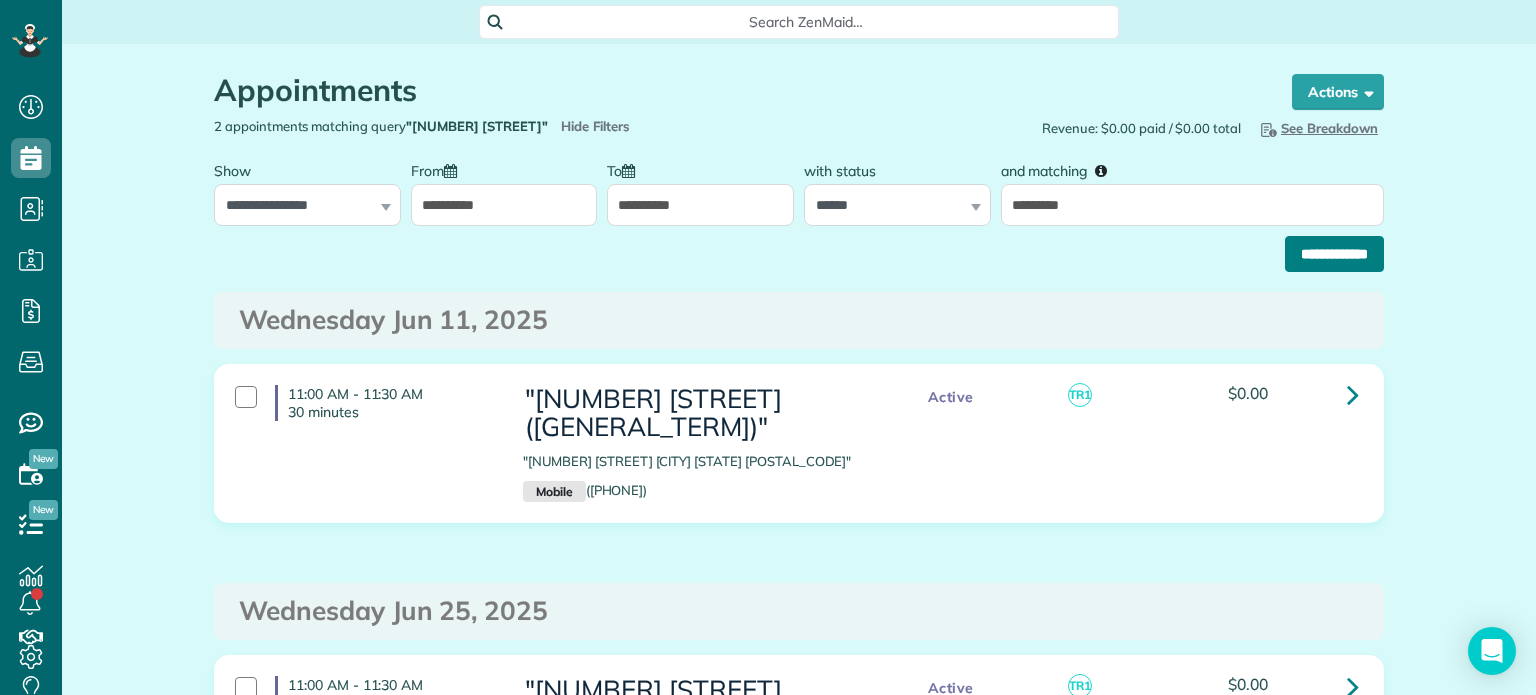 click on "**********" at bounding box center (1334, 254) 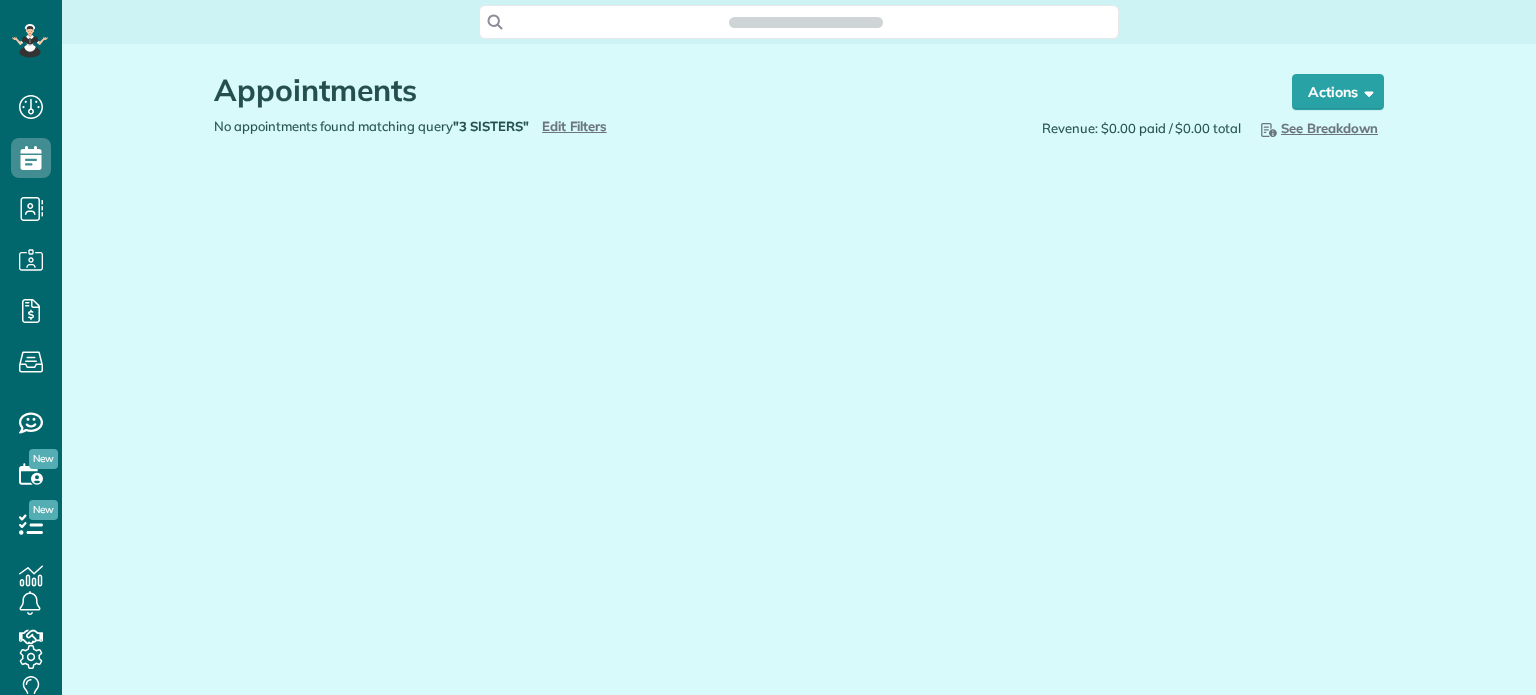 scroll, scrollTop: 0, scrollLeft: 0, axis: both 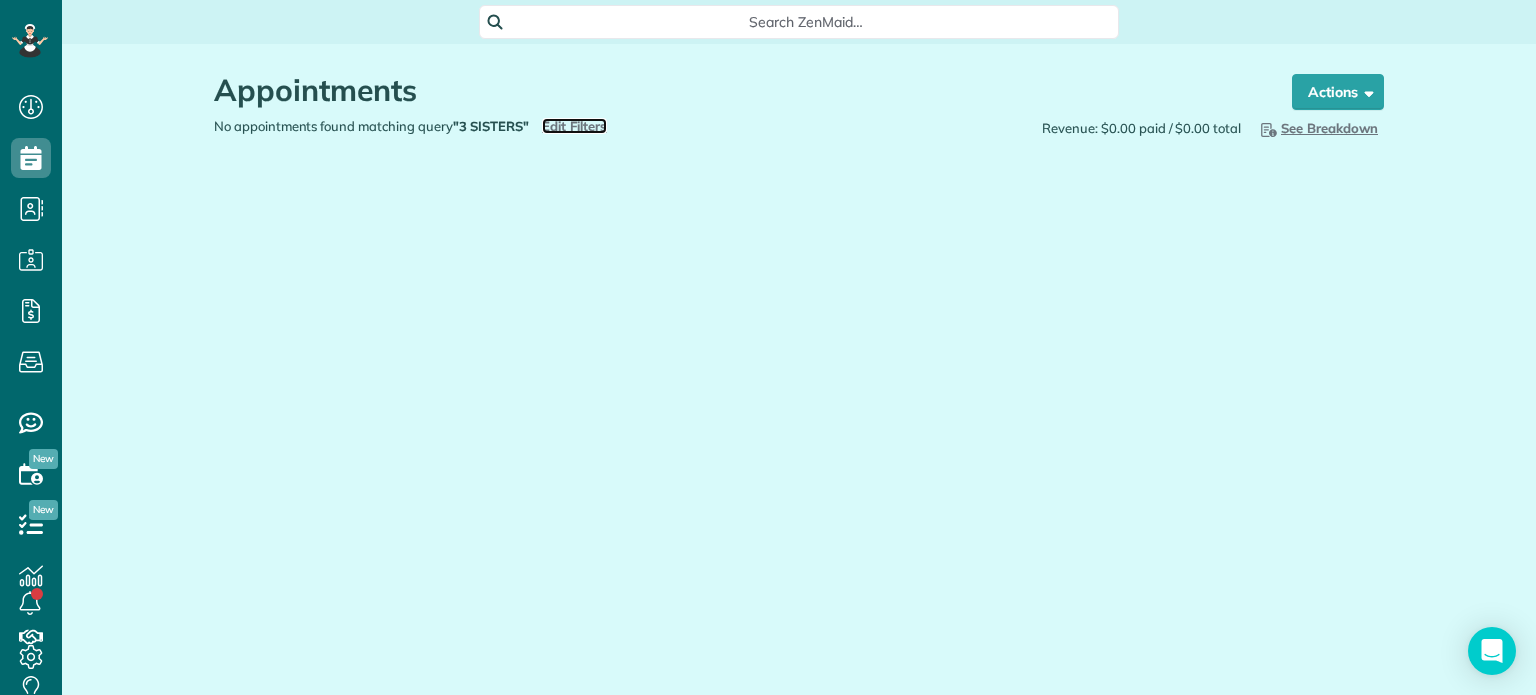 click on "Edit Filters" at bounding box center (574, 126) 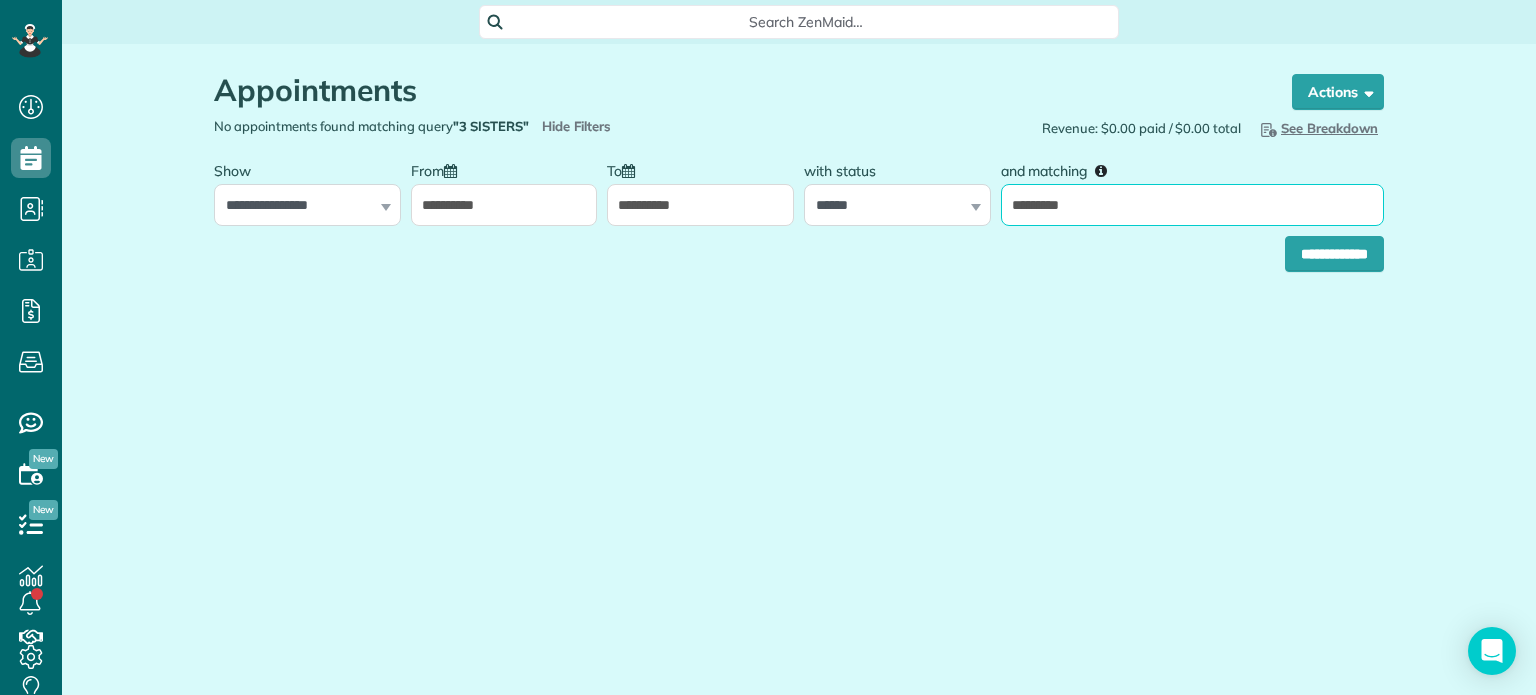 drag, startPoint x: 1097, startPoint y: 208, endPoint x: 1005, endPoint y: 215, distance: 92.26592 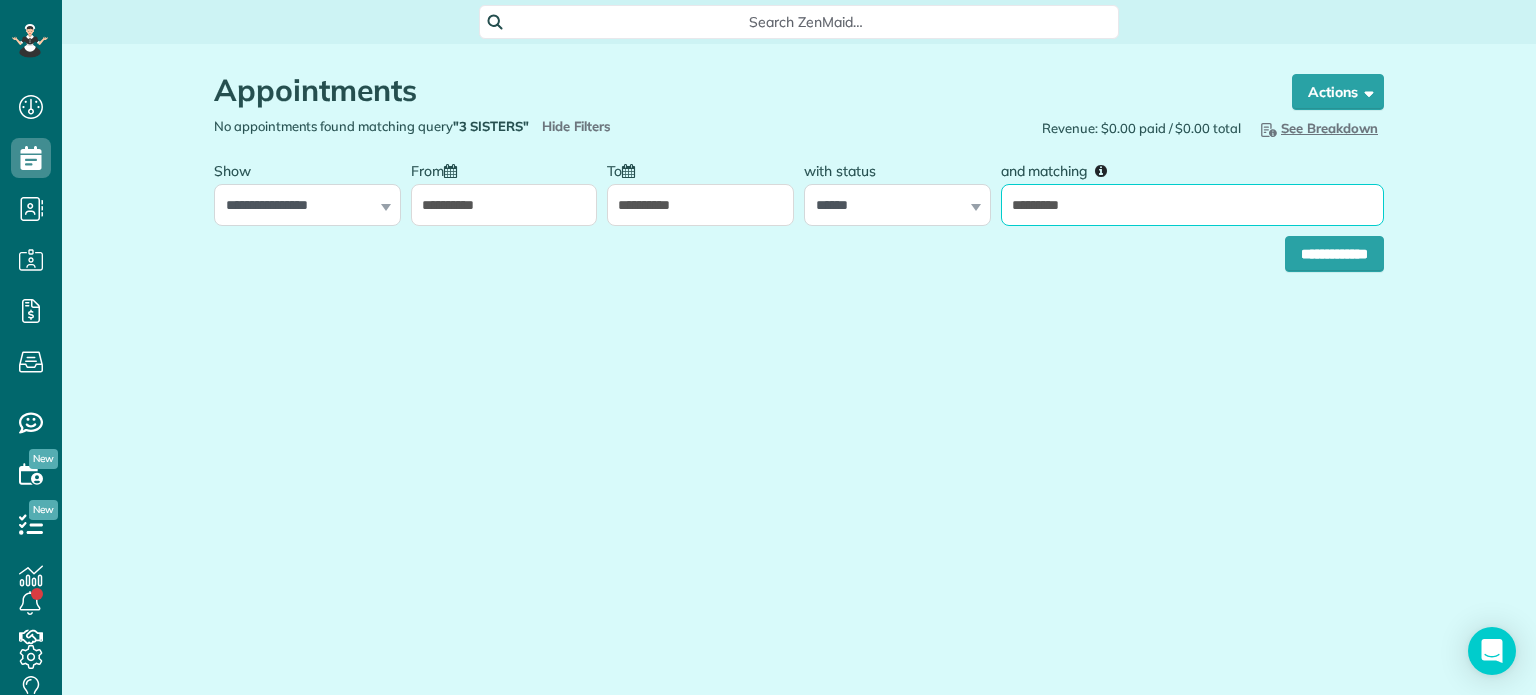 click on "*********" at bounding box center (1192, 205) 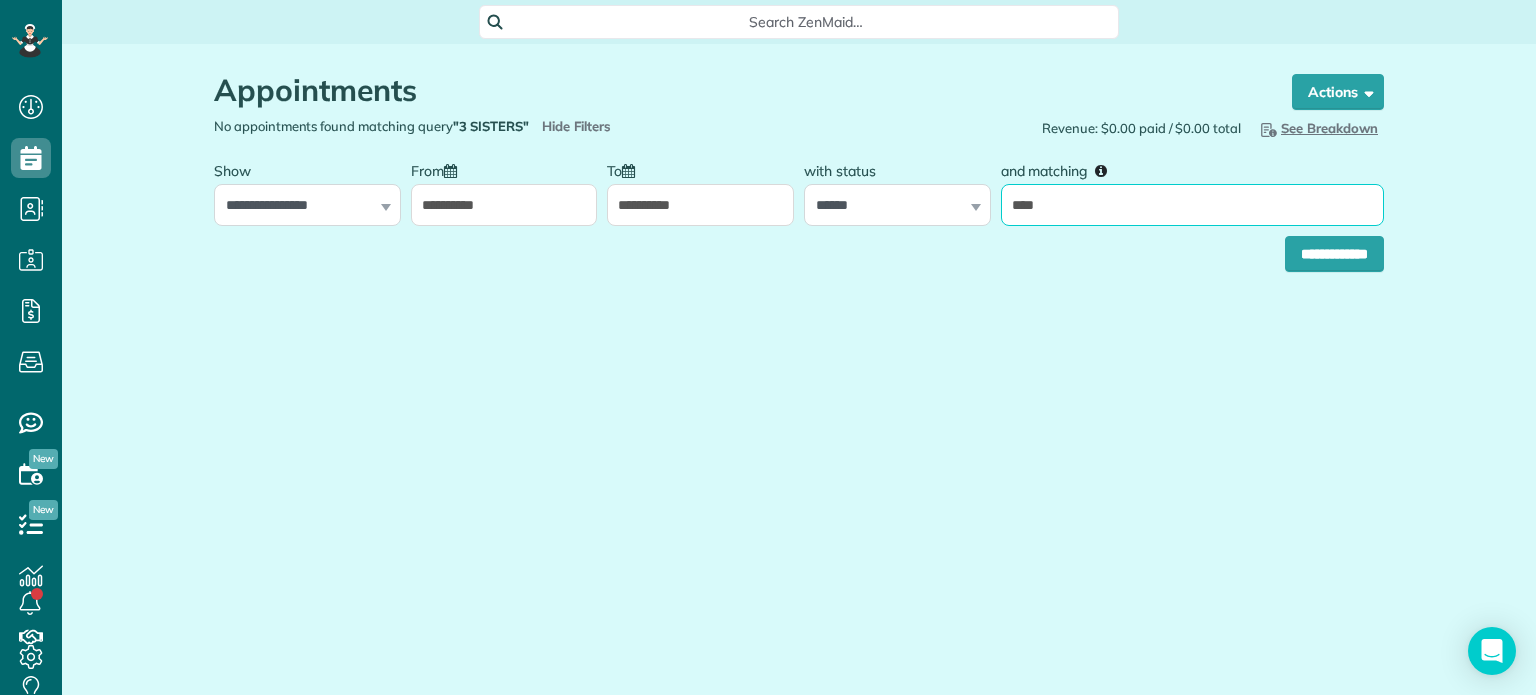 type on "*******" 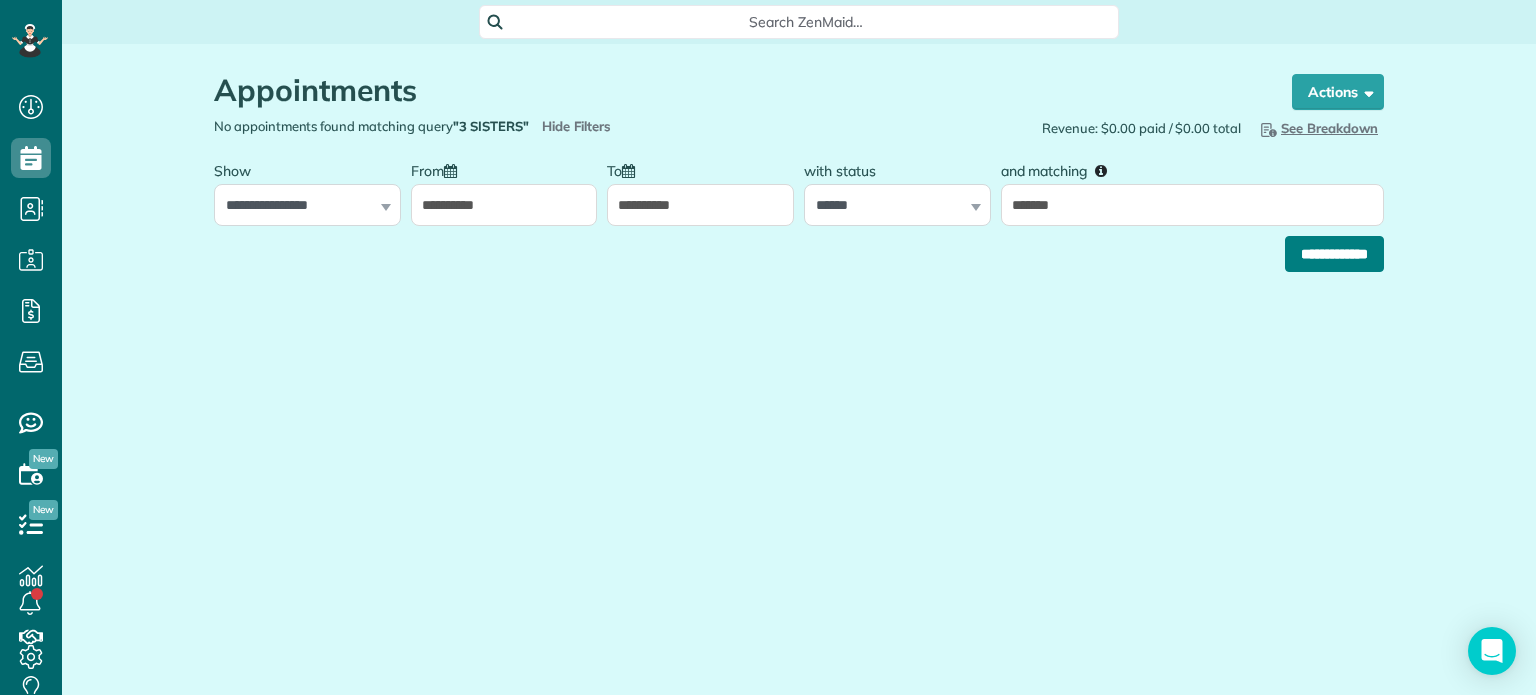 click on "**********" at bounding box center (1334, 254) 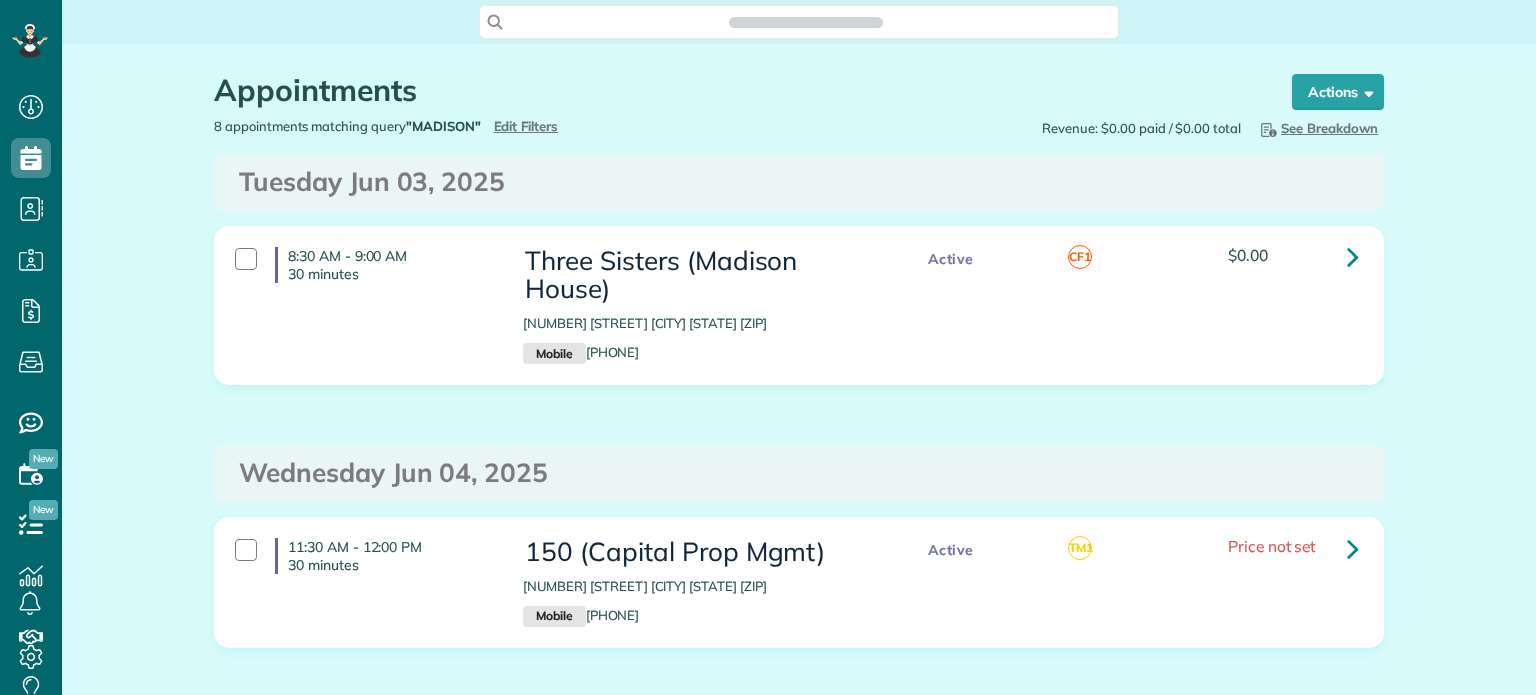 scroll, scrollTop: 0, scrollLeft: 0, axis: both 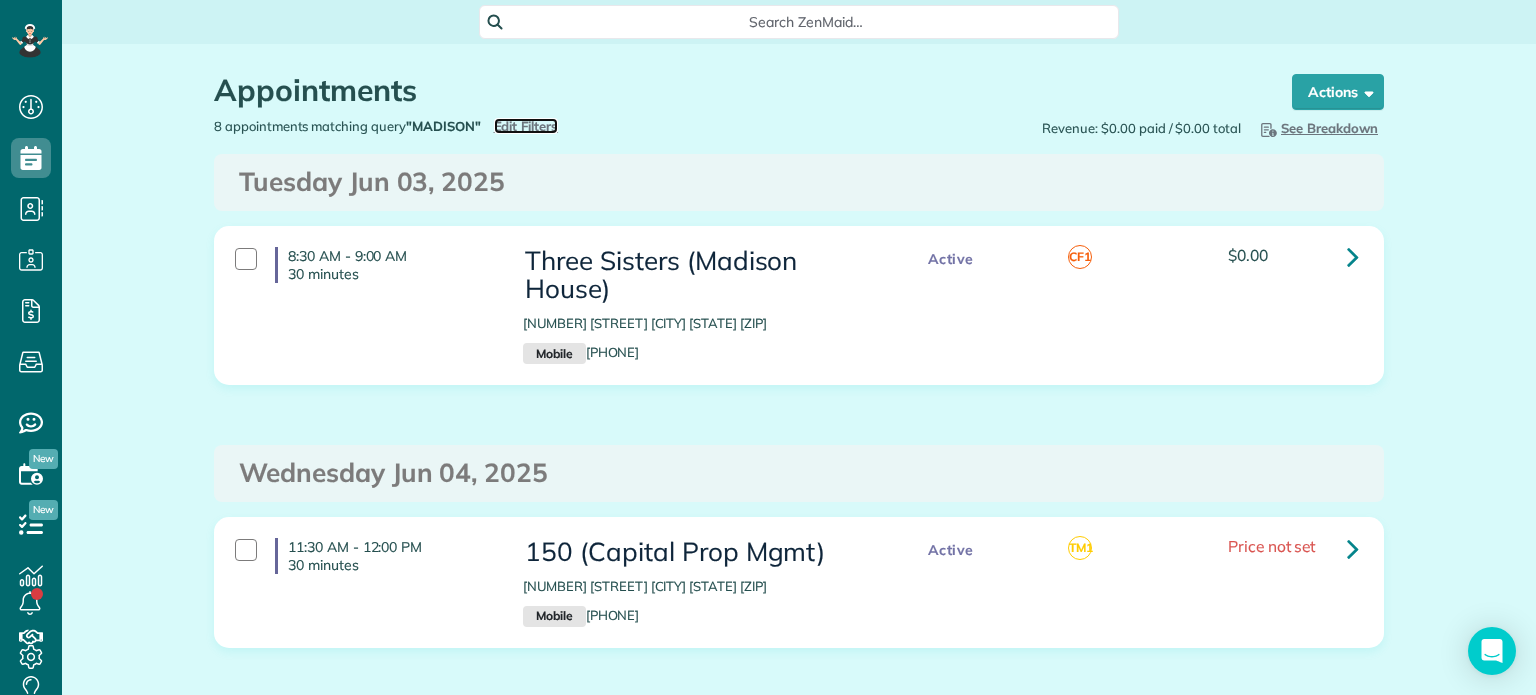 click on "Edit Filters" at bounding box center (526, 126) 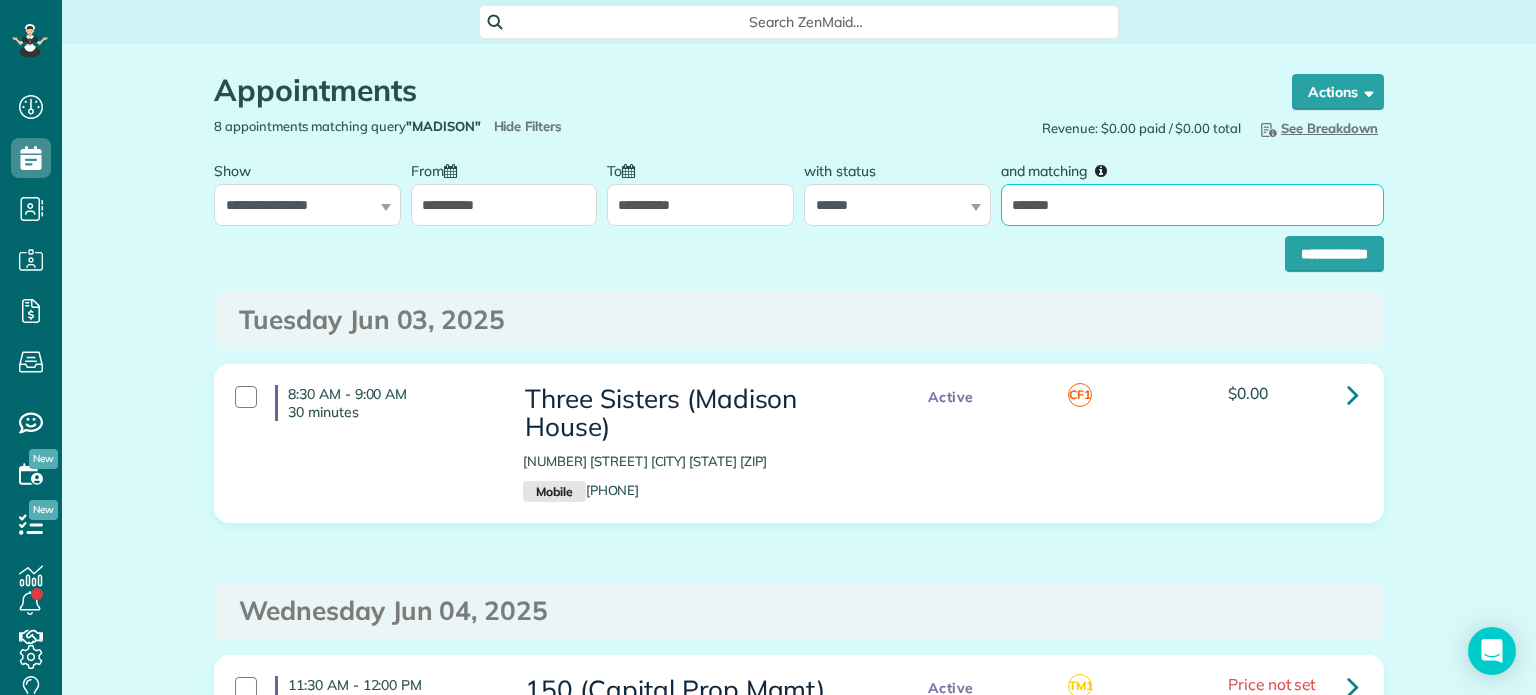 drag, startPoint x: 1092, startPoint y: 203, endPoint x: 1006, endPoint y: 211, distance: 86.37129 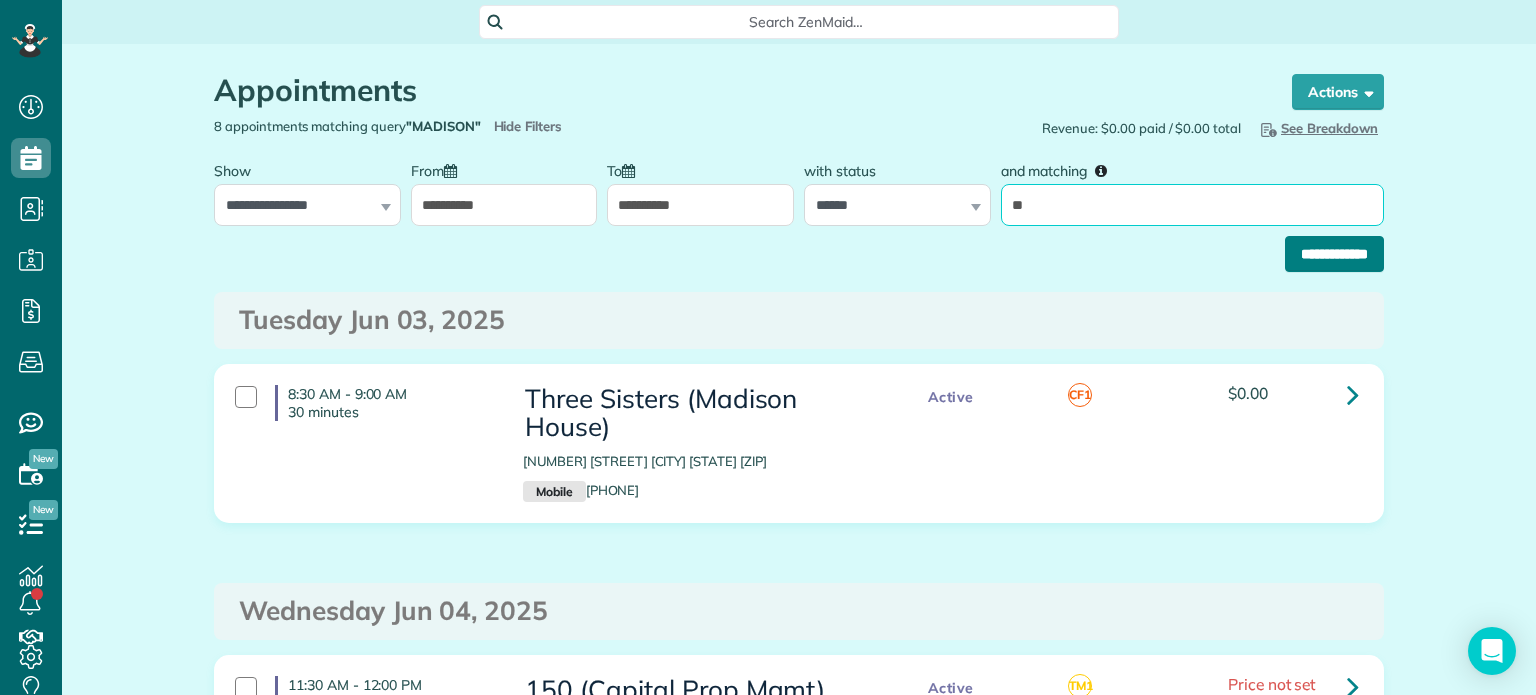 type on "**" 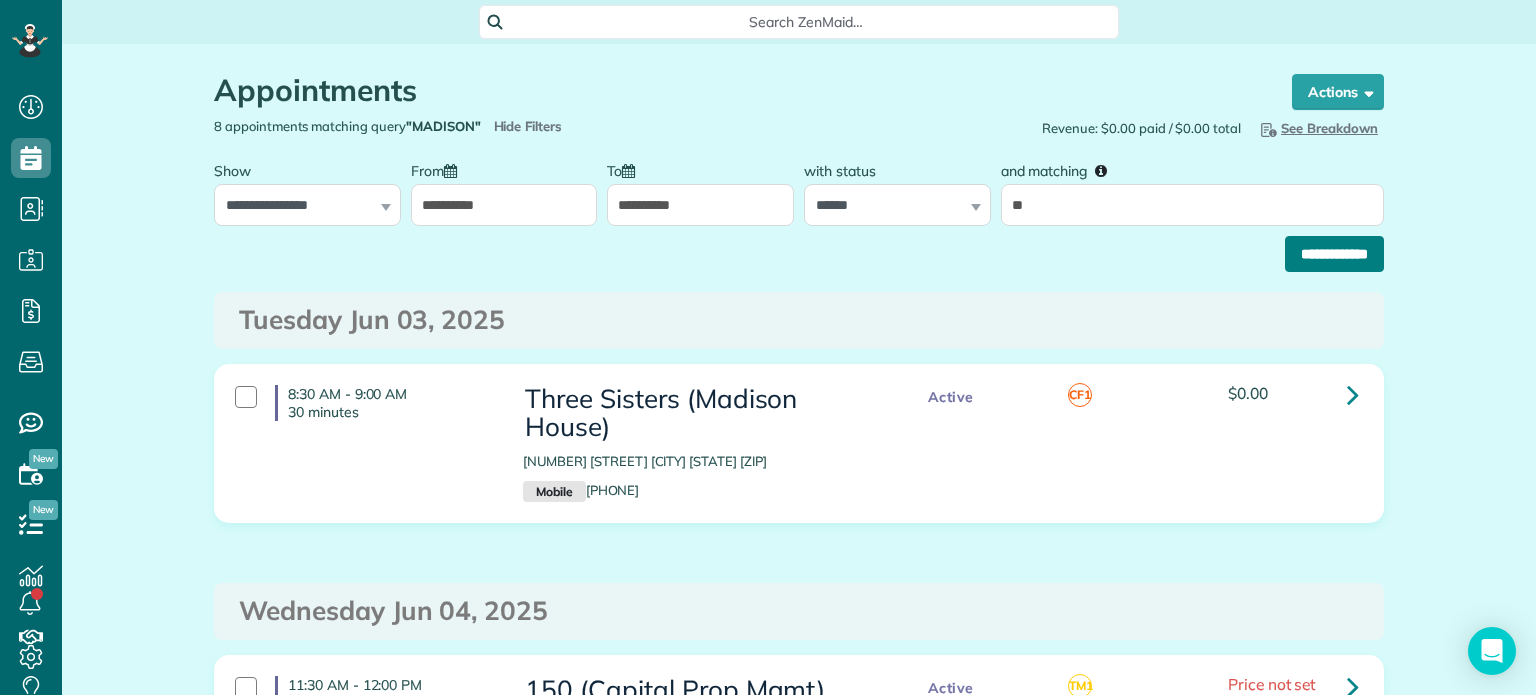 click on "**********" at bounding box center [1334, 254] 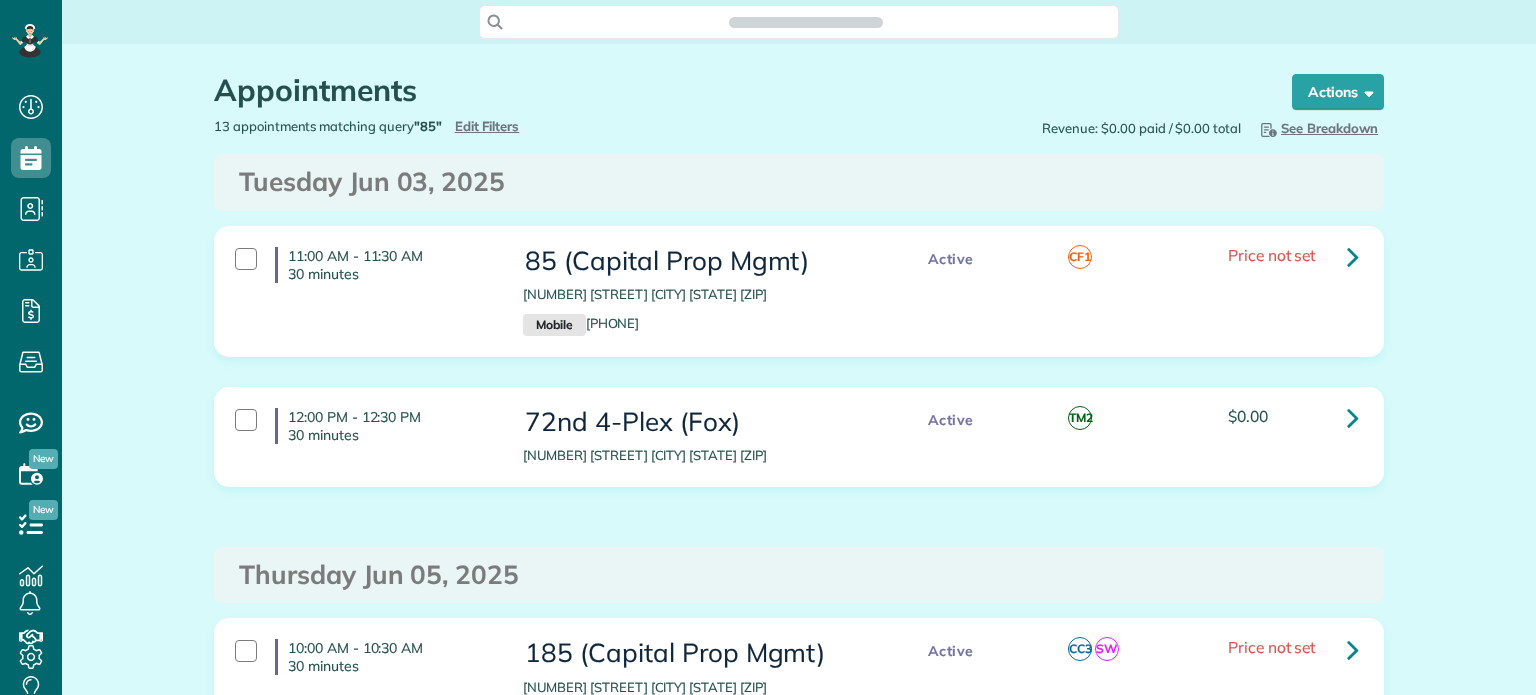 scroll, scrollTop: 0, scrollLeft: 0, axis: both 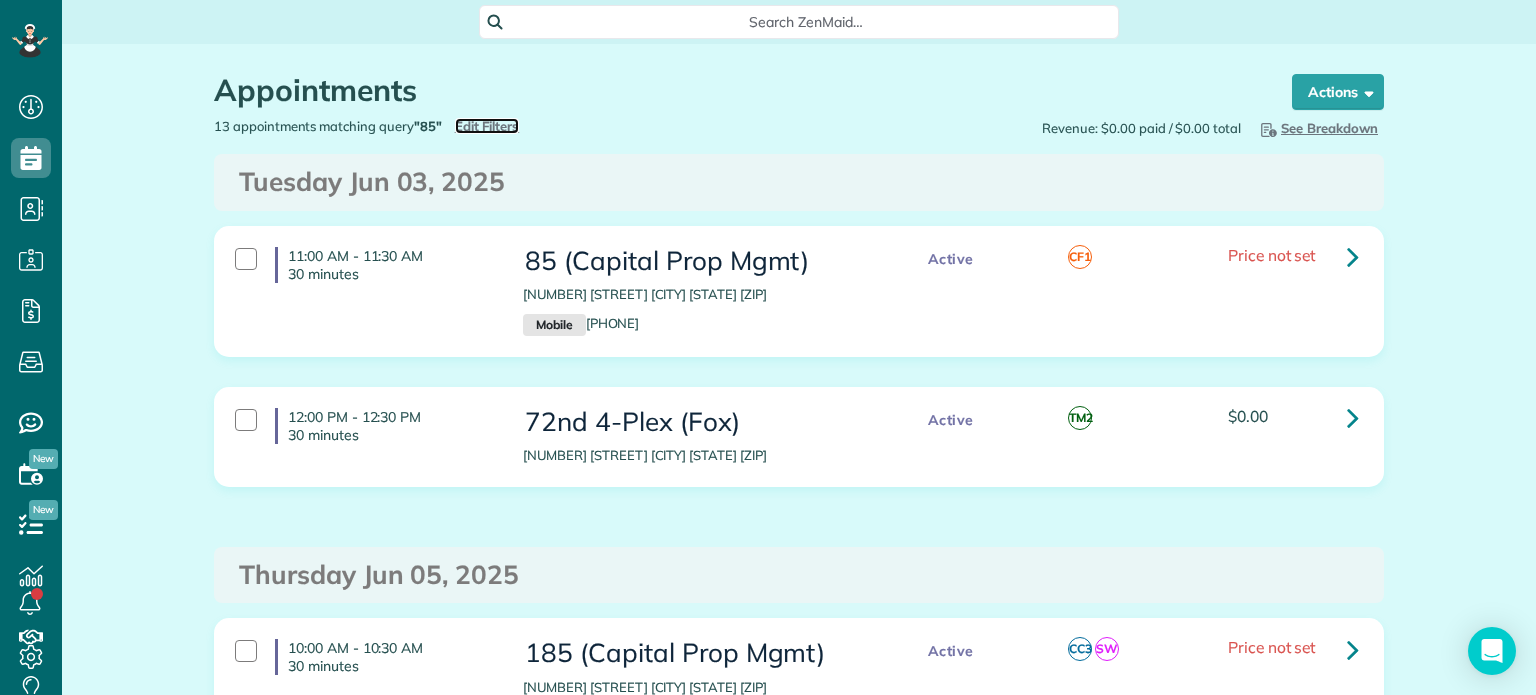 click on "Edit Filters" at bounding box center (487, 126) 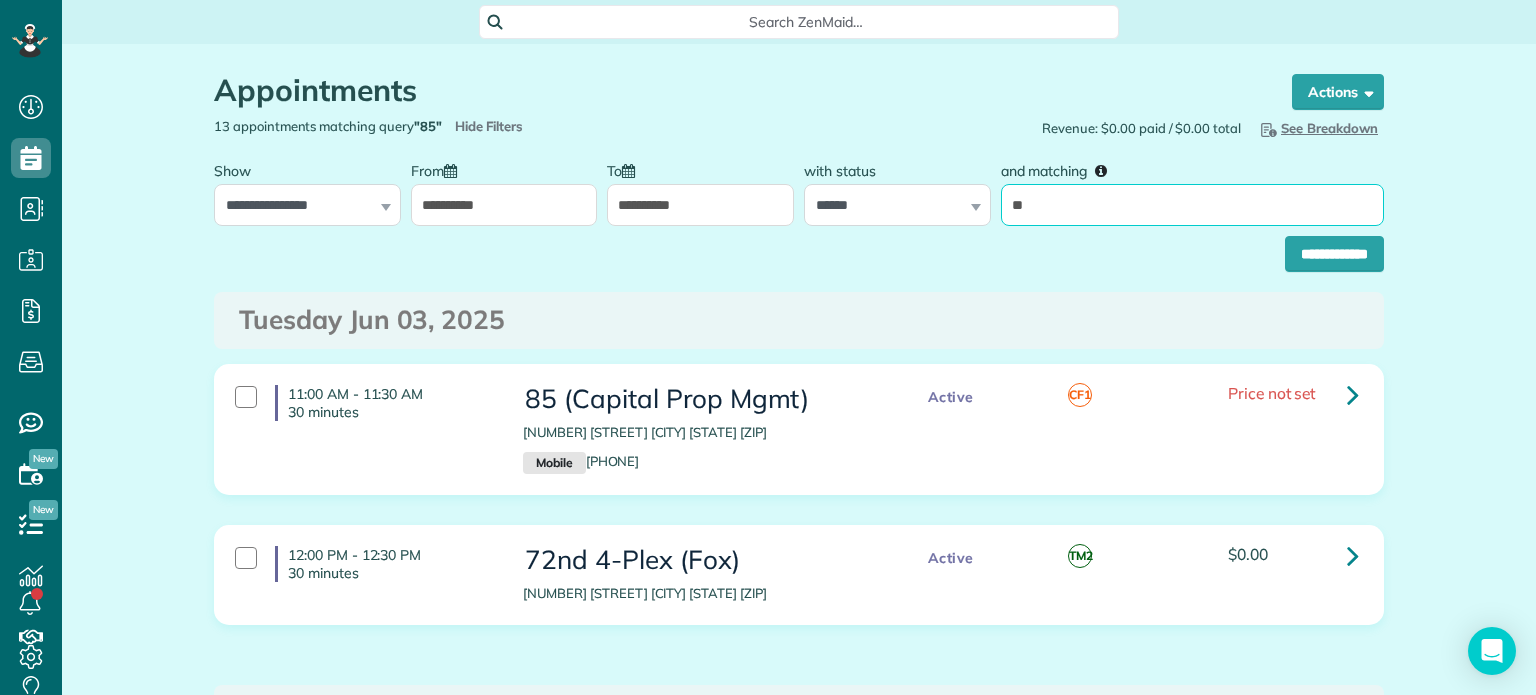 drag, startPoint x: 1051, startPoint y: 208, endPoint x: 997, endPoint y: 215, distance: 54.451813 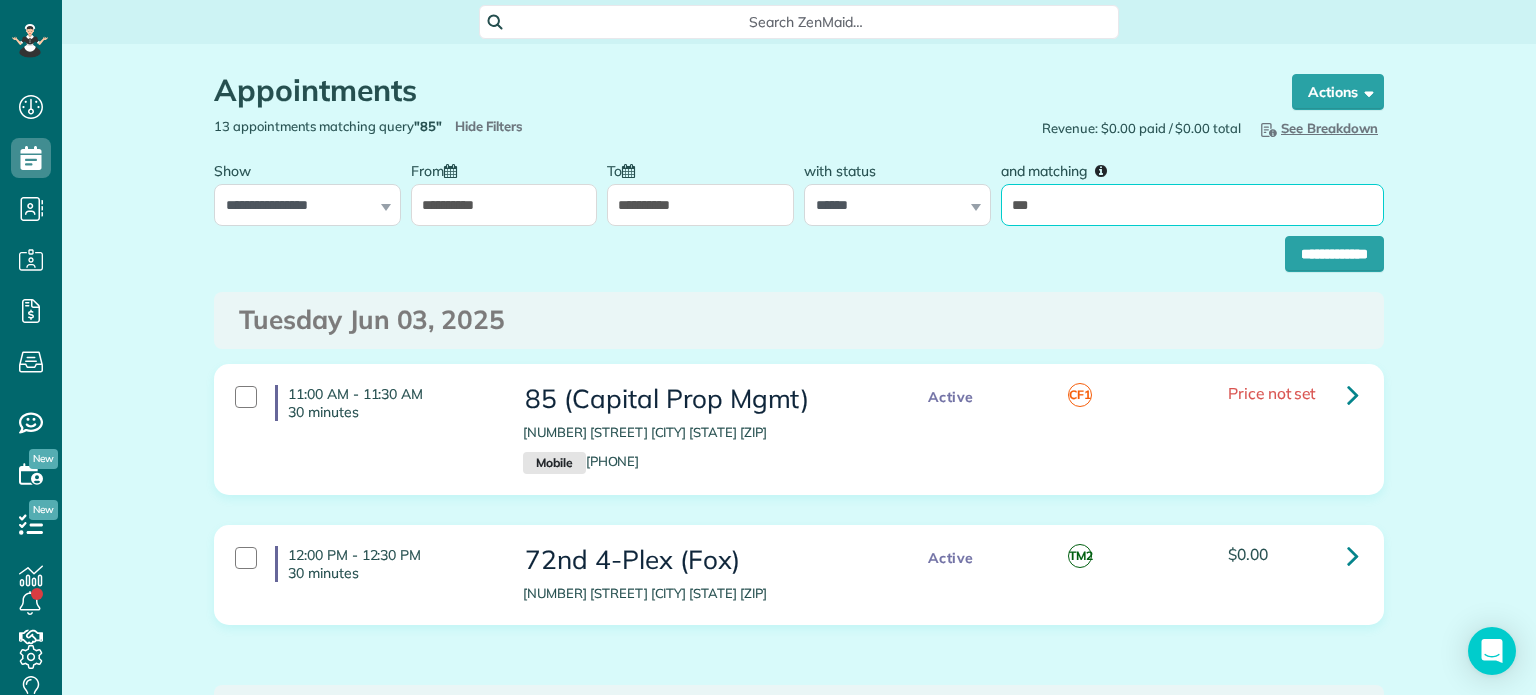 type on "*********" 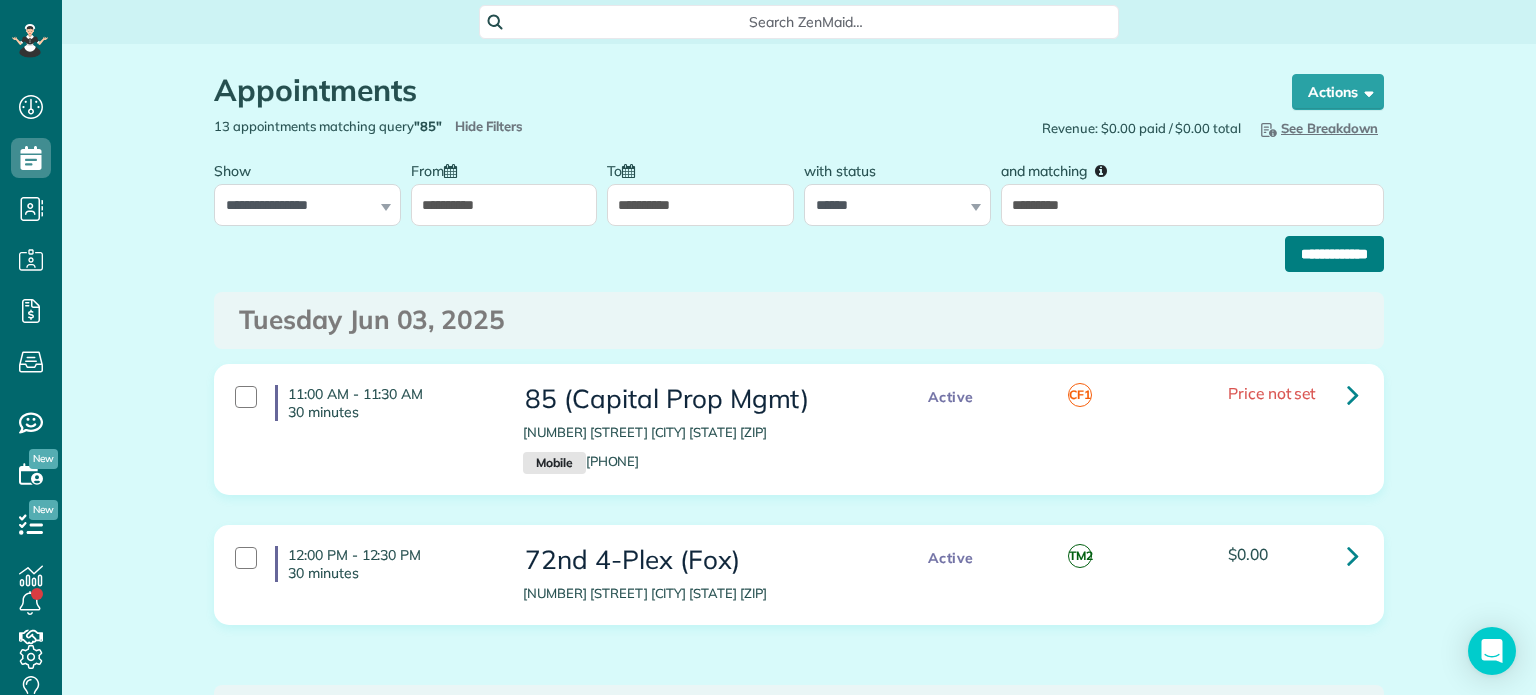 click on "**********" at bounding box center (1334, 254) 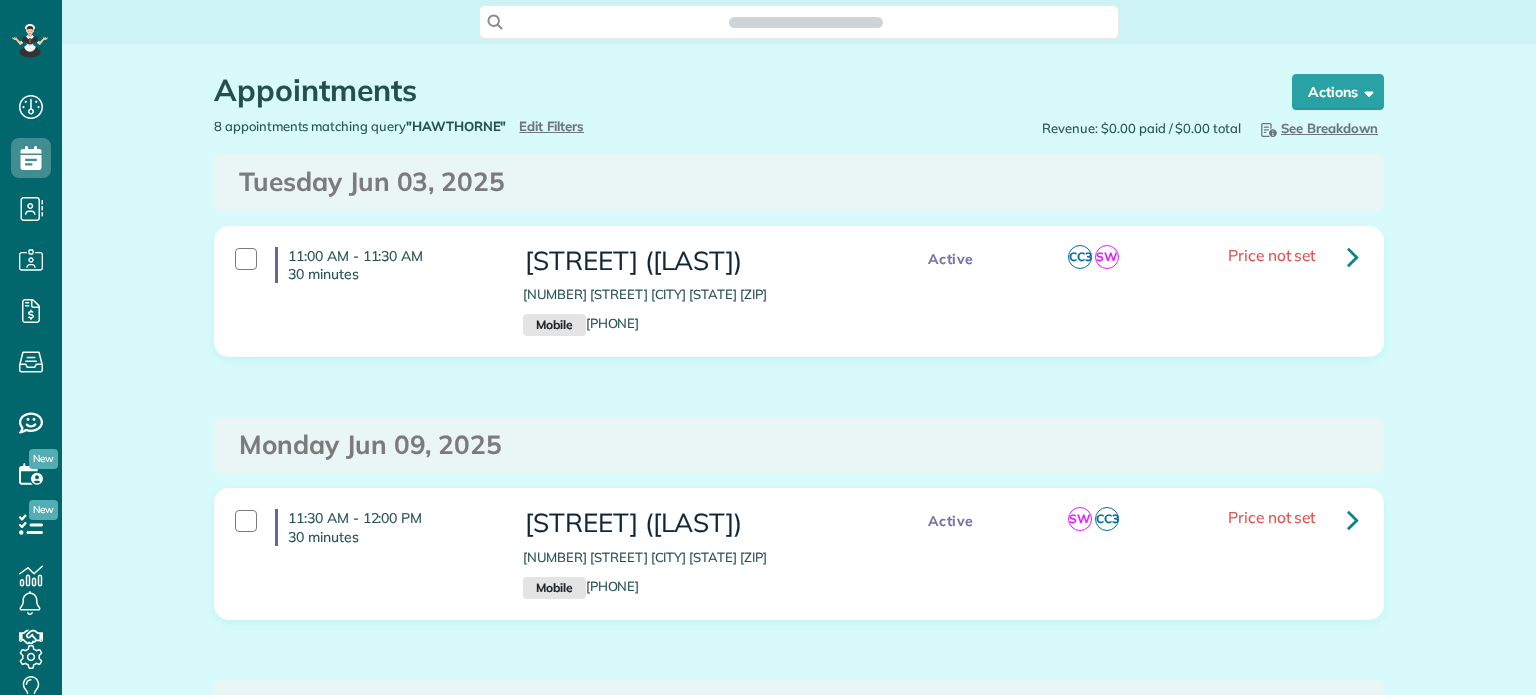 scroll, scrollTop: 0, scrollLeft: 0, axis: both 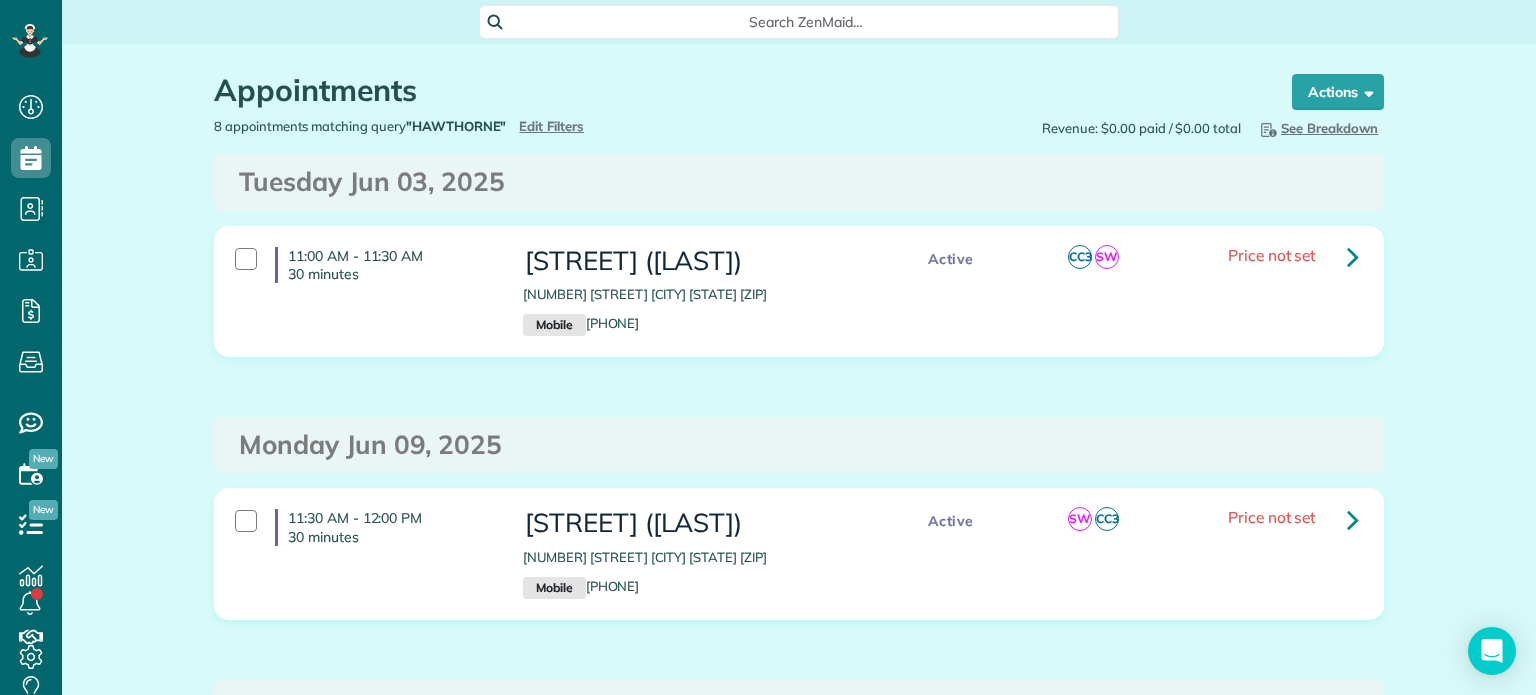 drag, startPoint x: 1535, startPoint y: 295, endPoint x: 1525, endPoint y: 19, distance: 276.1811 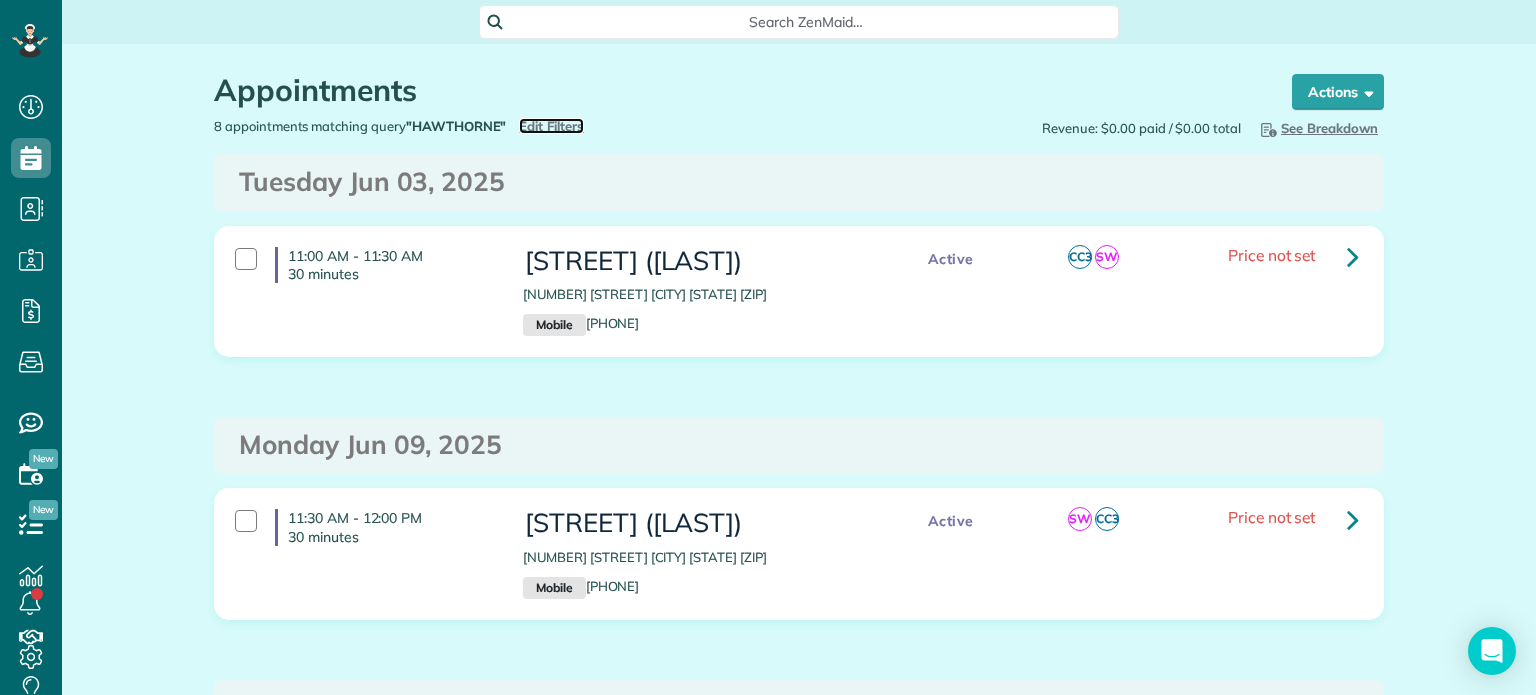 click on "Edit Filters" at bounding box center [551, 126] 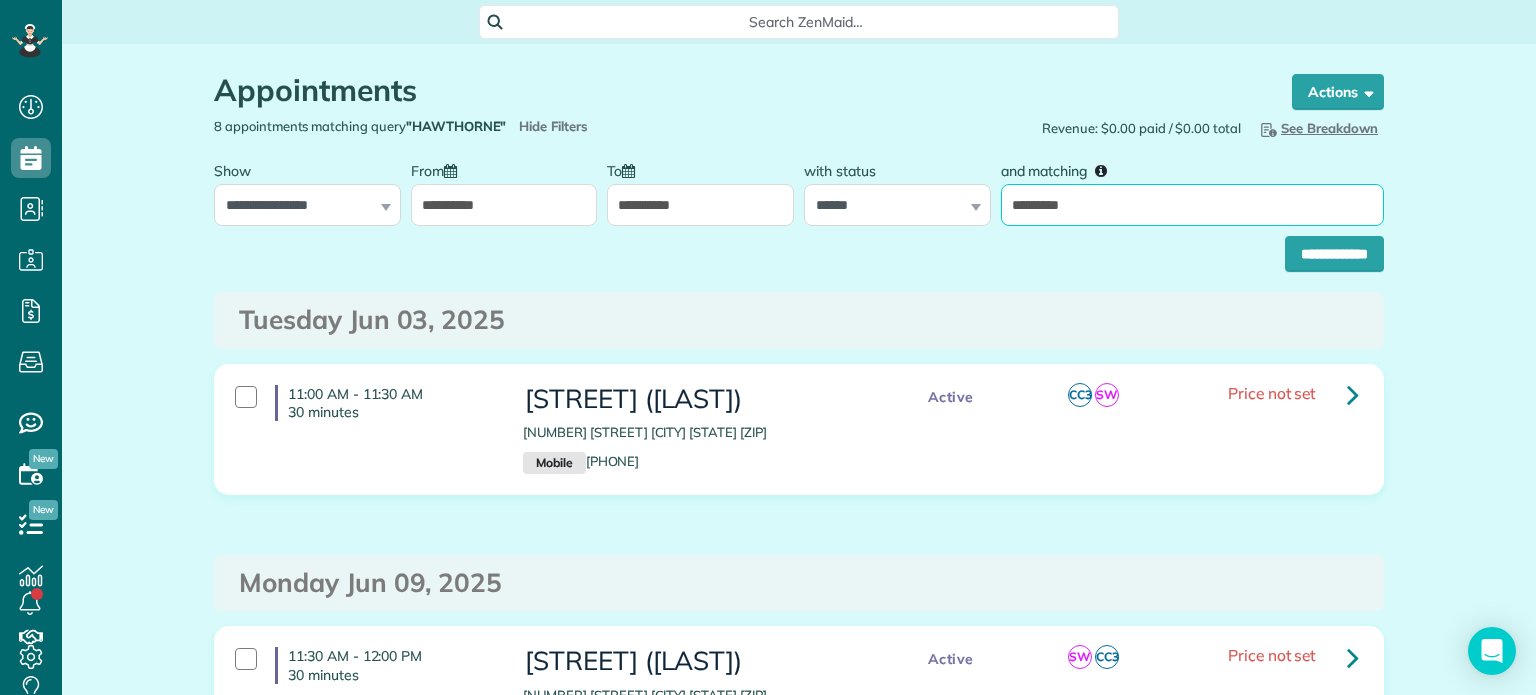 drag, startPoint x: 1138, startPoint y: 208, endPoint x: 995, endPoint y: 203, distance: 143.08739 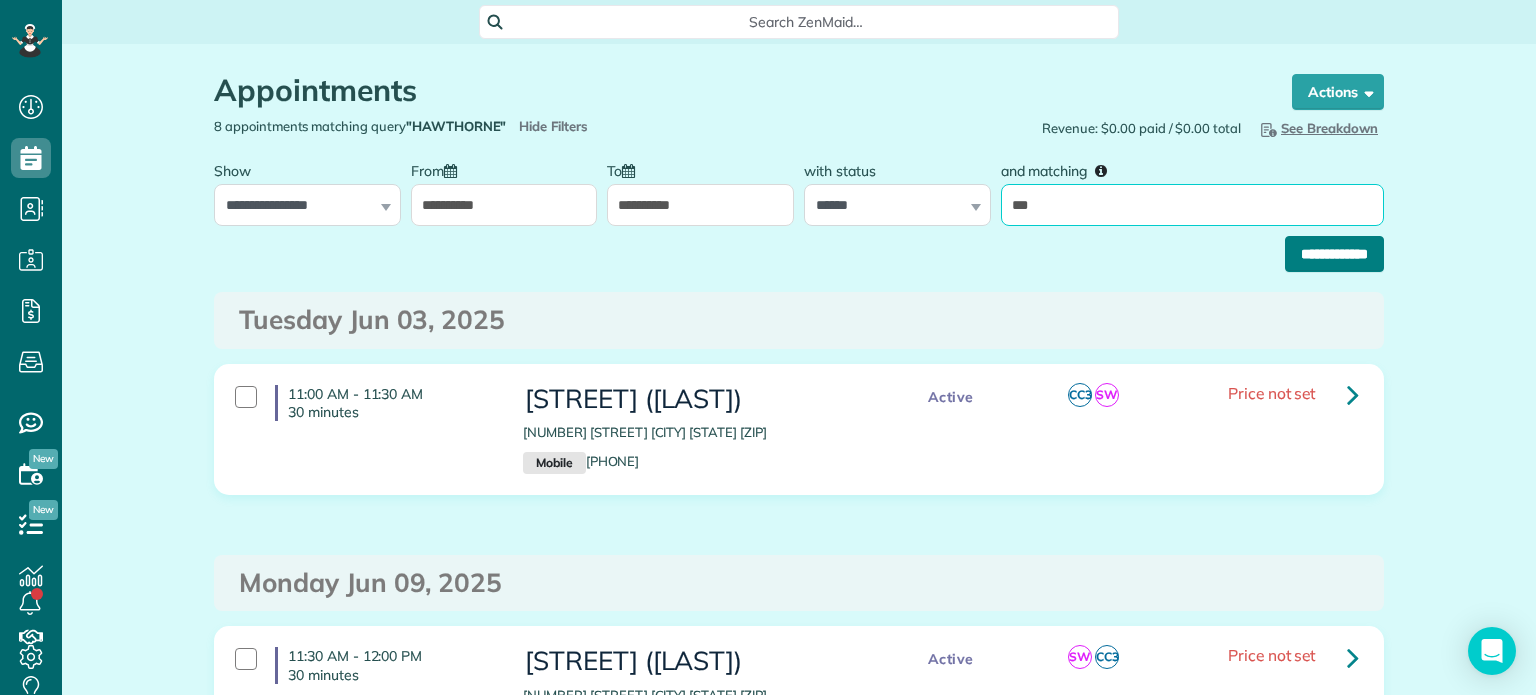 type on "***" 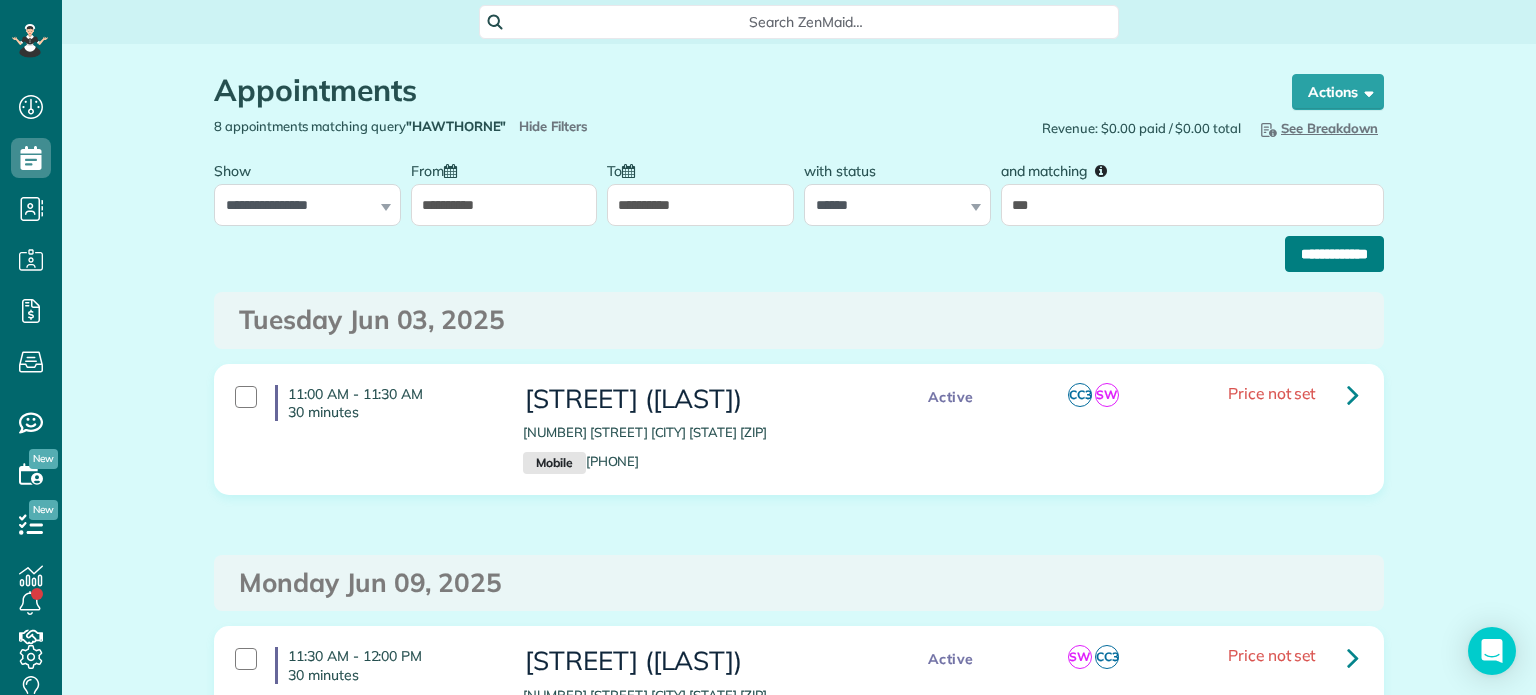 click on "**********" at bounding box center (1334, 254) 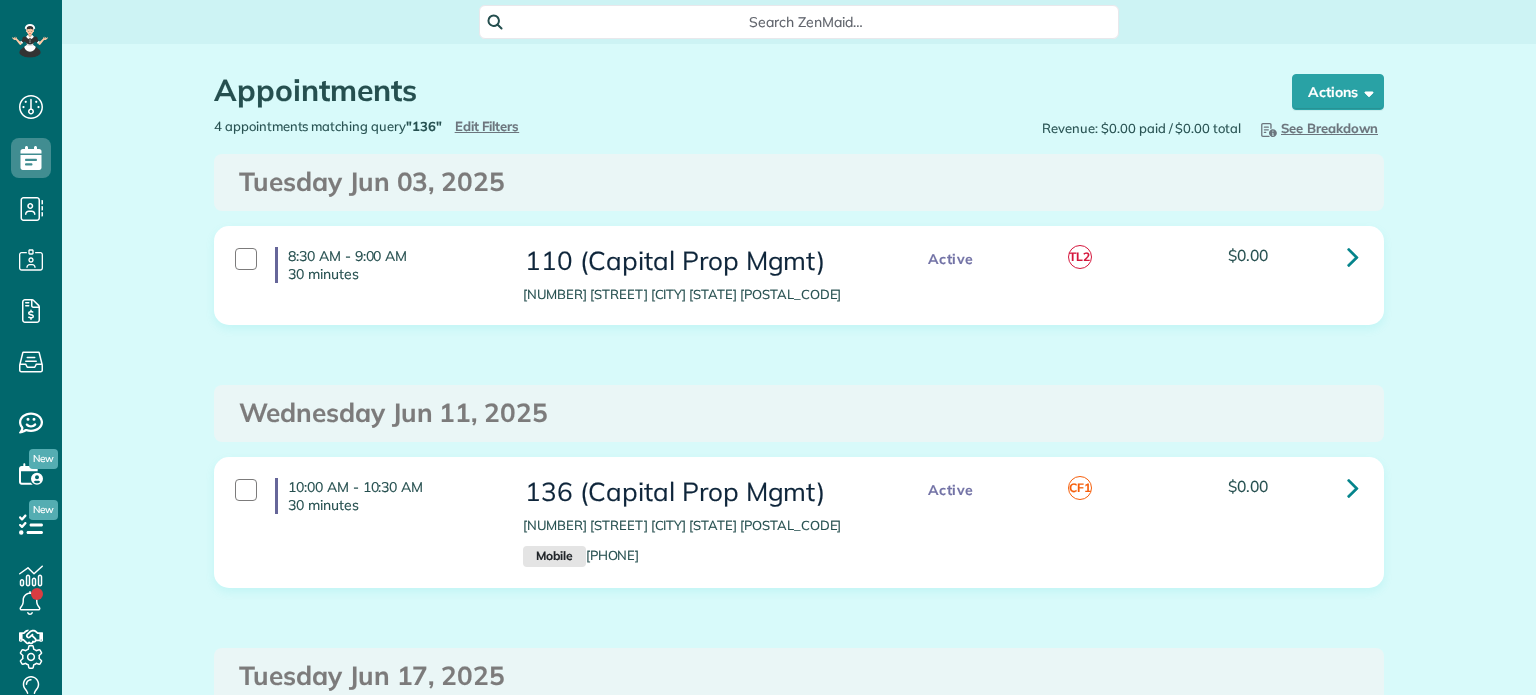 scroll, scrollTop: 0, scrollLeft: 0, axis: both 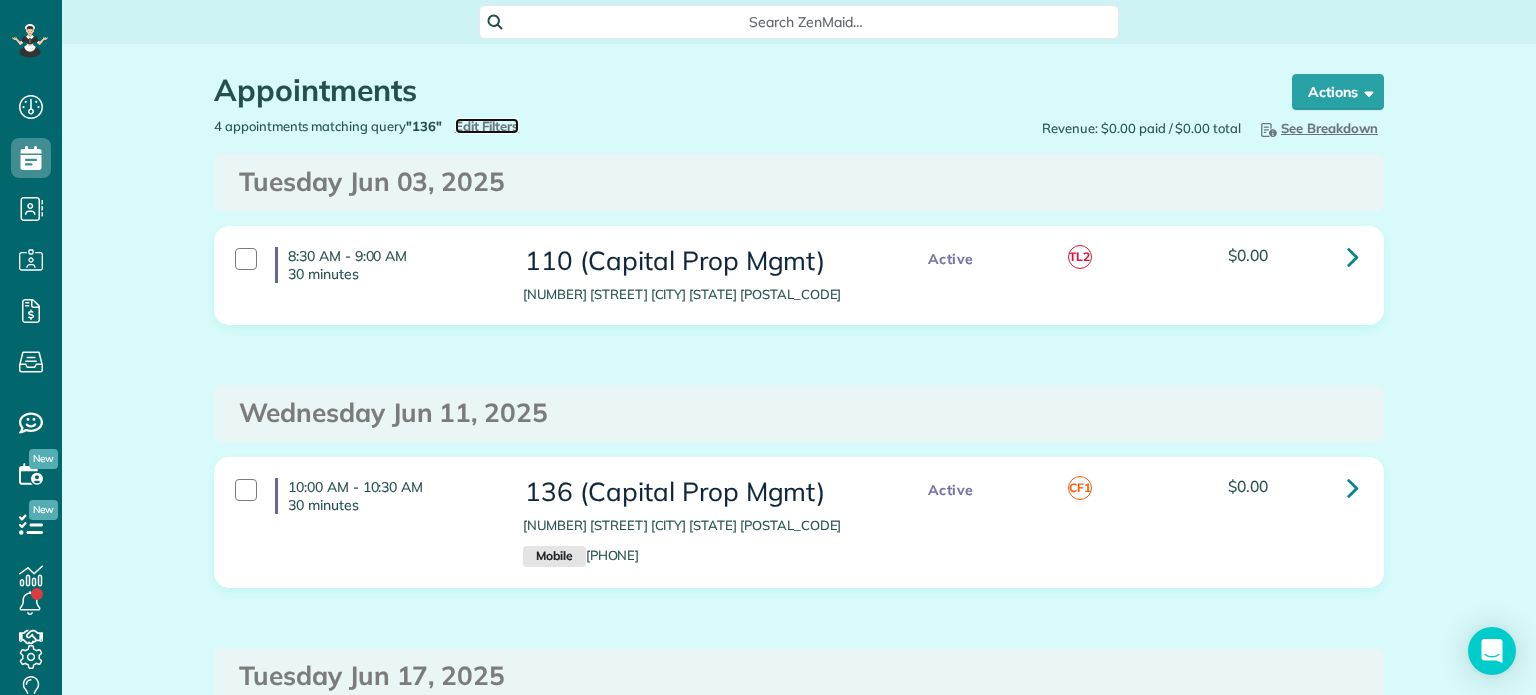 click on "Edit Filters" at bounding box center [487, 126] 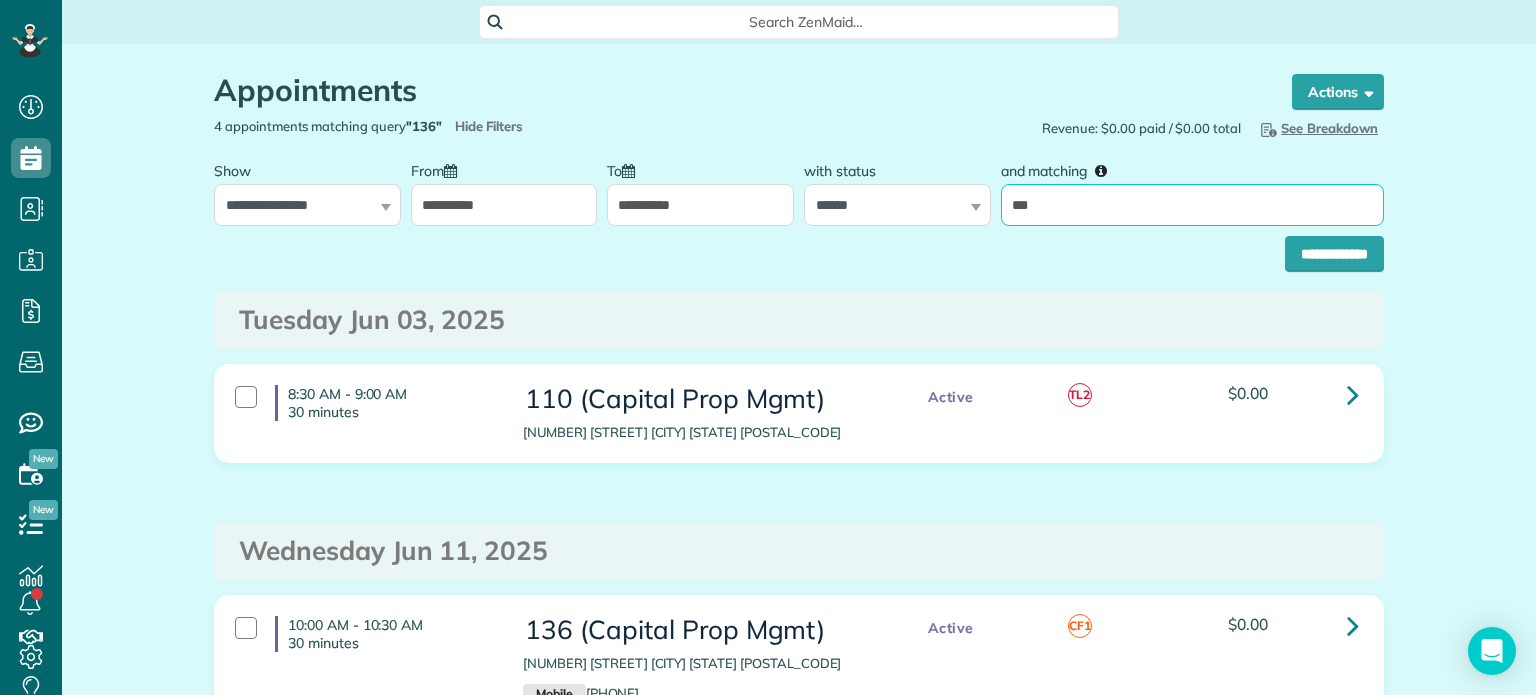 drag, startPoint x: 1108, startPoint y: 215, endPoint x: 985, endPoint y: 218, distance: 123.03658 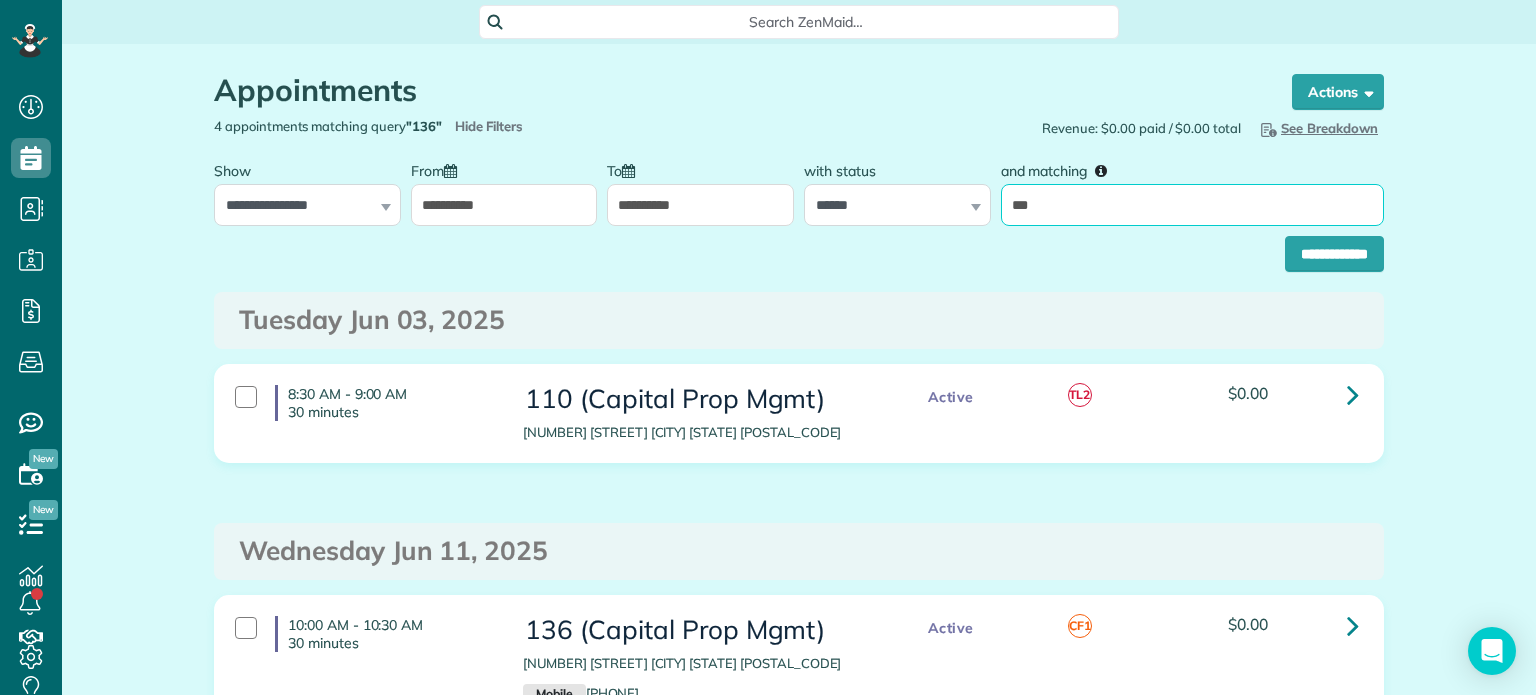 click on "**********" at bounding box center [799, 188] 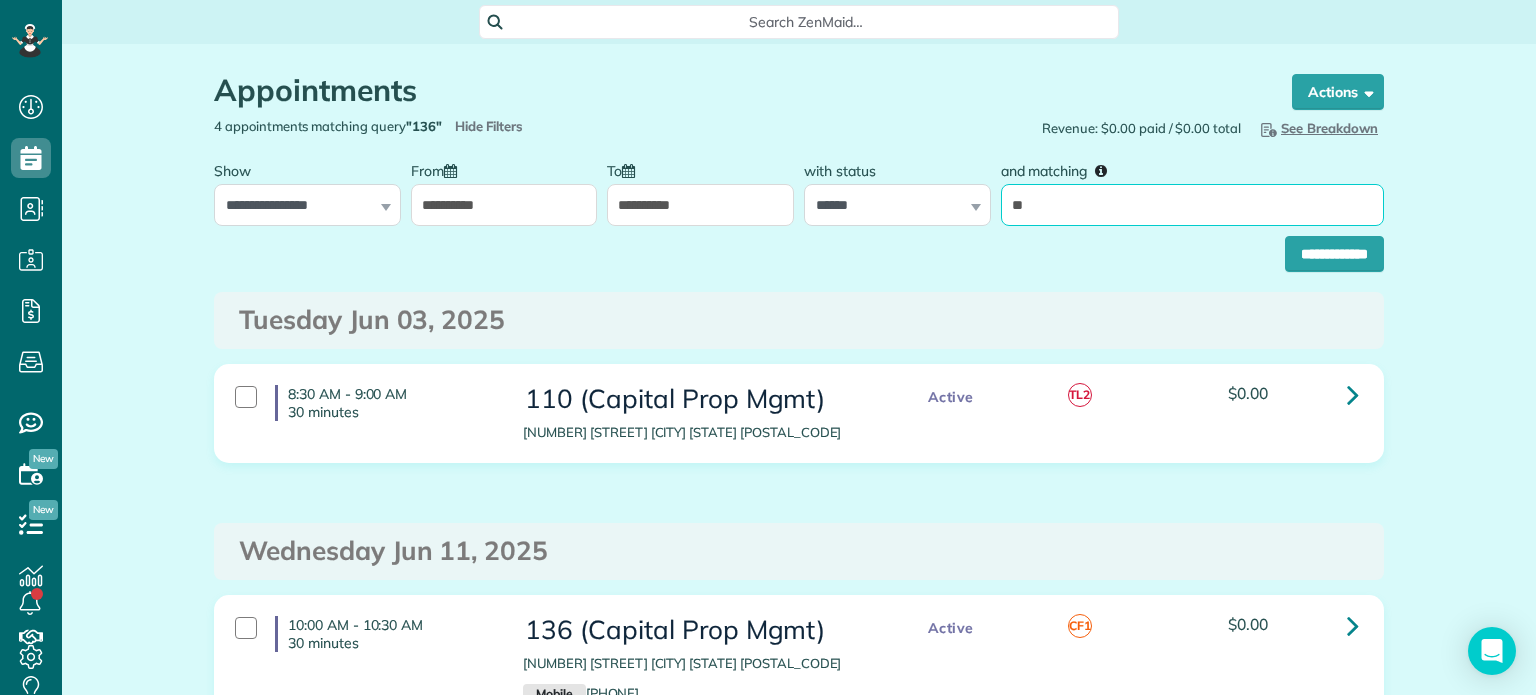 type on "***" 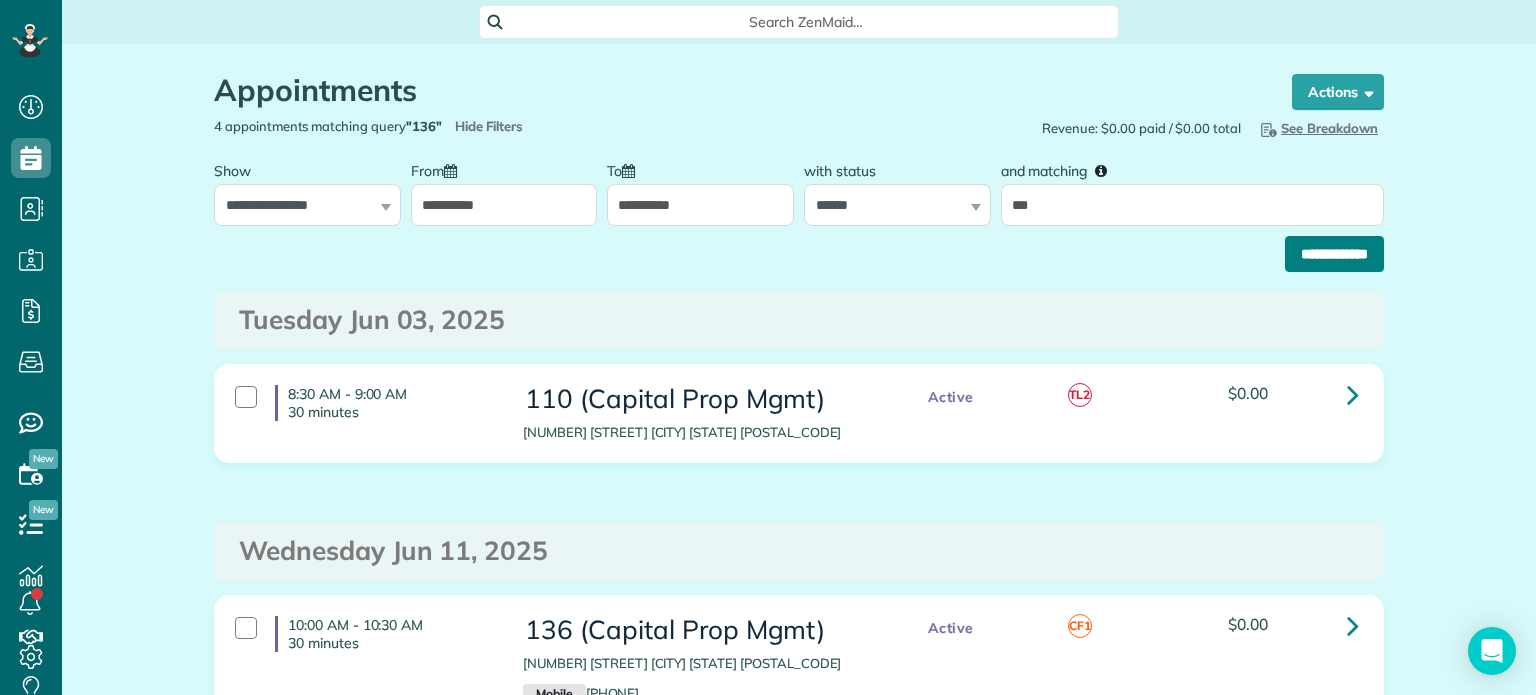 click on "**********" at bounding box center [1334, 254] 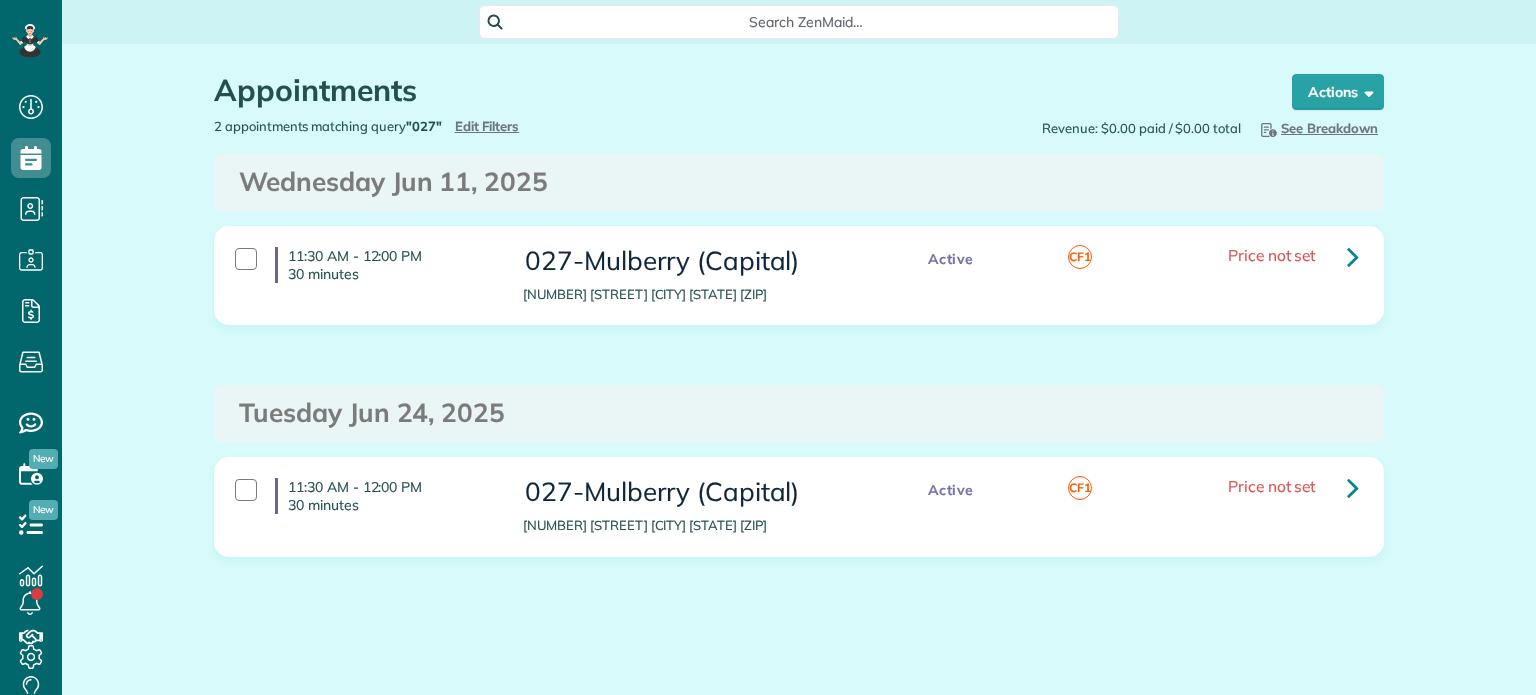 scroll, scrollTop: 0, scrollLeft: 0, axis: both 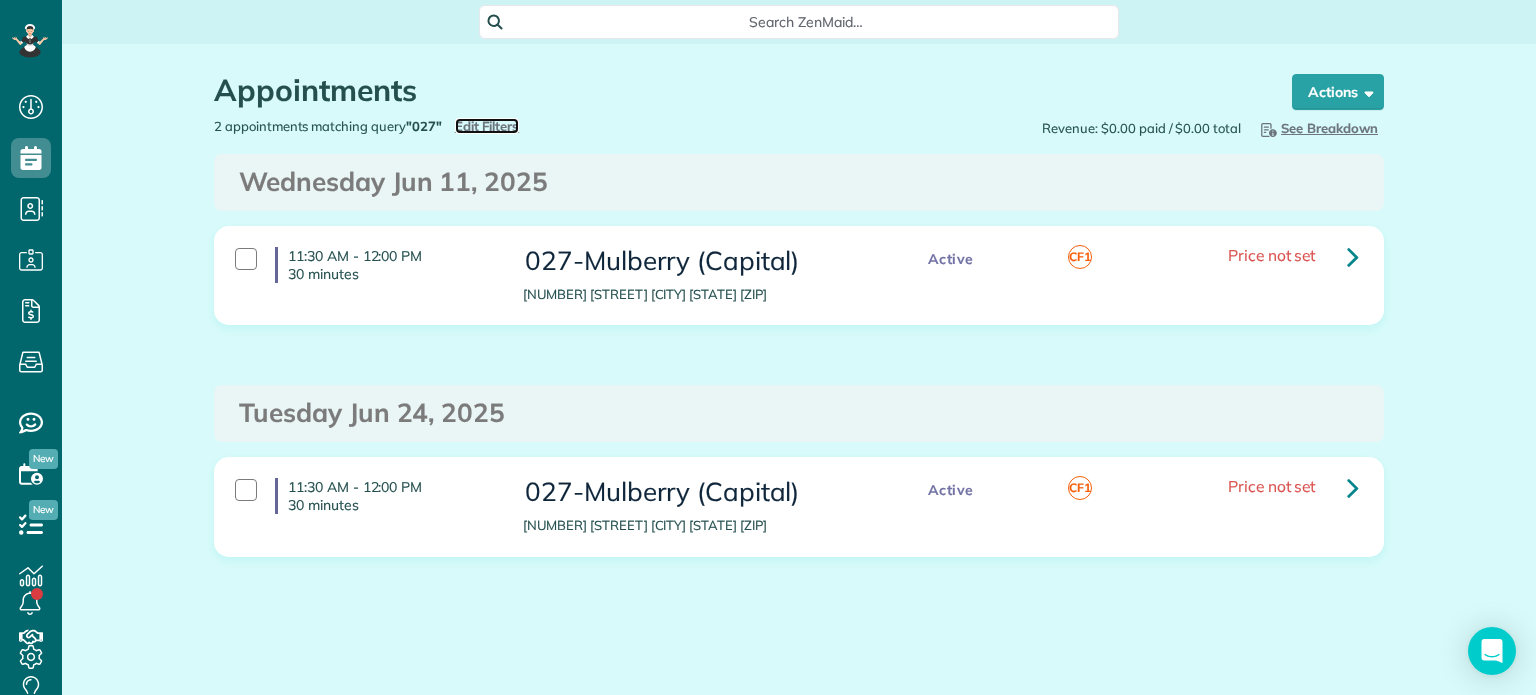 click on "Edit Filters" at bounding box center (487, 126) 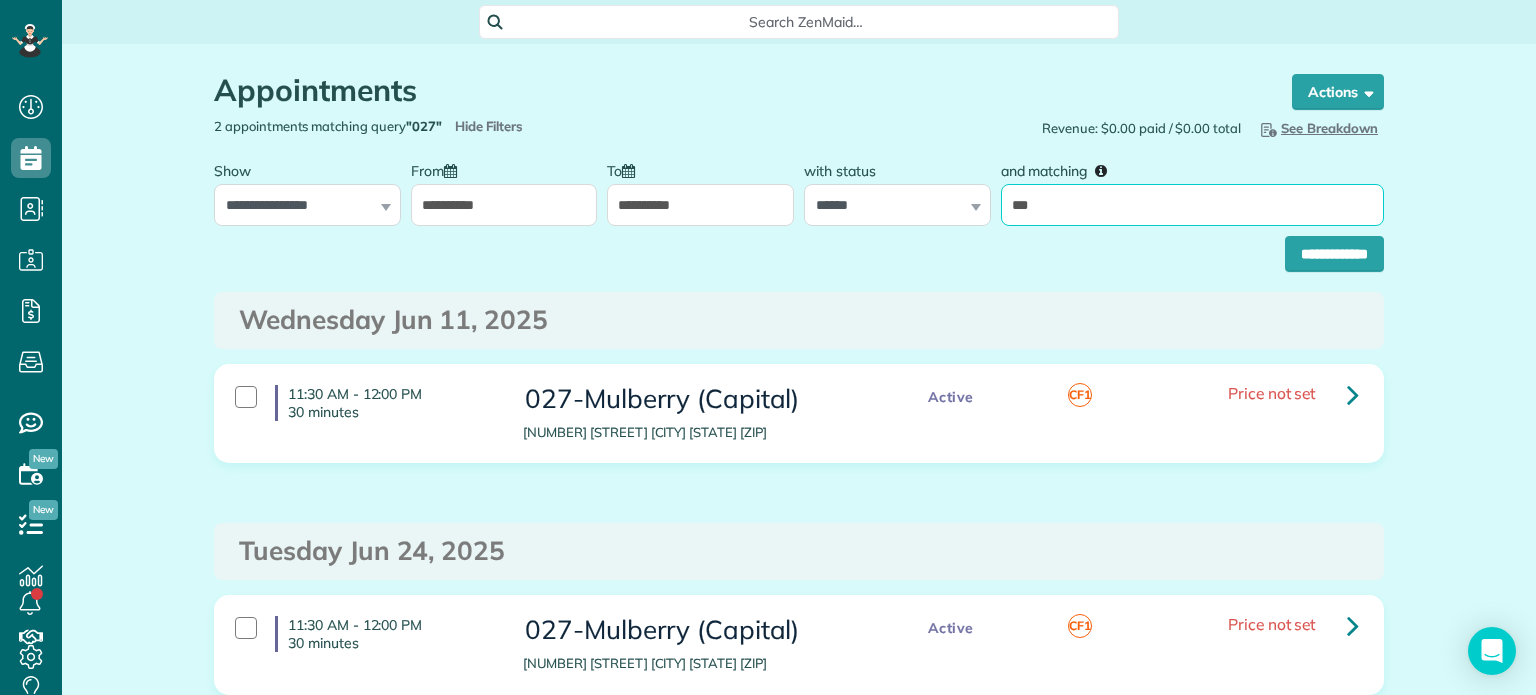 drag, startPoint x: 1048, startPoint y: 200, endPoint x: 990, endPoint y: 200, distance: 58 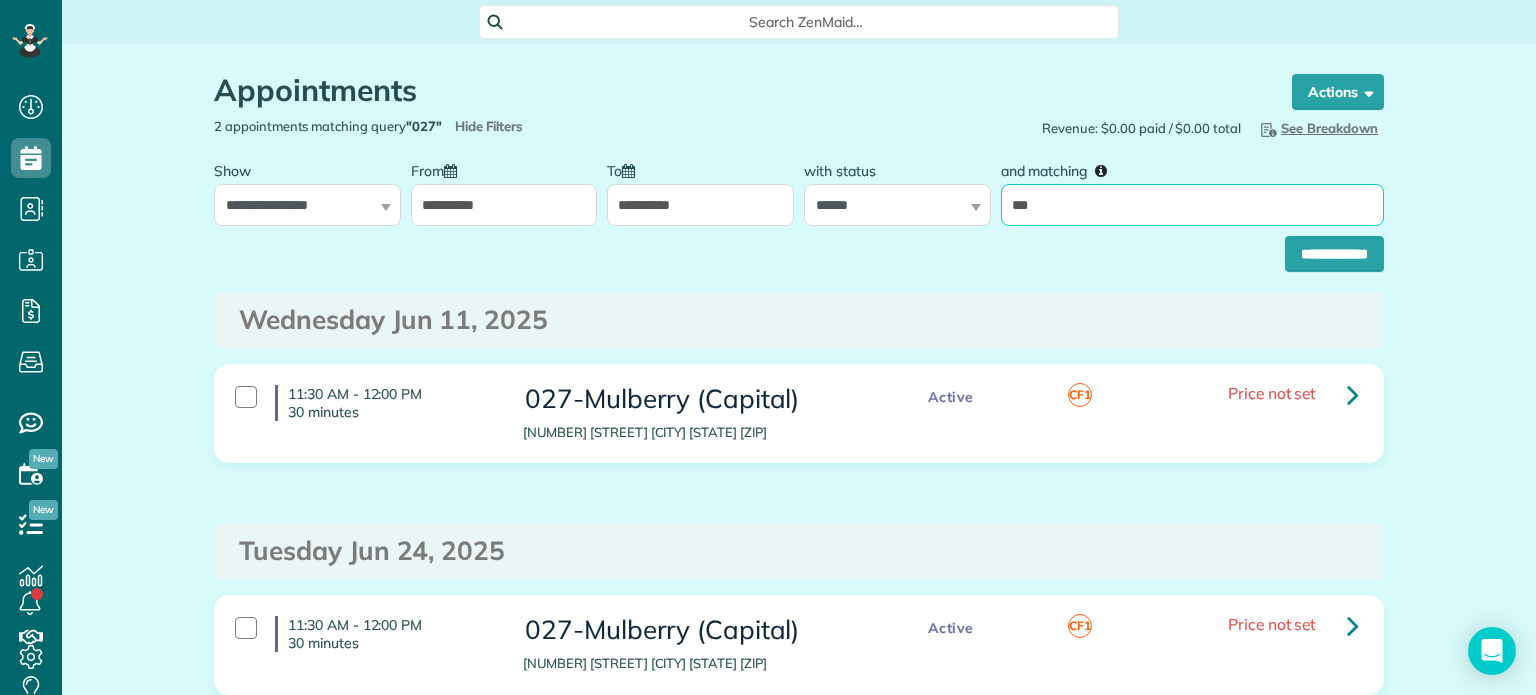 click on "and matching
***" at bounding box center [1192, 188] 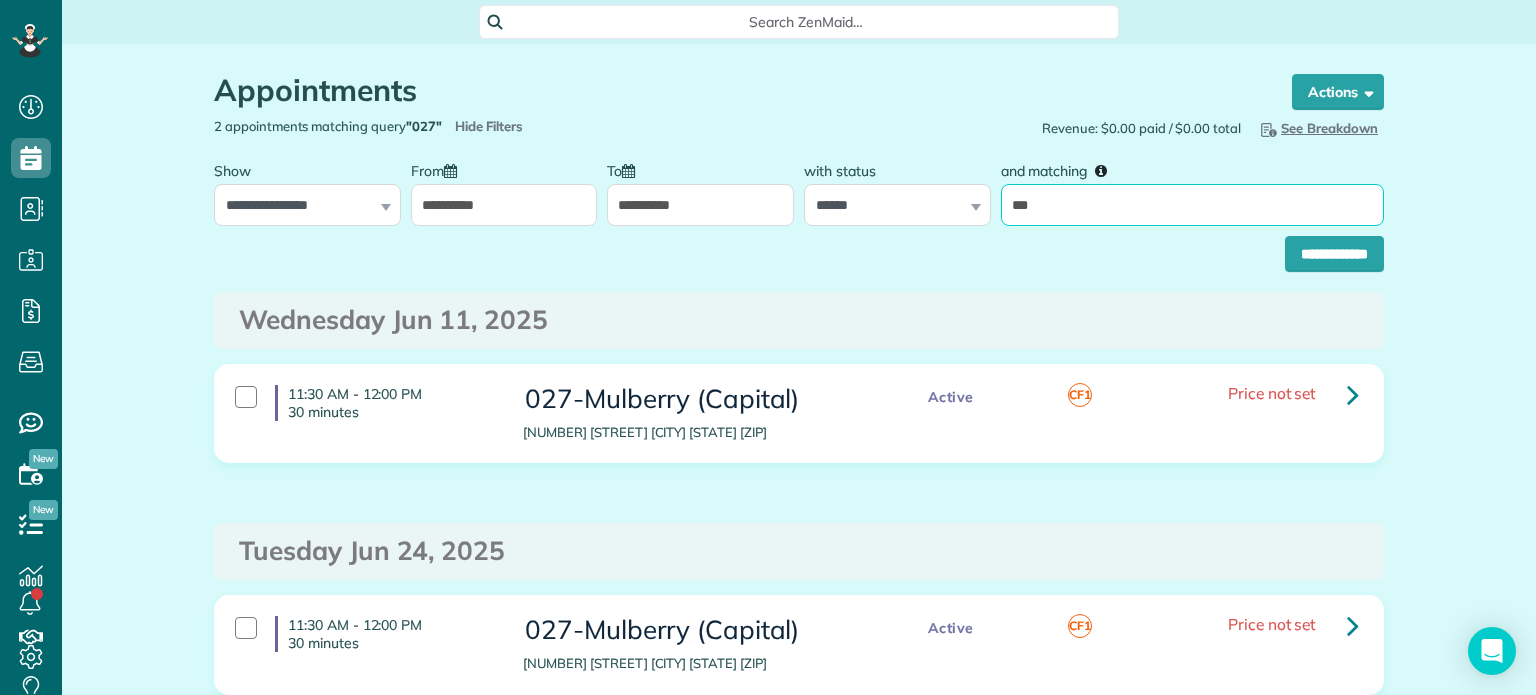 type on "***" 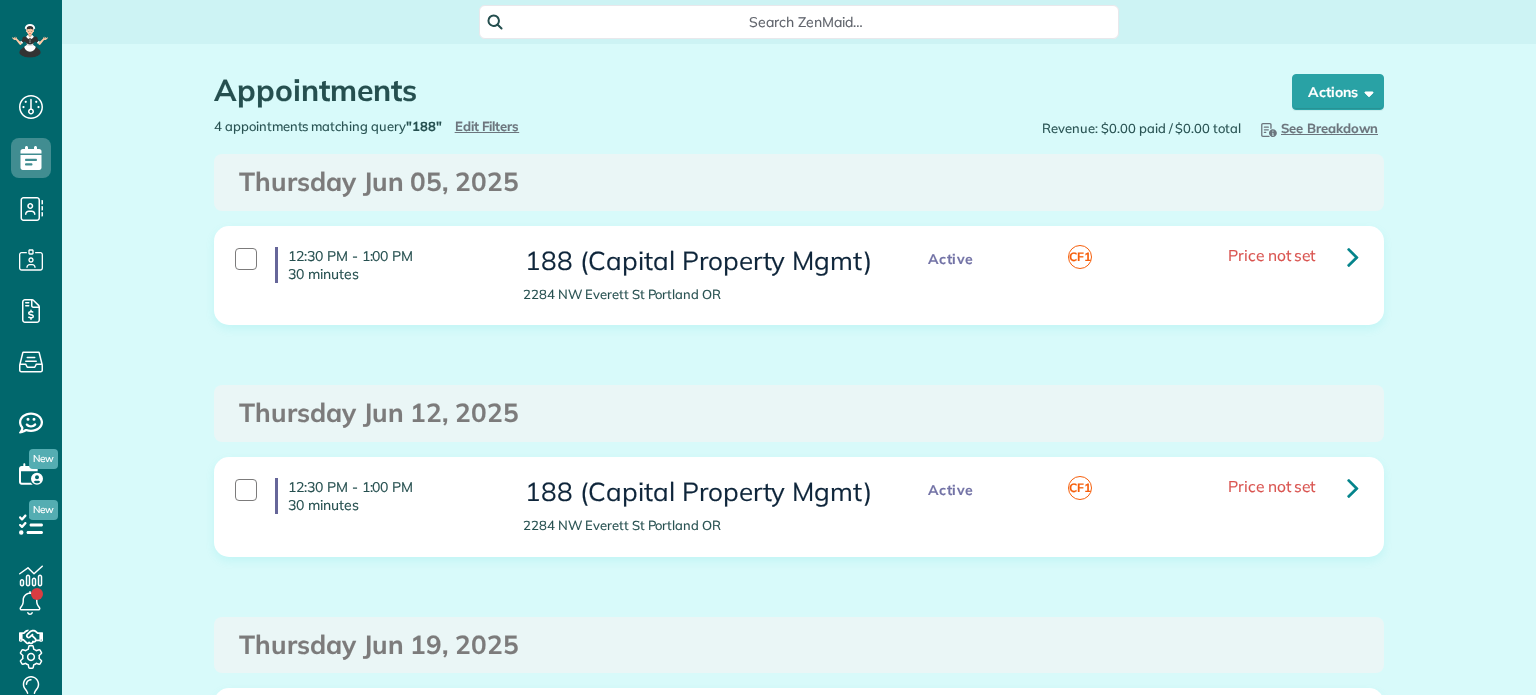 scroll, scrollTop: 0, scrollLeft: 0, axis: both 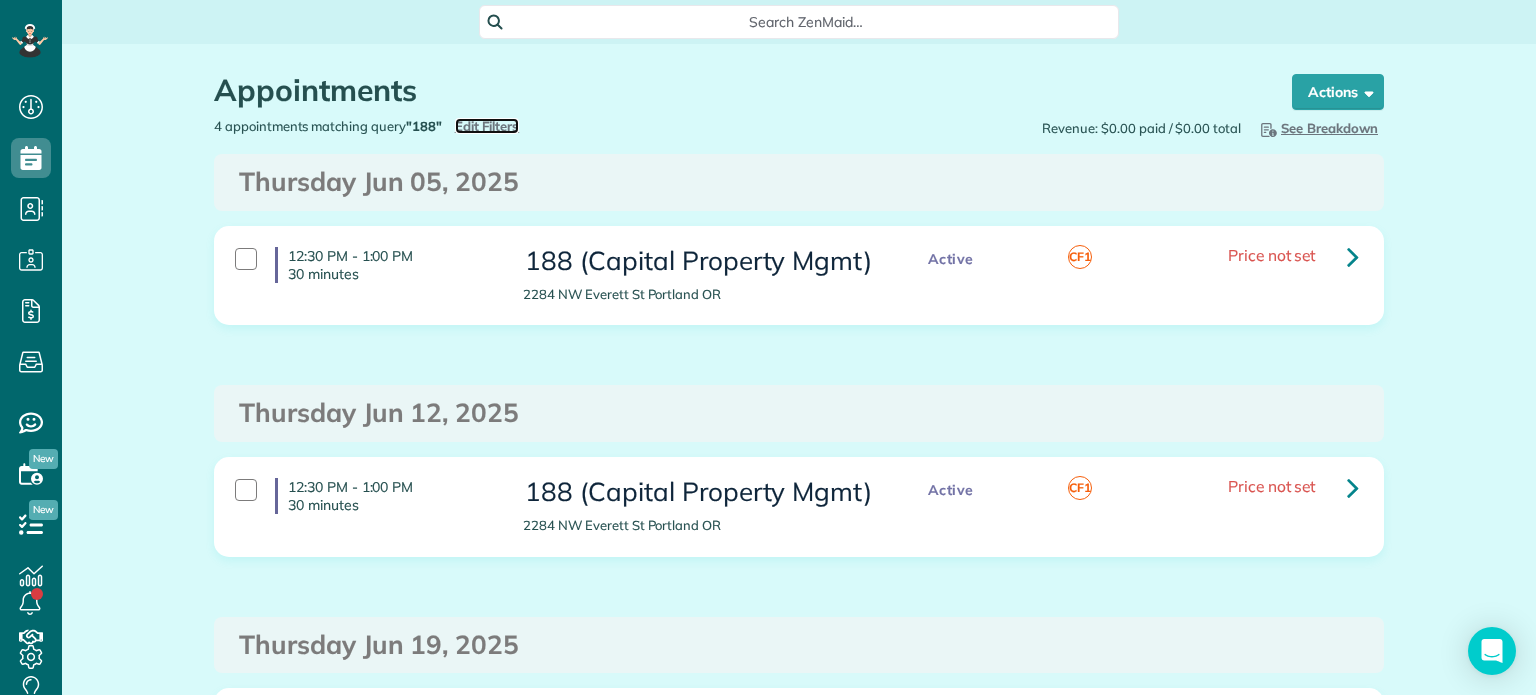 click on "Edit Filters" at bounding box center (487, 126) 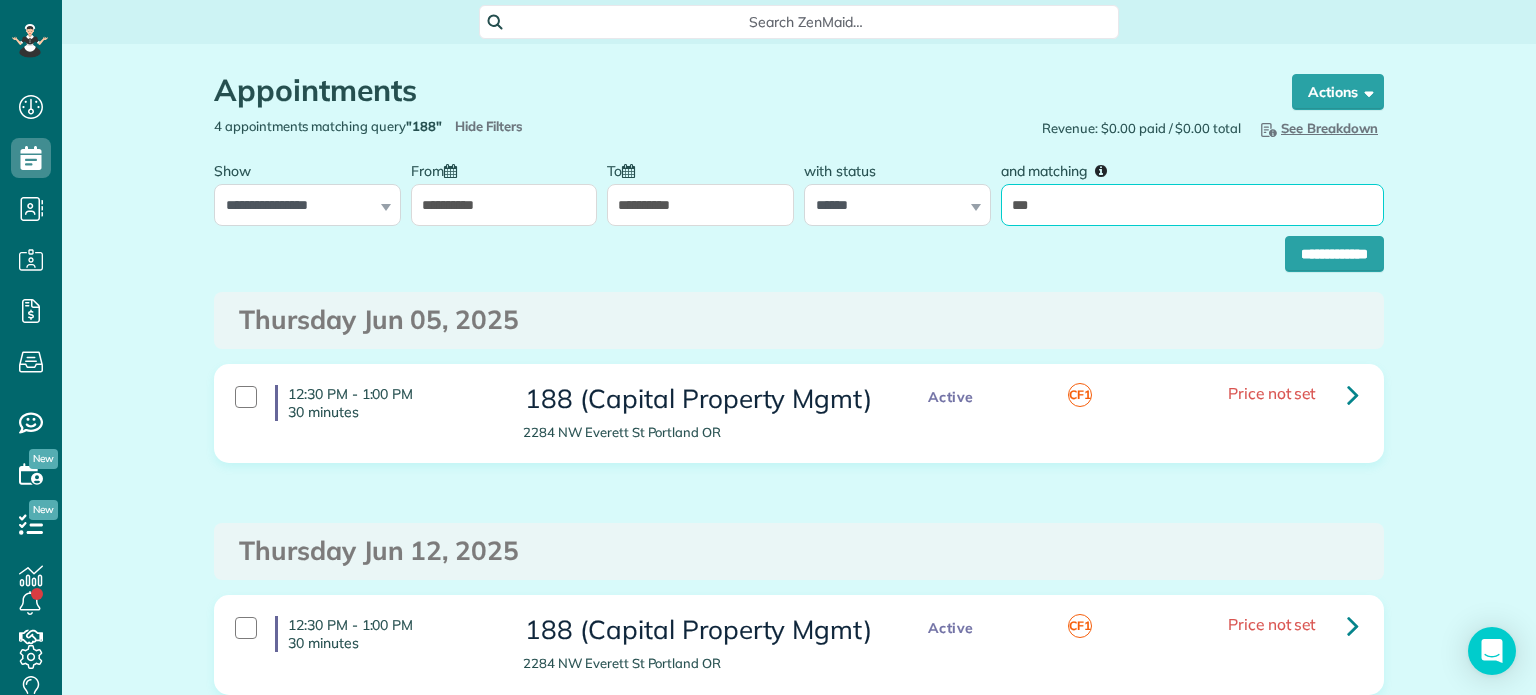 drag, startPoint x: 1037, startPoint y: 194, endPoint x: 1000, endPoint y: 215, distance: 42.544094 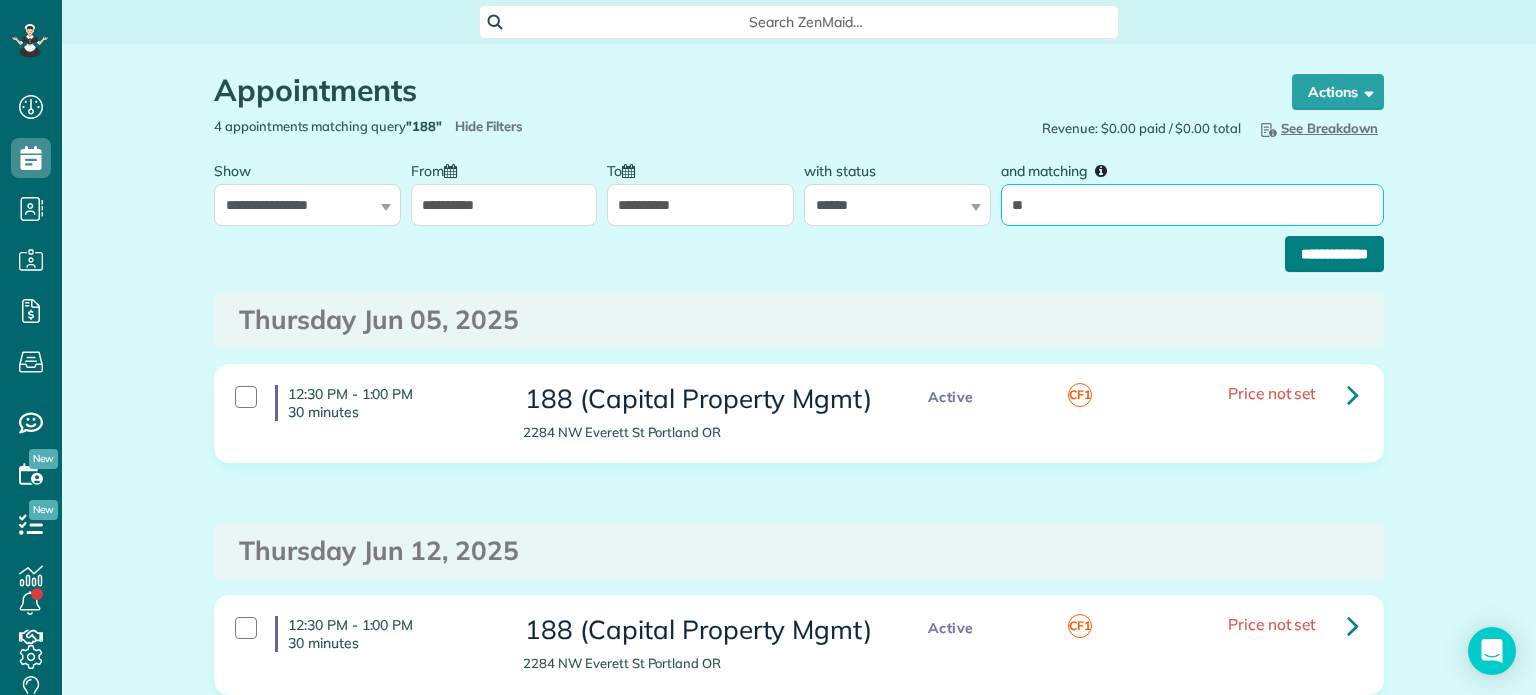 type on "**" 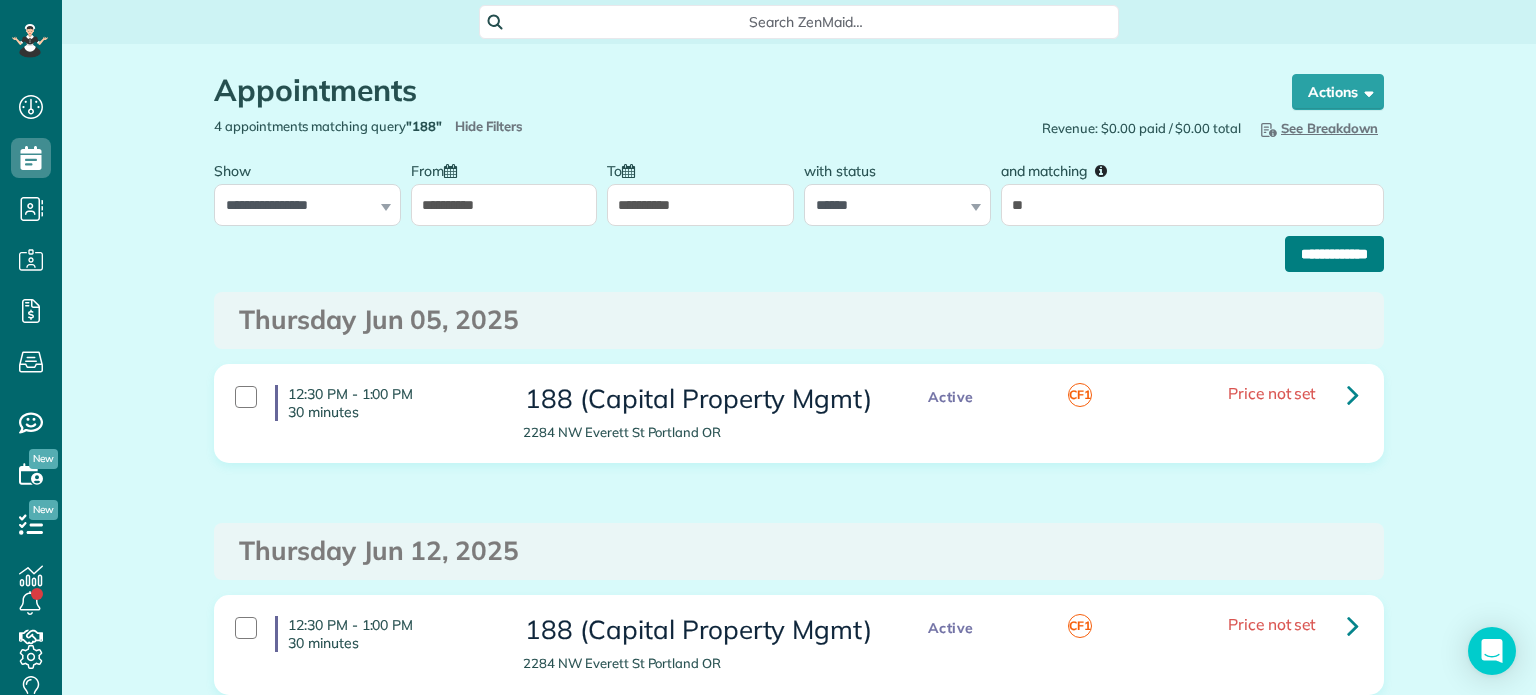 click on "**********" at bounding box center [1334, 254] 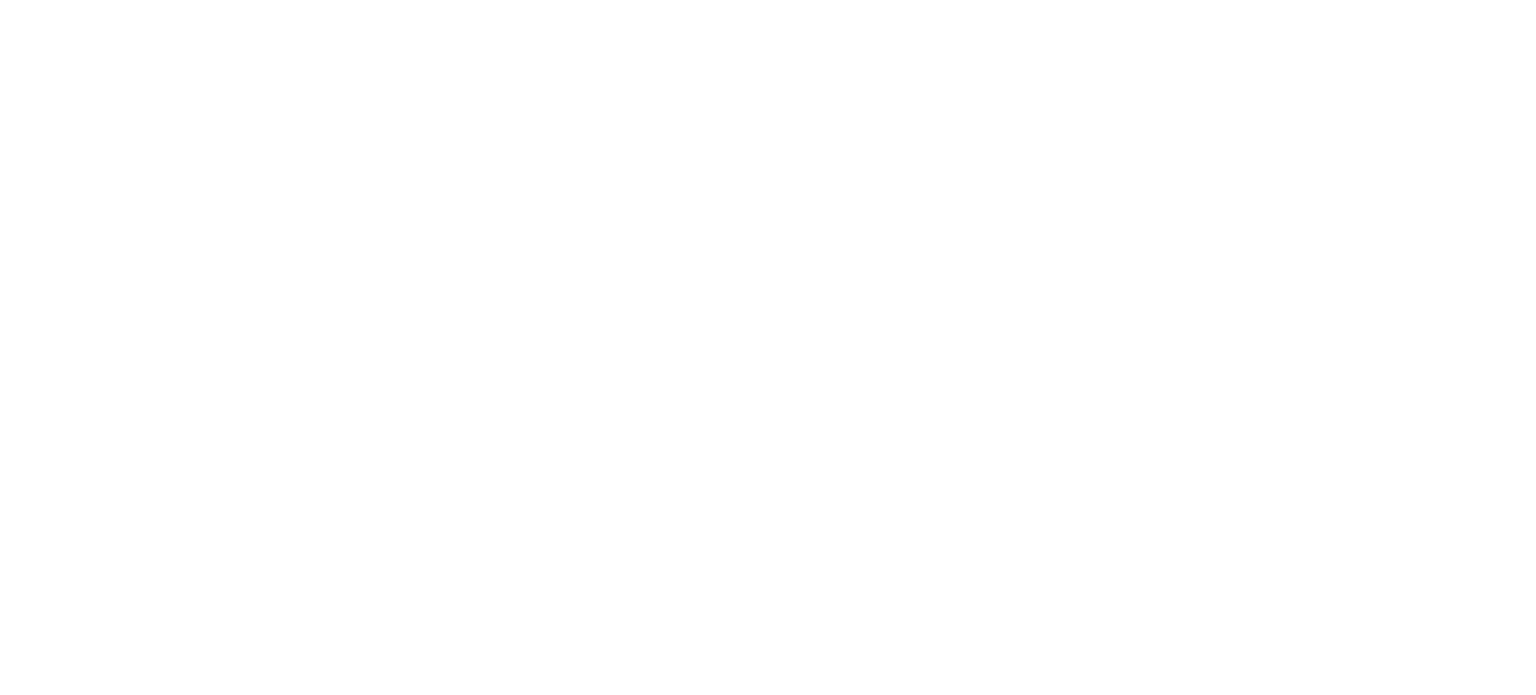 scroll, scrollTop: 0, scrollLeft: 0, axis: both 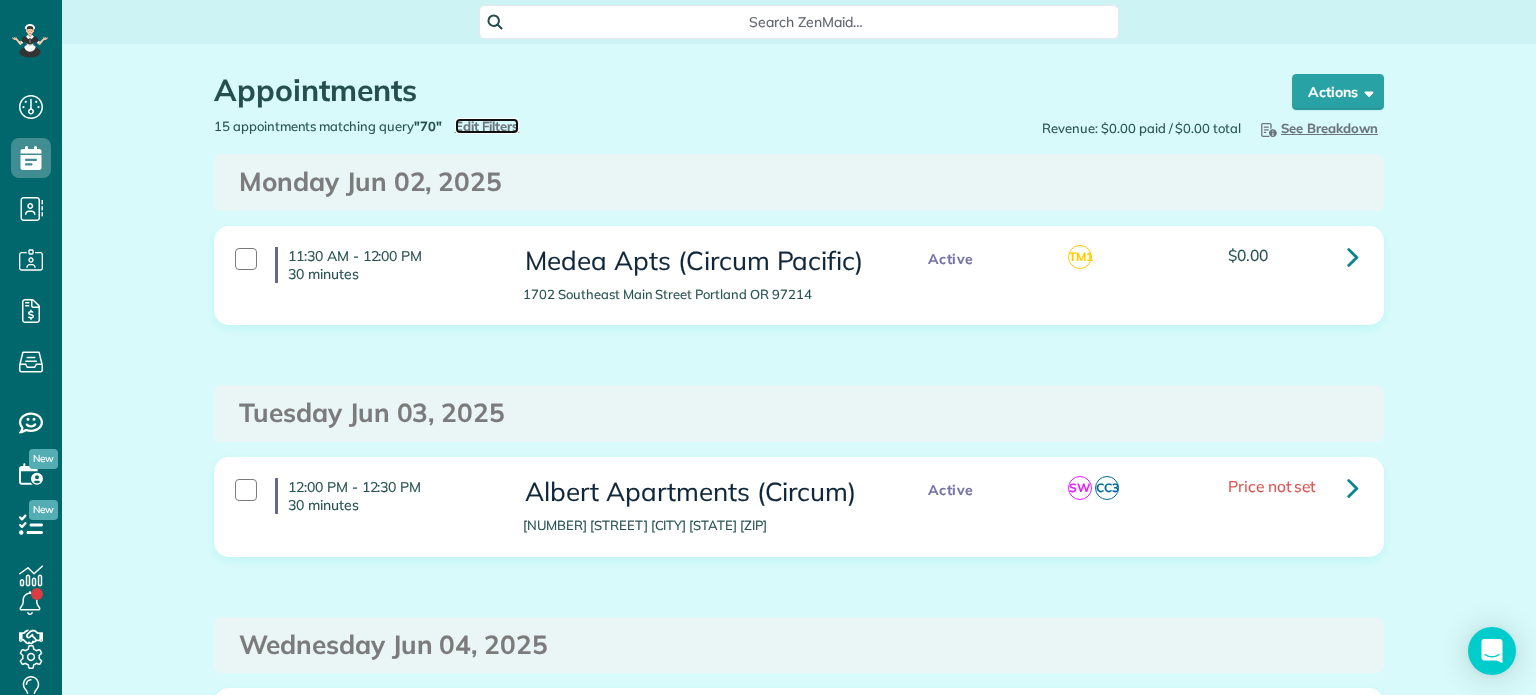 click on "Edit Filters" at bounding box center [487, 126] 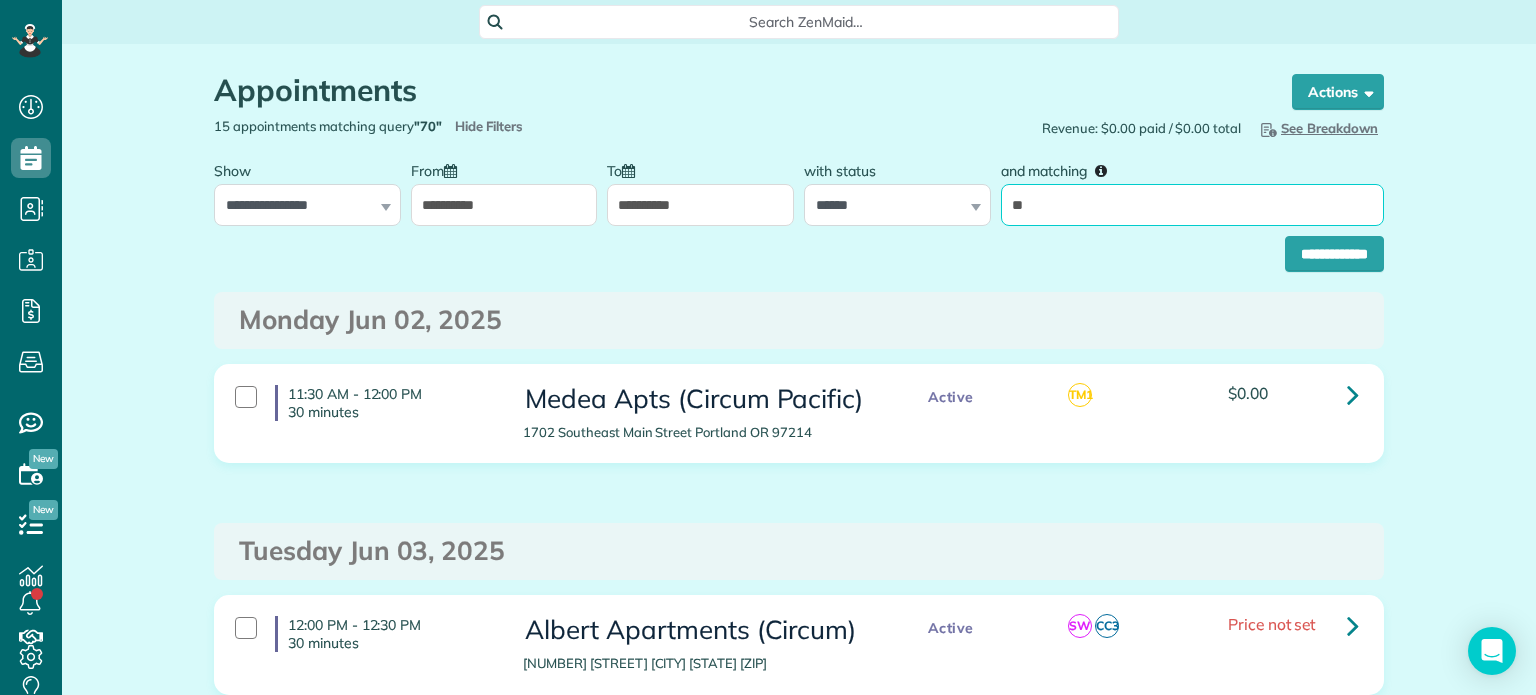 click on "**" at bounding box center [1192, 205] 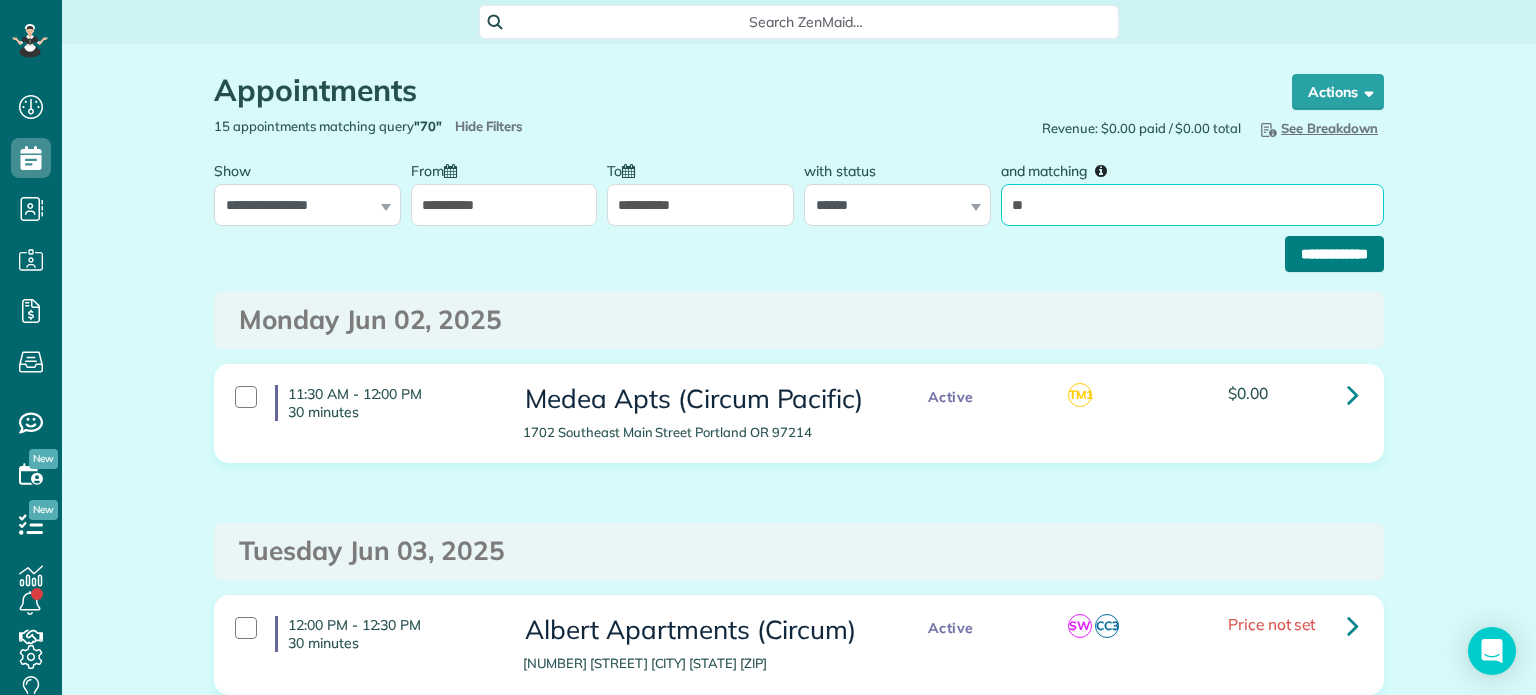 type on "**" 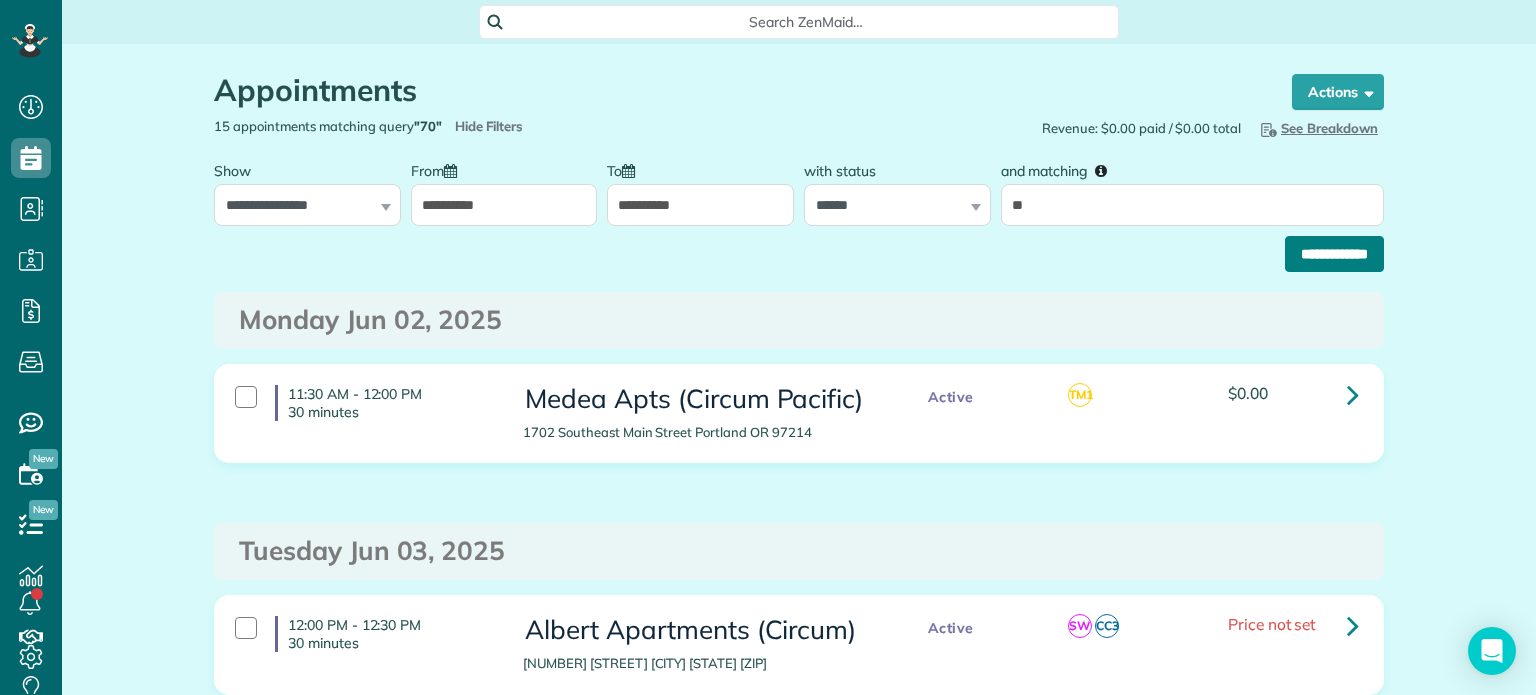 click on "**********" at bounding box center (1334, 254) 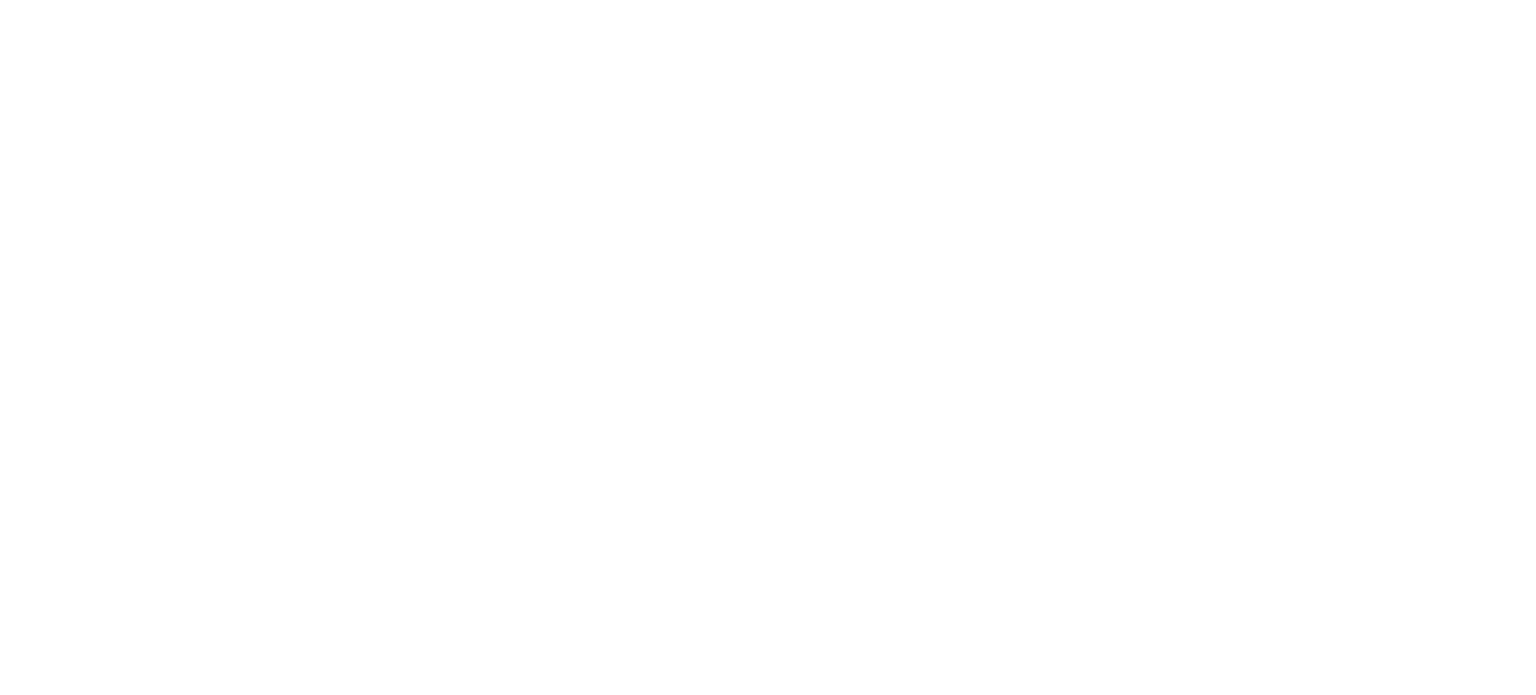 scroll, scrollTop: 0, scrollLeft: 0, axis: both 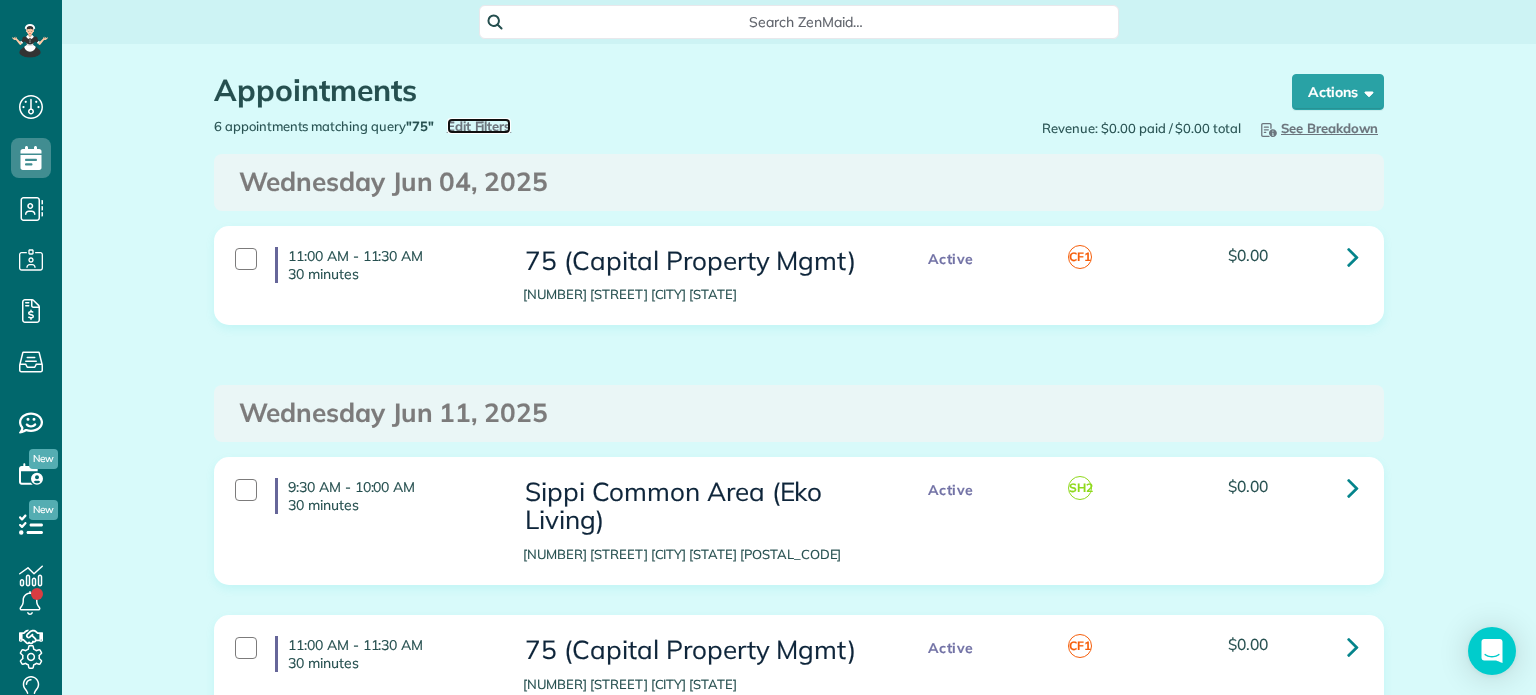 click on "Edit Filters" at bounding box center [479, 126] 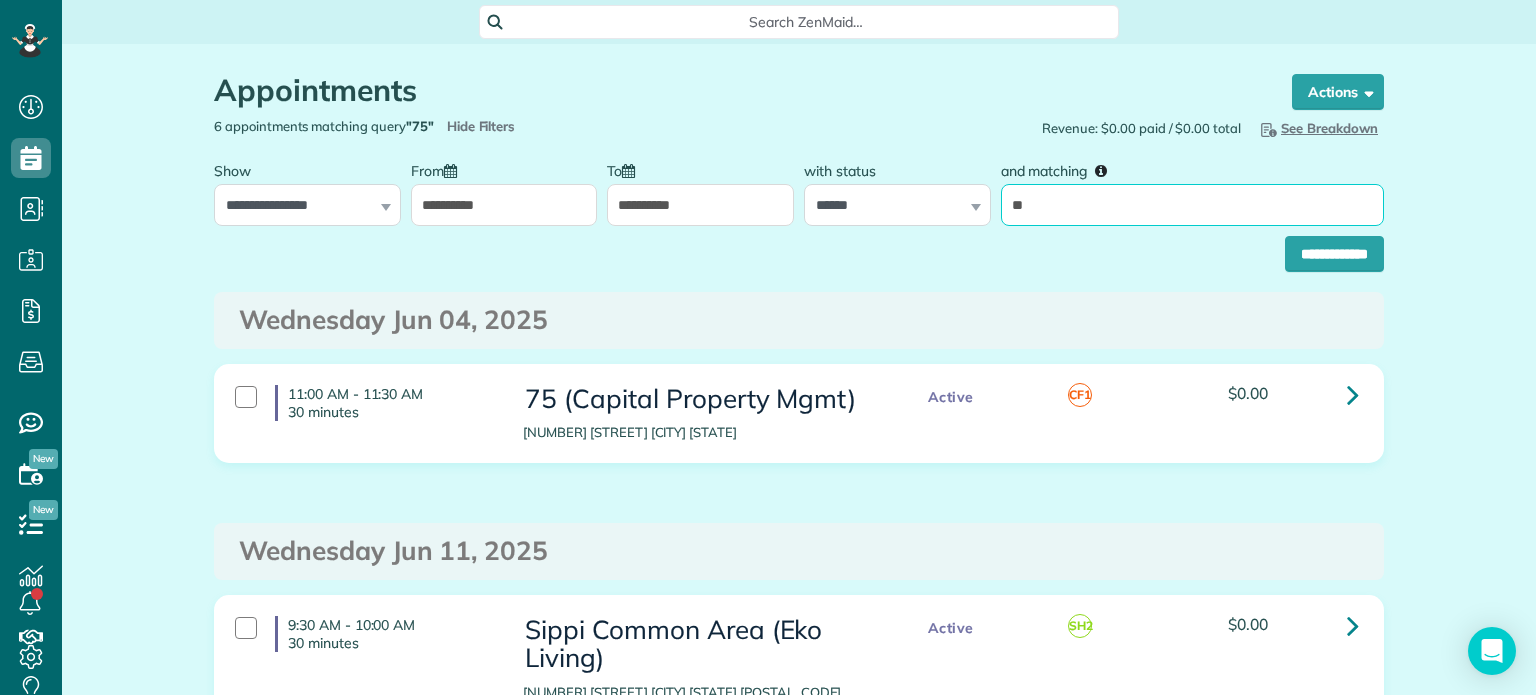drag, startPoint x: 1023, startPoint y: 212, endPoint x: 1002, endPoint y: 216, distance: 21.377558 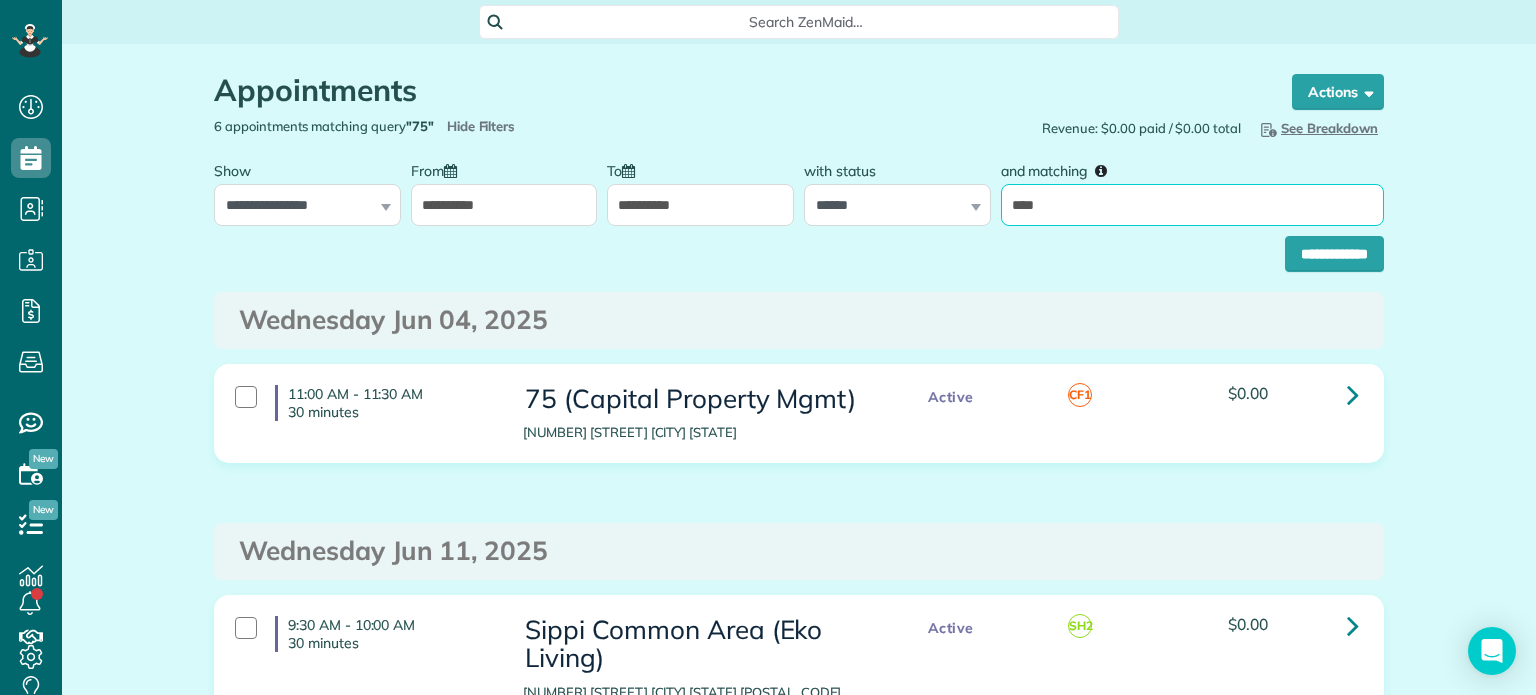 type on "*****" 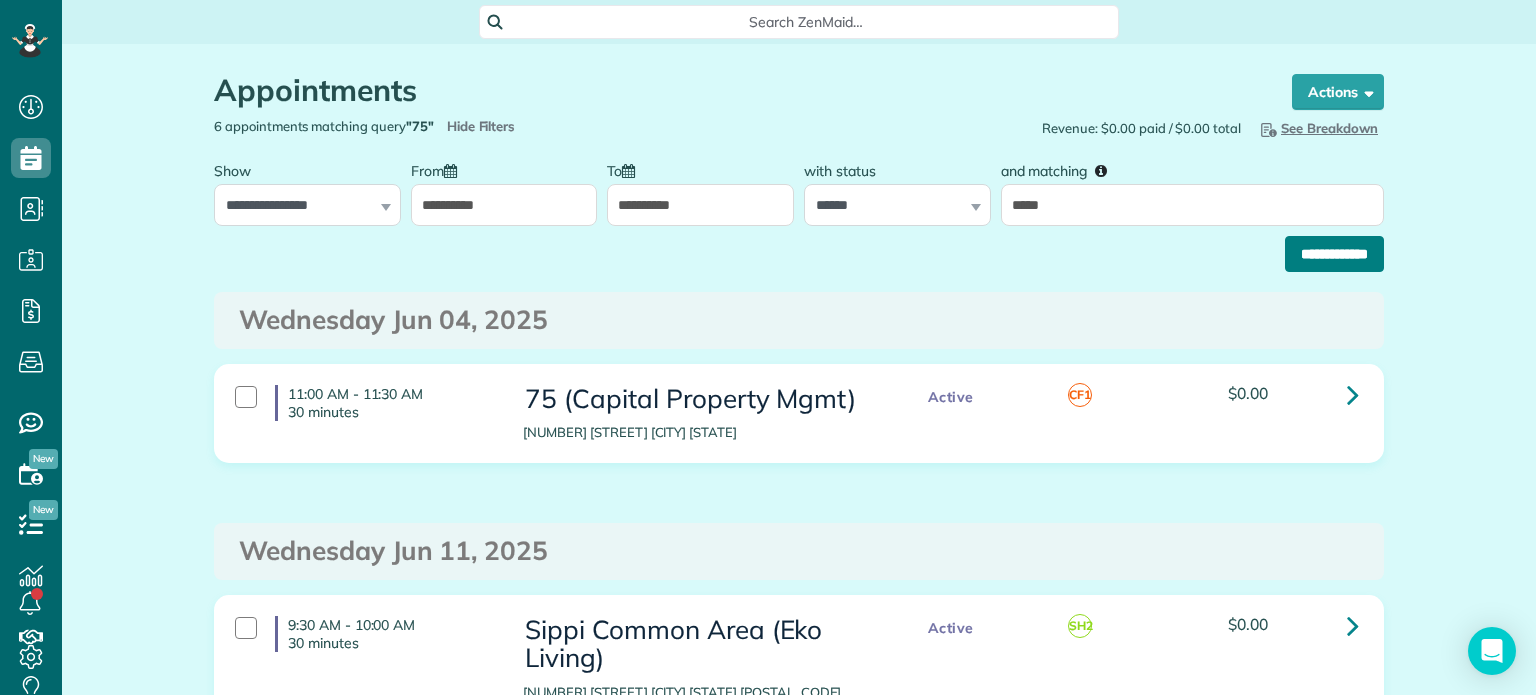 click on "**********" at bounding box center (1334, 254) 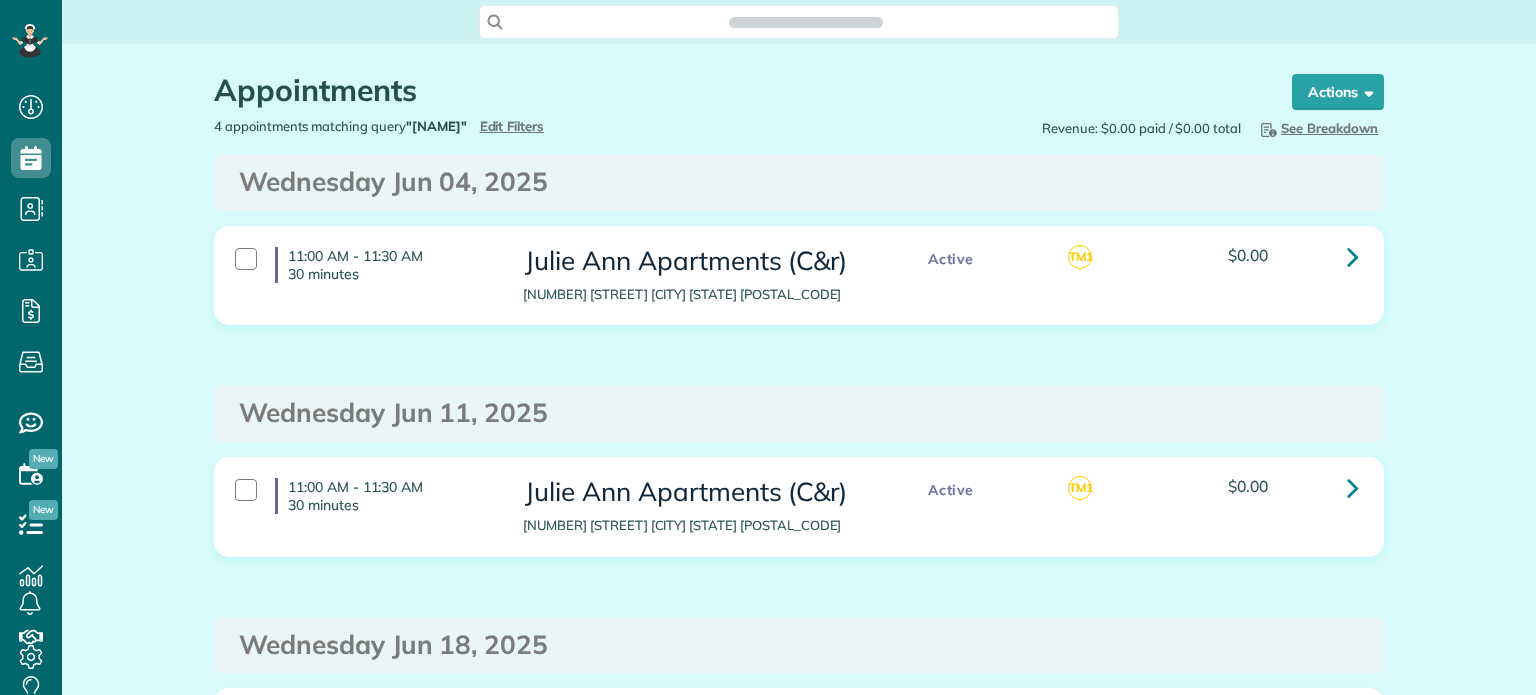 scroll, scrollTop: 0, scrollLeft: 0, axis: both 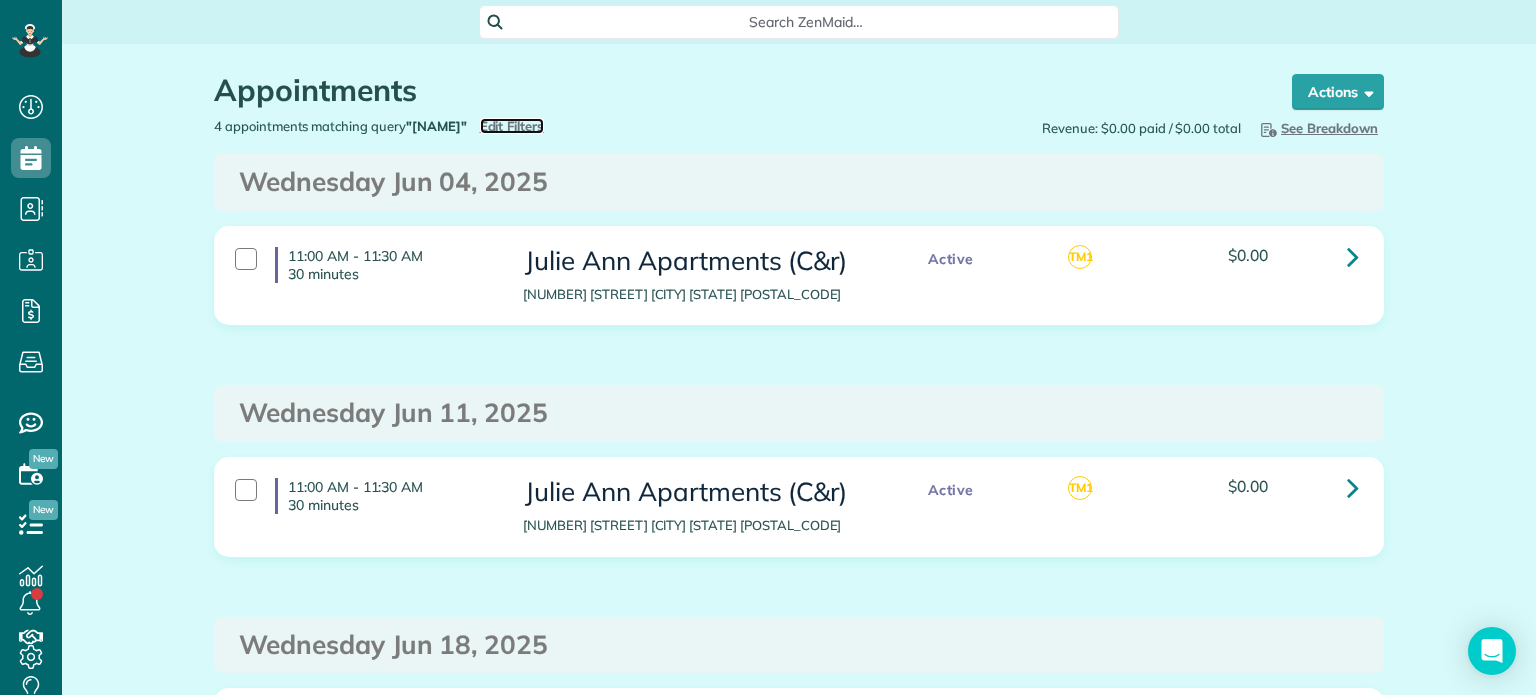 click on "Edit Filters" at bounding box center [512, 126] 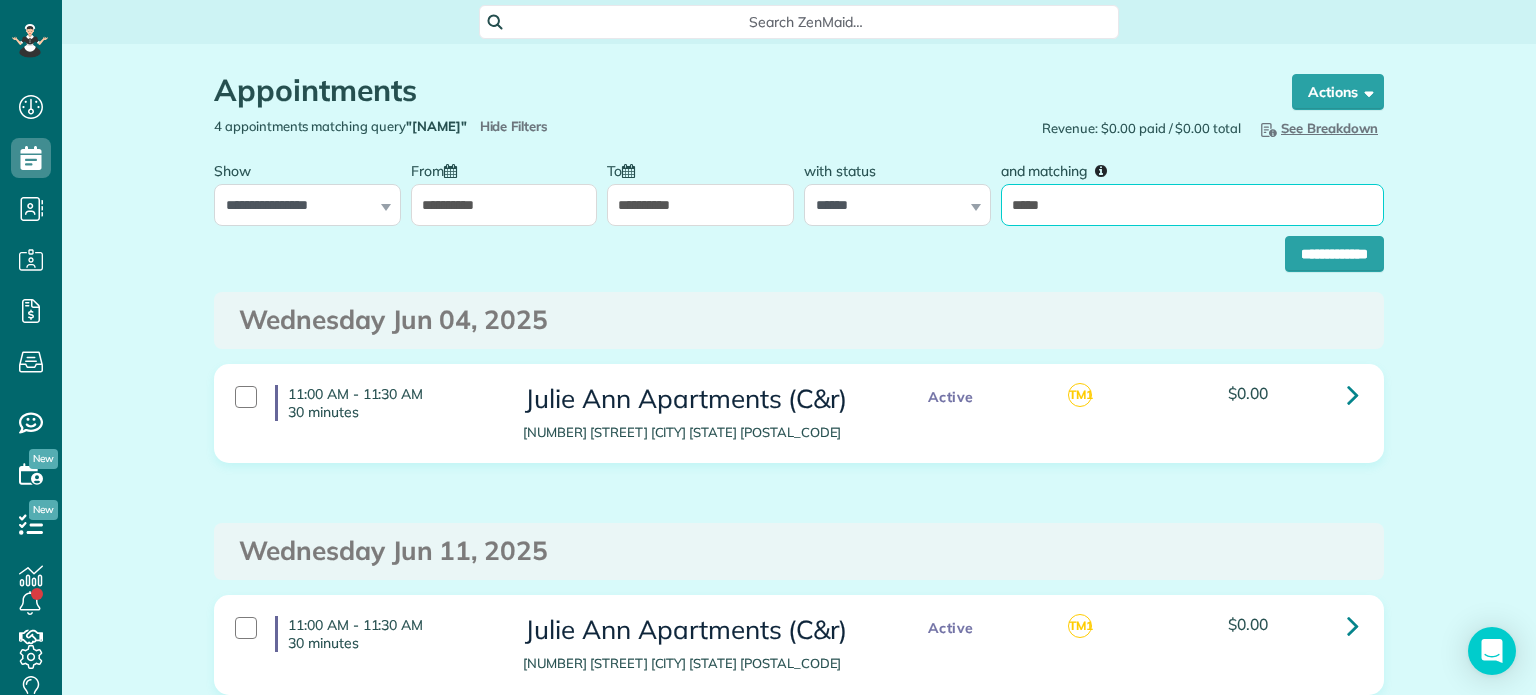 drag, startPoint x: 1034, startPoint y: 208, endPoint x: 1003, endPoint y: 209, distance: 31.016125 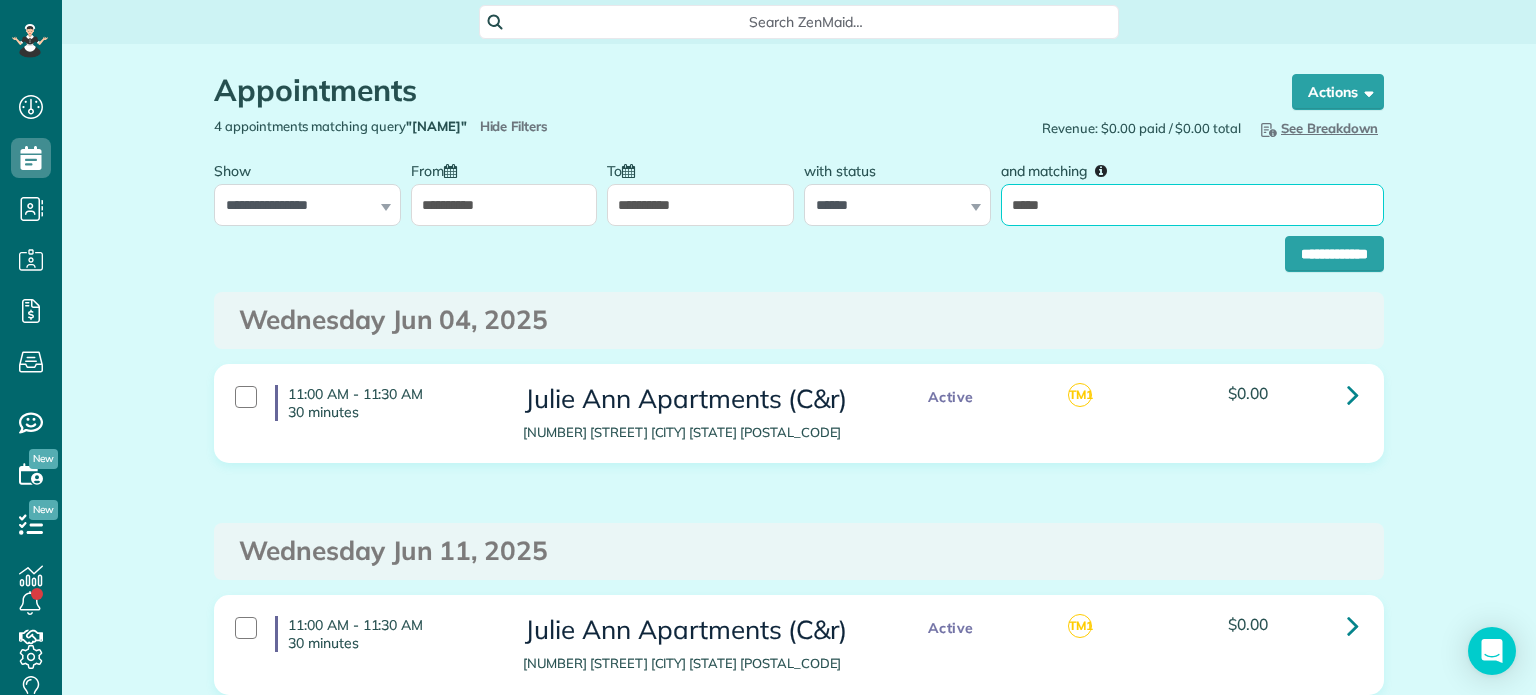 type on "********" 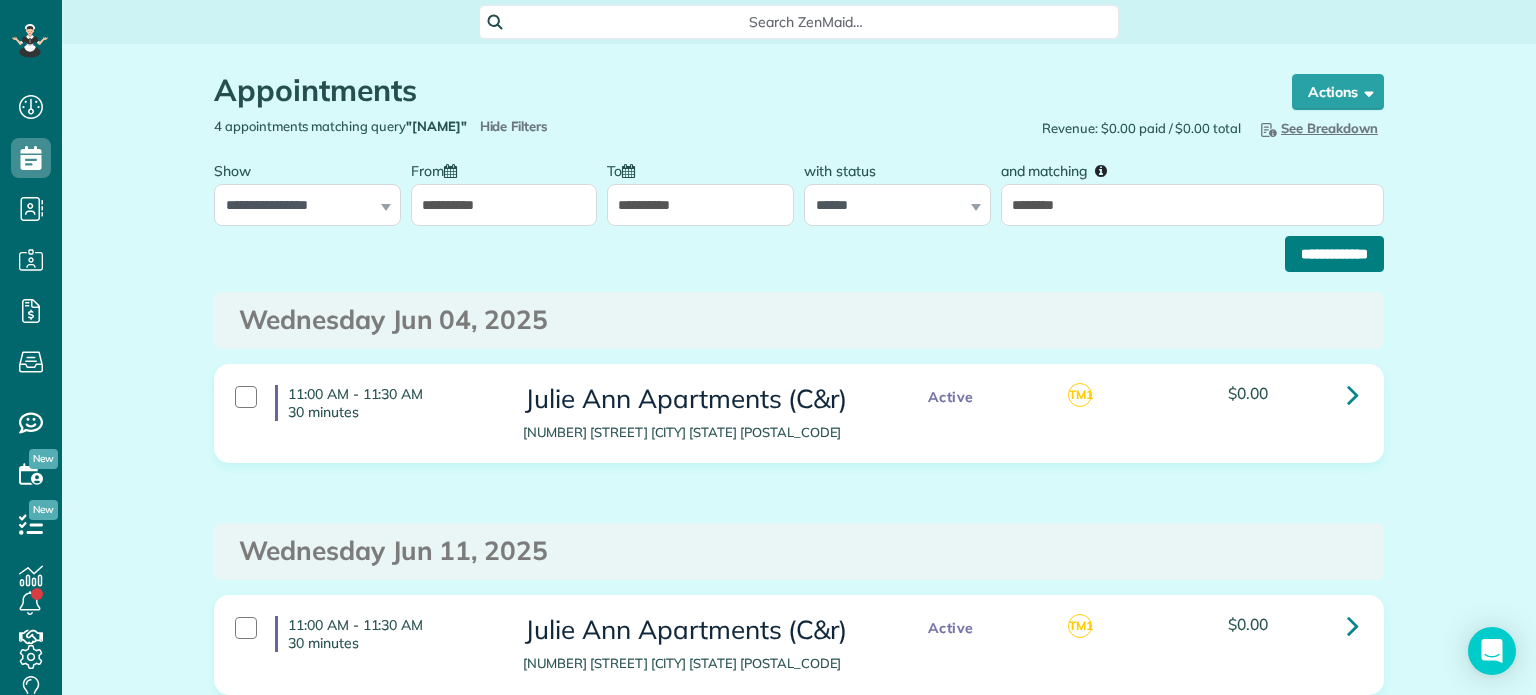 click on "**********" at bounding box center (1334, 254) 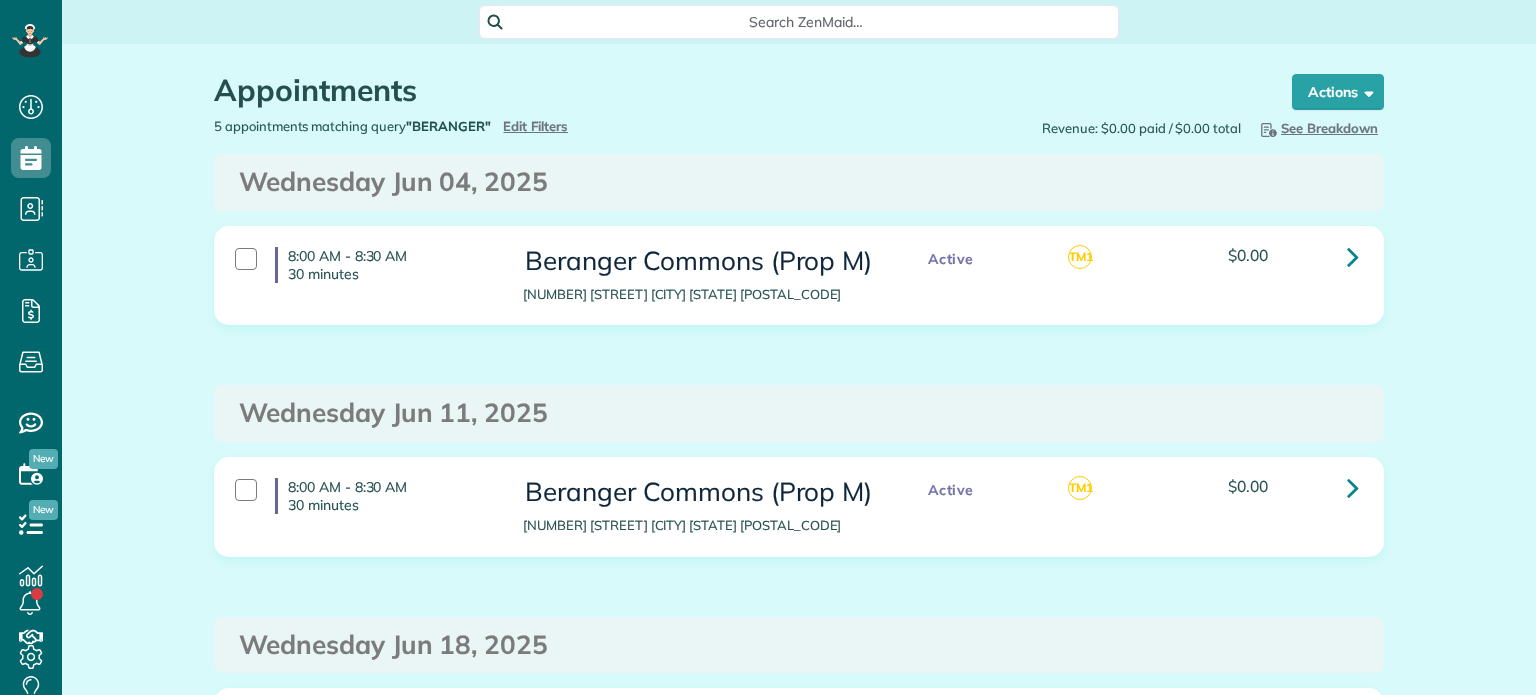scroll, scrollTop: 0, scrollLeft: 0, axis: both 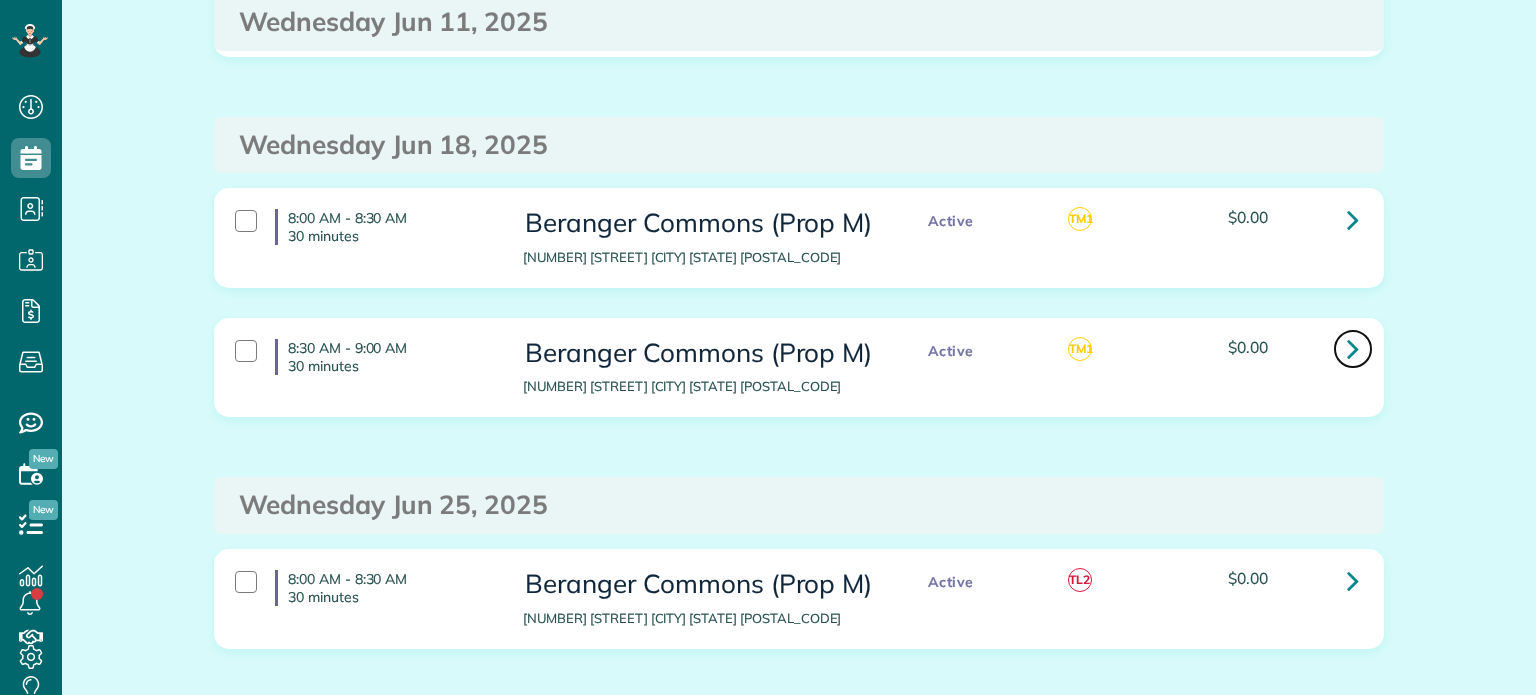 click at bounding box center (1353, 349) 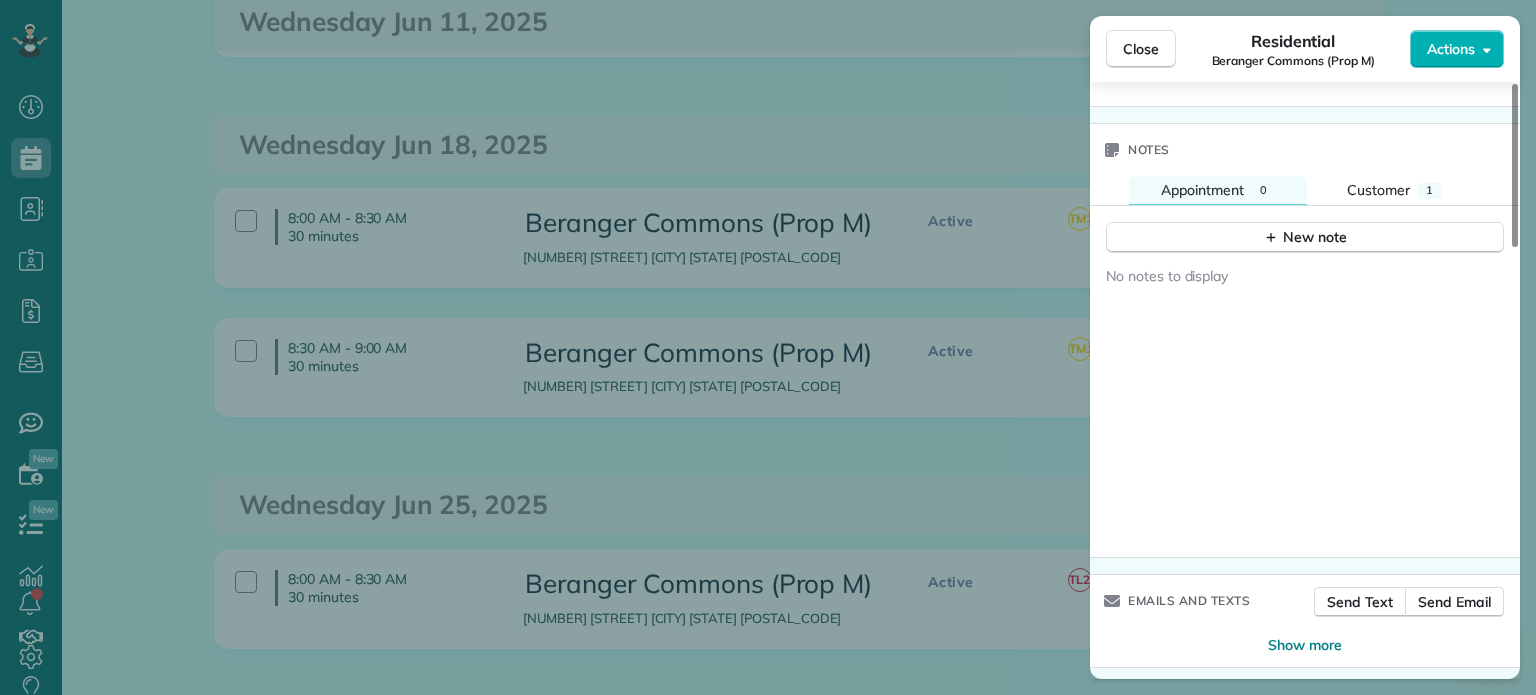 scroll, scrollTop: 1576, scrollLeft: 0, axis: vertical 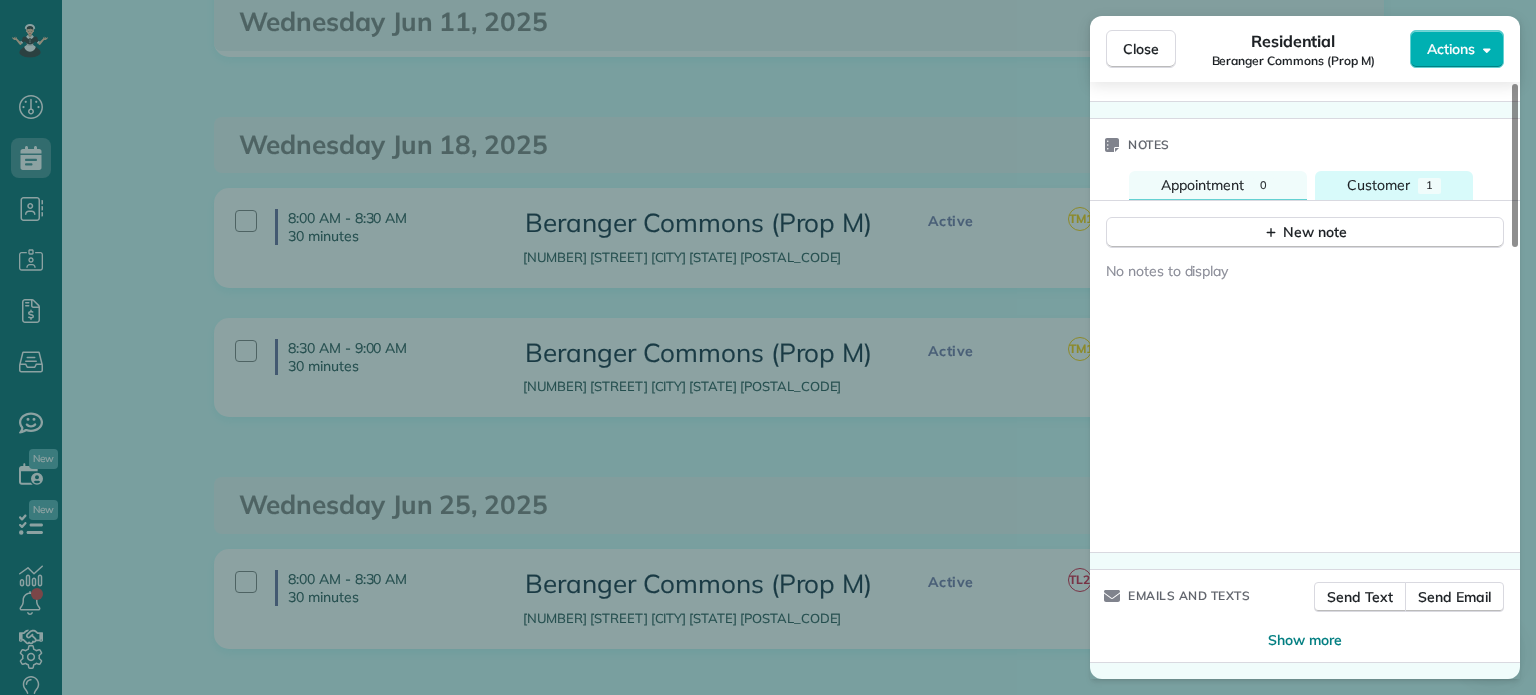 click on "Customer 1" at bounding box center [1394, 185] 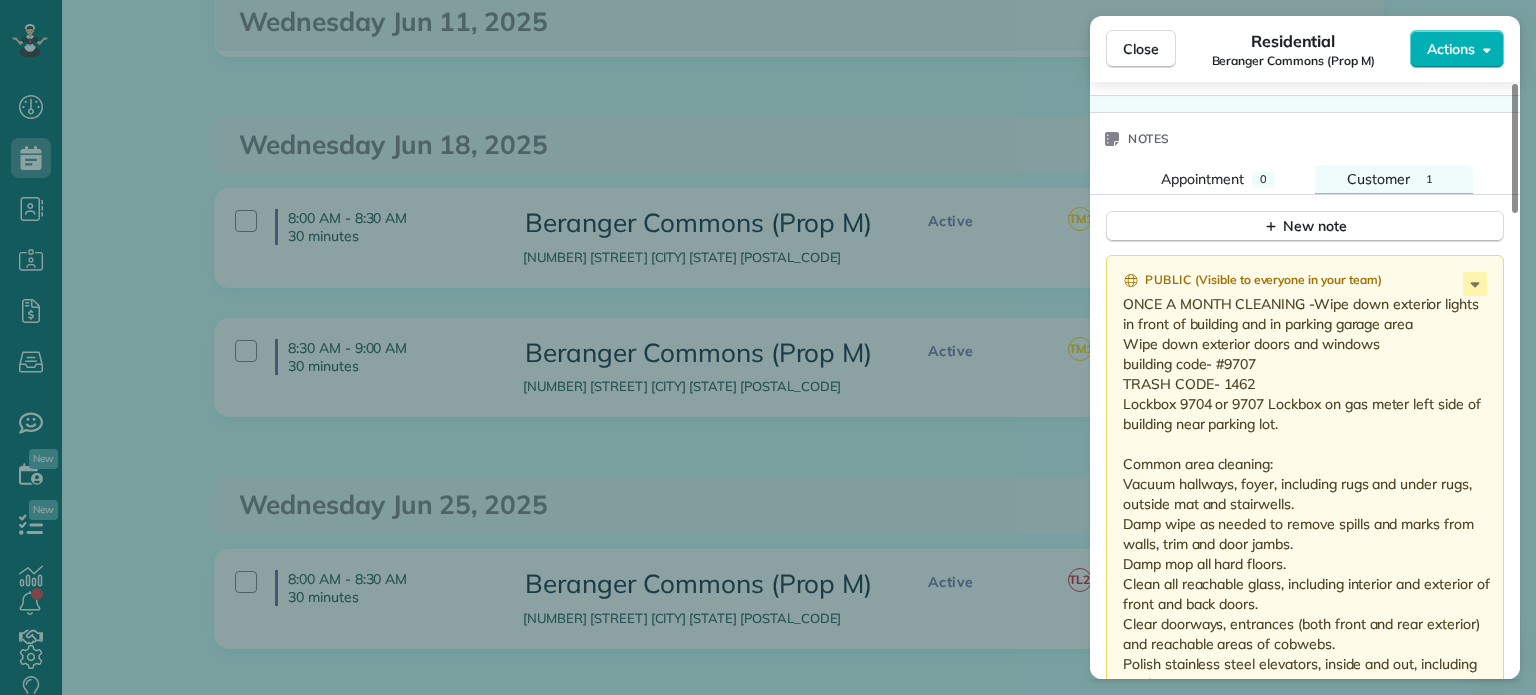 click on "Close Residential Beranger Commons (Prop M) Actions Status Active Beranger Commons (Prop M) · Open profile No phone number on record Add phone number No email on record Add email View Details Residential Wednesday, June 18, 2025 8:30 AM 9:00 AM 30 minutes Repeats monthly Edit recurring service Previous (May 21) Next (Jul 16) 287 Northeast 3rd Street Gresham OR 97030 Service was not rated yet Setup ratings Cleaners Time in and out Assign Invite Cleaners Tony   Middleton 8:30 AM 9:00 AM Checklist Try Now Keep this appointment up to your standards. Stay on top of every detail, keep your cleaners organised, and your client happy. Assign a checklist Watch a 5 min demo Billing Billing actions Price $0.00 Overcharge $0.00 Discount $0.00 Coupon discount - Primary tax - Secondary tax - Total appointment price $0.00 Tips collected New feature! $0.00 Mark as paid Total including tip $0.00 Get paid online in no-time! Send an invoice and reward your cleaners with tips Charge customer credit card Appointment custom fields" at bounding box center [768, 347] 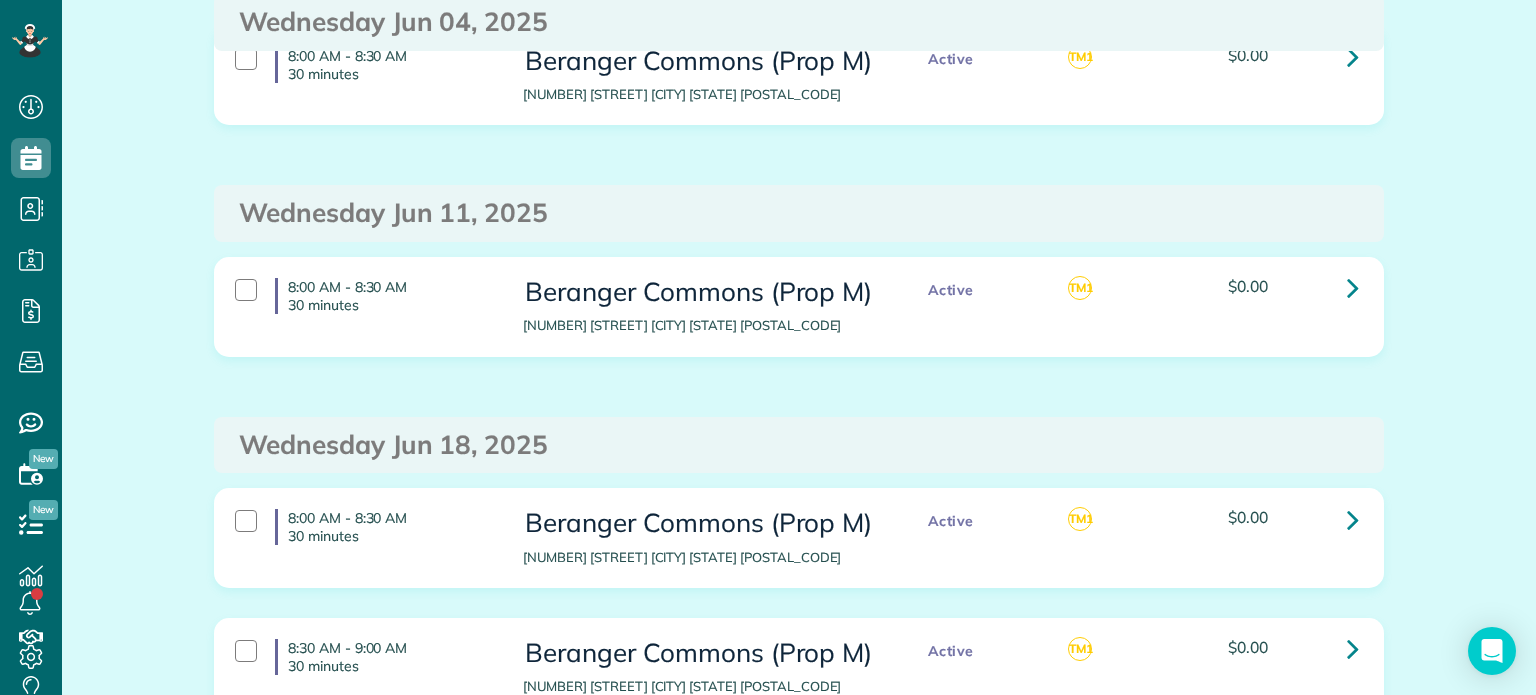 scroll, scrollTop: 0, scrollLeft: 0, axis: both 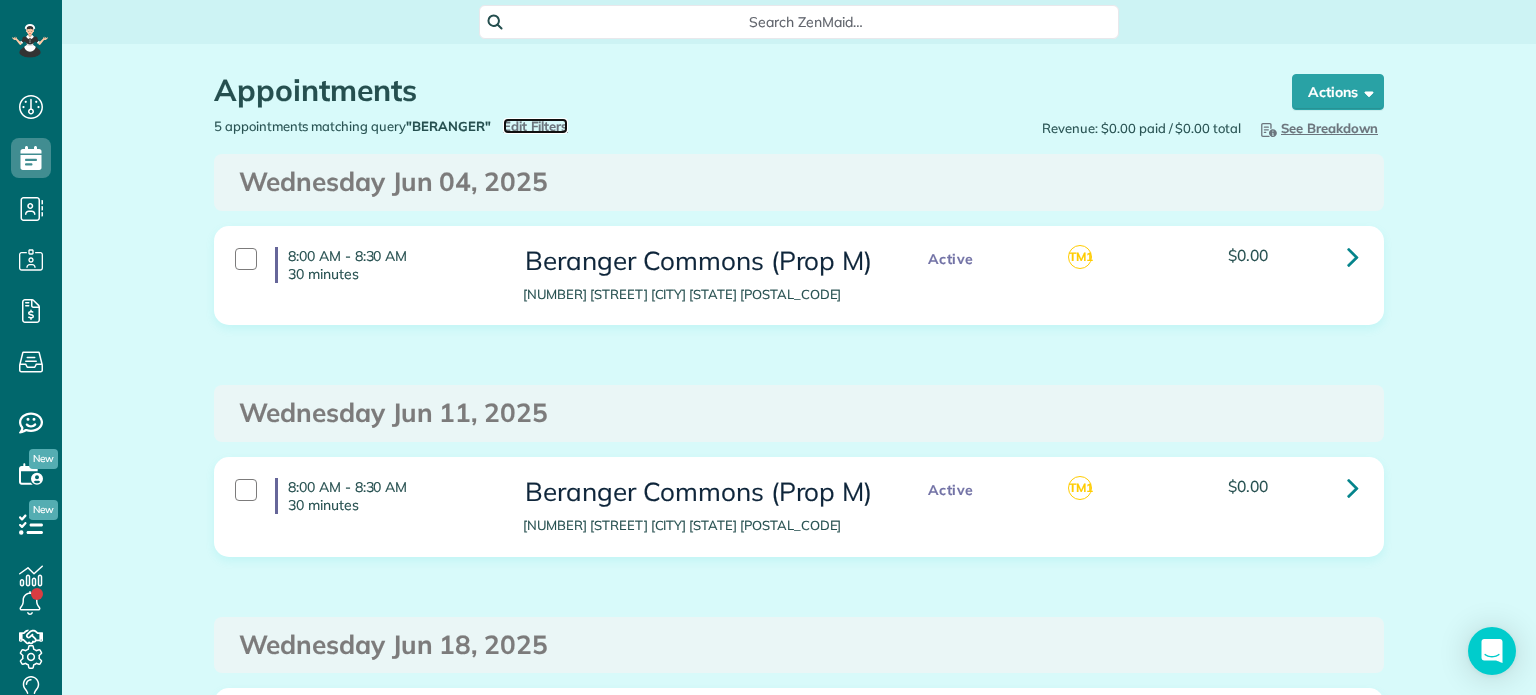 click on "Edit Filters" at bounding box center (535, 126) 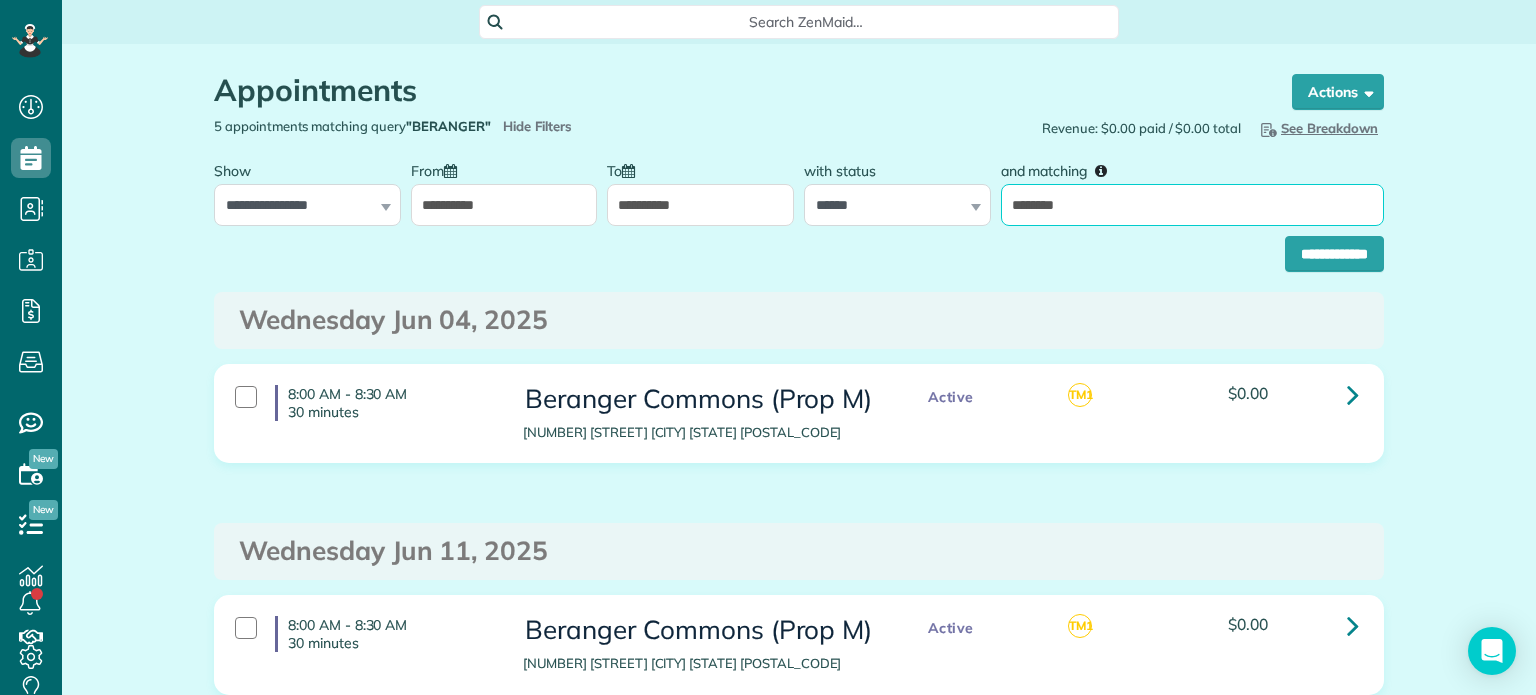 drag, startPoint x: 1083, startPoint y: 214, endPoint x: 1005, endPoint y: 214, distance: 78 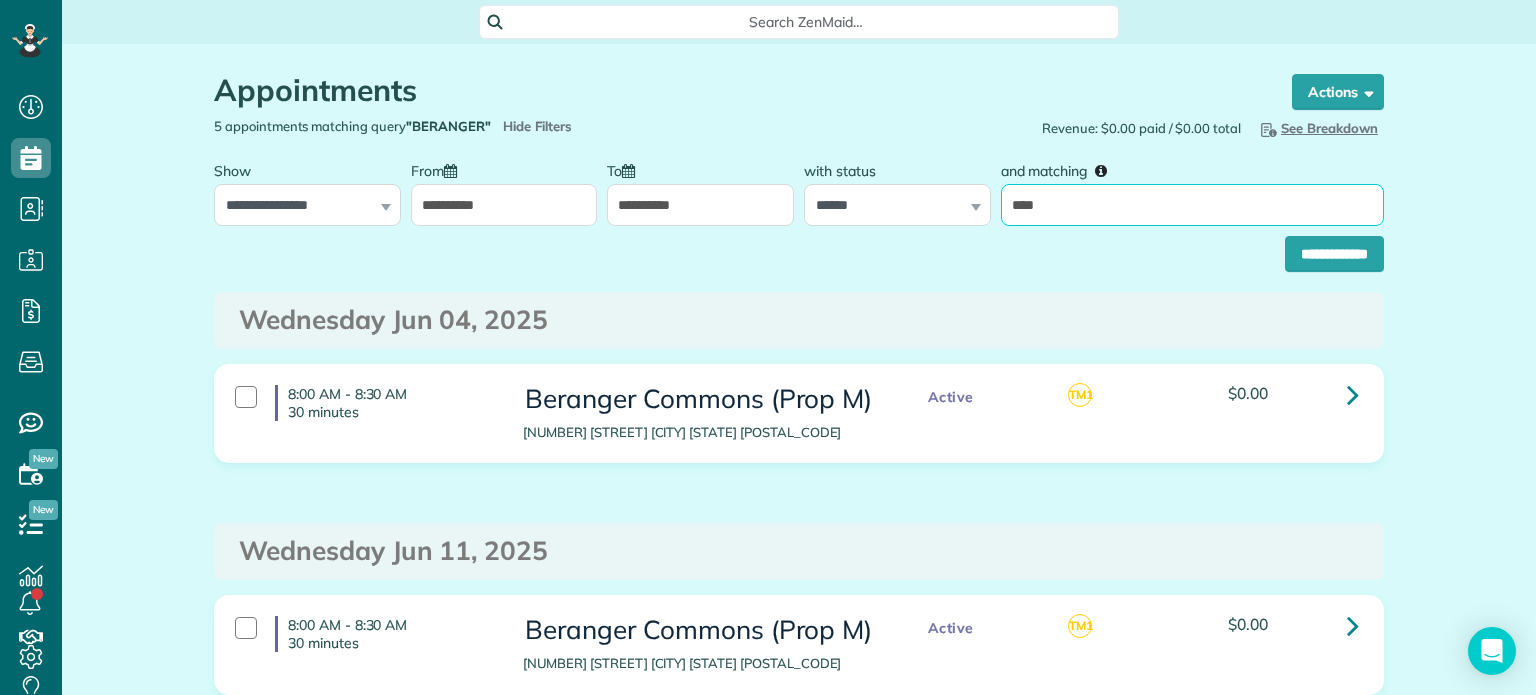 type on "*********" 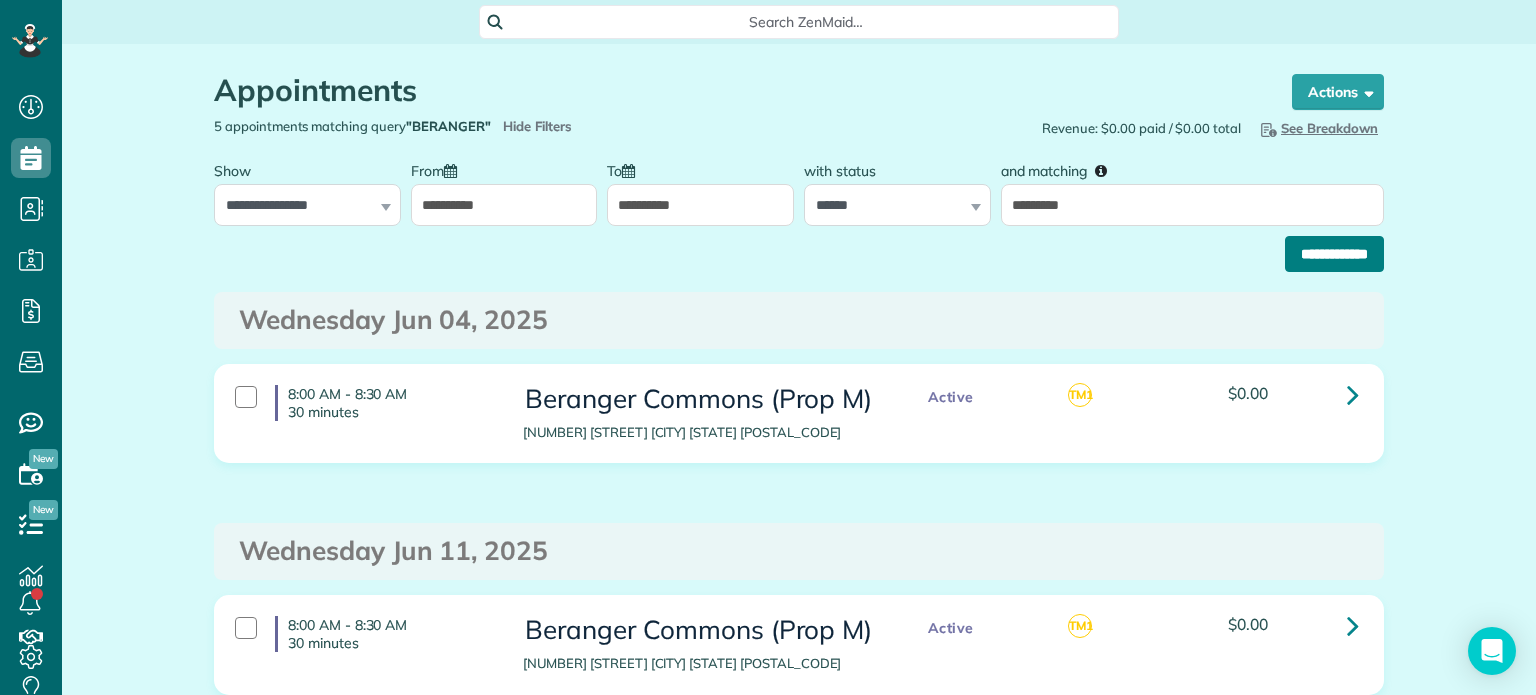 click on "**********" at bounding box center (1334, 254) 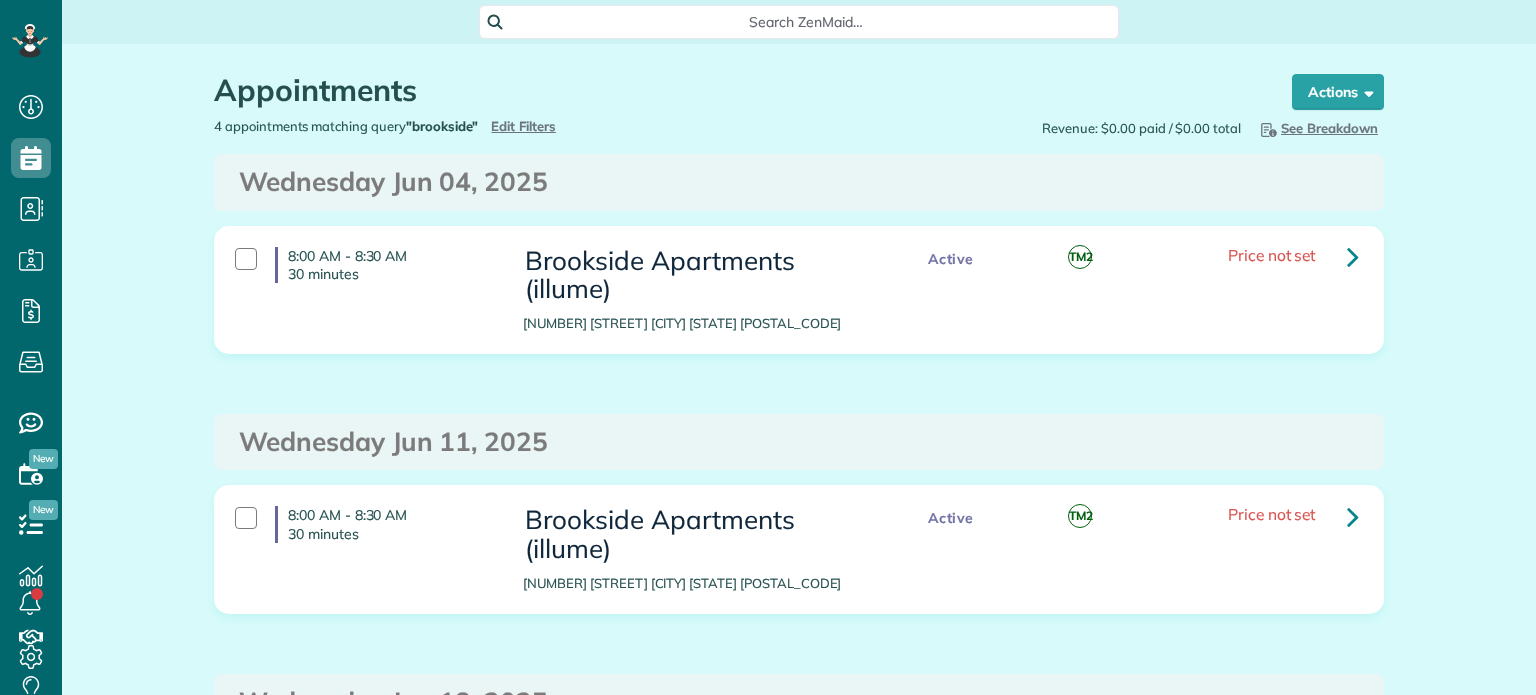 scroll, scrollTop: 0, scrollLeft: 0, axis: both 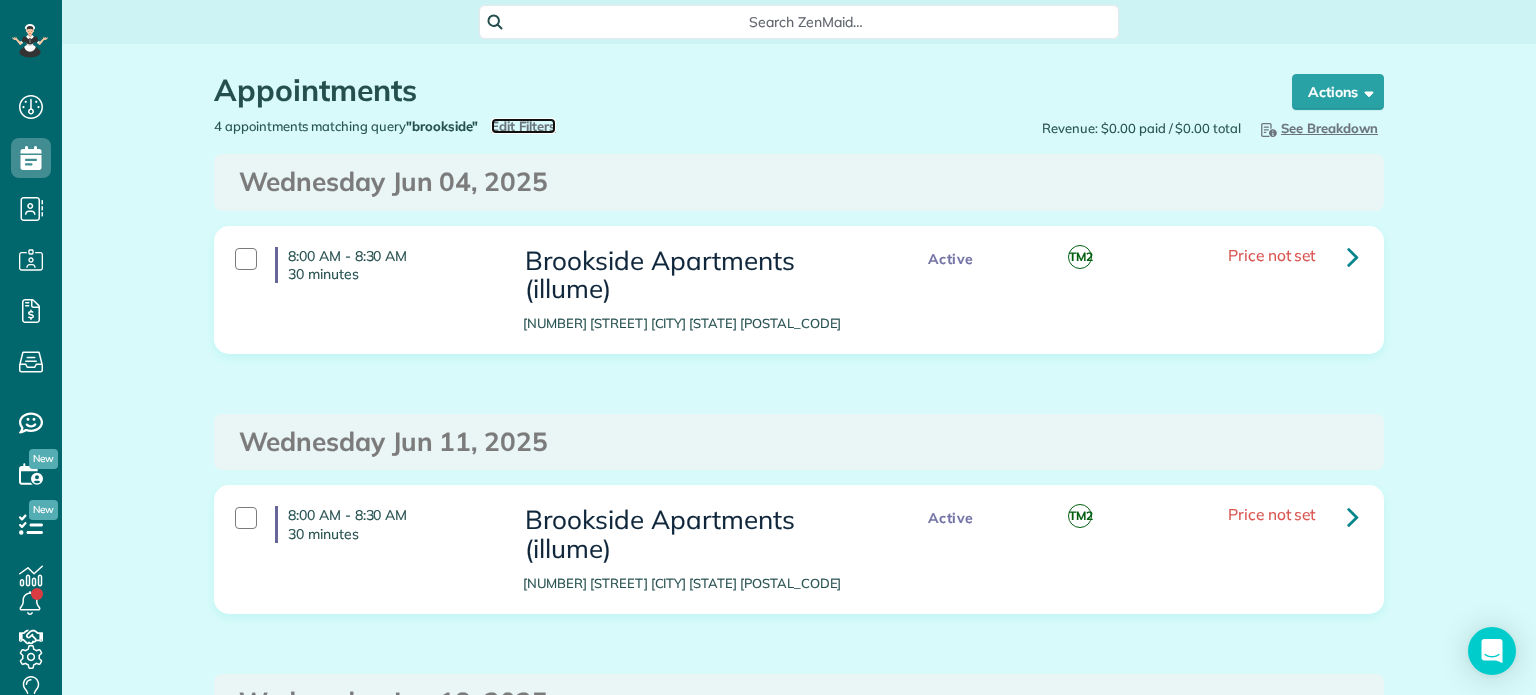 drag, startPoint x: 529, startPoint y: 130, endPoint x: 628, endPoint y: 156, distance: 102.357216 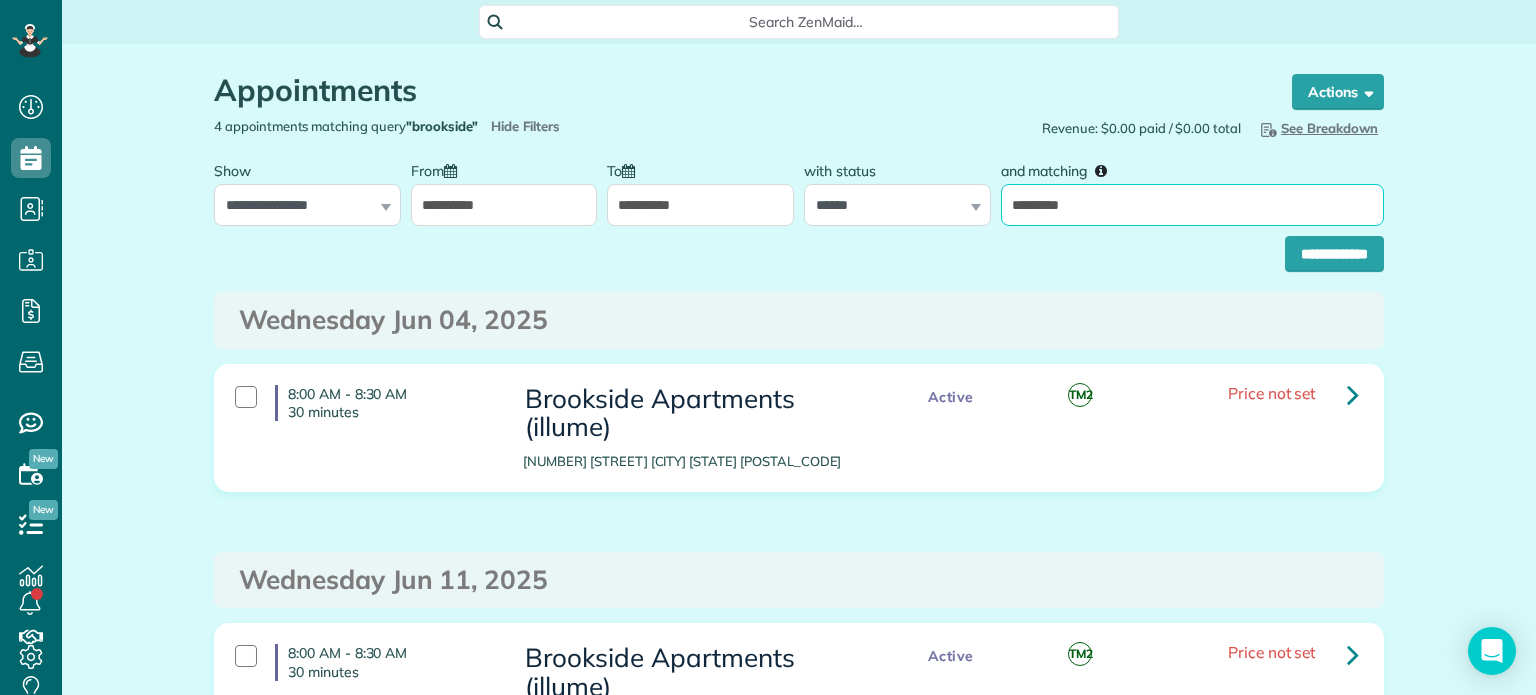 drag, startPoint x: 1092, startPoint y: 202, endPoint x: 994, endPoint y: 211, distance: 98.4124 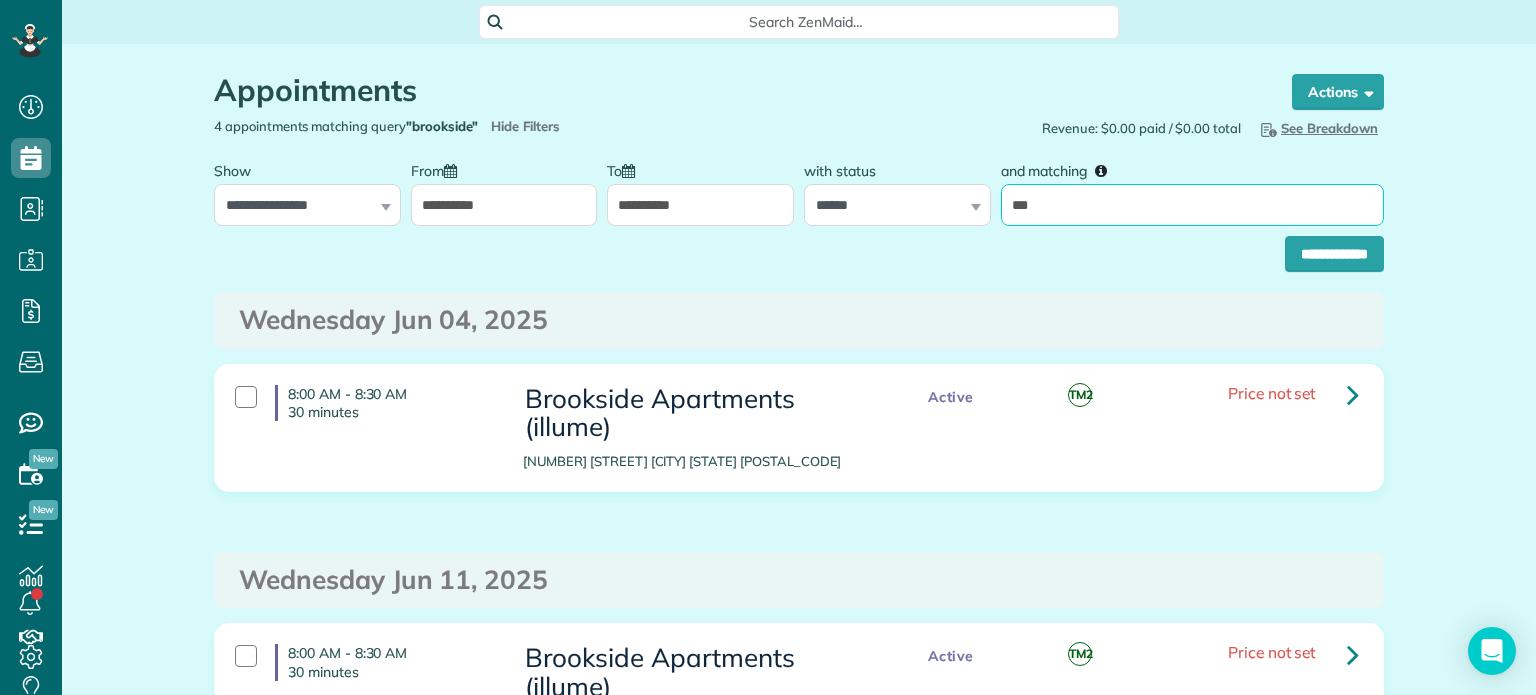type on "******" 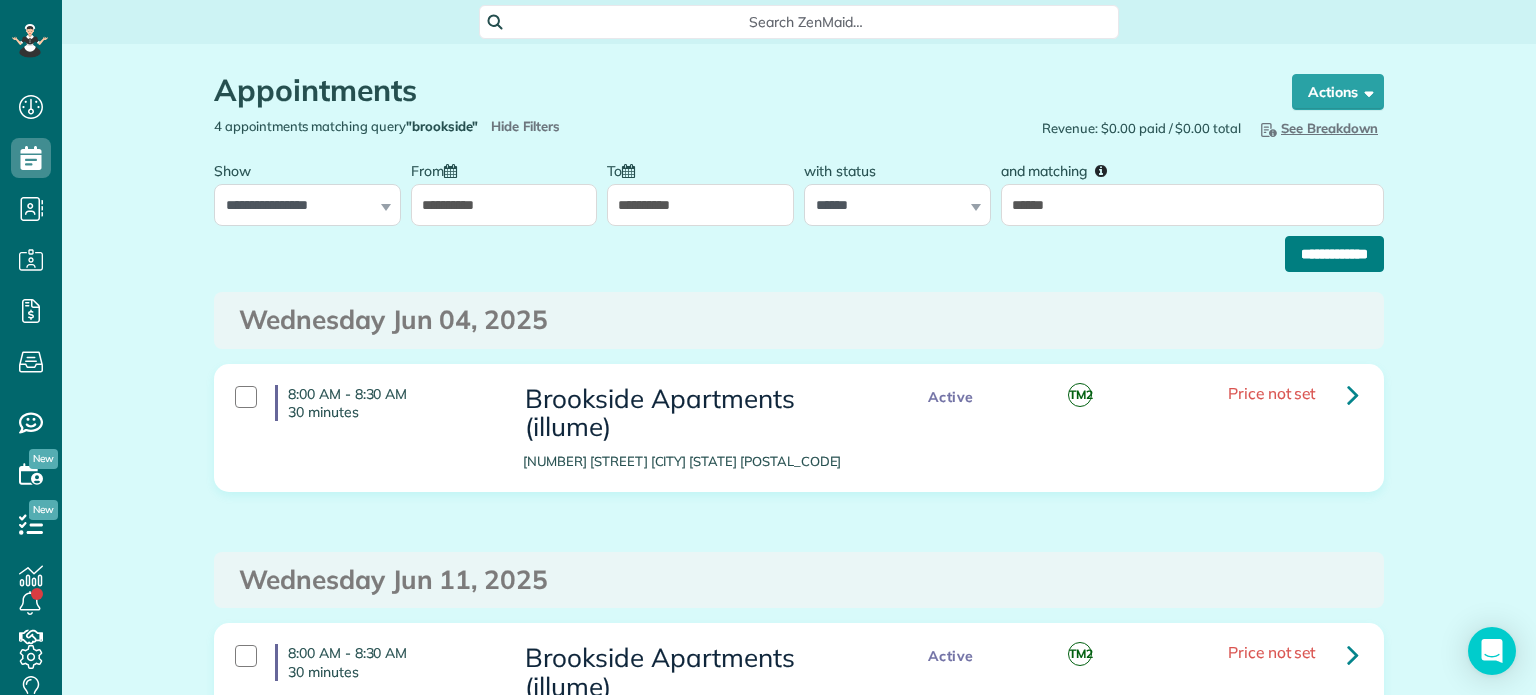 click on "**********" at bounding box center [1334, 254] 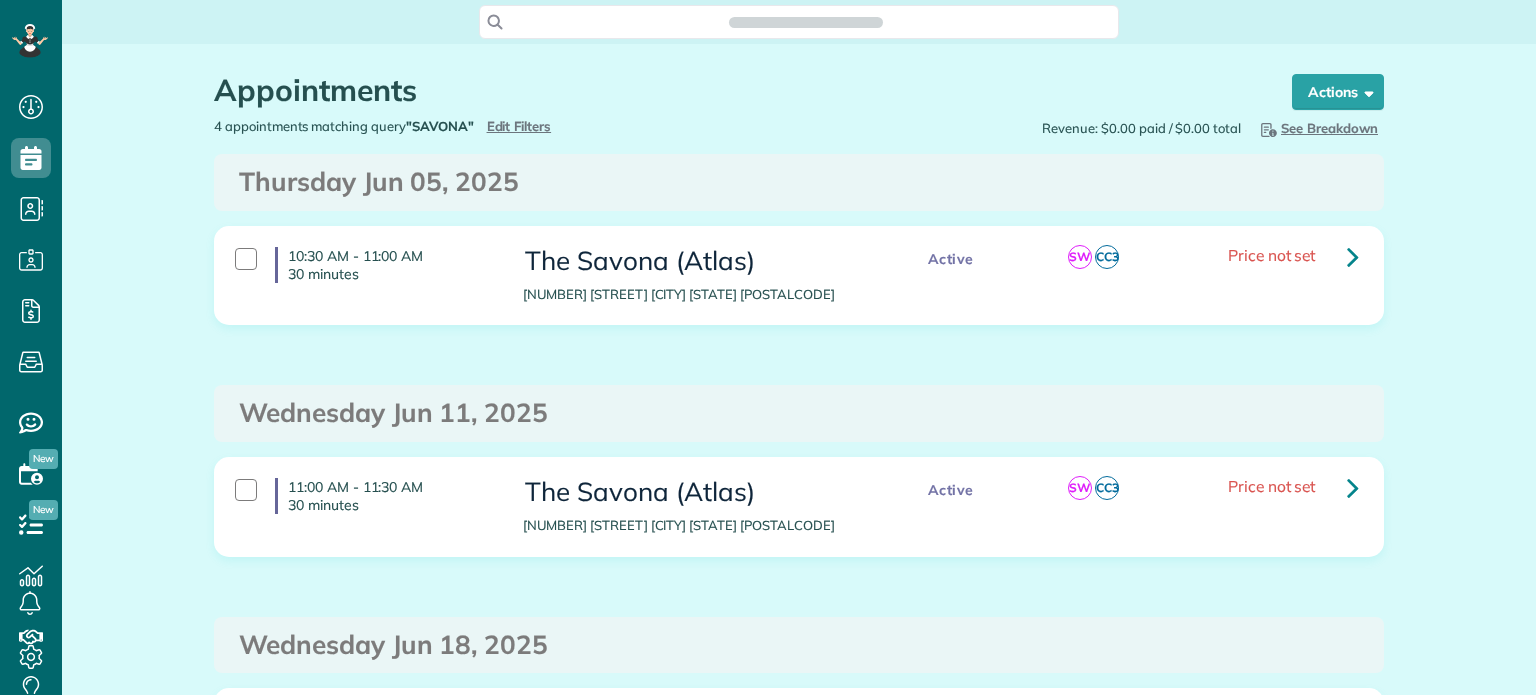 scroll, scrollTop: 0, scrollLeft: 0, axis: both 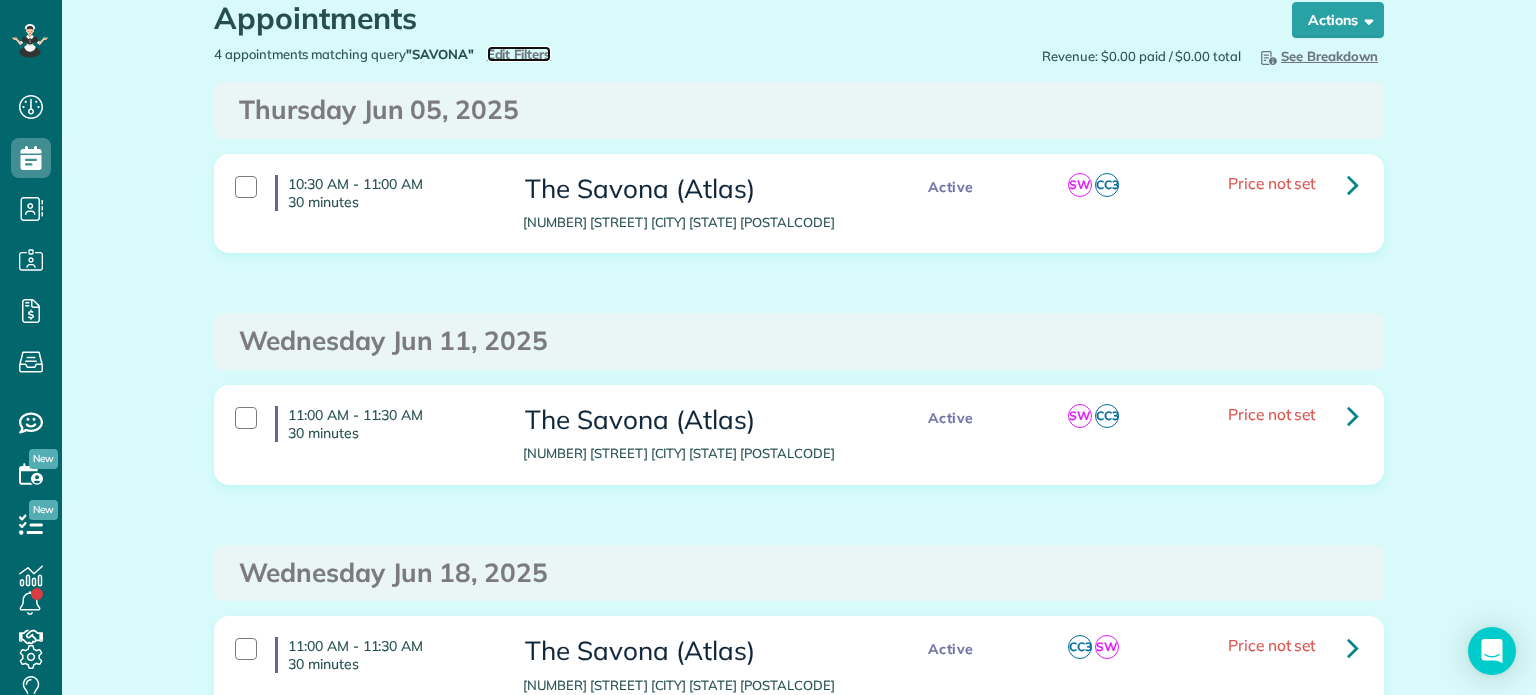 click on "Edit Filters" at bounding box center (519, 54) 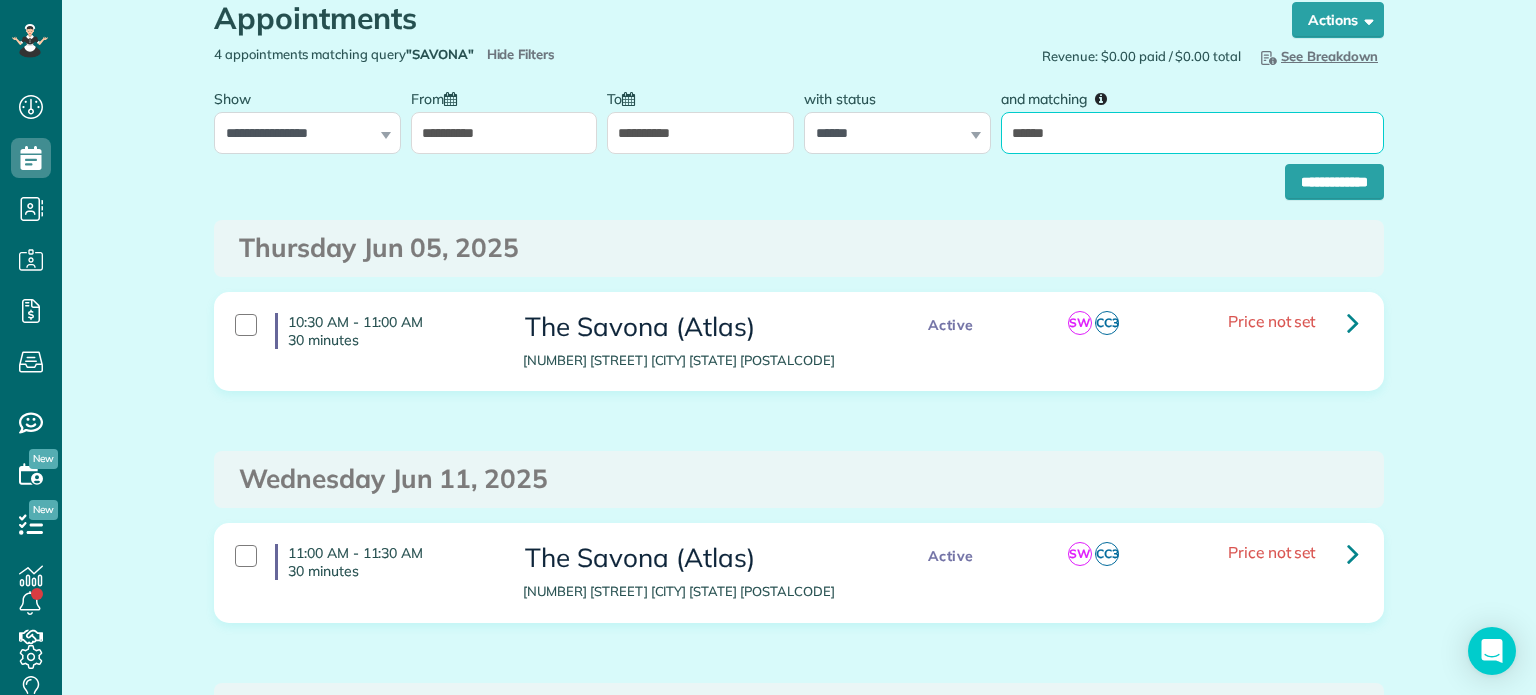 drag, startPoint x: 1110, startPoint y: 138, endPoint x: 996, endPoint y: 115, distance: 116.297035 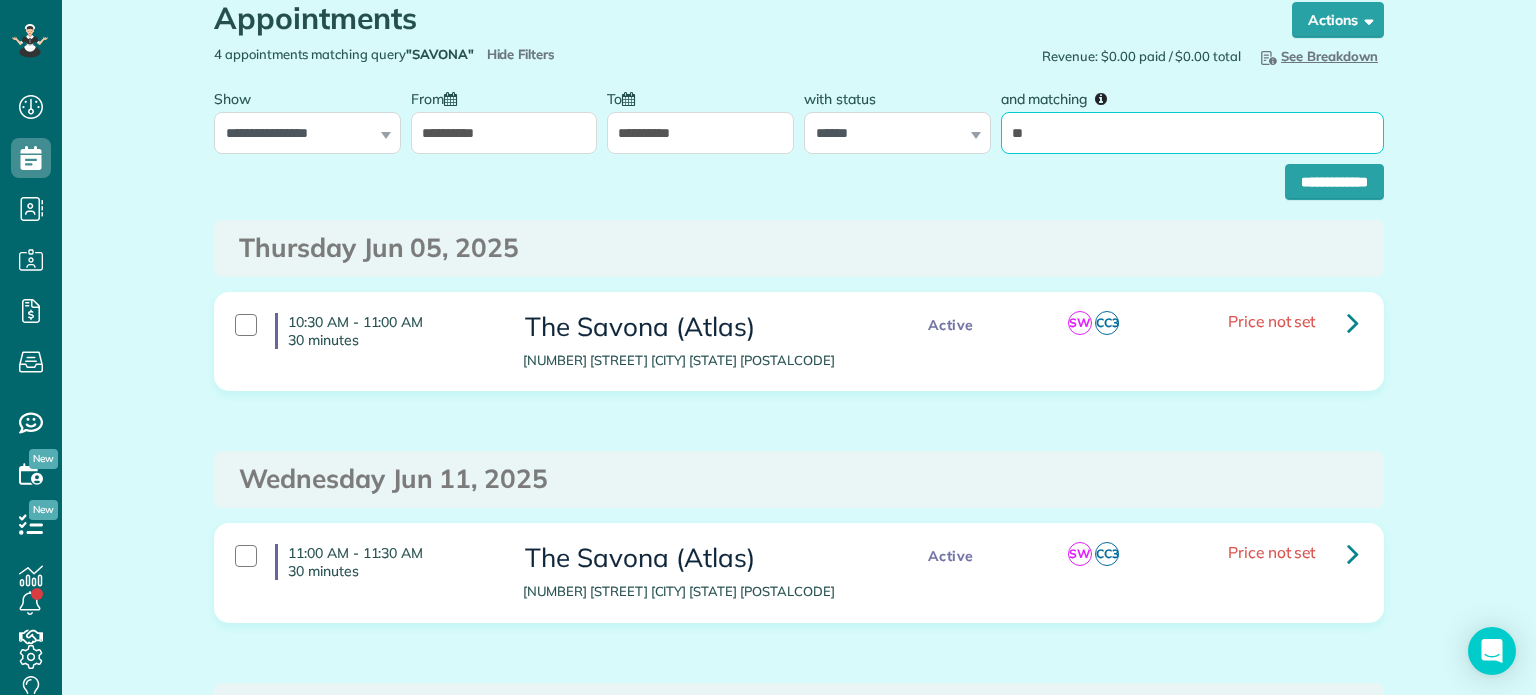 type on "**" 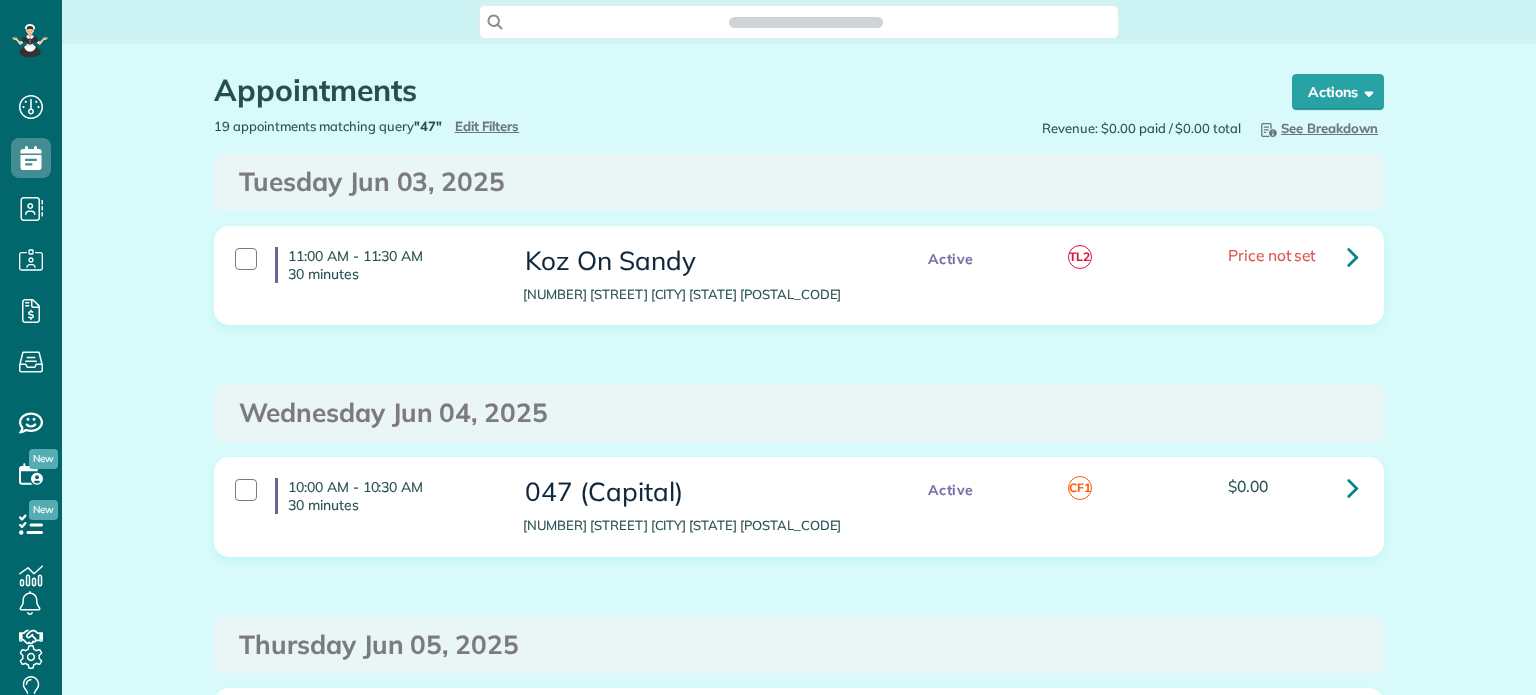 scroll, scrollTop: 0, scrollLeft: 0, axis: both 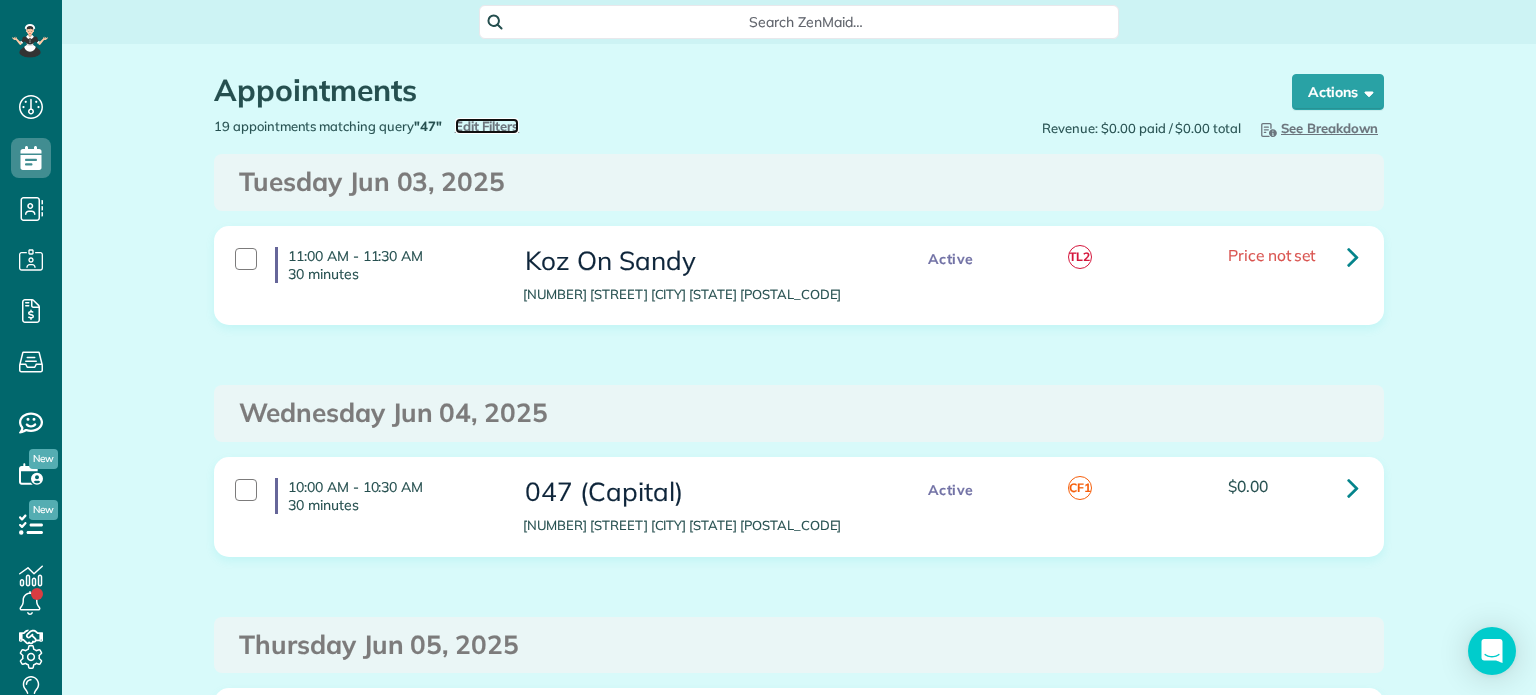 click on "Edit Filters" at bounding box center (487, 126) 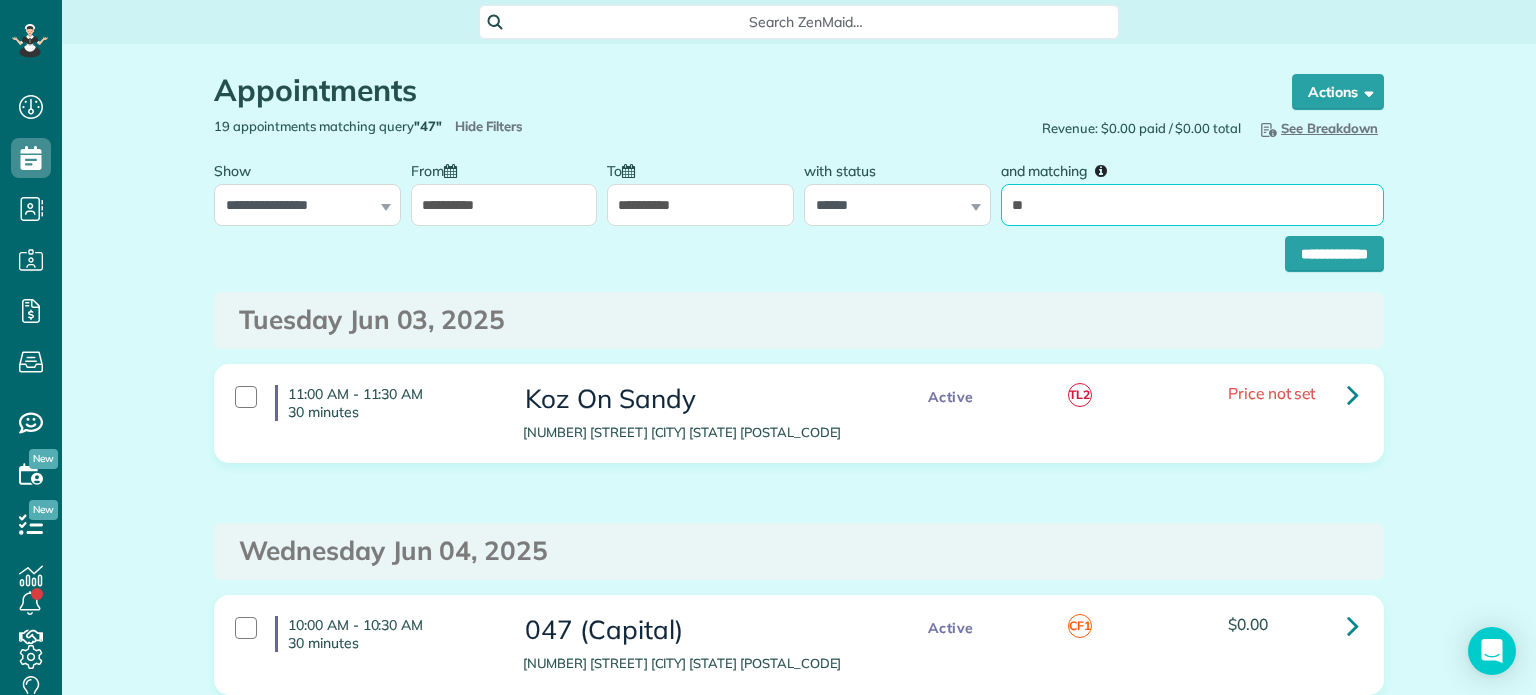 drag, startPoint x: 1020, startPoint y: 207, endPoint x: 996, endPoint y: 215, distance: 25.298222 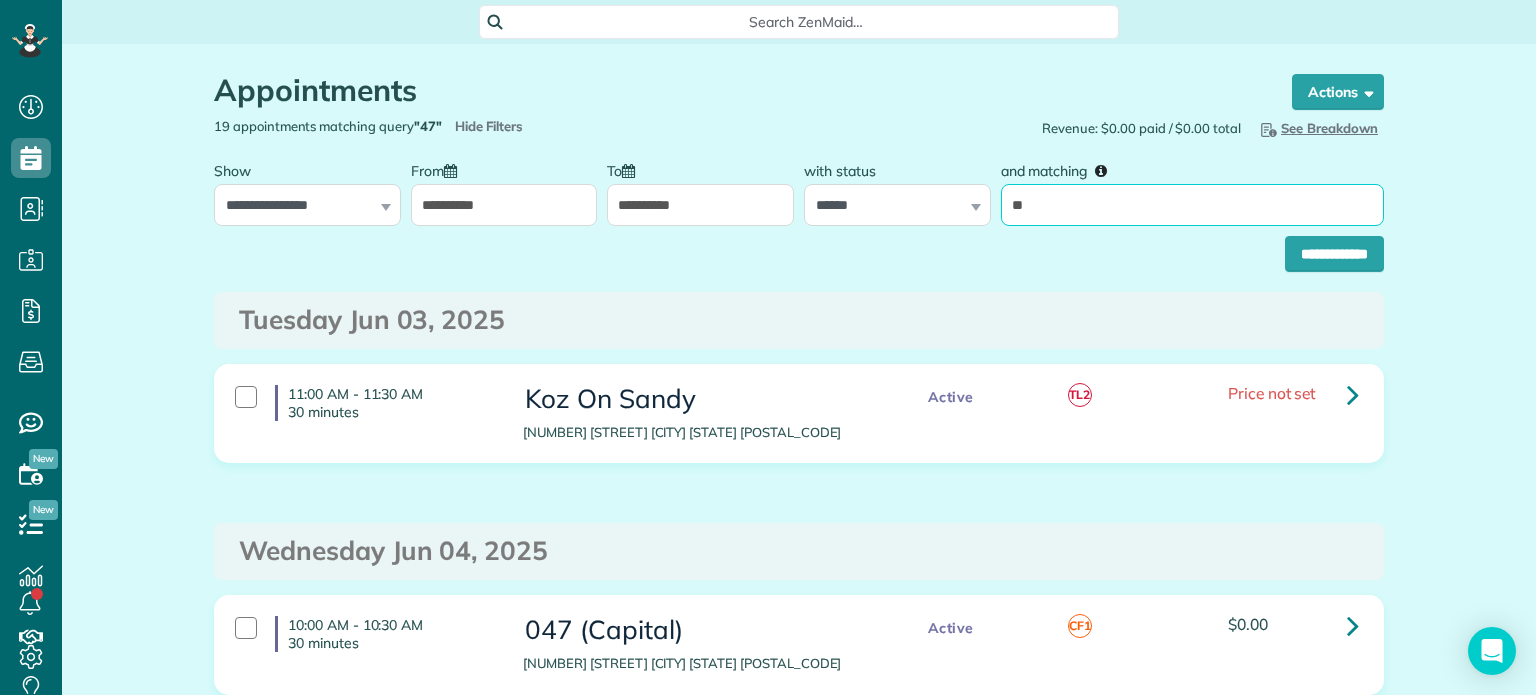 type on "********" 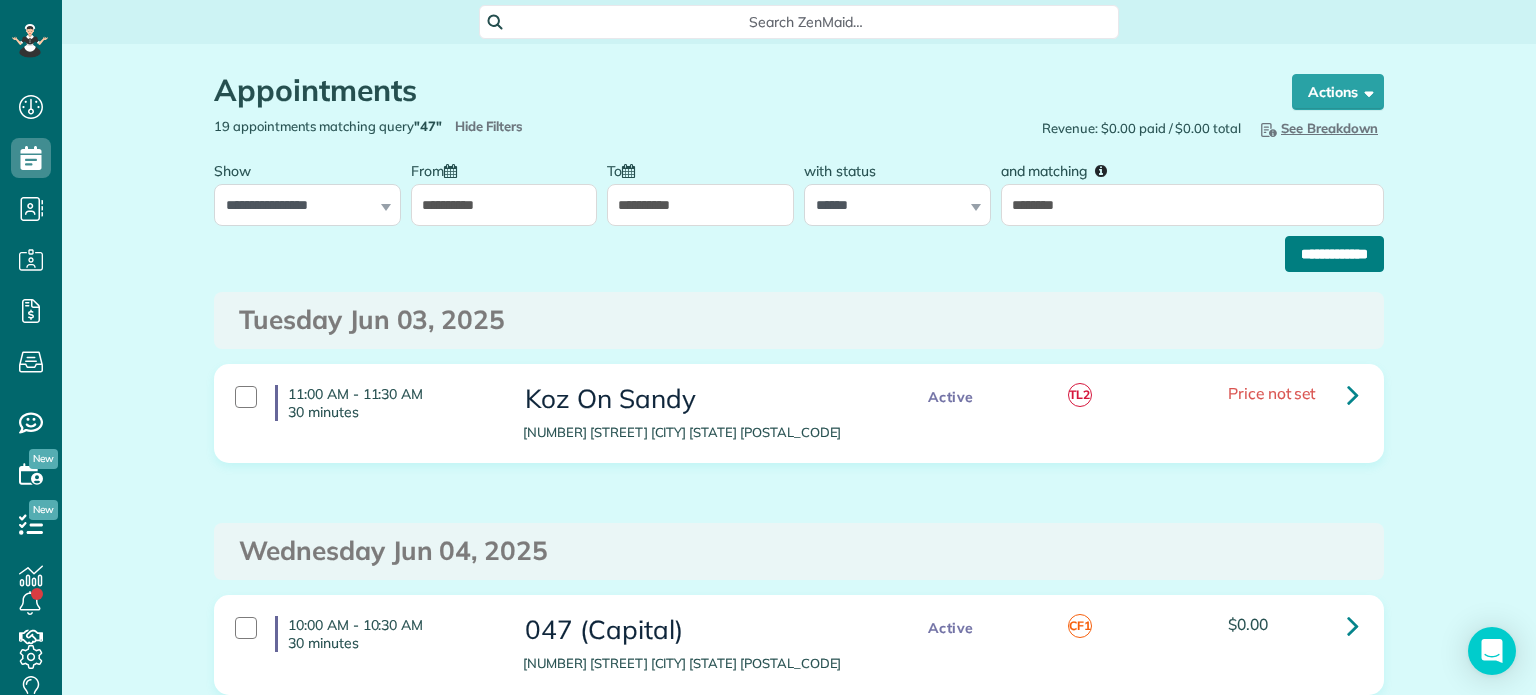 click on "**********" at bounding box center (1334, 254) 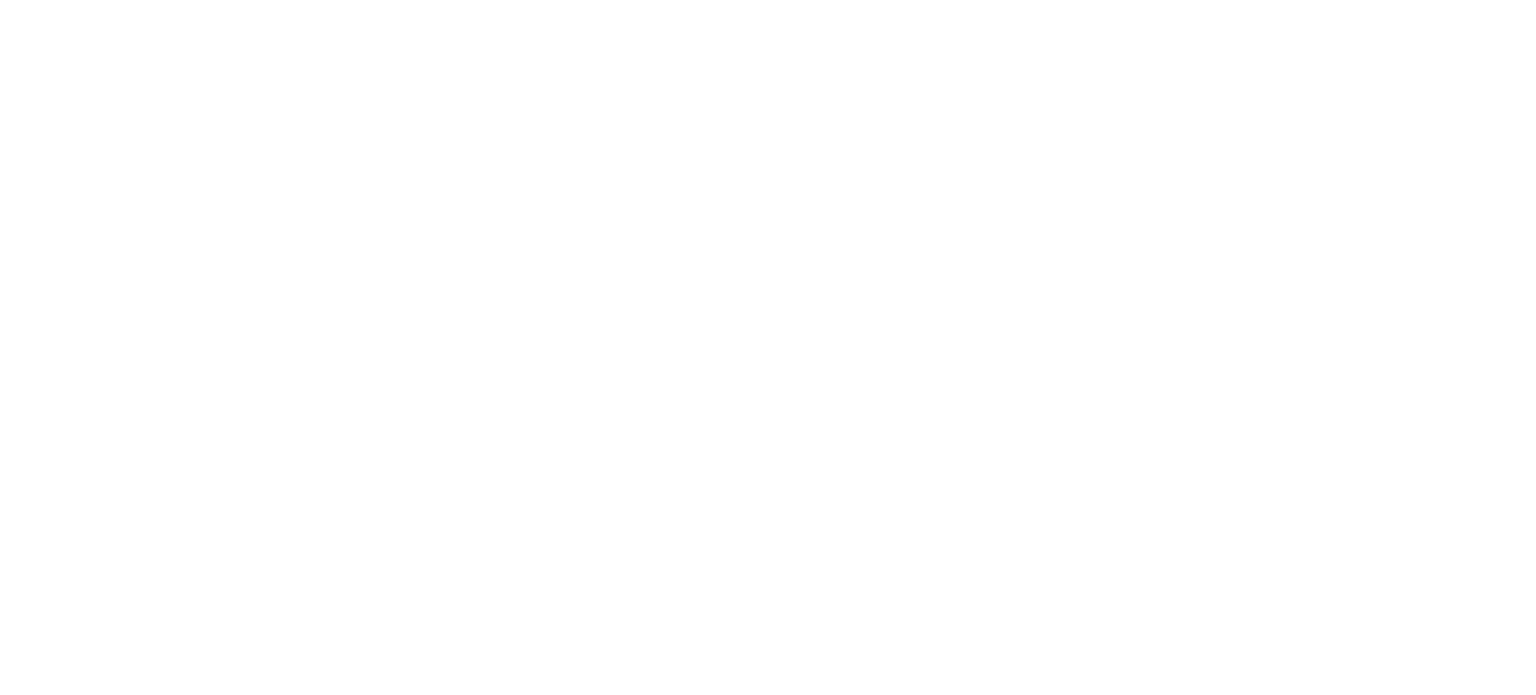 scroll, scrollTop: 0, scrollLeft: 0, axis: both 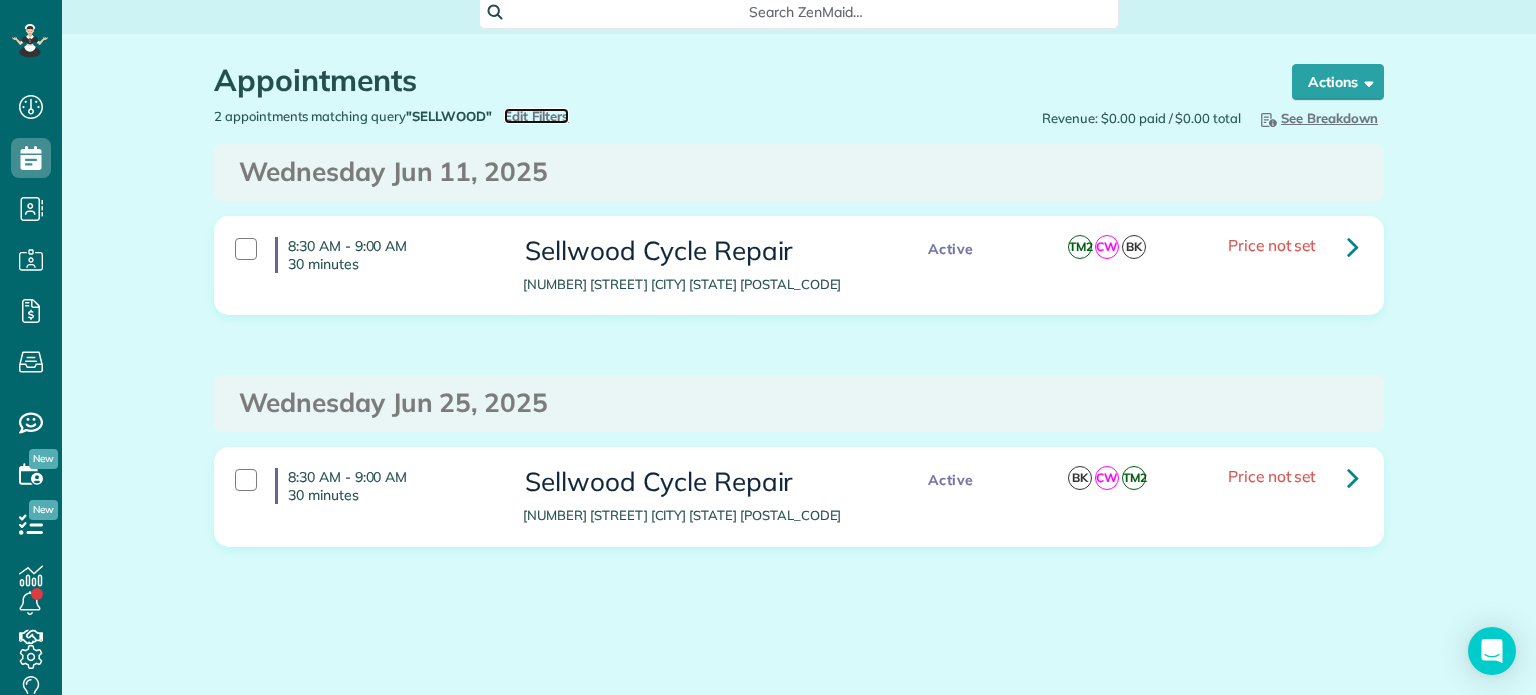 click on "Edit Filters" at bounding box center (536, 116) 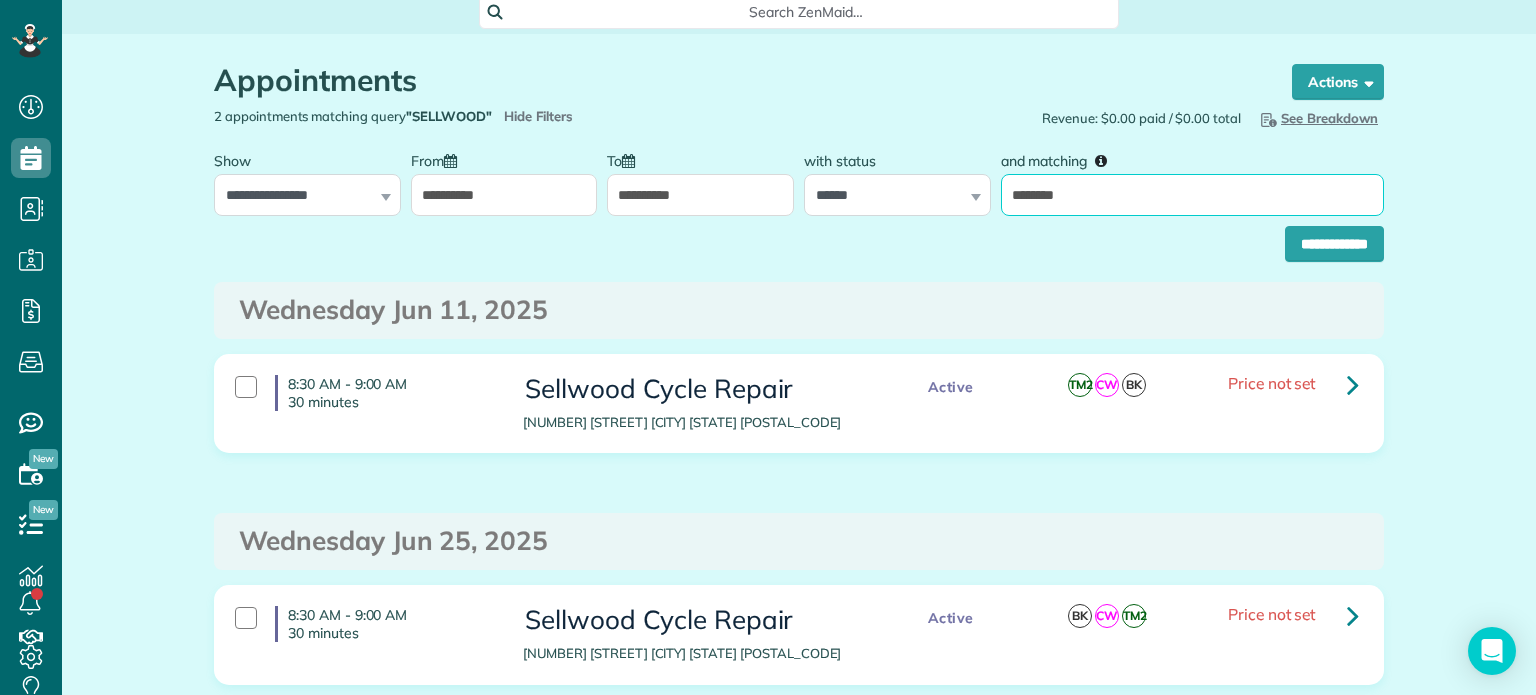 drag, startPoint x: 1116, startPoint y: 191, endPoint x: 1003, endPoint y: 207, distance: 114.12712 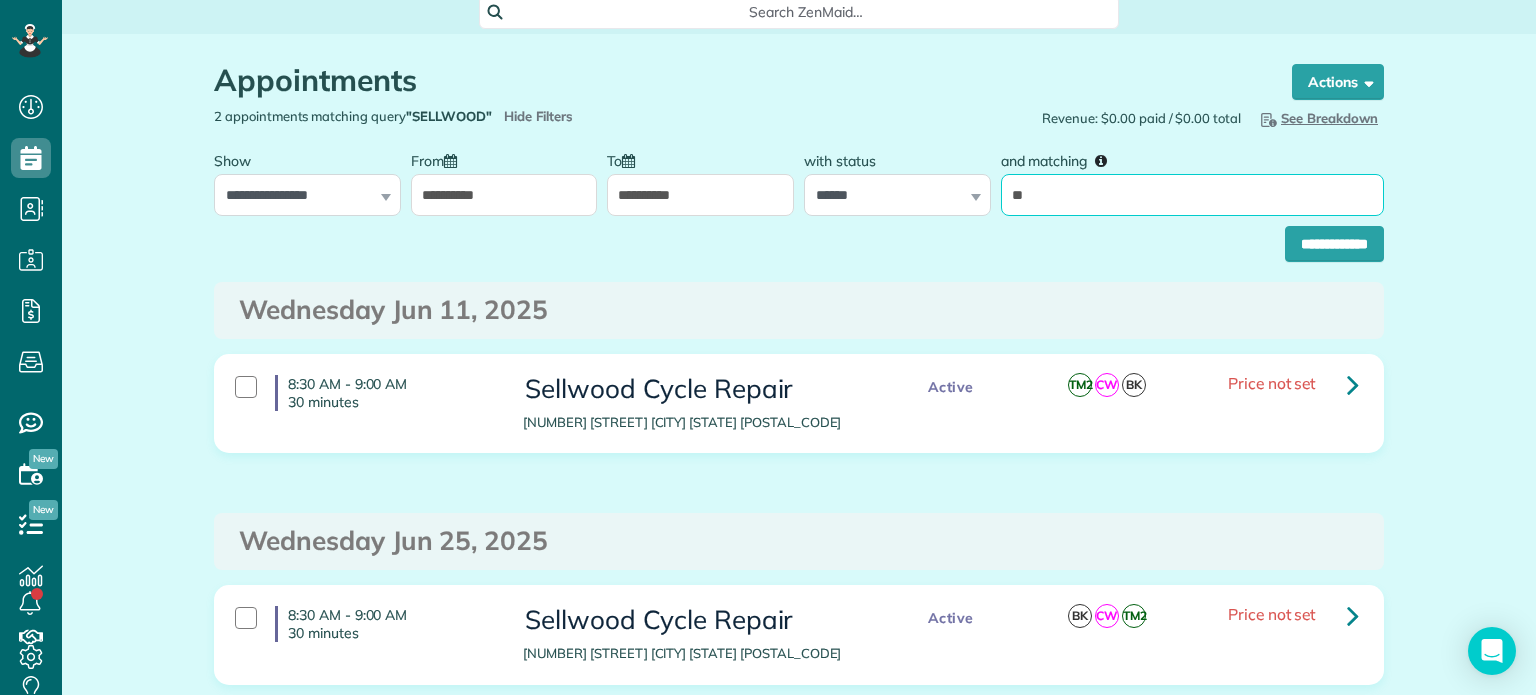 type on "**" 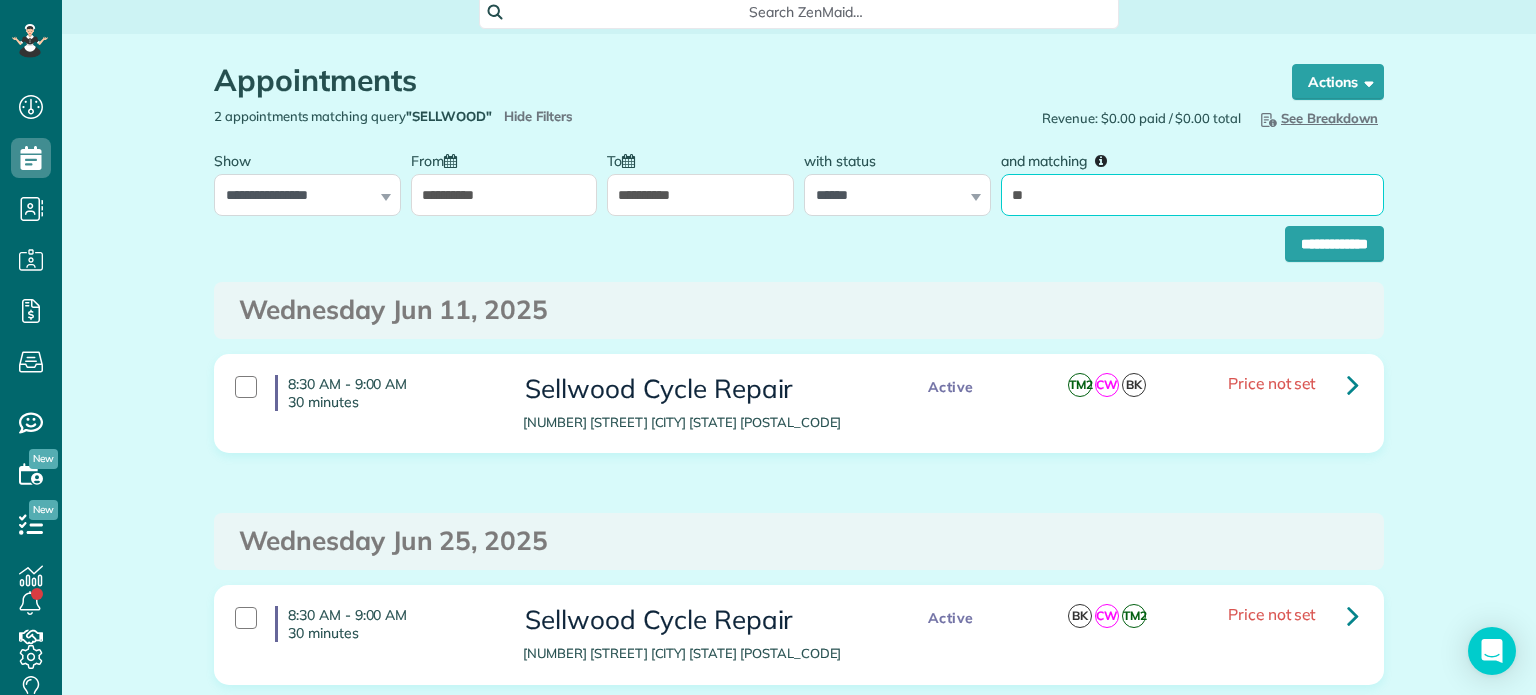 click on "**********" at bounding box center [1334, 244] 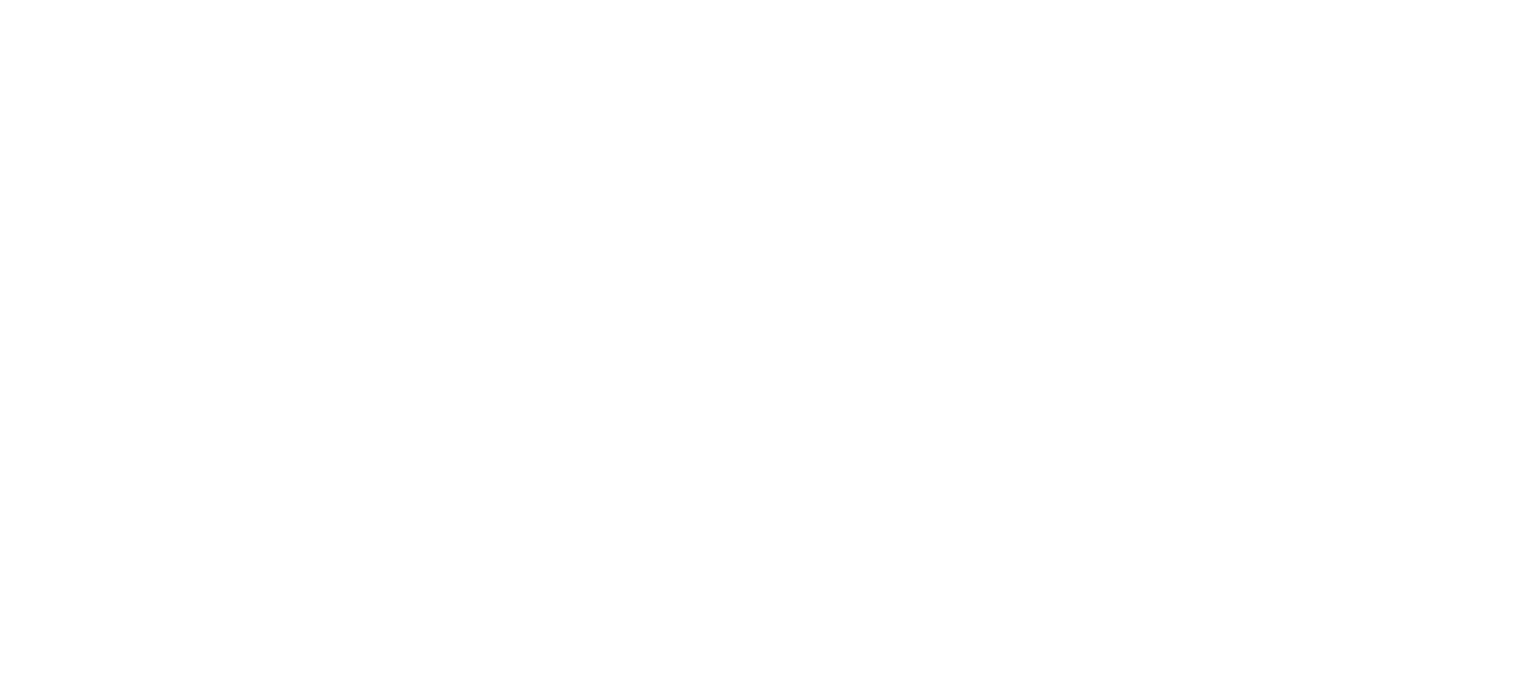scroll, scrollTop: 0, scrollLeft: 0, axis: both 